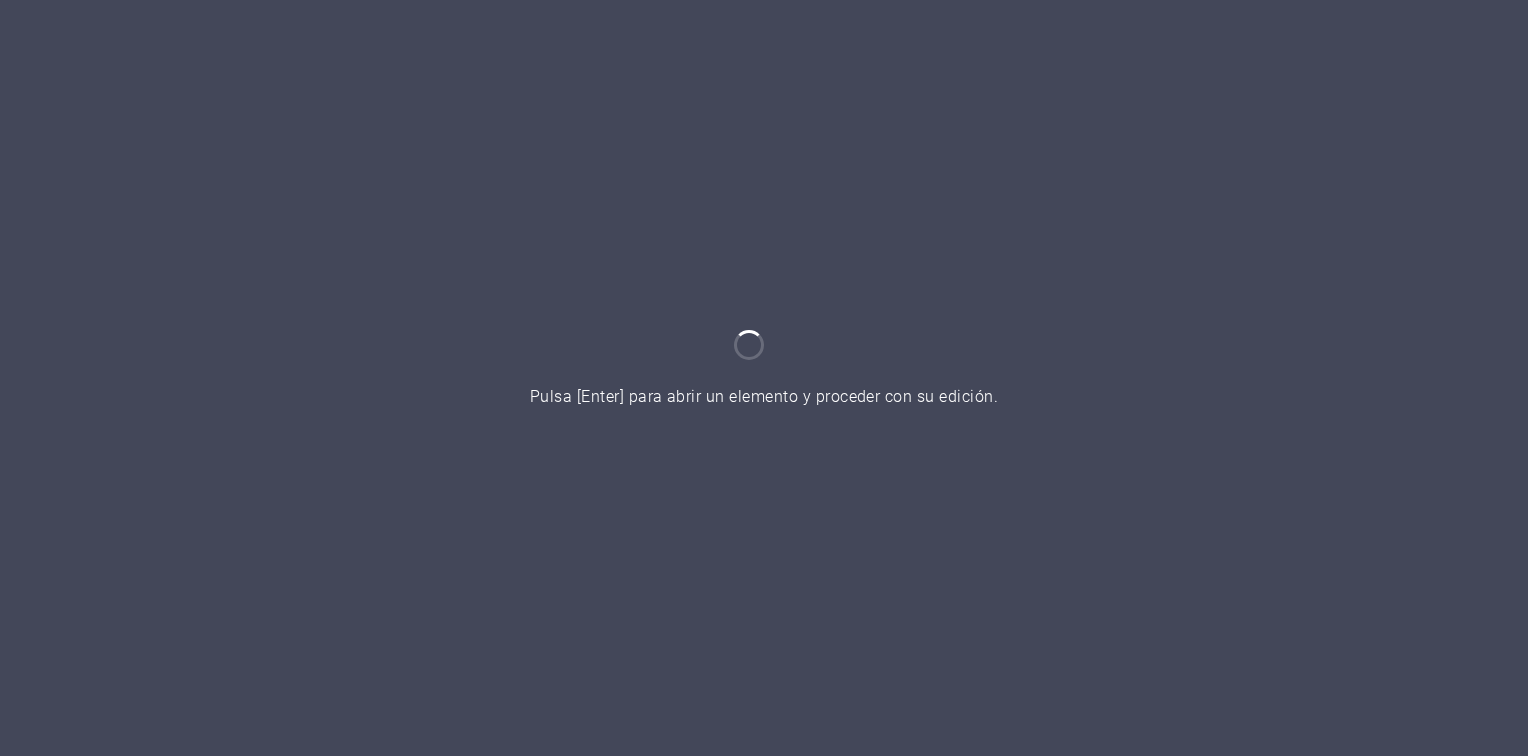 scroll, scrollTop: 0, scrollLeft: 0, axis: both 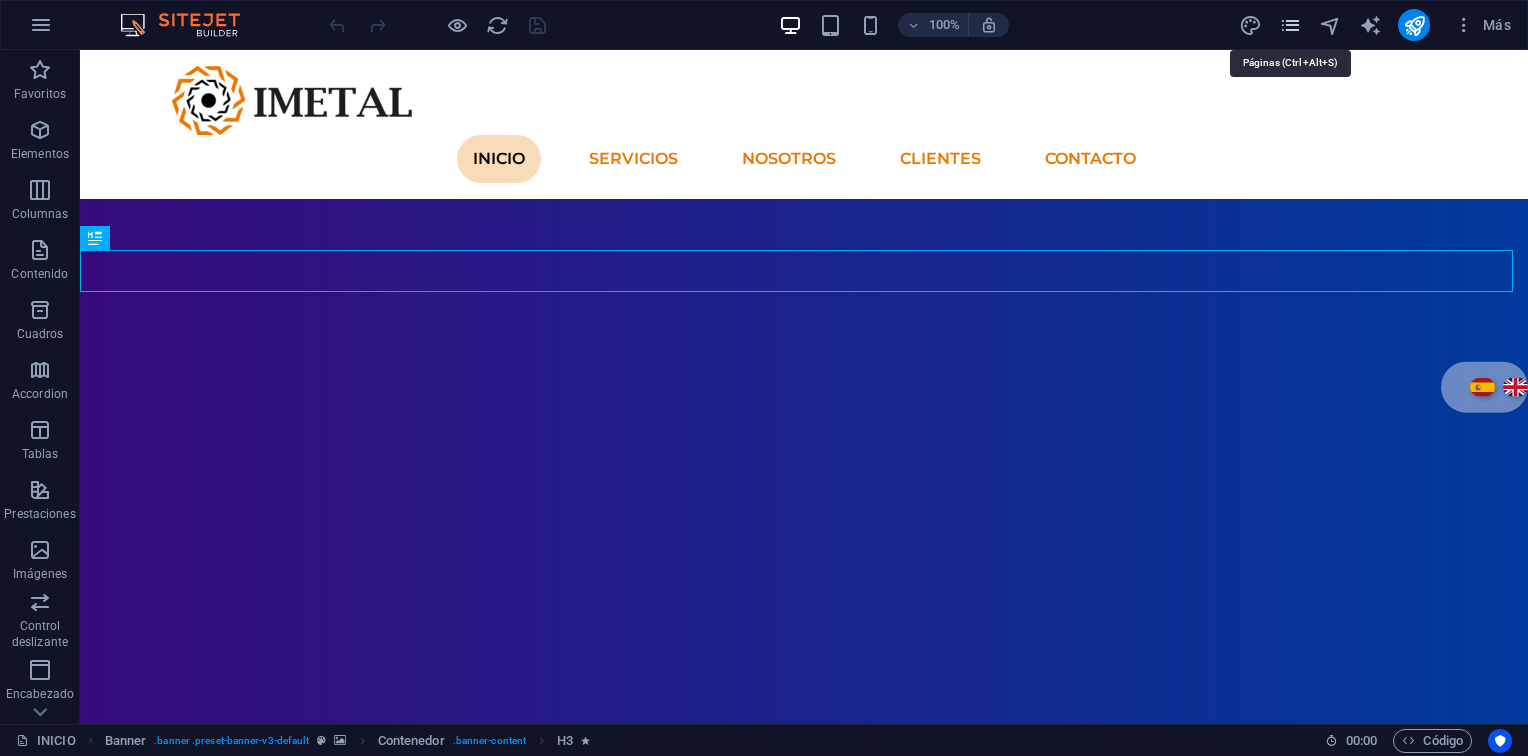 click at bounding box center (1290, 25) 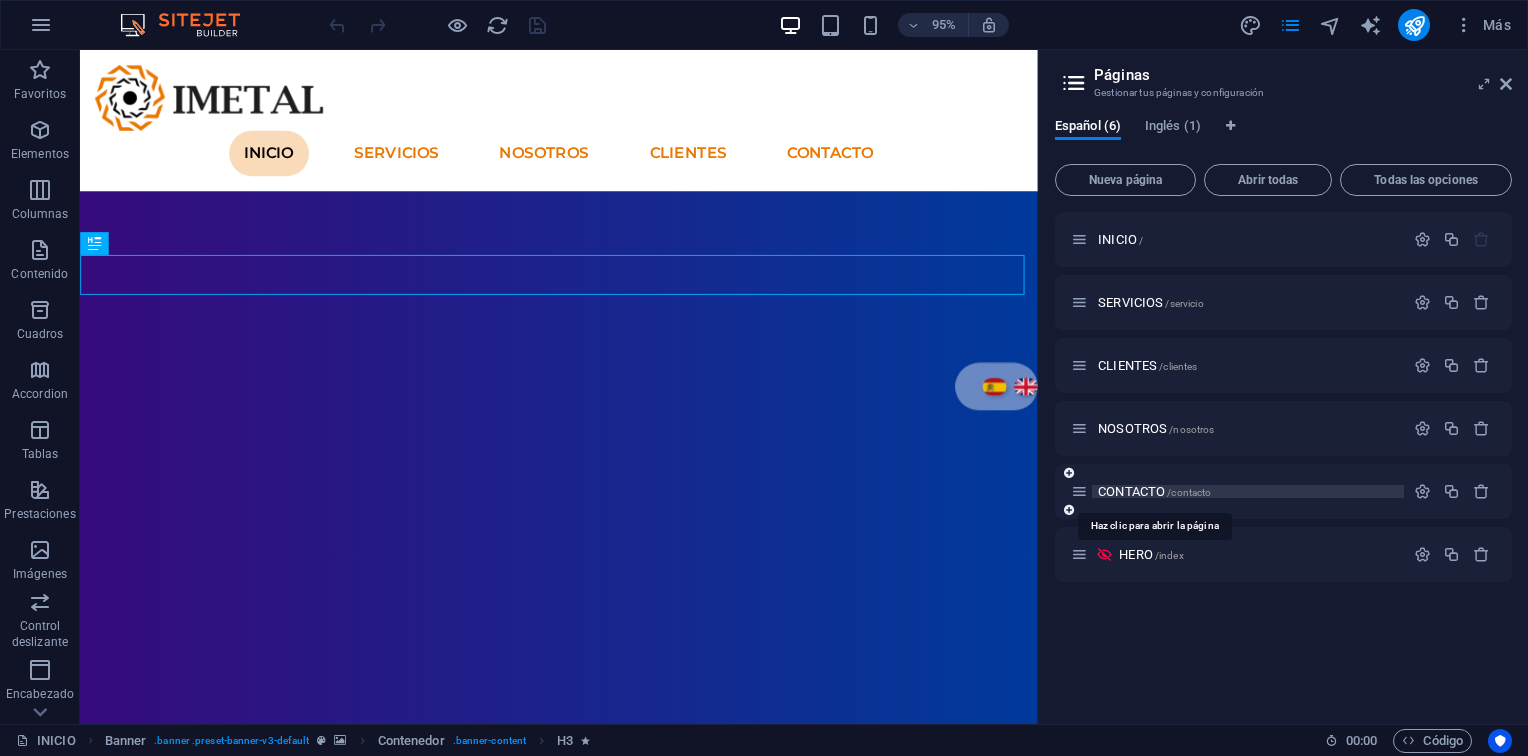 click on "CONTACTO /contacto" at bounding box center (1154, 491) 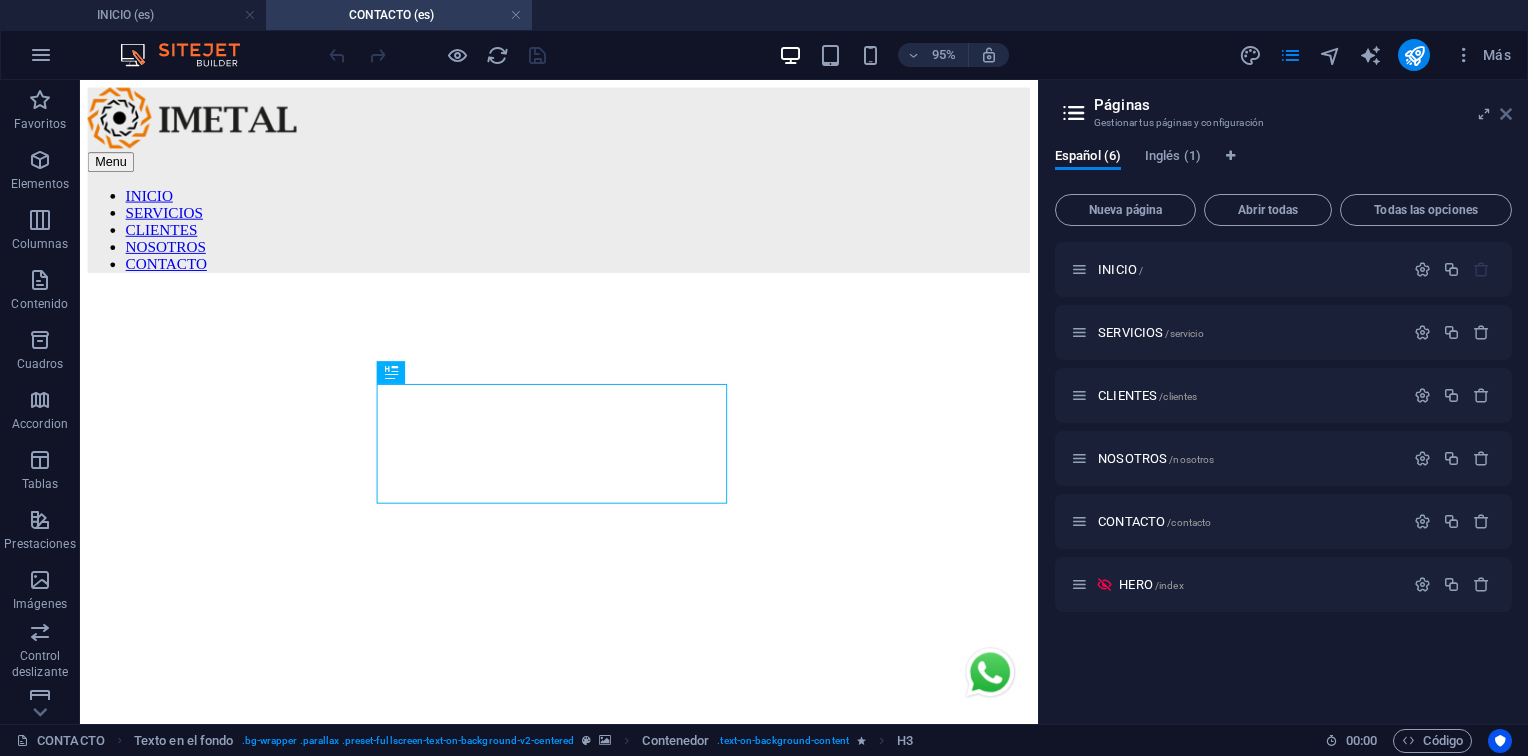 scroll, scrollTop: 0, scrollLeft: 0, axis: both 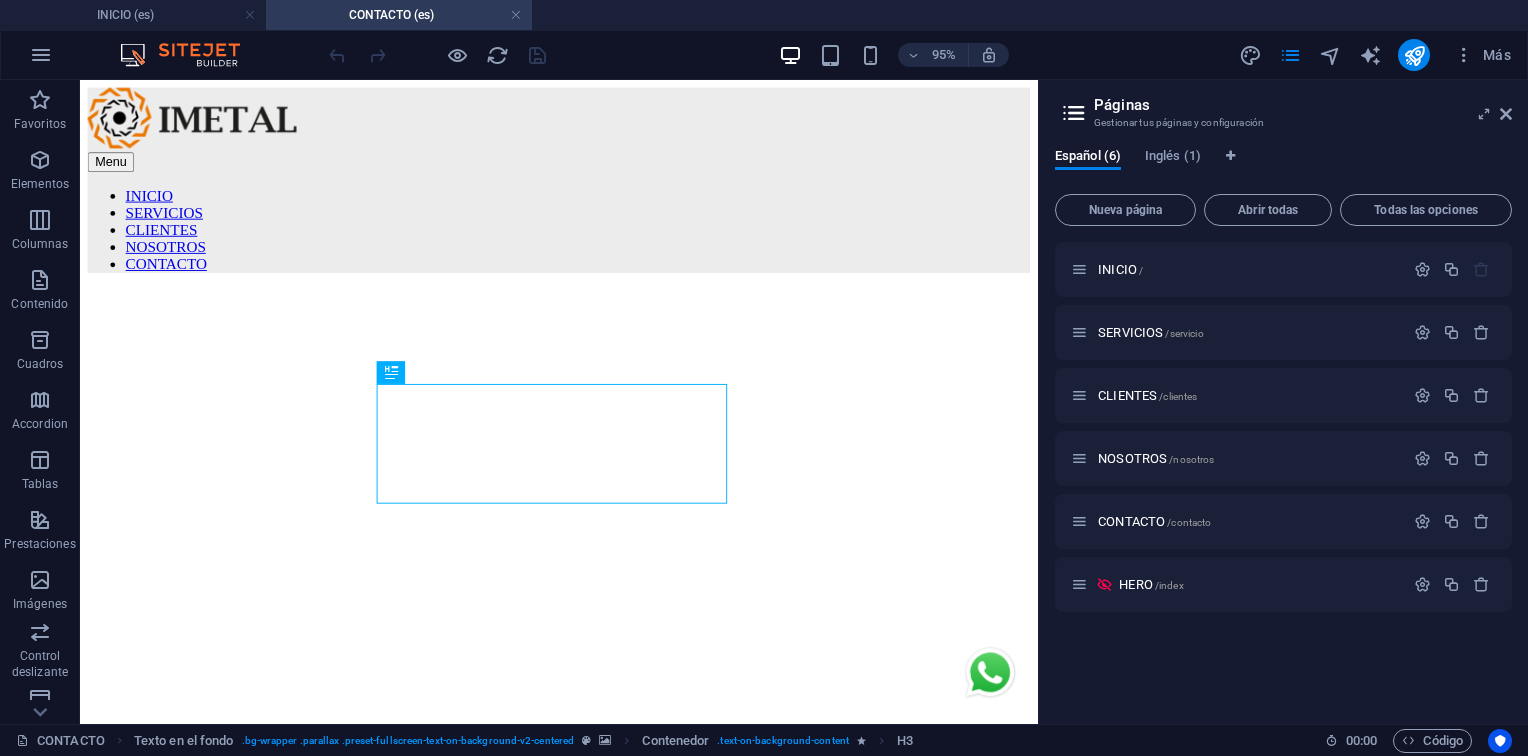click at bounding box center [584, 251] 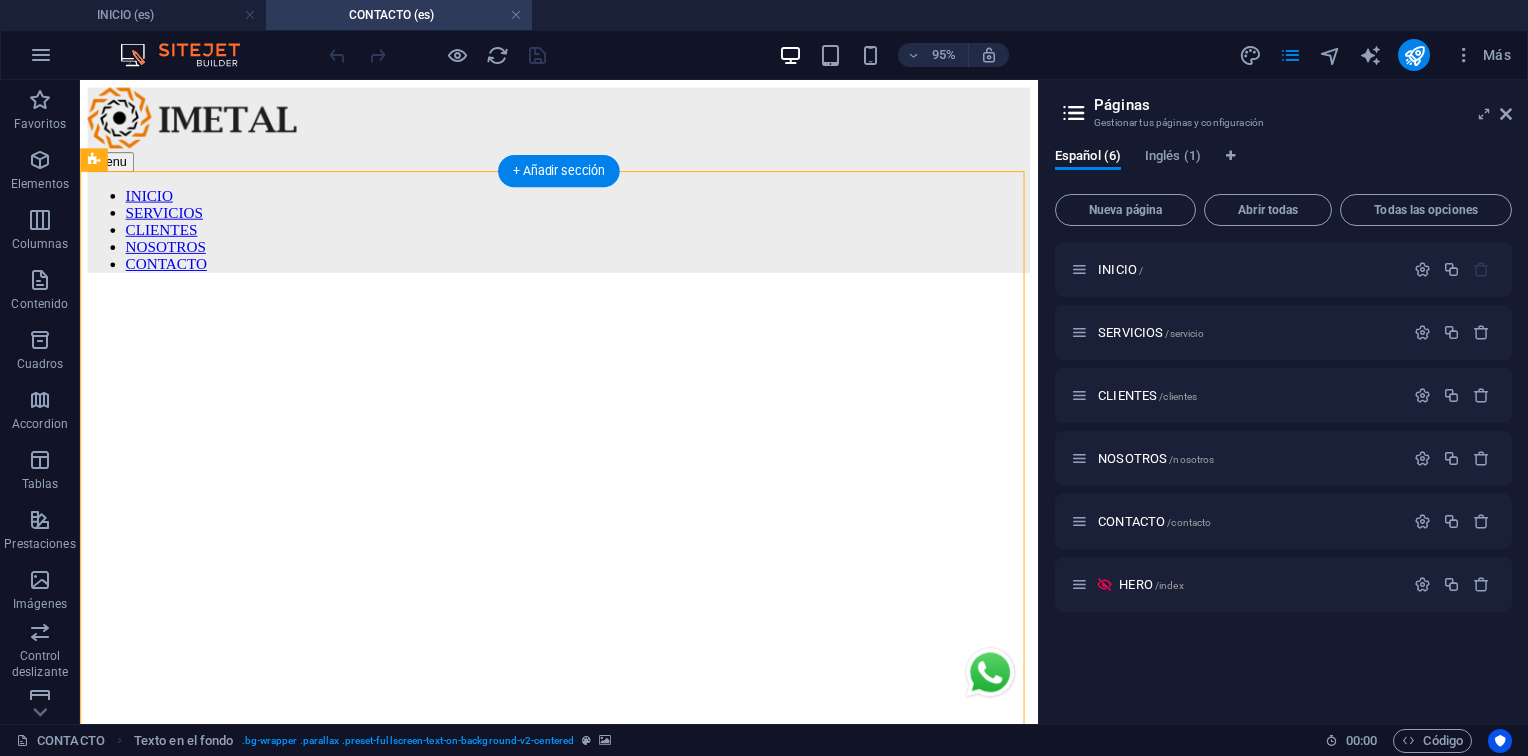 click at bounding box center [584, 251] 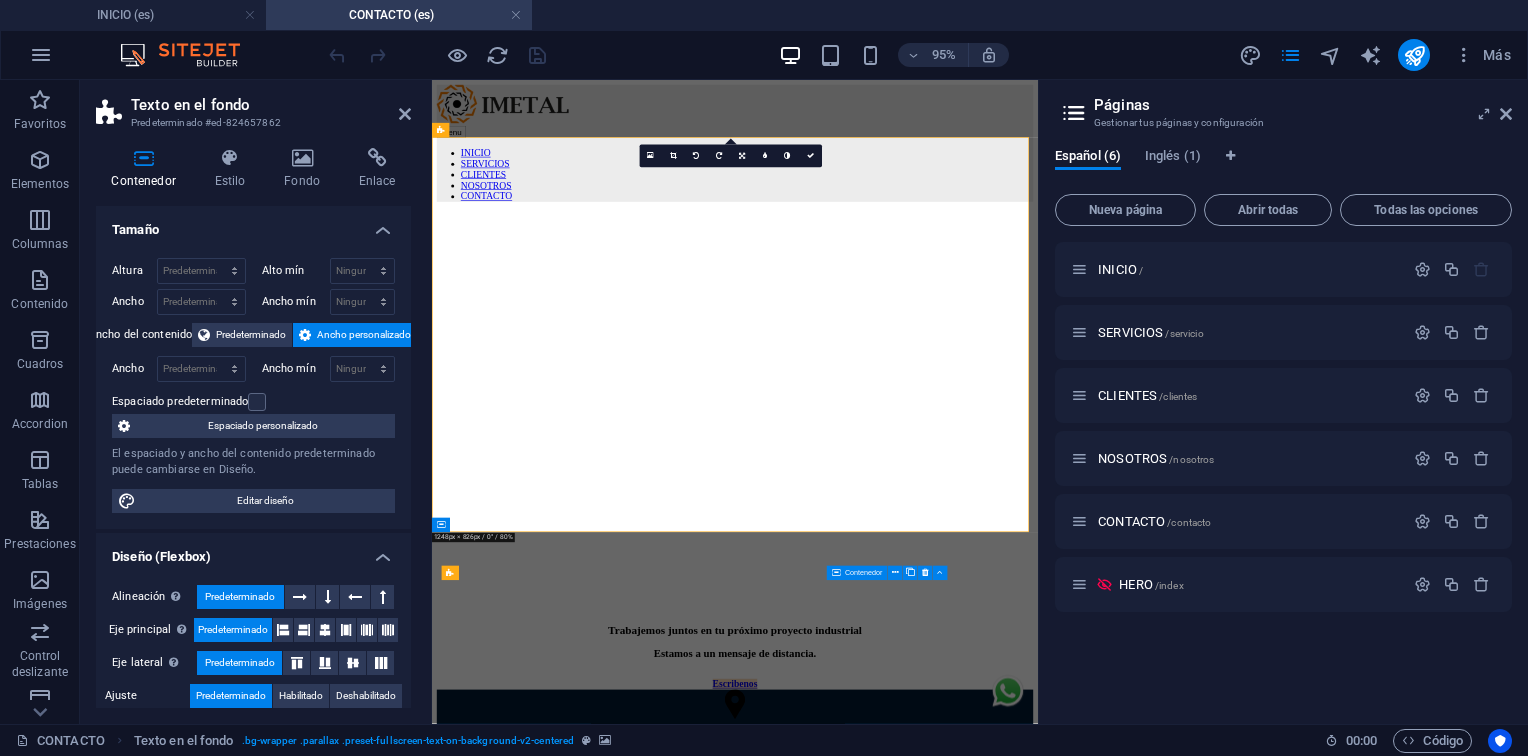 click on "Menu INICIO SERVICIOS CLIENTES NOSOTROS CONTACTO Trabajemos juntos en tu próximo proyecto industrial   Estamos a un mensaje de distancia. Escribenos Visitanos Zona Industrial, El Tigre, Anzoátegui.   Cerca de Av. Jesús Subero y Redoma Metropolitana.   Llama o escribe +58 241-123-4567 (Oficina)   +58 412-555-7890 (WhatsApp)   .fa-secondary{opacity:.4} Horario de atención Lunes a Viernes: 8:00 AM - 5:00 PM     Acepto los términos de Privacidad ¿Ilegible? Cargar nuevo Enviar
Soluciones Integrales para el desarrollo de la industria Contacto Avenida de enlace Intercomunal-Vea Parcela E-10, Edificio Sede IMETAL Zona Industrial, El Tigre Estado Anzoátegui, Venezuela jbgonzalez@imetal.com.ve nclopez@imetal.com.ve www.imetal.com.ve Navegación INICIO SERVICIOS NOSOTROS CLIENTES CONTACTO" at bounding box center [937, 1586] 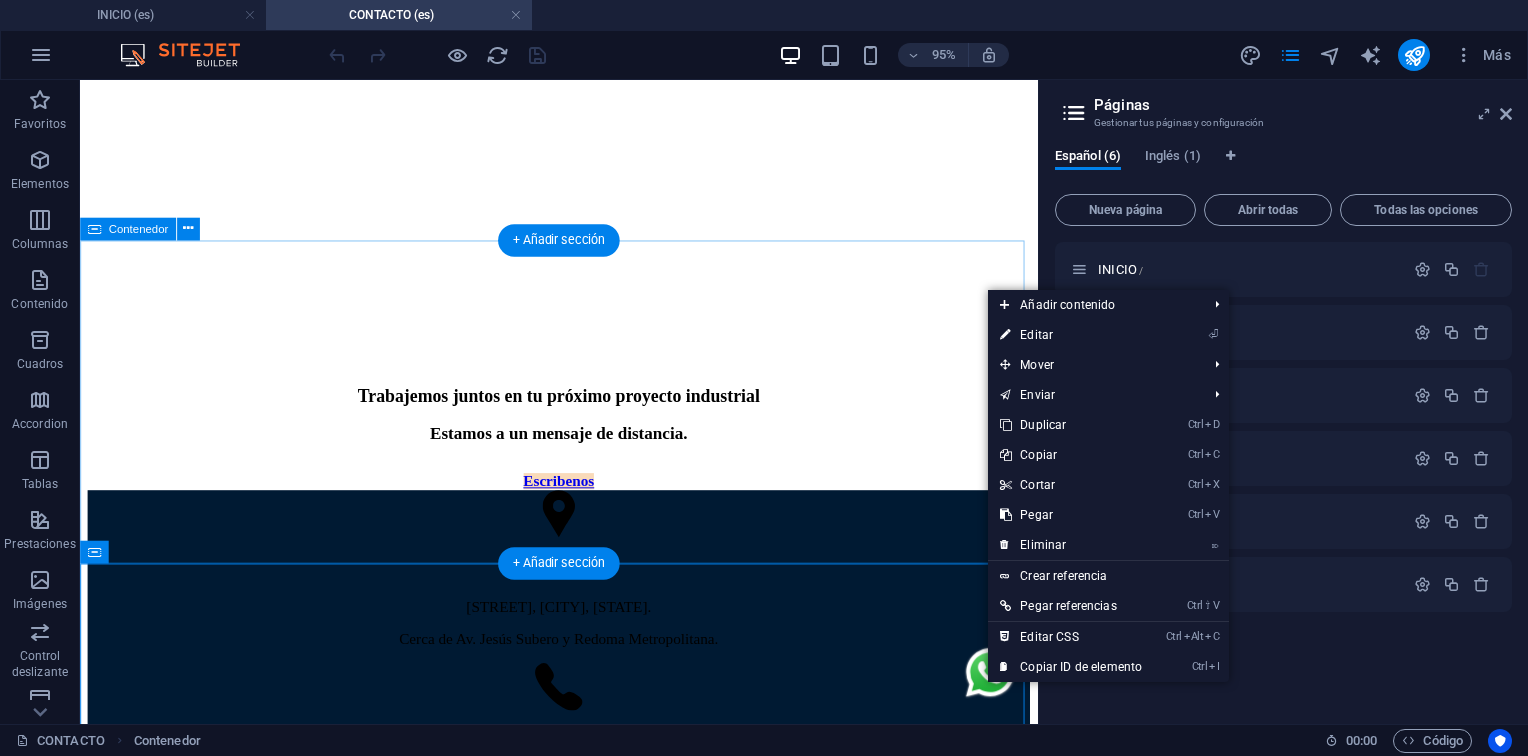 click on "Visitanos Zona Industrial, El Tigre, Anzoátegui.   Cerca de Av. Jesús Subero y Redoma Metropolitana.   Llama o escribe +58 241-123-4567 (Oficina)   +58 412-555-7890 (WhatsApp)   .fa-secondary{opacity:.4} Horario de atención Lunes a Viernes: 8:00 AM - 5:00 PM" at bounding box center (584, 759) 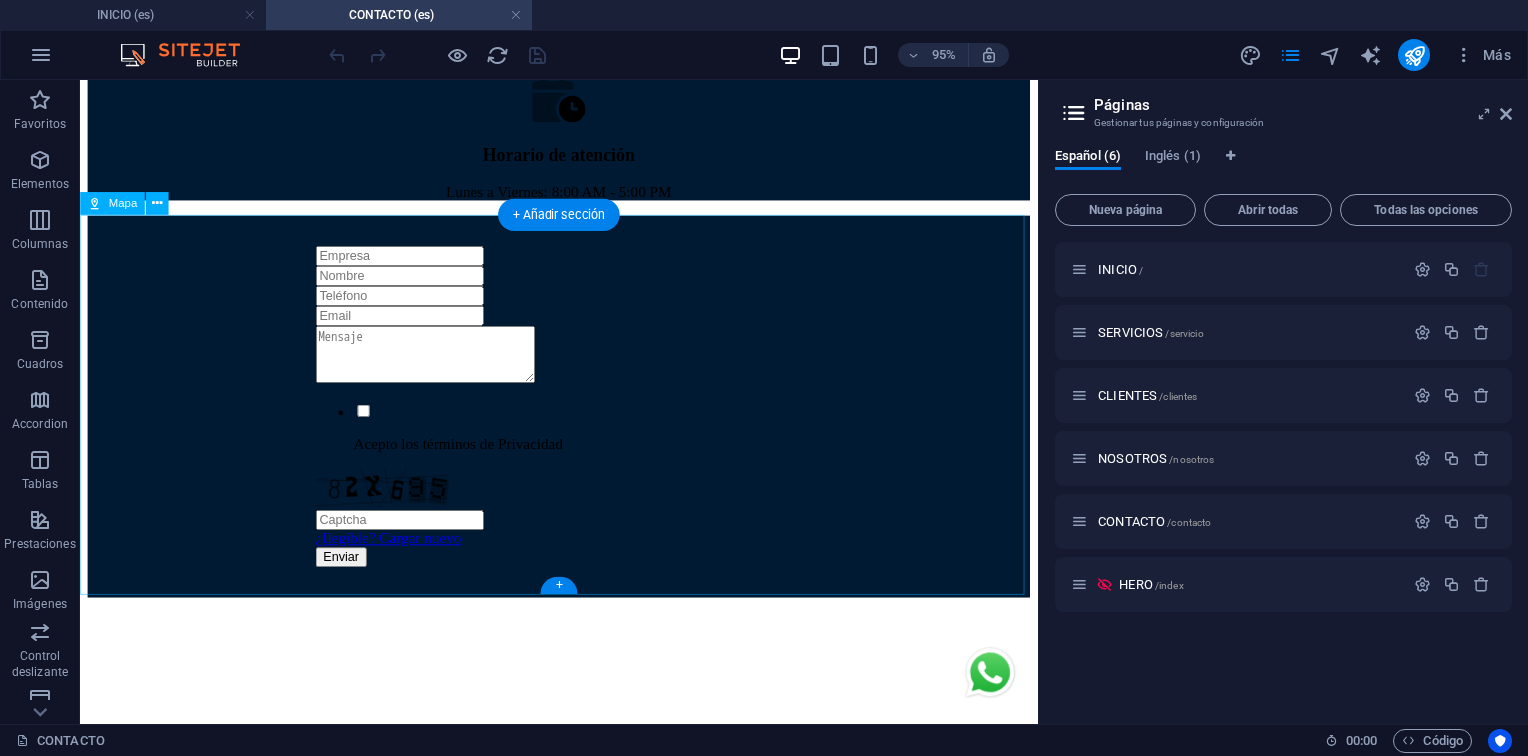 scroll, scrollTop: 1184, scrollLeft: 0, axis: vertical 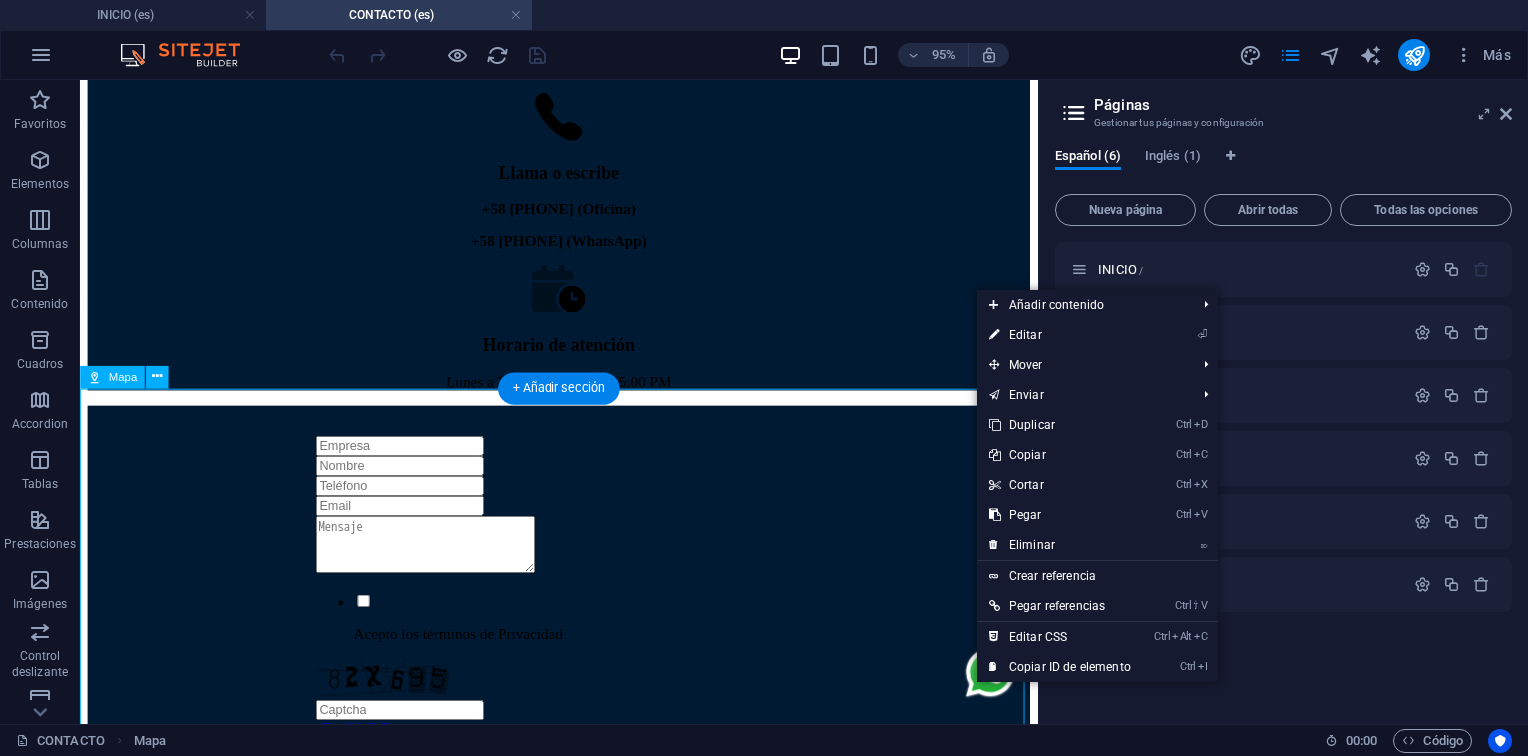click at bounding box center (584, 1025) 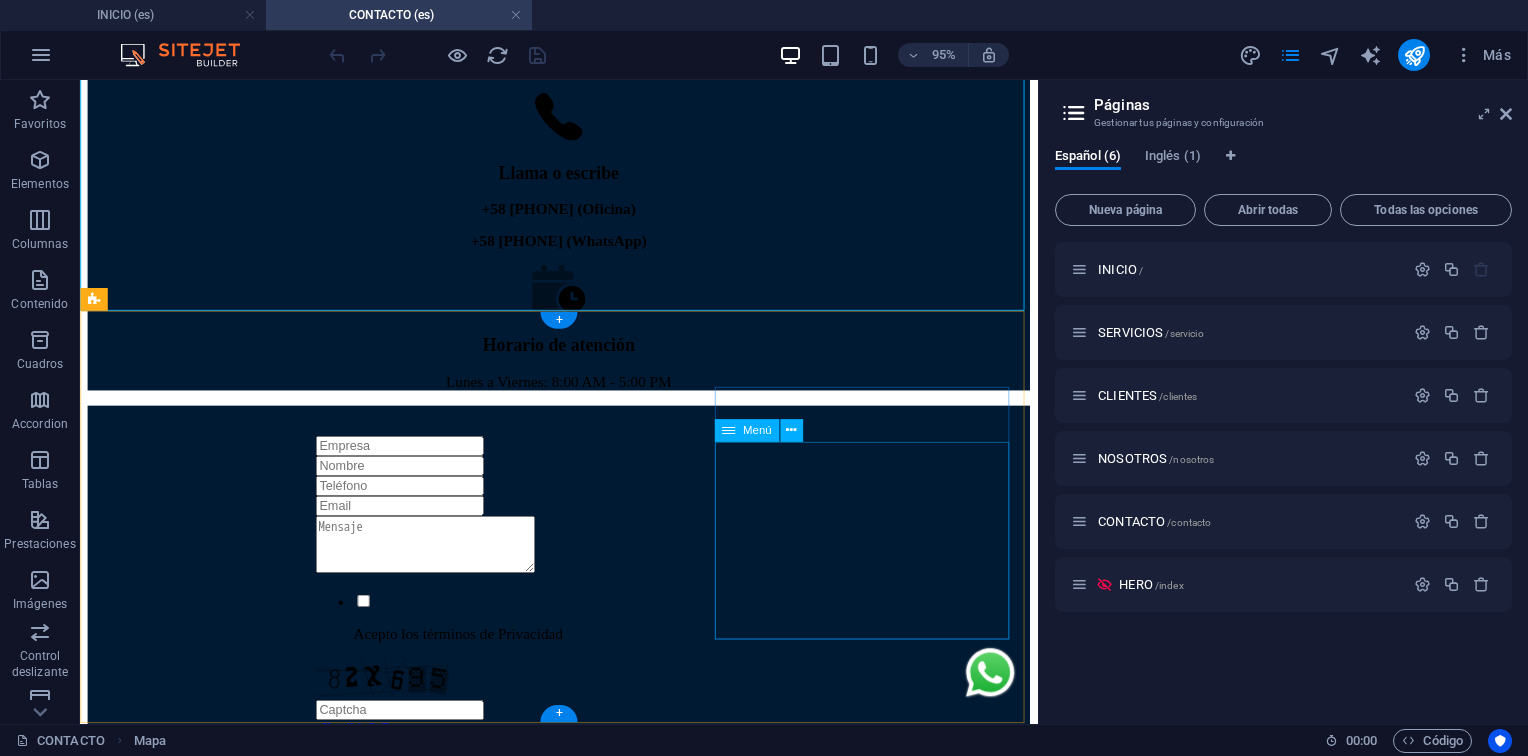 scroll, scrollTop: 1666, scrollLeft: 0, axis: vertical 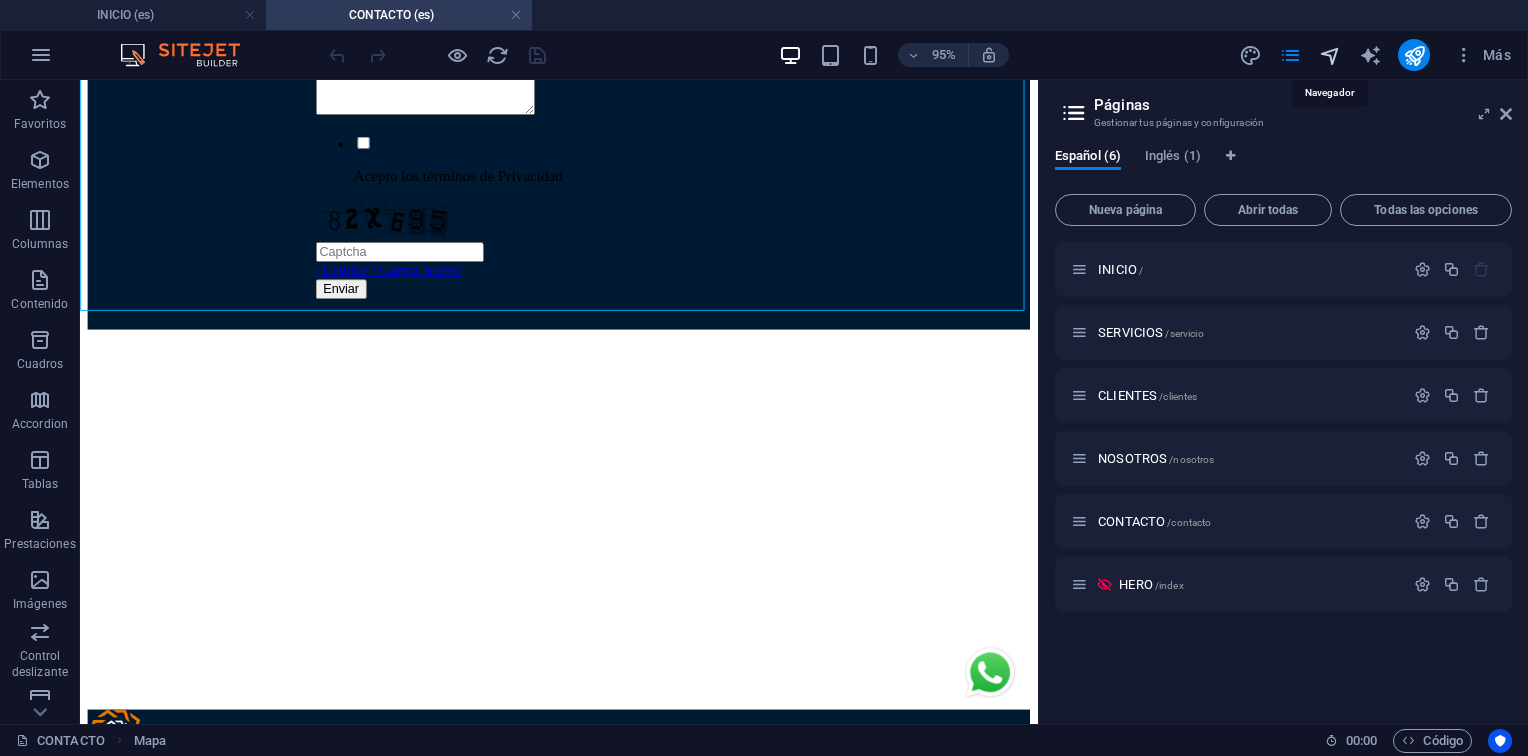 click at bounding box center (1330, 55) 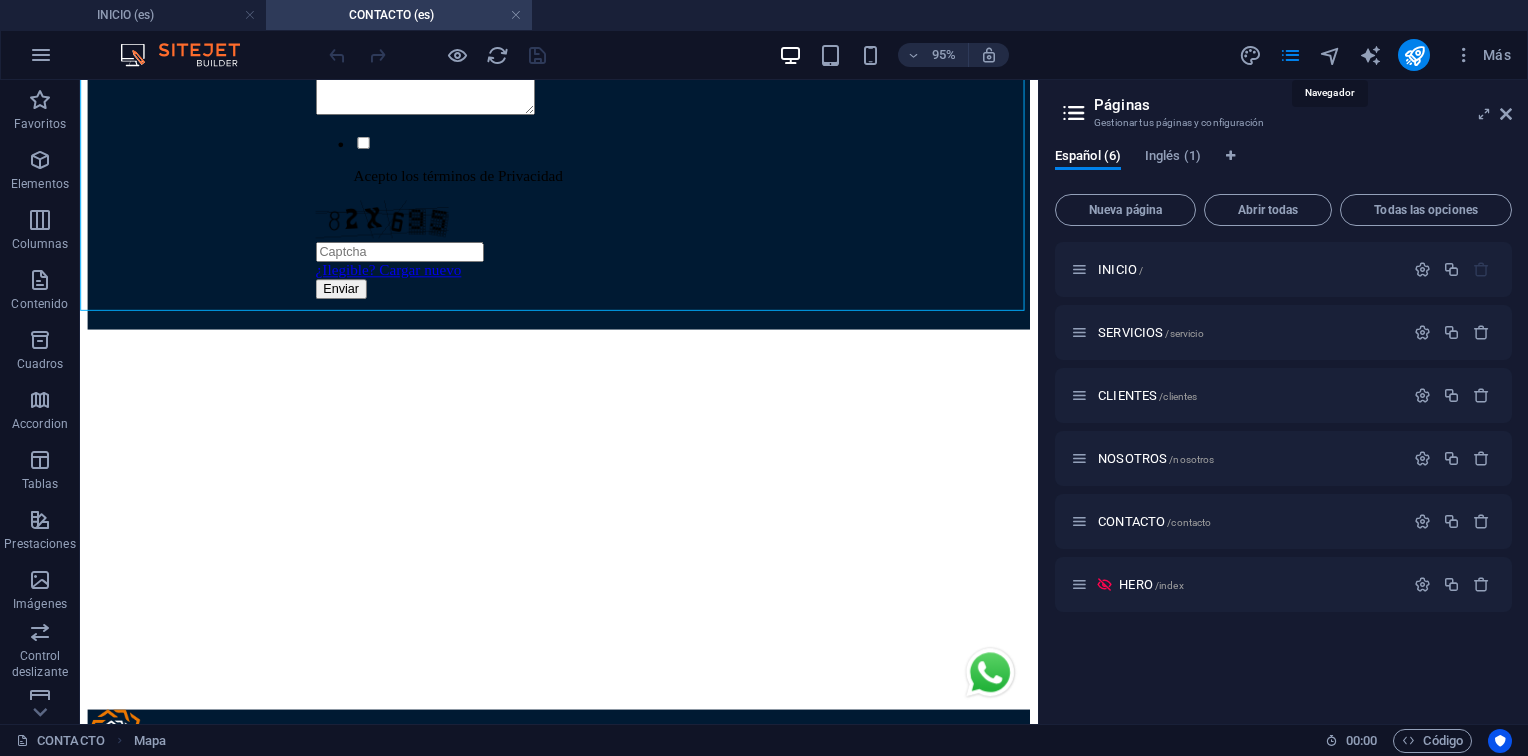 select on "15637638-es" 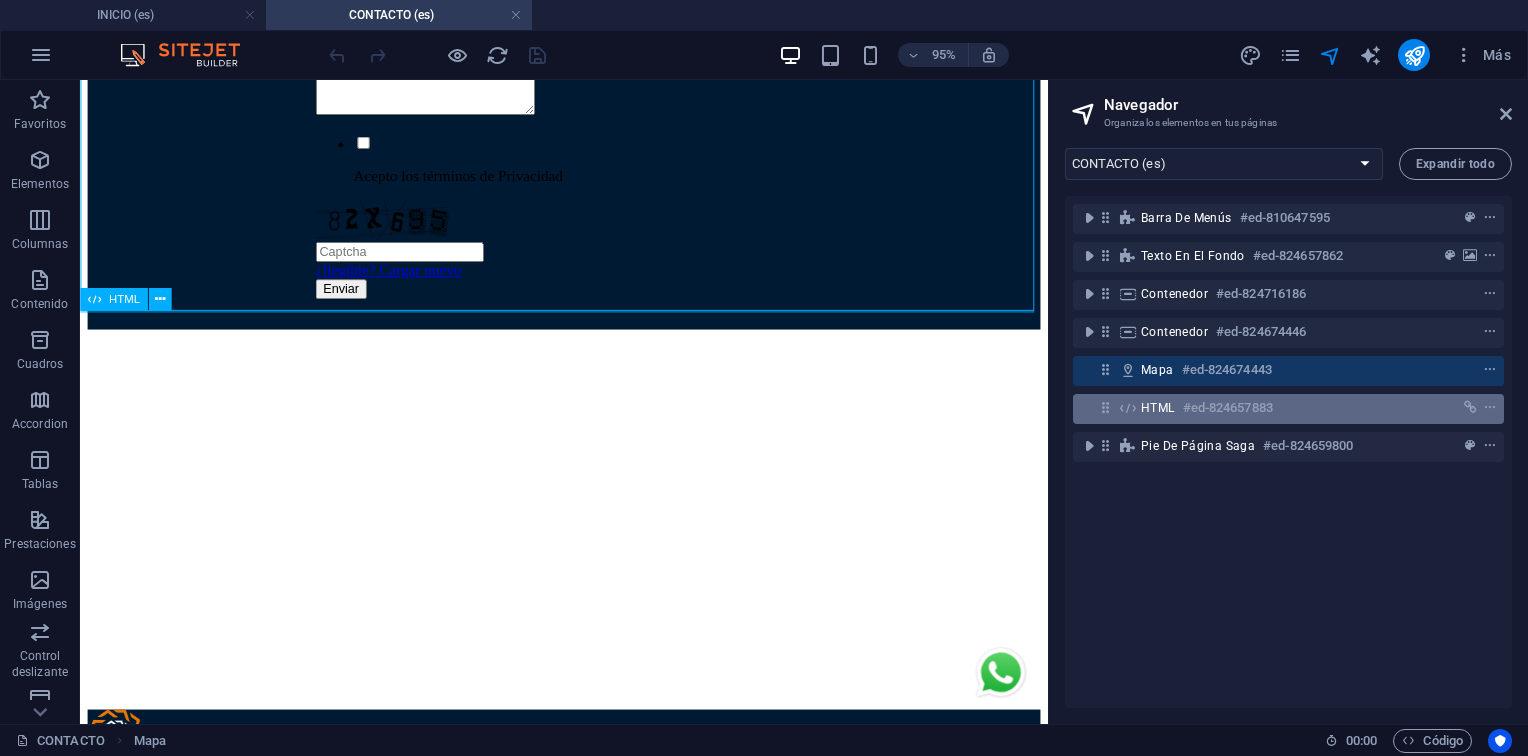 click on "HTML" at bounding box center (1158, 408) 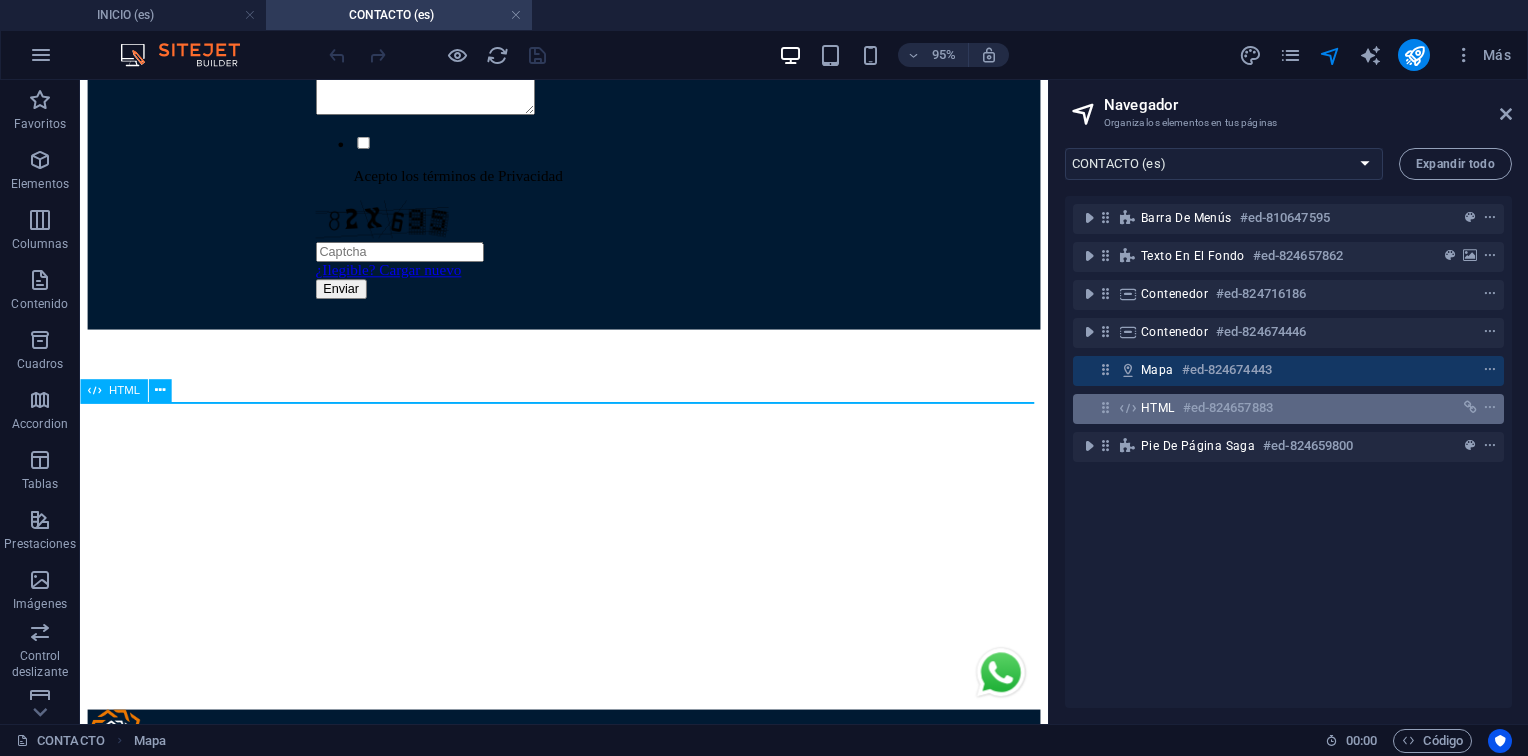 scroll, scrollTop: 1570, scrollLeft: 0, axis: vertical 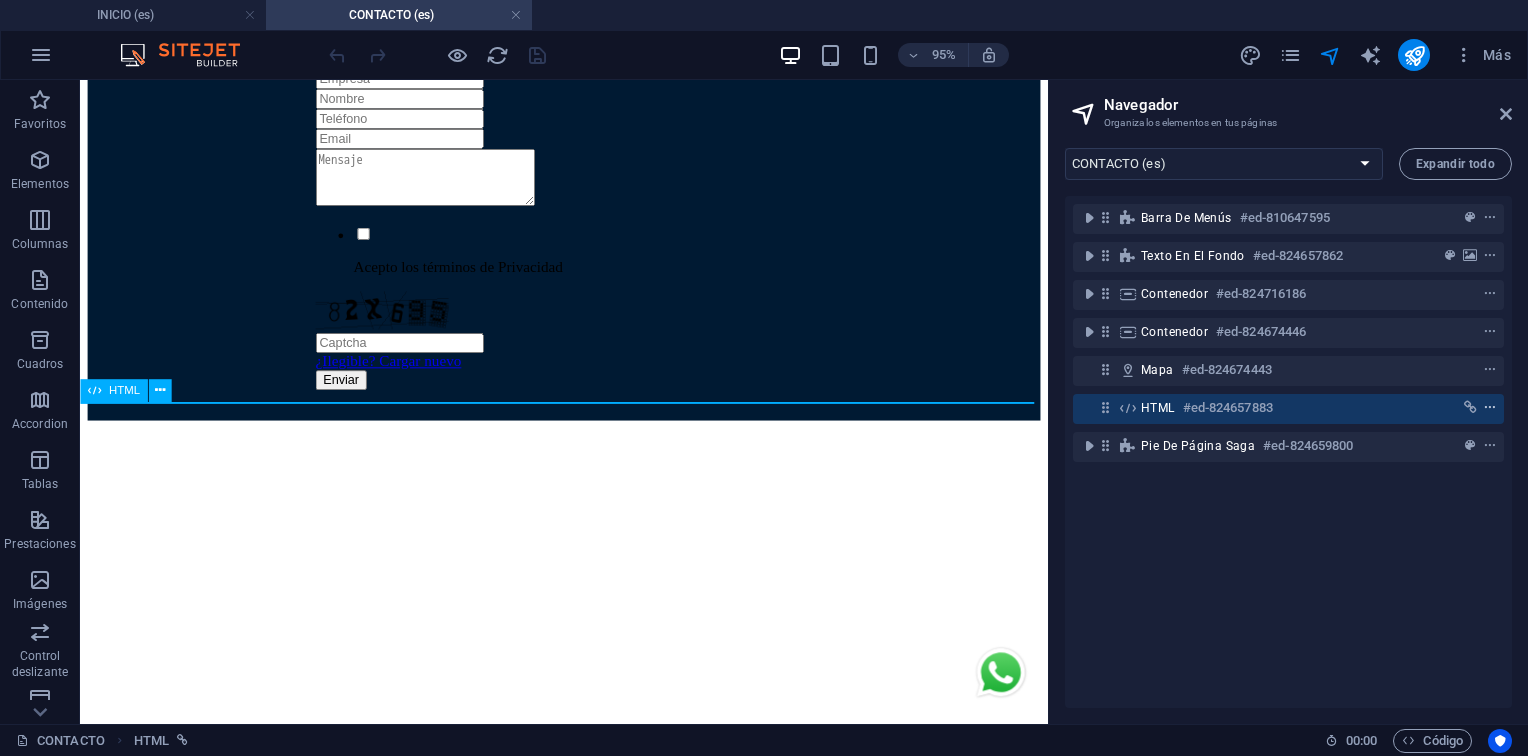 click at bounding box center [1490, 408] 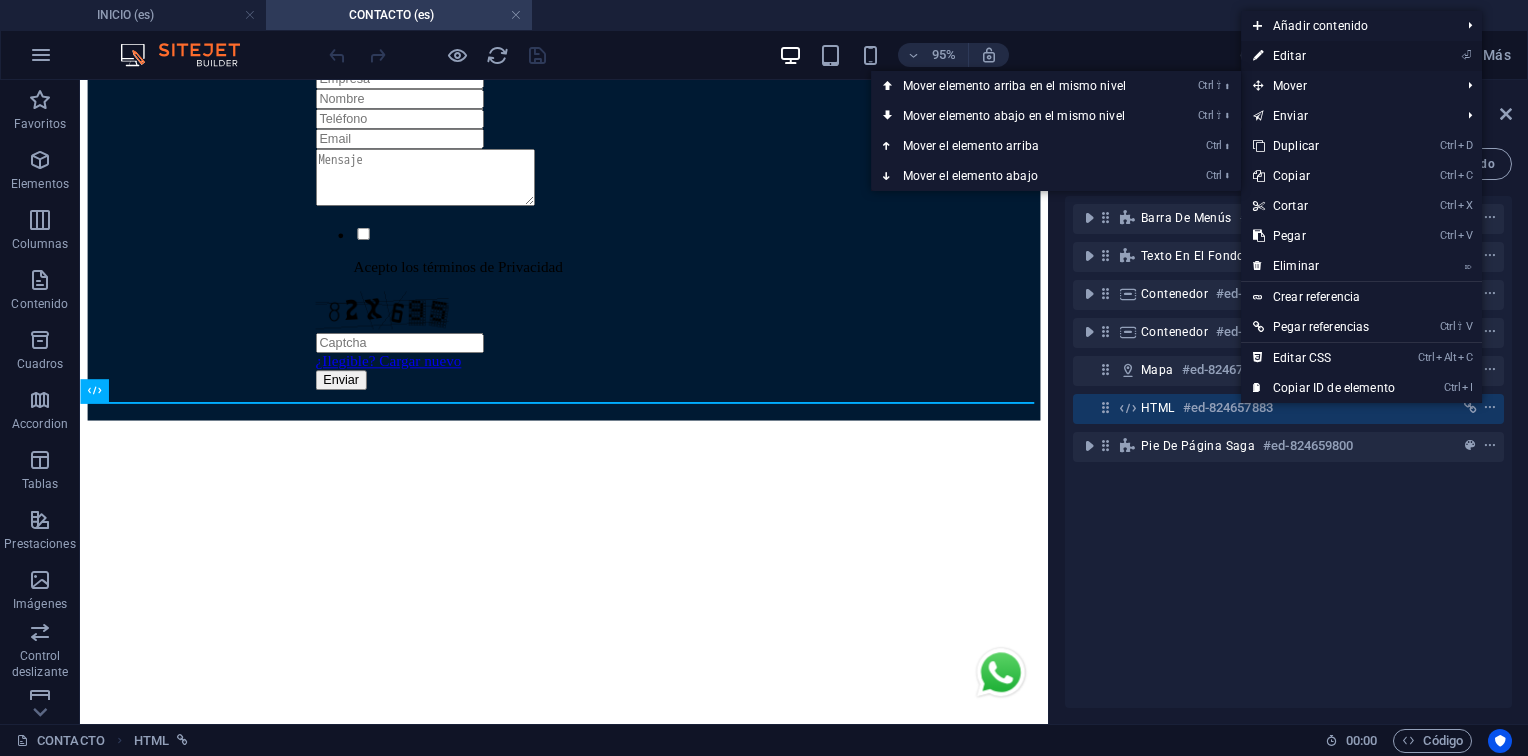 click on "⏎  Editar" at bounding box center [1324, 56] 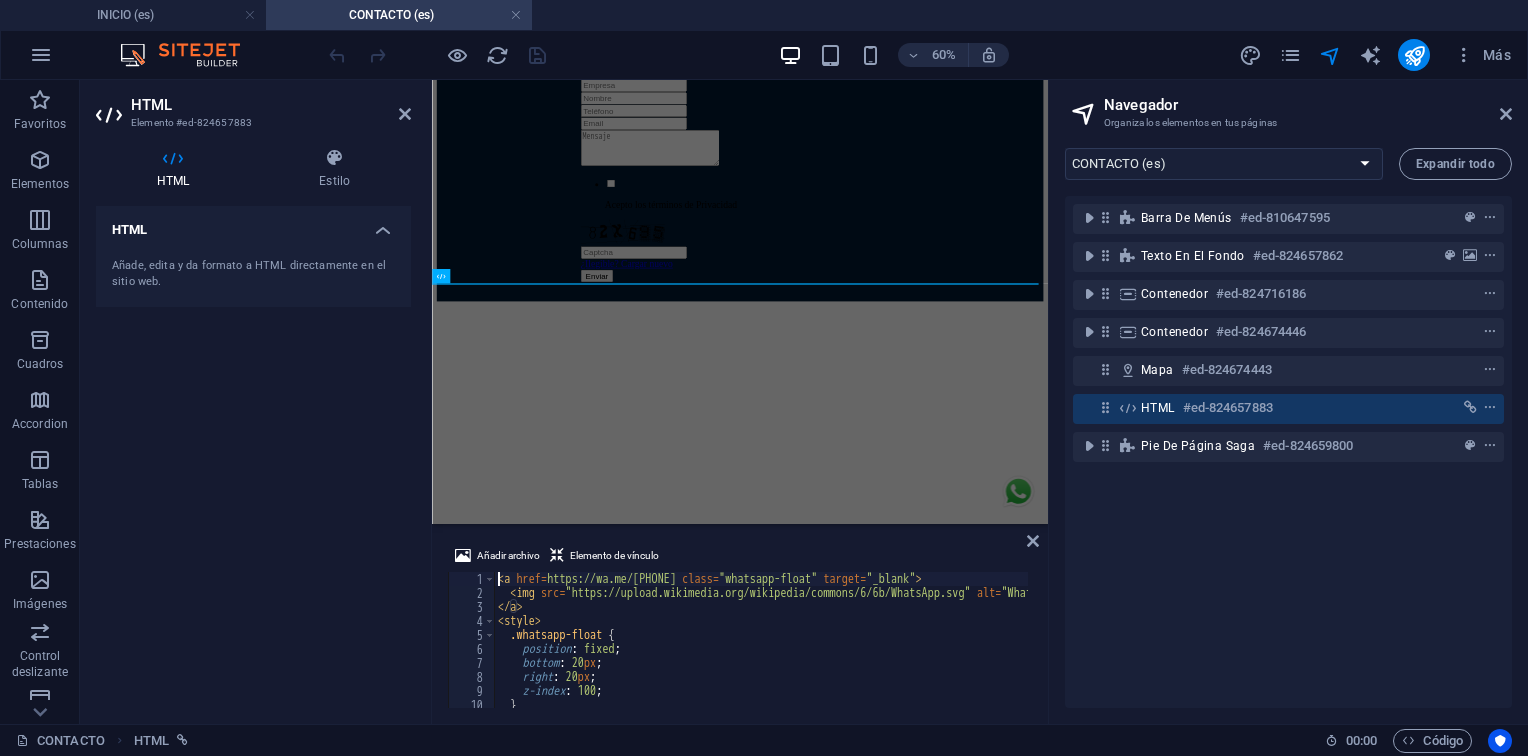 scroll, scrollTop: 1528, scrollLeft: 0, axis: vertical 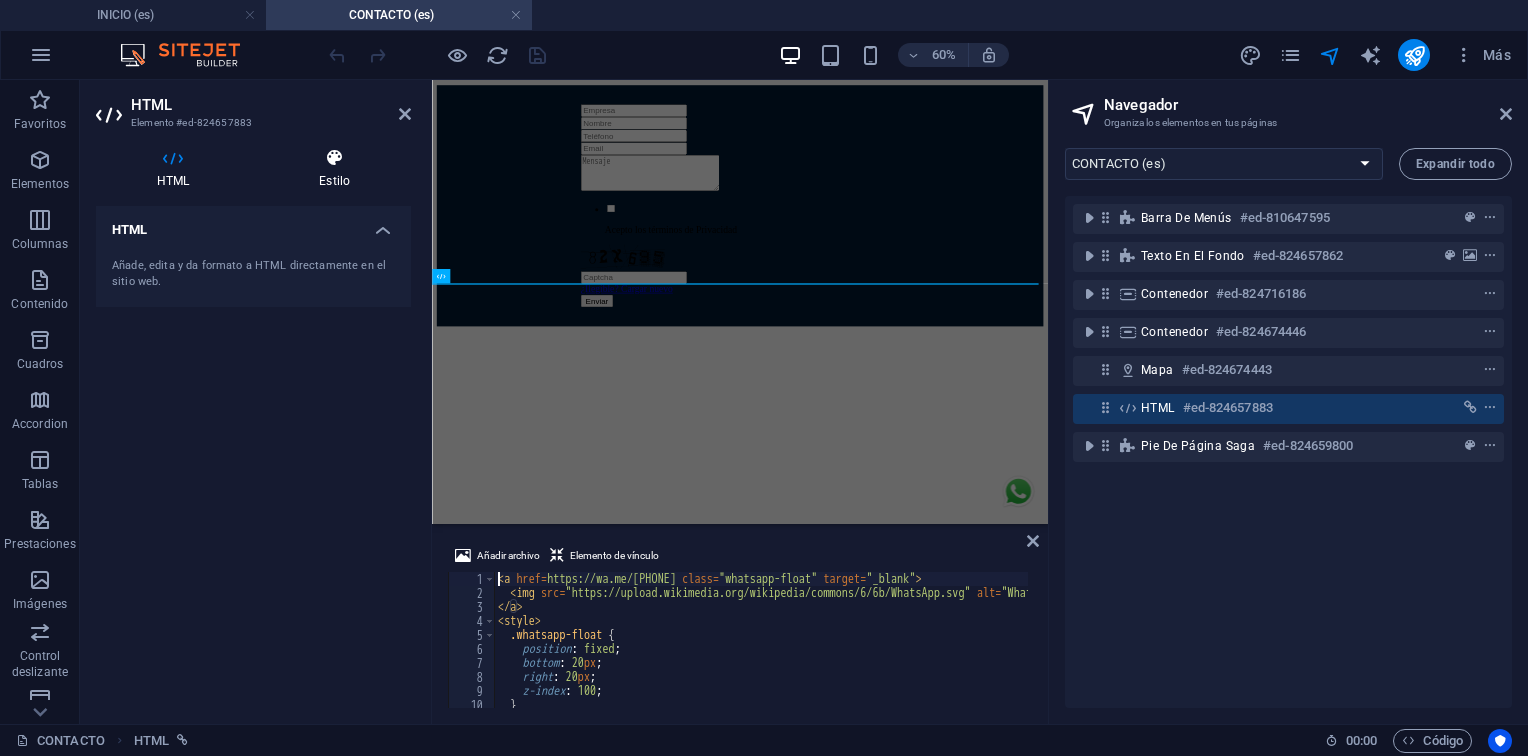 click on "Estilo" at bounding box center (334, 169) 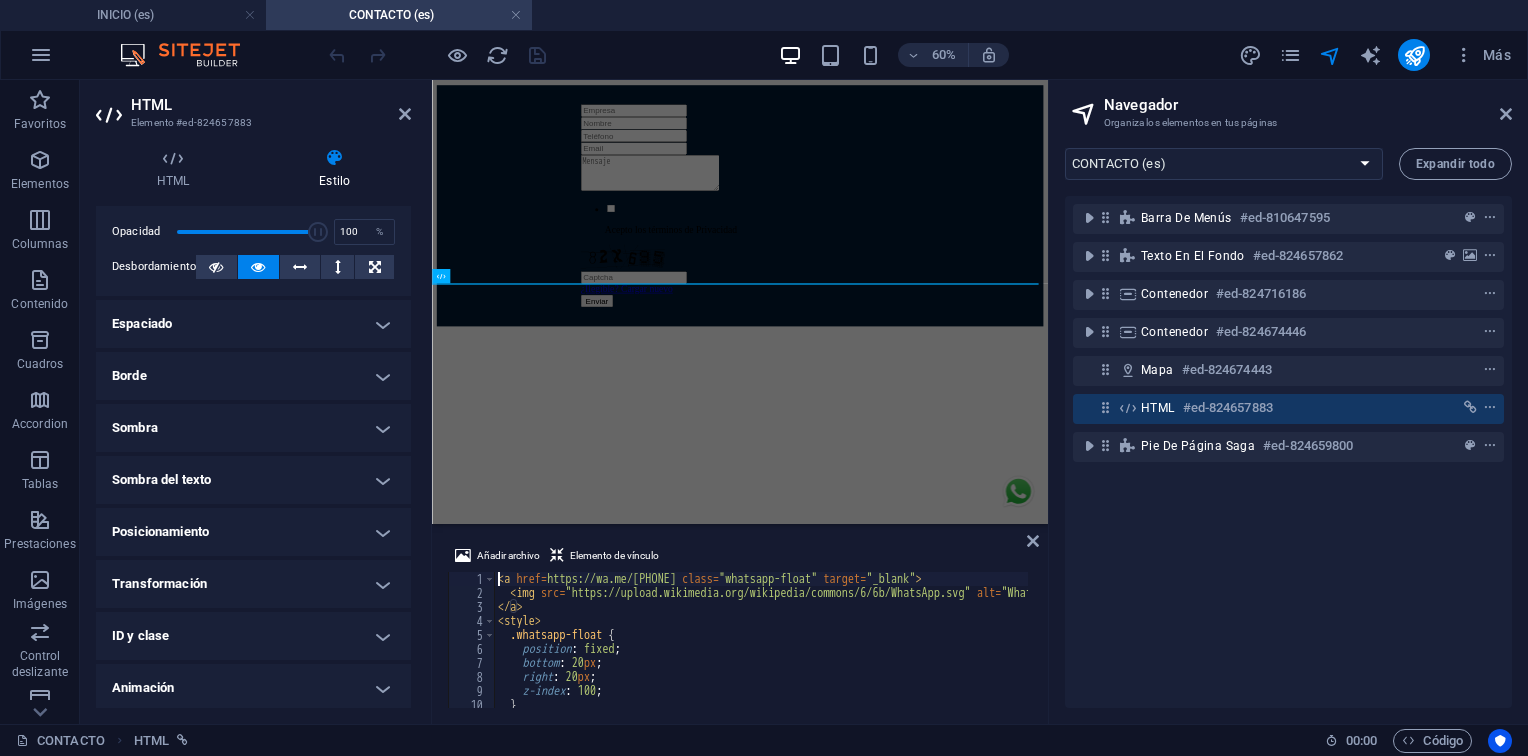 scroll, scrollTop: 128, scrollLeft: 0, axis: vertical 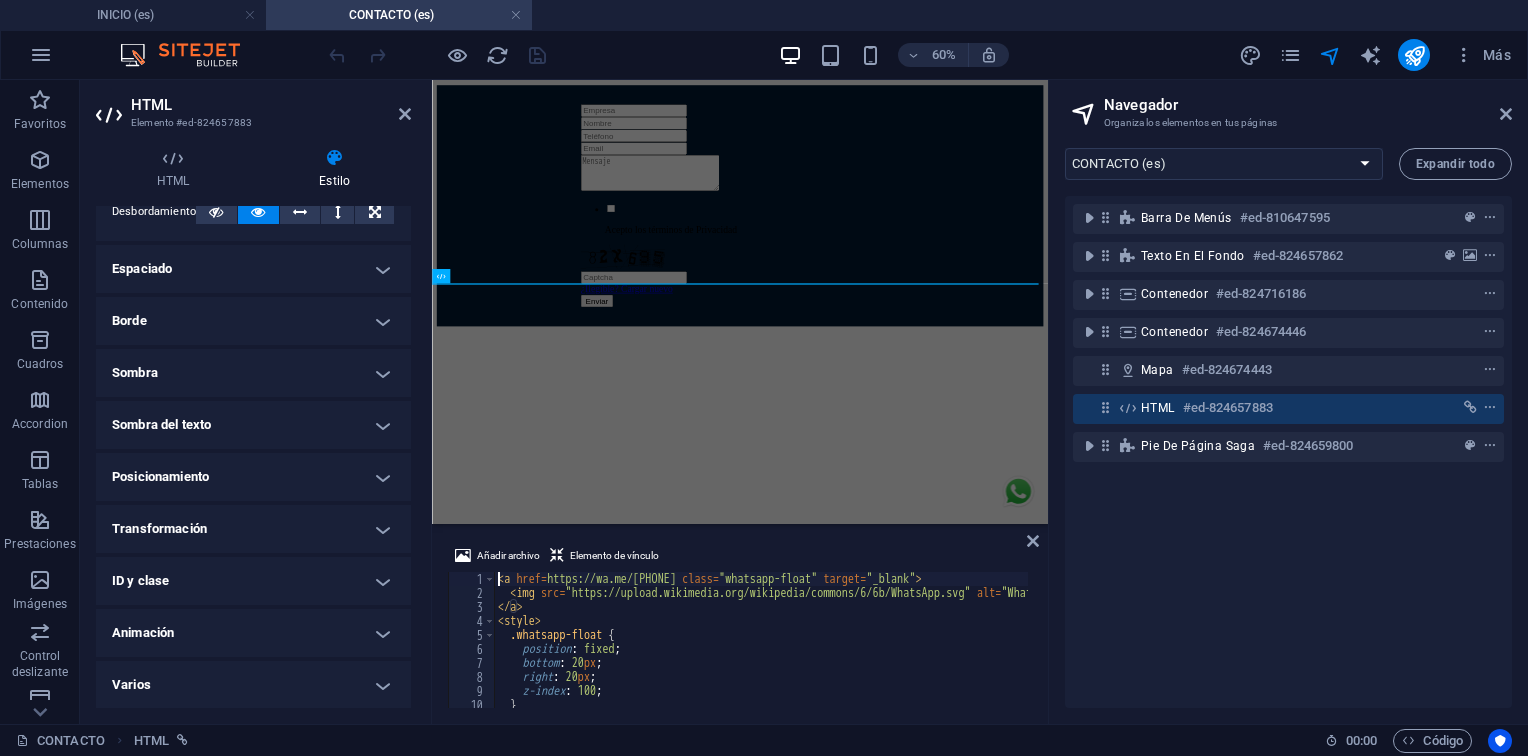 click on "Sombra" at bounding box center (253, 373) 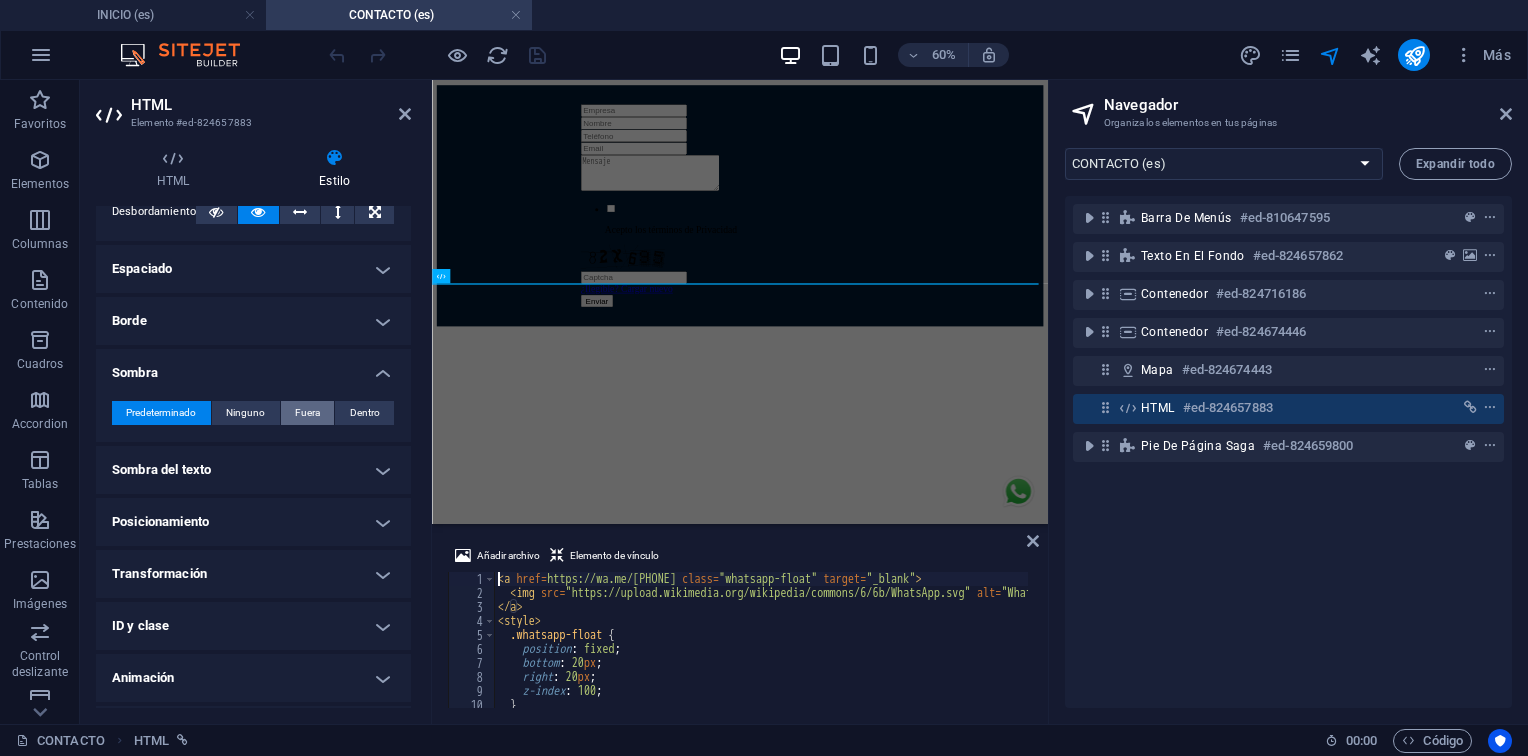 click on "Fuera" at bounding box center (307, 413) 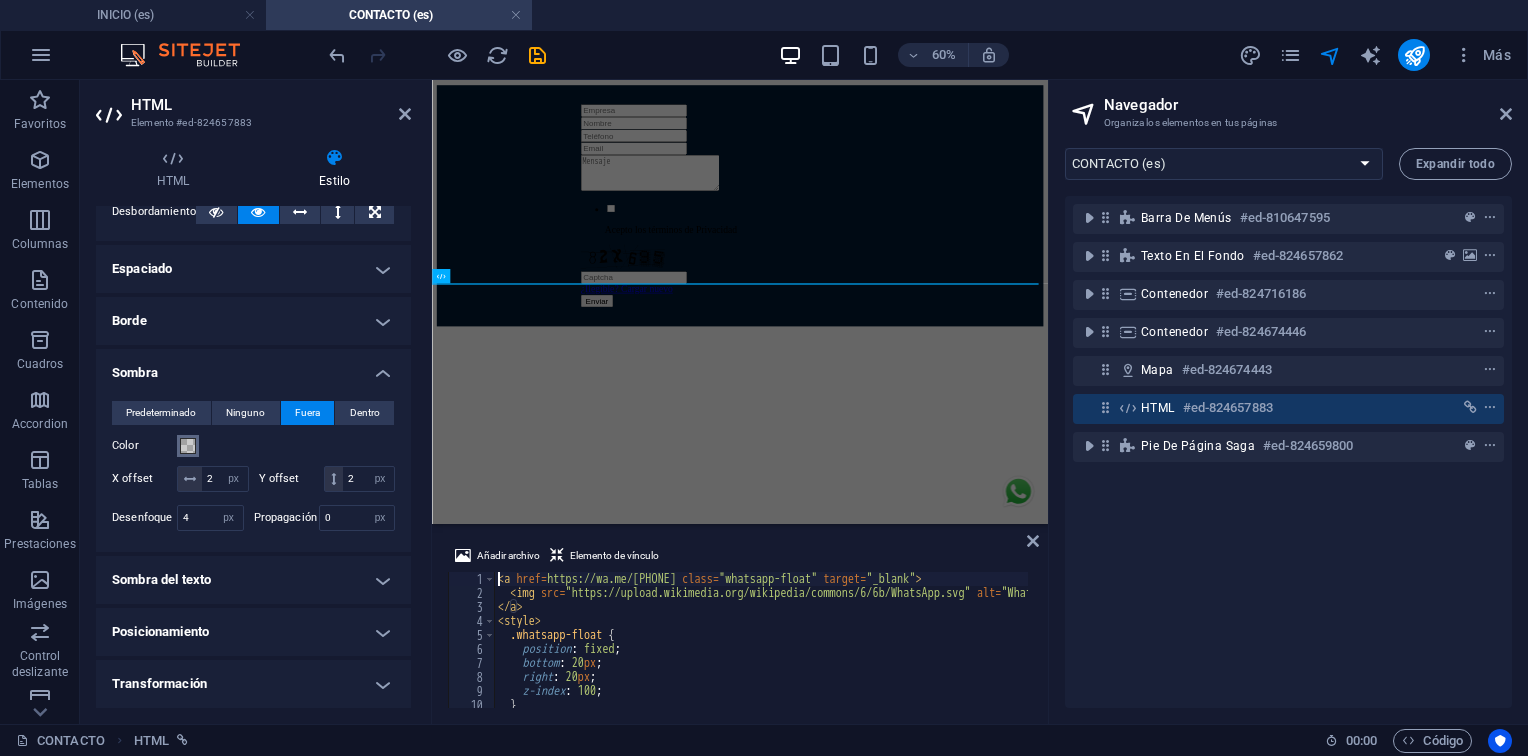 click on "Color" at bounding box center (188, 446) 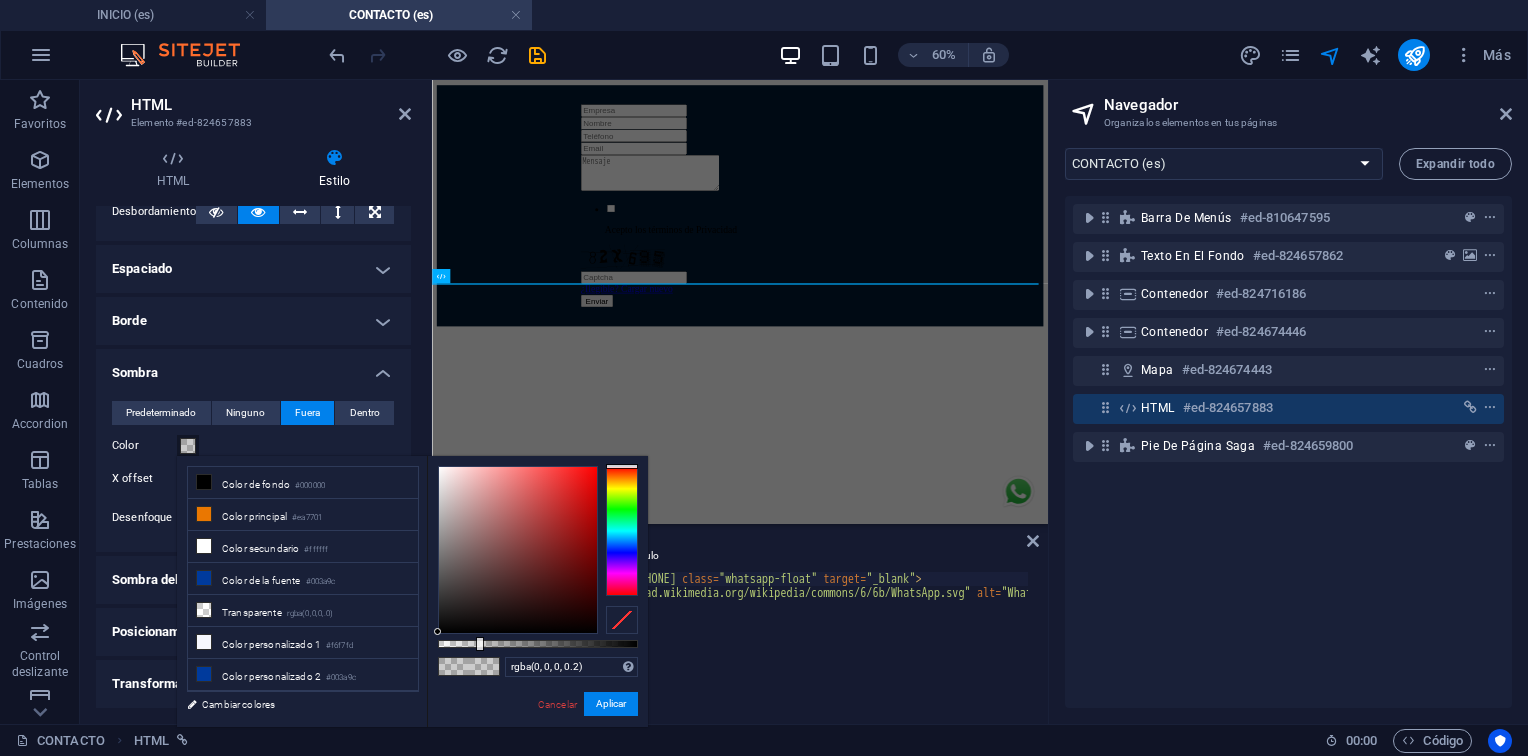 click on "rgba(0, 0, 0, 0.2) Formatos soportados #0852ed rgb(8, 82, 237) rgba(8, 82, 237, 90%) hsv(221,97,93) hsl(221, 93%, 48%) Cancelar Aplicar" at bounding box center [537, 736] 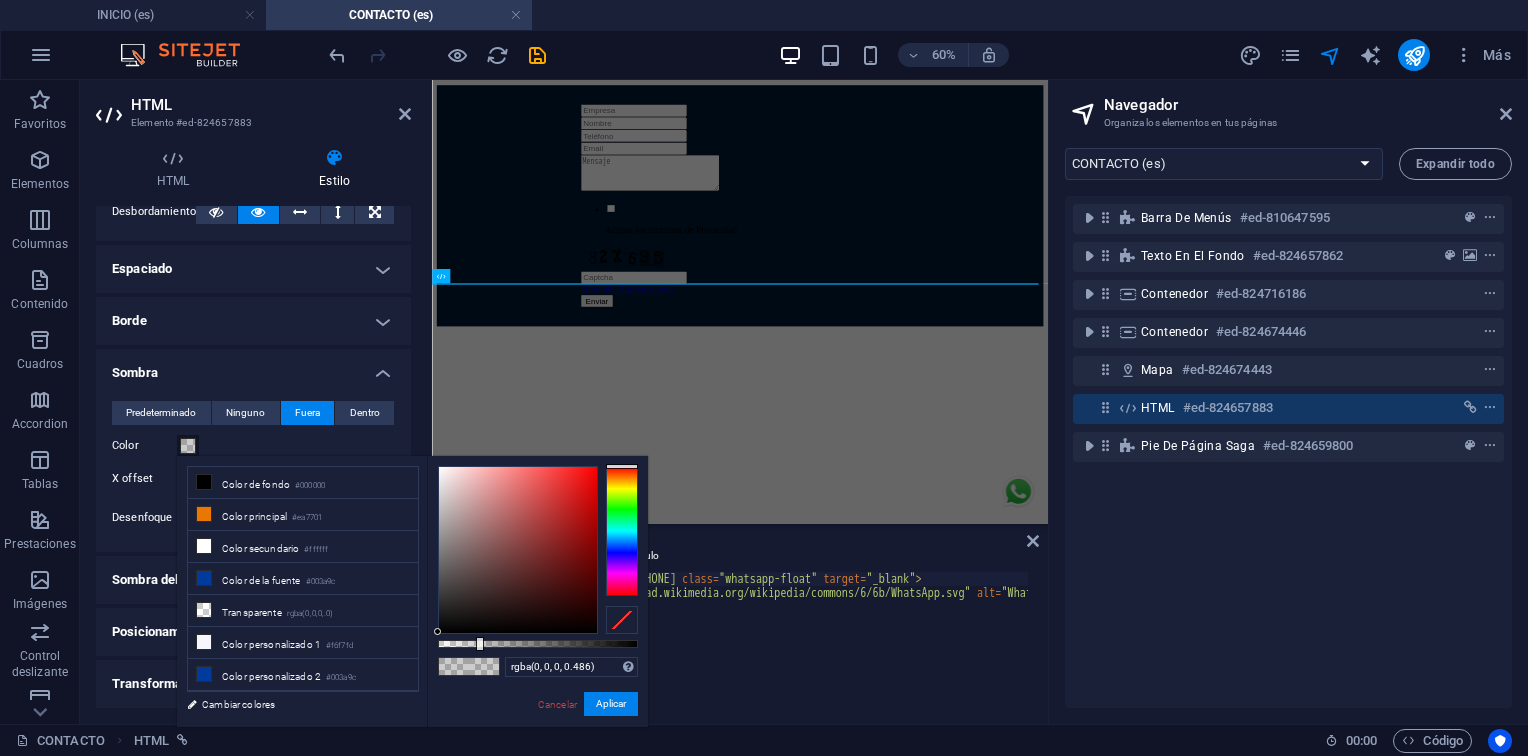 click at bounding box center [538, 644] 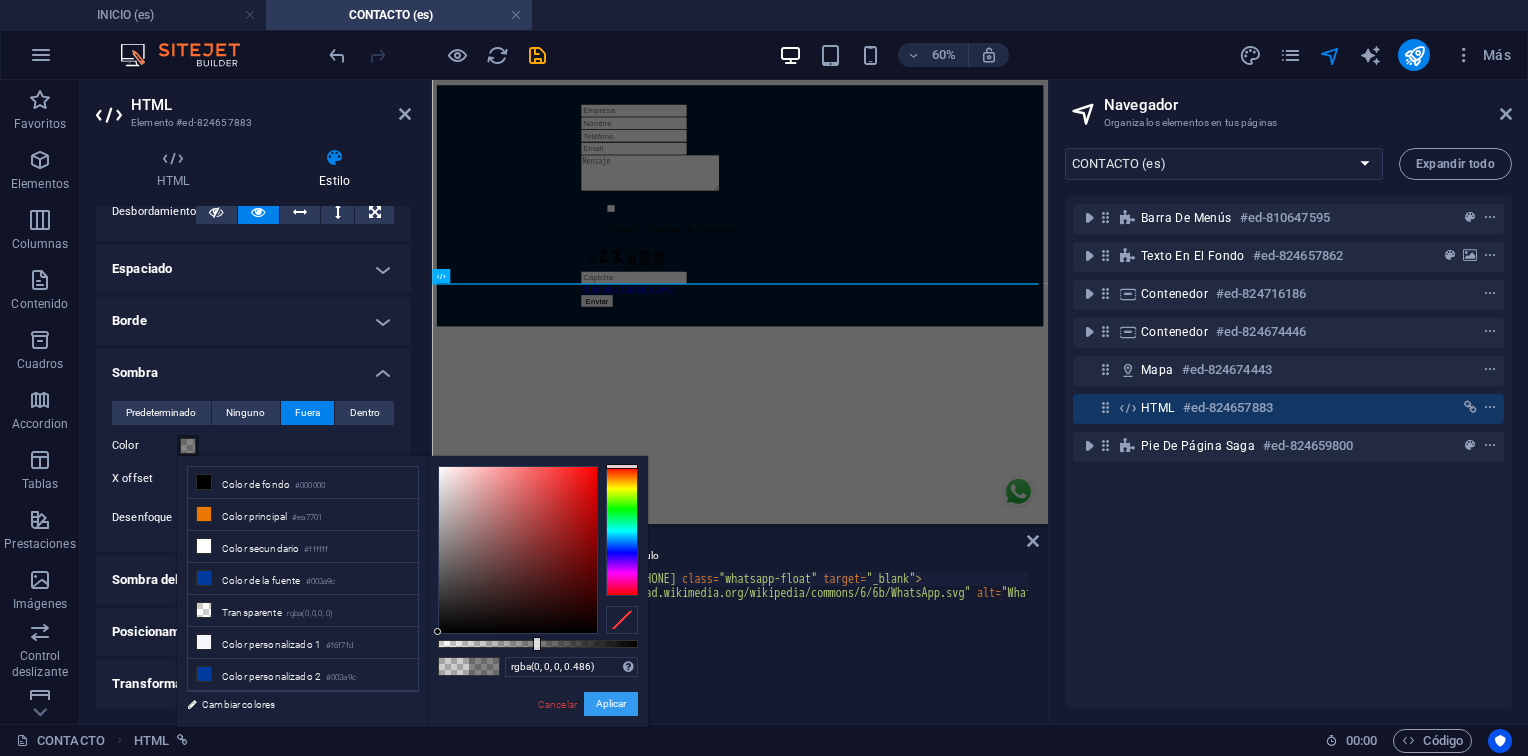 click on "Aplicar" at bounding box center (611, 704) 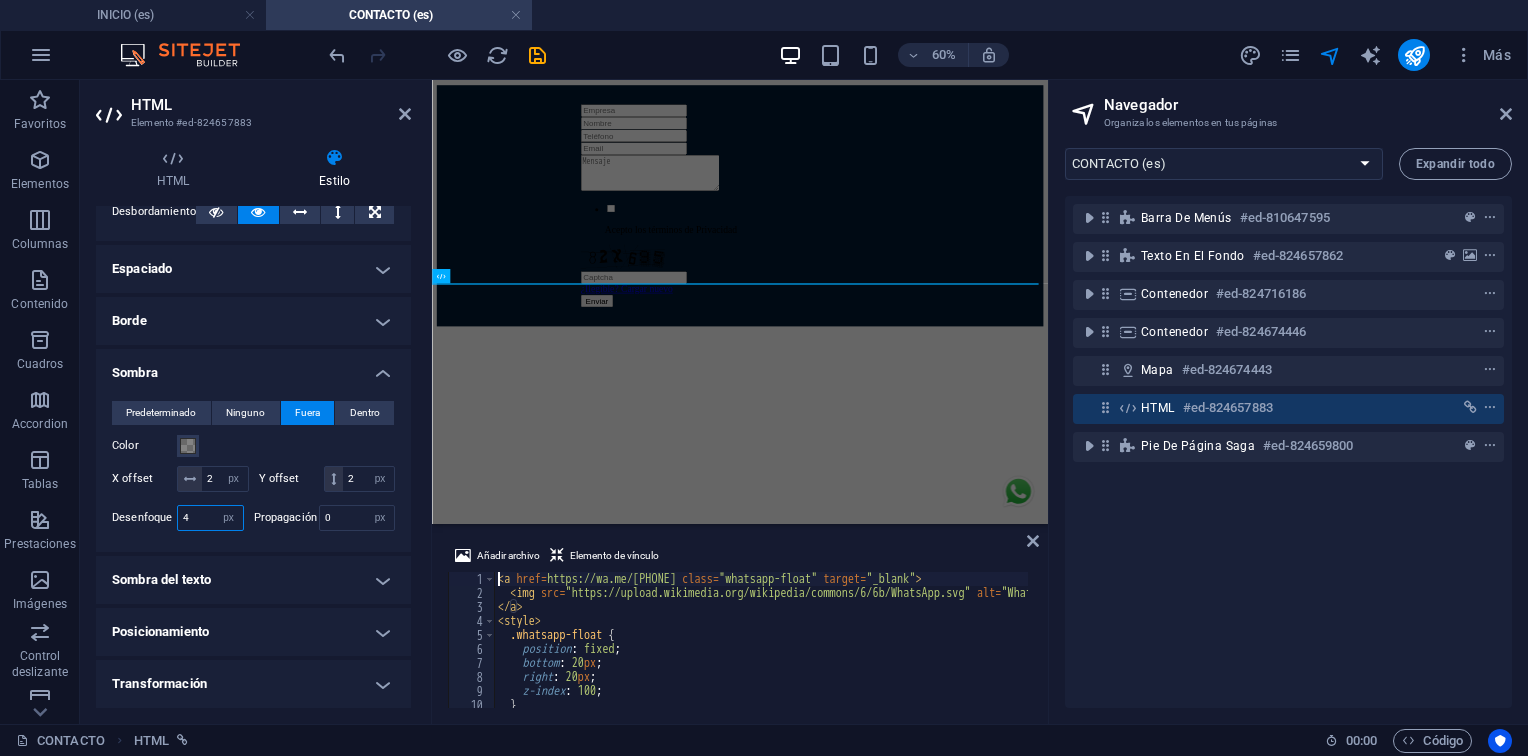 click on "4" at bounding box center [210, 518] 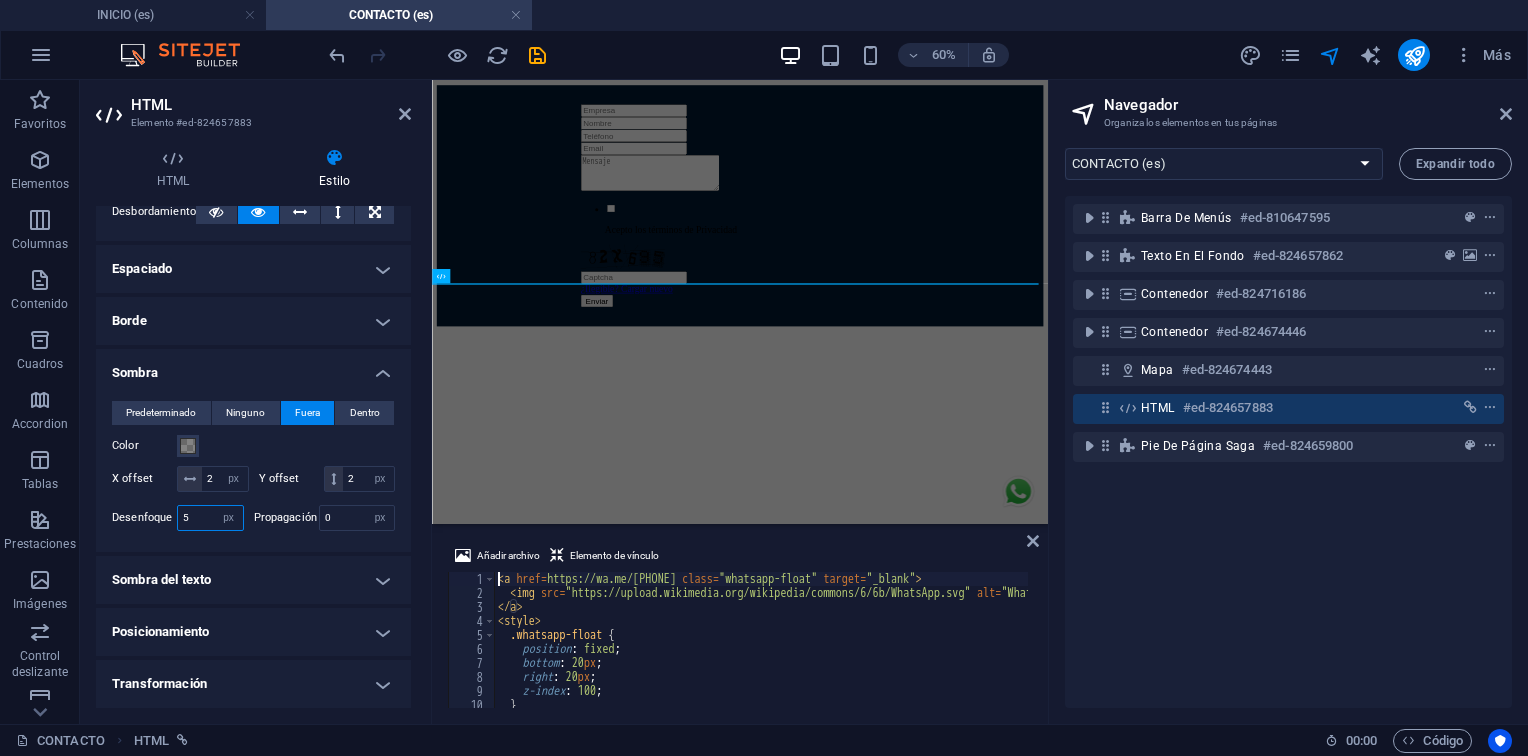 type on "5" 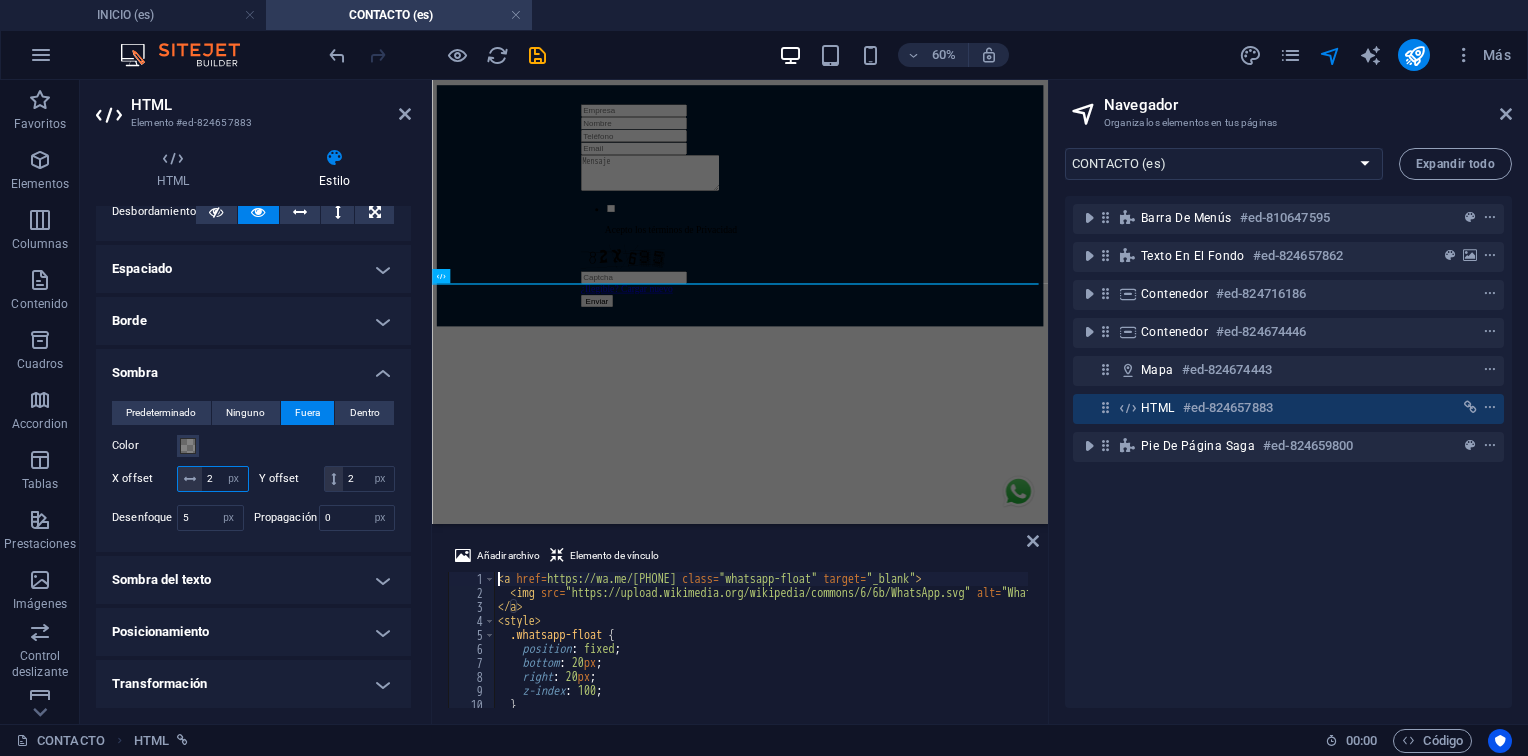 click on "2" at bounding box center [225, 479] 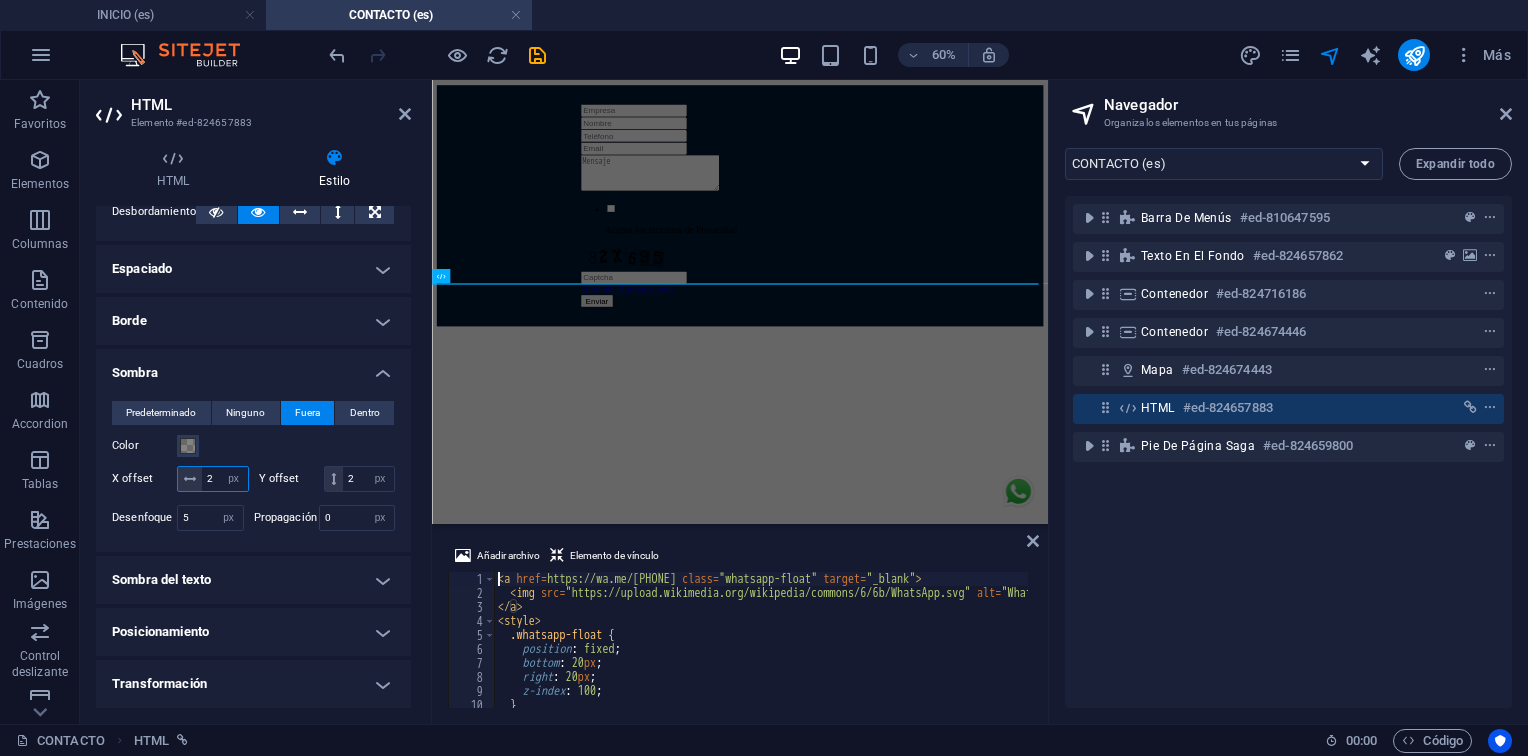 click on "2" at bounding box center [225, 479] 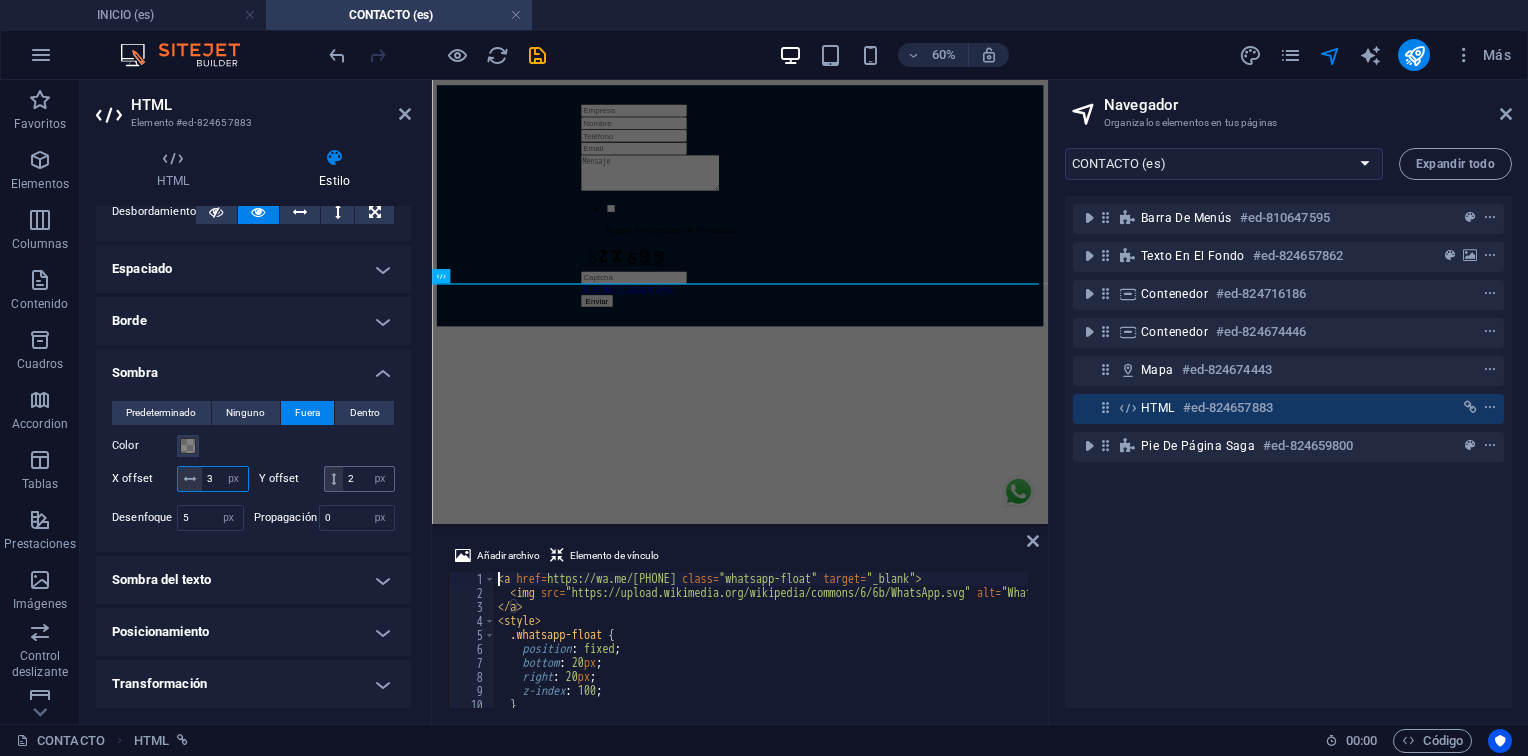 type on "3" 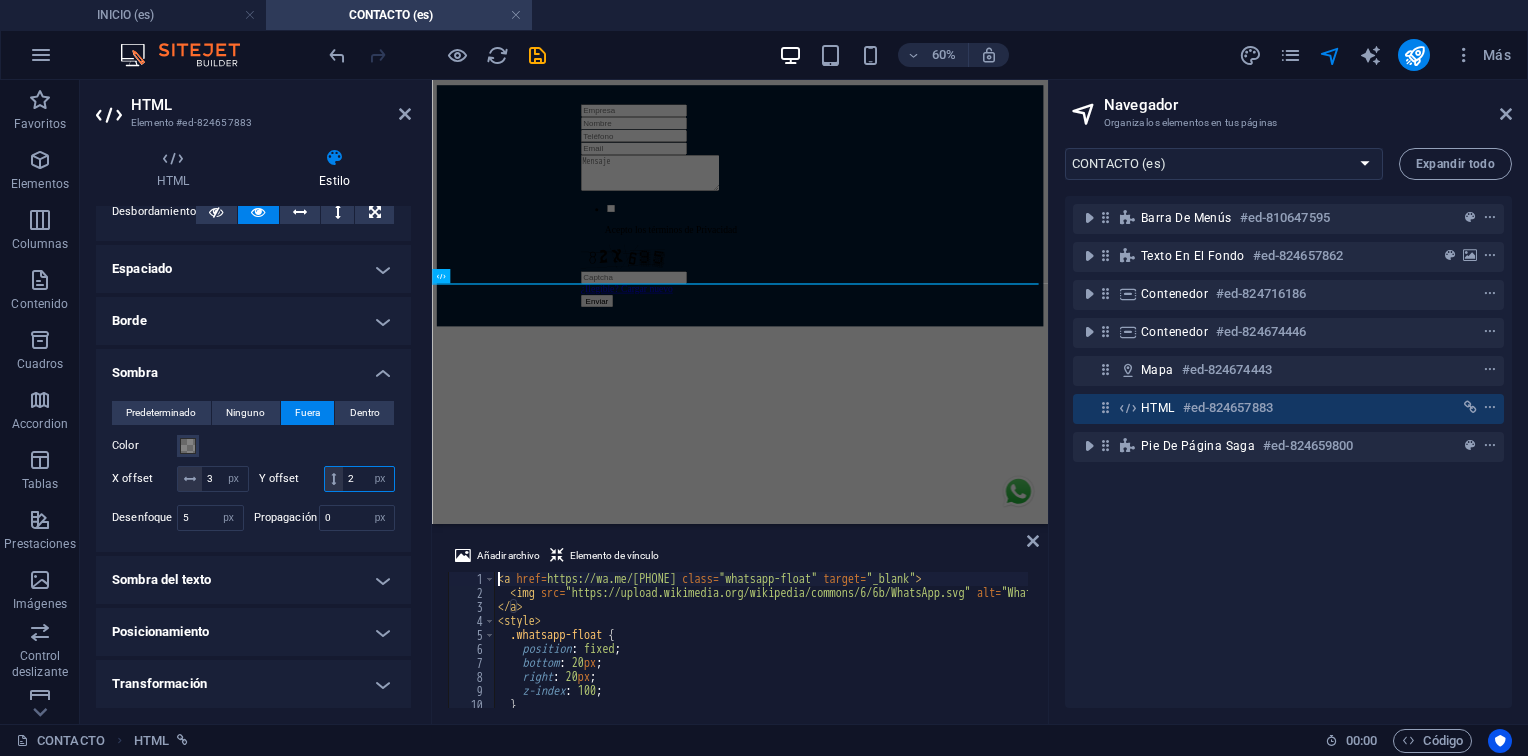 click on "2" at bounding box center [368, 479] 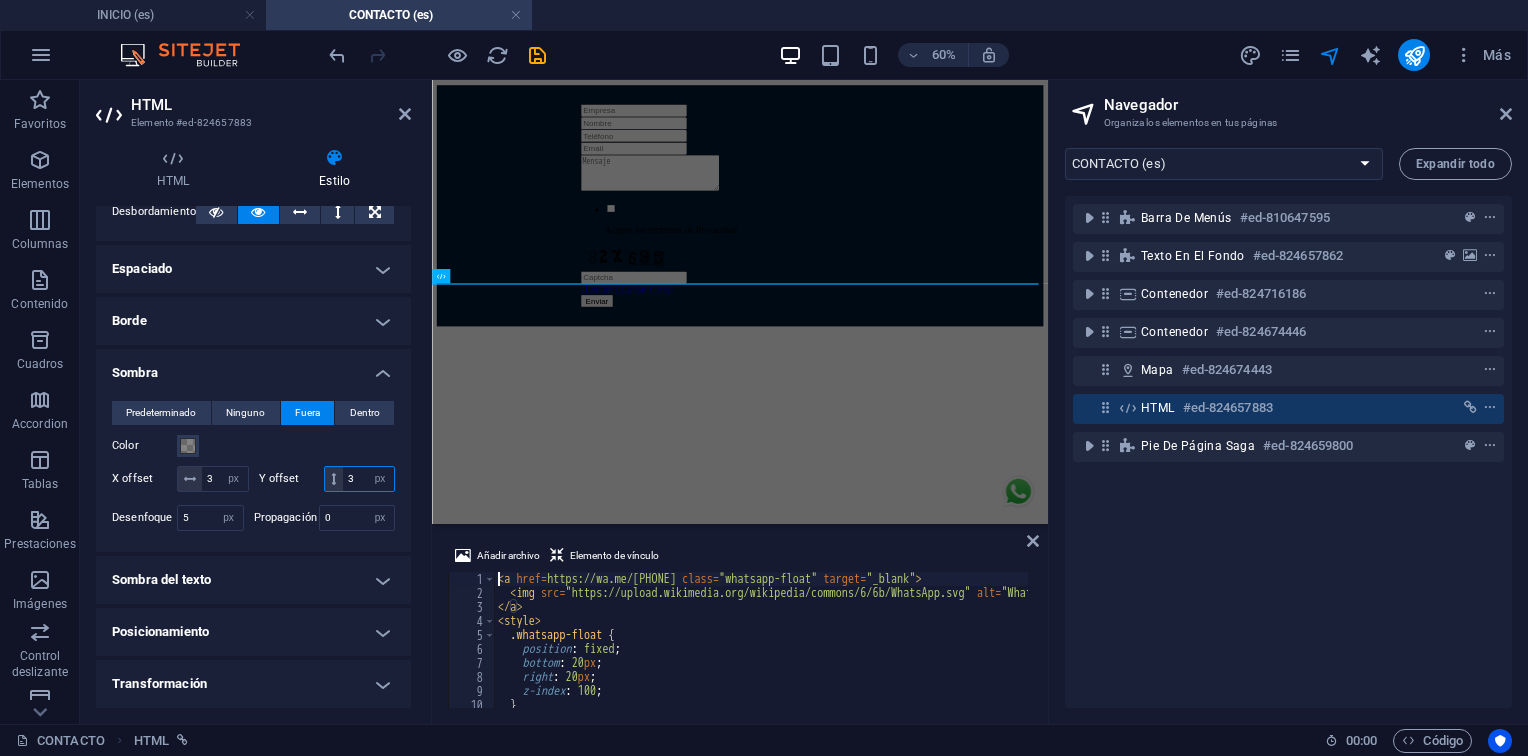 type on "3" 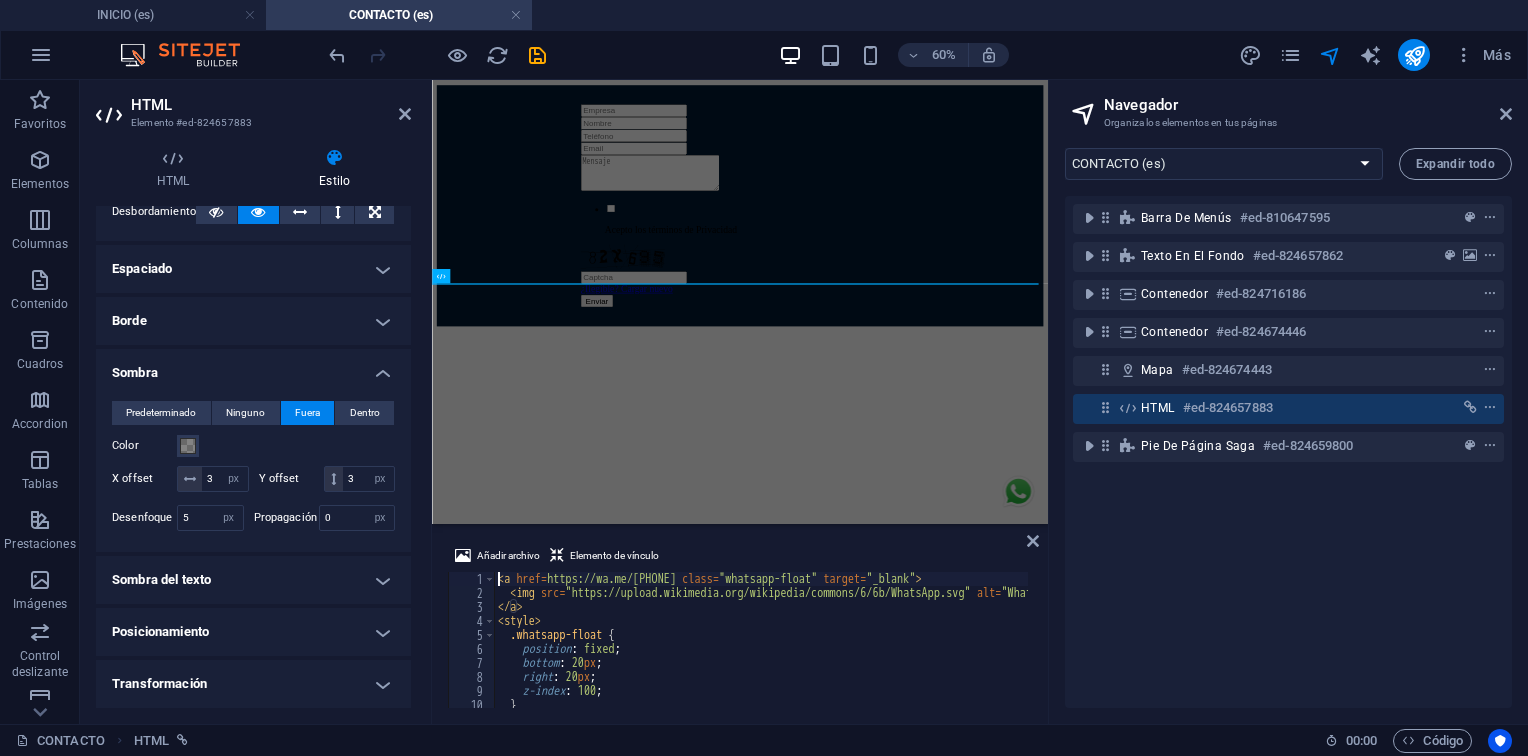 click on "Sombra" at bounding box center (253, 367) 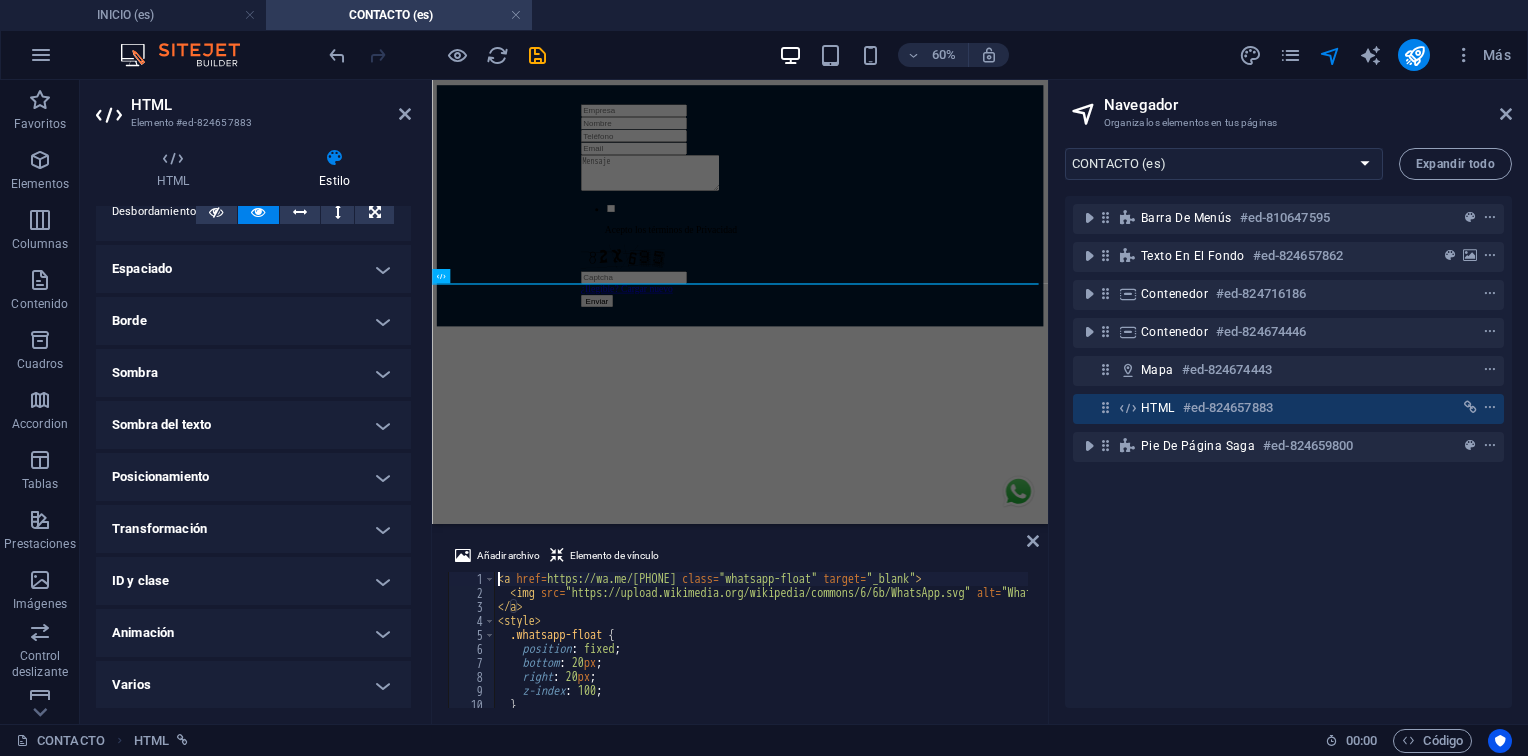 click on "Animación" at bounding box center (253, 633) 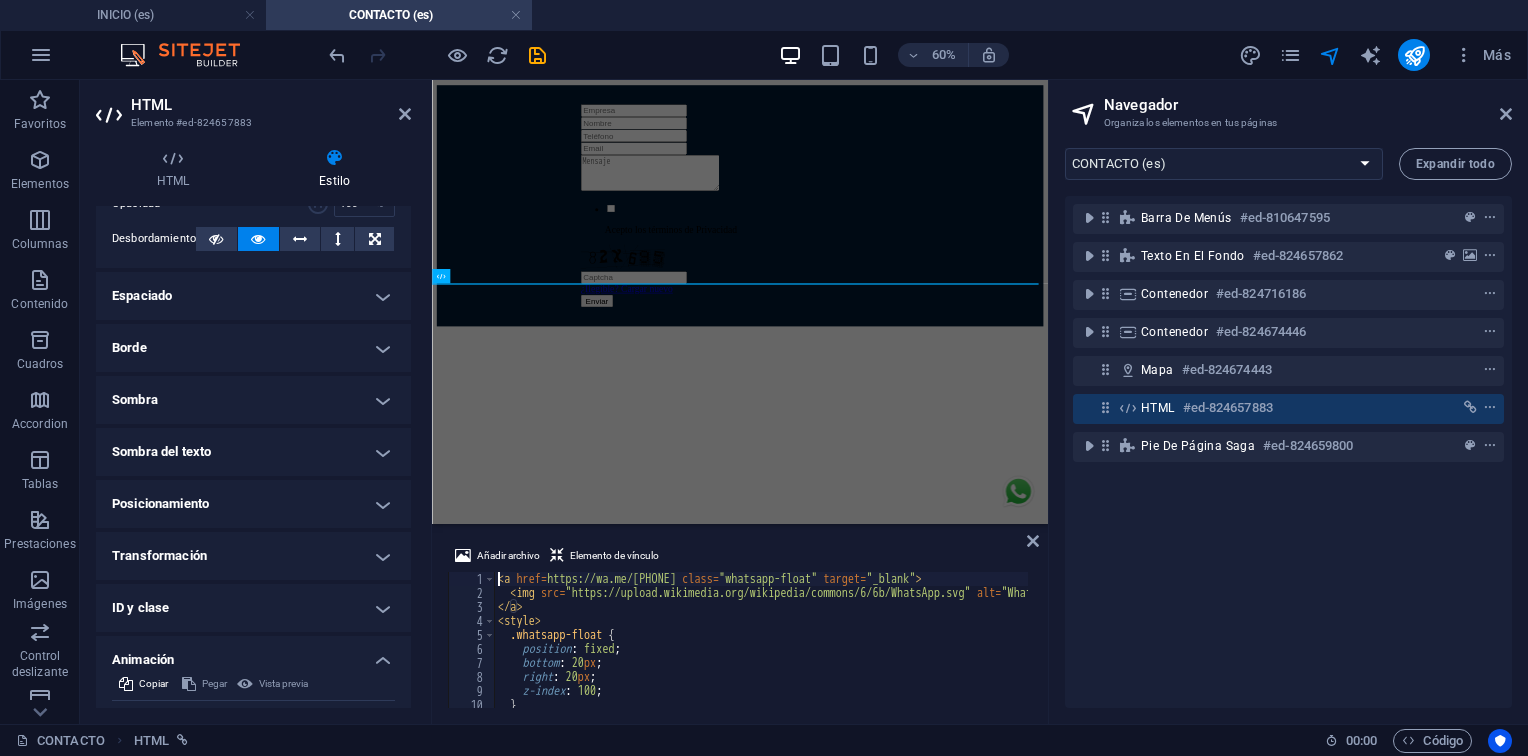 scroll, scrollTop: 193, scrollLeft: 0, axis: vertical 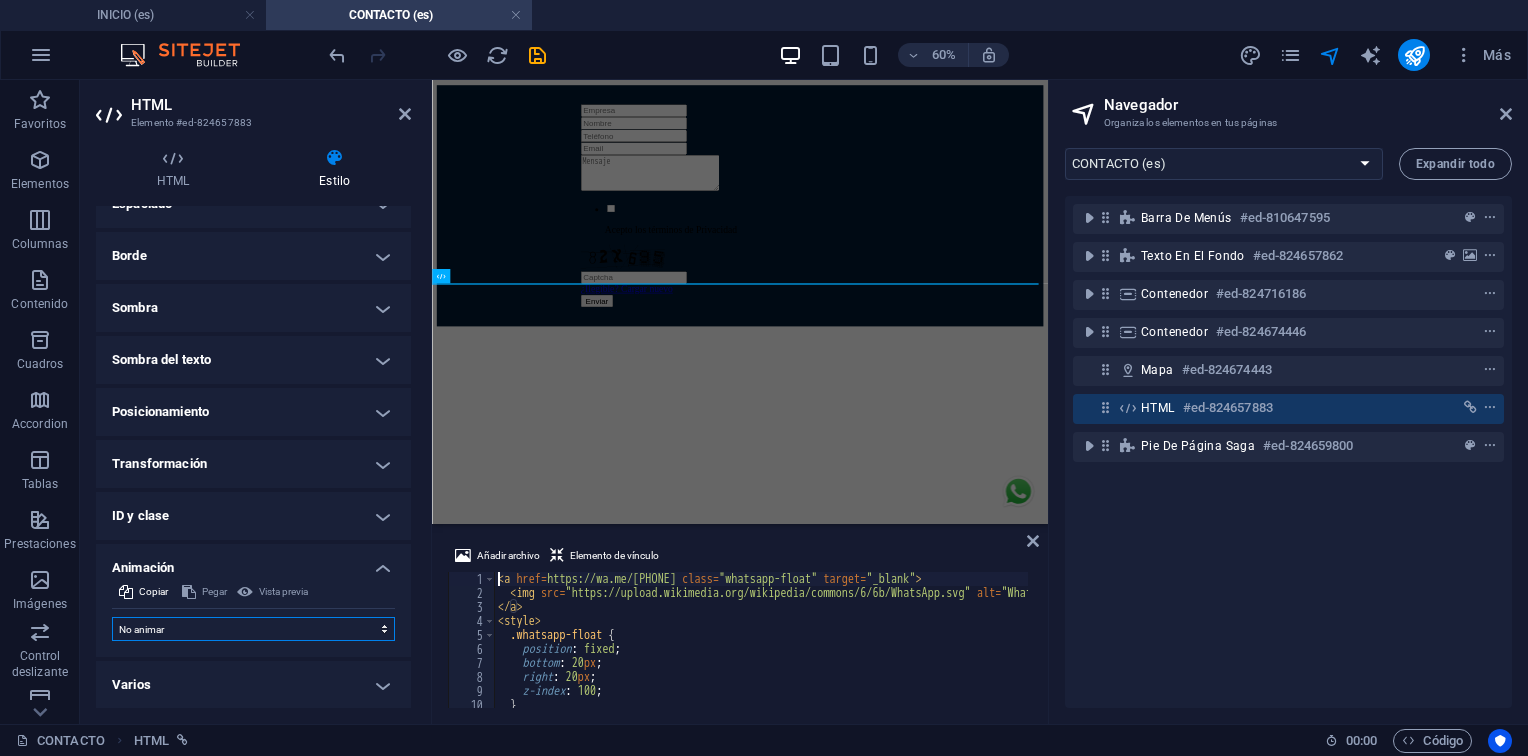 click on "No animar Mostrar / Ocultar Subir/bajar Acercar/alejar Deslizar de izquierda a derecha Deslizar de derecha a izquierda Deslizar de arriba a abajo Deslizar de abajo a arriba Pulsación Parpadeo Abrir como superposición" at bounding box center (253, 629) 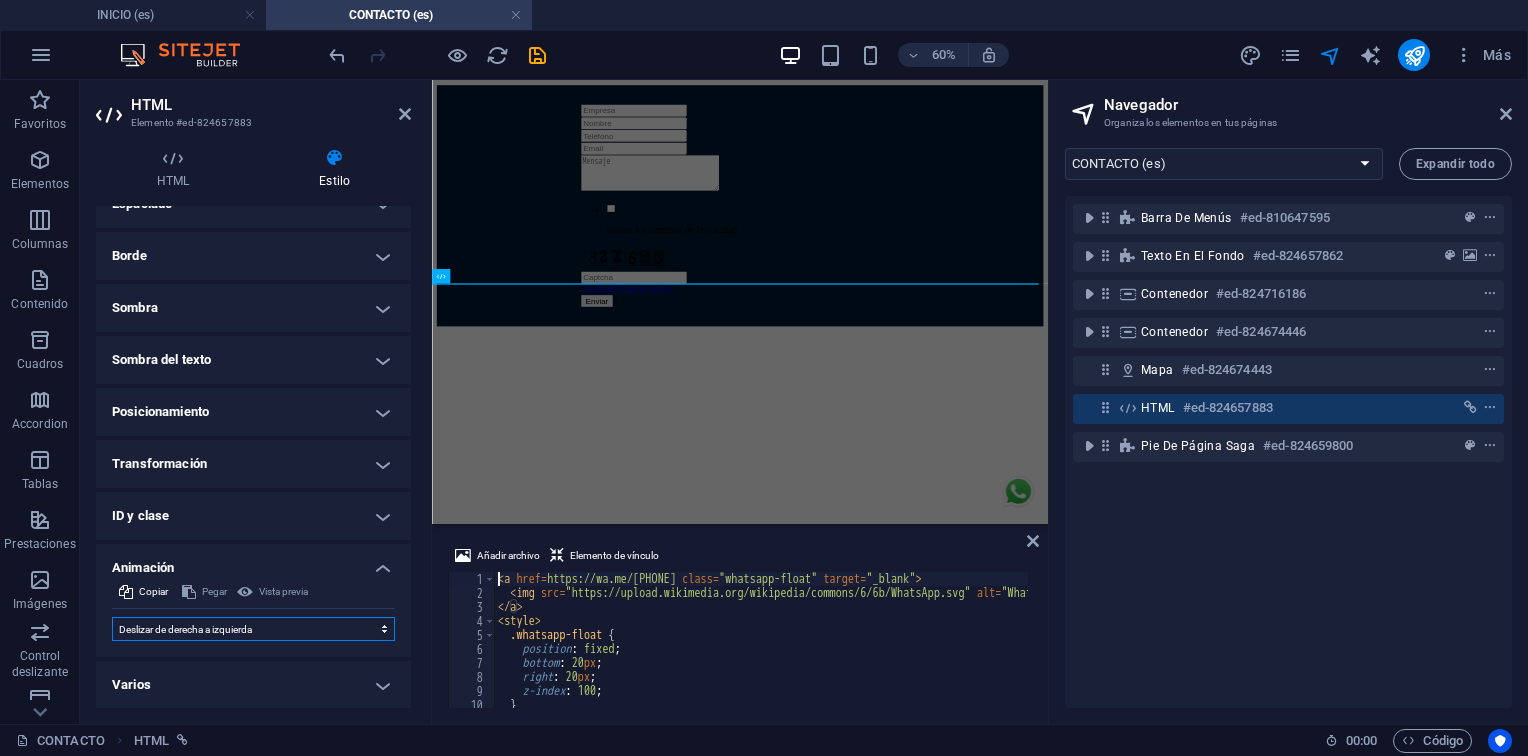 click on "No animar Mostrar / Ocultar Subir/bajar Acercar/alejar Deslizar de izquierda a derecha Deslizar de derecha a izquierda Deslizar de arriba a abajo Deslizar de abajo a arriba Pulsación Parpadeo Abrir como superposición" at bounding box center [253, 629] 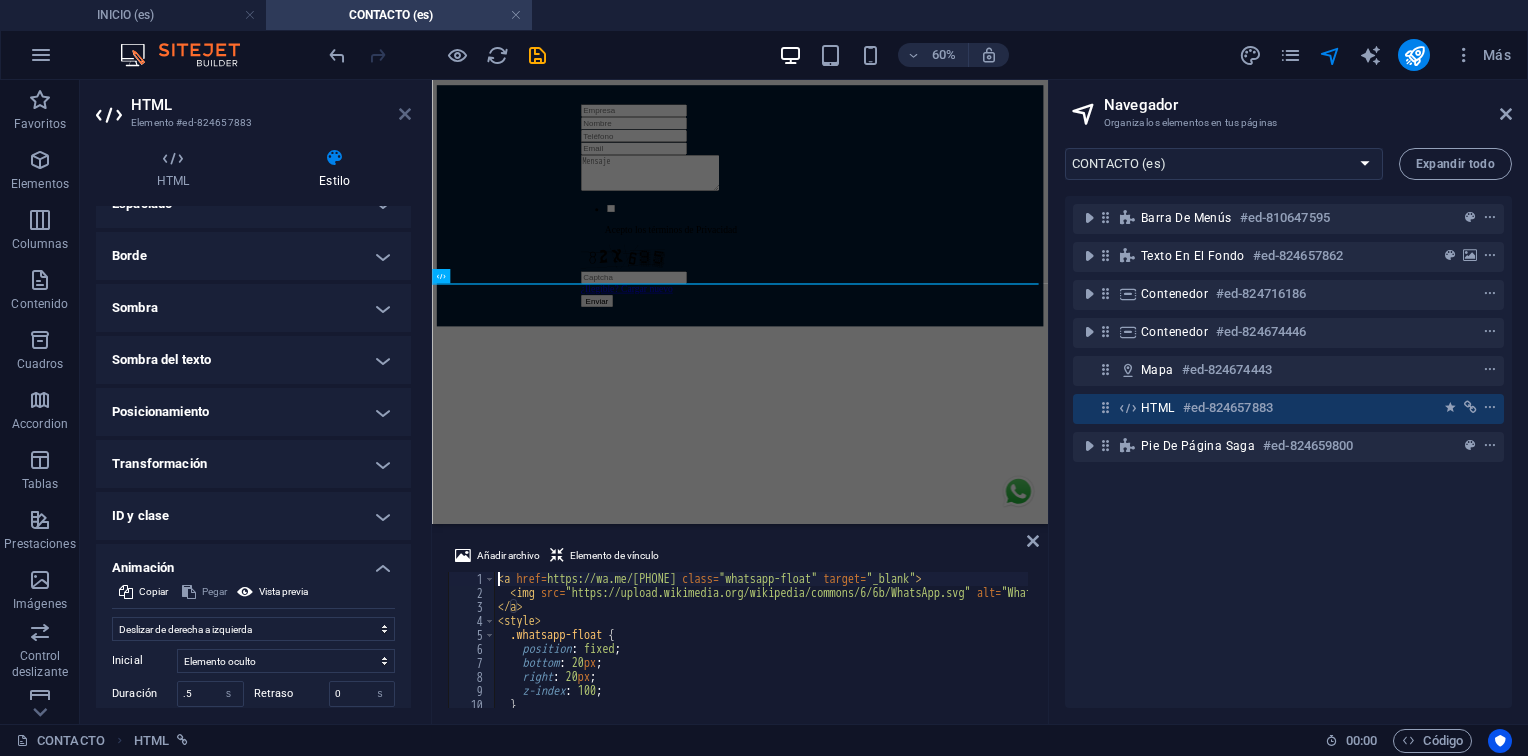 click at bounding box center [405, 114] 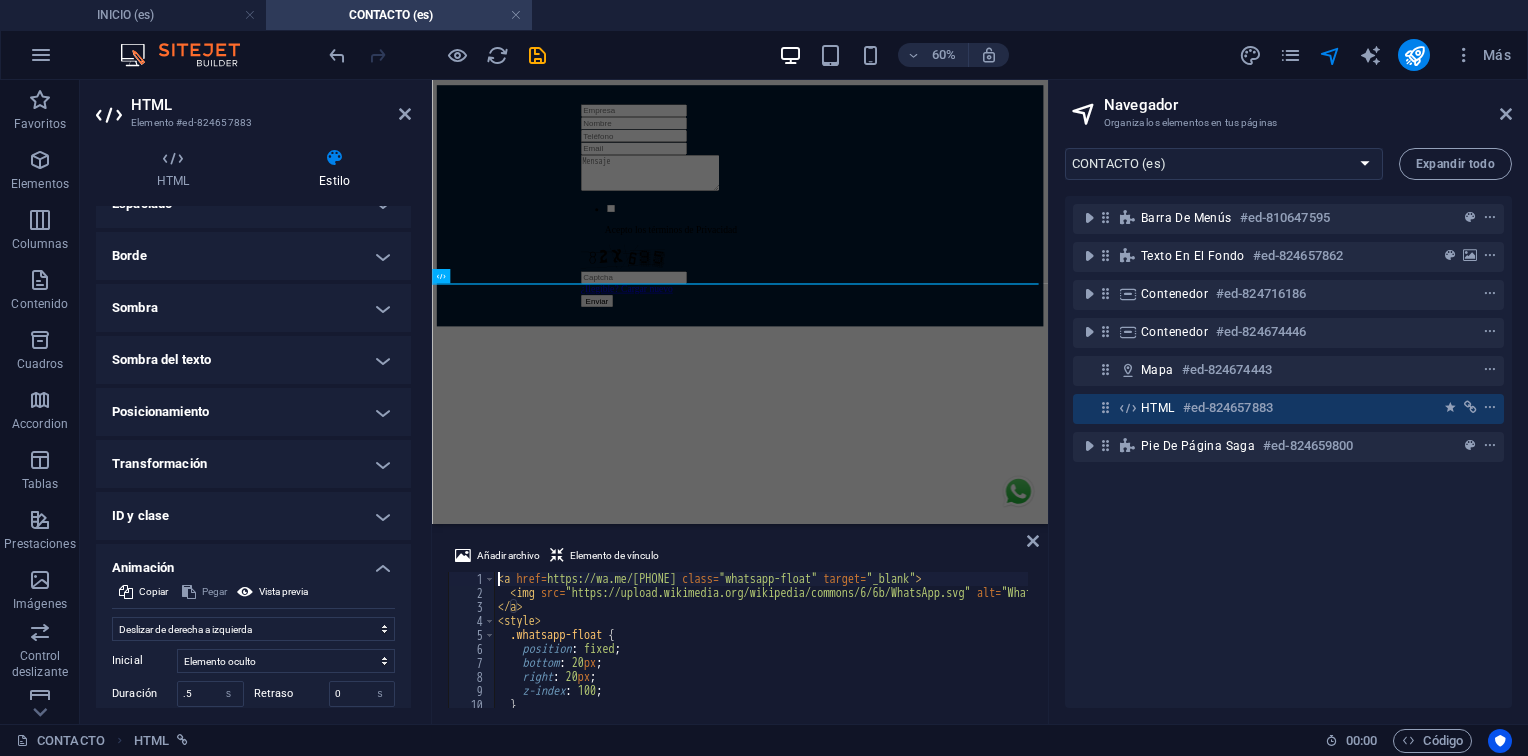 scroll, scrollTop: 1570, scrollLeft: 0, axis: vertical 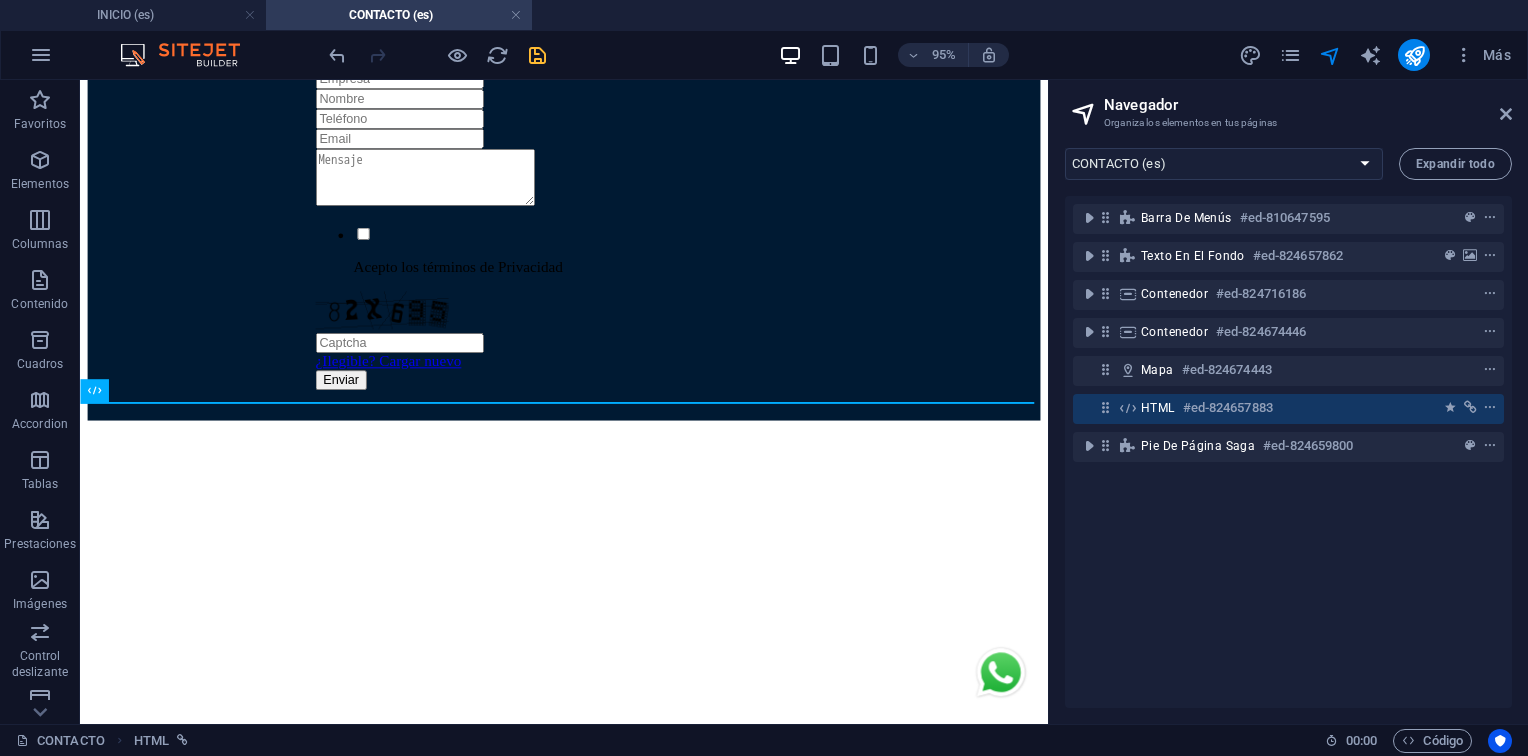 click at bounding box center (537, 55) 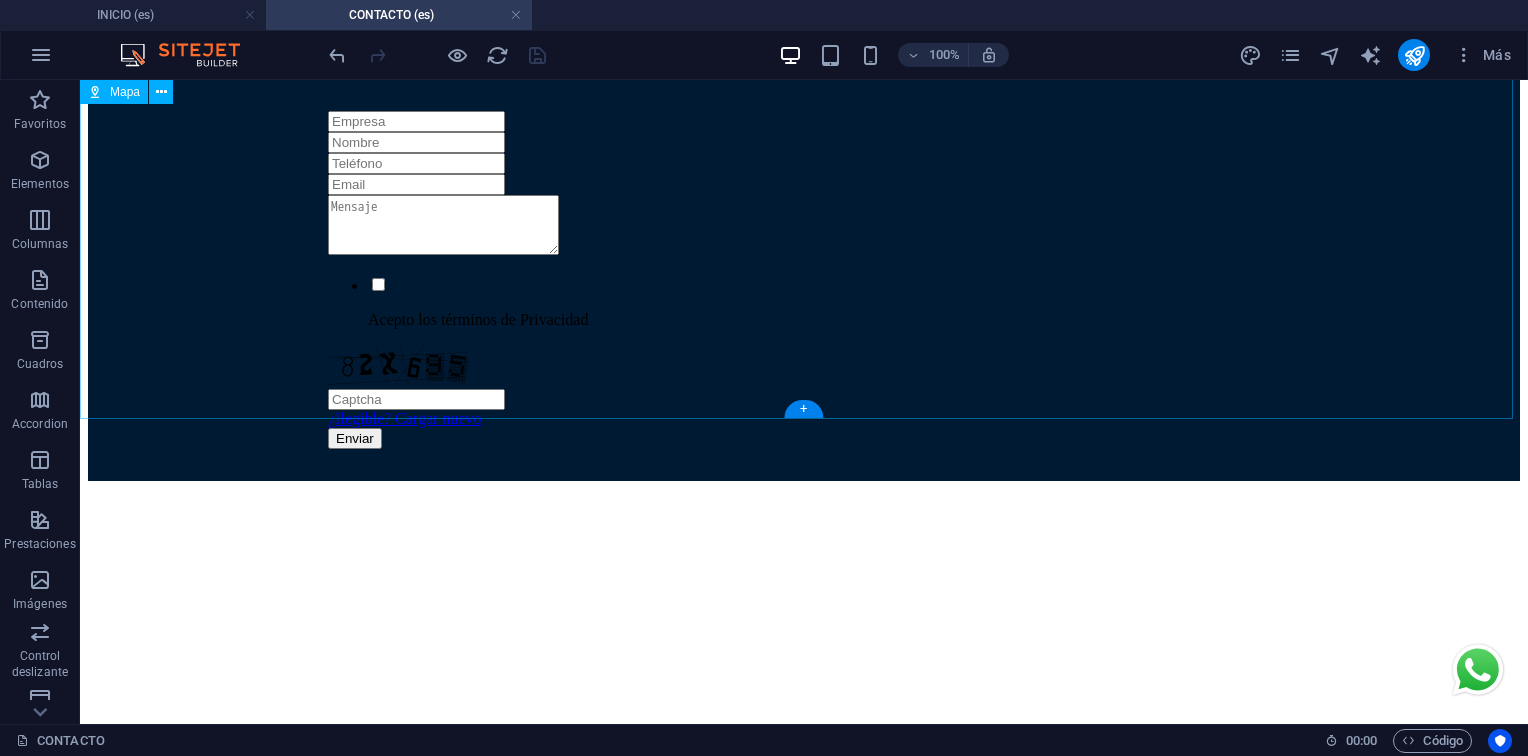 scroll, scrollTop: 0, scrollLeft: 0, axis: both 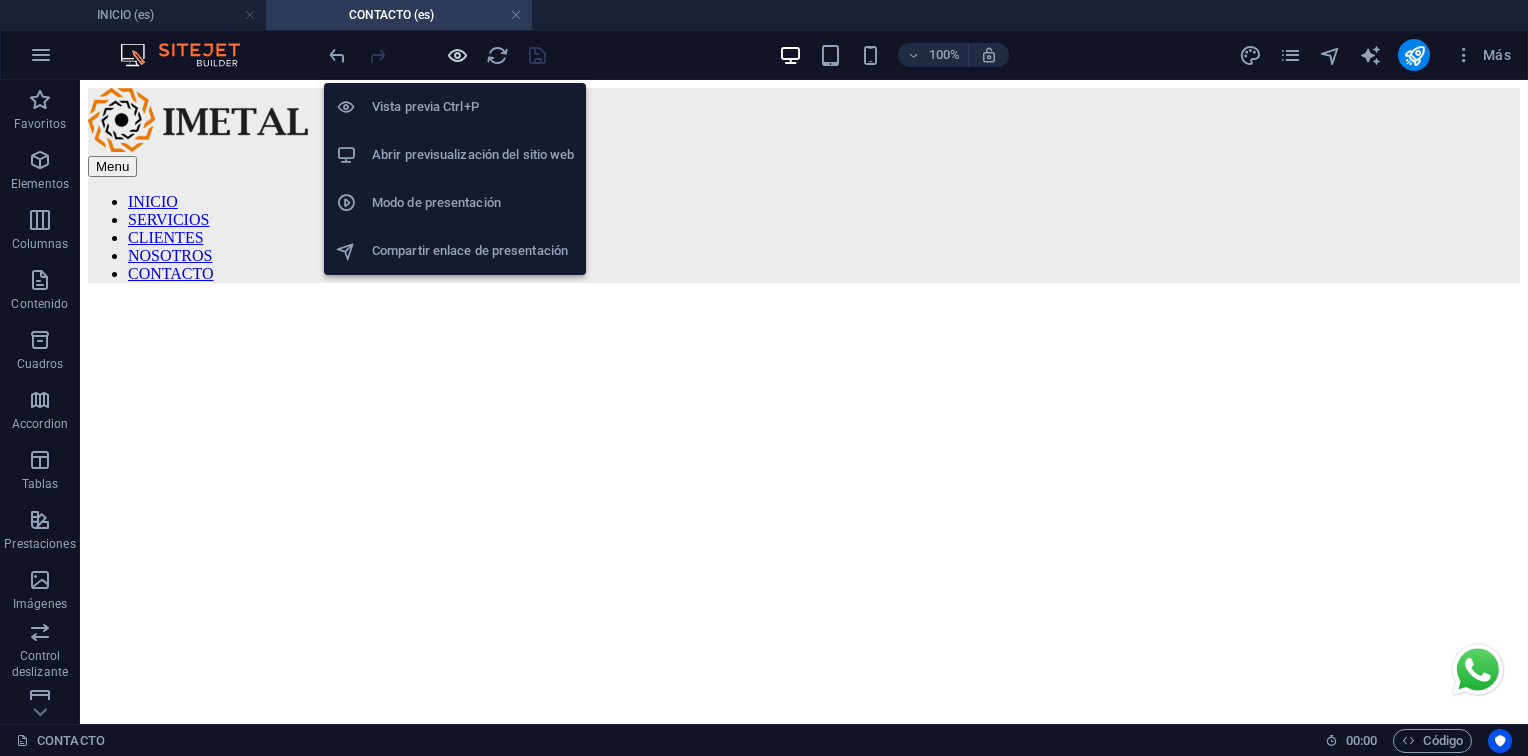 click at bounding box center (457, 55) 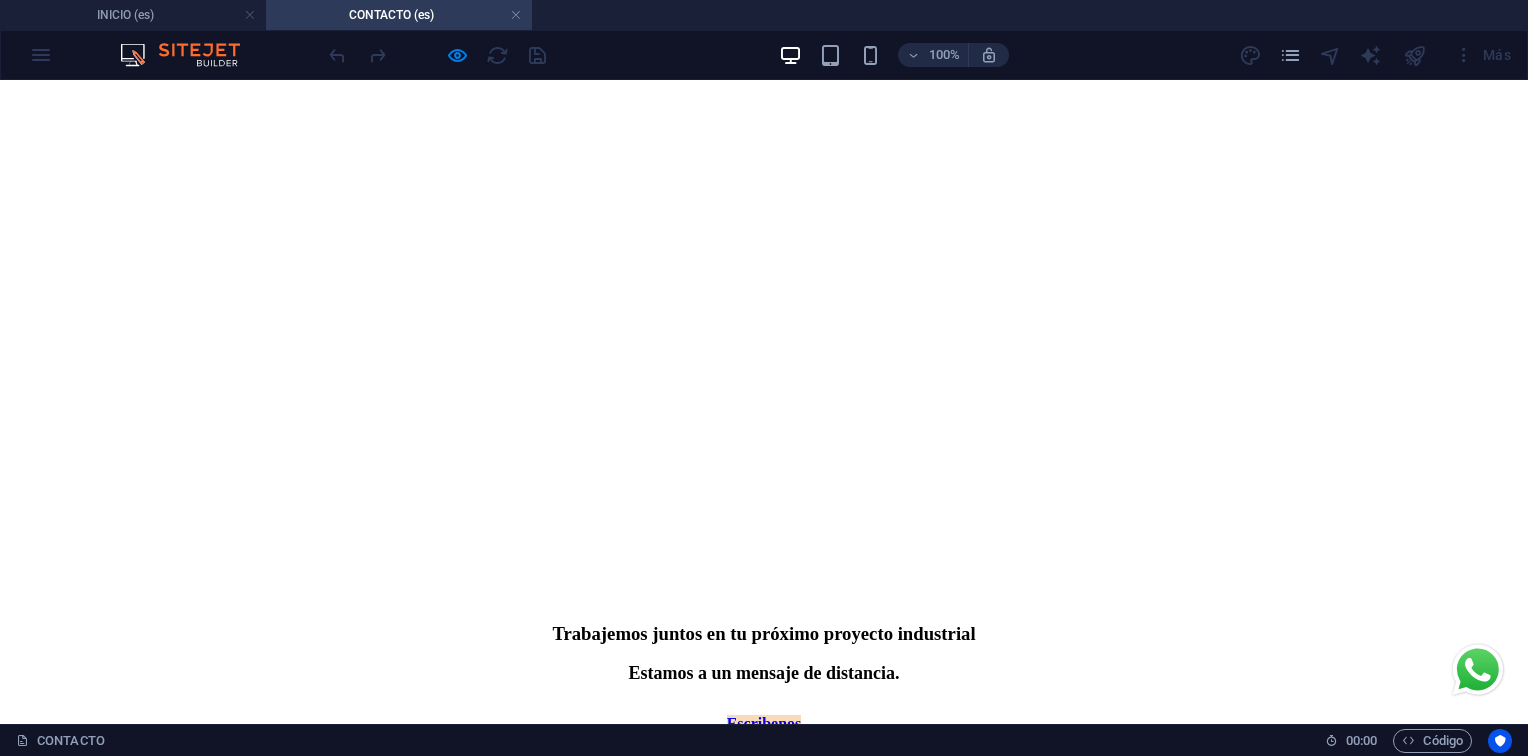 scroll, scrollTop: 0, scrollLeft: 0, axis: both 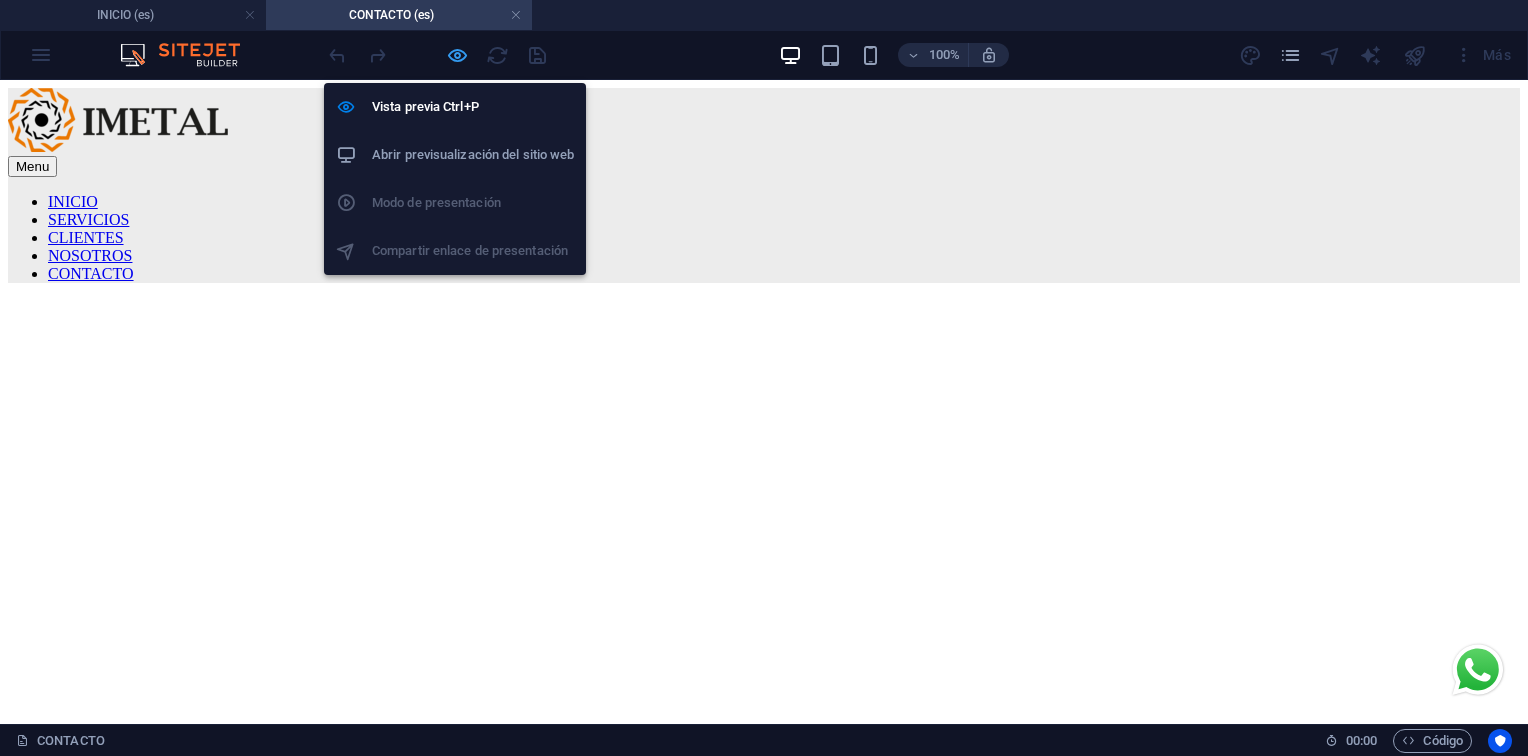 click at bounding box center (457, 55) 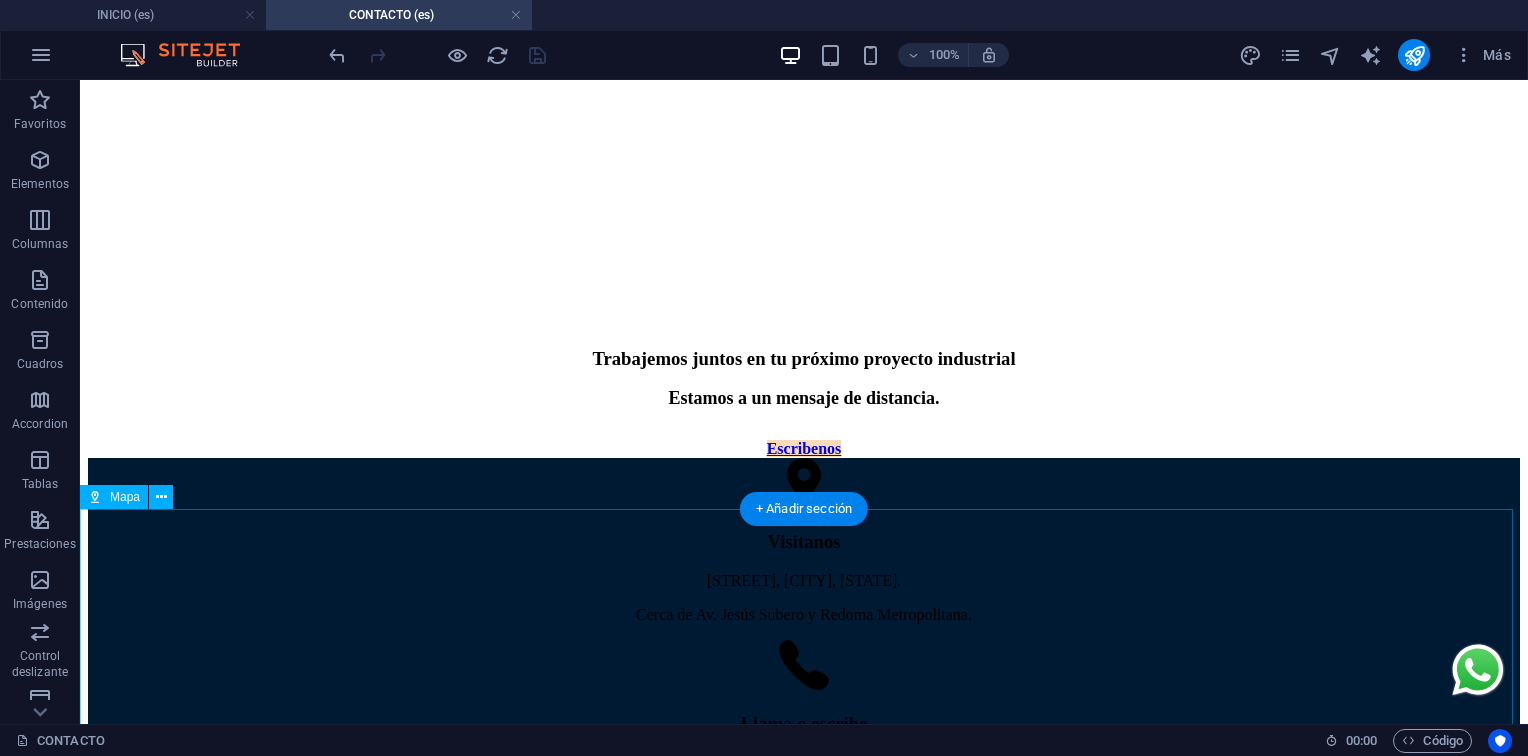 scroll, scrollTop: 1000, scrollLeft: 0, axis: vertical 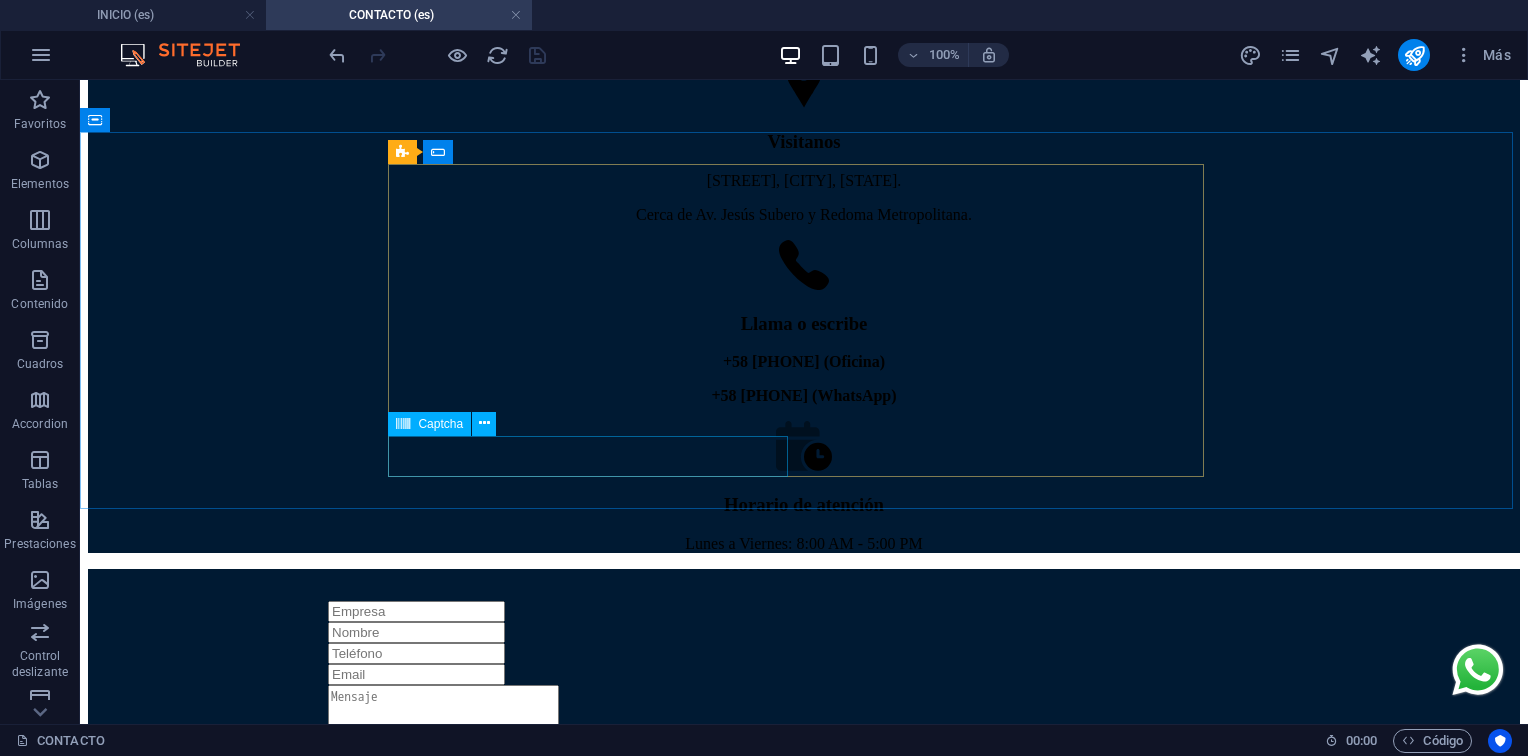click on "Captcha" at bounding box center (440, 424) 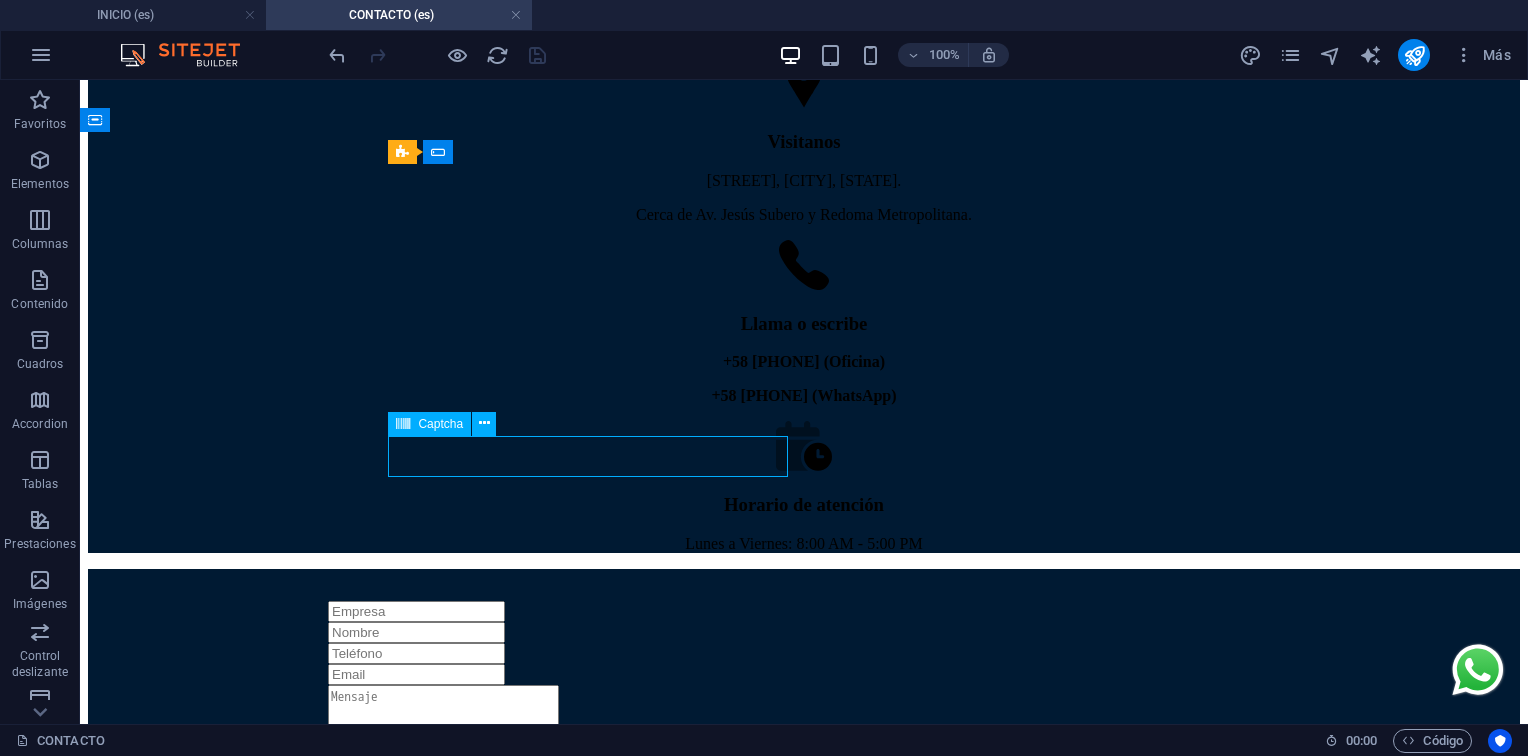 click on "Captcha" at bounding box center [440, 424] 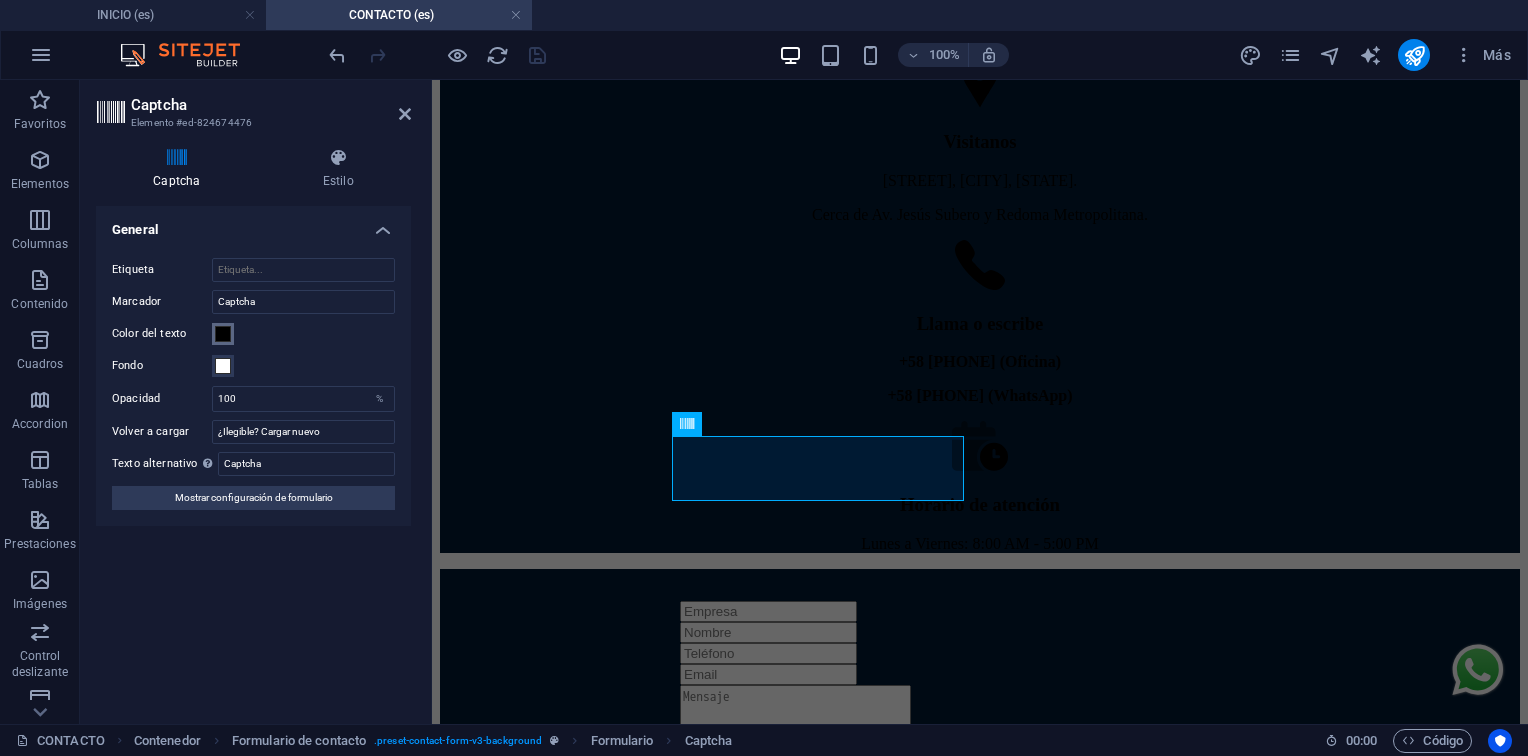 click at bounding box center (223, 334) 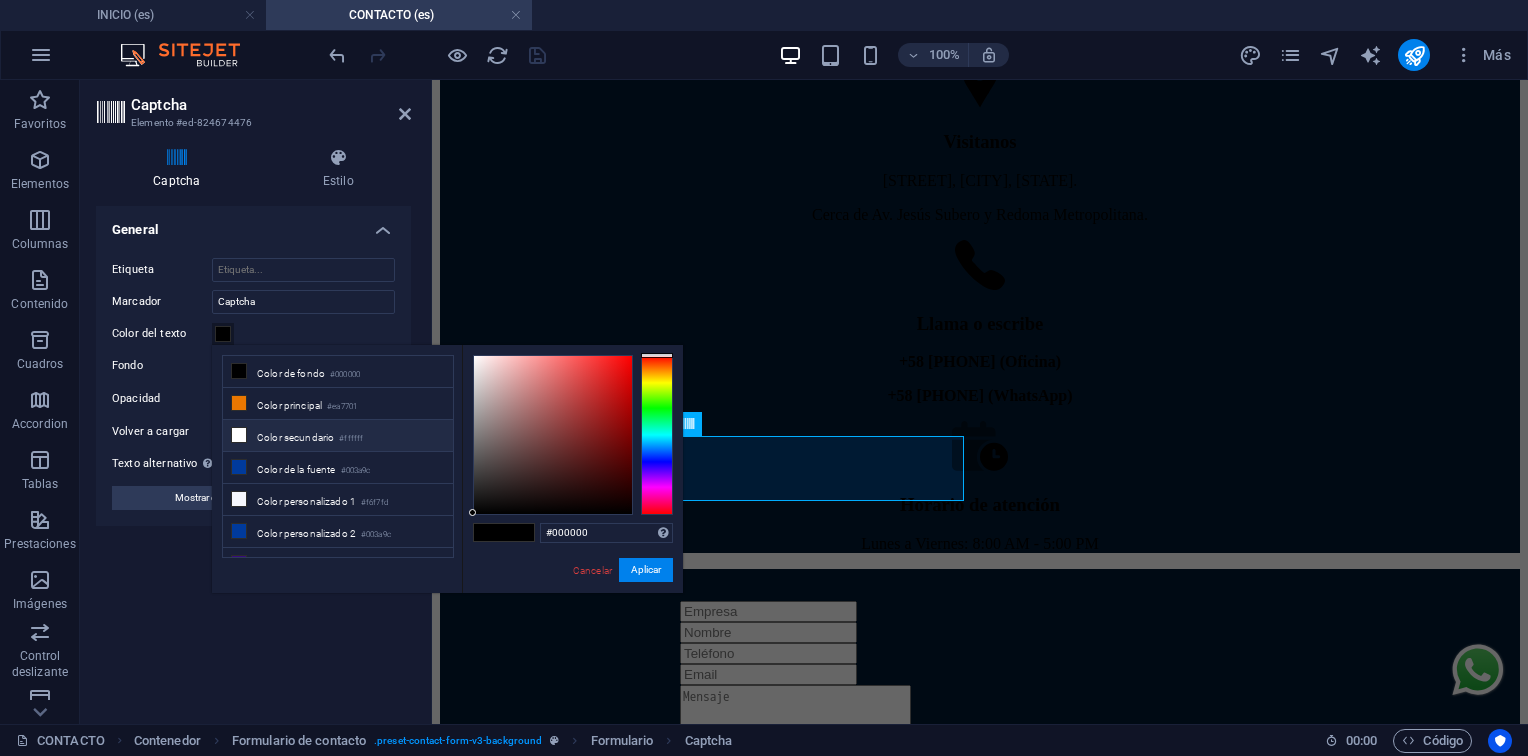 click on "Color secundario
#ffffff" at bounding box center [338, 436] 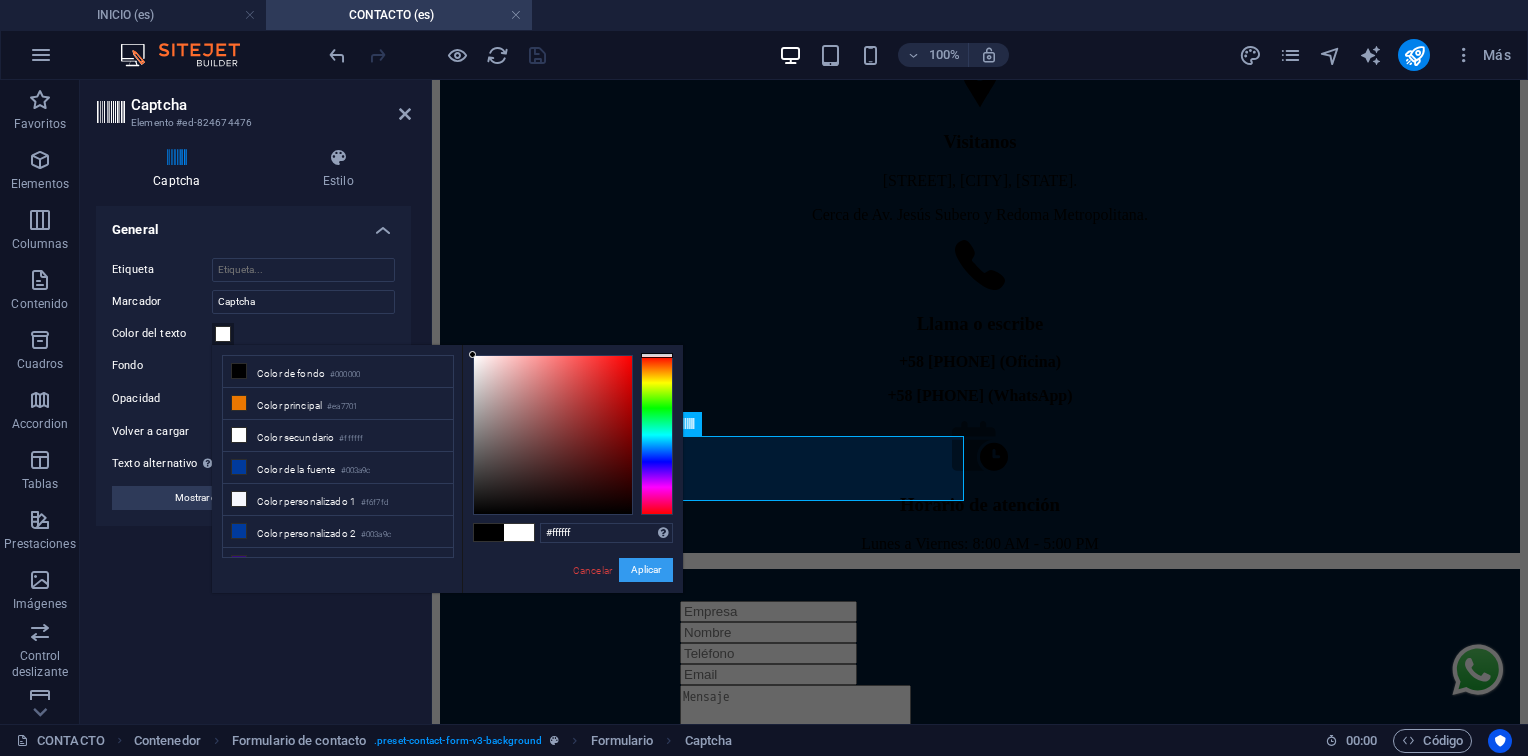 click on "Aplicar" at bounding box center (646, 570) 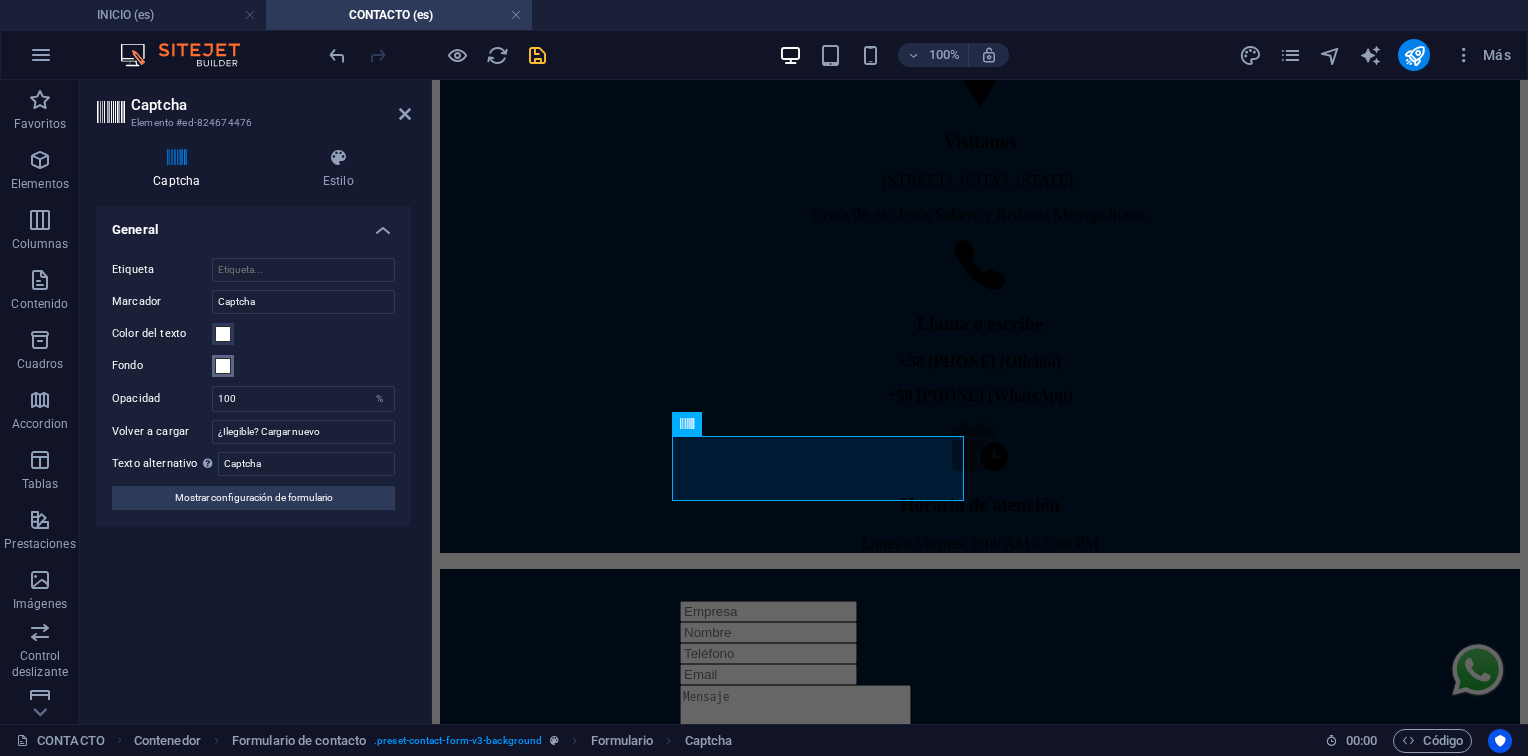 click at bounding box center [223, 366] 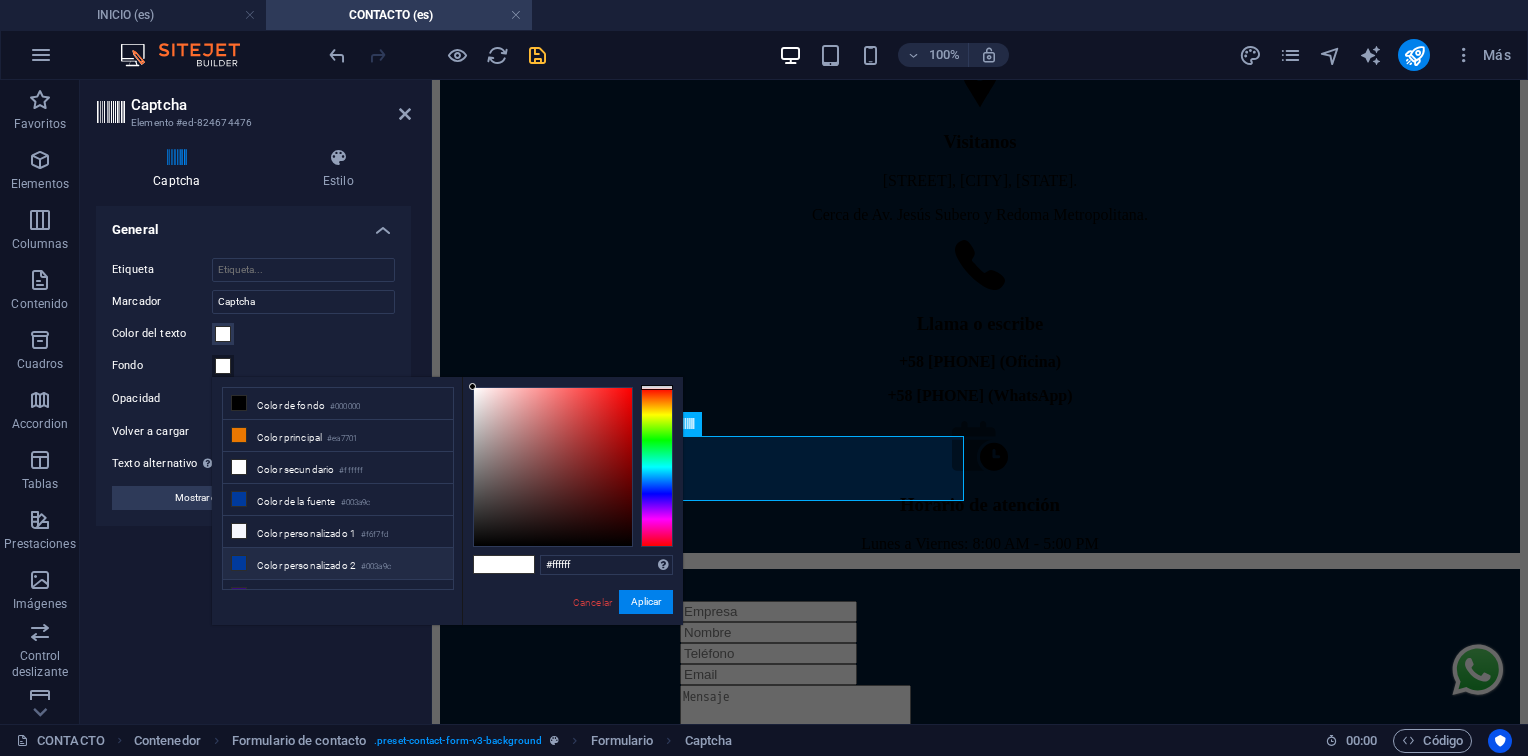 click on "Color personalizado 2
#003a9c" at bounding box center (338, 564) 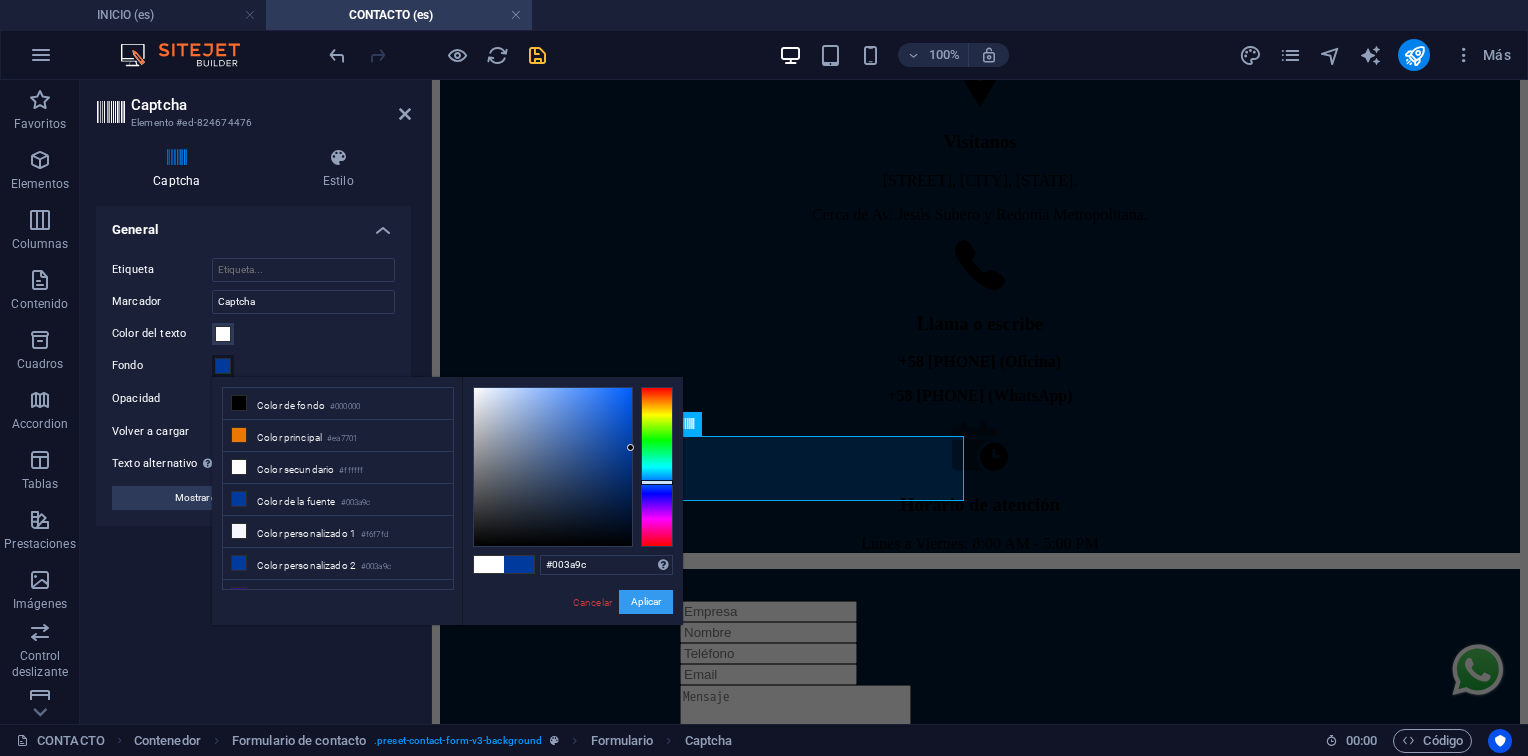 click on "Aplicar" at bounding box center (646, 602) 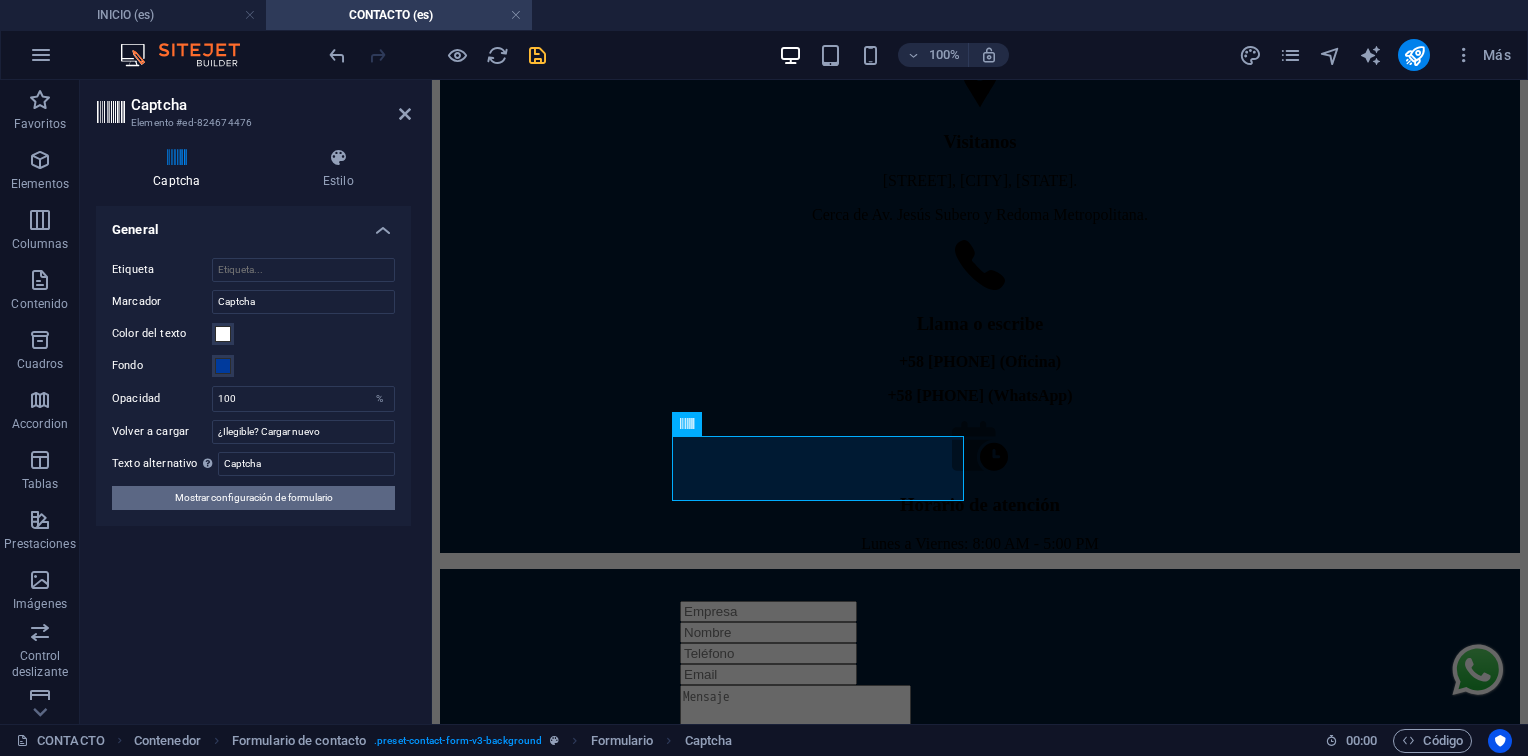 click on "Mostrar configuración de formulario" at bounding box center [254, 498] 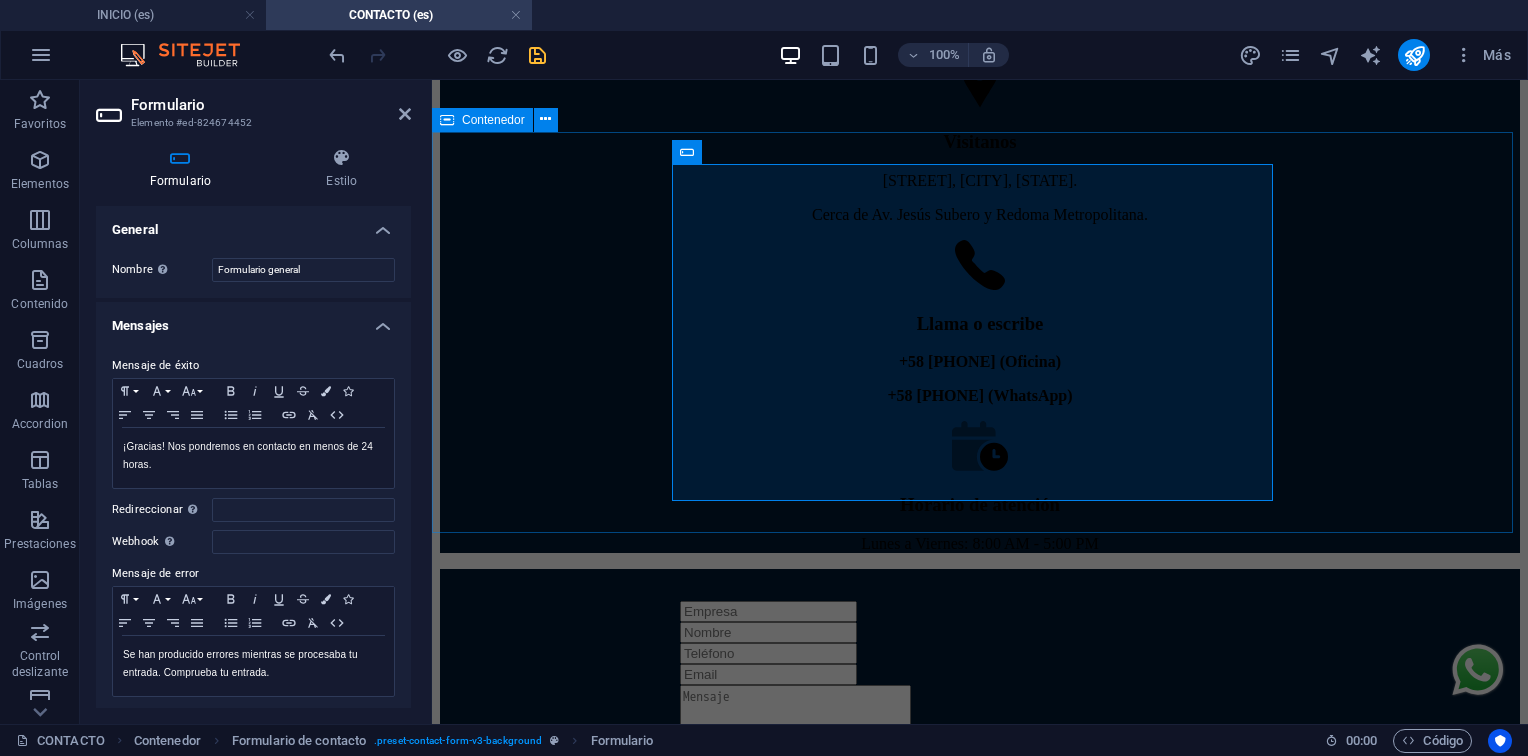 click on "Acepto los términos de Privacidad ¿Ilegible? Cargar nuevo Enviar" at bounding box center [980, 770] 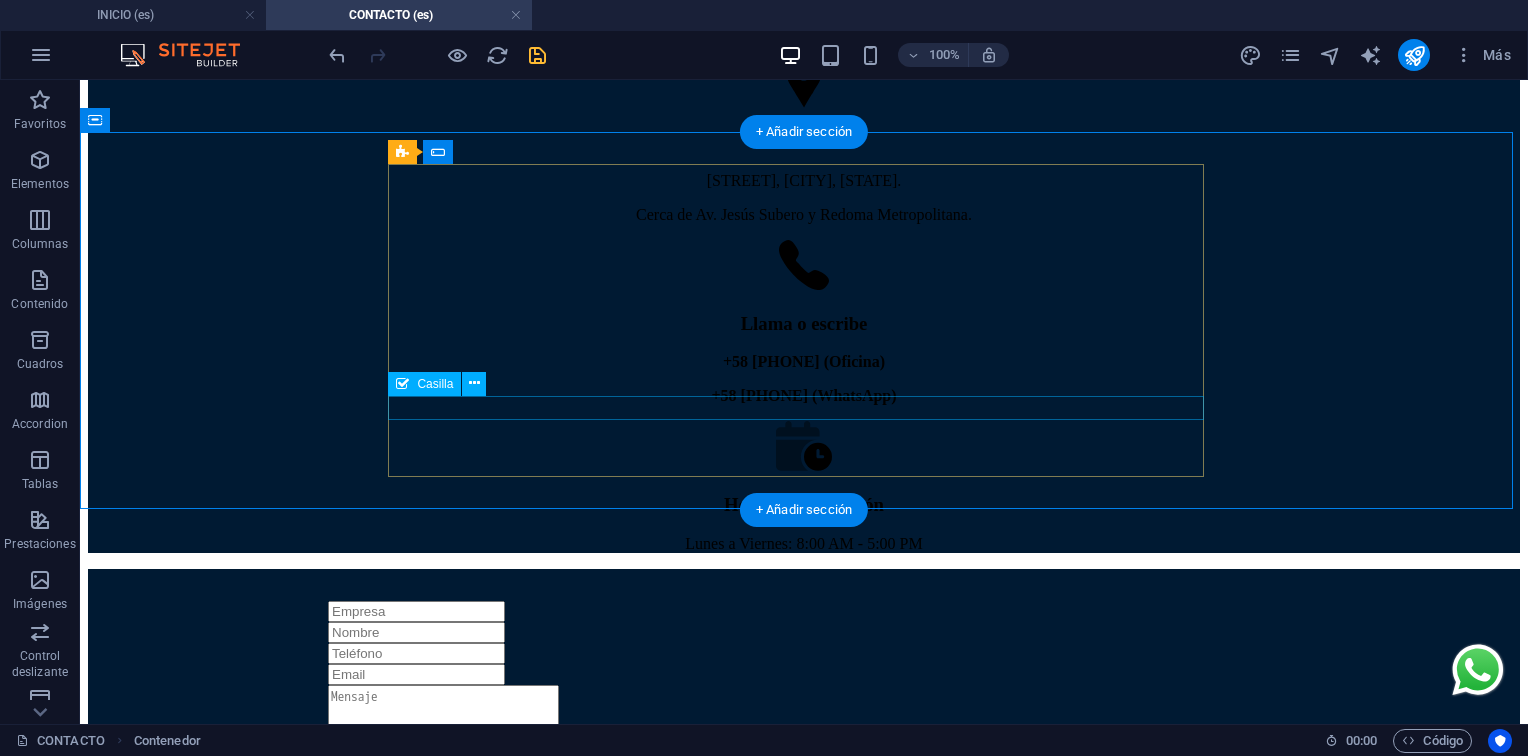 click on "Acepto los términos de Privacidad" at bounding box center [804, 792] 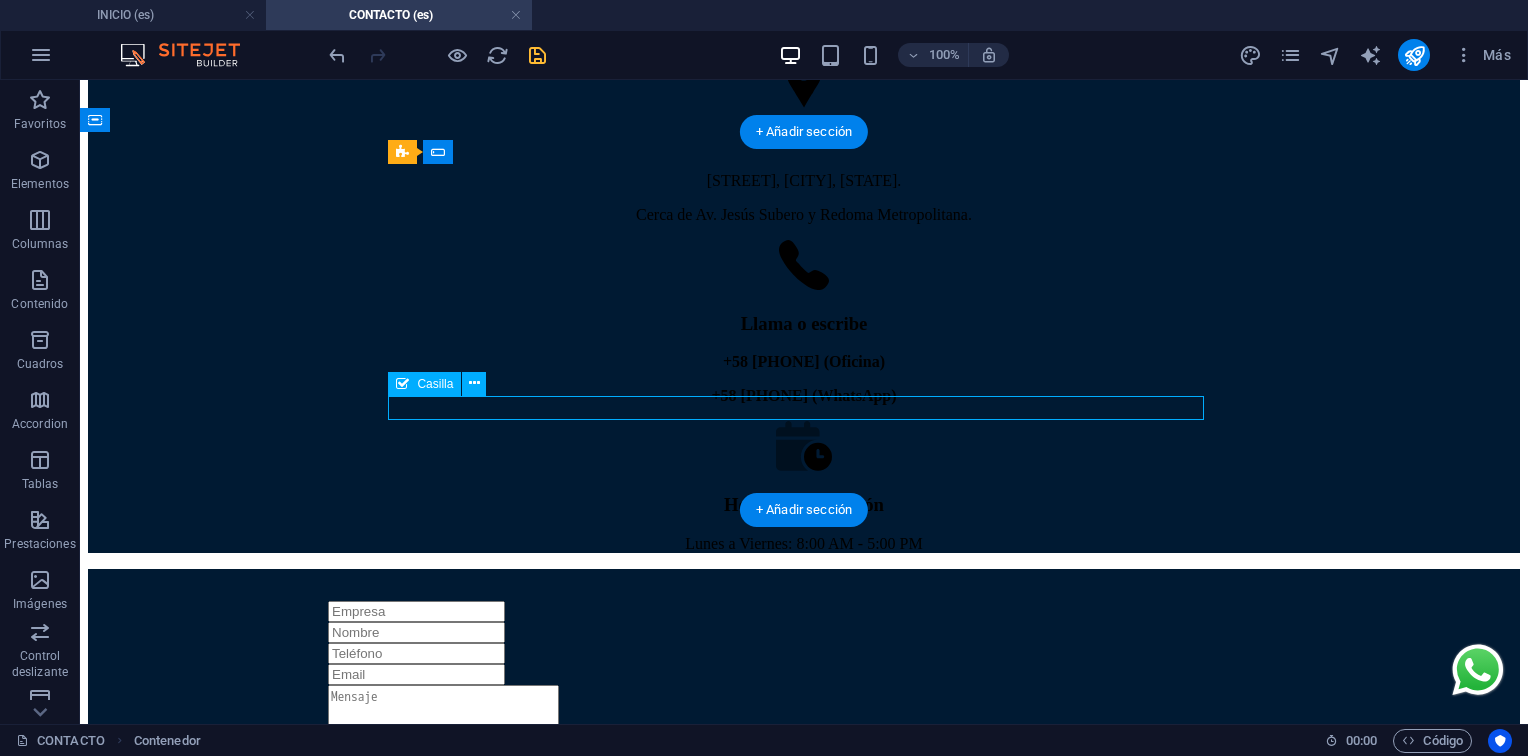 click on "Acepto los términos de Privacidad" at bounding box center (804, 792) 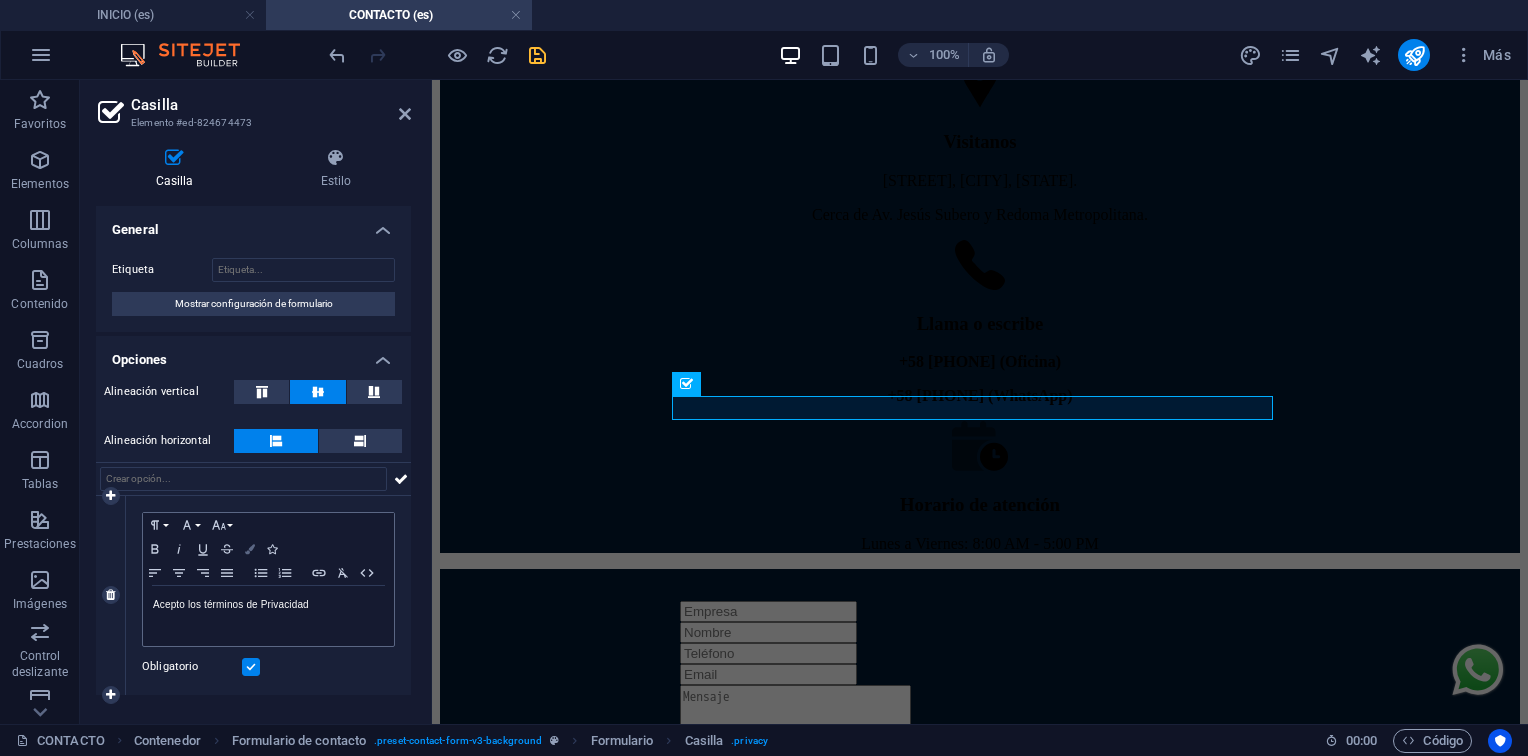click on "Colors" at bounding box center (250, 549) 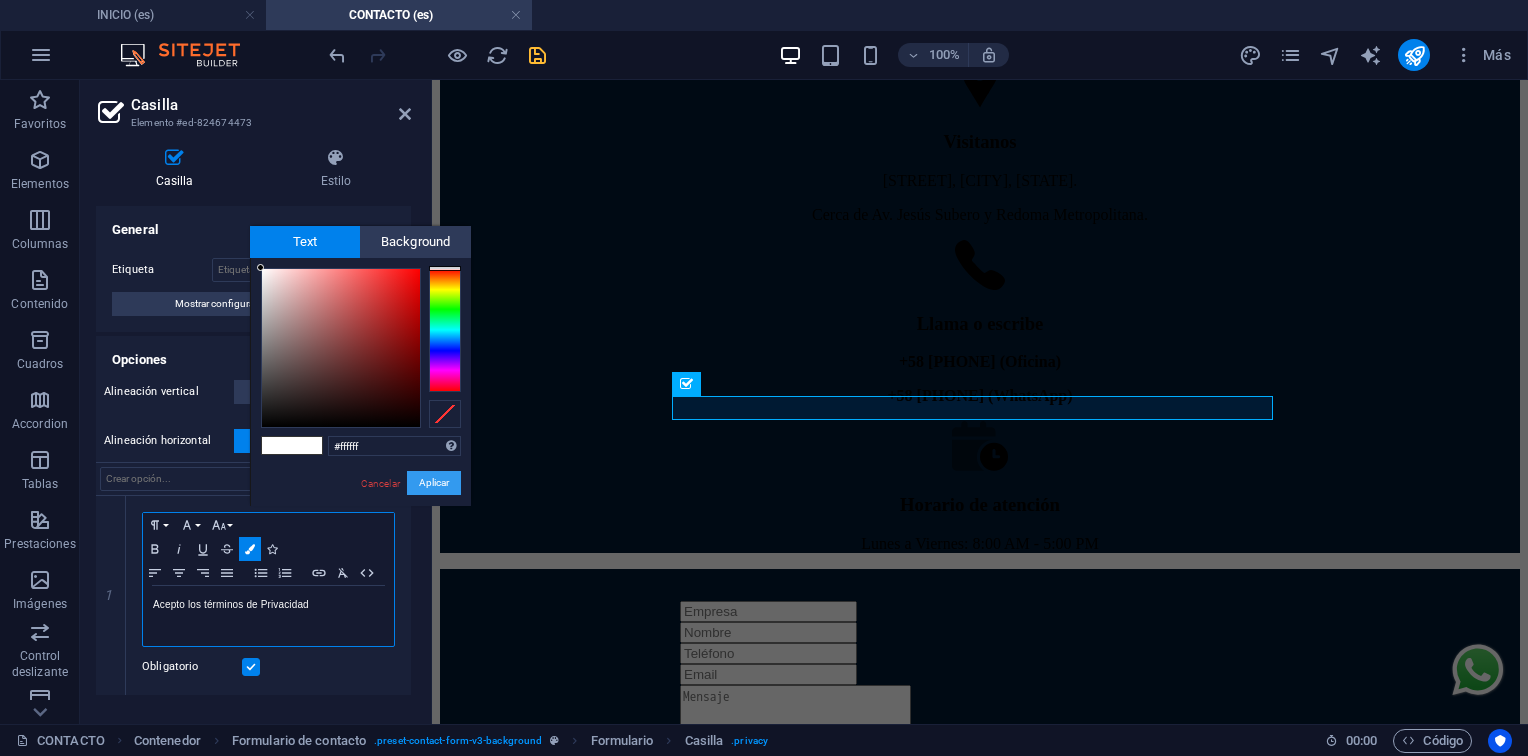 click on "Aplicar" at bounding box center [434, 483] 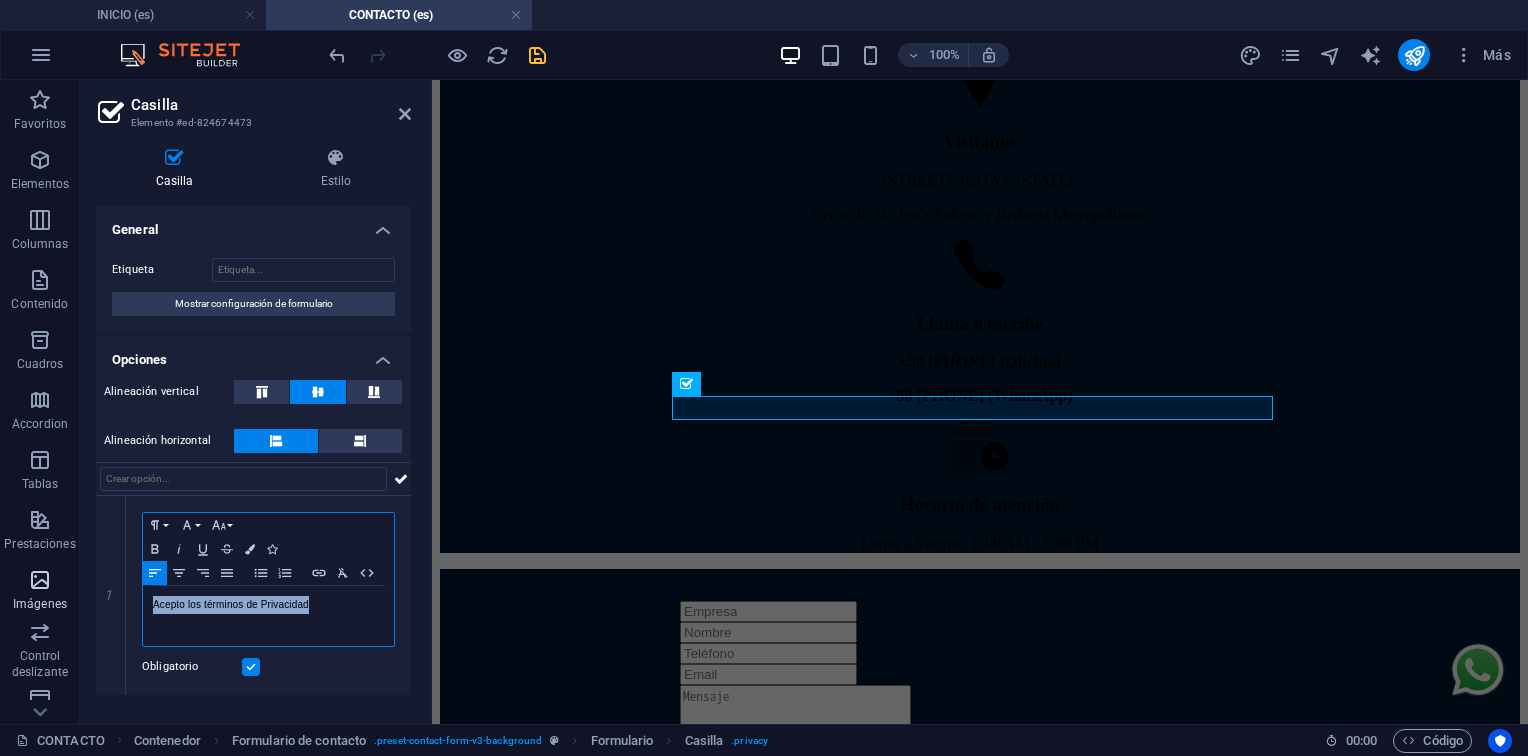 drag, startPoint x: 344, startPoint y: 618, endPoint x: 67, endPoint y: 590, distance: 278.41156 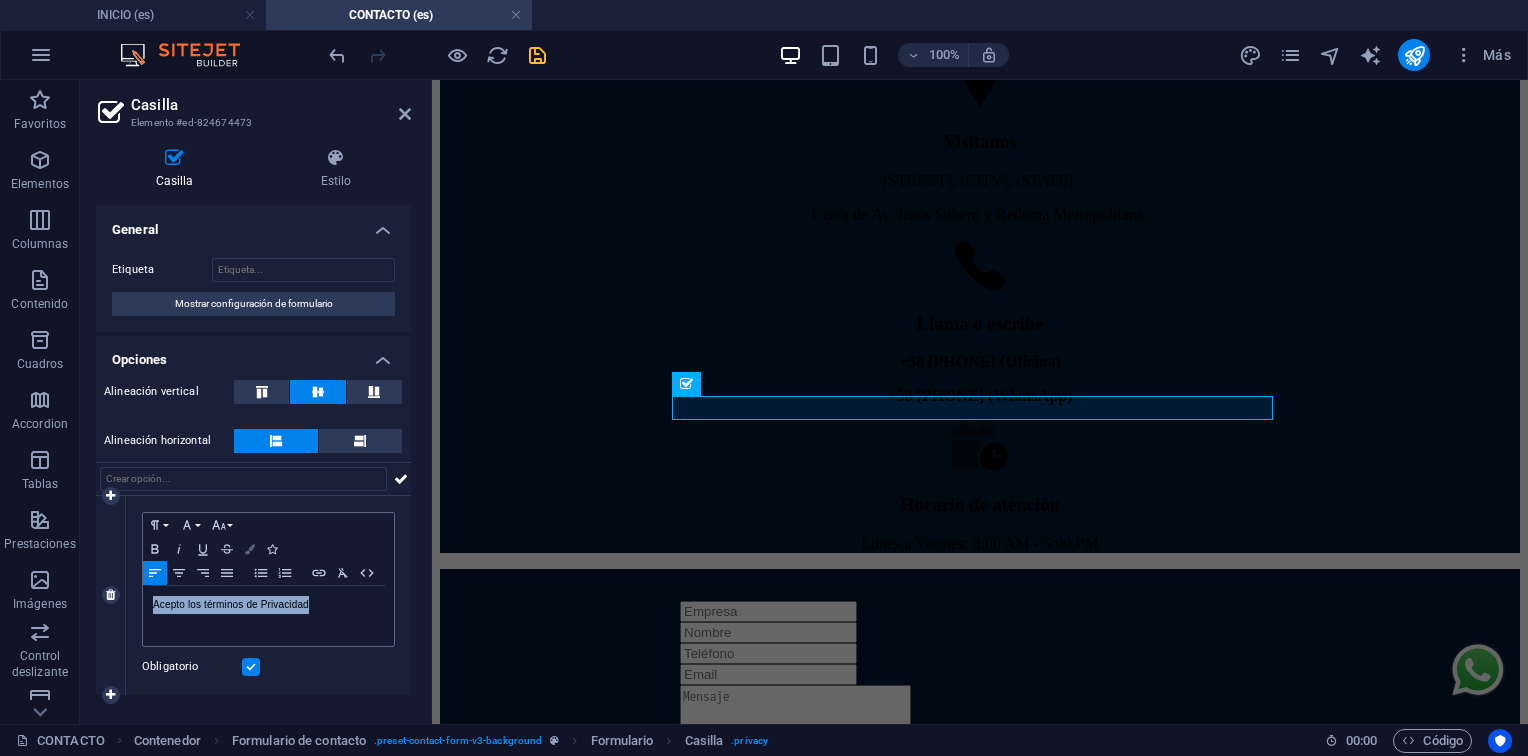 click at bounding box center [250, 549] 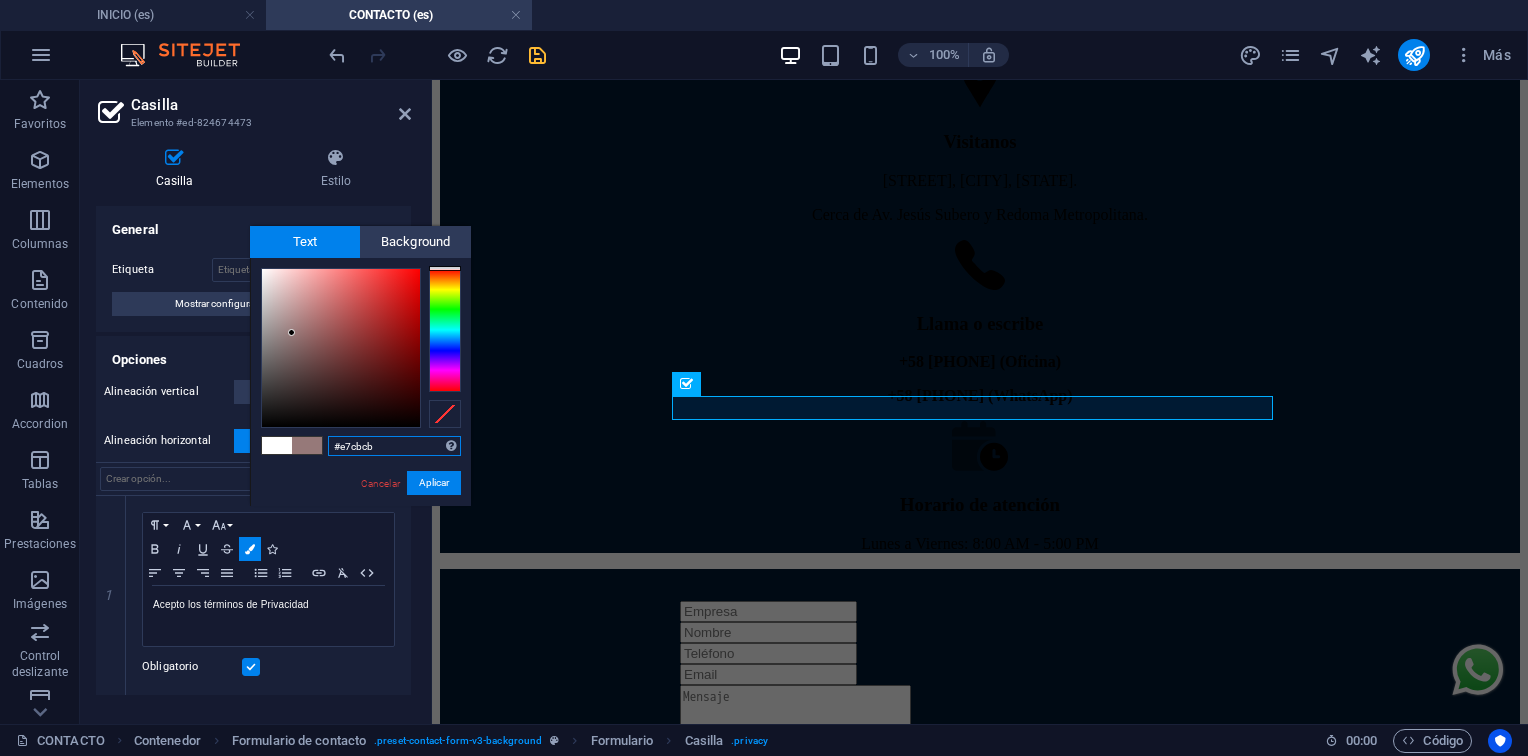 type on "#ffffff" 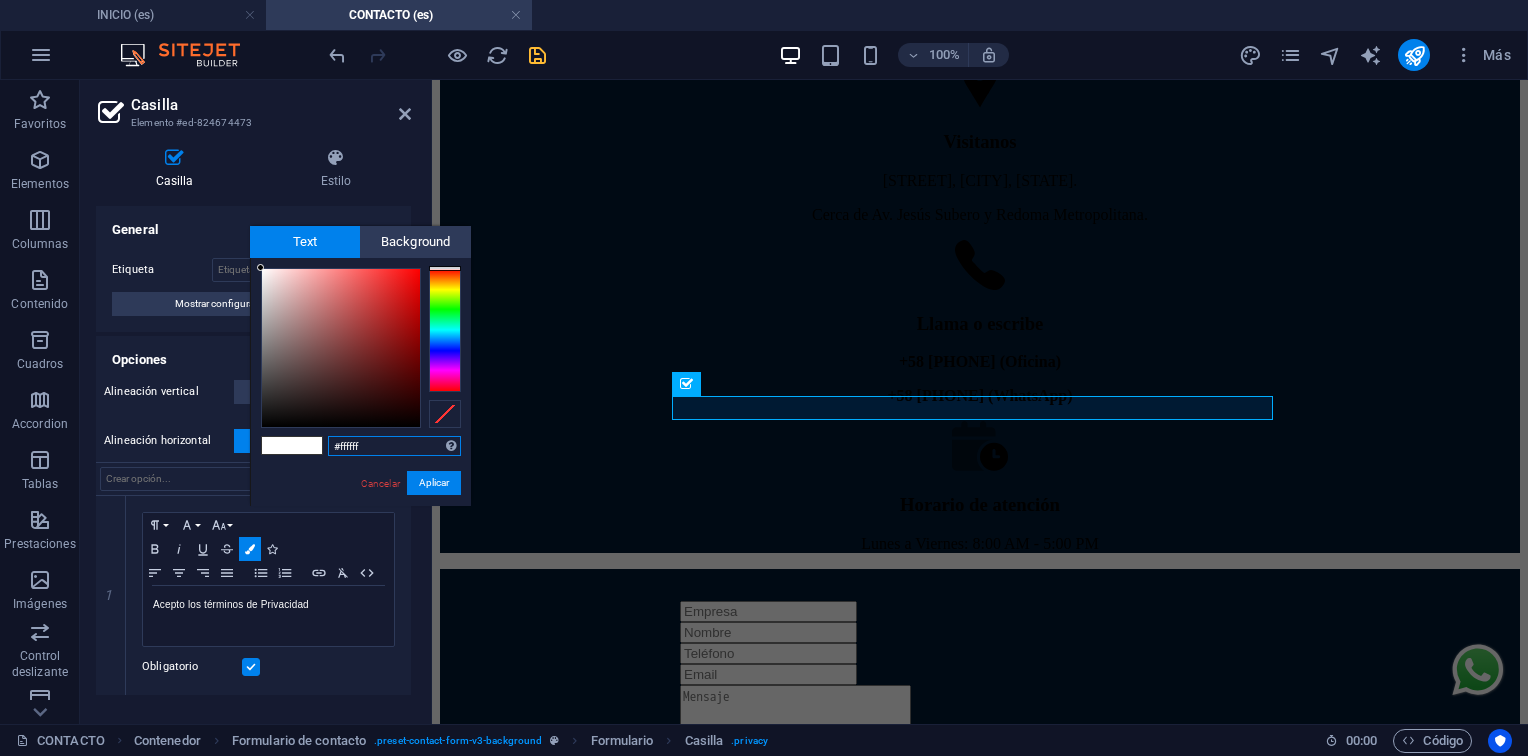 drag, startPoint x: 292, startPoint y: 333, endPoint x: 206, endPoint y: 184, distance: 172.03778 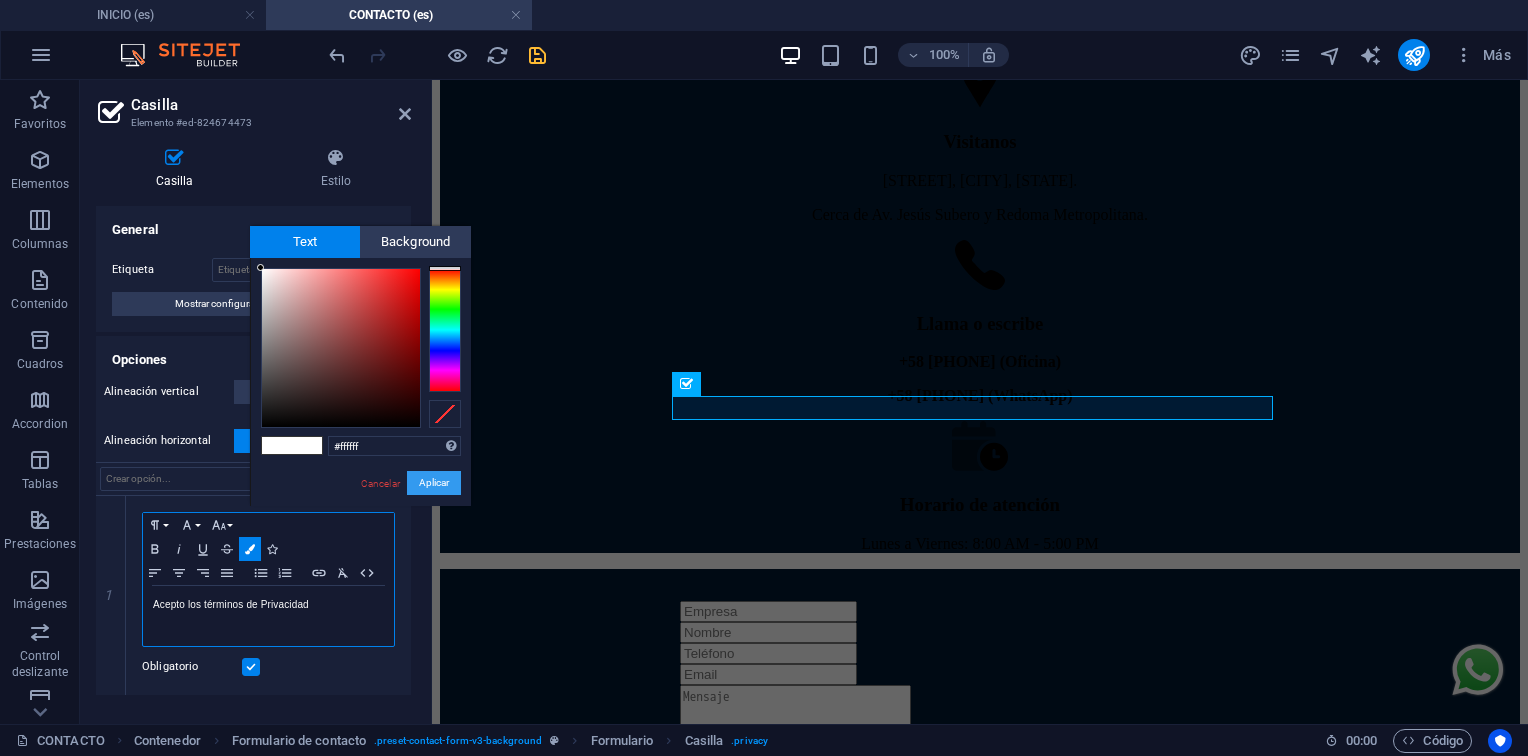 click on "Aplicar" at bounding box center [434, 483] 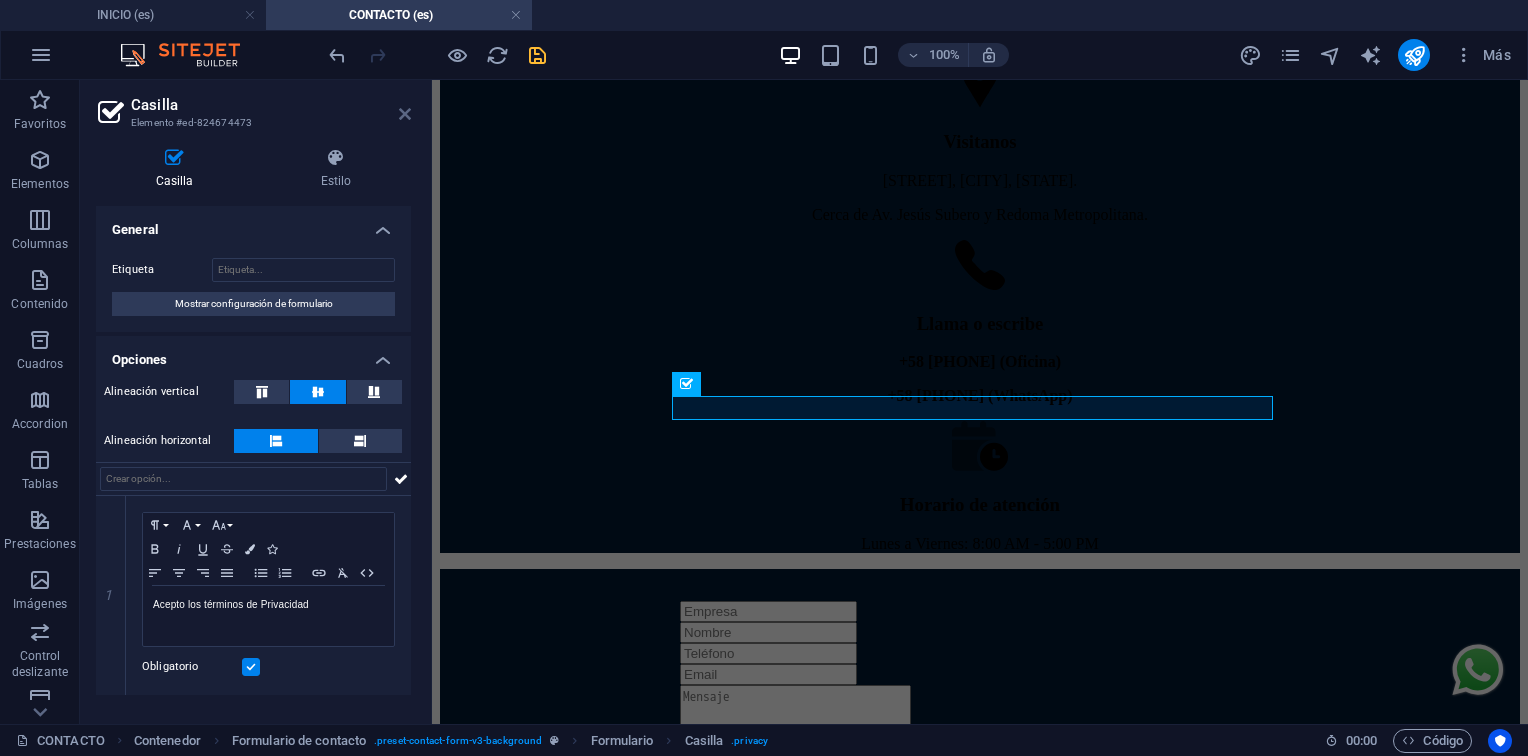 click at bounding box center (405, 114) 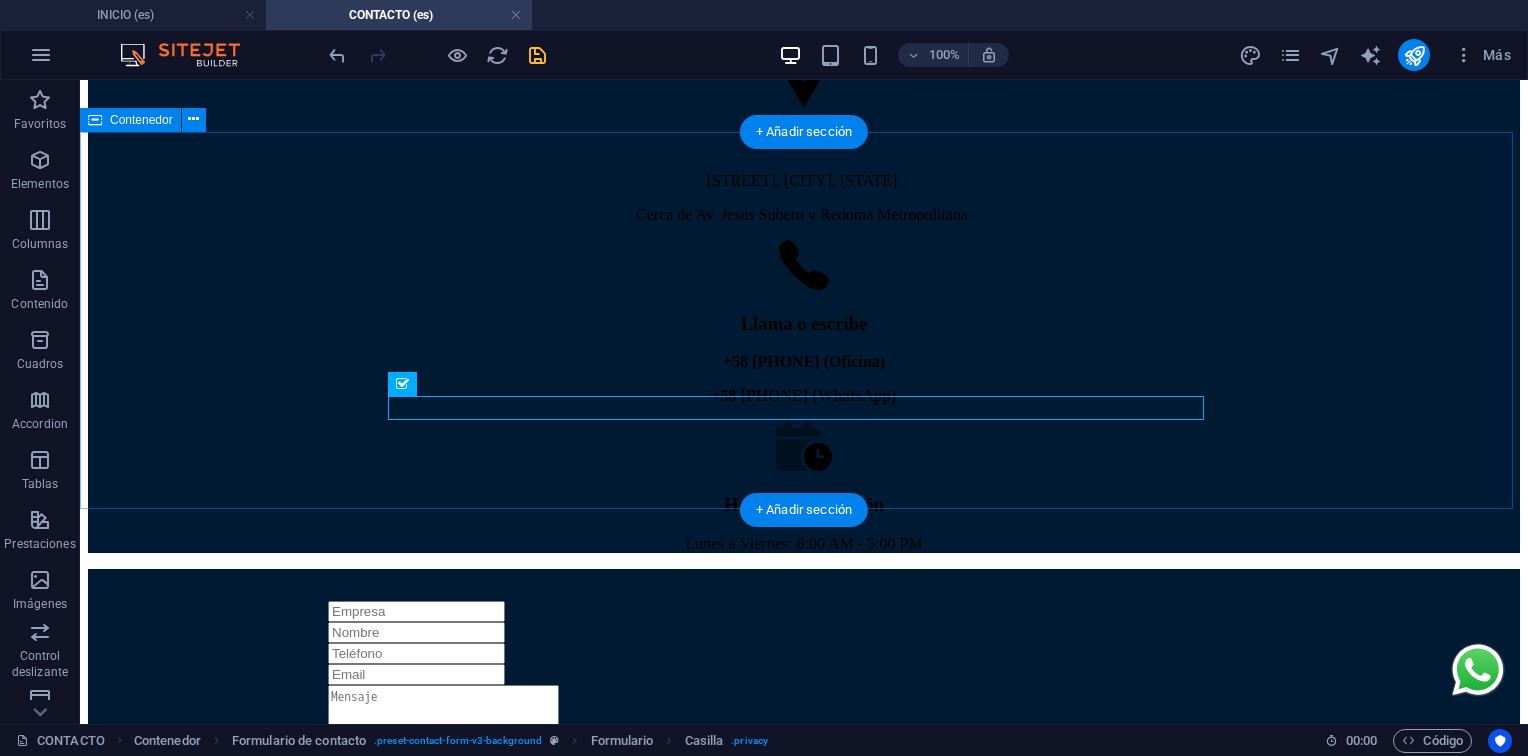 click on "Acepto los términos de Privacidad ¿Ilegible? Cargar nuevo Enviar" at bounding box center [804, 770] 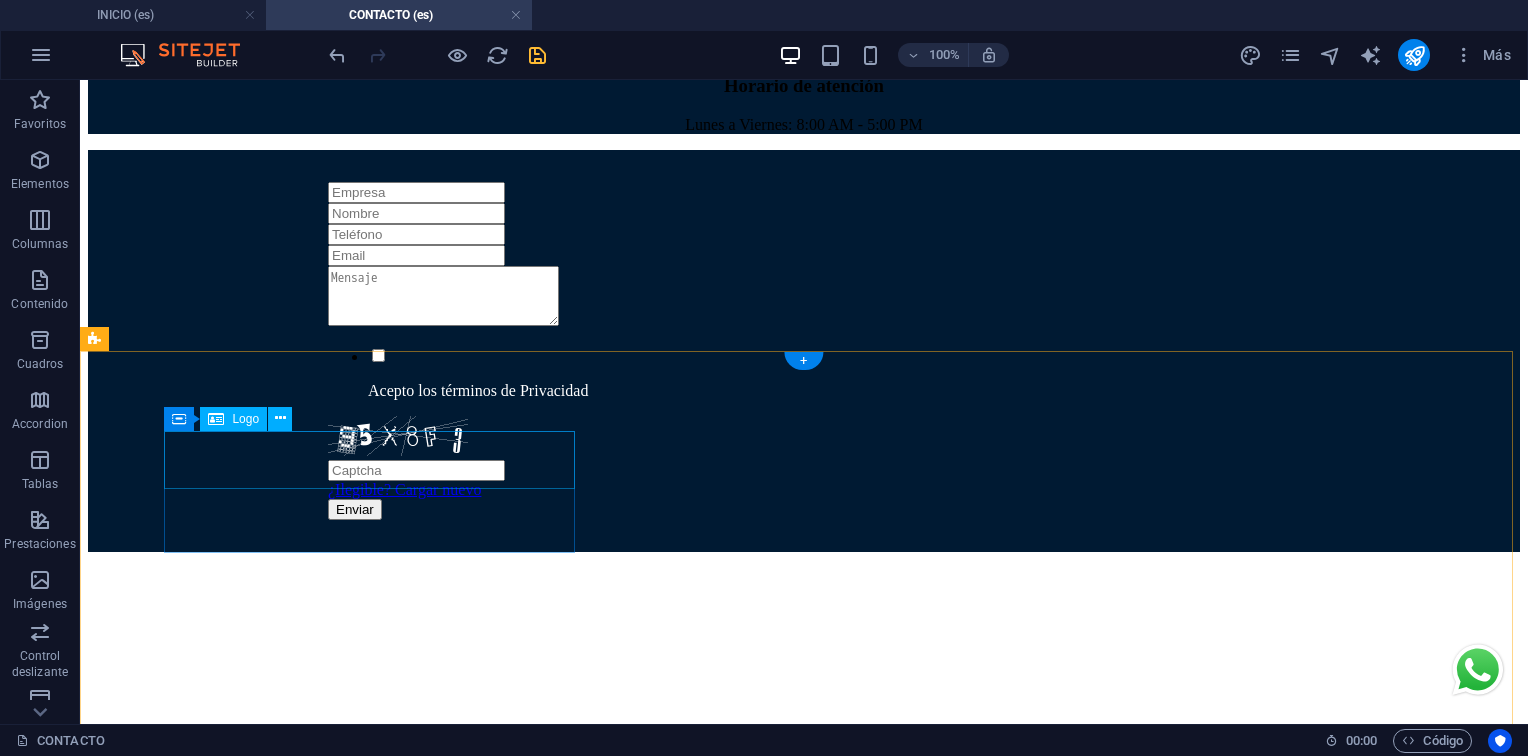 scroll, scrollTop: 1619, scrollLeft: 0, axis: vertical 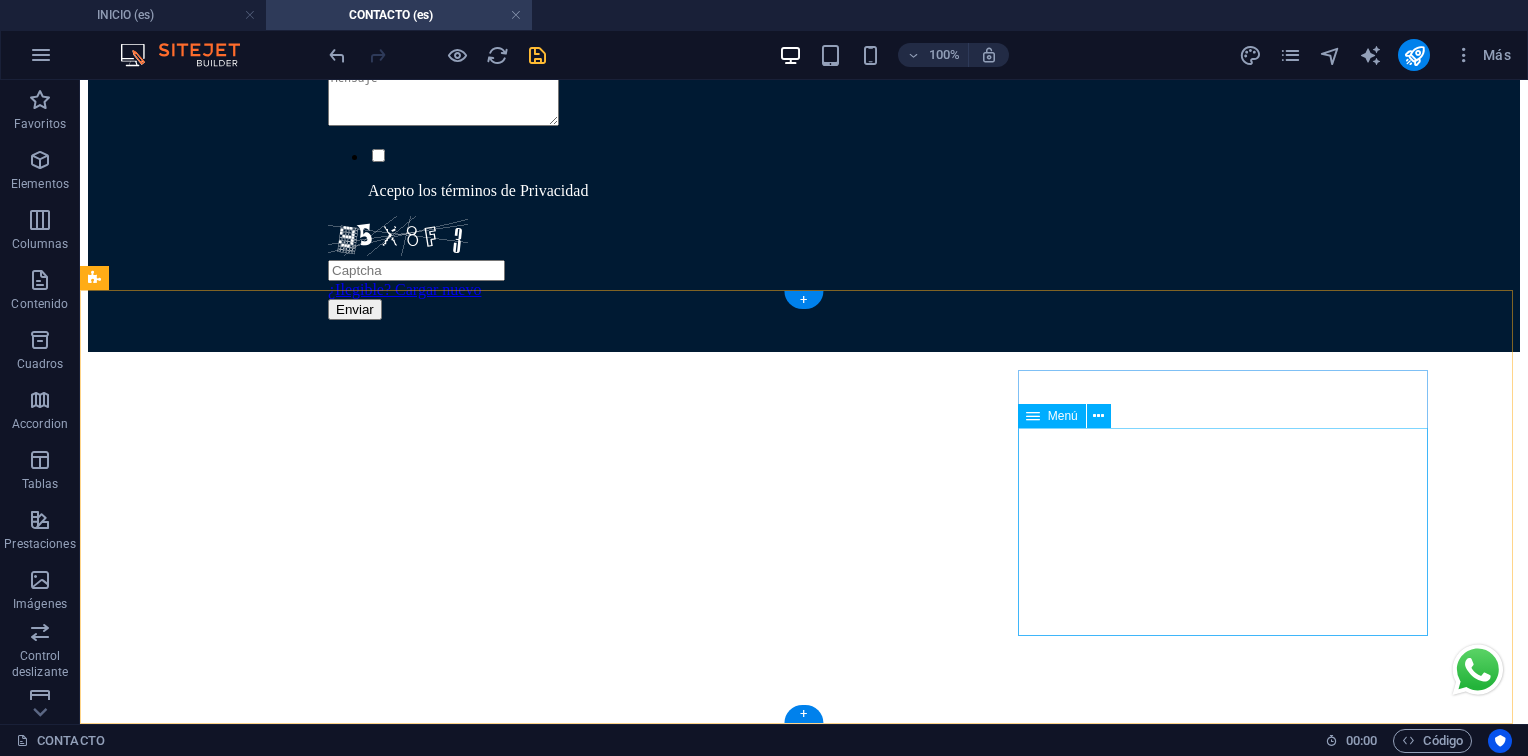 click on "INICIO SERVICIOS NOSOTROS CLIENTES CONTACTO" at bounding box center [804, 1382] 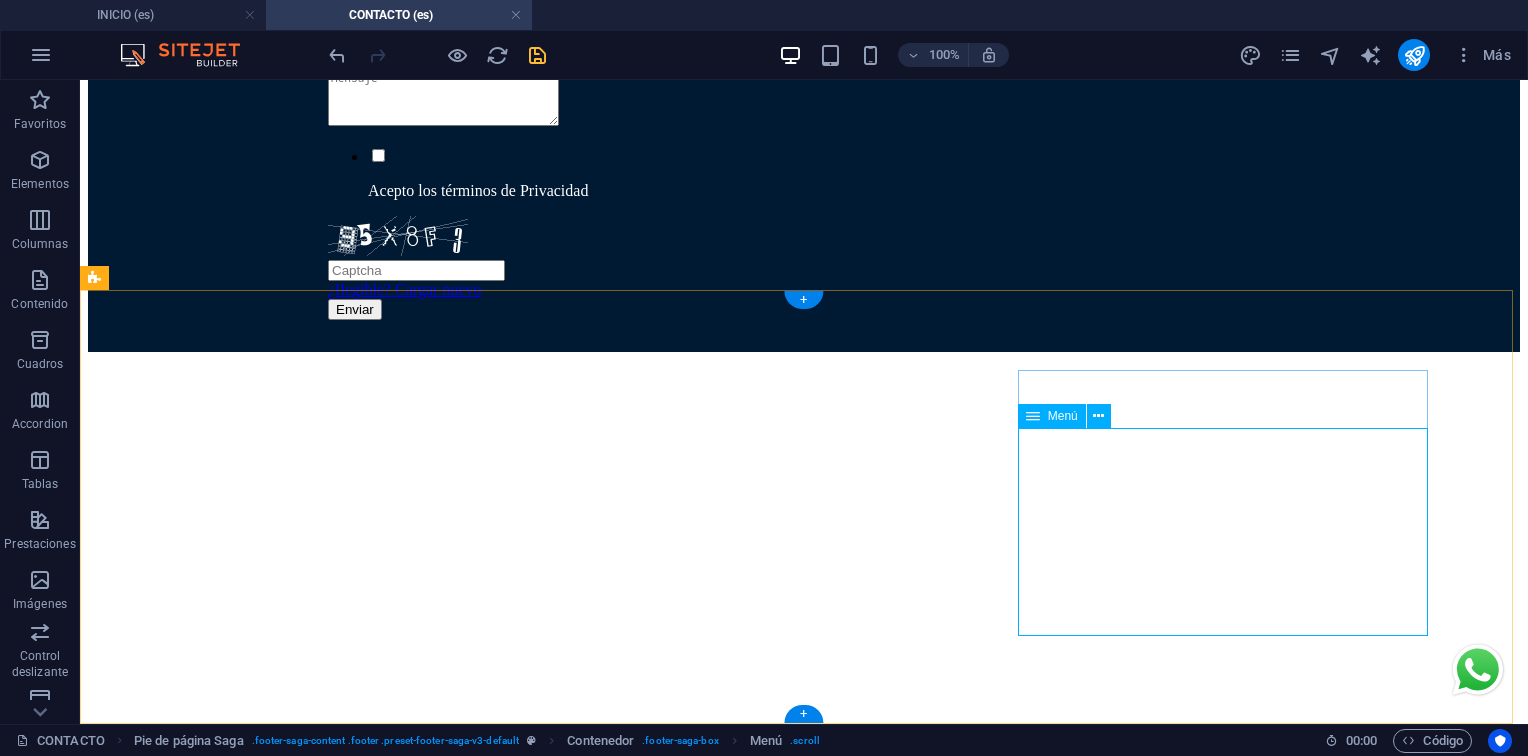 click on "INICIO SERVICIOS NOSOTROS CLIENTES CONTACTO" at bounding box center (804, 1382) 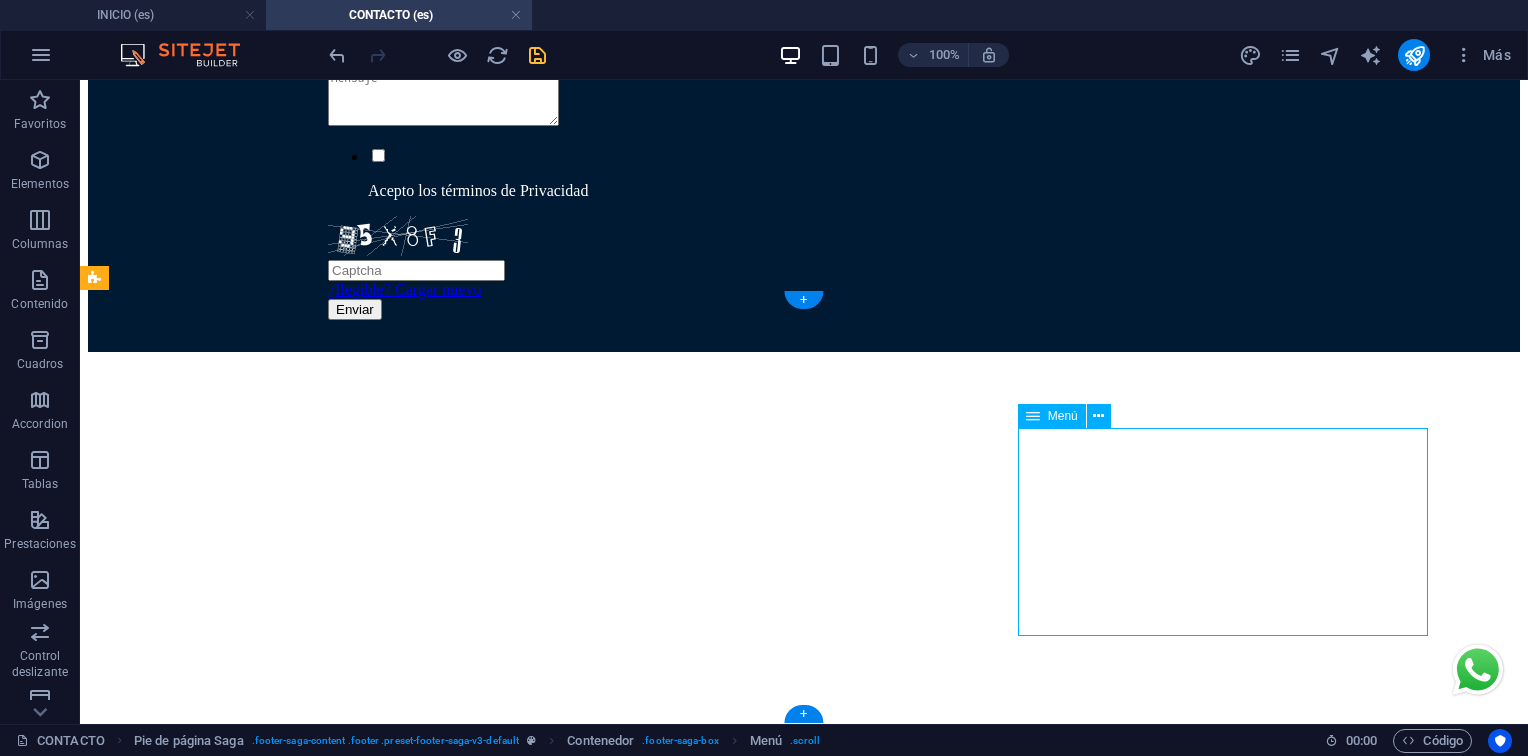 click on "INICIO SERVICIOS NOSOTROS CLIENTES CONTACTO" at bounding box center (804, 1382) 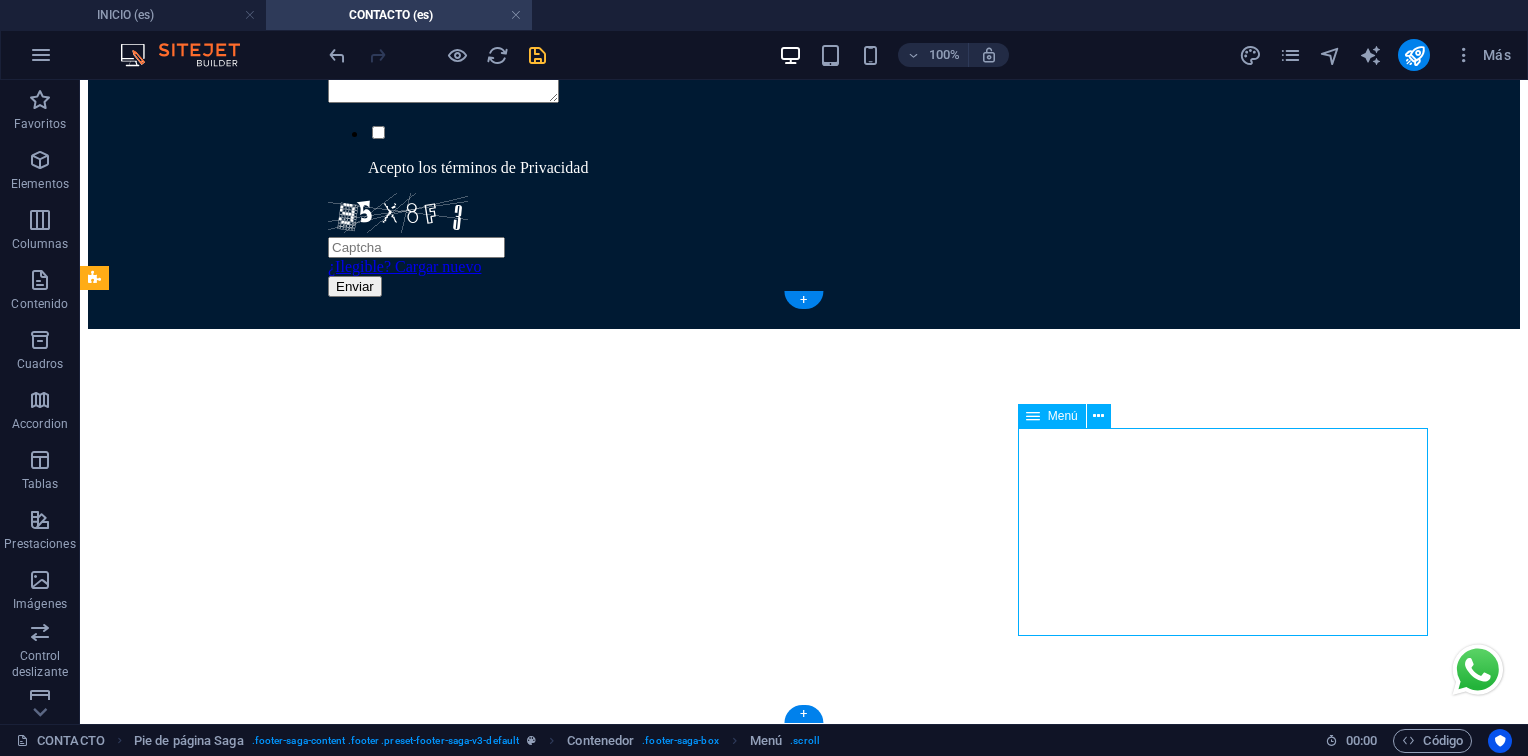 select 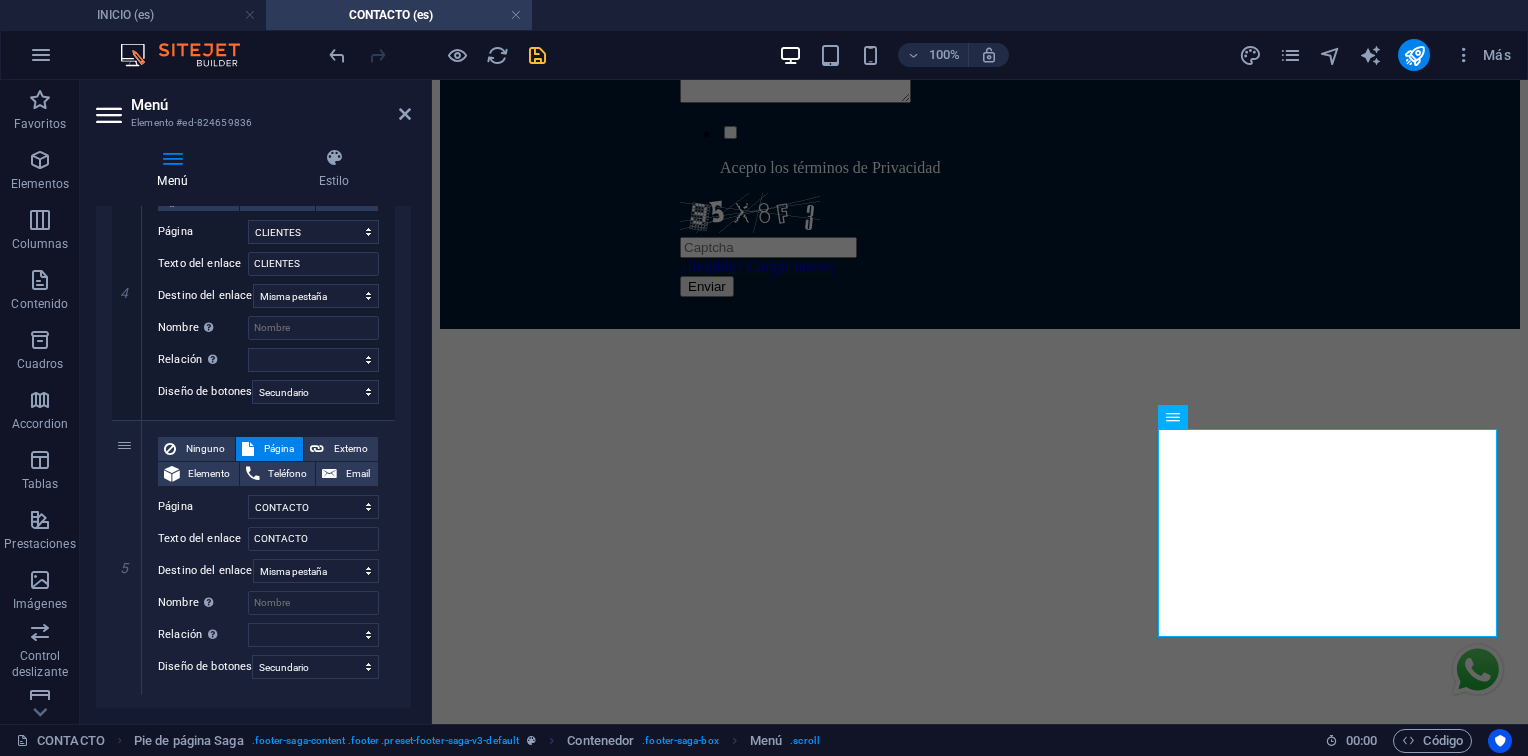 scroll, scrollTop: 1146, scrollLeft: 0, axis: vertical 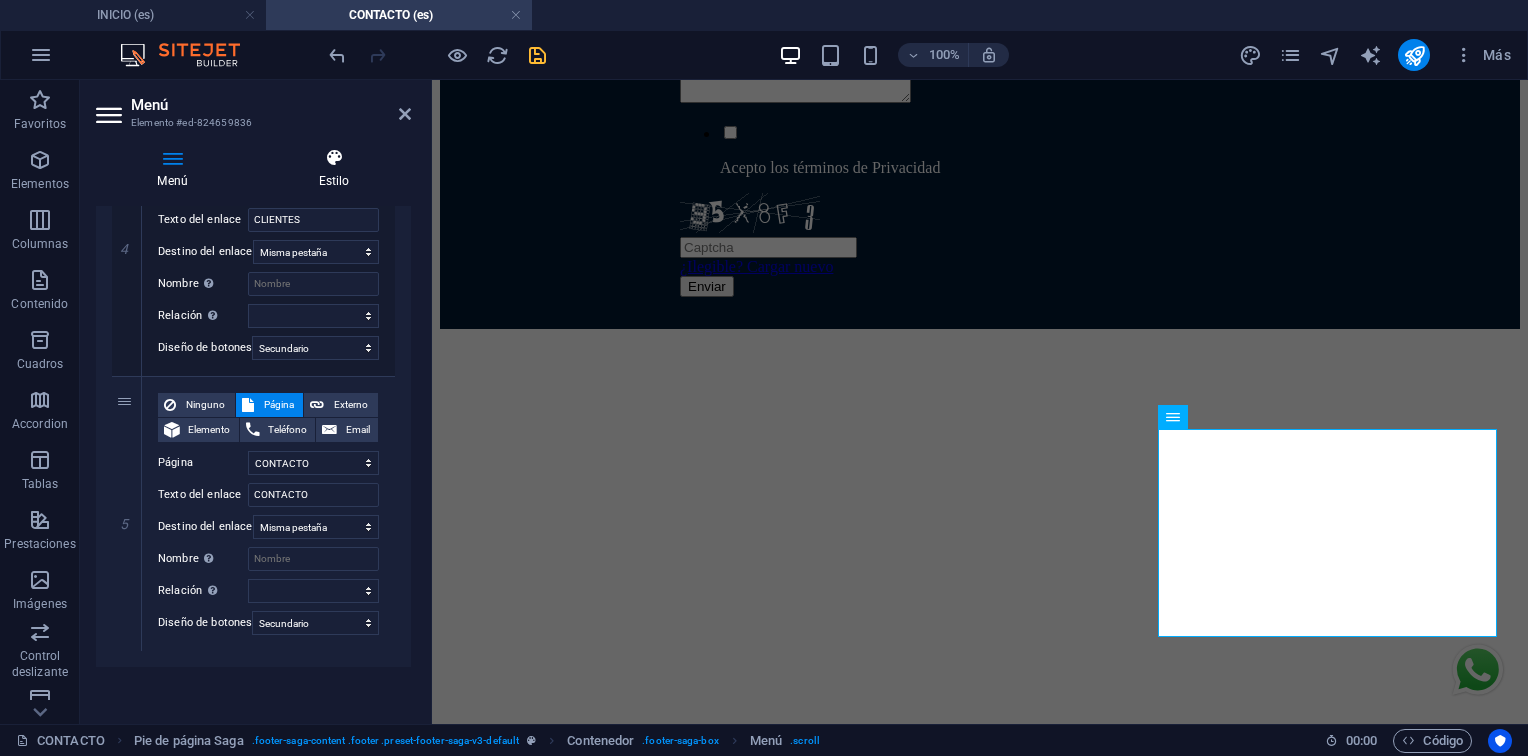 click at bounding box center (334, 158) 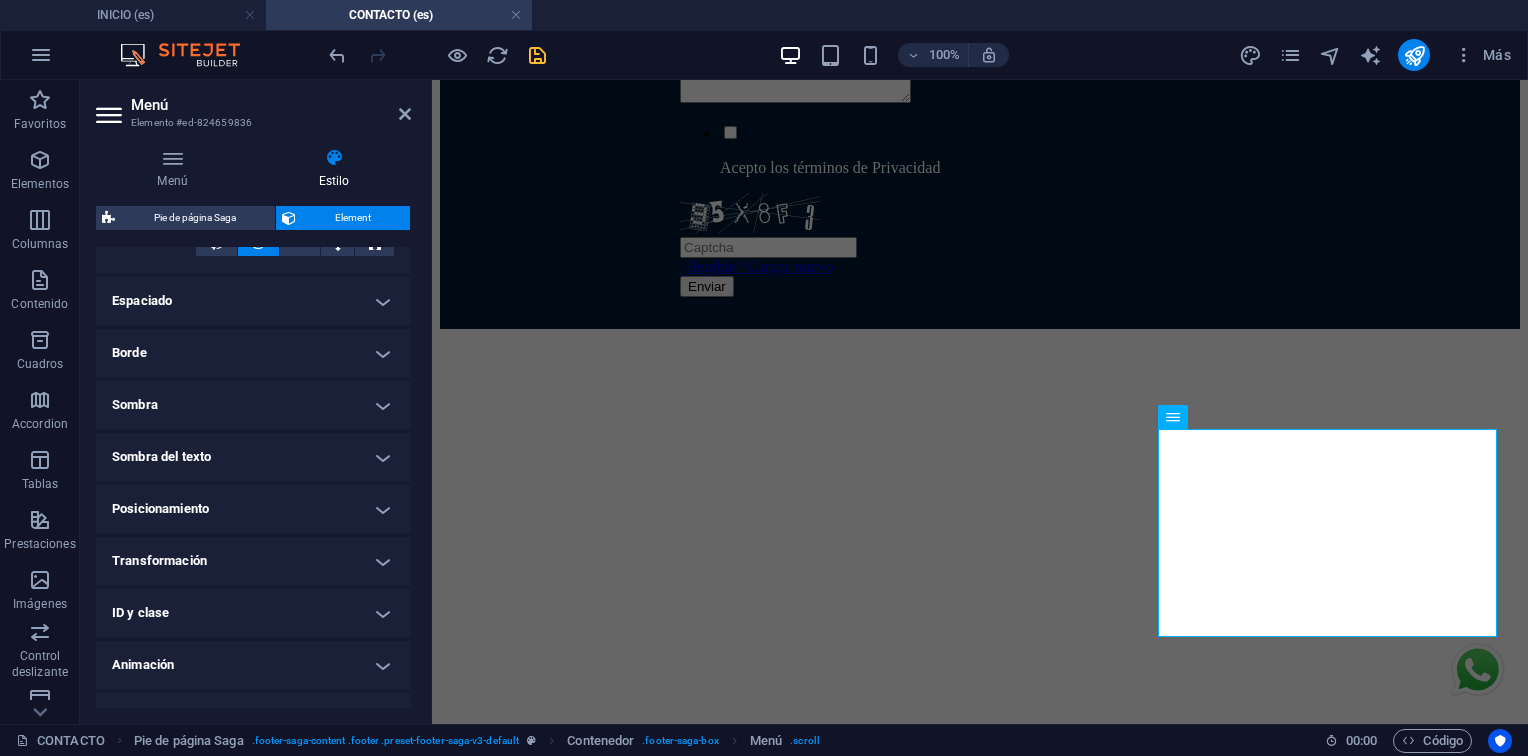 scroll, scrollTop: 400, scrollLeft: 0, axis: vertical 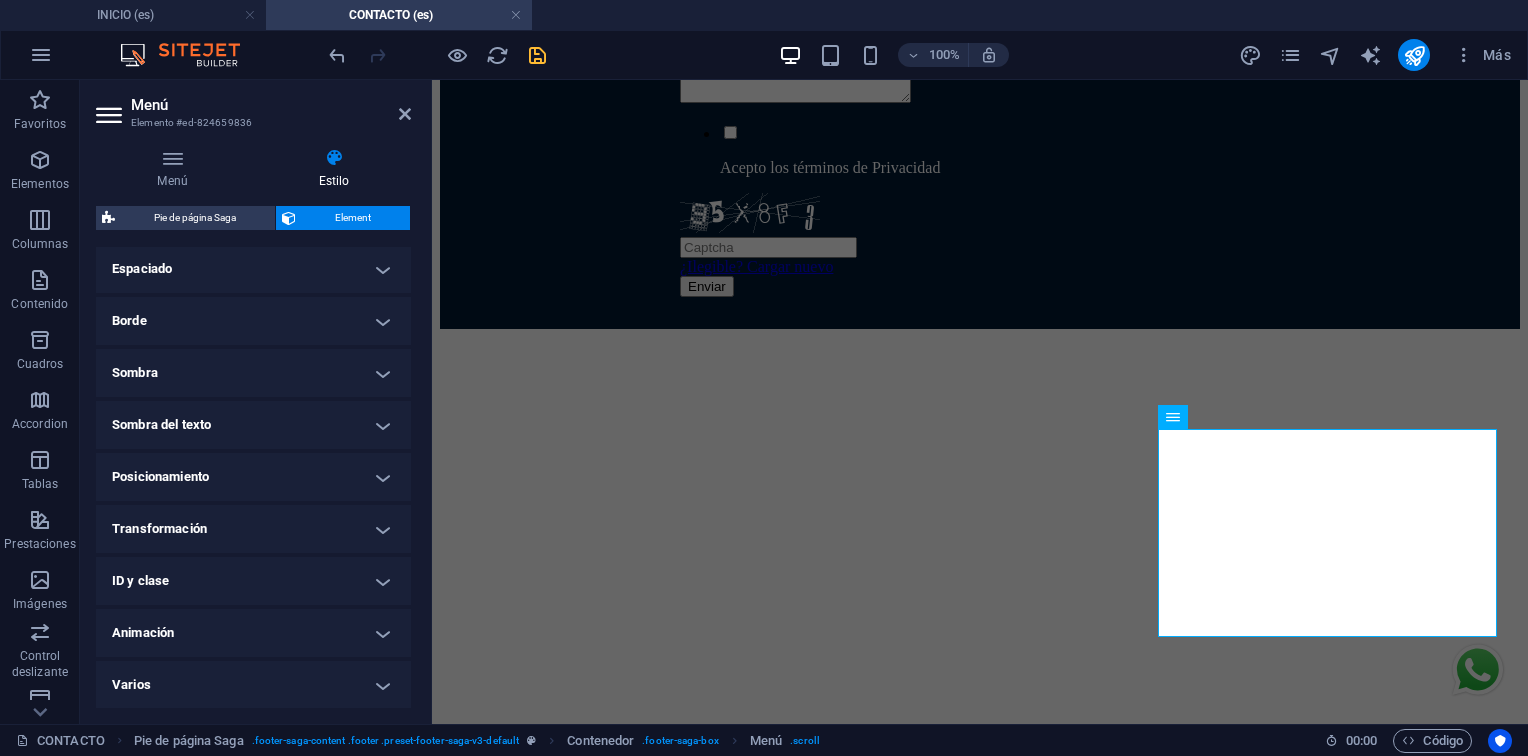 click on "Transformación" at bounding box center (253, 529) 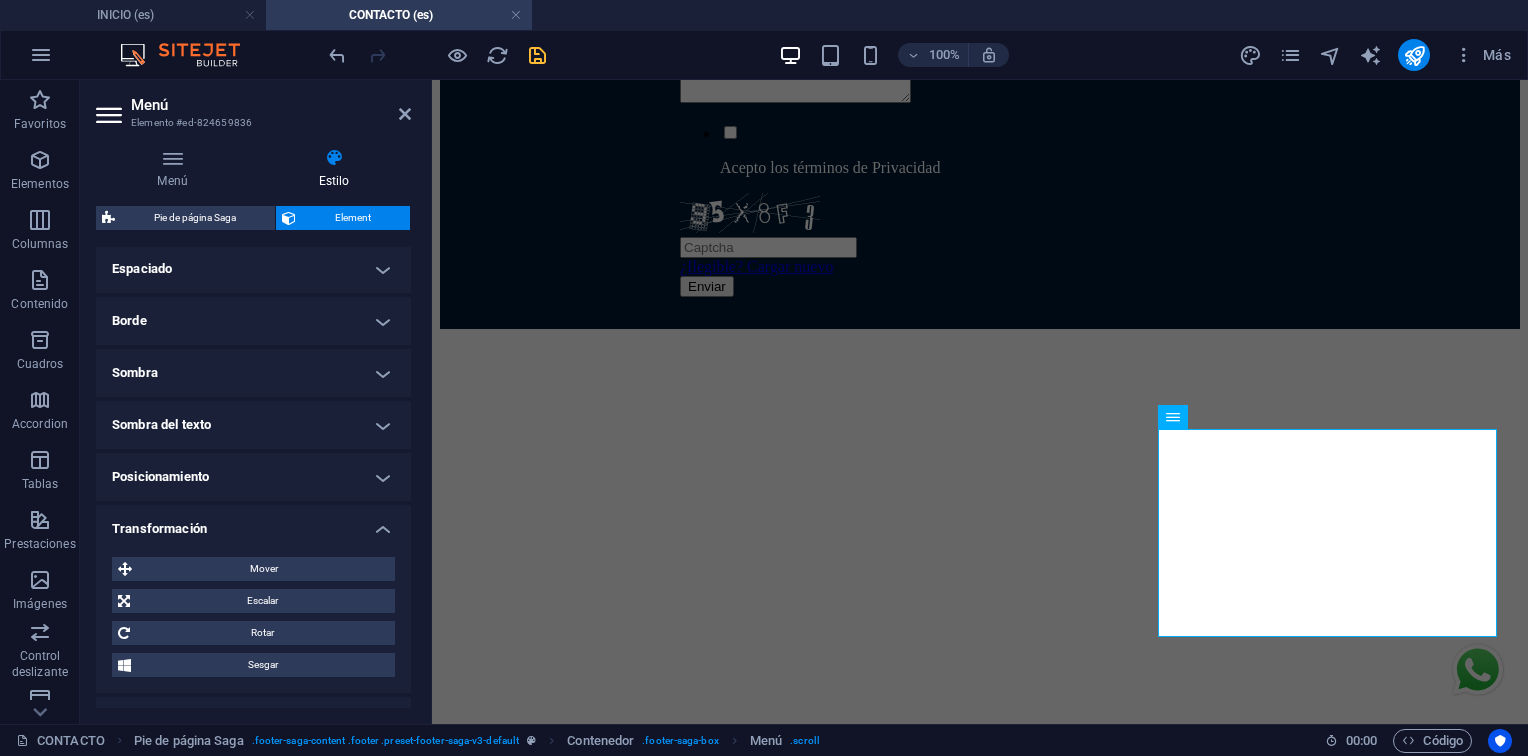 click on "Transformación" at bounding box center (253, 523) 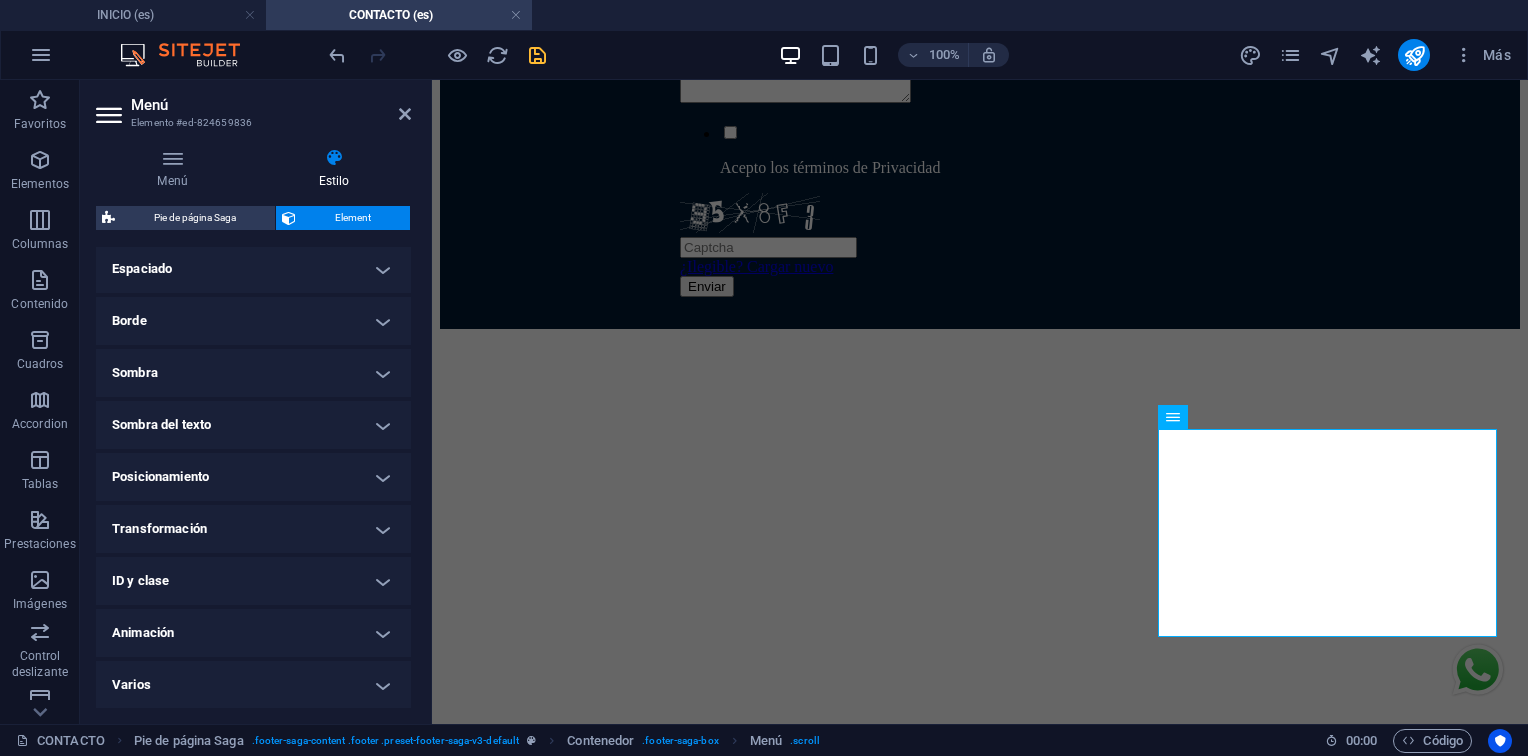 click on "Posicionamiento" at bounding box center (253, 477) 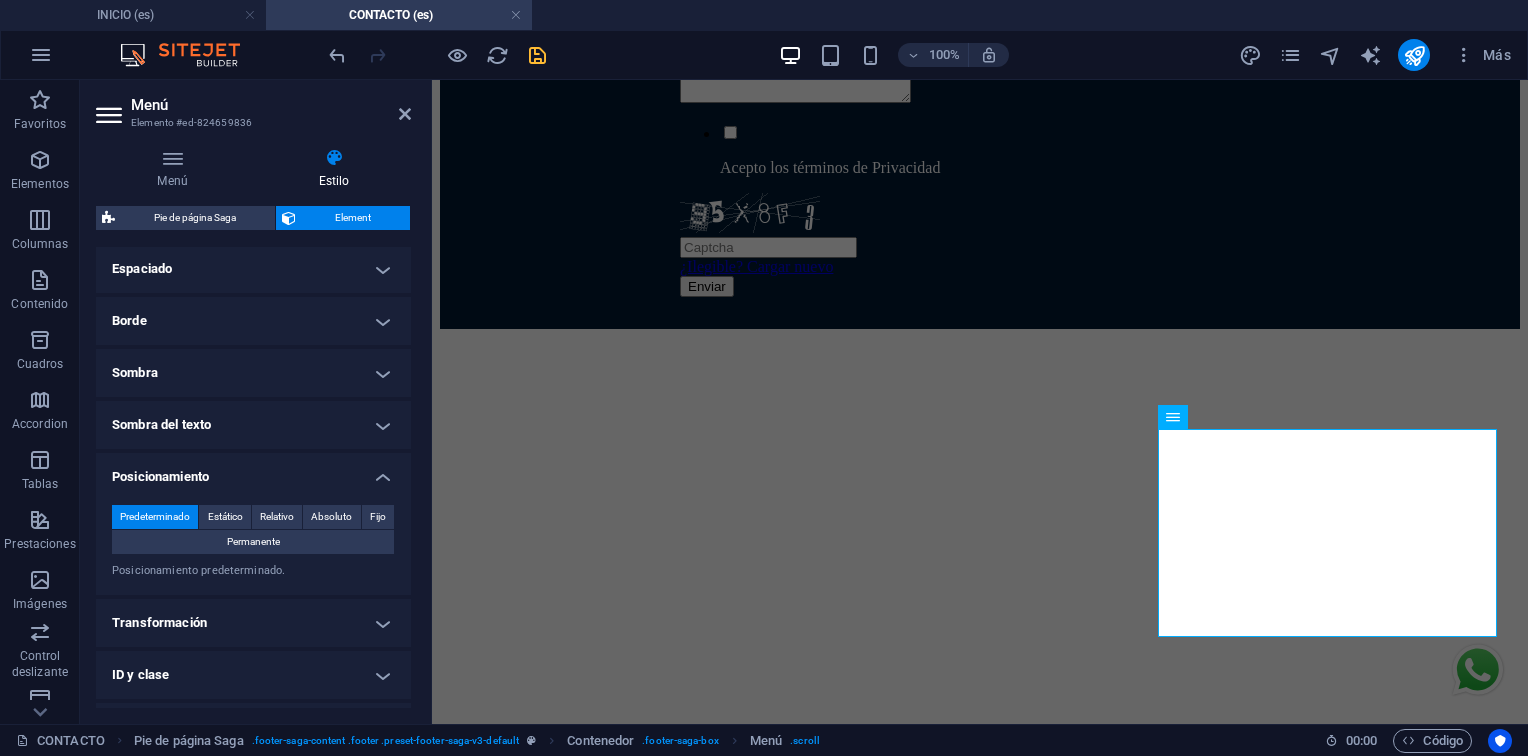 click on "Posicionamiento" at bounding box center [253, 471] 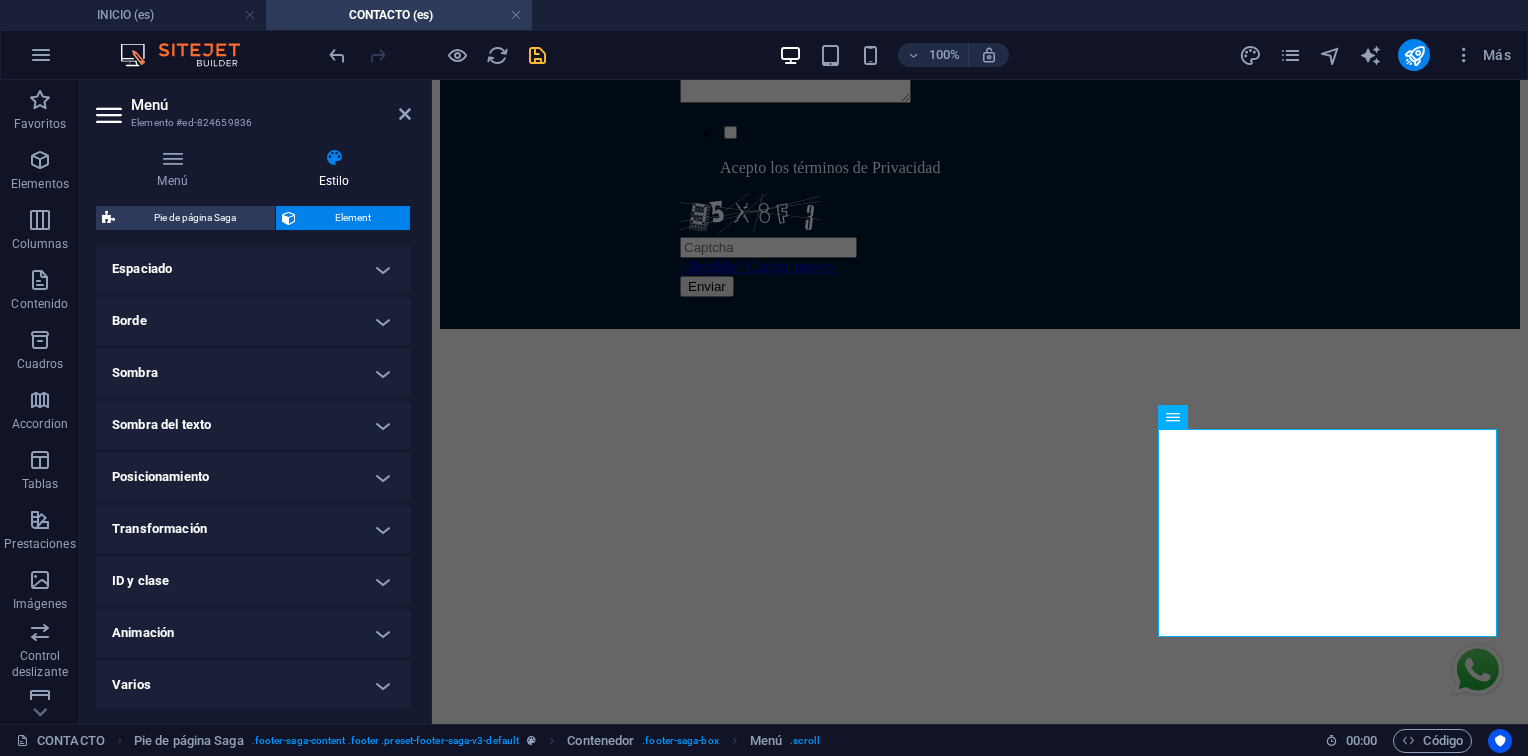 click on "Posicionamiento" at bounding box center (253, 477) 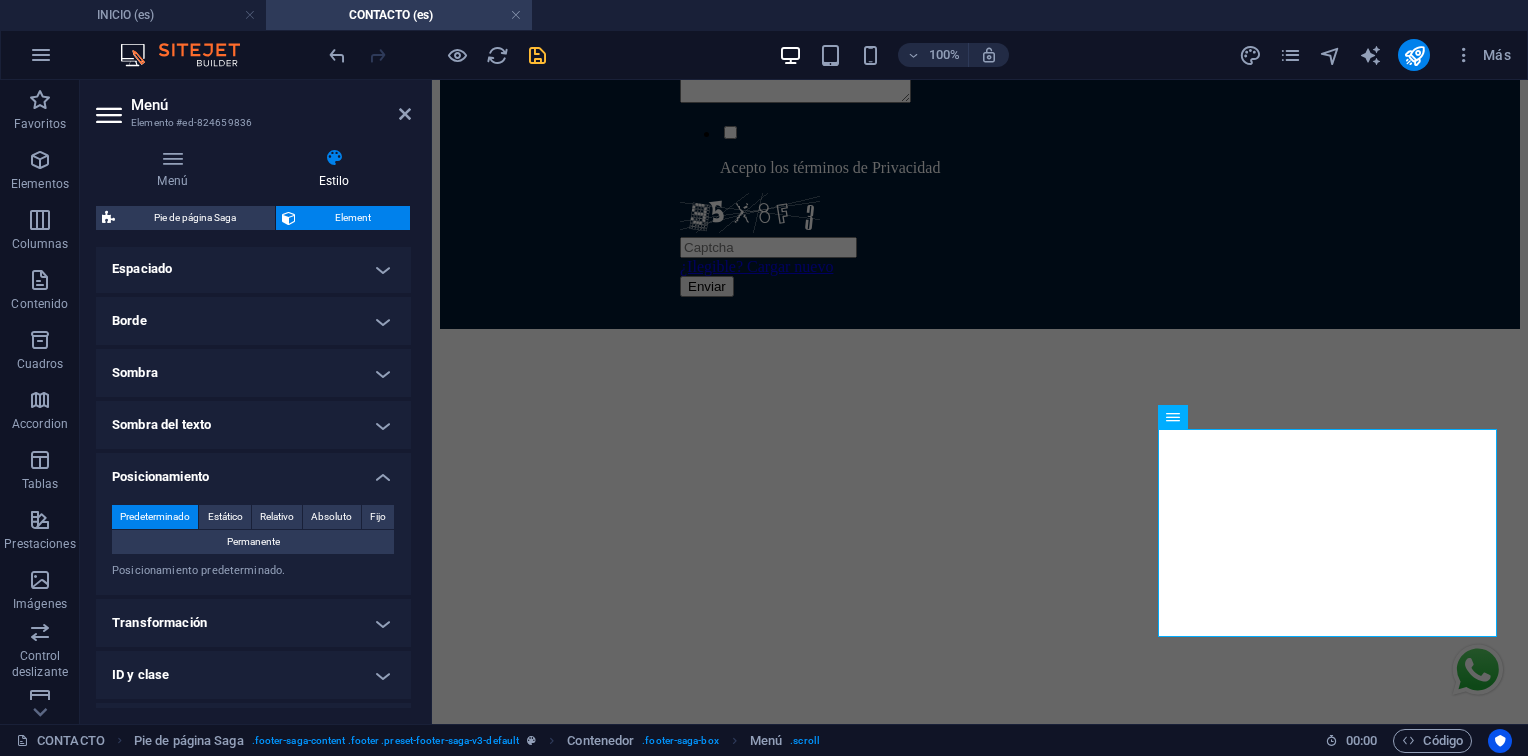 click on "Posicionamiento" at bounding box center [253, 471] 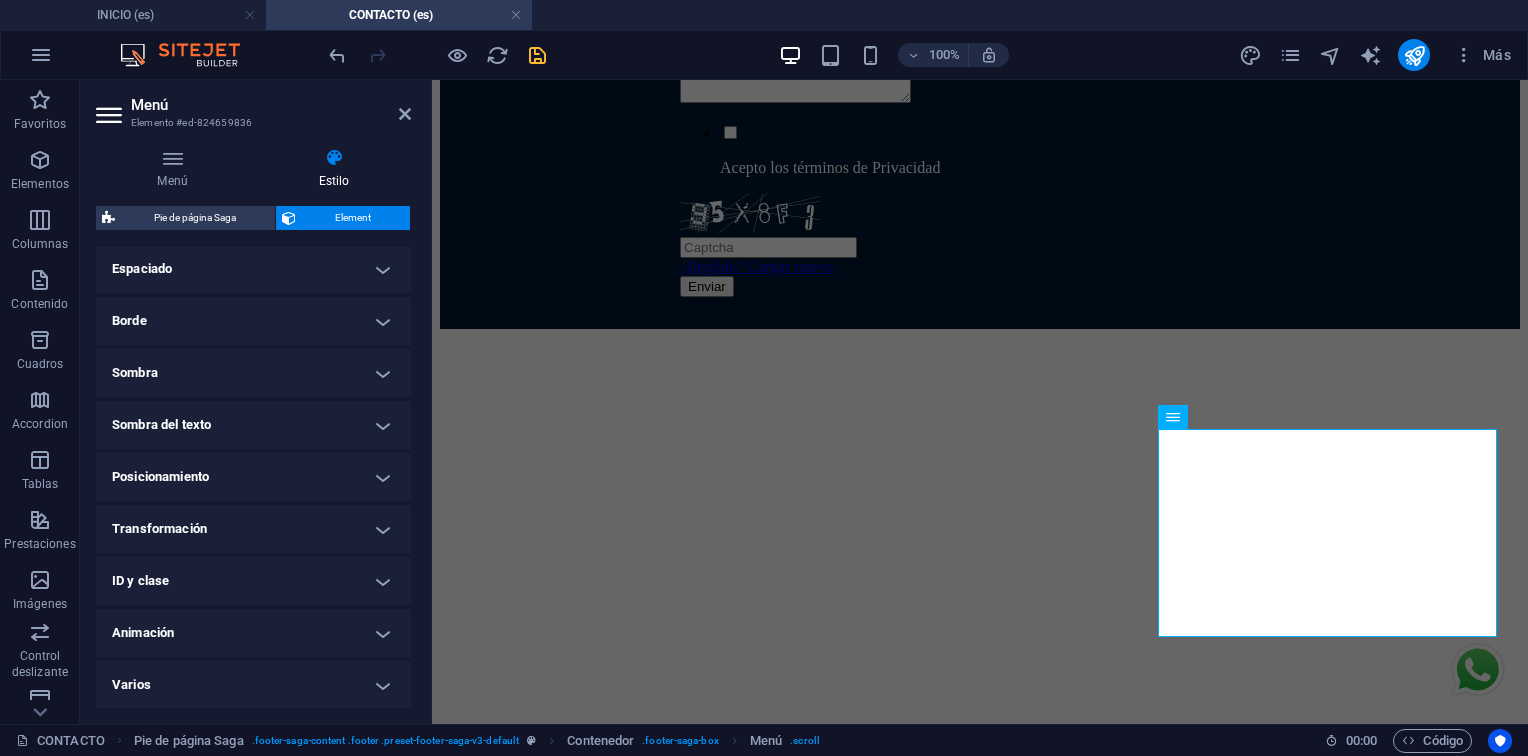 click on "Varios" at bounding box center [253, 685] 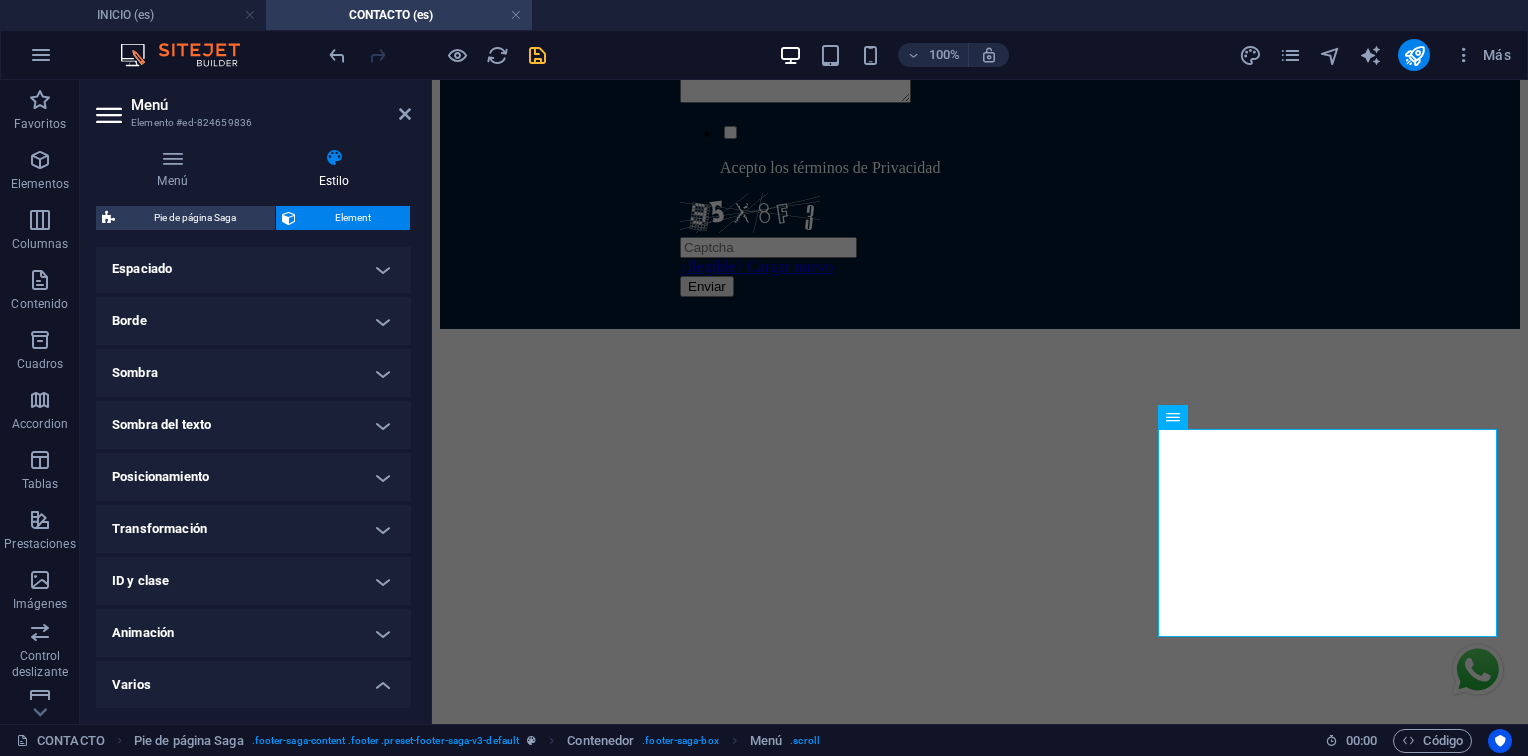 scroll, scrollTop: 523, scrollLeft: 0, axis: vertical 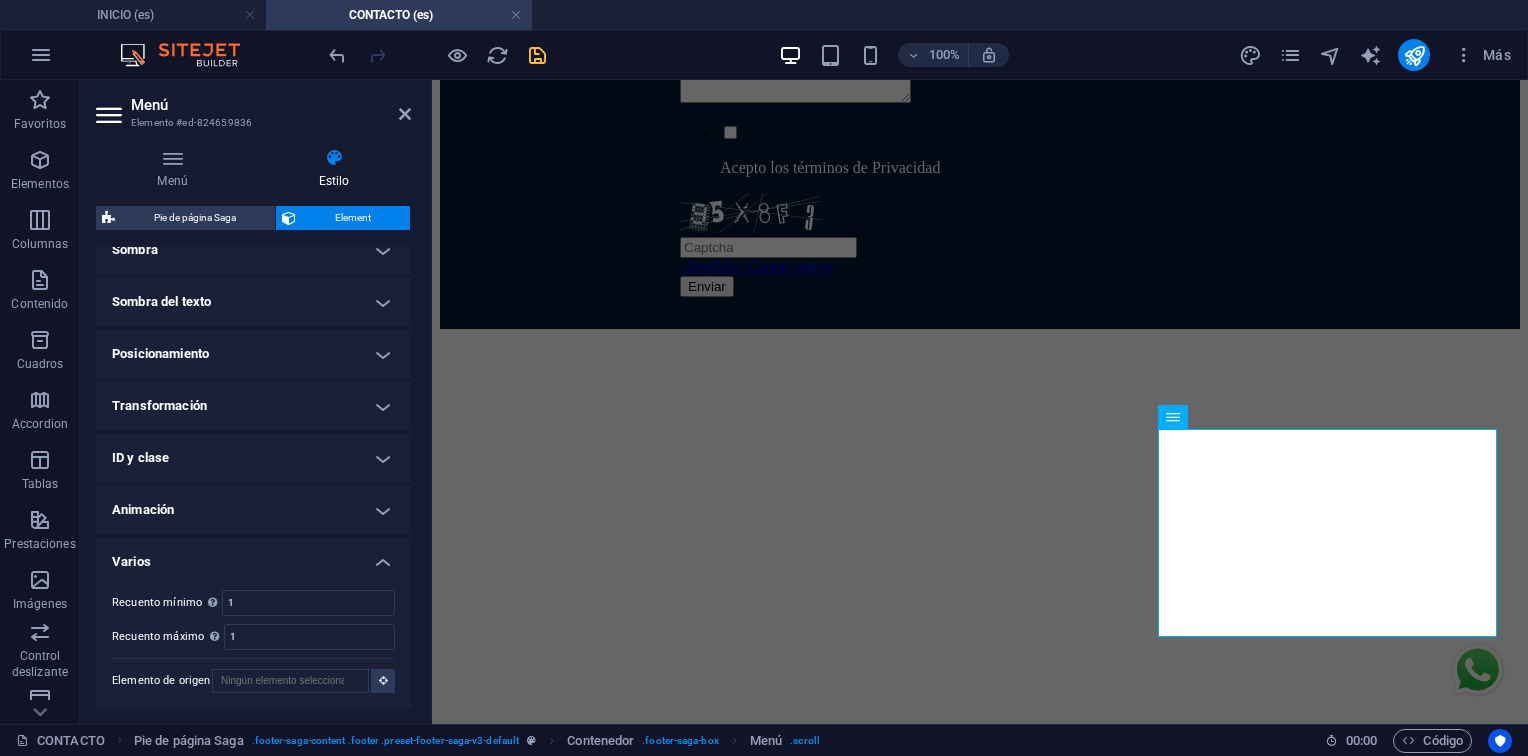 click on "Varios" at bounding box center [253, 556] 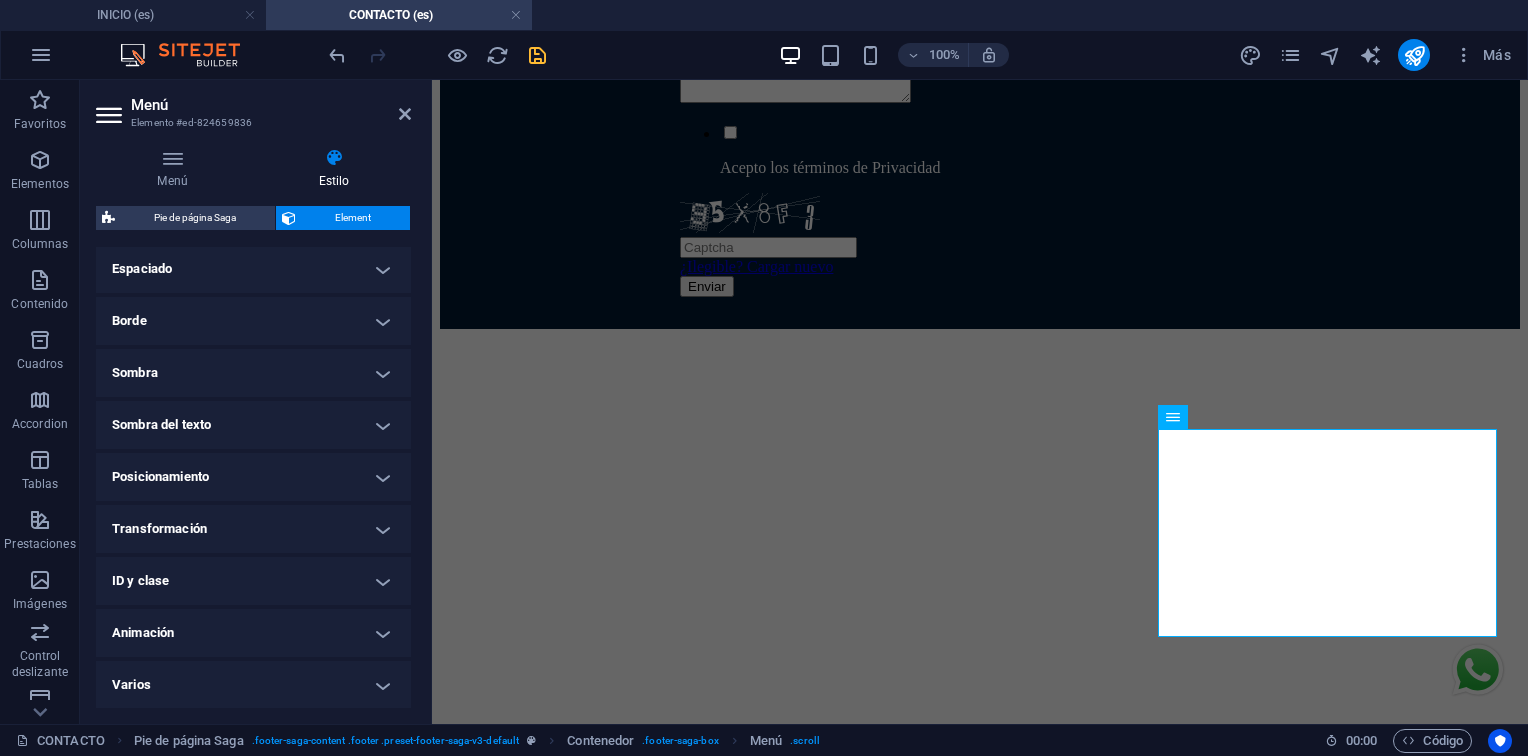 scroll, scrollTop: 0, scrollLeft: 0, axis: both 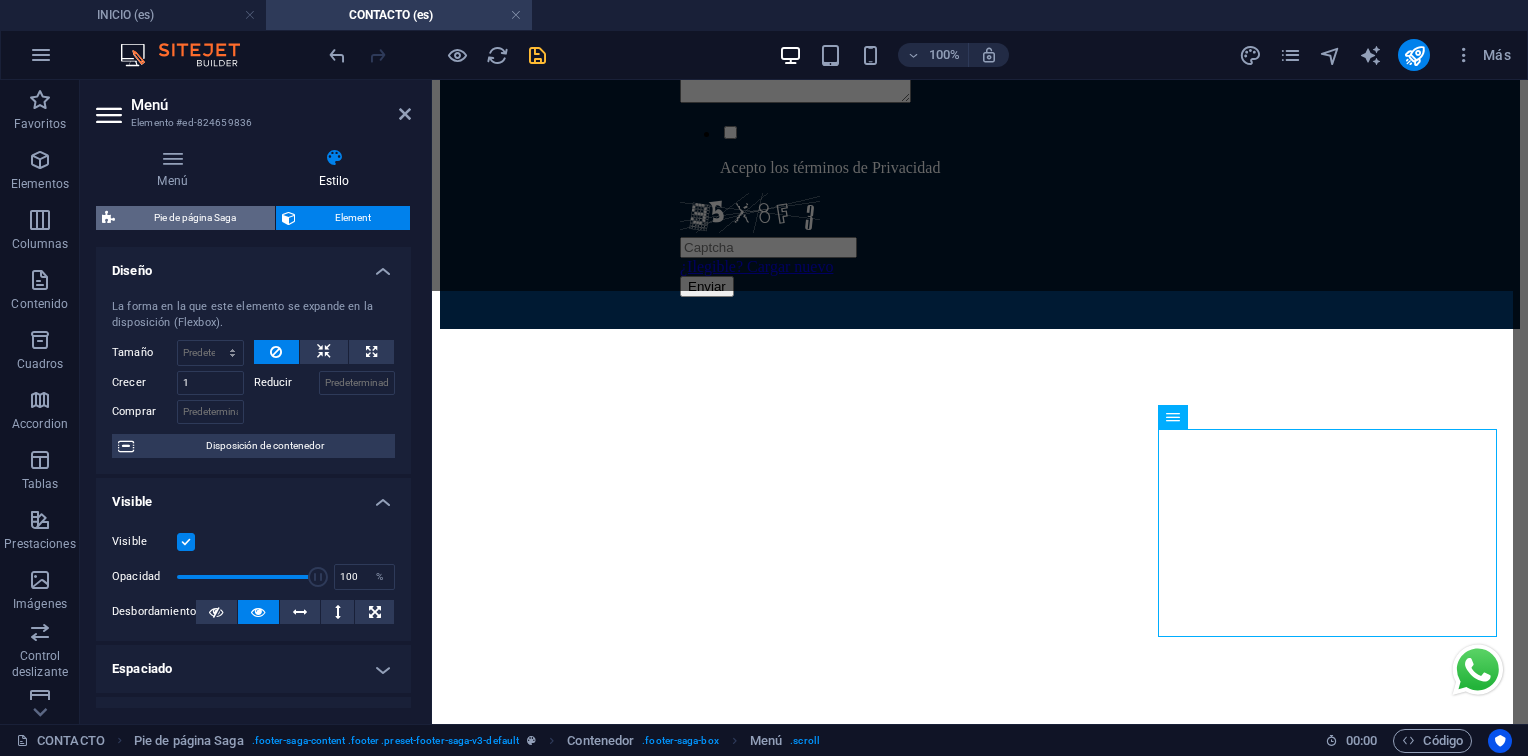 click on "Pie de página Saga" at bounding box center (195, 218) 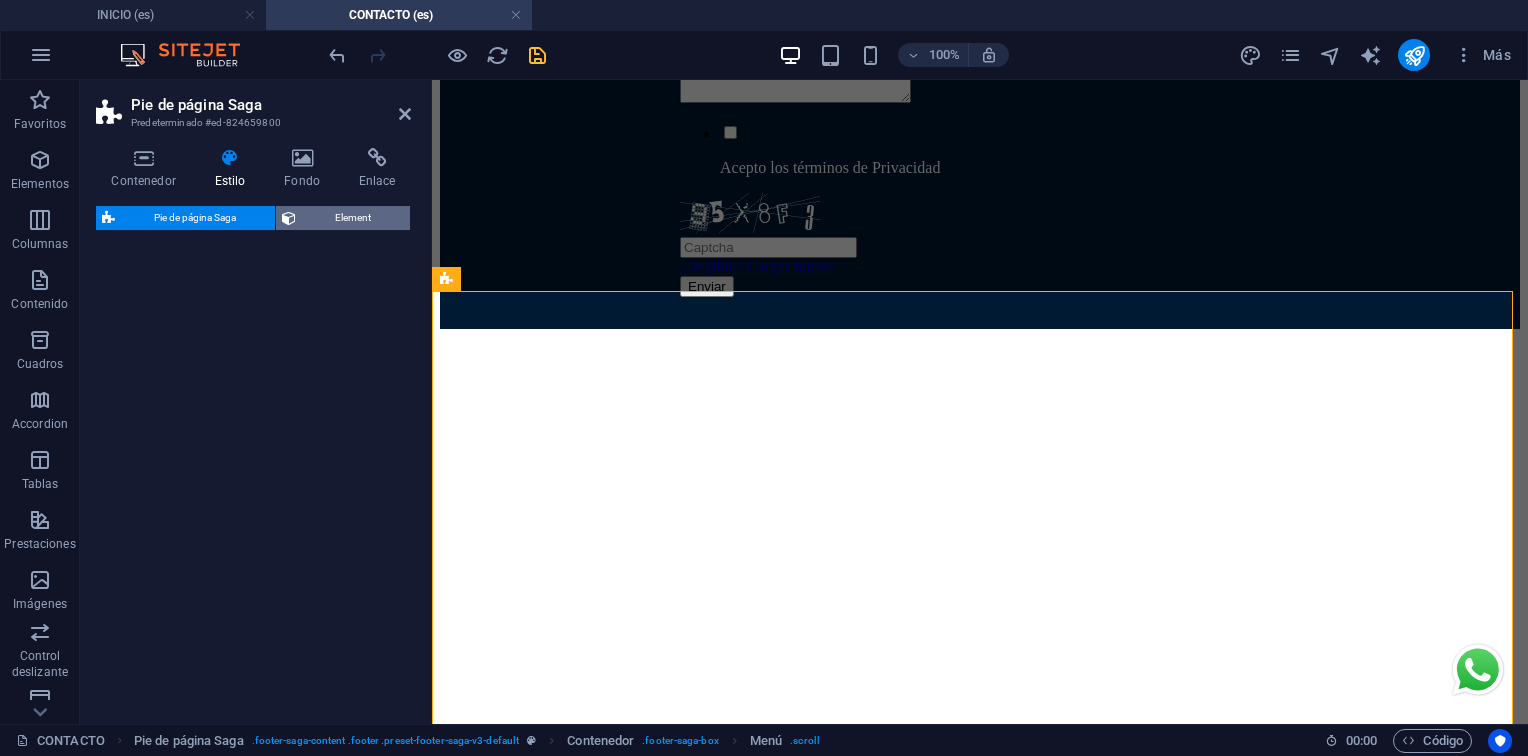 select on "rem" 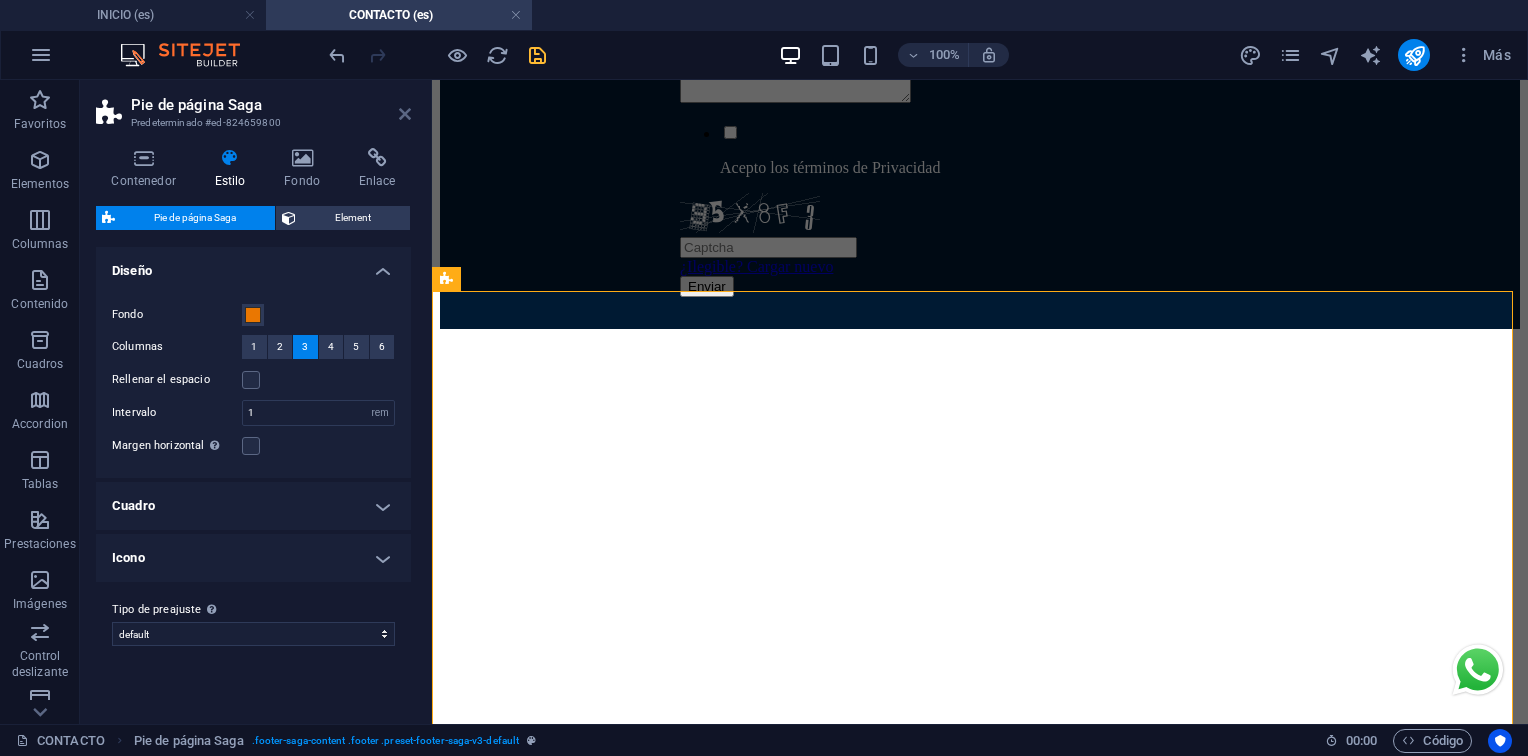 click at bounding box center [405, 114] 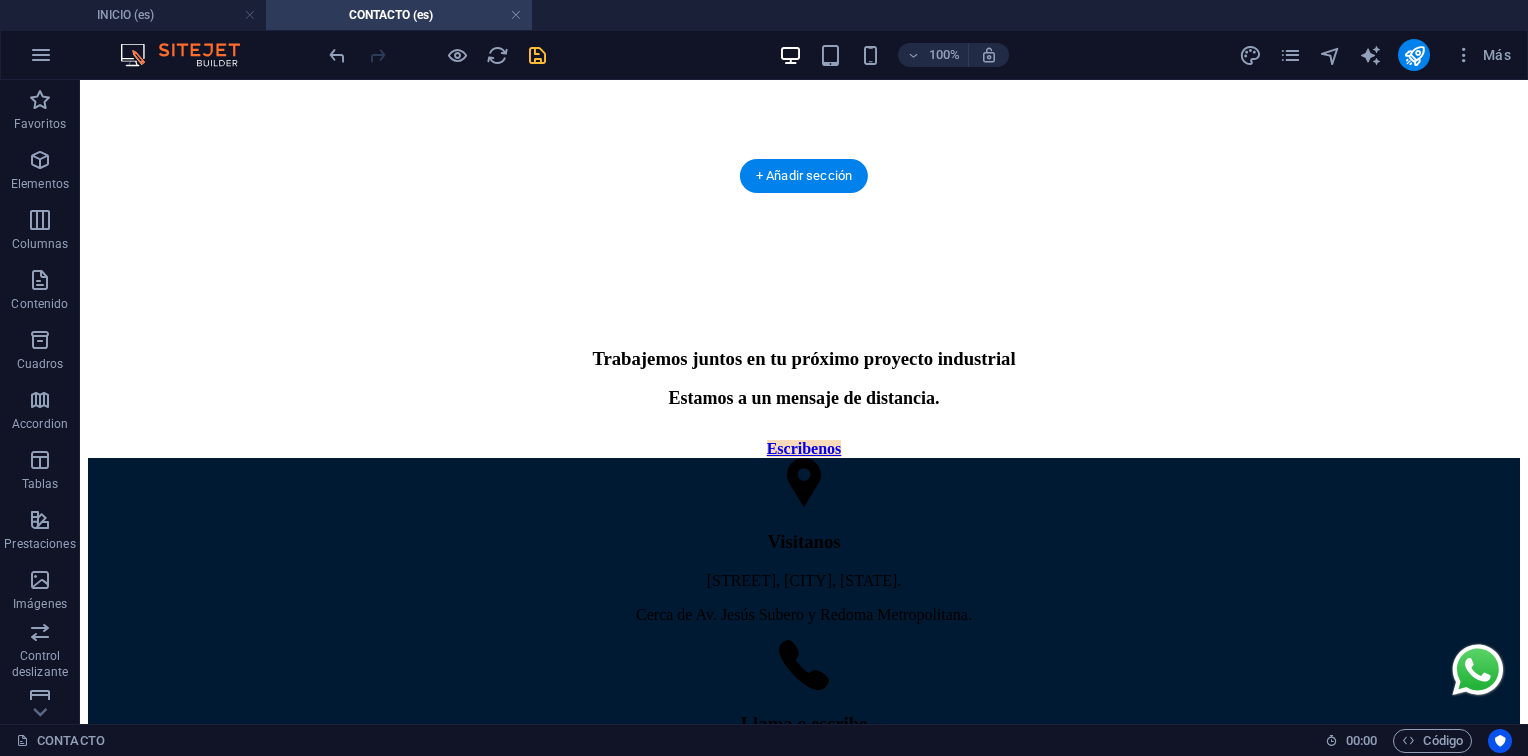 scroll, scrollTop: 0, scrollLeft: 0, axis: both 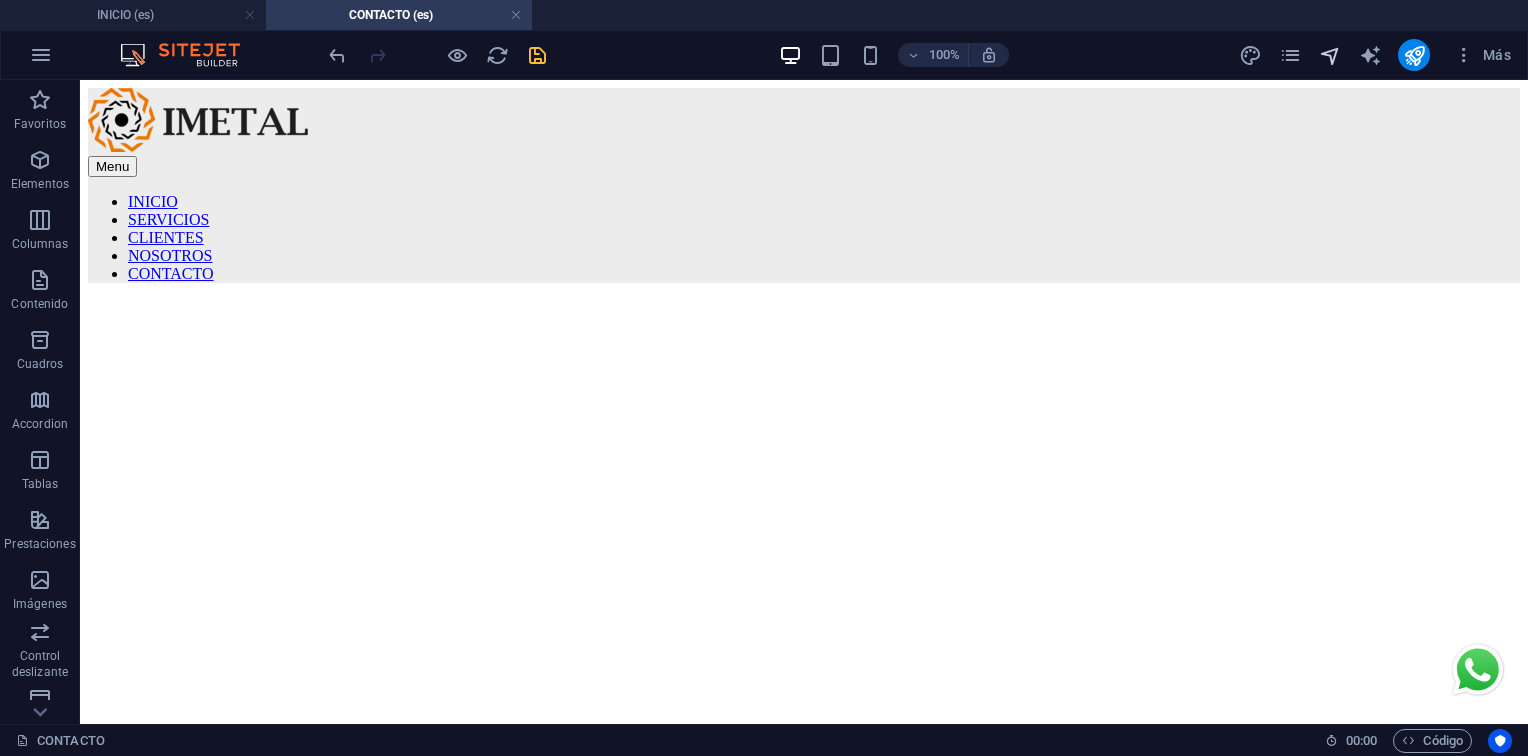 drag, startPoint x: 1252, startPoint y: 88, endPoint x: 1329, endPoint y: 46, distance: 87.70975 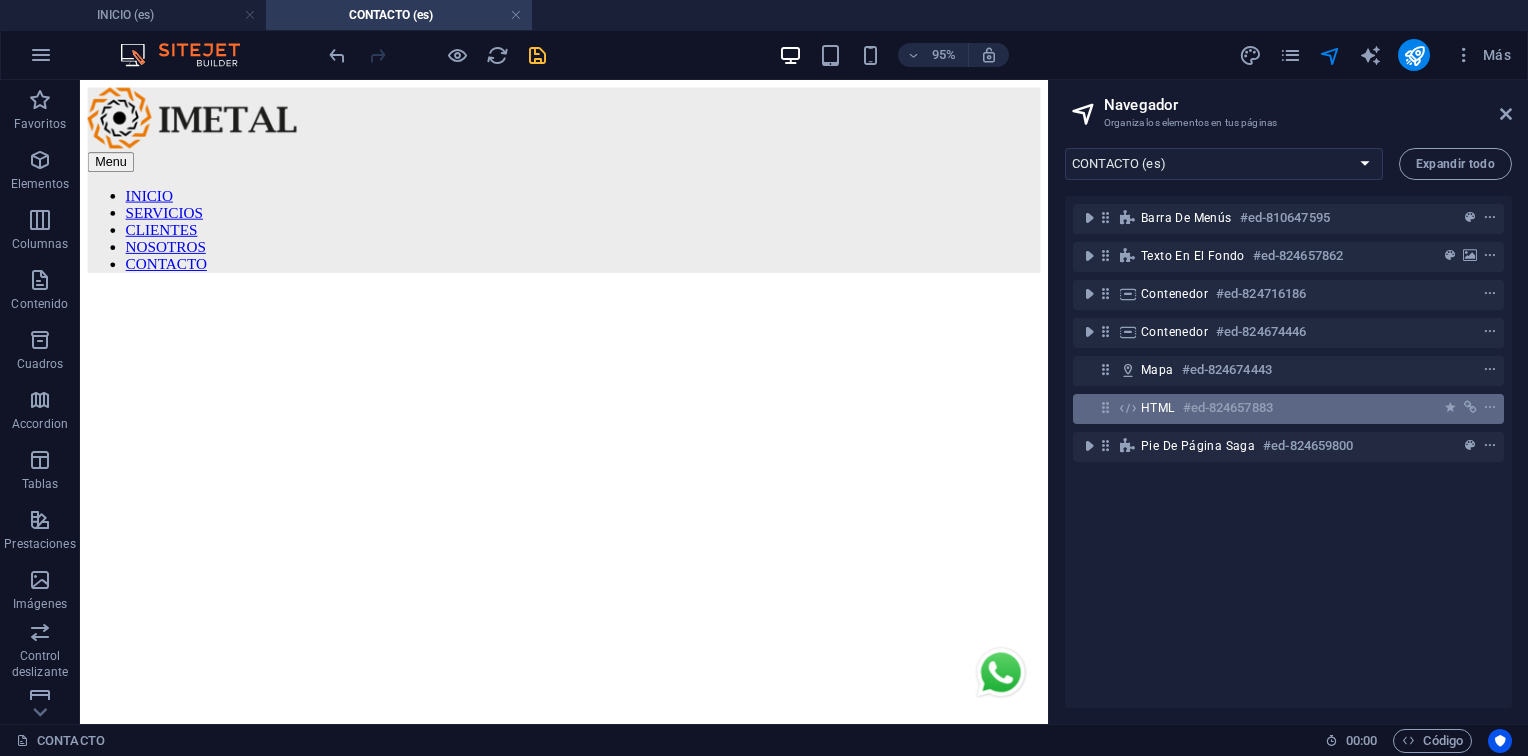 click on "HTML #ed-824657883" at bounding box center [1272, 408] 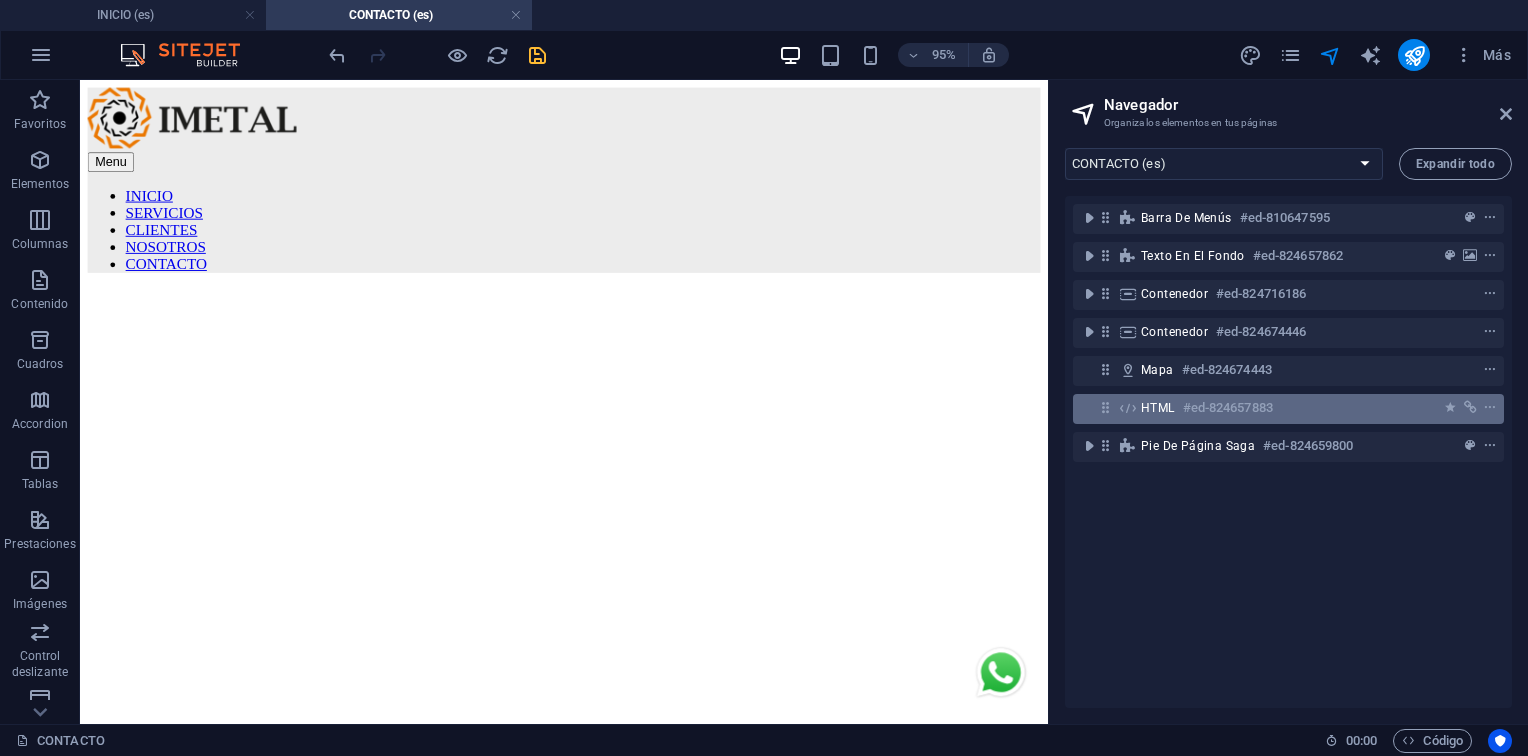 click on "HTML #ed-824657883" at bounding box center (1272, 408) 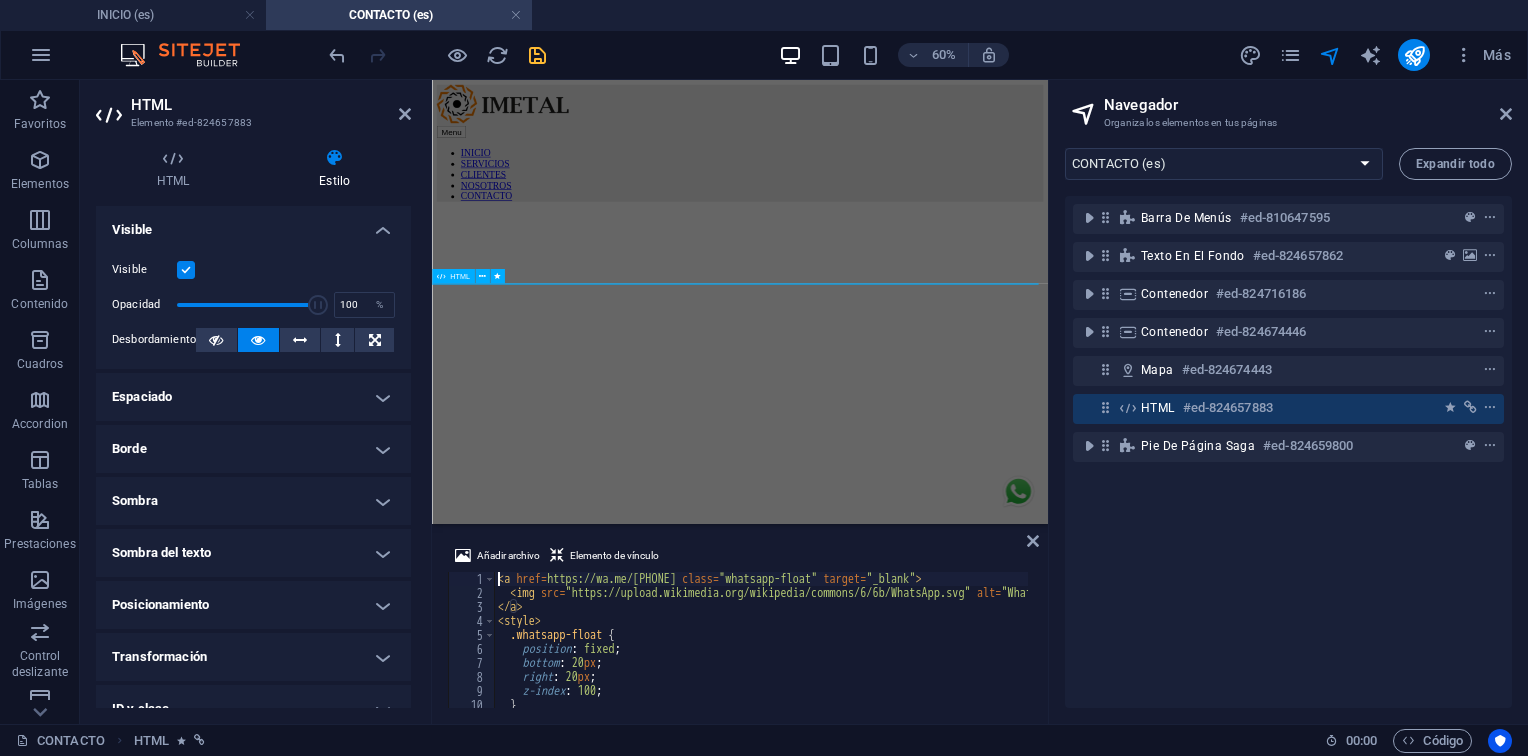 scroll, scrollTop: 1528, scrollLeft: 0, axis: vertical 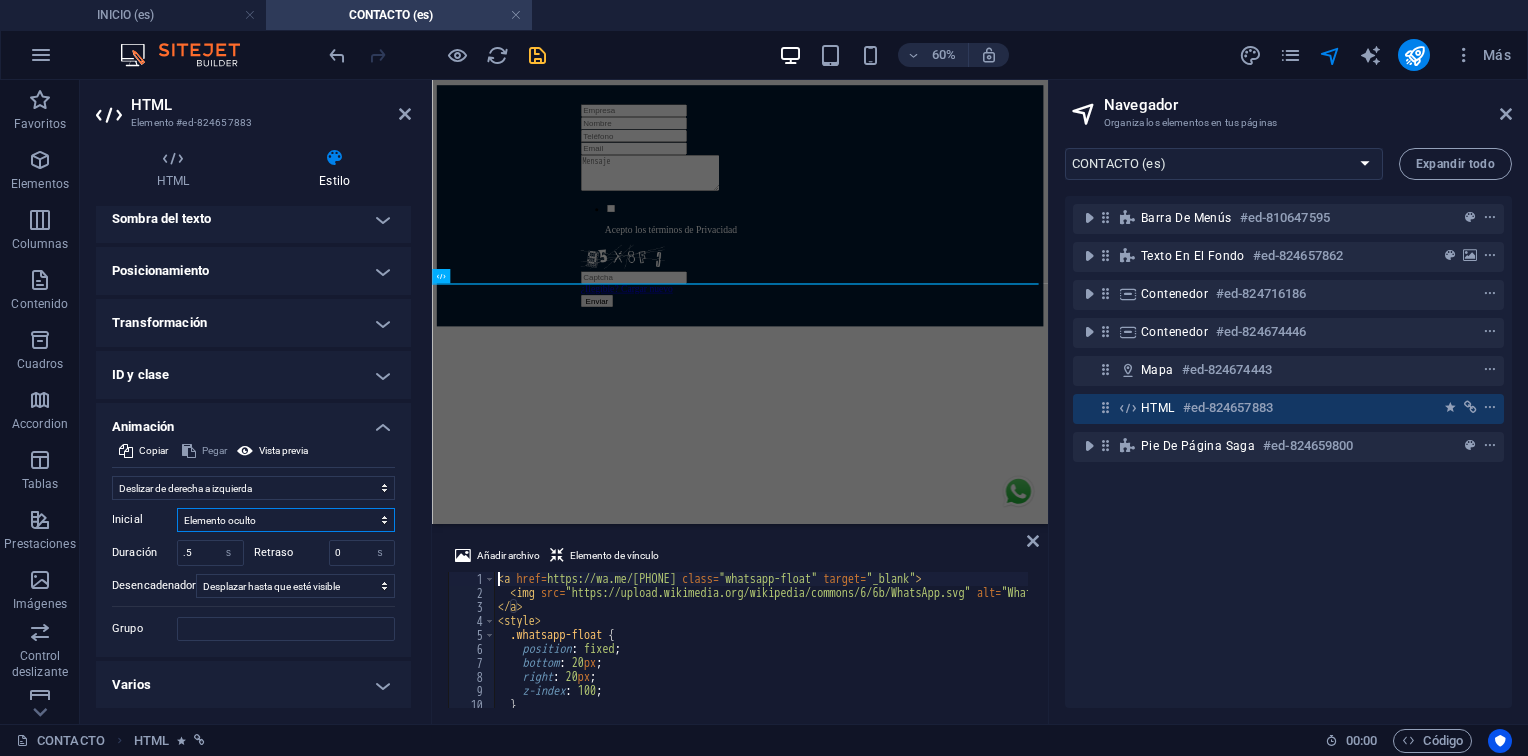 click on "Elemento oculto Elemento mostrado" at bounding box center (286, 520) 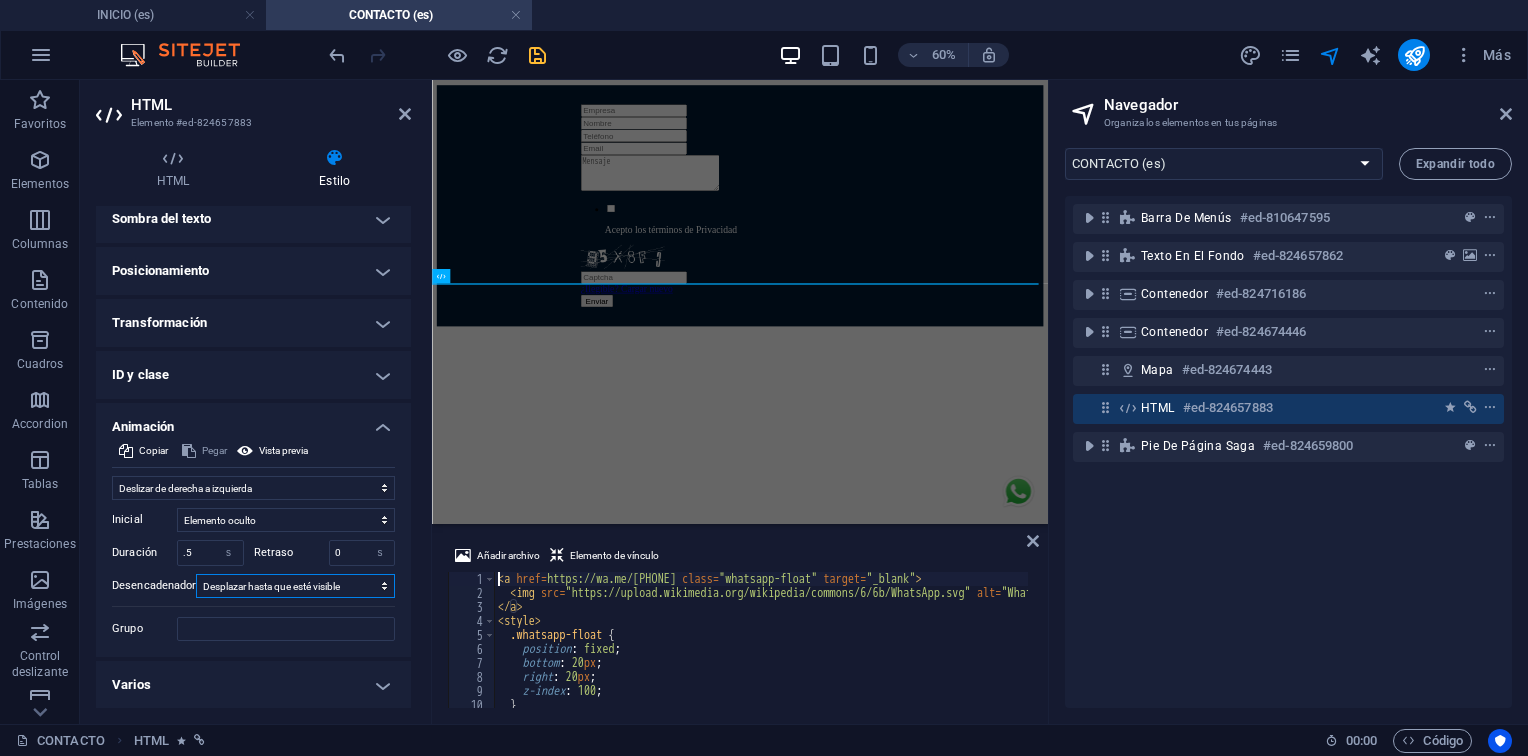 click on "Ningún desencadenador automático Al cargar la página Desplazar hasta que esté visible" at bounding box center (295, 586) 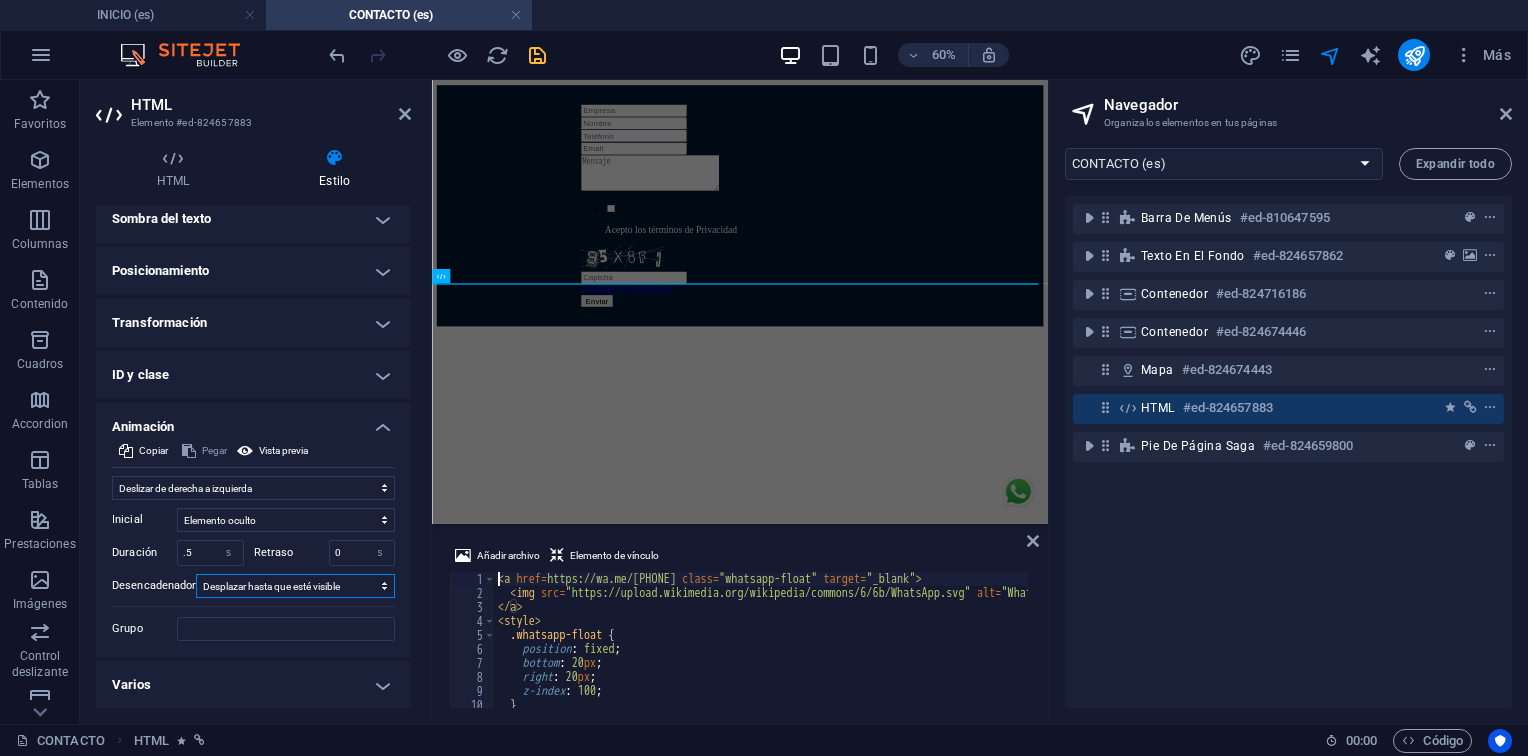 select on "onload" 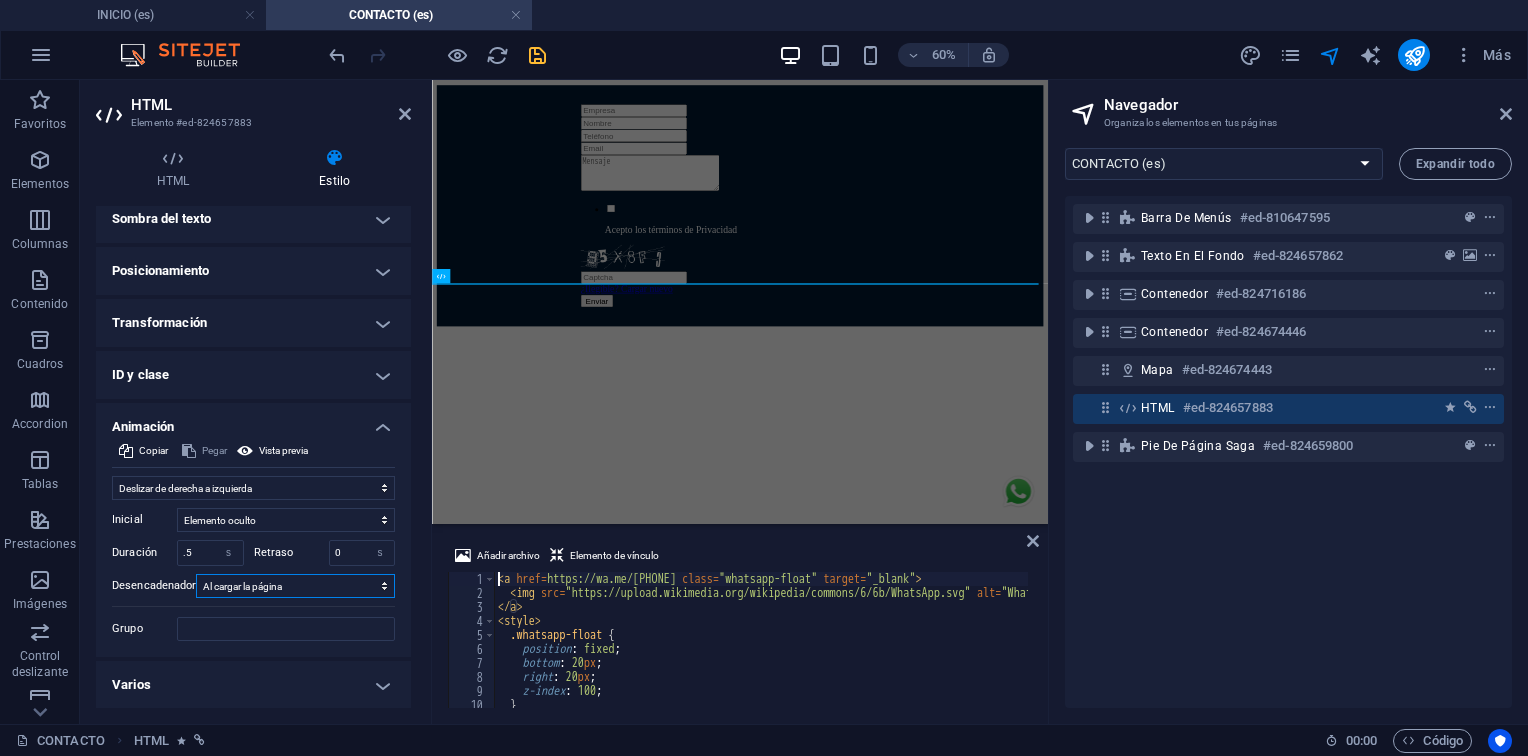 click on "Ningún desencadenador automático Al cargar la página Desplazar hasta que esté visible" at bounding box center (295, 586) 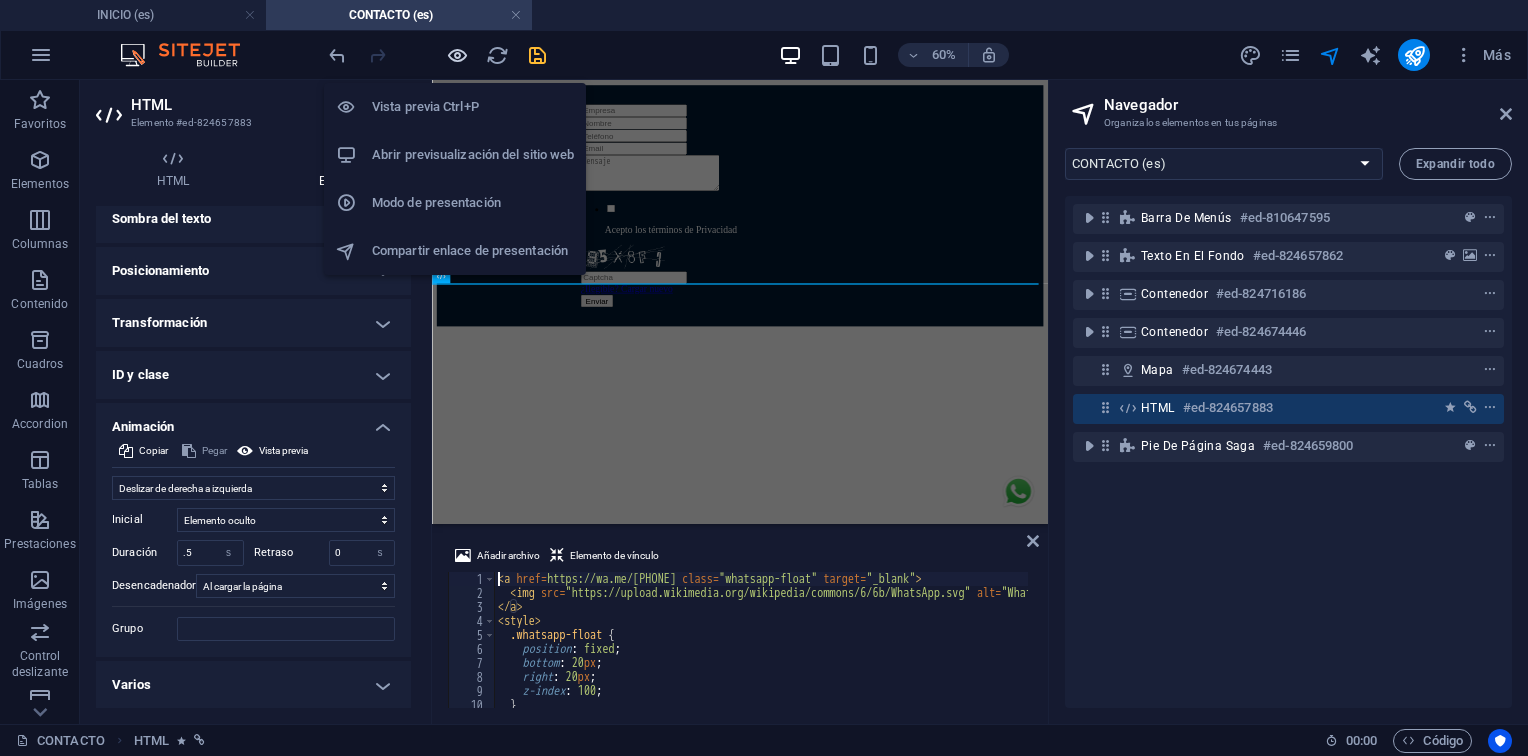 click at bounding box center [457, 55] 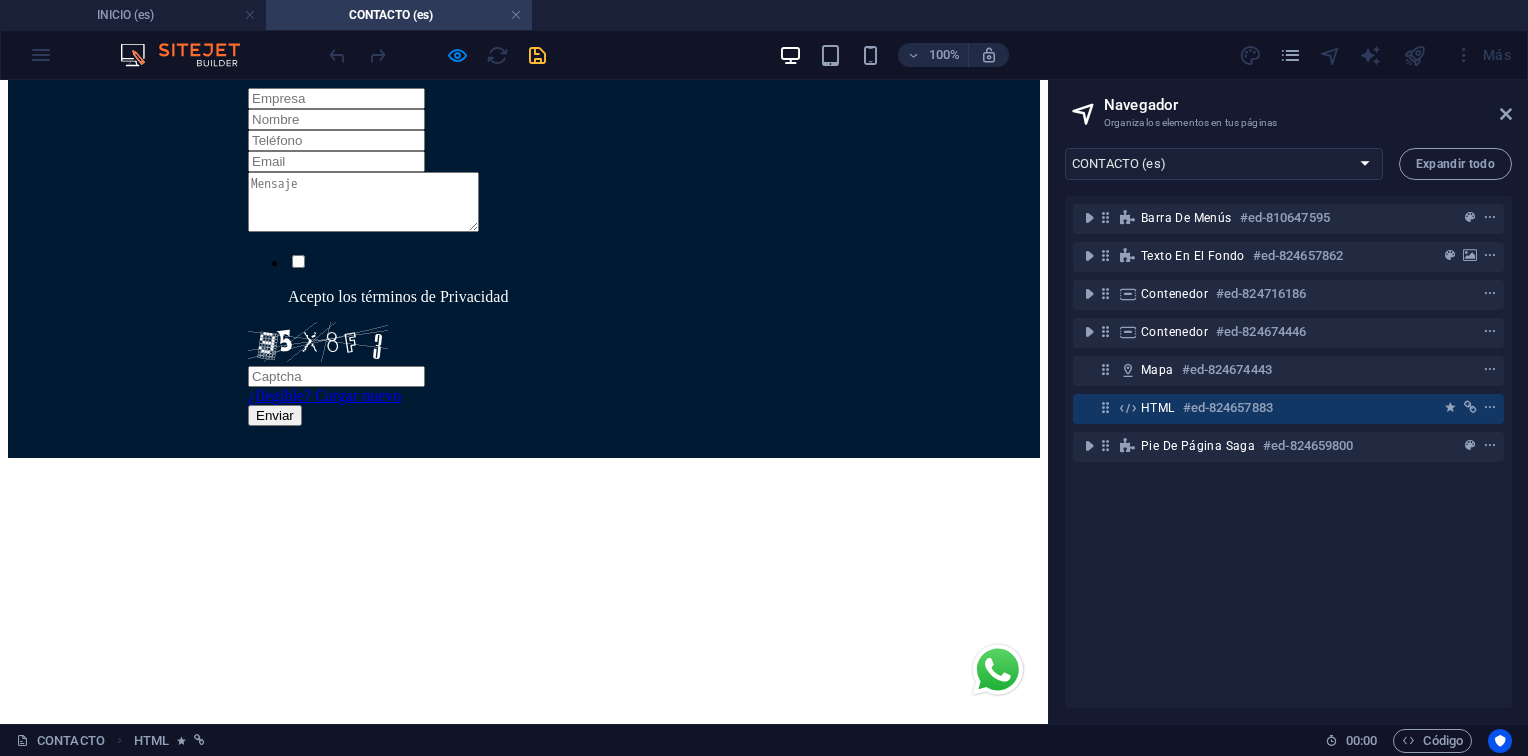 scroll, scrollTop: 0, scrollLeft: 0, axis: both 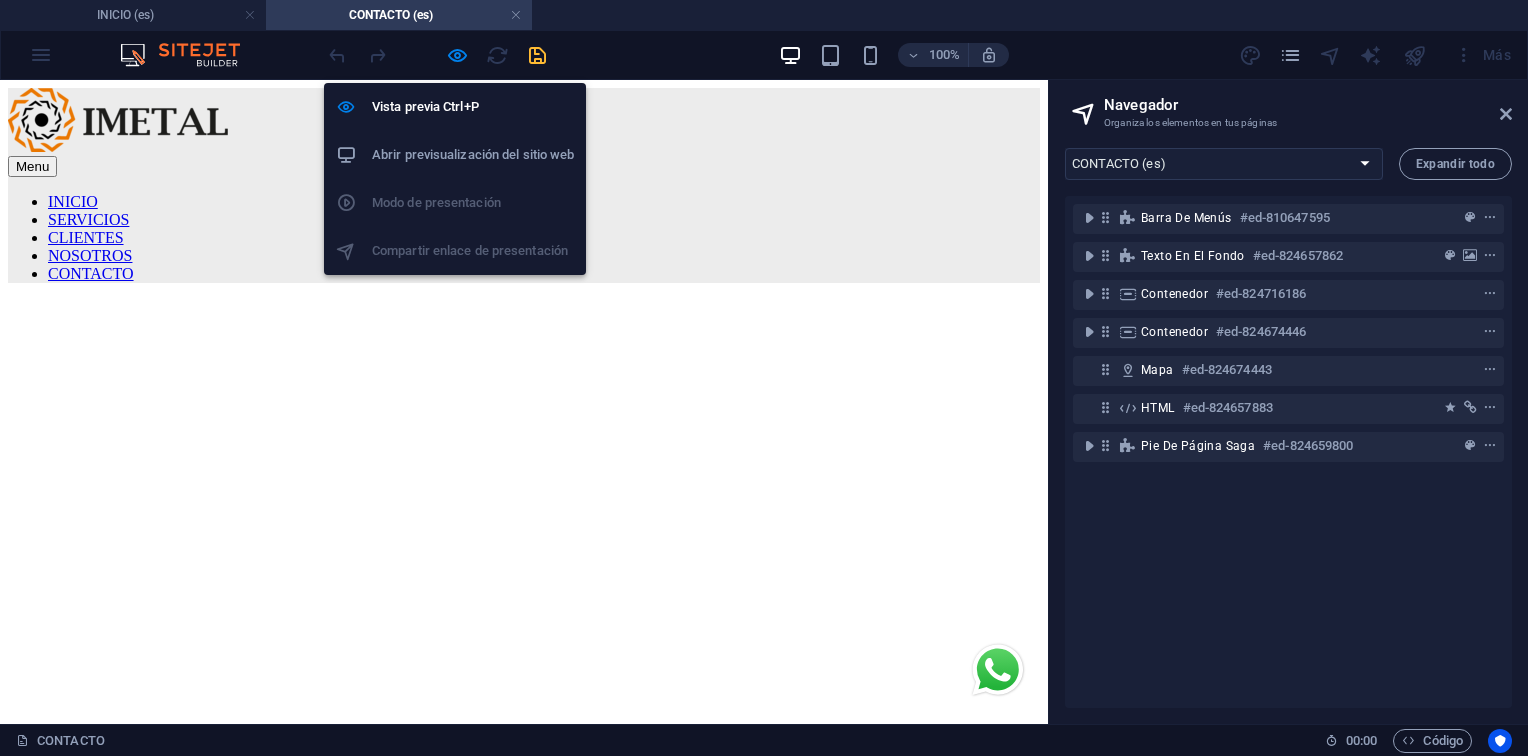 drag, startPoint x: 450, startPoint y: 46, endPoint x: 476, endPoint y: 81, distance: 43.60046 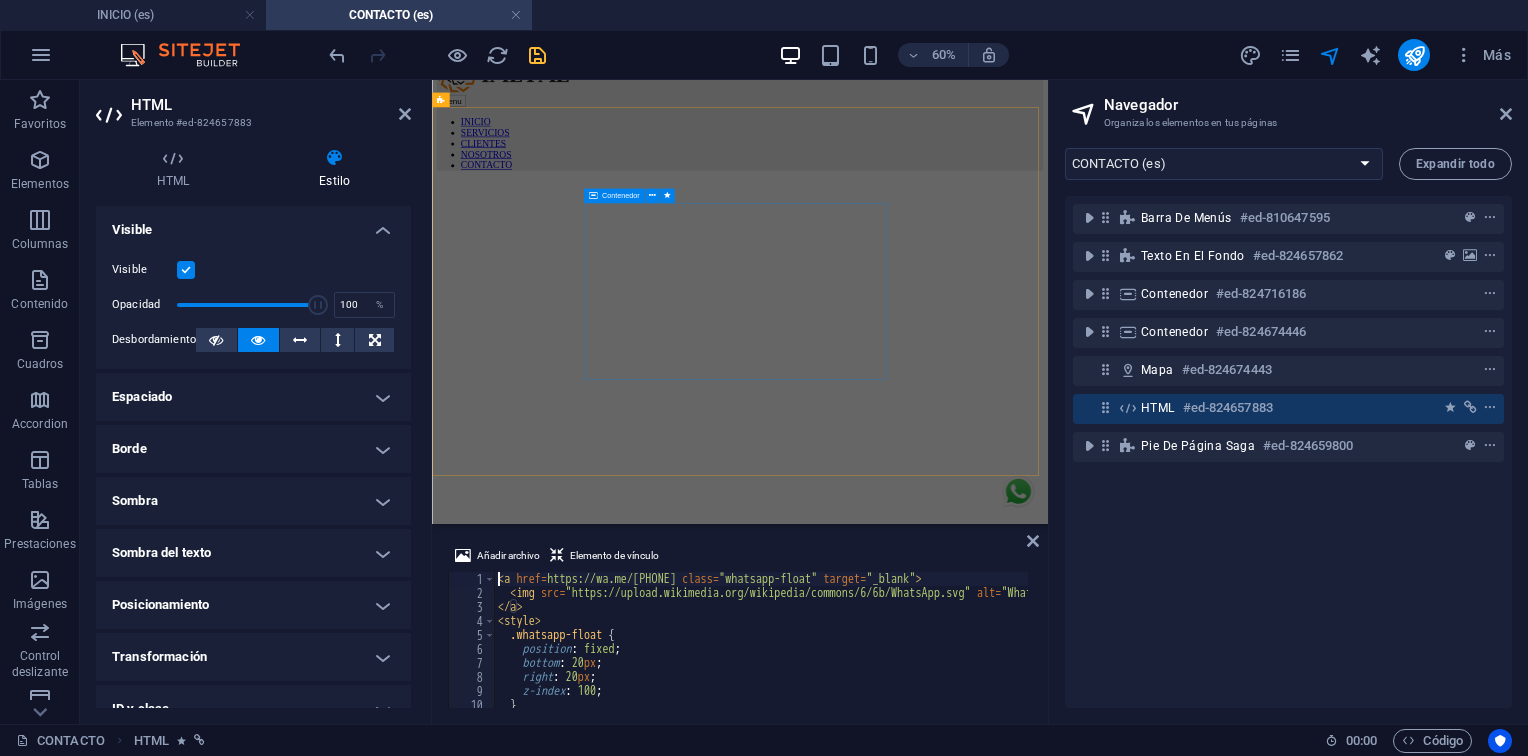 scroll, scrollTop: 0, scrollLeft: 0, axis: both 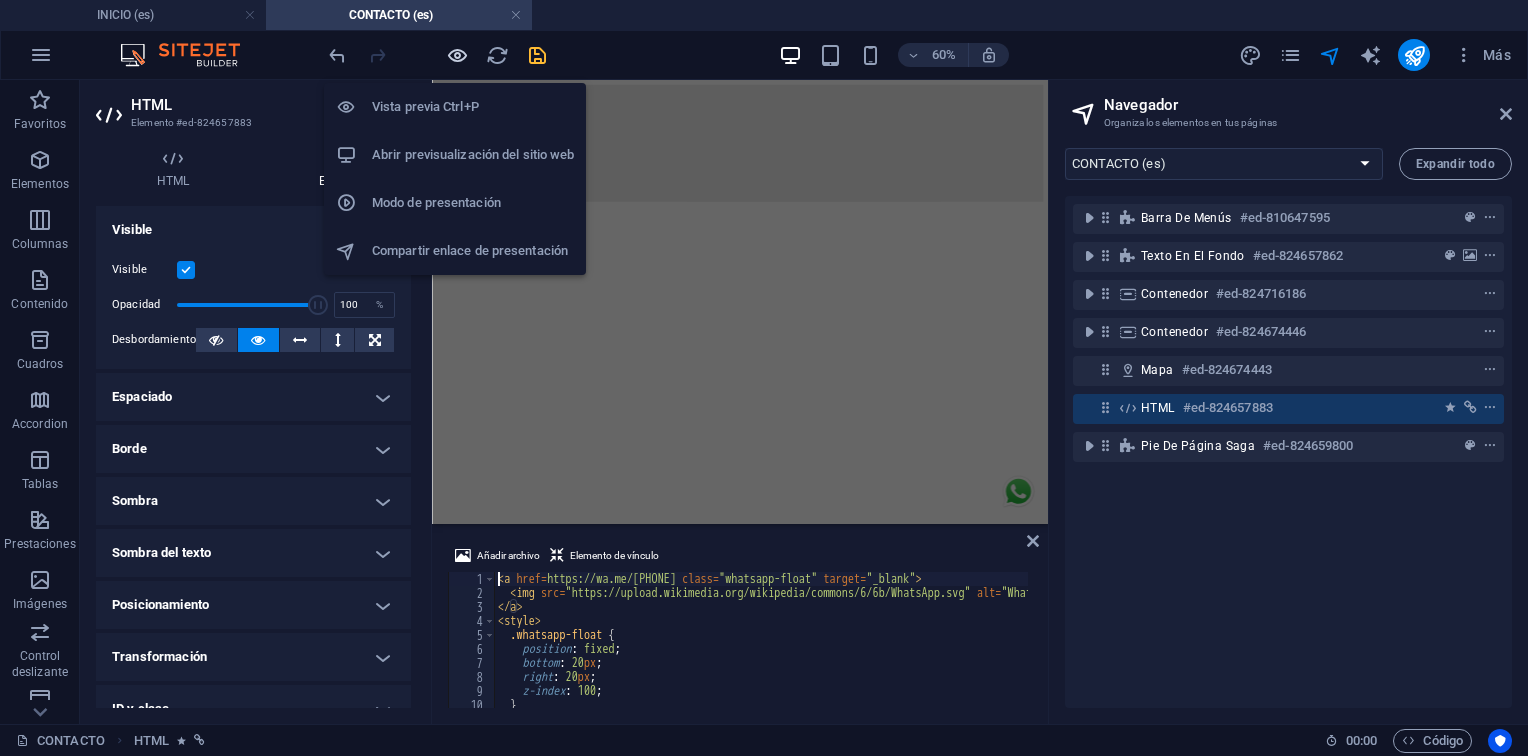 click at bounding box center [457, 55] 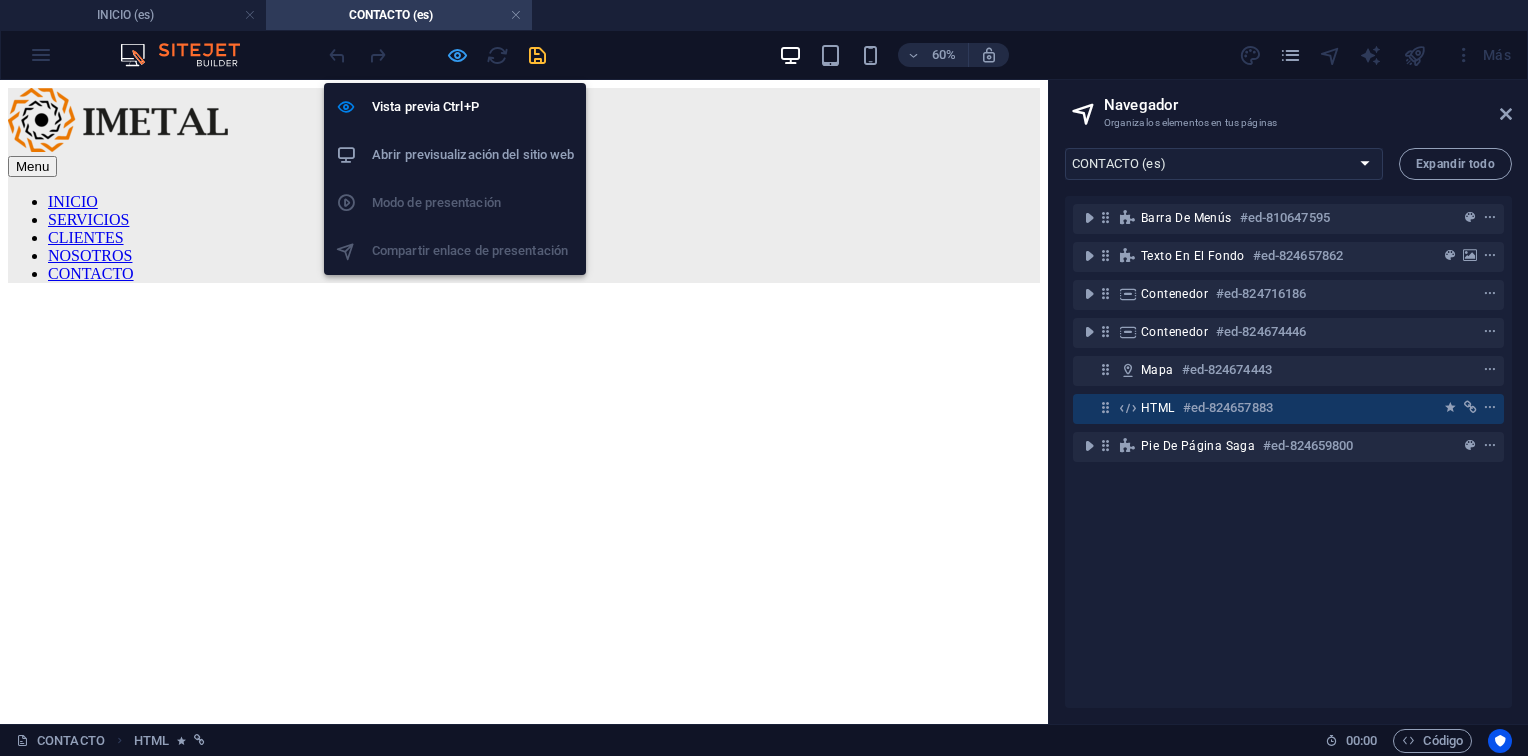 scroll, scrollTop: 1513, scrollLeft: 0, axis: vertical 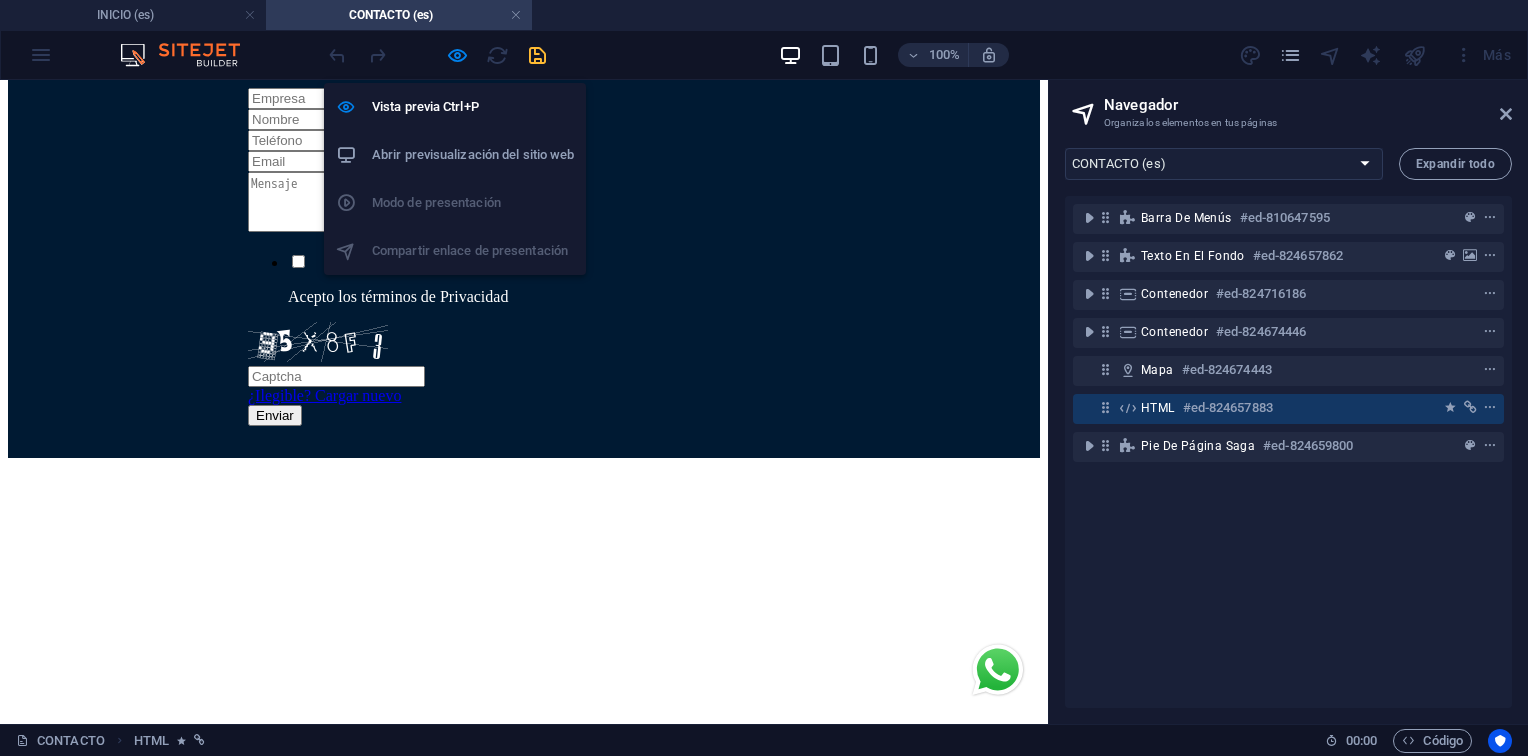 drag, startPoint x: 452, startPoint y: 61, endPoint x: 497, endPoint y: 74, distance: 46.840153 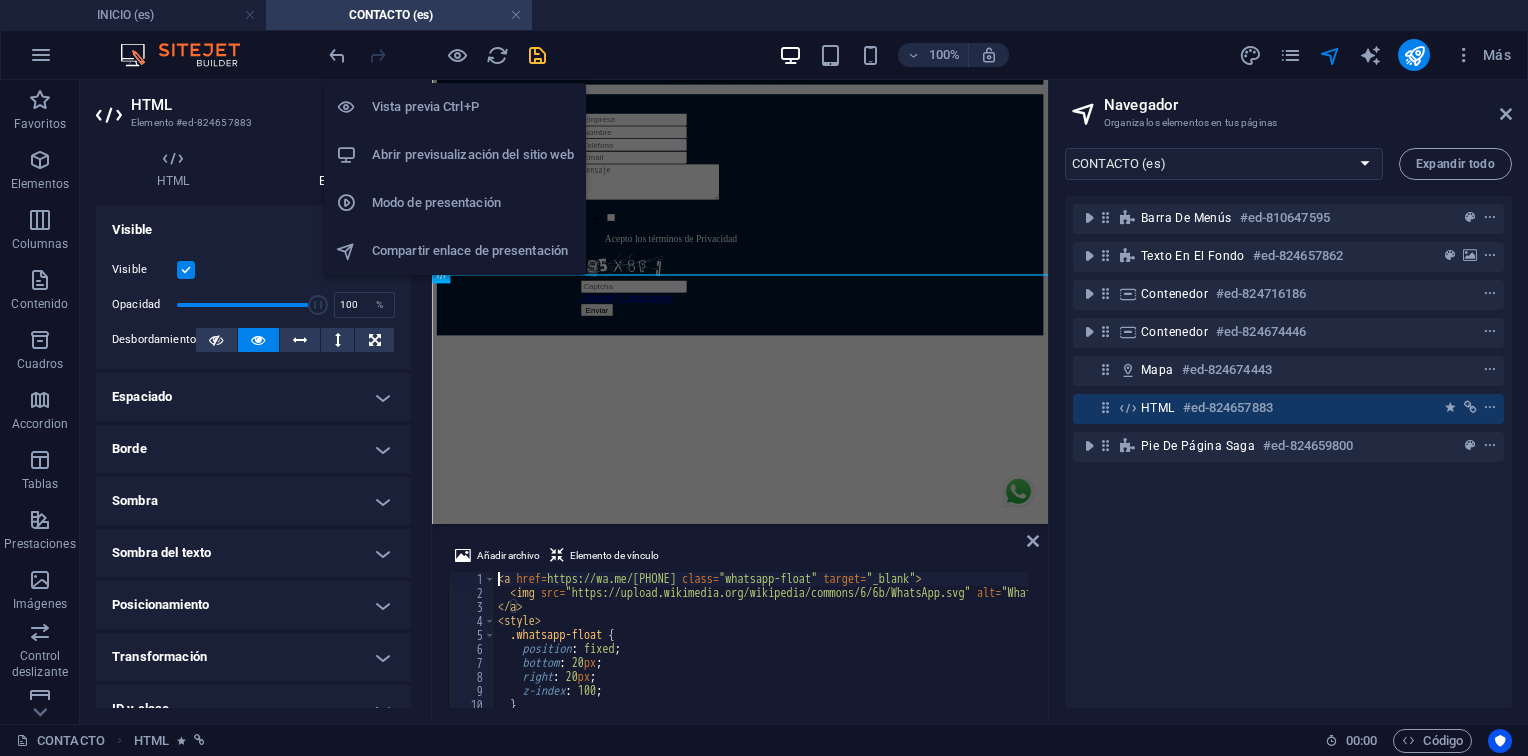 scroll, scrollTop: 1528, scrollLeft: 0, axis: vertical 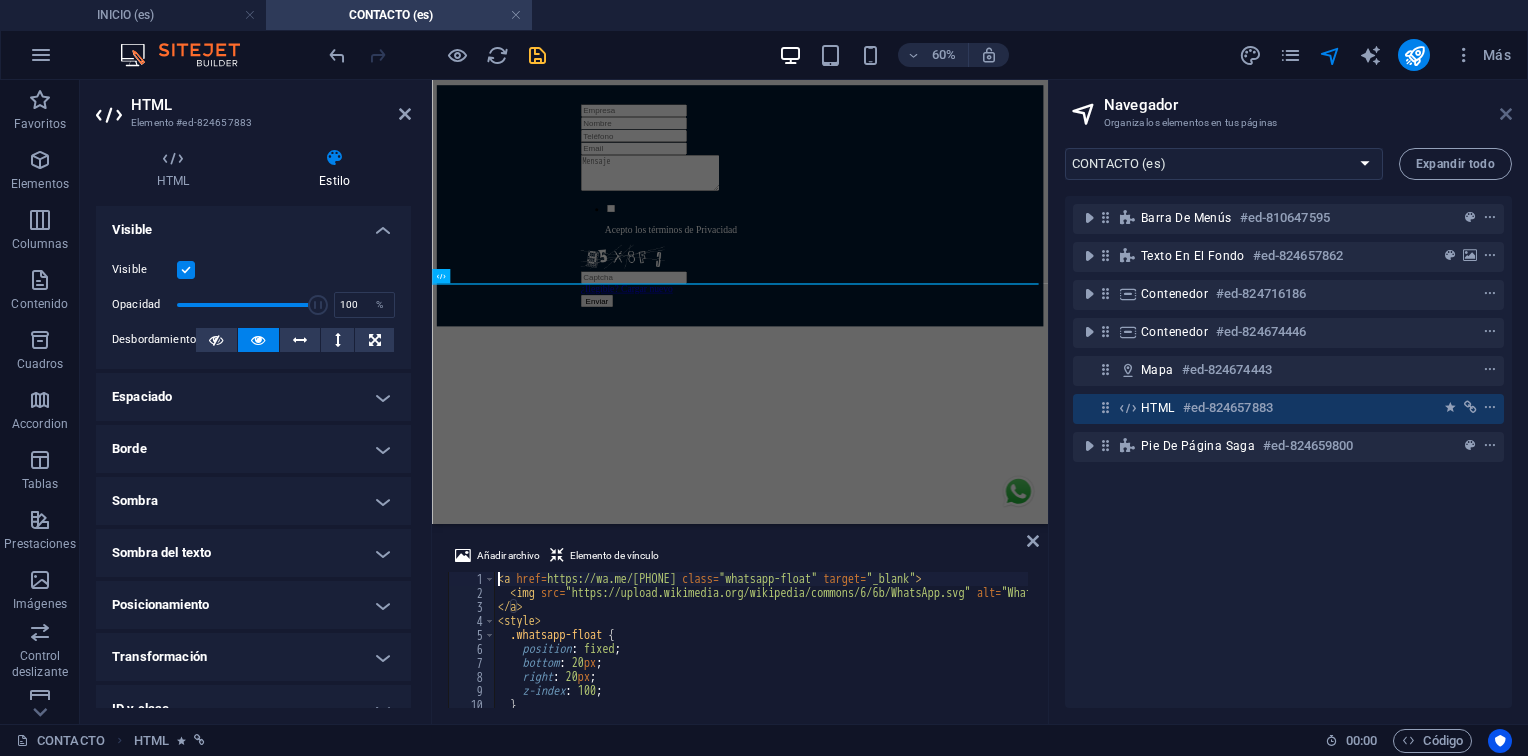 click at bounding box center [1506, 114] 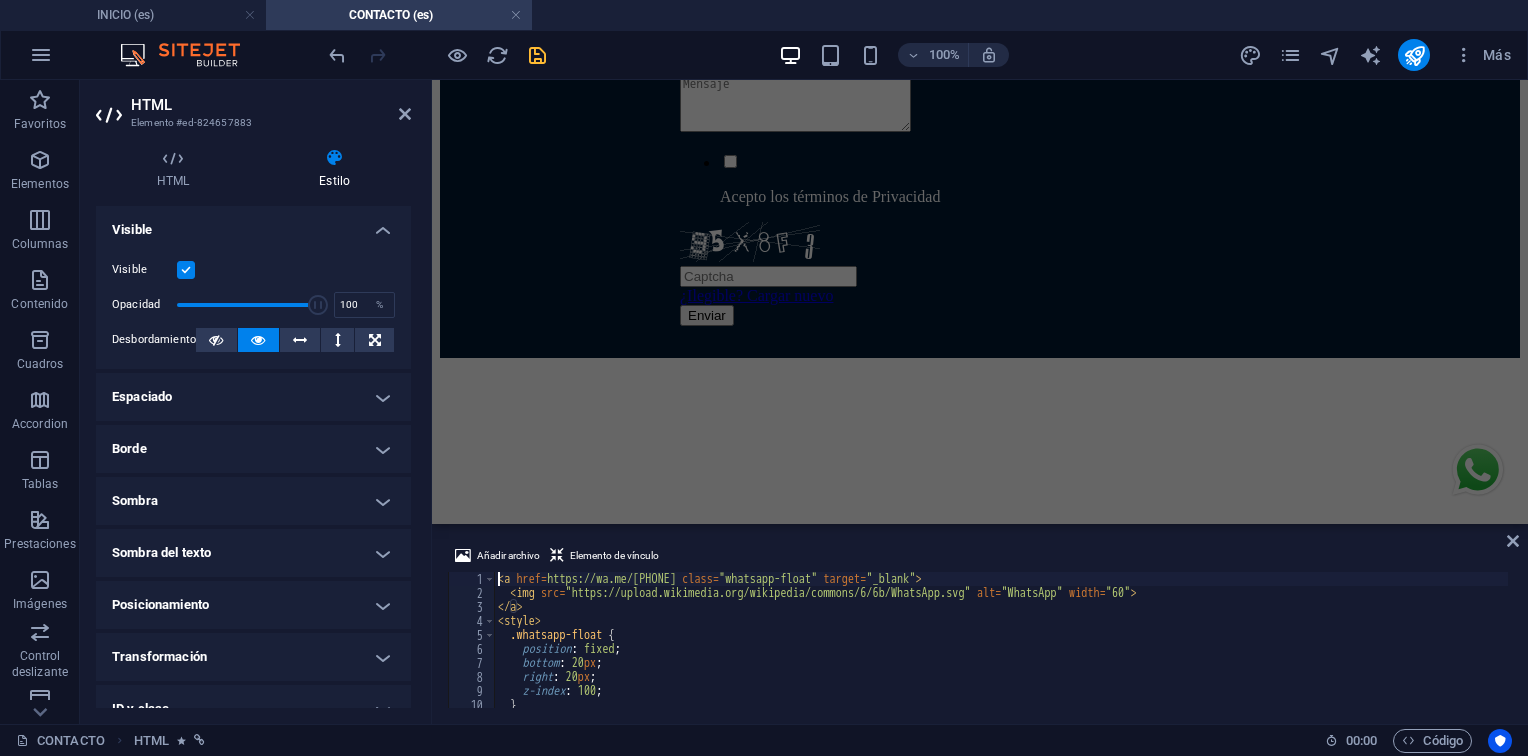scroll, scrollTop: 0, scrollLeft: 0, axis: both 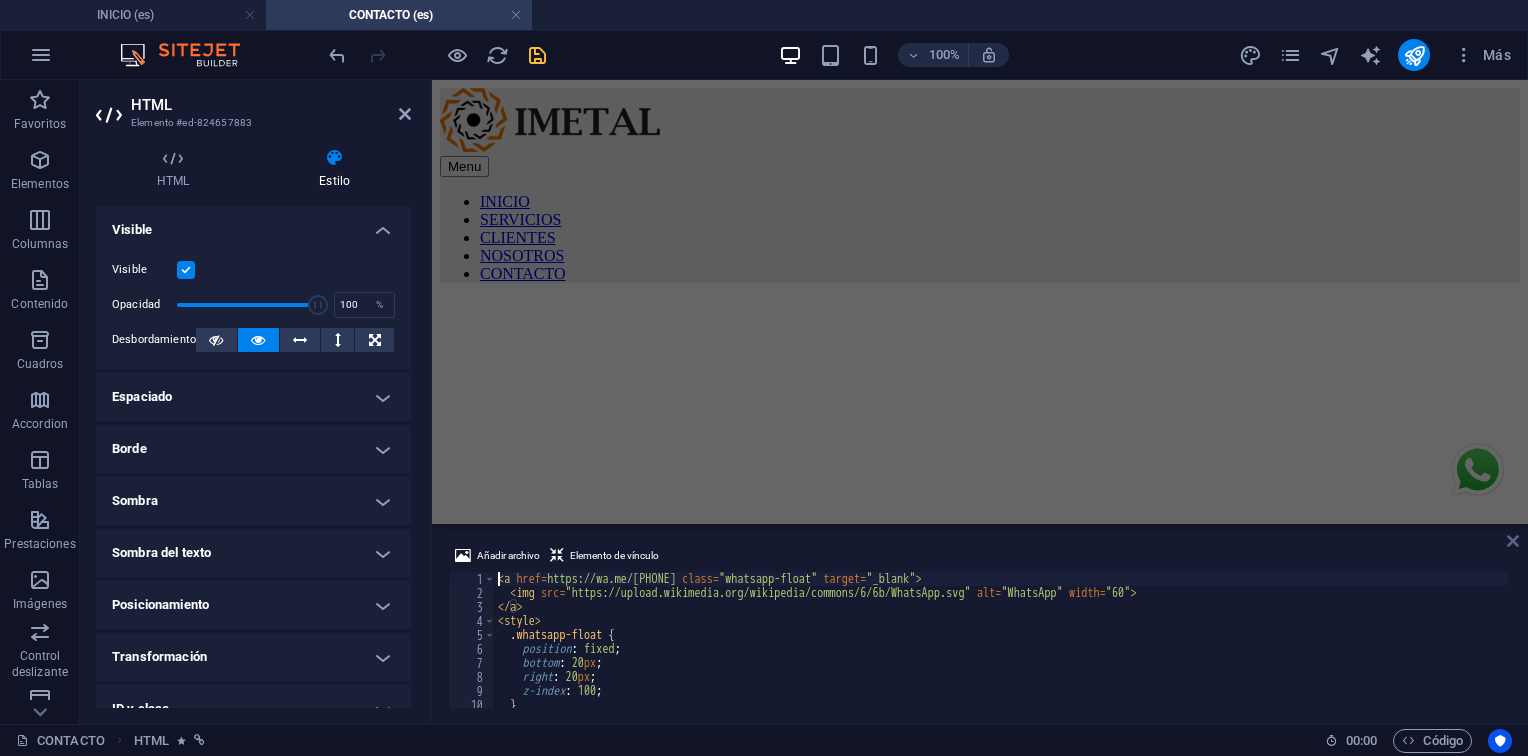 click at bounding box center [1513, 541] 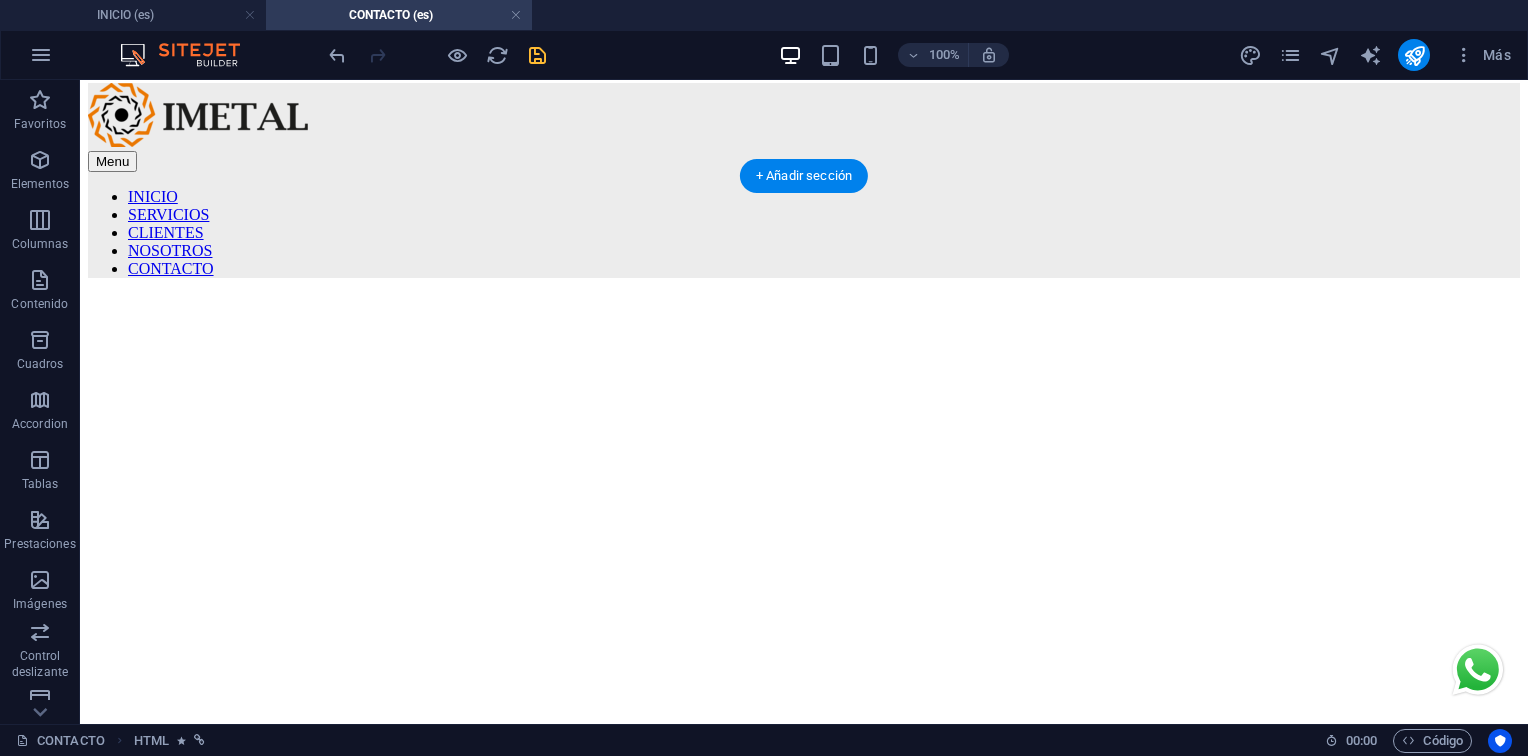 scroll, scrollTop: 0, scrollLeft: 0, axis: both 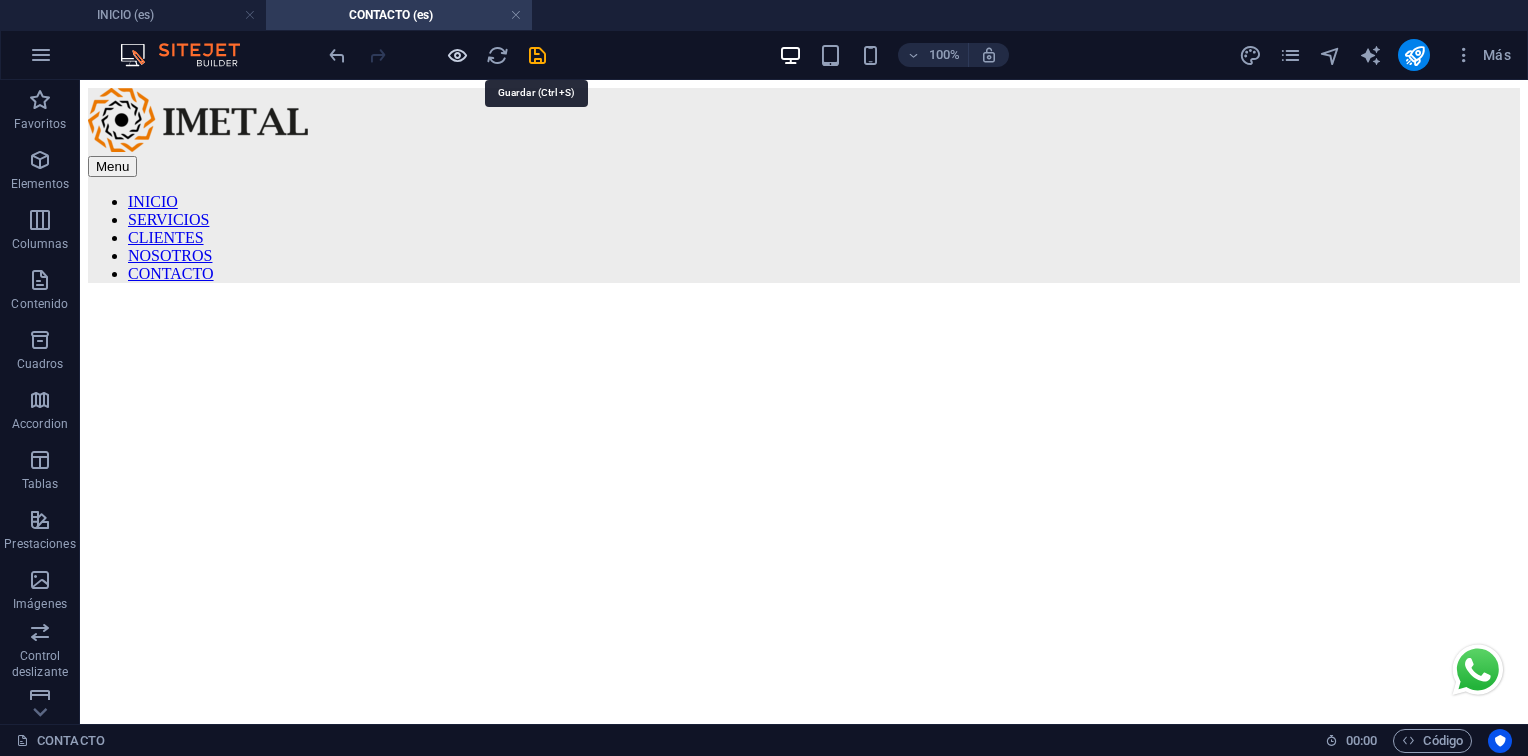 drag, startPoint x: 540, startPoint y: 55, endPoint x: 451, endPoint y: 56, distance: 89.005615 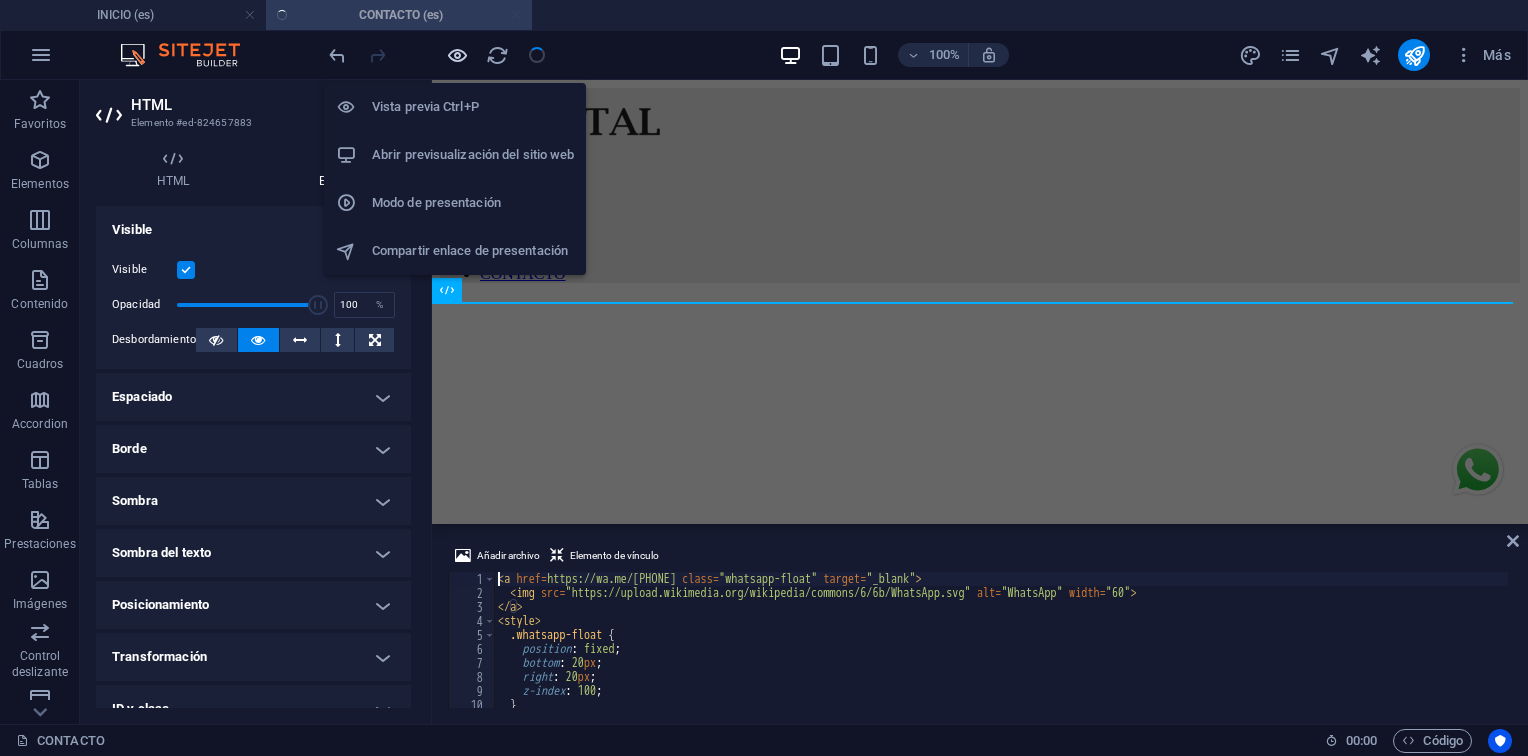 scroll, scrollTop: 1631, scrollLeft: 0, axis: vertical 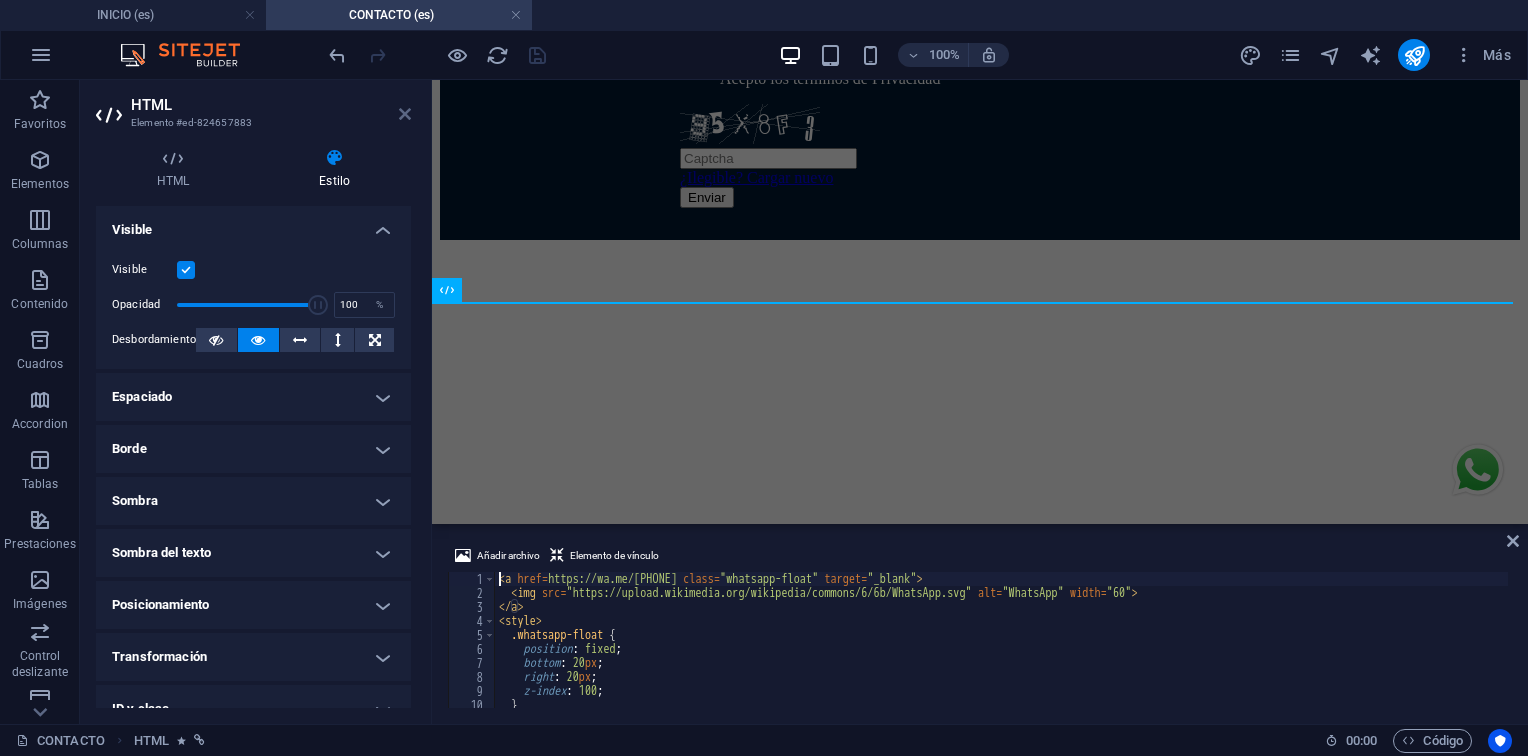 click at bounding box center [405, 114] 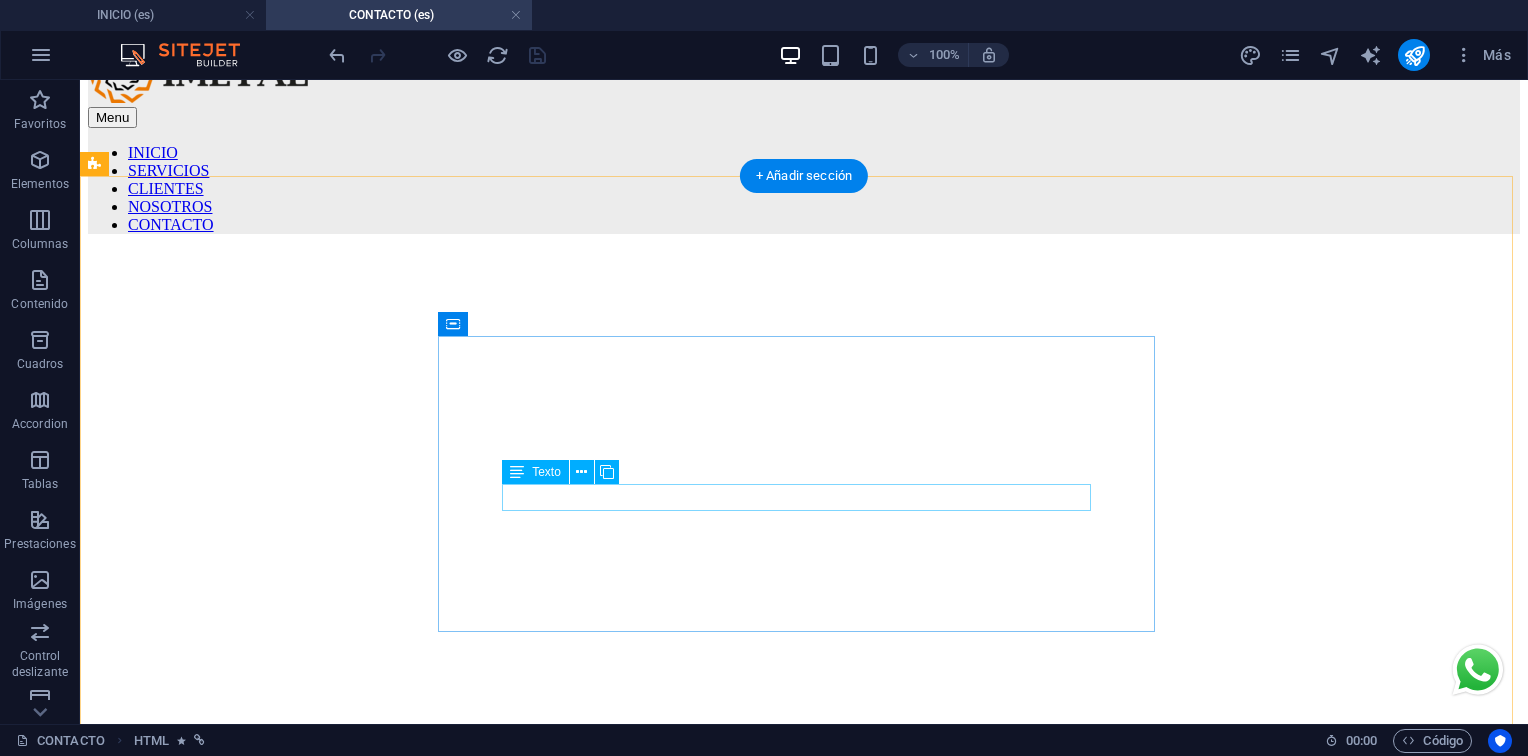 scroll, scrollTop: 0, scrollLeft: 0, axis: both 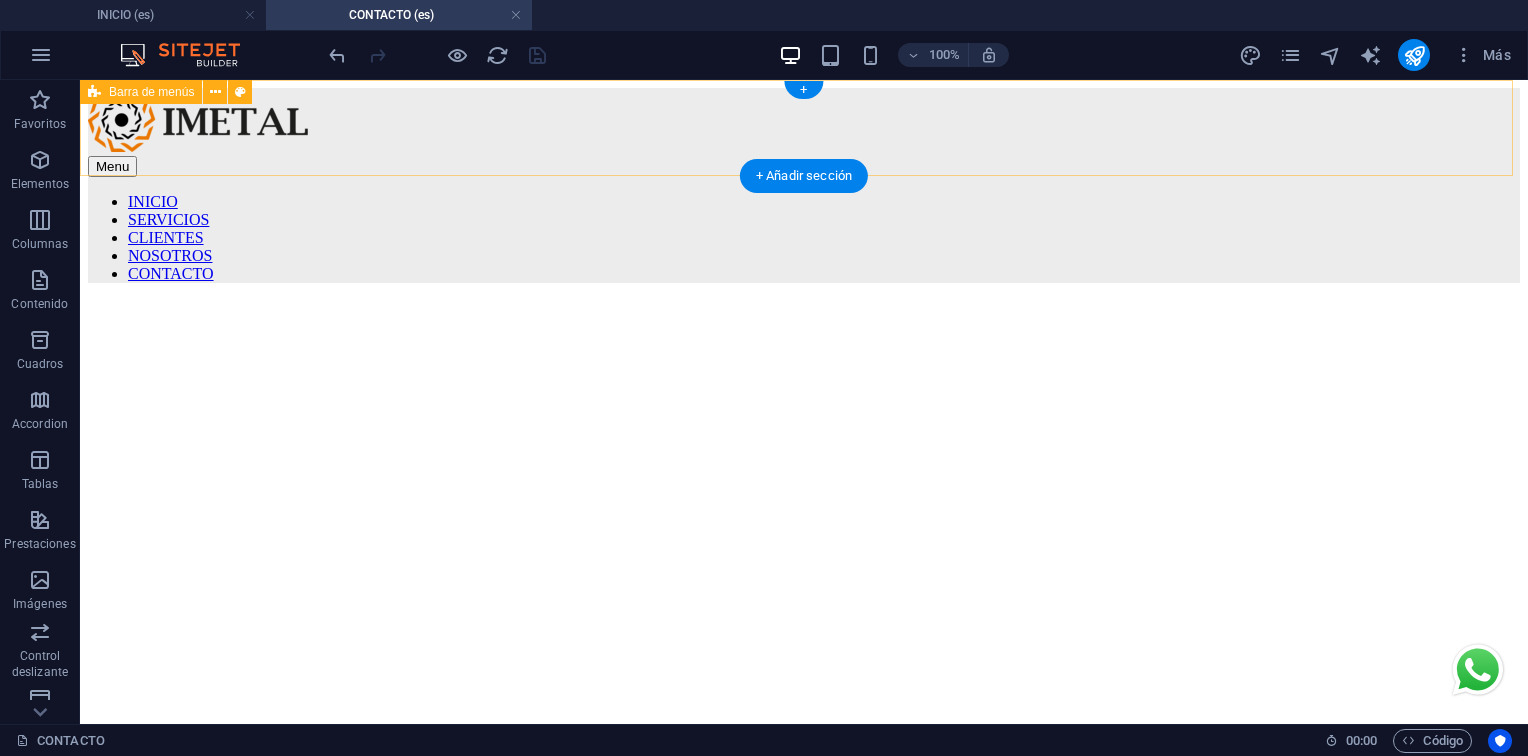 click on "Menu INICIO SERVICIOS CLIENTES NOSOTROS CONTACTO" at bounding box center (804, 185) 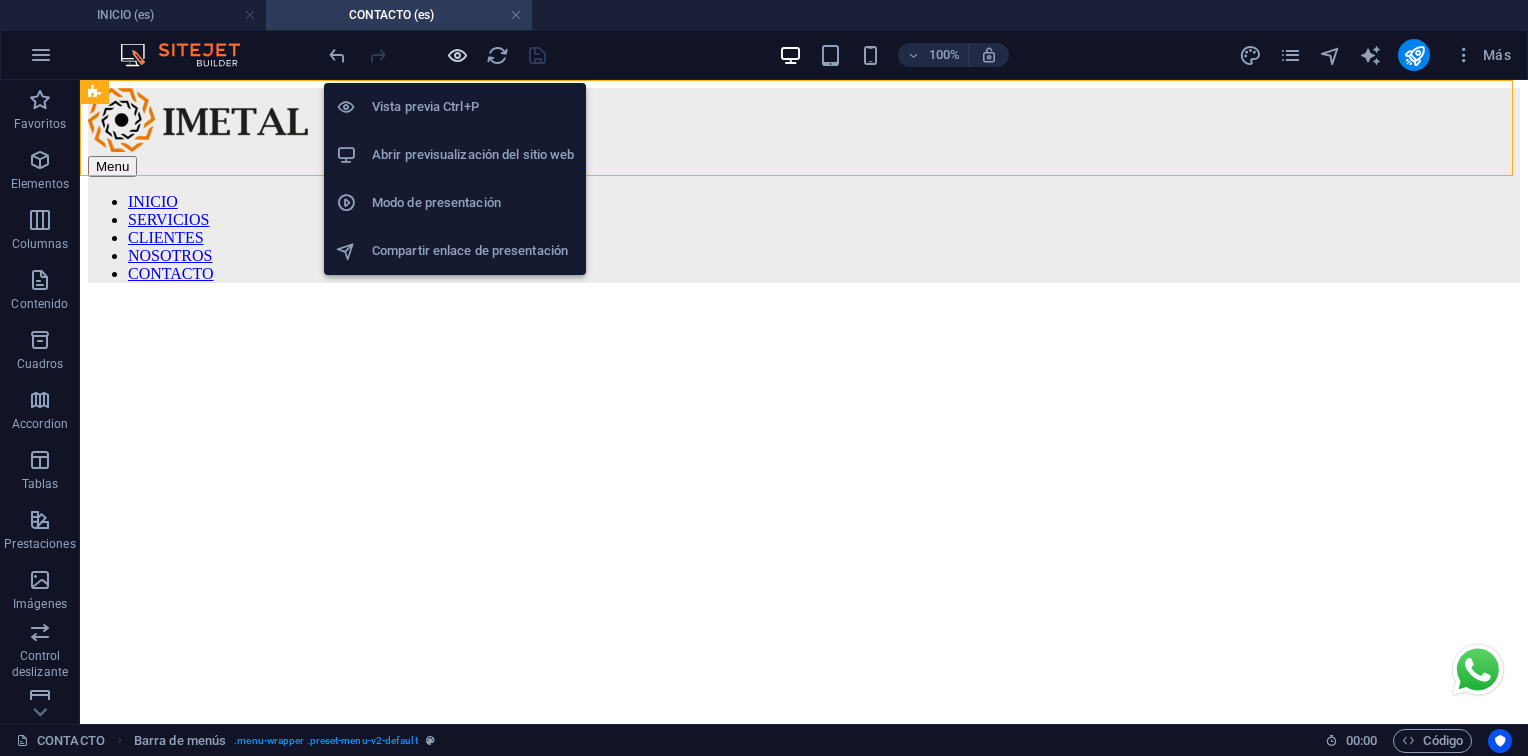 click at bounding box center [457, 55] 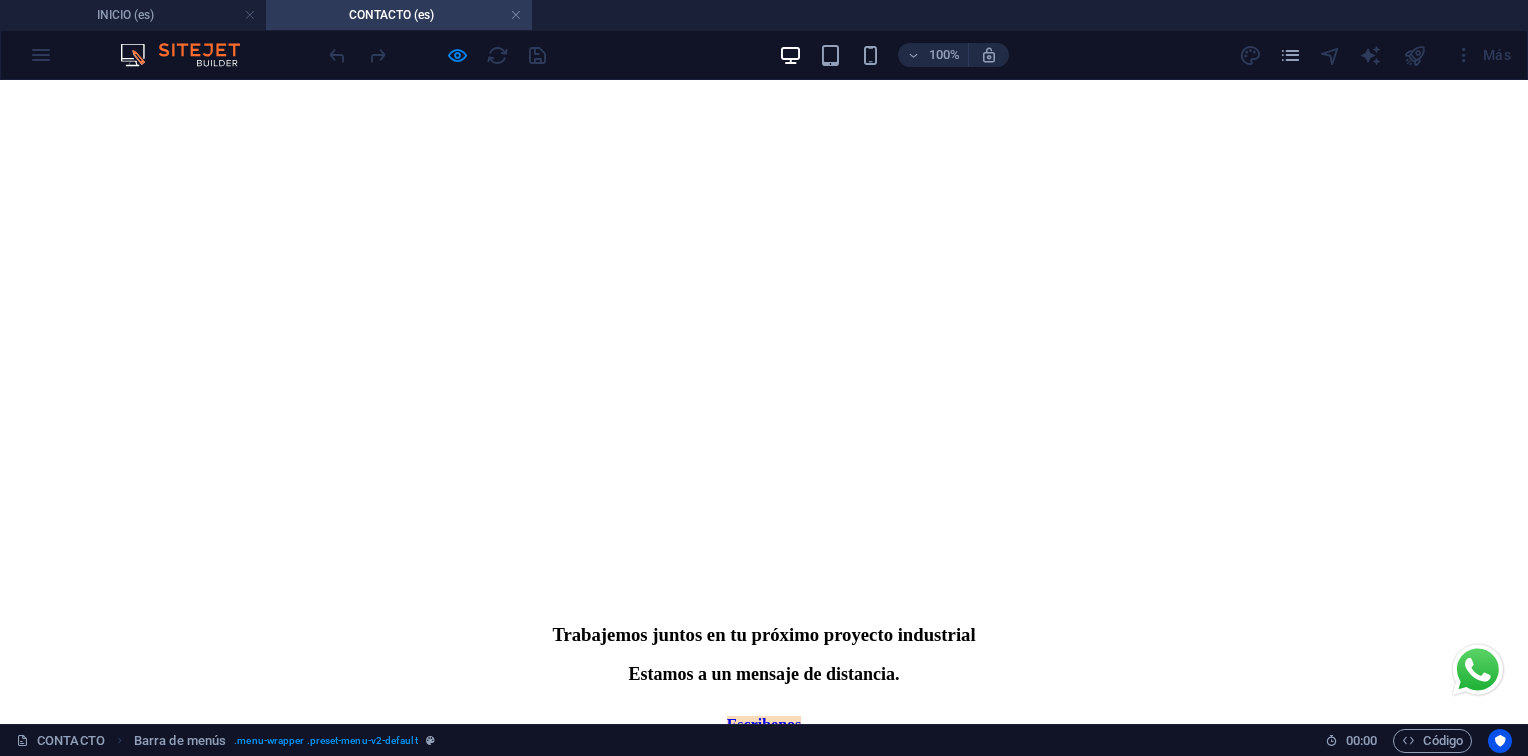 scroll, scrollTop: 0, scrollLeft: 0, axis: both 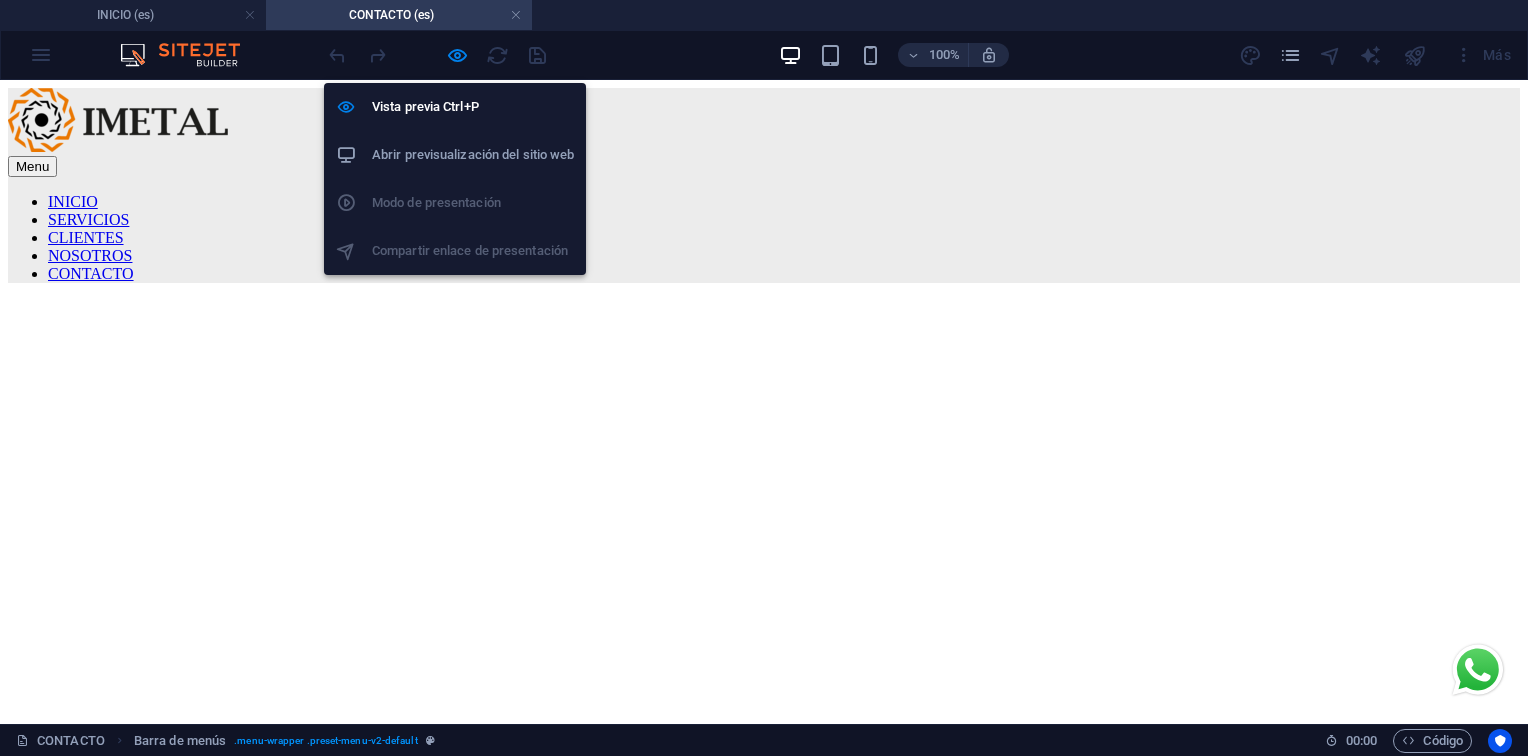 click at bounding box center (457, 55) 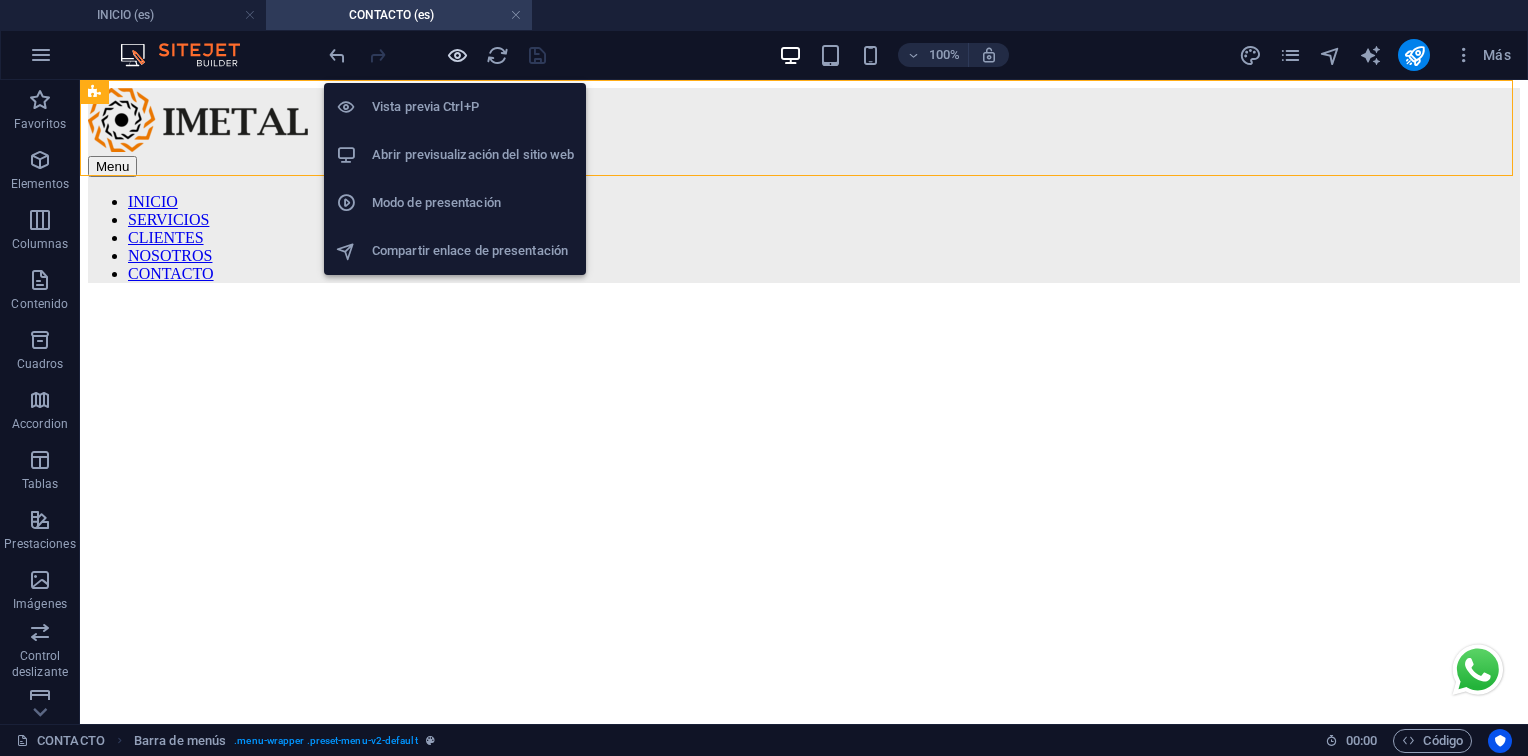 click at bounding box center [457, 55] 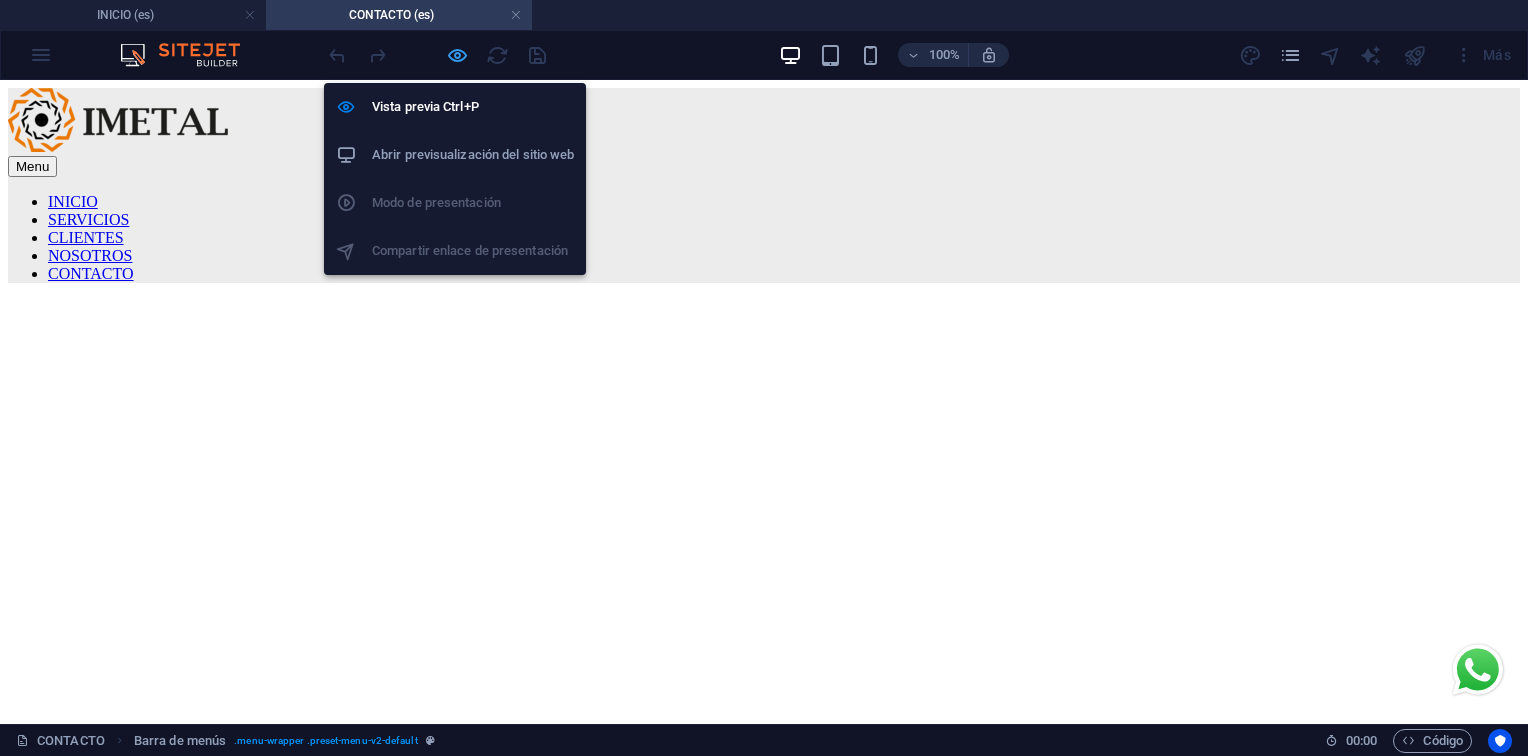click at bounding box center [457, 55] 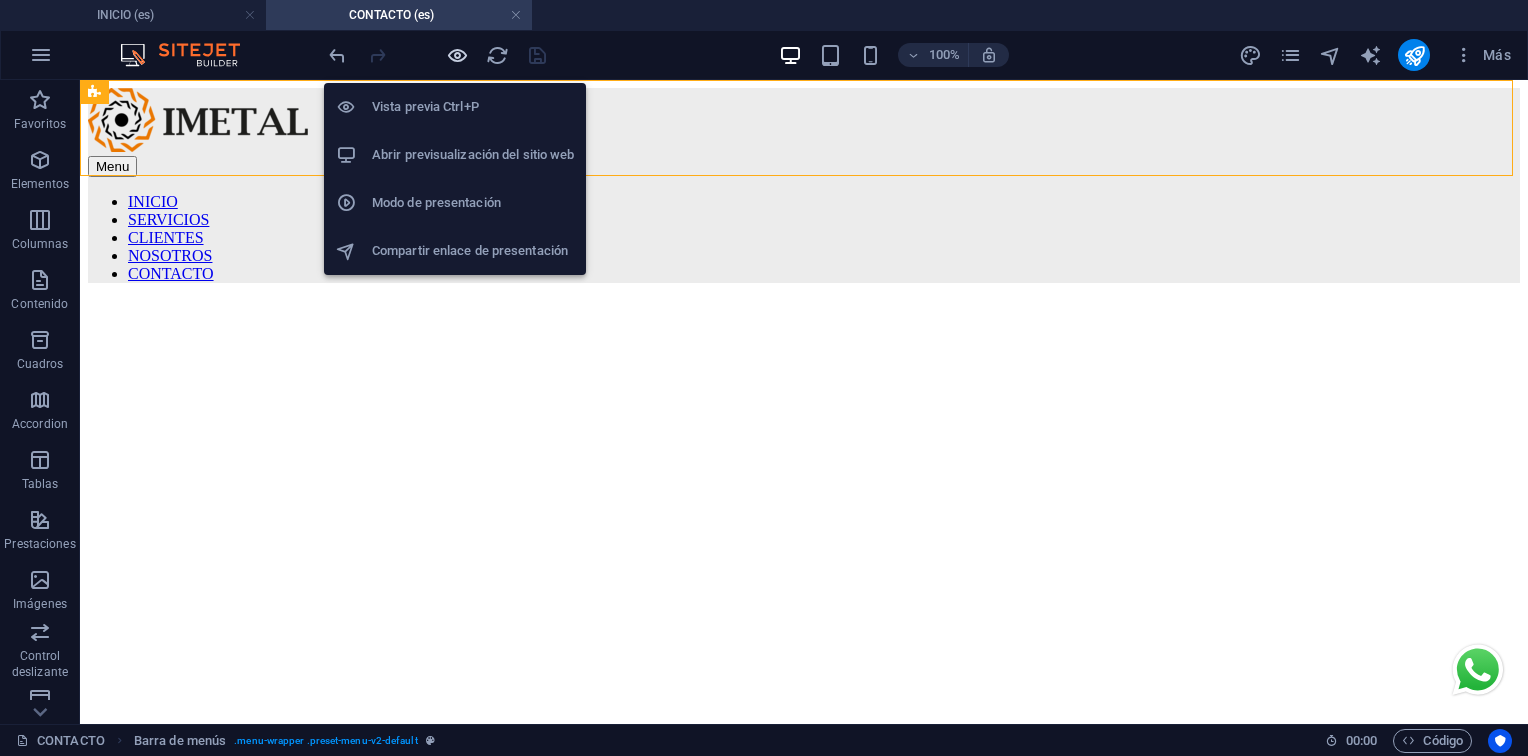 click at bounding box center (457, 55) 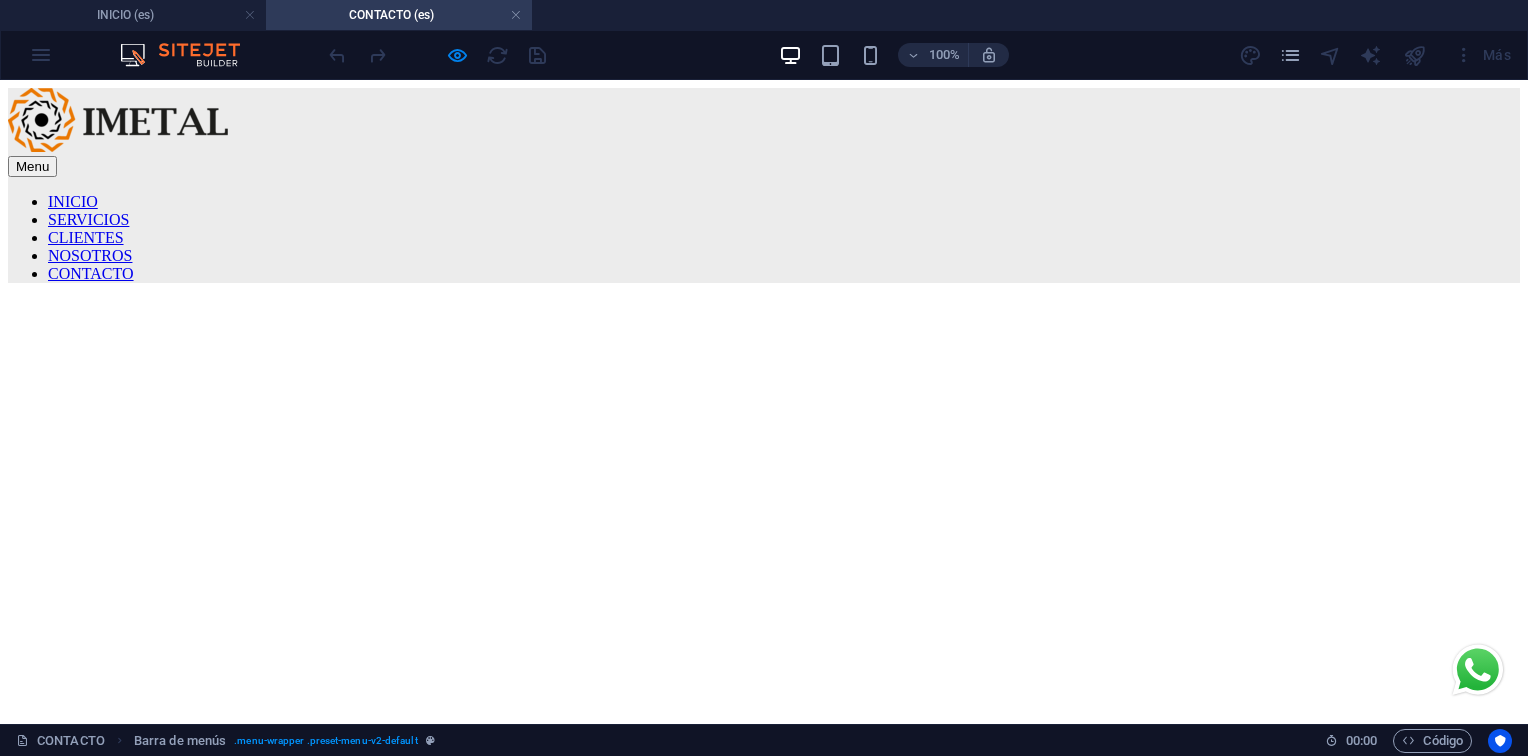 click on "NOSOTROS" at bounding box center (90, 255) 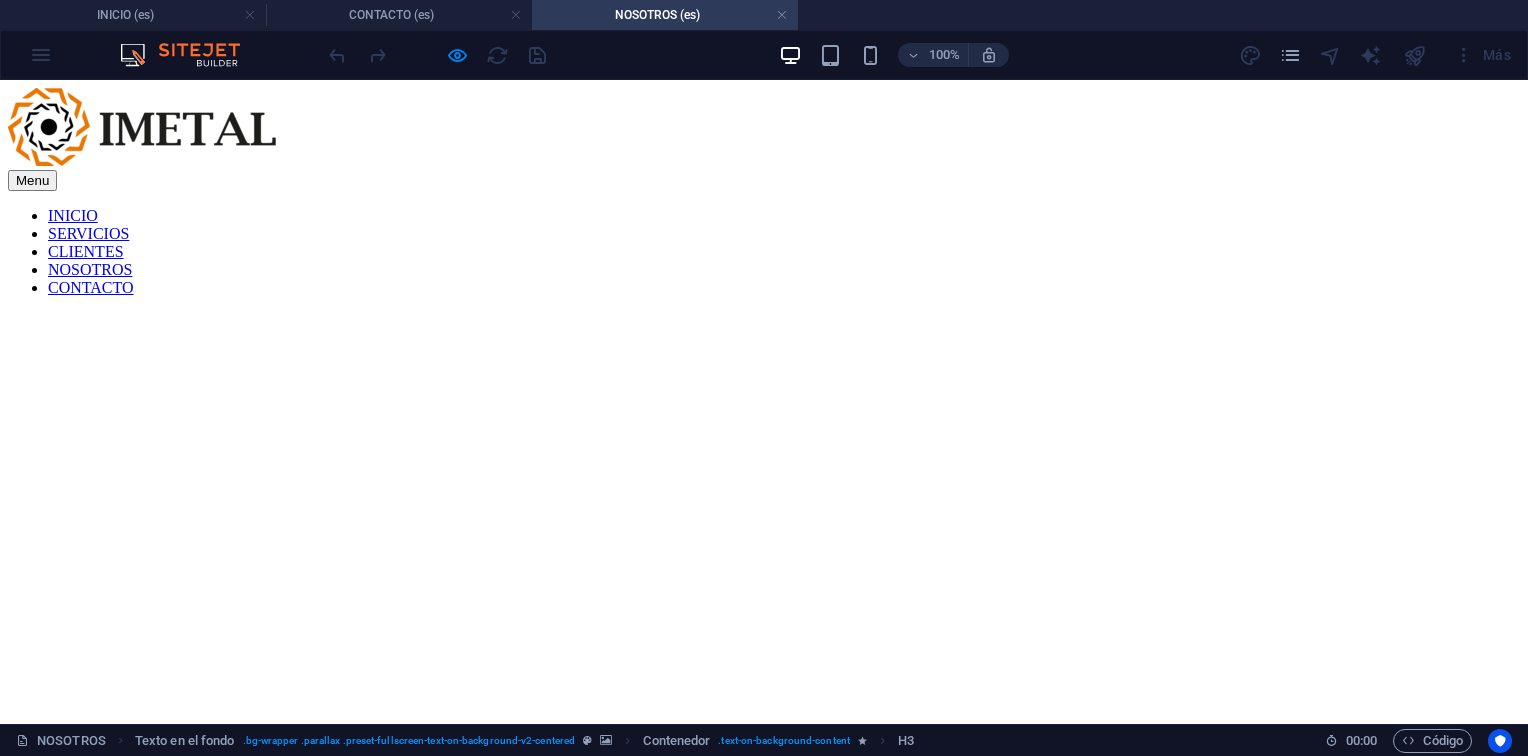 scroll, scrollTop: 0, scrollLeft: 0, axis: both 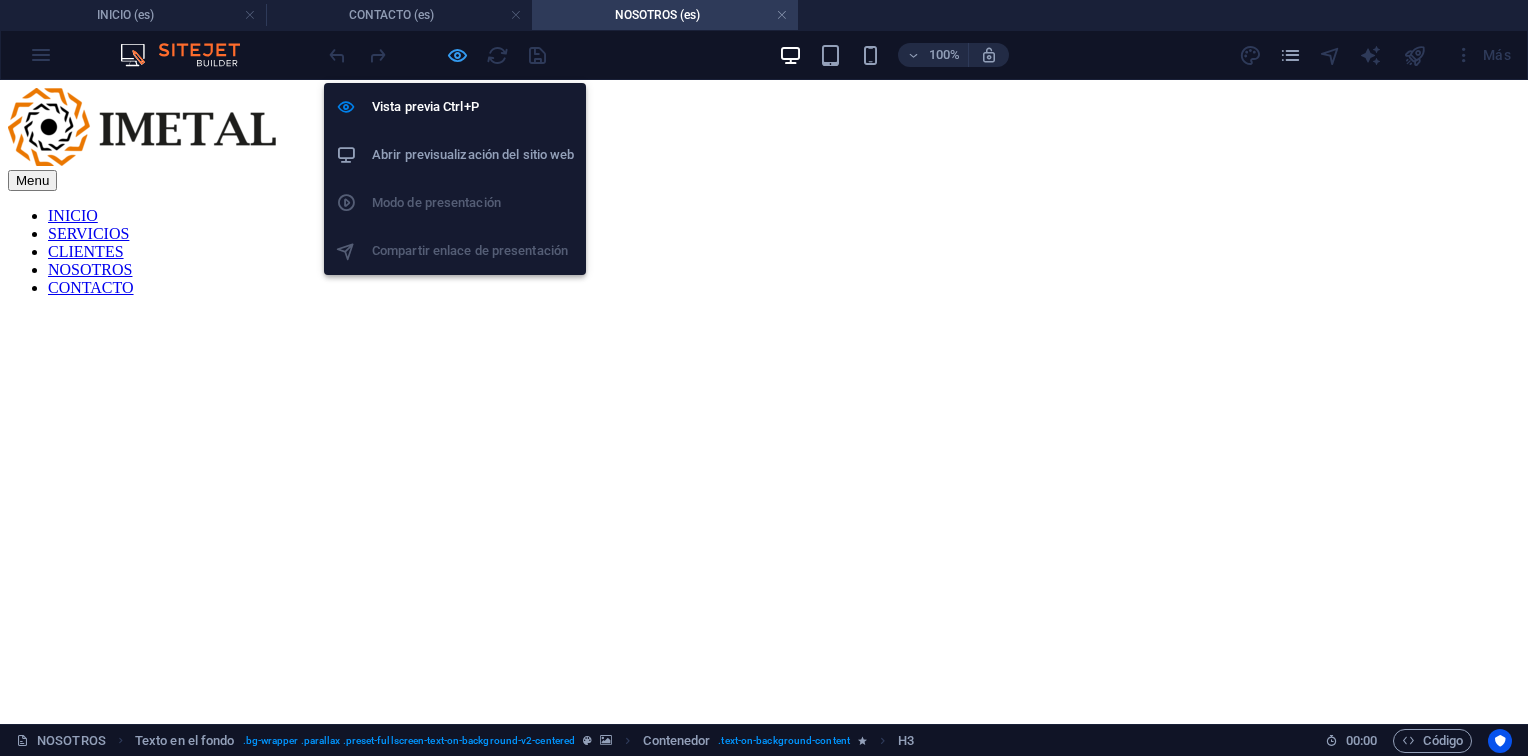 click at bounding box center (457, 55) 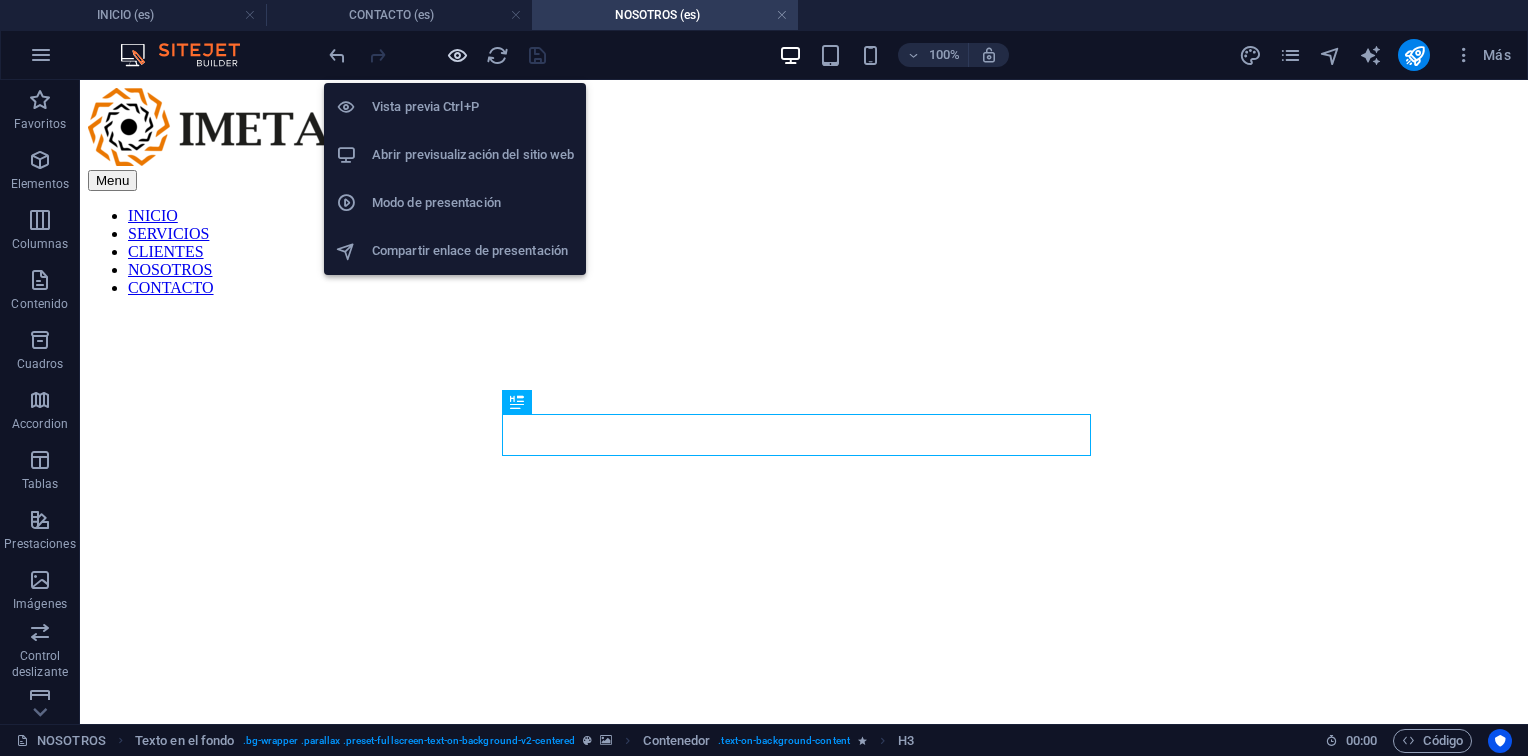 click at bounding box center [457, 55] 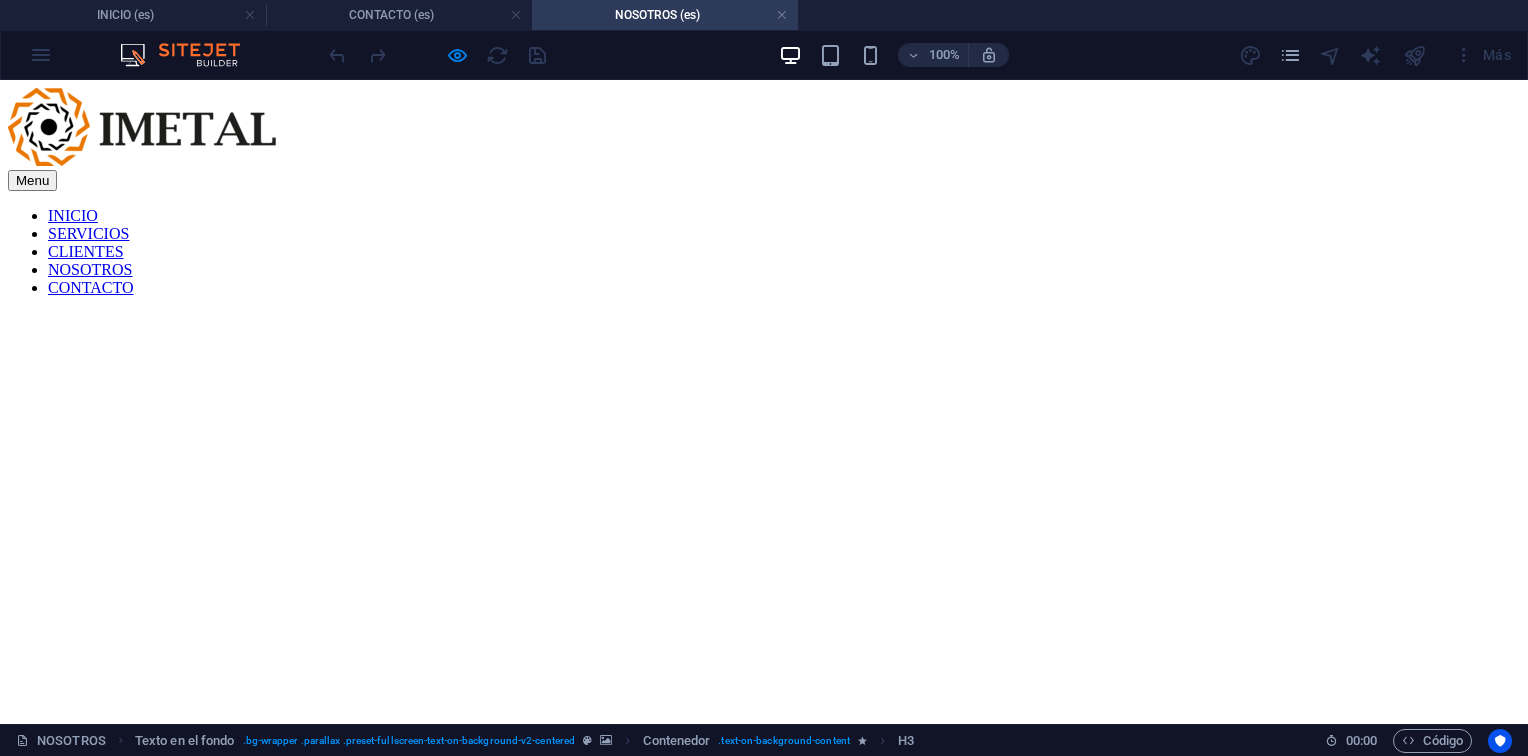 click on "CONTACTO" at bounding box center (91, 287) 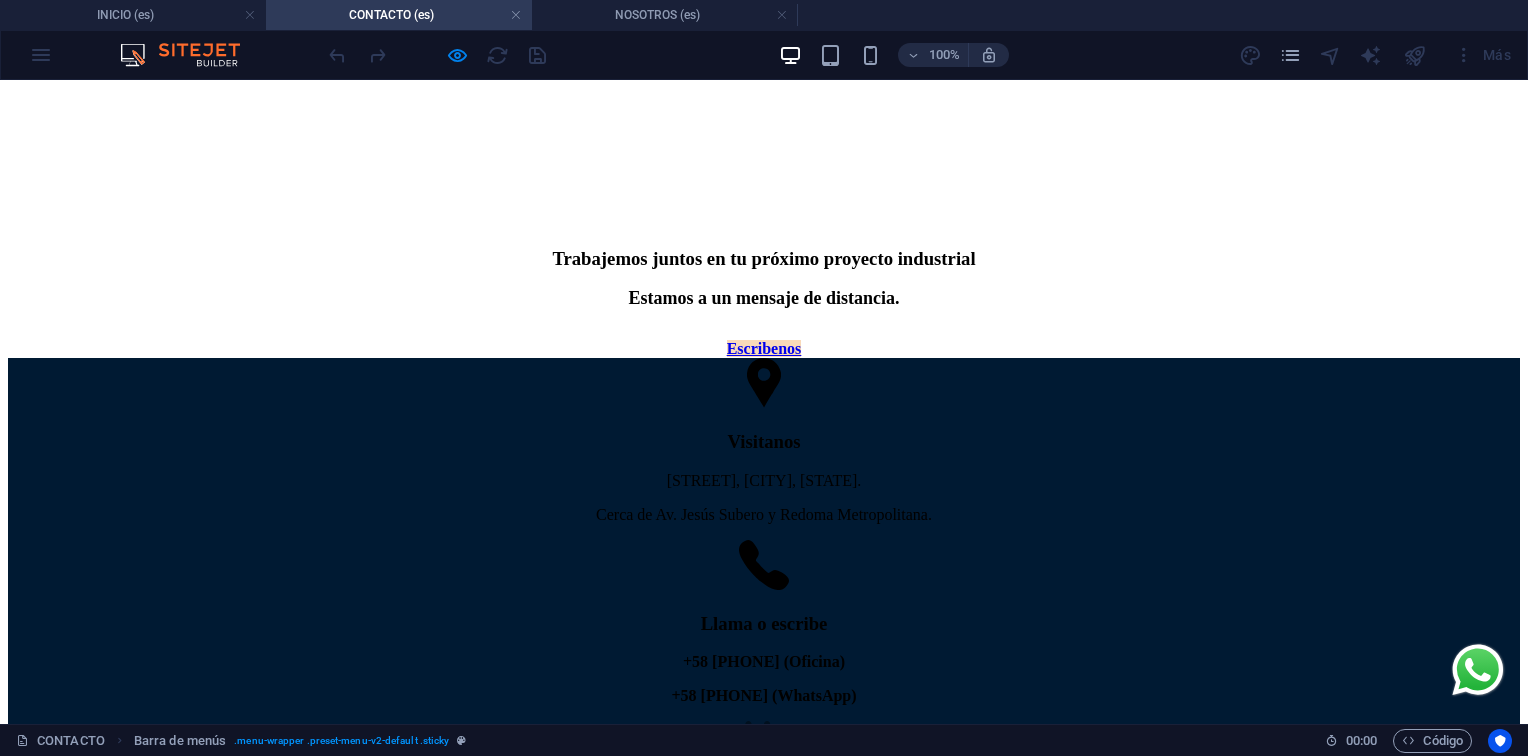 scroll, scrollTop: 0, scrollLeft: 0, axis: both 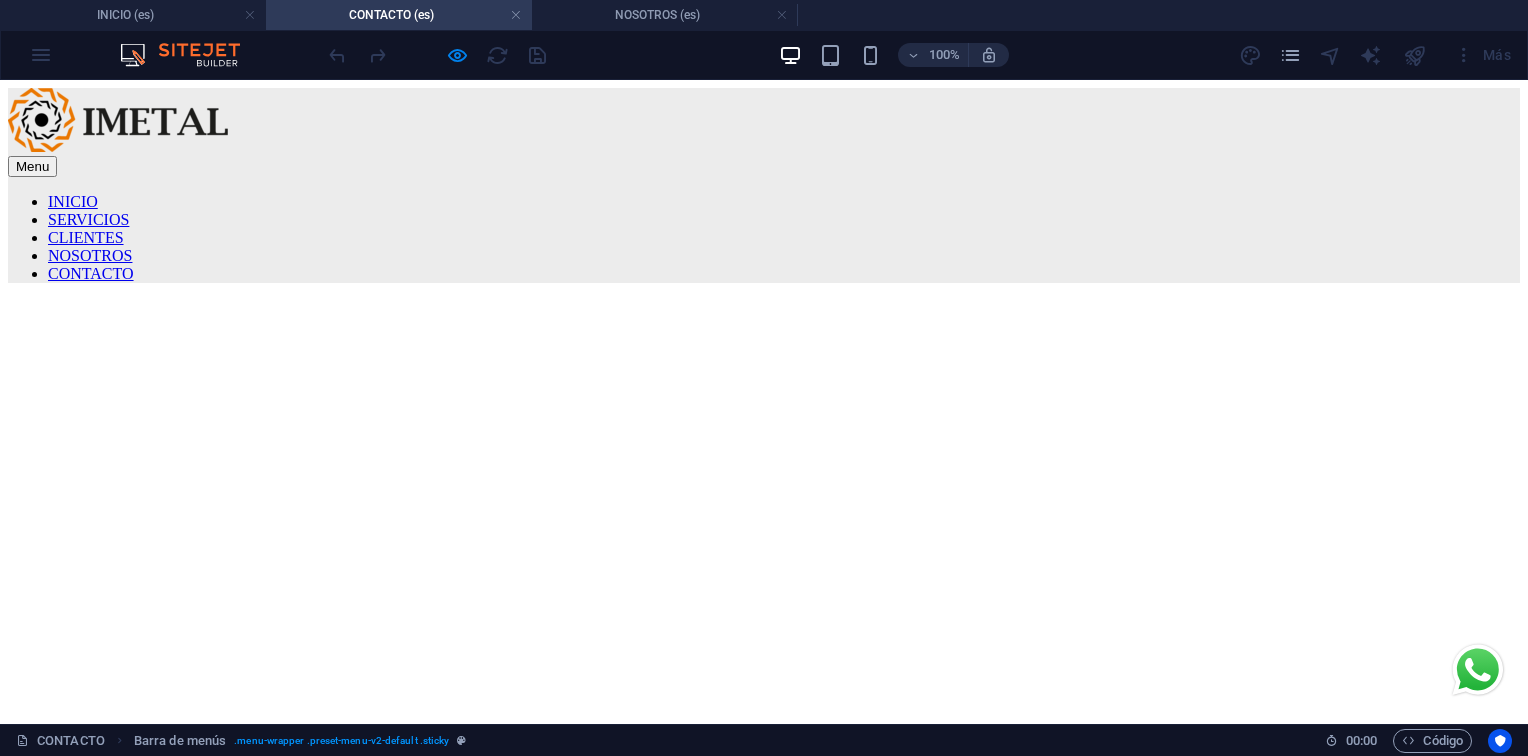 click on "NOSOTROS" at bounding box center (90, 255) 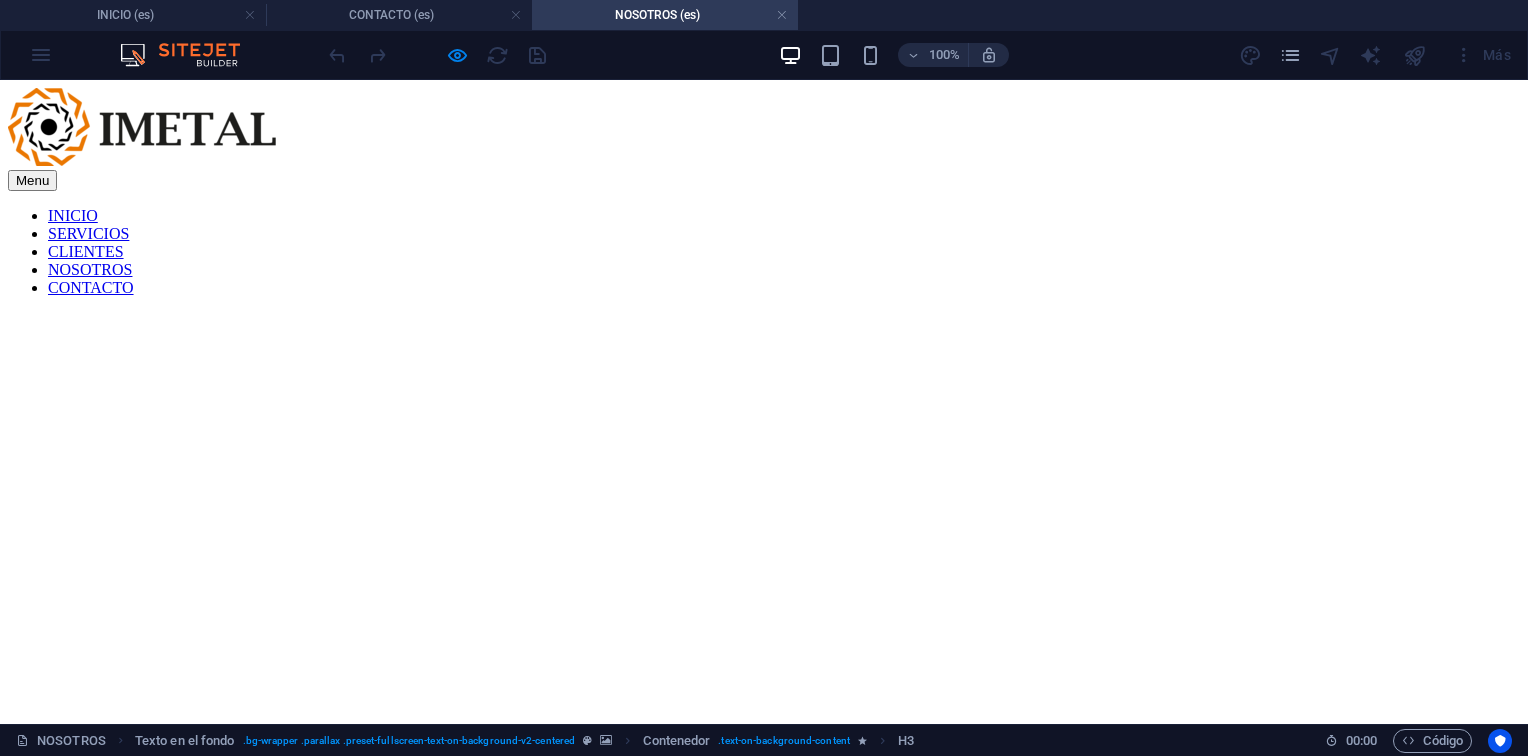 click on "CONTACTO" at bounding box center (91, 287) 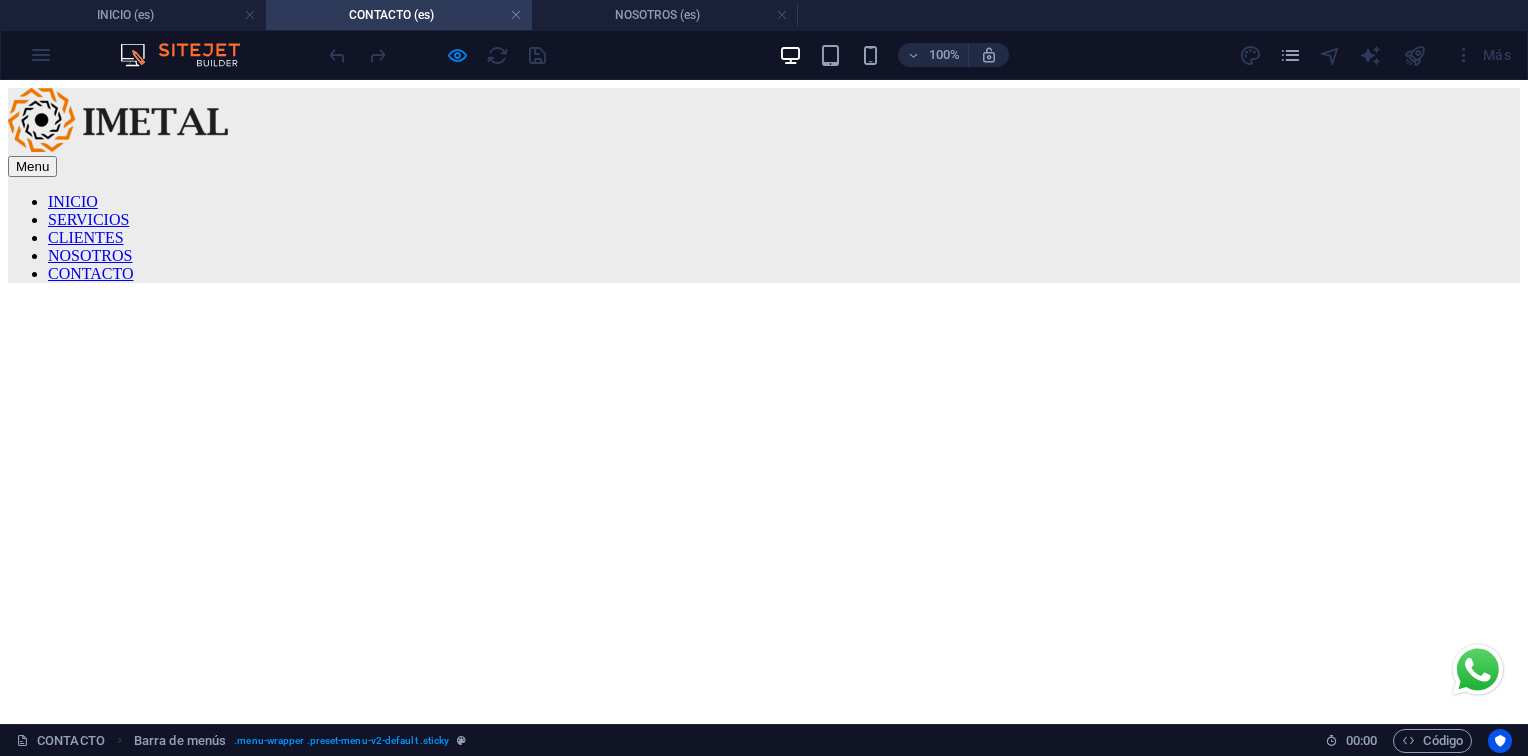 click on "NOSOTROS" at bounding box center [90, 255] 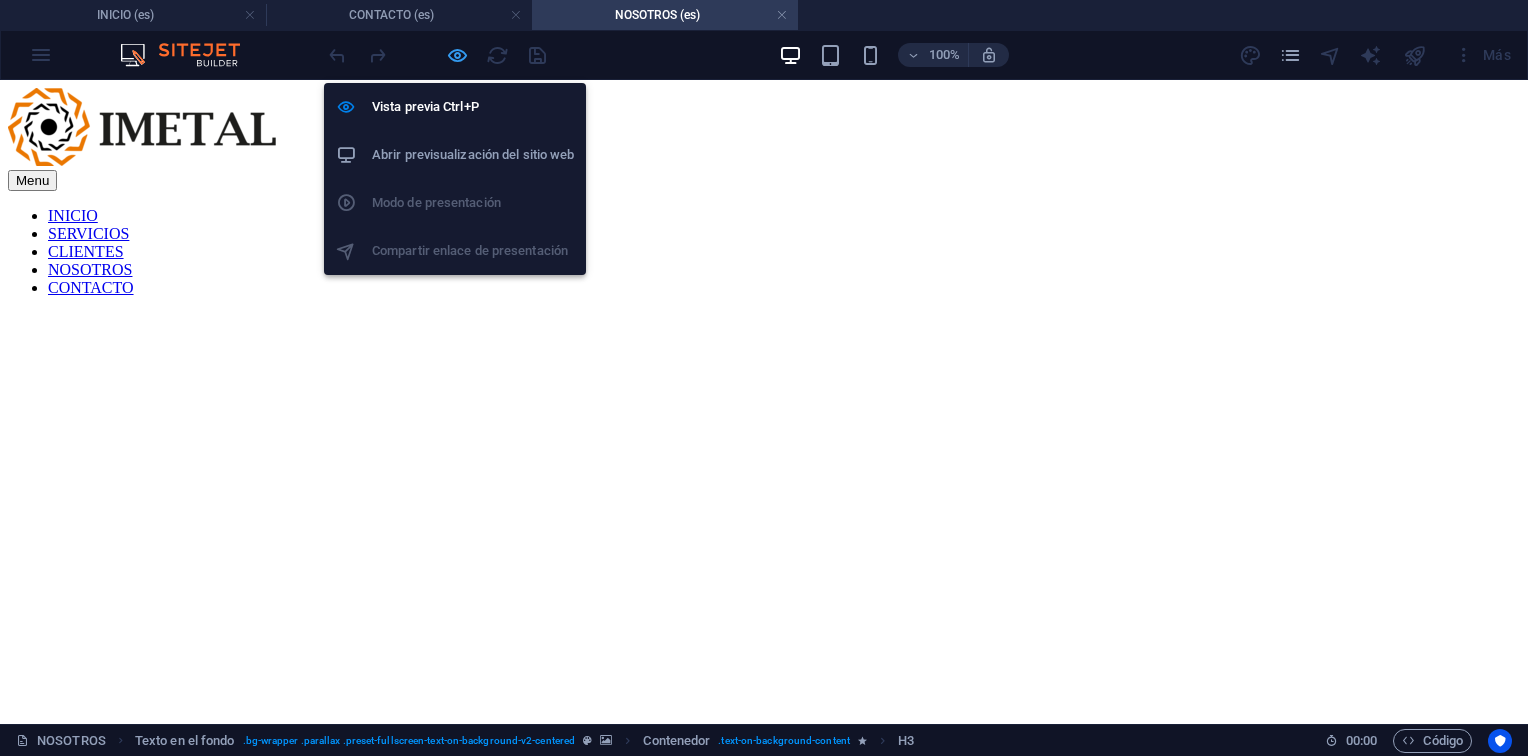 click at bounding box center (457, 55) 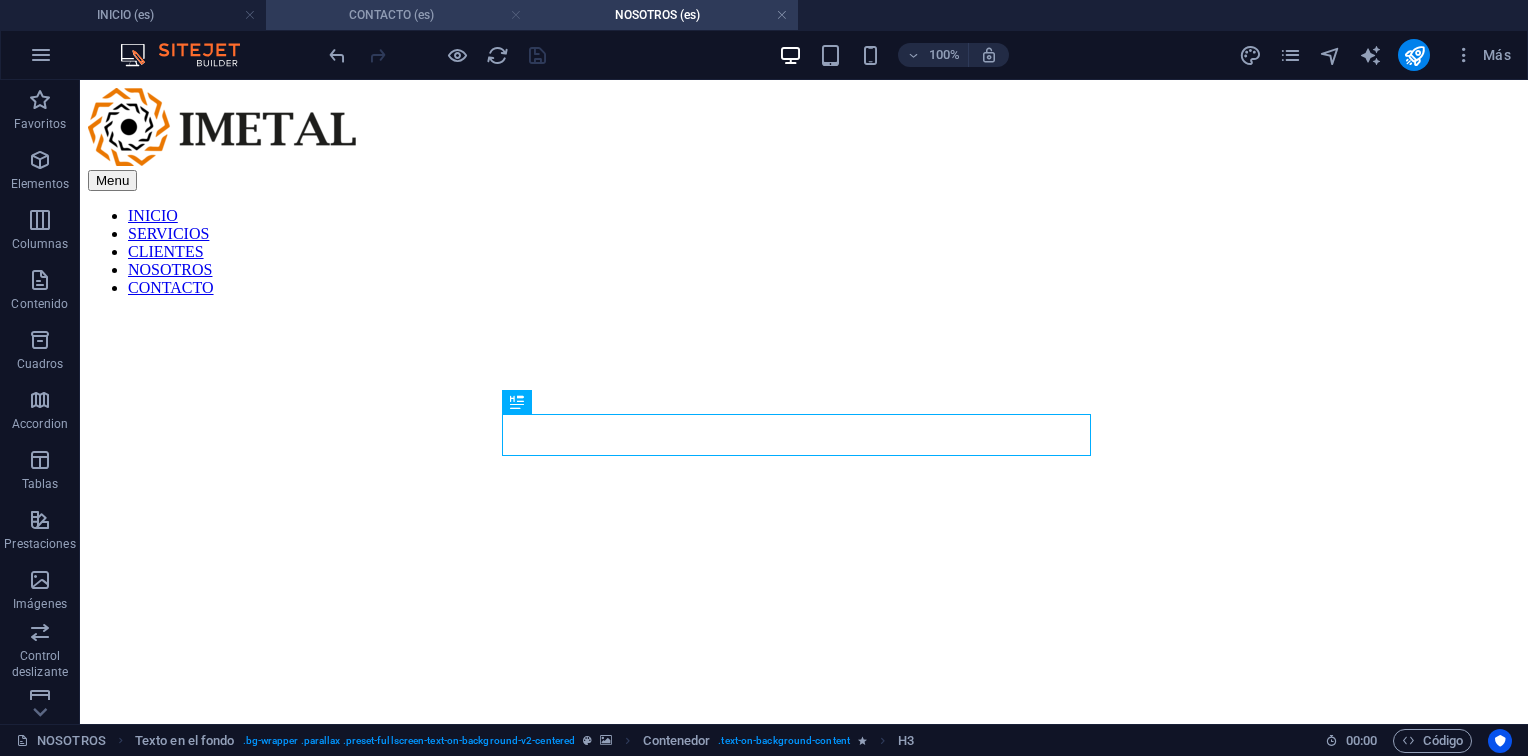 click at bounding box center [516, 15] 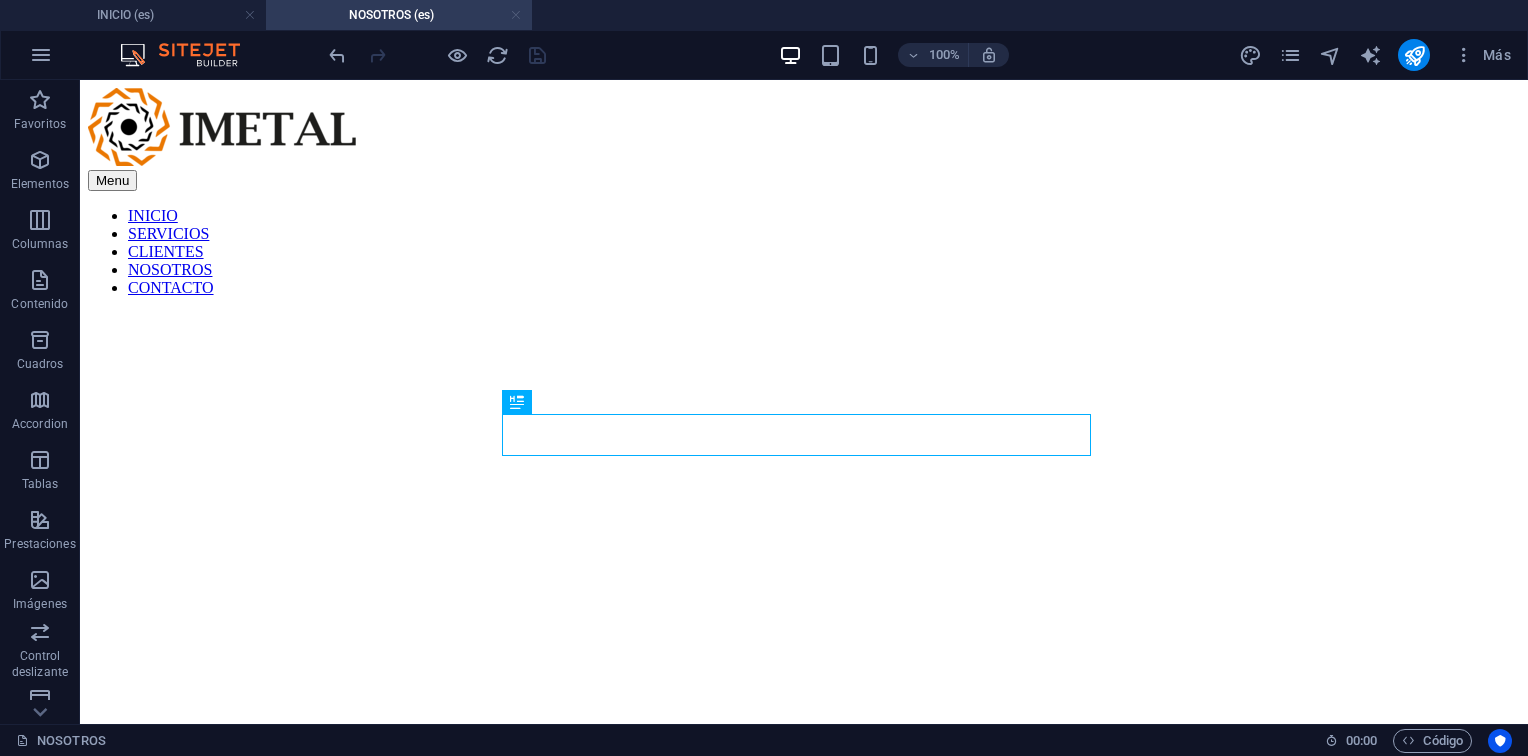 click at bounding box center (516, 15) 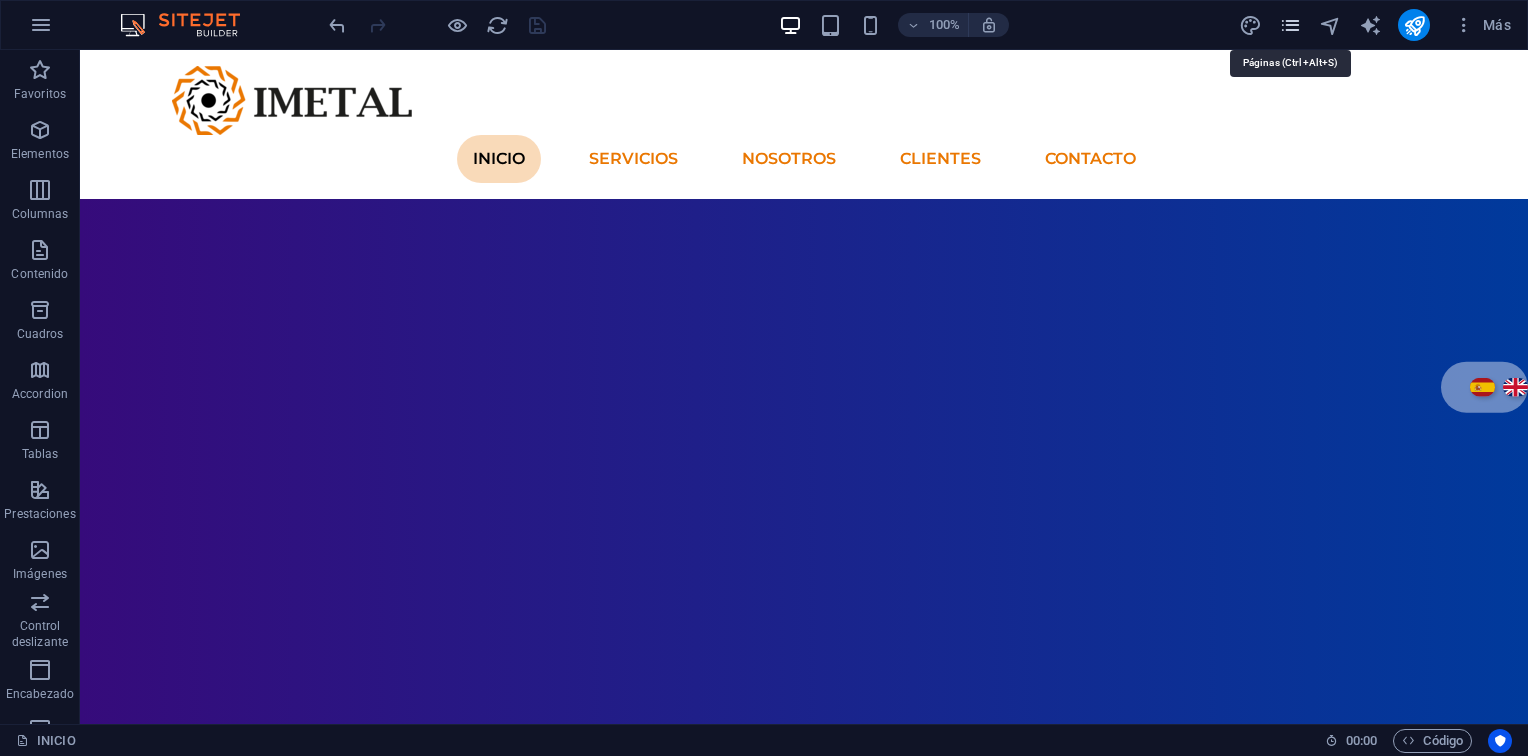 click at bounding box center (1290, 25) 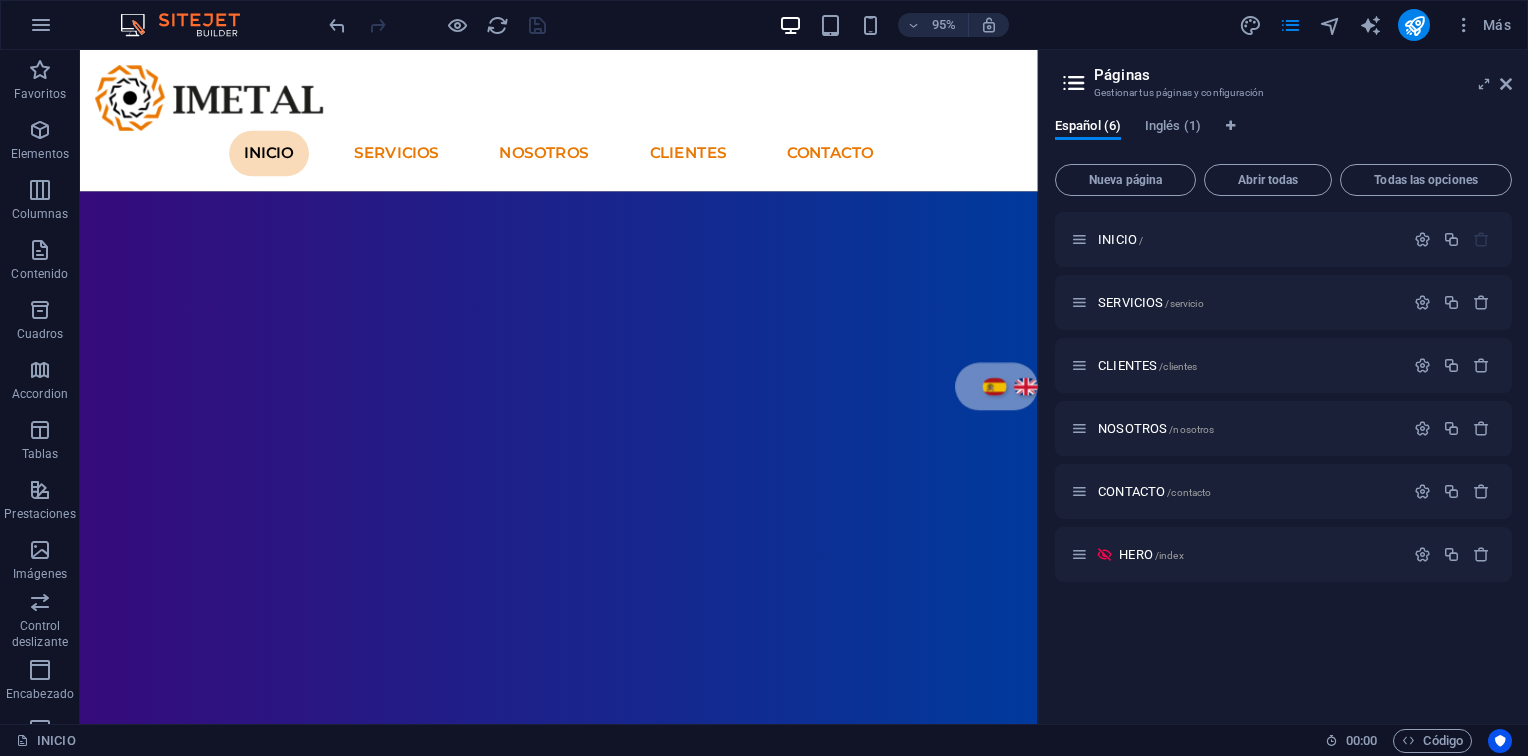 click on "Inglés (1)" at bounding box center [1173, 128] 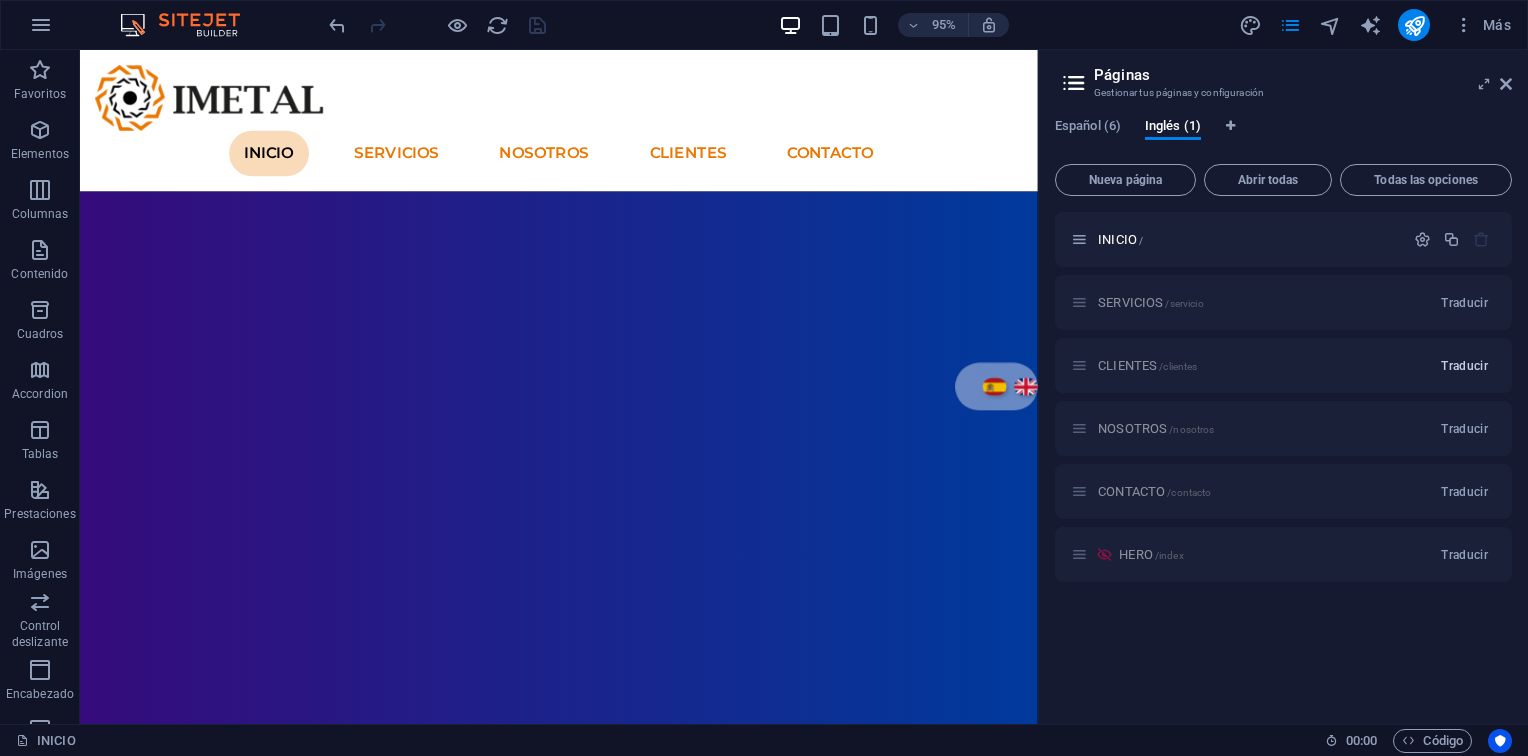 drag, startPoint x: 1475, startPoint y: 298, endPoint x: 1471, endPoint y: 354, distance: 56.142673 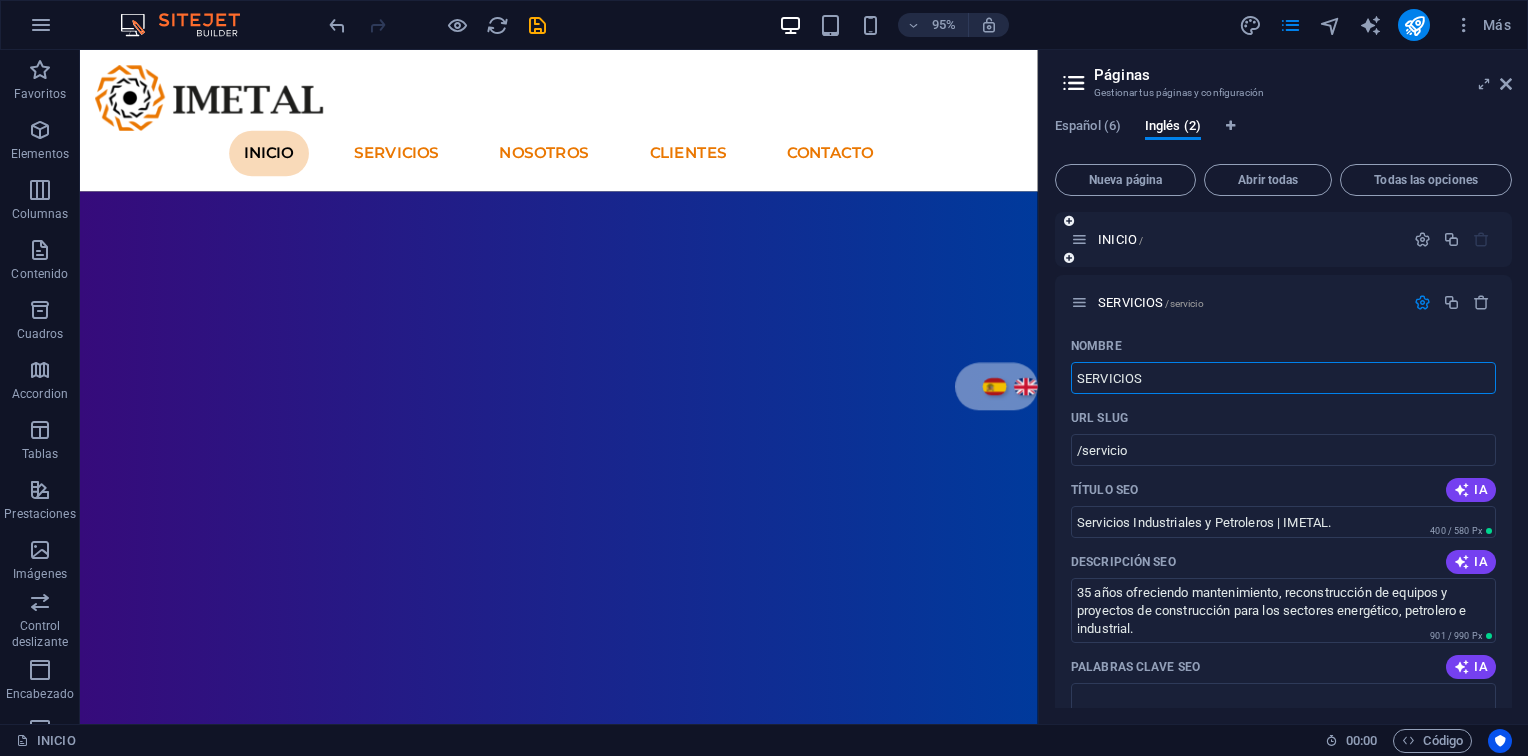 click on "INICIO /" at bounding box center [1237, 239] 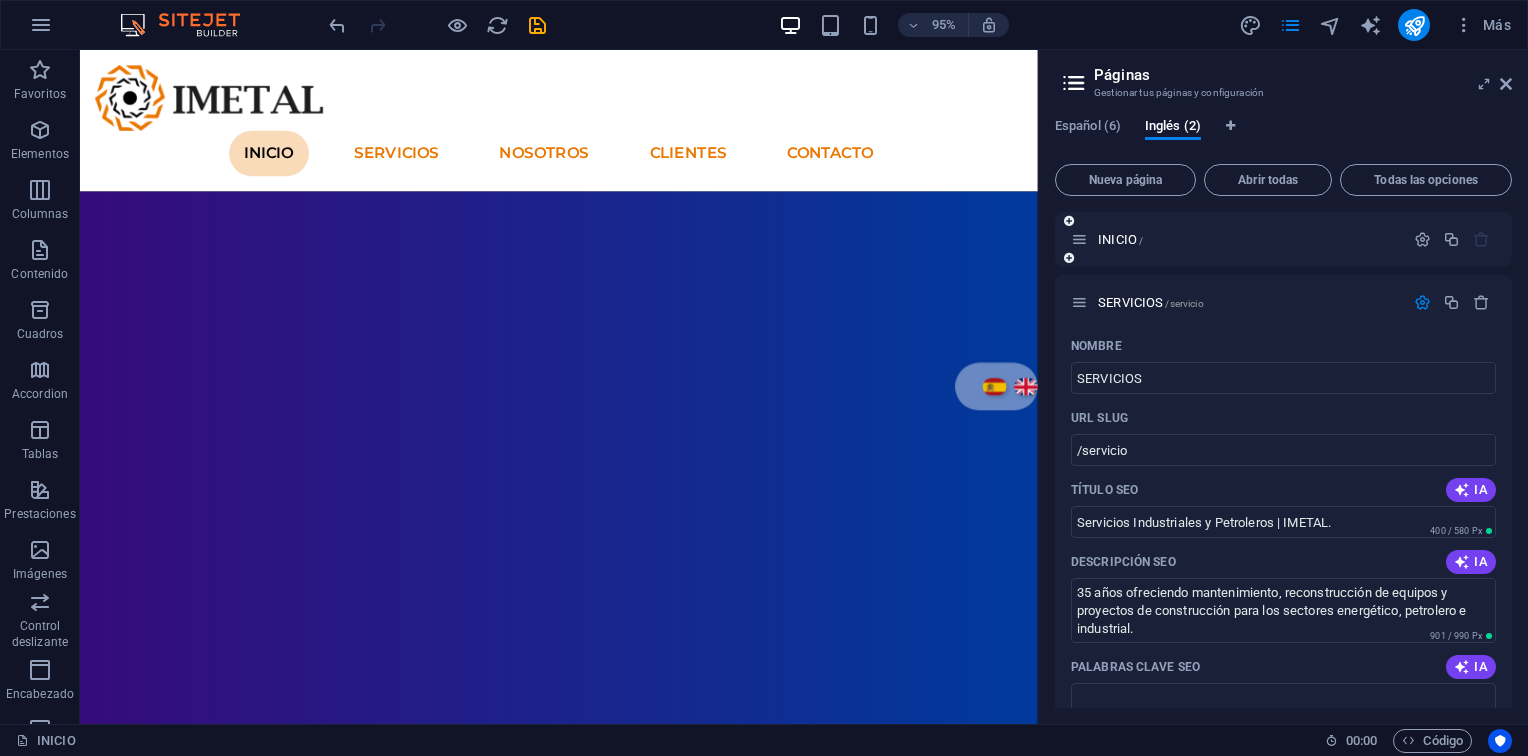 click on "INICIO /" at bounding box center [1283, 239] 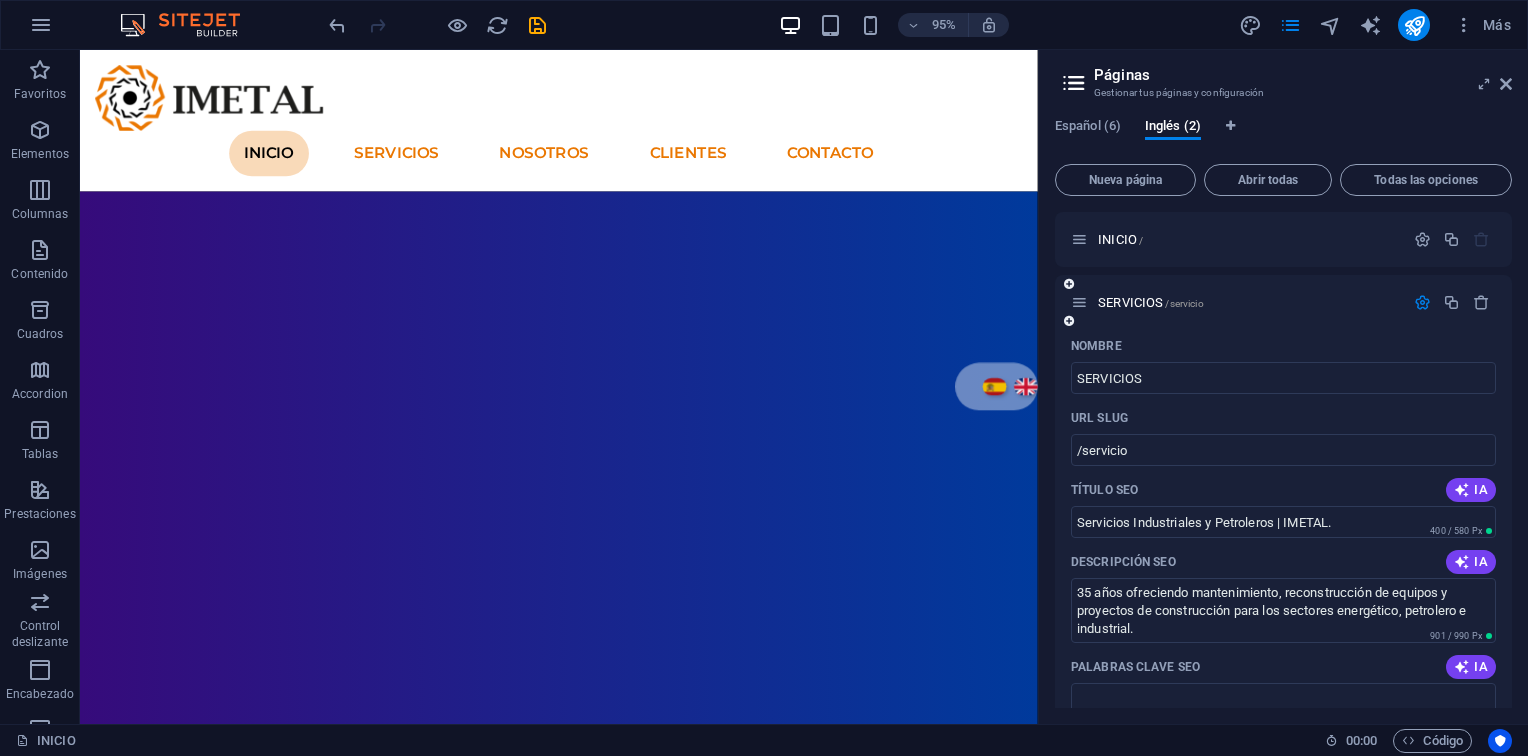 click at bounding box center (1422, 302) 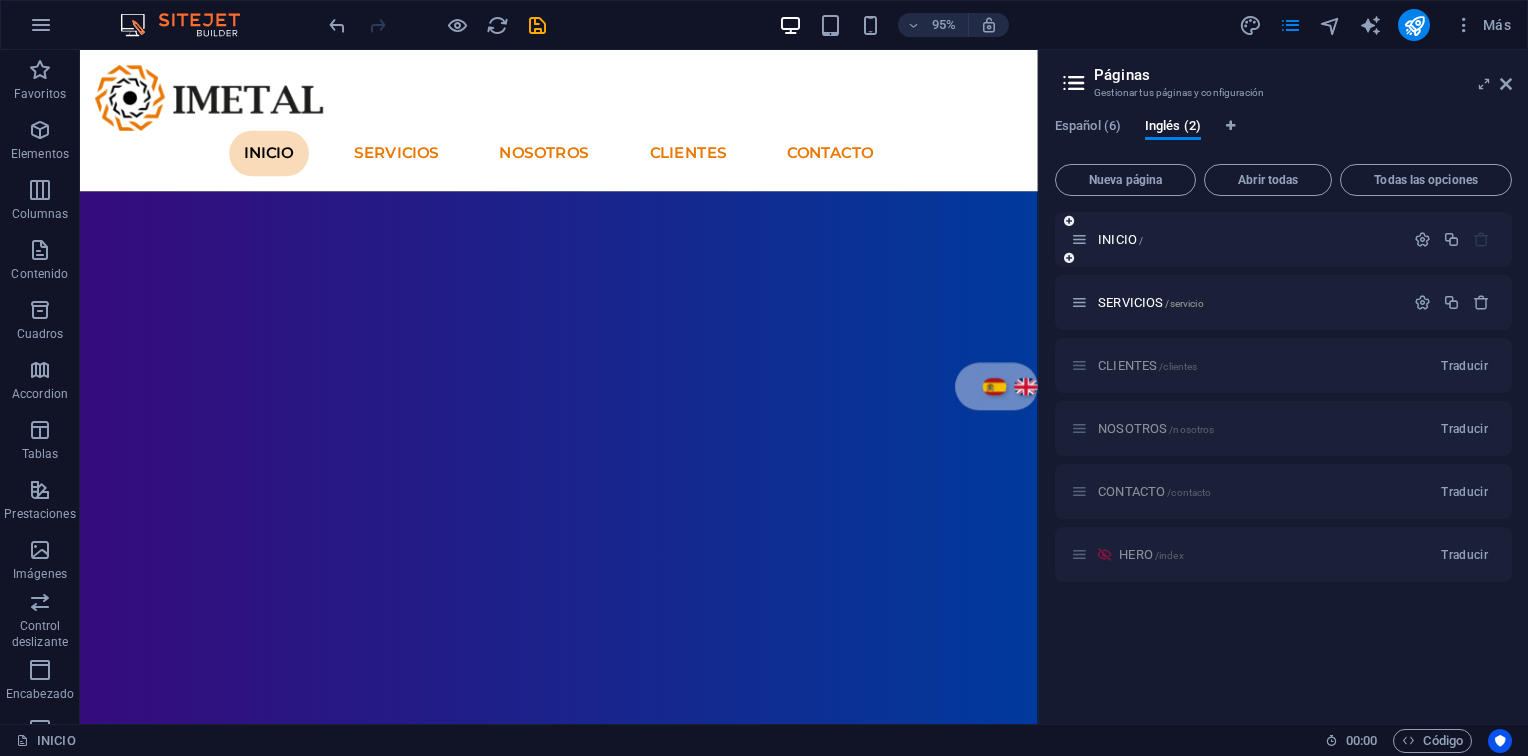 click on "INICIO /" at bounding box center [1248, 239] 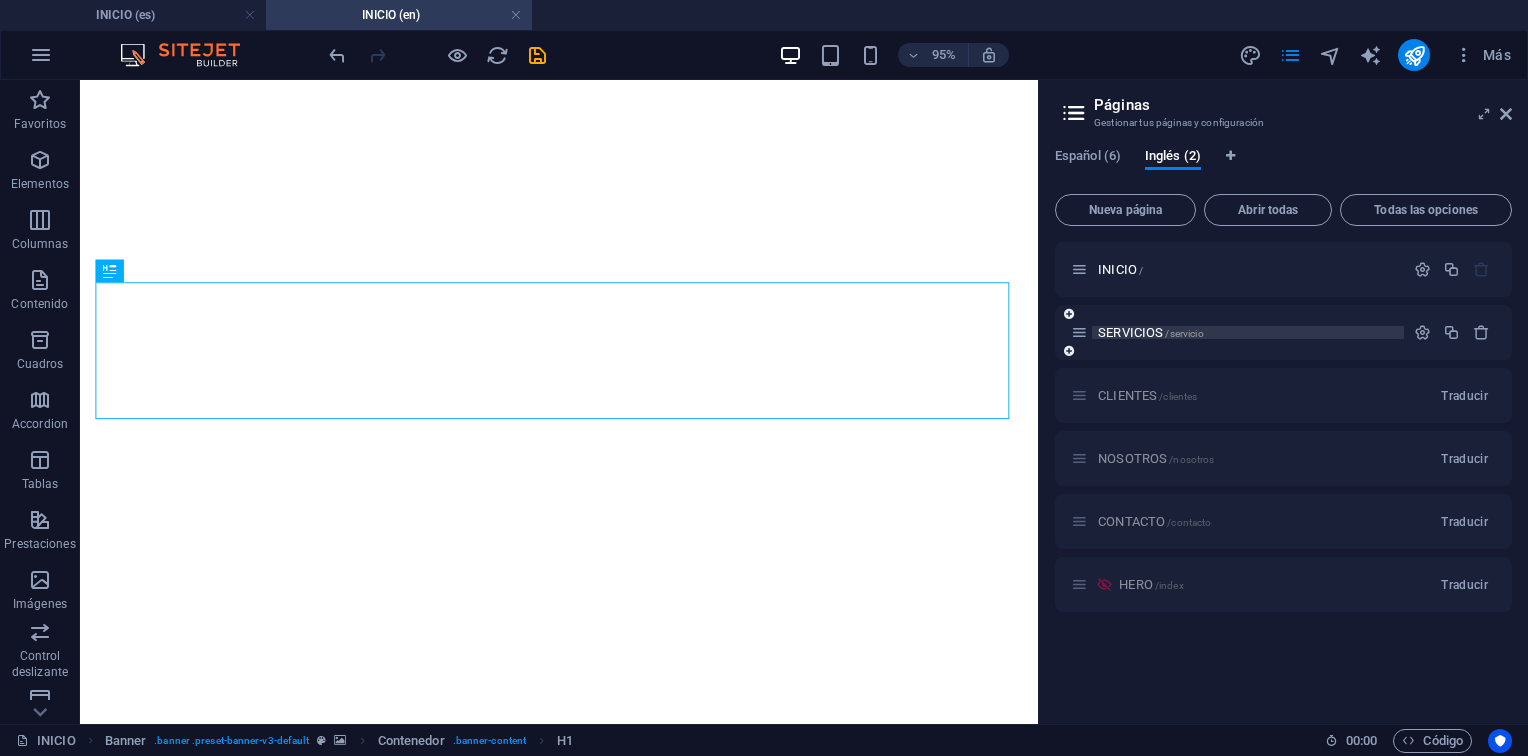 scroll, scrollTop: 0, scrollLeft: 0, axis: both 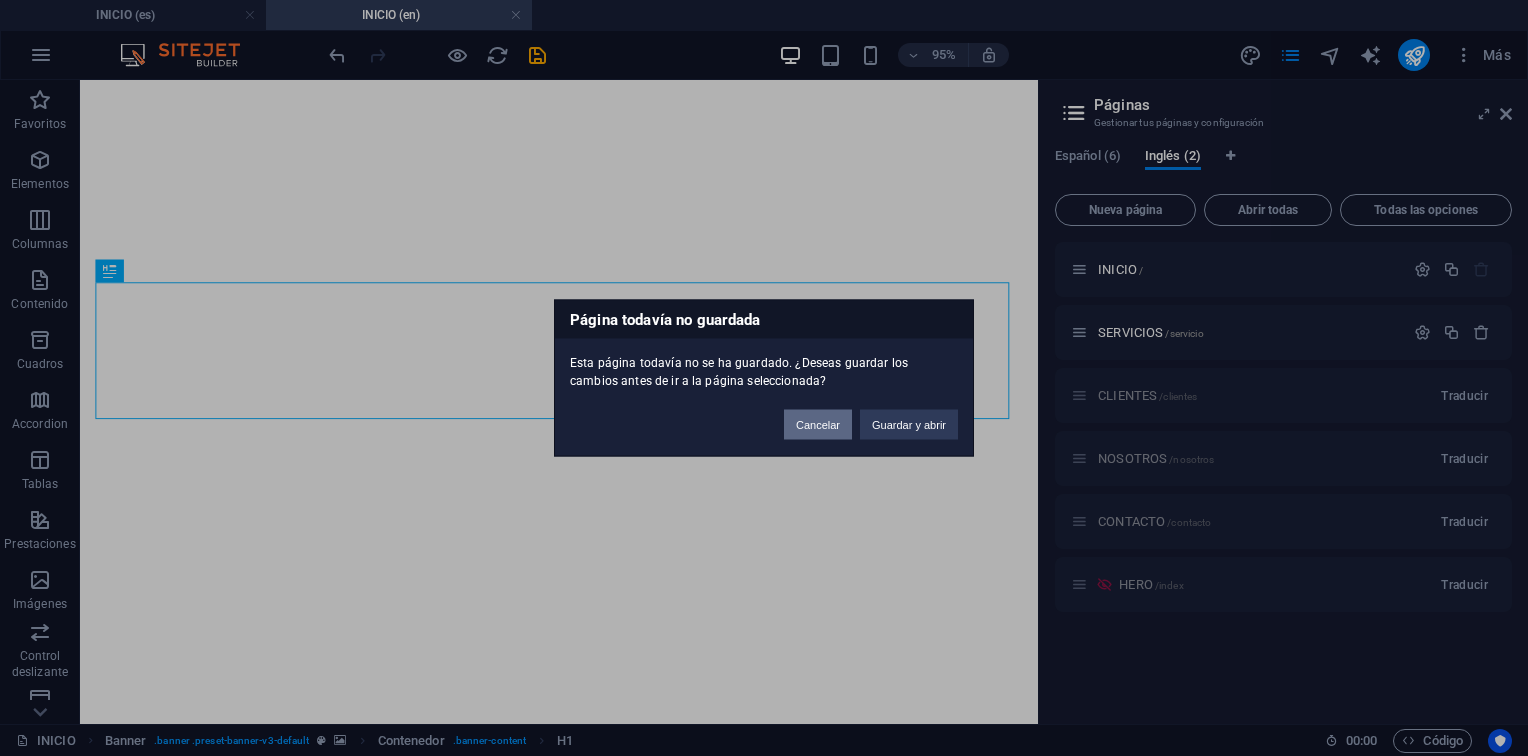 drag, startPoint x: 816, startPoint y: 418, endPoint x: 775, endPoint y: 356, distance: 74.330345 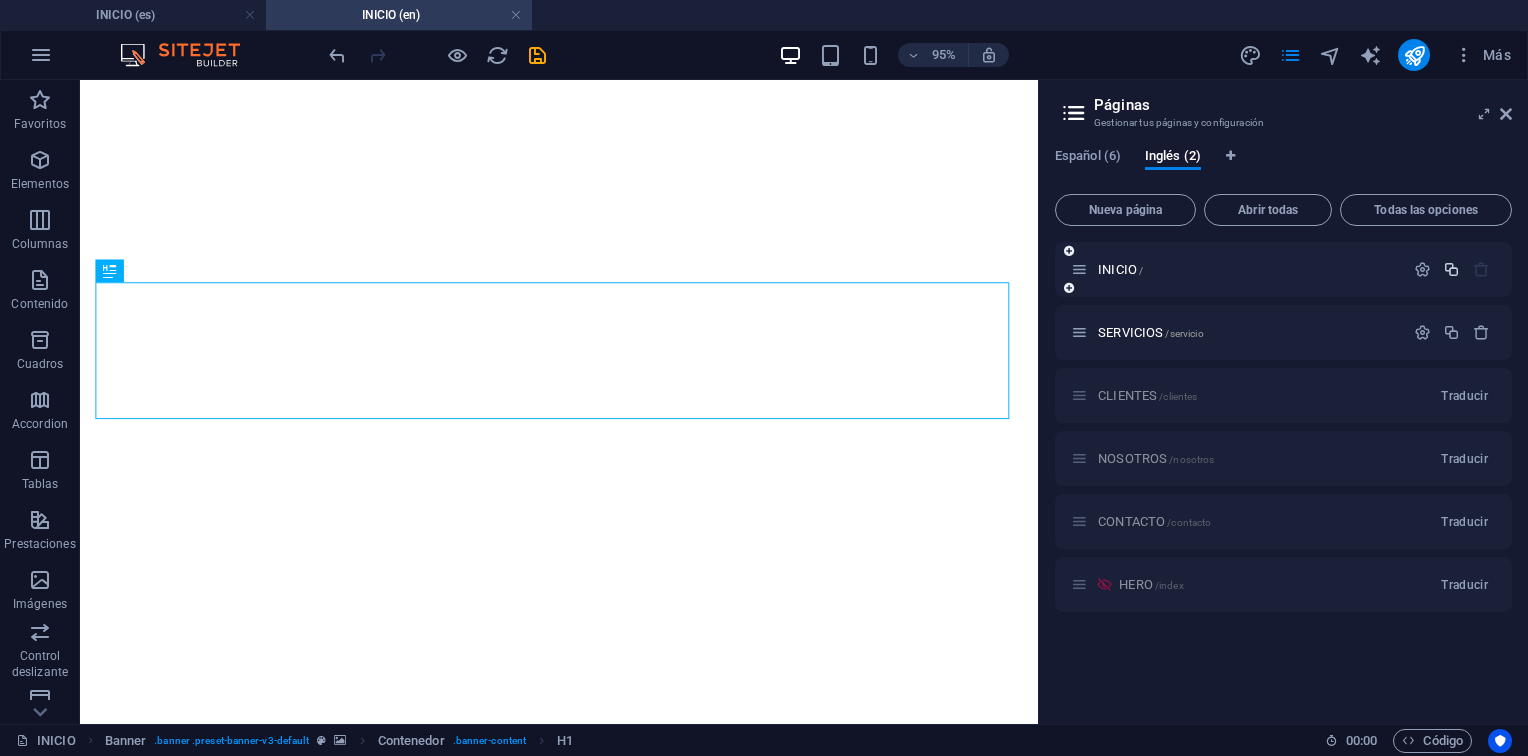 click at bounding box center [1451, 269] 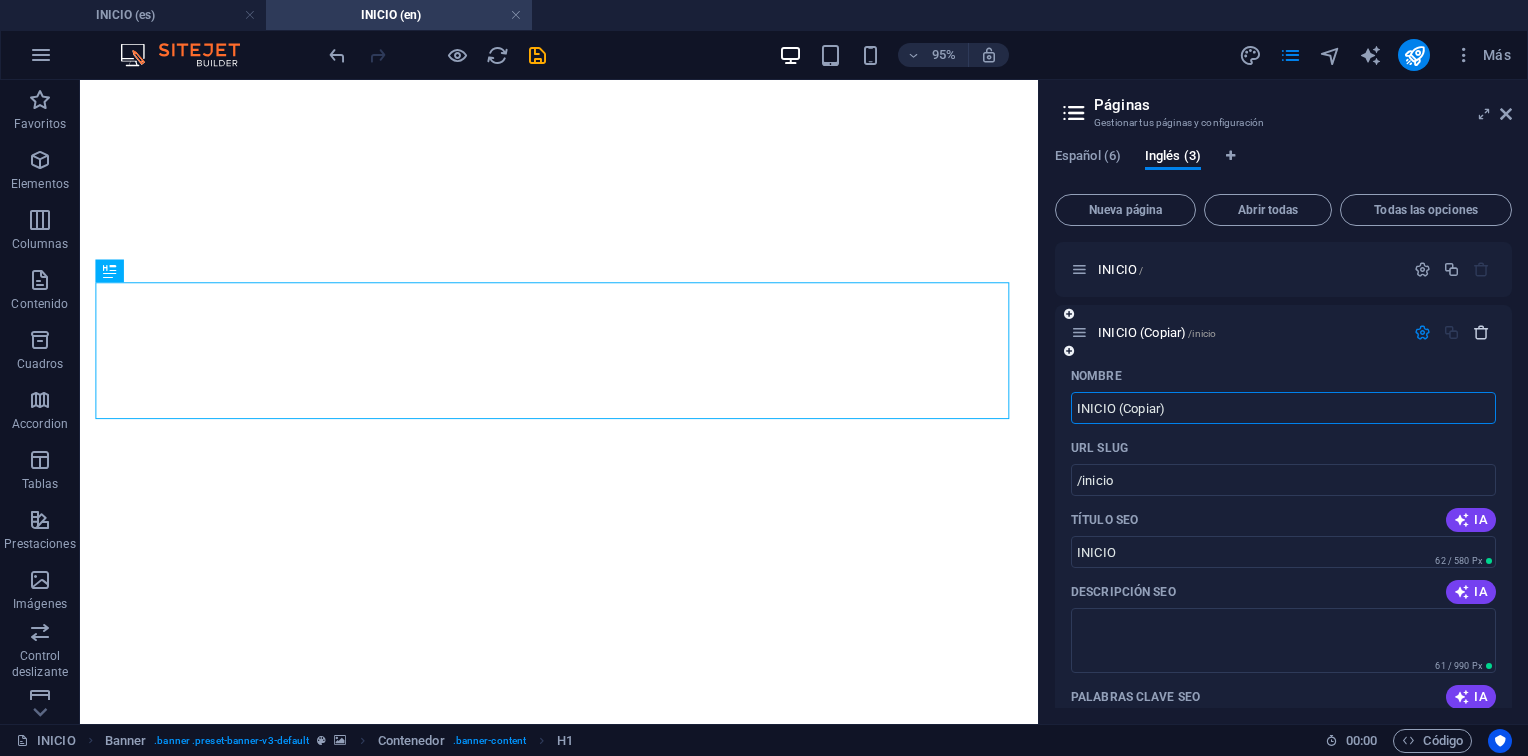 click at bounding box center (1481, 332) 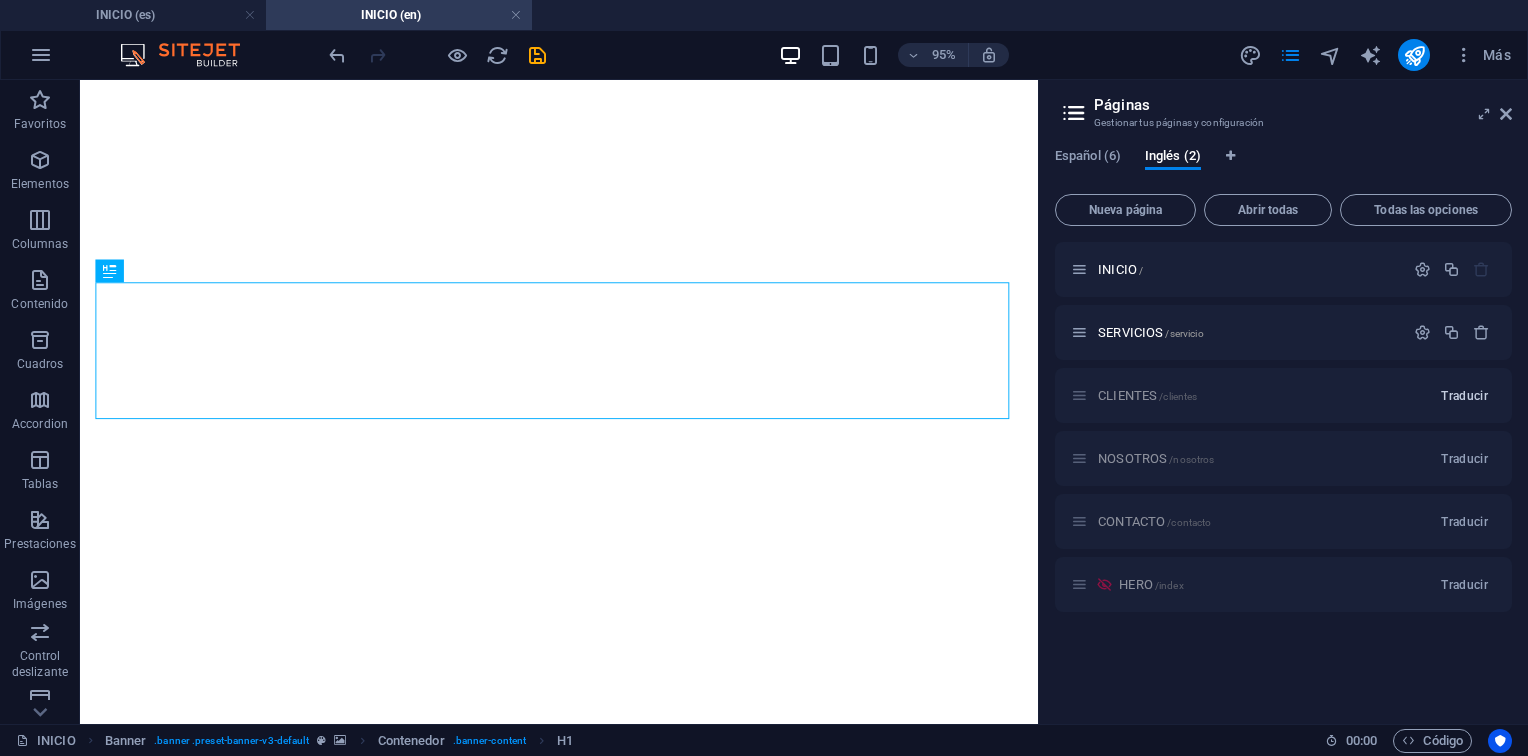 click on "Traducir" at bounding box center (1464, 396) 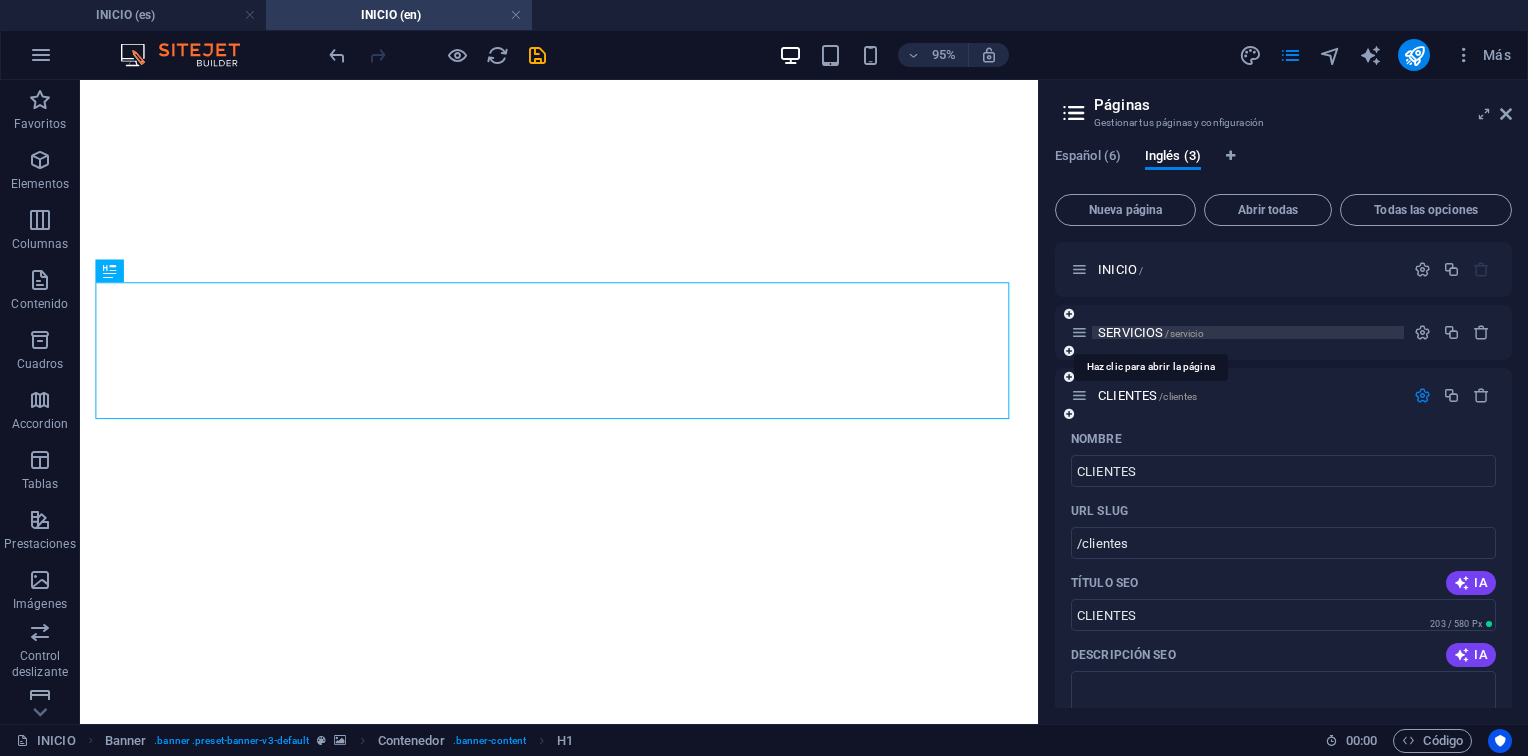 click on "SERVICIOS /servicio" at bounding box center [1151, 332] 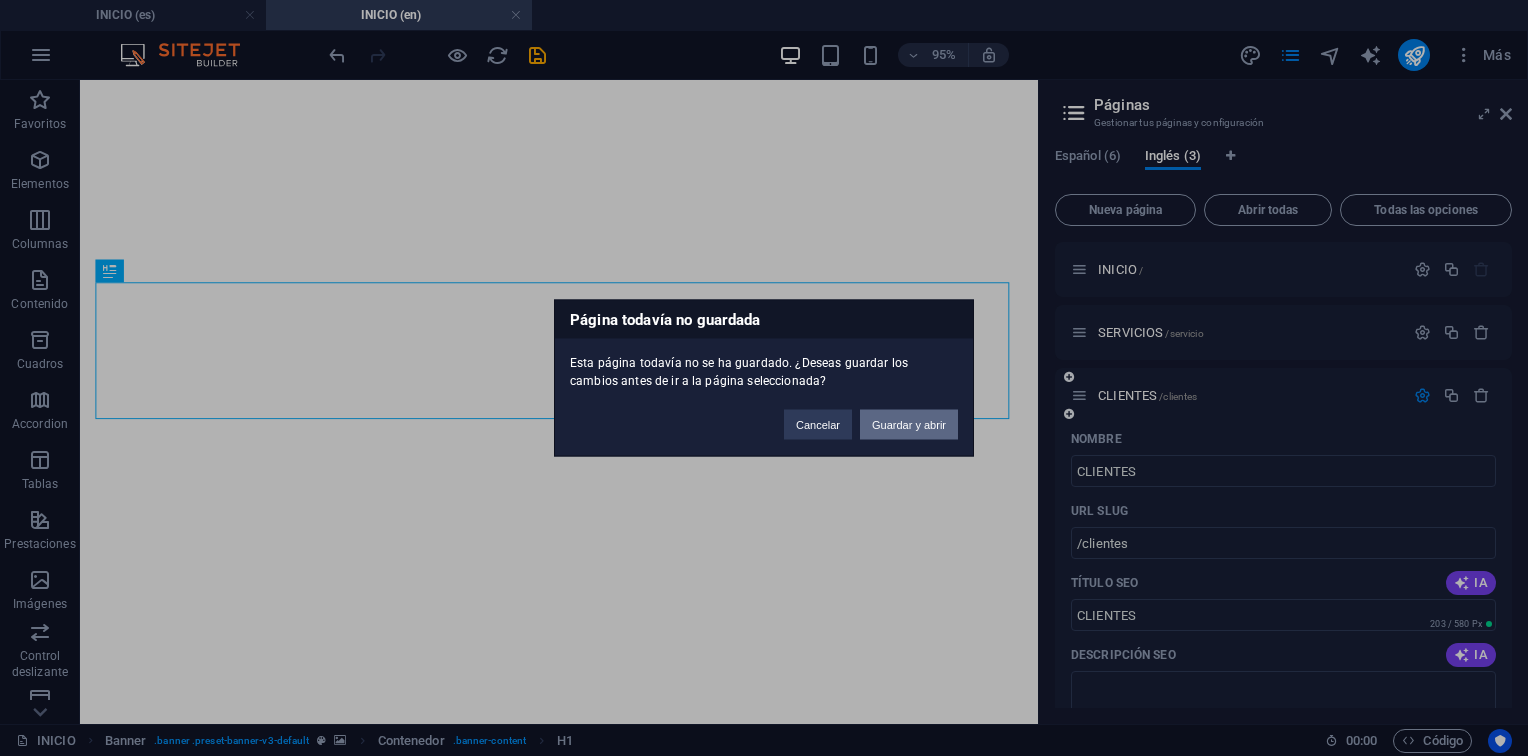 click on "Guardar y abrir" at bounding box center [909, 425] 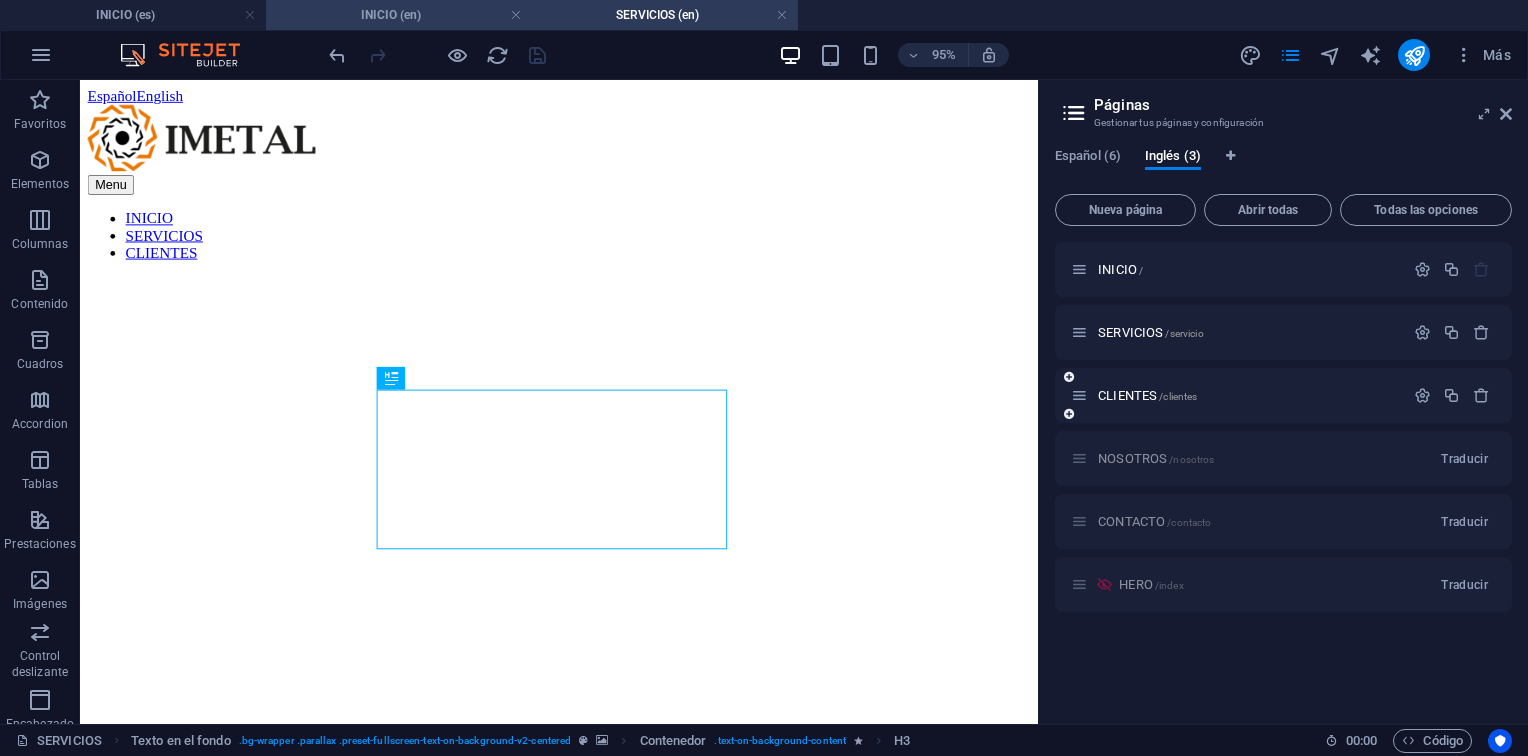 scroll, scrollTop: 0, scrollLeft: 0, axis: both 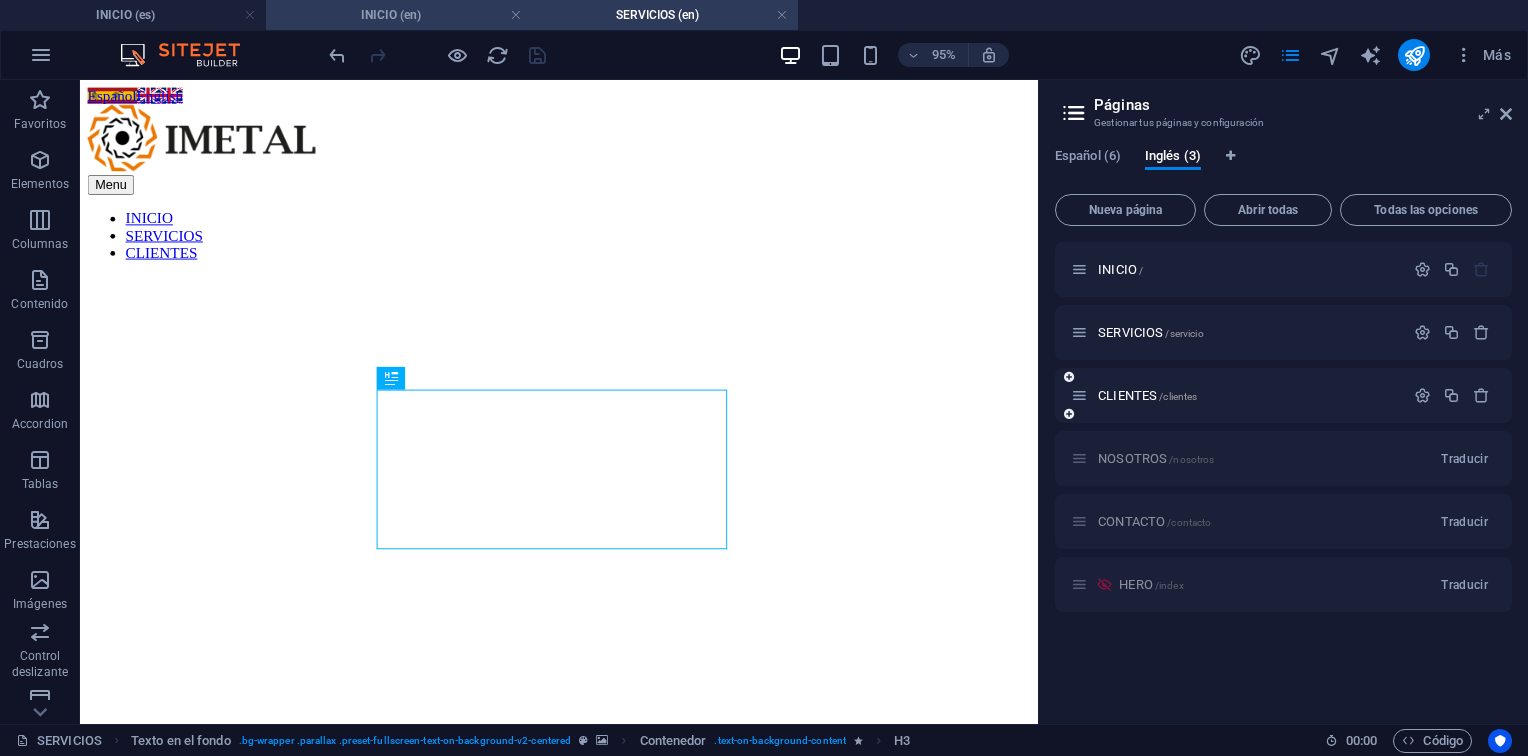 click on "INICIO (en)" at bounding box center [399, 15] 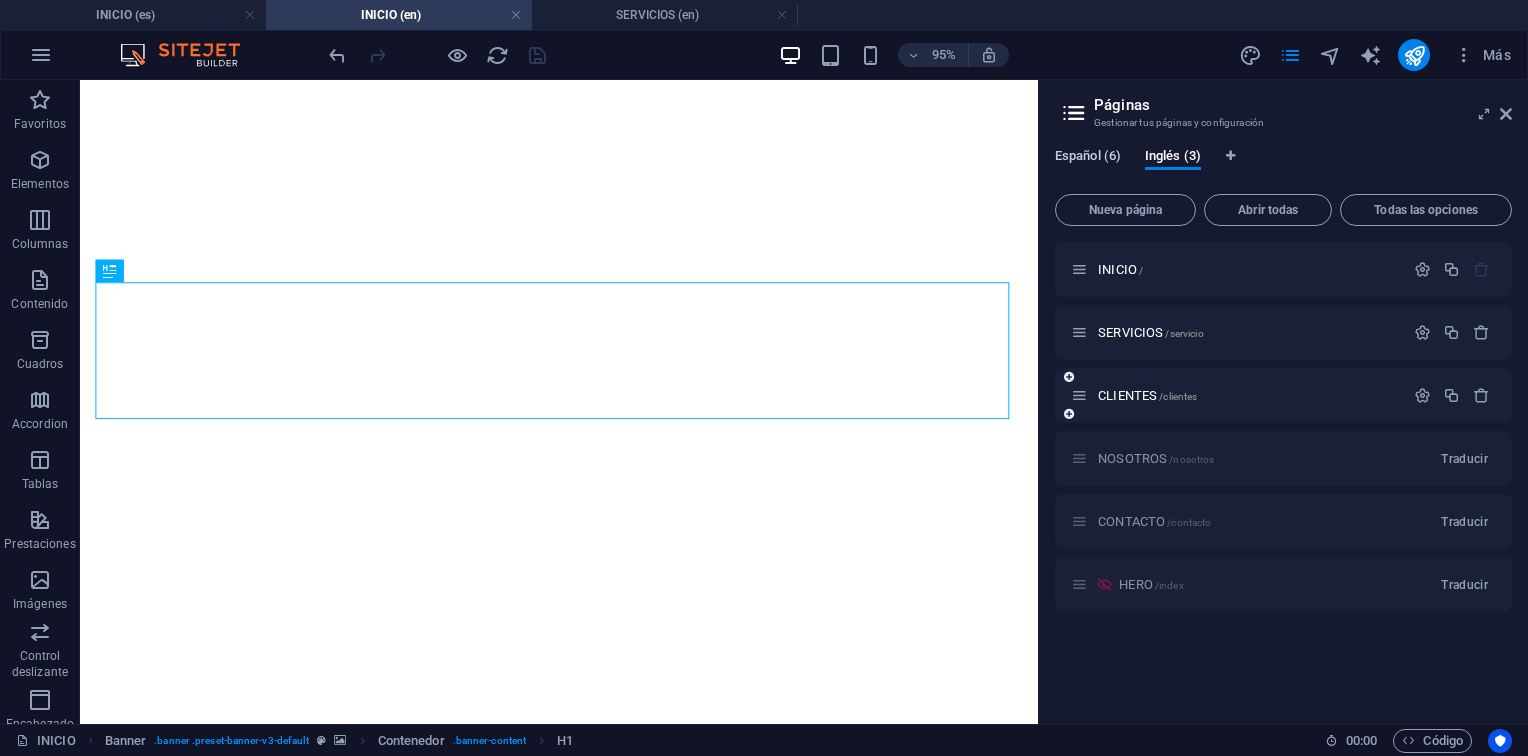 click on "Español (6)" at bounding box center (1088, 158) 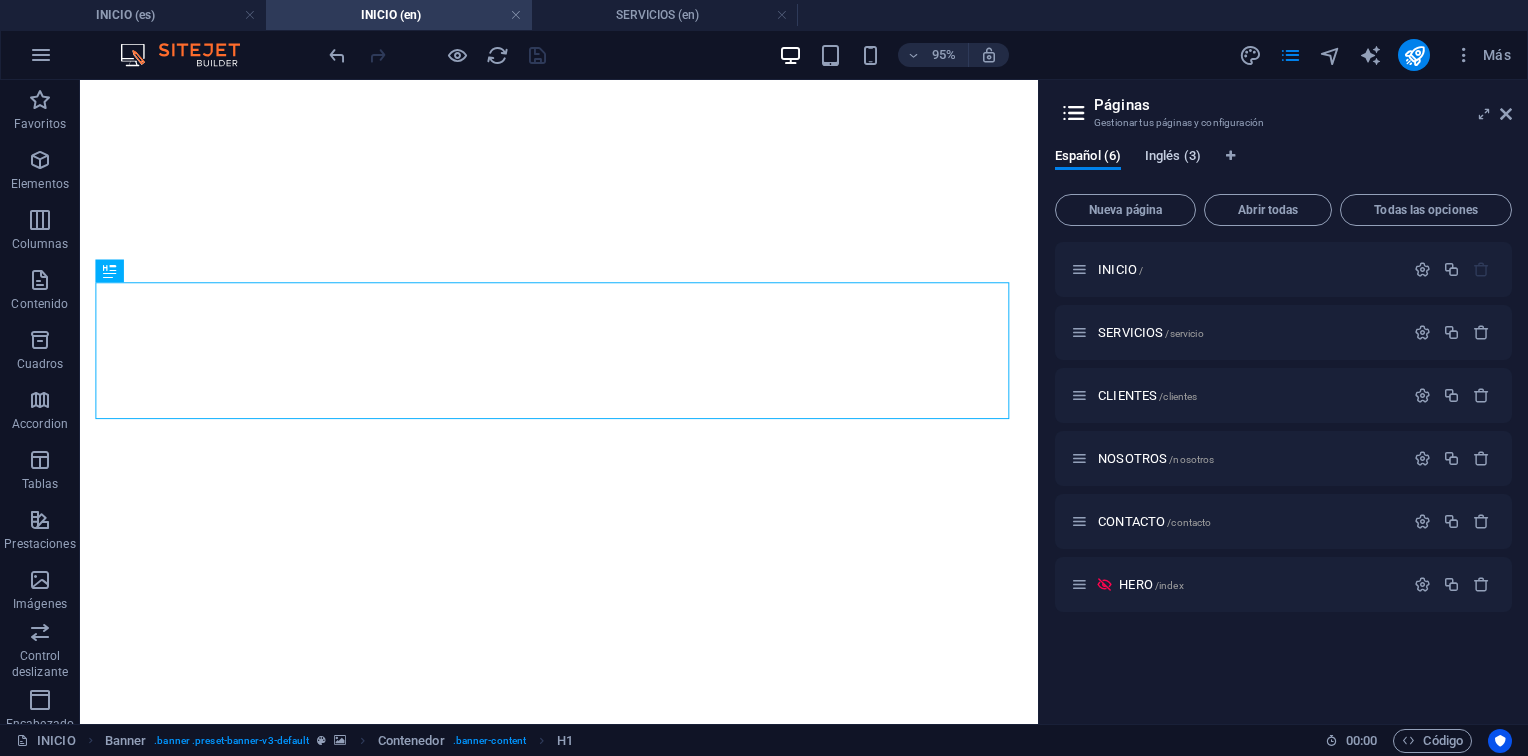 click on "Inglés (3)" at bounding box center [1173, 158] 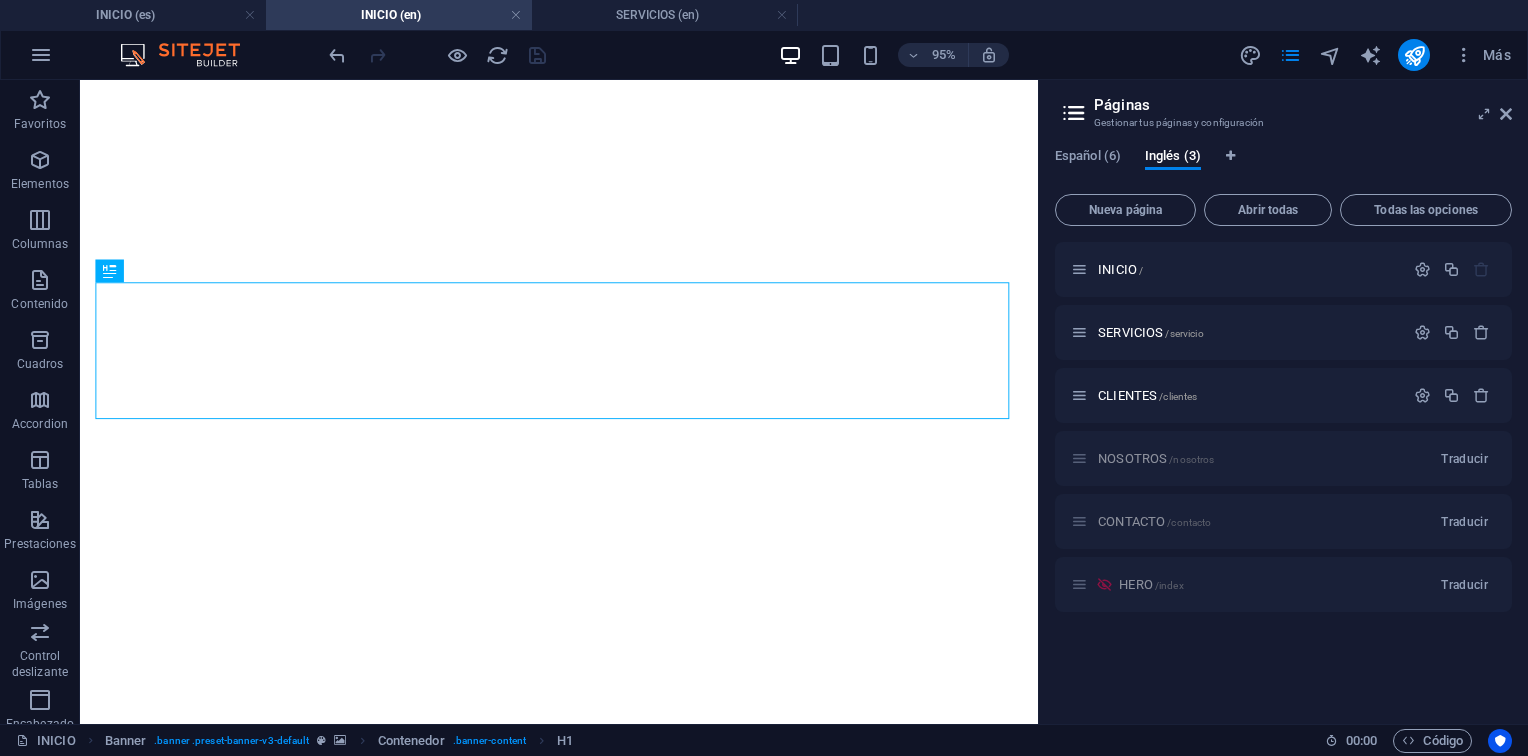 drag, startPoint x: 1184, startPoint y: 157, endPoint x: 1172, endPoint y: 142, distance: 19.209373 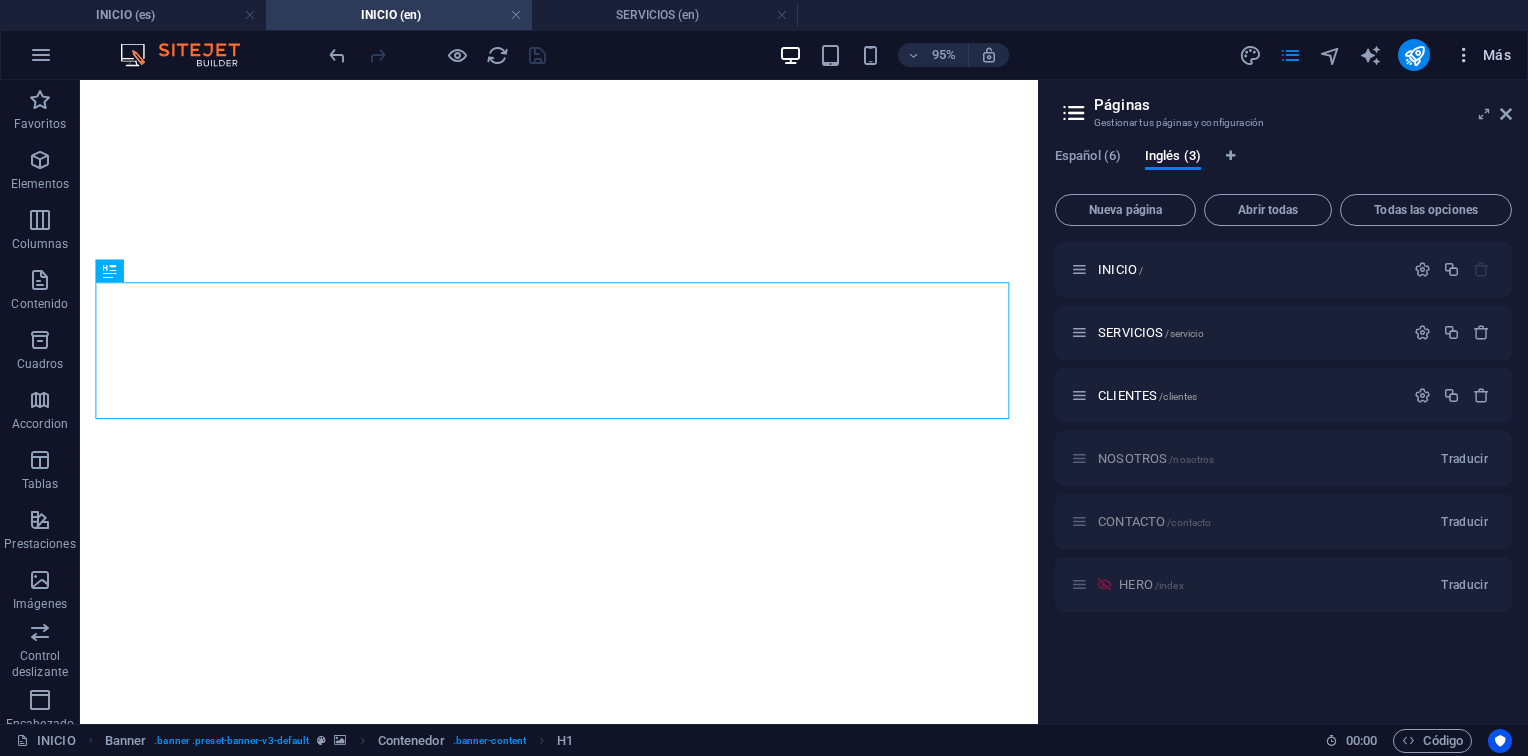 click on "Más" at bounding box center (1482, 55) 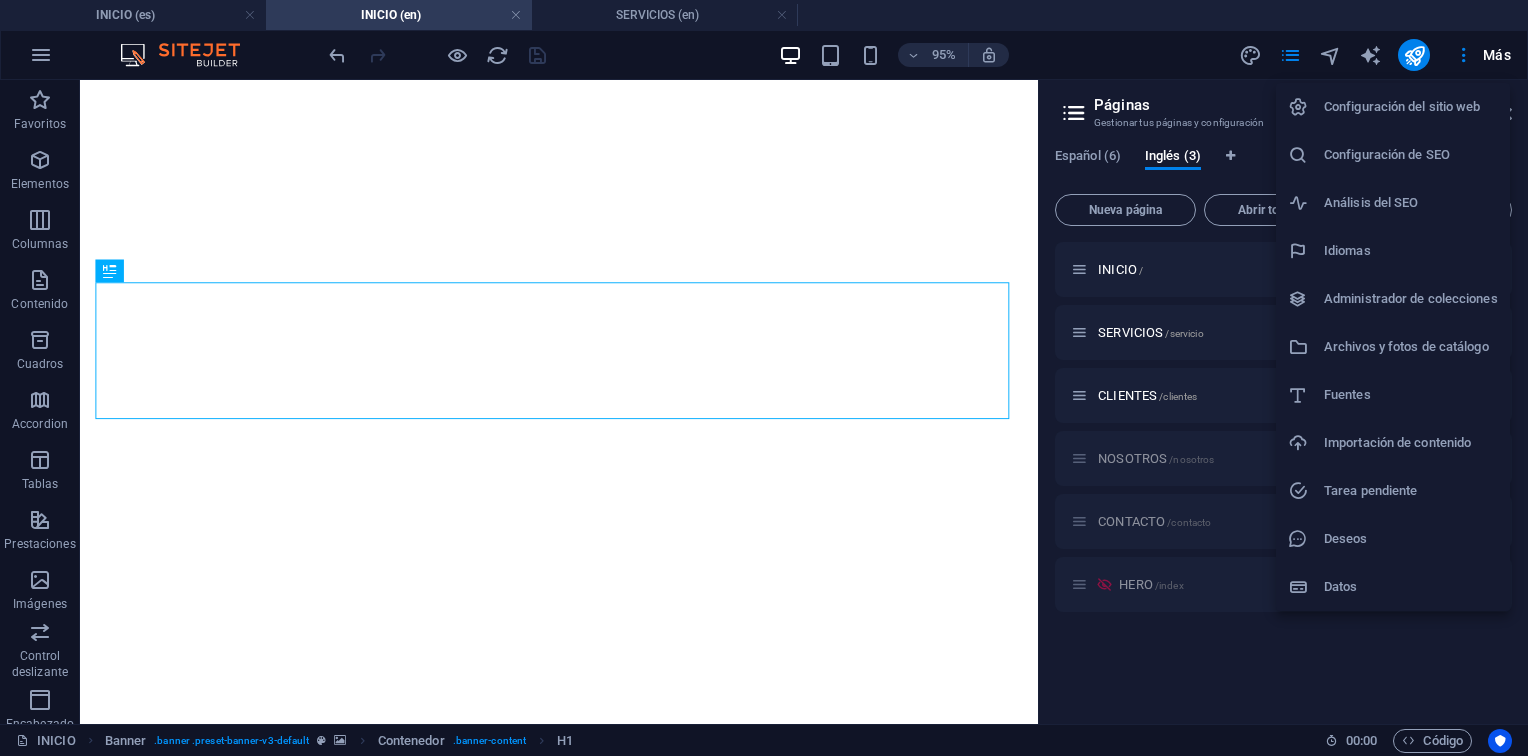 click on "Idiomas" at bounding box center [1411, 251] 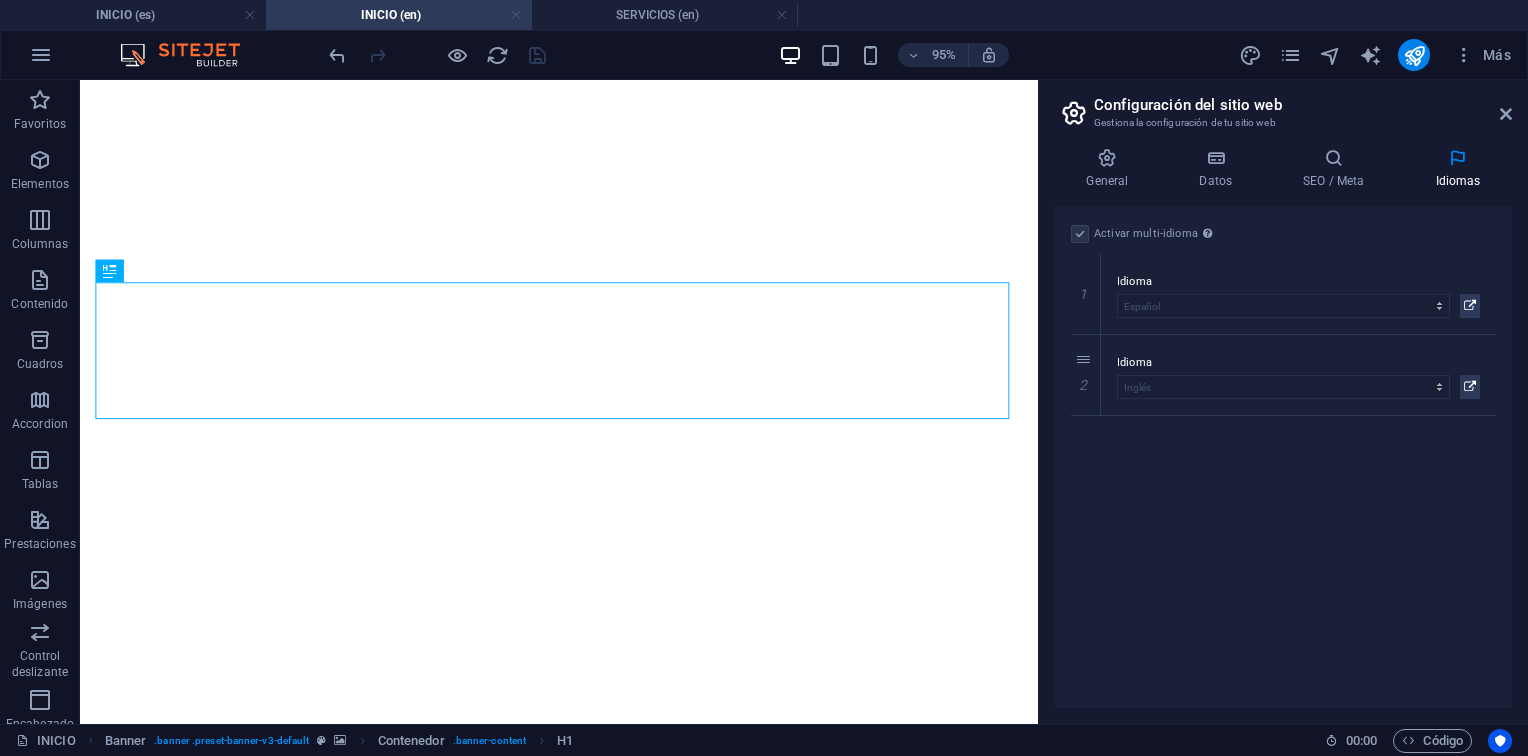 click at bounding box center (516, 15) 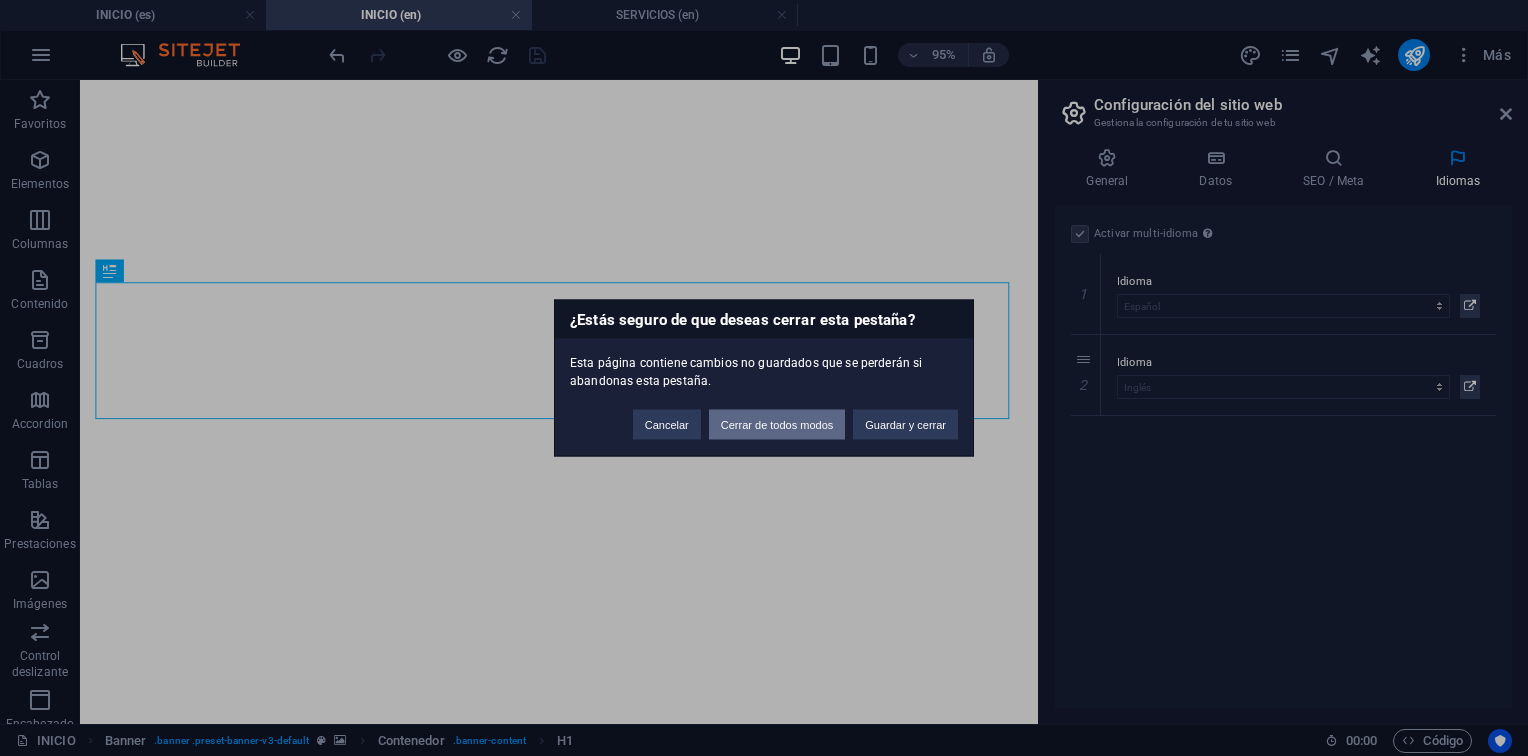 drag, startPoint x: 812, startPoint y: 428, endPoint x: 737, endPoint y: 348, distance: 109.65856 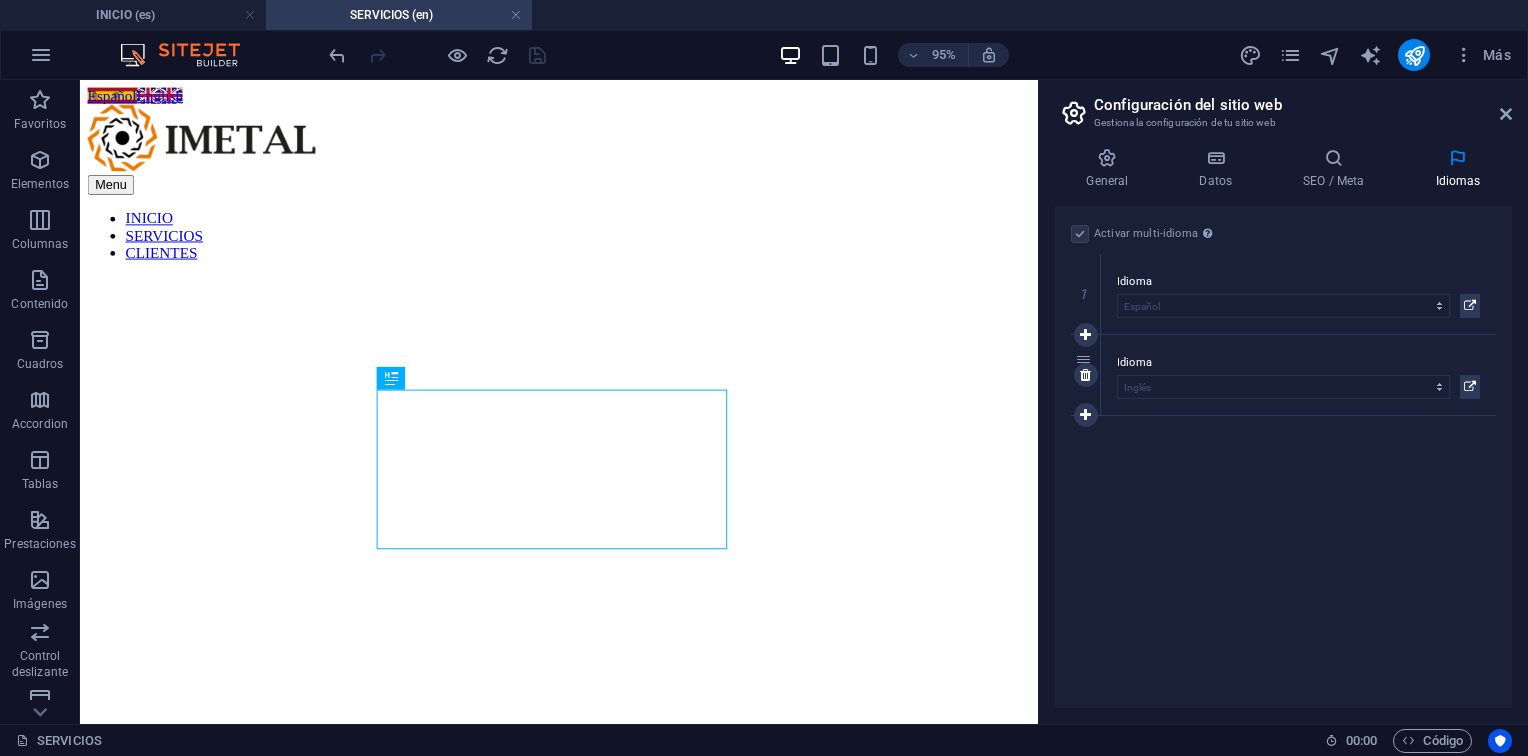 select on "73" 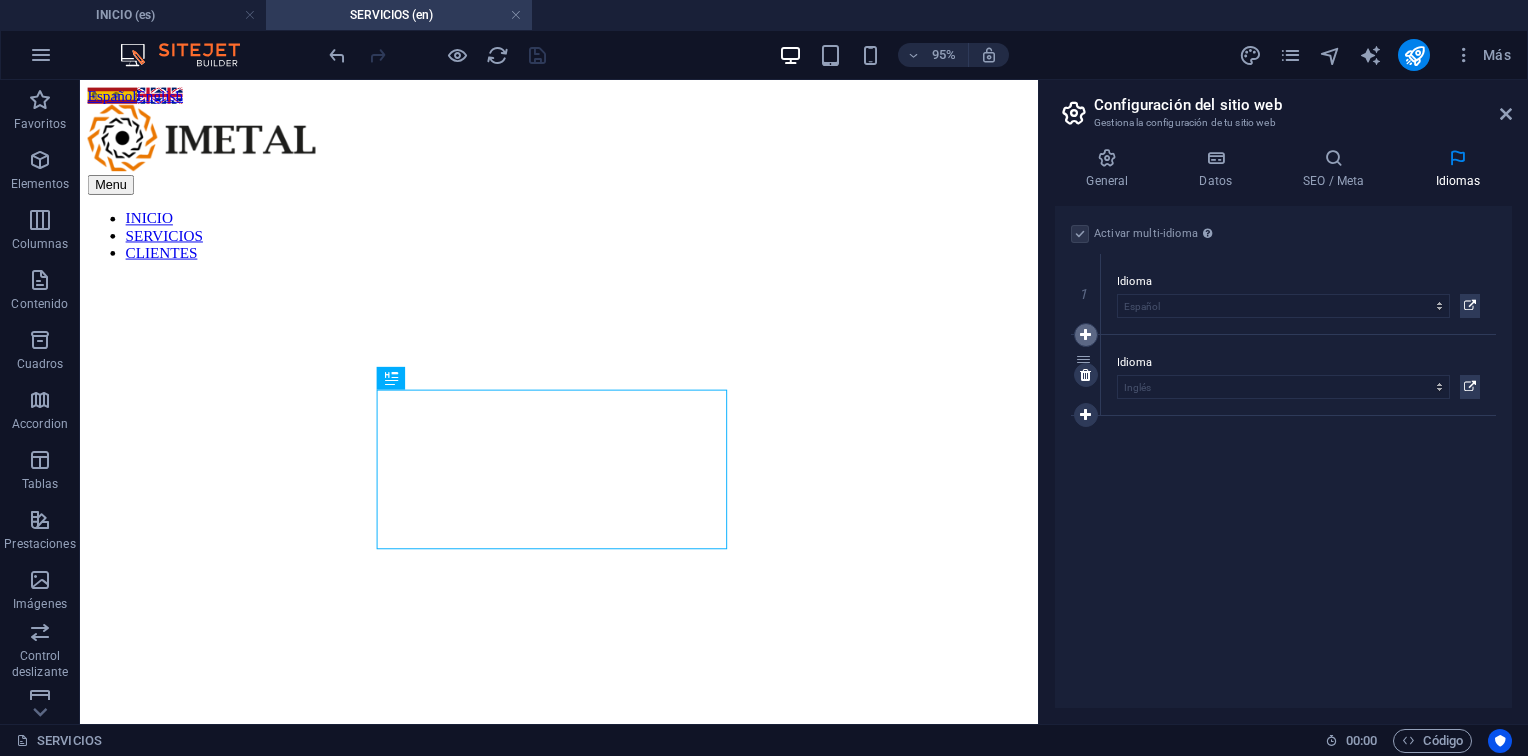 click at bounding box center (1085, 335) 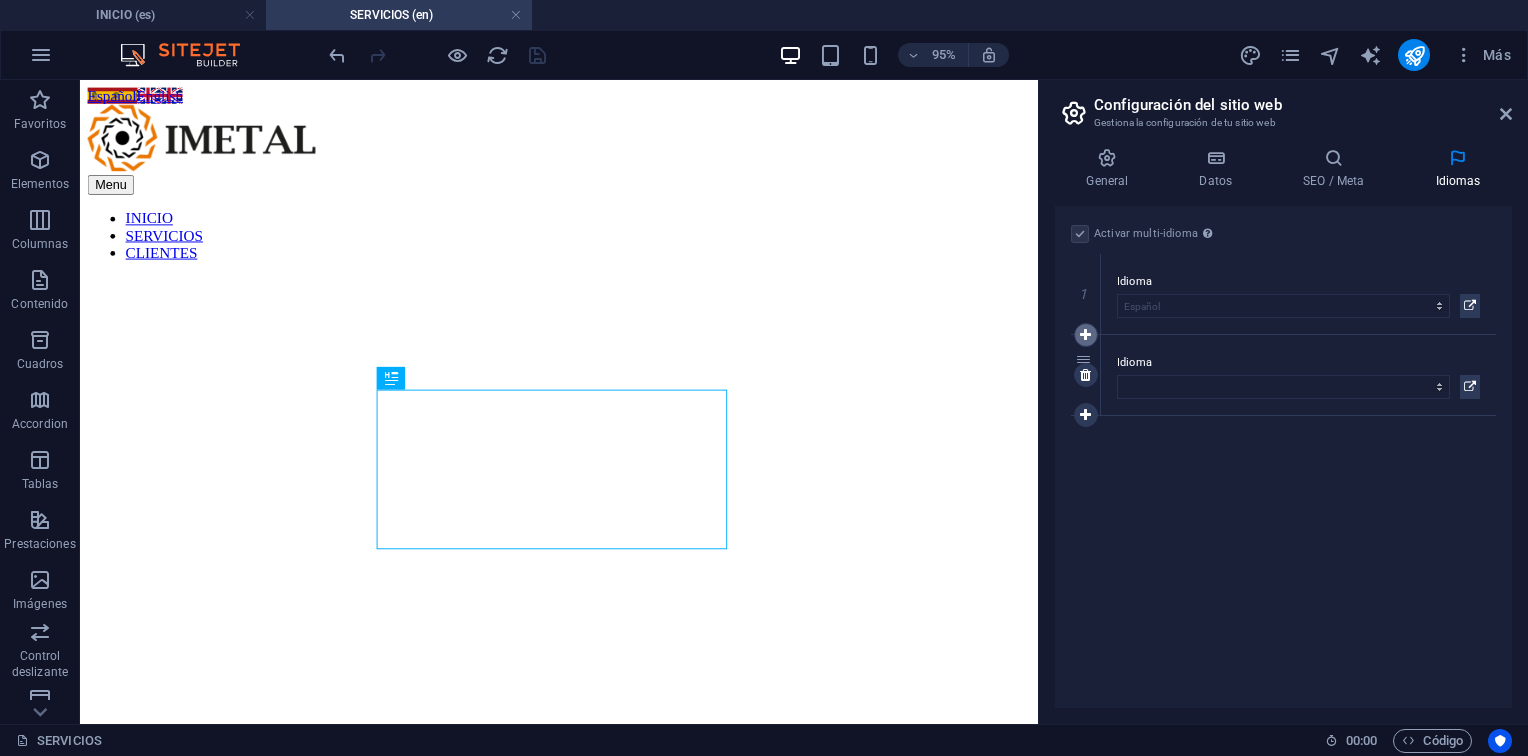 select on "73" 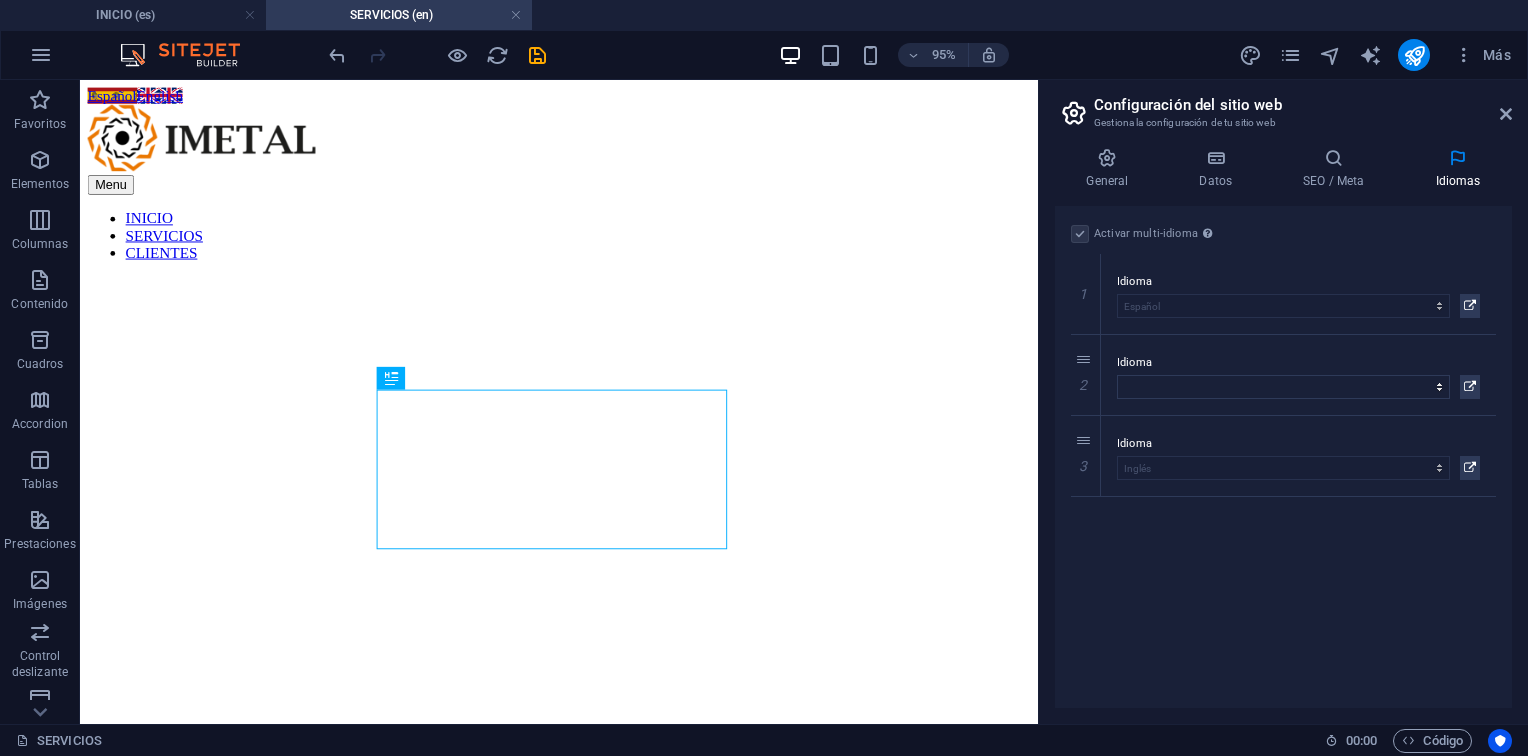 click at bounding box center (0, 0) 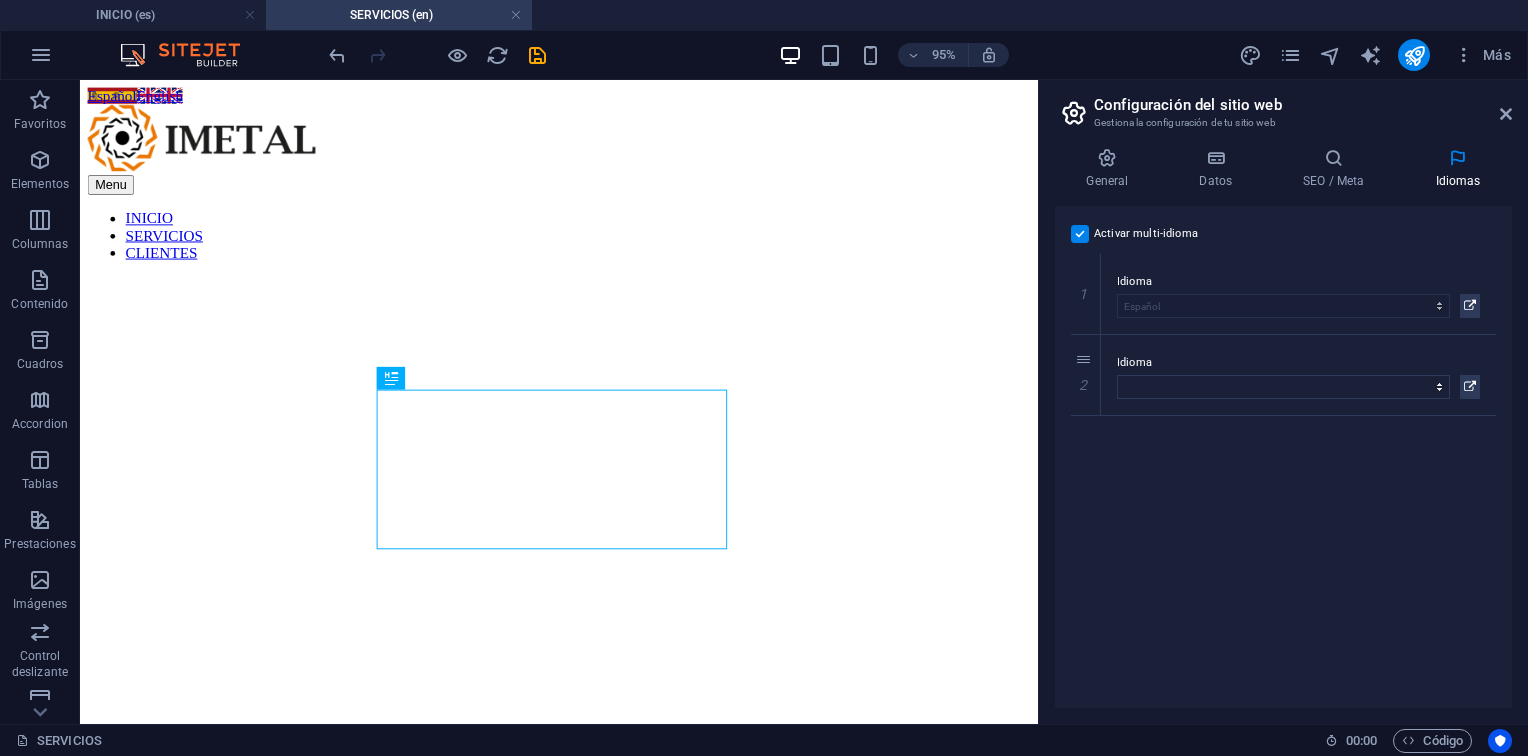 select 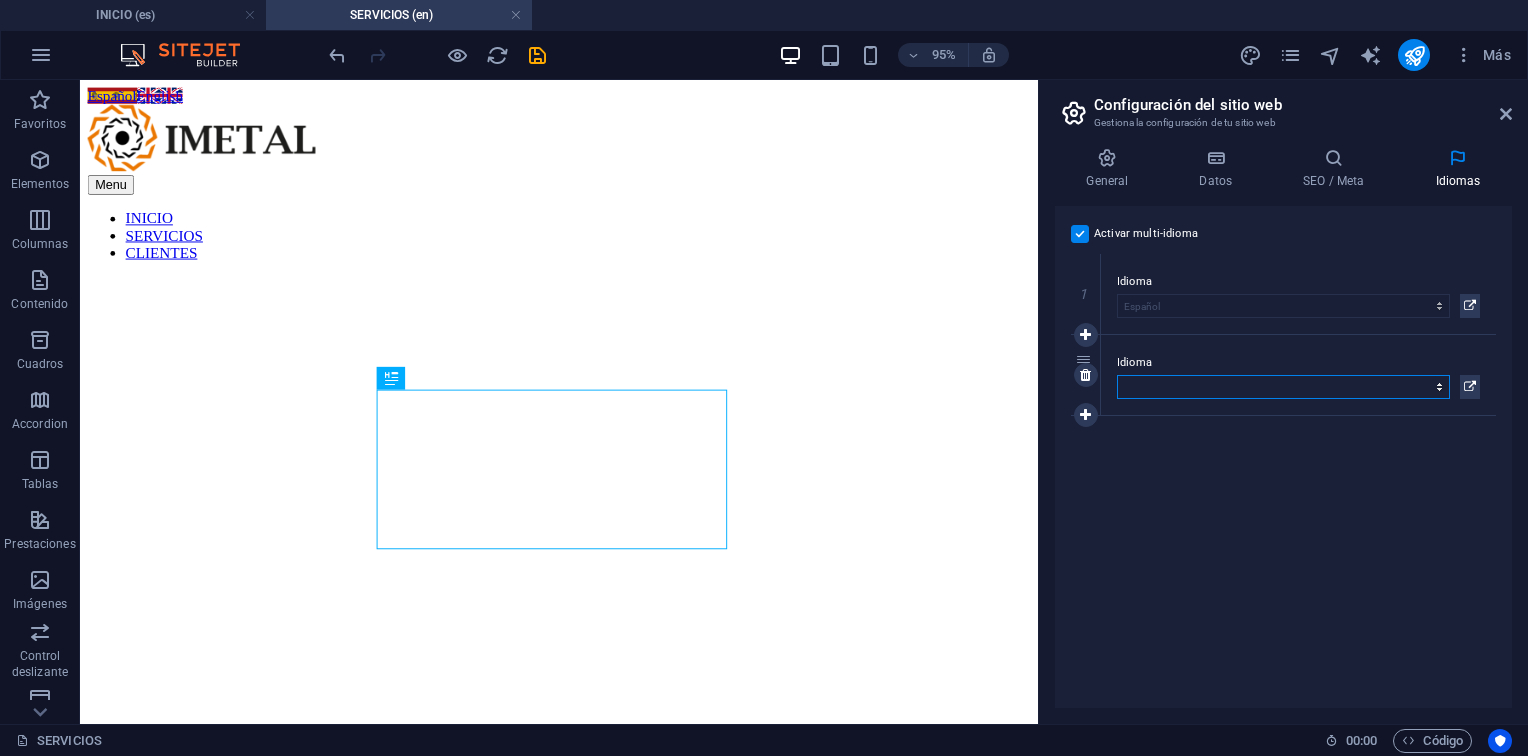 click on "Abkhazian Afar Afrikaans Akan Albanés Alemán Amharic Árabe Aragonese Armenian Assamese Avaric Avestan Aymara Azerbaijani Bambara Bashkir Basque Belarusian Bengalí Bihari languages Bislama Bokmål Bosnian Breton Búlgaro Burmese Catalán Central Khmer Chamorro Chechen Checo Chino Church Slavic Chuvash Coreano Cornish Corsican Cree Croata Danés Dzongkha Eslovaco Esloveno Español Esperanto Estonian Ewe Faroese Farsi (Persa) Fijian Finlandés Francés Fulah Gaelic Galician Ganda Georgian Greenlandic Griego Guaraní Gujarati Haitian Creole Hausa Hebreo Herero Hindi Hiri Motu Holandés Húngaro Ido Igbo Indonesio Inglés Interlingua Interlingue Inuktitut Inupiaq Irish Islandés Italiano Japonés Javanese Kannada Kanuri Kashmiri Kazakh Kikuyu Kinyarwanda Komi Kongo Kurdish Kwanyama Kyrgyz Lao Latín Letón Limburgish Lingala Lituano Luba-Katanga Luxembourgish Macedonio Malagasy Malay Malayalam Maldivian Maltés Manx Maori Marathi Marshallese Mongolian Nauru Navajo Ndonga Nepali North Ndebele Northern Sami Pali" at bounding box center (1283, 387) 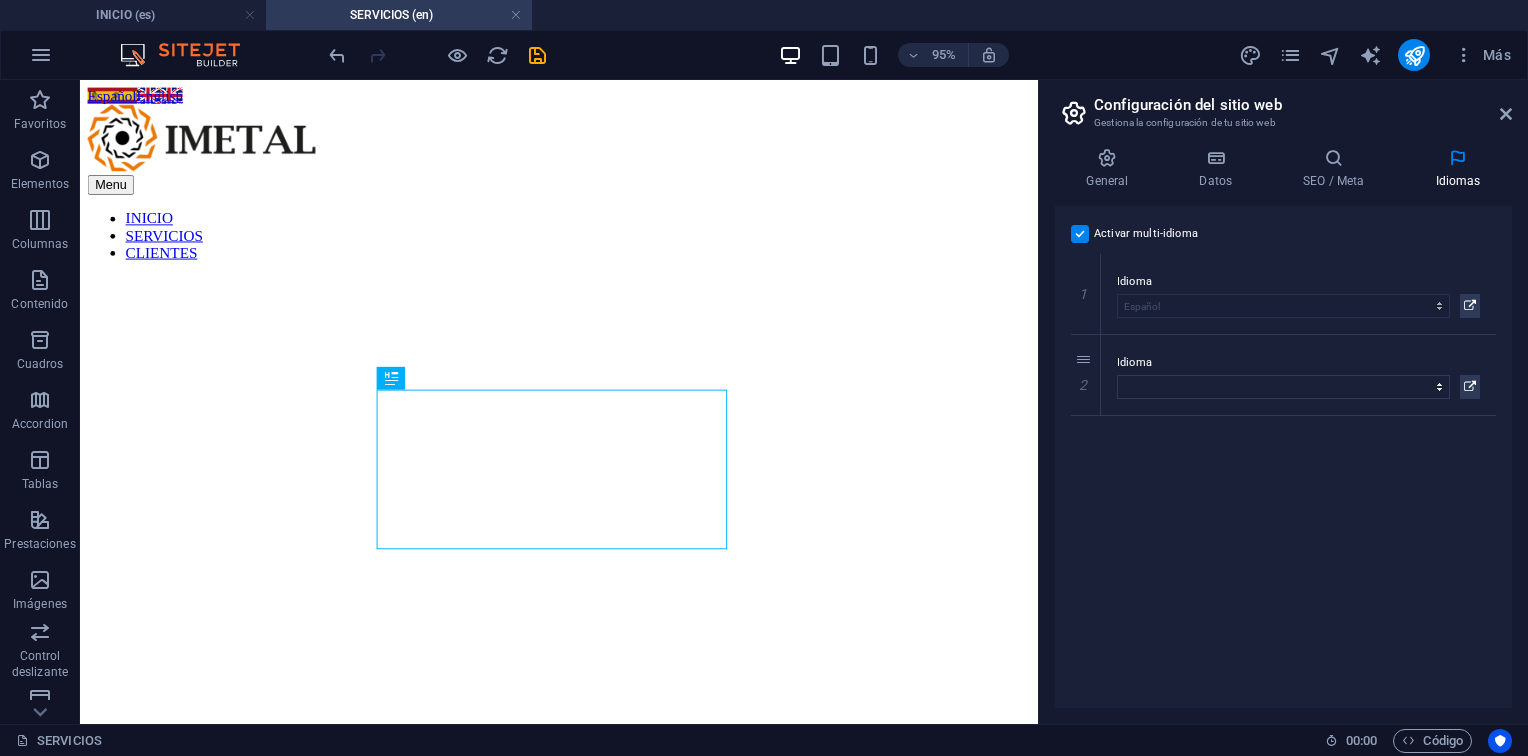 click on "Activar multi-idioma Para desactivar la opción multi-idioma, elimine todos los idiomas hasta que solo tenga un idioma. Idioma del sitio web Abkhazian Afar Afrikaans Akan Albanés Alemán Amharic Árabe Aragonese Armenian Assamese Avaric Avestan Aymara Azerbaijani Bambara Bashkir Basque Belarusian Bengalí Bihari languages Bislama Bokmål Bosnian Breton Búlgaro Burmese Catalán Central Khmer Chamorro Chechen Checo Chino Church Slavic Chuvash Coreano Cornish Corsican Cree Croata Danés Dzongkha Eslovaco Esloveno Español Esperanto Estonian Ewe Faroese Farsi (Persa) Fijian Finlandés Francés Fulah Gaelic Galician Ganda Georgian Greenlandic Griego Guaraní Gujarati Haitian Creole Hausa Hebreo Herero Hindi Hiri Motu Holandés Húngaro Ido Igbo Indonesio Inglés Interlingua Interlingue Inuktitut Inupiaq Irish Islandés Italiano Japonés Javanese Kannada Kanuri Kashmiri Kazakh Kikuyu Kinyarwanda Komi Kongo Kurdish Kwanyama Kyrgyz Lao Latín Letón Limburgish Lingala Lituano Luba-Katanga Luxembourgish Macedonio 1" at bounding box center (1283, 457) 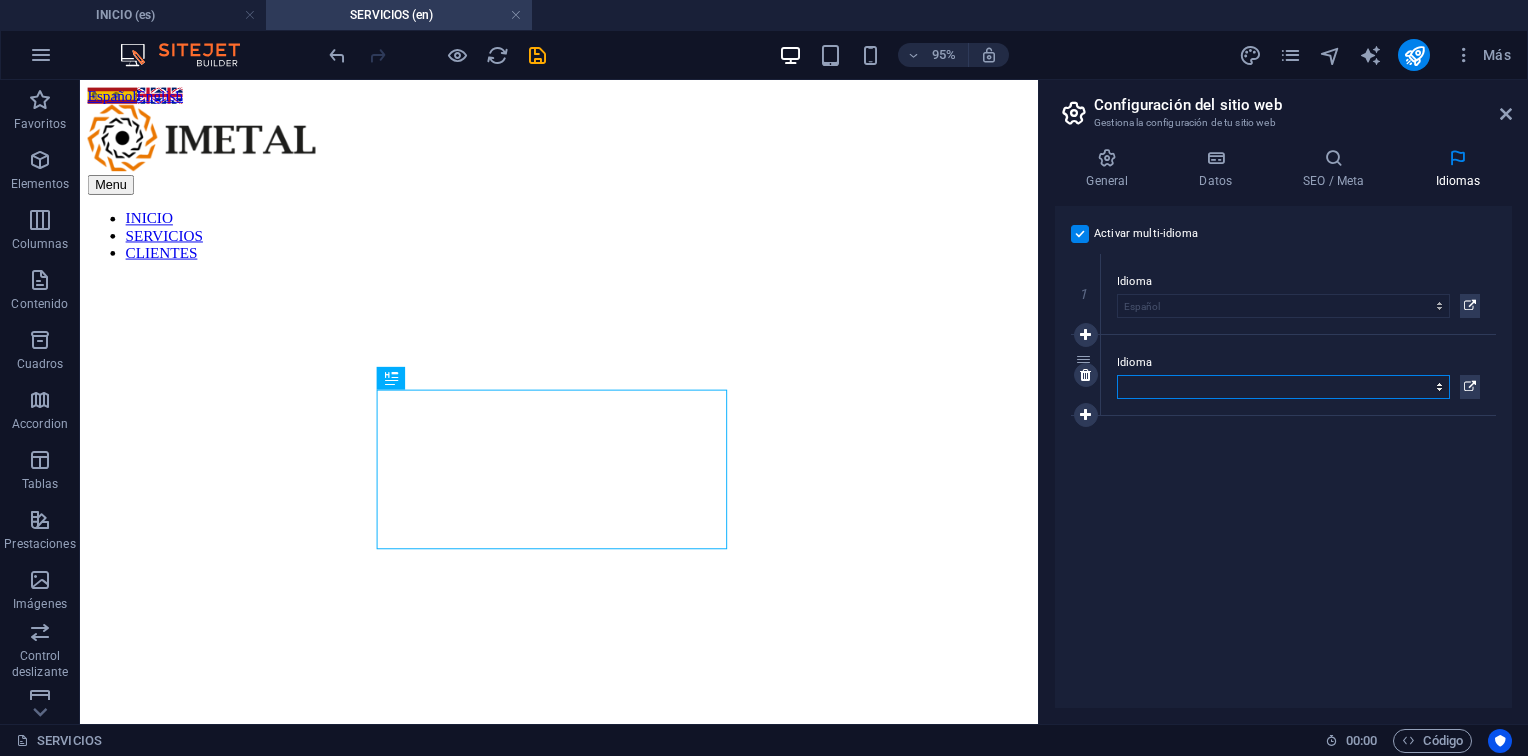 click on "Abkhazian Afar Afrikaans Akan Albanés Alemán Amharic Árabe Aragonese Armenian Assamese Avaric Avestan Aymara Azerbaijani Bambara Bashkir Basque Belarusian Bengalí Bihari languages Bislama Bokmål Bosnian Breton Búlgaro Burmese Catalán Central Khmer Chamorro Chechen Checo Chino Church Slavic Chuvash Coreano Cornish Corsican Cree Croata Danés Dzongkha Eslovaco Esloveno Español Esperanto Estonian Ewe Faroese Farsi (Persa) Fijian Finlandés Francés Fulah Gaelic Galician Ganda Georgian Greenlandic Griego Guaraní Gujarati Haitian Creole Hausa Hebreo Herero Hindi Hiri Motu Holandés Húngaro Ido Igbo Indonesio Inglés Interlingua Interlingue Inuktitut Inupiaq Irish Islandés Italiano Japonés Javanese Kannada Kanuri Kashmiri Kazakh Kikuyu Kinyarwanda Komi Kongo Kurdish Kwanyama Kyrgyz Lao Latín Letón Limburgish Lingala Lituano Luba-Katanga Luxembourgish Macedonio Malagasy Malay Malayalam Maldivian Maltés Manx Maori Marathi Marshallese Mongolian Nauru Navajo Ndonga Nepali North Ndebele Northern Sami Pali" at bounding box center (1283, 387) 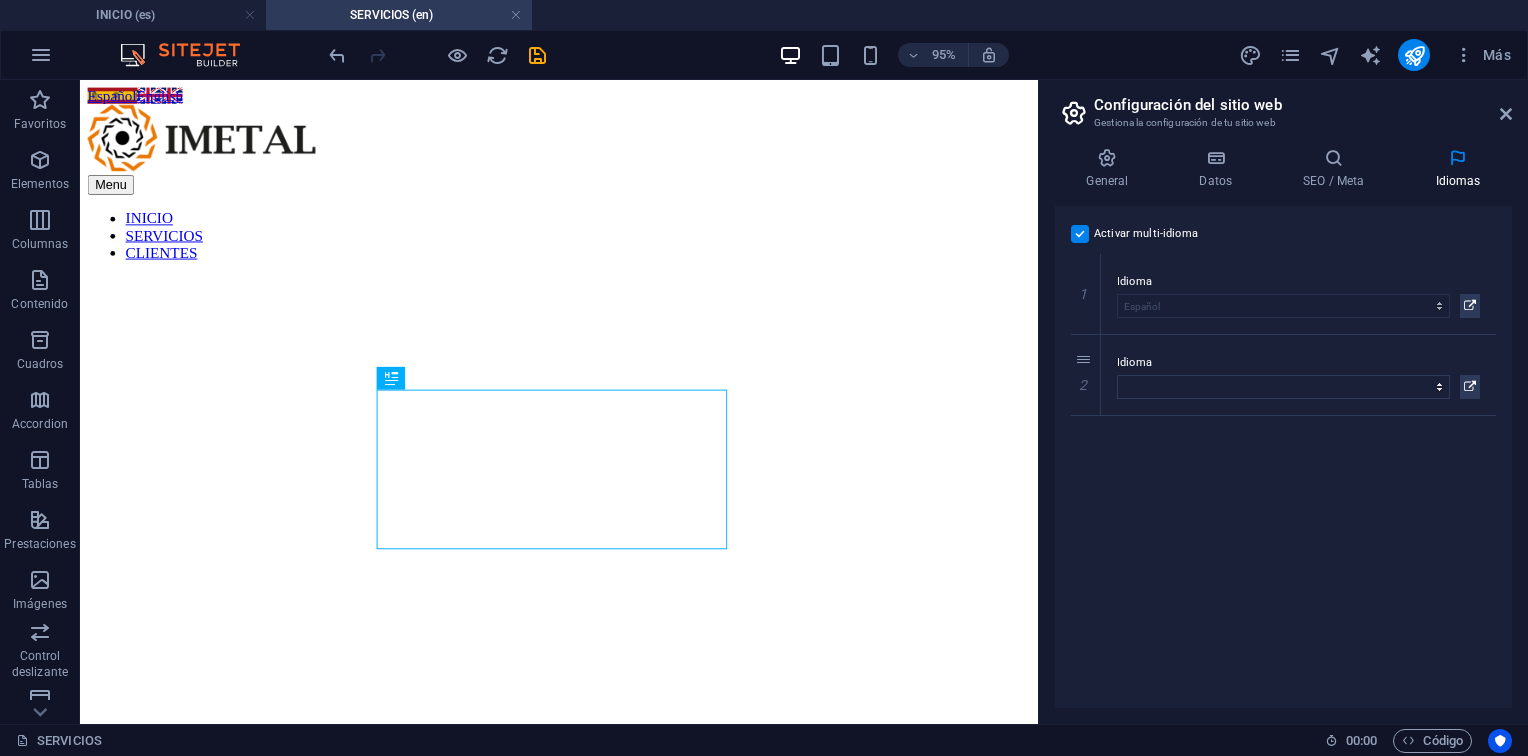 click on "Activar multi-idioma Para desactivar la opción multi-idioma, elimine todos los idiomas hasta que solo tenga un idioma. Idioma del sitio web Abkhazian Afar Afrikaans Akan Albanés Alemán Amharic Árabe Aragonese Armenian Assamese Avaric Avestan Aymara Azerbaijani Bambara Bashkir Basque Belarusian Bengalí Bihari languages Bislama Bokmål Bosnian Breton Búlgaro Burmese Catalán Central Khmer Chamorro Chechen Checo Chino Church Slavic Chuvash Coreano Cornish Corsican Cree Croata Danés Dzongkha Eslovaco Esloveno Español Esperanto Estonian Ewe Faroese Farsi (Persa) Fijian Finlandés Francés Fulah Gaelic Galician Ganda Georgian Greenlandic Griego Guaraní Gujarati Haitian Creole Hausa Hebreo Herero Hindi Hiri Motu Holandés Húngaro Ido Igbo Indonesio Inglés Interlingua Interlingue Inuktitut Inupiaq Irish Islandés Italiano Japonés Javanese Kannada Kanuri Kashmiri Kazakh Kikuyu Kinyarwanda Komi Kongo Kurdish Kwanyama Kyrgyz Lao Latín Letón Limburgish Lingala Lituano Luba-Katanga Luxembourgish Macedonio 1" at bounding box center (1283, 457) 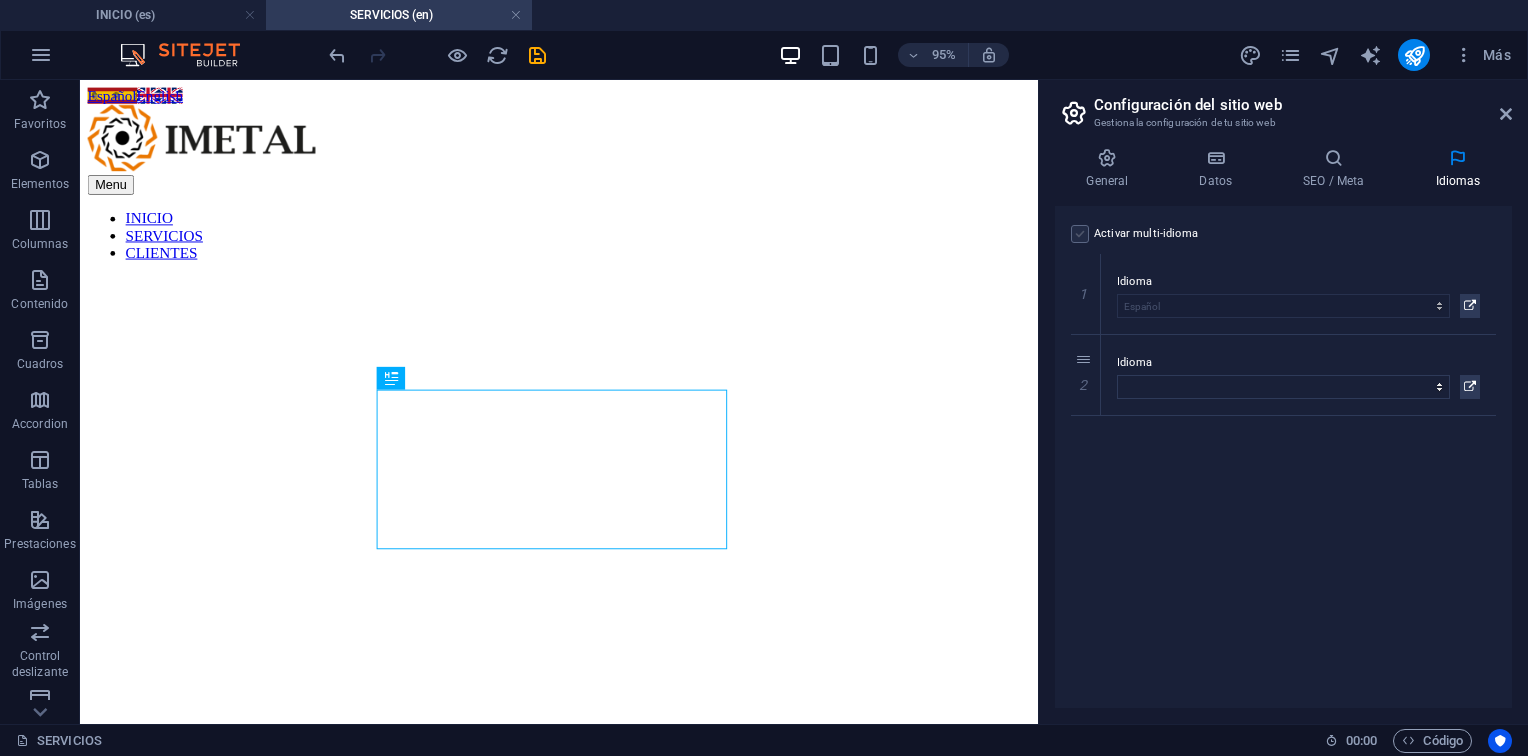 select on "44" 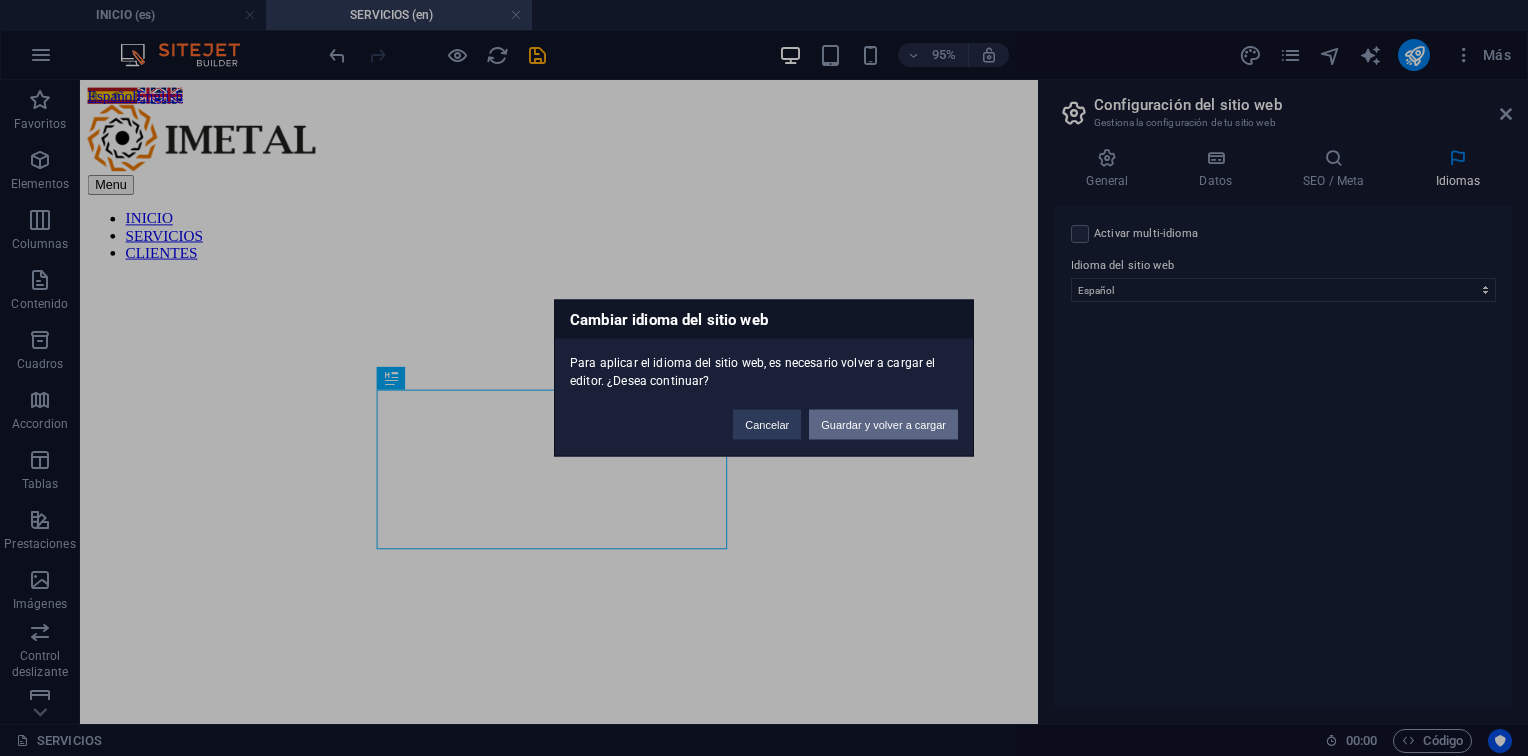 click on "Guardar y volver a cargar" at bounding box center [883, 425] 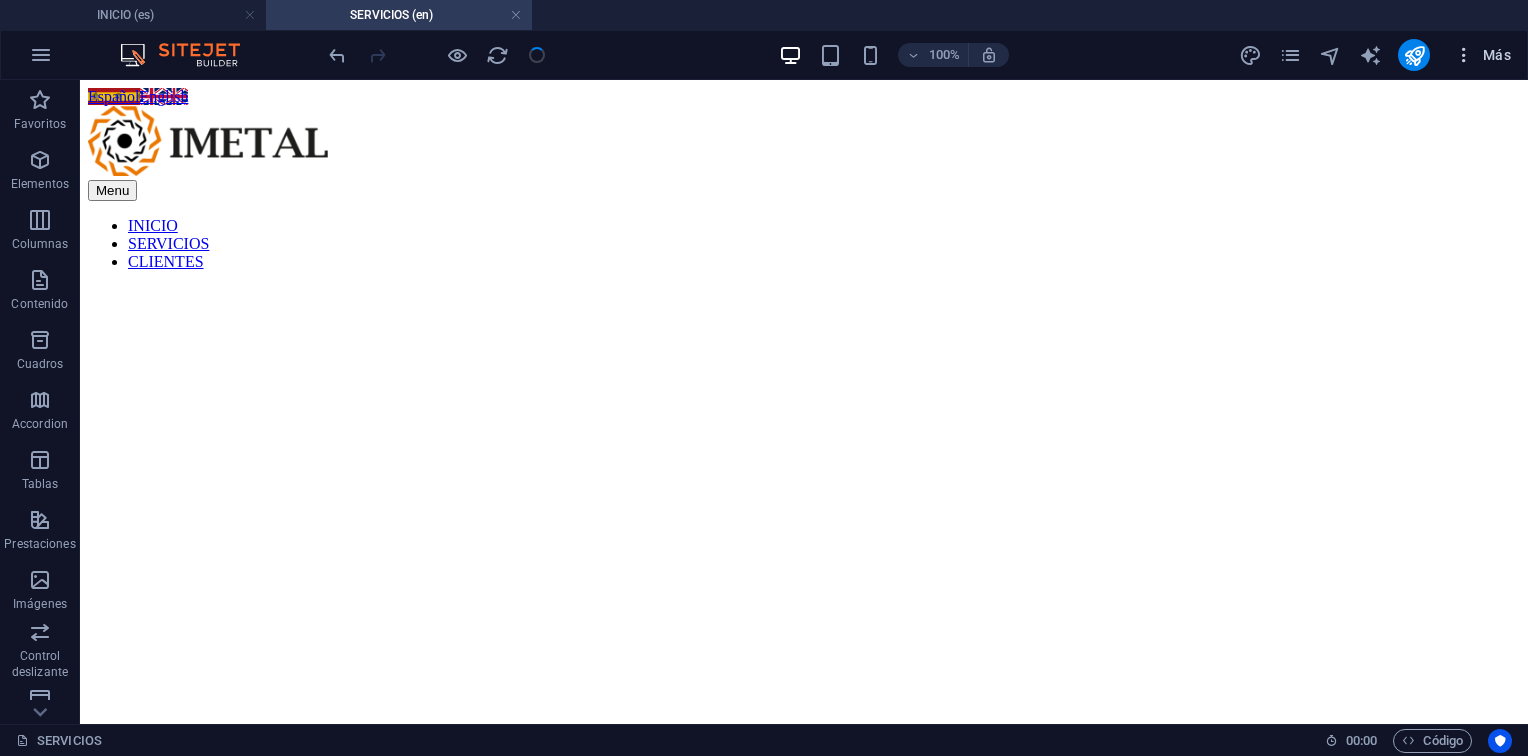 click on "Más" at bounding box center [1482, 55] 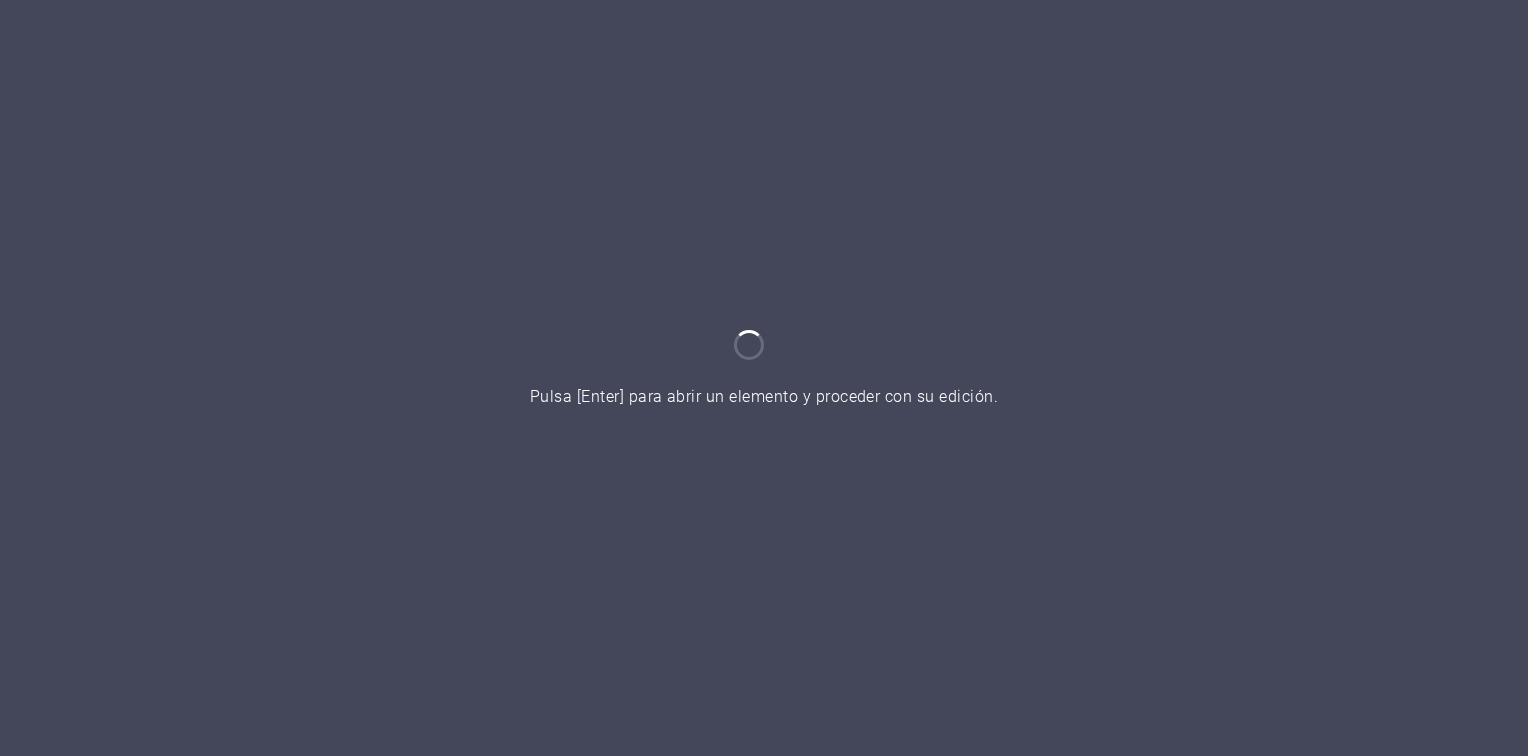 scroll, scrollTop: 0, scrollLeft: 0, axis: both 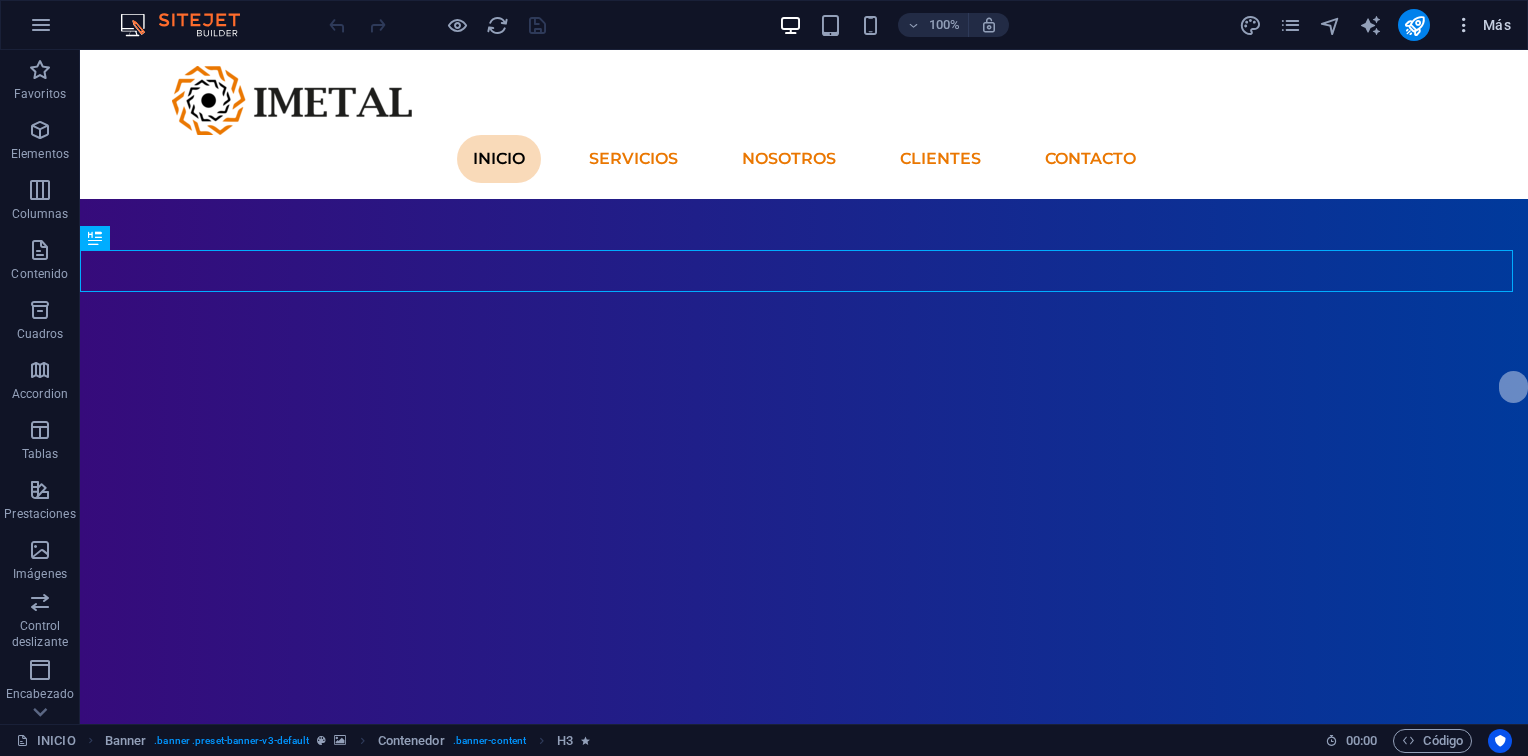 click on "Más" at bounding box center [1482, 25] 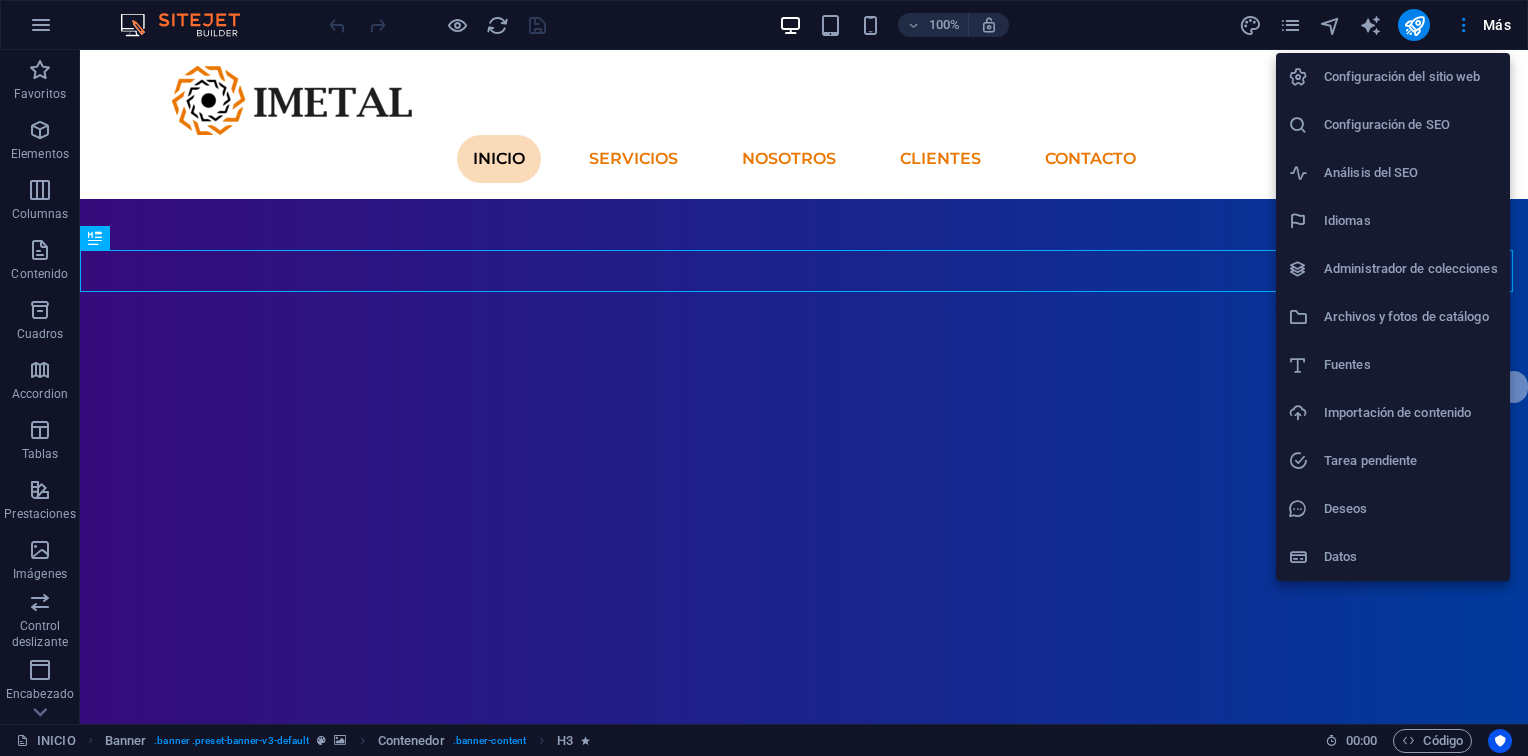 click at bounding box center [764, 378] 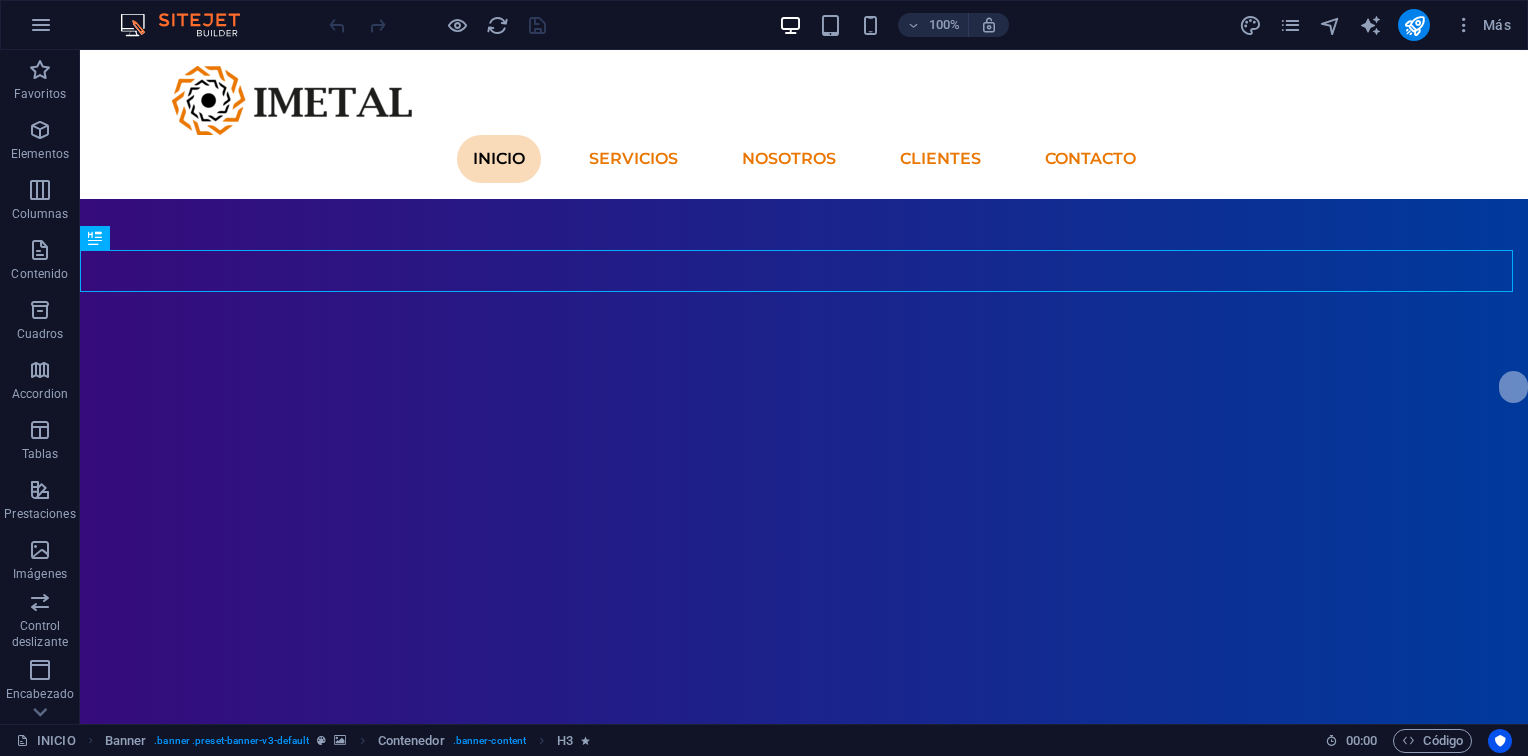 click on "Más" at bounding box center (1482, 25) 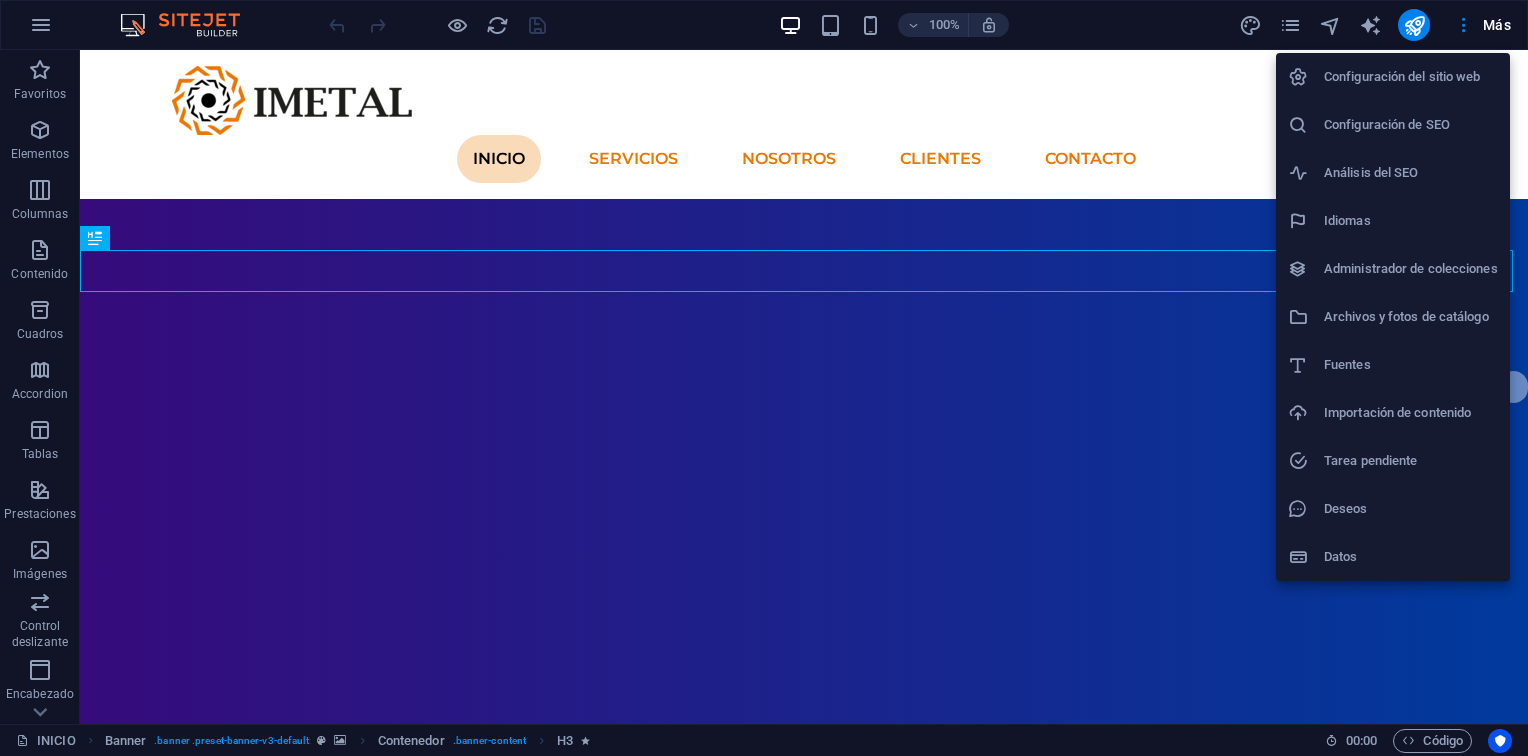 click on "Idiomas" at bounding box center [1411, 221] 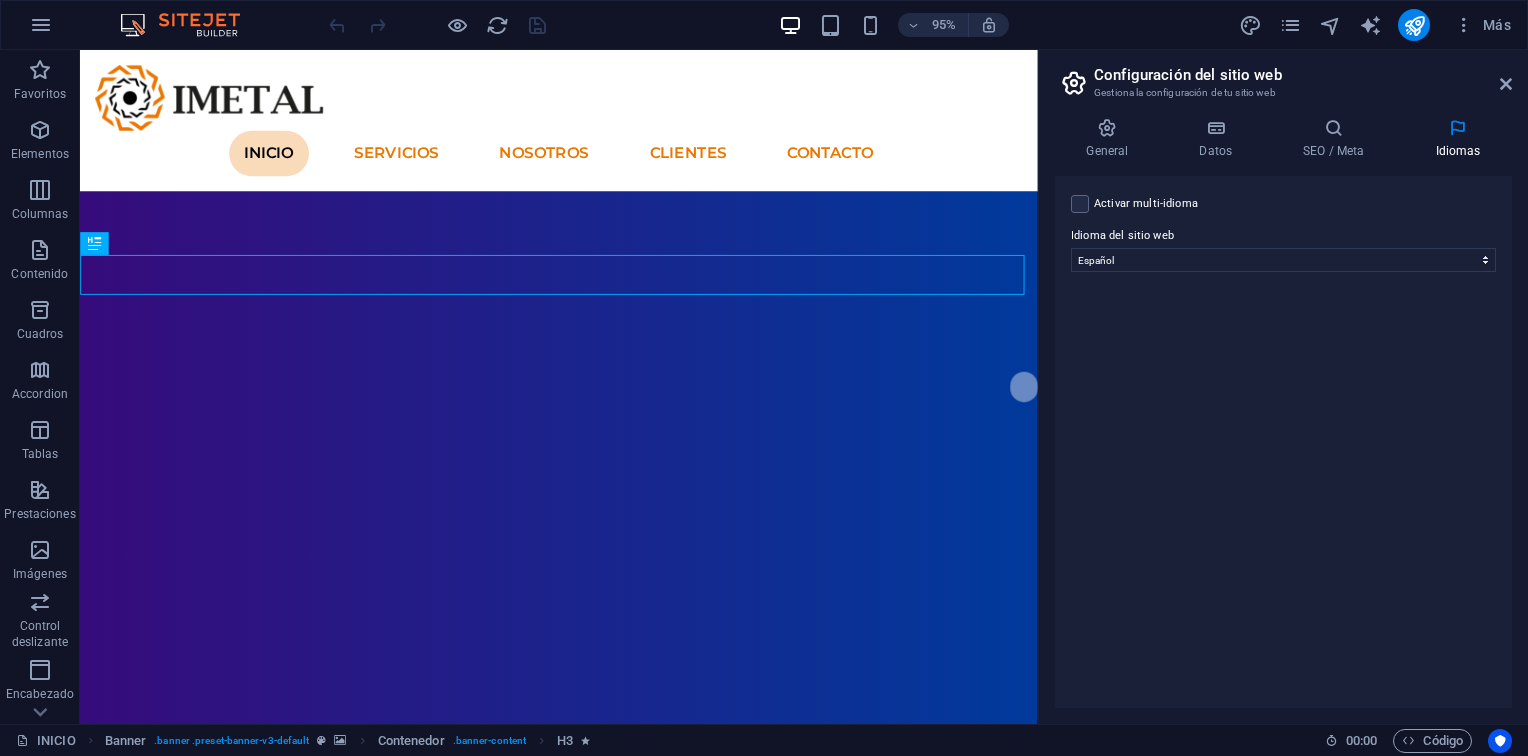click on "Activar multi-idioma Para desactivar la opción multi-idioma, elimine todos los idiomas hasta que solo tenga un idioma." at bounding box center [1146, 204] 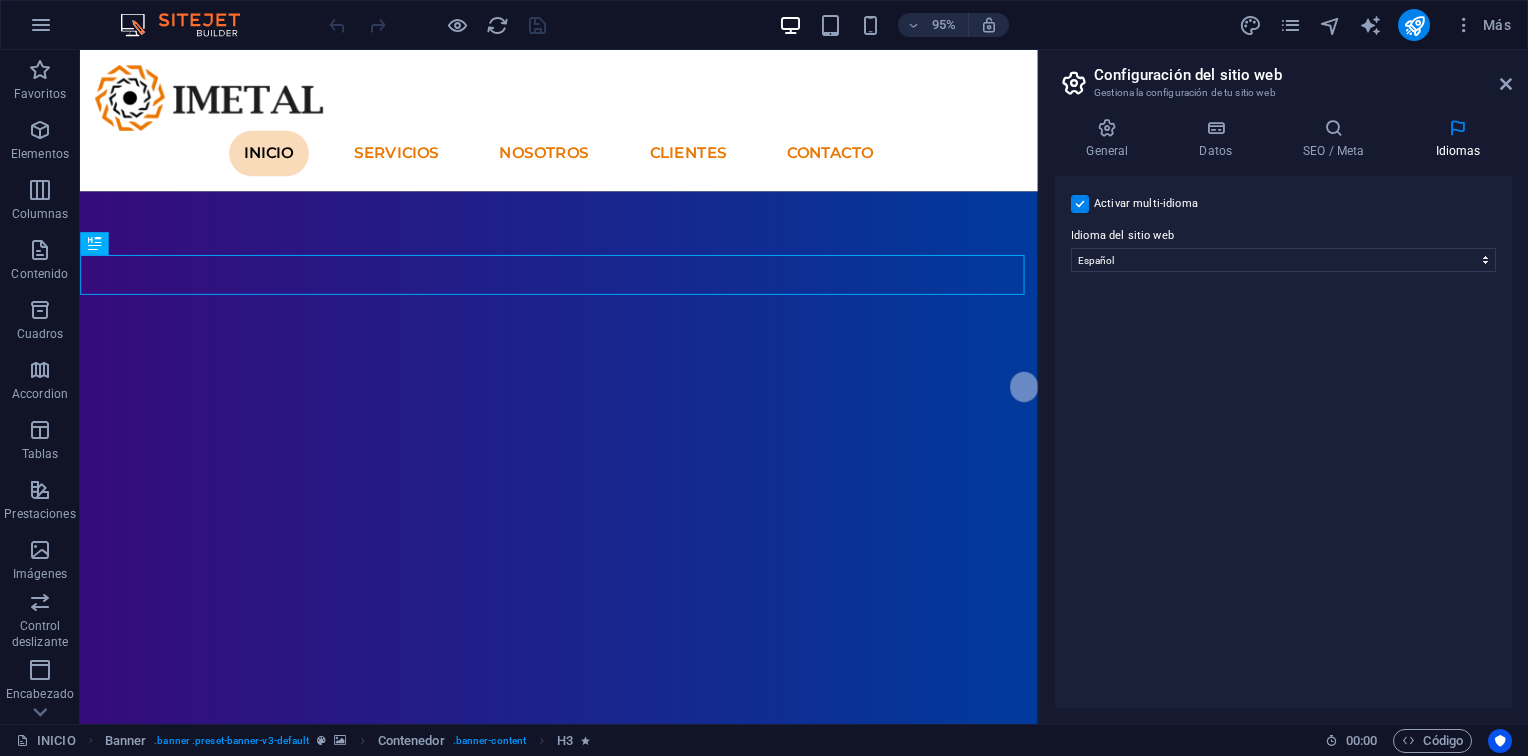 select 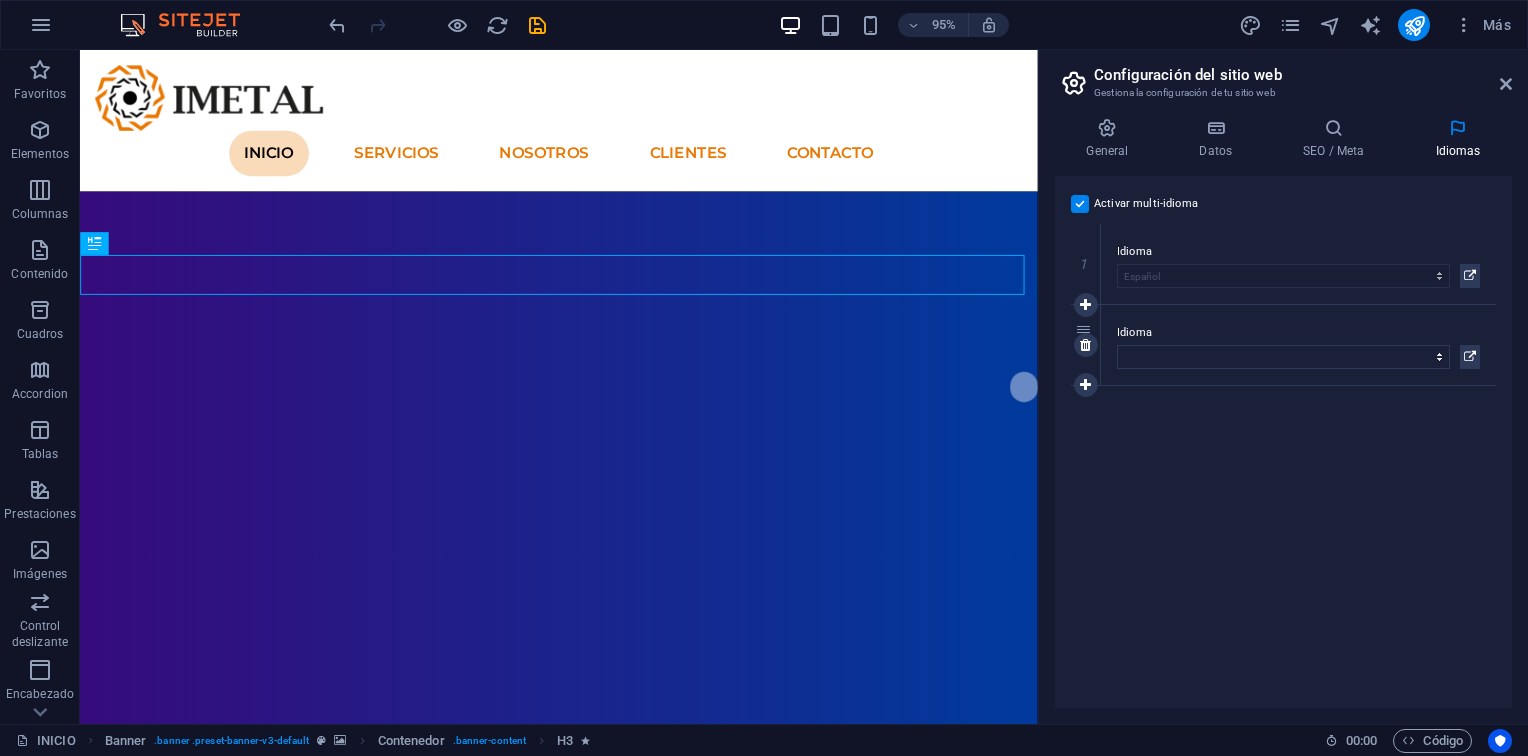select 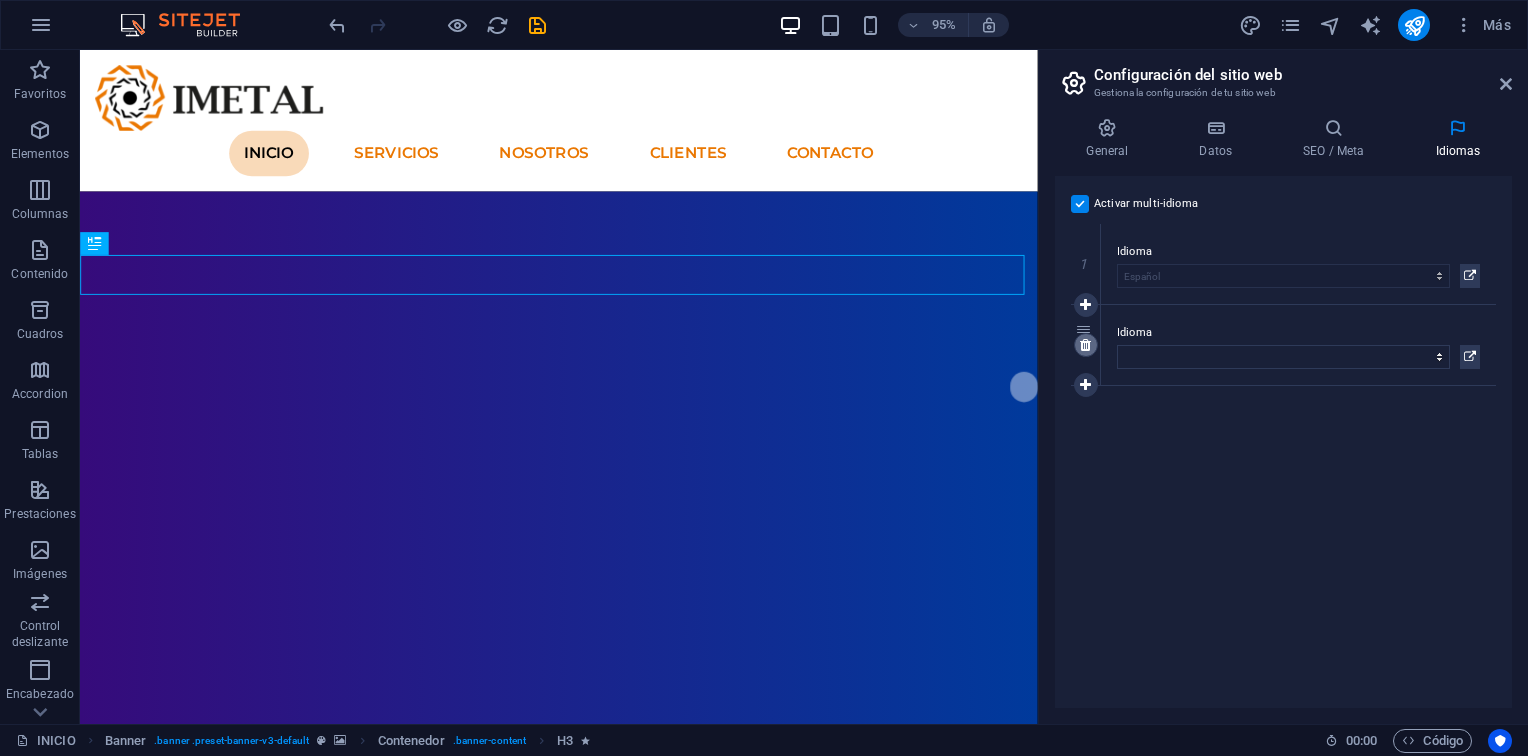 click at bounding box center [1085, 345] 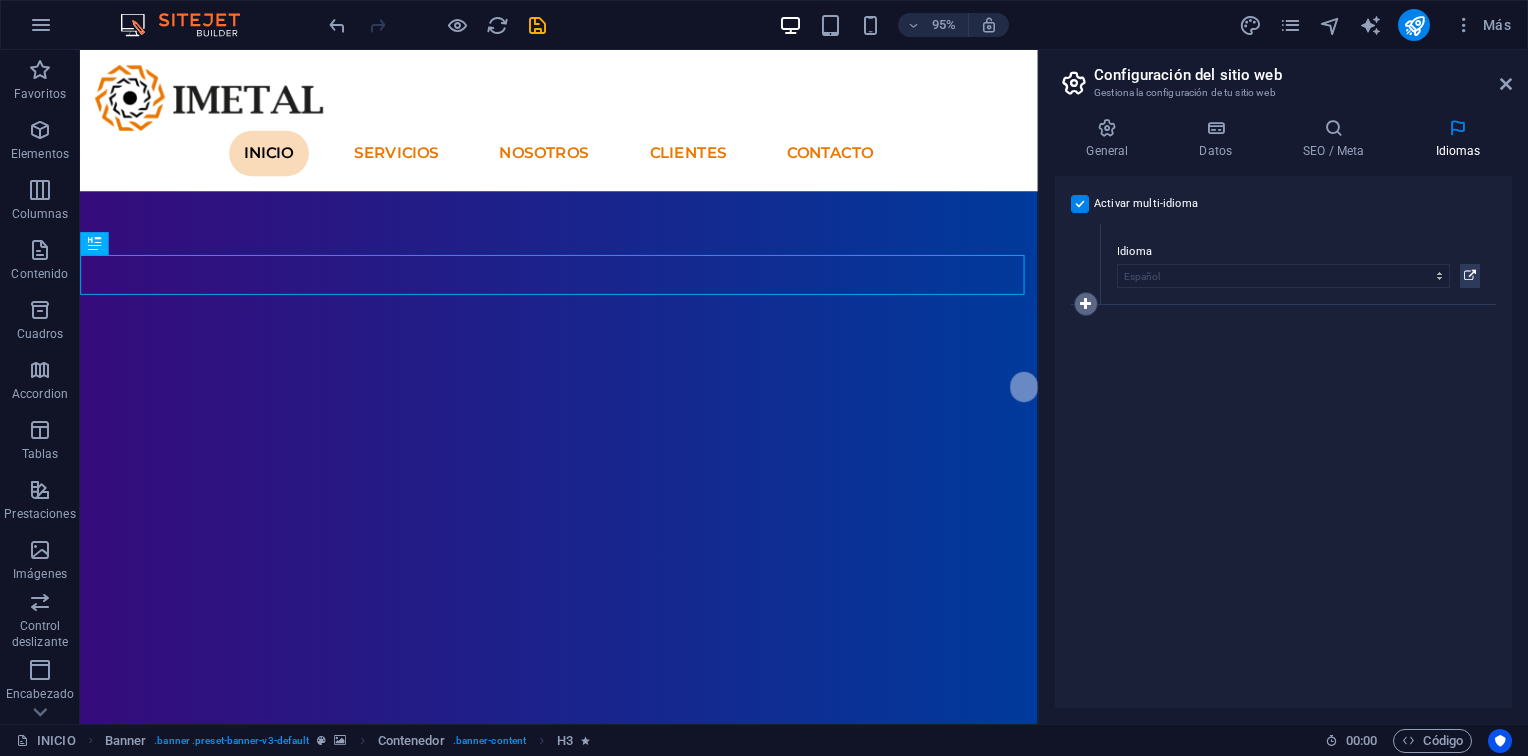 click at bounding box center [1085, 304] 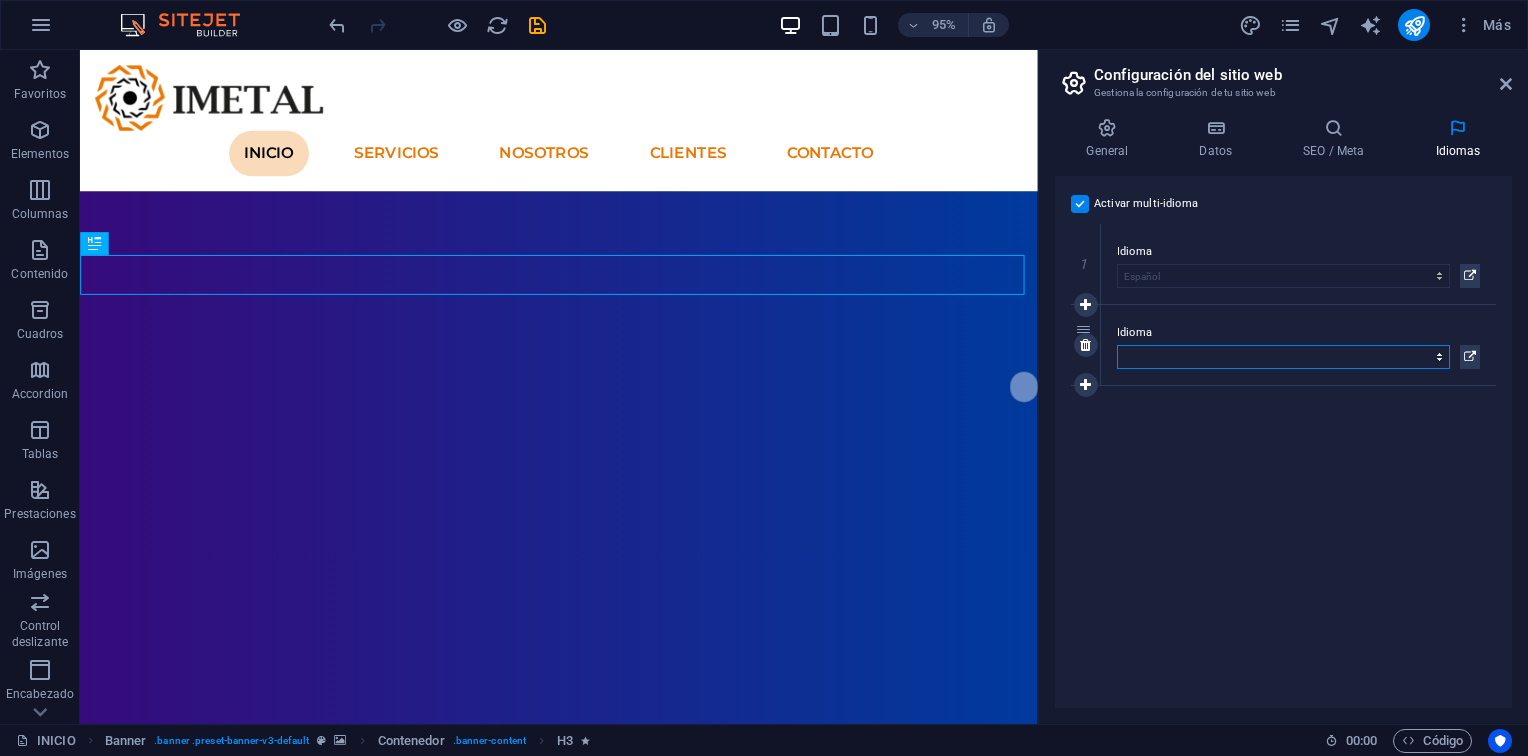 click on "Abkhazian Afar Afrikaans Akan Albanés Alemán Amharic Árabe Aragonese Armenian Assamese Avaric Avestan Aymara Azerbaijani Bambara Bashkir Basque Belarusian Bengalí Bihari languages Bislama Bokmål Bosnian Breton Búlgaro Burmese Catalán Central Khmer Chamorro Chechen Checo Chino Church Slavic Chuvash Coreano Cornish Corsican Cree Croata Danés Dzongkha Eslovaco Esloveno Español Esperanto Estonian Ewe Faroese Farsi (Persa) Fijian Finlandés Francés Fulah Gaelic Galician Ganda Georgian Greenlandic Griego Guaraní Gujarati Haitian Creole Hausa Hebreo Herero Hindi Hiri Motu Holandés Húngaro Ido Igbo Indonesio Inglés Interlingua Interlingue Inuktitut Inupiaq Irish Islandés Italiano Japonés Javanese Kannada Kanuri Kashmiri Kazakh Kikuyu Kinyarwanda Komi Kongo Kurdish Kwanyama Kyrgyz Lao Latín Letón Limburgish Lingala Lituano Luba-Katanga Luxembourgish Macedonio Malagasy Malay Malayalam Maldivian Maltés Manx Maori Marathi Marshallese Mongolian Nauru Navajo Ndonga Nepali North Ndebele Northern Sami Pali" at bounding box center (1283, 357) 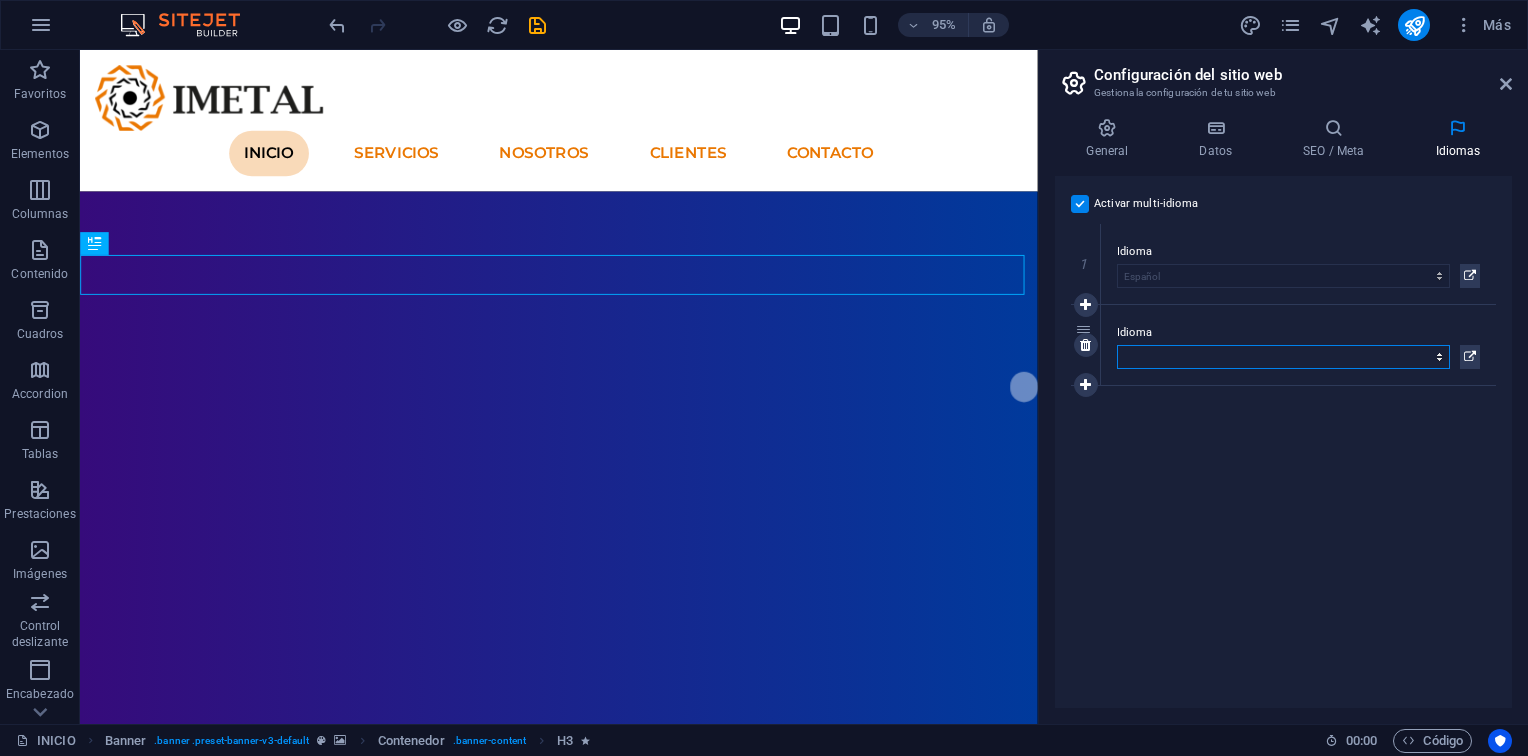 select on "73" 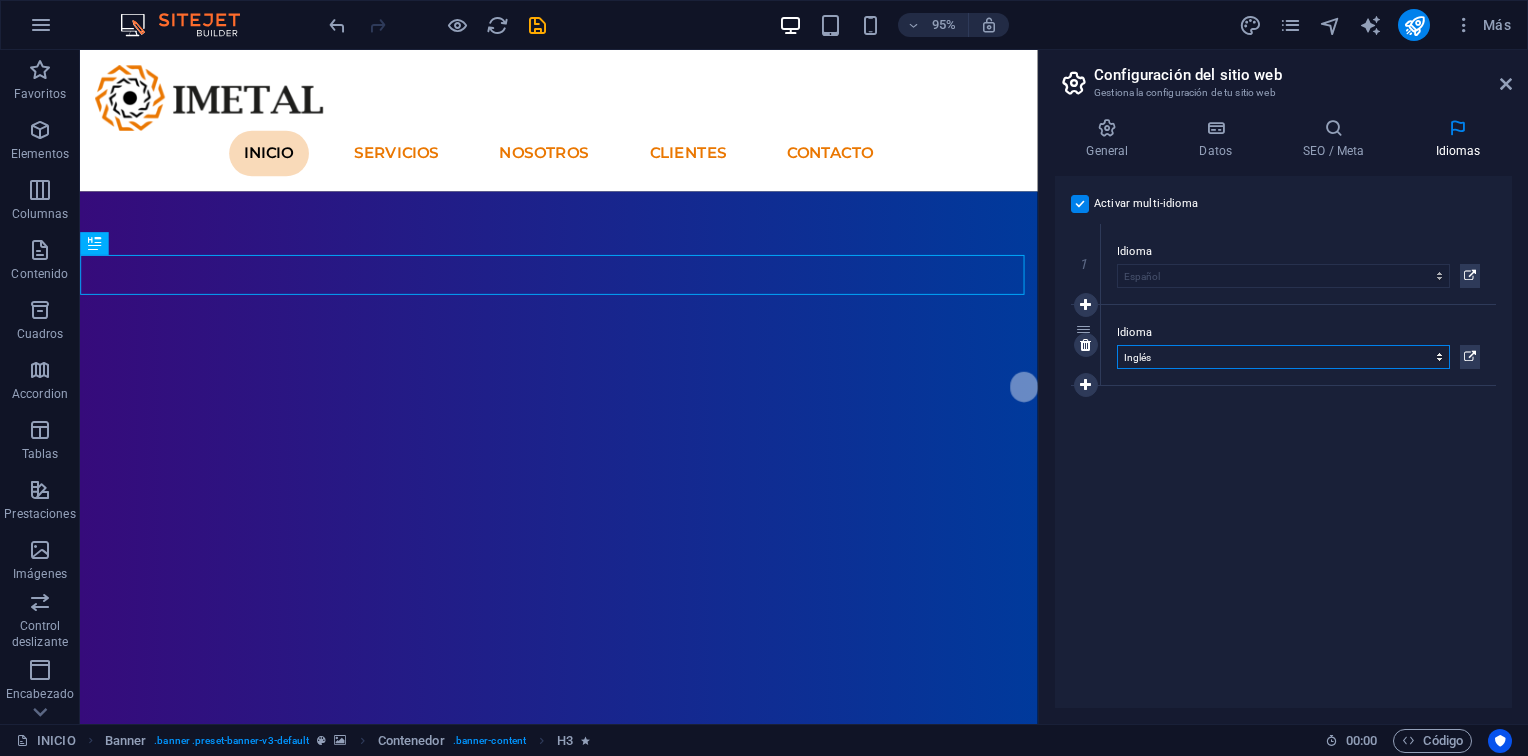 click on "Abkhazian Afar Afrikaans Akan Albanés Alemán Amharic Árabe Aragonese Armenian Assamese Avaric Avestan Aymara Azerbaijani Bambara Bashkir Basque Belarusian Bengalí Bihari languages Bislama Bokmål Bosnian Breton Búlgaro Burmese Catalán Central Khmer Chamorro Chechen Checo Chino Church Slavic Chuvash Coreano Cornish Corsican Cree Croata Danés Dzongkha Eslovaco Esloveno Español Esperanto Estonian Ewe Faroese Farsi (Persa) Fijian Finlandés Francés Fulah Gaelic Galician Ganda Georgian Greenlandic Griego Guaraní Gujarati Haitian Creole Hausa Hebreo Herero Hindi Hiri Motu Holandés Húngaro Ido Igbo Indonesio Inglés Interlingua Interlingue Inuktitut Inupiaq Irish Islandés Italiano Japonés Javanese Kannada Kanuri Kashmiri Kazakh Kikuyu Kinyarwanda Komi Kongo Kurdish Kwanyama Kyrgyz Lao Latín Letón Limburgish Lingala Lituano Luba-Katanga Luxembourgish Macedonio Malagasy Malay Malayalam Maldivian Maltés Manx Maori Marathi Marshallese Mongolian Nauru Navajo Ndonga Nepali North Ndebele Northern Sami Pali" at bounding box center [1283, 357] 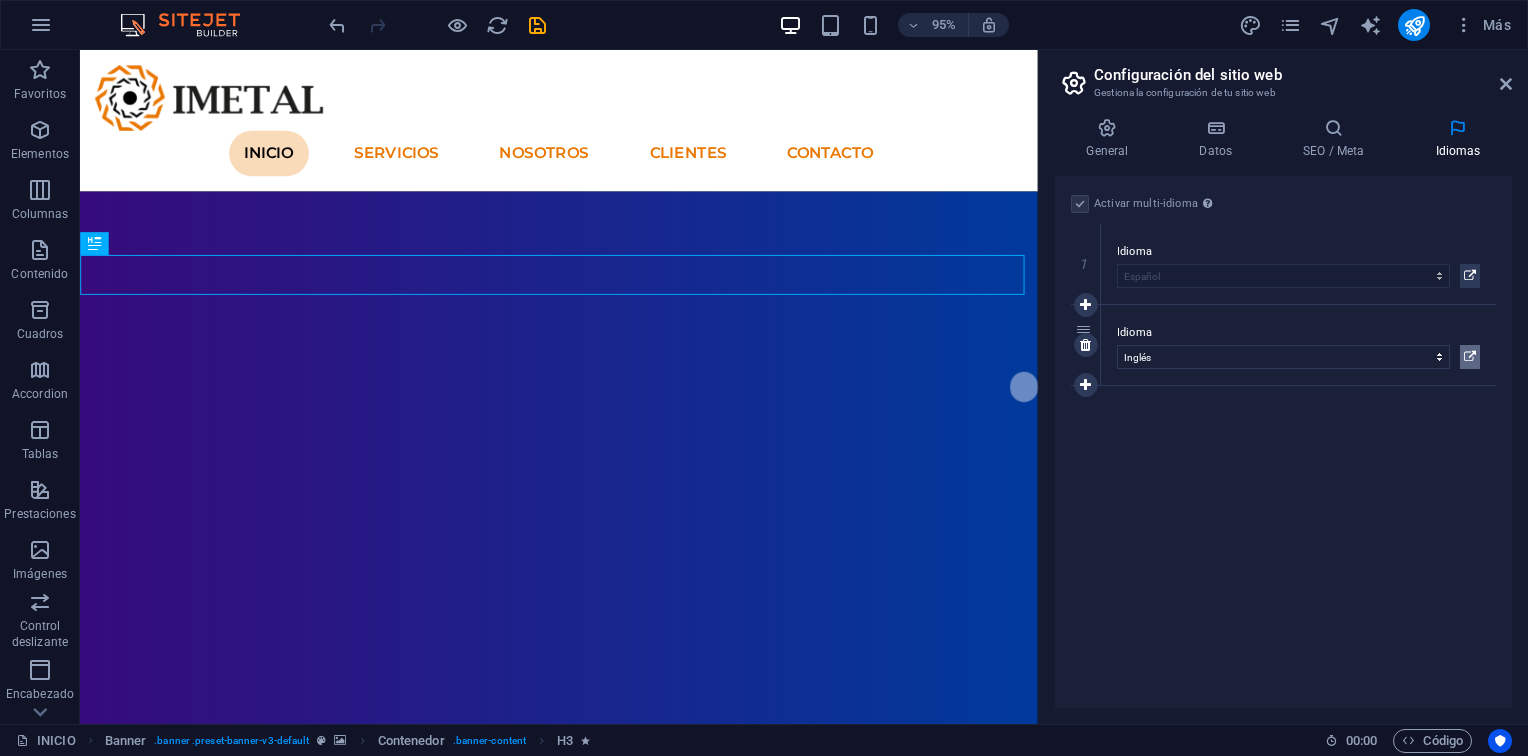 click at bounding box center [1470, 357] 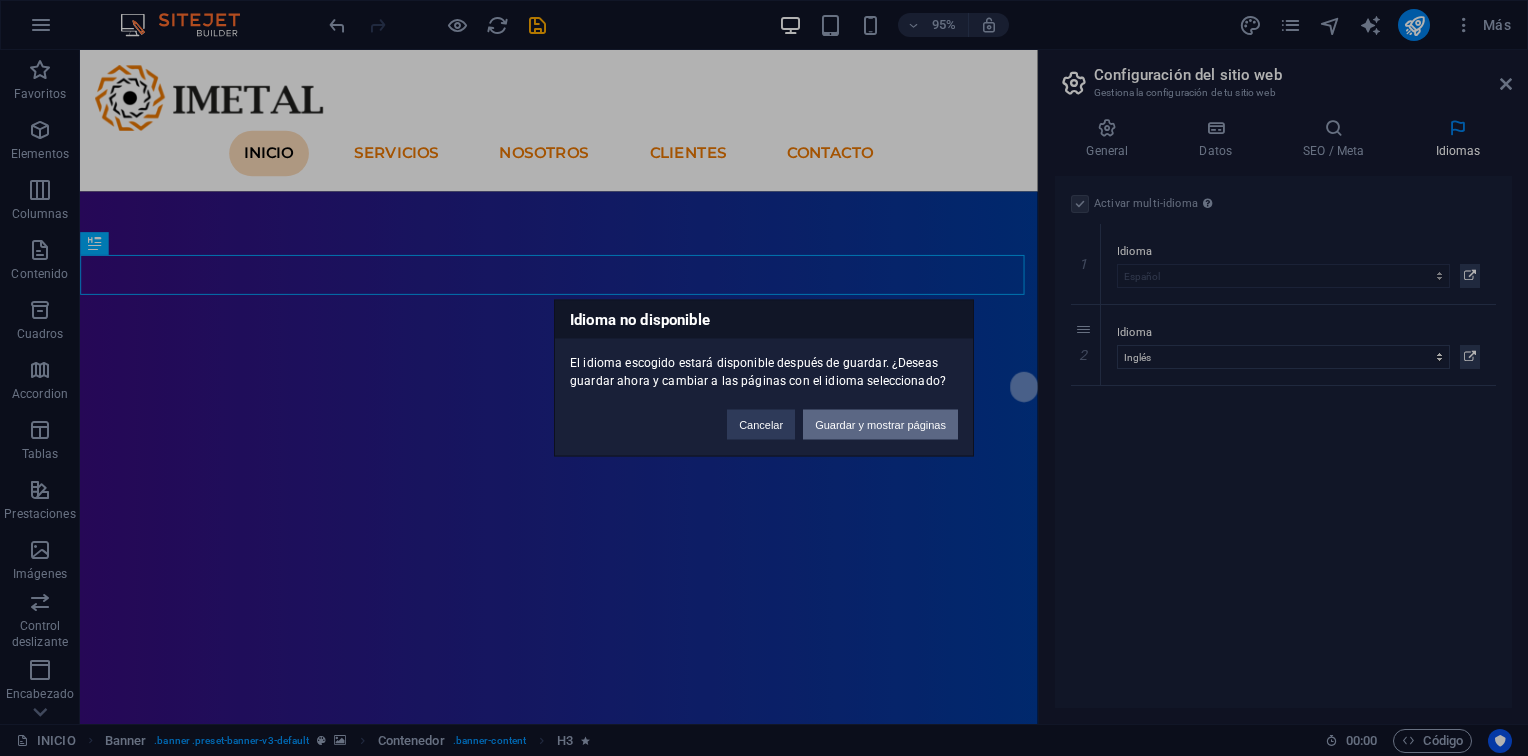 click on "Guardar y mostrar páginas" at bounding box center (880, 425) 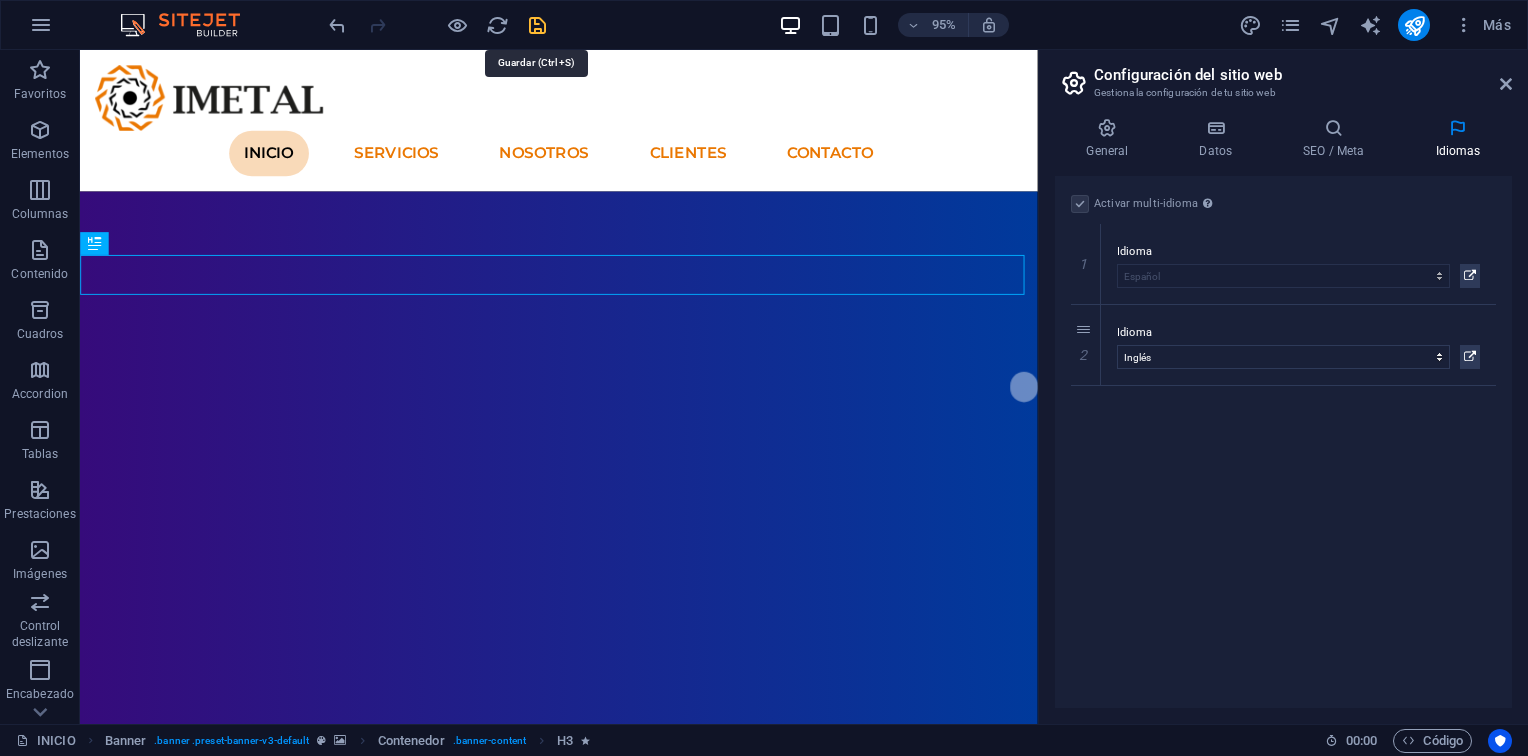 click at bounding box center (537, 25) 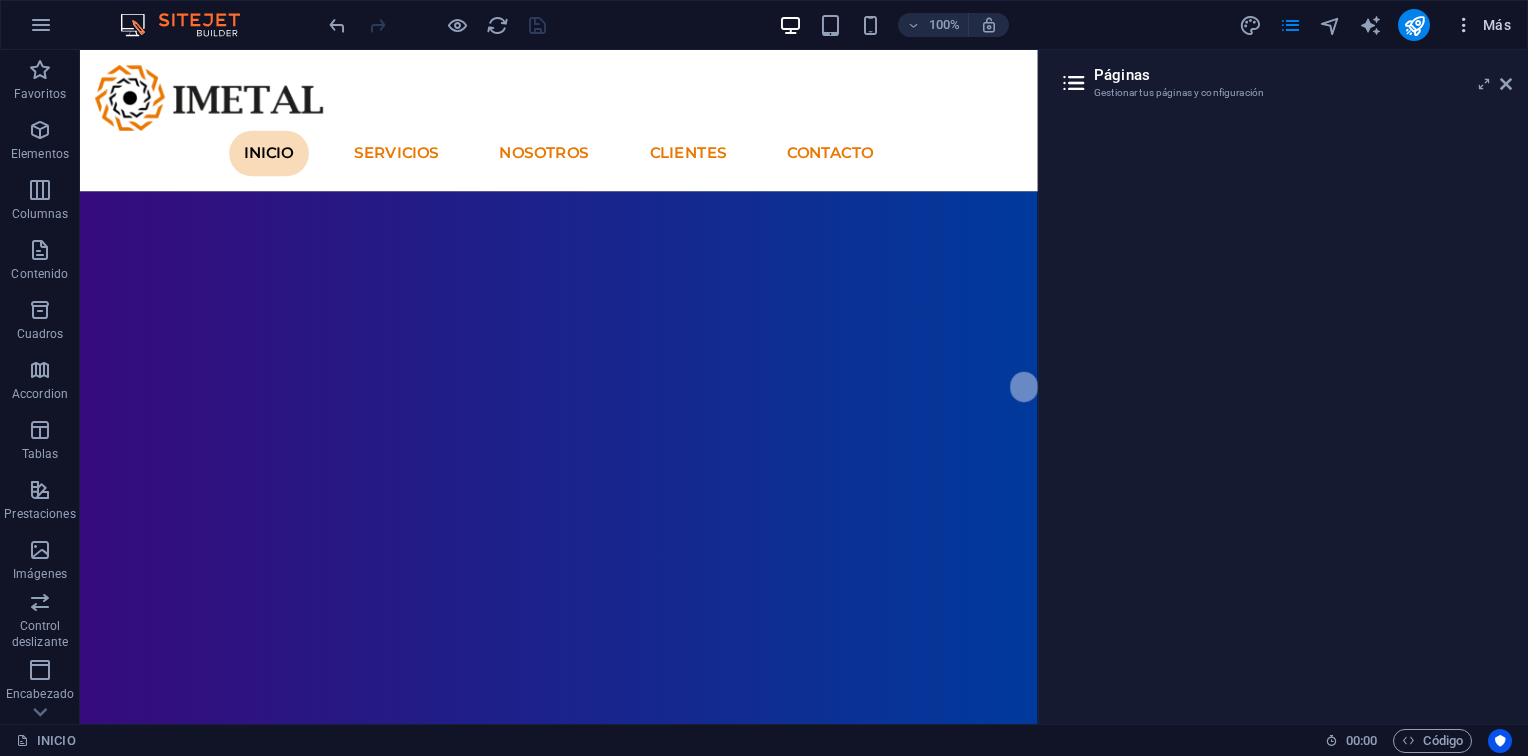 click on "Más" at bounding box center [1482, 25] 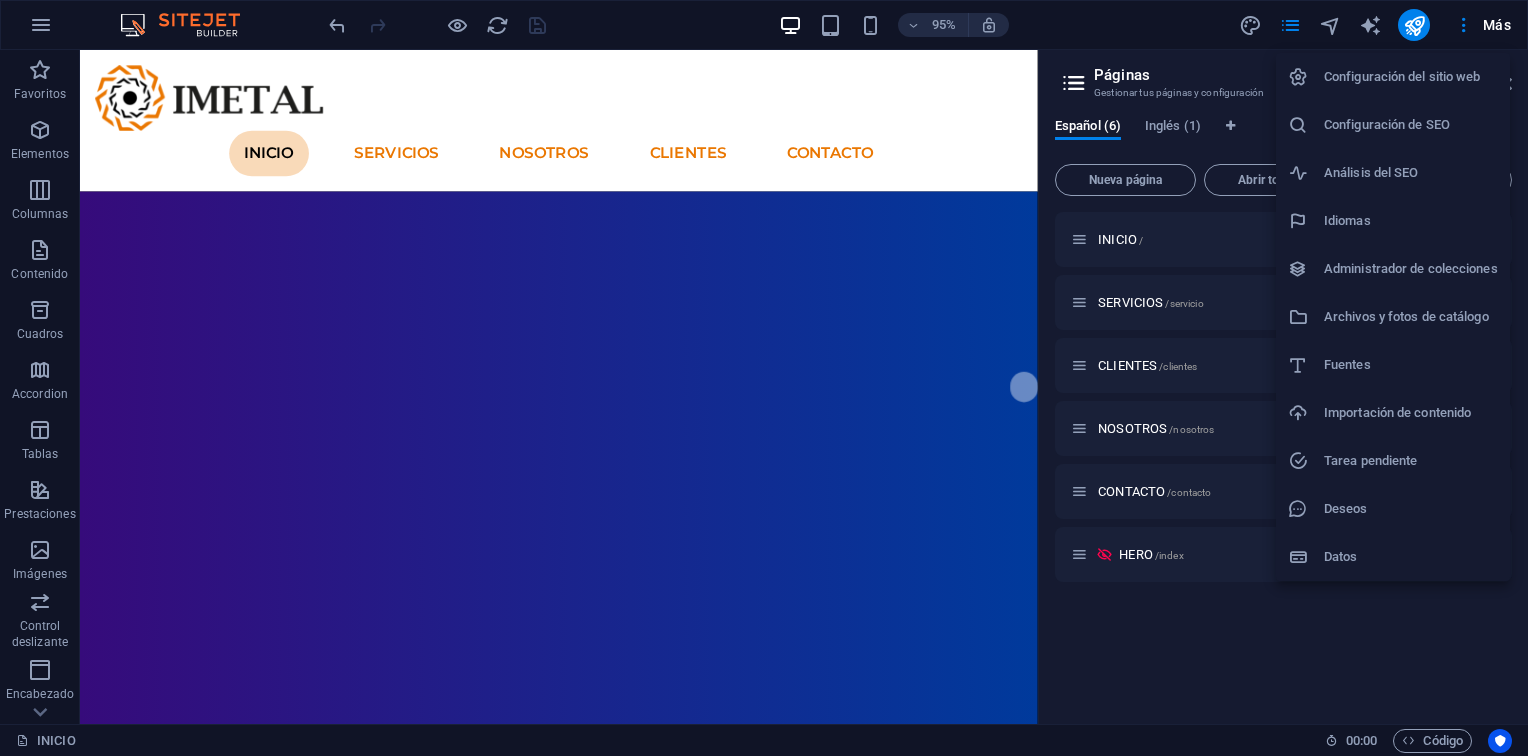 click at bounding box center (764, 378) 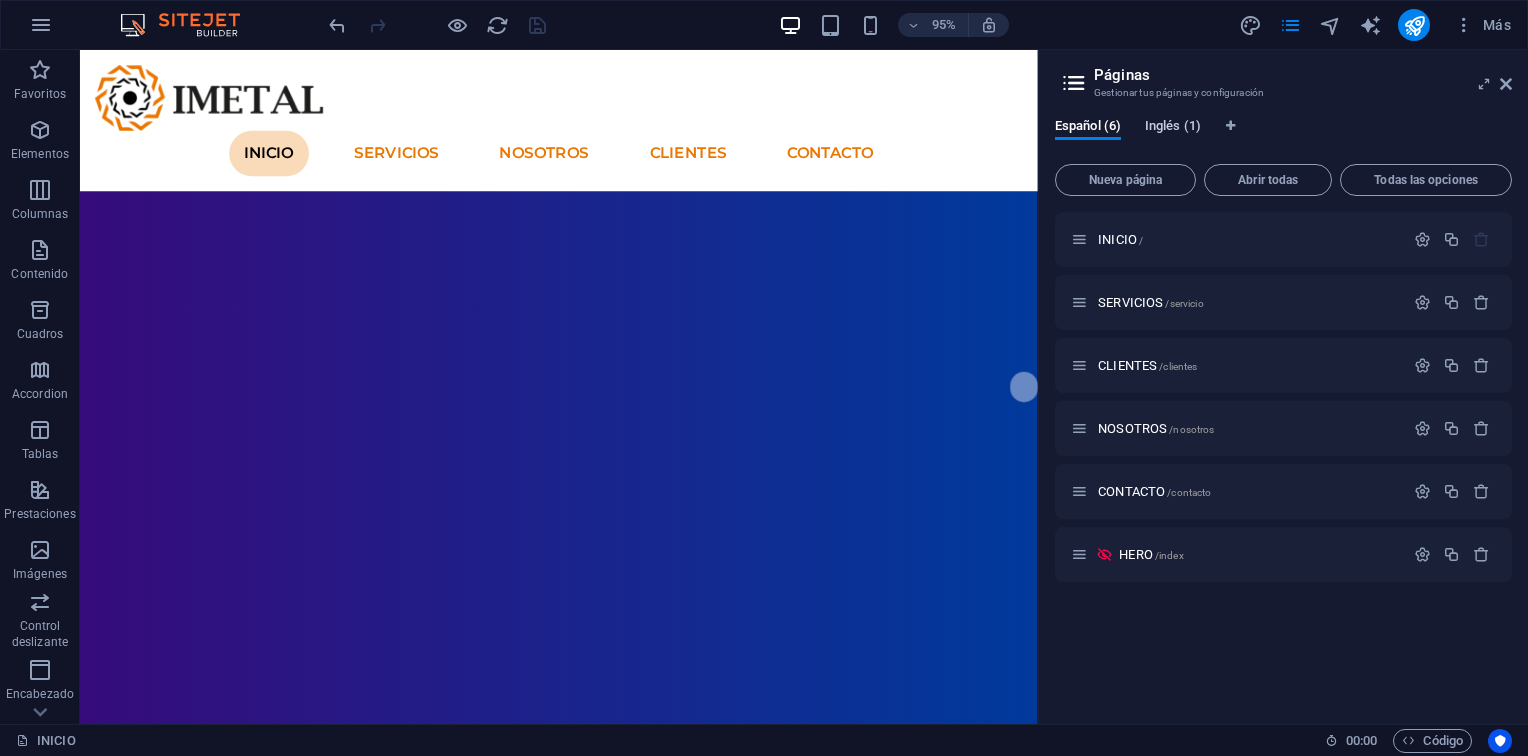 click on "Inglés (1)" at bounding box center (1173, 128) 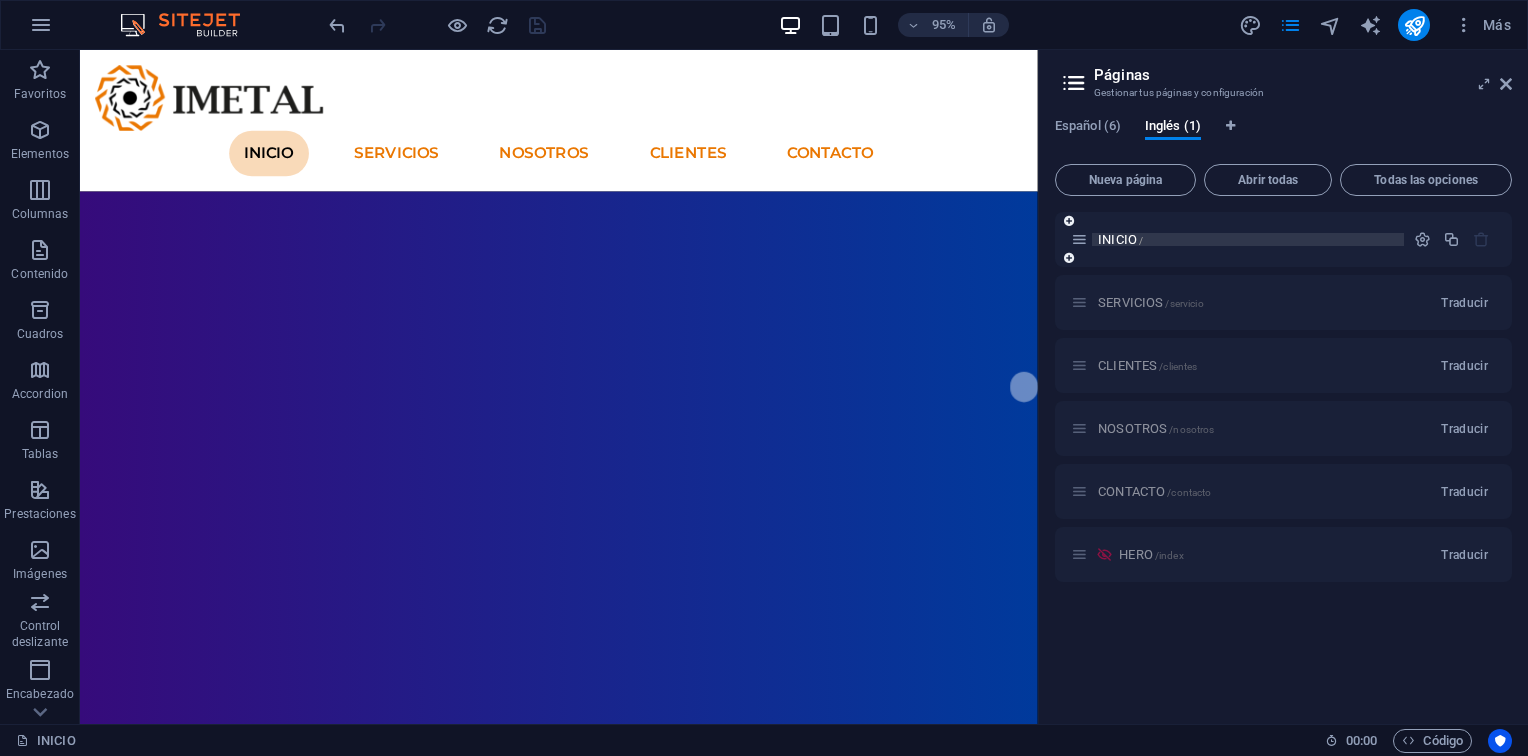 click on "INICIO /" at bounding box center [1248, 239] 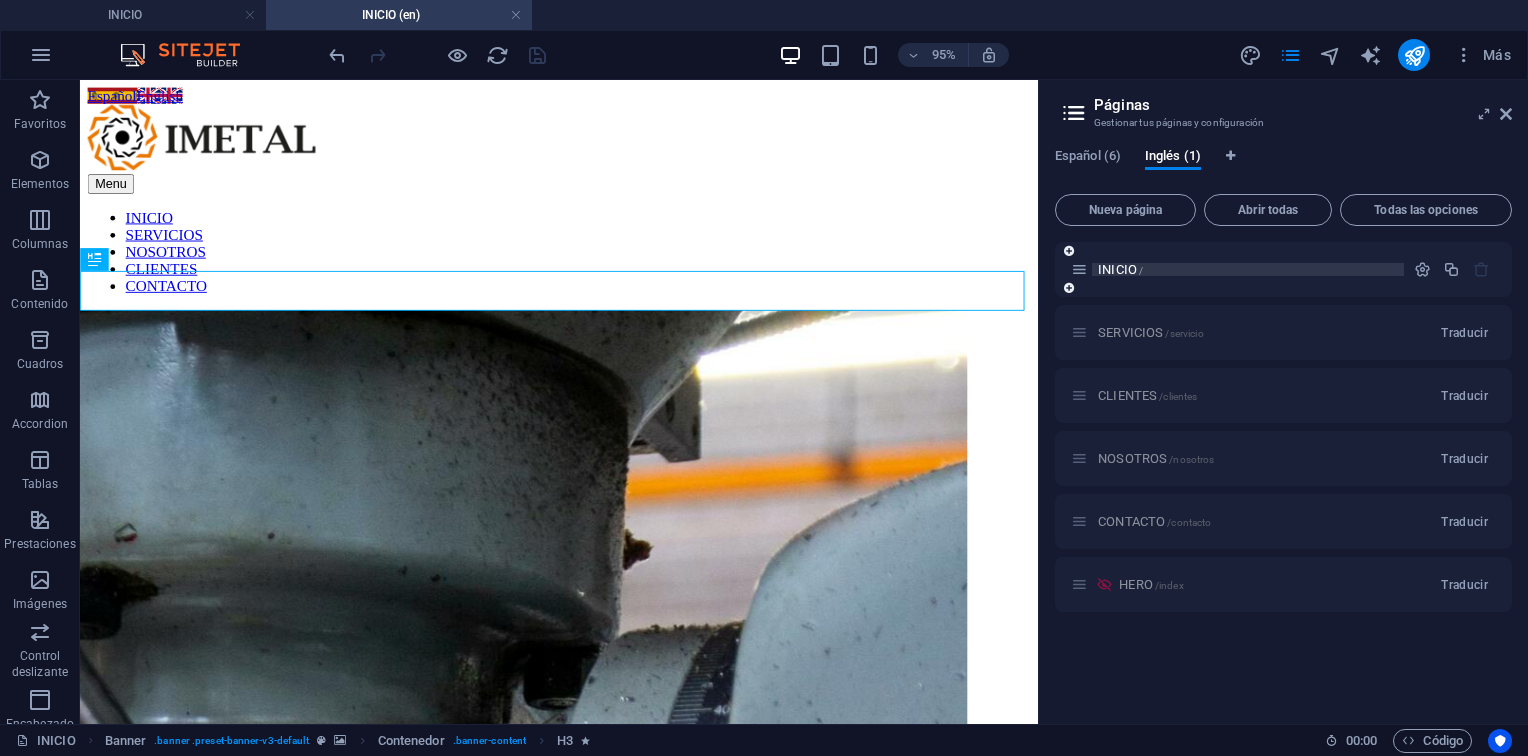 scroll, scrollTop: 0, scrollLeft: 0, axis: both 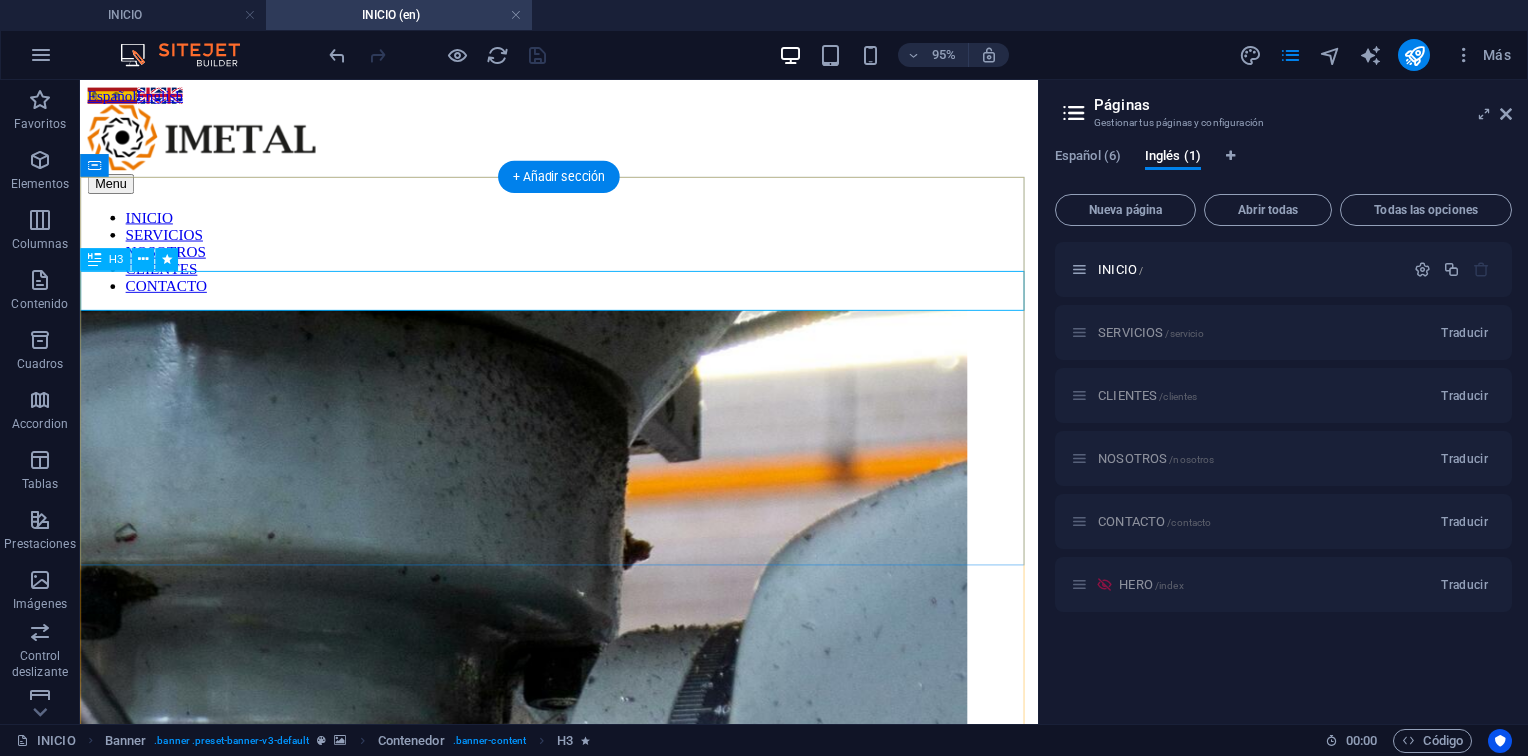 click on "Bienvenidos a Imetal.com.ve" at bounding box center [584, 962] 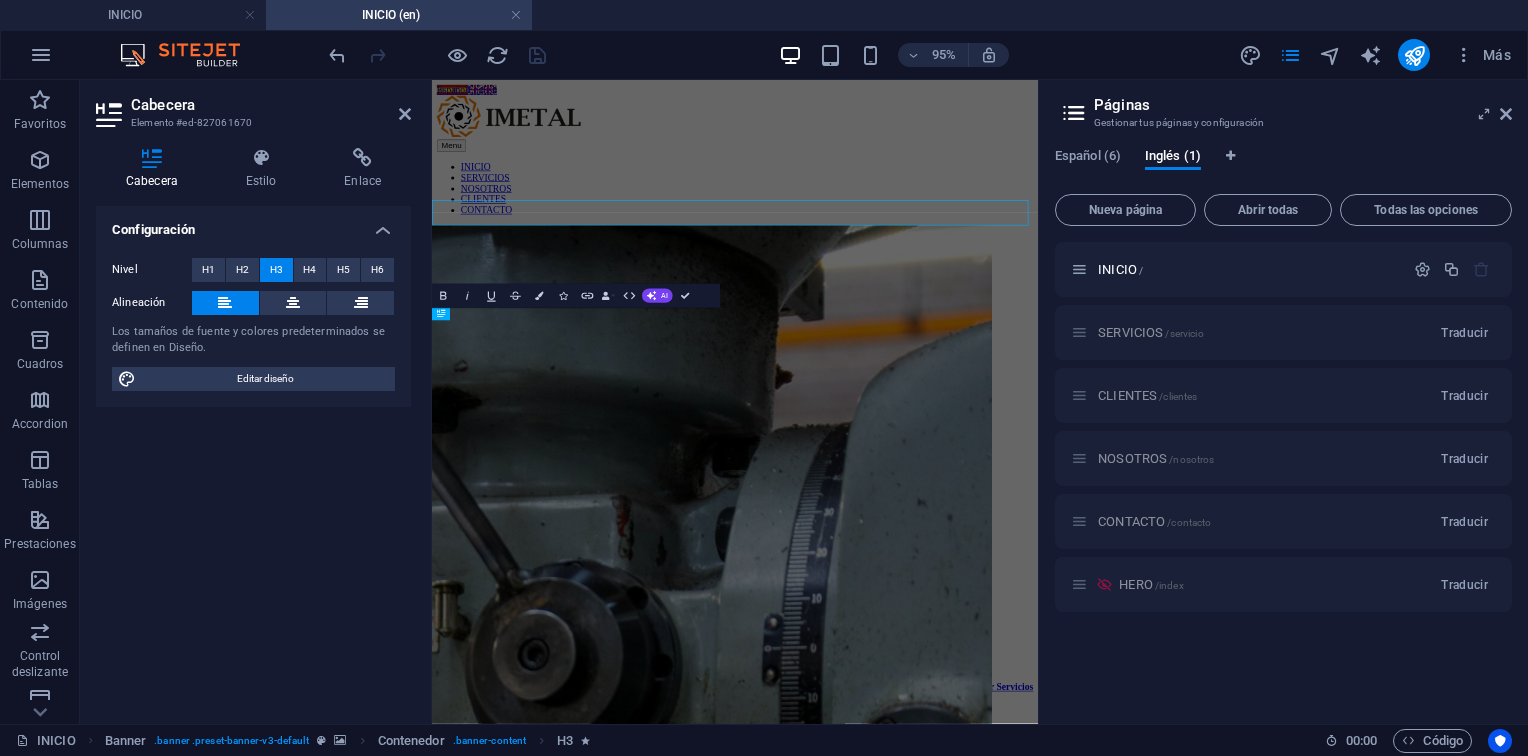 click on "Bienvenidos a Imetal.com.ve" at bounding box center (574, 961) 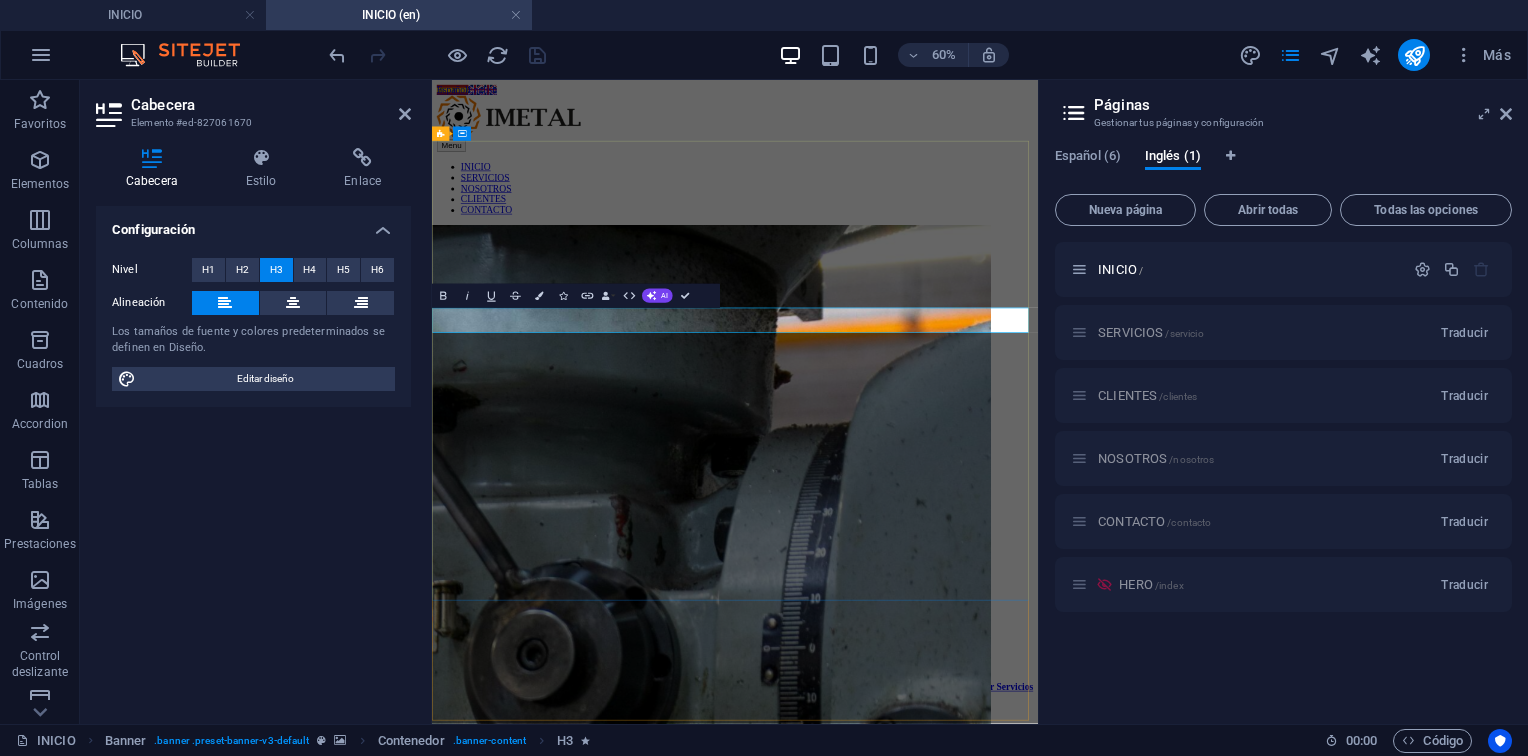 click on "Bienvenidos a Imetal.com.ve" at bounding box center [574, 961] 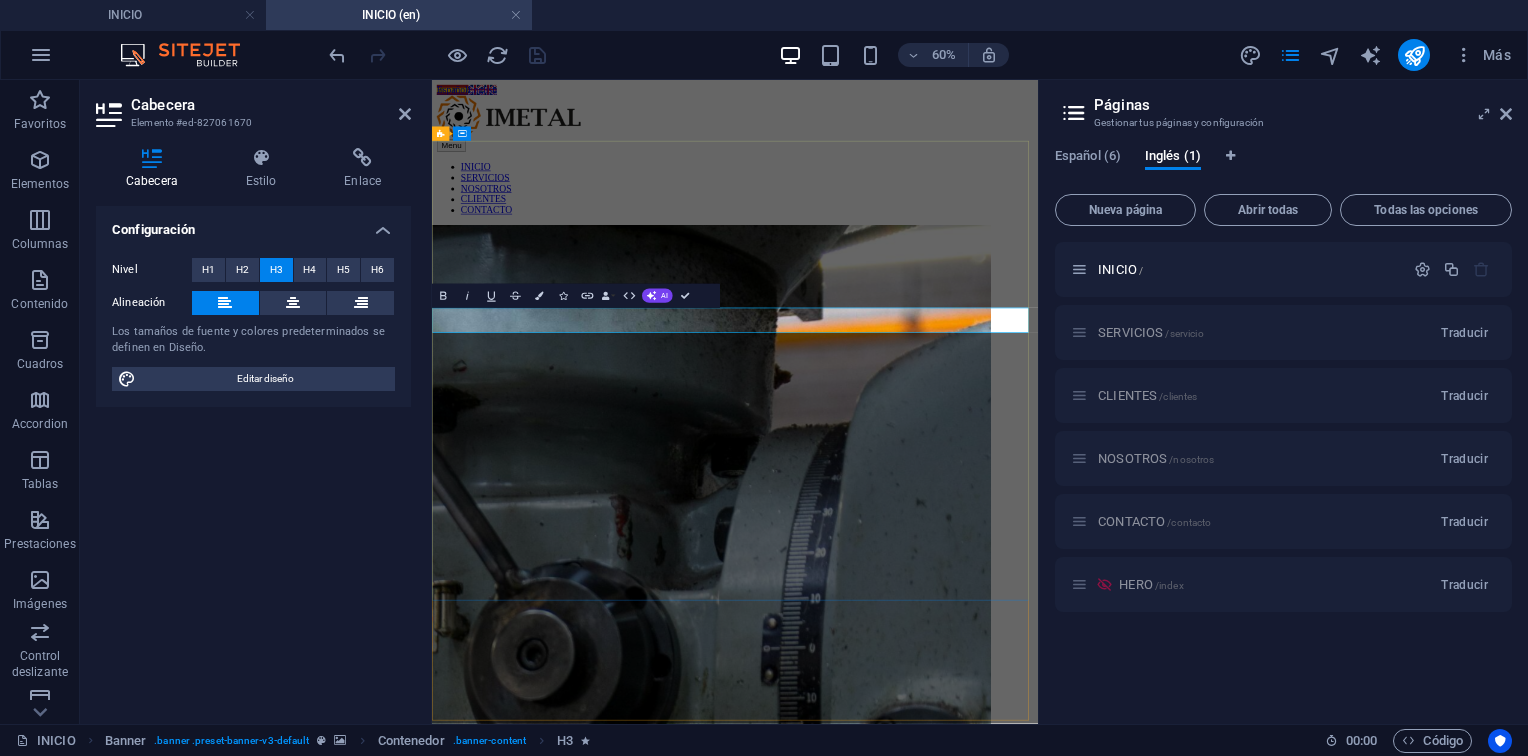 type 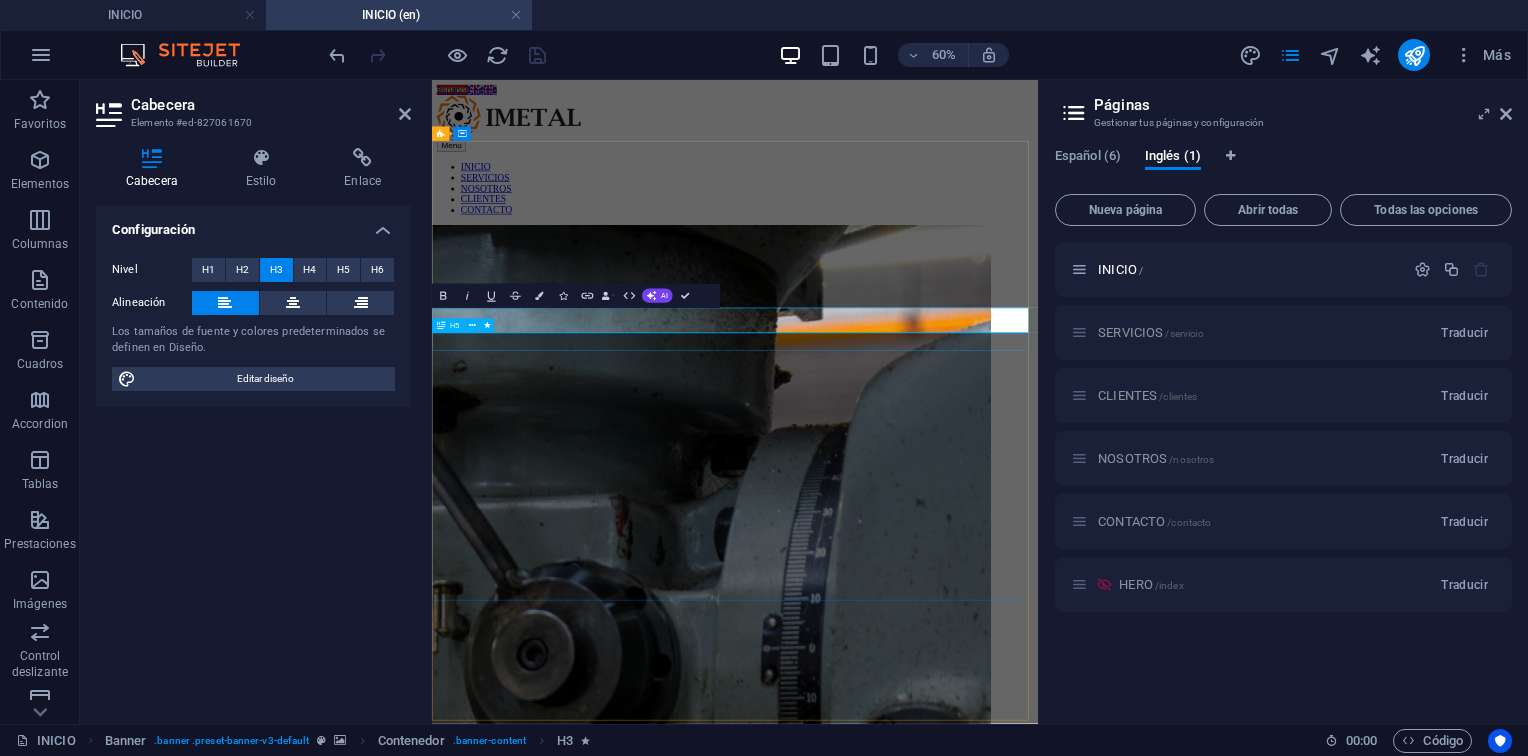 click on "35 años brindando soluciones integrales" at bounding box center [937, 1359] 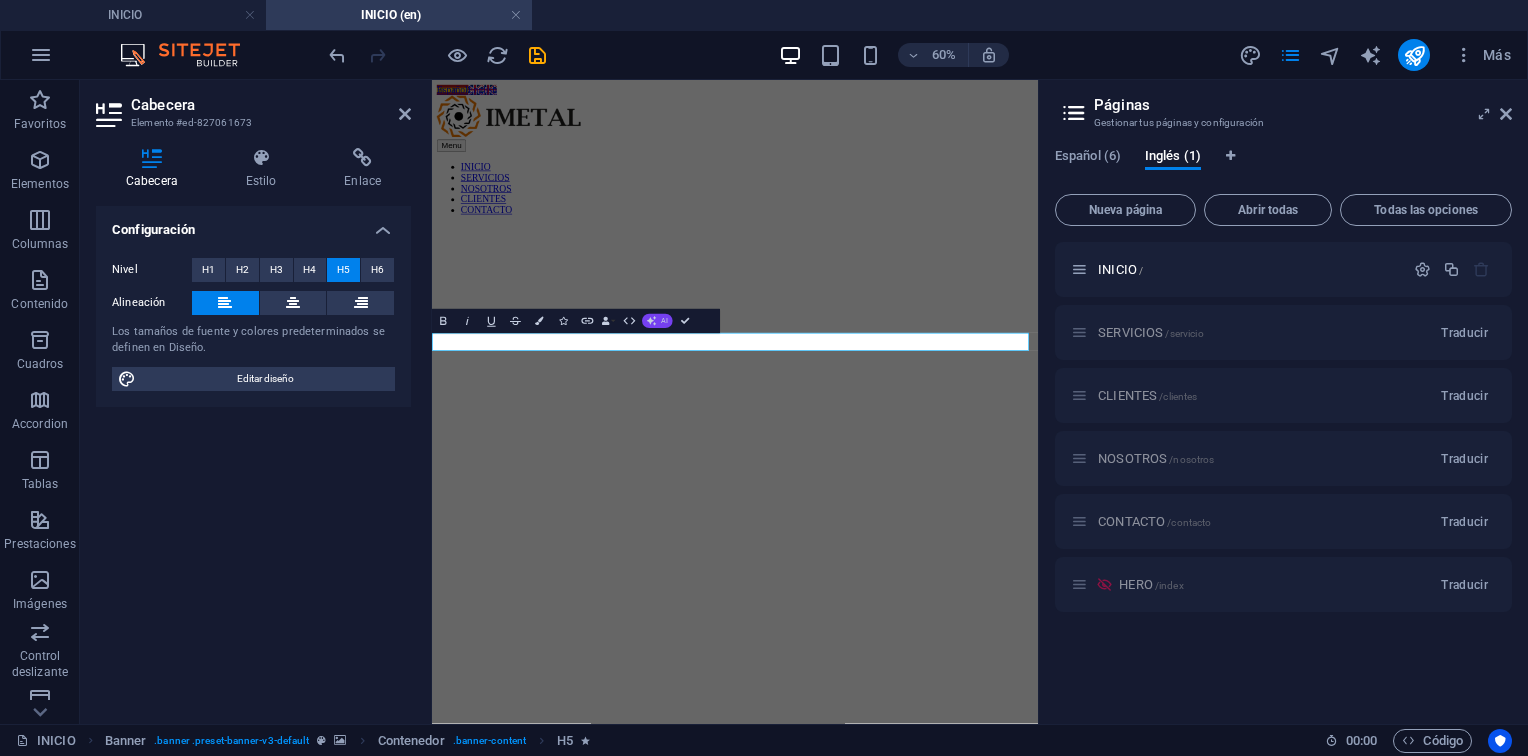 click 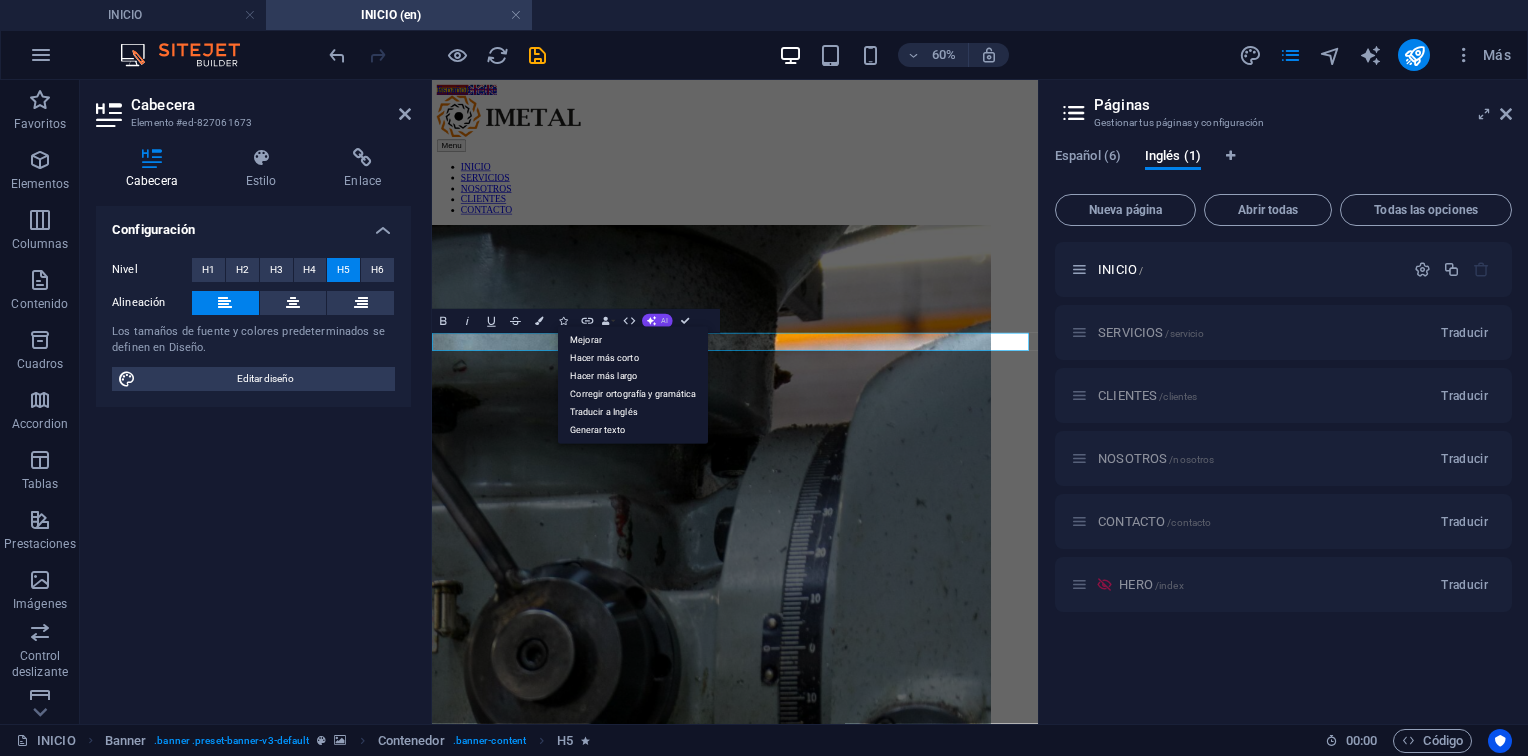 click 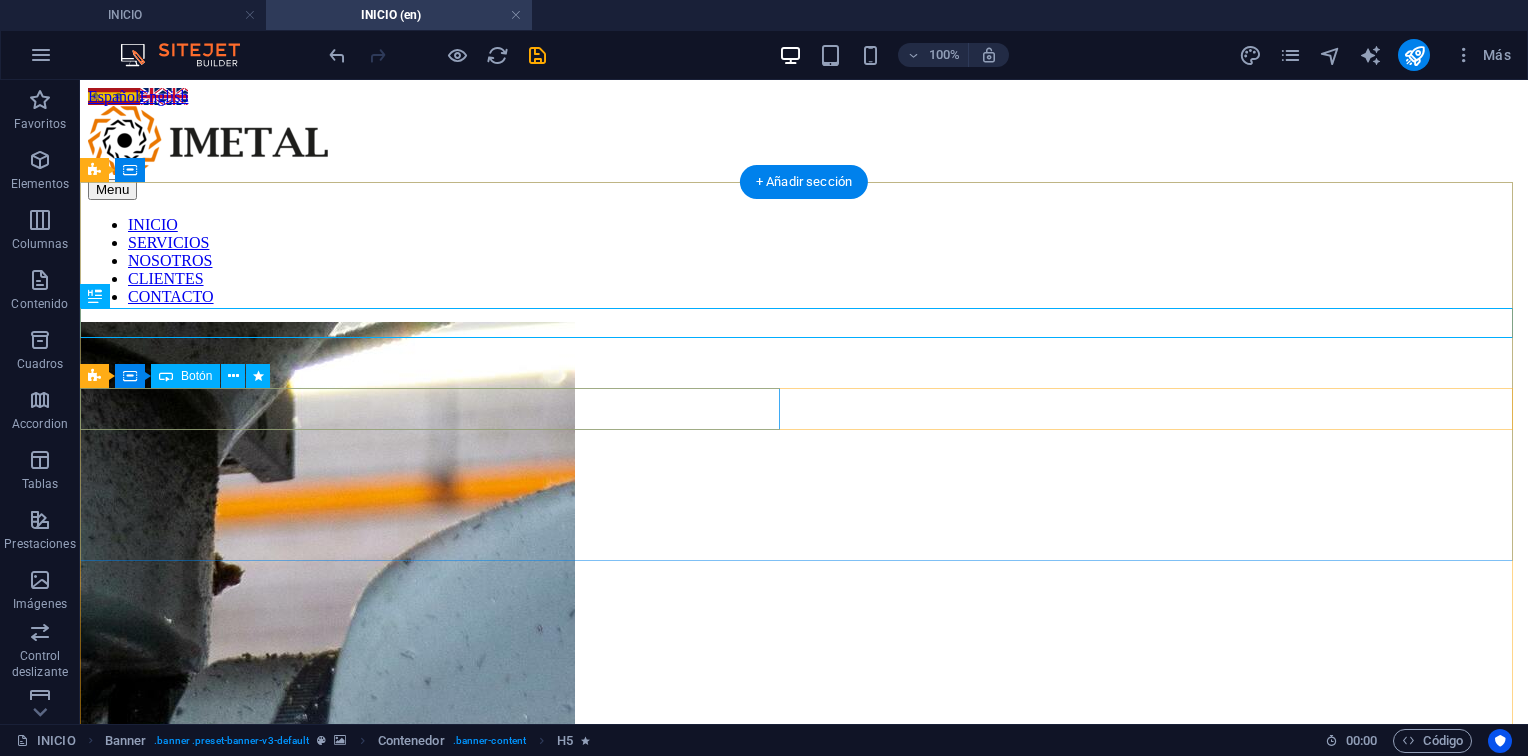 click on "Ver Servicios" at bounding box center [804, 1062] 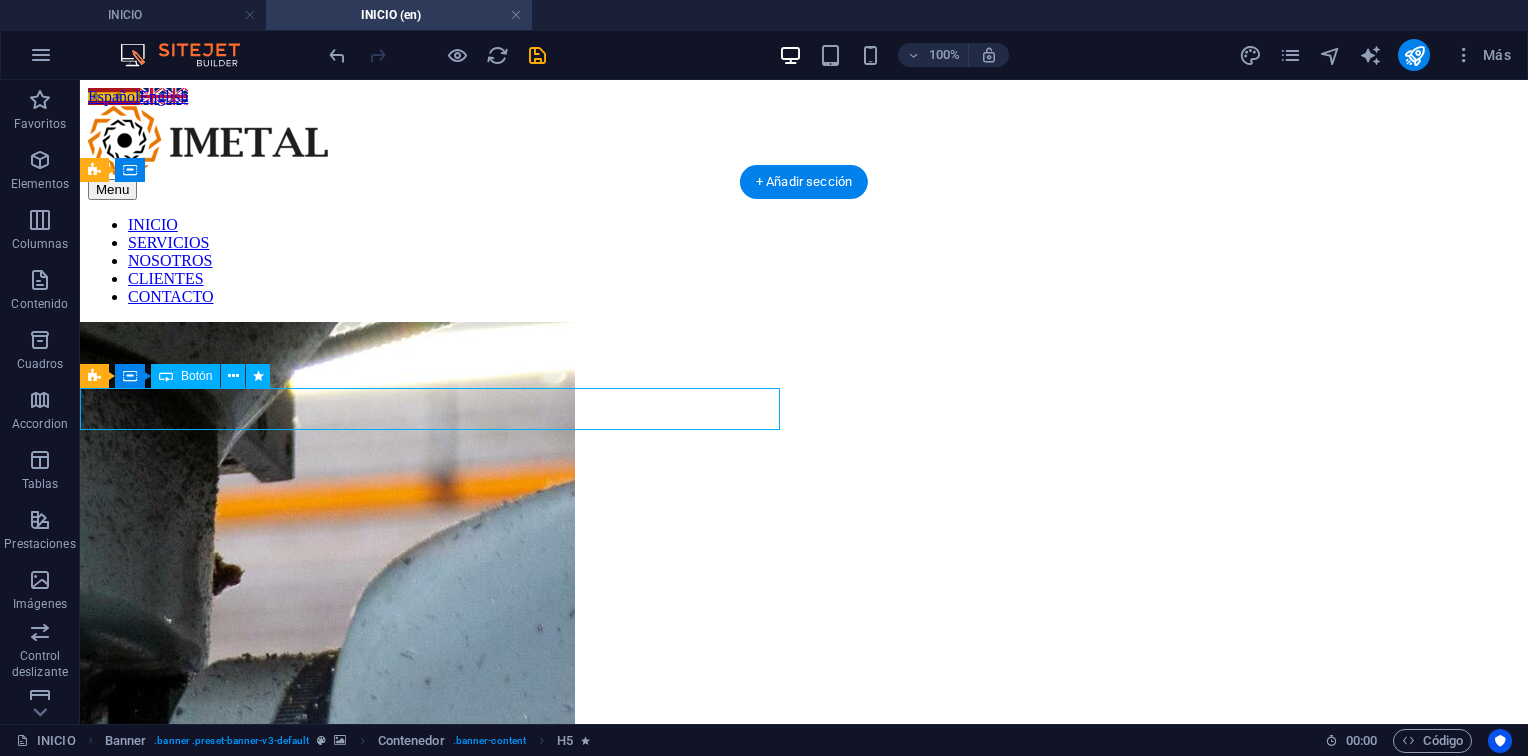 click on "Ver Servicios" at bounding box center [804, 1062] 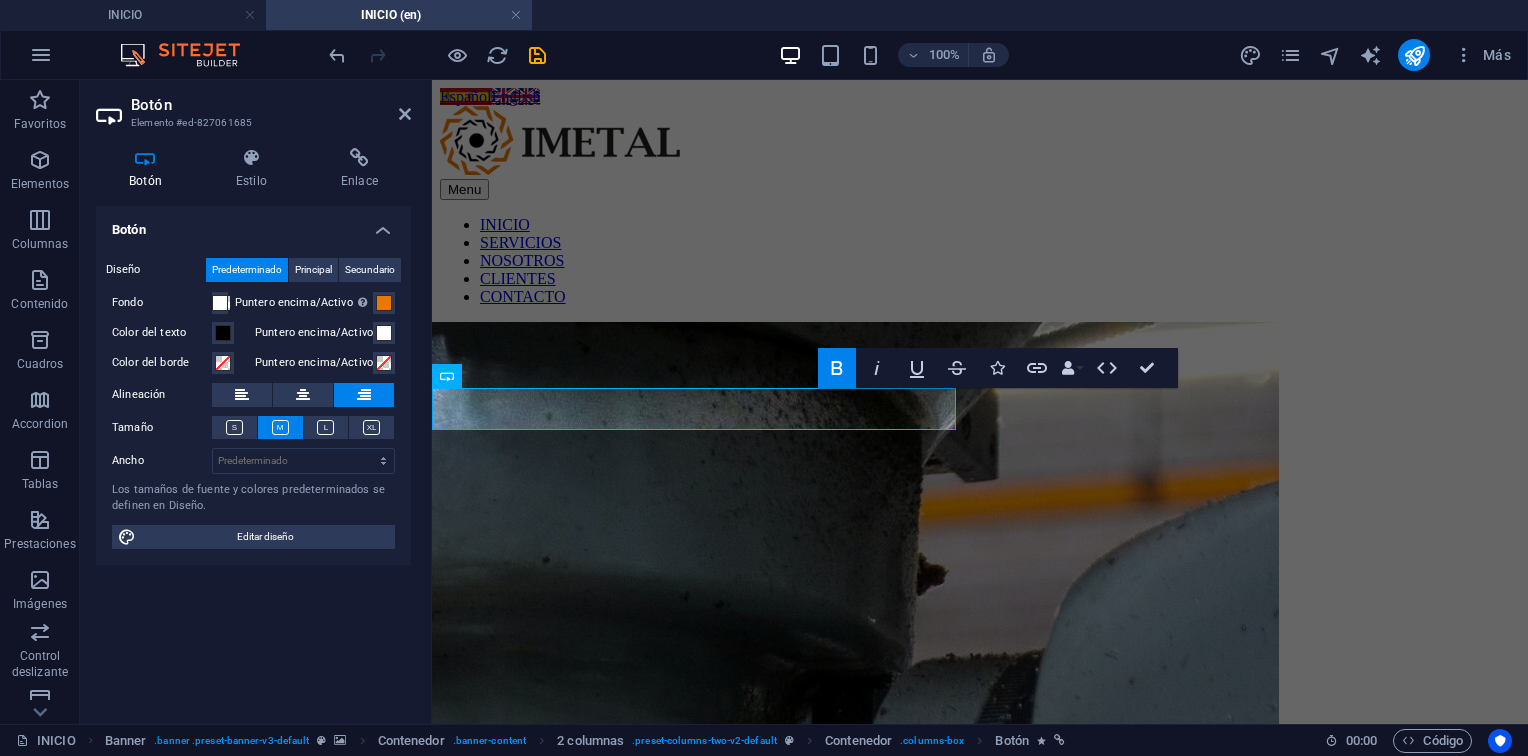 type 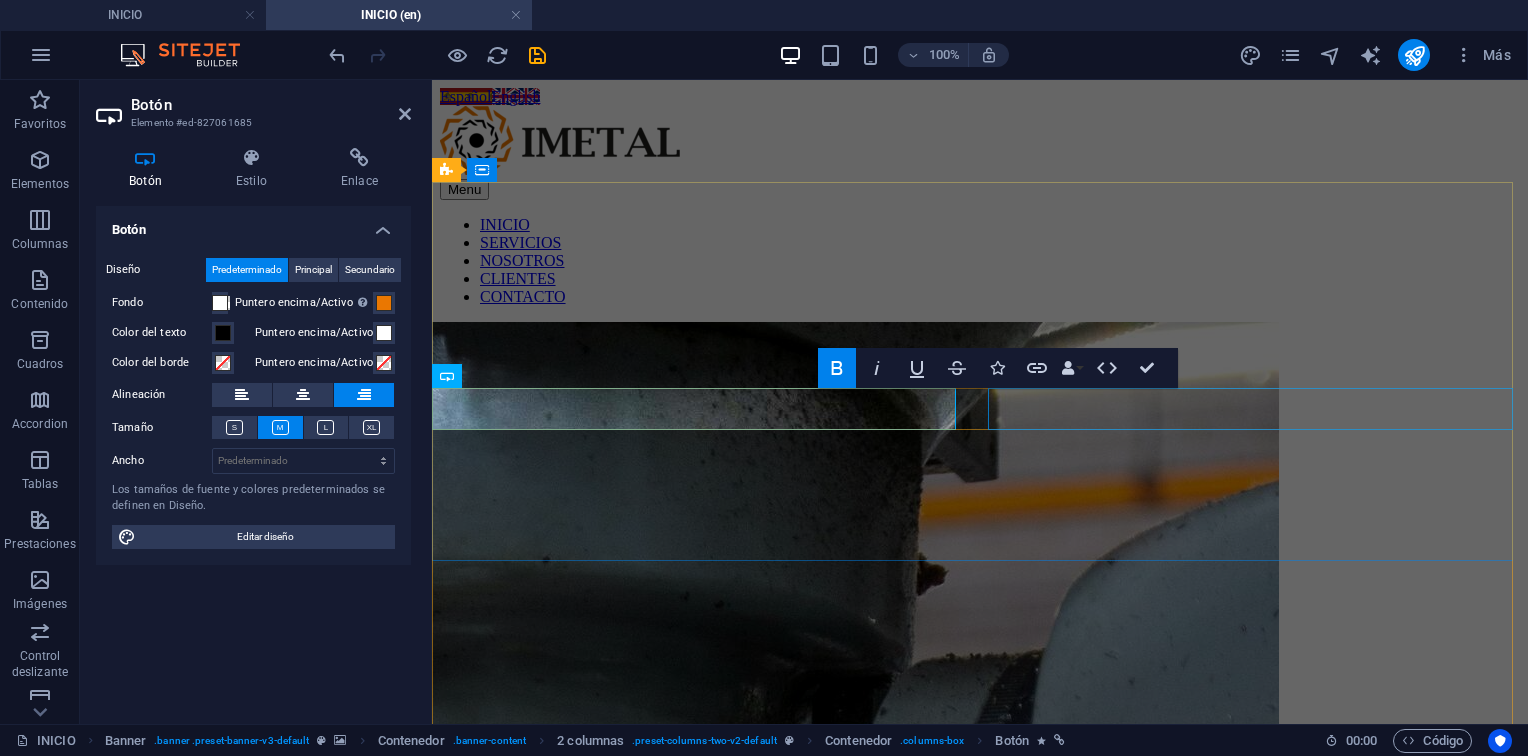 click on "Contáctanos" at bounding box center (980, 1080) 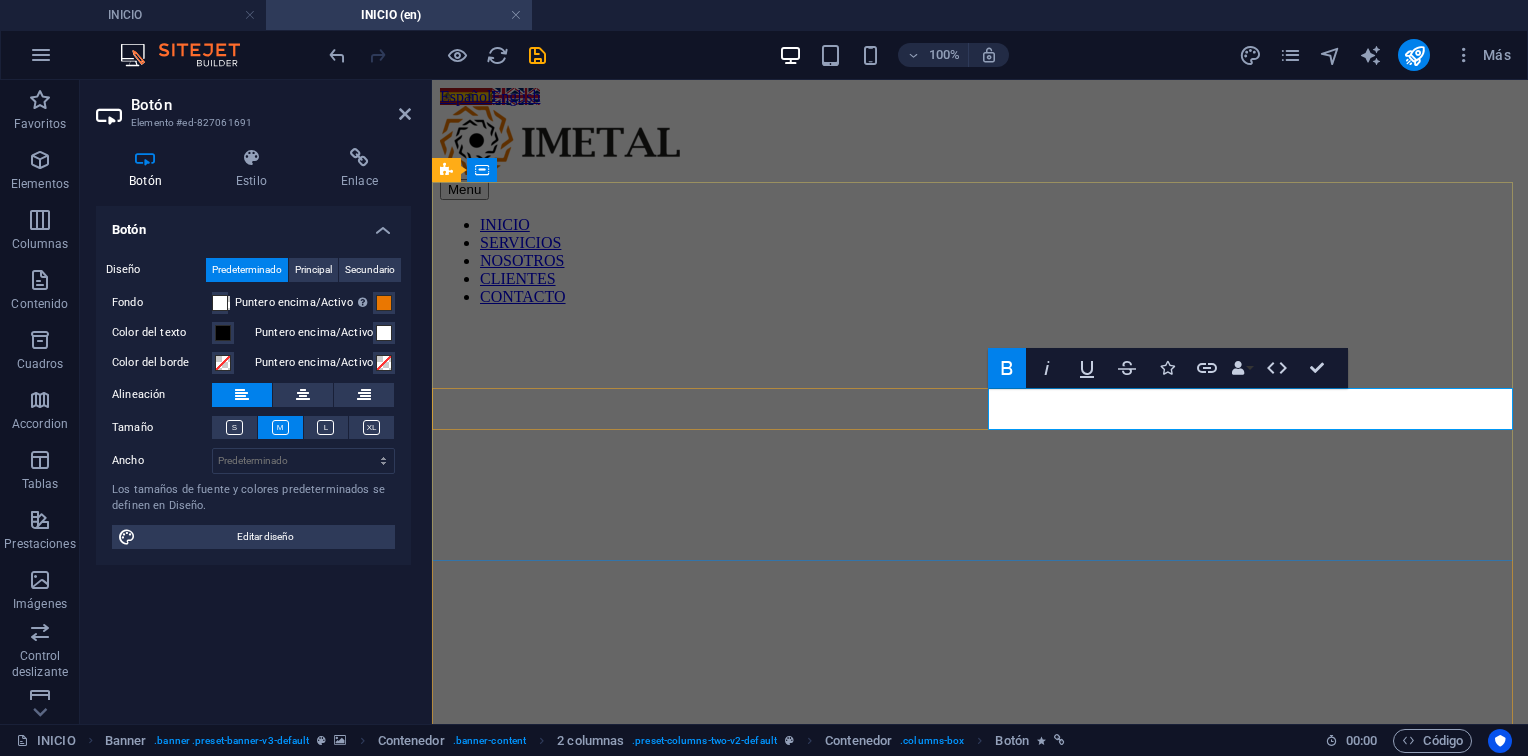 type 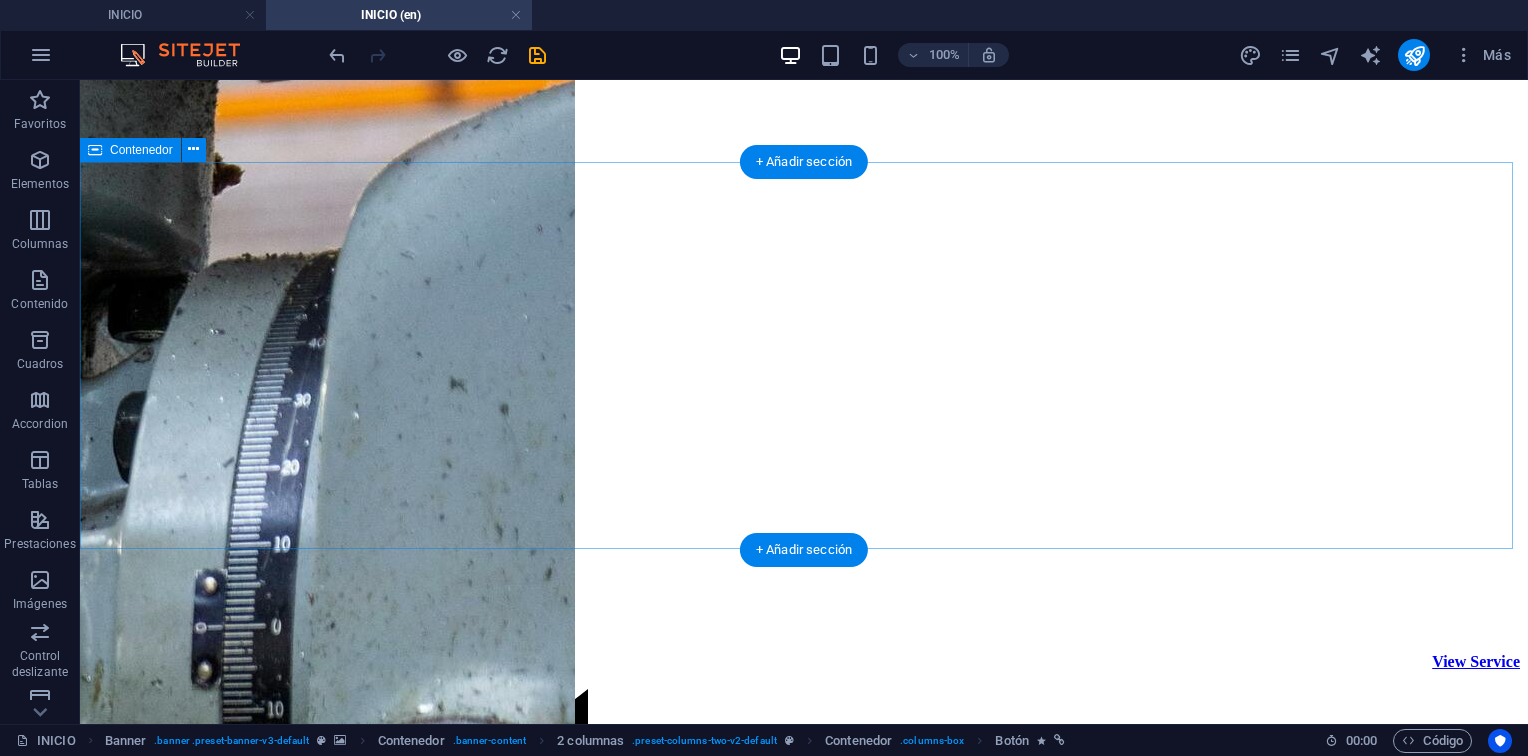 scroll, scrollTop: 600, scrollLeft: 0, axis: vertical 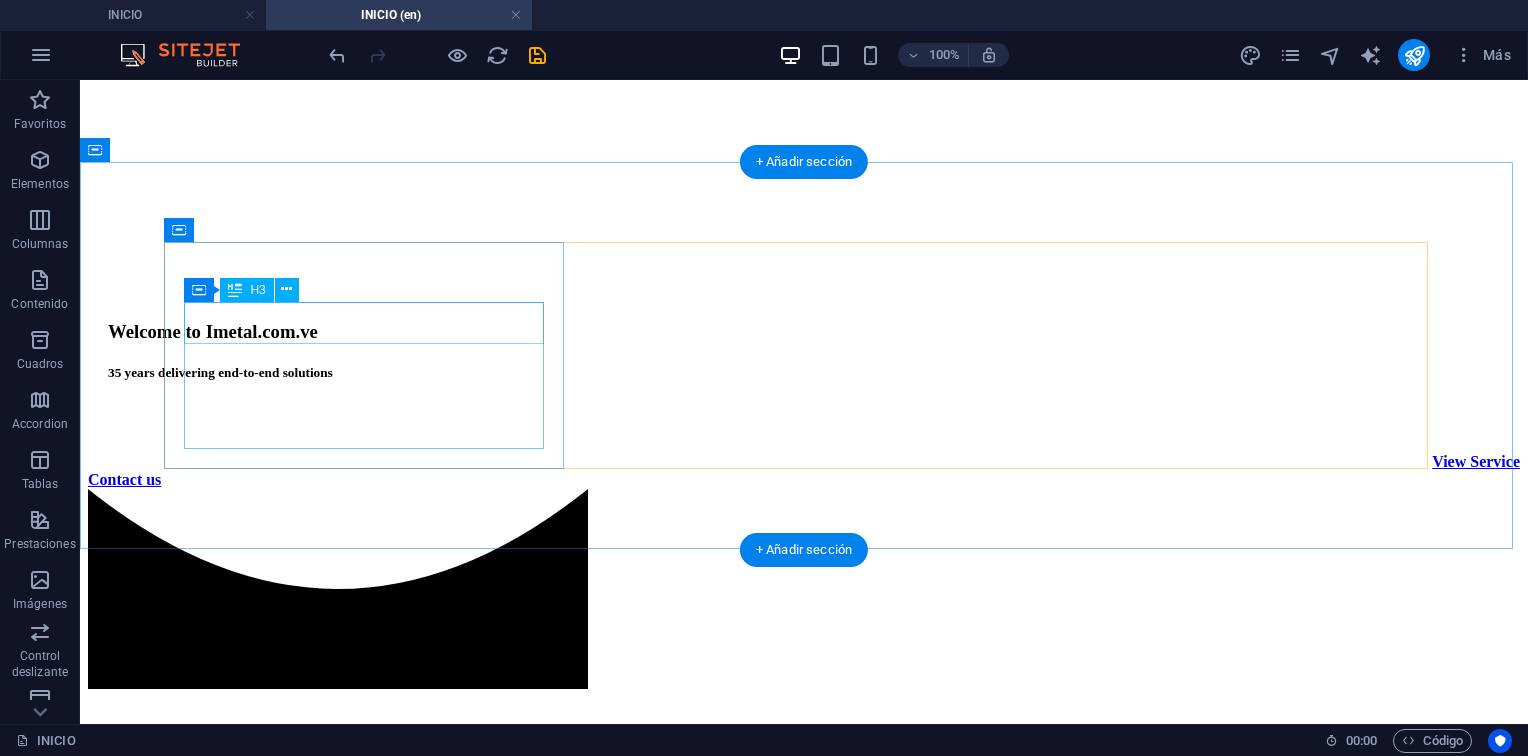 click on "Infraestructura" at bounding box center (804, 1984) 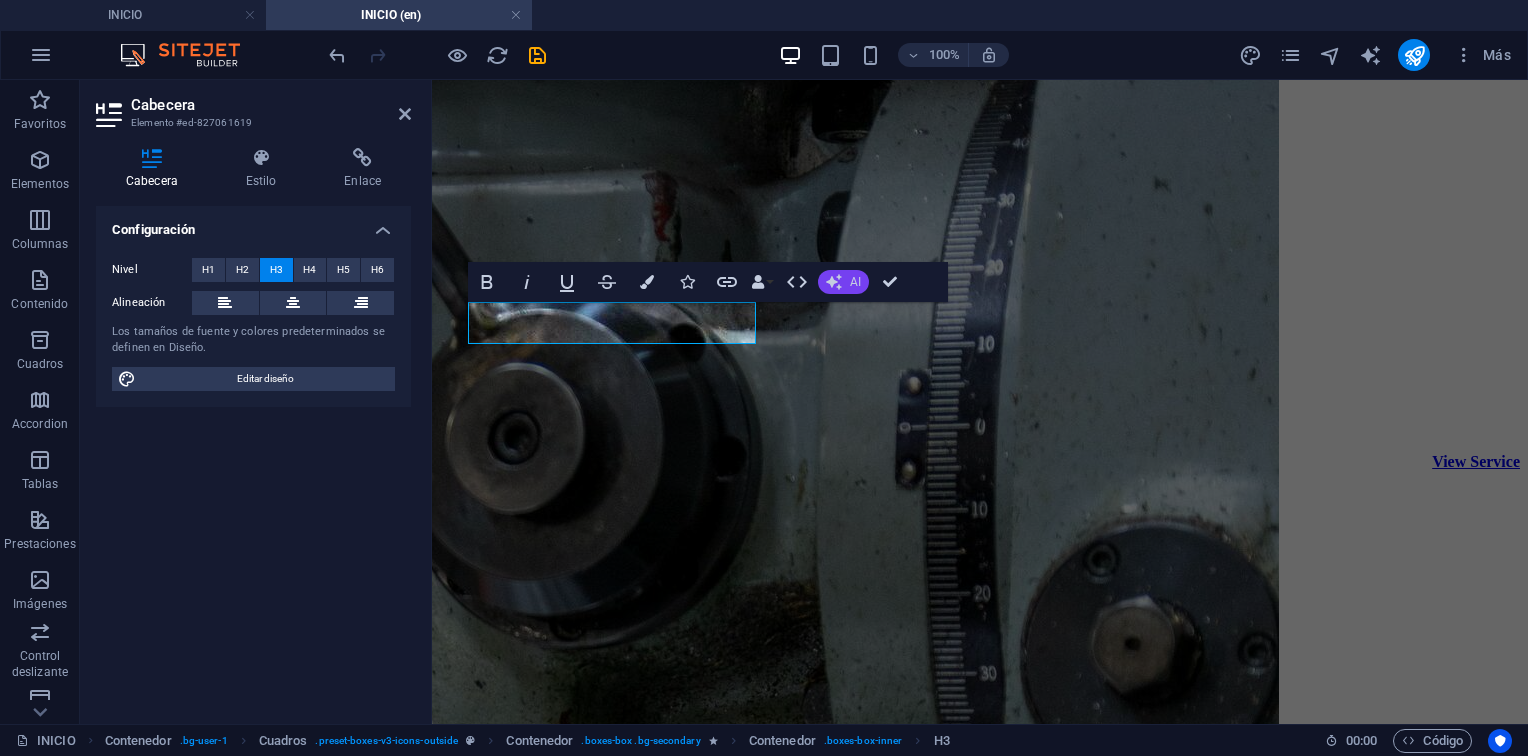 click on "AI" at bounding box center (843, 282) 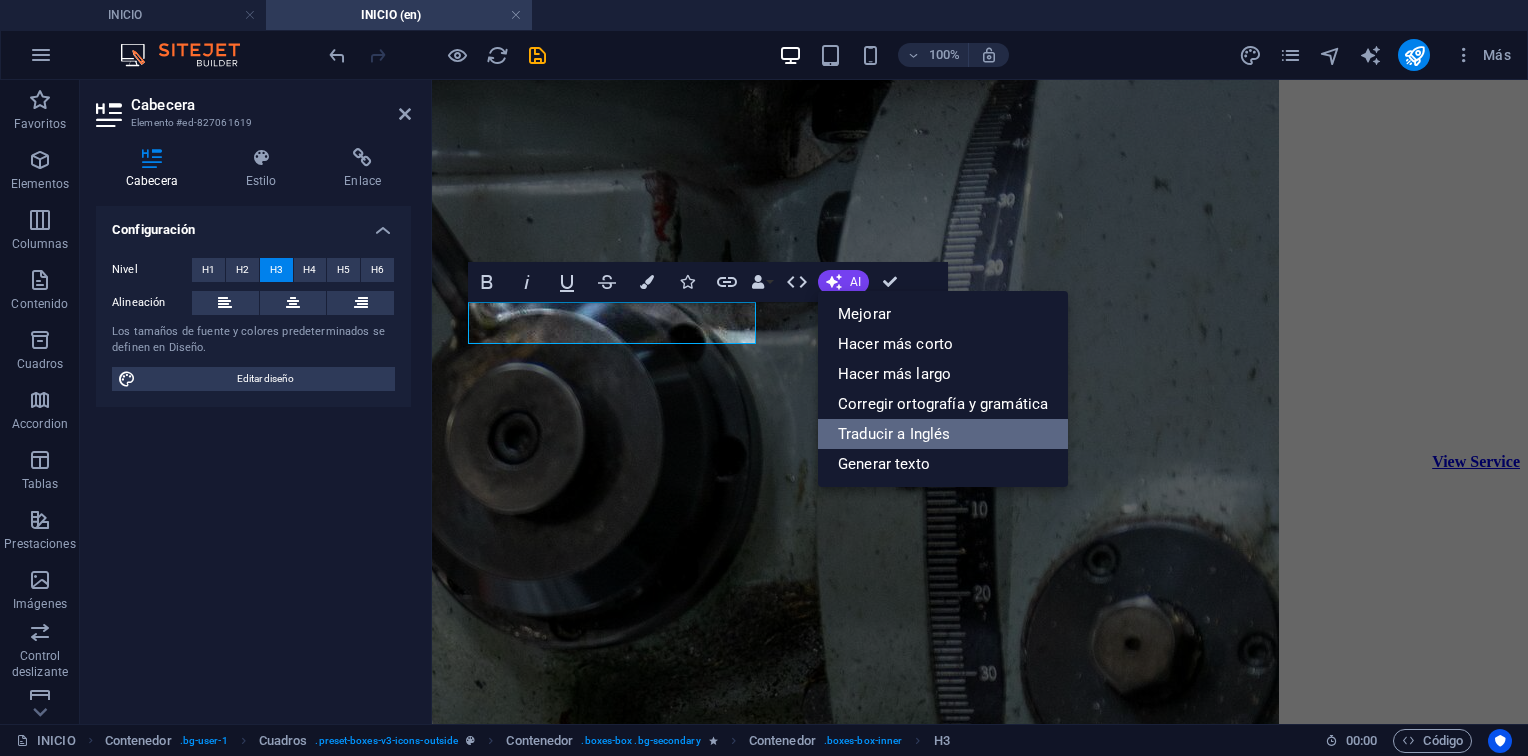 click on "Traducir a Inglés" at bounding box center [943, 434] 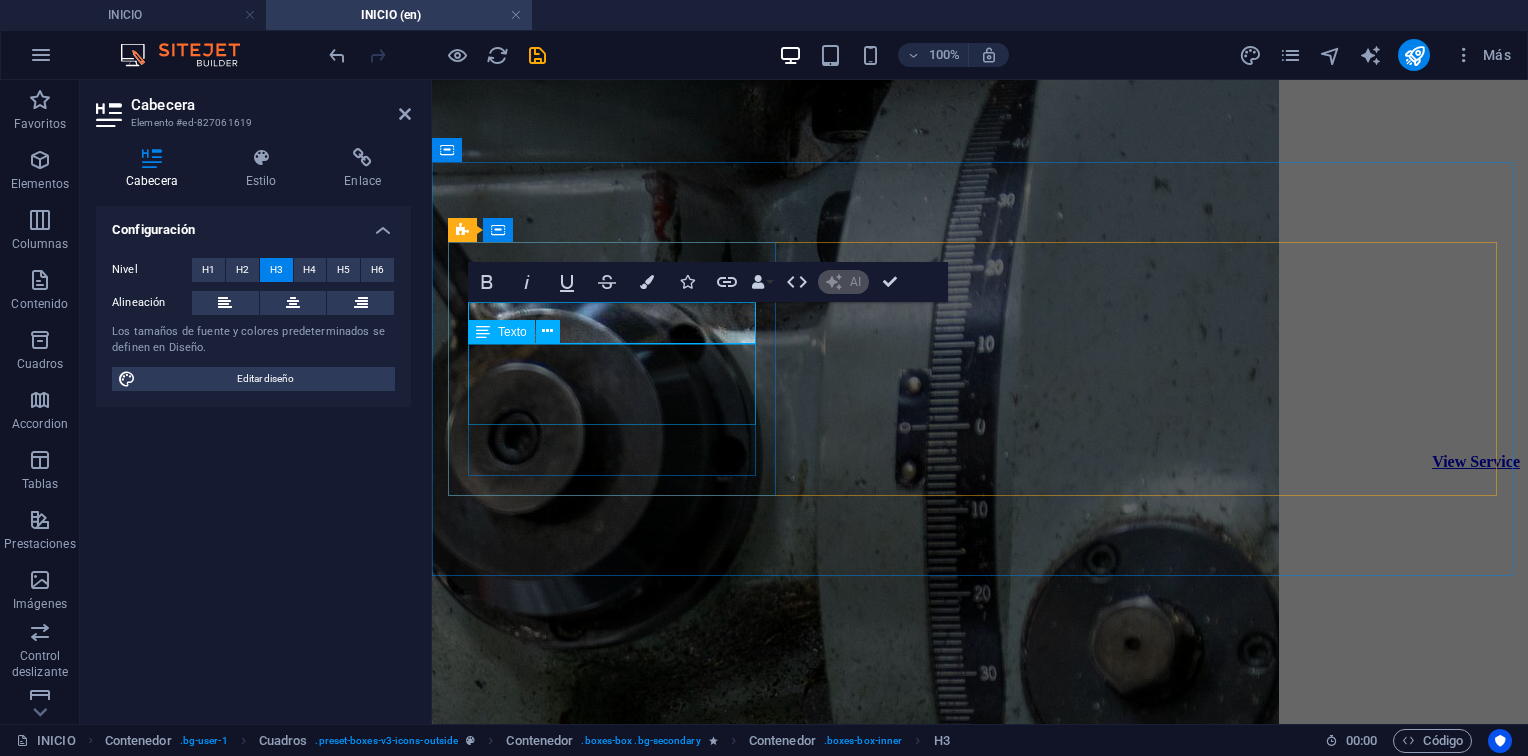 type 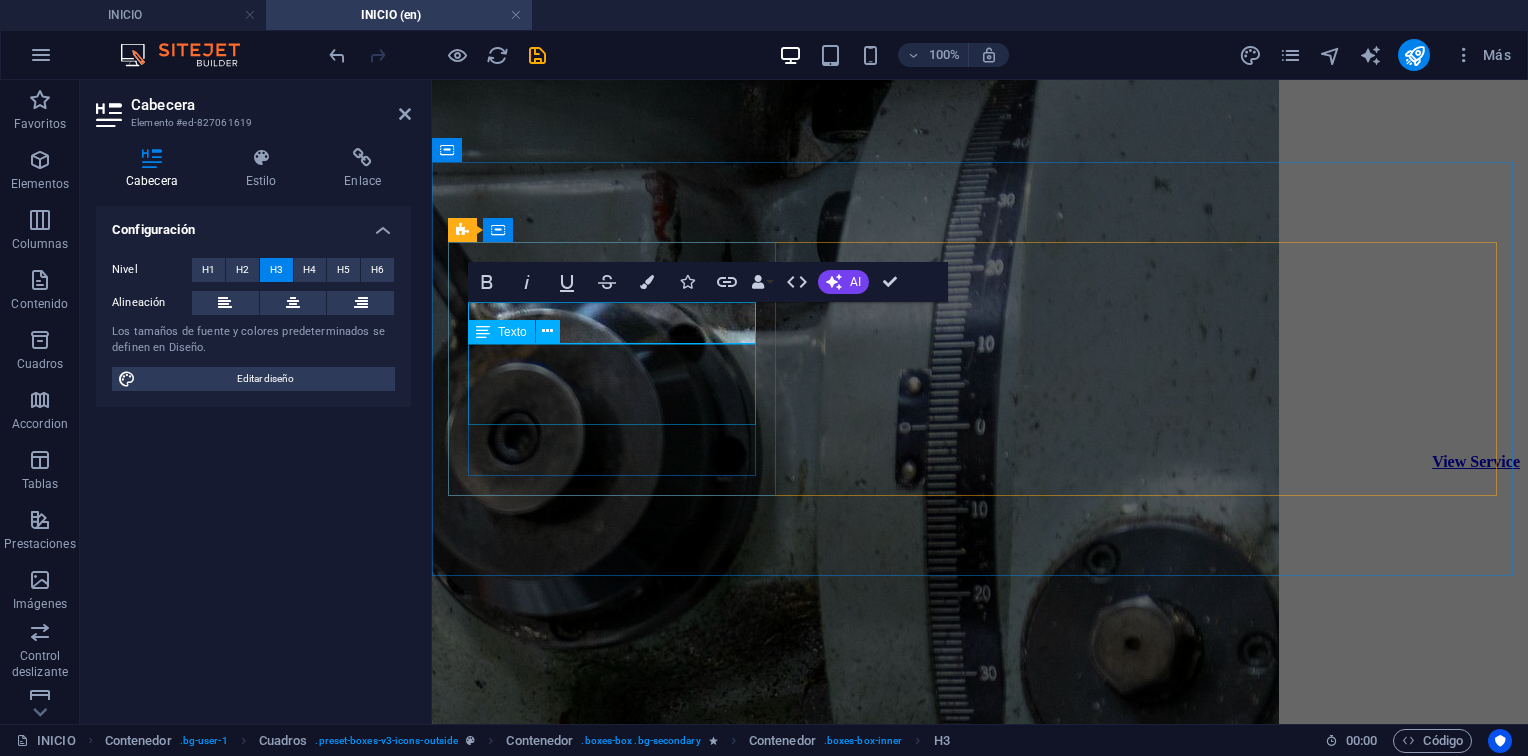 click on "Construcciones civiles y mecánicas, oleoductos, gasoductos." at bounding box center [980, 1712] 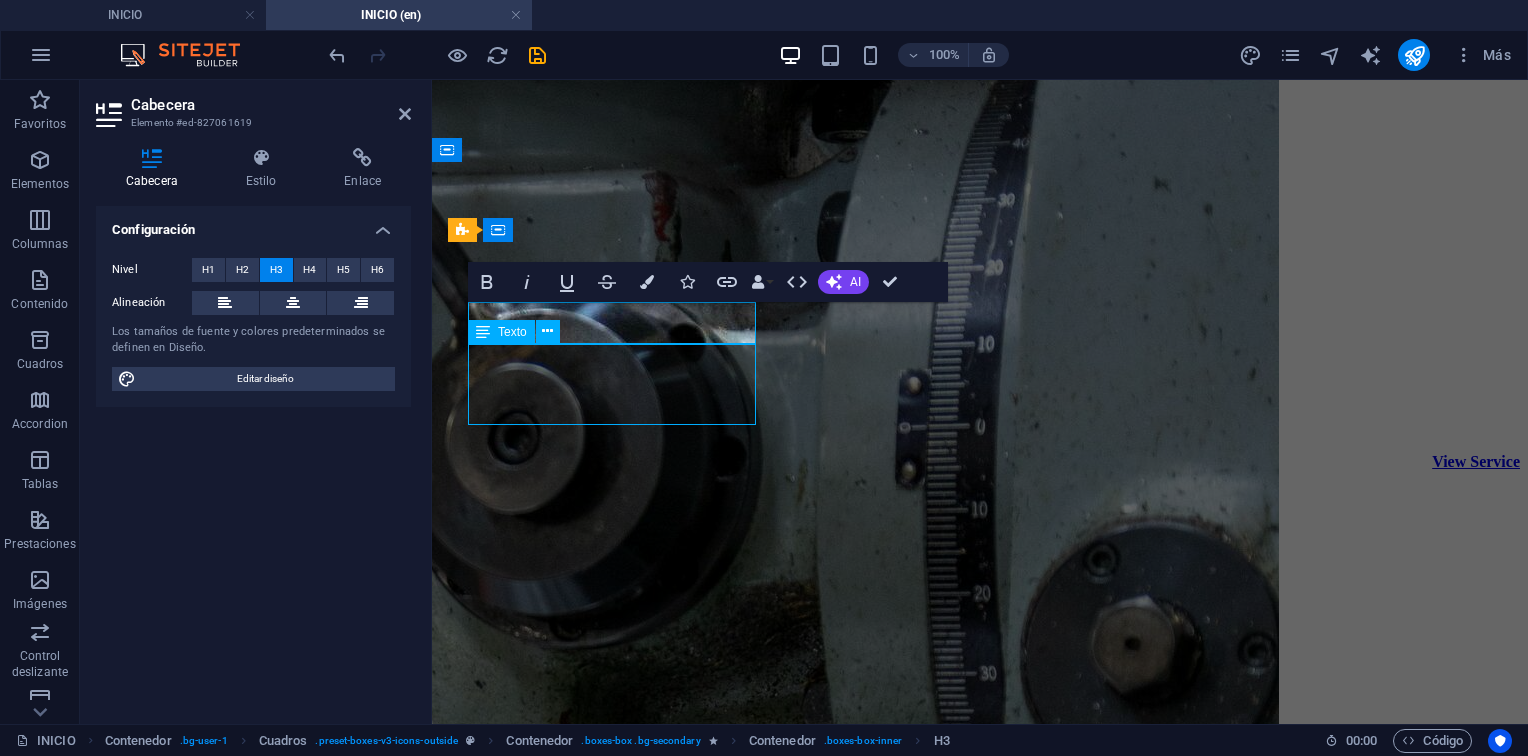 click on "Construcciones civiles y mecánicas, oleoductos, gasoductos." at bounding box center (980, 1712) 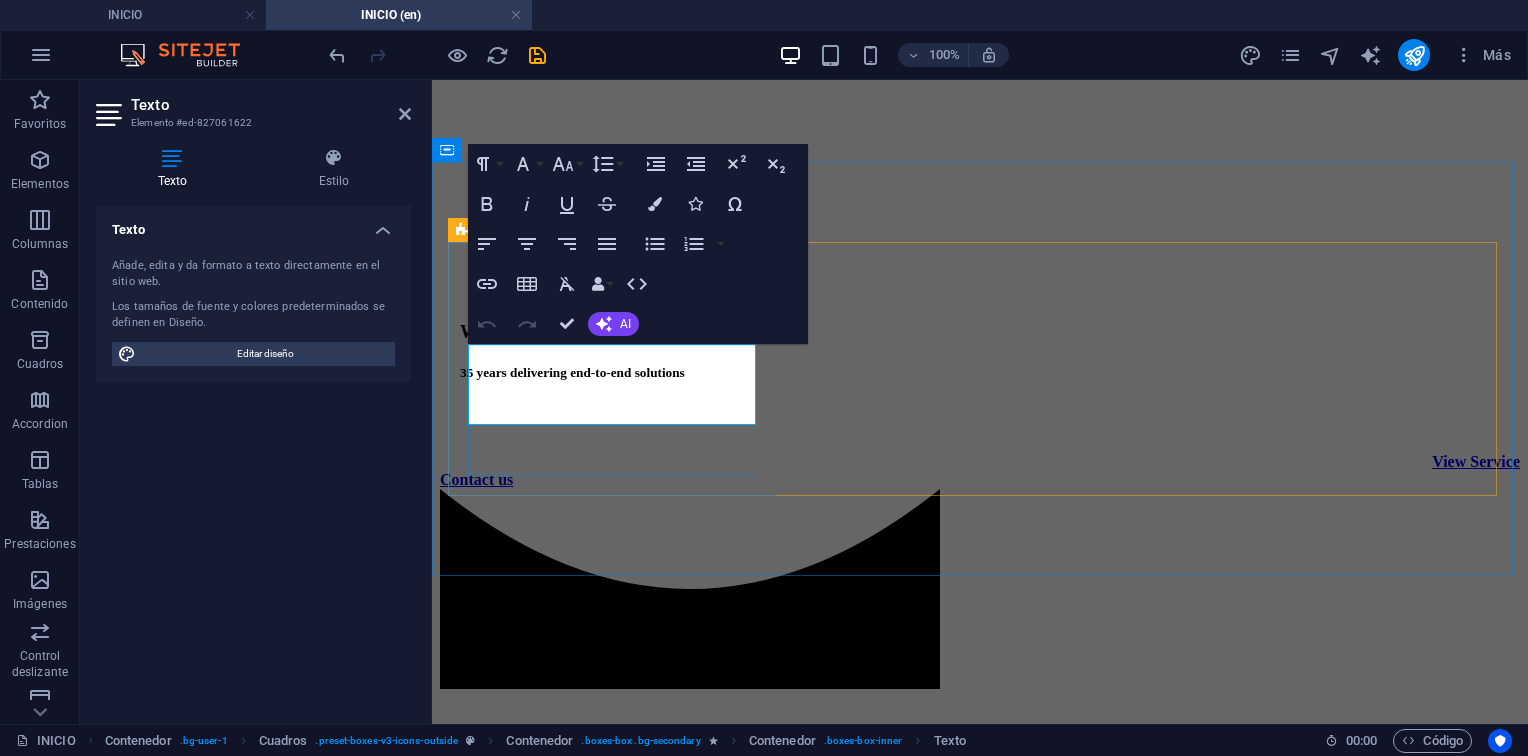 click on "Construcciones civiles y mecánicas, oleoductos, gasoductos." at bounding box center (980, 1712) 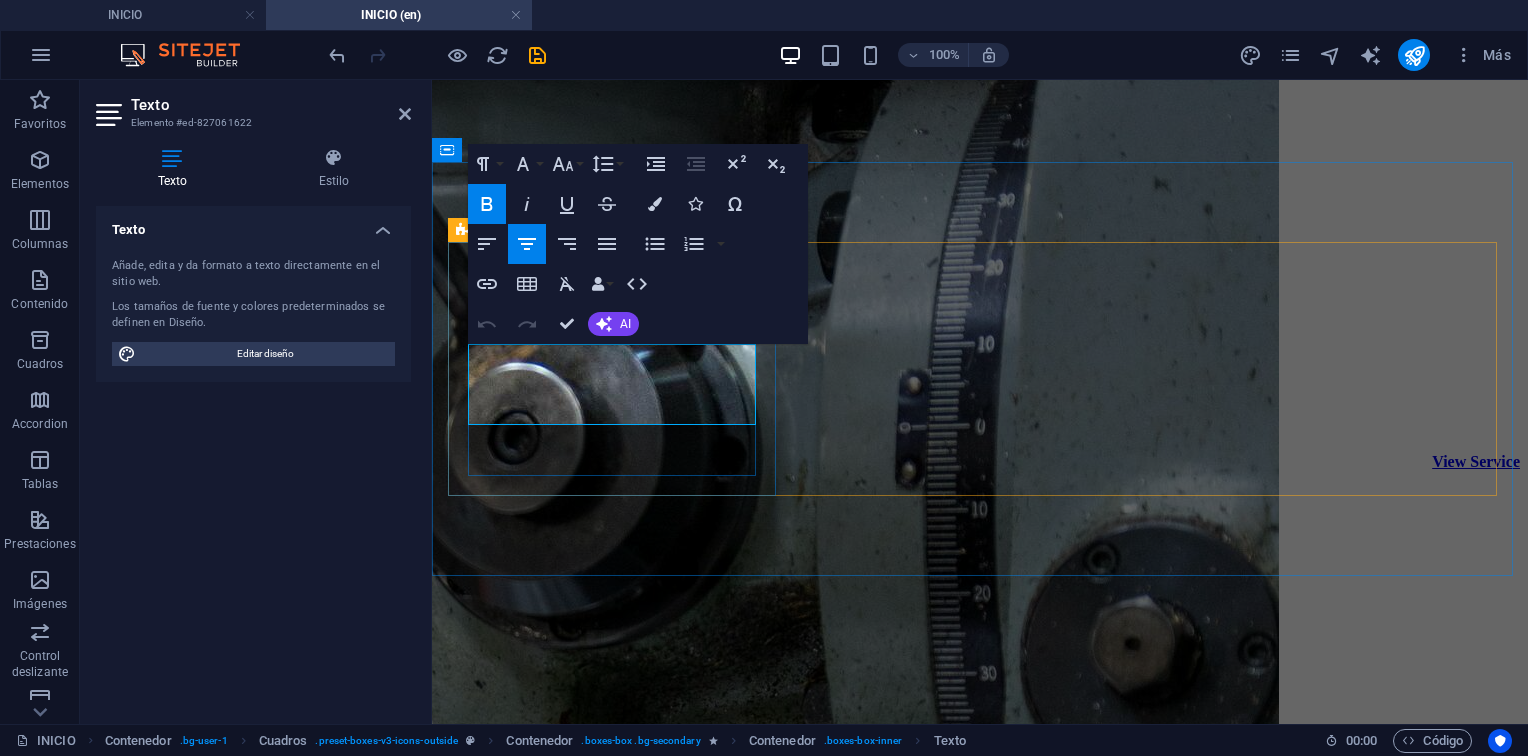 click on "Construcciones civiles y mecánicas, oleoductos, gasoductos." at bounding box center [980, 1712] 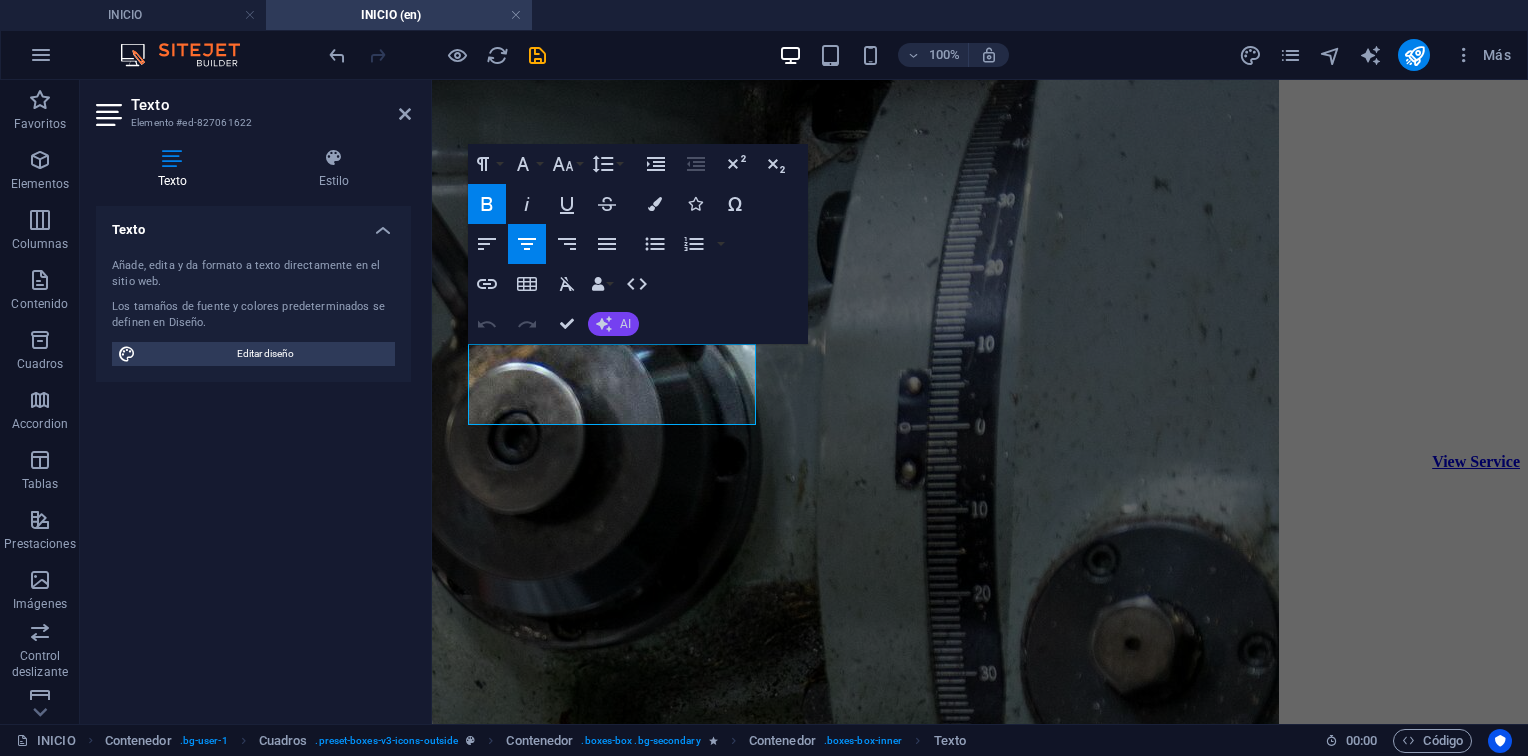 click 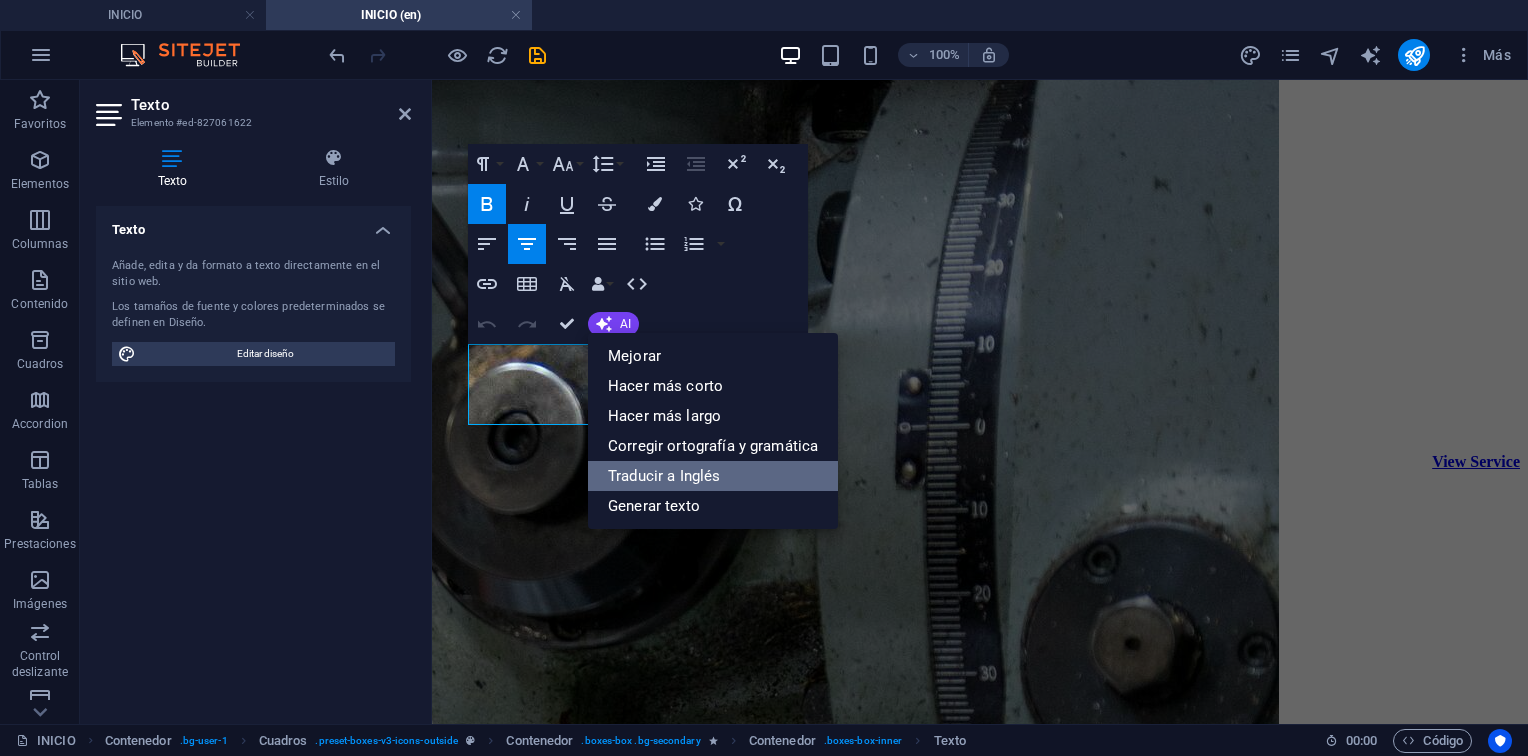click on "Traducir a Inglés" at bounding box center [713, 476] 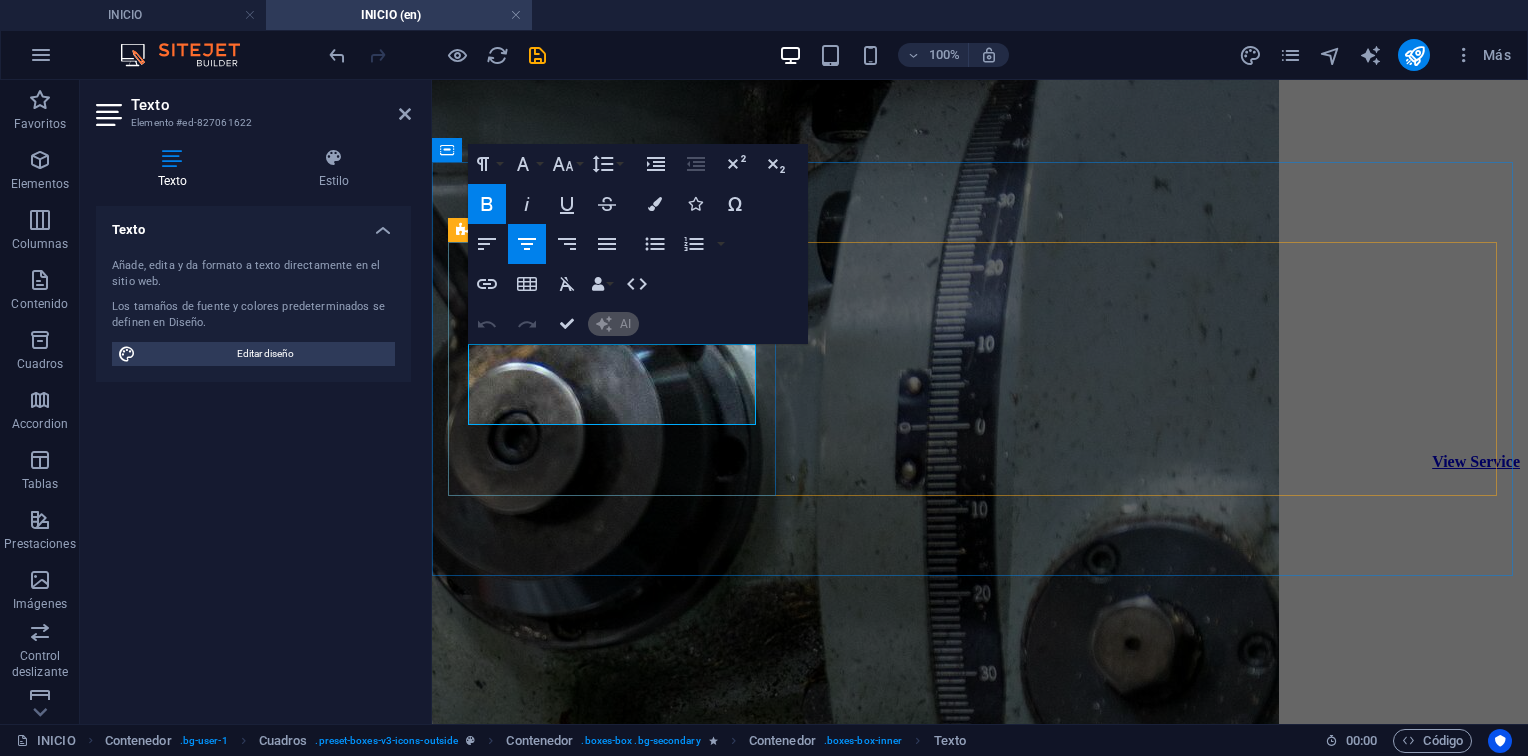 type 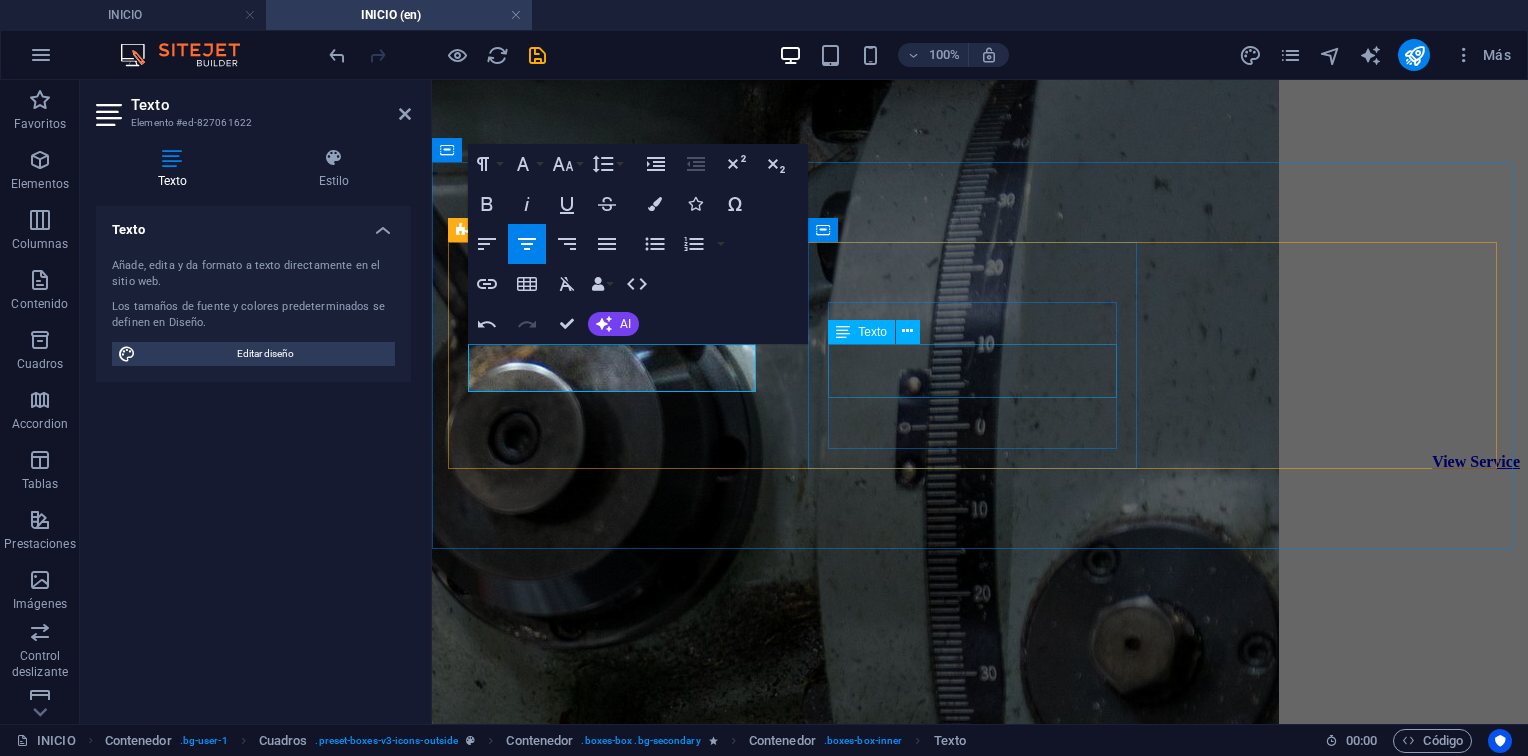 click on "Mantenimiento predictivo y correctivo para equipos." at bounding box center [980, 3013] 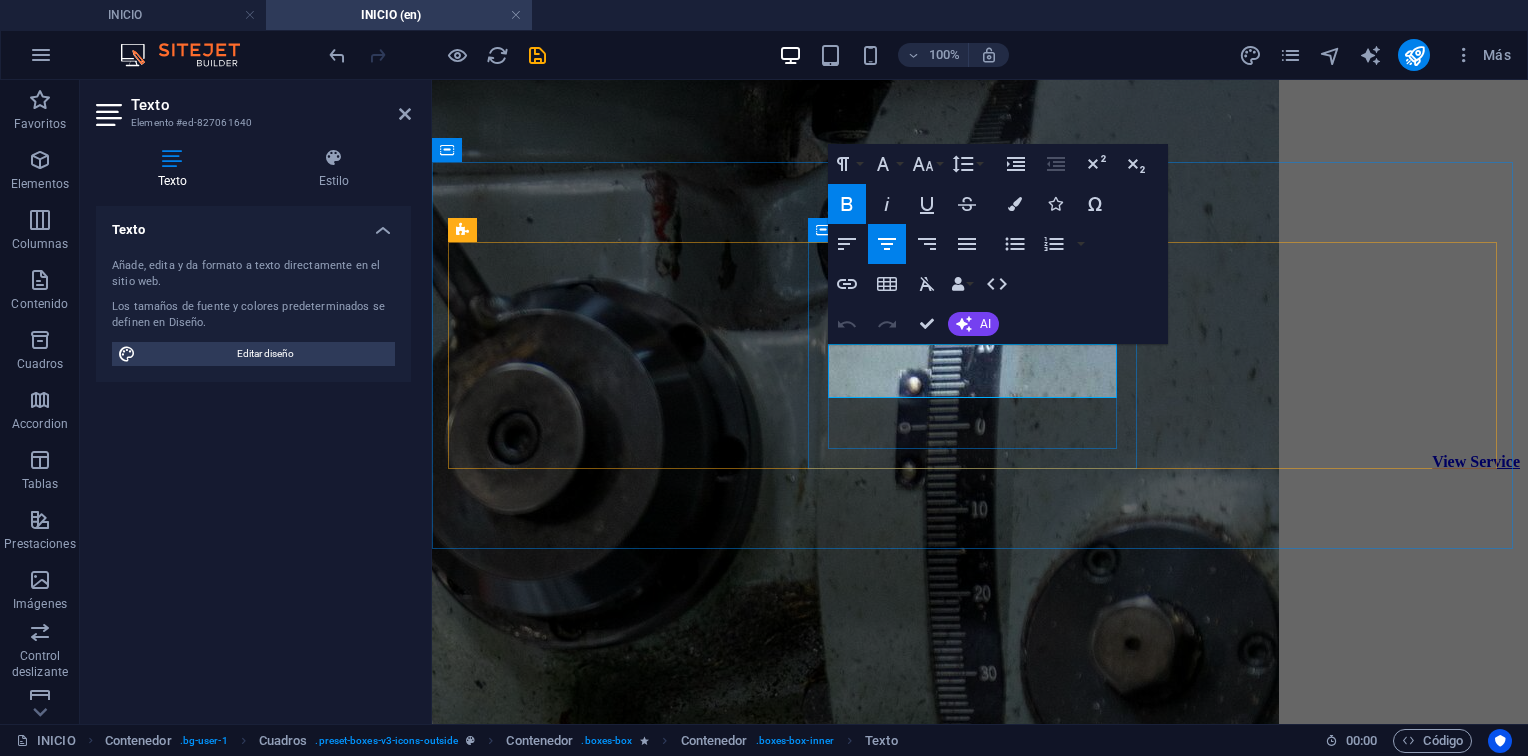 click on "Mantenimiento predictivo y correctivo para equipos." at bounding box center (662, 3013) 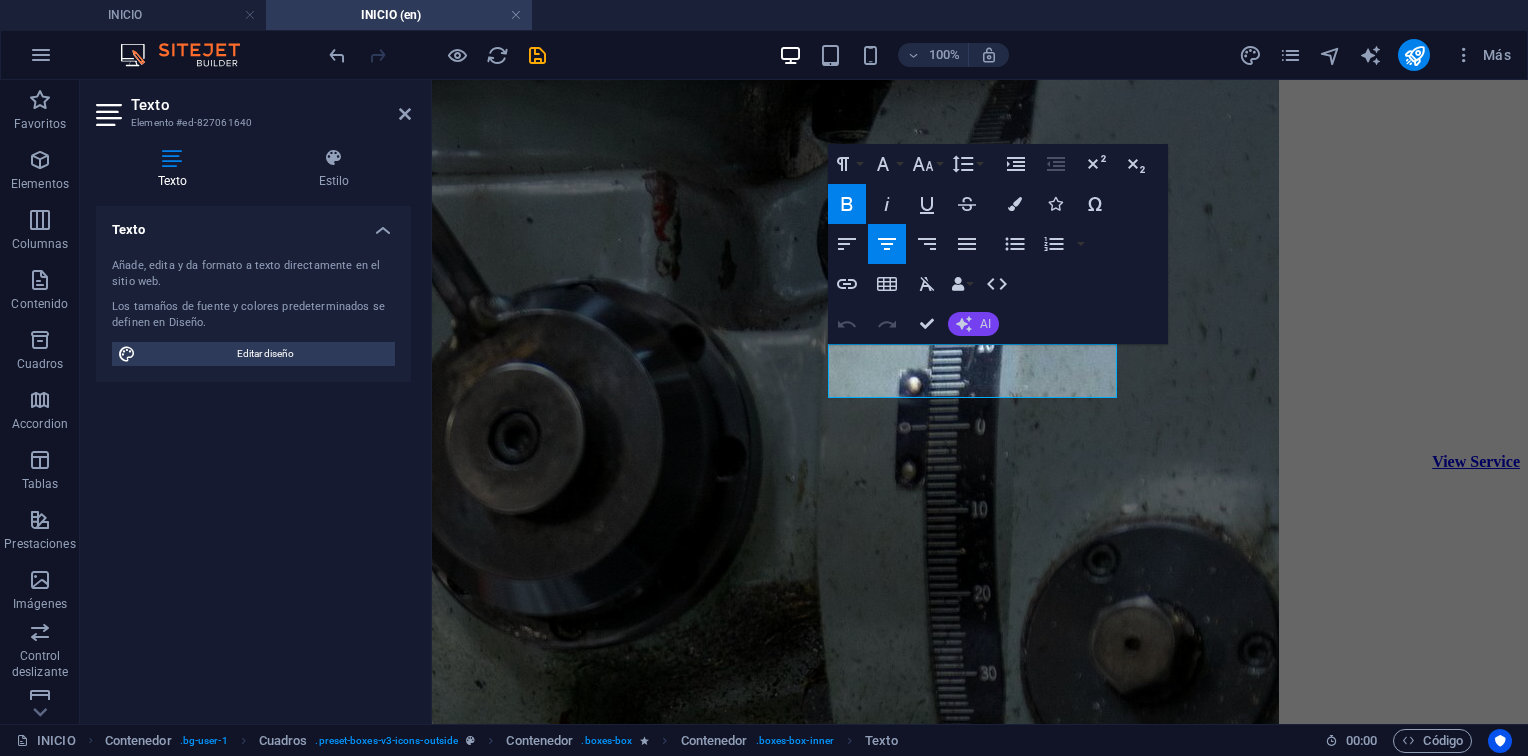 click on "AI" at bounding box center [985, 324] 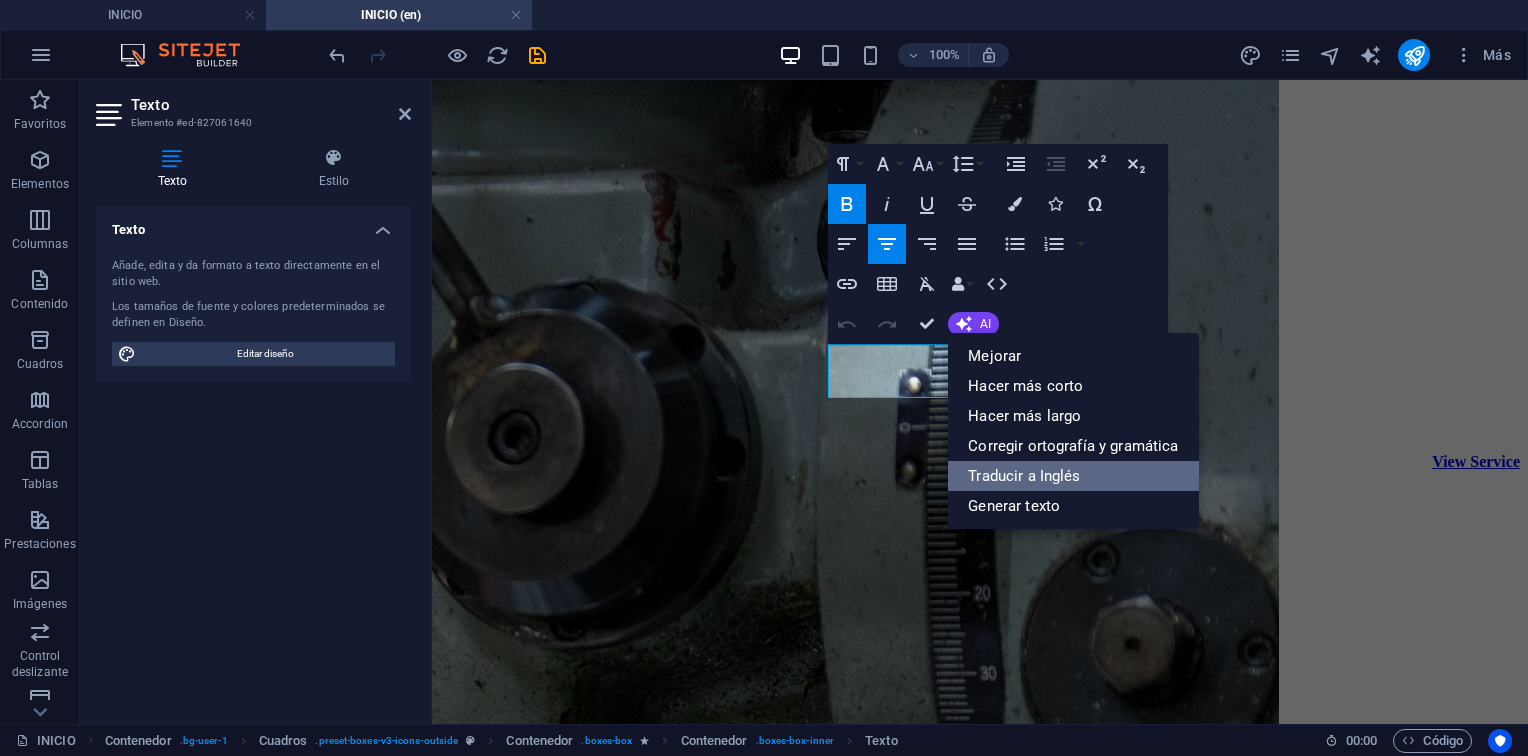 click on "Traducir a Inglés" at bounding box center (1073, 476) 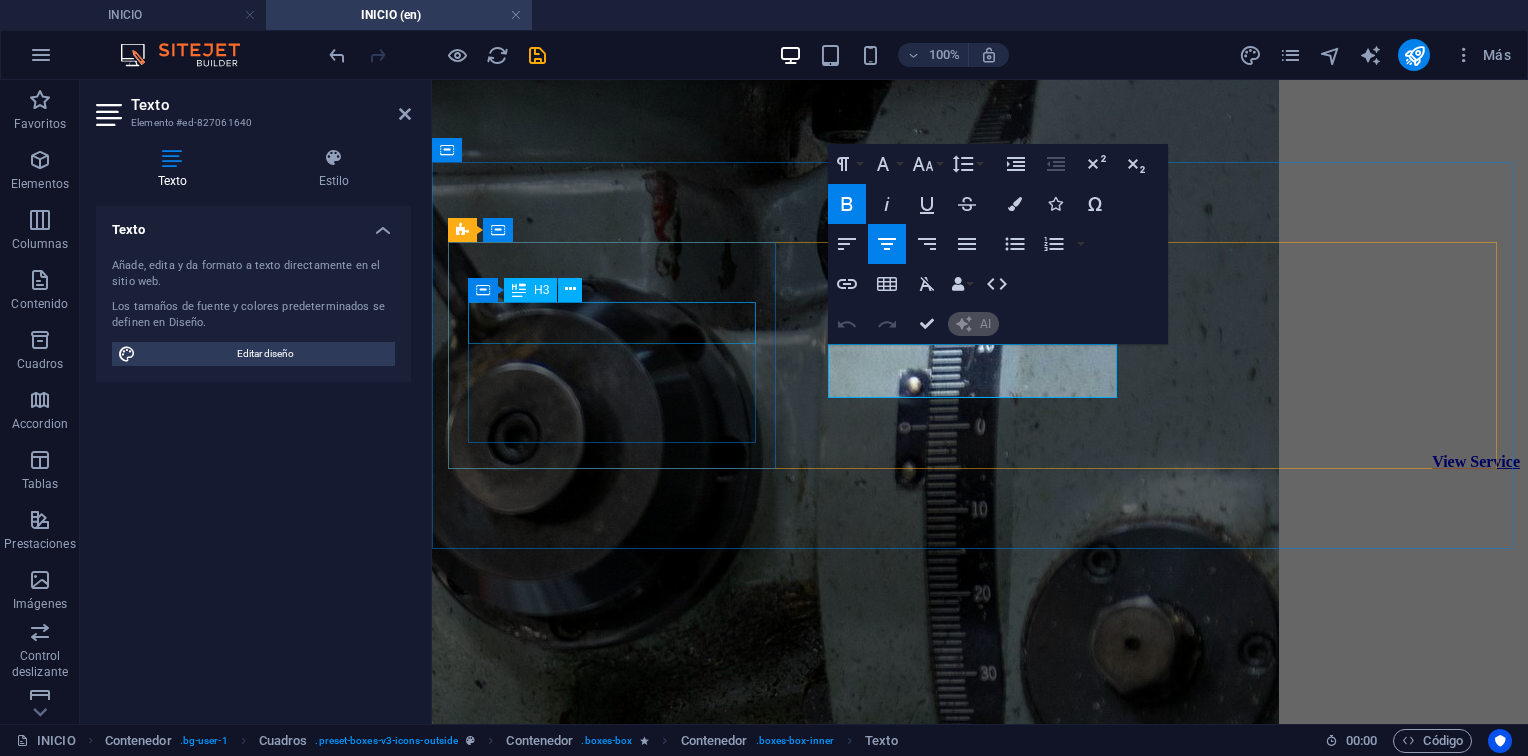 type 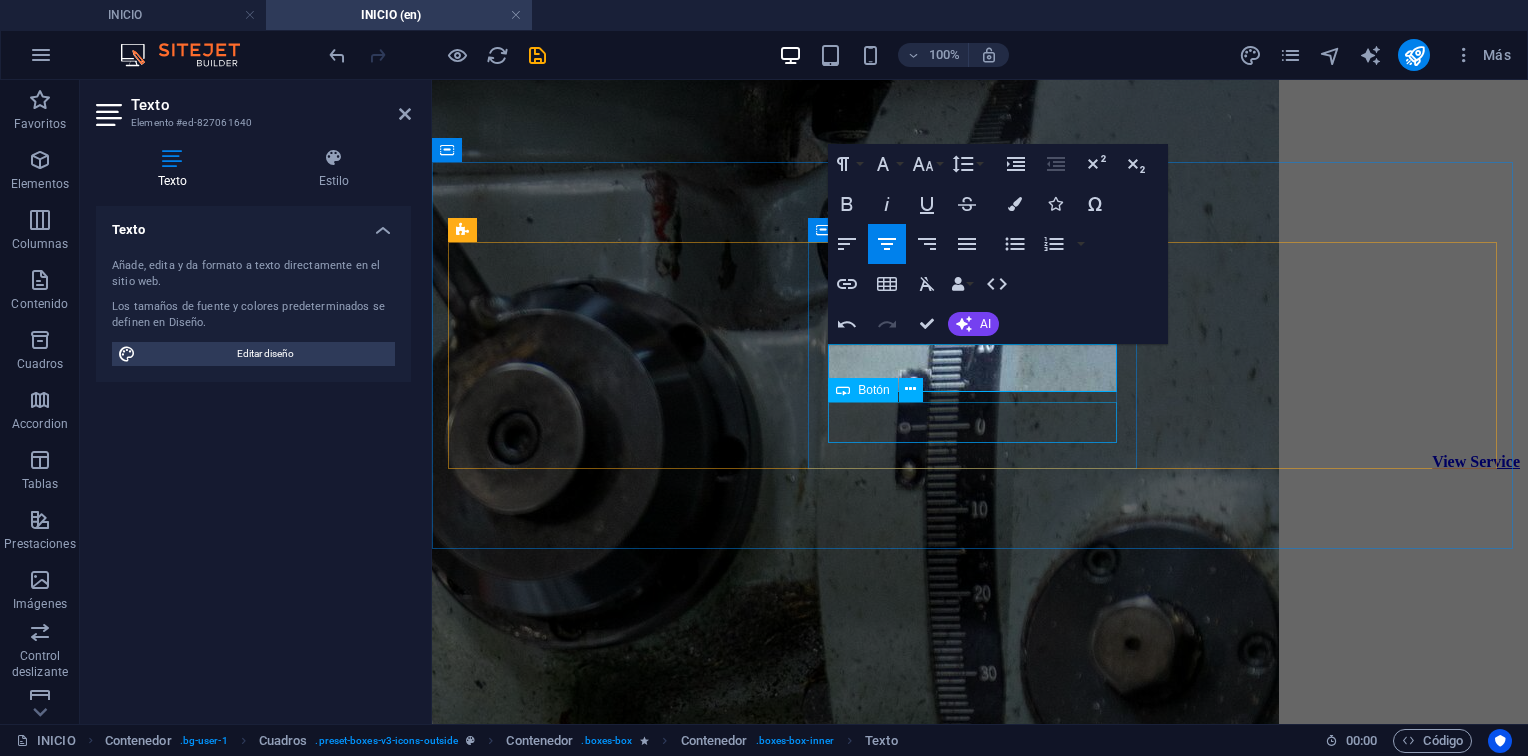 click on "Energético Predictive and corrective maintenance for equipment. Mas Info" at bounding box center [980, 2424] 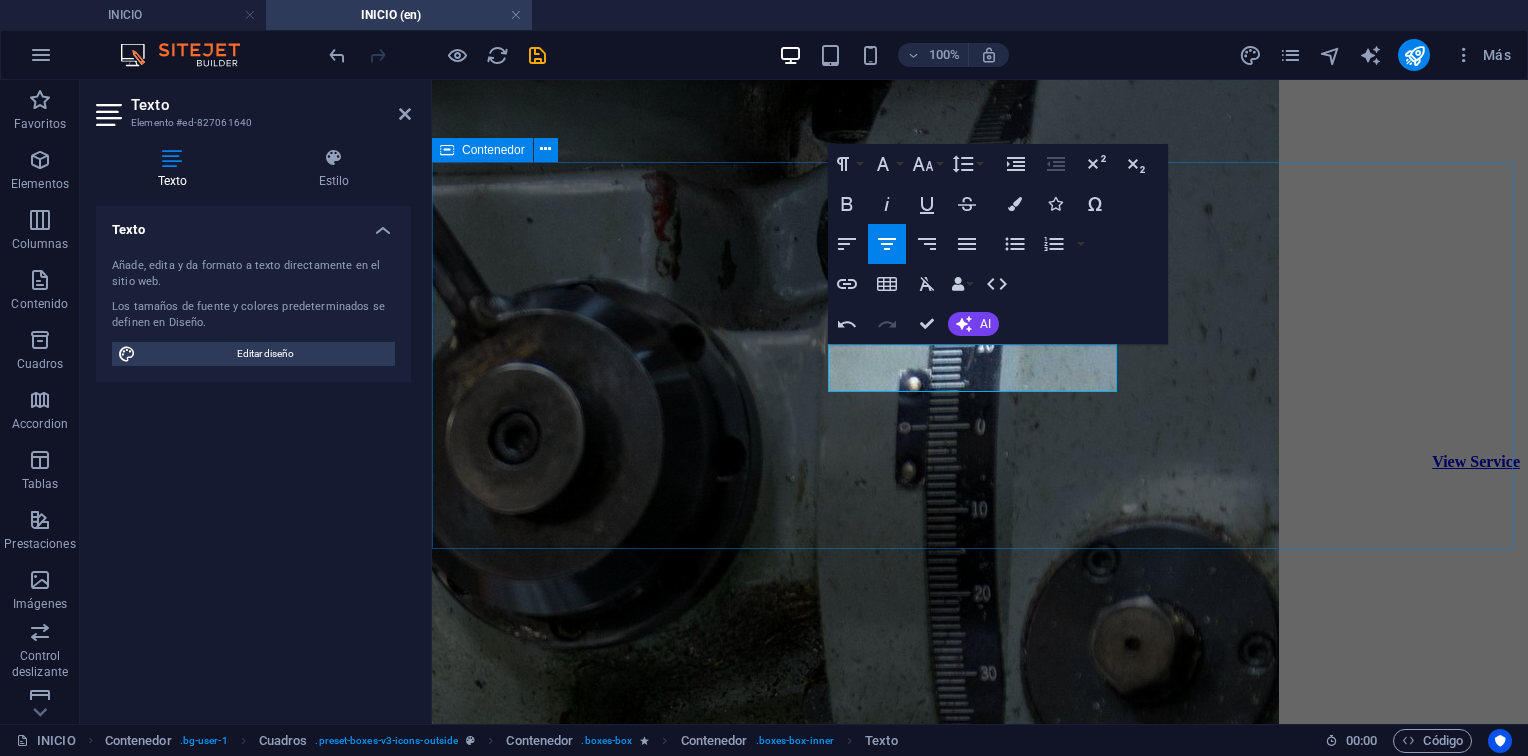 drag, startPoint x: 1067, startPoint y: 497, endPoint x: 1412, endPoint y: 494, distance: 345.01303 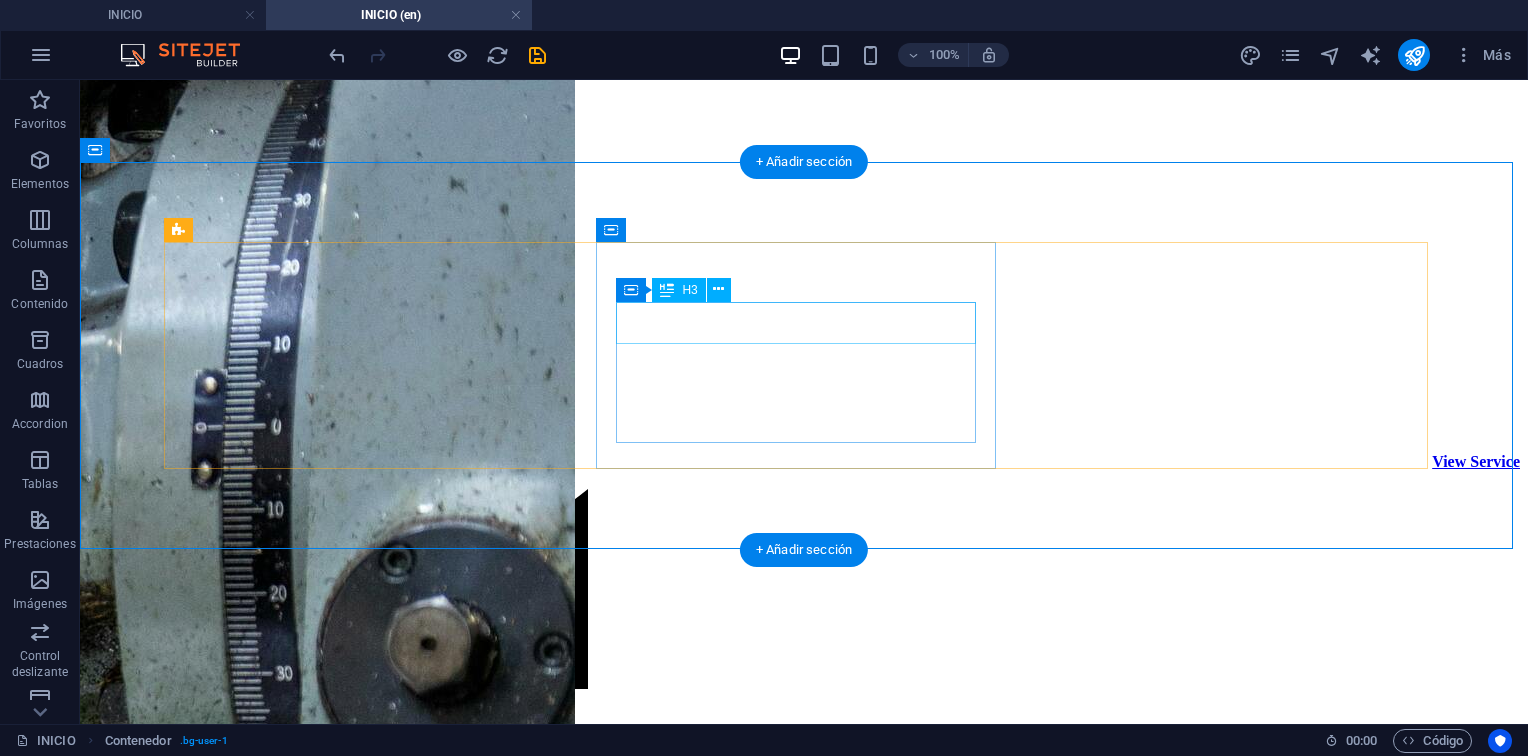 click on "Energético" at bounding box center (804, 3674) 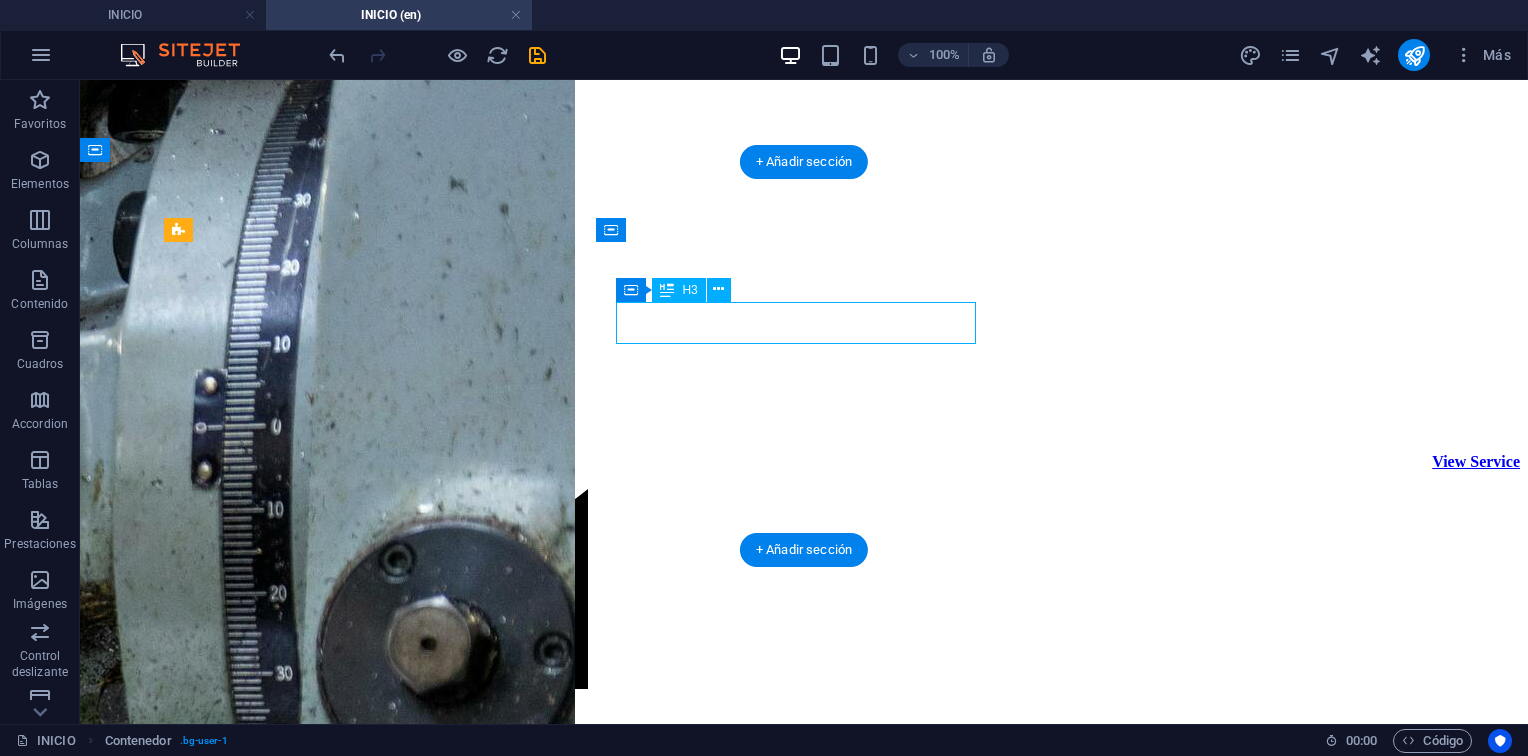 click on "Energético" at bounding box center [804, 3674] 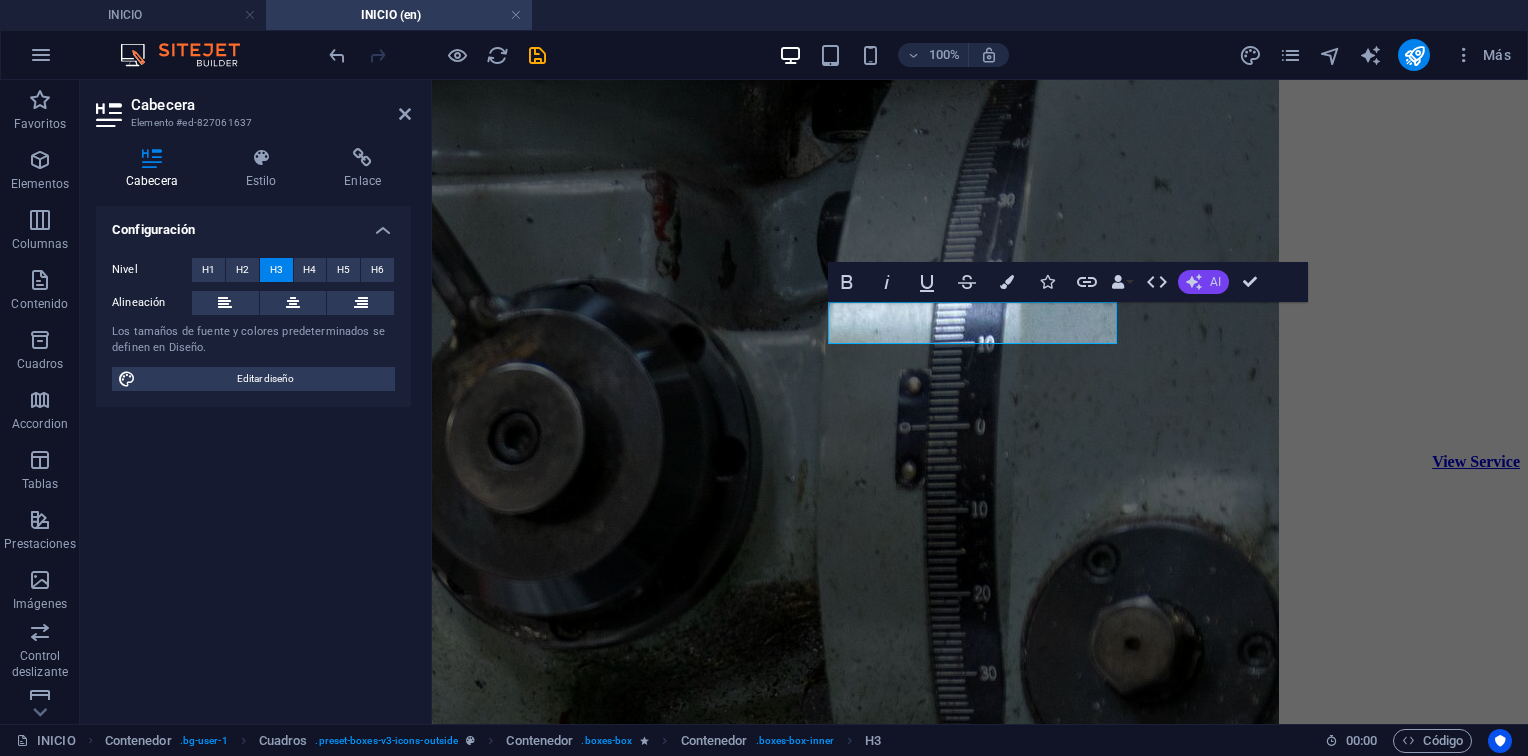 click on "AI" at bounding box center [1215, 282] 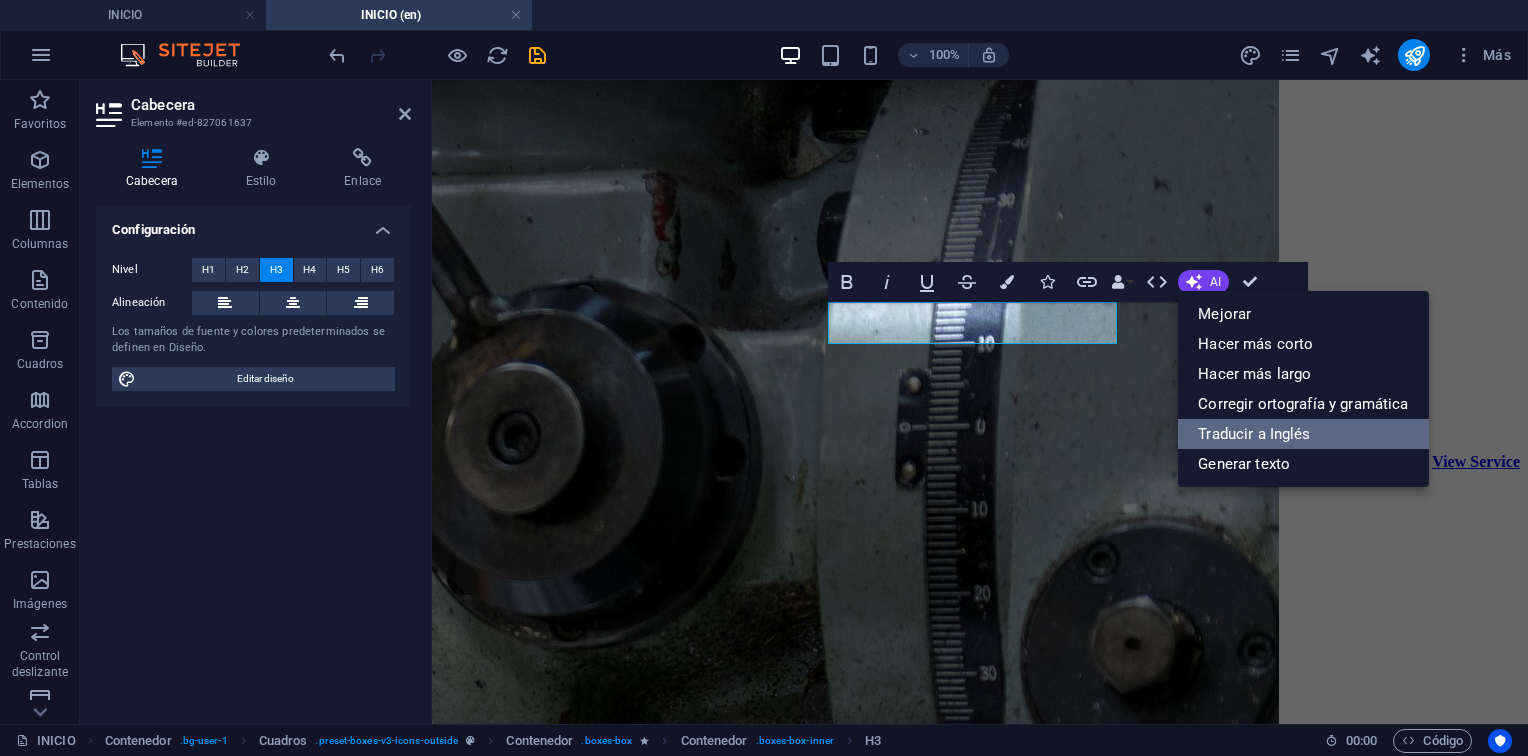 click on "Traducir a Inglés" at bounding box center (1303, 434) 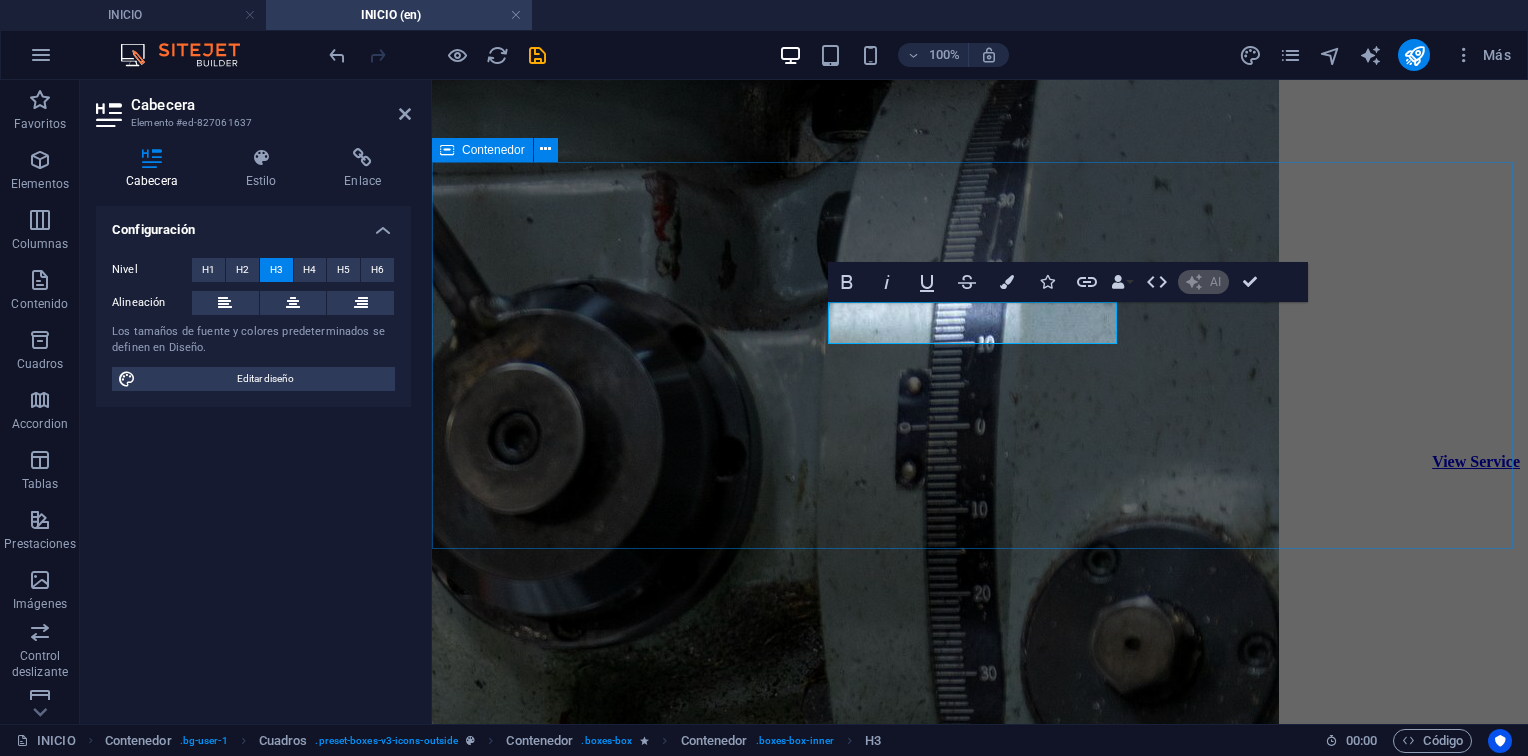 type 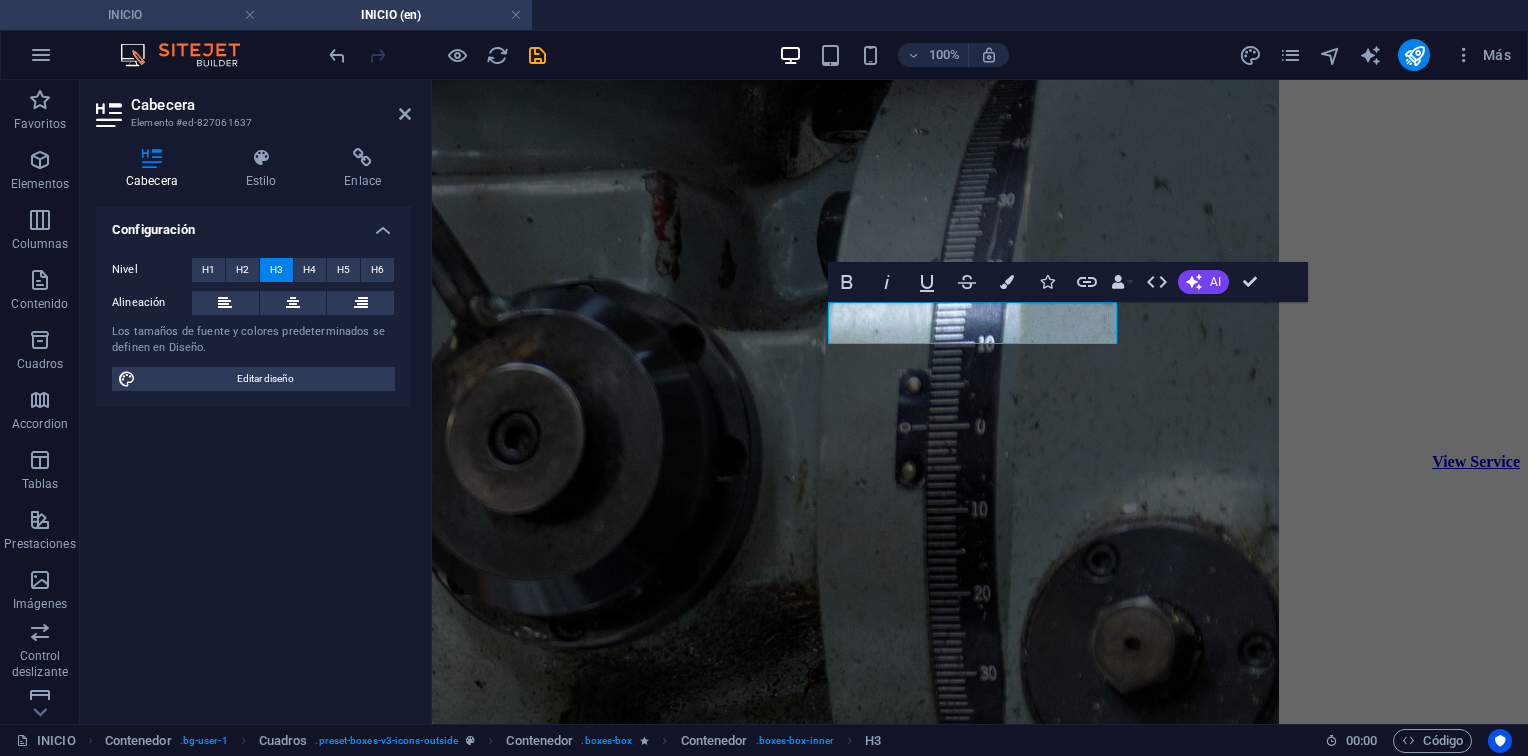 click on "INICIO" at bounding box center (133, 15) 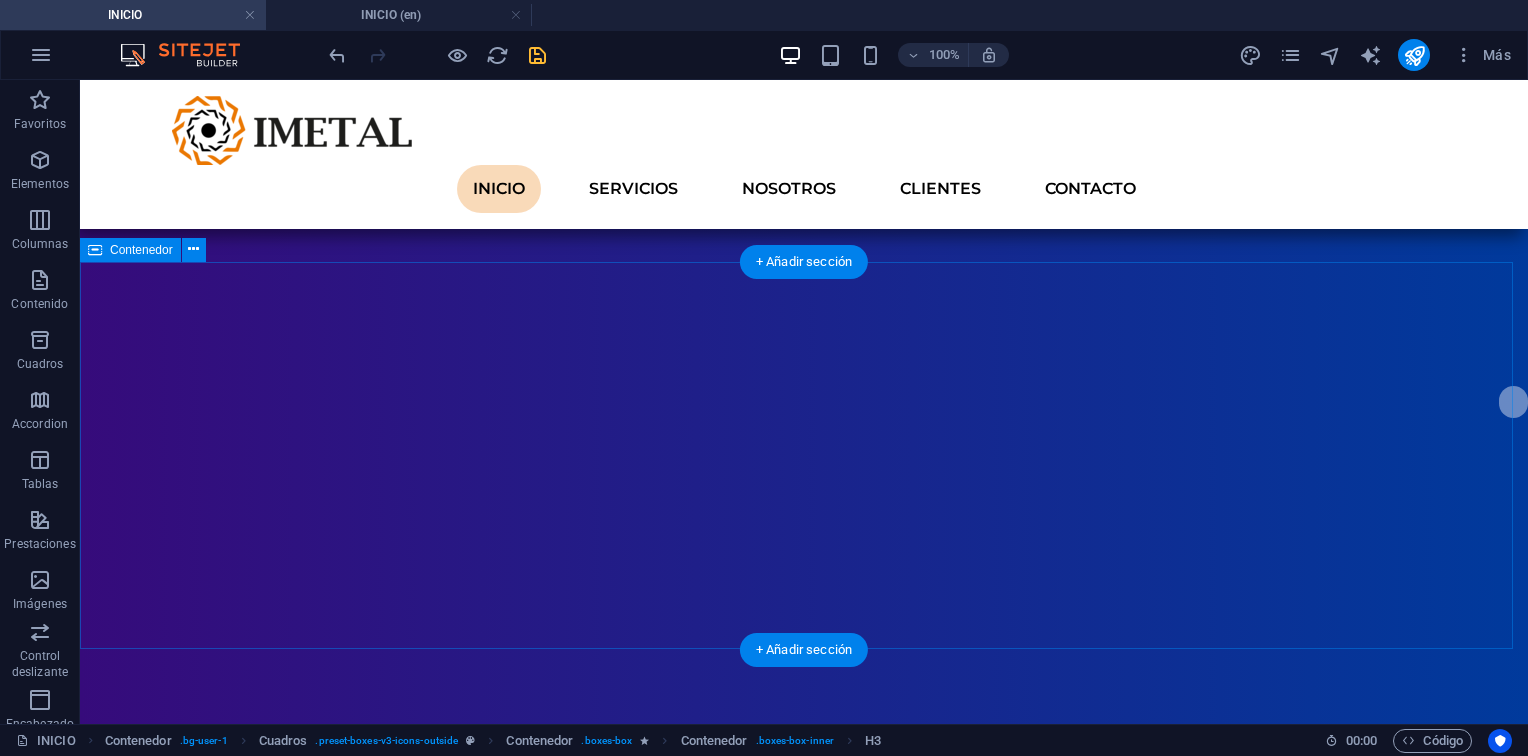 scroll, scrollTop: 500, scrollLeft: 0, axis: vertical 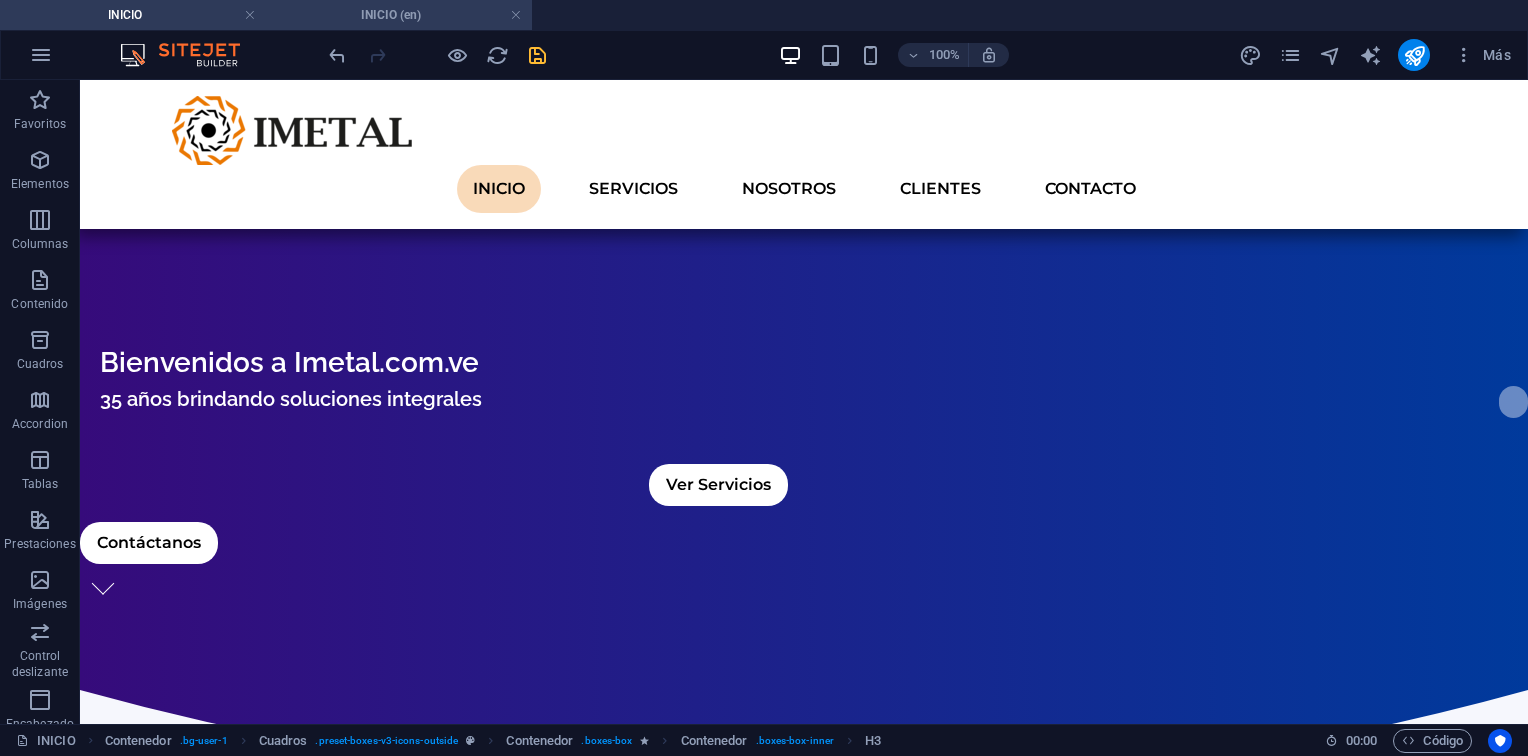 click on "INICIO (en)" at bounding box center [399, 15] 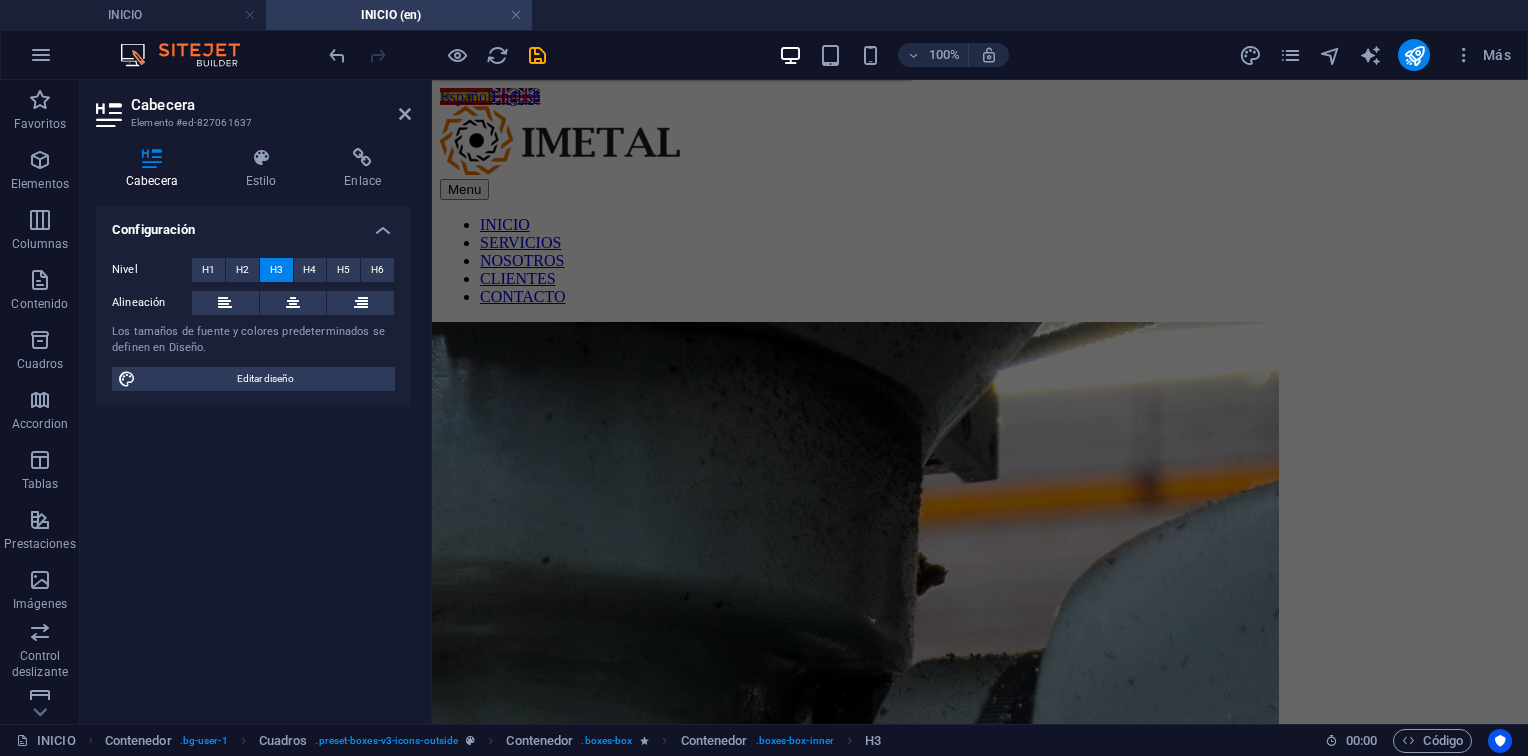 scroll, scrollTop: 0, scrollLeft: 0, axis: both 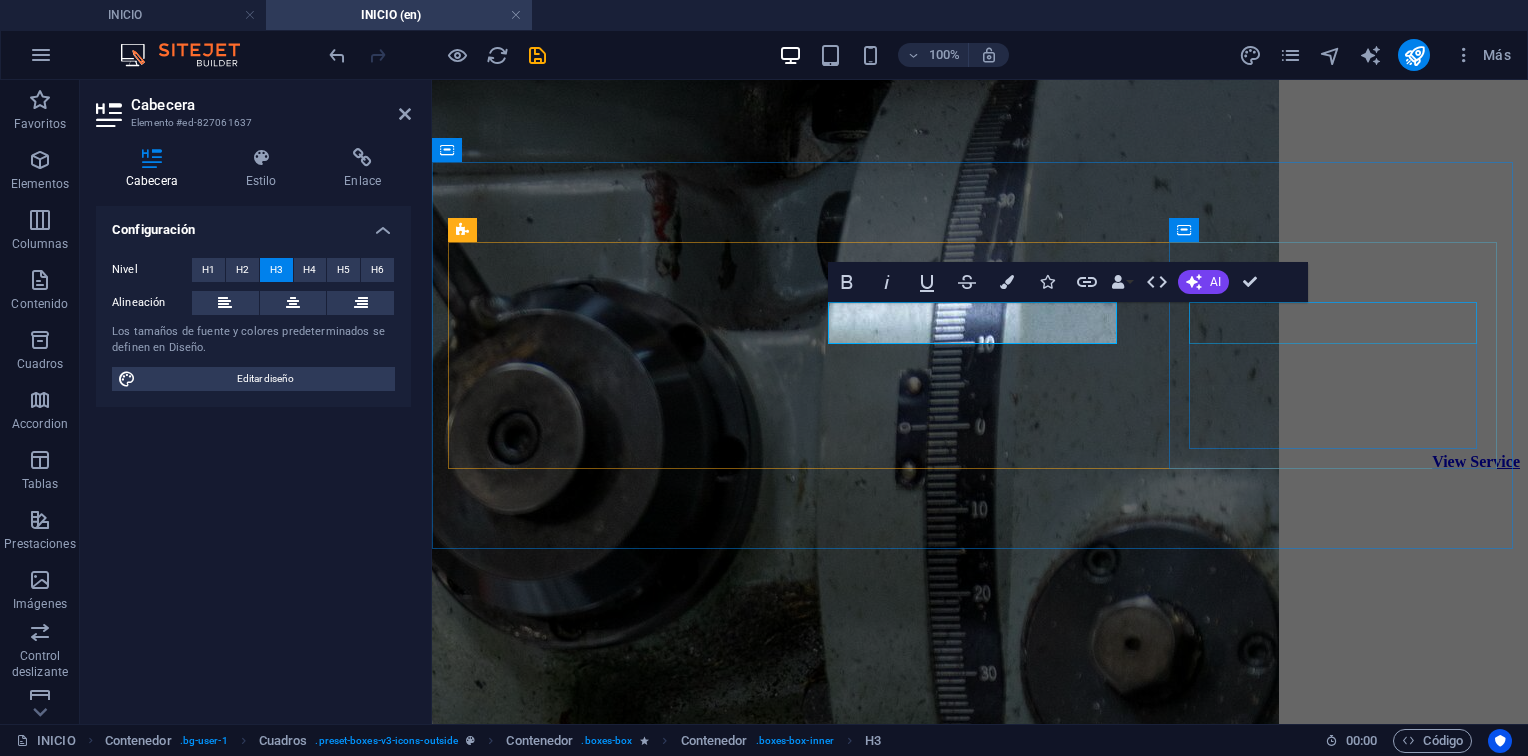 click on "Petróleo & Gas" at bounding box center [980, 4275] 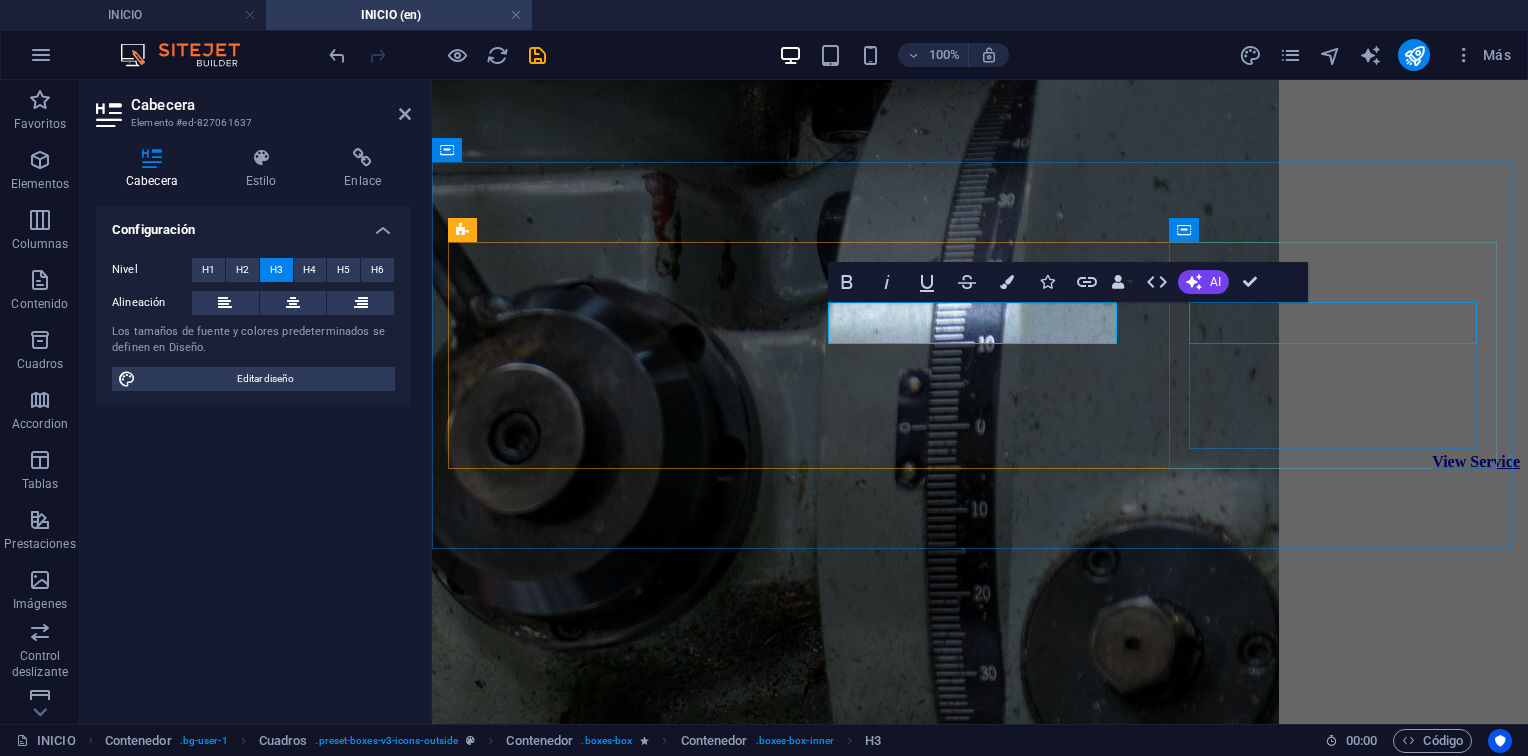 click on "Petróleo & Gas" at bounding box center [980, 4275] 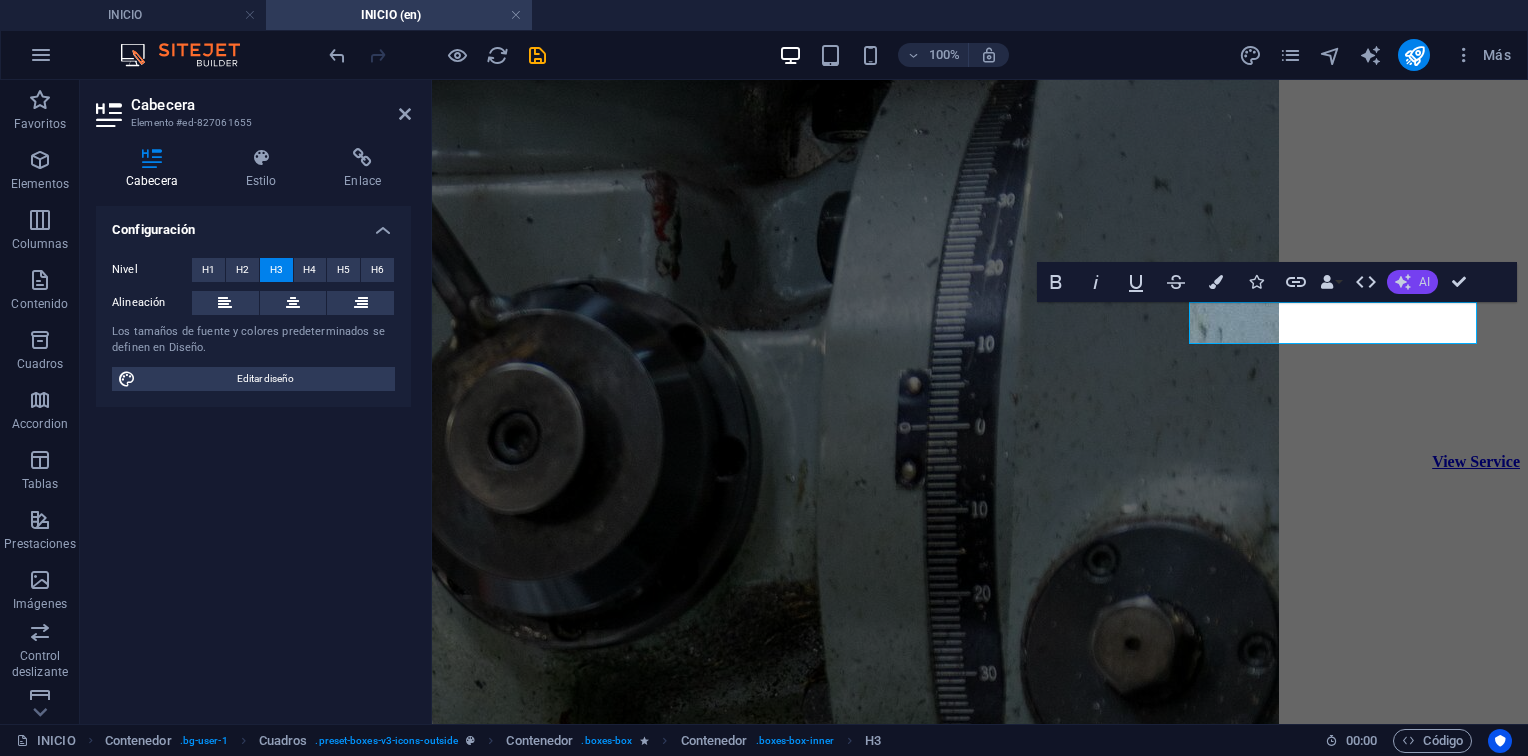 click on "AI" at bounding box center [1412, 282] 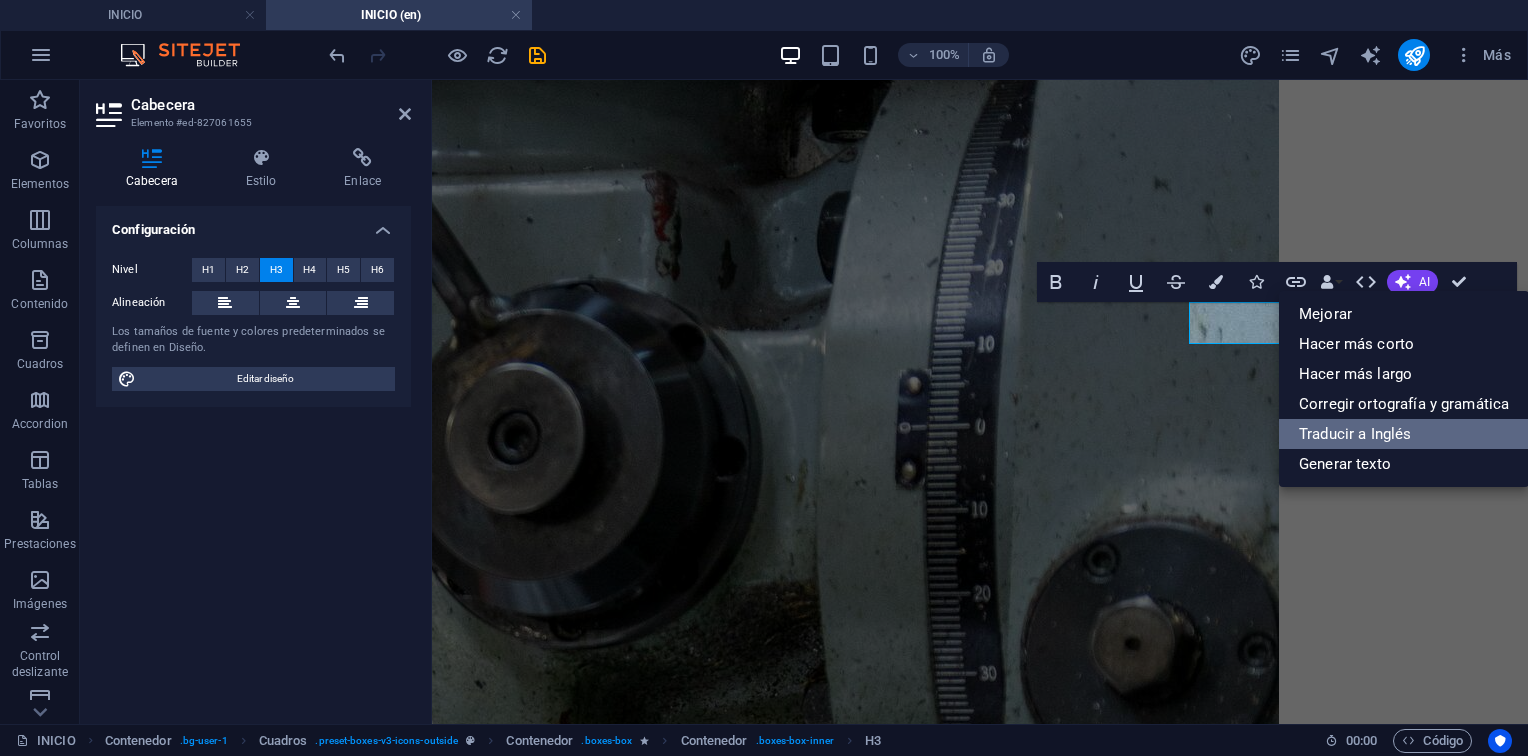 click on "Traducir a Inglés" at bounding box center (1404, 434) 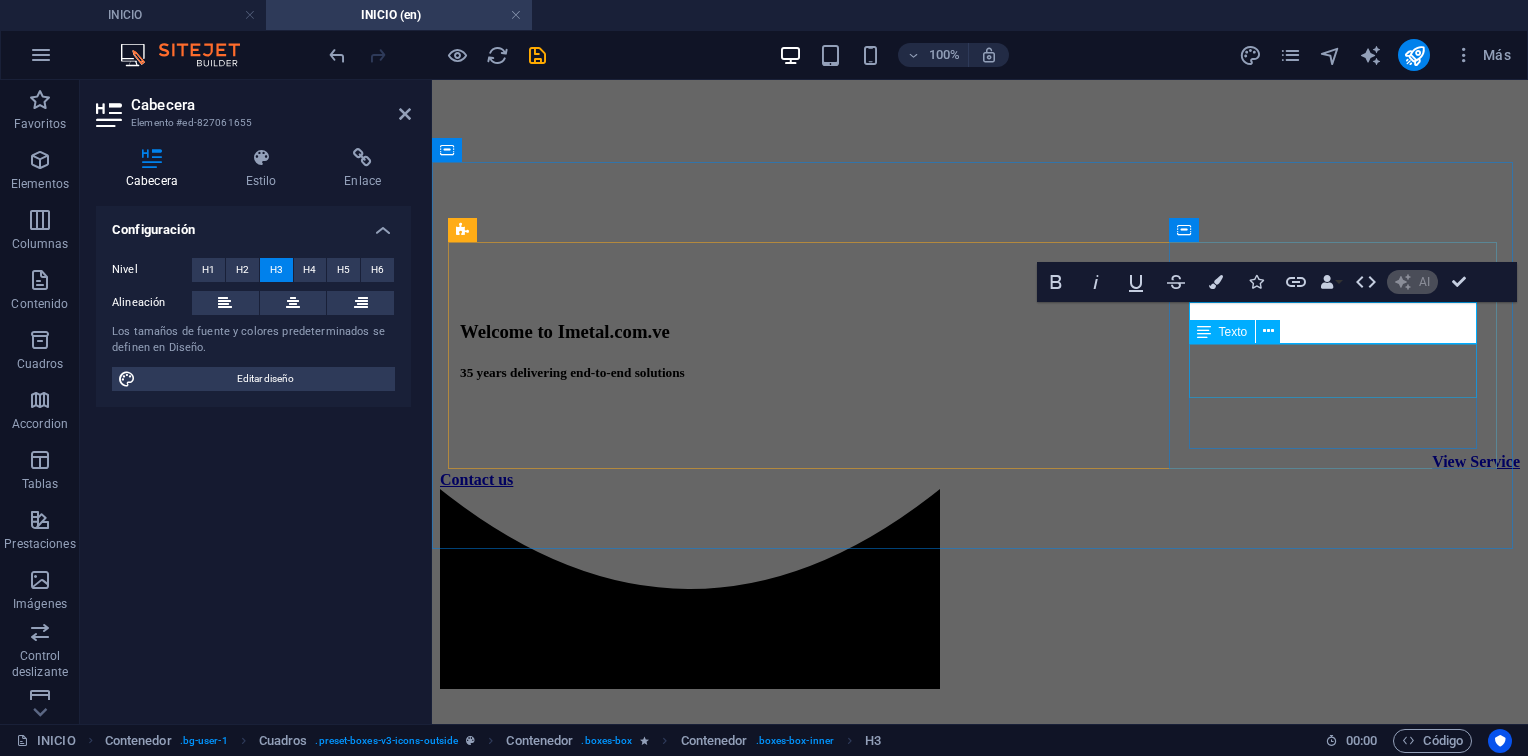 type 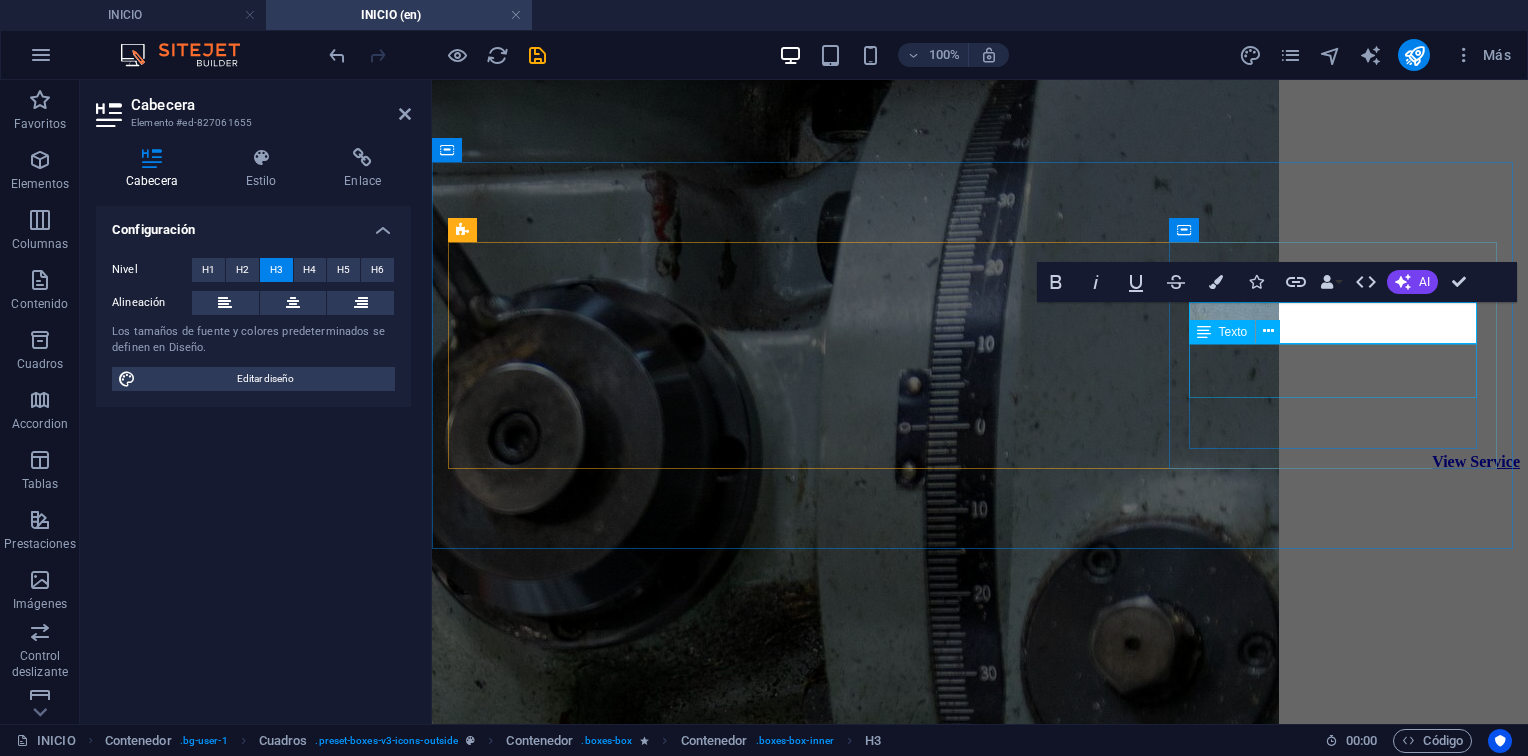 click on "Reconstrucción de bombas y compresores." at bounding box center (980, 4314) 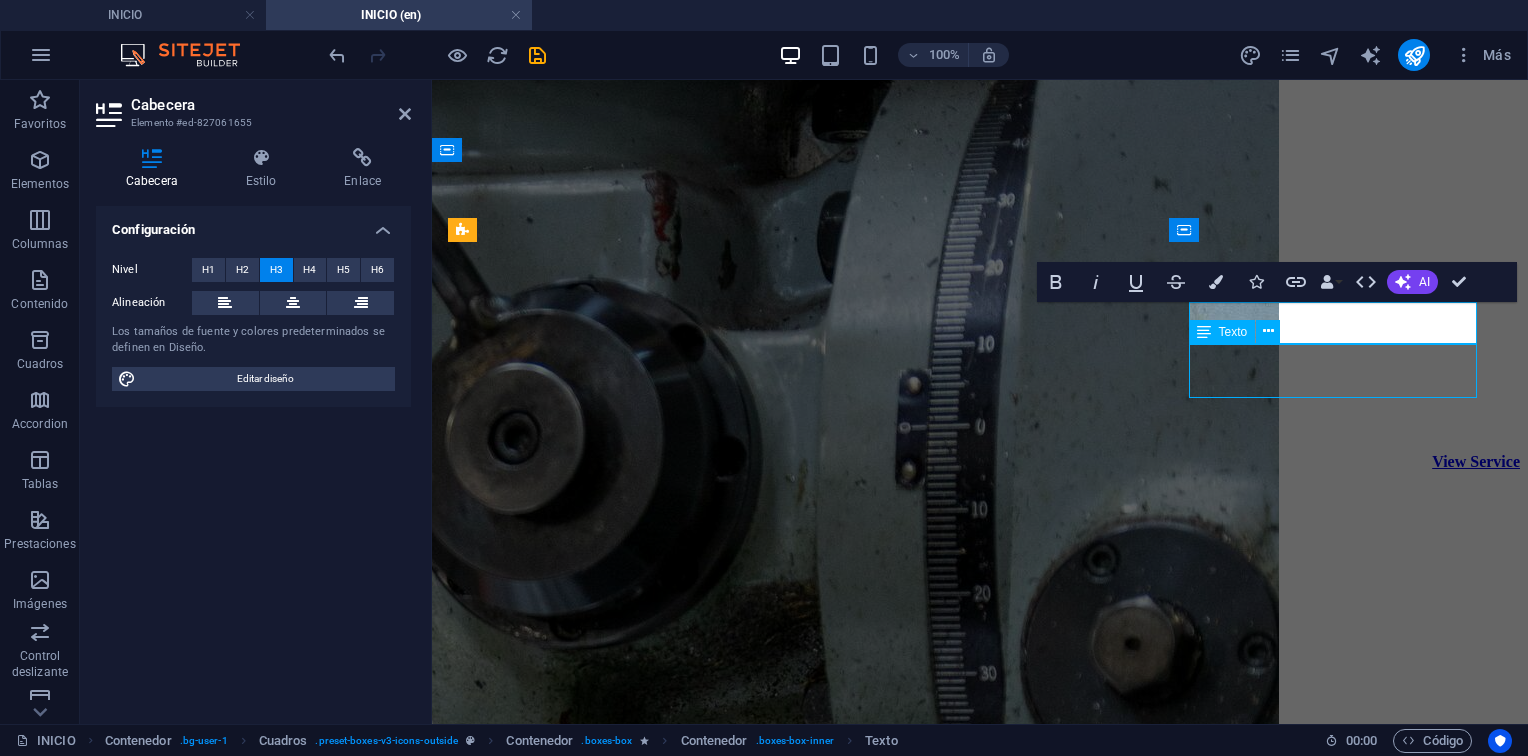 click on "Reconstrucción de bombas y compresores." at bounding box center [980, 4314] 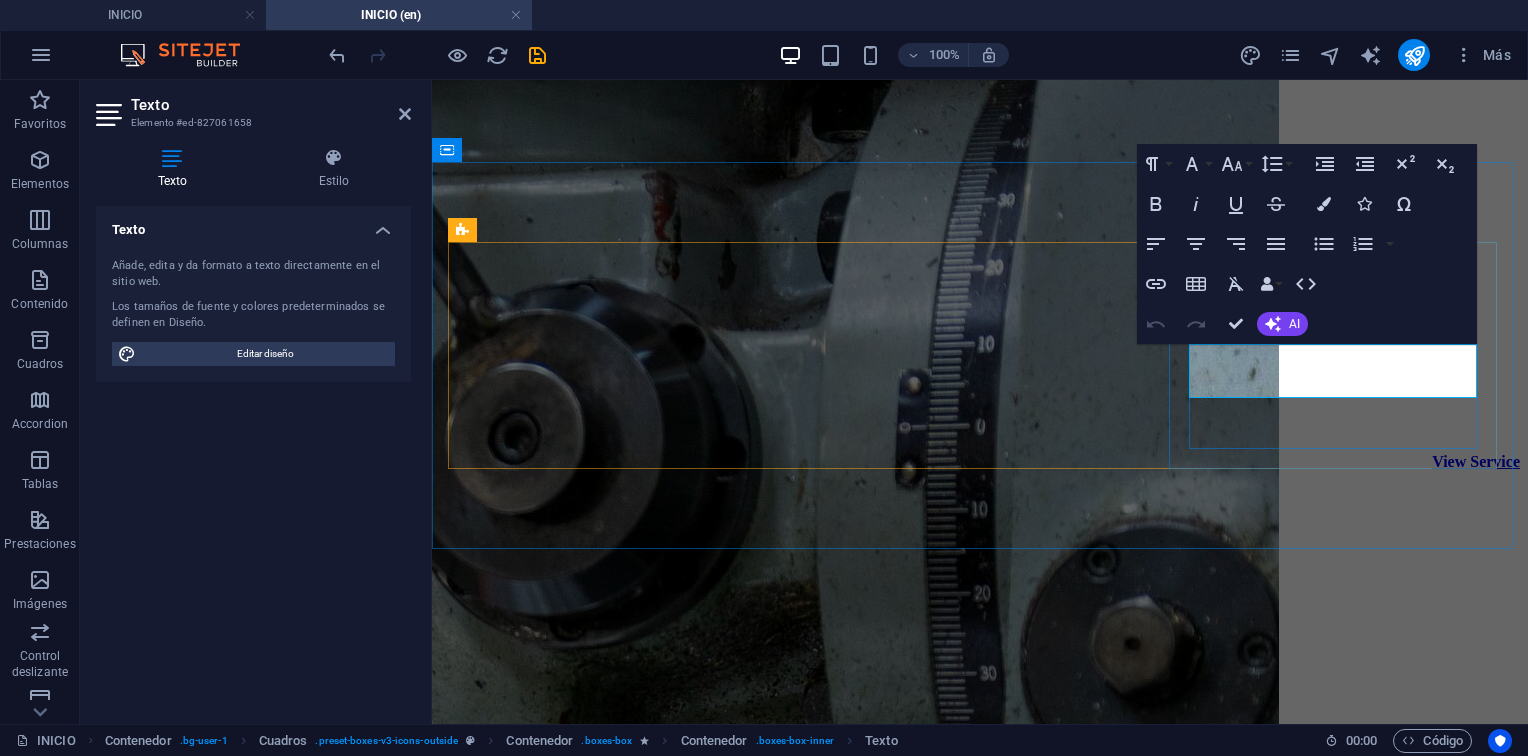 click on "Reconstrucción de bombas y compresores." at bounding box center [622, 4314] 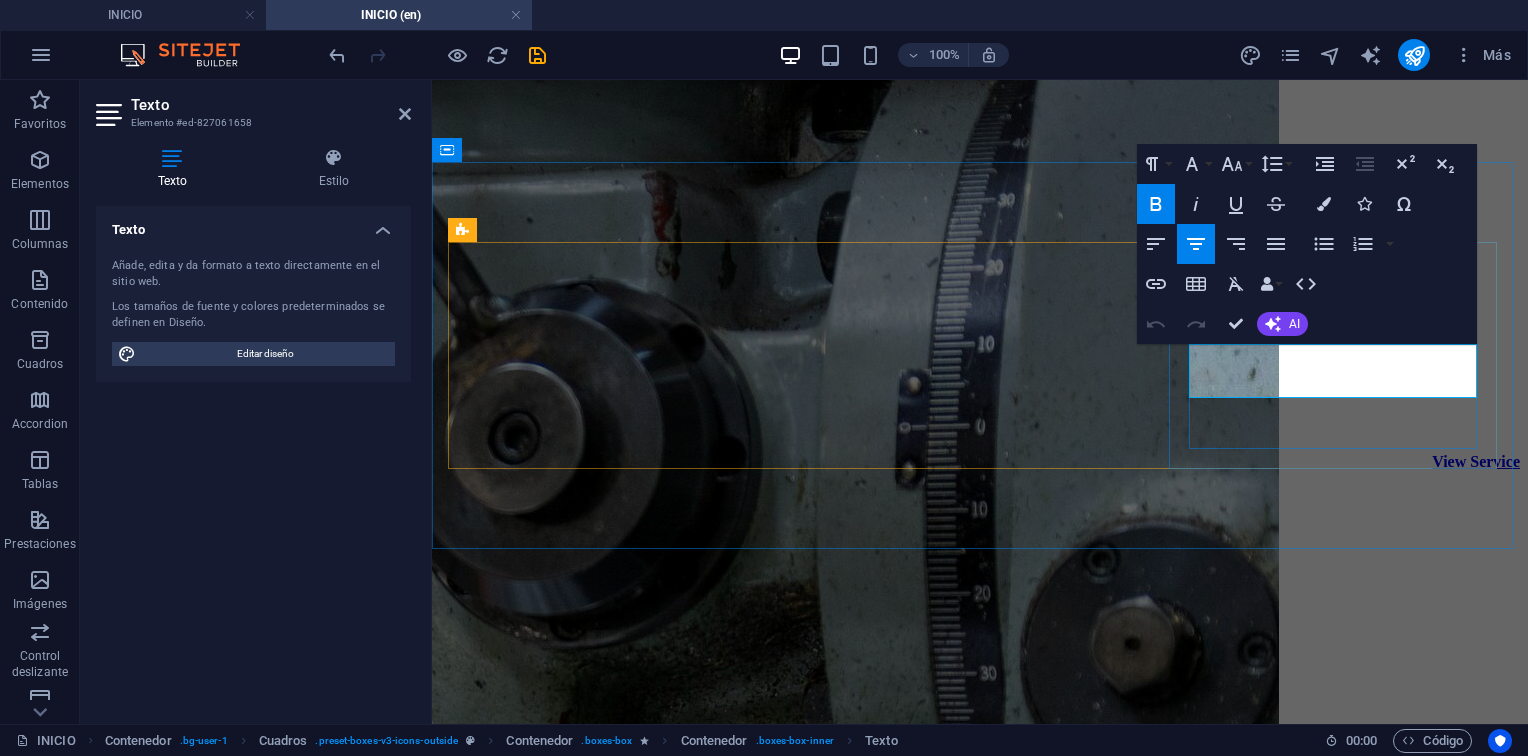 click on "Reconstrucción de bombas y compresores." at bounding box center [622, 4314] 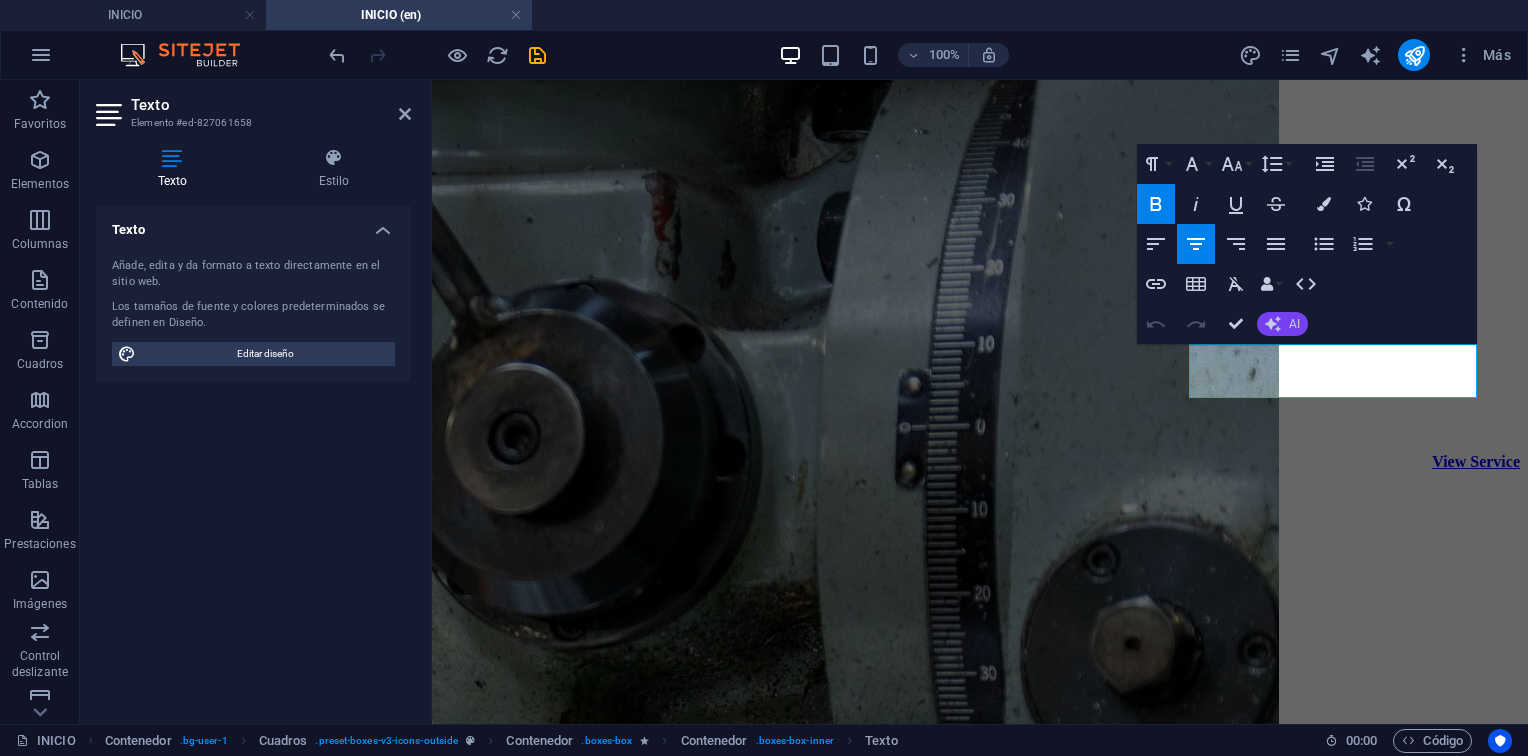 click on "AI" at bounding box center (1282, 324) 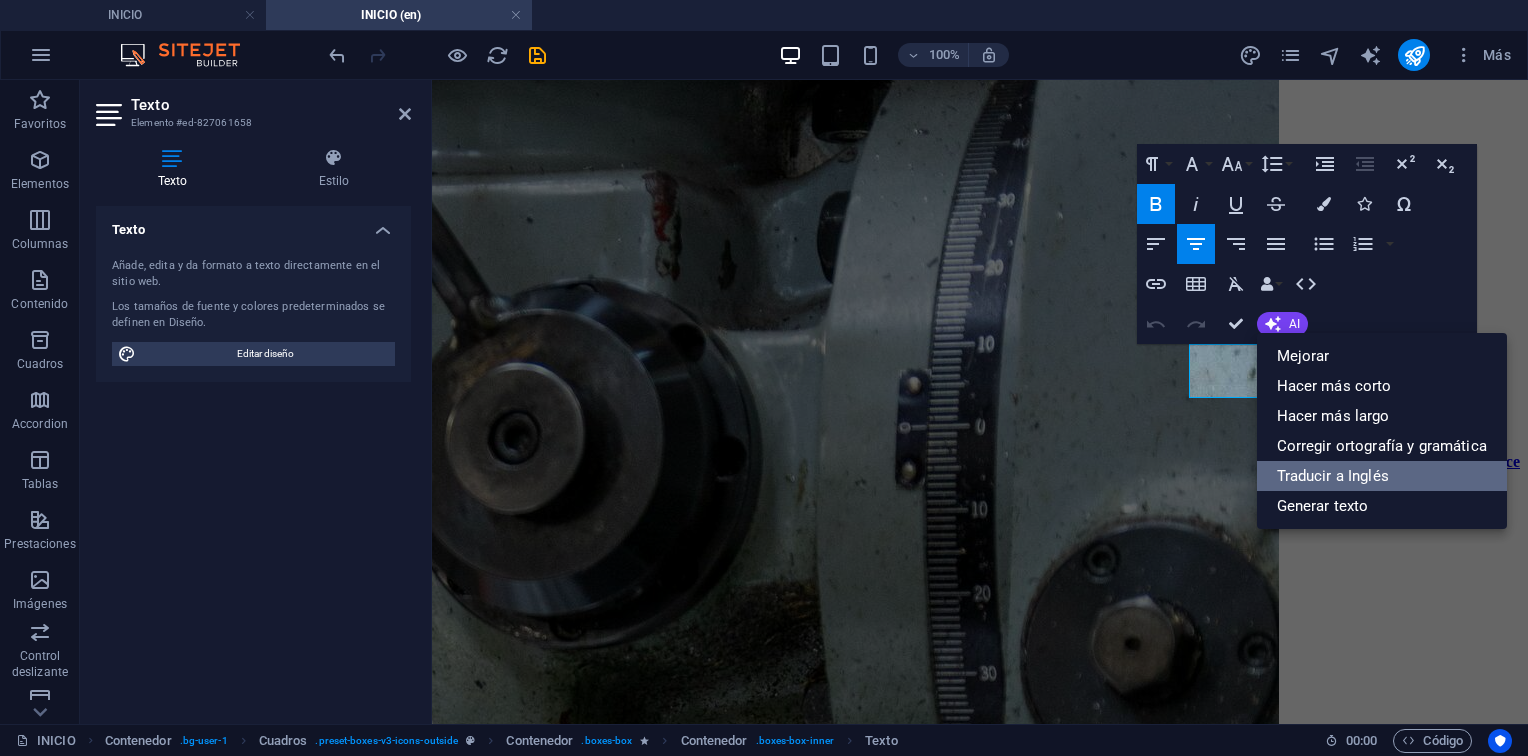 click on "Traducir a Inglés" at bounding box center (1382, 476) 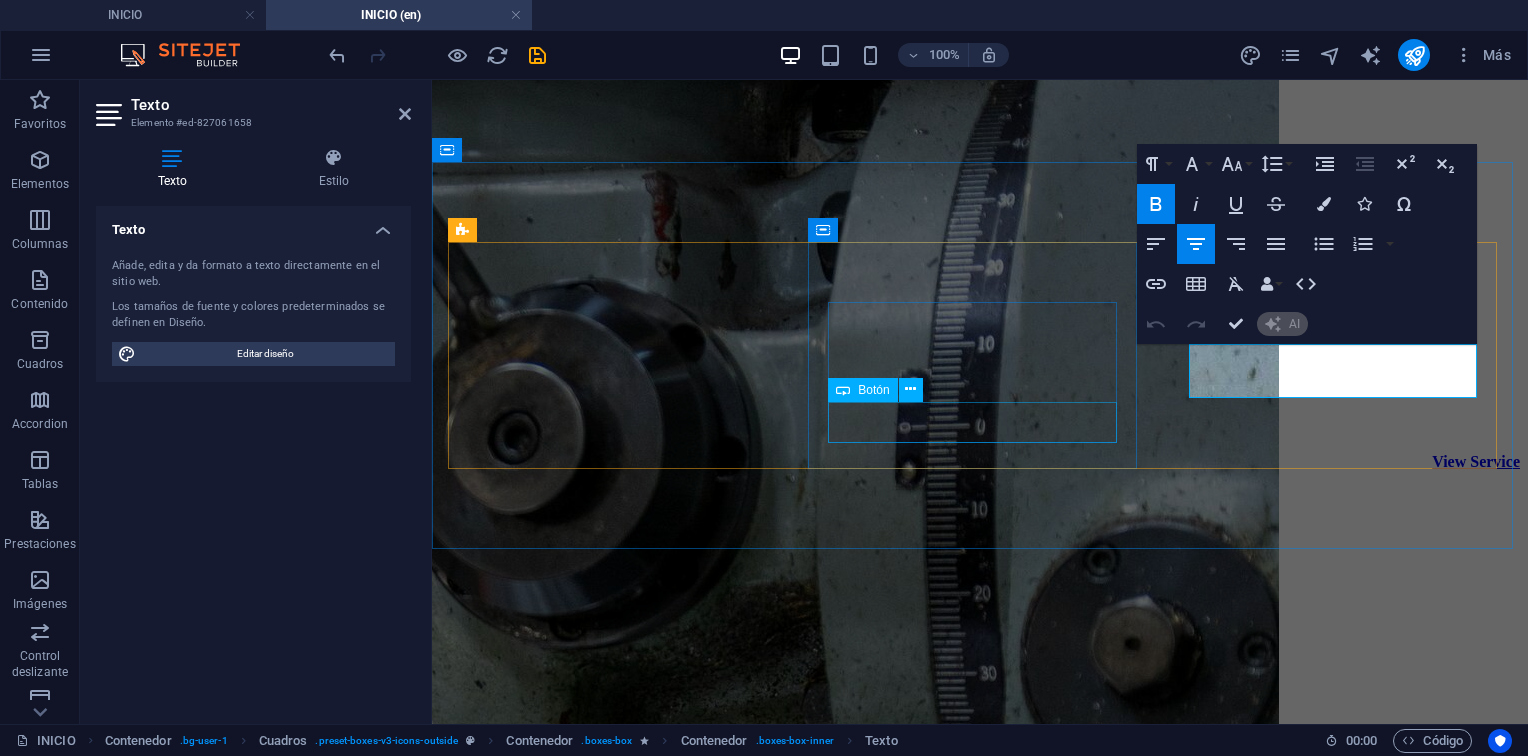 type 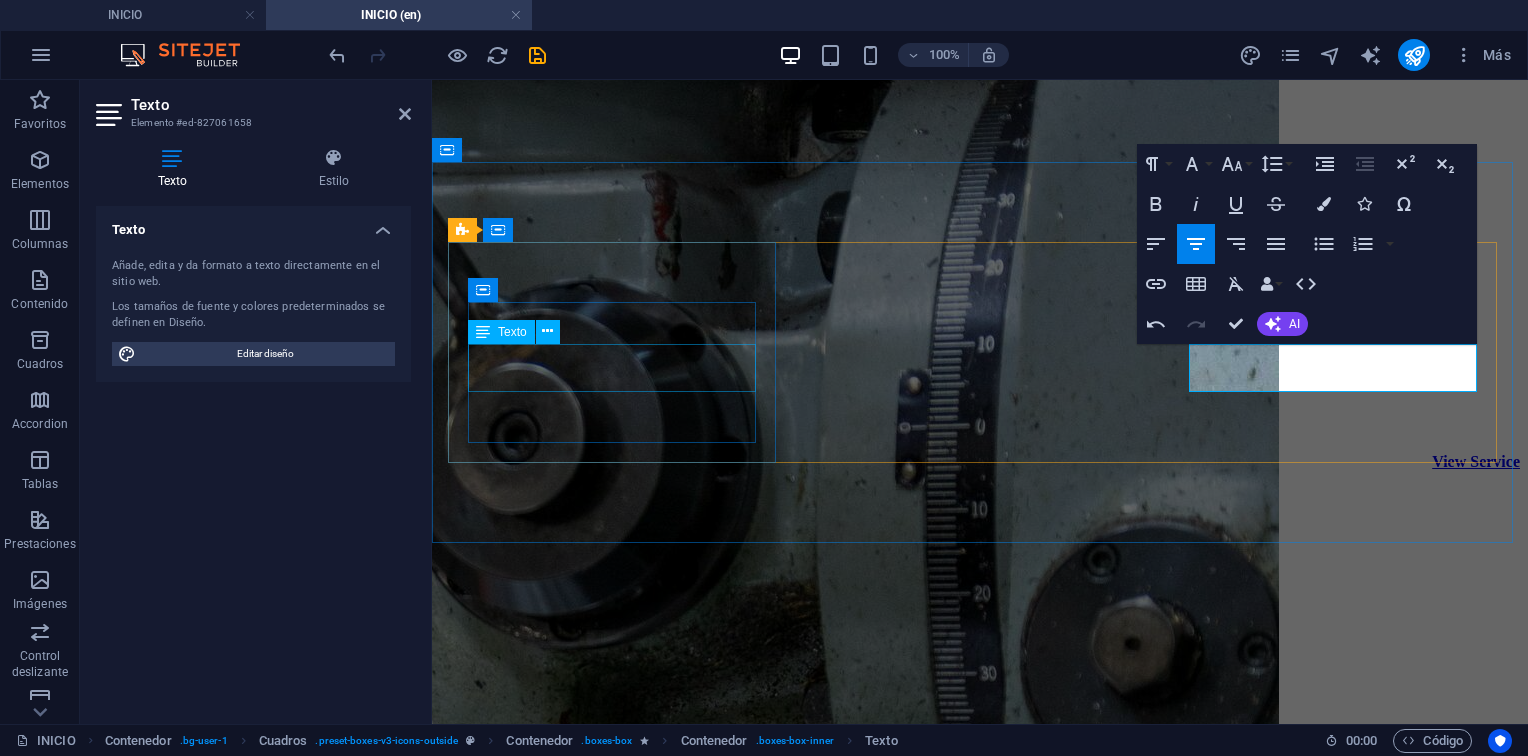 click on "Civil and mechanical constructions, pipelines, gas pipelines." at bounding box center (980, 1710) 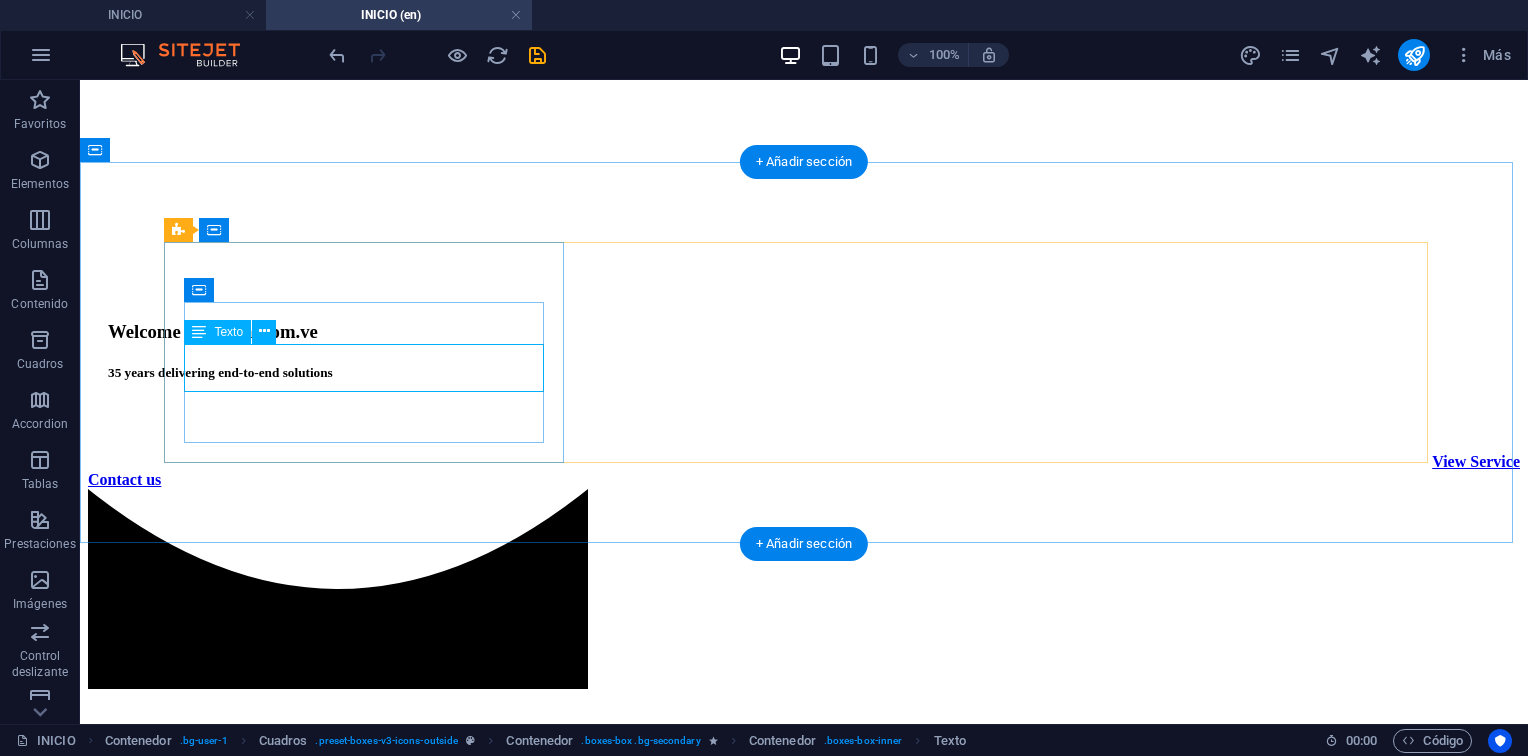 click on "Civil and mechanical constructions, pipelines, gas pipelines." at bounding box center [804, 2023] 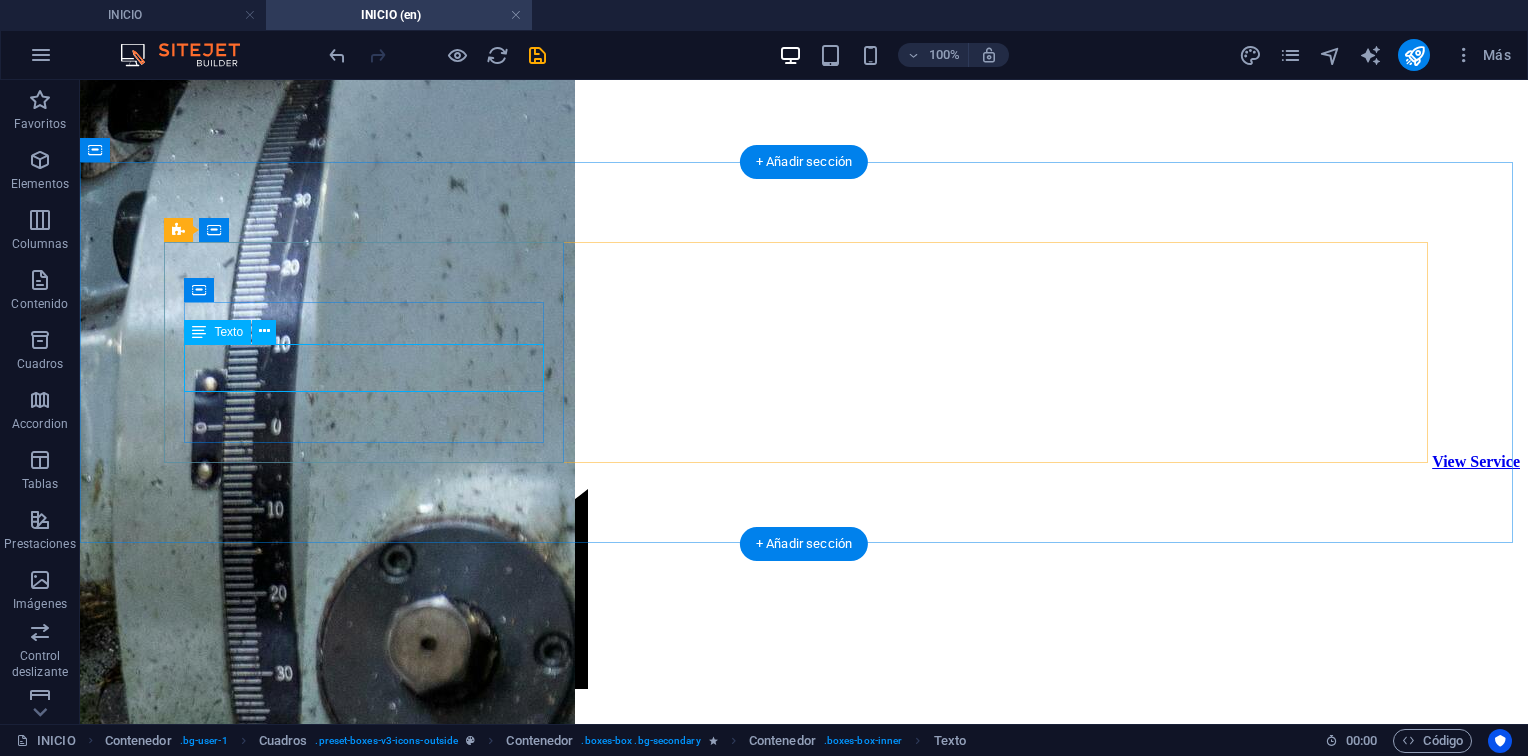 click on "Civil and mechanical constructions, pipelines, gas pipelines." at bounding box center (804, 2023) 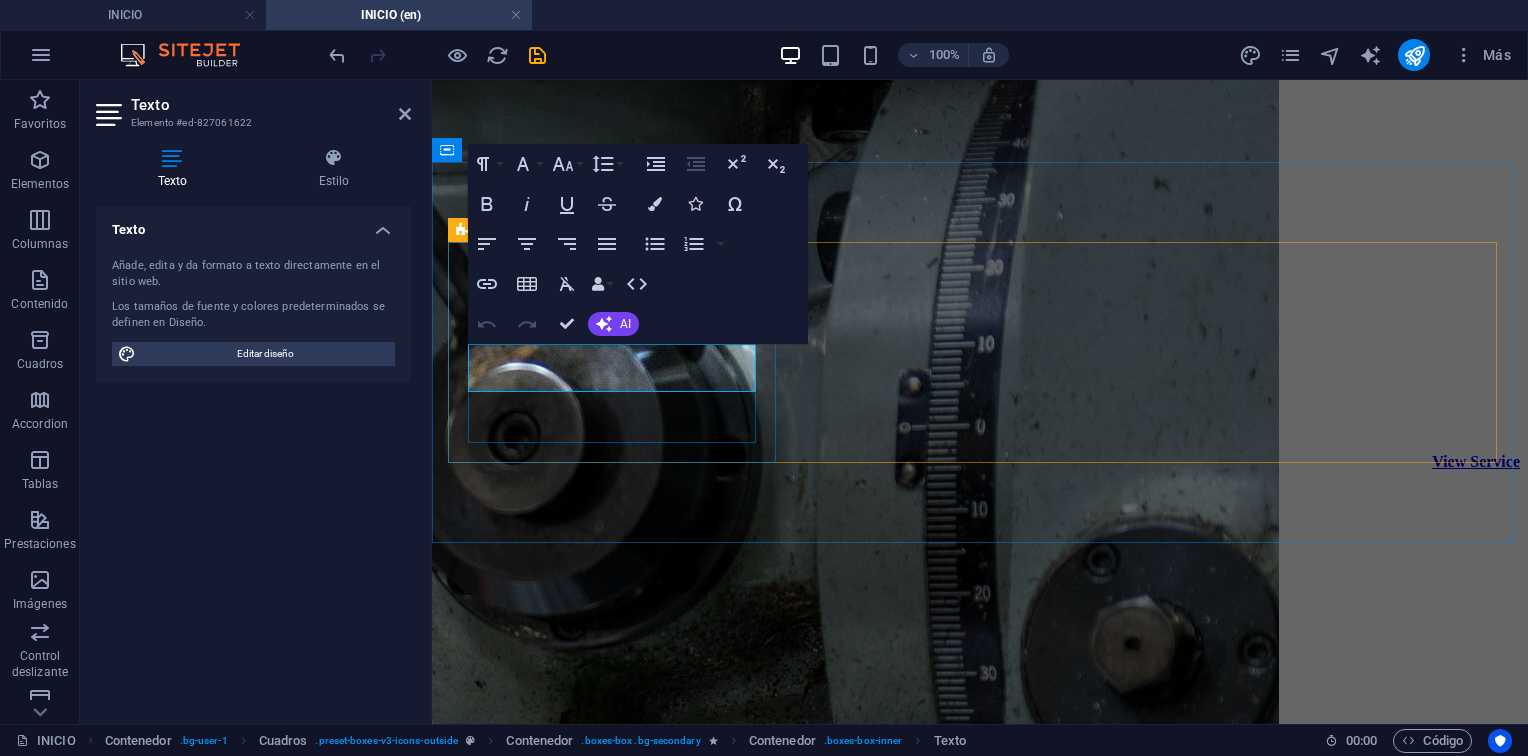 click on "Civil and mechanical constructions, pipelines, gas pipelines." at bounding box center (980, 1710) 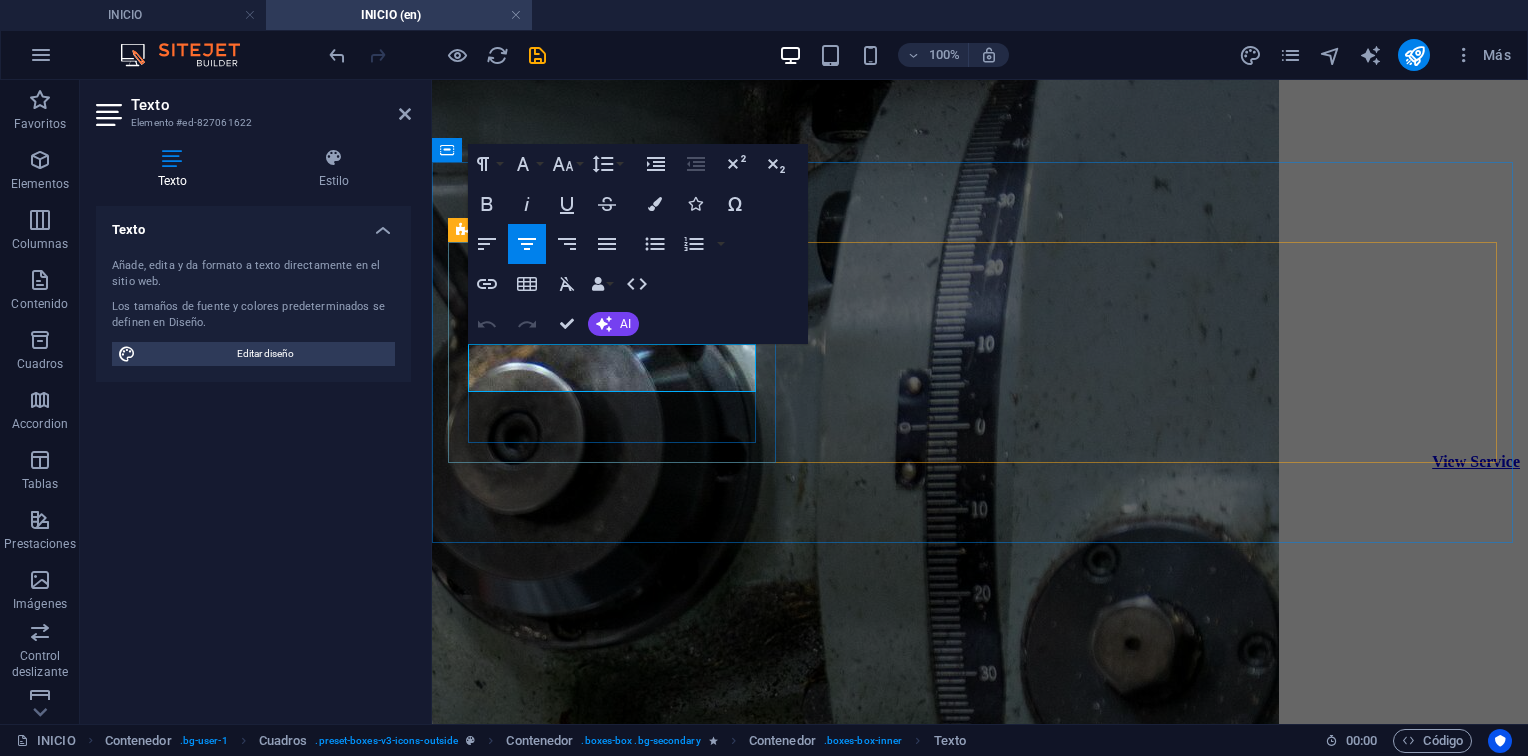 click on "Civil and mechanical constructions, pipelines, gas pipelines." at bounding box center (980, 1710) 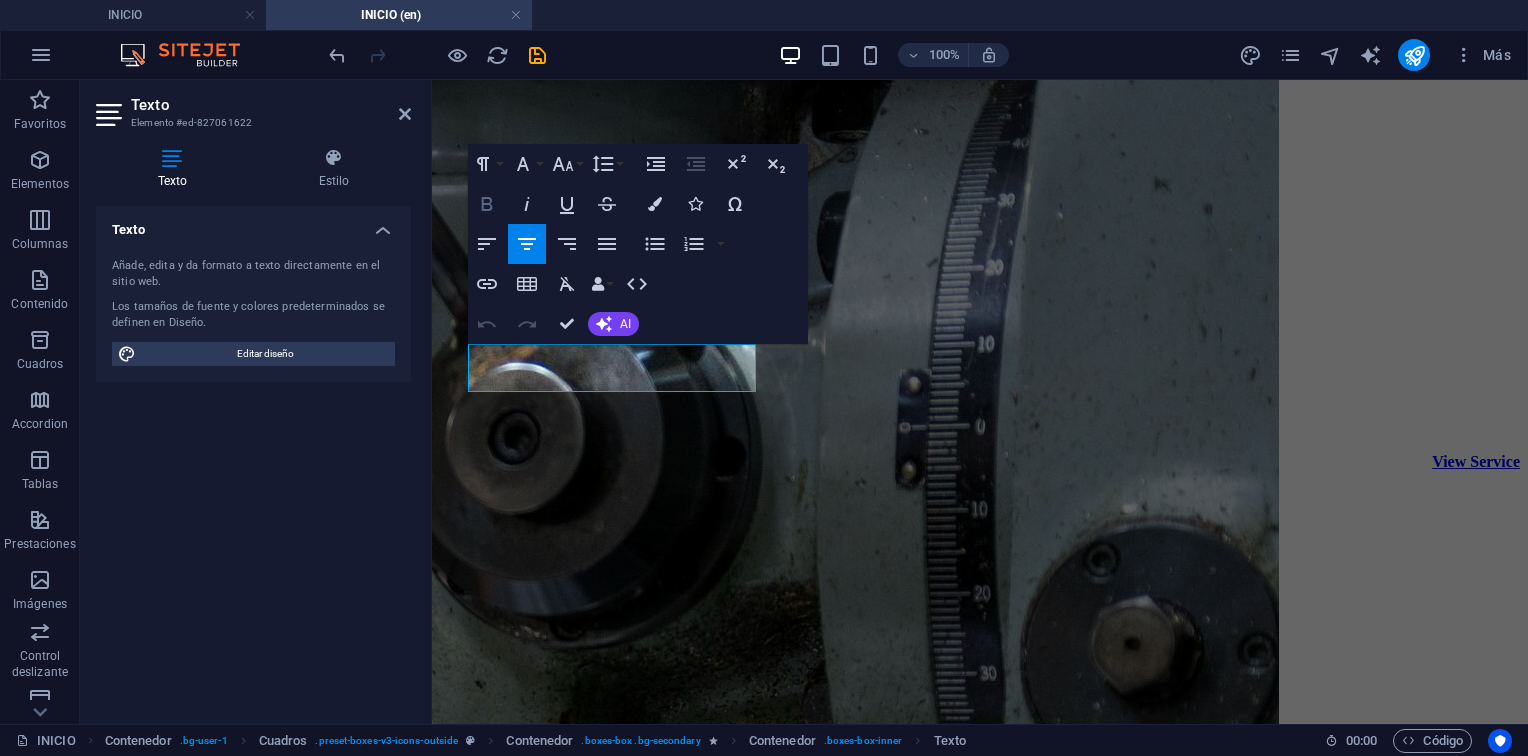 click on "Bold" at bounding box center [487, 204] 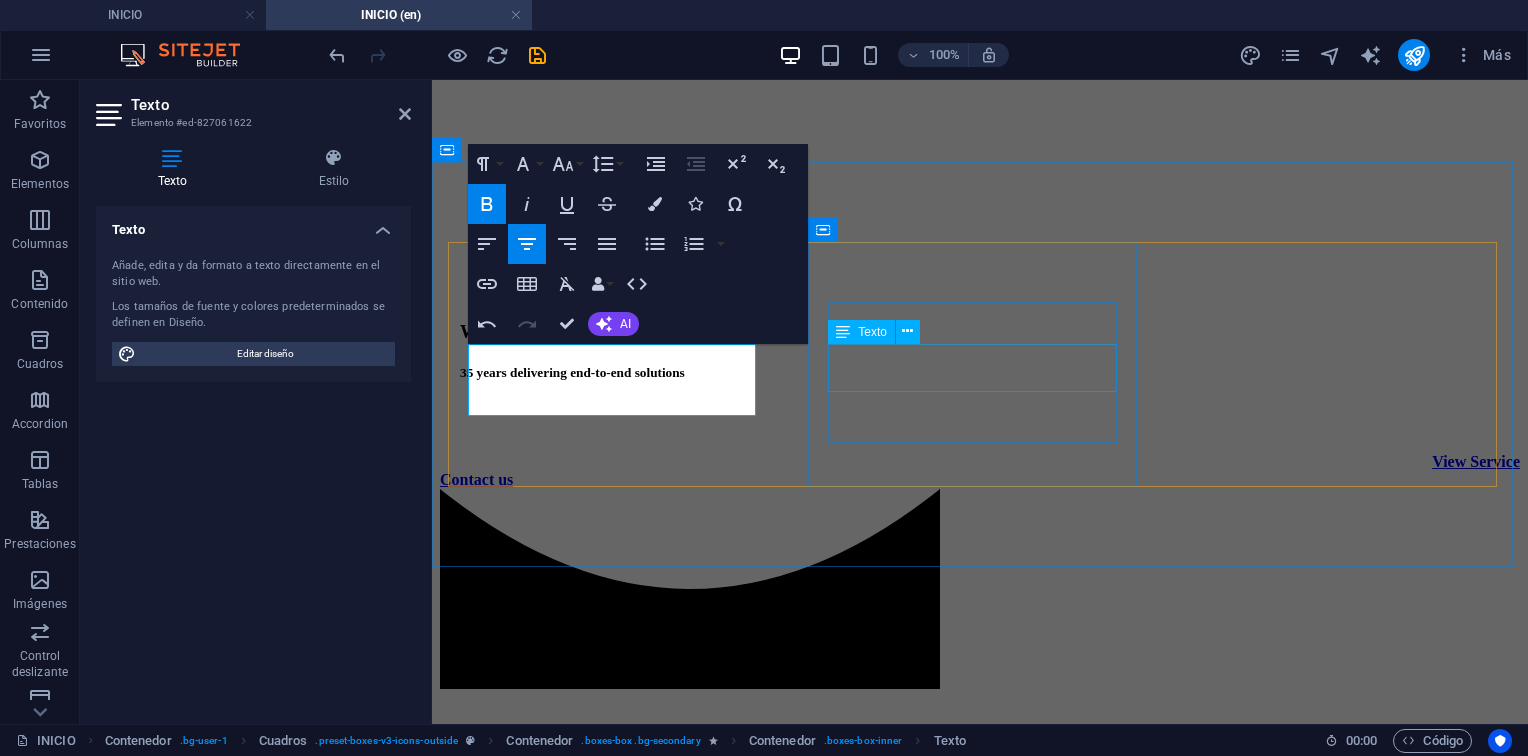 click on "Predictive and corrective maintenance for equipment." at bounding box center [980, 3012] 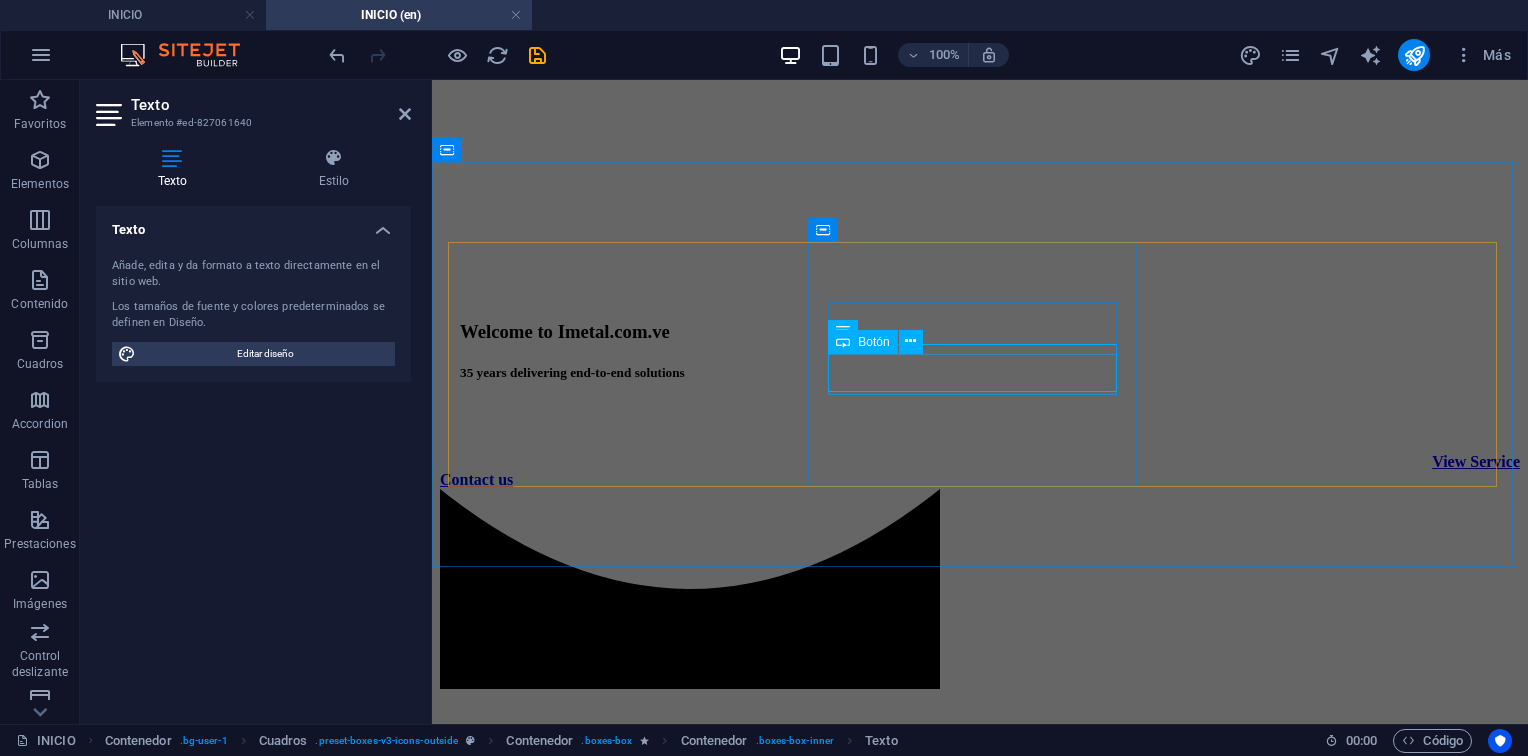 click on "Mas Info" at bounding box center [980, 3046] 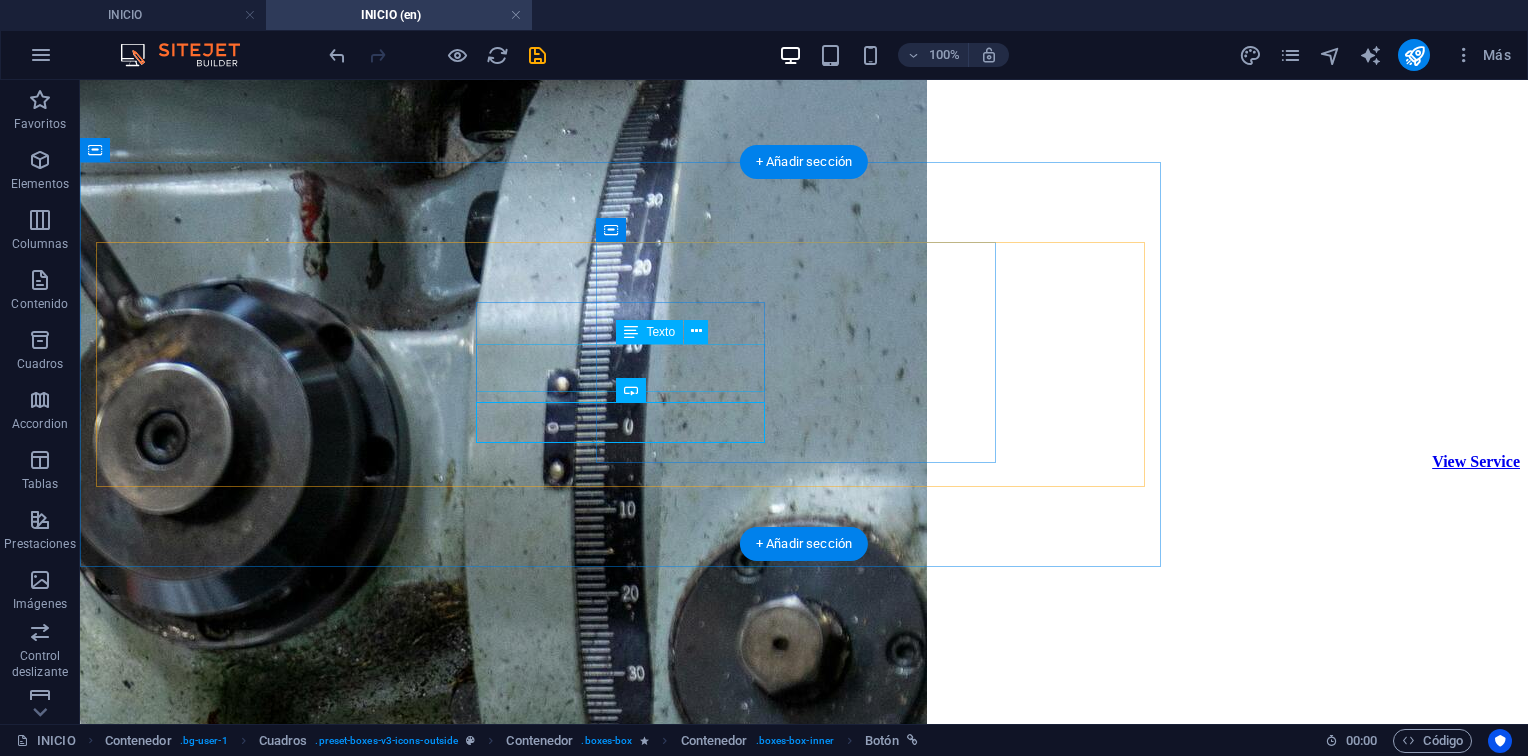 click on "Predictive and corrective maintenance for equipment." at bounding box center (804, 3712) 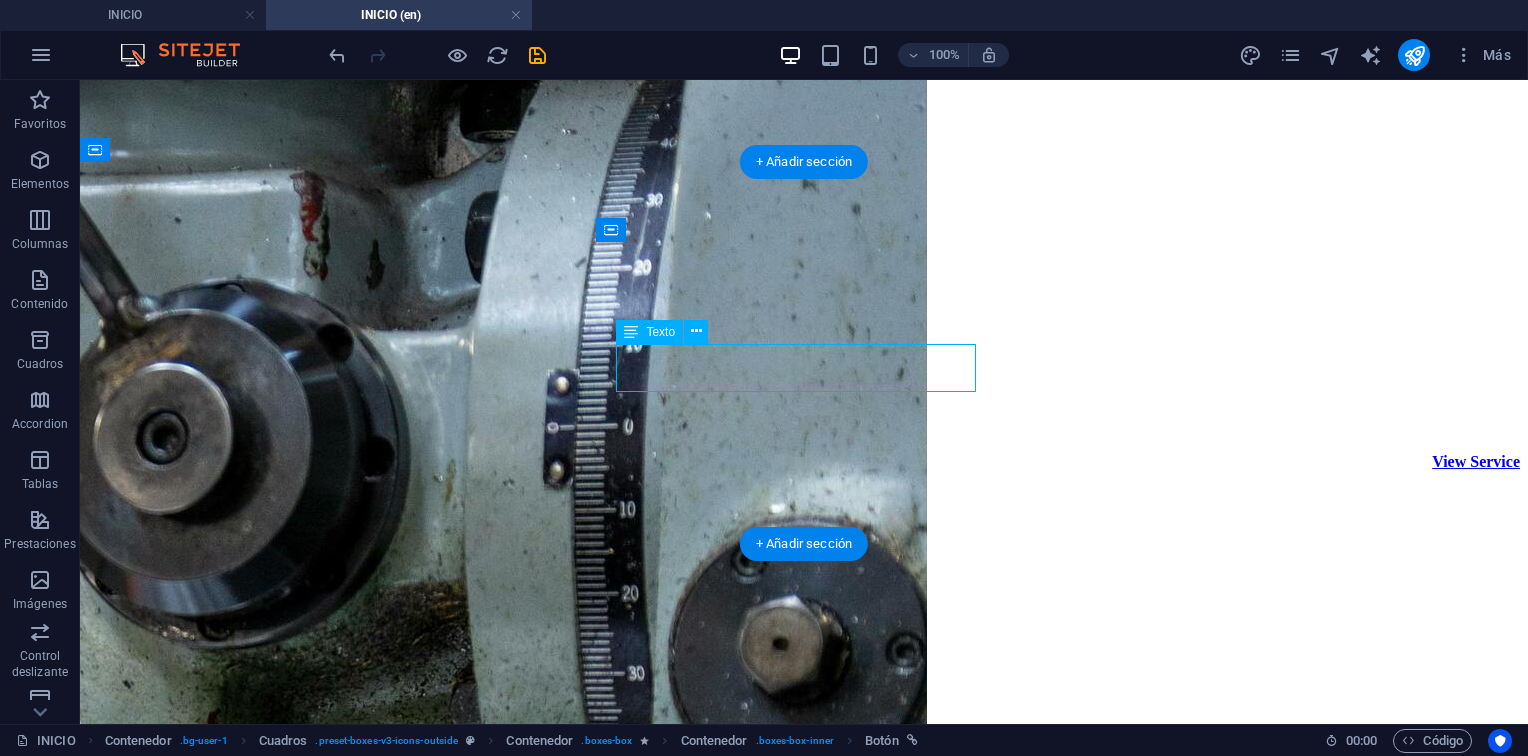 click on "Predictive and corrective maintenance for equipment." at bounding box center [804, 3712] 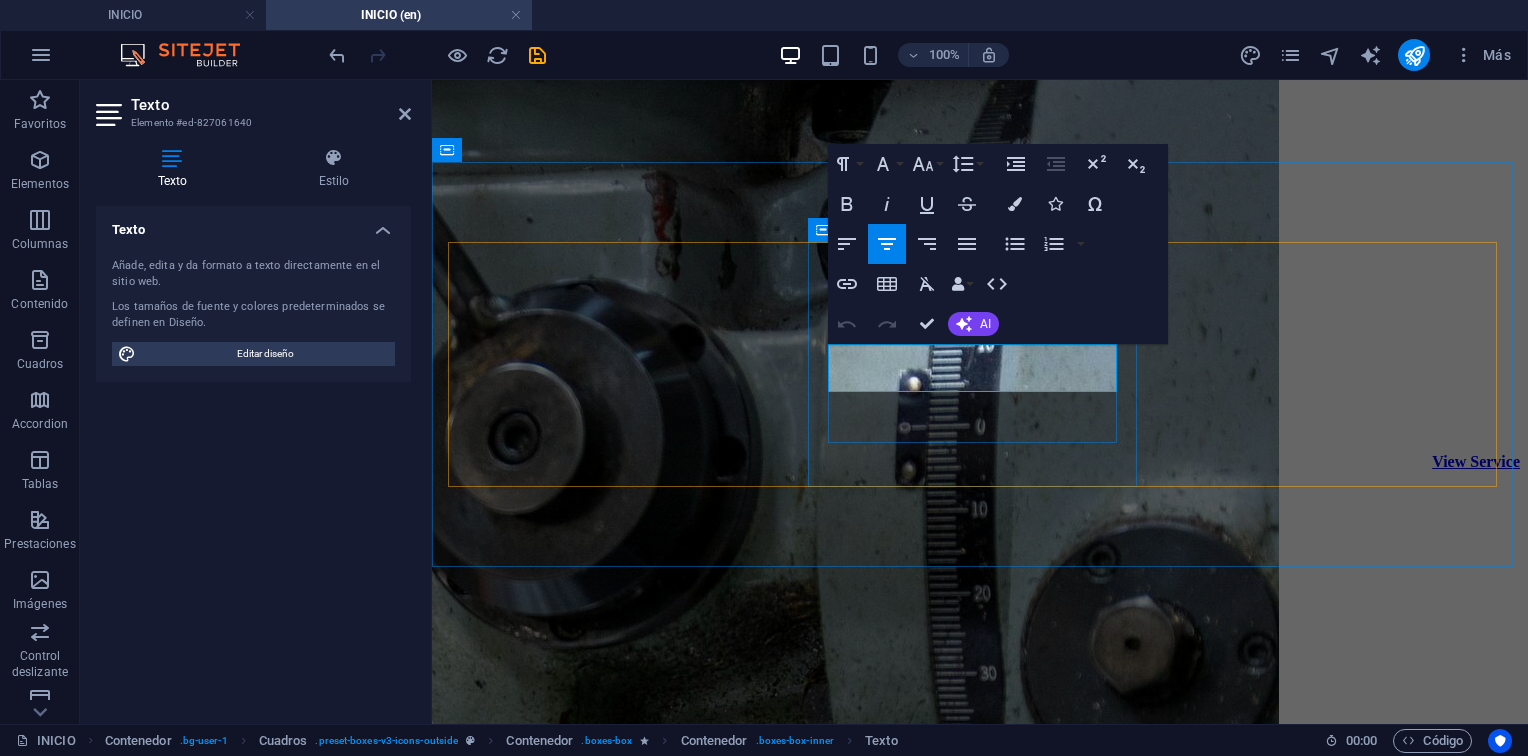 drag, startPoint x: 1240, startPoint y: 374, endPoint x: 878, endPoint y: 374, distance: 362 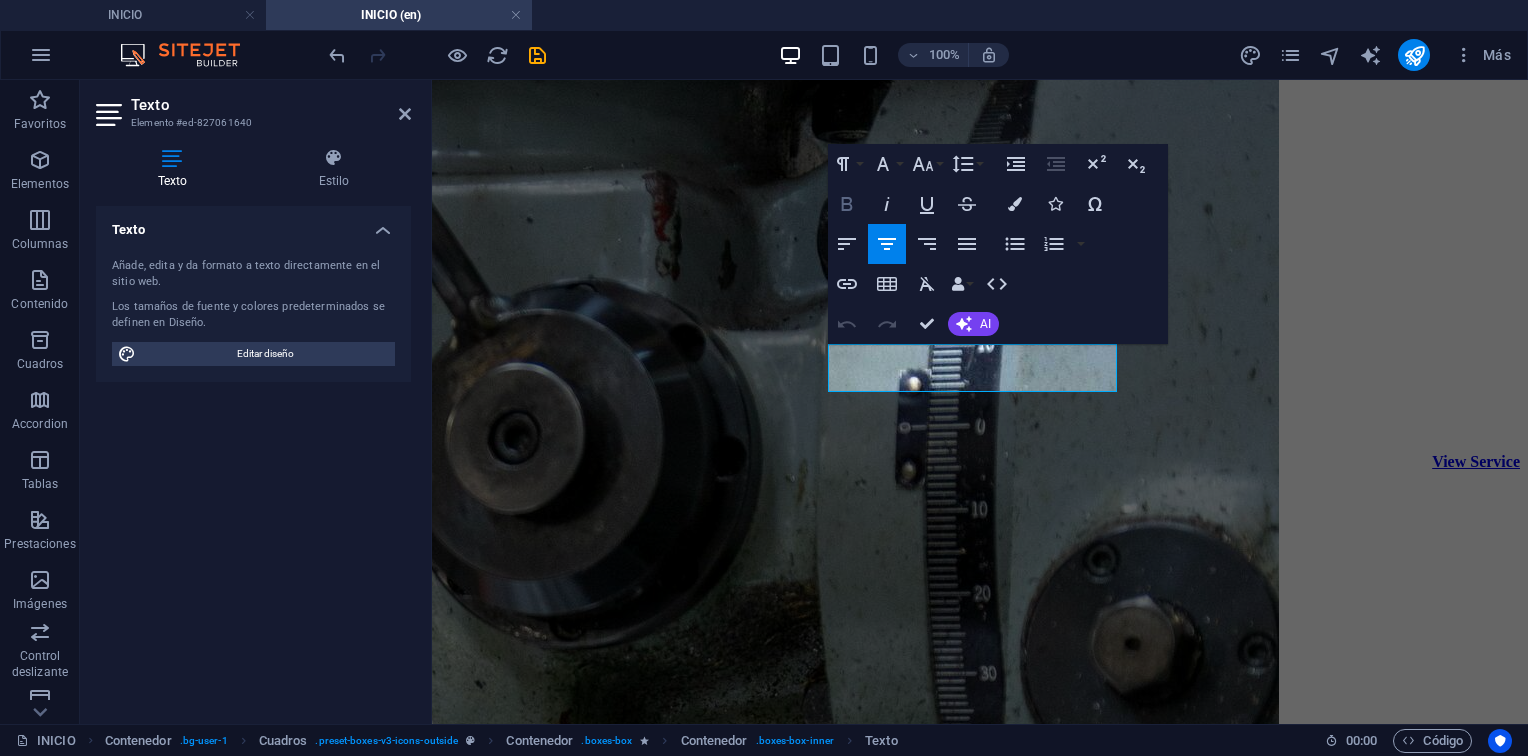 click 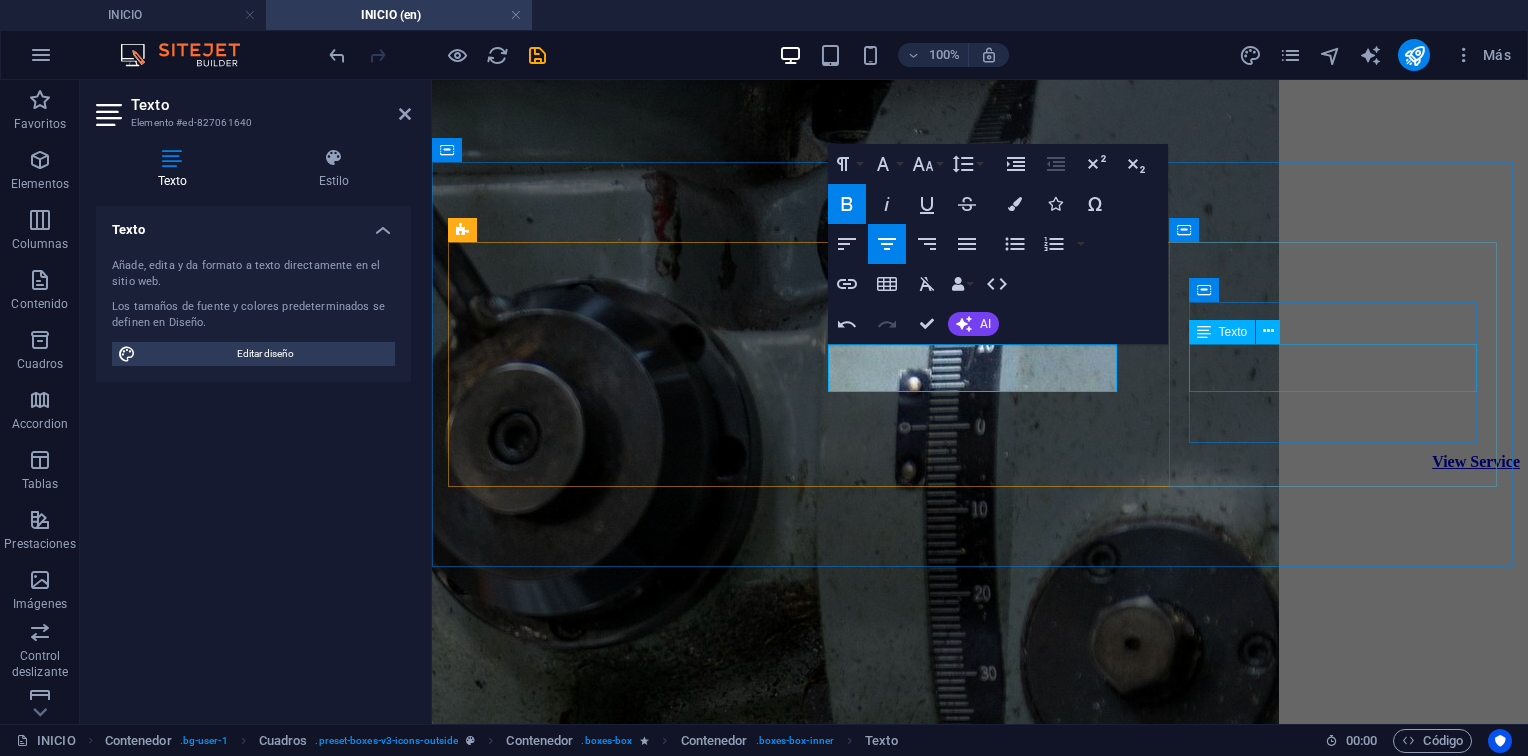 click on "Reconstruction of pumps and compressors." at bounding box center (980, 4313) 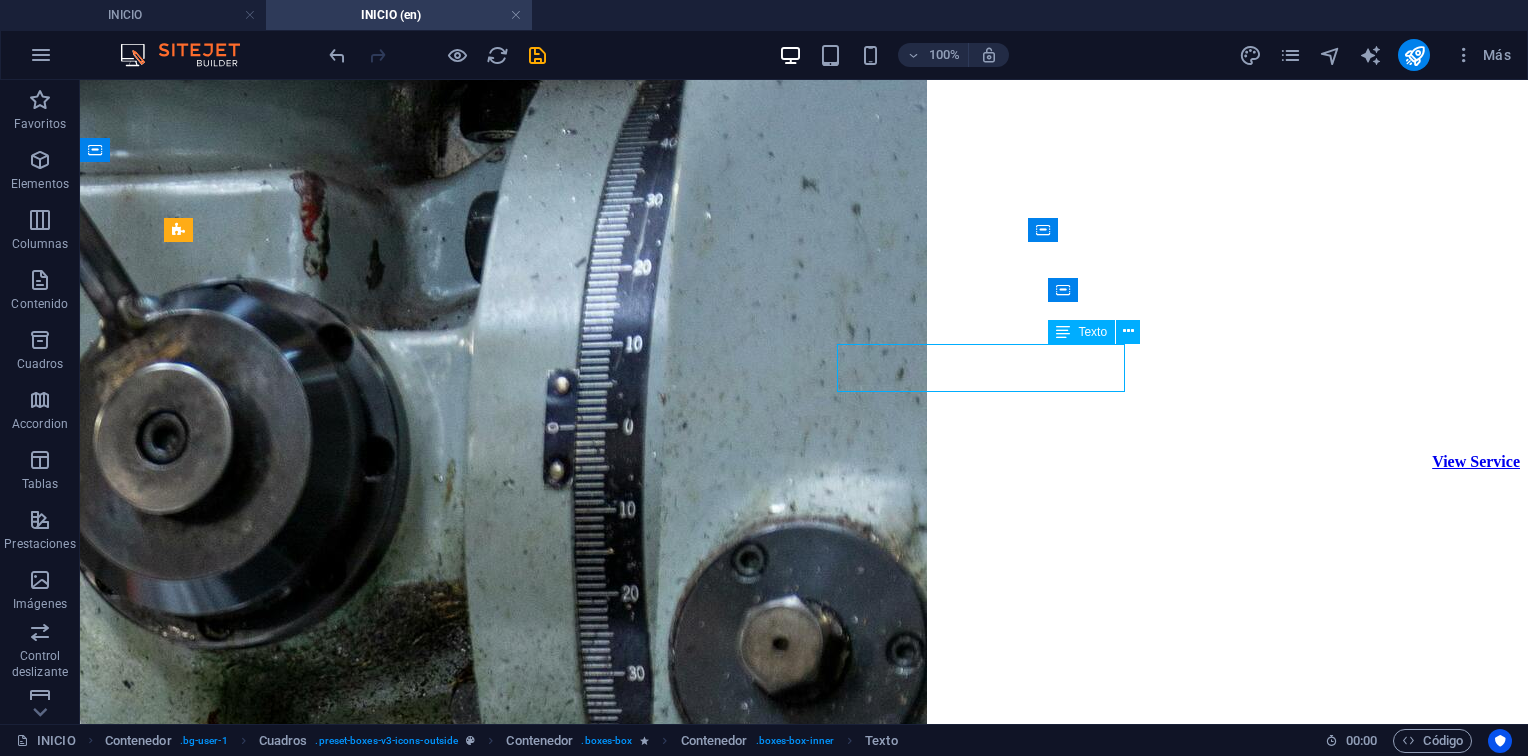 click on "Oil & Gas Reconstruction of pumps and compressors. Mas Info" at bounding box center (804, 5398) 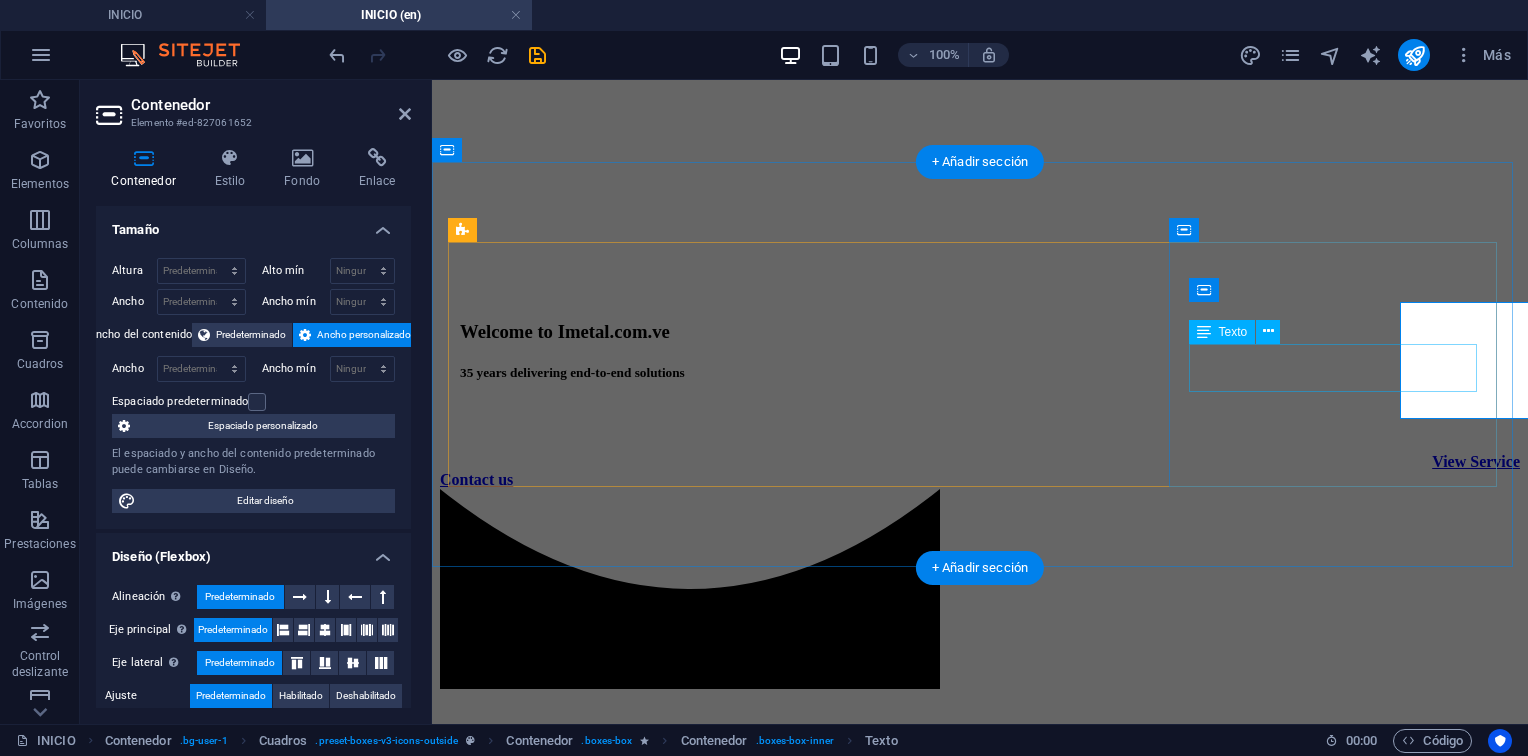 click on "Reconstruction of pumps and compressors." at bounding box center (980, 4313) 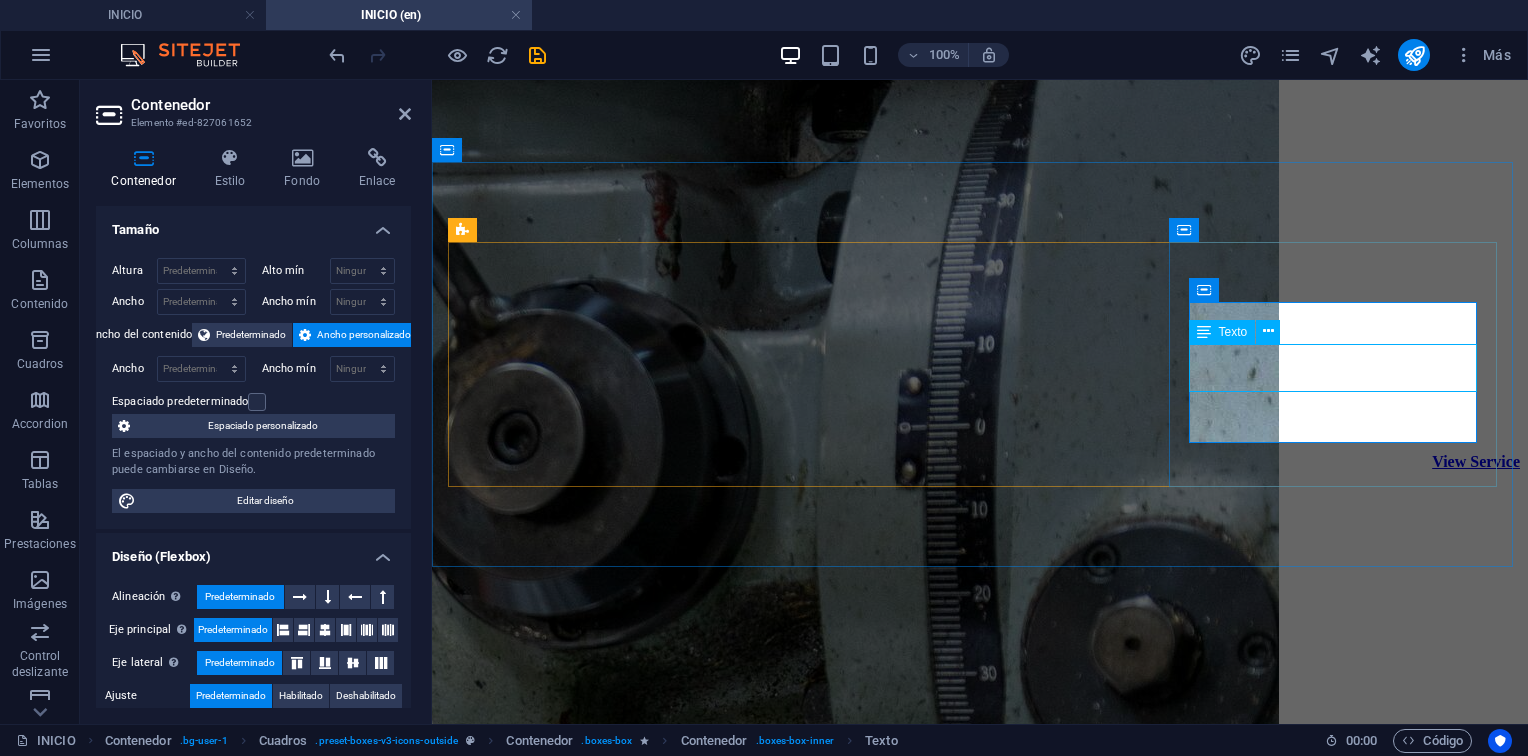 click on "Reconstruction of pumps and compressors." at bounding box center (980, 4313) 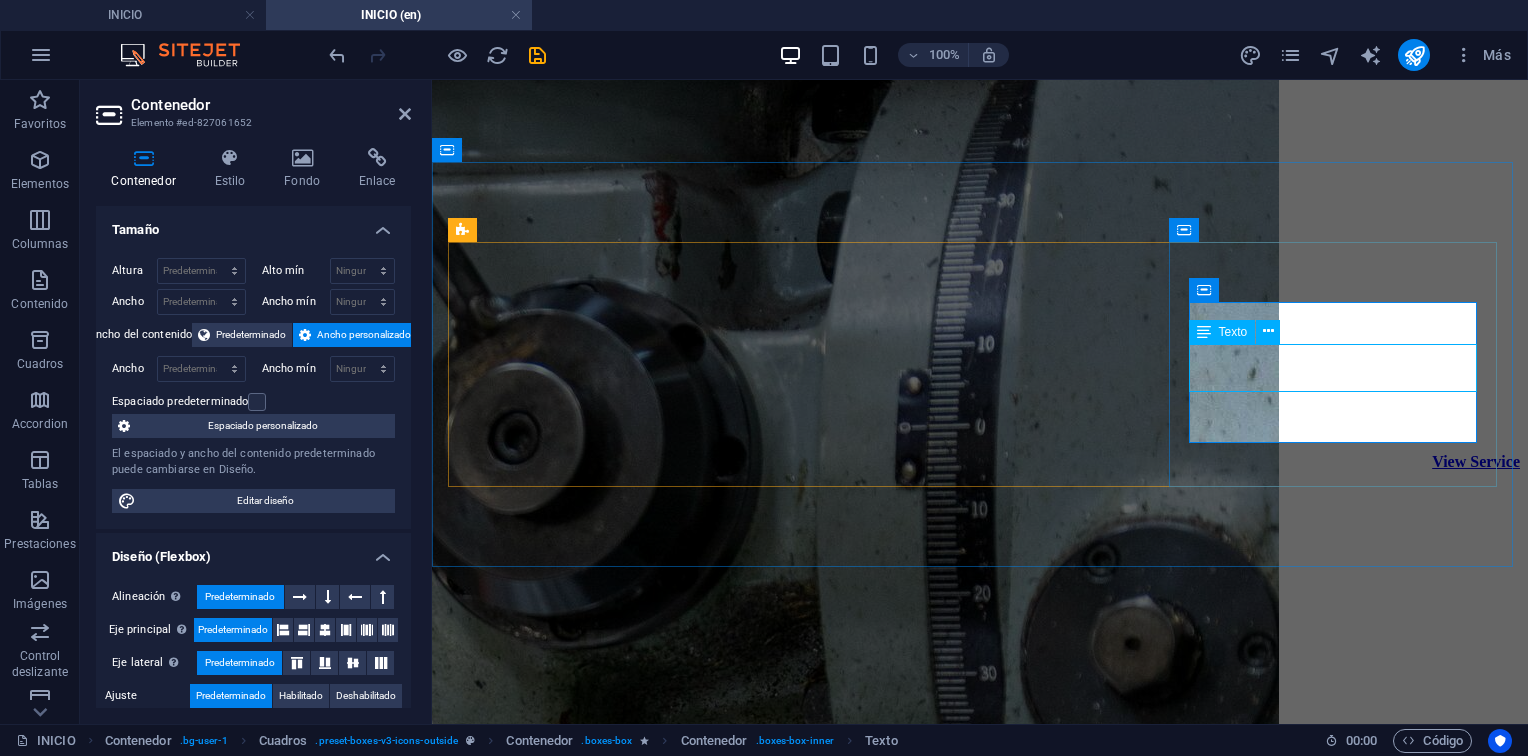 click on "Reconstruction of pumps and compressors." at bounding box center [980, 4313] 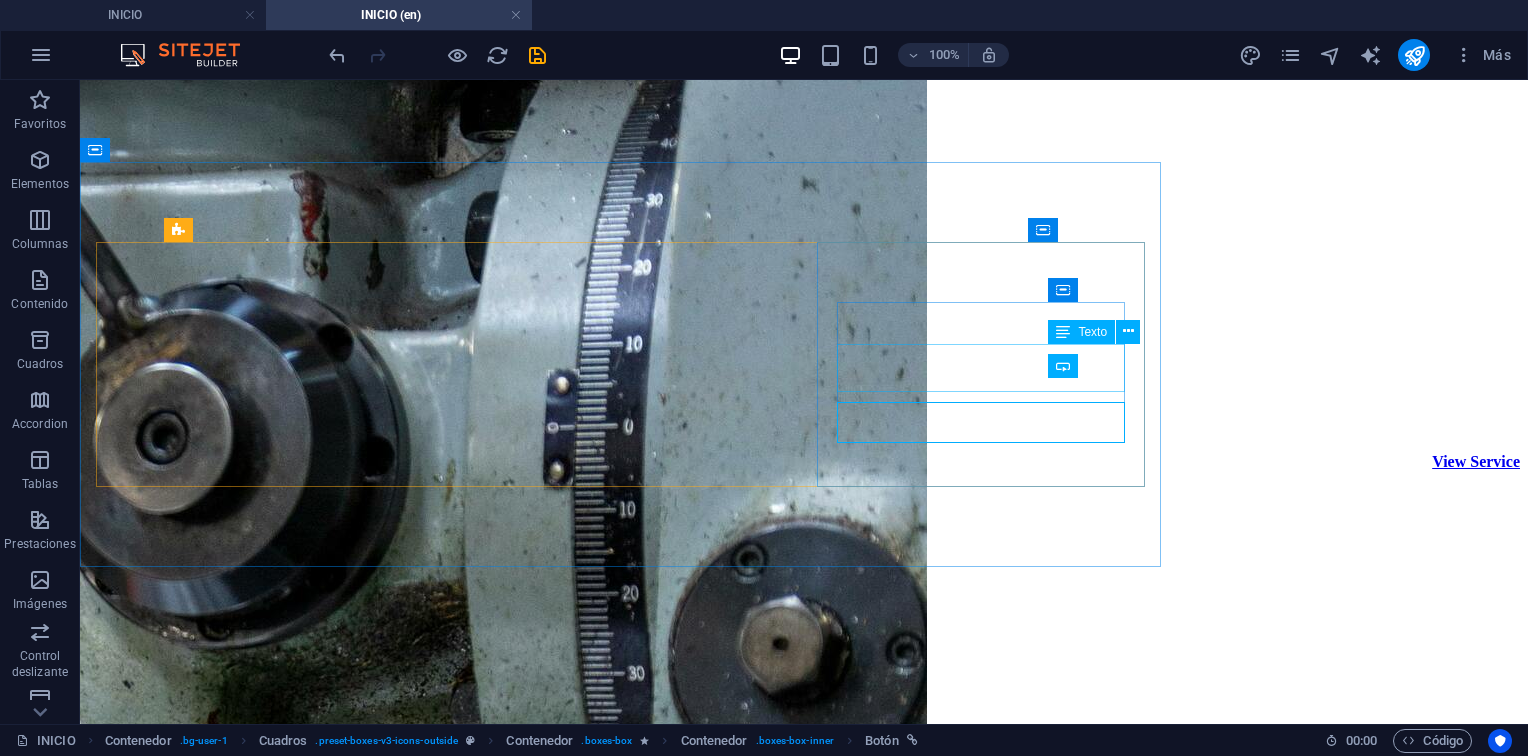 click on "Oil & Gas Reconstruction of pumps and compressors. Mas Info" at bounding box center (804, 5398) 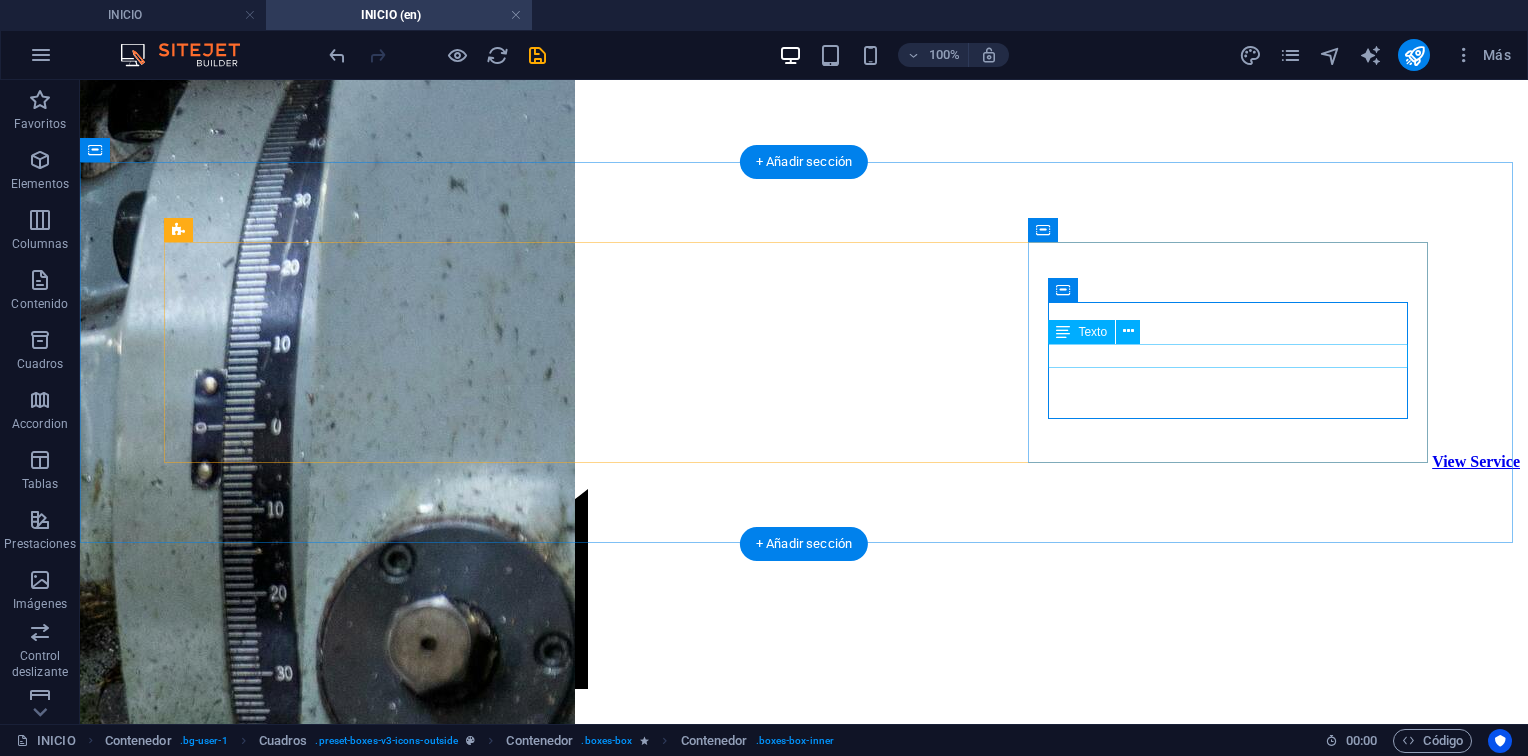 click on "Reconstruction of pumps and compressors." at bounding box center (804, 5402) 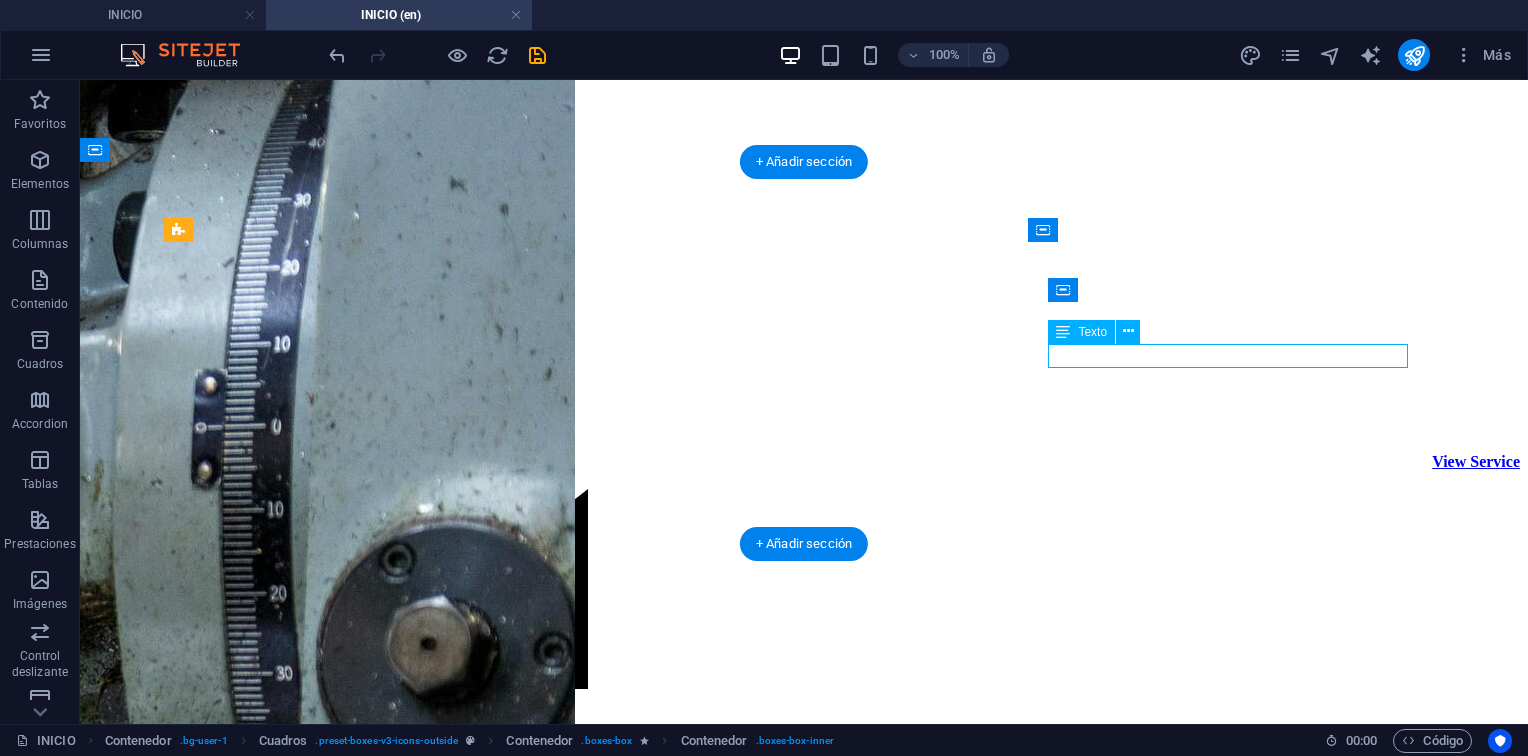 click on "Reconstruction of pumps and compressors." at bounding box center [804, 5402] 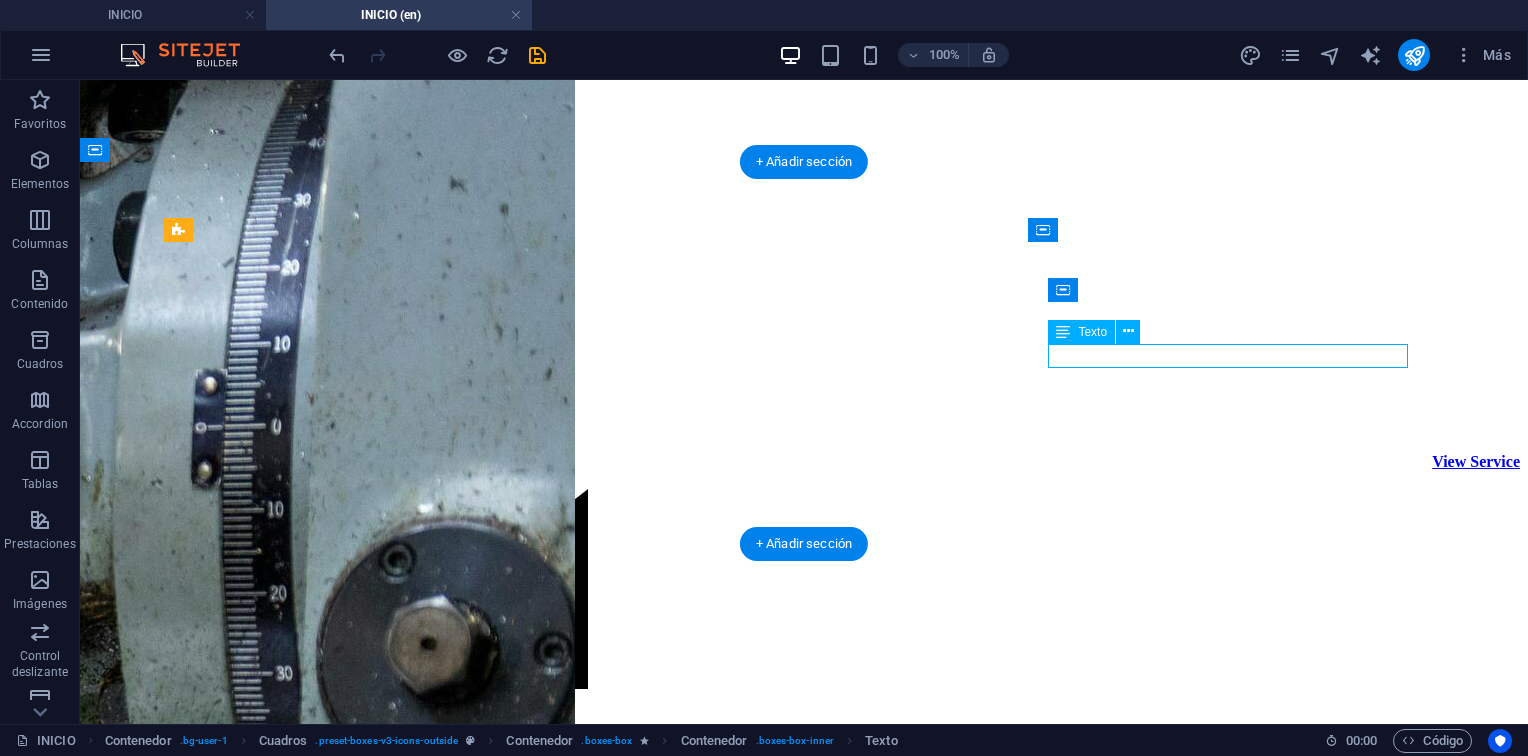 click on "Reconstruction of pumps and compressors." at bounding box center [804, 5402] 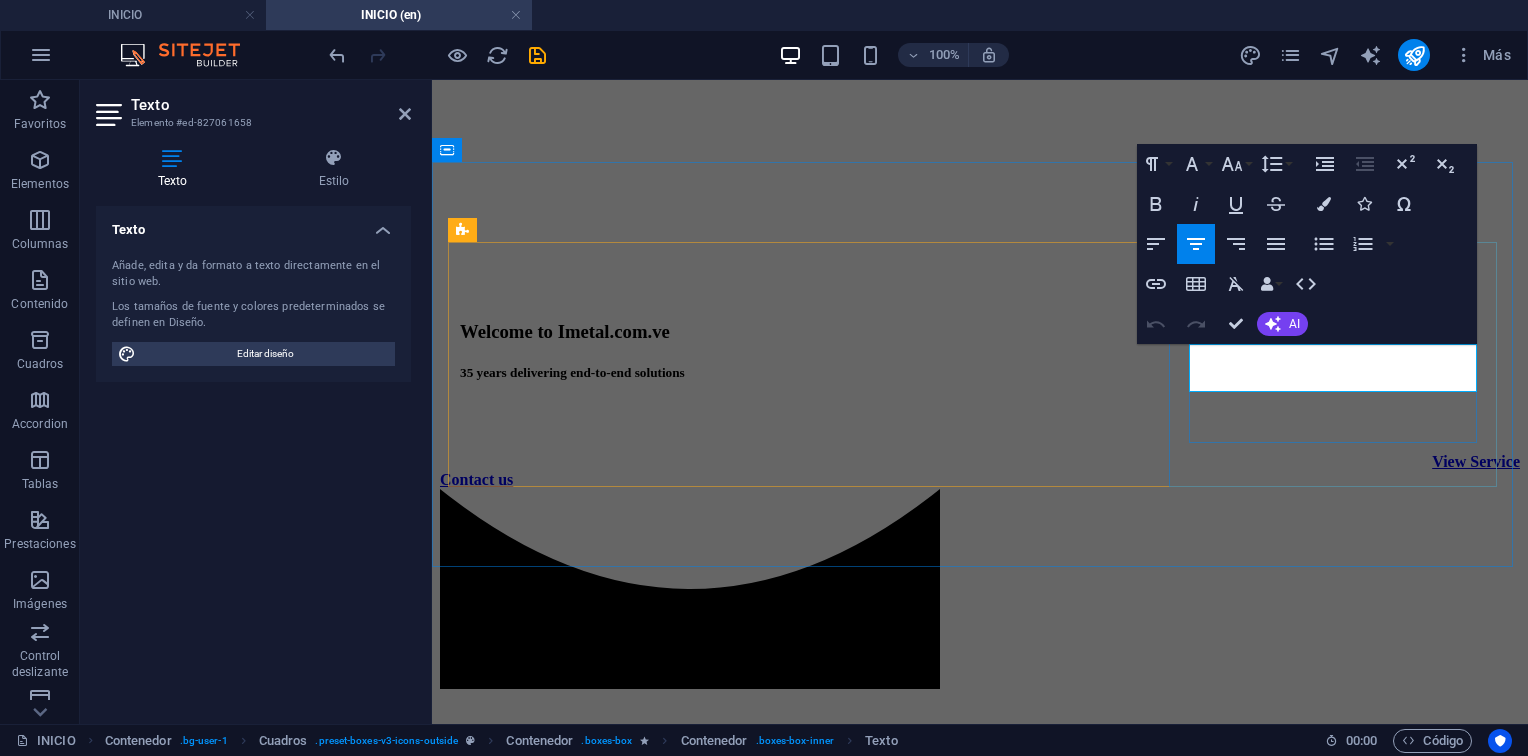 click on "Reconstruction of pumps and compressors." at bounding box center [980, 4313] 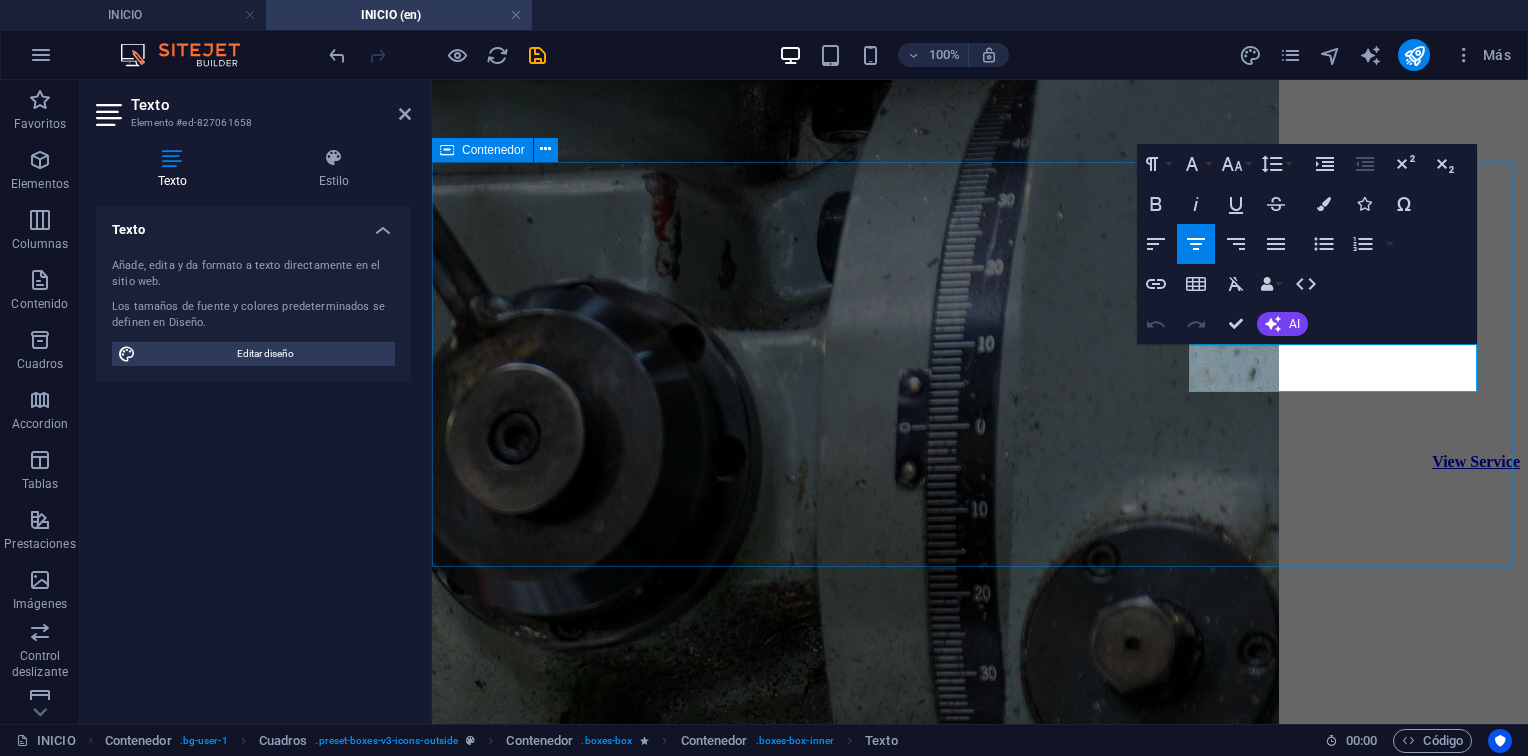 drag, startPoint x: 1162, startPoint y: 205, endPoint x: 1594, endPoint y: 285, distance: 439.34497 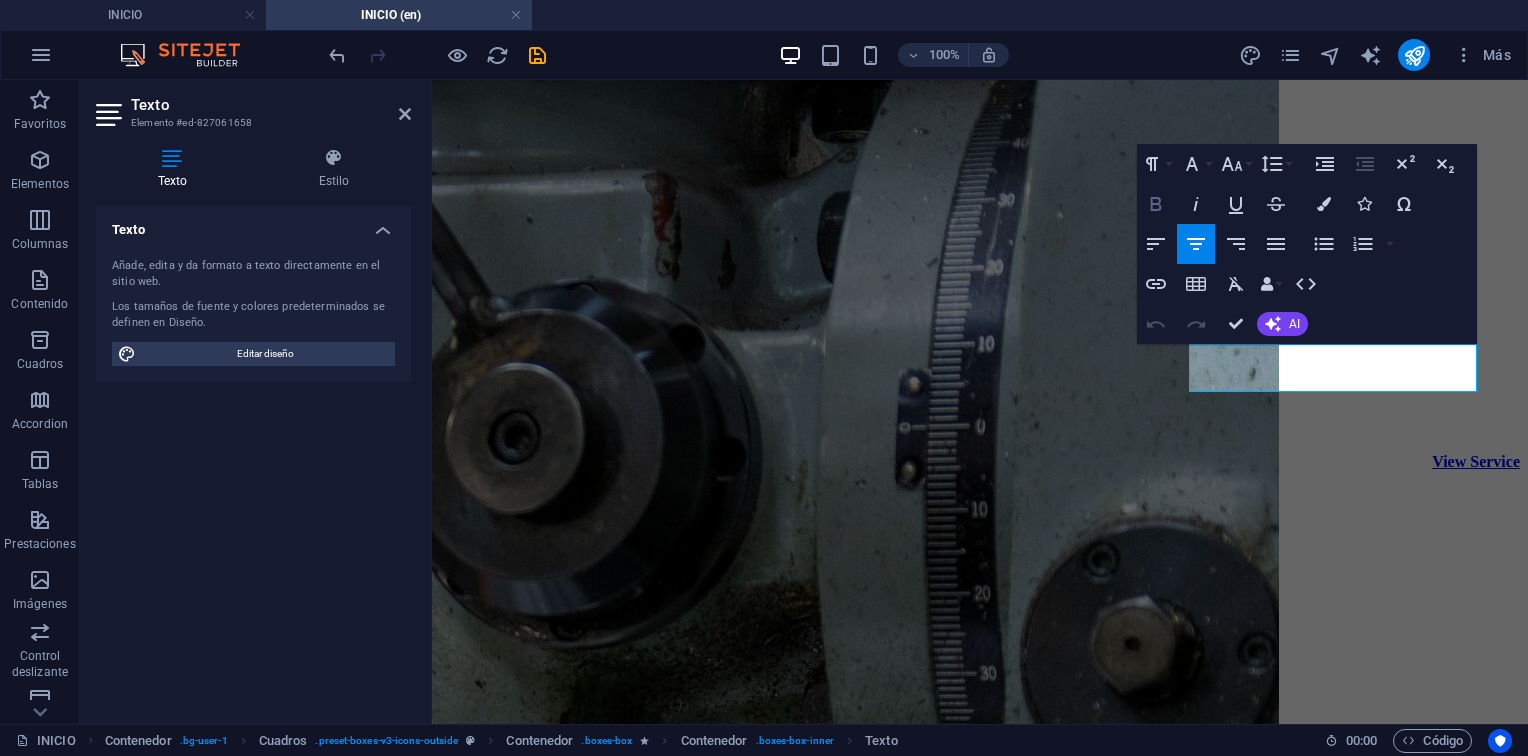 click 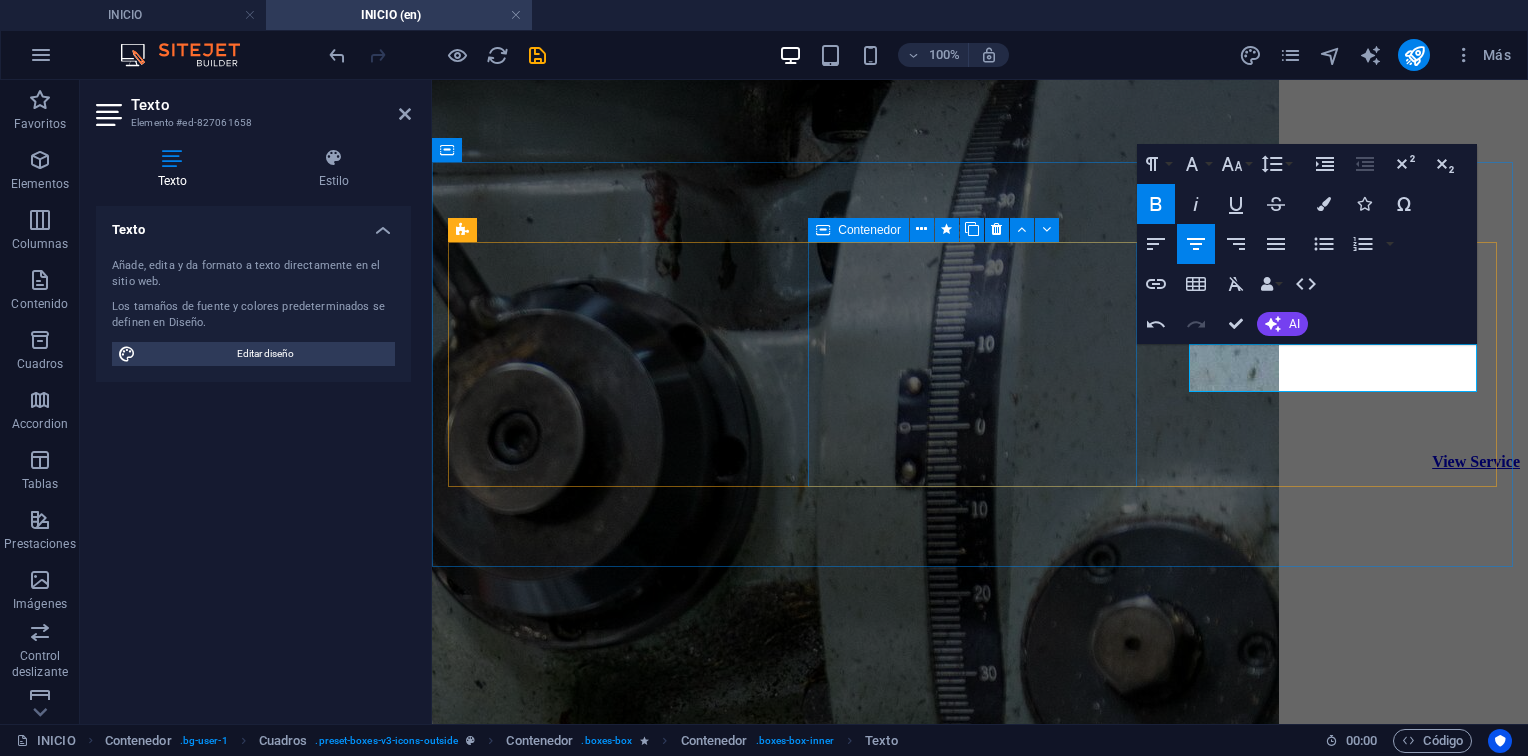 drag, startPoint x: 1120, startPoint y: 471, endPoint x: 1450, endPoint y: 471, distance: 330 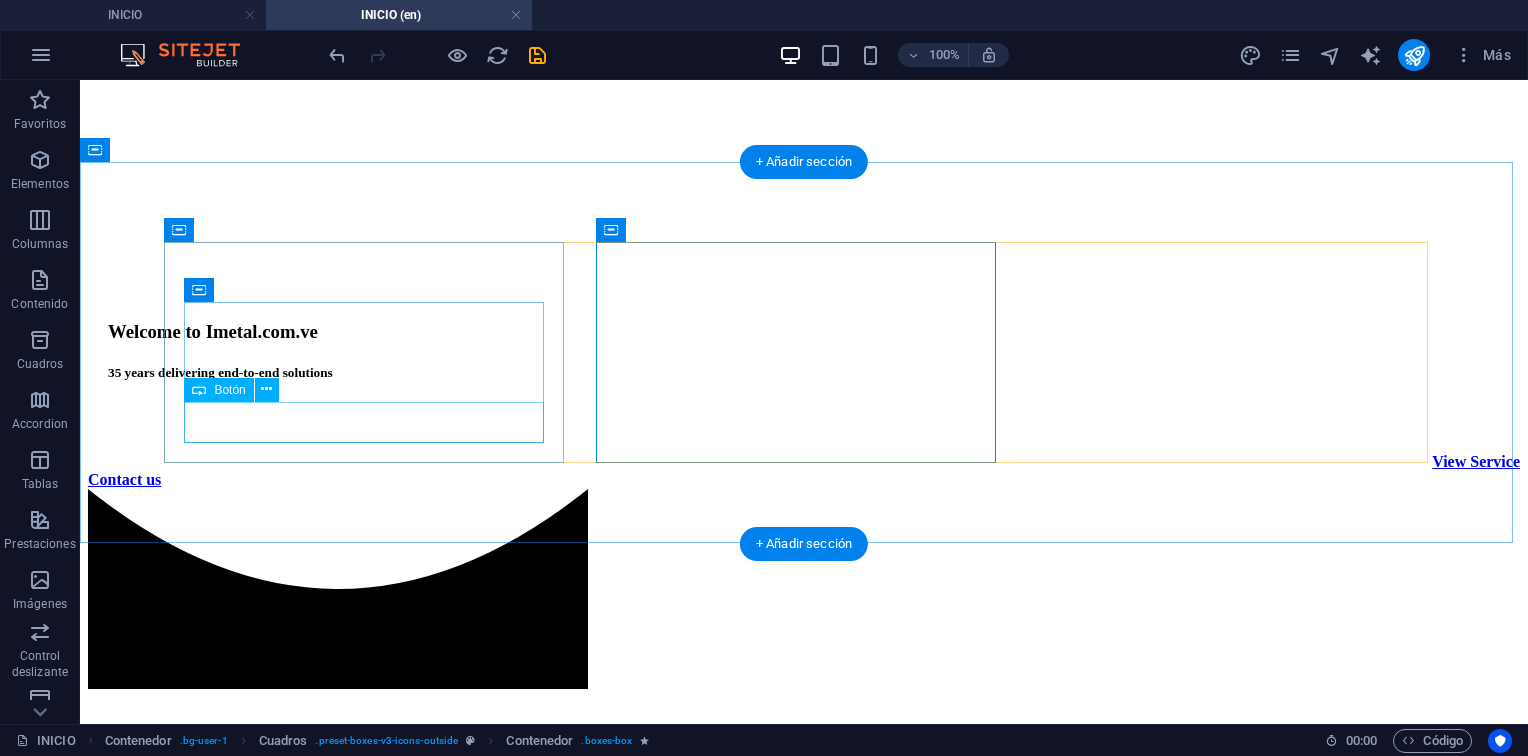 click on "Mas Info" at bounding box center [804, 2057] 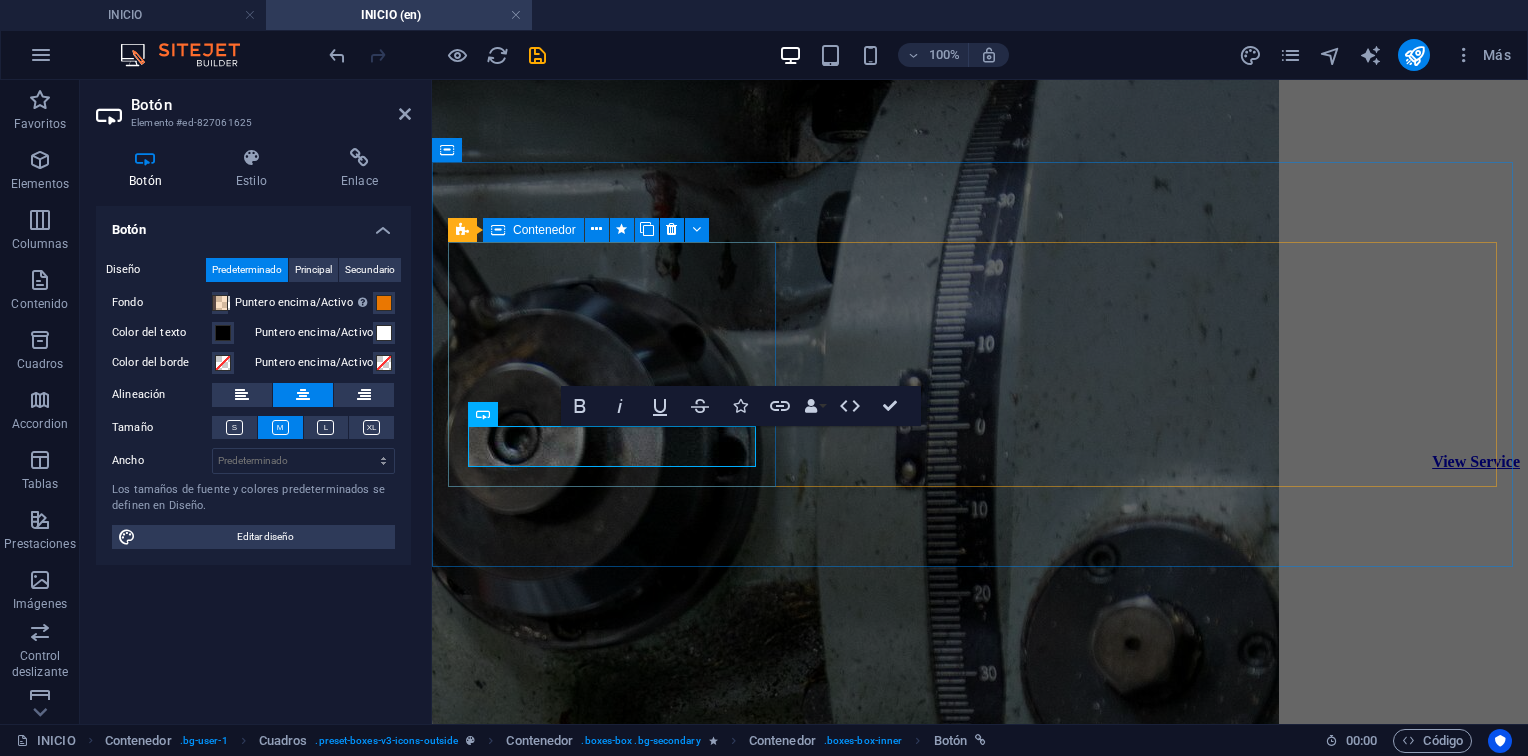 type 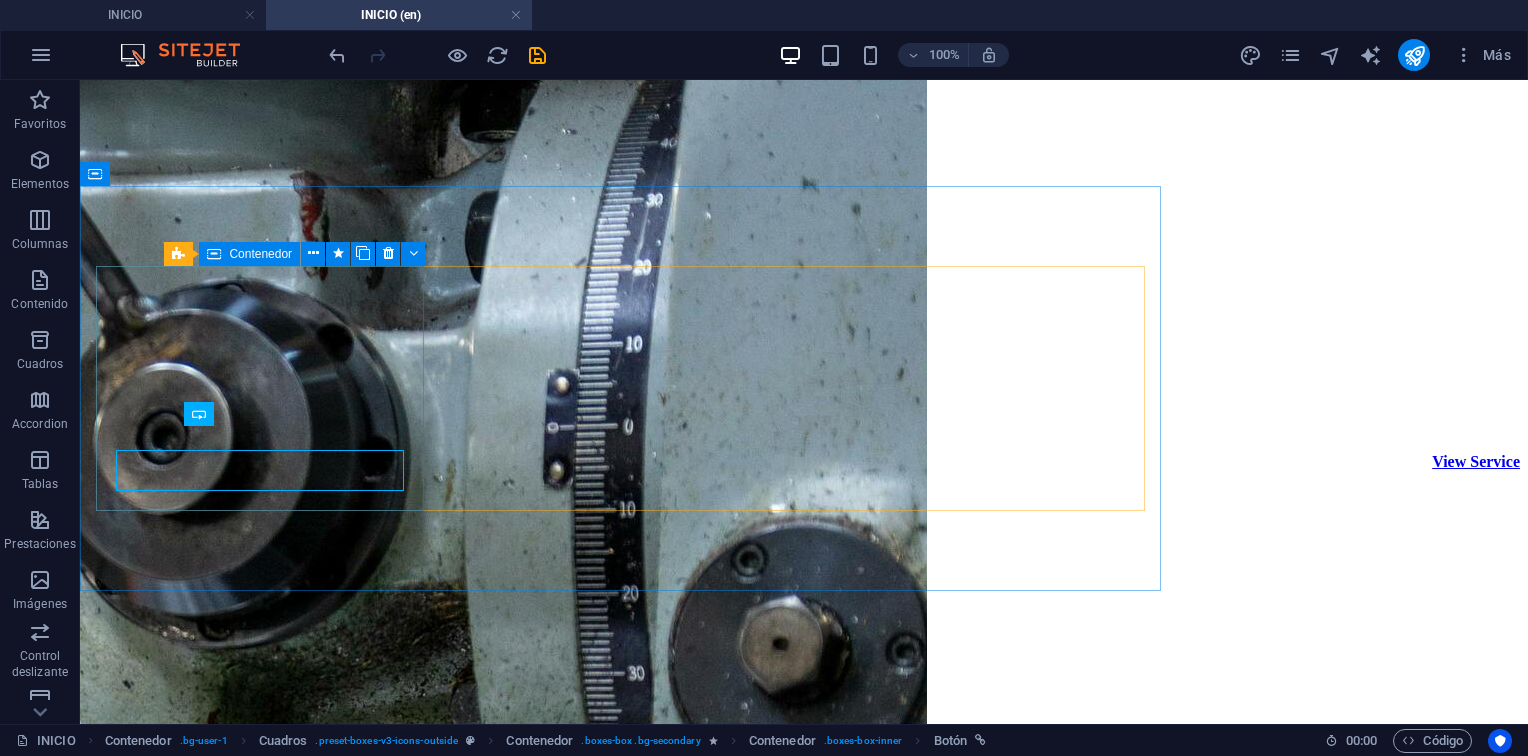 scroll, scrollTop: 576, scrollLeft: 0, axis: vertical 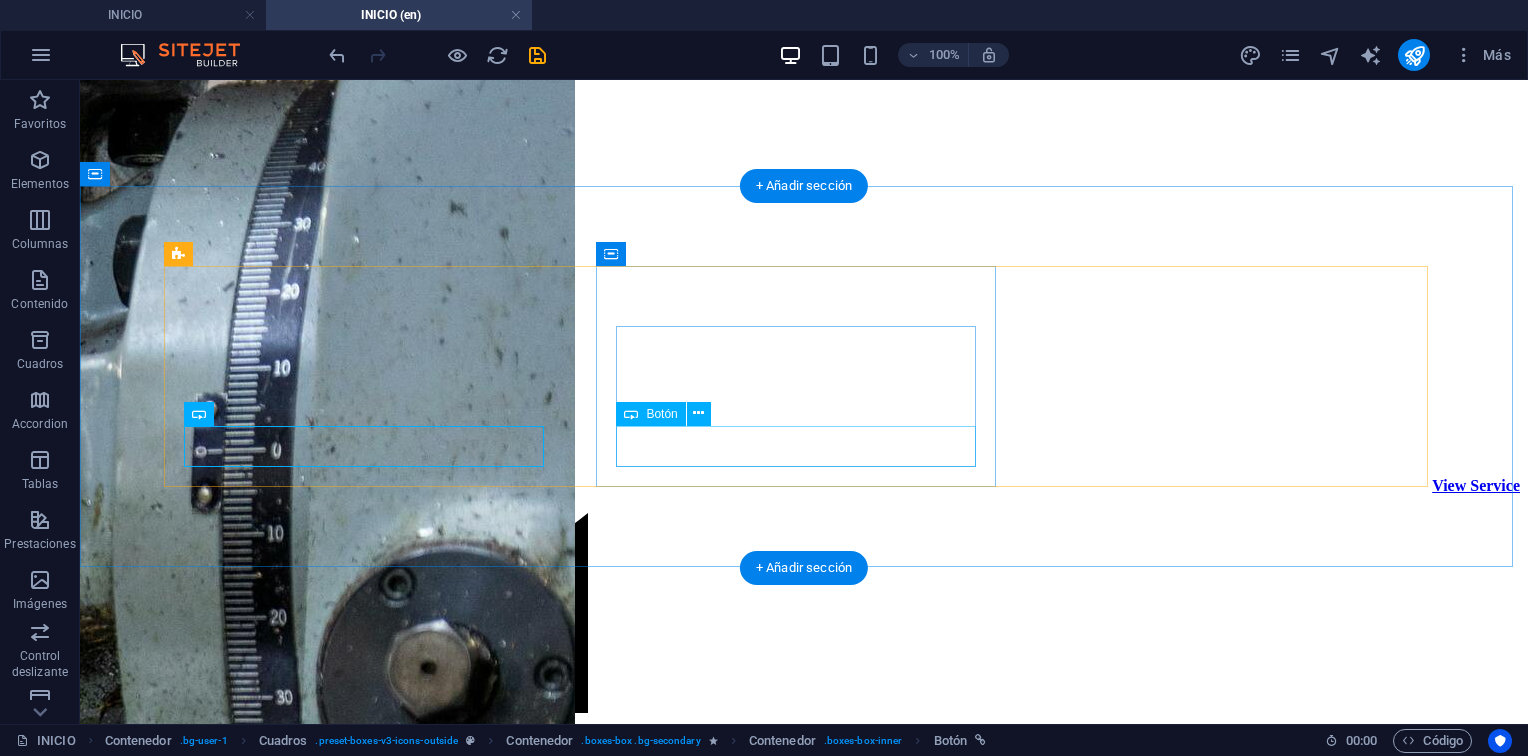 click on "Mas Info" at bounding box center (804, 3770) 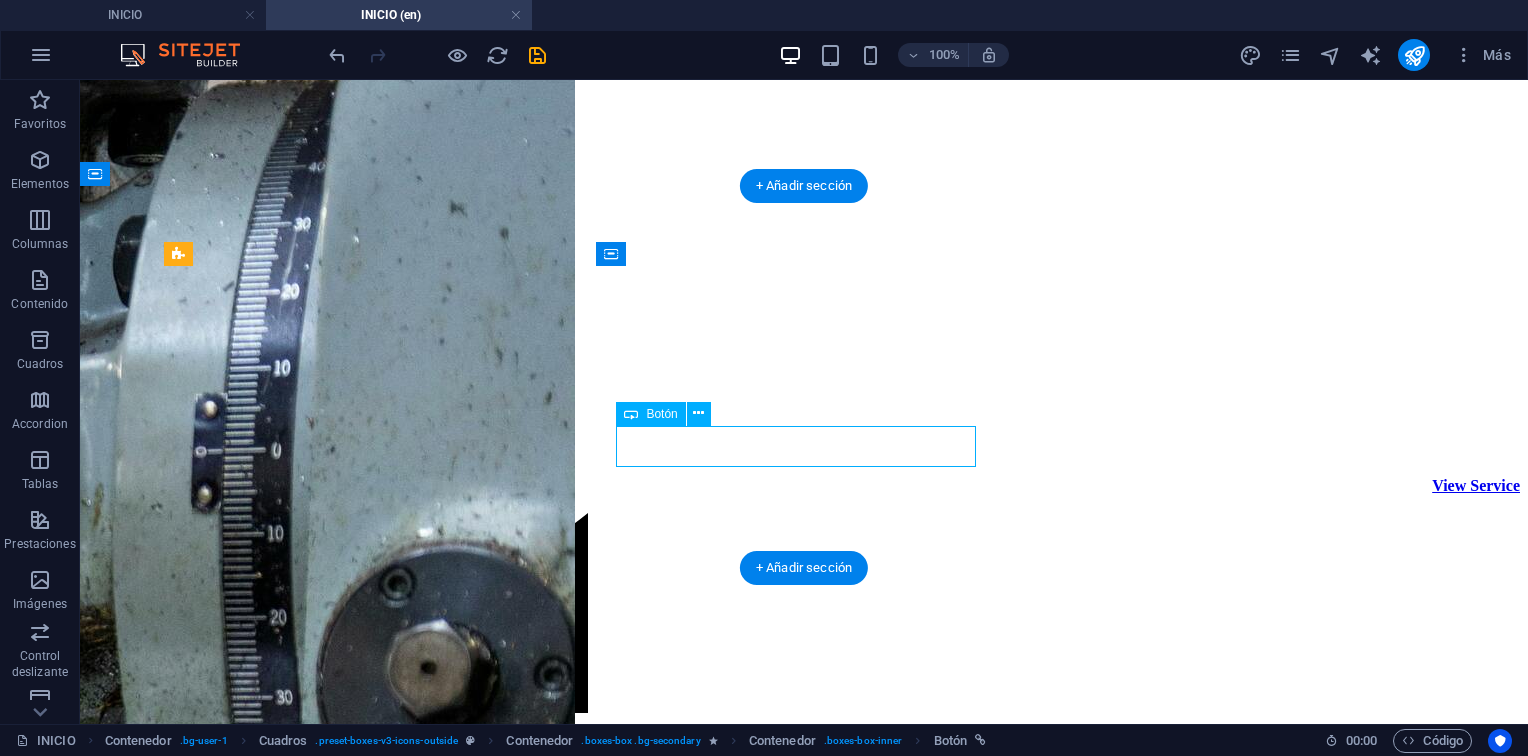 click on "Mas Info" at bounding box center [804, 3770] 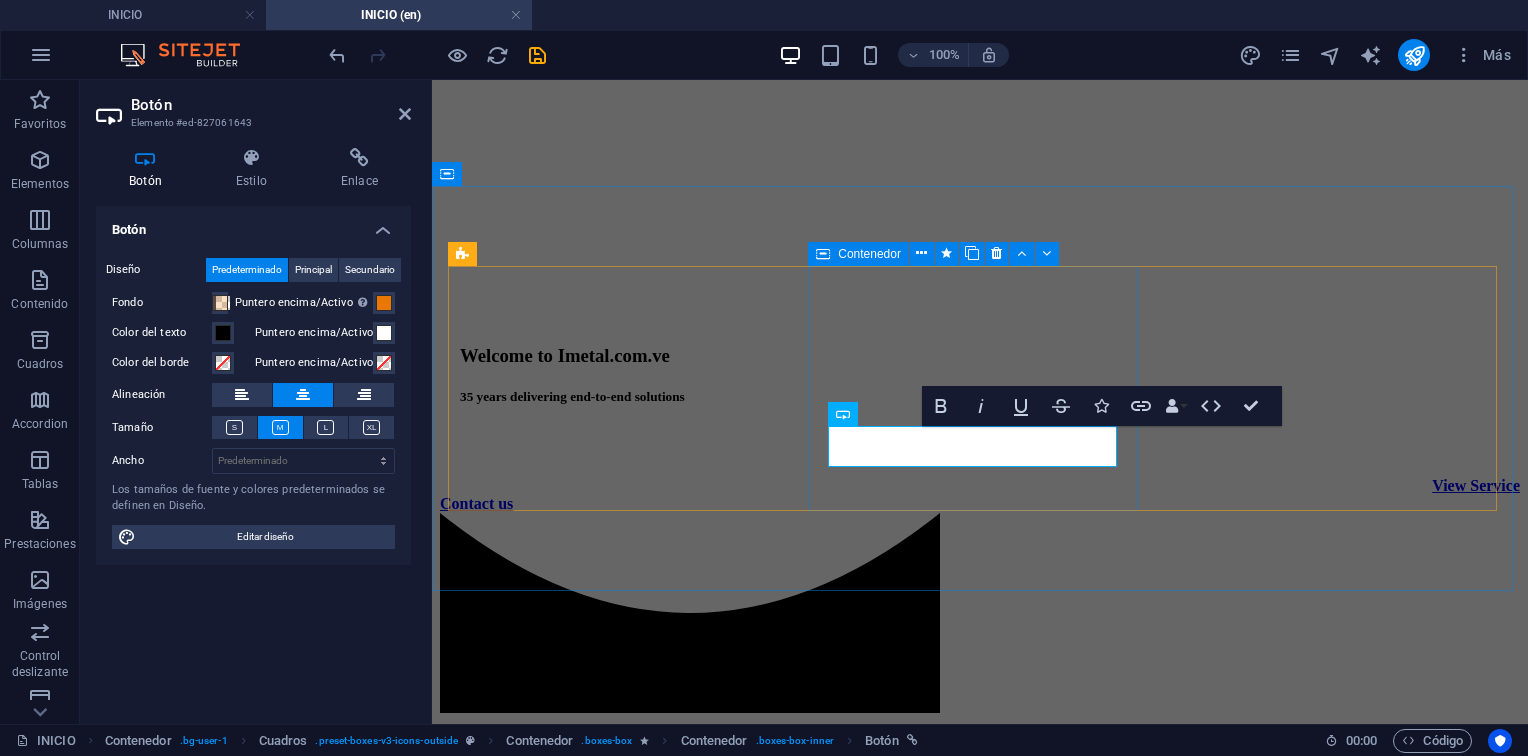 type 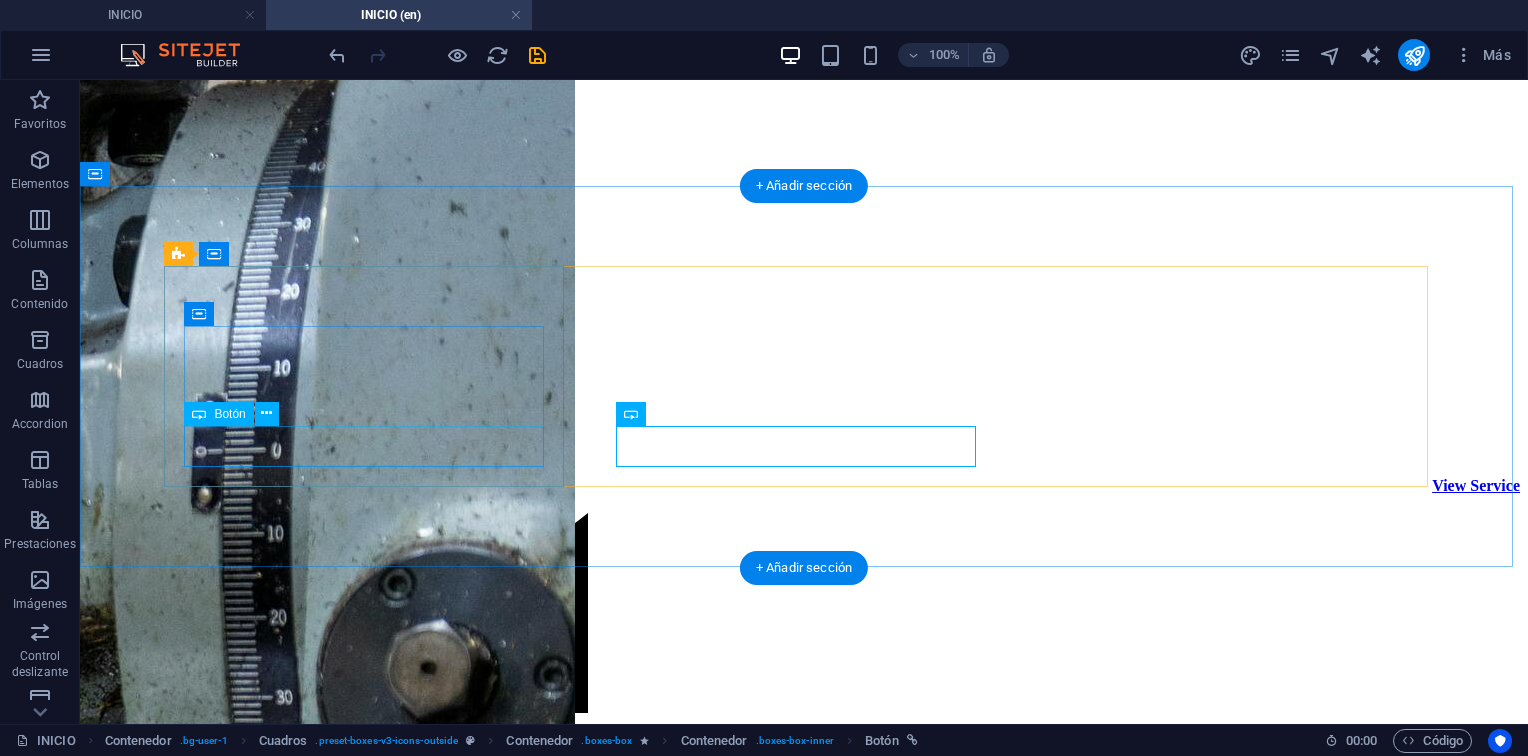 click on "More Info" at bounding box center [804, 2081] 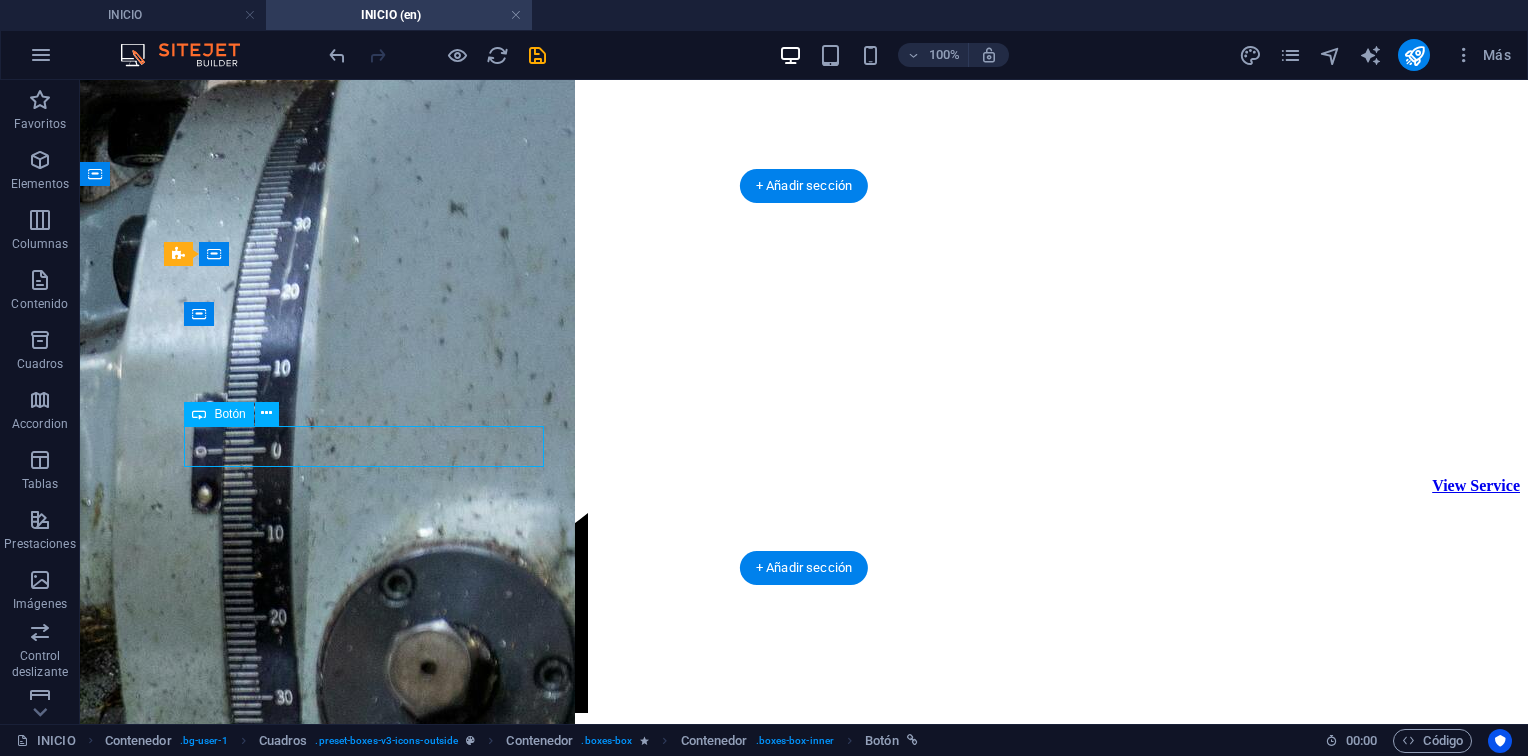 click on "More Info" at bounding box center [804, 2081] 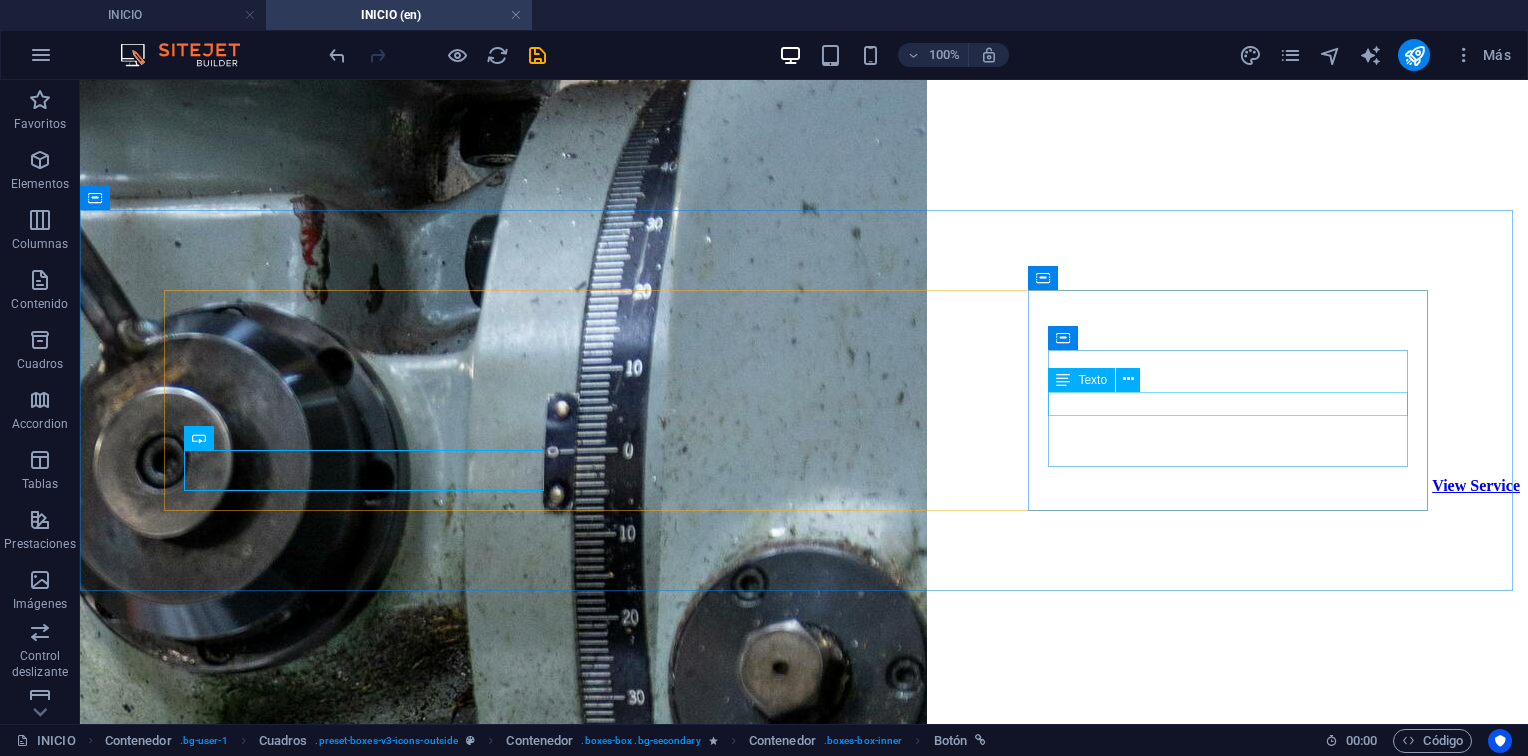 scroll, scrollTop: 552, scrollLeft: 0, axis: vertical 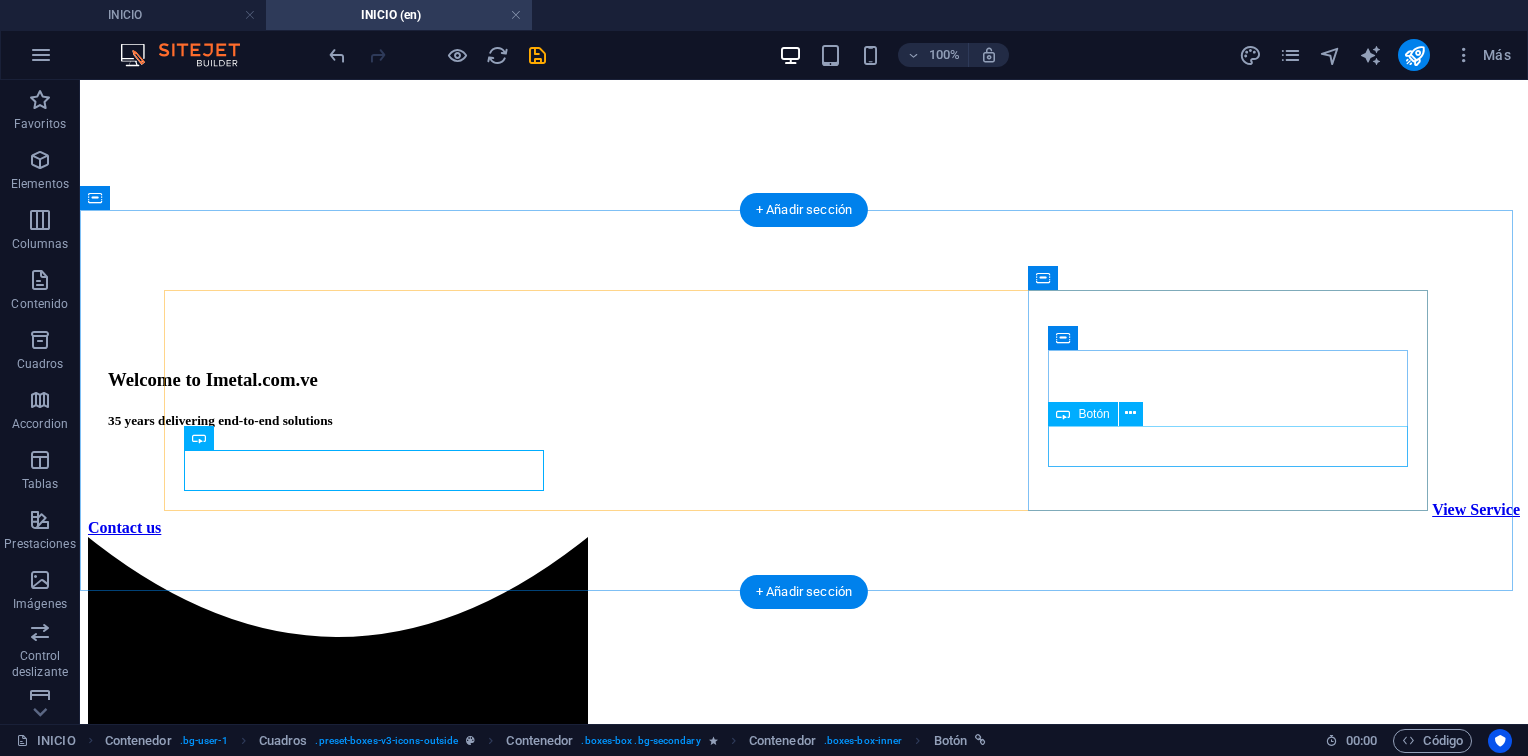 click on "Mas Info" at bounding box center (804, 5484) 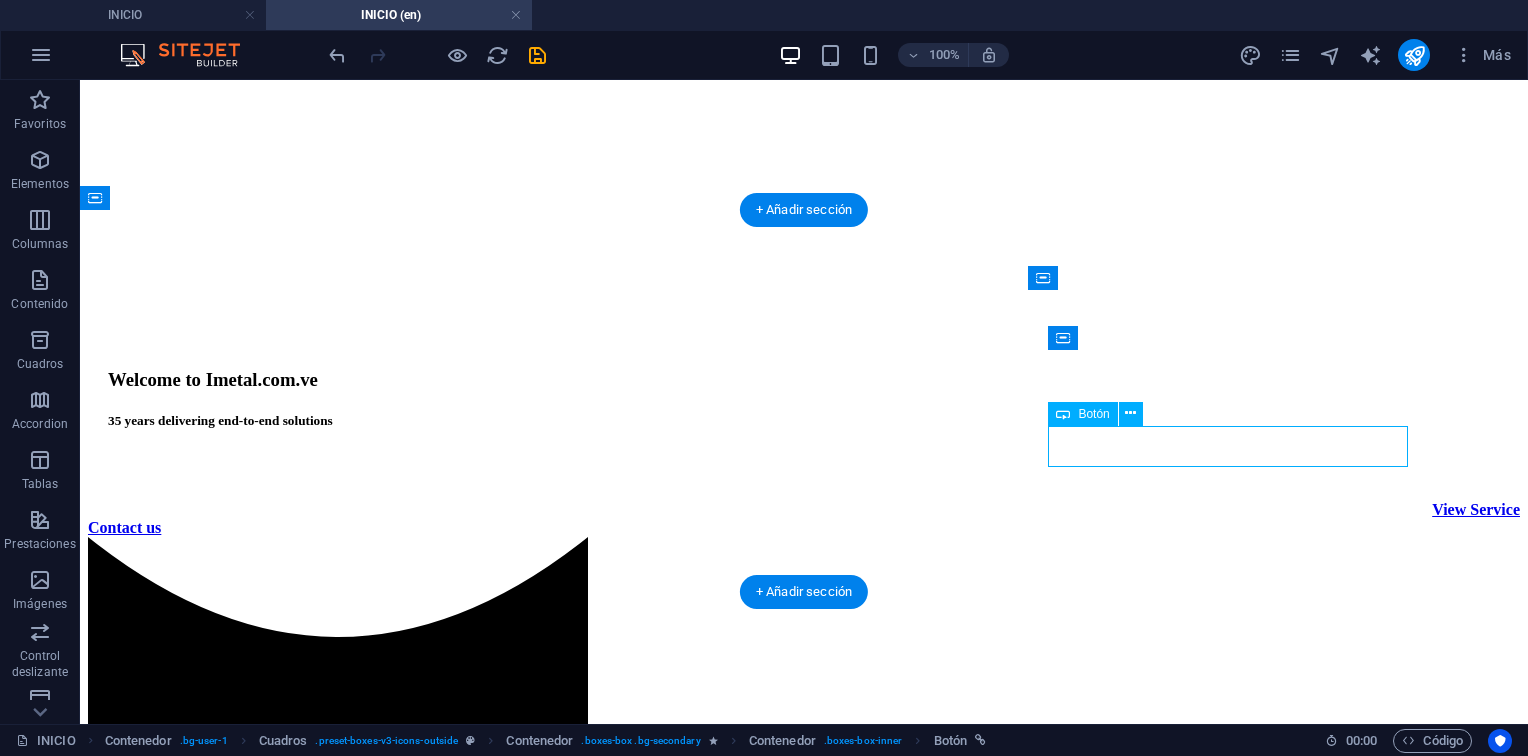 click on "Mas Info" at bounding box center [804, 5484] 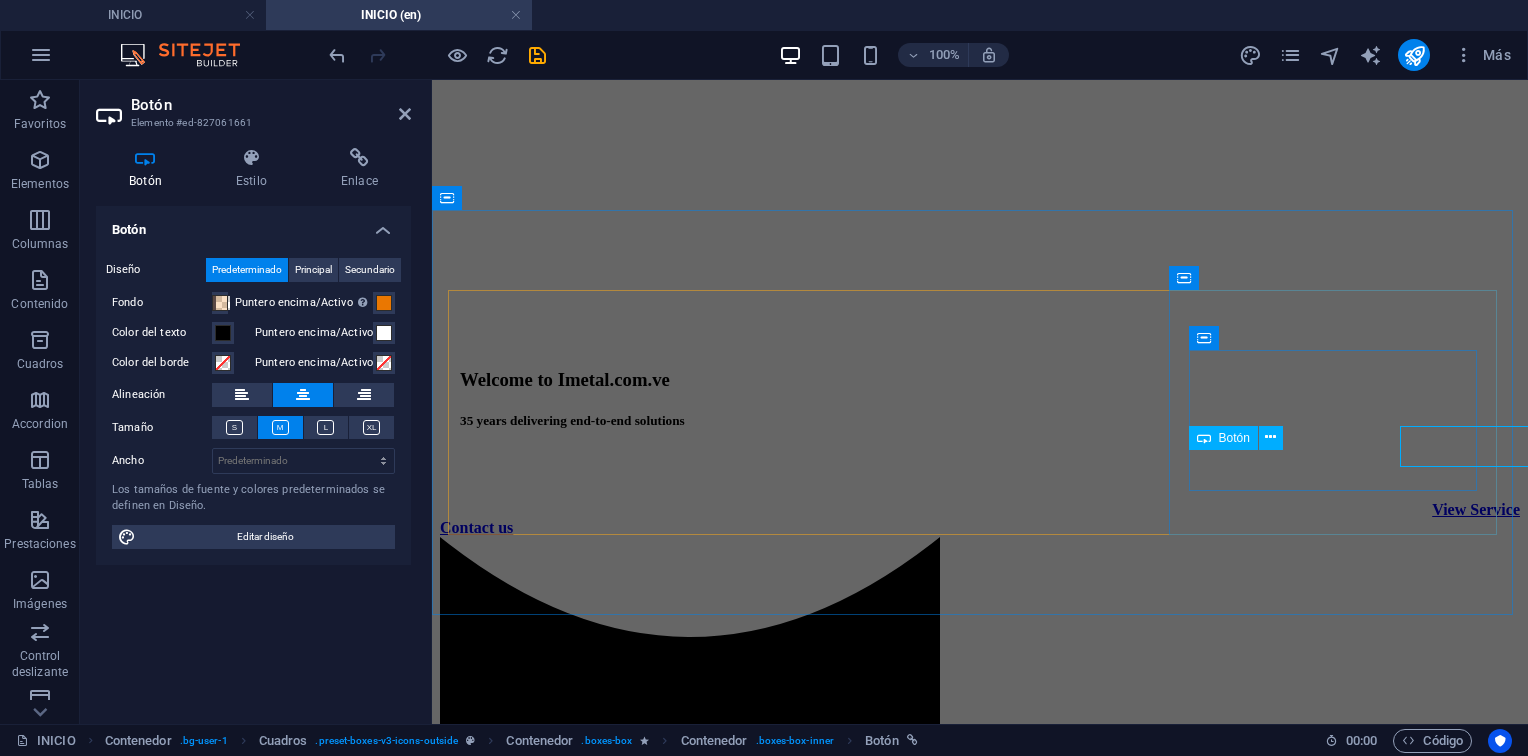 type 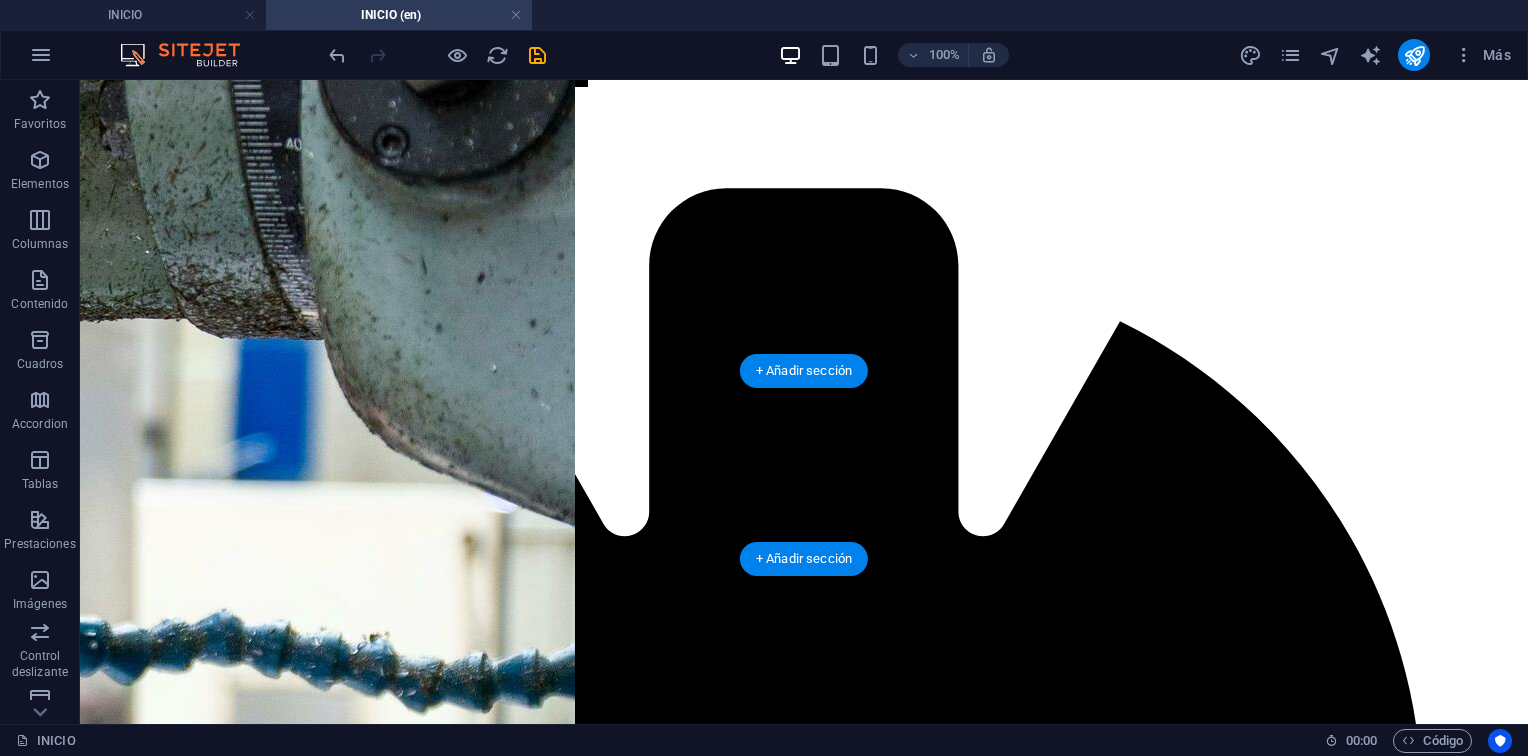 scroll, scrollTop: 1371, scrollLeft: 0, axis: vertical 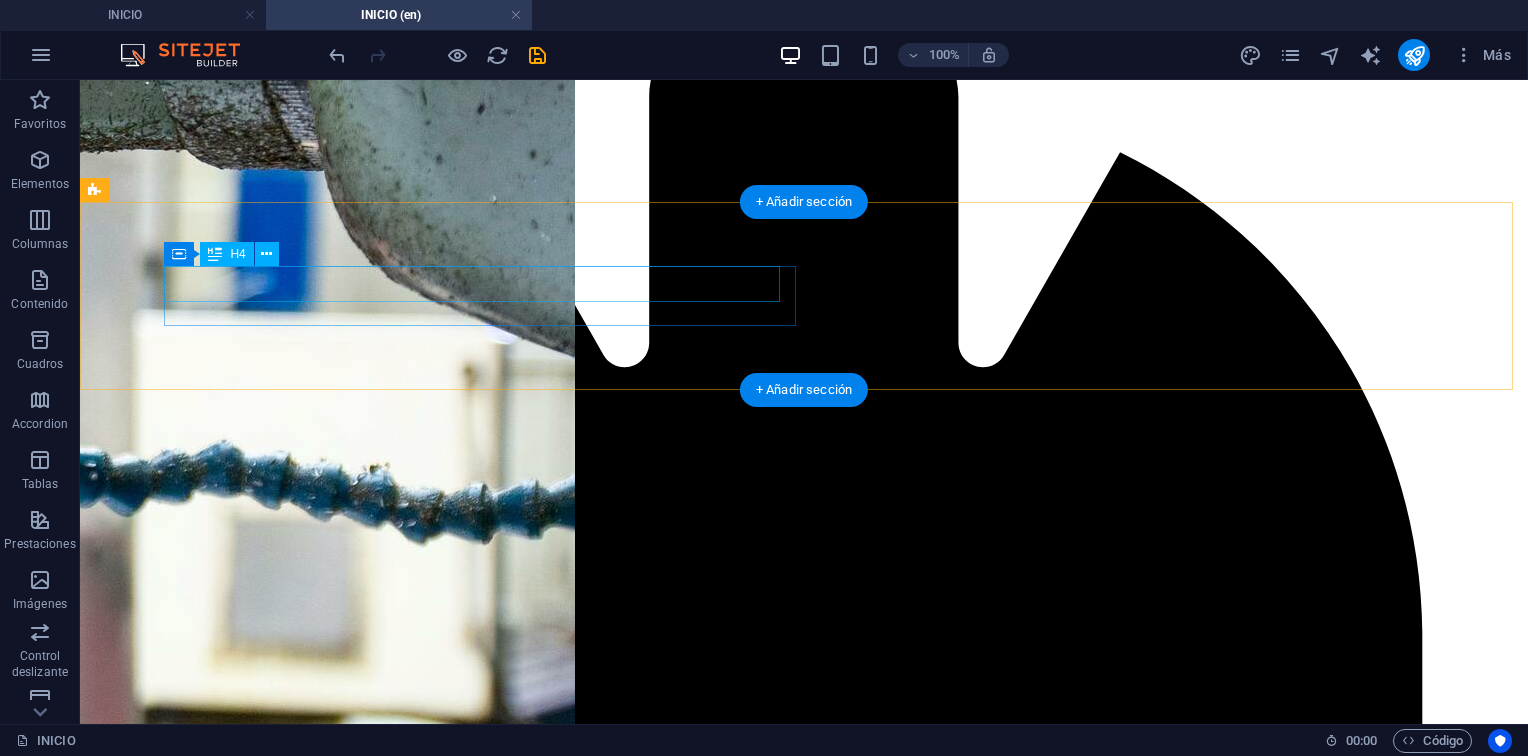 click on "¿Necesitas una solución industrial a medida?" at bounding box center [804, 7016] 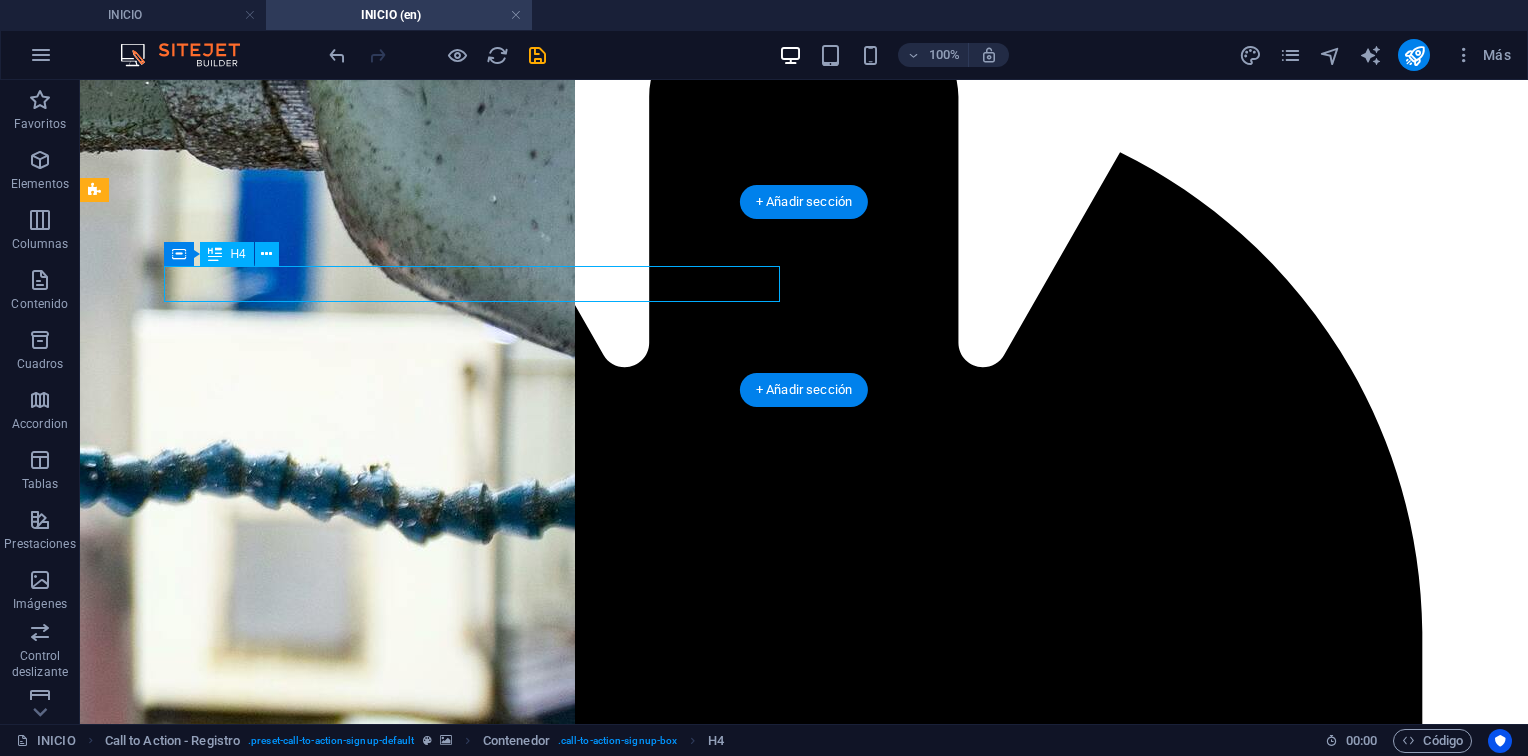 click on "¿Necesitas una solución industrial a medida?" at bounding box center (804, 7016) 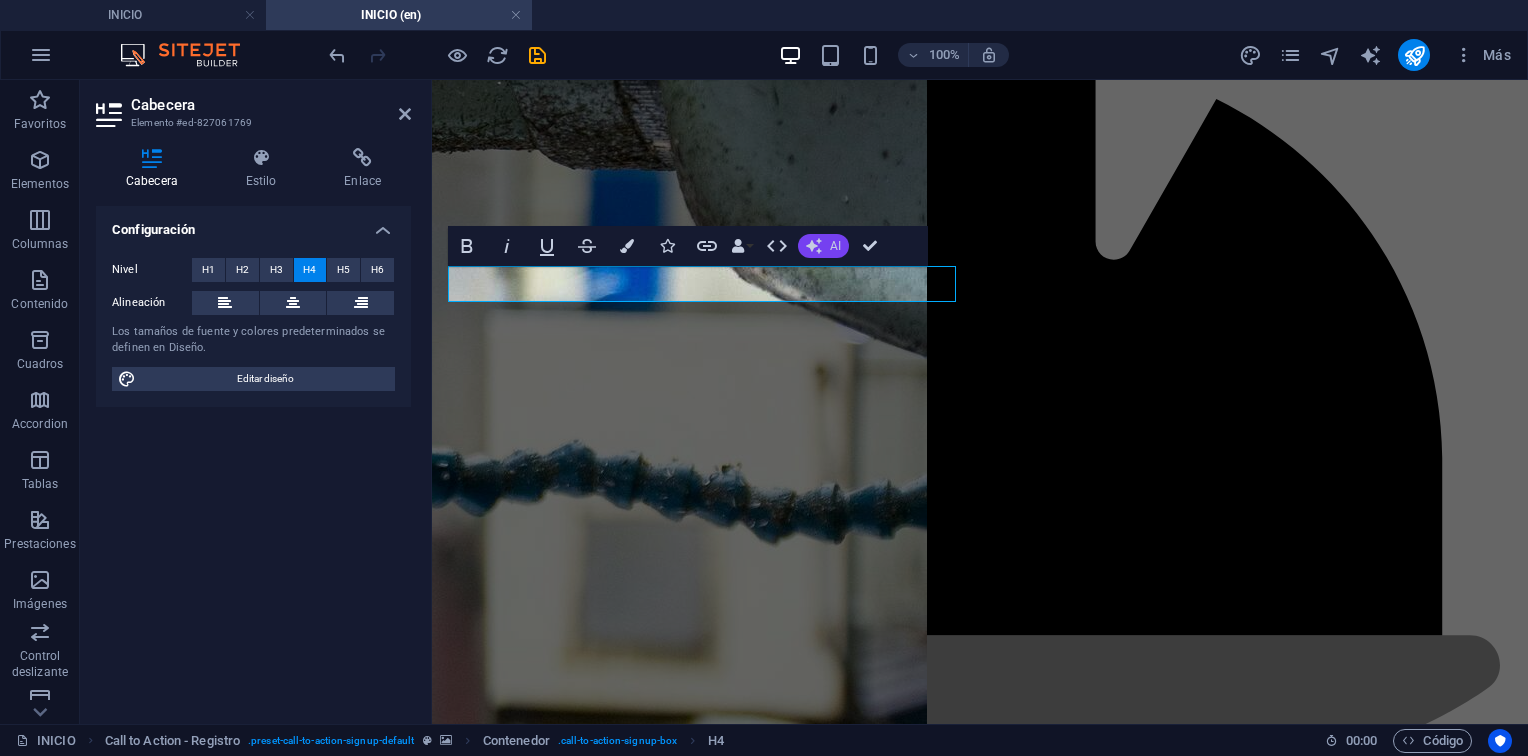 scroll, scrollTop: 1395, scrollLeft: 0, axis: vertical 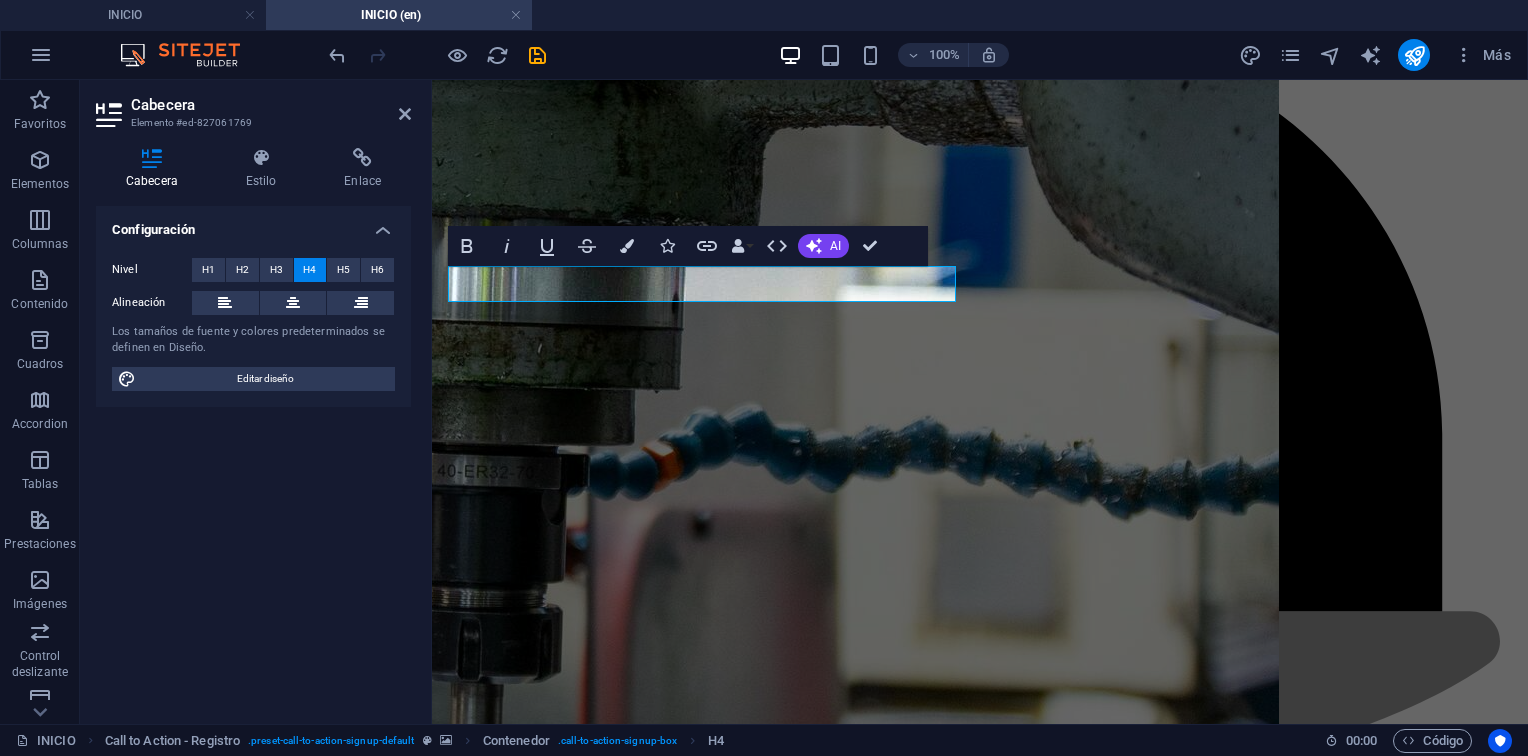 drag, startPoint x: 832, startPoint y: 243, endPoint x: 860, endPoint y: 374, distance: 133.95895 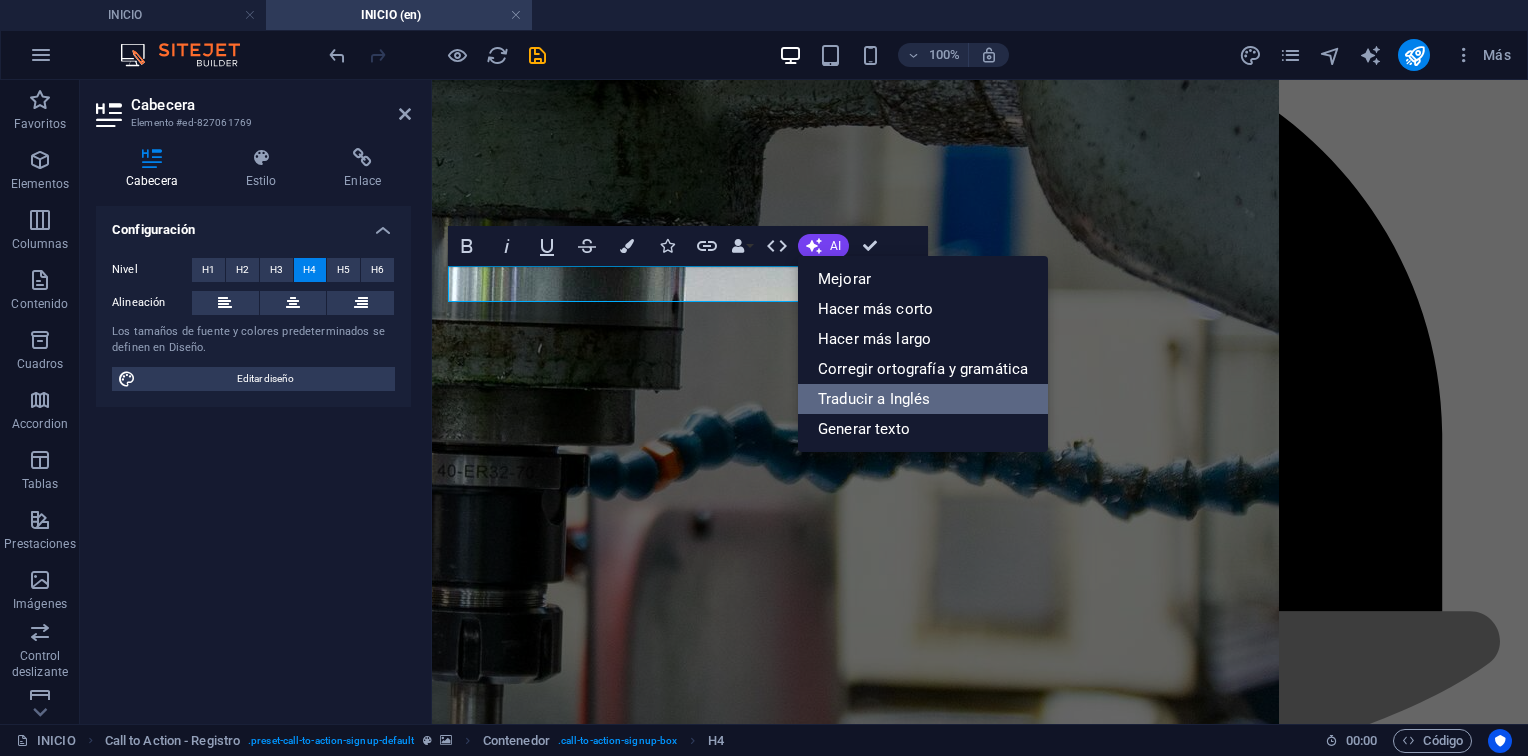 click on "Traducir a Inglés" at bounding box center [923, 399] 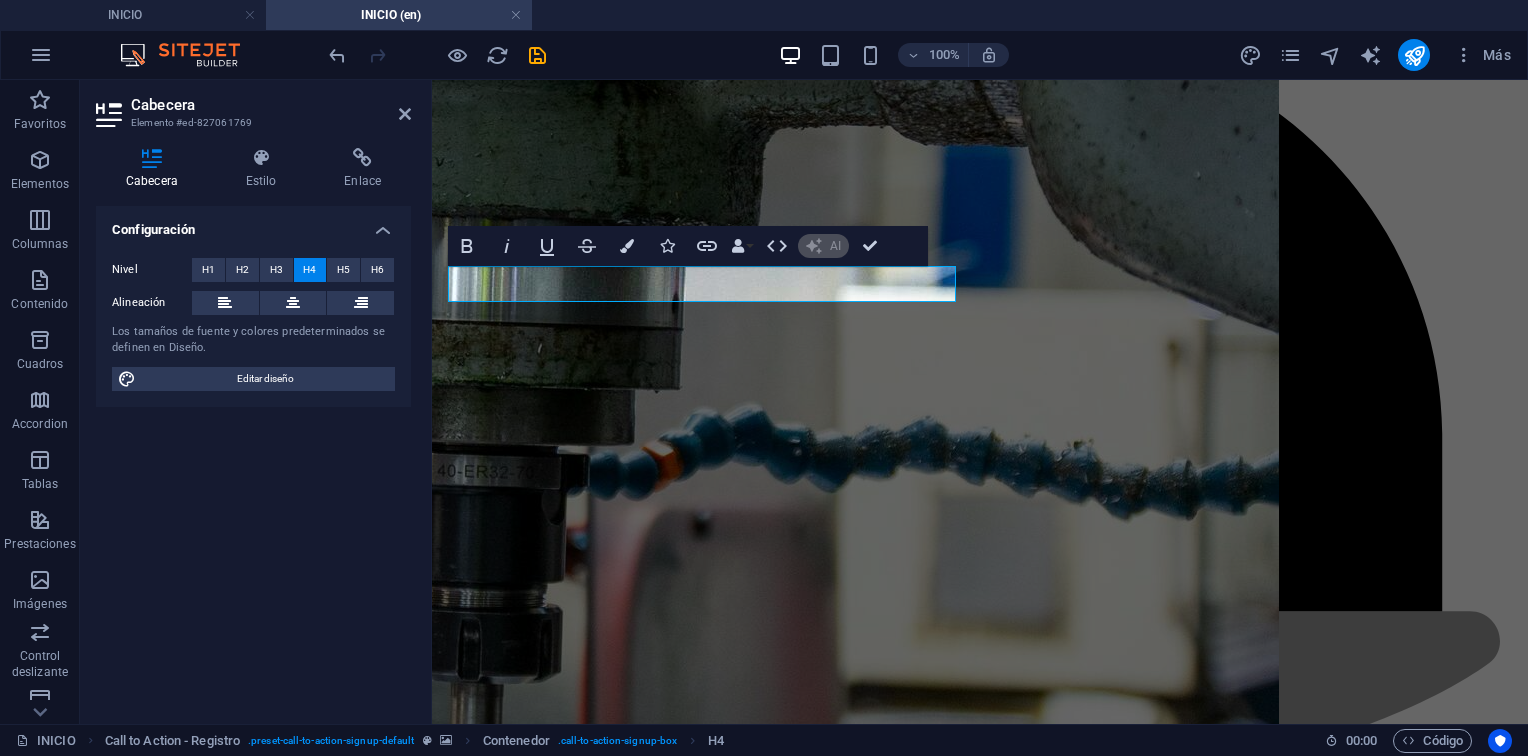 type 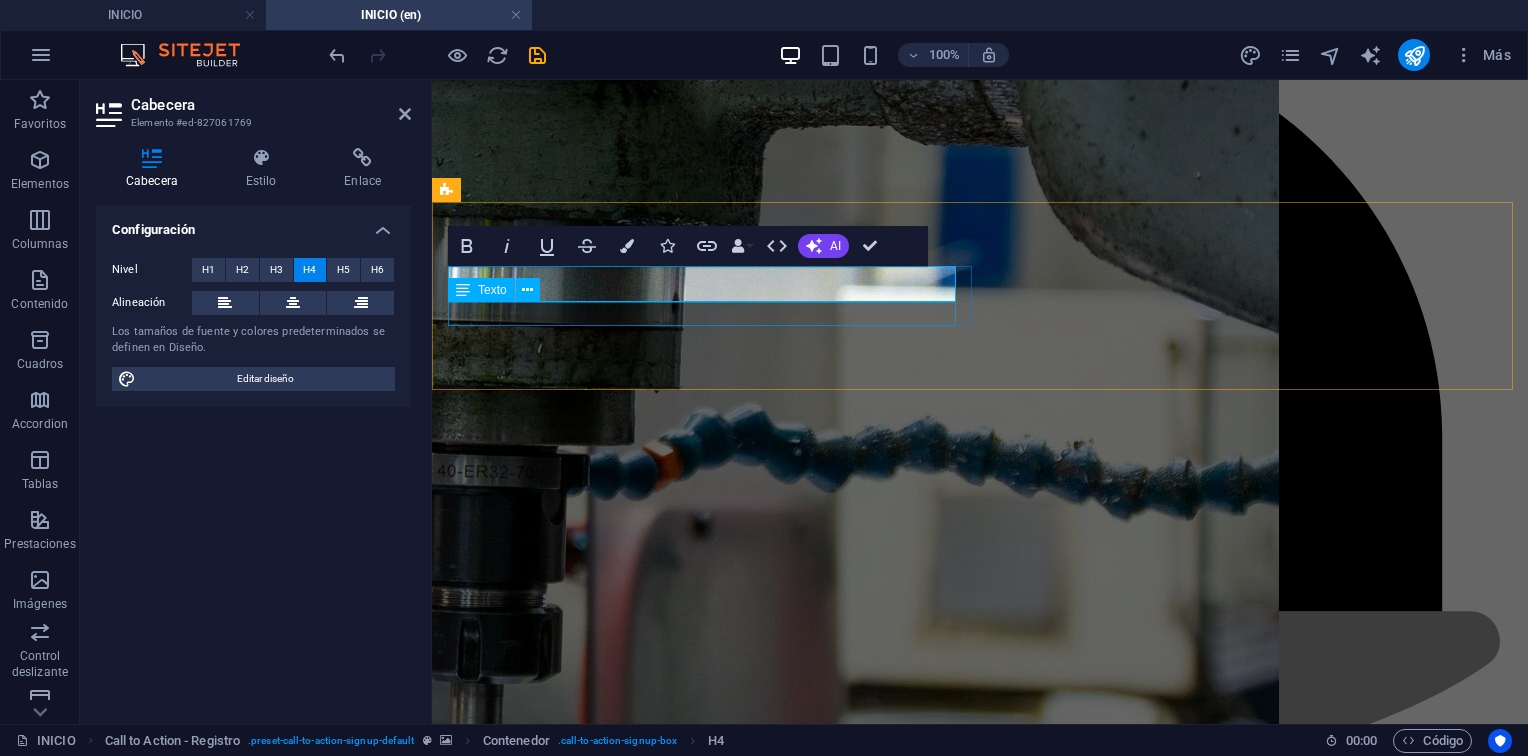 click on "Contáctanos para asesoría personalizada." at bounding box center (980, 5649) 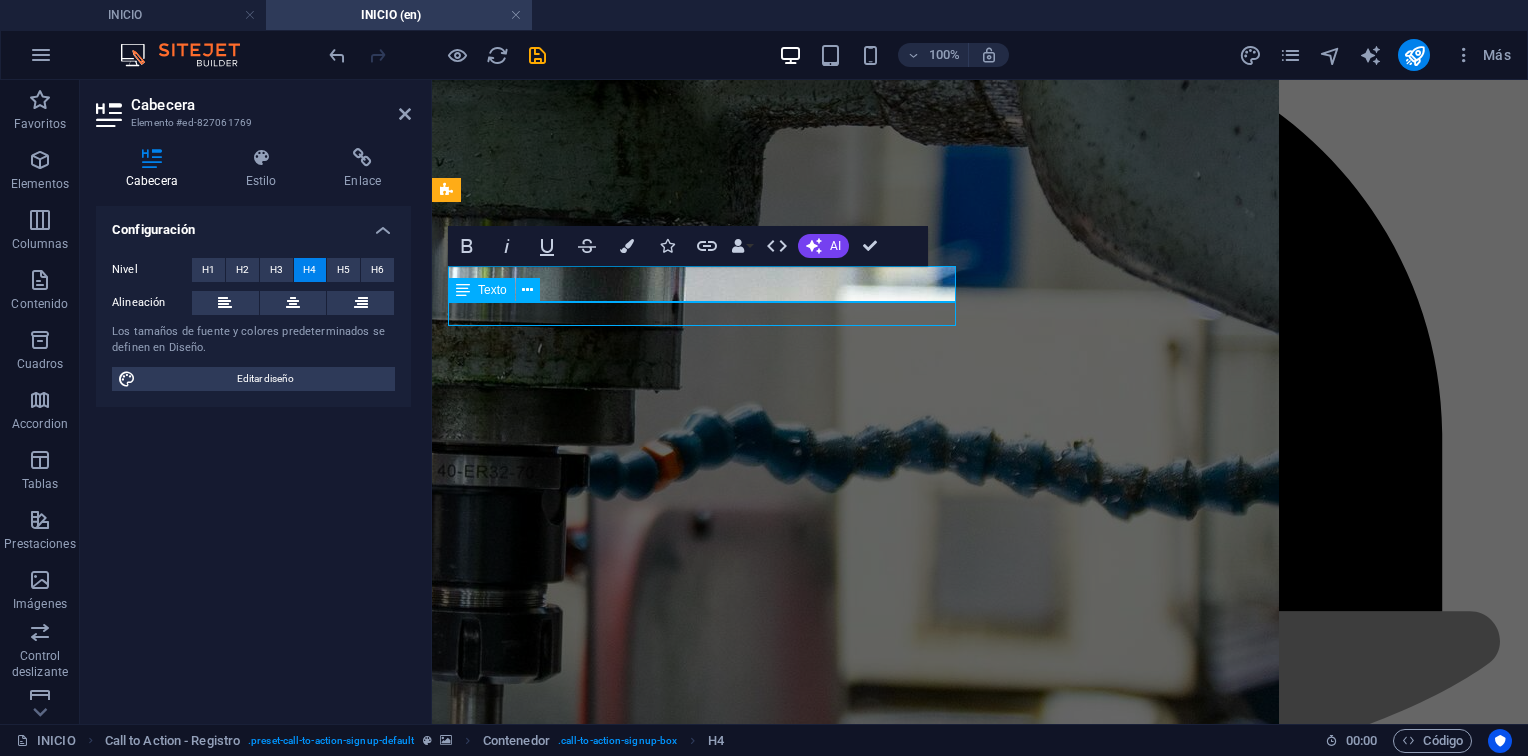 click on "Contáctanos para asesoría personalizada." at bounding box center (980, 5649) 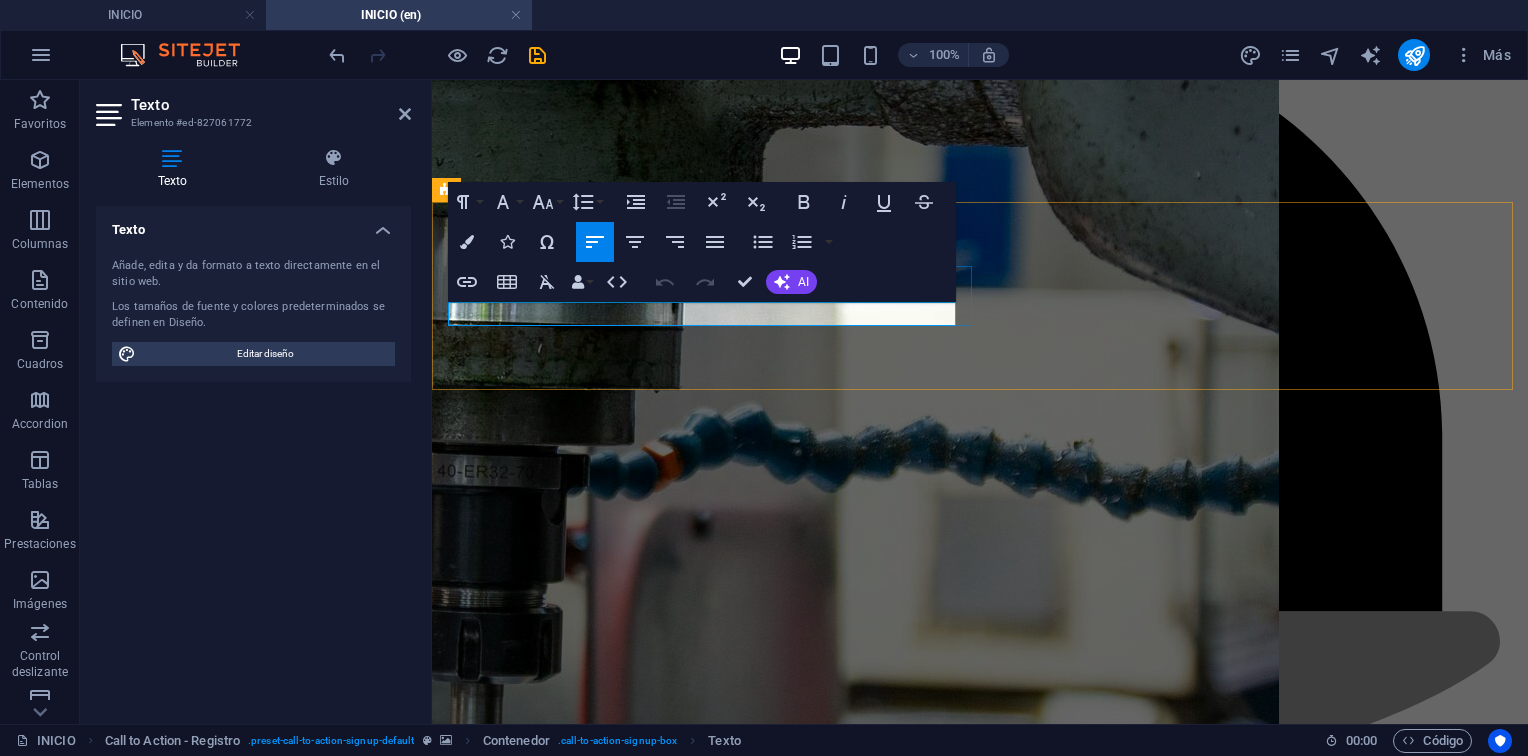 click on "Contáctanos para asesoría personalizada." at bounding box center (571, 5648) 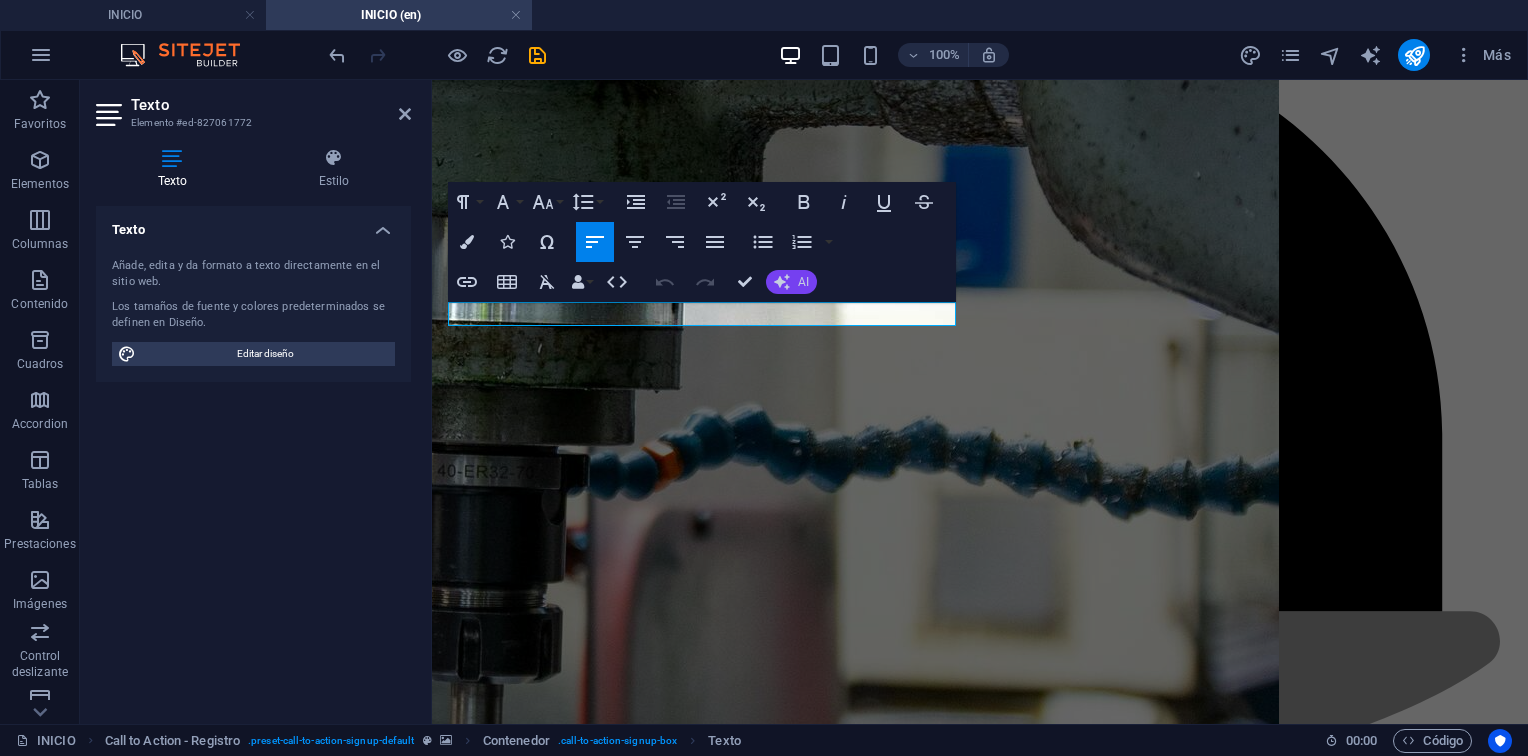 click 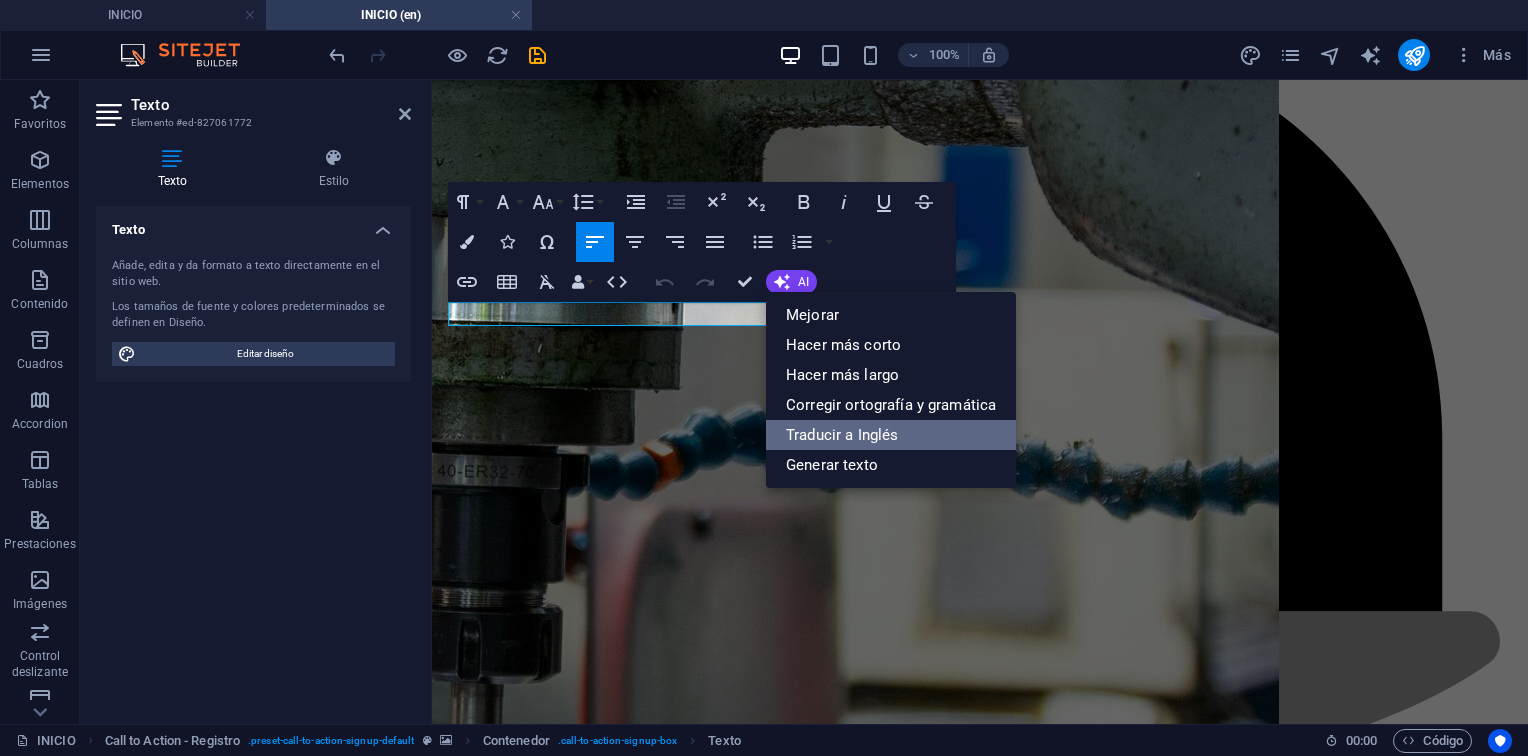 click on "Traducir a Inglés" at bounding box center (891, 435) 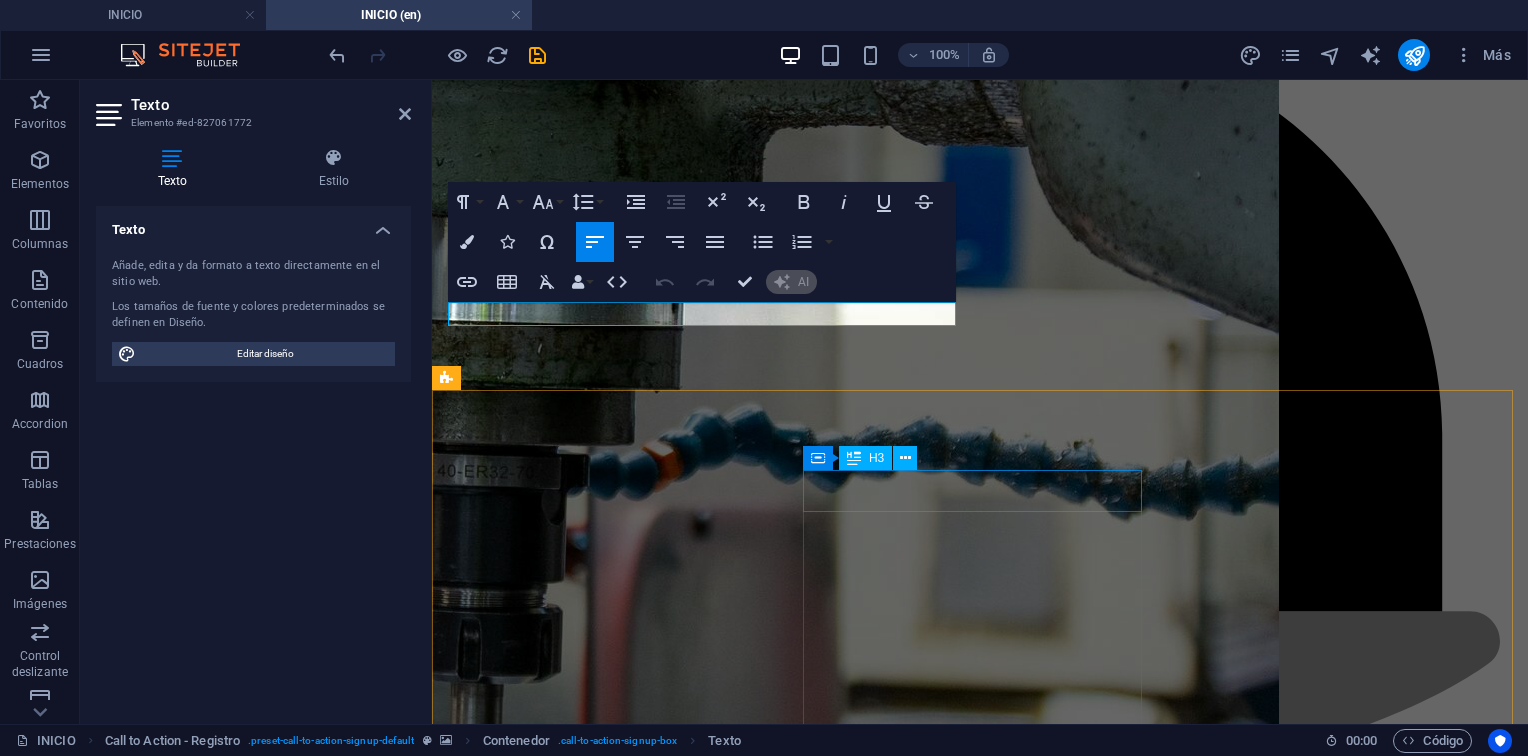 type 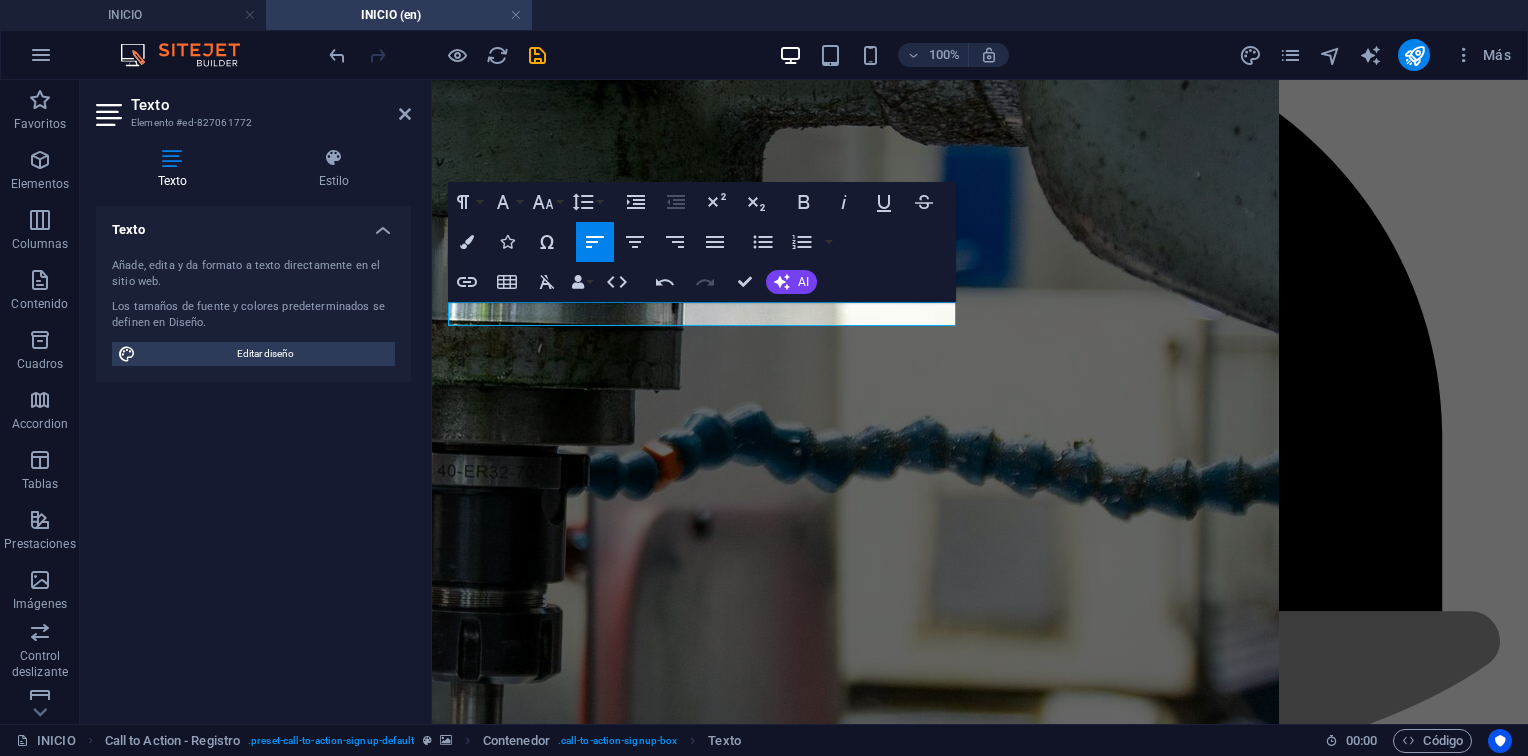 scroll, scrollTop: 1371, scrollLeft: 0, axis: vertical 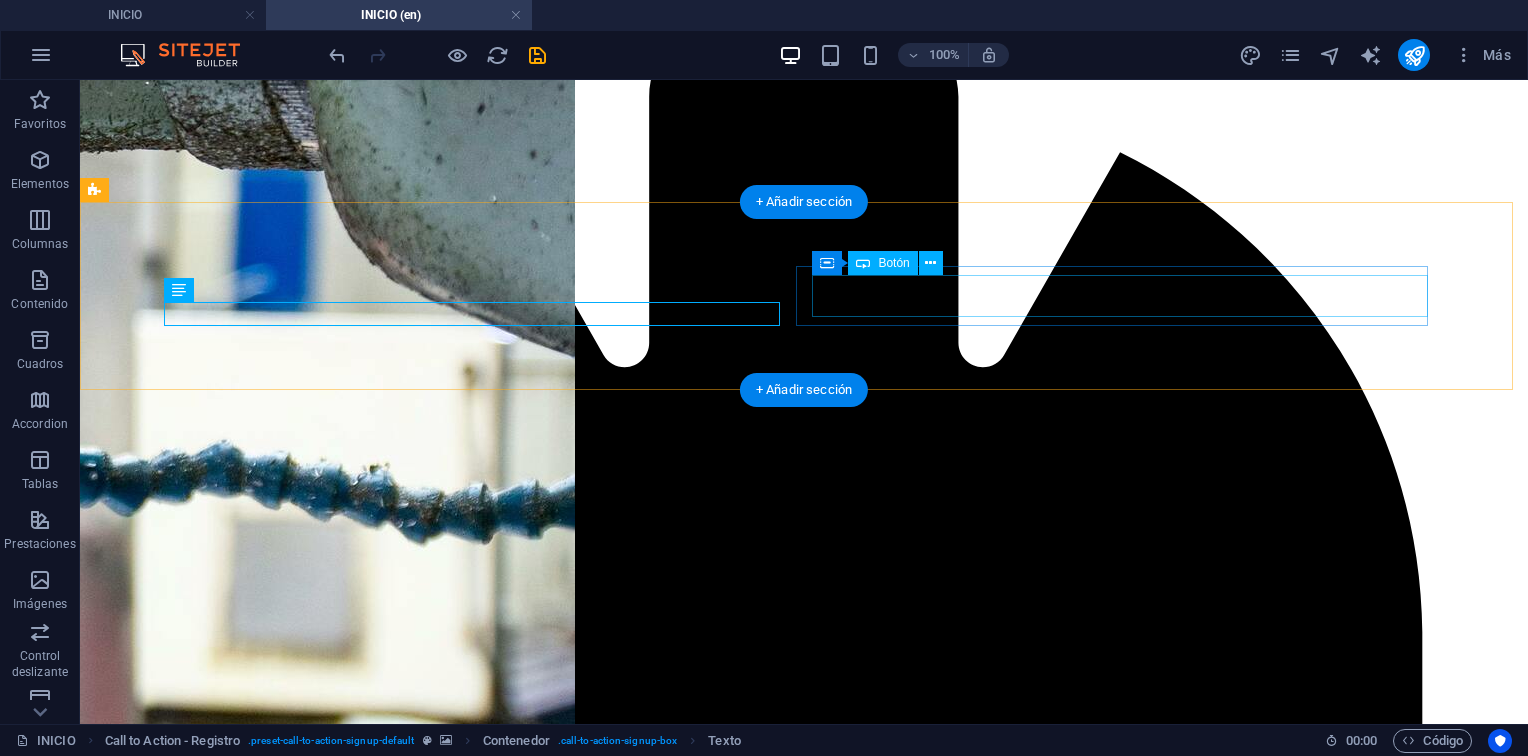 click on "Solicitar Cotización" at bounding box center [804, 7090] 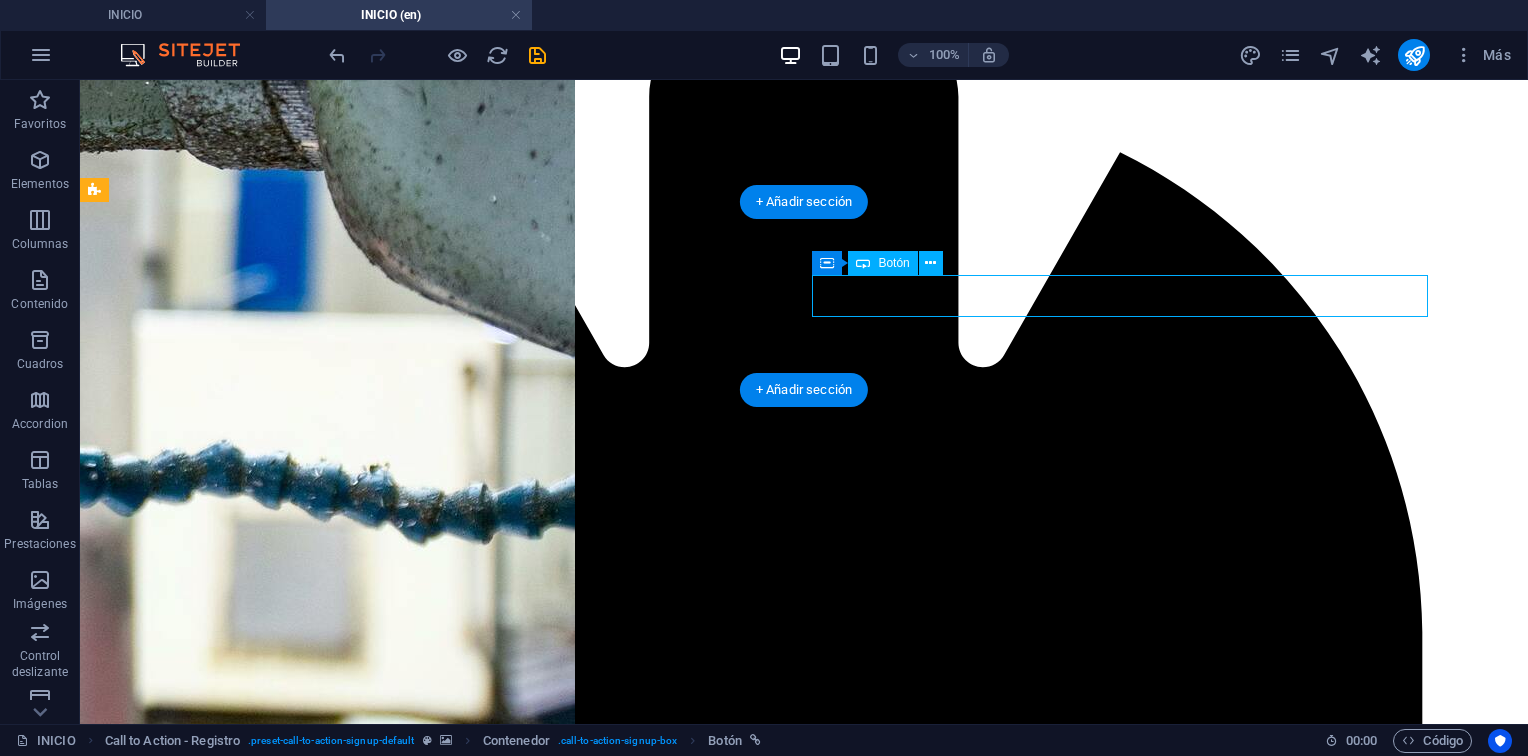 click on "Solicitar Cotización" at bounding box center (804, 7090) 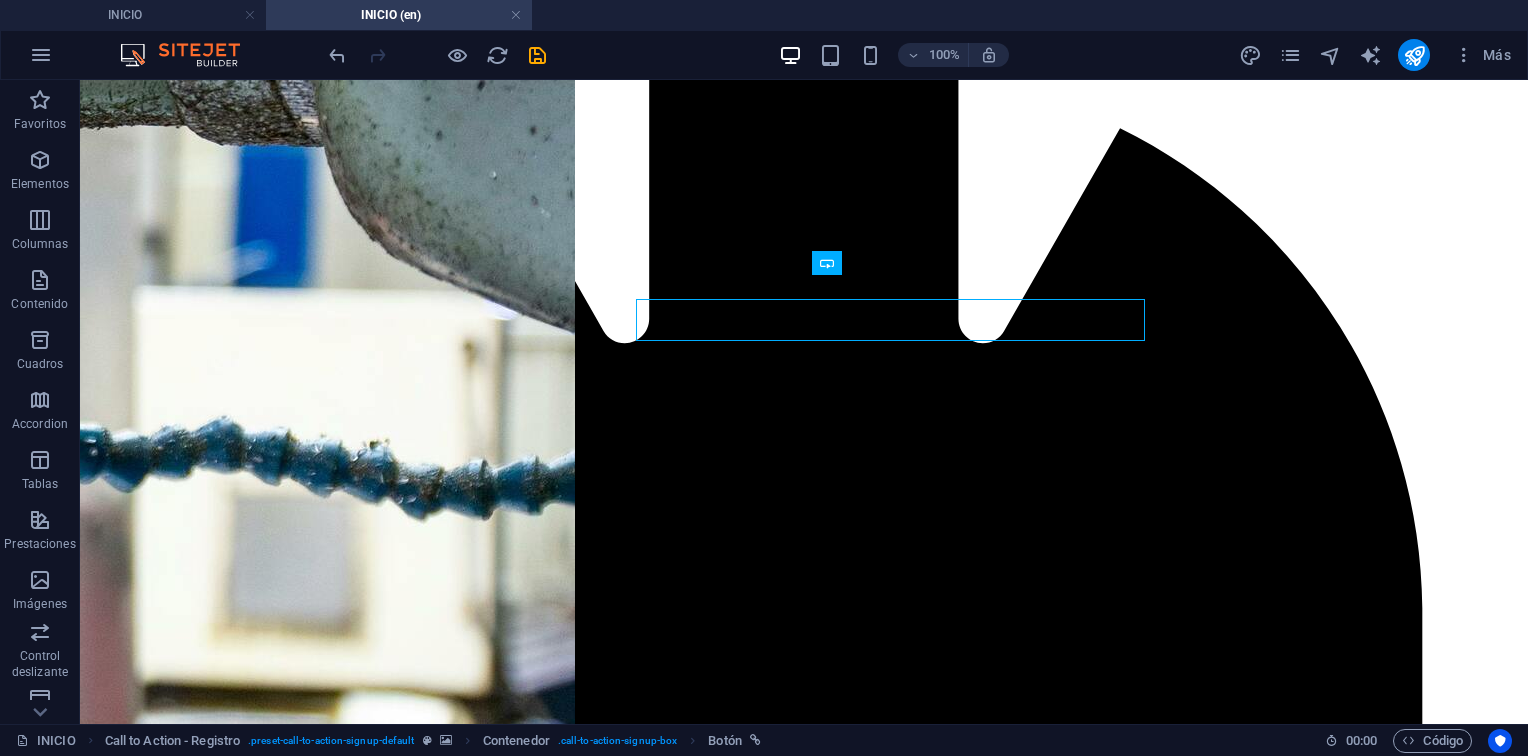 scroll, scrollTop: 1371, scrollLeft: 0, axis: vertical 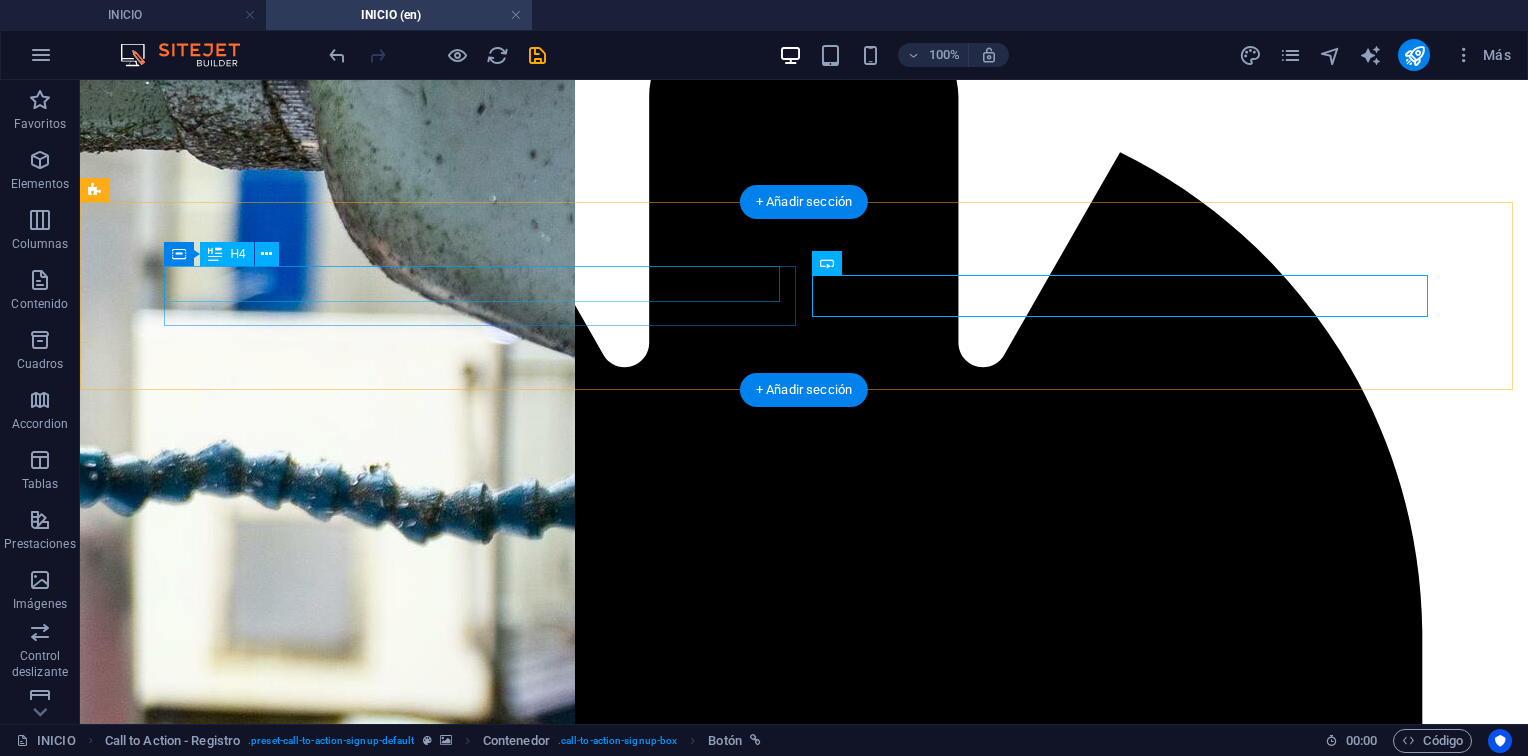 click on "Do you need a tailored industrial solution?" at bounding box center (804, 7016) 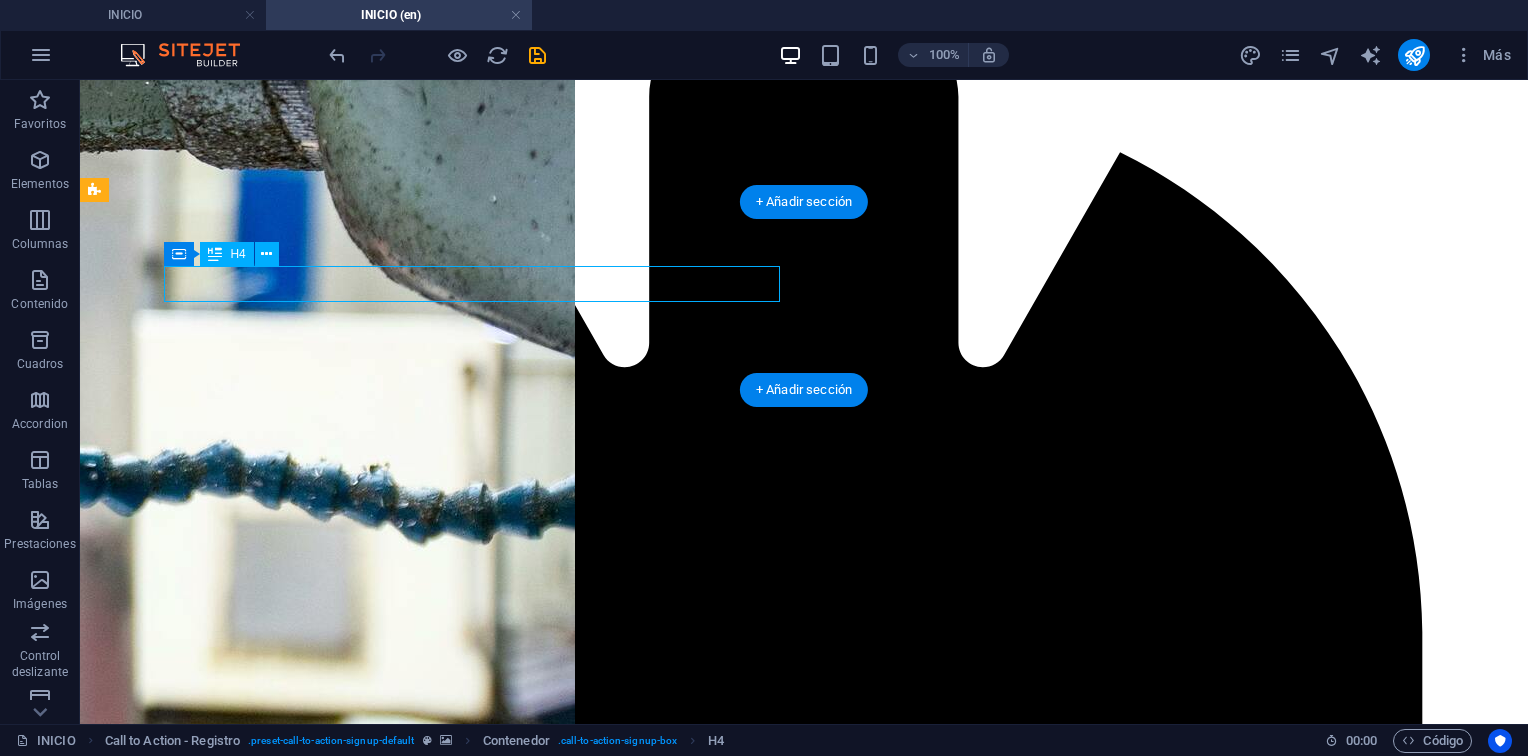 click on "Do you need a tailored industrial solution?" at bounding box center [804, 7016] 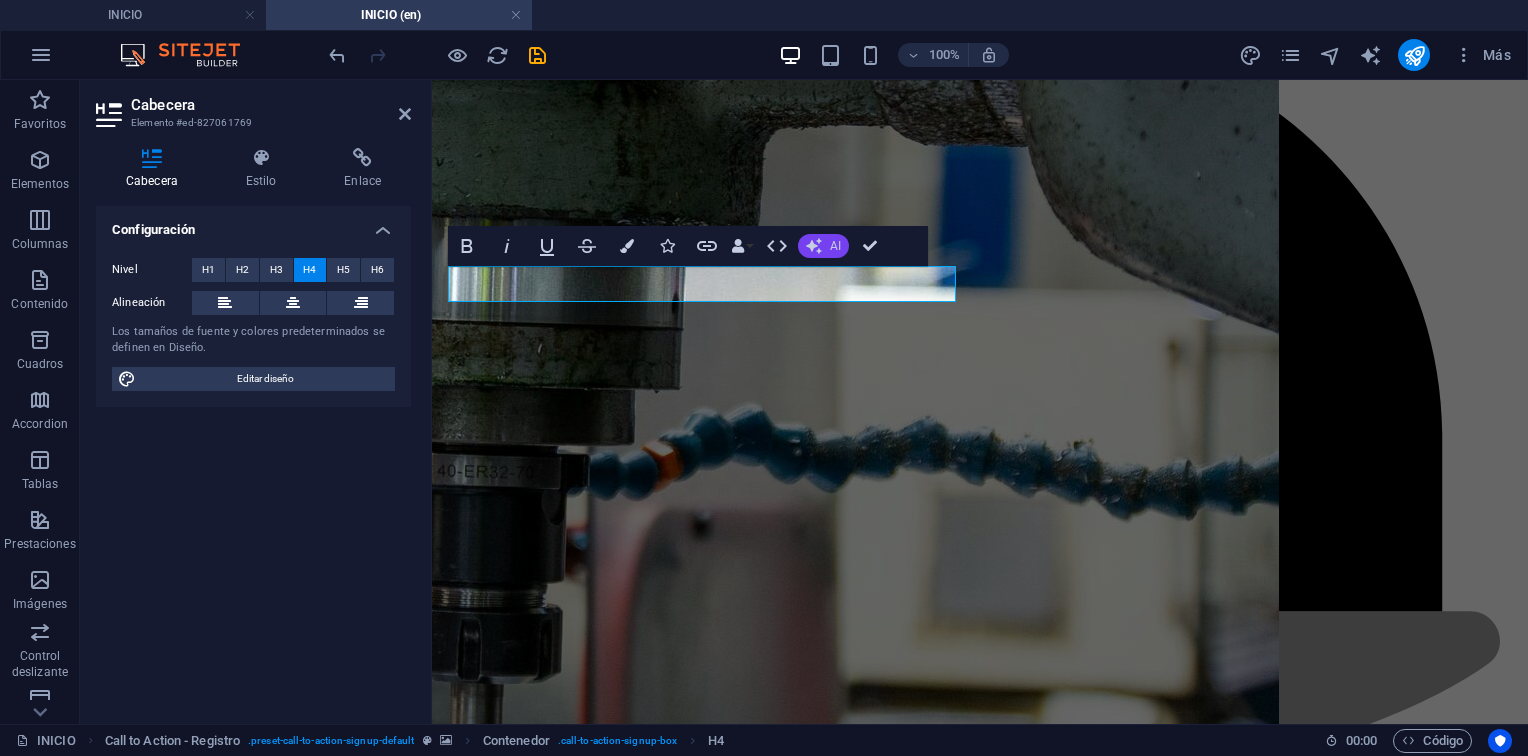 click on "AI" at bounding box center (823, 246) 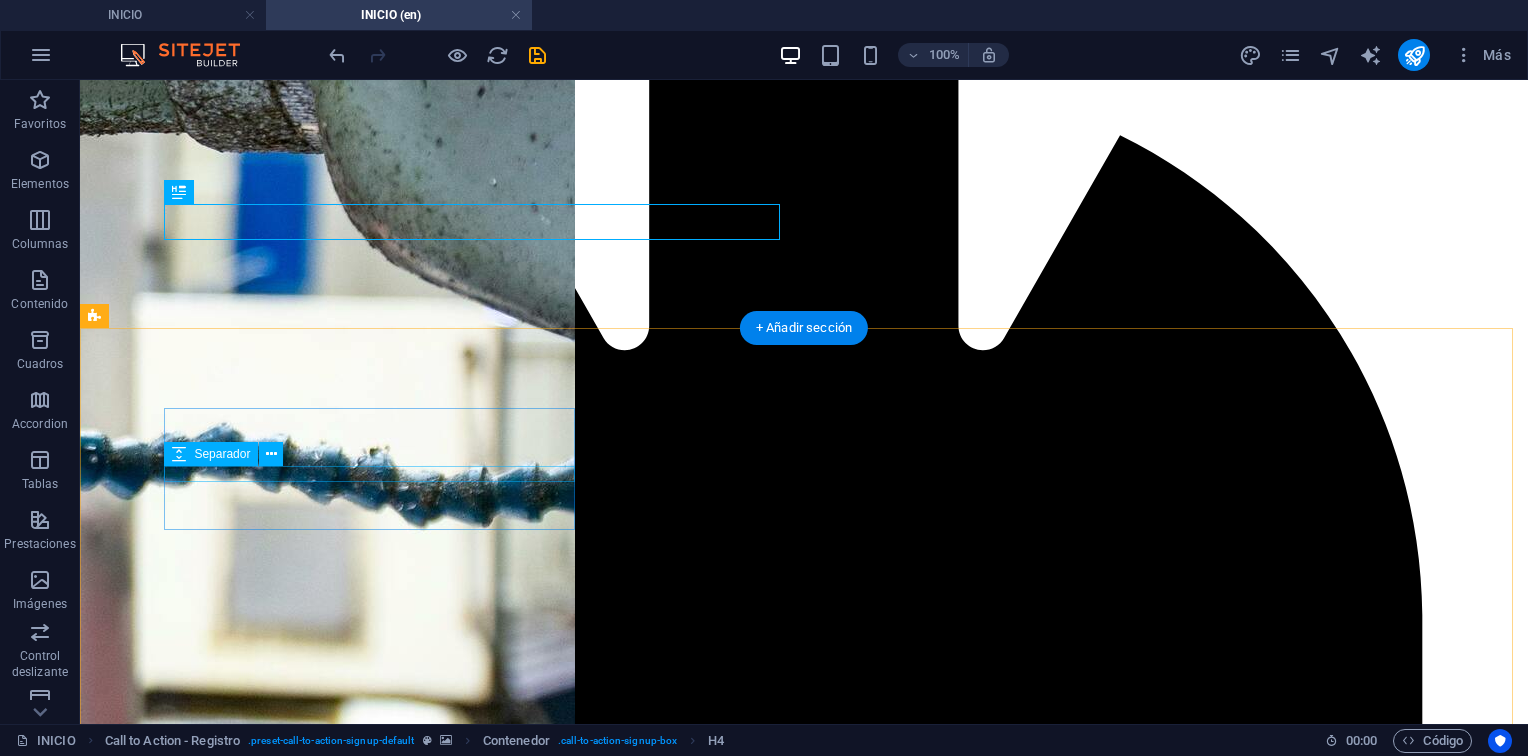 scroll, scrollTop: 1471, scrollLeft: 0, axis: vertical 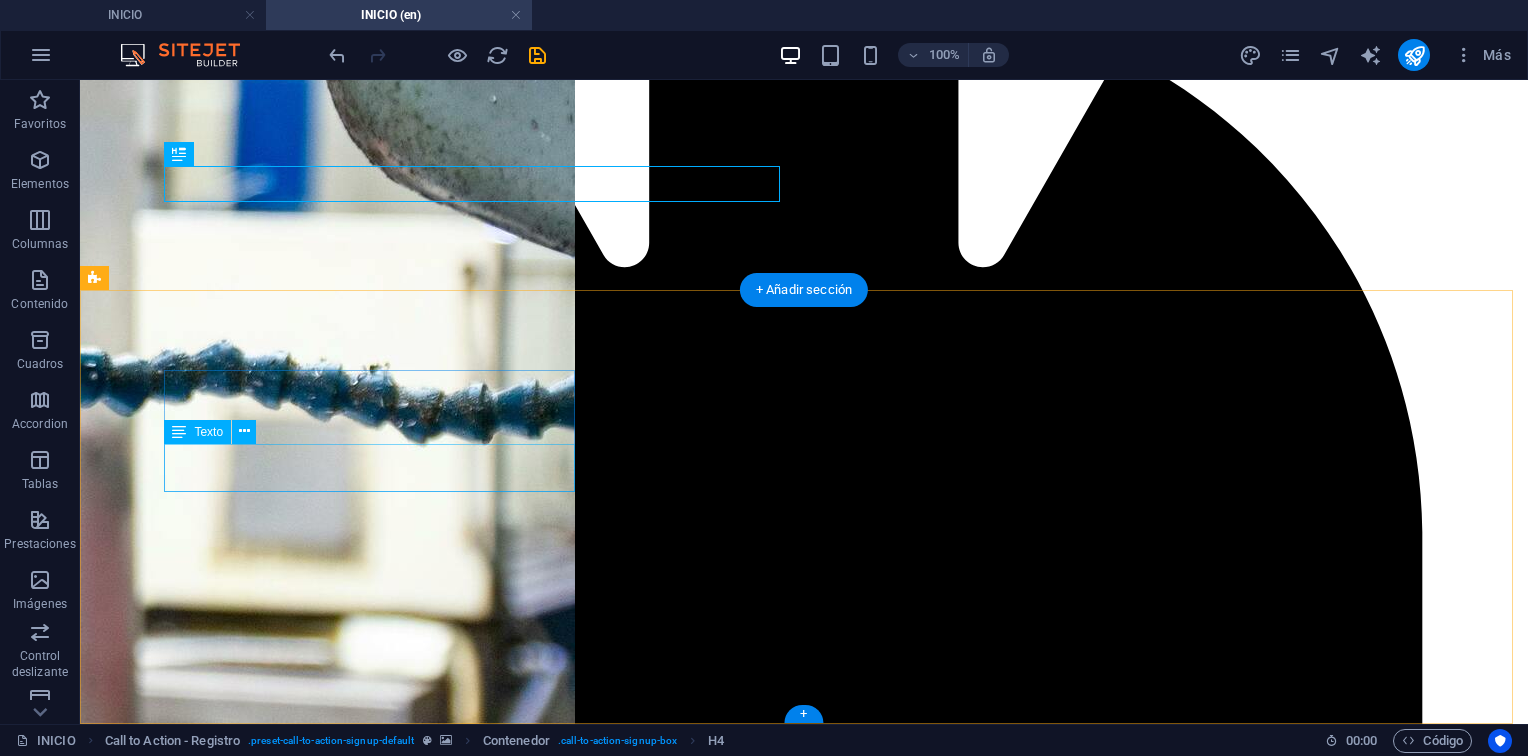 click on "Soluciones Integrales para el desarrollo de la industria" at bounding box center [804, 7102] 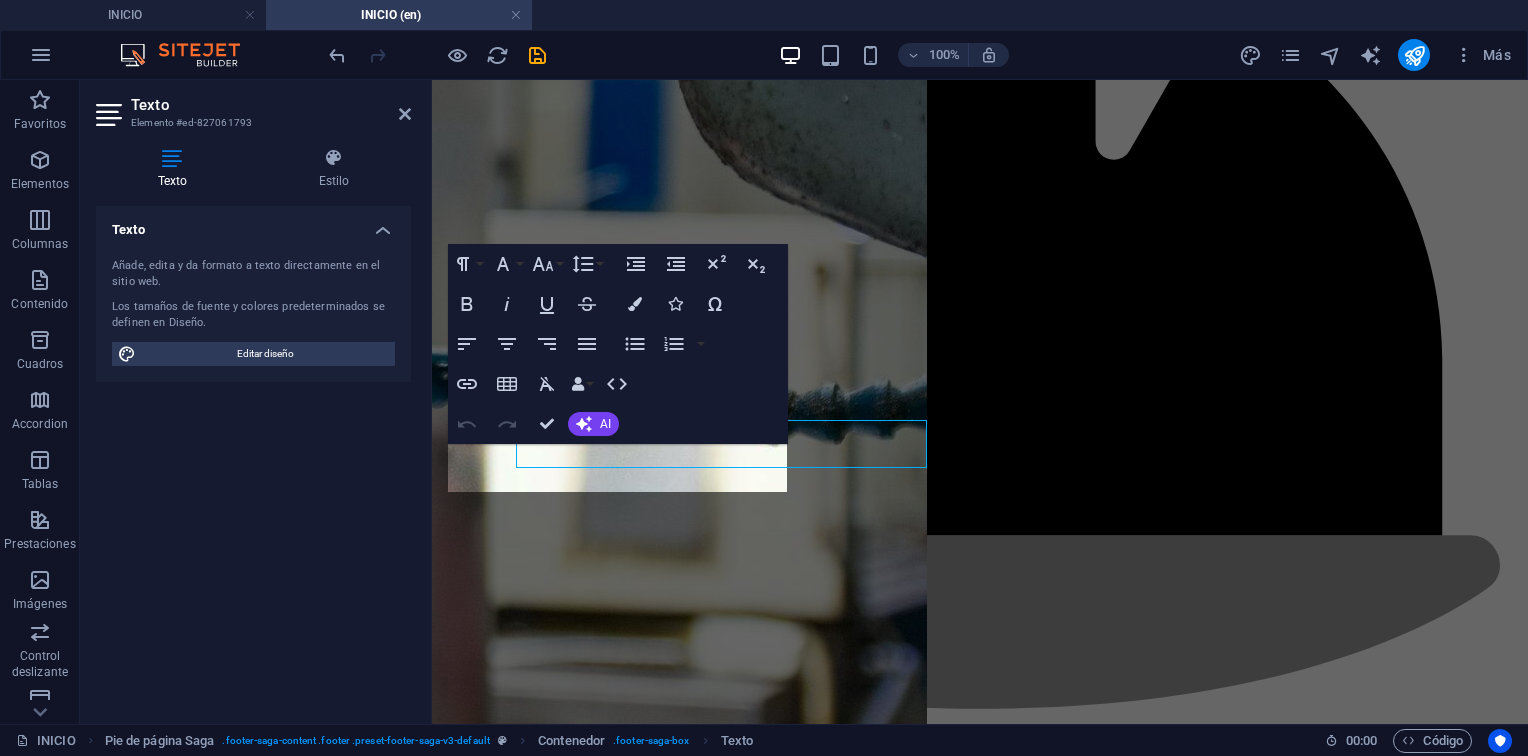 scroll, scrollTop: 1495, scrollLeft: 0, axis: vertical 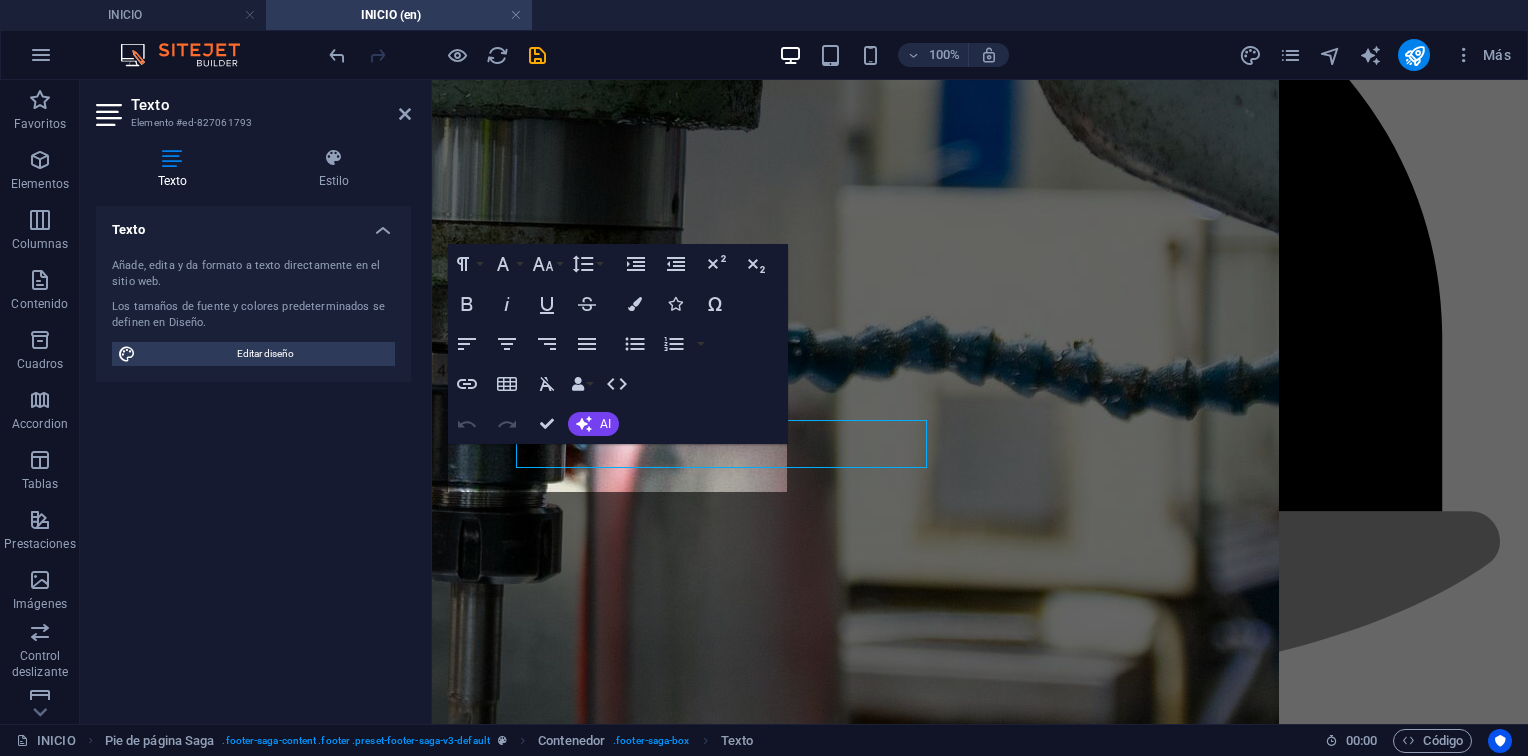 click on "Soluciones Integrales para el desarrollo de la industria" at bounding box center (626, 5694) 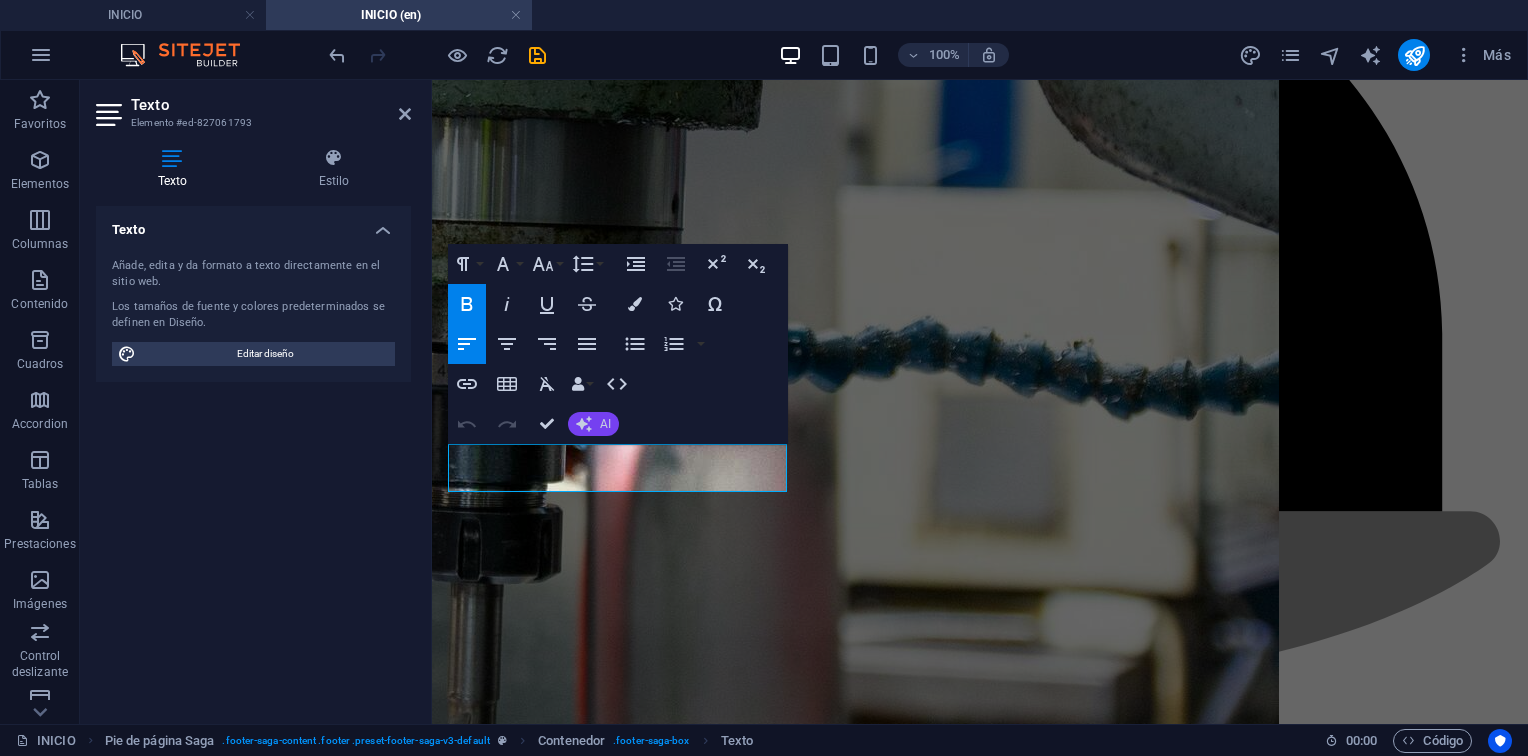click 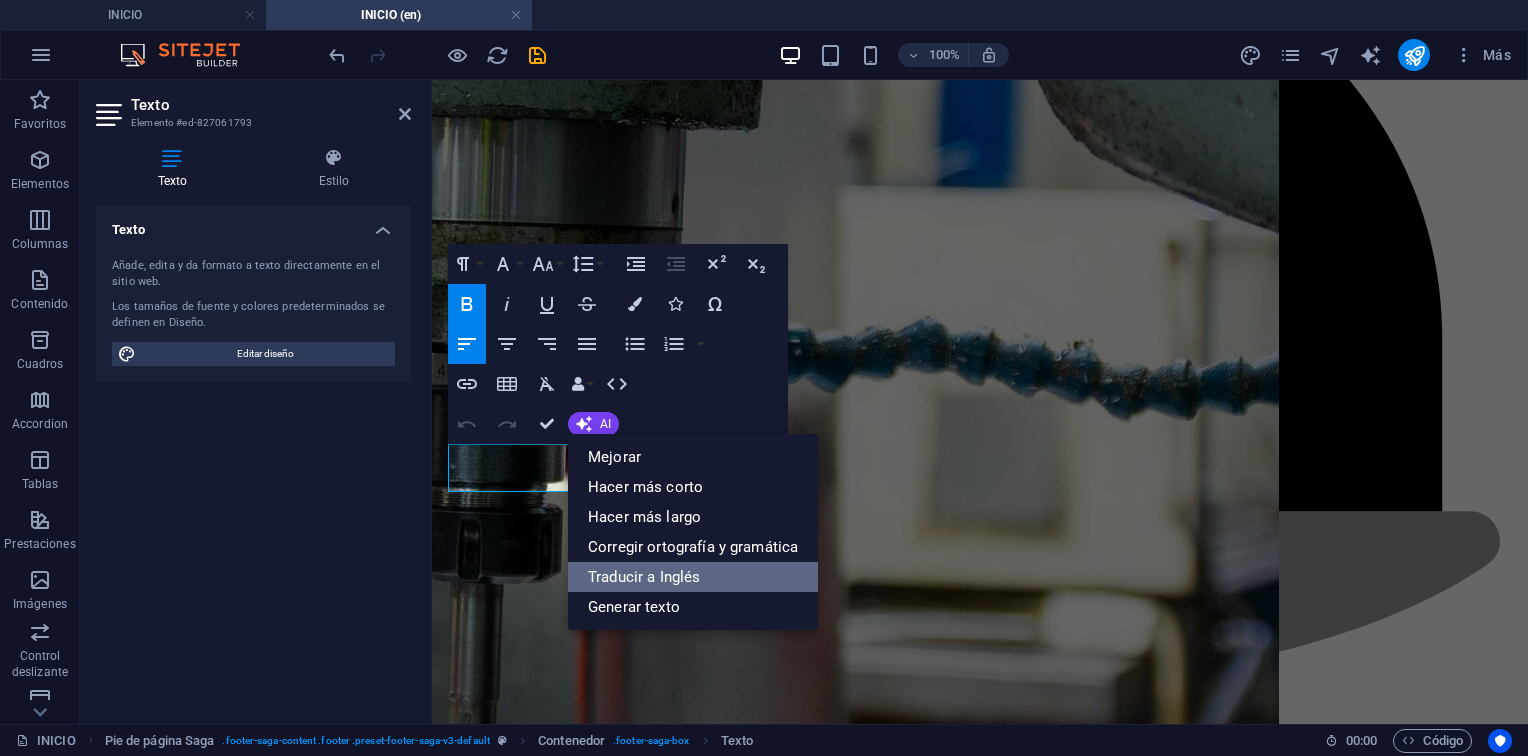 click on "Traducir a Inglés" at bounding box center [693, 577] 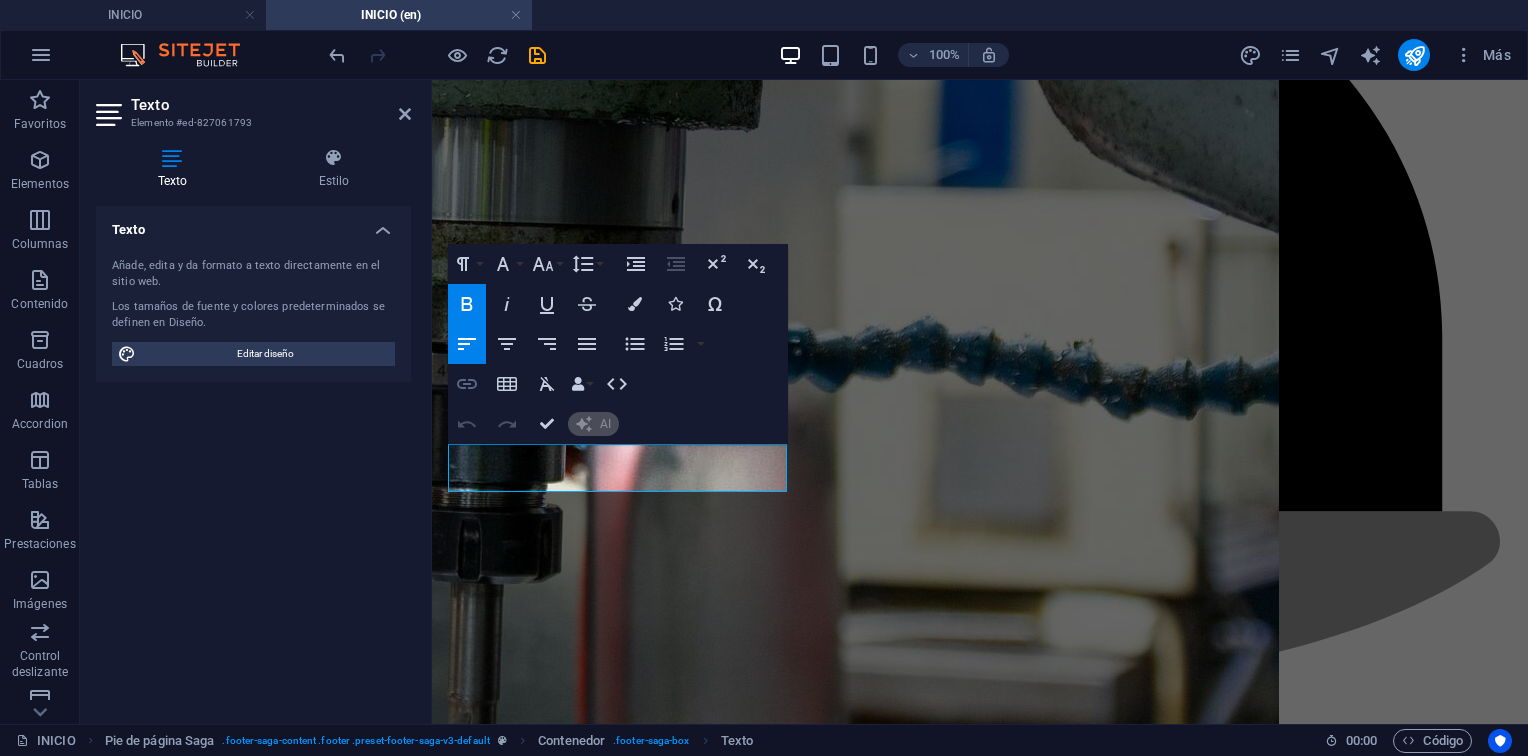 type 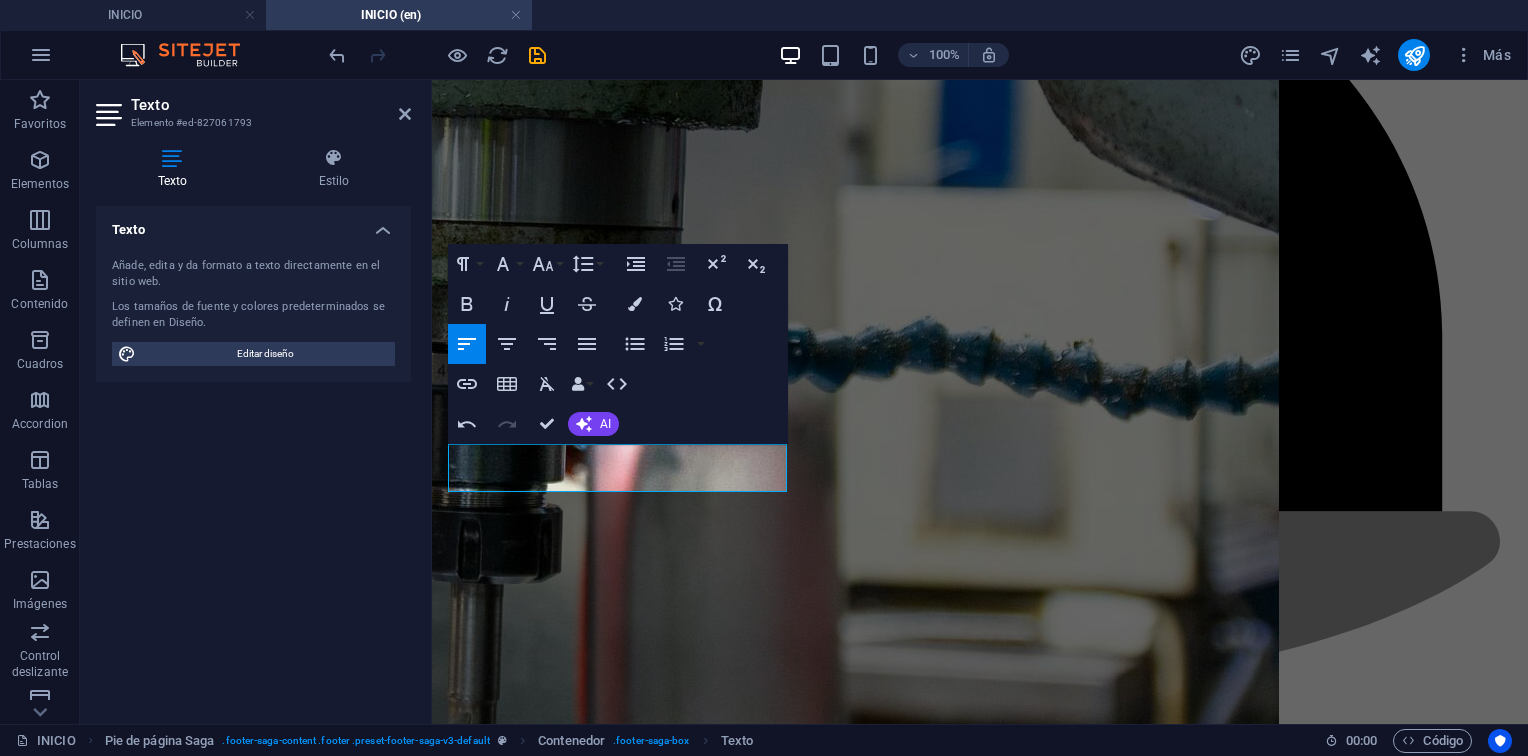 drag, startPoint x: 596, startPoint y: 486, endPoint x: 391, endPoint y: 443, distance: 209.46121 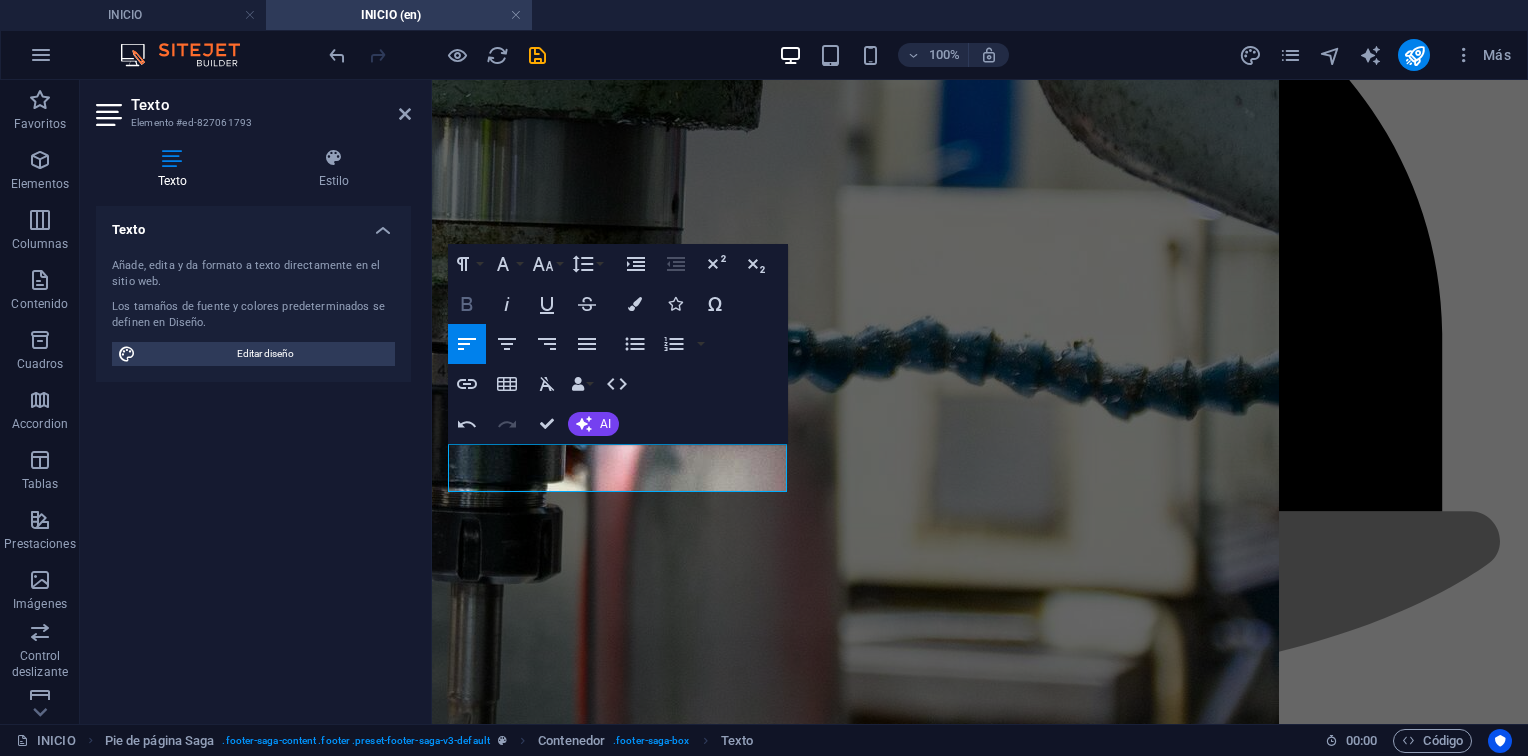 click 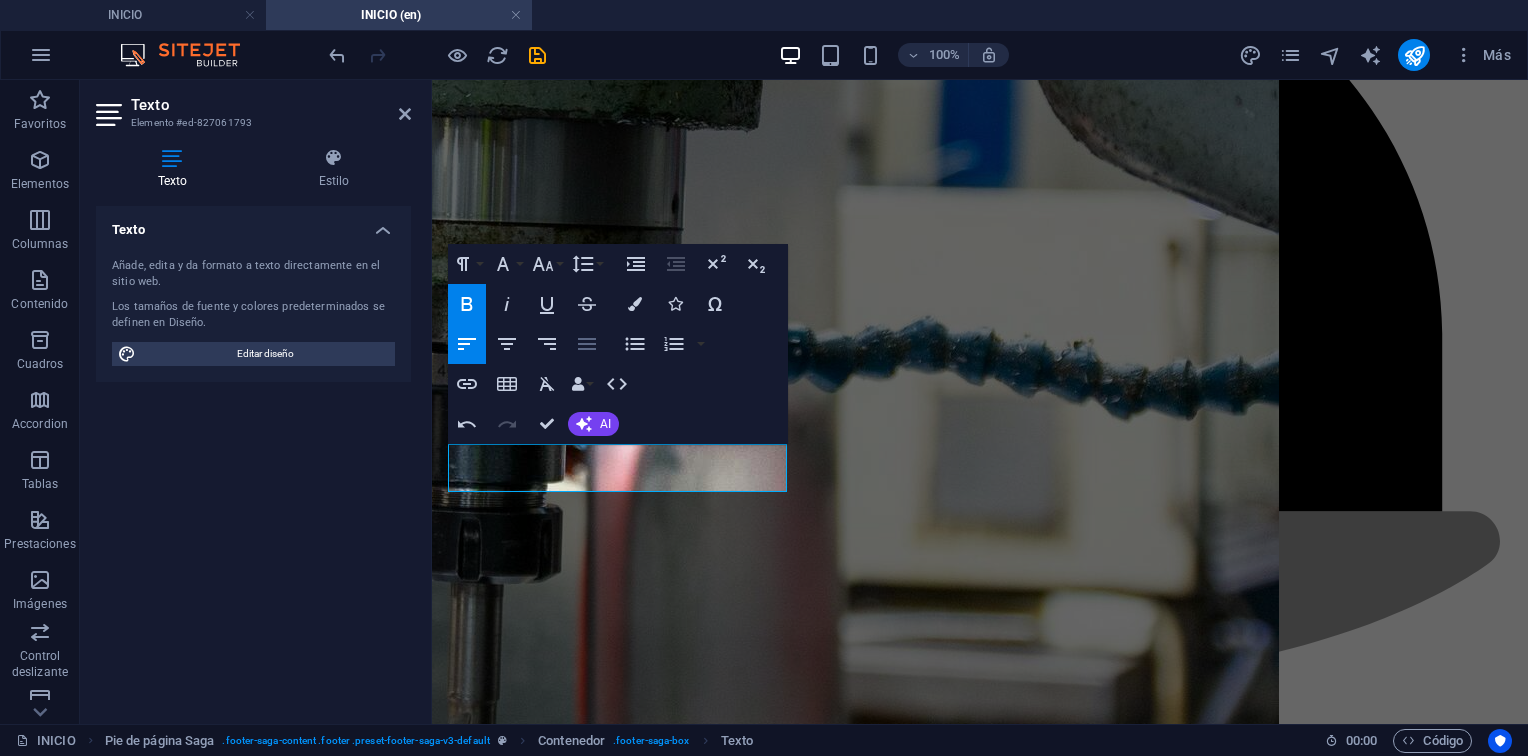 click at bounding box center (635, 304) 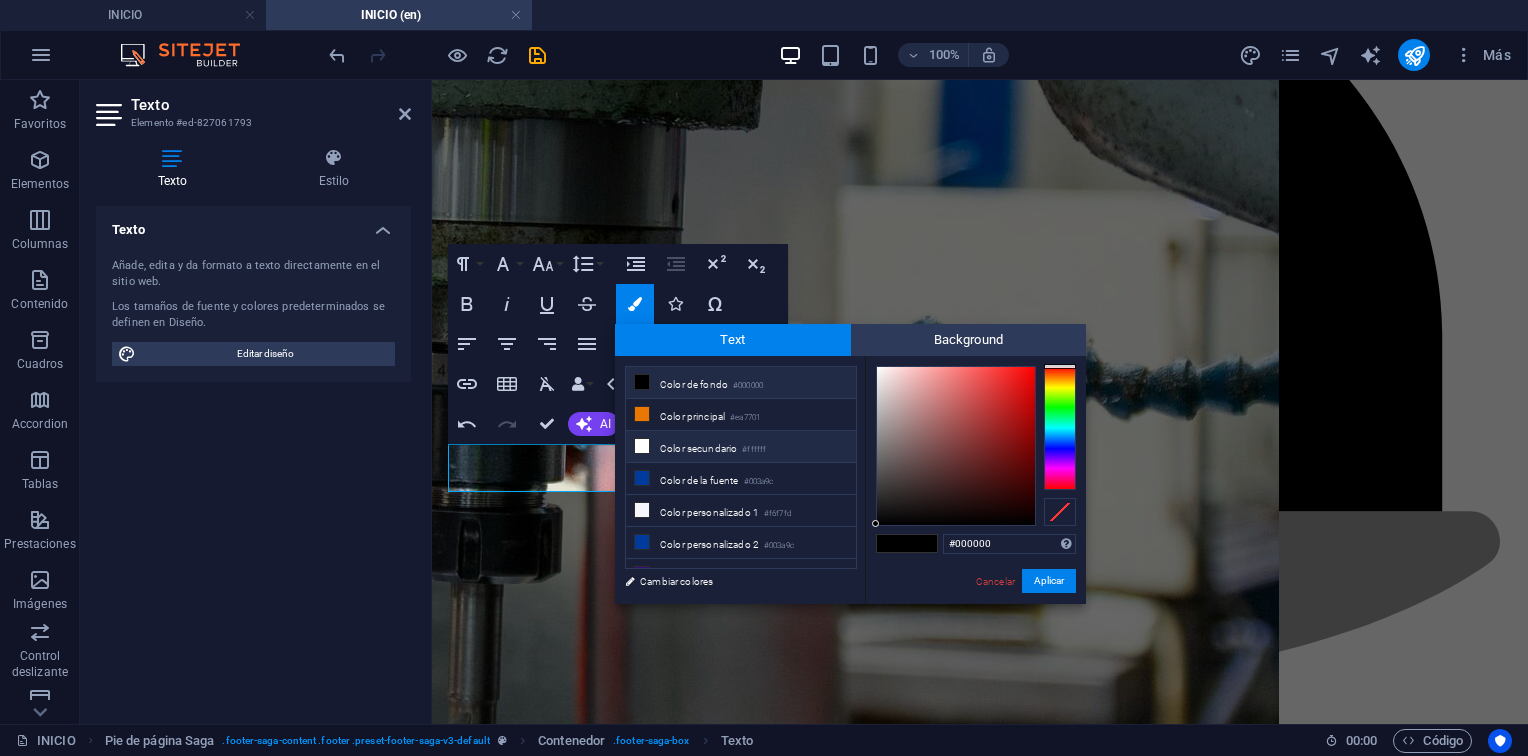 click on "Color secundario
#ffffff" at bounding box center (741, 447) 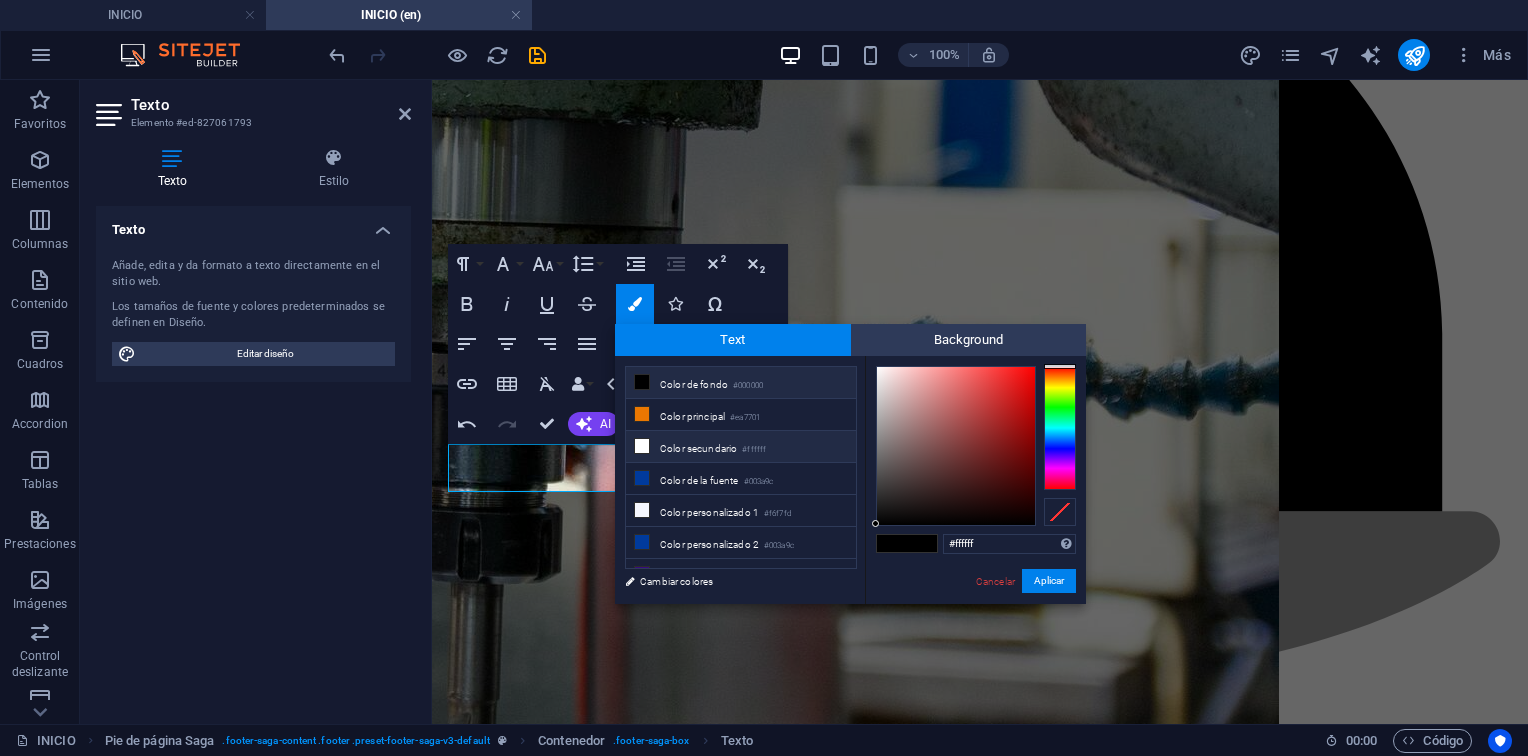 click on "Color secundario
#ffffff" at bounding box center (741, 447) 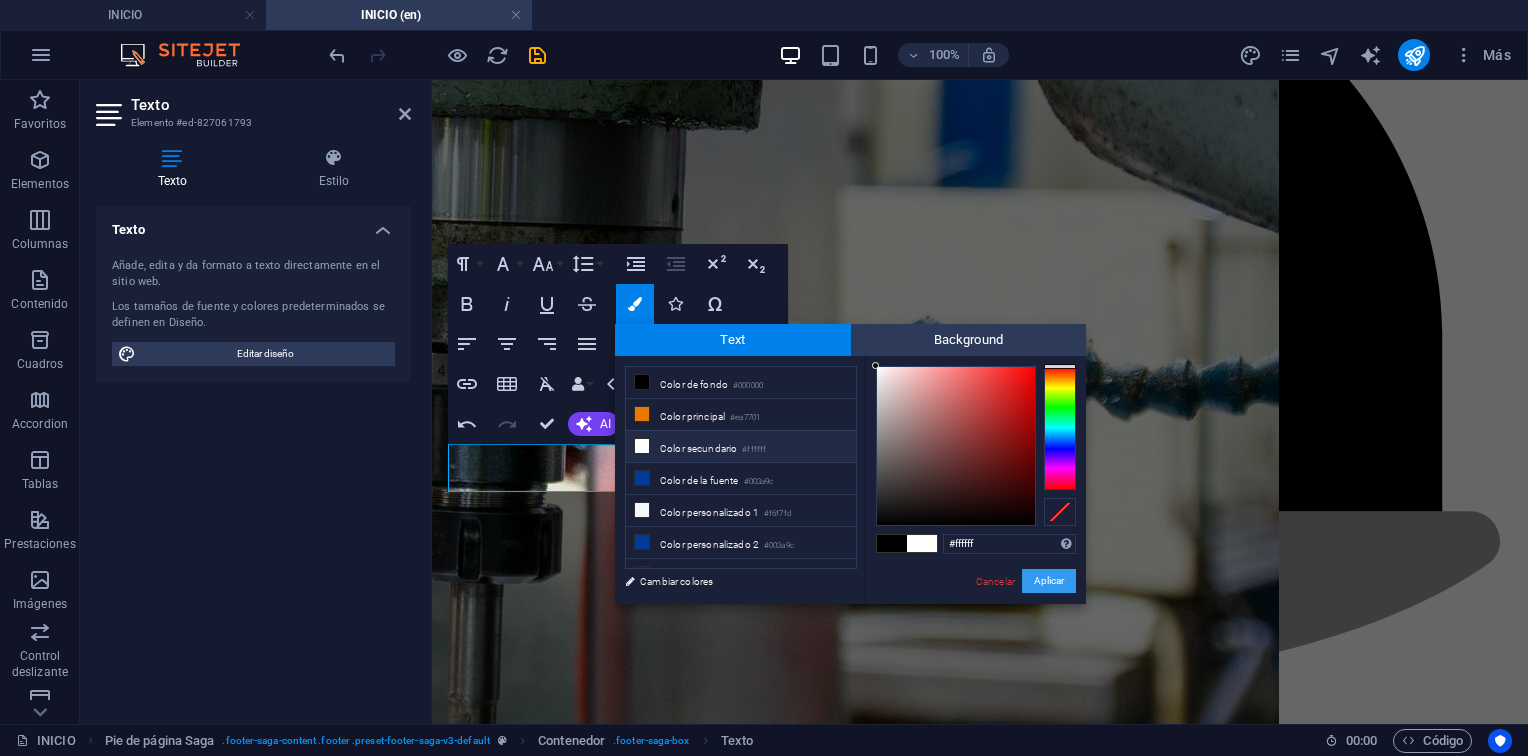 click on "Aplicar" at bounding box center [1049, 581] 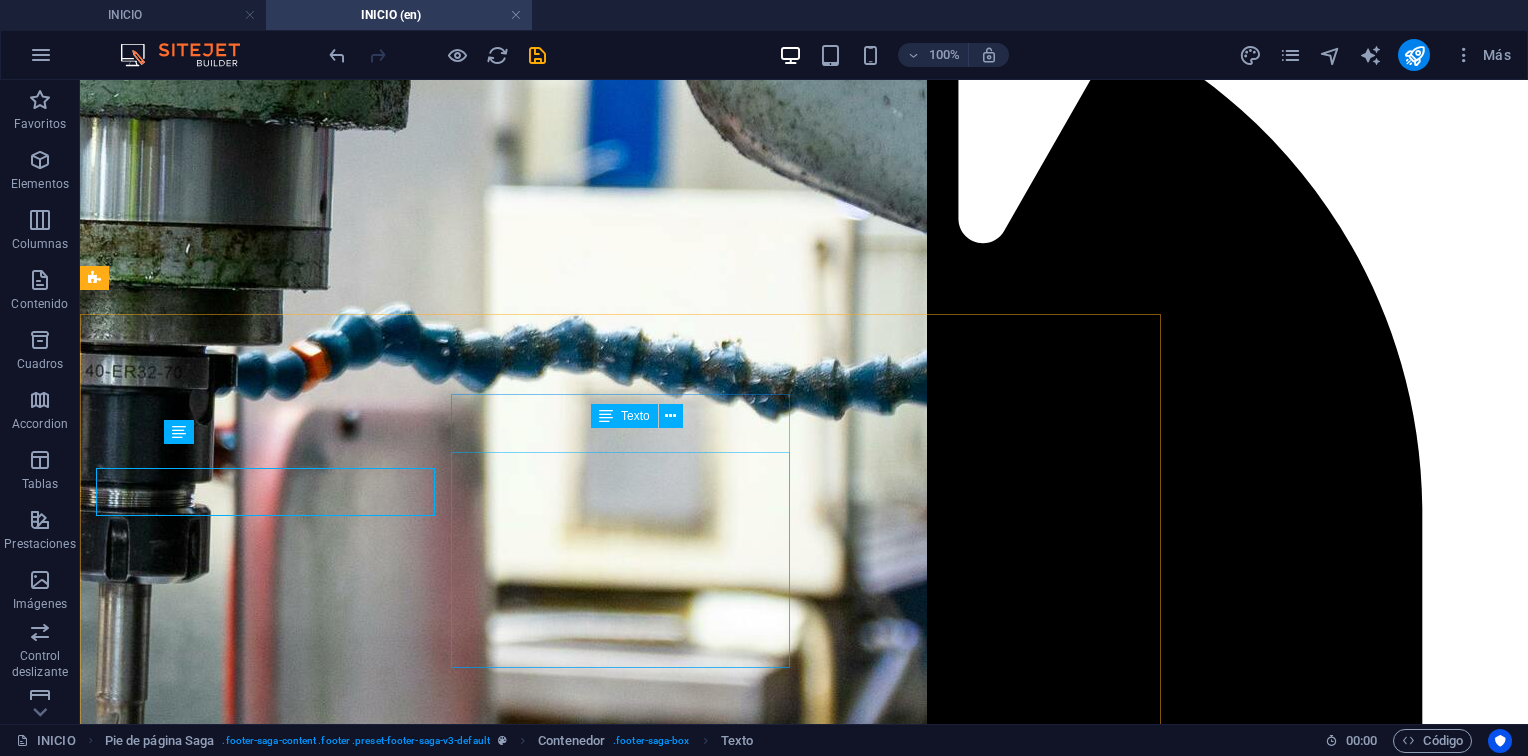 scroll, scrollTop: 1471, scrollLeft: 0, axis: vertical 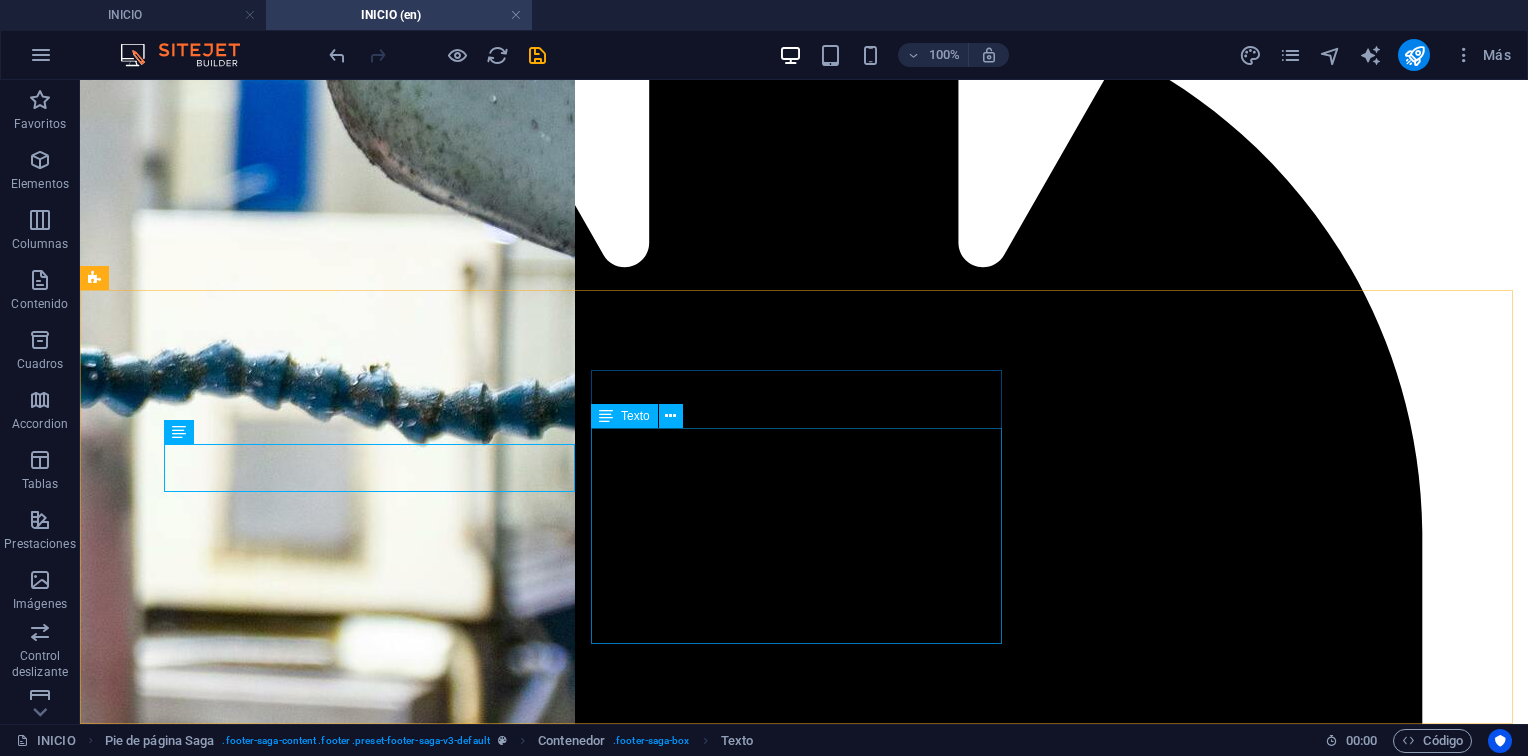 click on "Avenida de enlace Intercomunal-Vea Parcela E-10, Edificio Sede IMETAL Zona Industrial, El Tigre Estado Anzoátegui, Venezuela [EMAIL] [EMAIL] www.imetal.com.ve" at bounding box center [804, 7347] 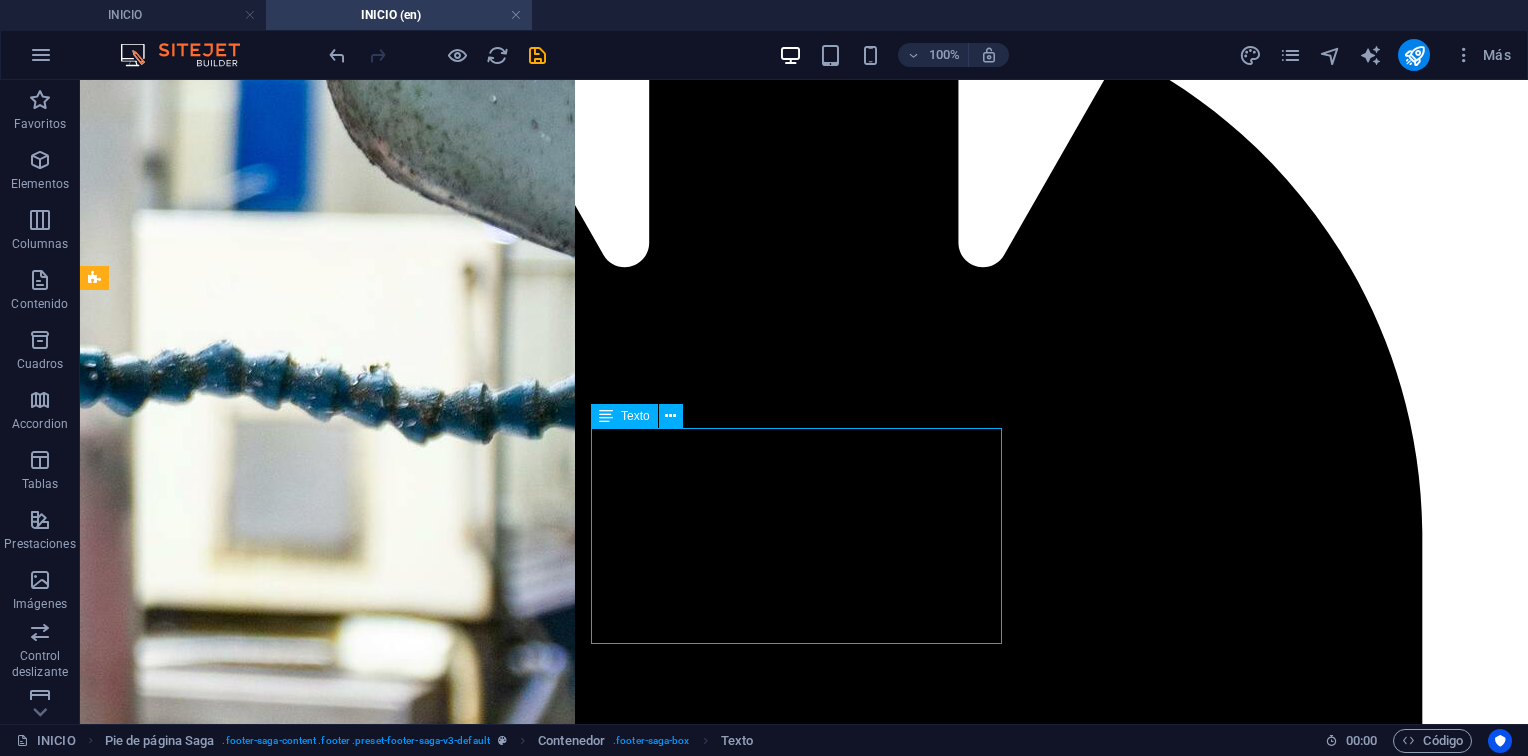 click on "Avenida de enlace Intercomunal-Vea Parcela E-10, Edificio Sede IMETAL Zona Industrial, El Tigre Estado Anzoátegui, Venezuela [EMAIL] [EMAIL] www.imetal.com.ve" at bounding box center [804, 7347] 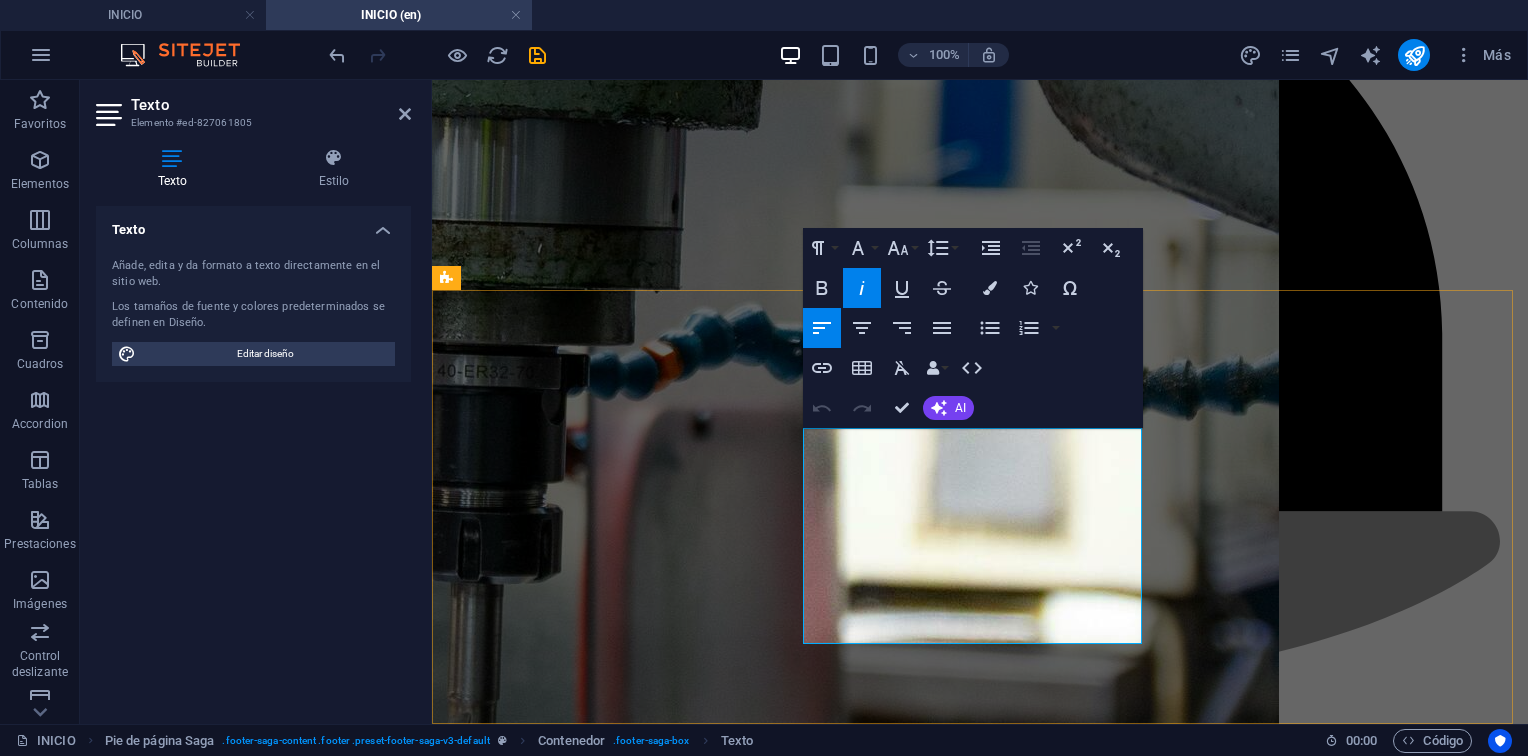 drag, startPoint x: 1052, startPoint y: 522, endPoint x: 800, endPoint y: 440, distance: 265.00565 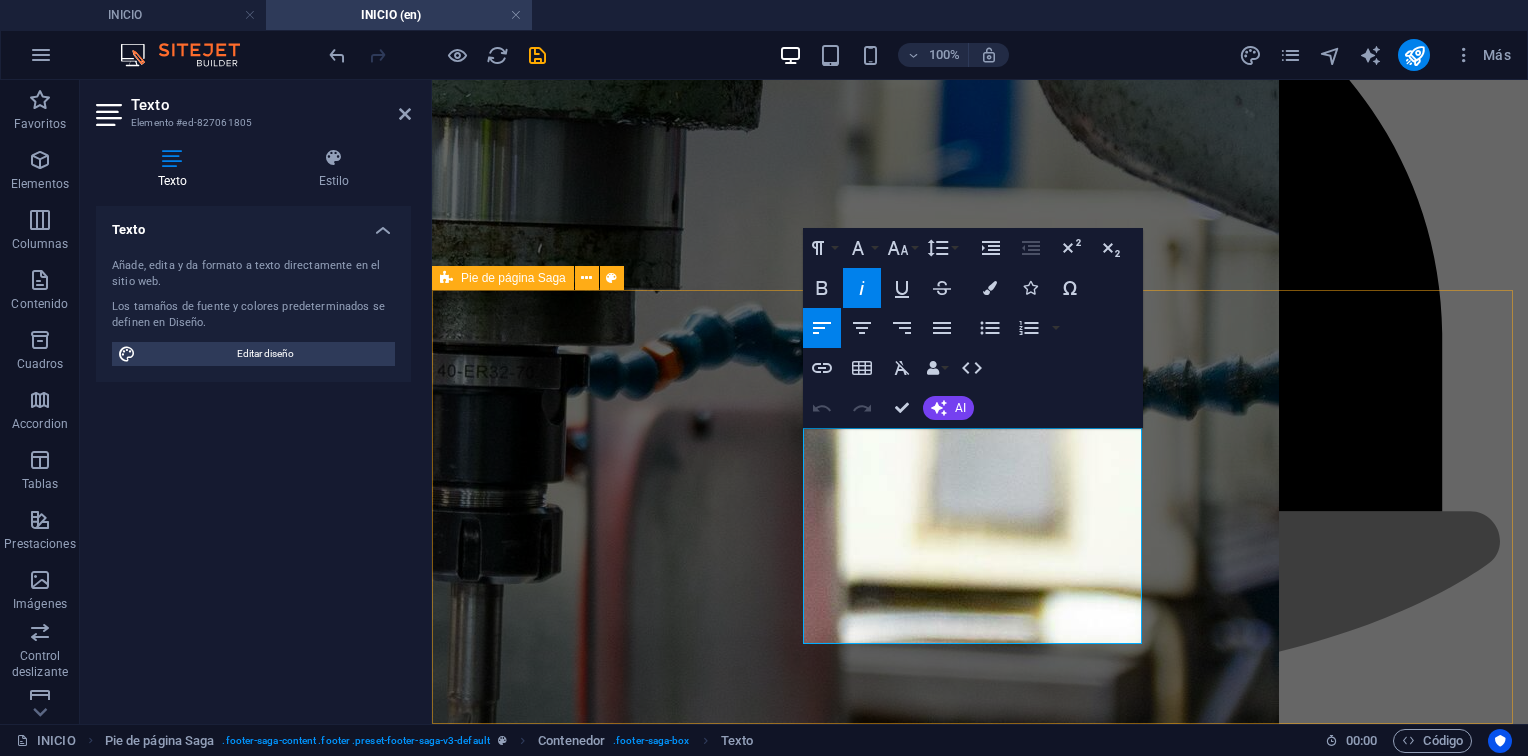 click on "Comprehensive solutions for industry development Contacto Avenida de enlace Intercomunal-Vea Parcela E-10, Edificio Sede IMETAL Zona Industrial, El Tigre Estado Anzoátegui, Venezuela [EMAIL] [EMAIL] www.imetal.com.ve Navegación INICIO SERVICIOS NOSOTROS CLIENTES CONTACTO" at bounding box center [980, 5929] 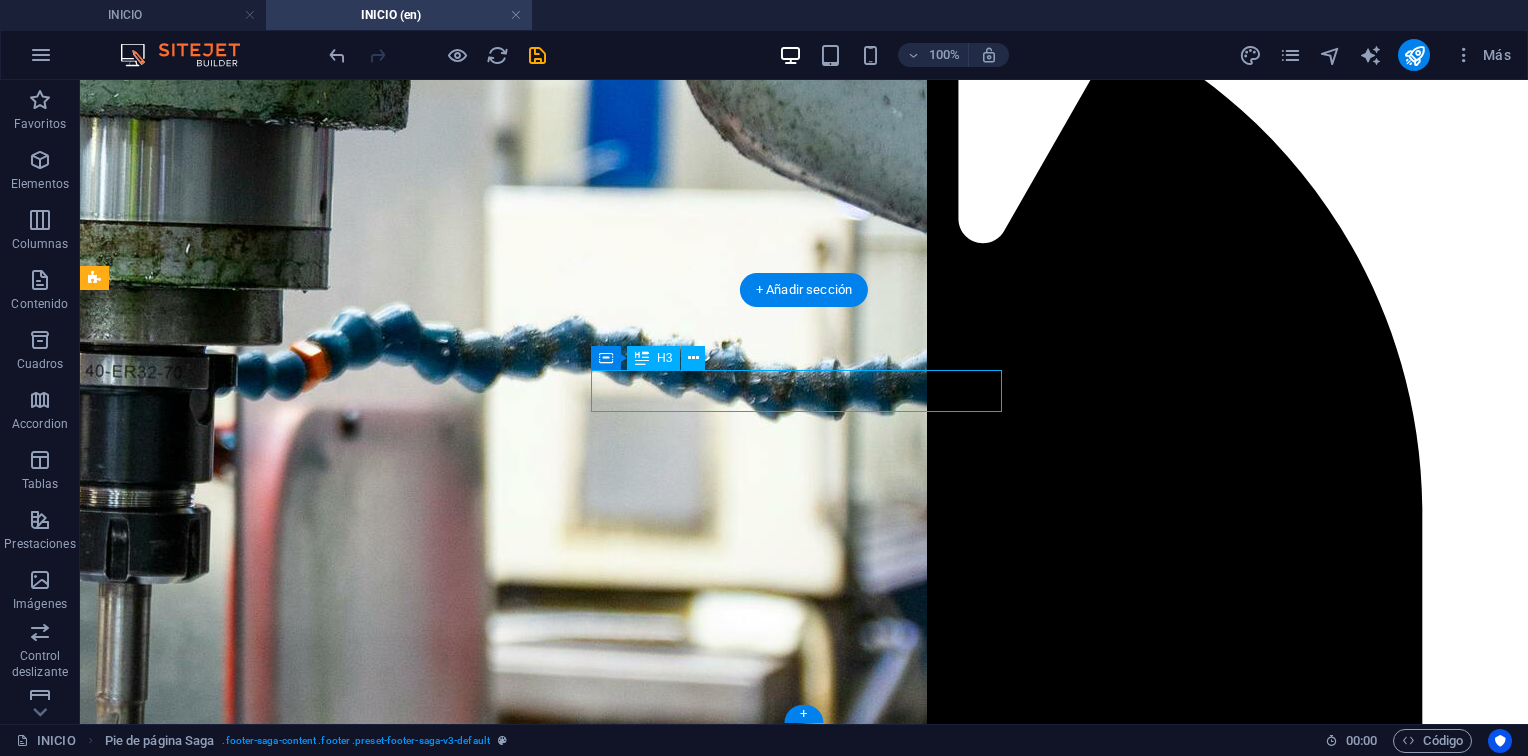 scroll, scrollTop: 1471, scrollLeft: 0, axis: vertical 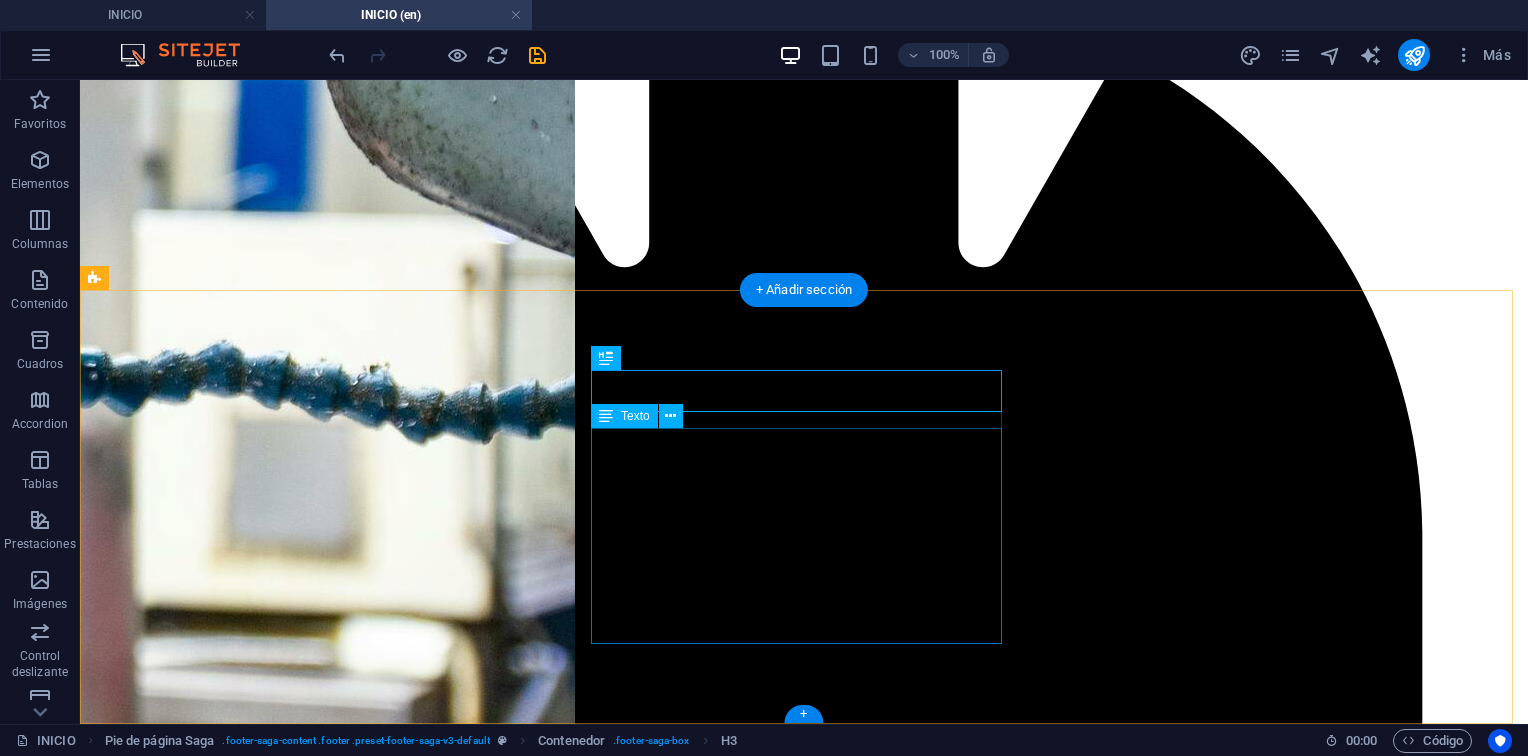 click on "Avenida de enlace Intercomunal-Vea Parcela E-10, Edificio Sede IMETAL Zona Industrial, El Tigre Estado Anzoátegui, Venezuela [EMAIL] [EMAIL] www.imetal.com.ve" at bounding box center [804, 7347] 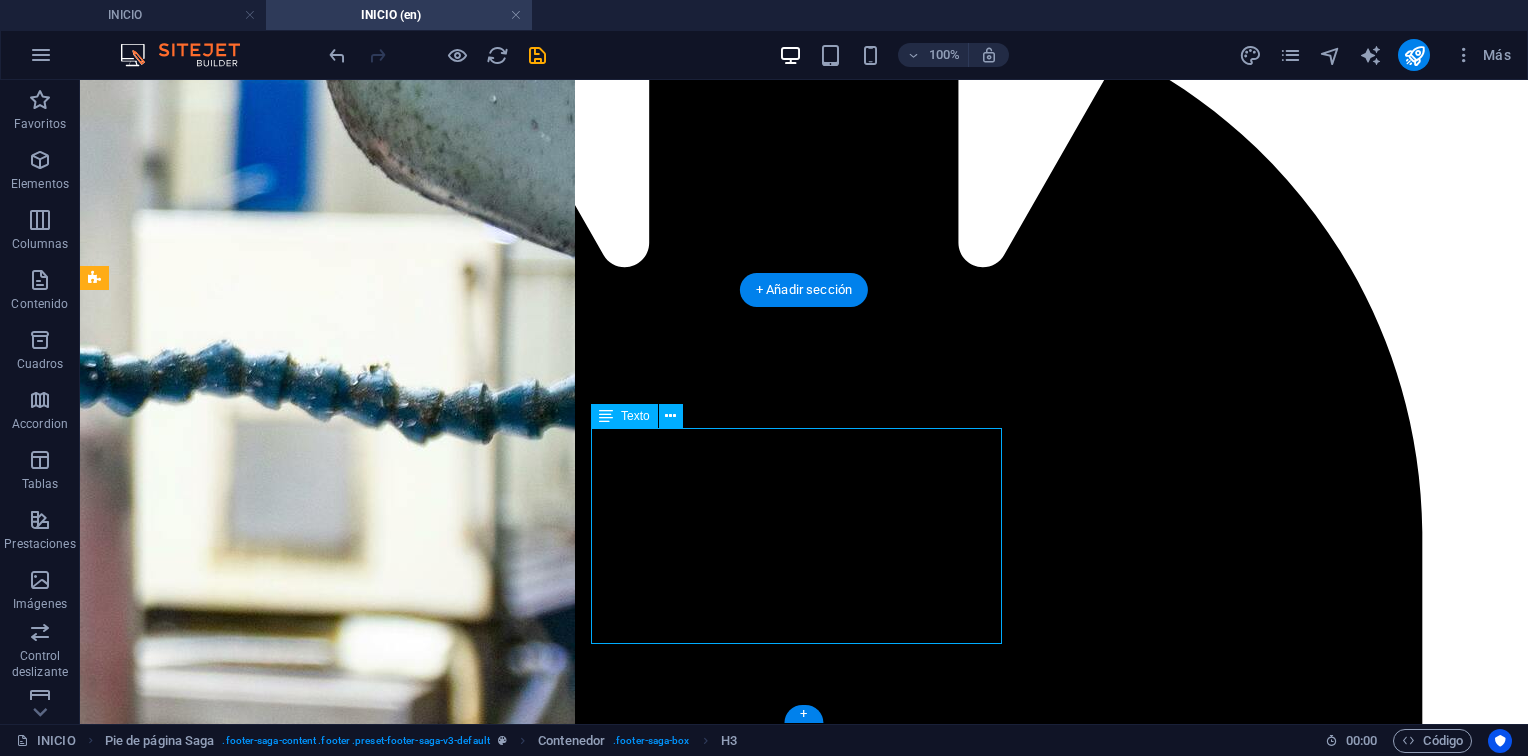 click on "Avenida de enlace Intercomunal-Vea Parcela E-10, Edificio Sede IMETAL Zona Industrial, El Tigre Estado Anzoátegui, Venezuela [EMAIL] [EMAIL] www.imetal.com.ve" at bounding box center (804, 7347) 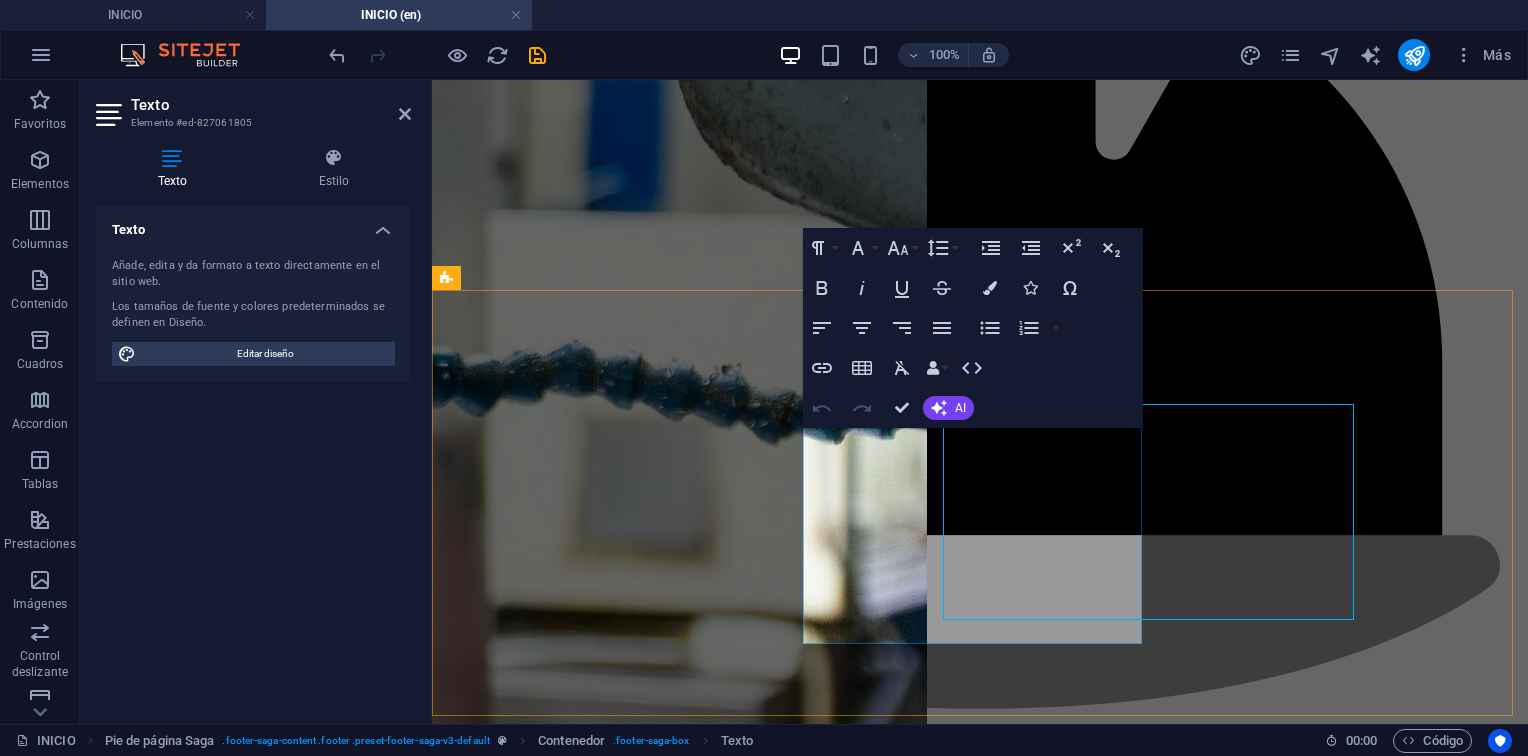 scroll, scrollTop: 1495, scrollLeft: 0, axis: vertical 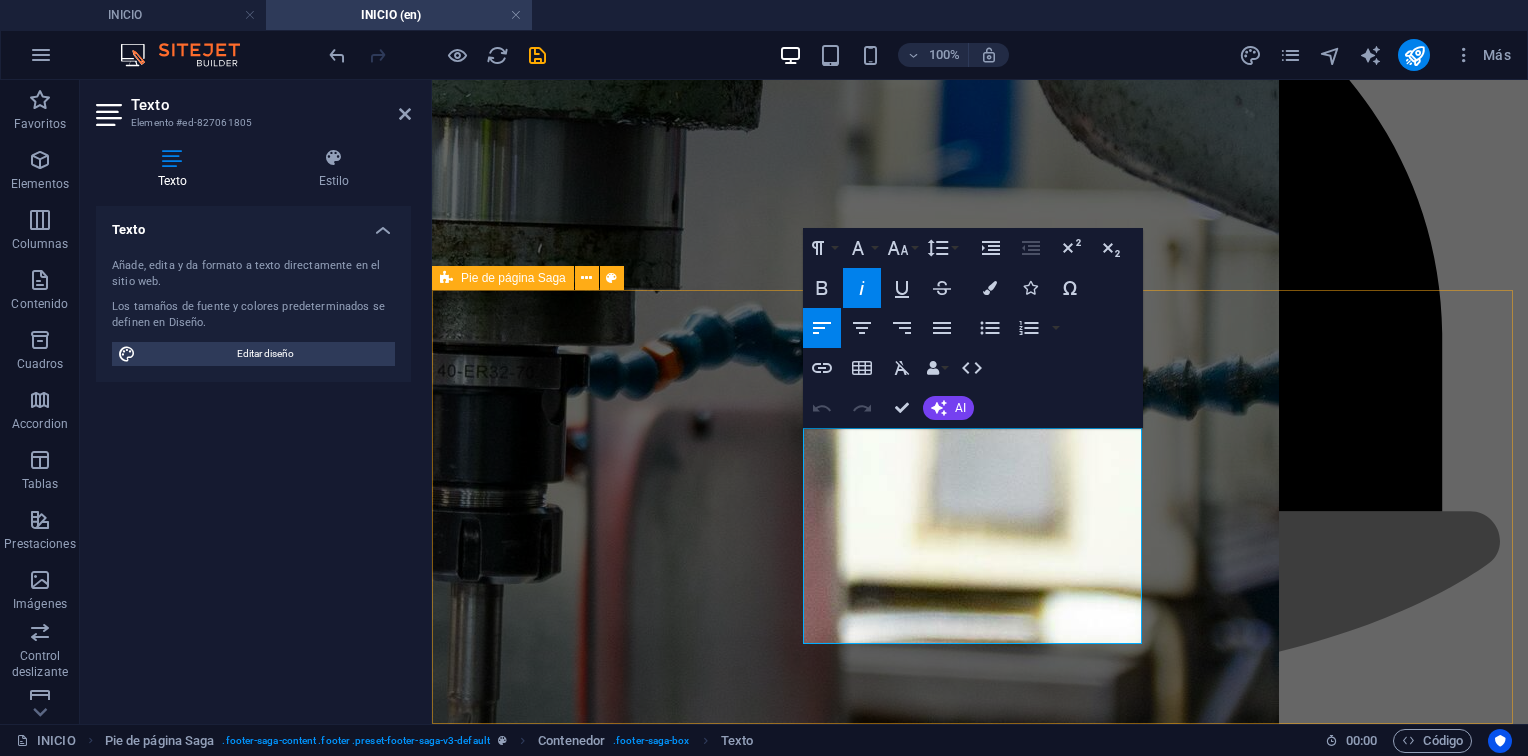 drag, startPoint x: 1025, startPoint y: 525, endPoint x: 789, endPoint y: 437, distance: 251.87299 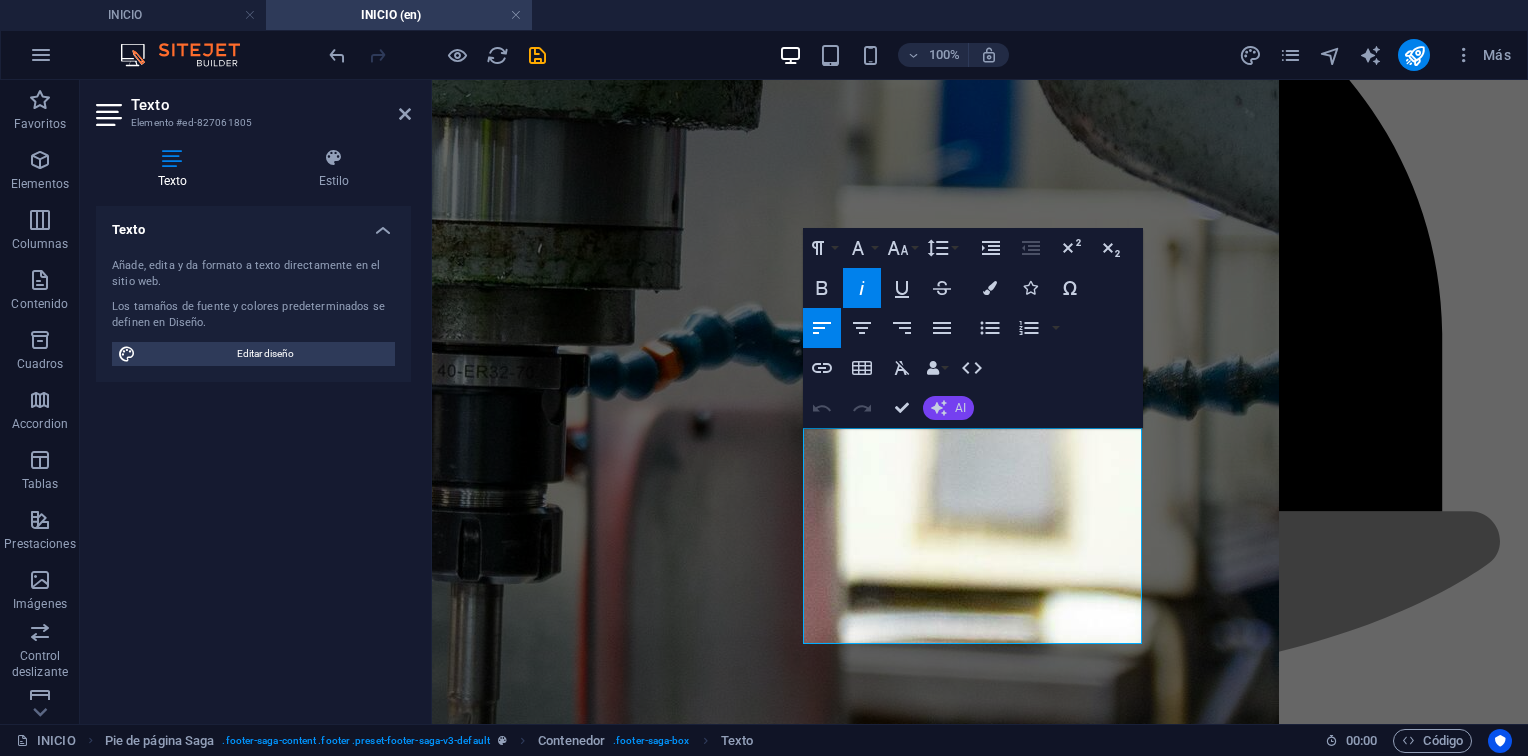 click on "AI" at bounding box center [960, 408] 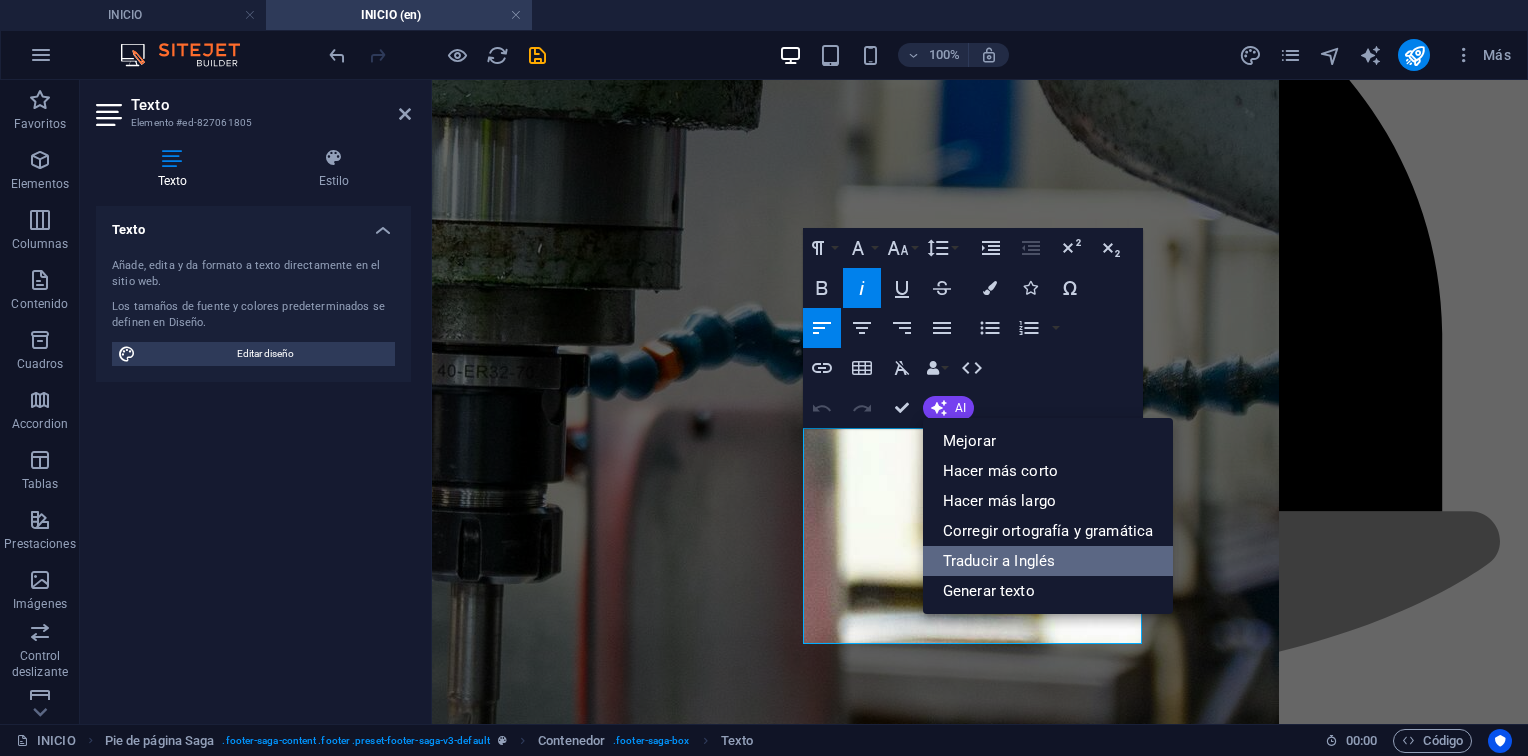 click on "Traducir a Inglés" at bounding box center [1048, 561] 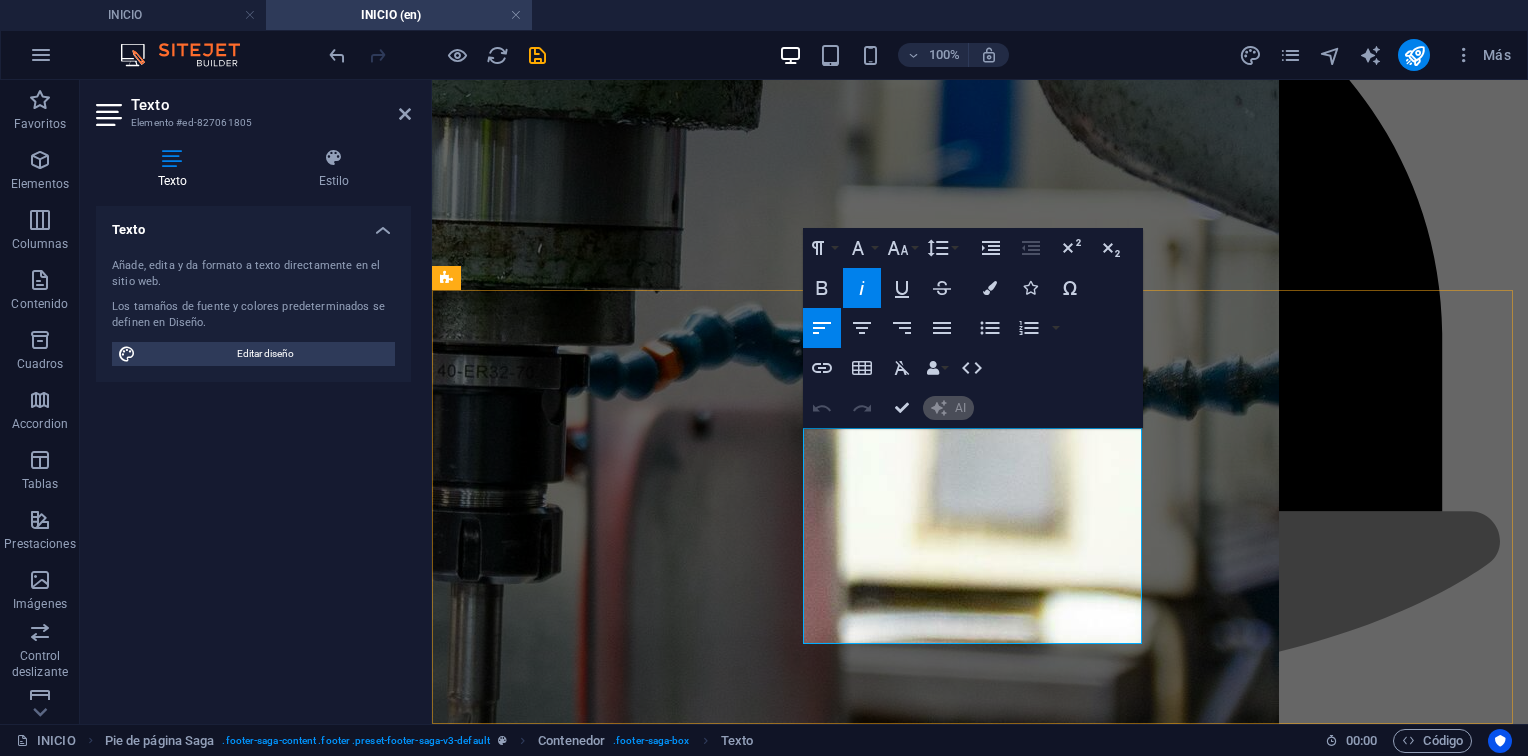 type 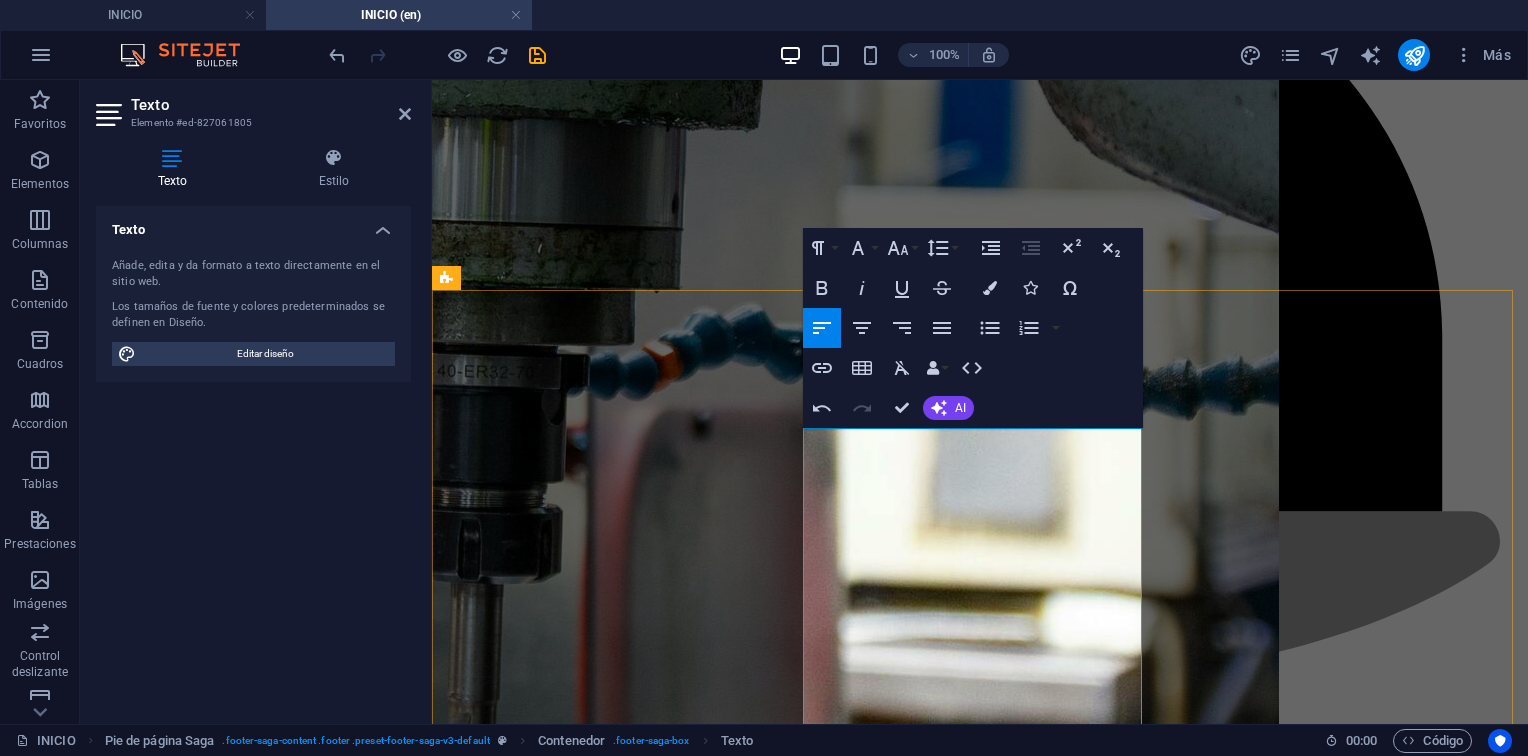 click on "Intercommunal Link Avenue - Vea Parcel E-10, IMETAL Headquarters Building Industrial Zone, El Tigre Anzoátegui State, Venezuela [EMAIL] [EMAIL] www.imetal.com.ve" at bounding box center (980, 5912) 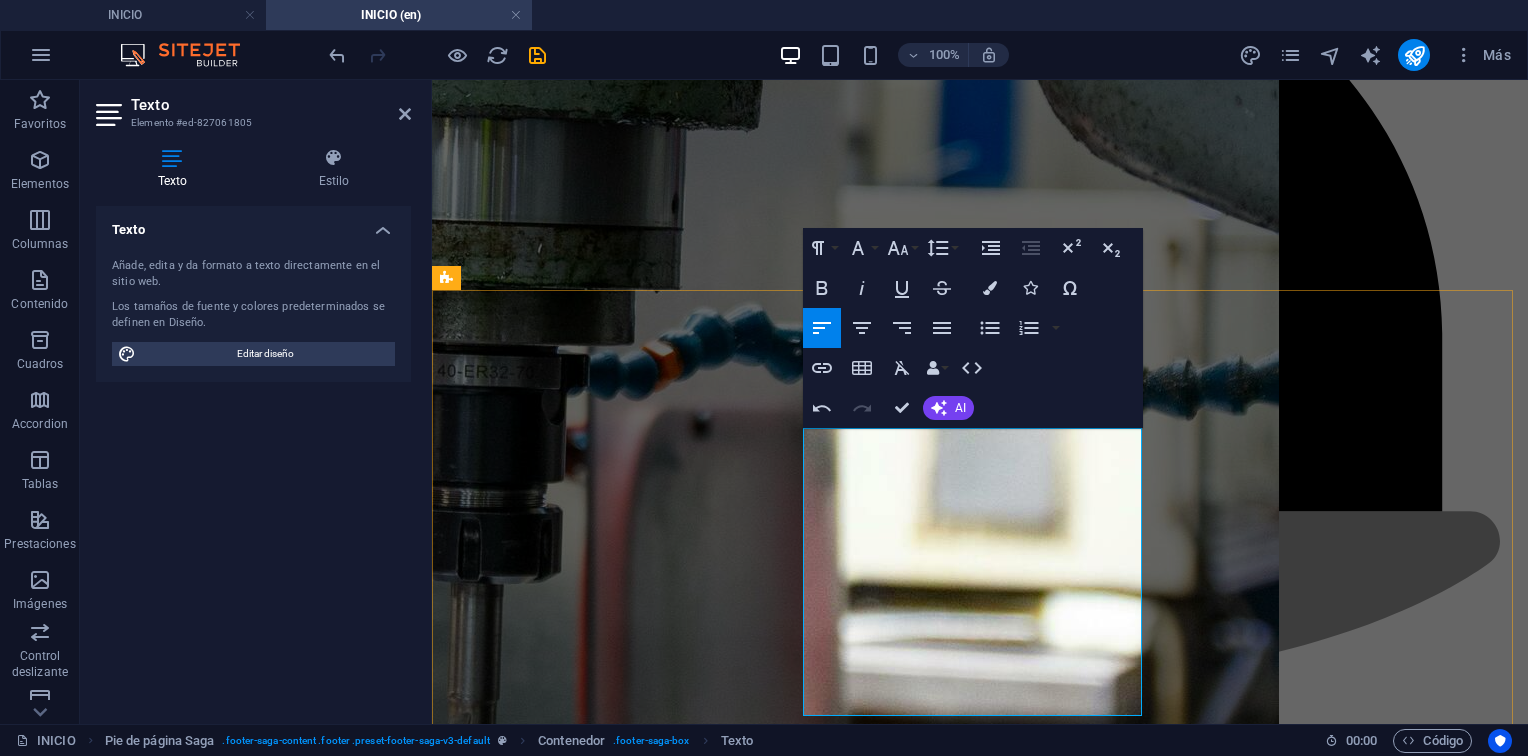 click on "Intercommunal Link Avenue - Vea Parcel E-10, IMETAL Headquarters Building Industrial Zone, El Tigre Anzoátegui State, Venezuela [EMAIL] [EMAIL] www.imetal.com.ve" at bounding box center (980, 5894) 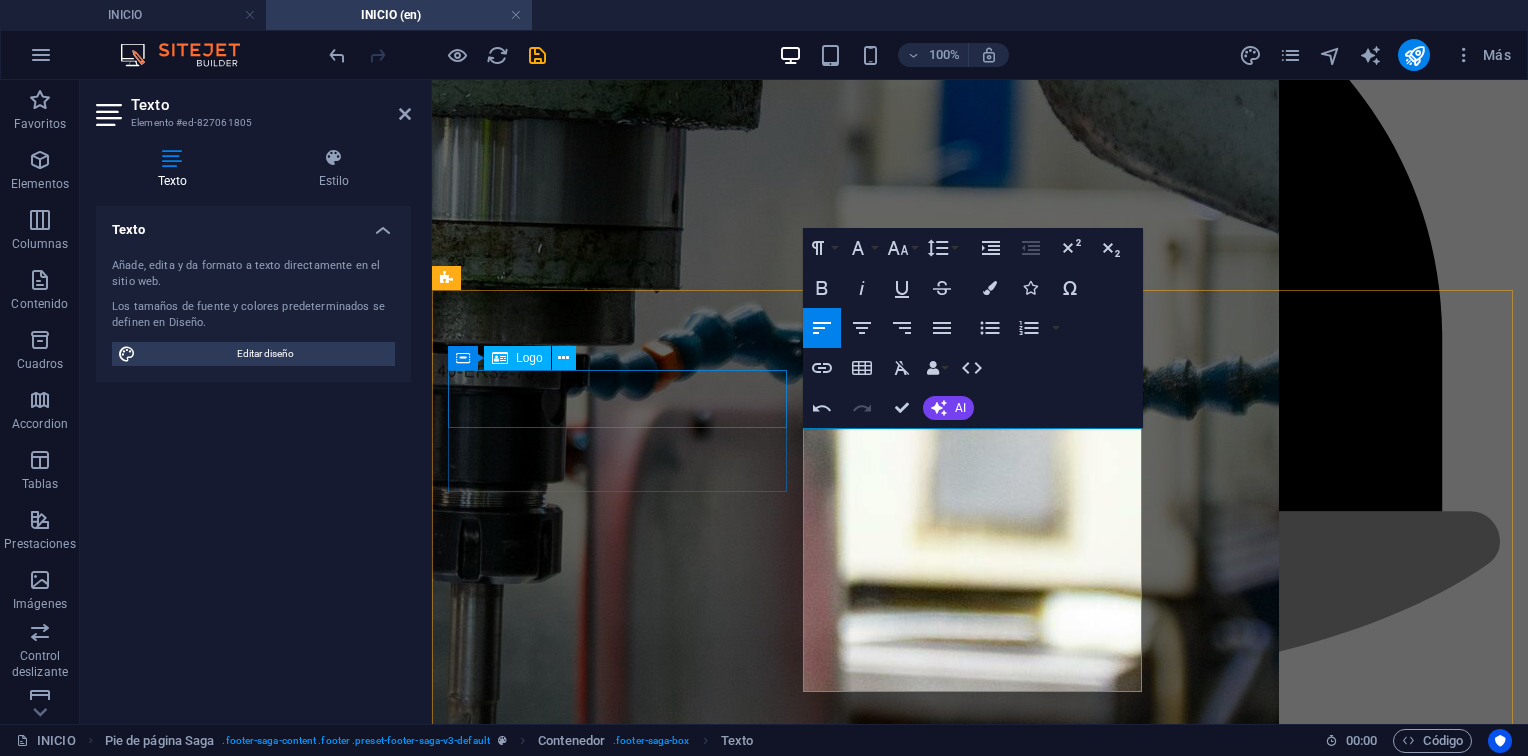 drag, startPoint x: 1028, startPoint y: 677, endPoint x: 729, endPoint y: 375, distance: 424.97647 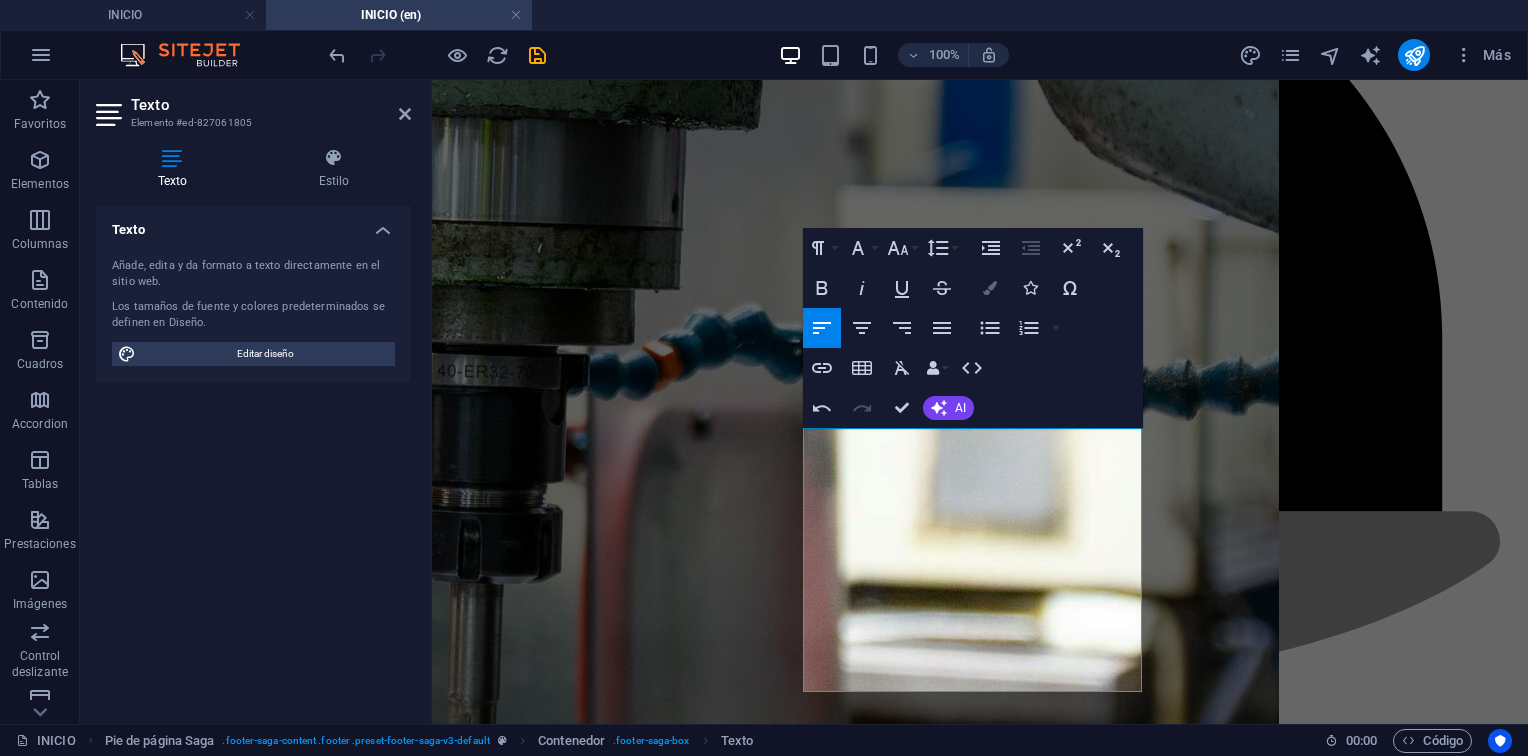 click on "Colors" at bounding box center (990, 288) 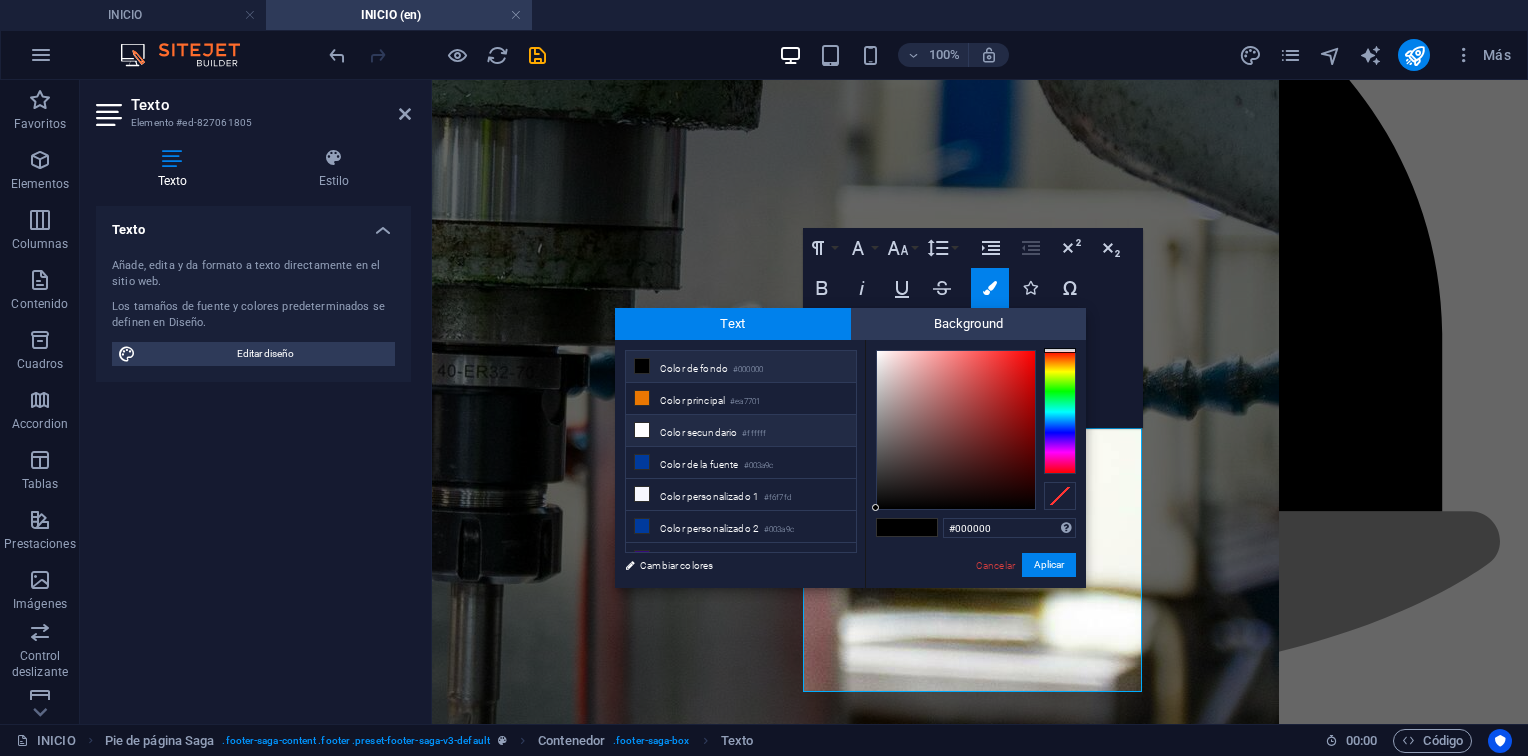 click on "Color secundario
#ffffff" at bounding box center (741, 431) 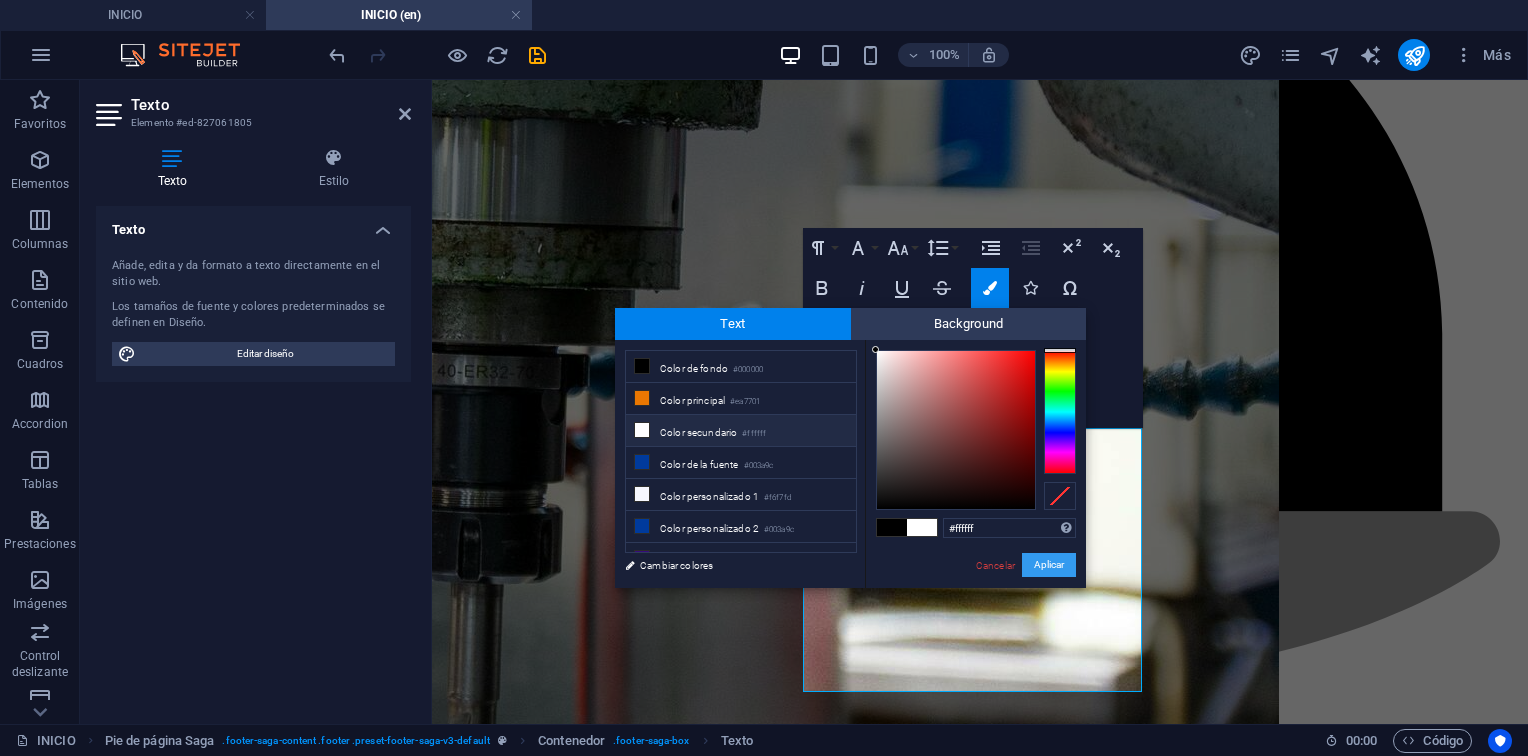 click on "Aplicar" at bounding box center [1049, 565] 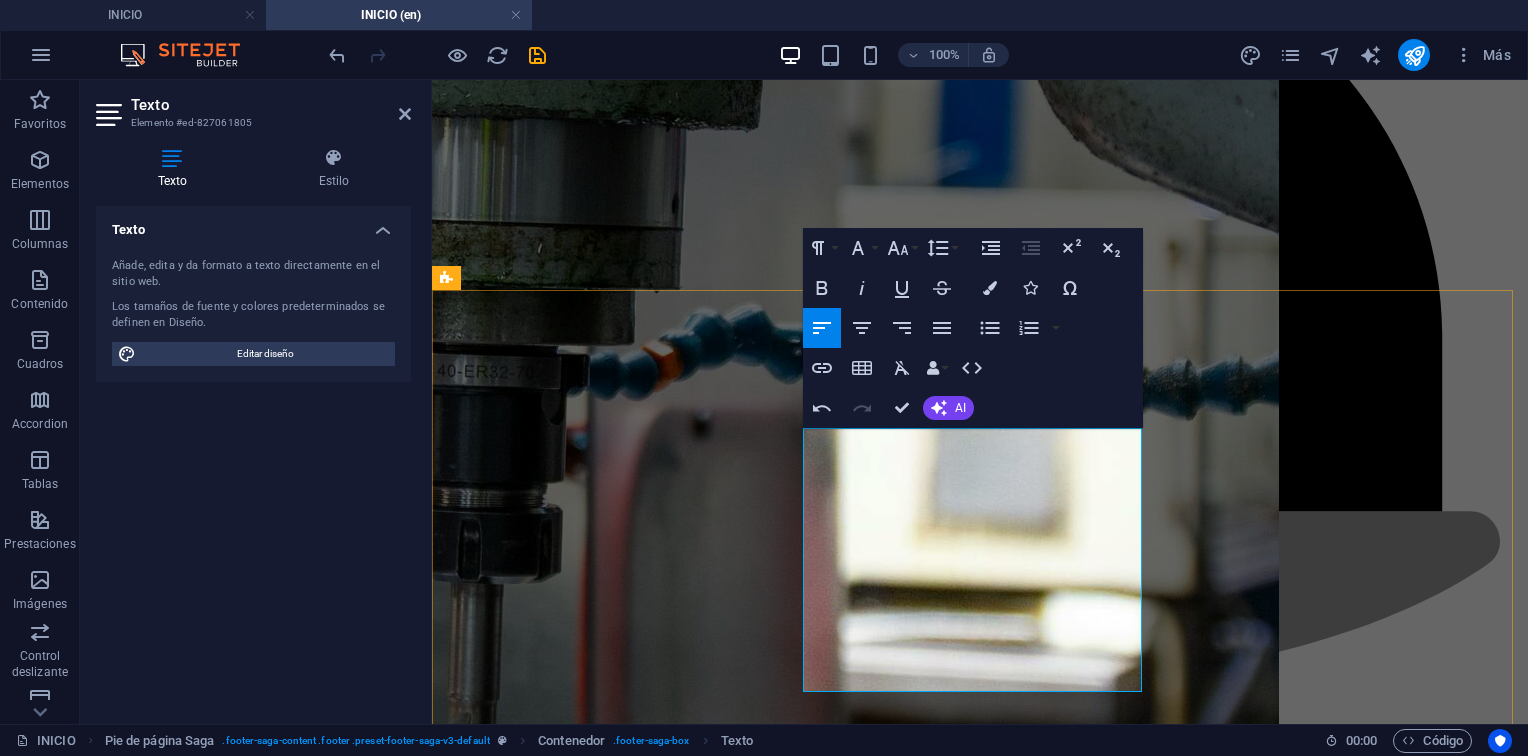 click on "Intercommunal Link Avenue - Vea Parcel E-10, IMETAL Headquarters Building Industrial Zone, El Tigre Anzoátegui State, Venezuela [EMAIL] [EMAIL] www.imetal.com.ve" at bounding box center [980, 5885] 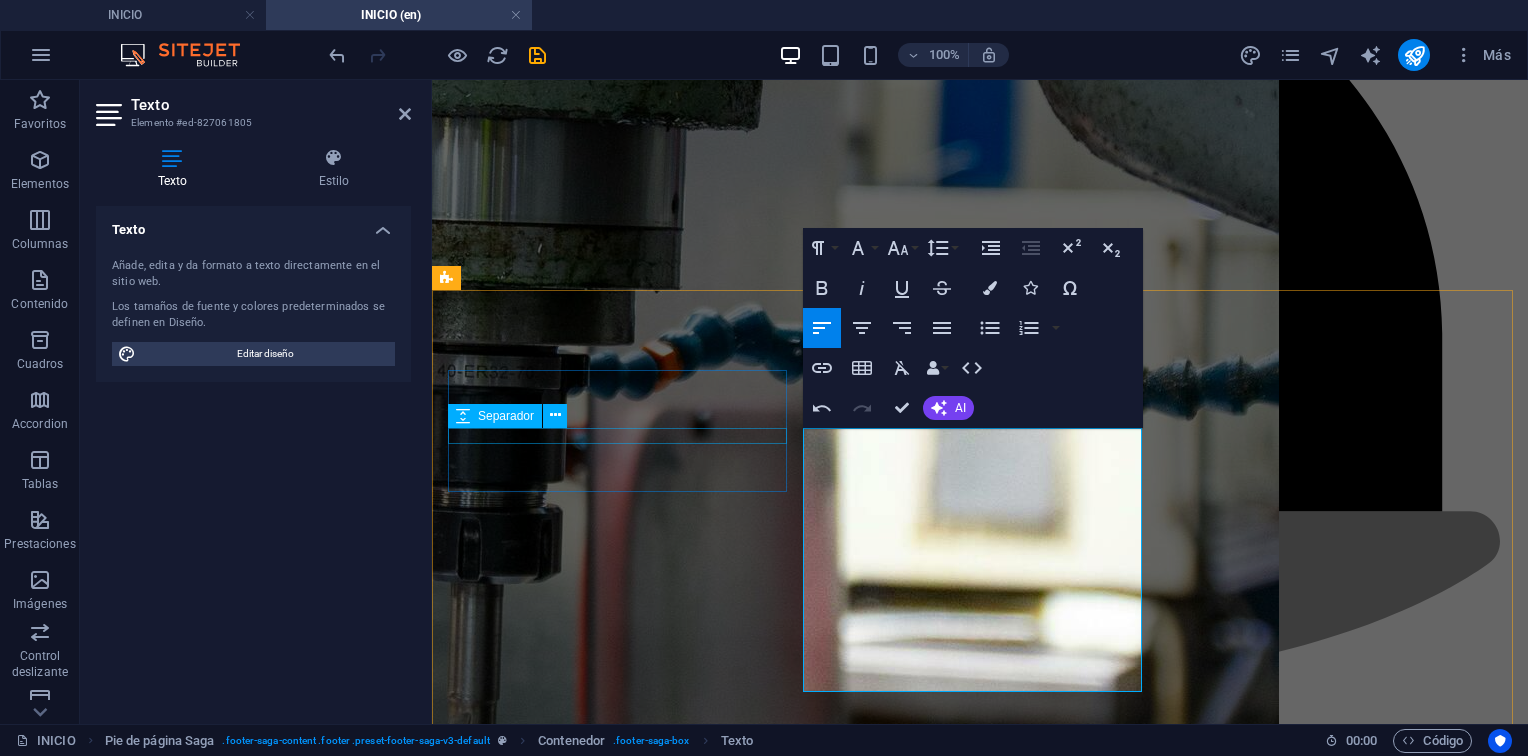 drag, startPoint x: 1041, startPoint y: 541, endPoint x: 773, endPoint y: 440, distance: 286.40005 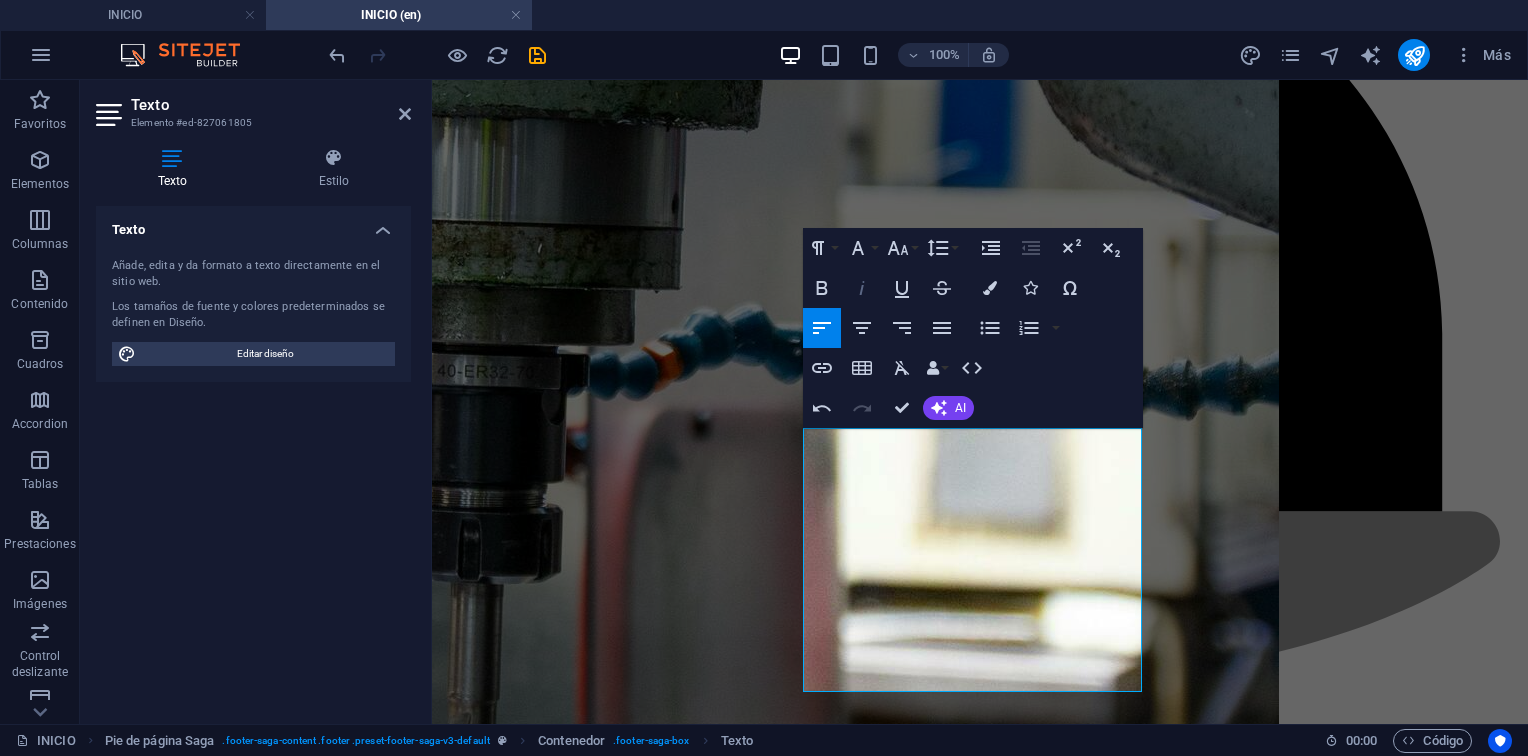 click 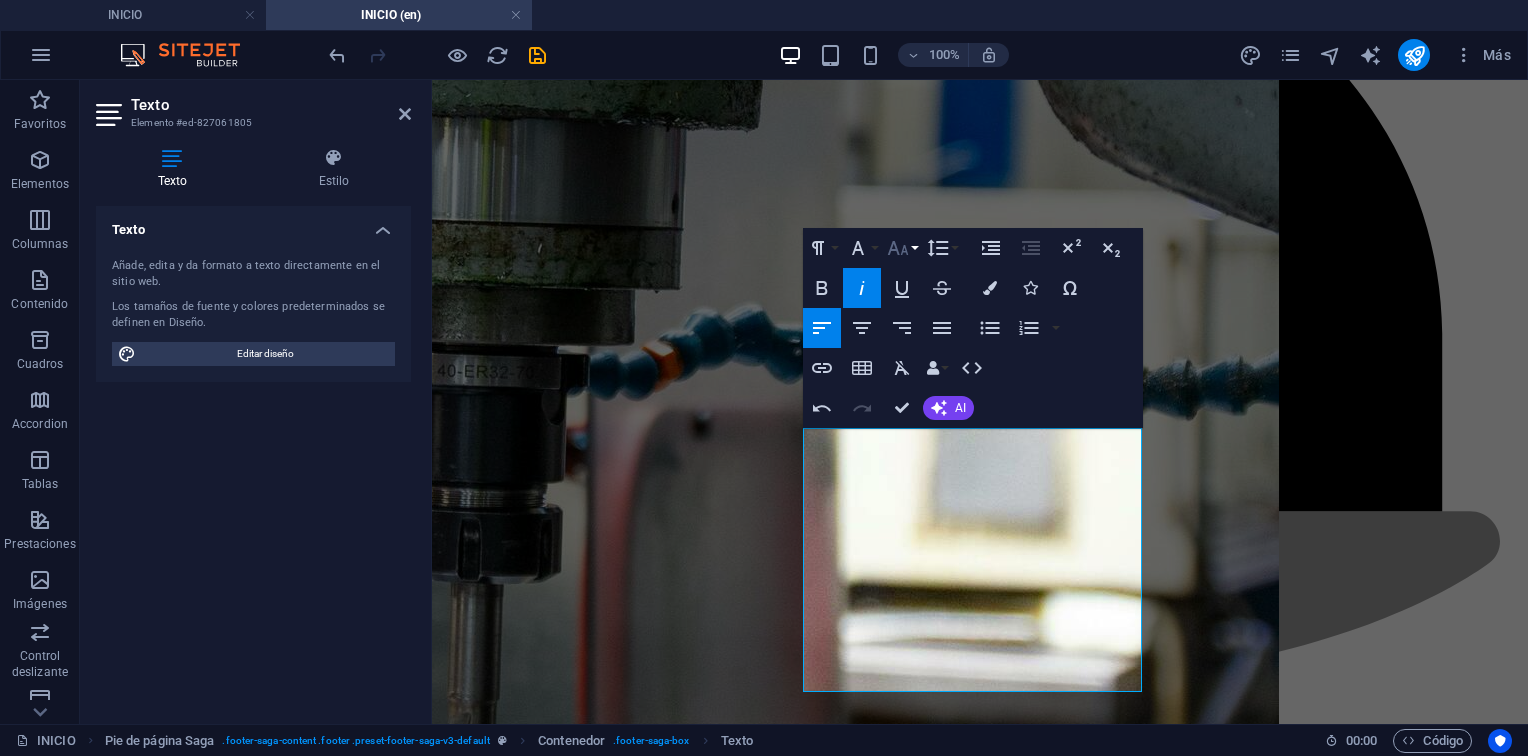 click on "Font Size" at bounding box center (902, 248) 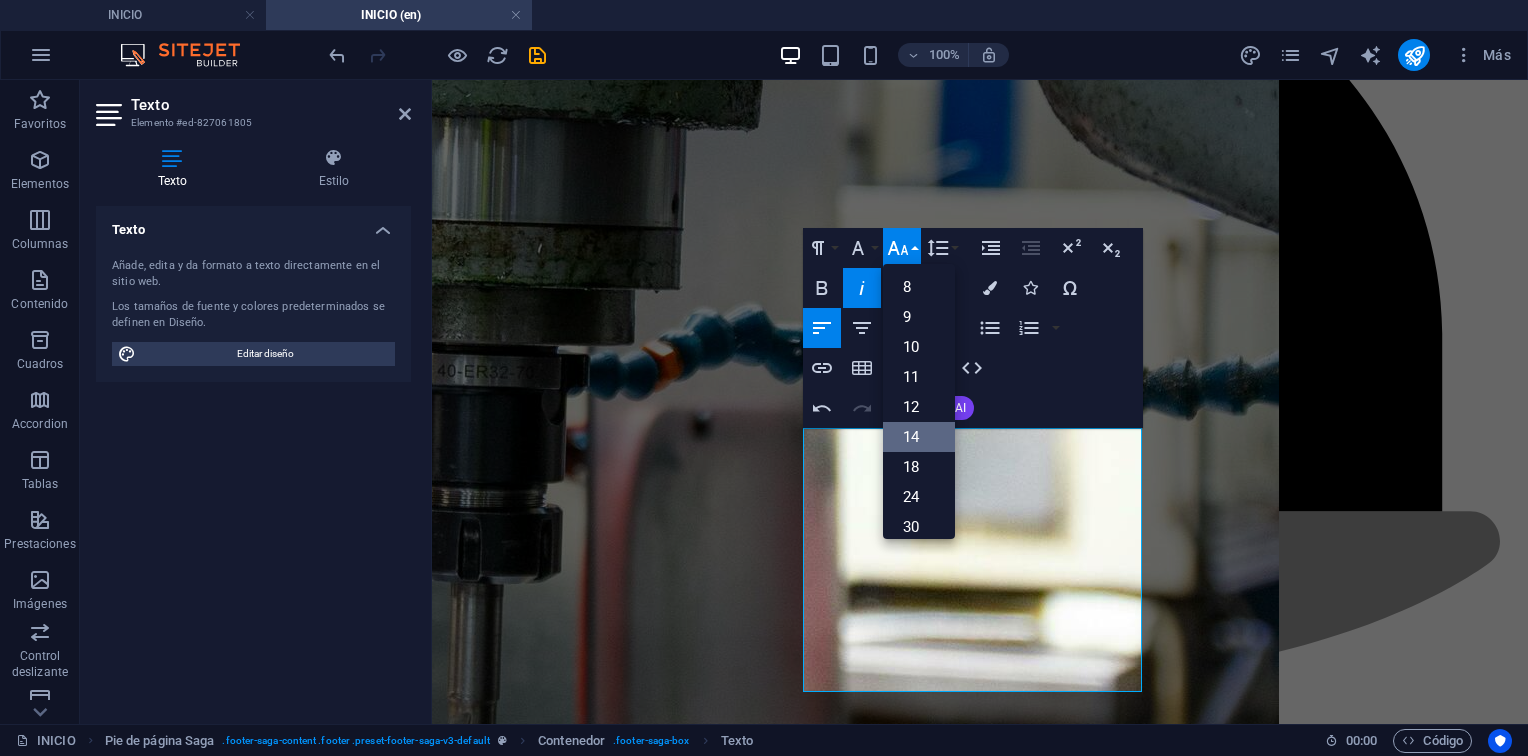 click on "14" at bounding box center (919, 437) 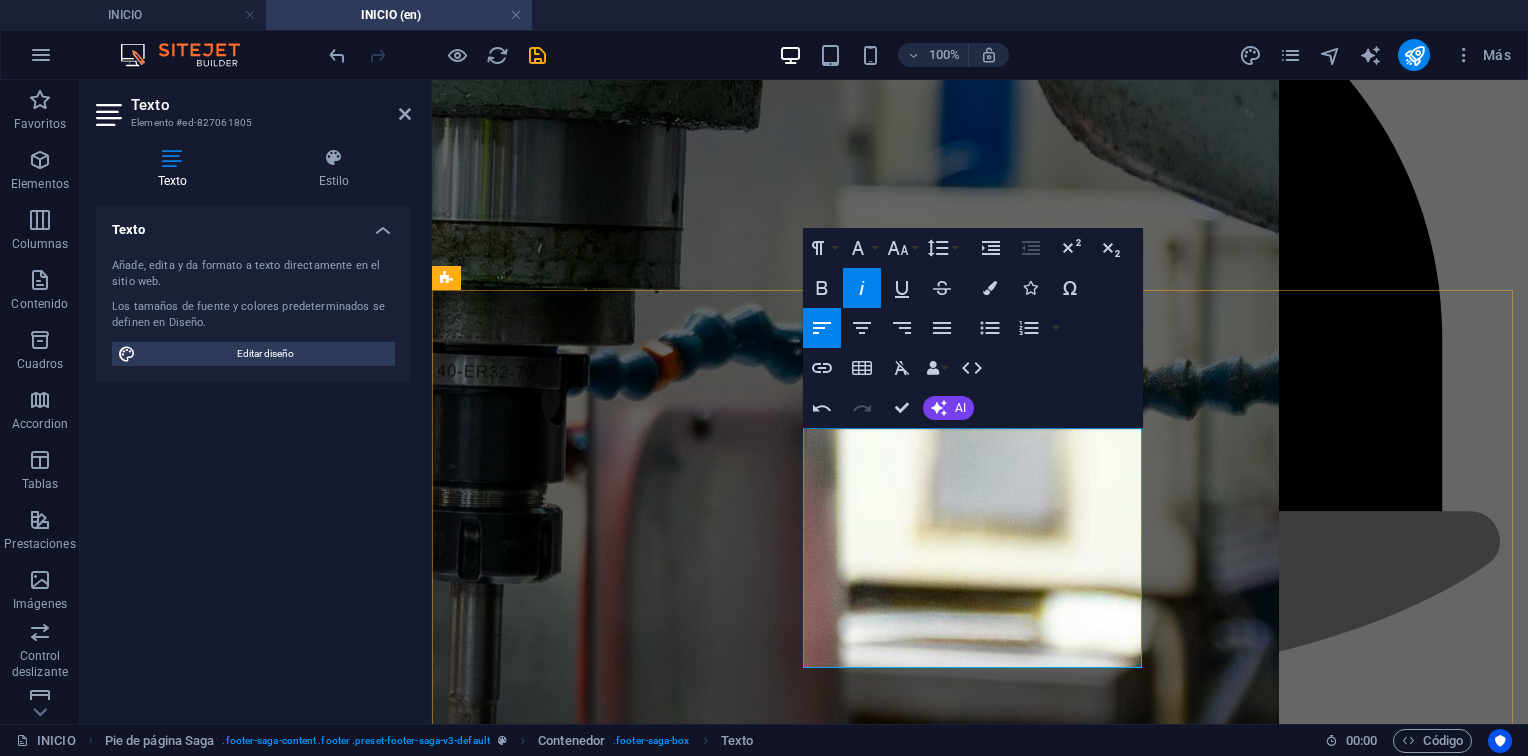 click on "Intercommunal Link Avenue - Vea Parcel E-10, IMETAL Headquarters Building Industrial Zone, El Tigre Anzoátegui State, Venezuela [EMAIL] [EMAIL] www.imetal.com.ve" at bounding box center (980, 5885) 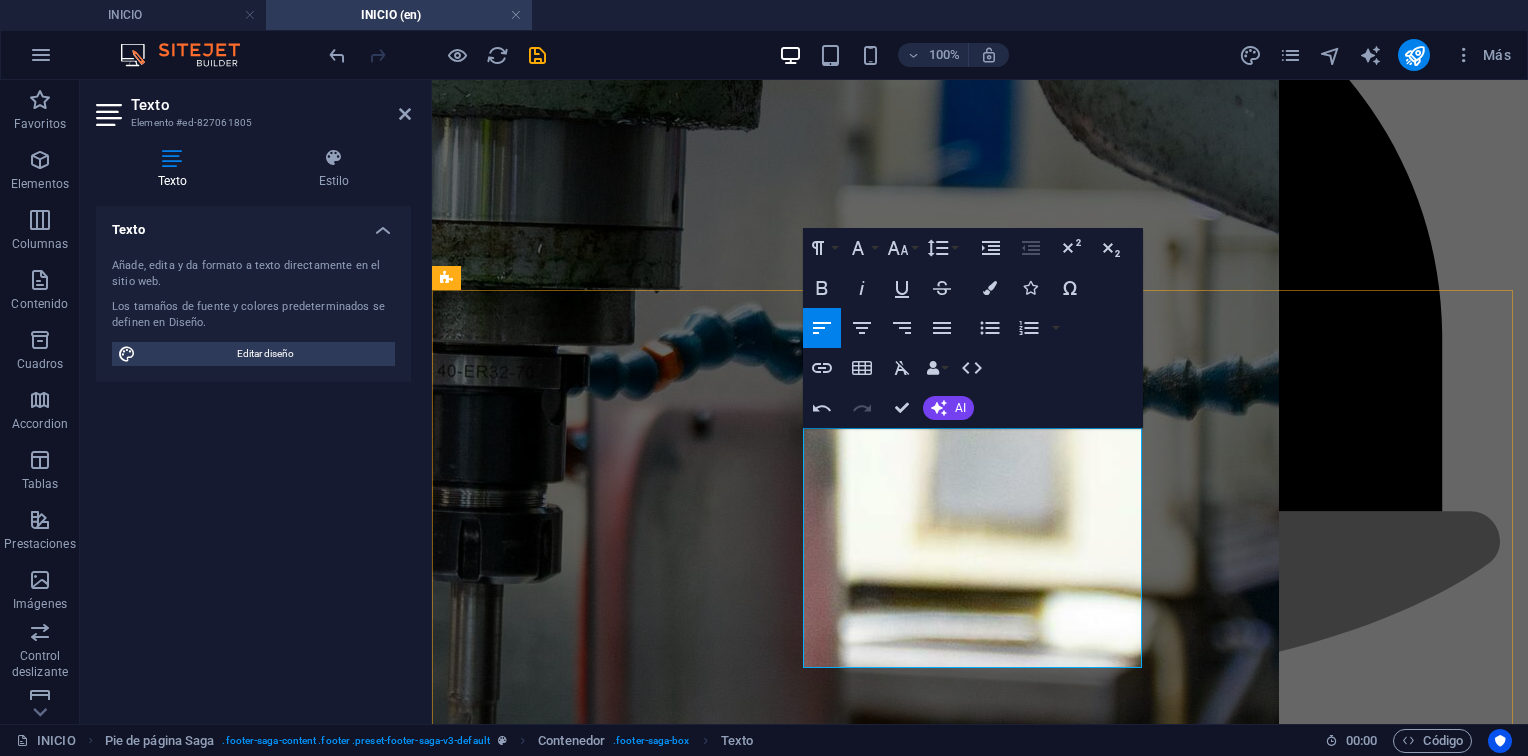 click on "Intercommunal Link Avenue - Vea Parcel E-10, IMETAL Headquarters Building Industrial Zone, El Tigre Anzoátegui State, Venezuela [EMAIL] [EMAIL] www.imetal.com.ve" at bounding box center (980, 5885) 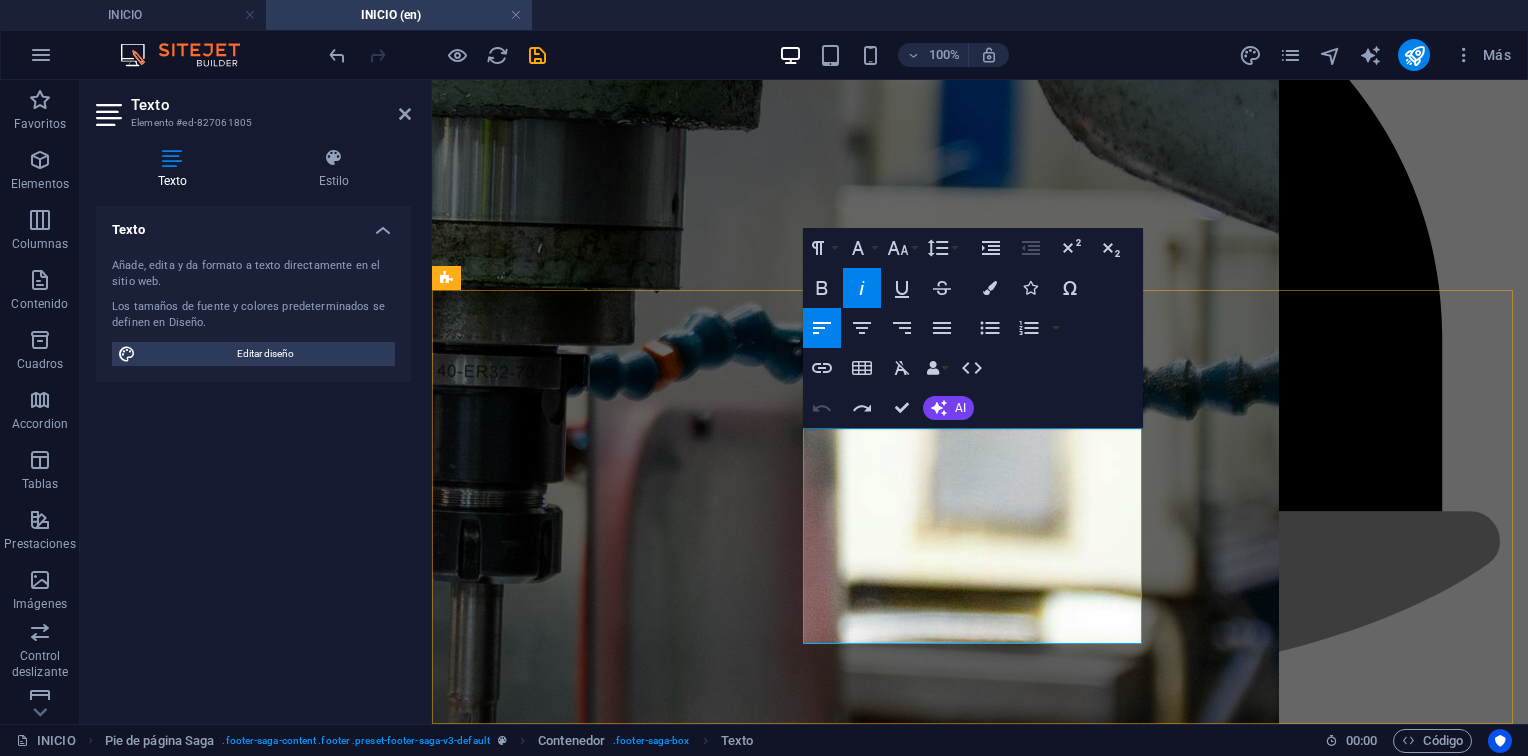 click at bounding box center [980, 5940] 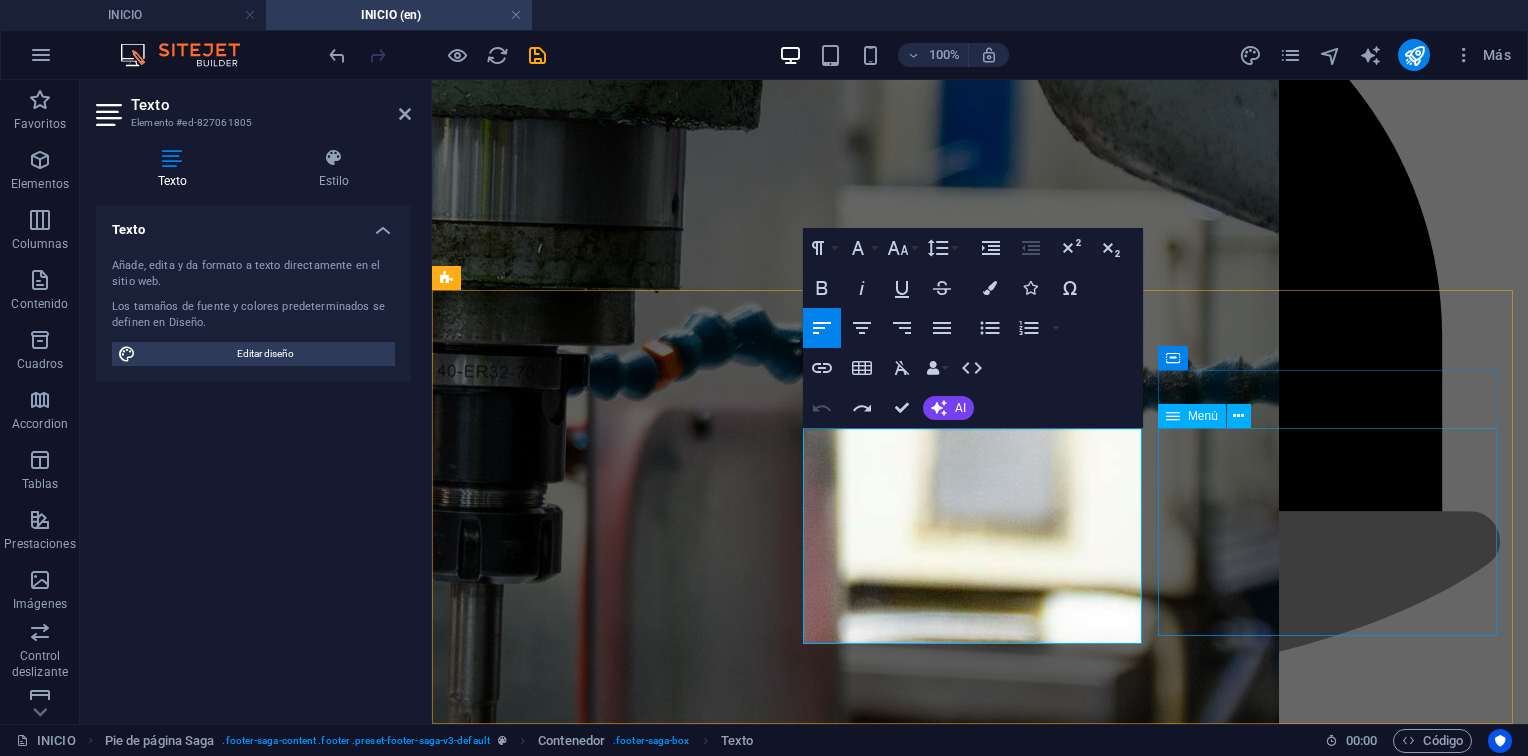scroll, scrollTop: 1471, scrollLeft: 0, axis: vertical 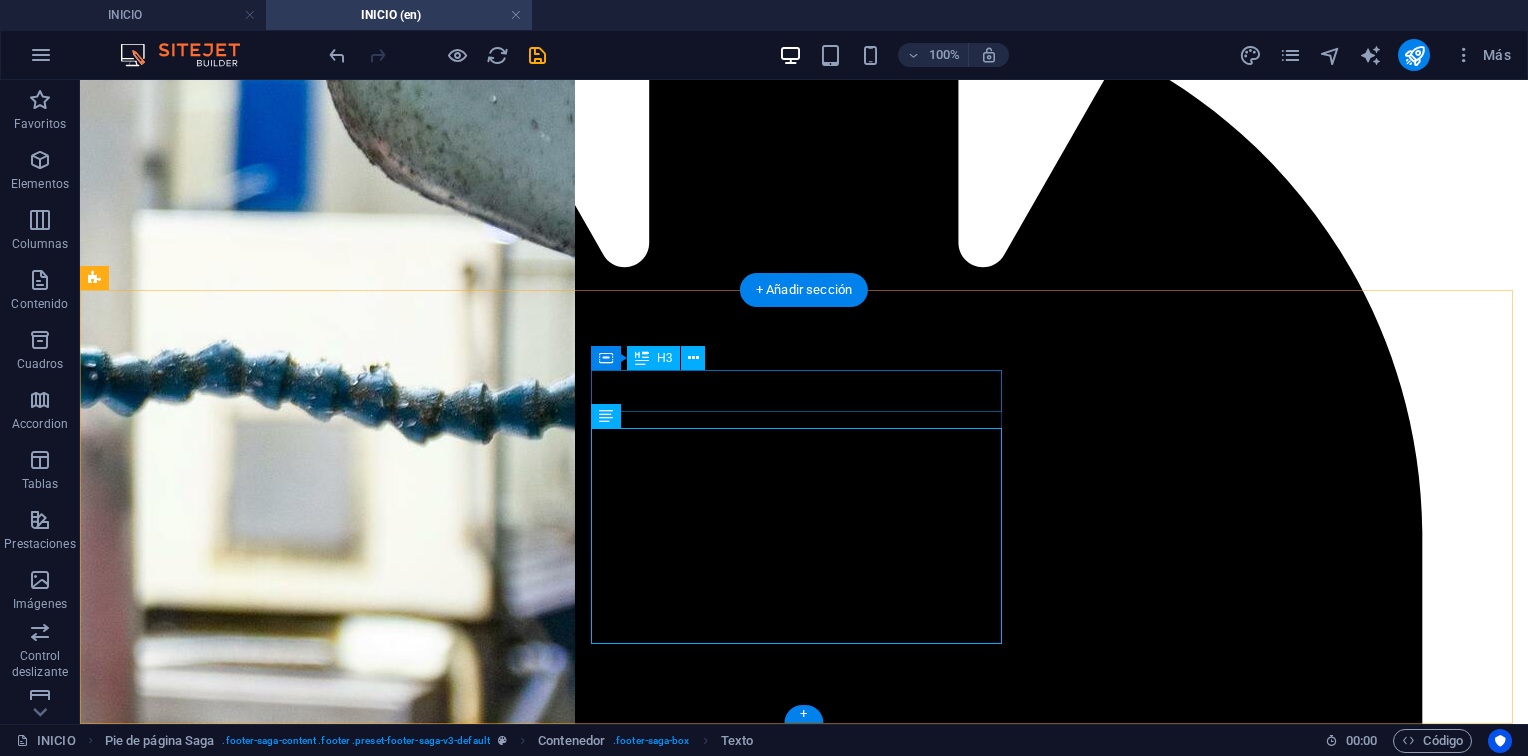 click on "Contacto" at bounding box center [804, 7140] 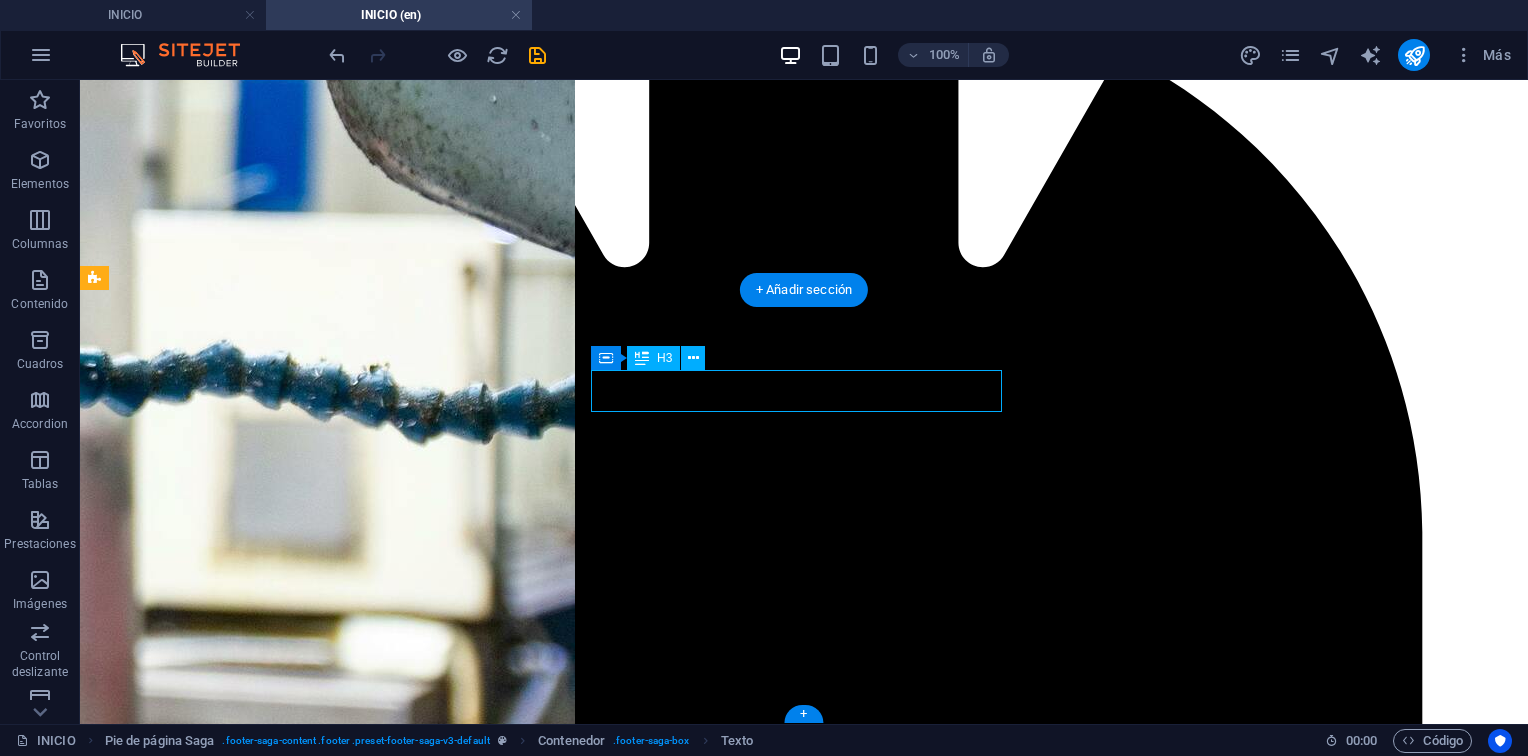 click on "Contacto" at bounding box center [804, 7140] 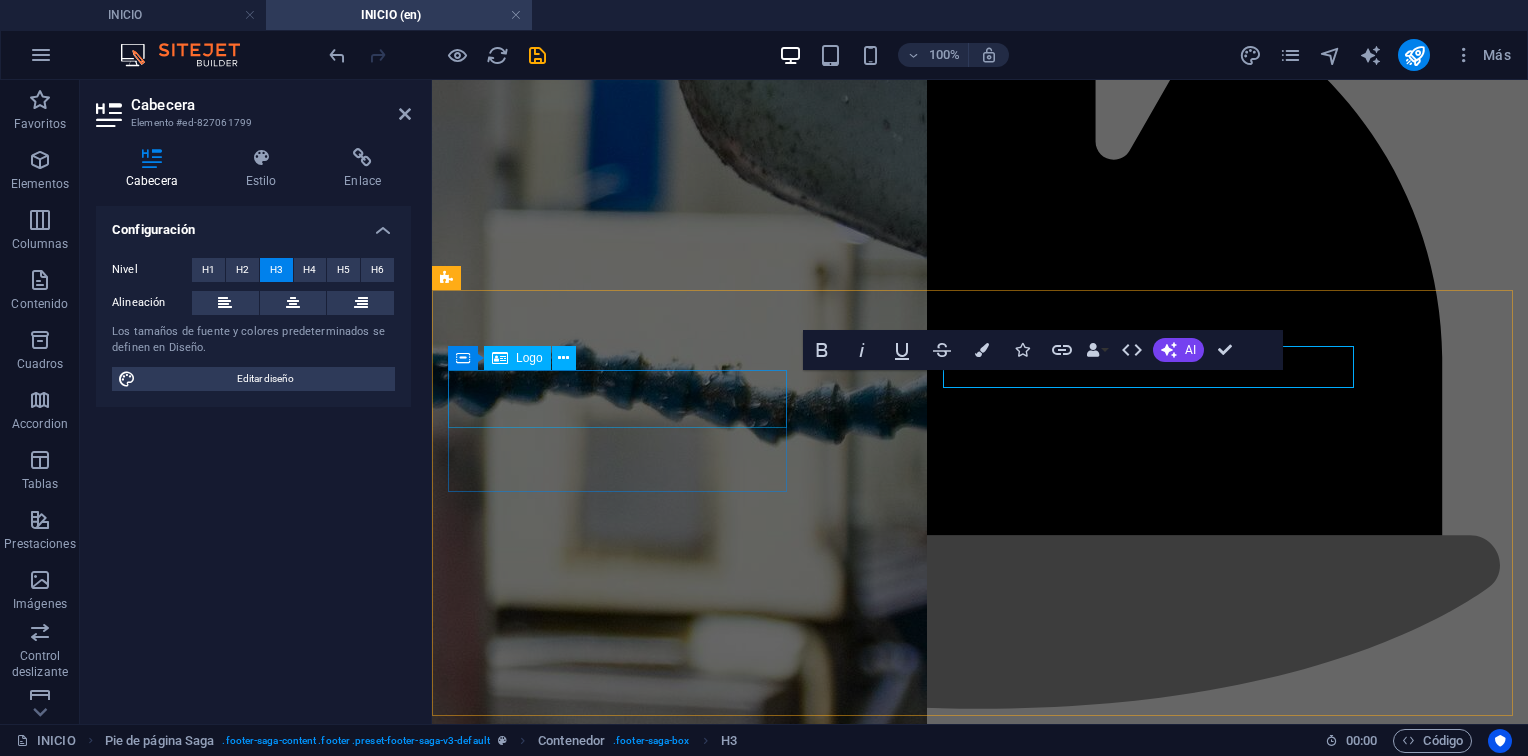 scroll, scrollTop: 1495, scrollLeft: 0, axis: vertical 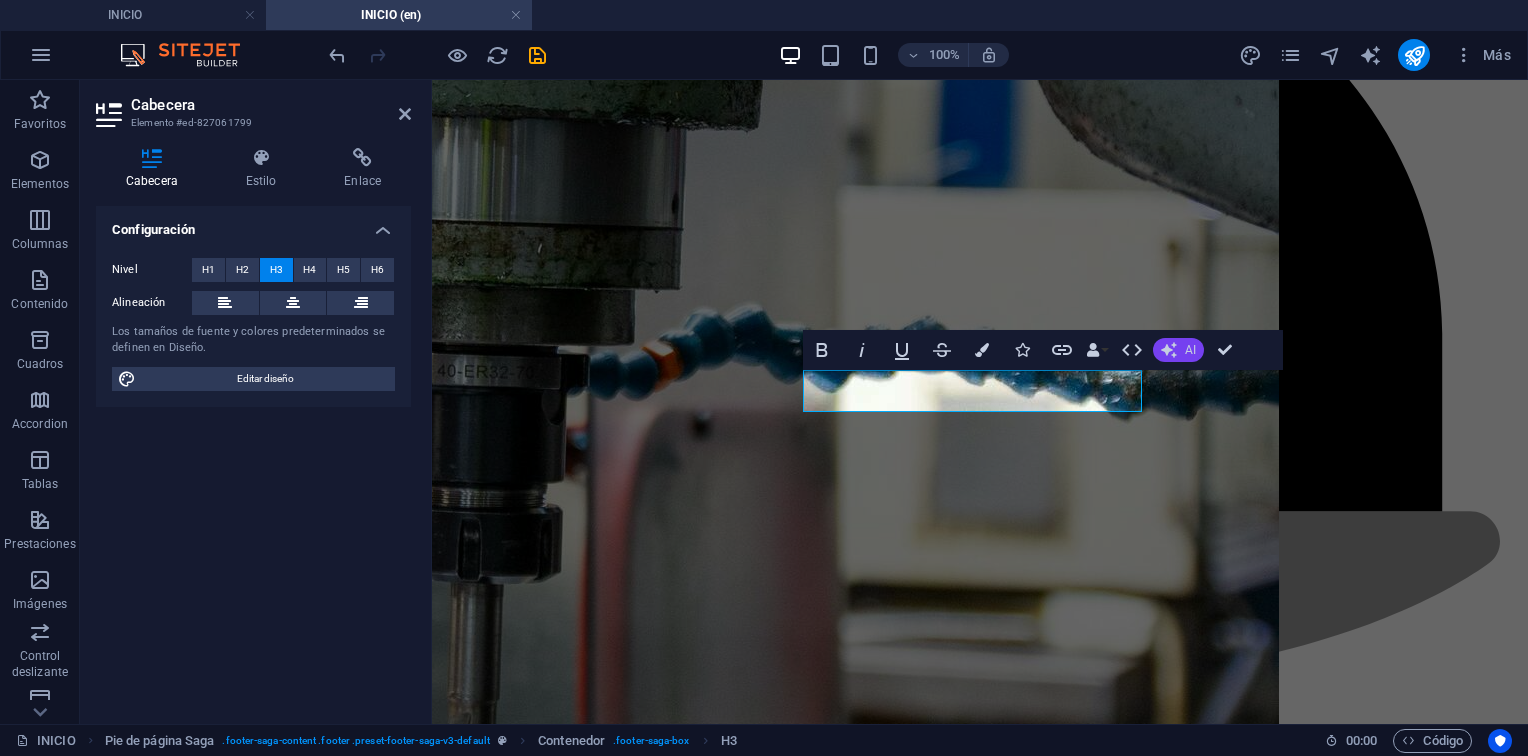click 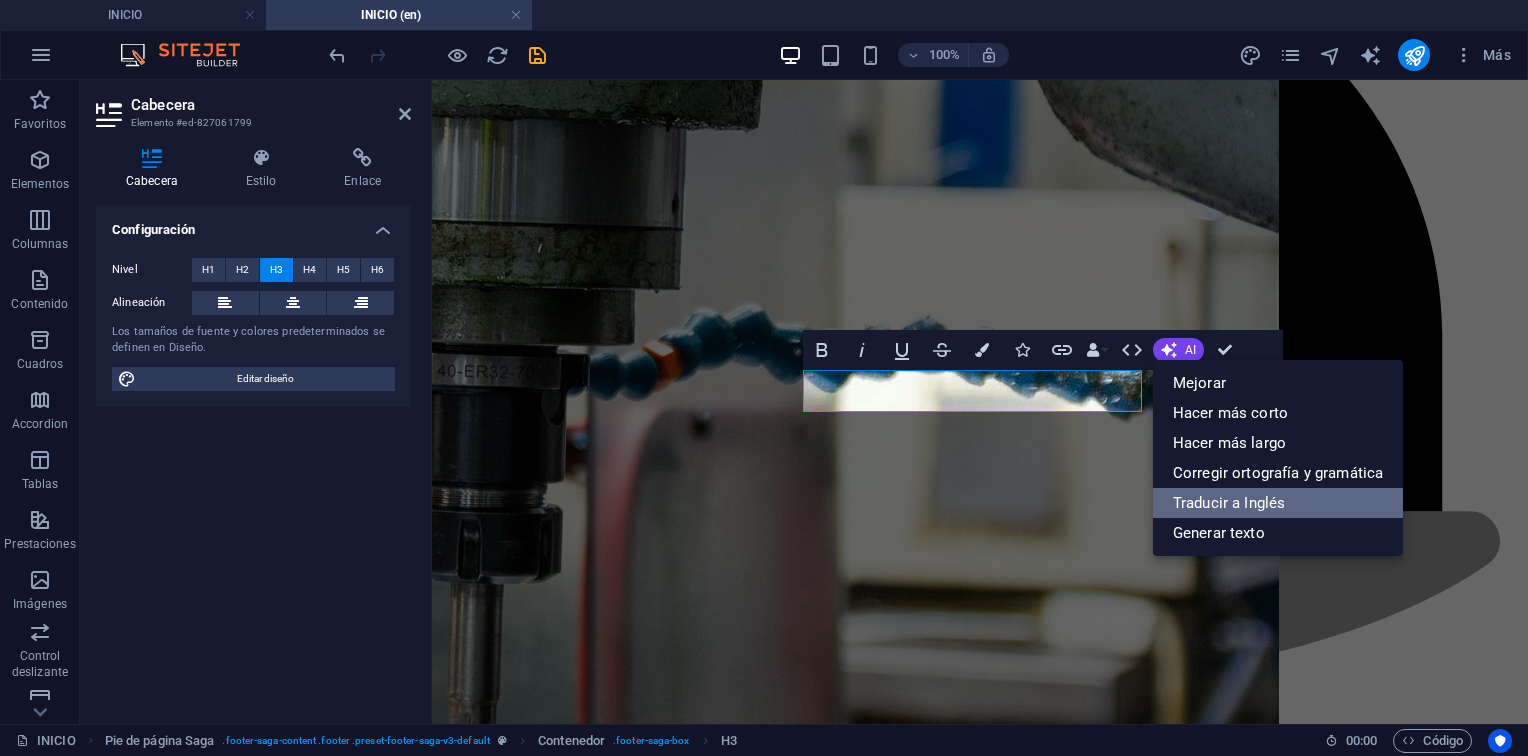 click on "Traducir a Inglés" at bounding box center (1278, 503) 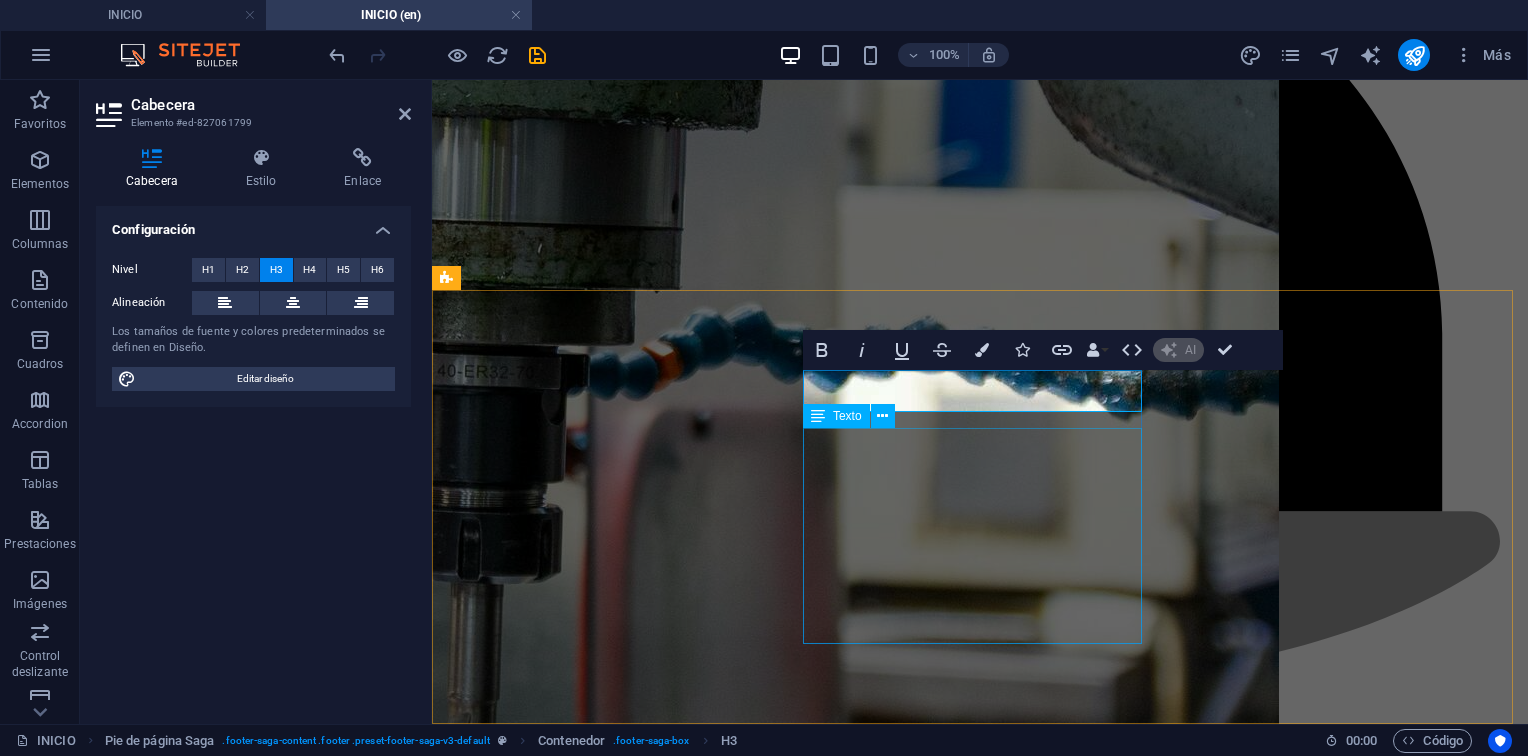 type 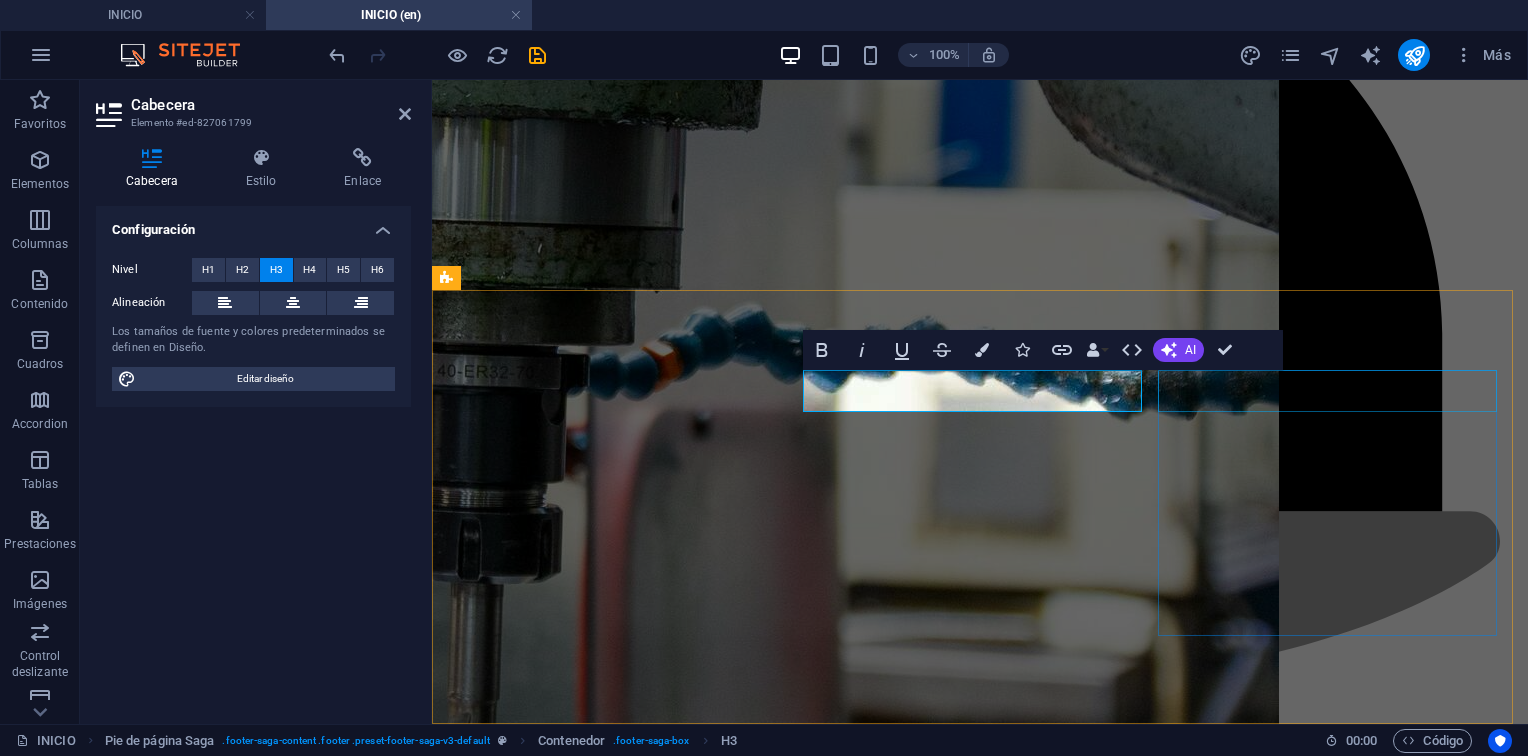 click on "Navegación" at bounding box center [980, 6115] 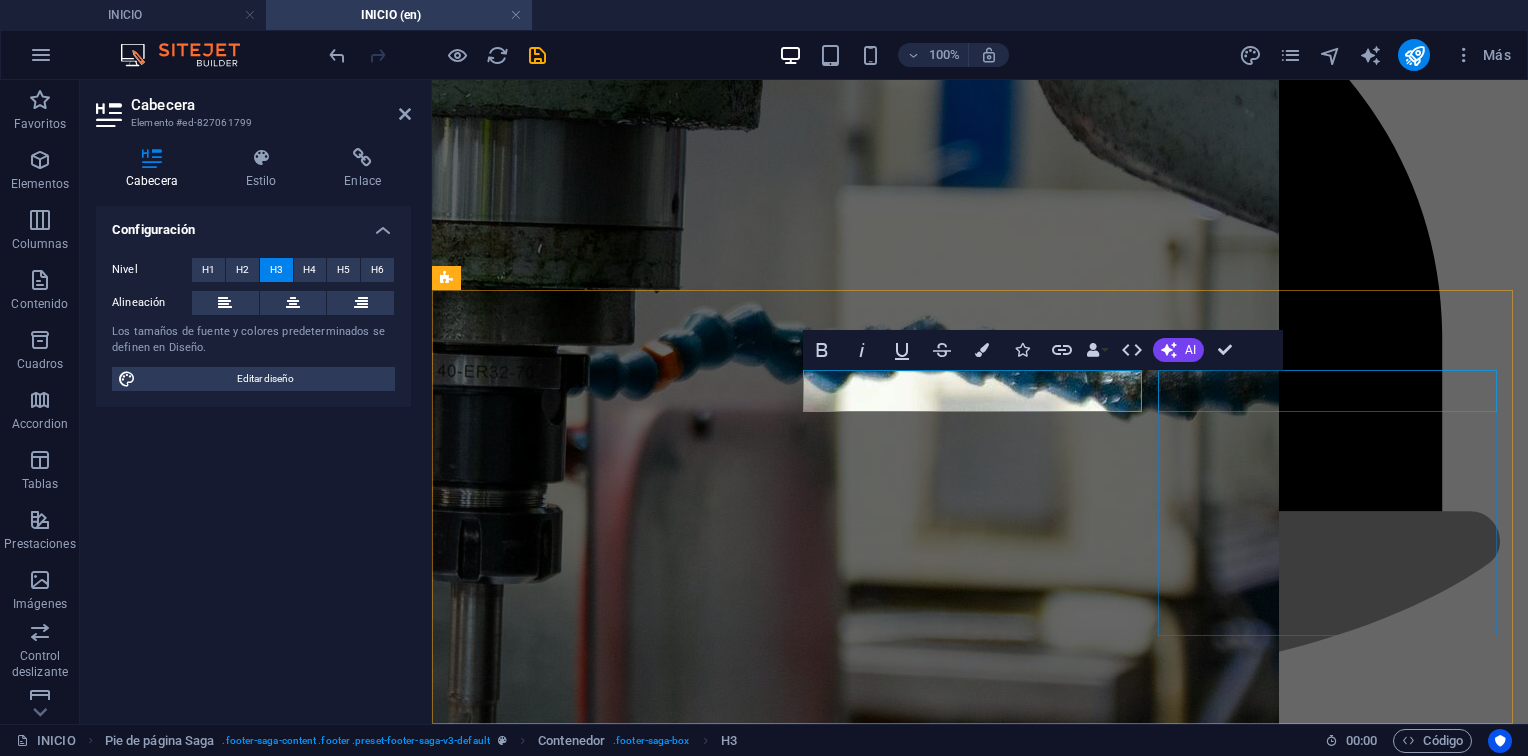 click on "Navegación" at bounding box center [980, 6115] 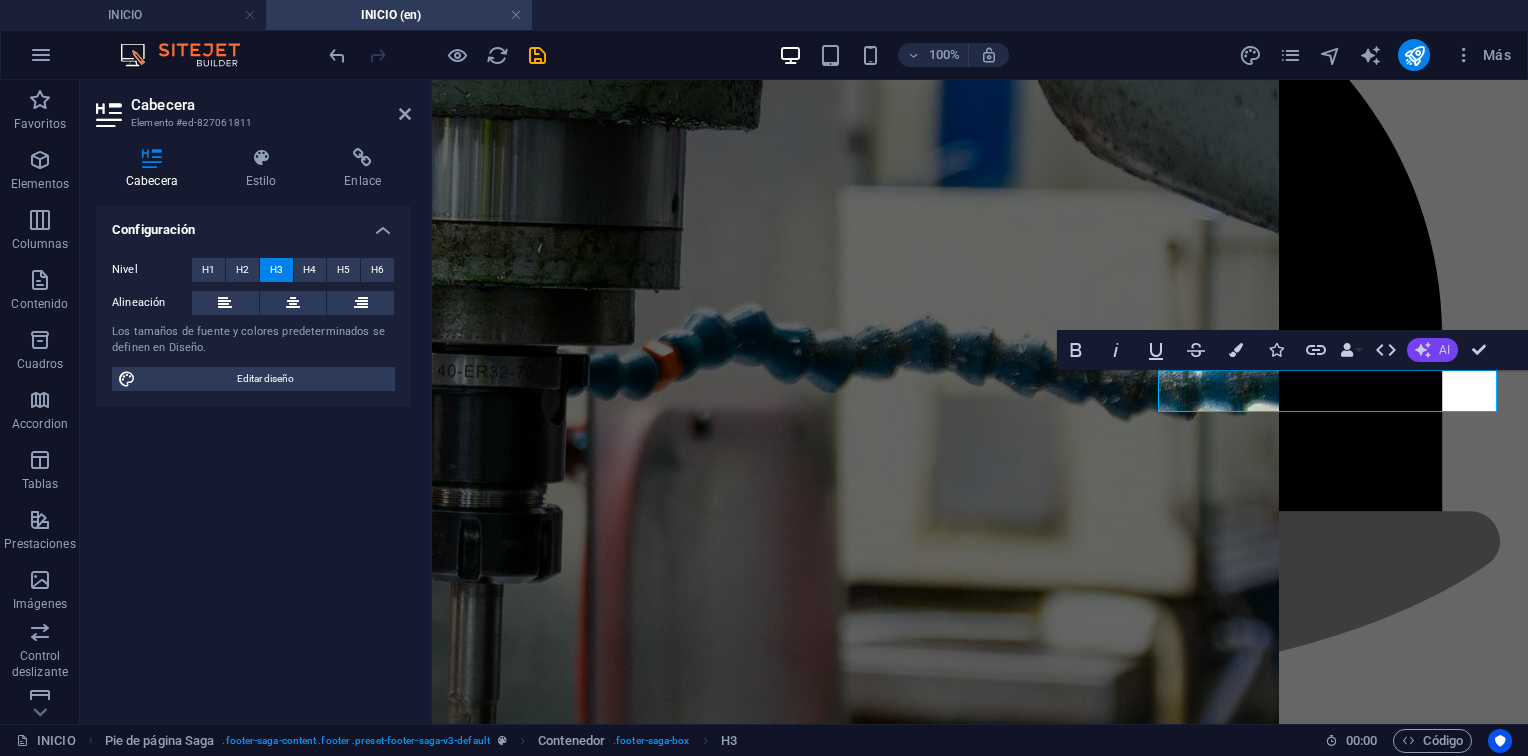 click 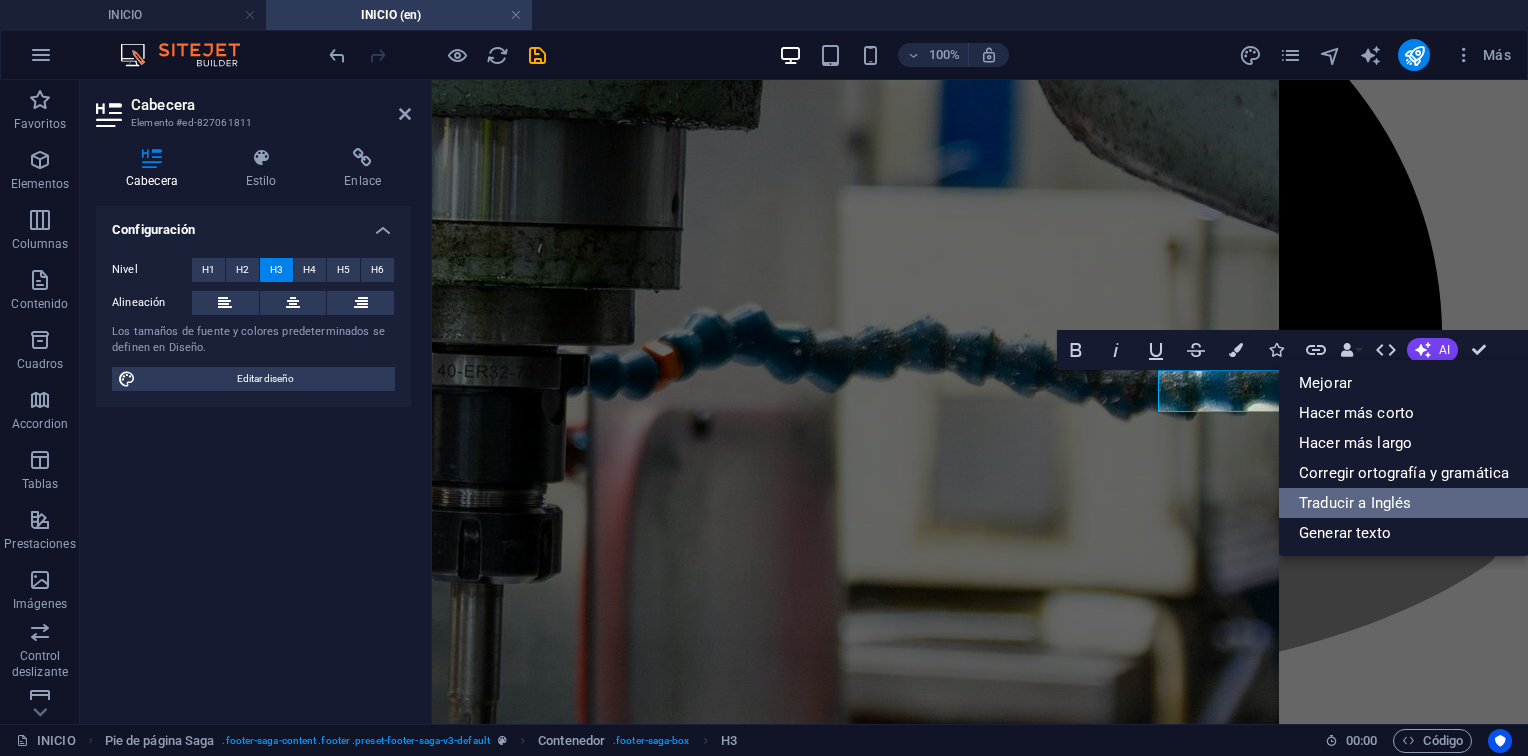 click on "Traducir a Inglés" at bounding box center (1404, 503) 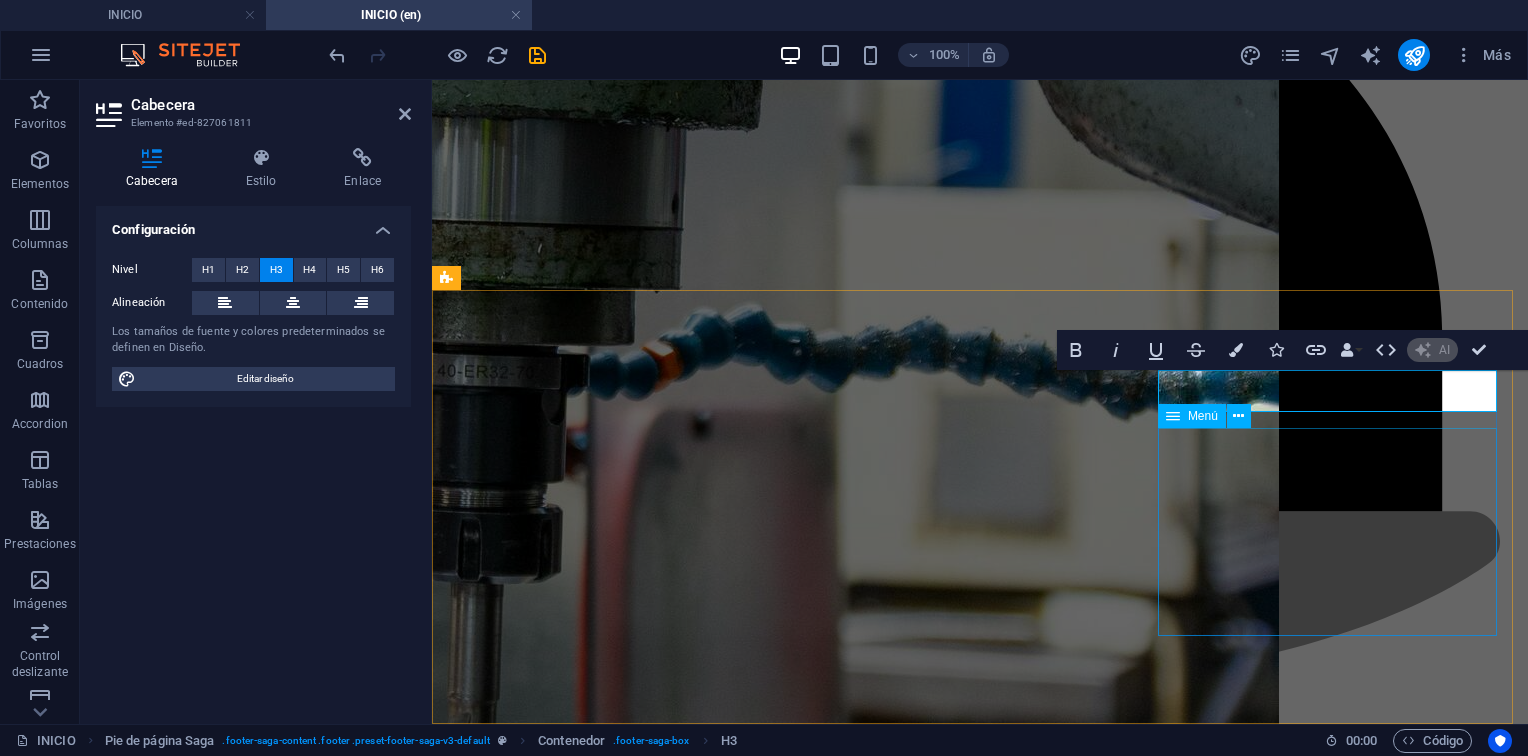 type 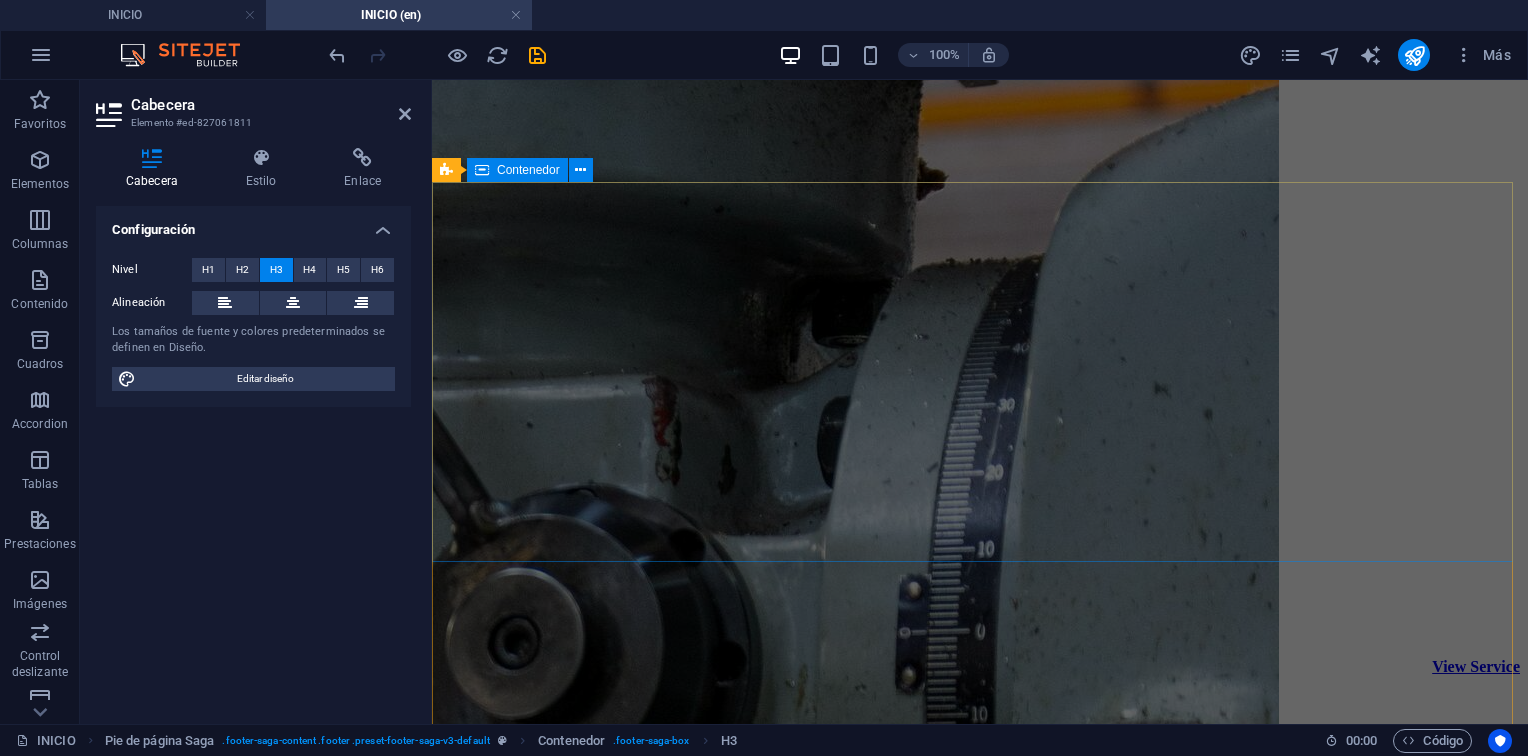 scroll, scrollTop: 0, scrollLeft: 0, axis: both 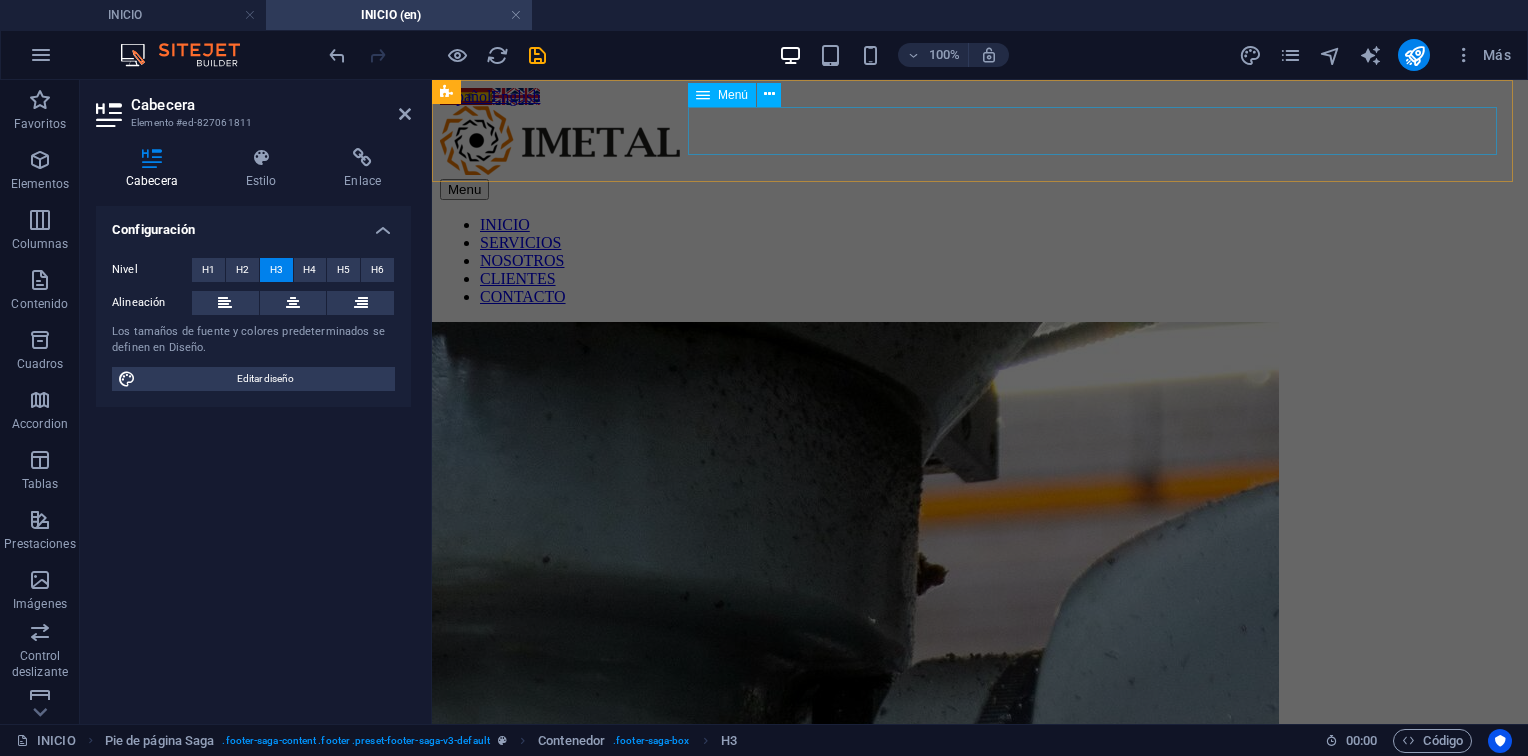 click on "INICIO SERVICIOS NOSOTROS CLIENTES CONTACTO" at bounding box center (980, 261) 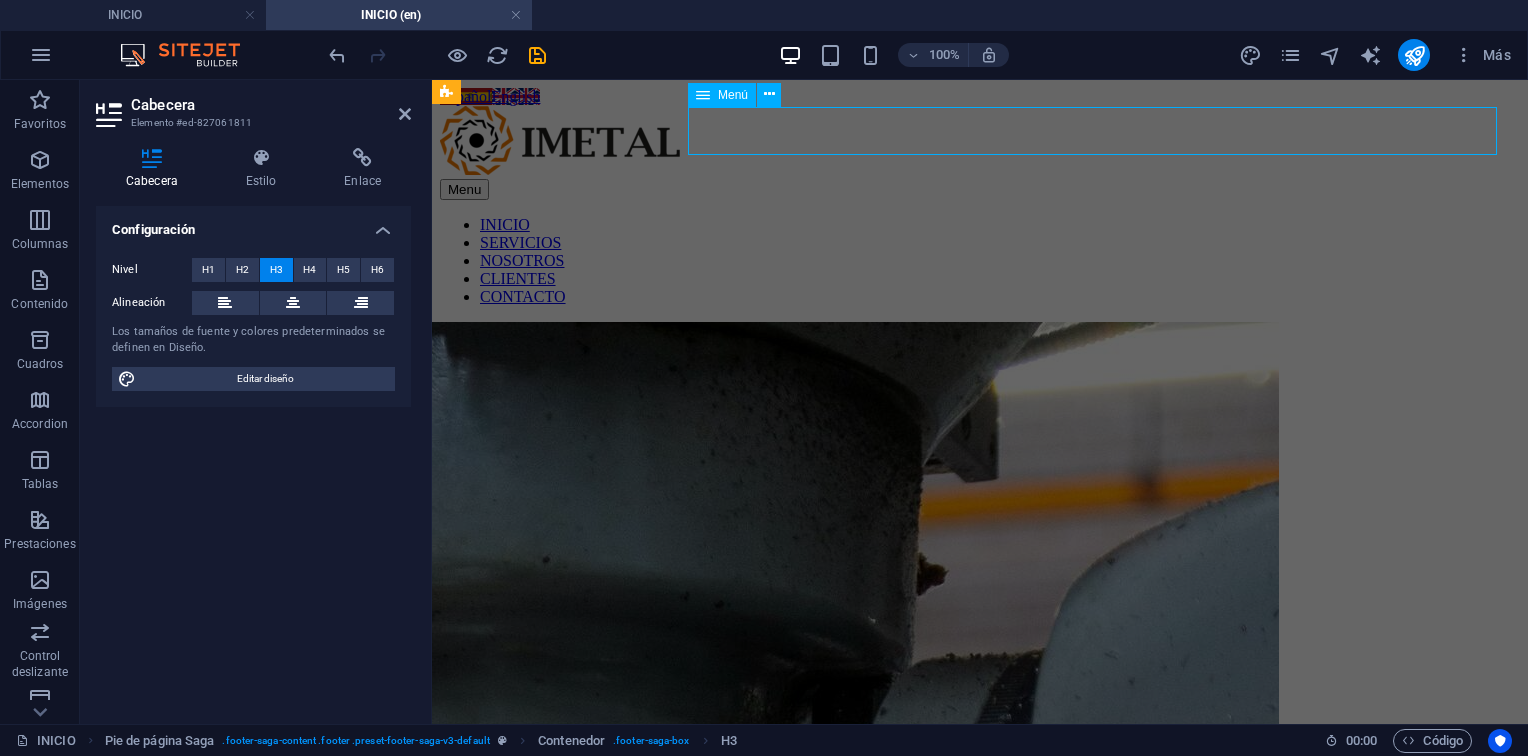 click on "INICIO SERVICIOS NOSOTROS CLIENTES CONTACTO" at bounding box center (980, 261) 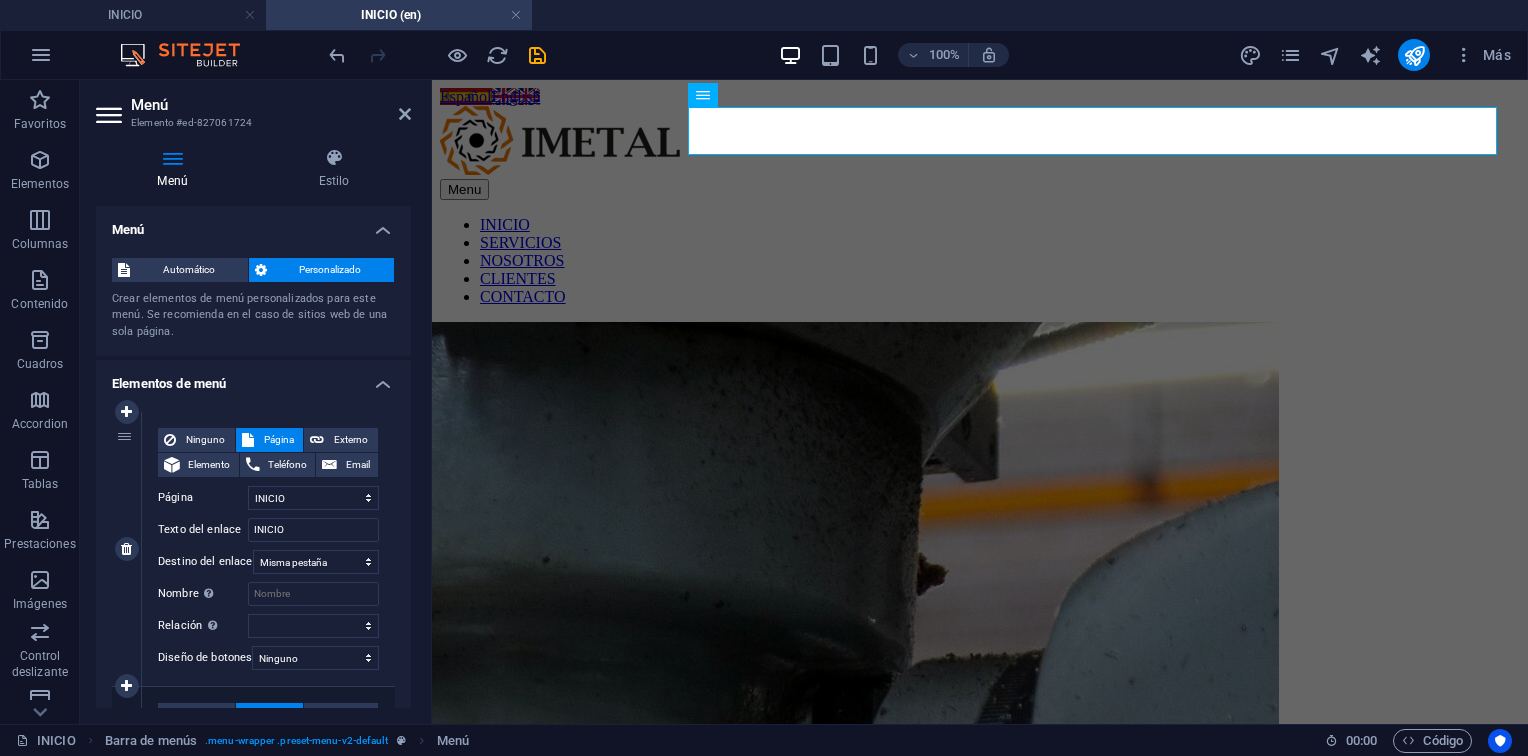 scroll, scrollTop: 1484, scrollLeft: 0, axis: vertical 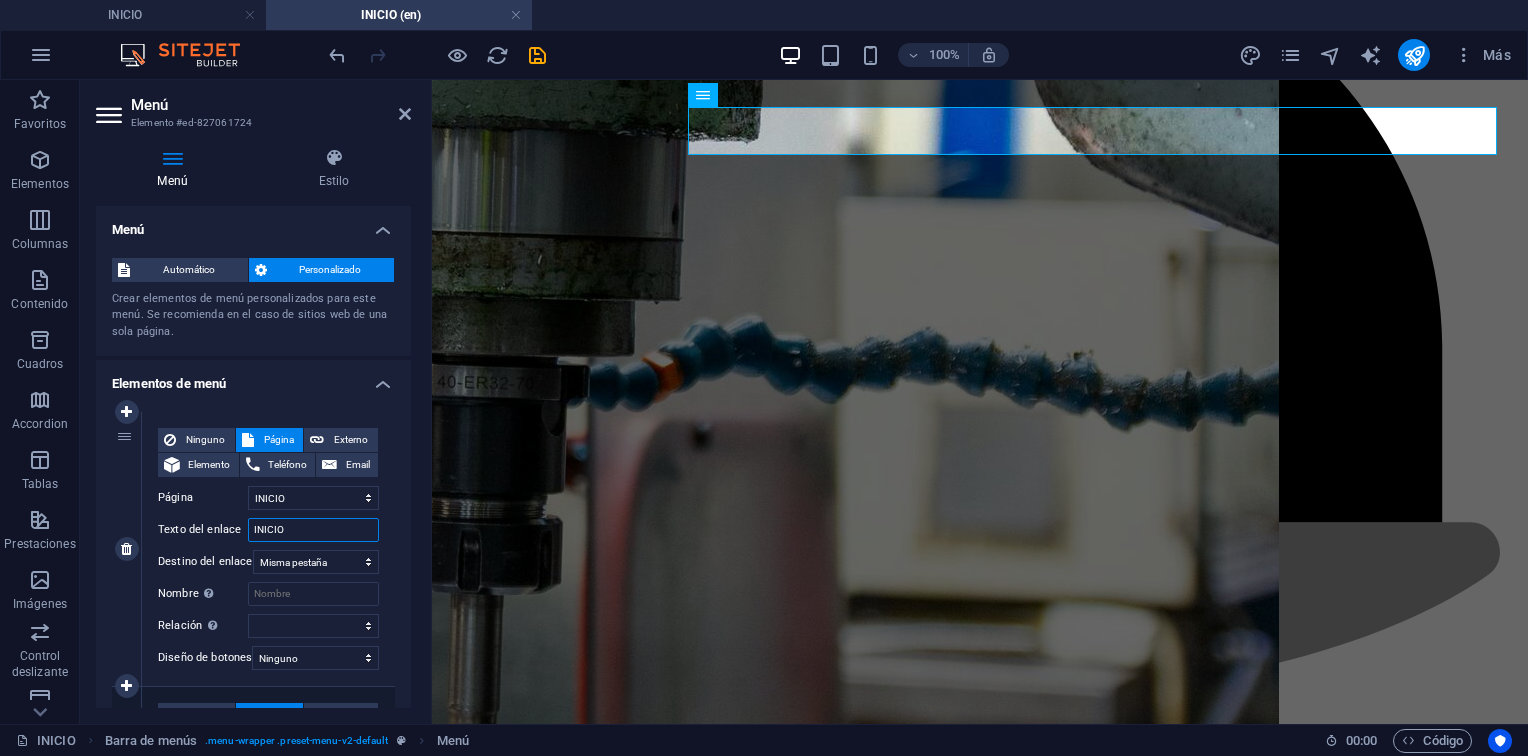 click on "INICIO" at bounding box center [313, 530] 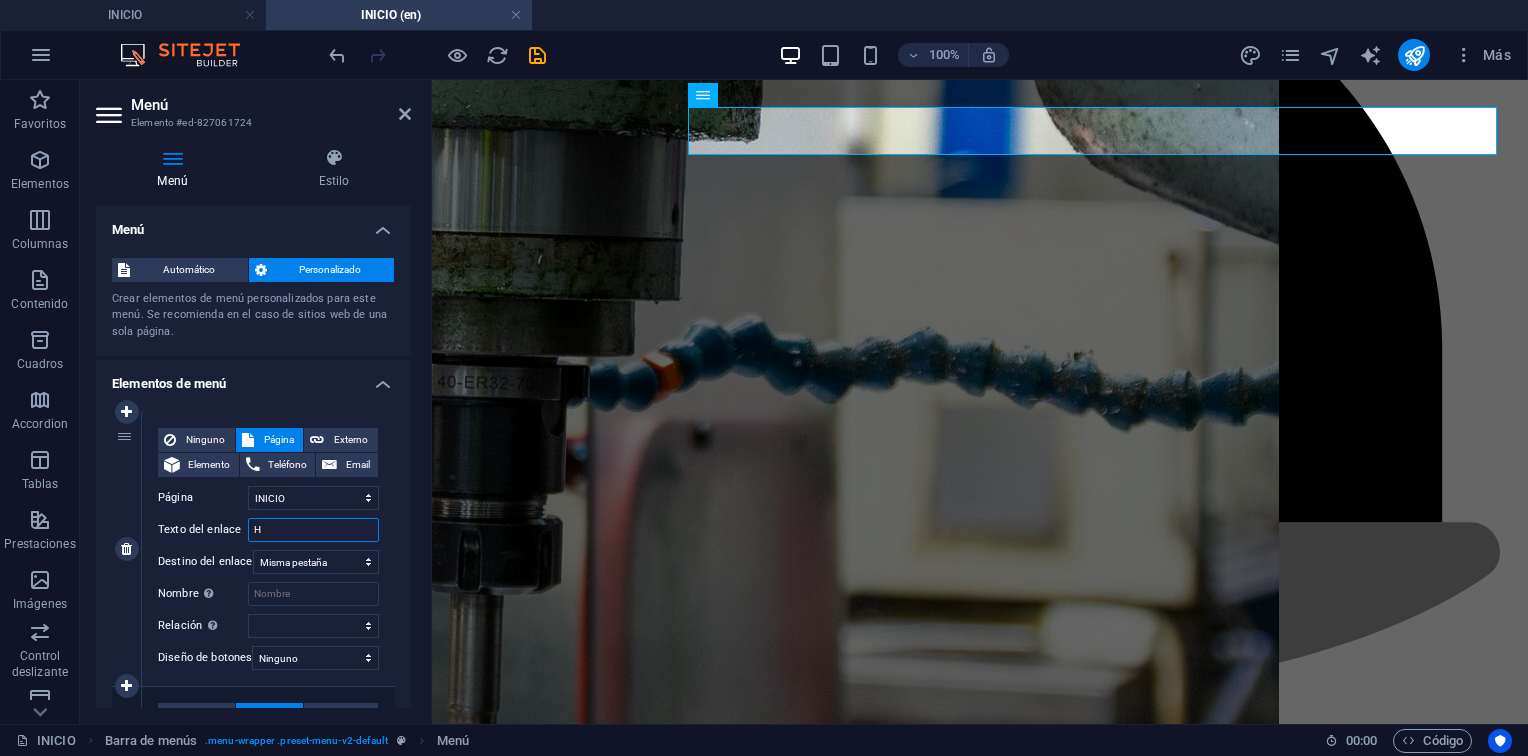 type on "HO" 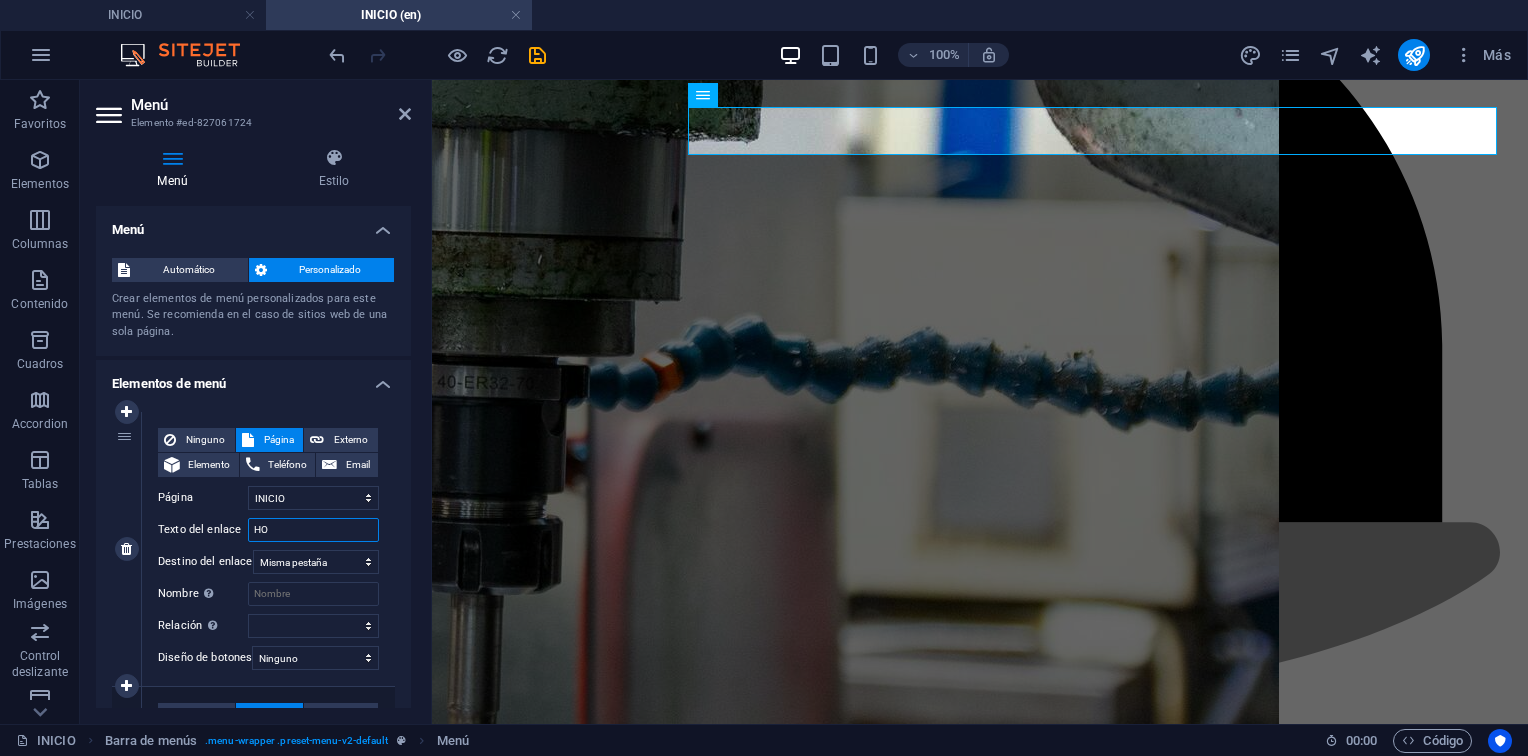 select 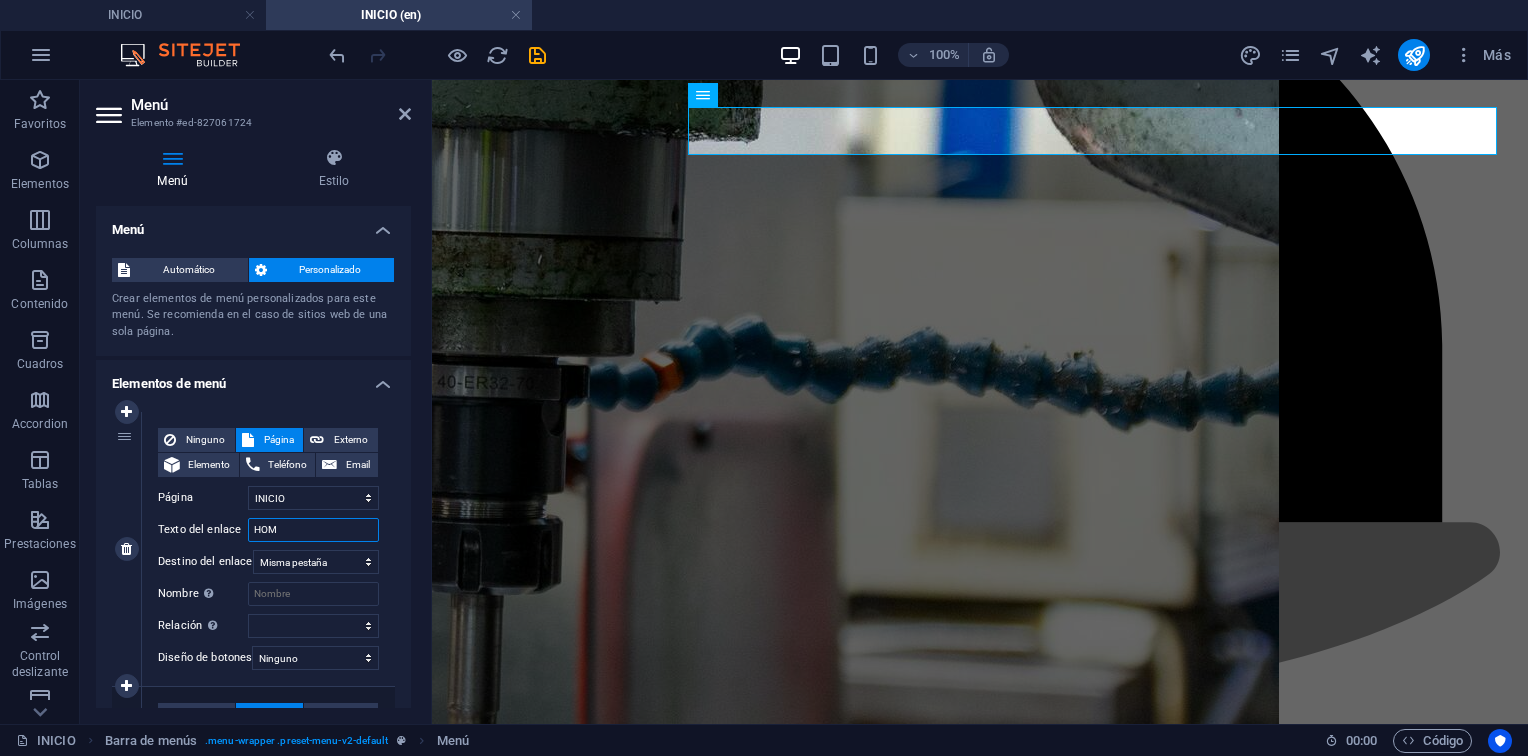 type on "HOME" 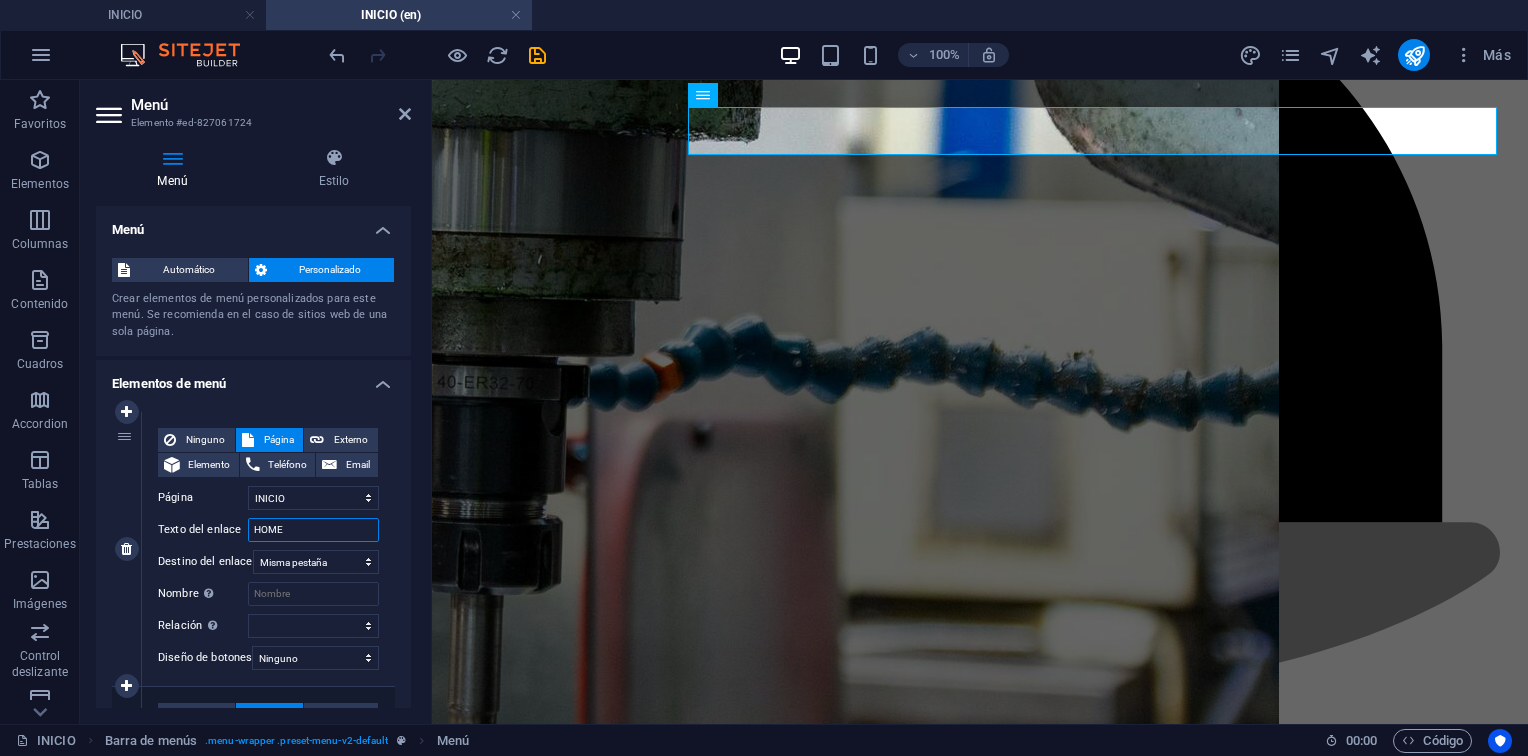 select 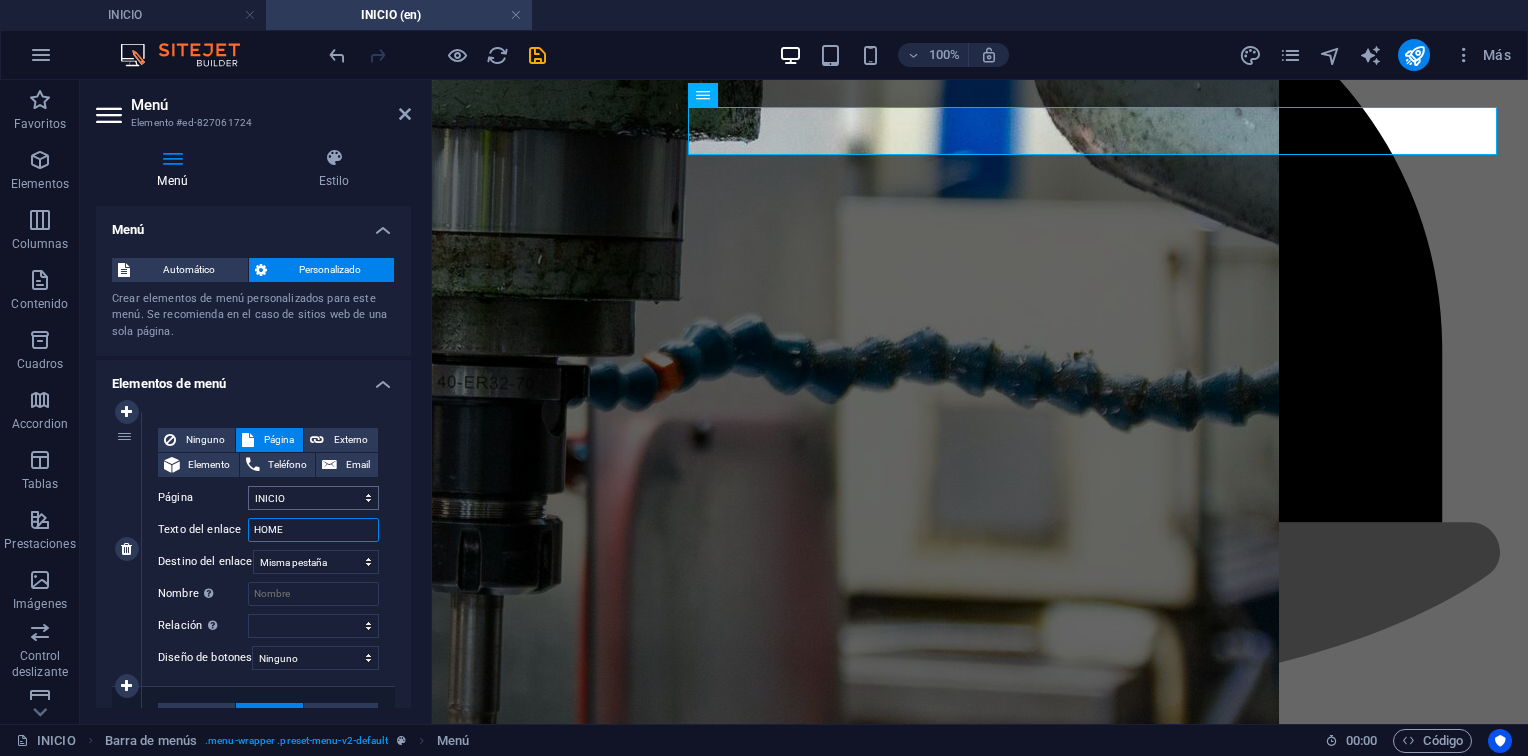 type on "HOME" 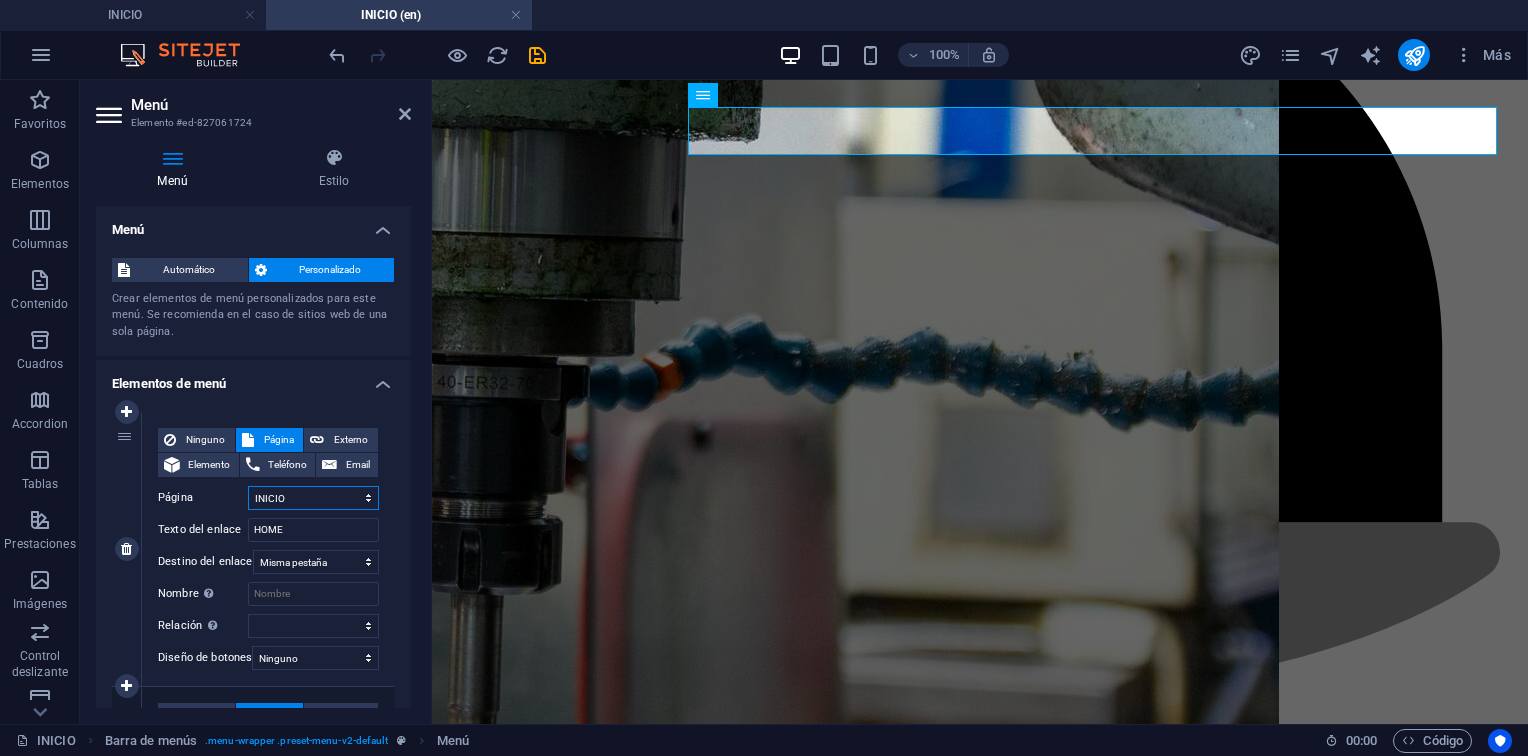 click on "INICIO SERVICIOS CLIENTES NOSOTROS CONTACTO HERO INICIO" at bounding box center (313, 498) 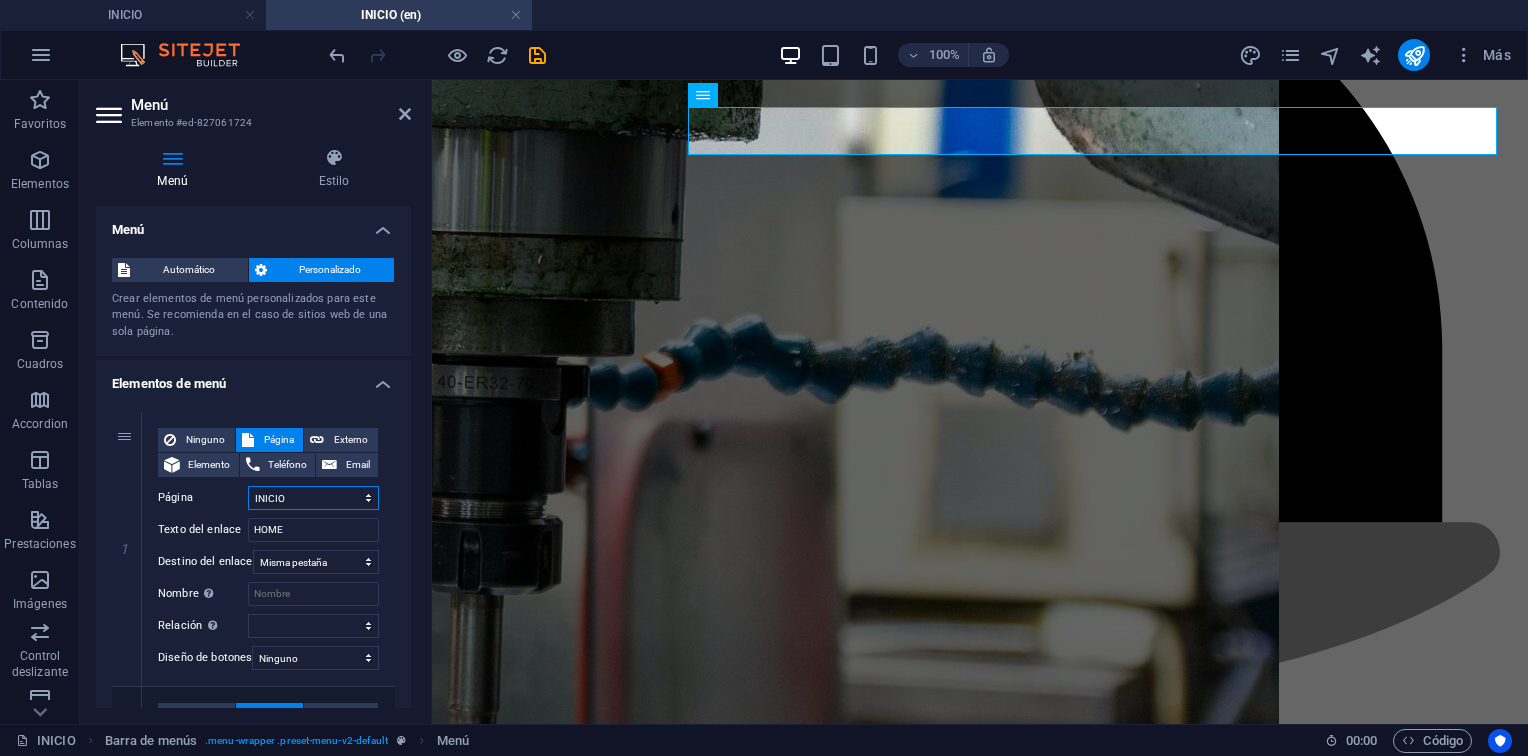 select on "6" 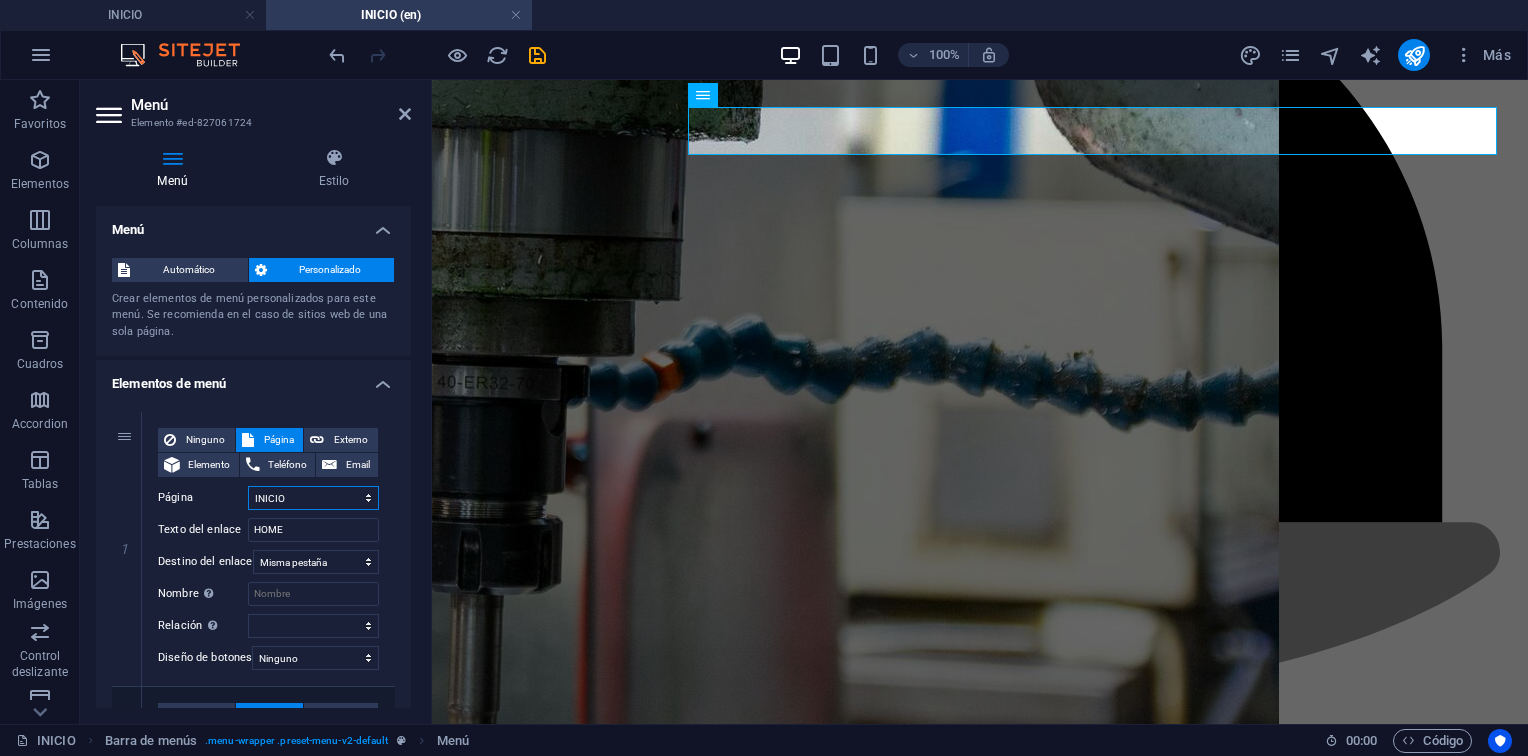 click on "INICIO SERVICIOS CLIENTES NOSOTROS CONTACTO HERO INICIO" at bounding box center [313, 498] 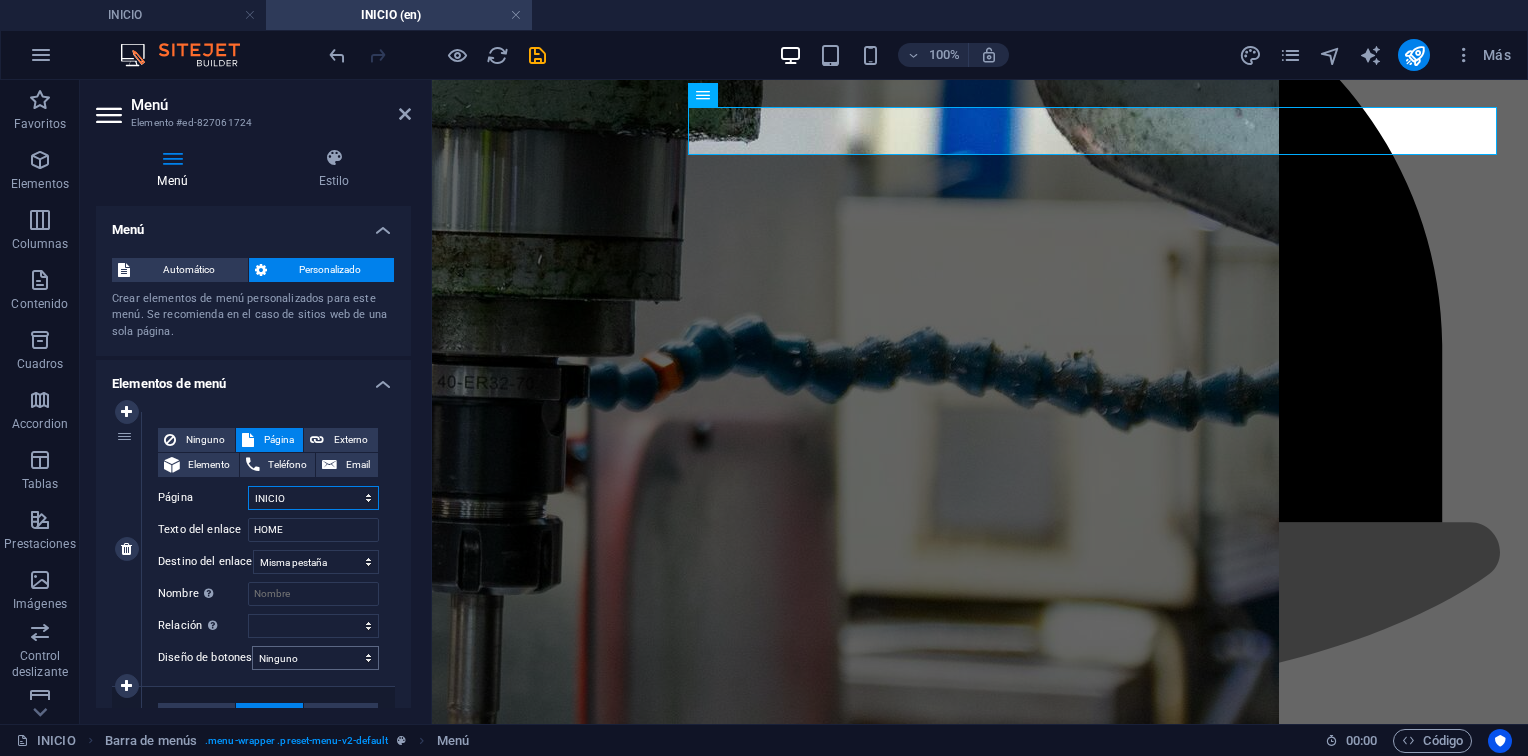 scroll, scrollTop: 300, scrollLeft: 0, axis: vertical 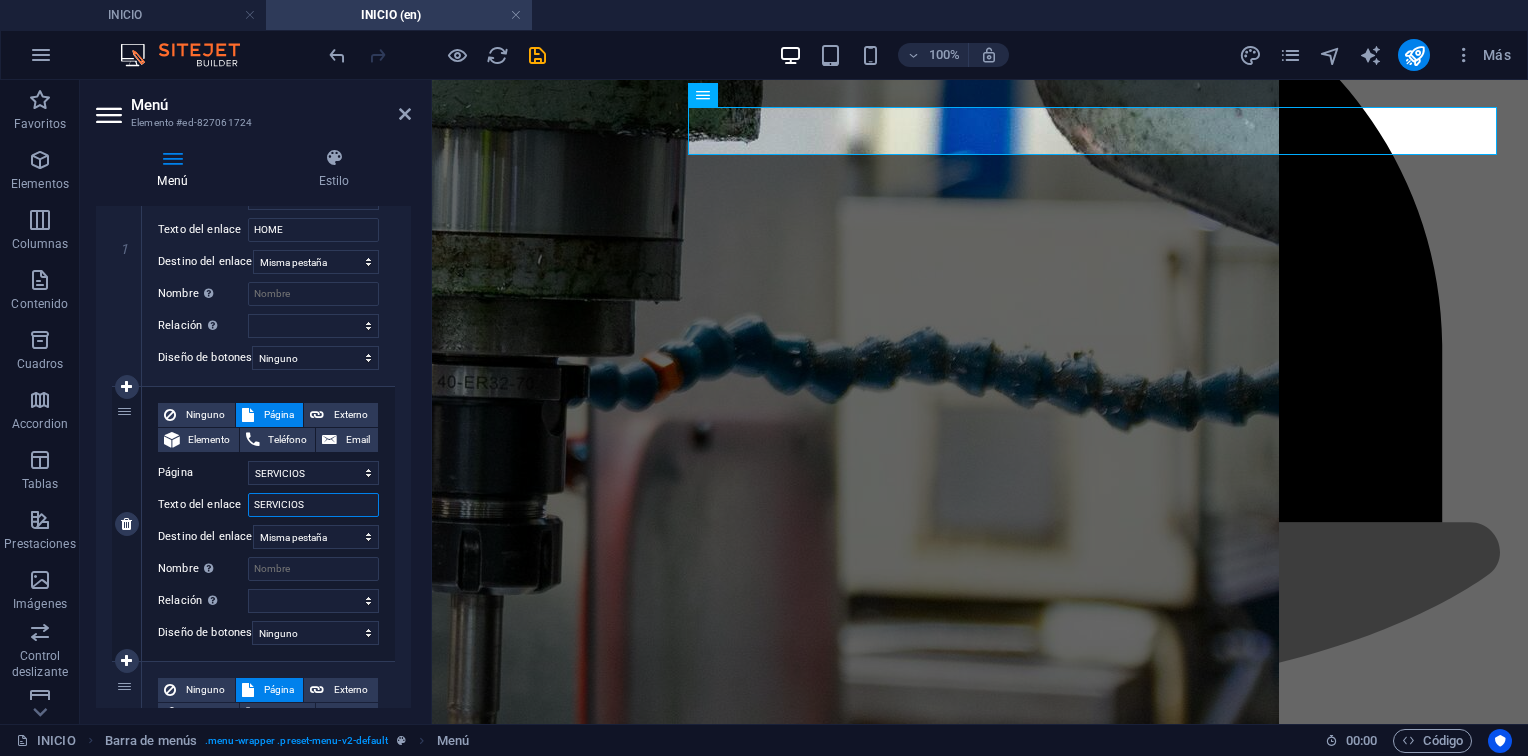click on "SERVICIOS" at bounding box center (313, 505) 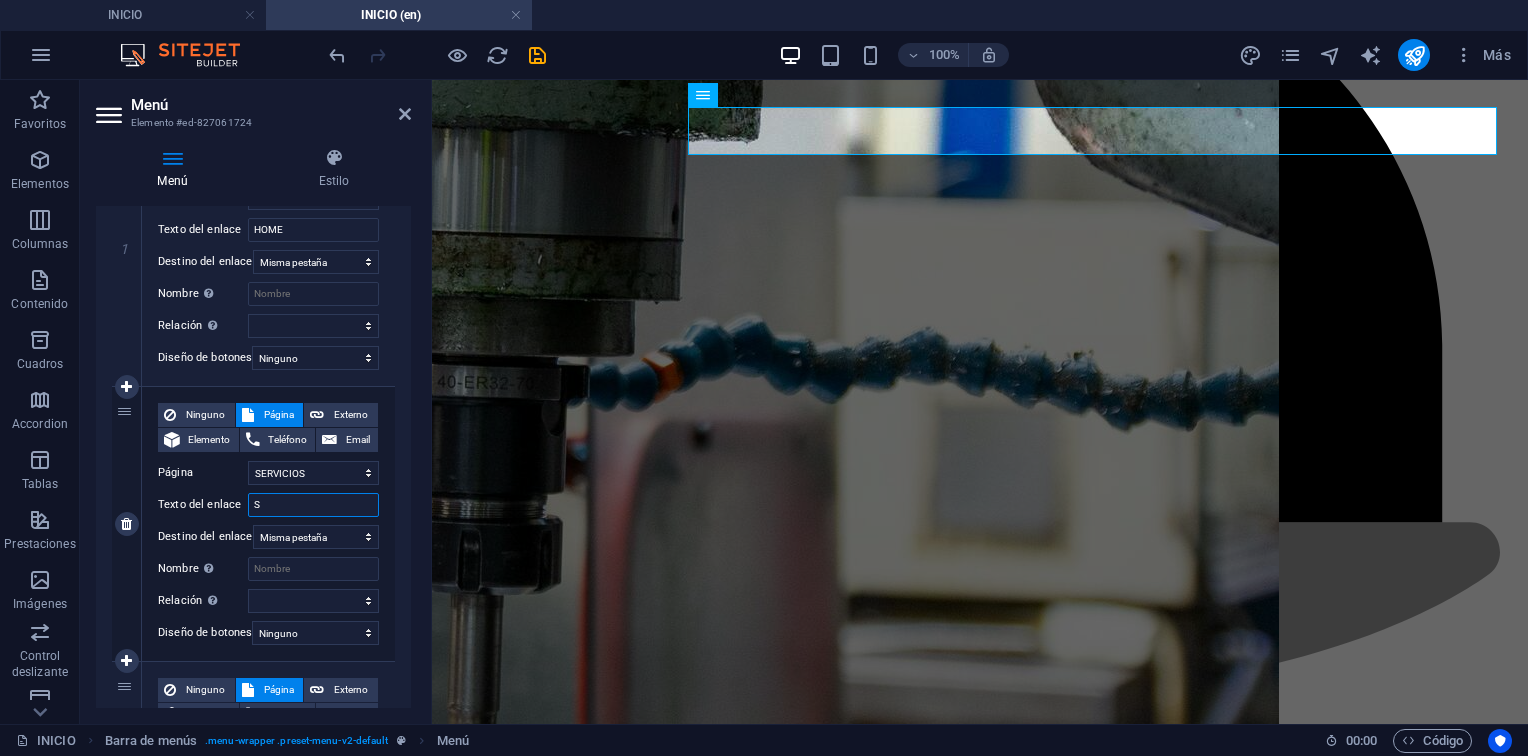 type on "SE" 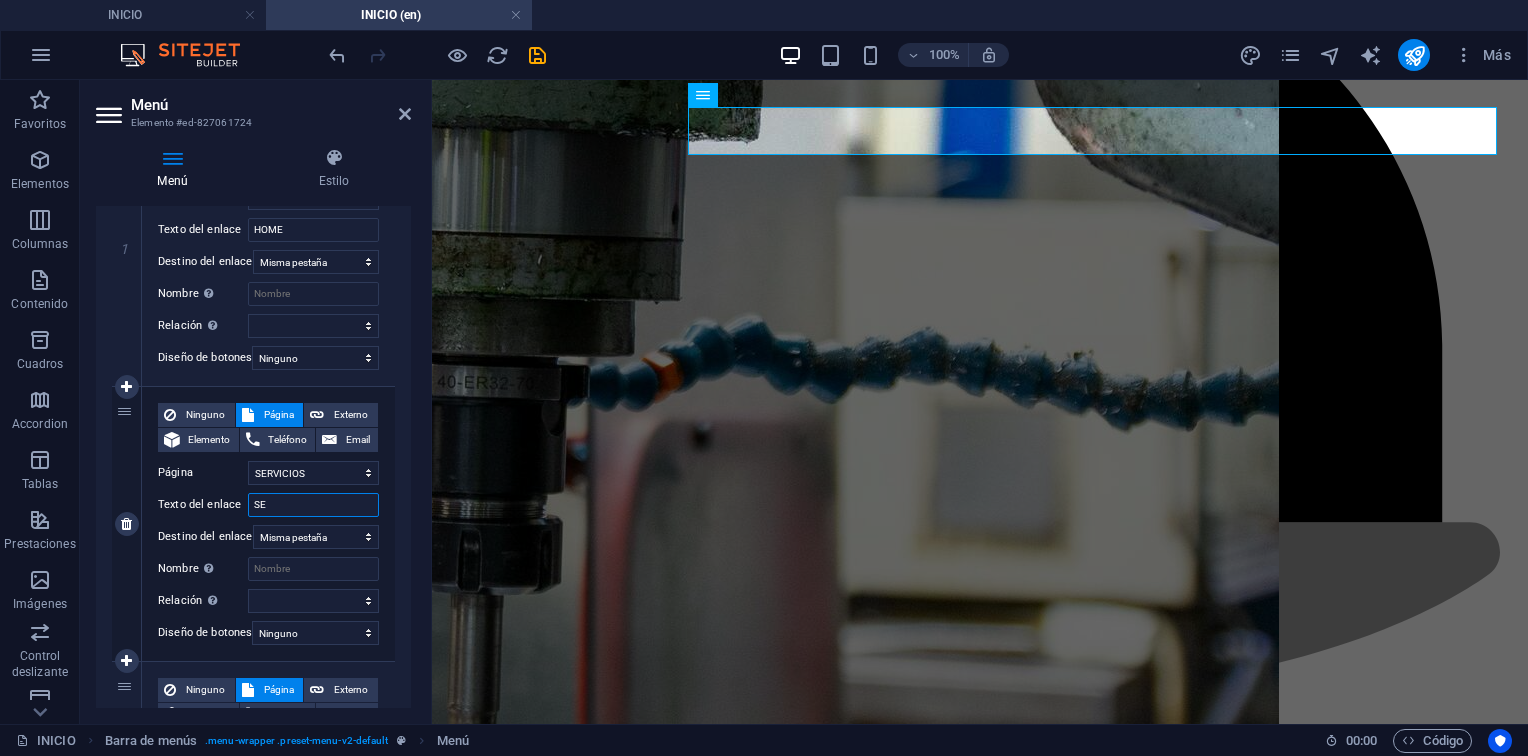 select 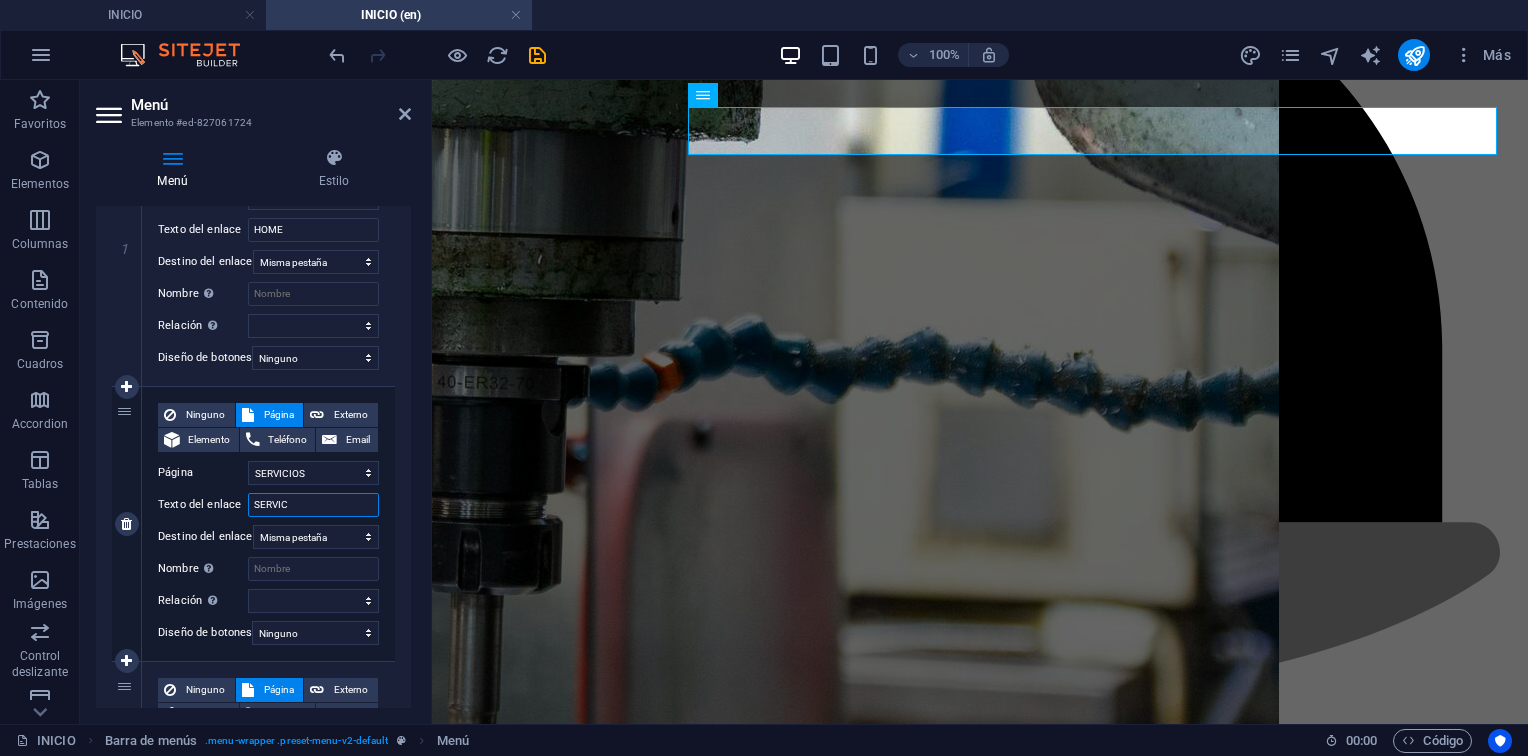 type on "SERVICE" 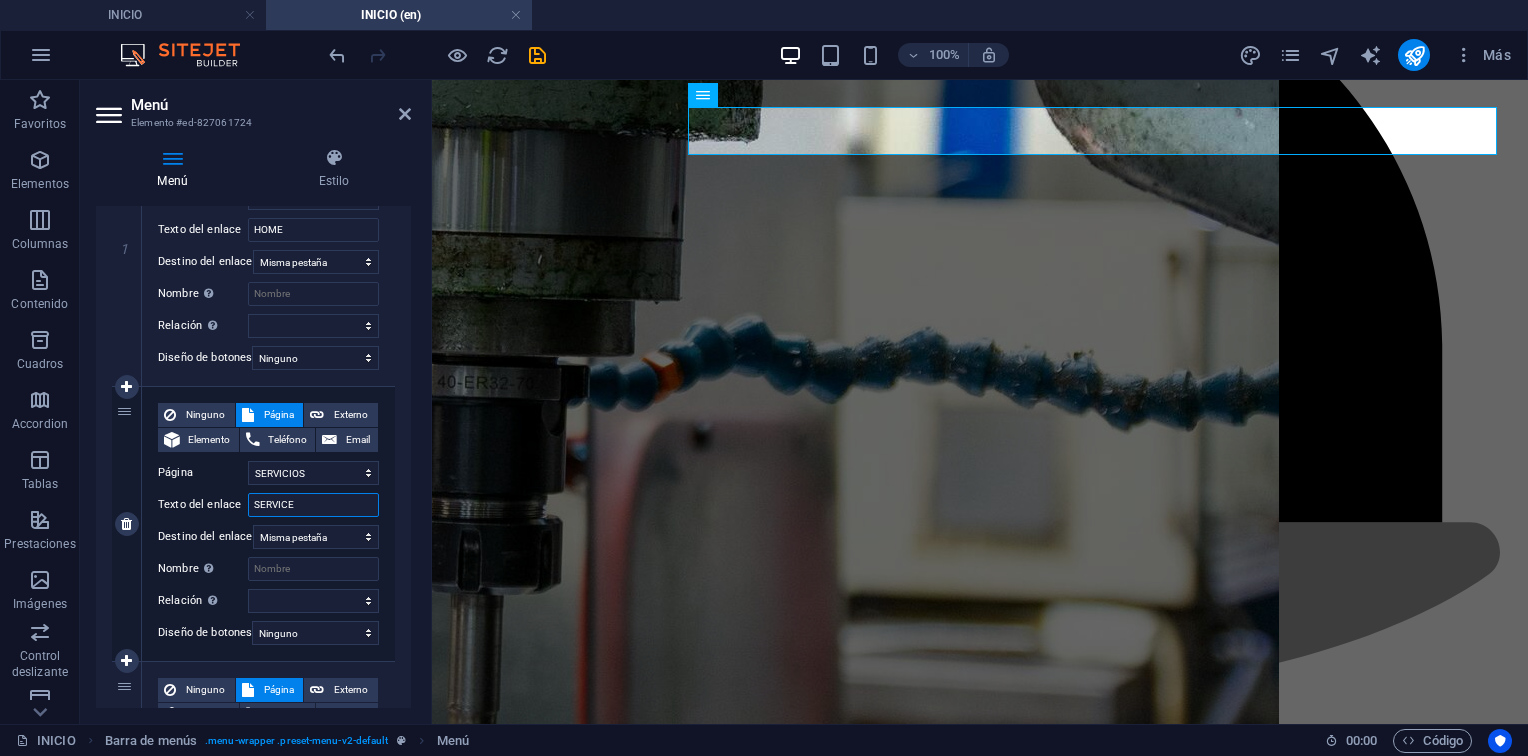 select 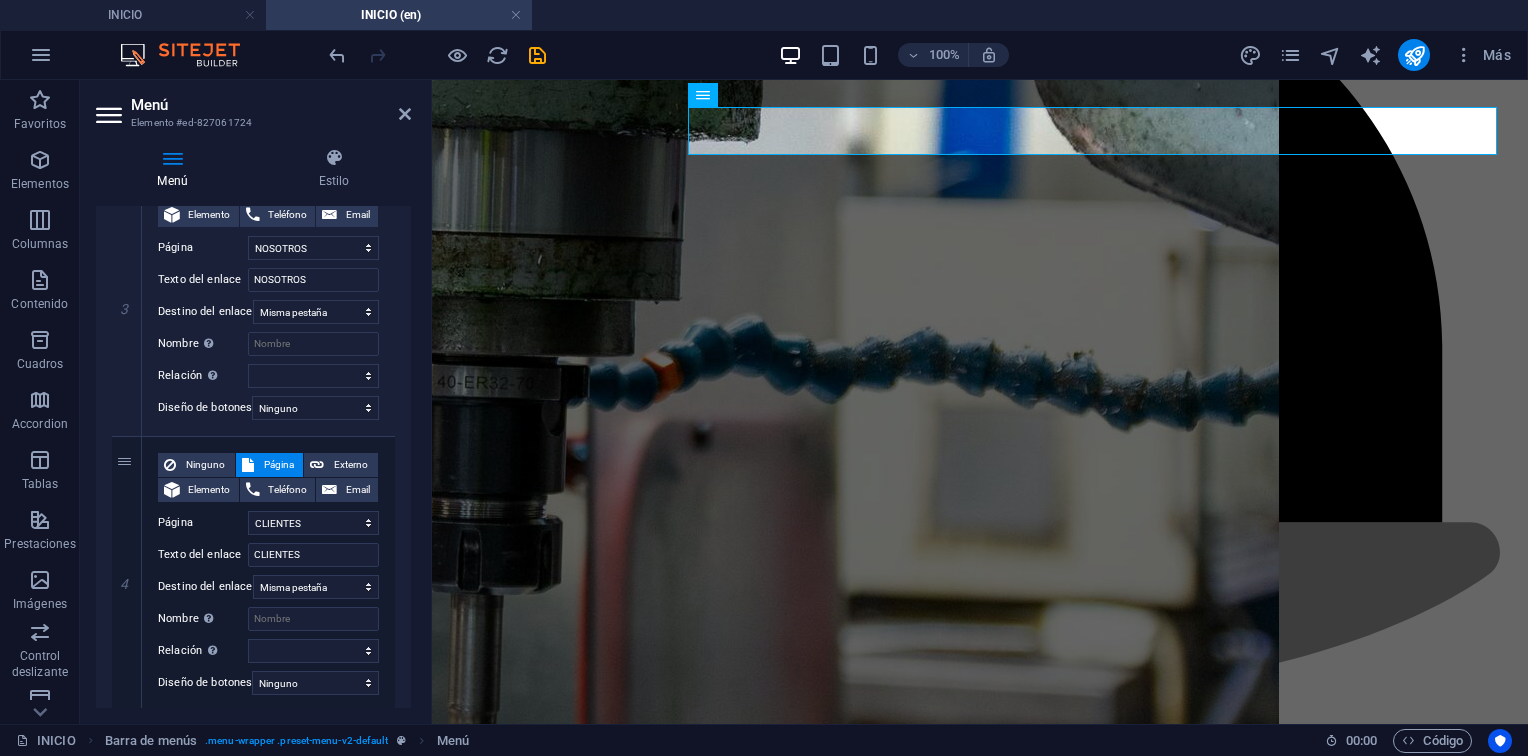 scroll, scrollTop: 900, scrollLeft: 0, axis: vertical 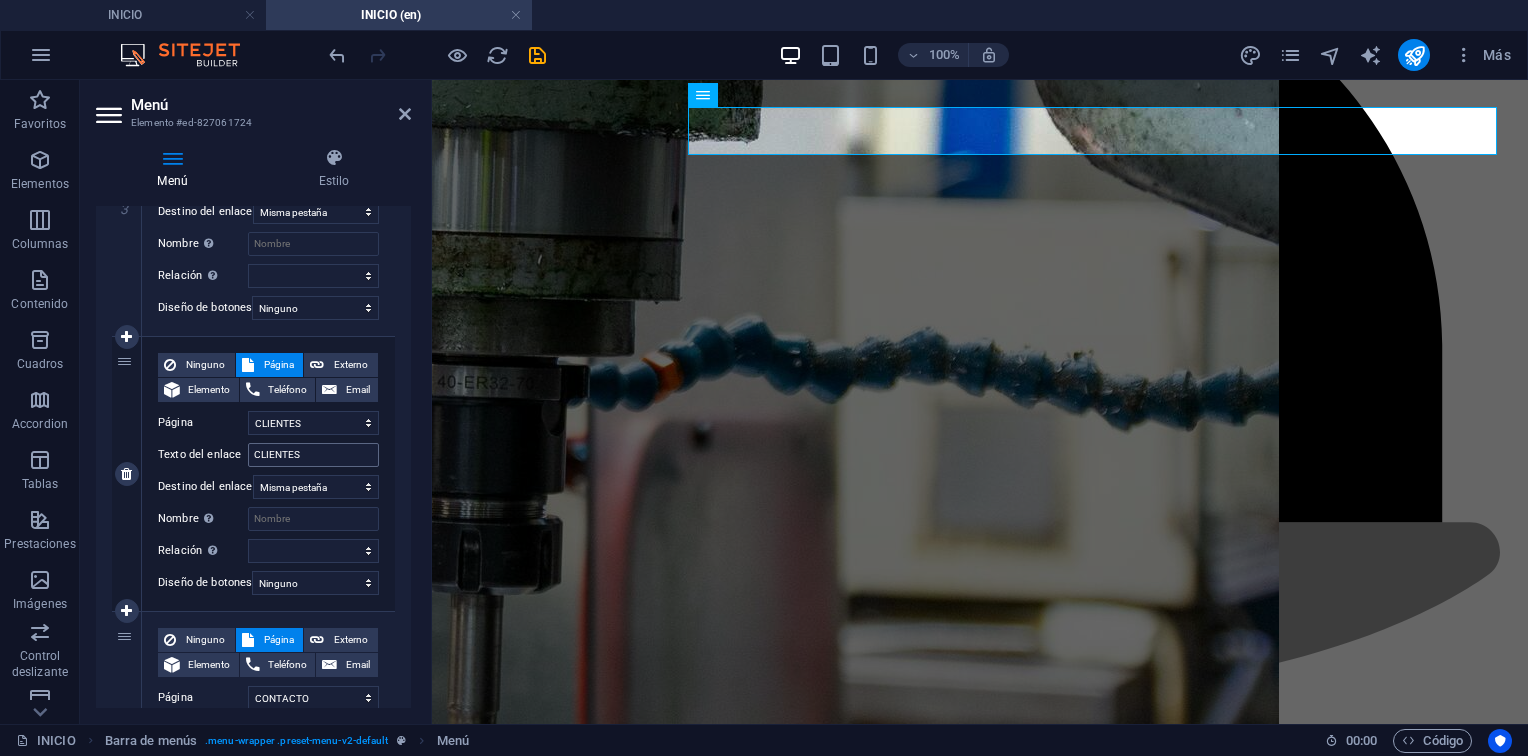 type on "SERVICE" 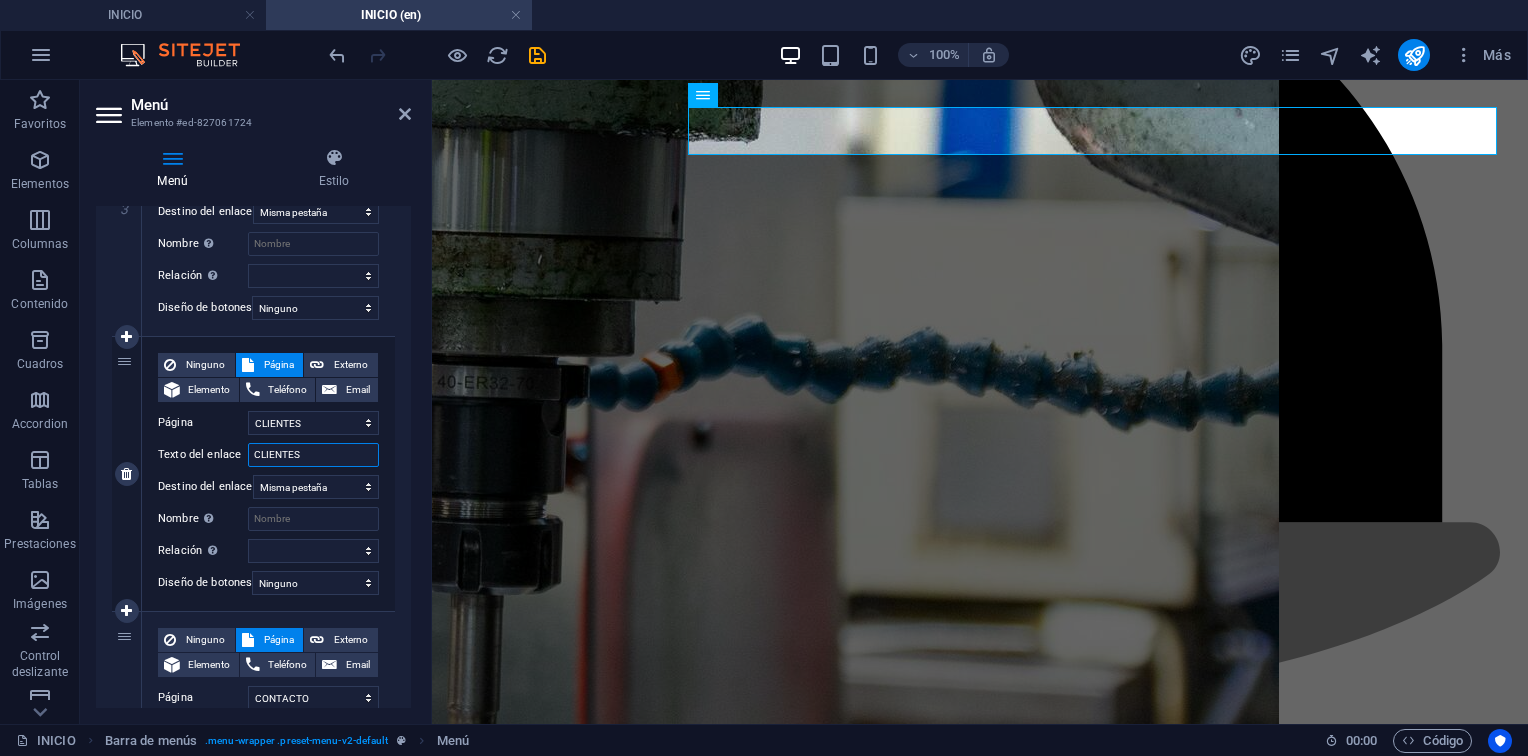 click on "CLIENTES" at bounding box center (313, 455) 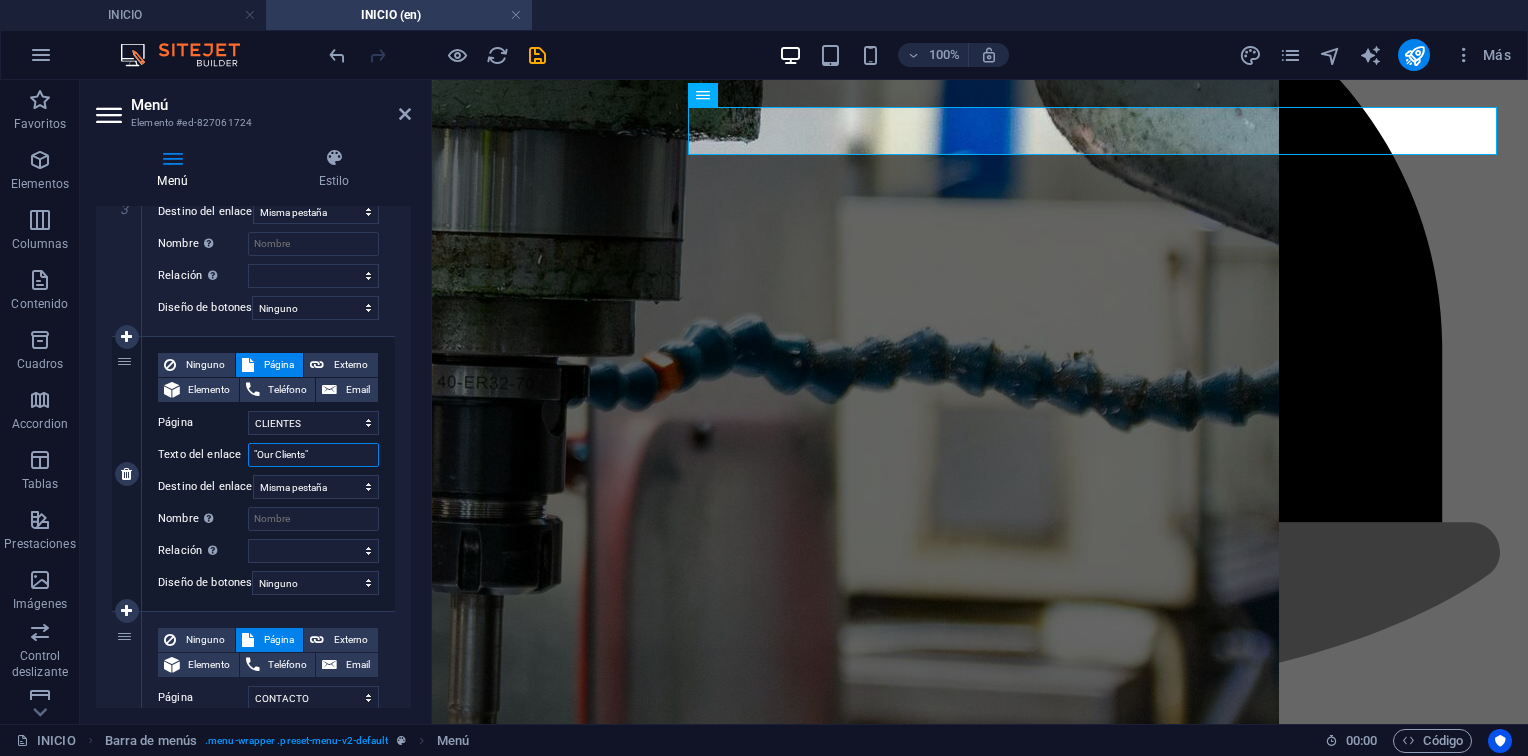 select 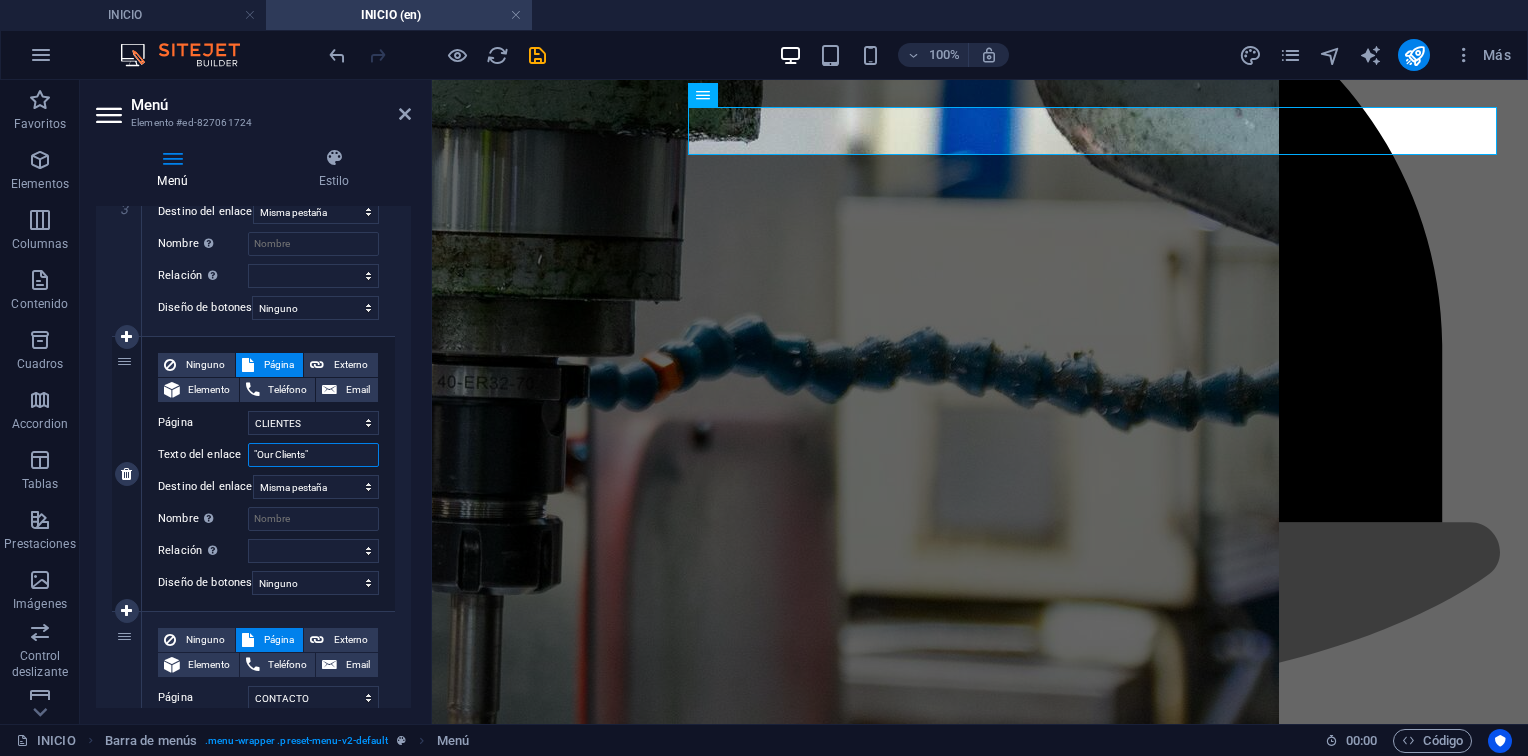type on ""Our Clients" 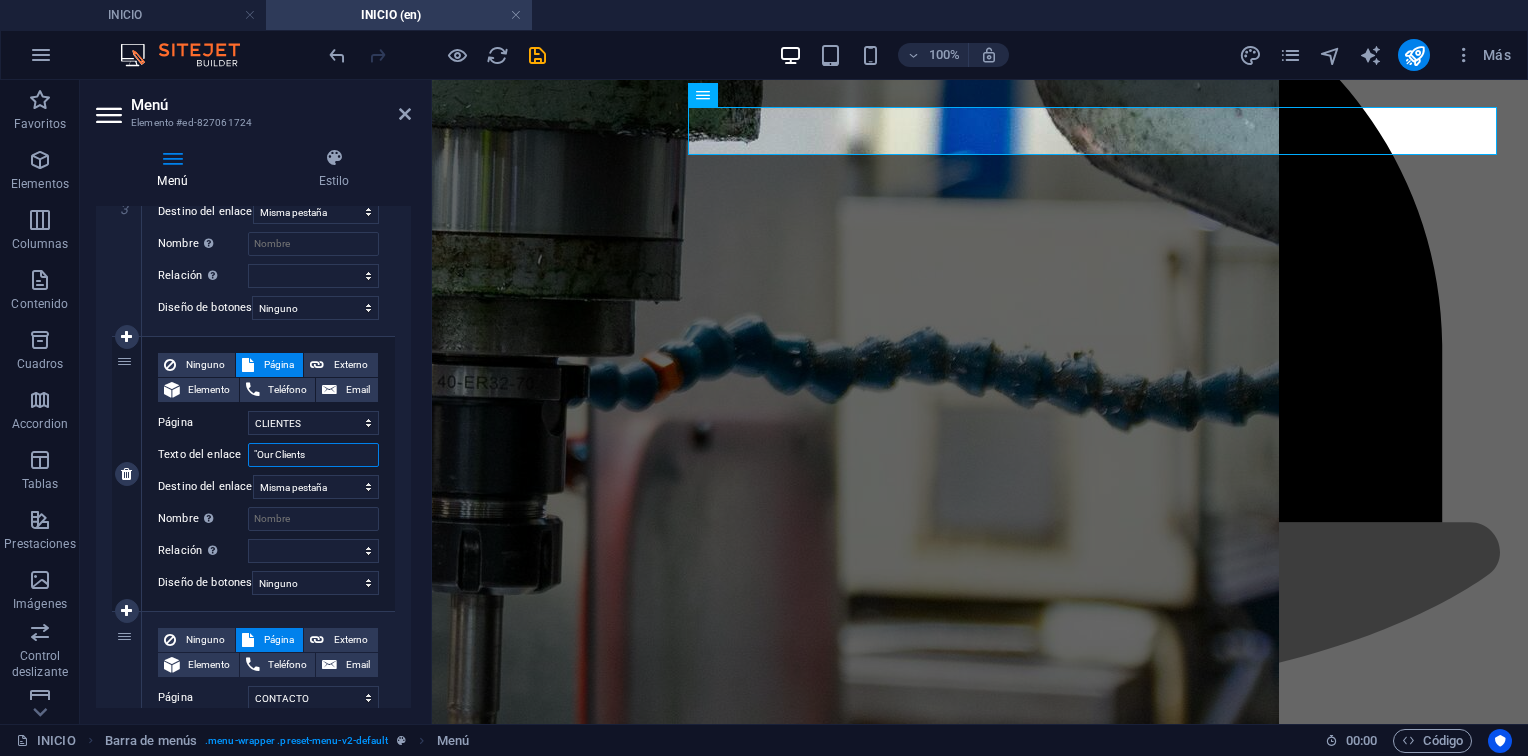 select 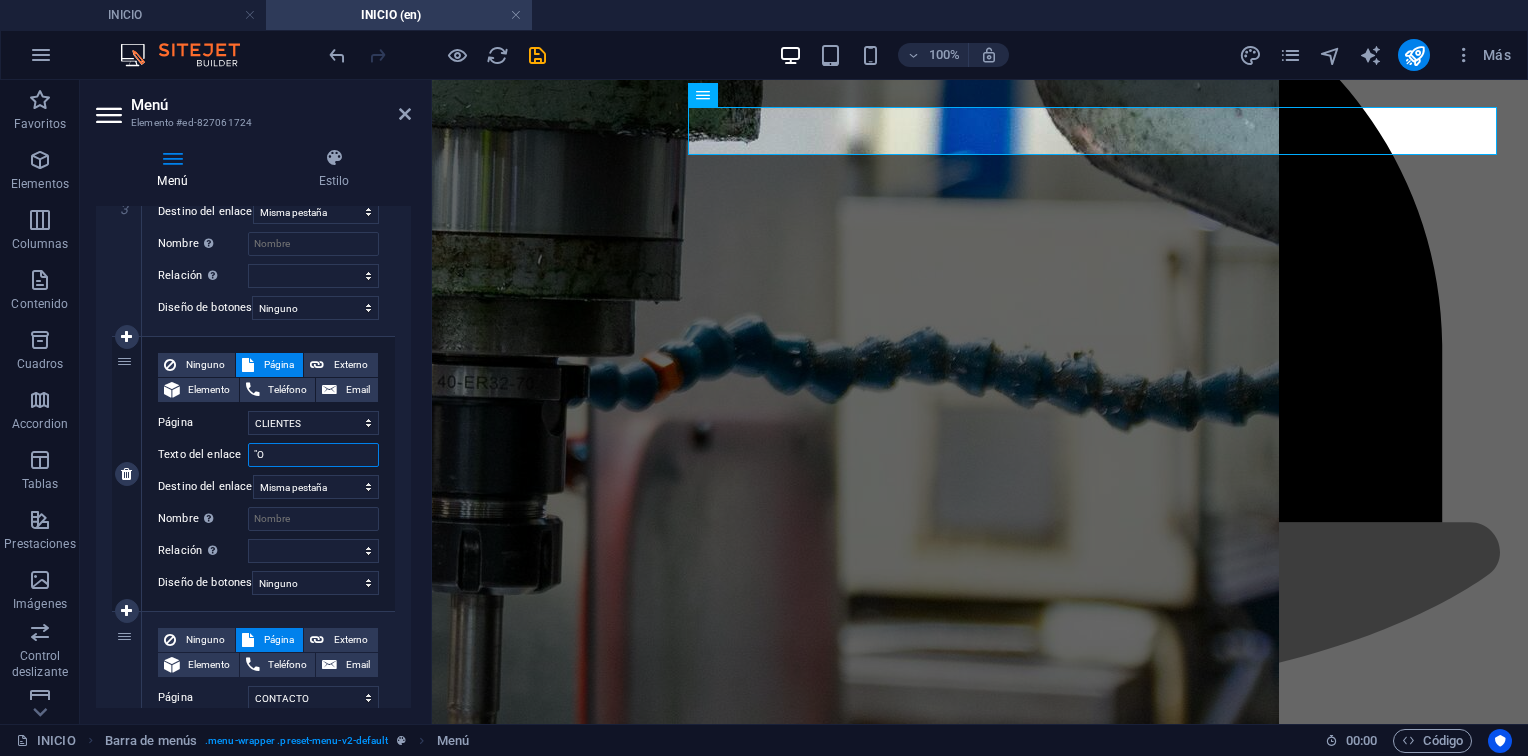type on """ 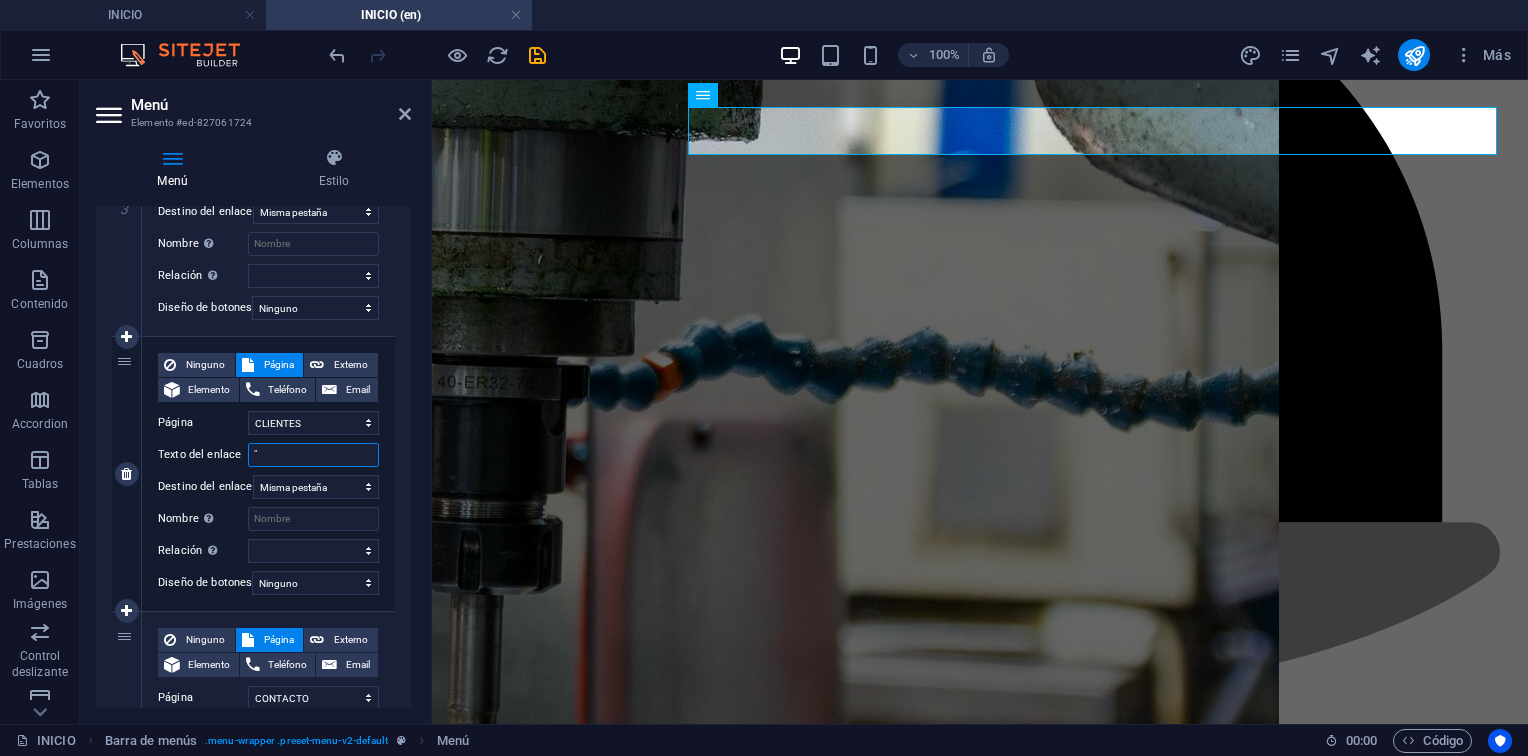 select 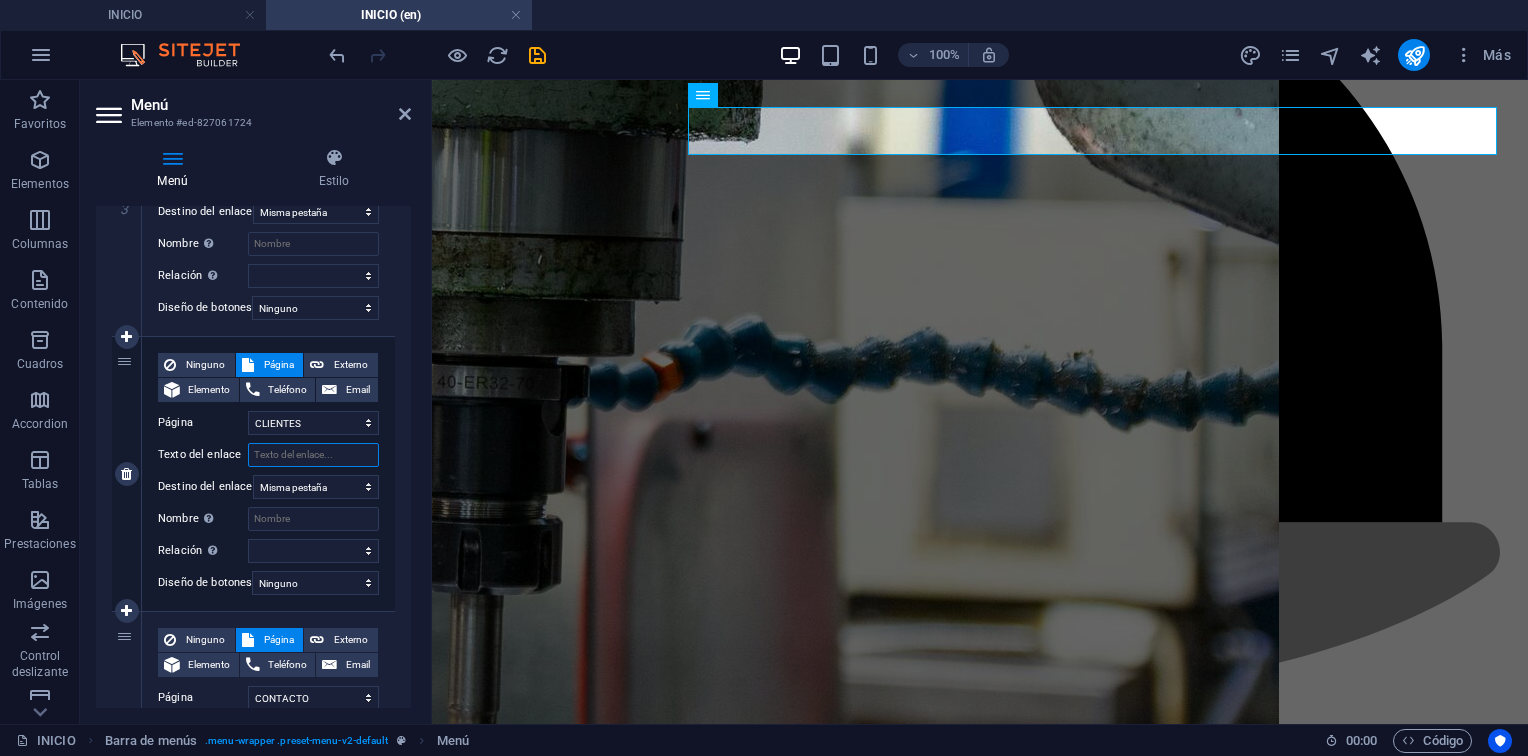 select 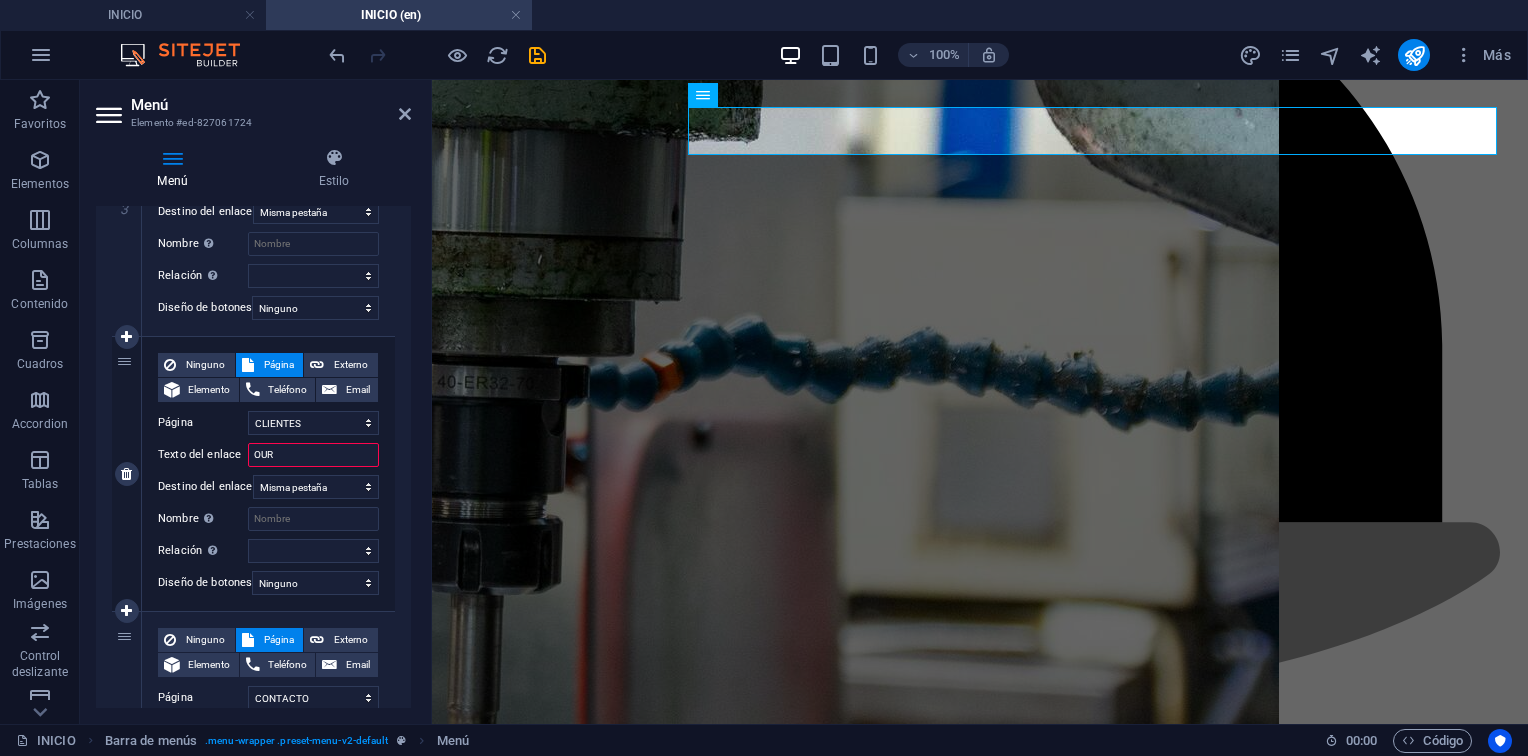 type on "OUR" 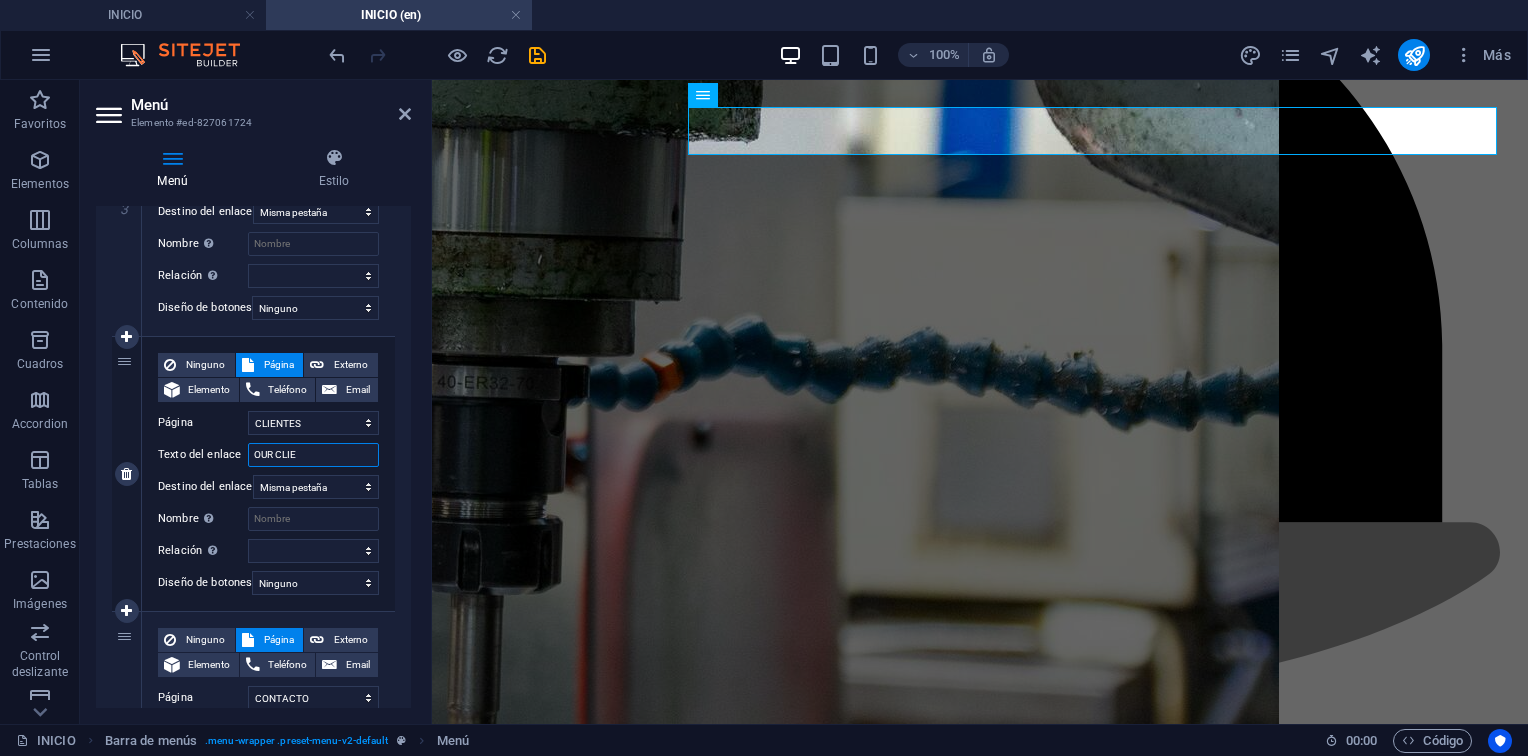type on "OUR CLIEN" 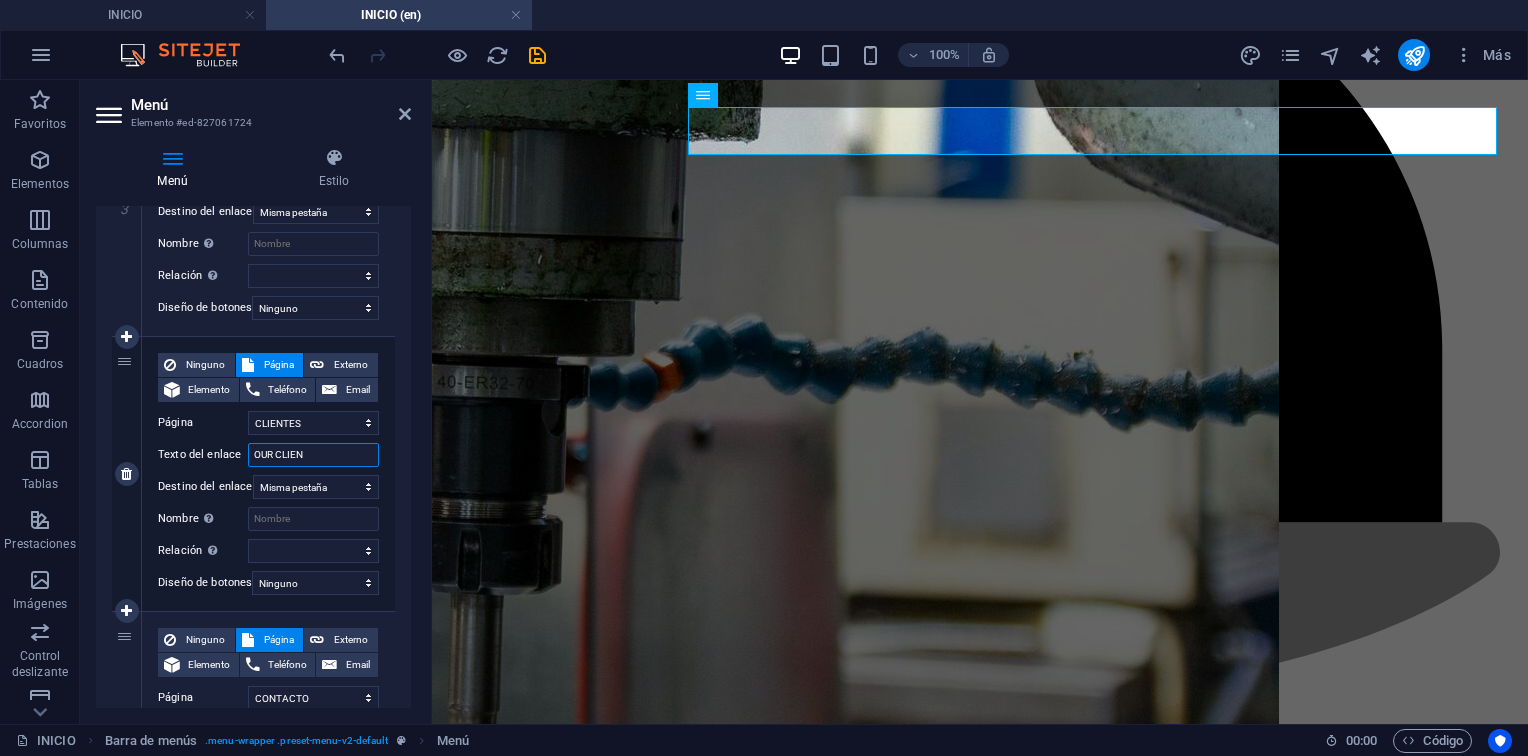 select 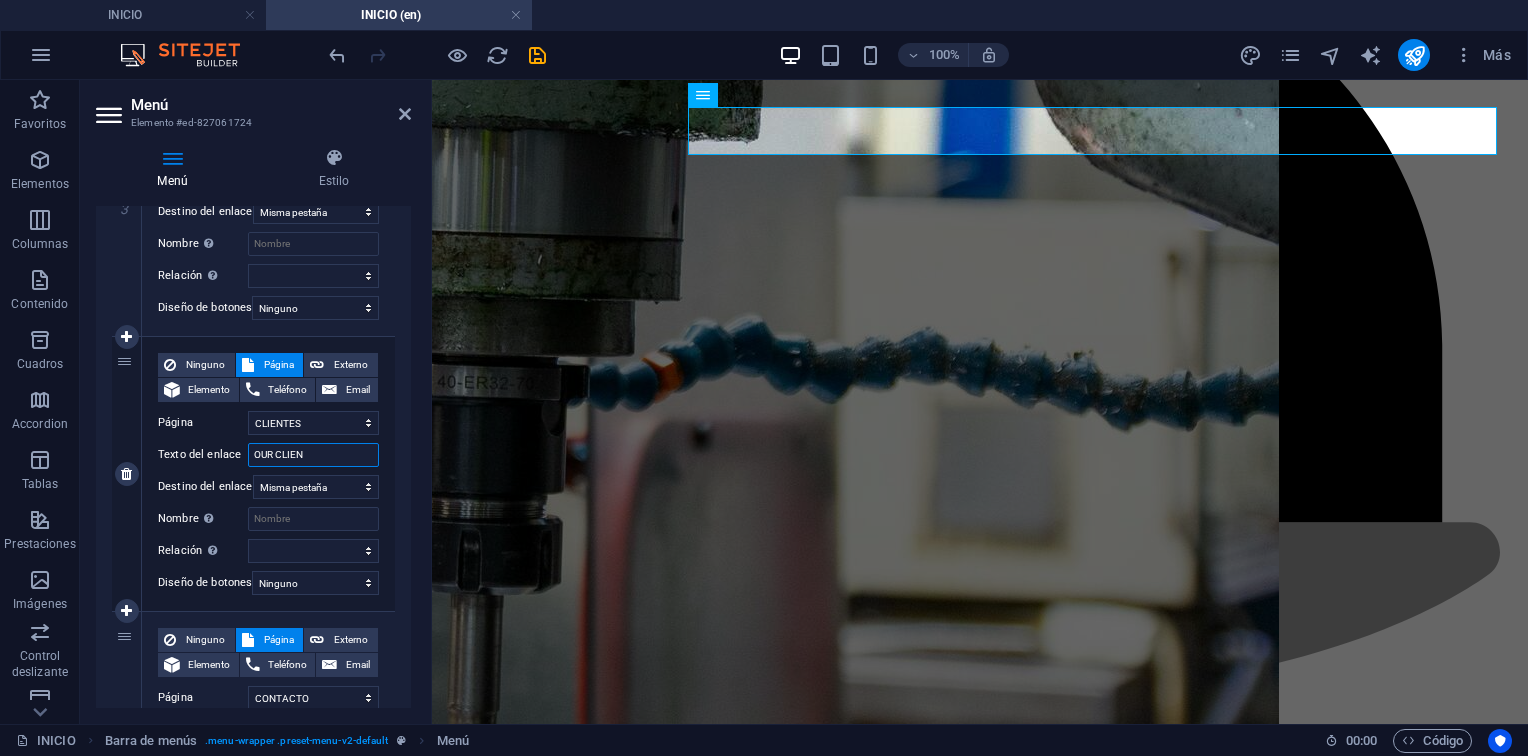 type on "OUR CLIENT" 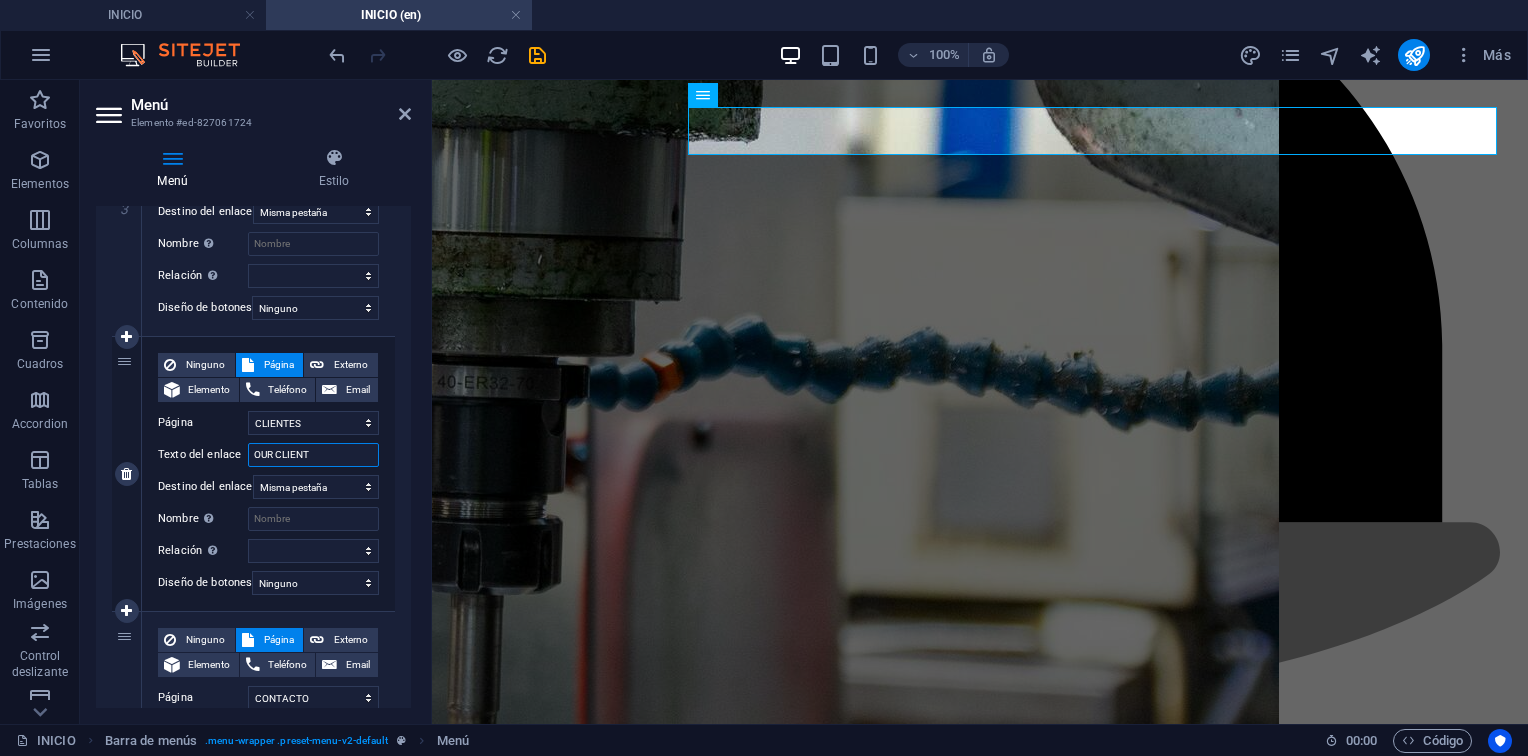 select 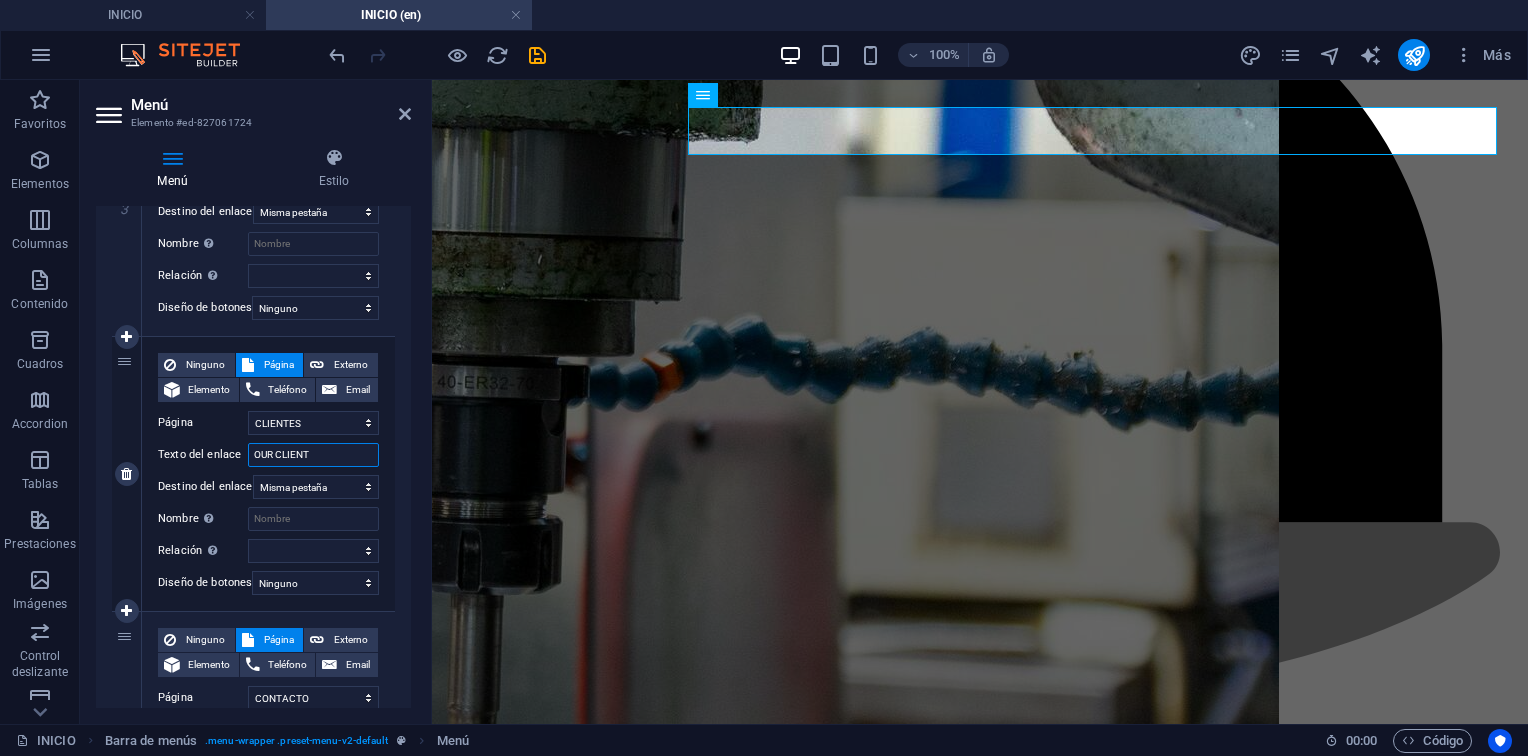 type on "OUR CLIENTS" 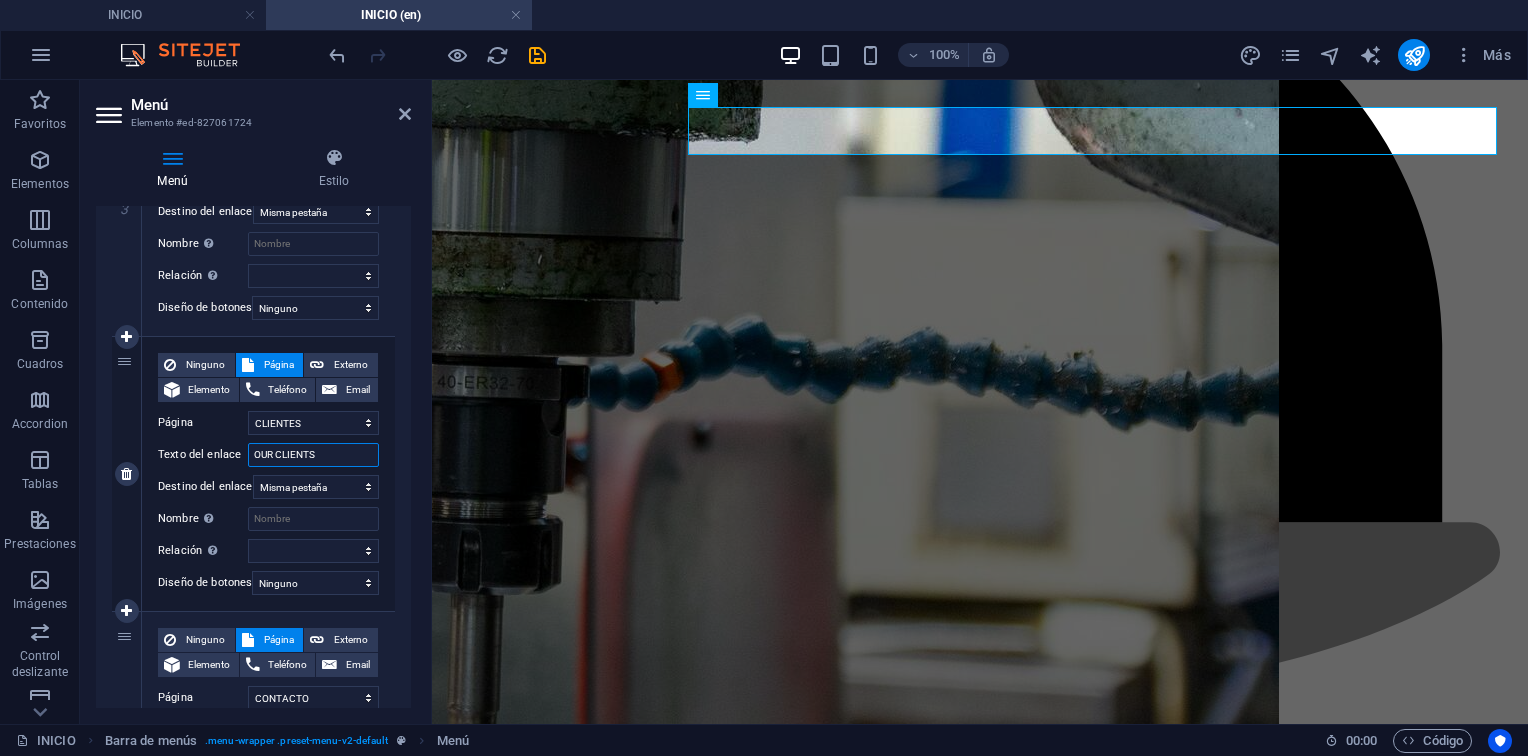 select 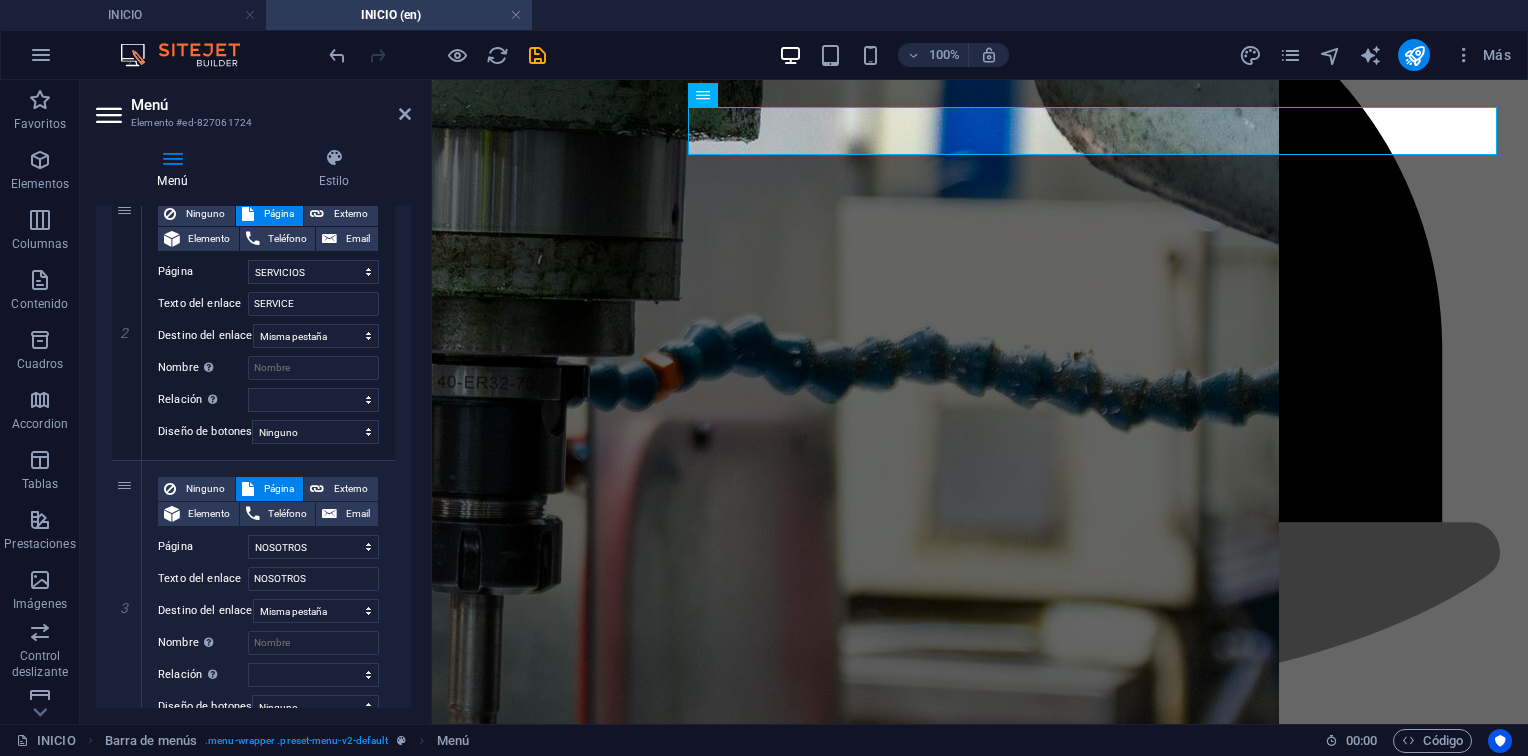 scroll, scrollTop: 519, scrollLeft: 0, axis: vertical 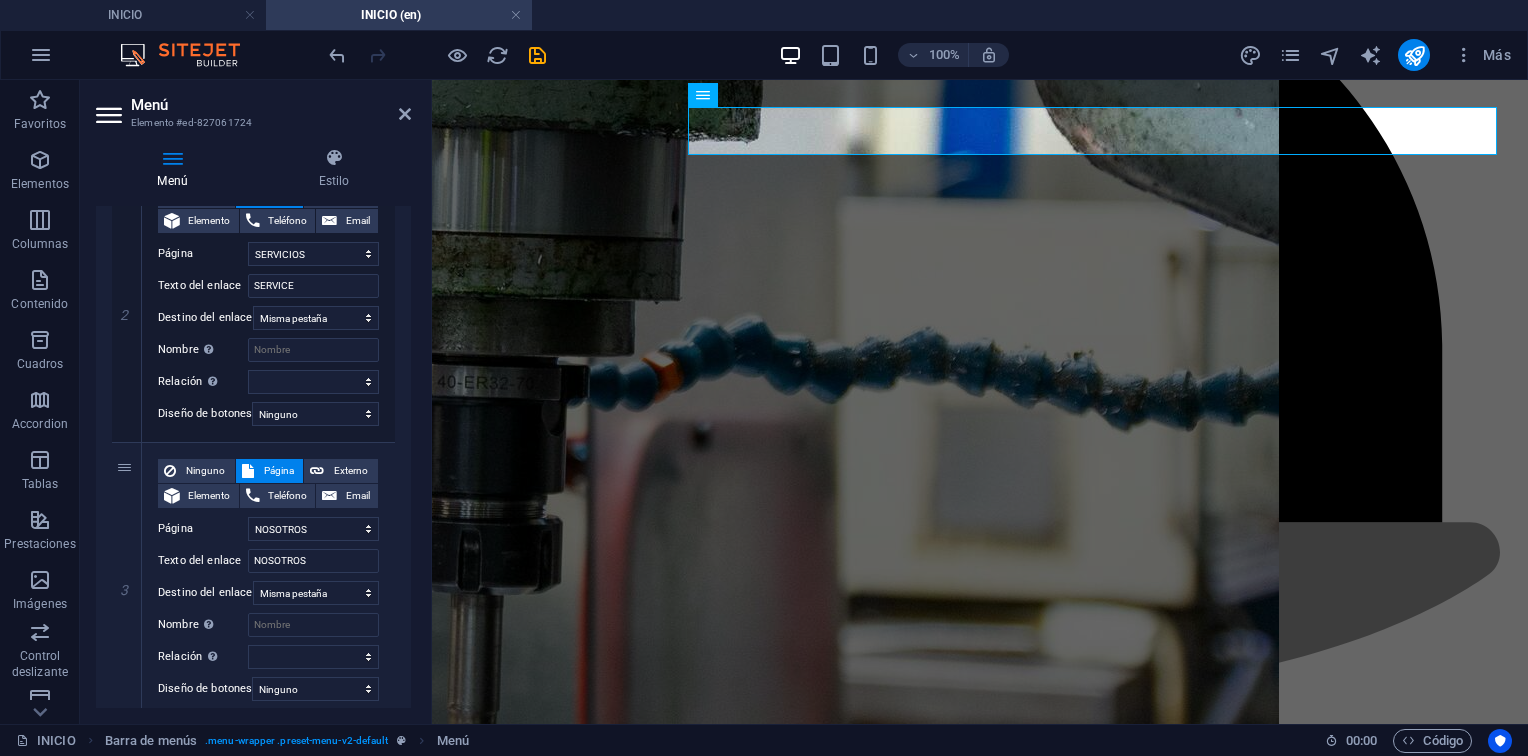 type on "OUR CLIENTS" 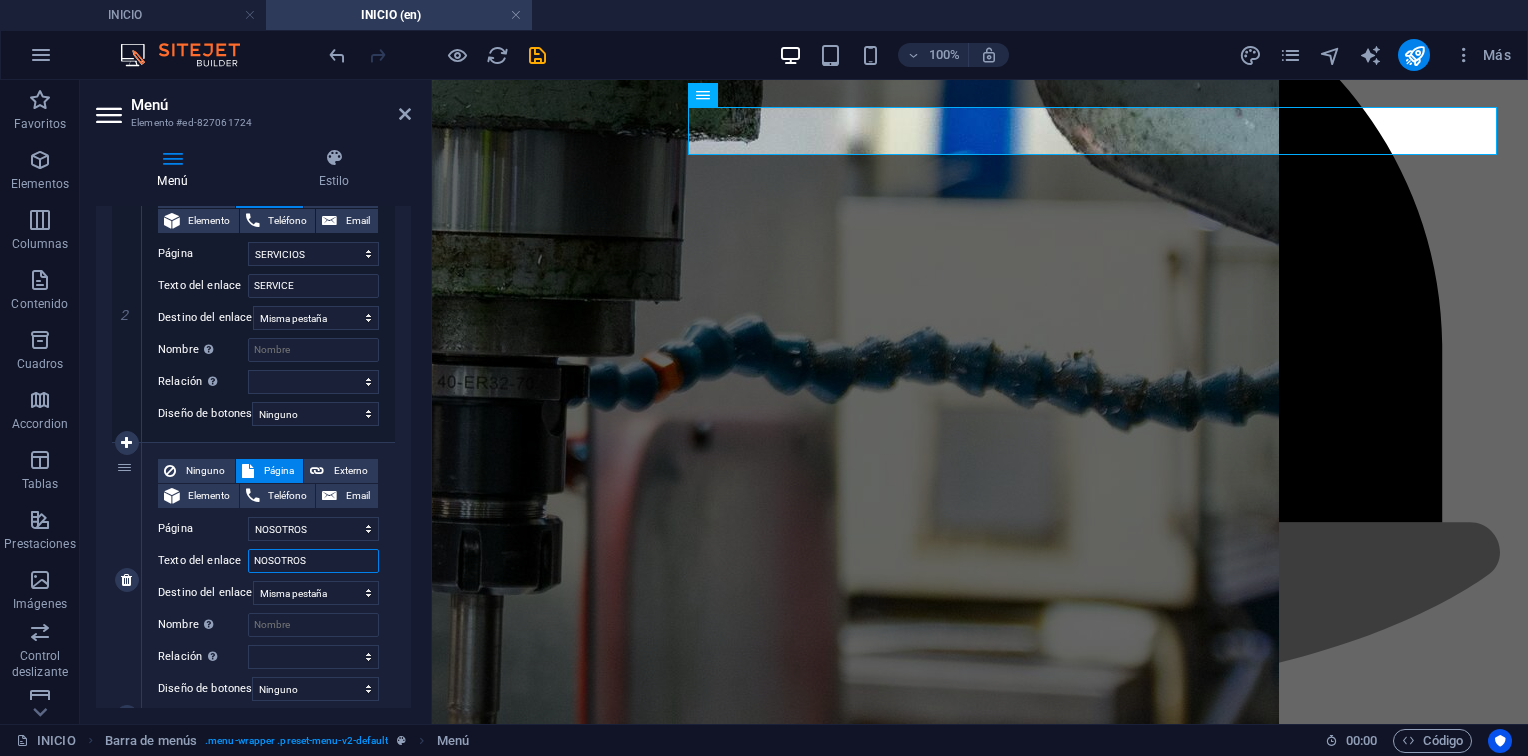 click on "NOSOTROS" at bounding box center (313, 561) 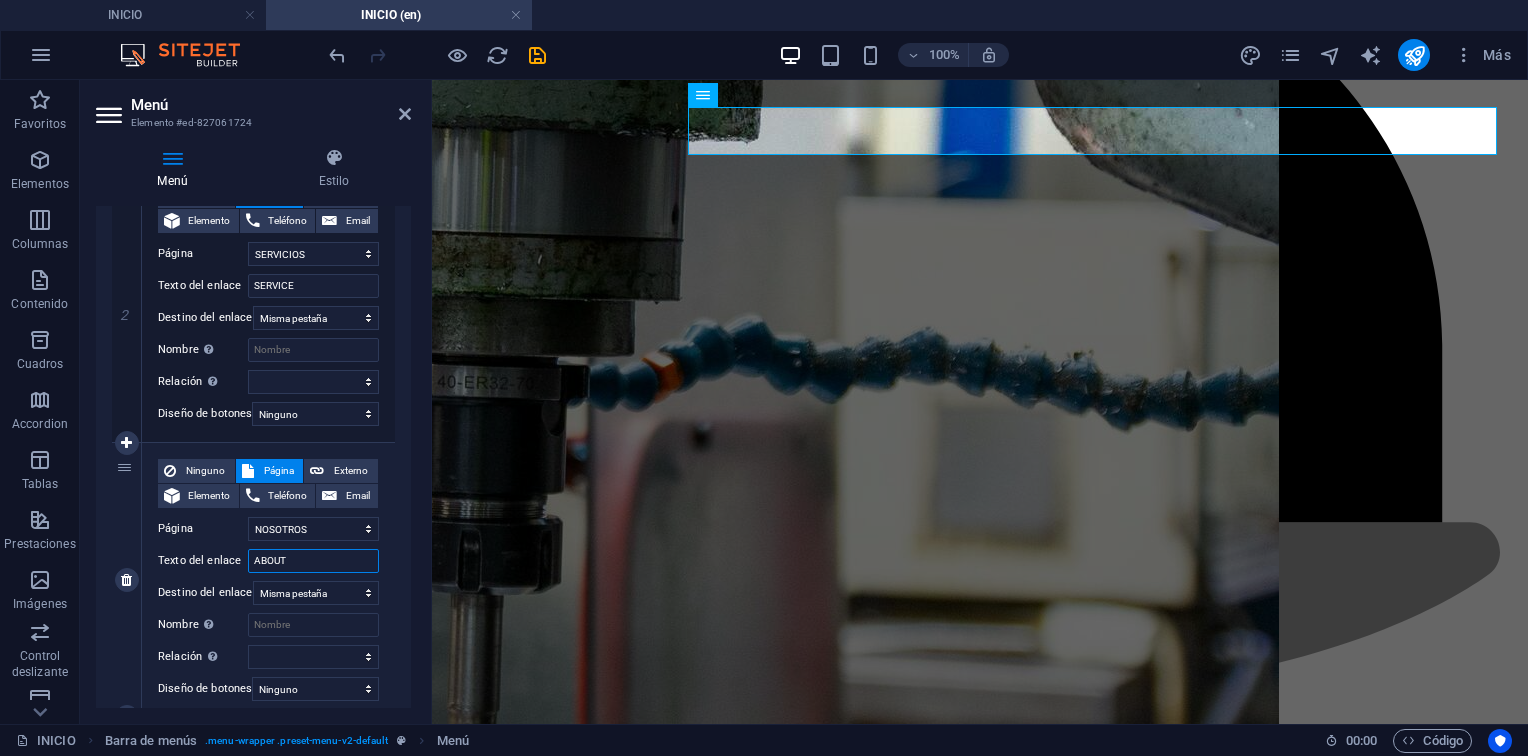 type on "ABOUT" 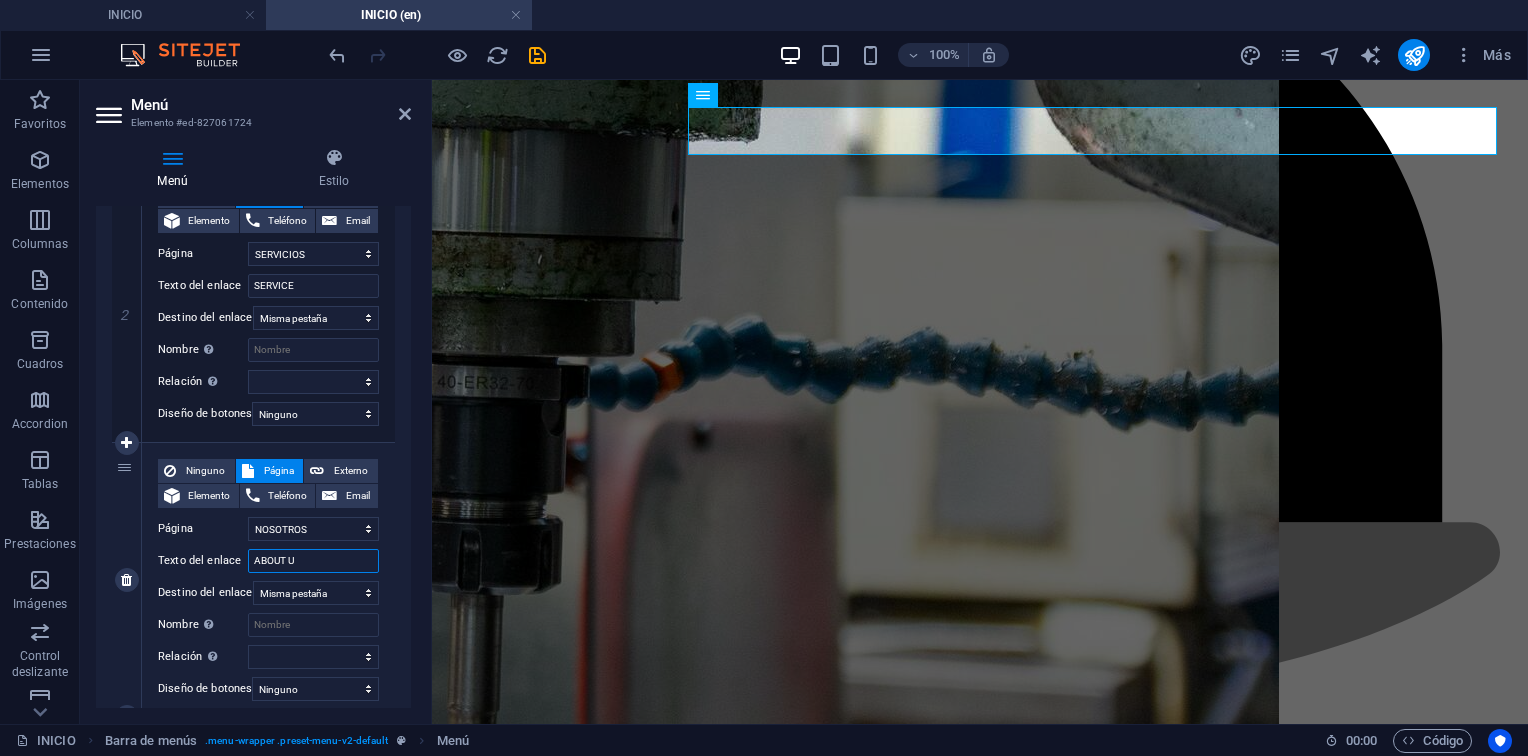 type on "ABOUT US" 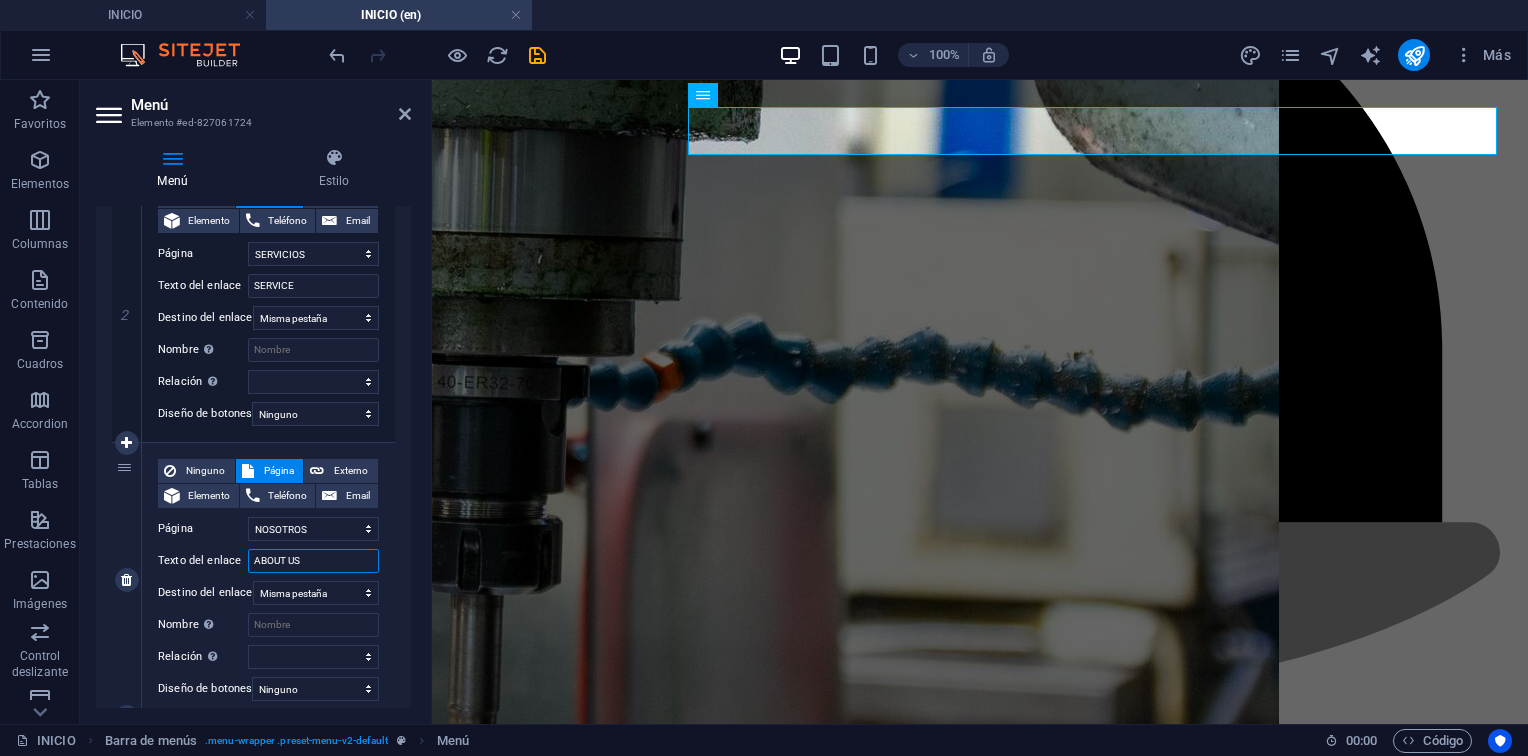 select 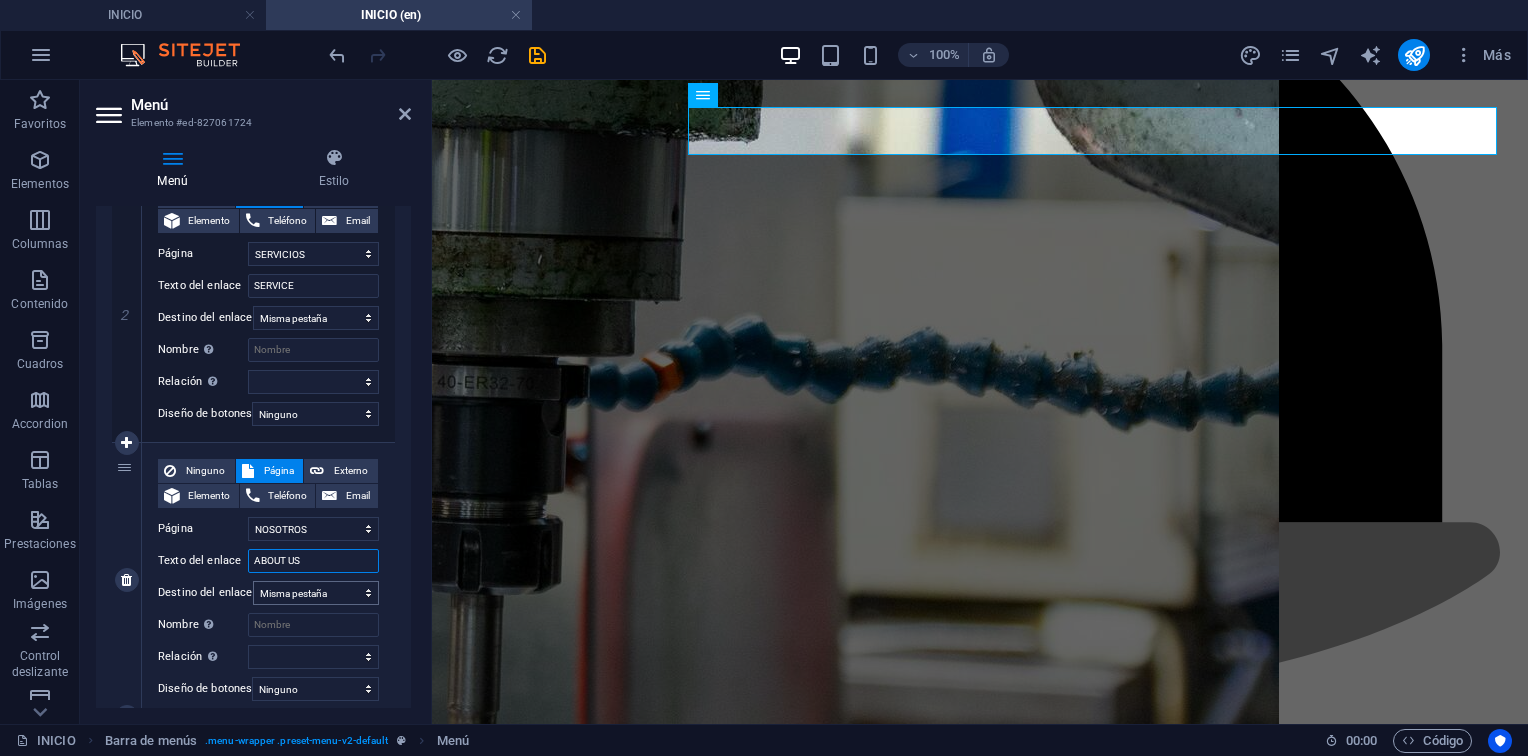 scroll, scrollTop: 1146, scrollLeft: 0, axis: vertical 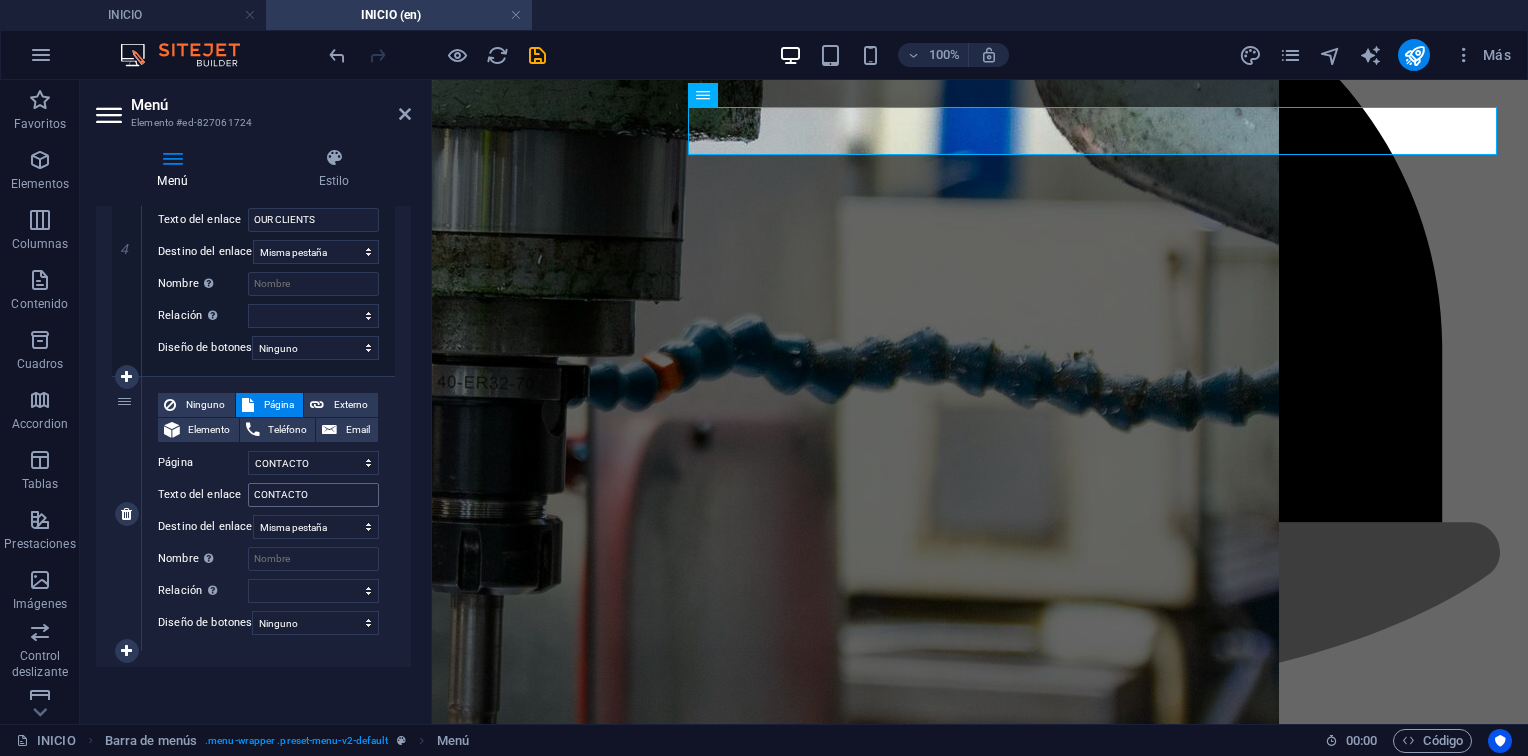 type on "ABOUT US" 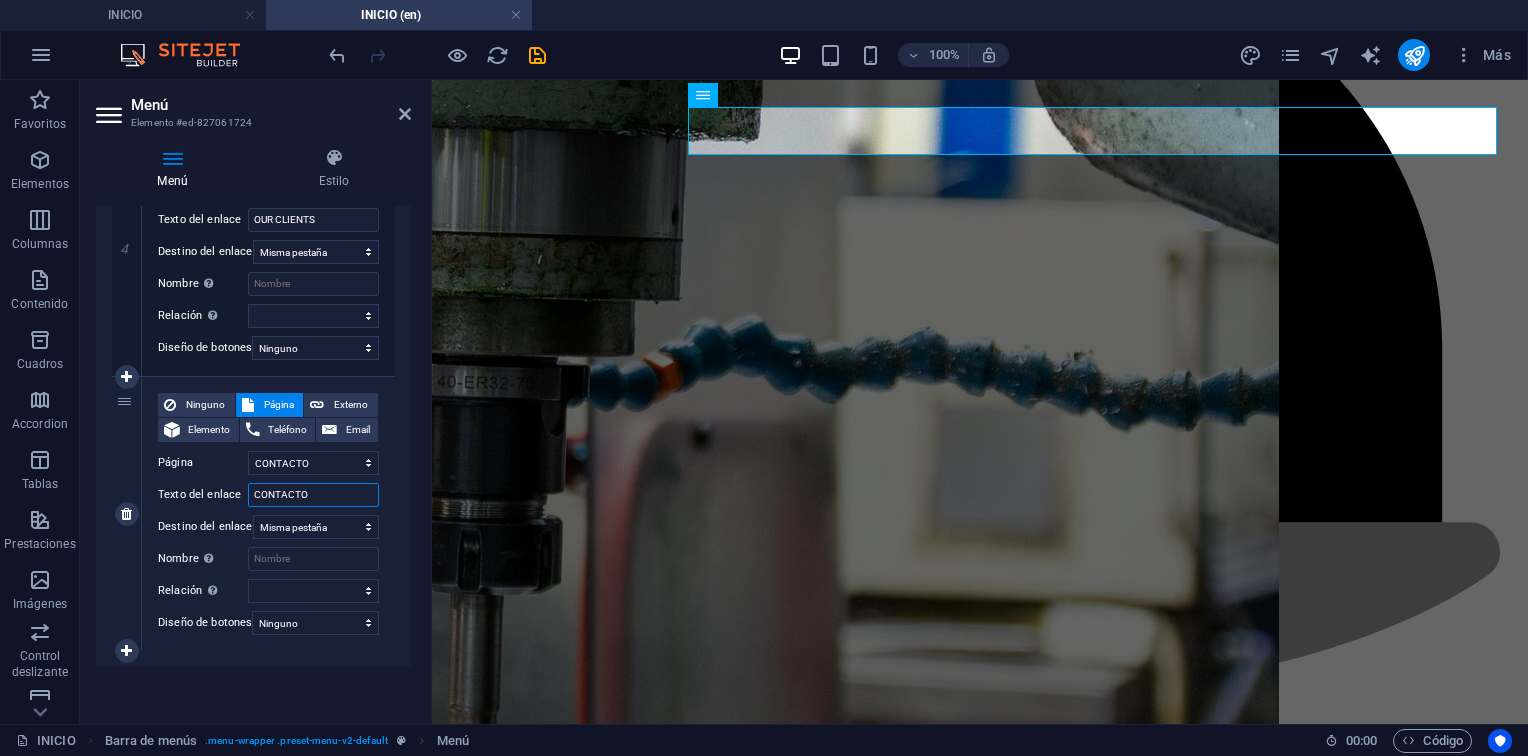 click on "CONTACTO" at bounding box center [313, 495] 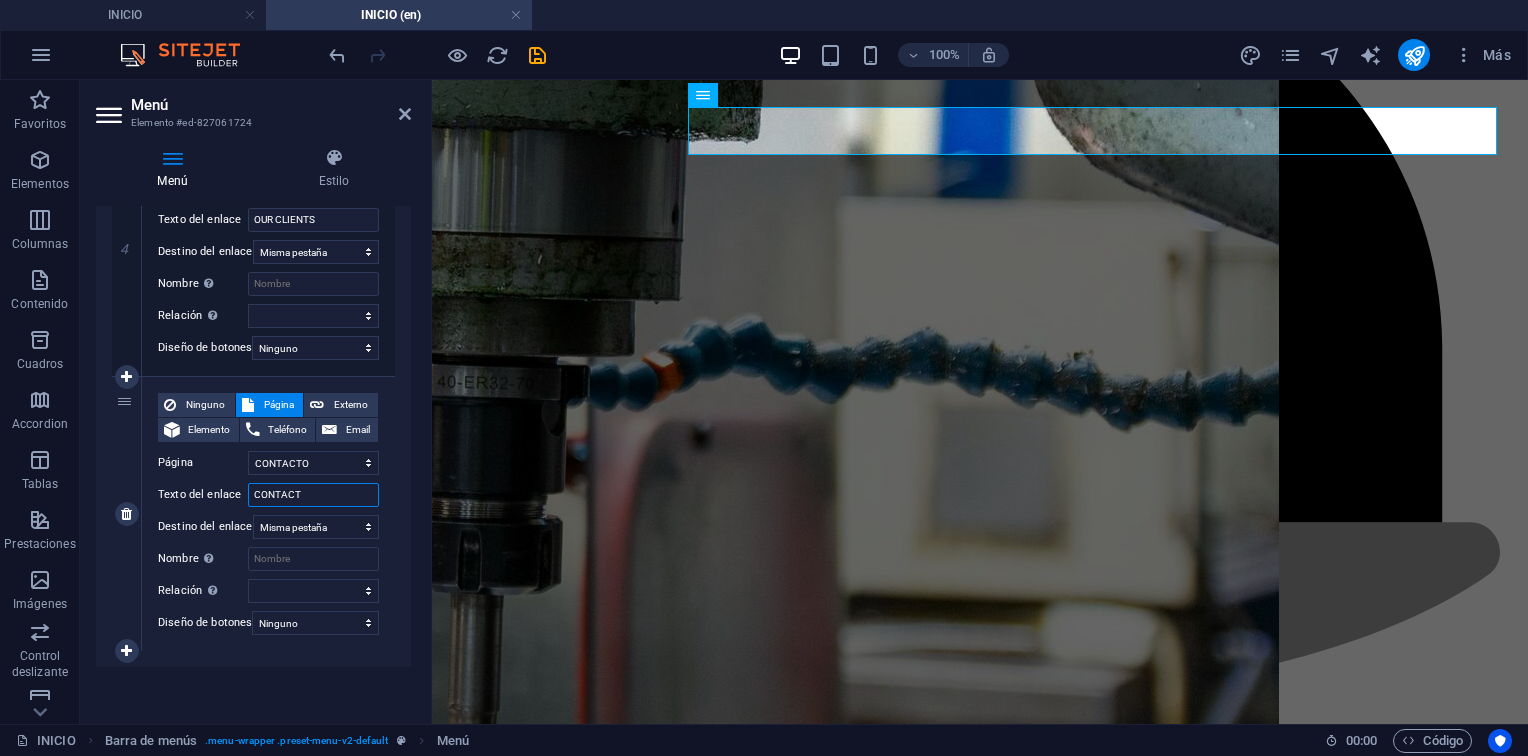 select 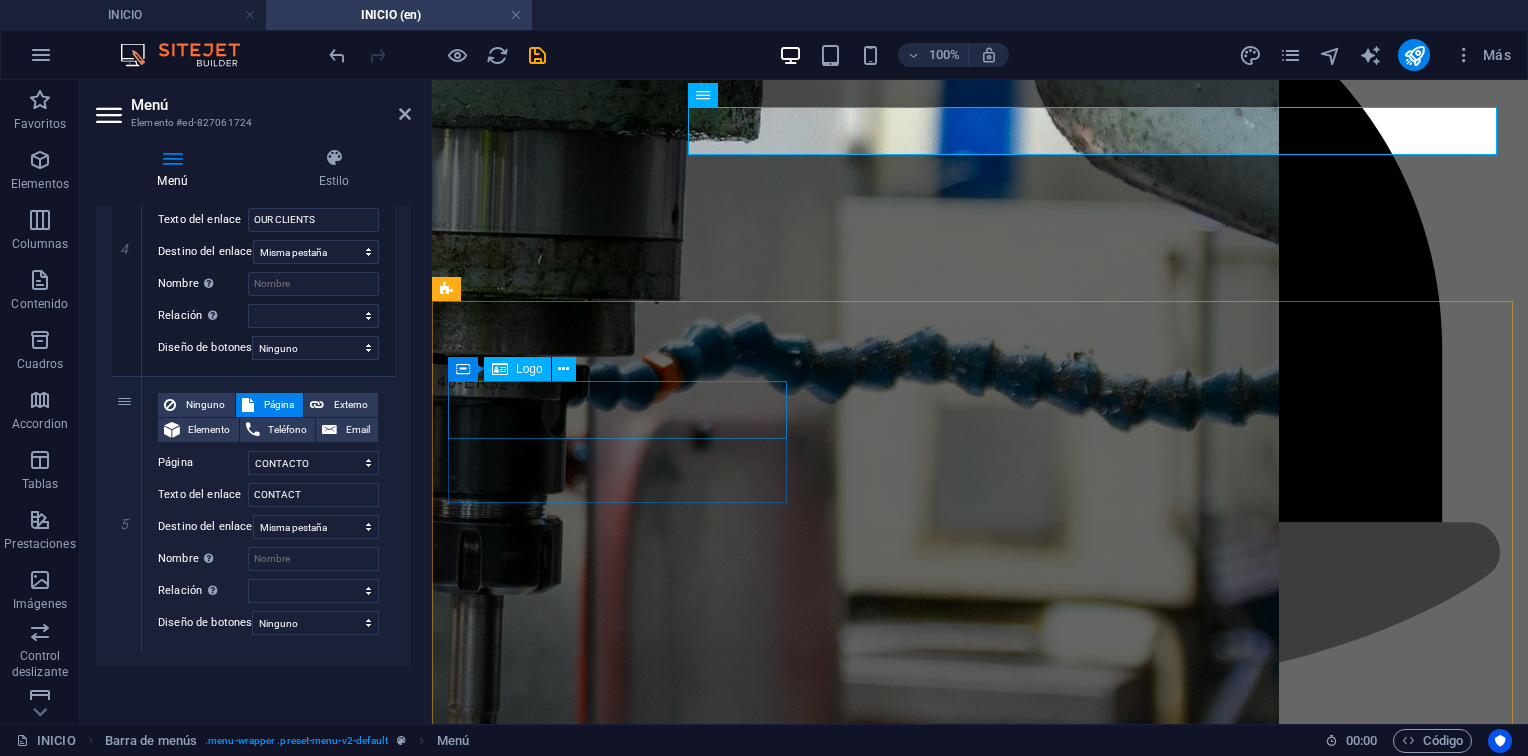 scroll, scrollTop: 1460, scrollLeft: 0, axis: vertical 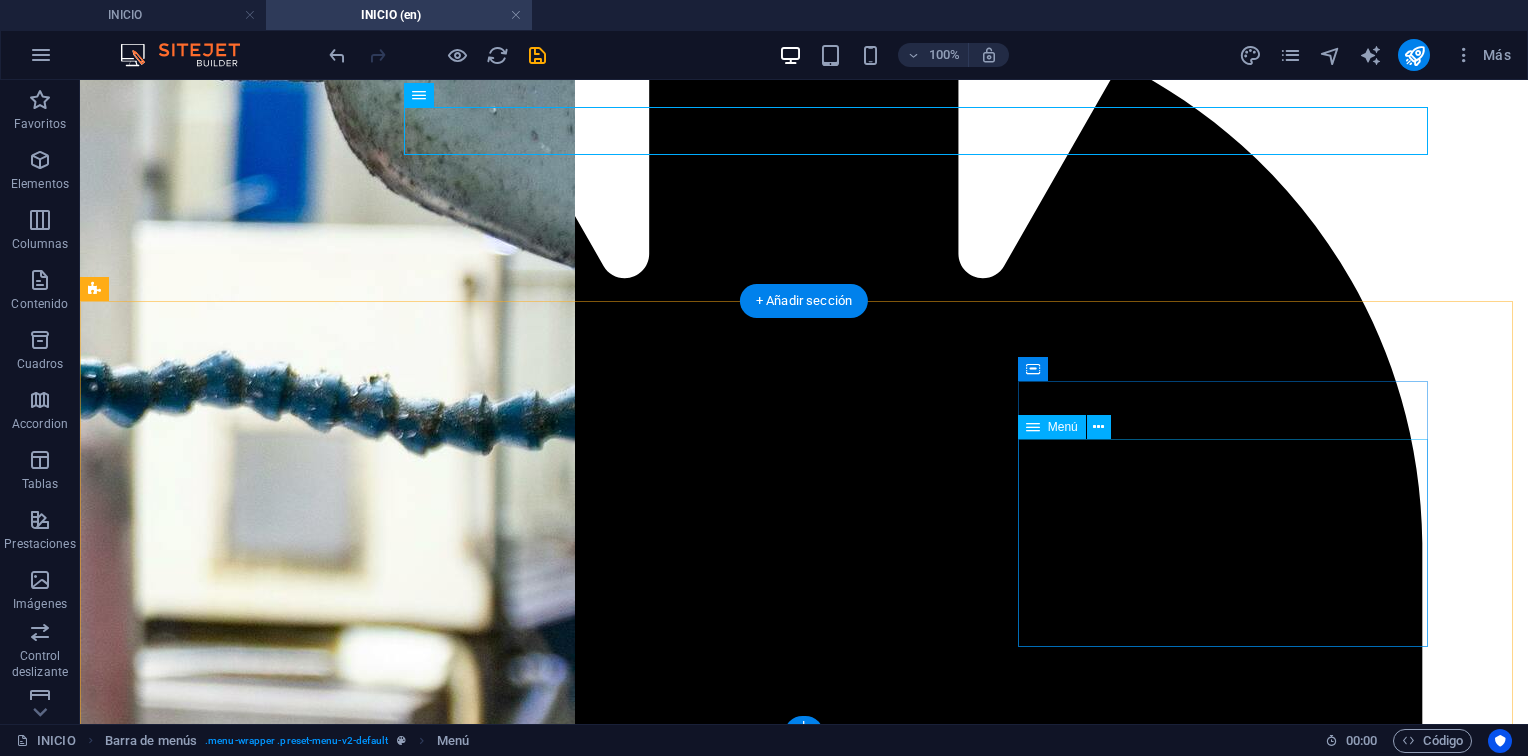 click on "INICIO SERVICIOS NOSOTROS CLIENTES CONTACTO" at bounding box center (804, 7639) 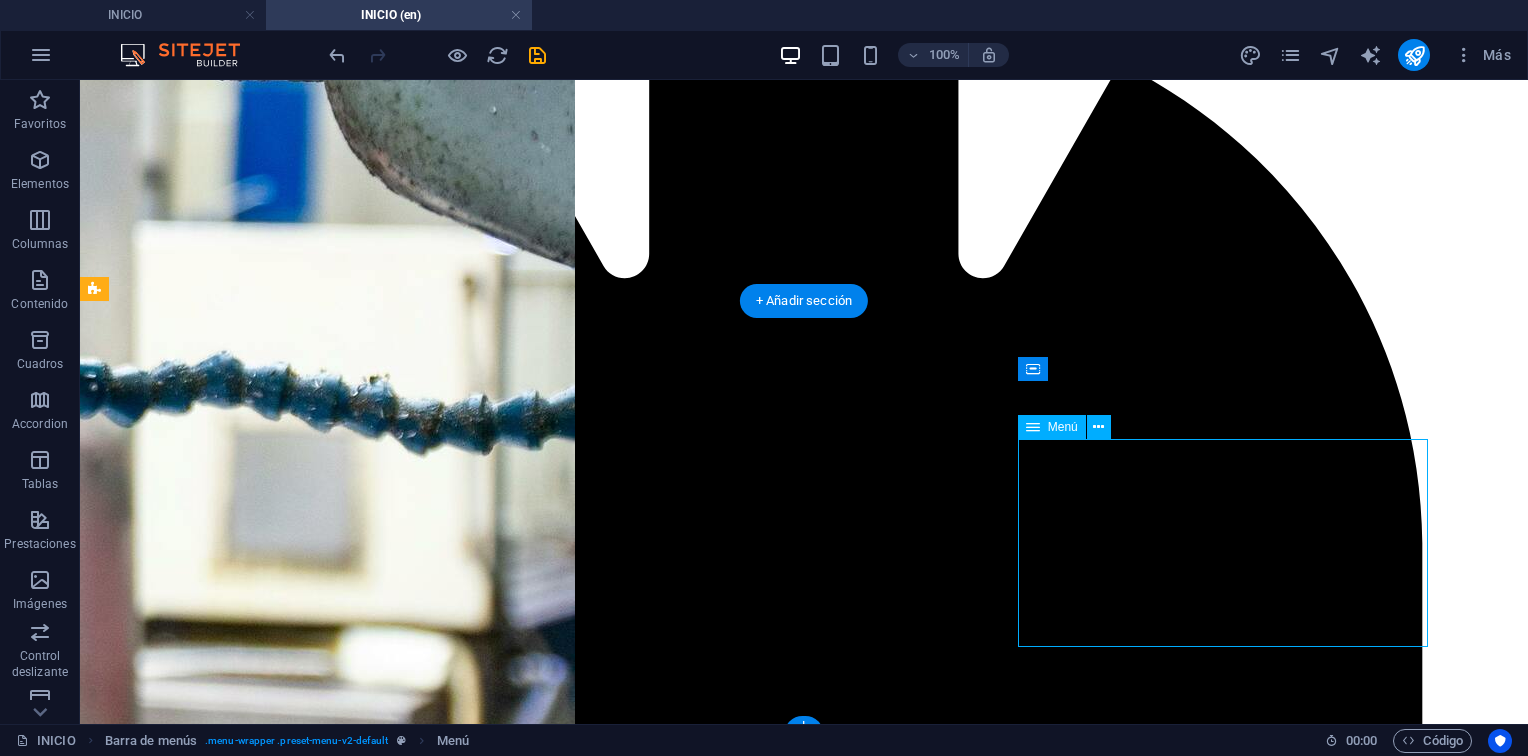 click on "INICIO SERVICIOS NOSOTROS CLIENTES CONTACTO" at bounding box center [804, 7639] 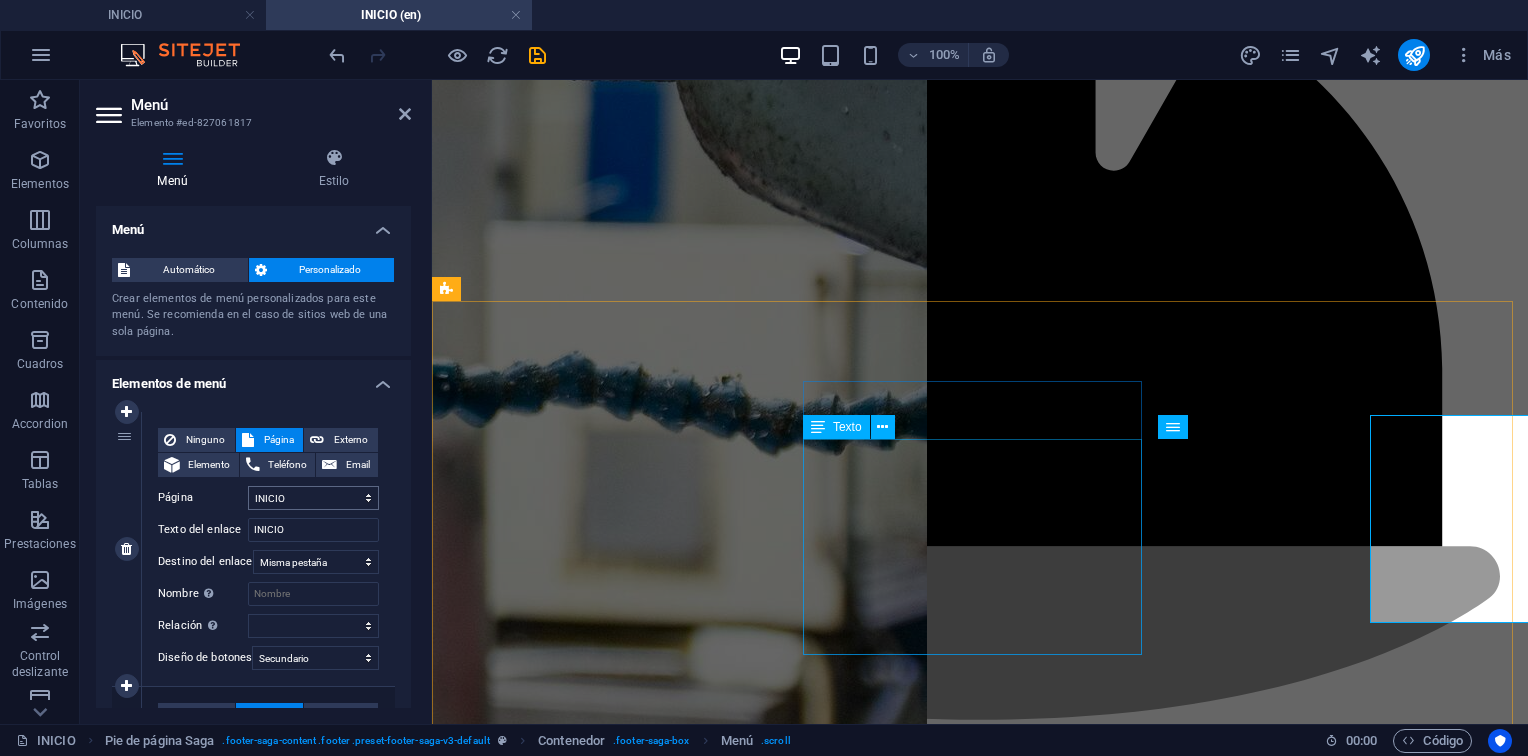 scroll, scrollTop: 1484, scrollLeft: 0, axis: vertical 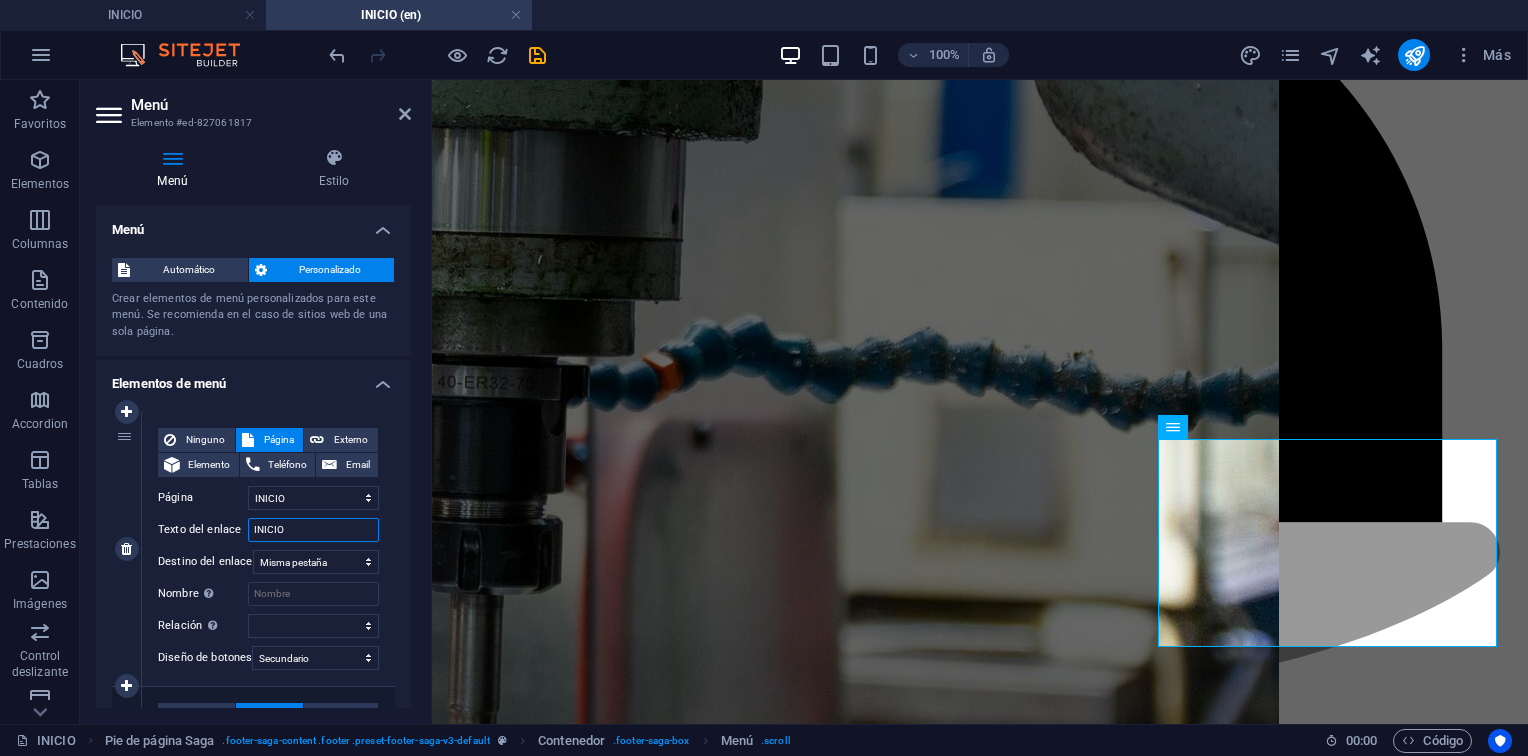 click on "INICIO" at bounding box center [313, 530] 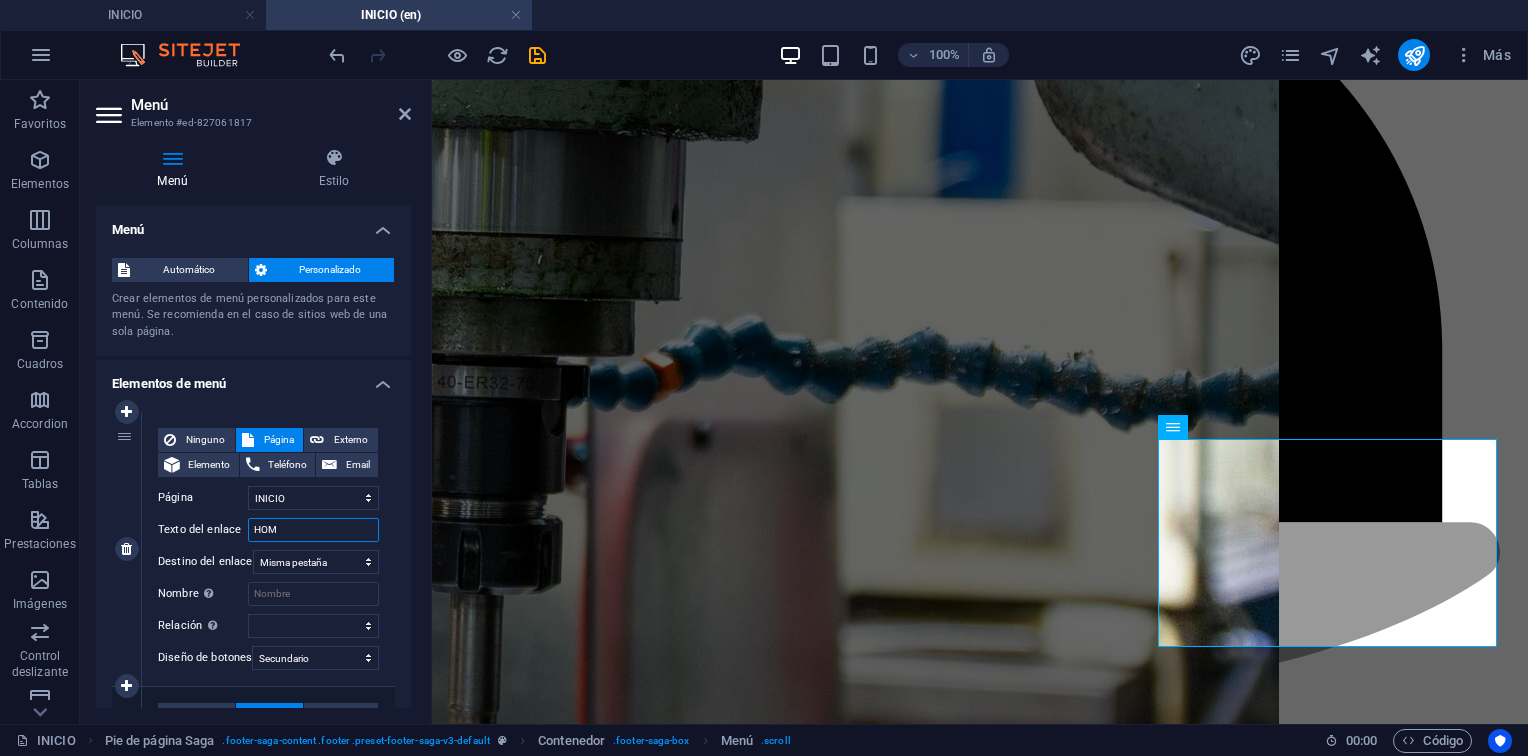 type on "HOME" 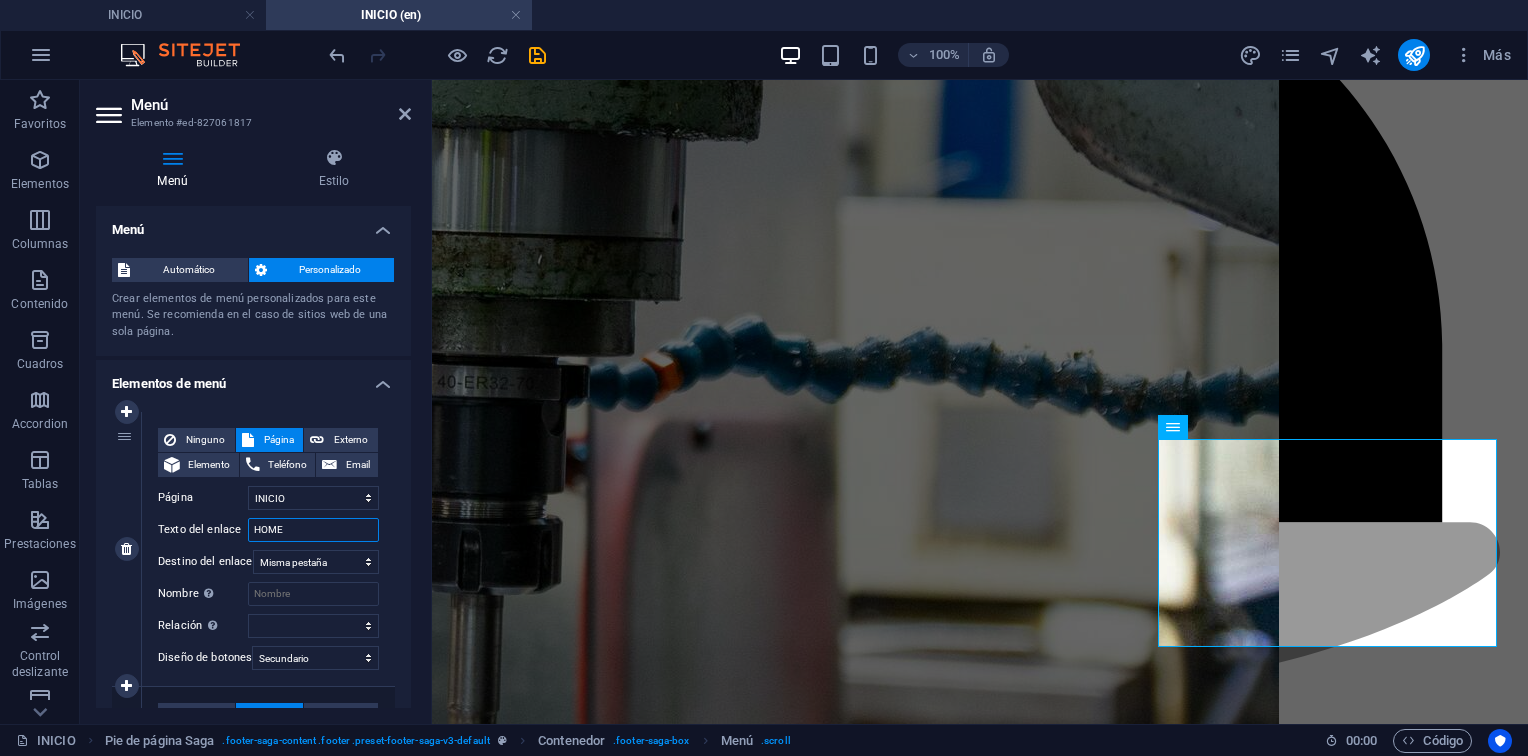 select 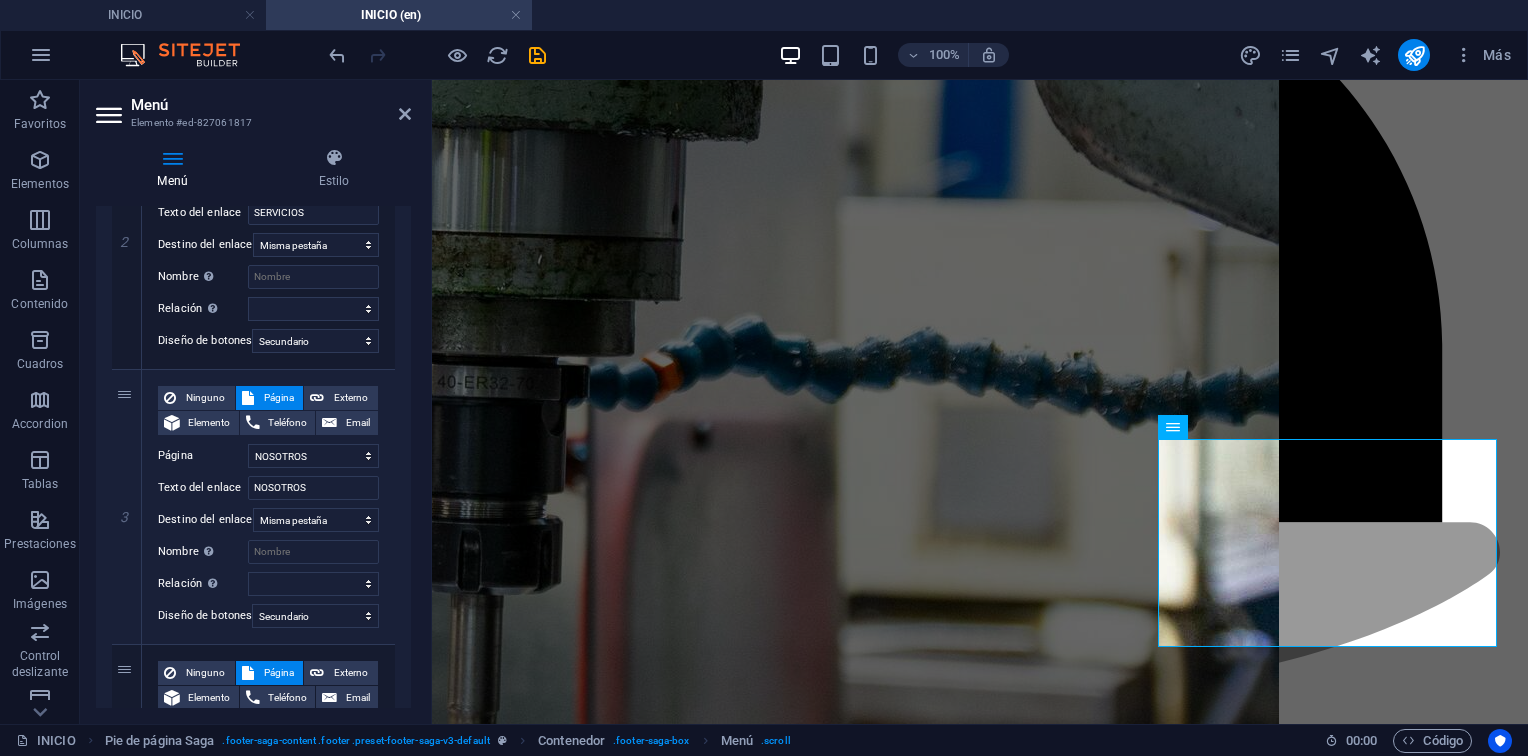 scroll, scrollTop: 700, scrollLeft: 0, axis: vertical 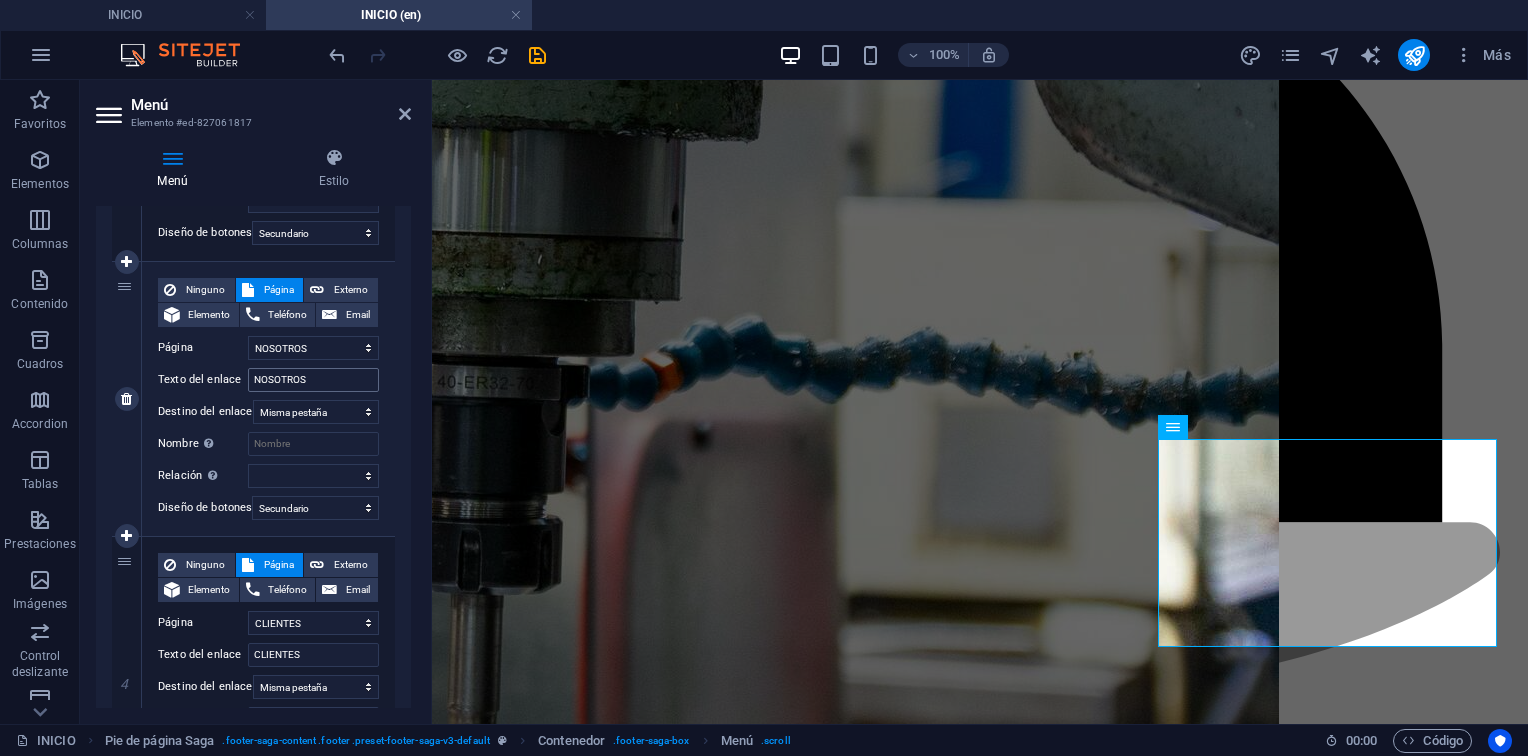 type on "HOME" 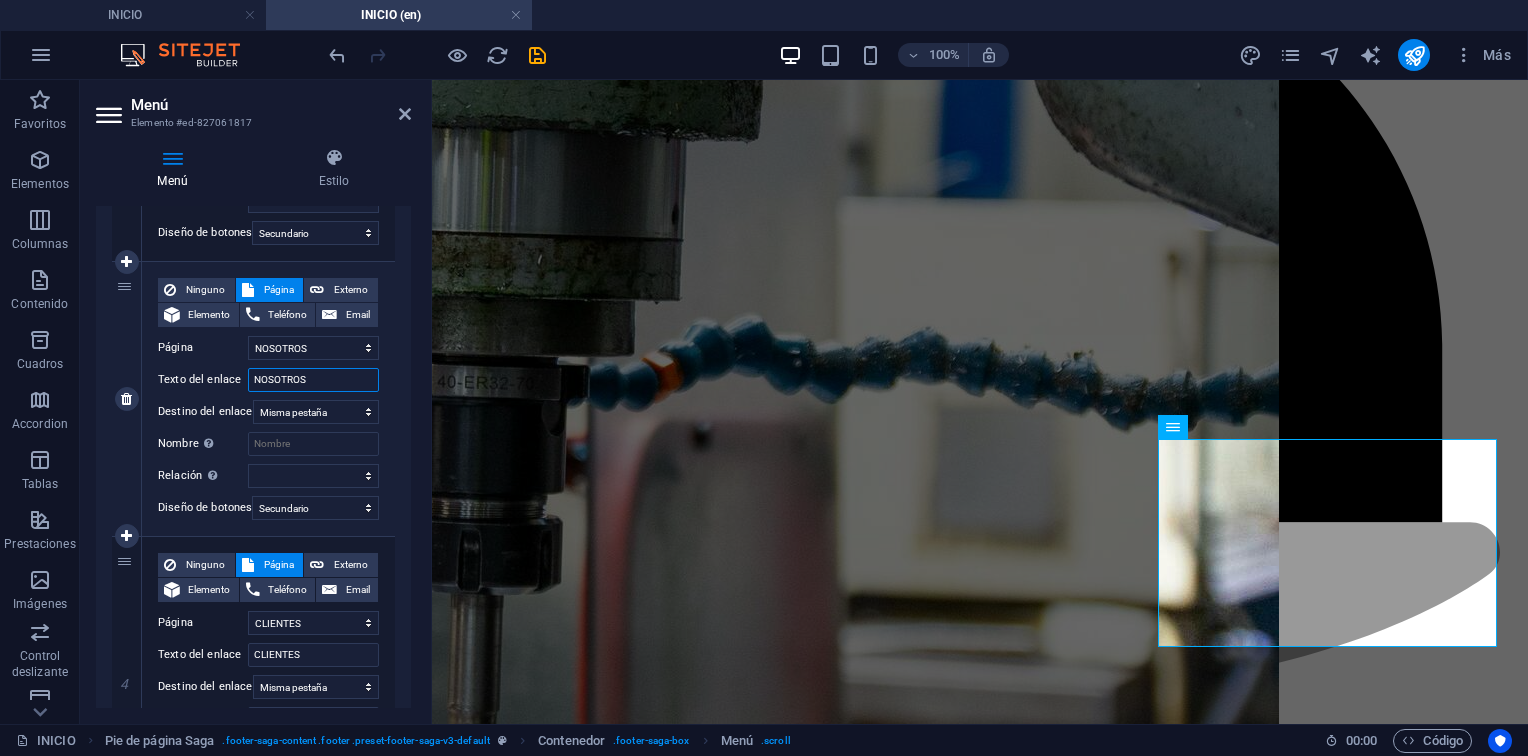 click on "NOSOTROS" at bounding box center (313, 380) 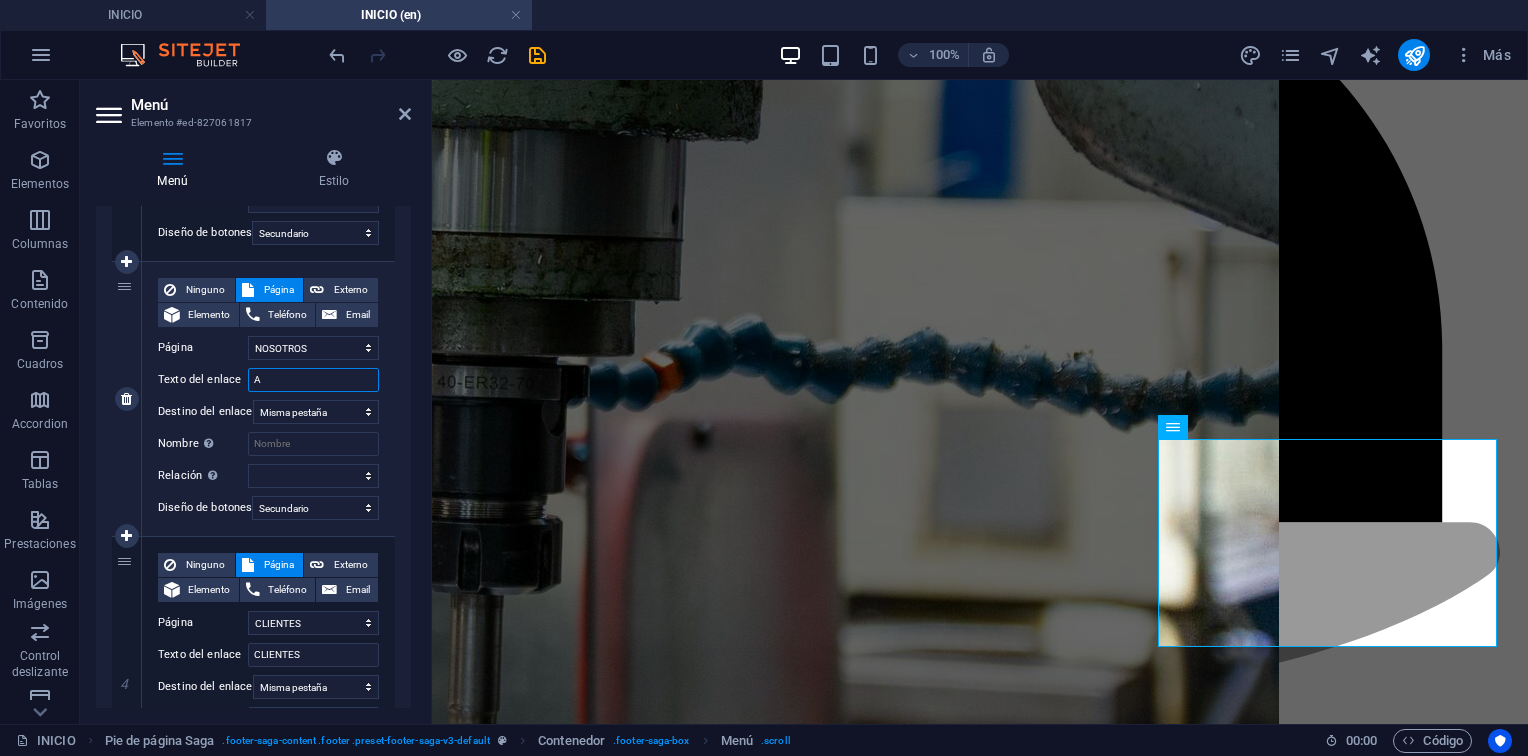 select 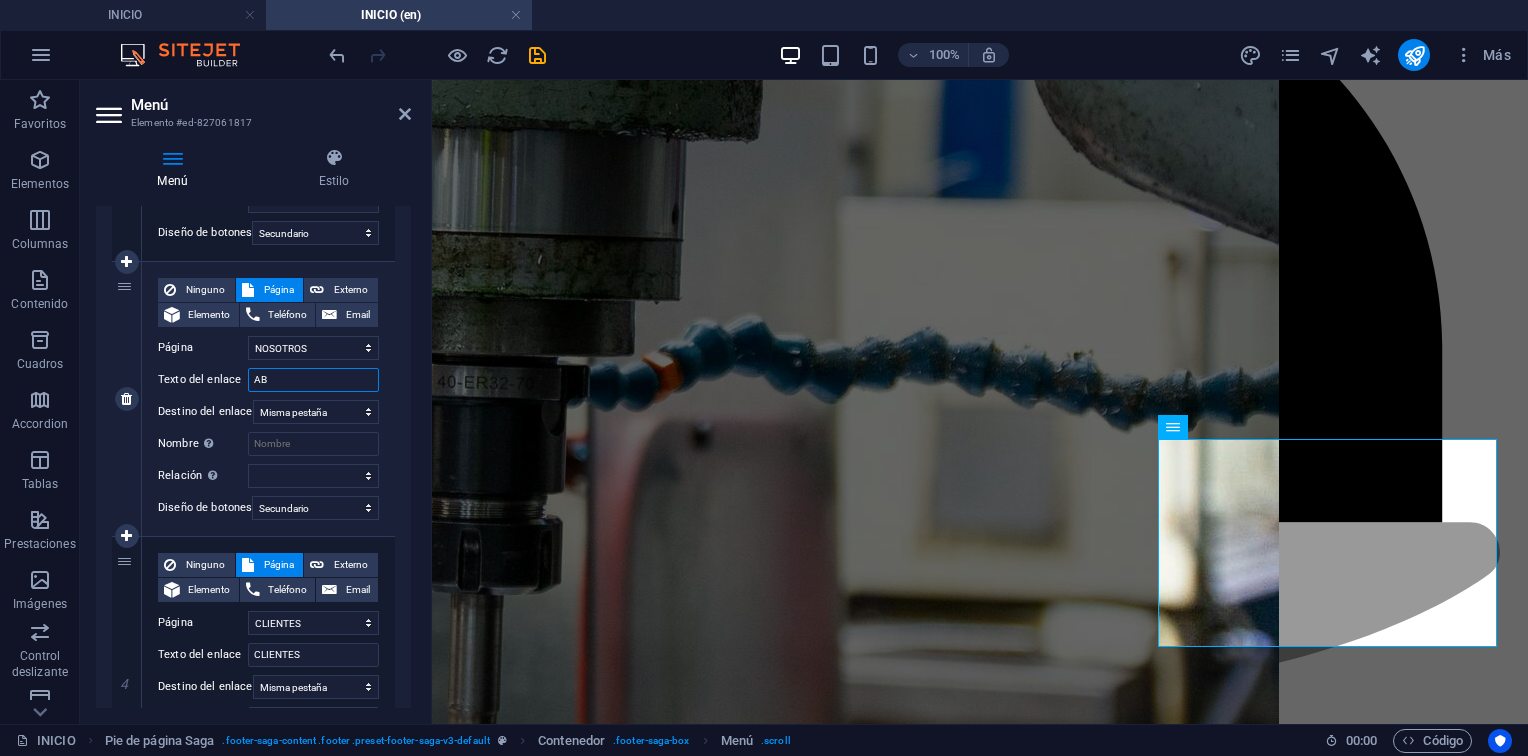 type on "ABO" 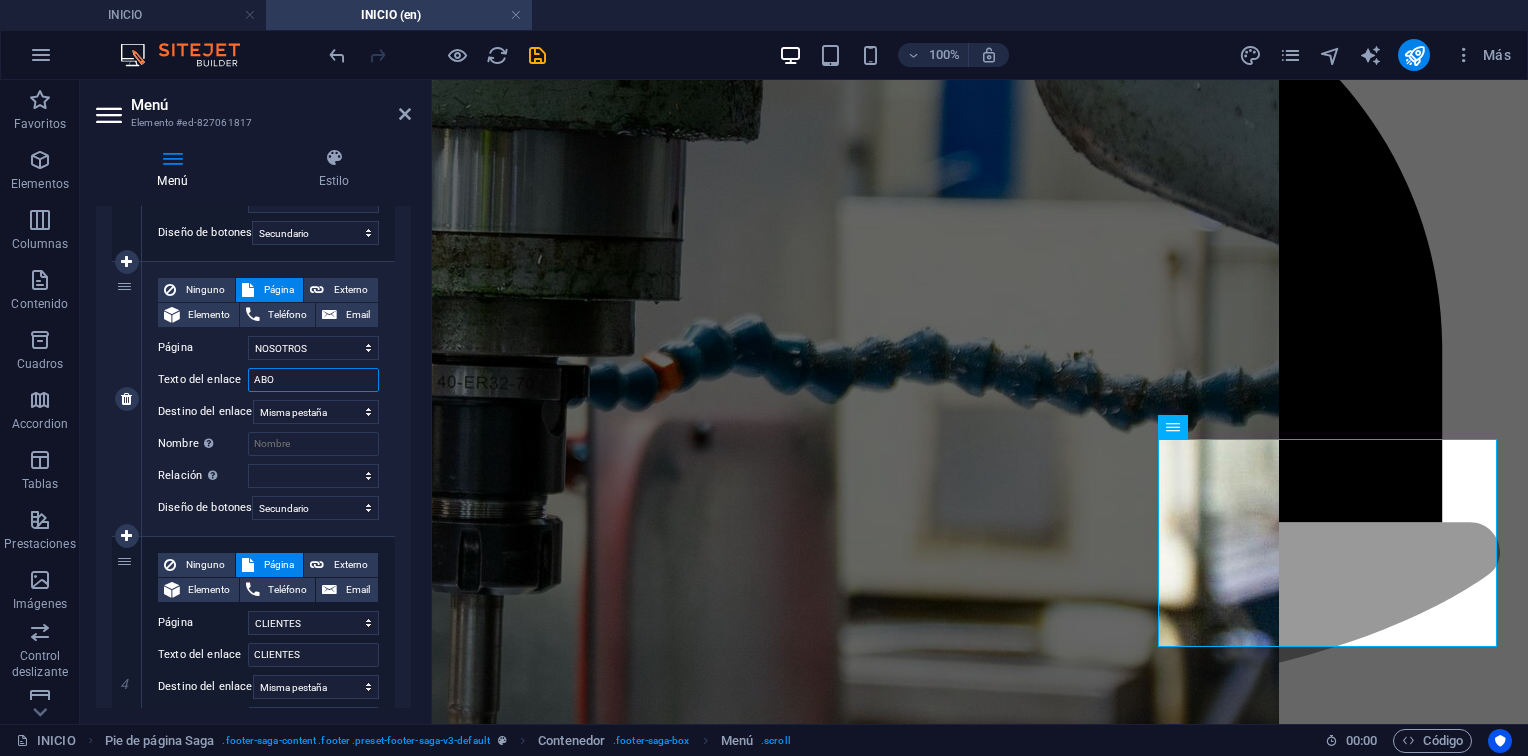 select 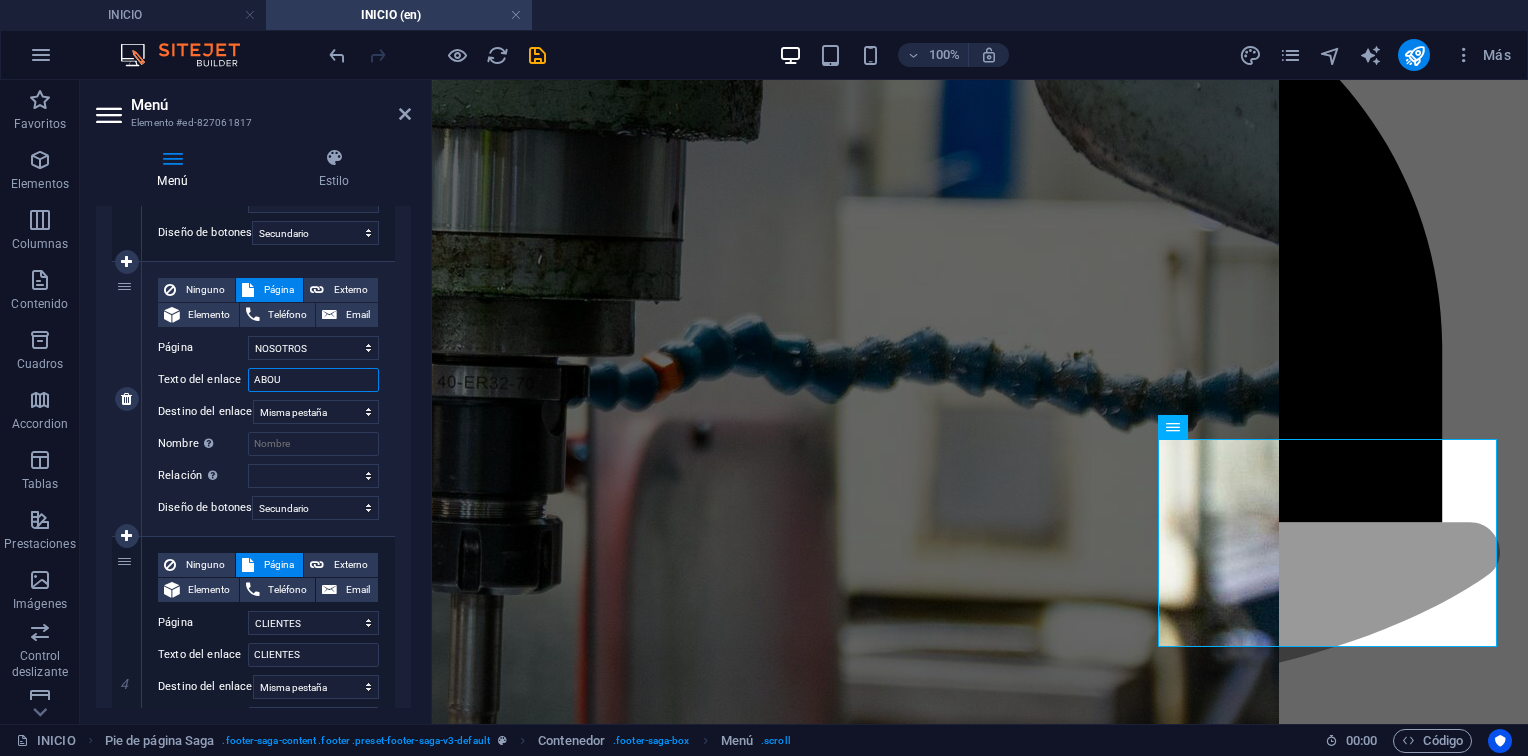 type on "ABOUT" 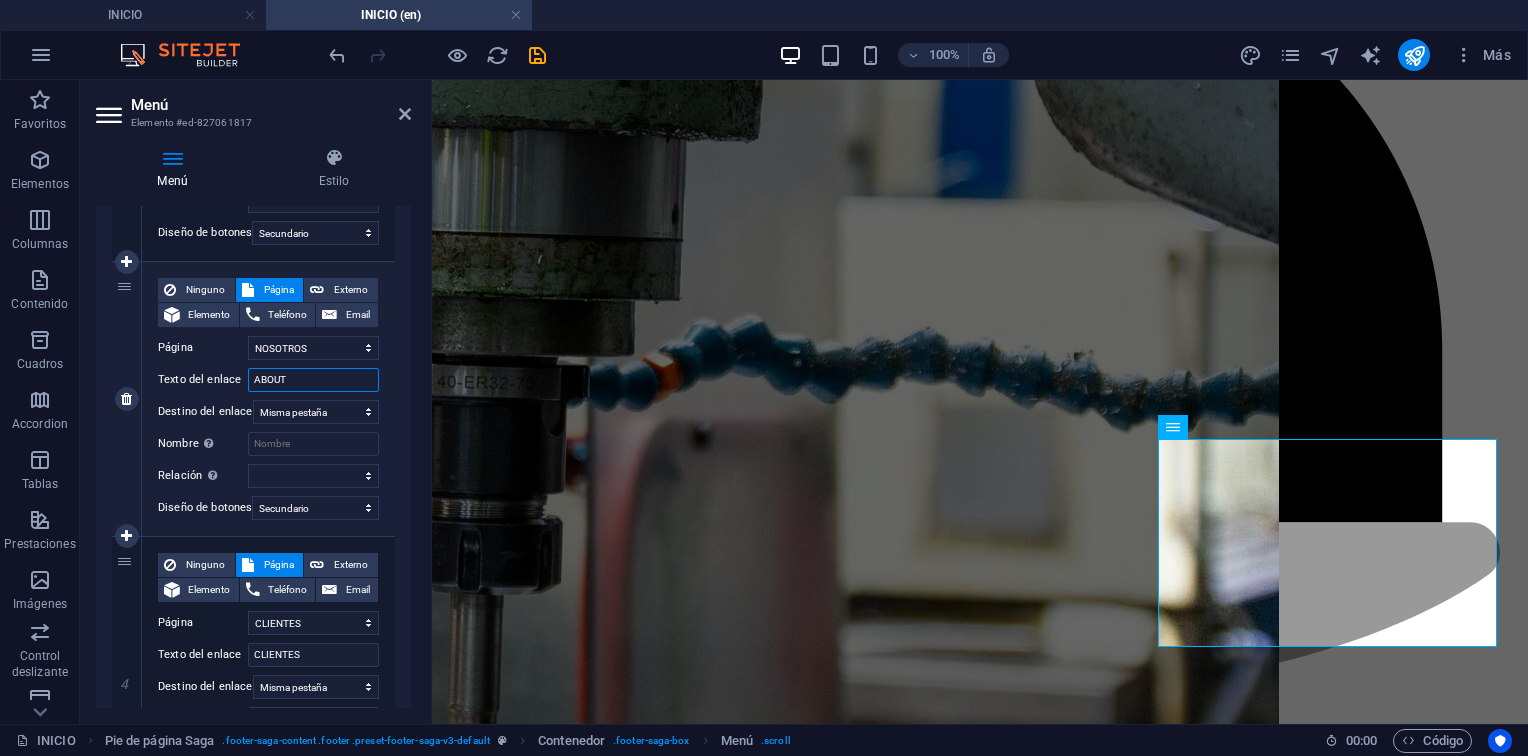 select 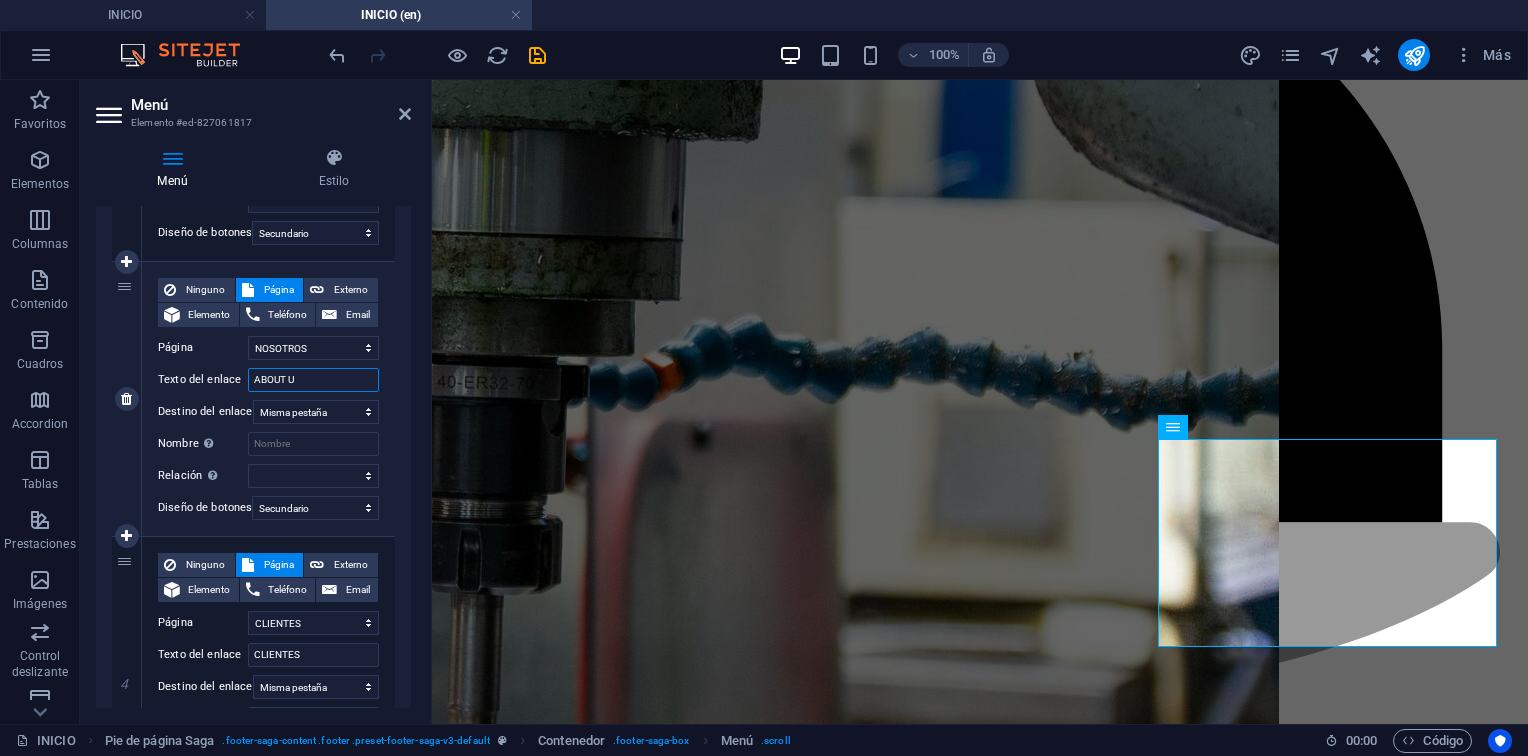 type on "ABOUT US" 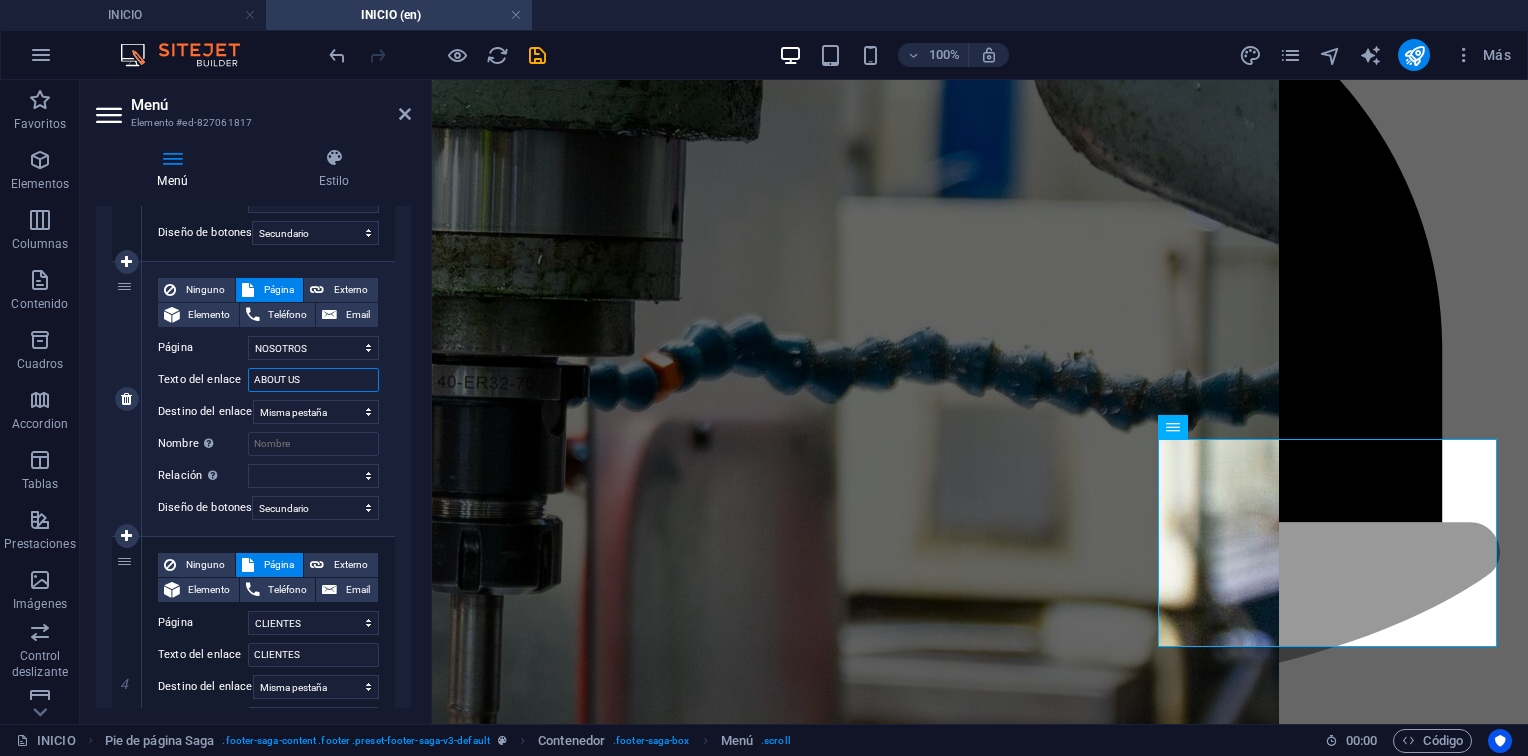 select 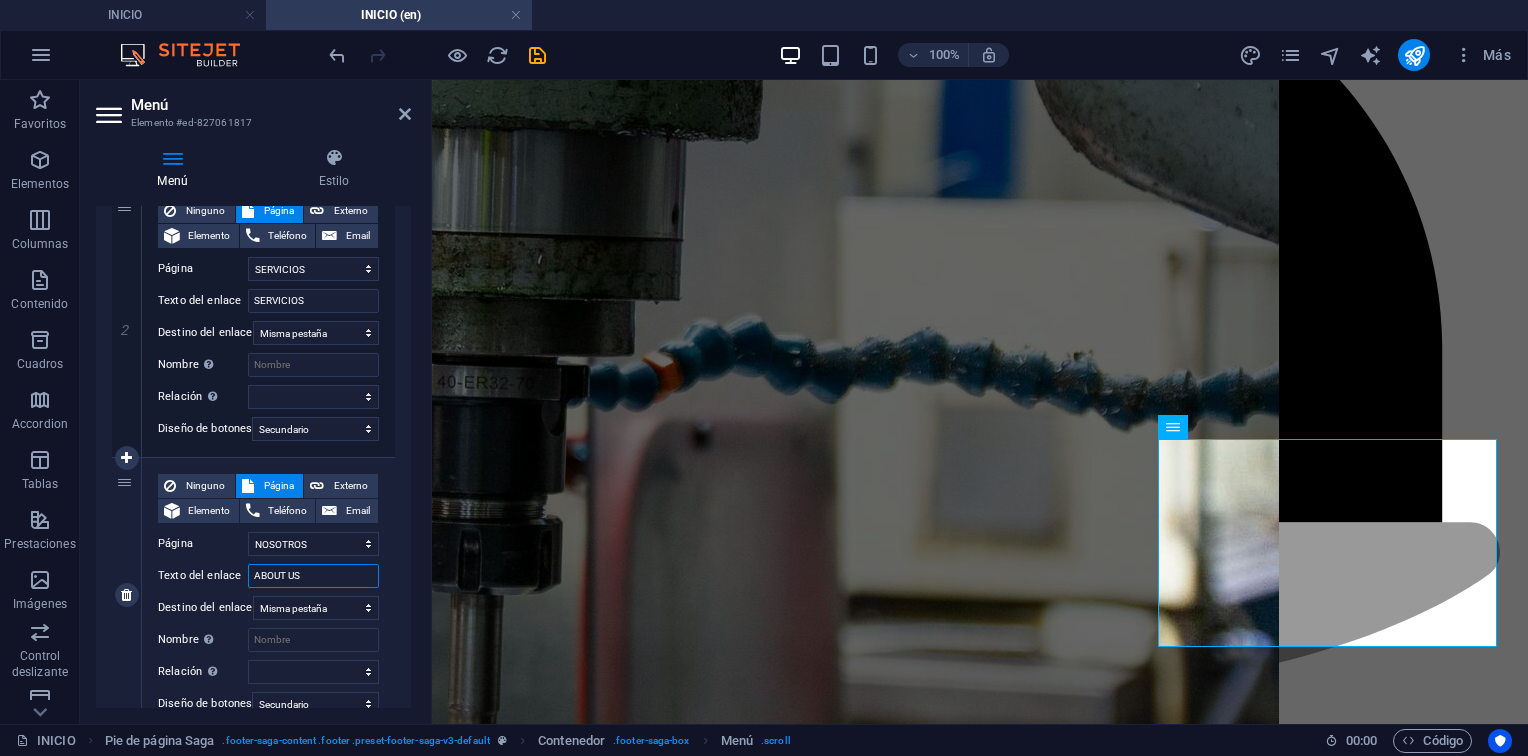 scroll, scrollTop: 500, scrollLeft: 0, axis: vertical 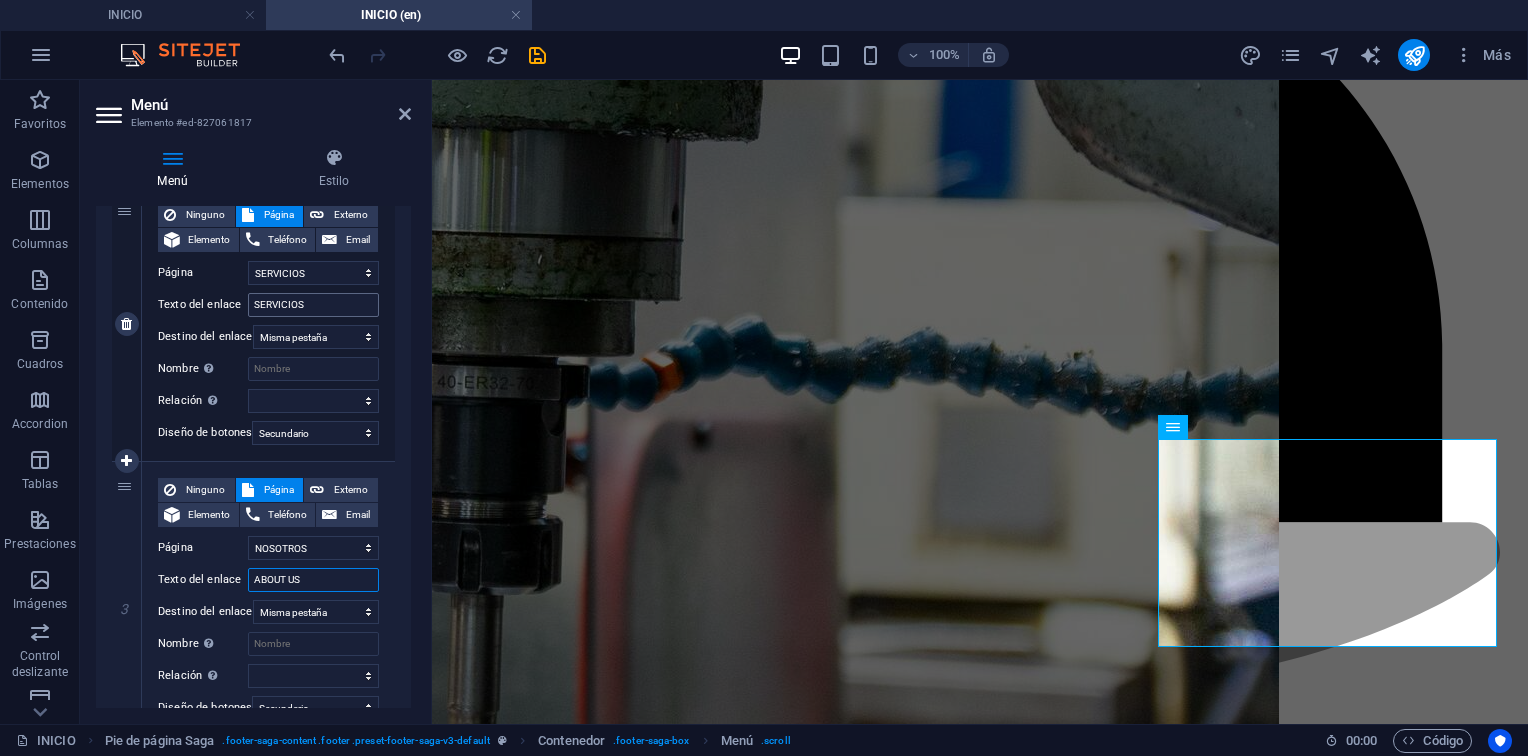 type on "ABOUT US" 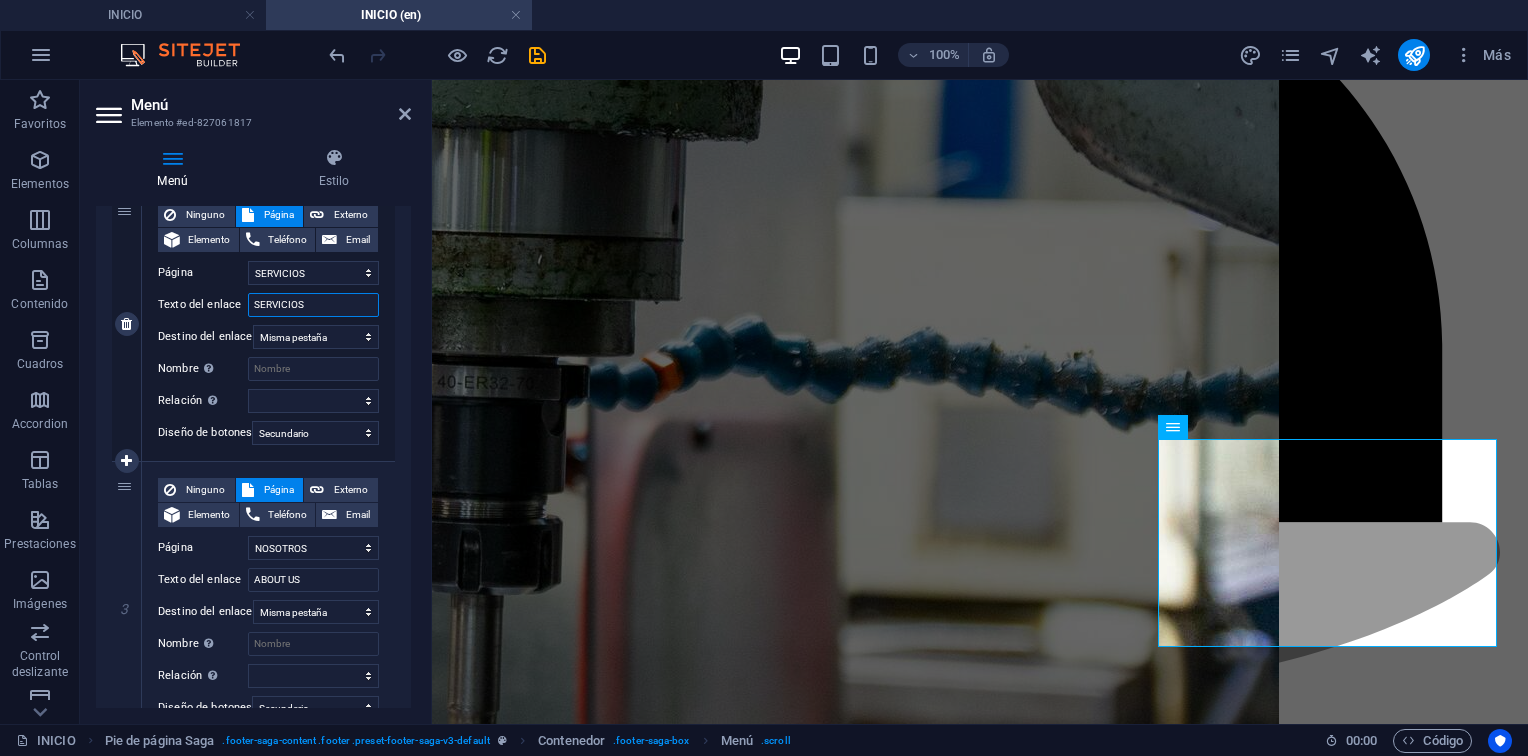 click on "SERVICIOS" at bounding box center (313, 305) 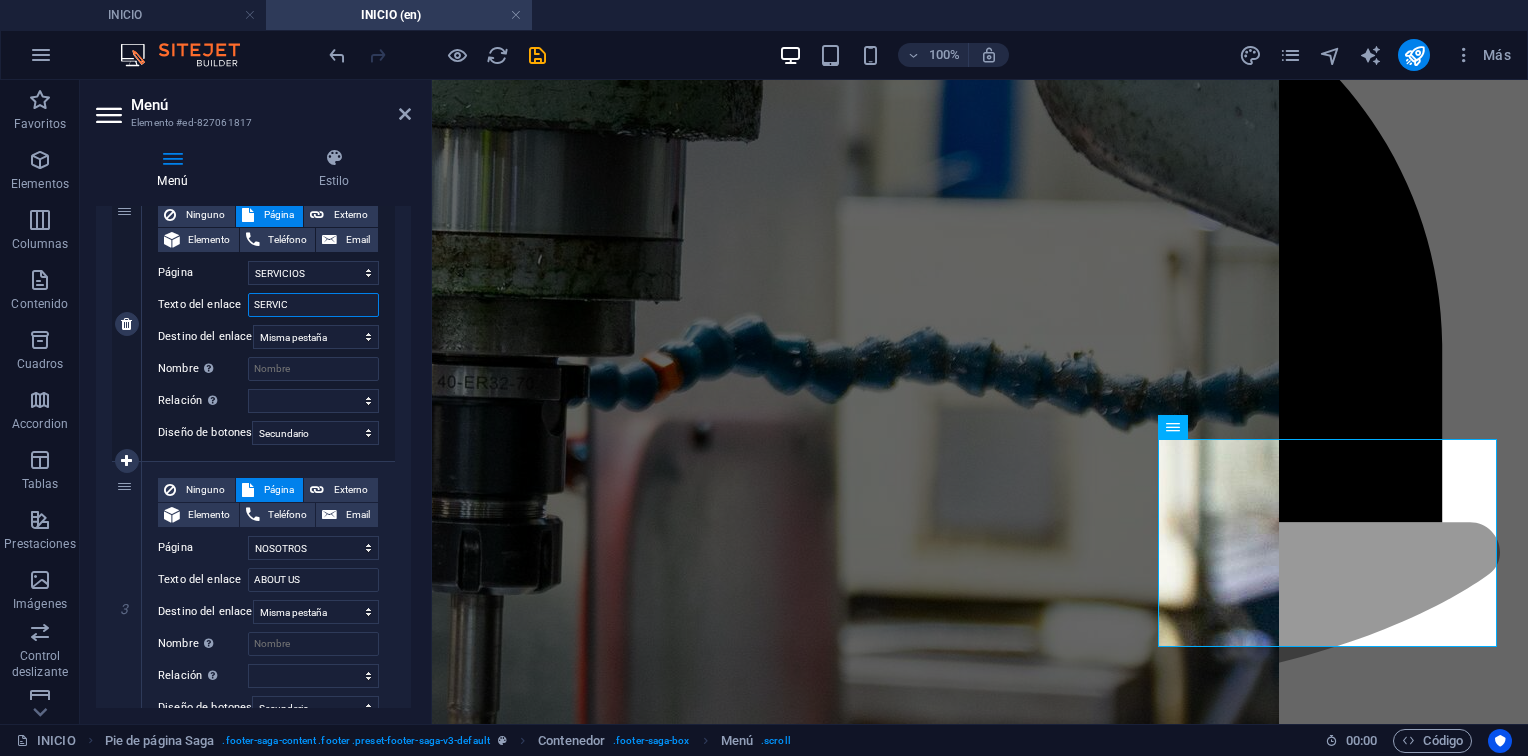 type on "SERVICE" 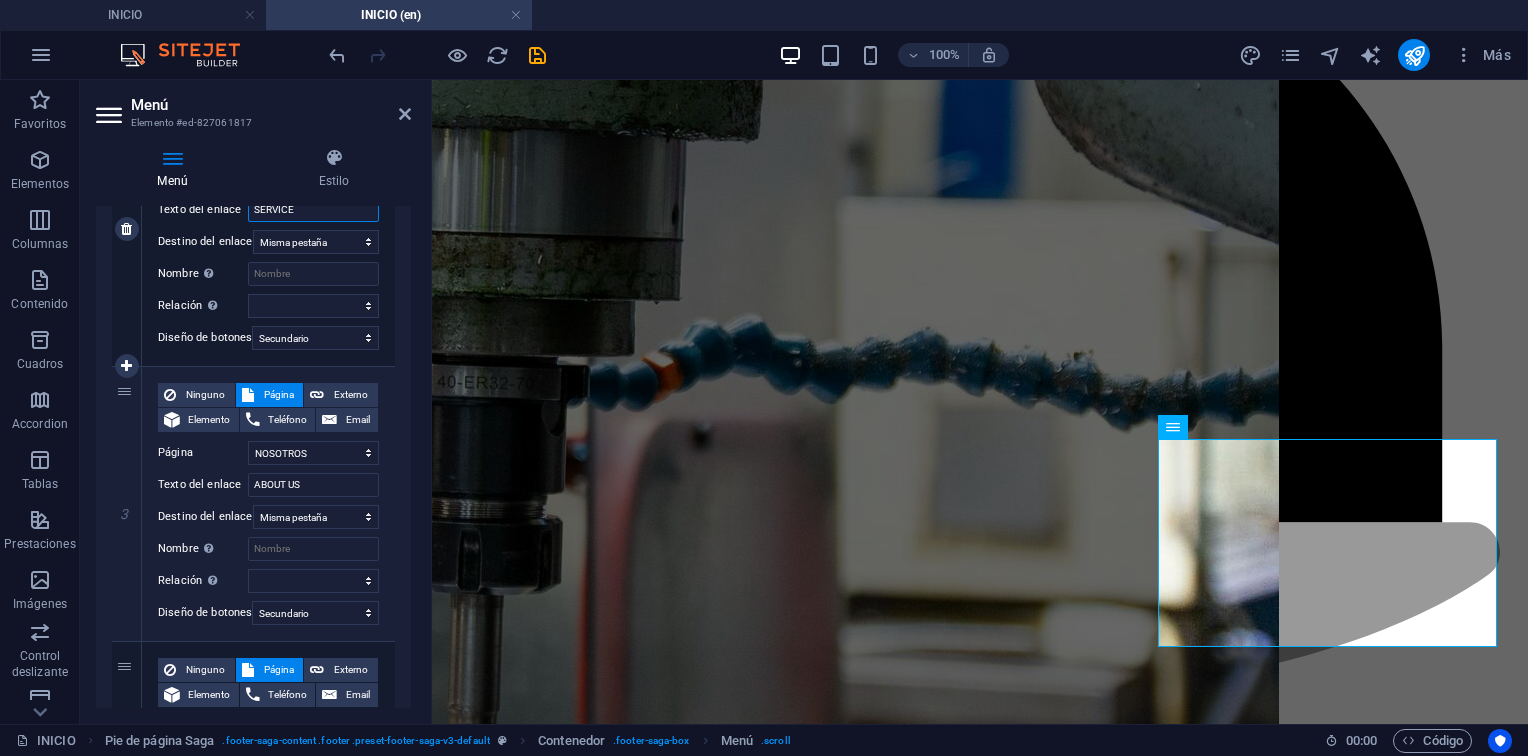 select 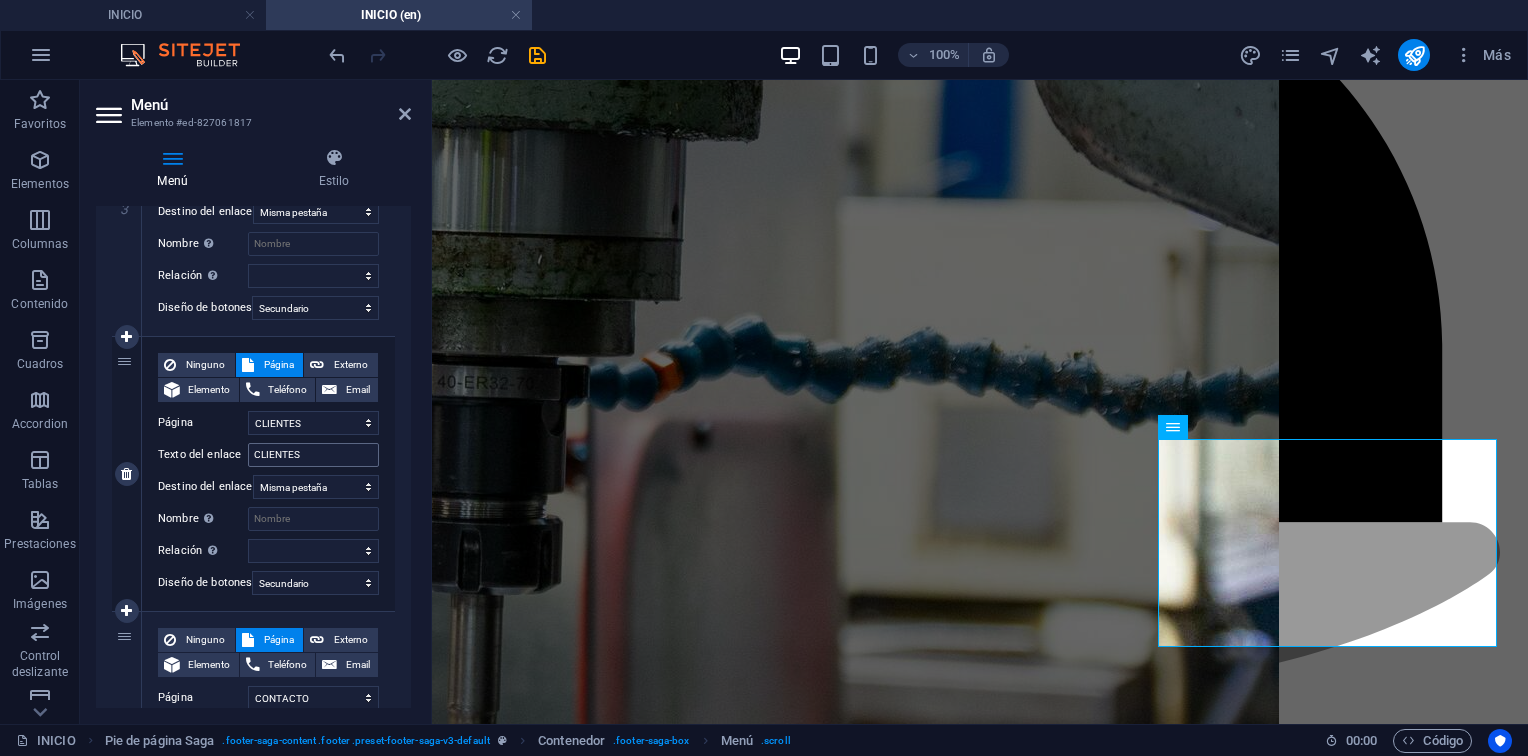 type on "SERVICE" 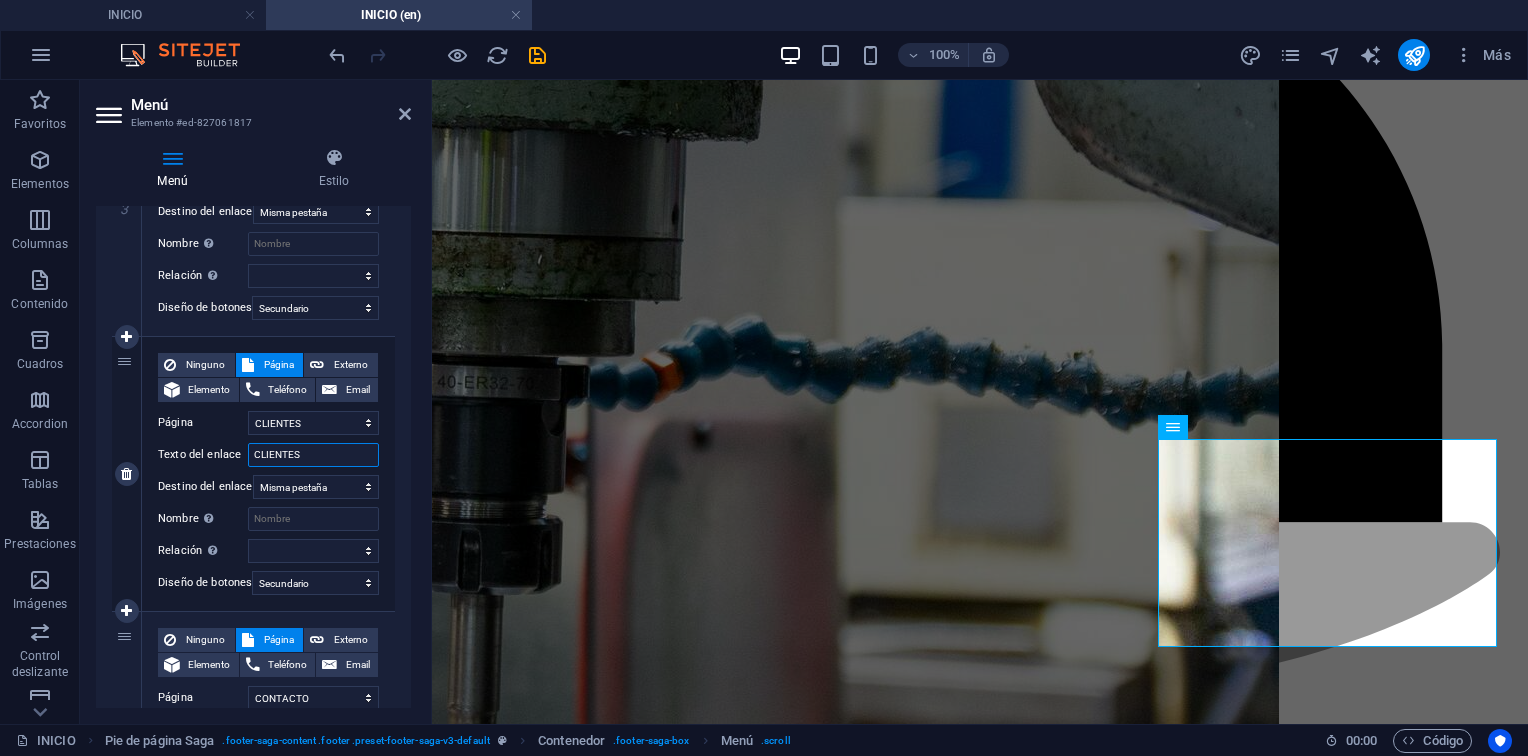 click on "CLIENTES" at bounding box center (313, 455) 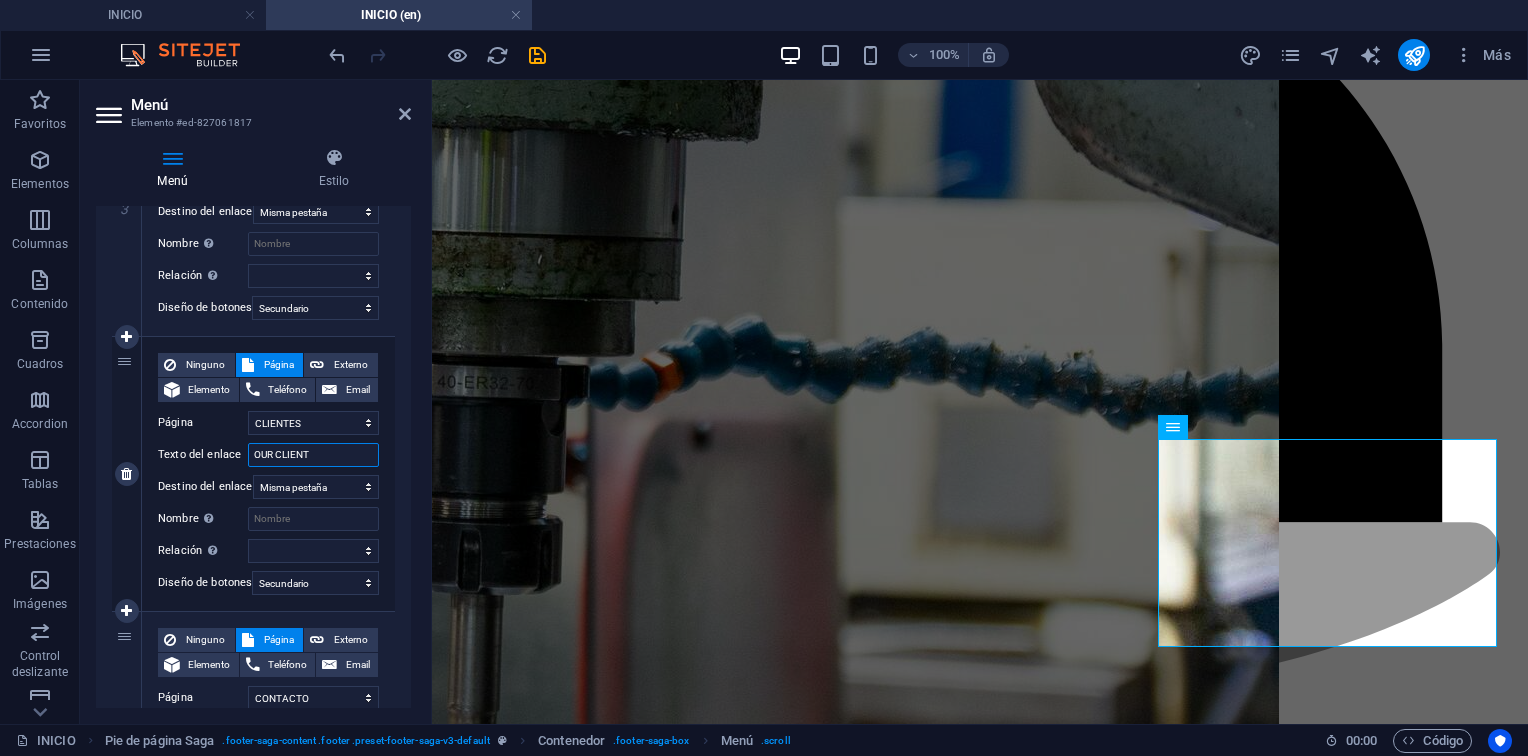 type on "OUR CLIENTS" 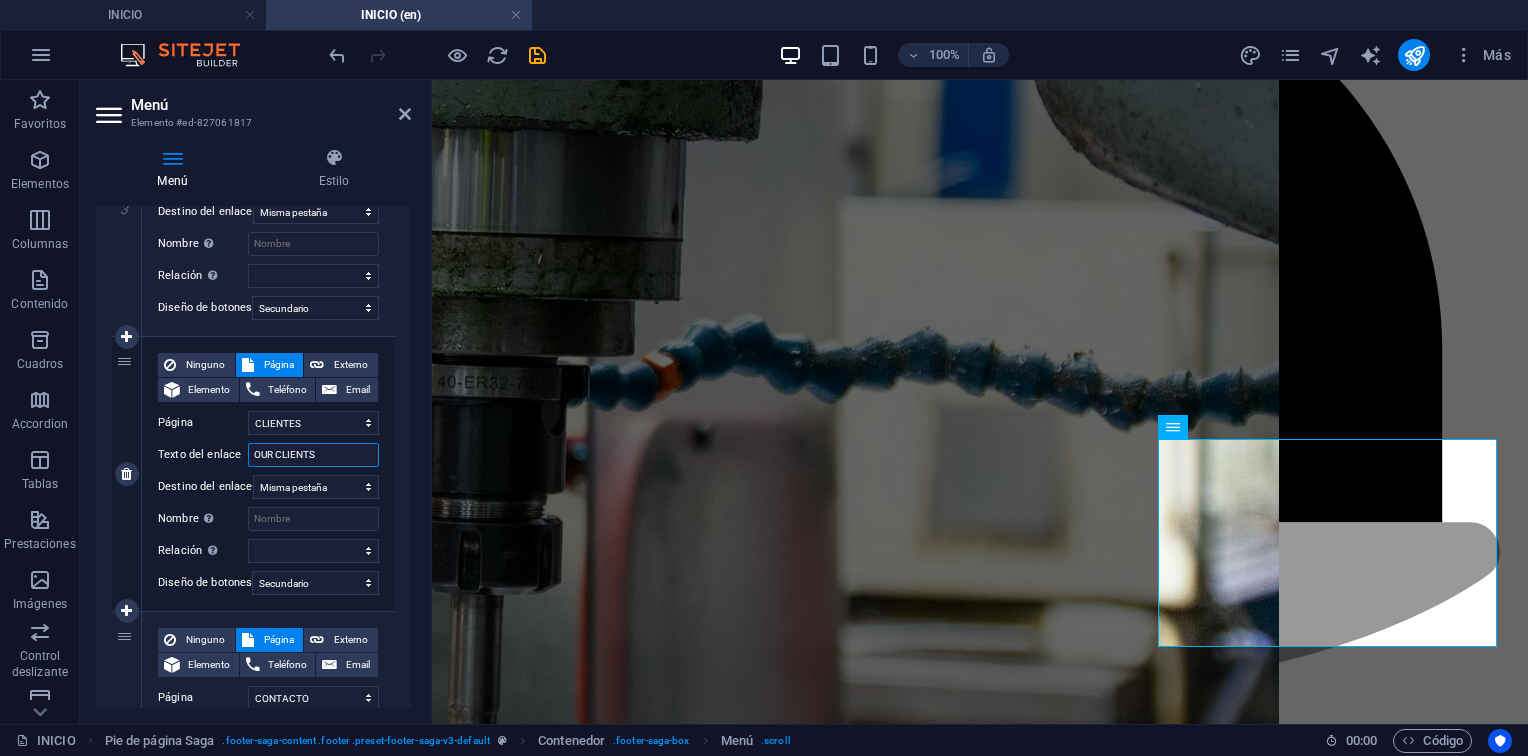 select 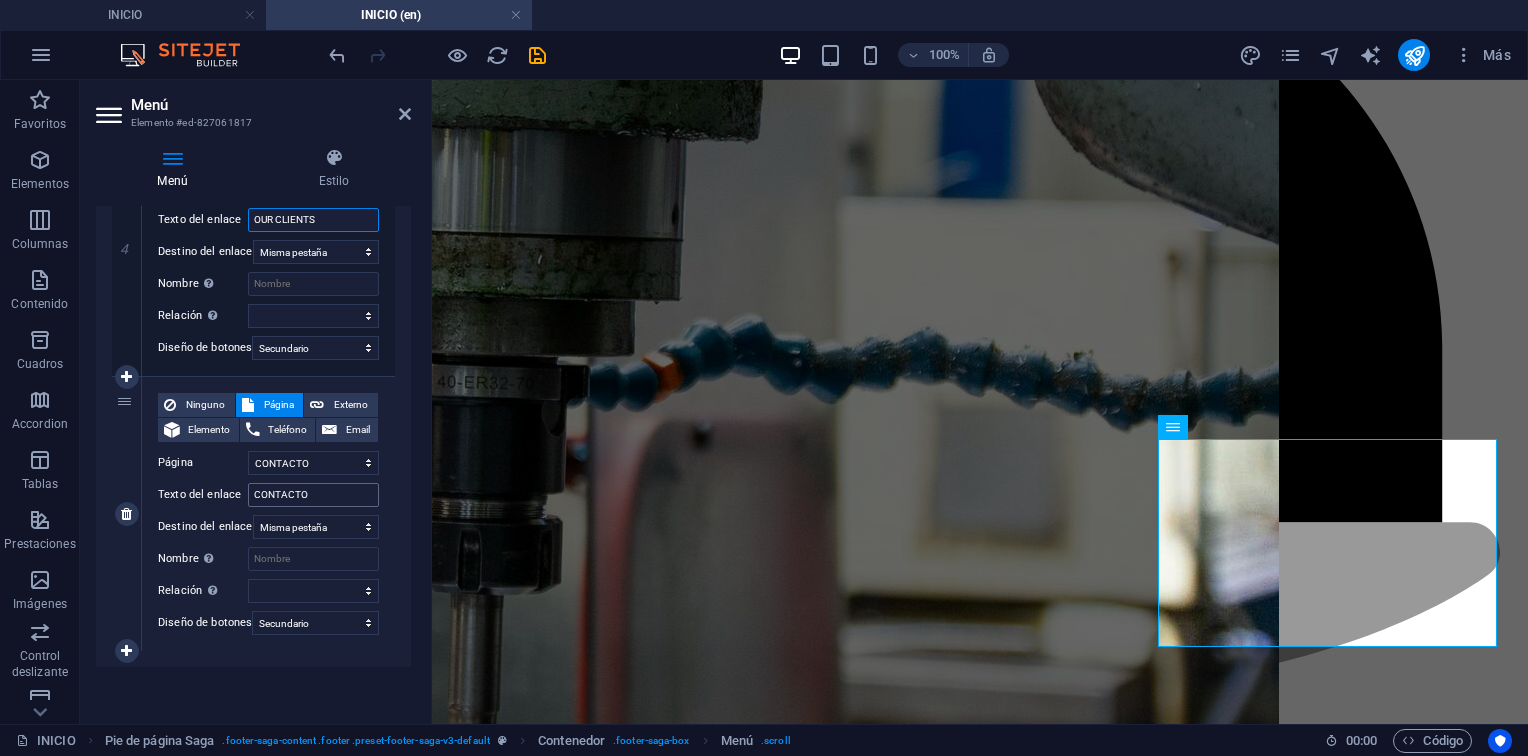 type on "OUR CLIENTS" 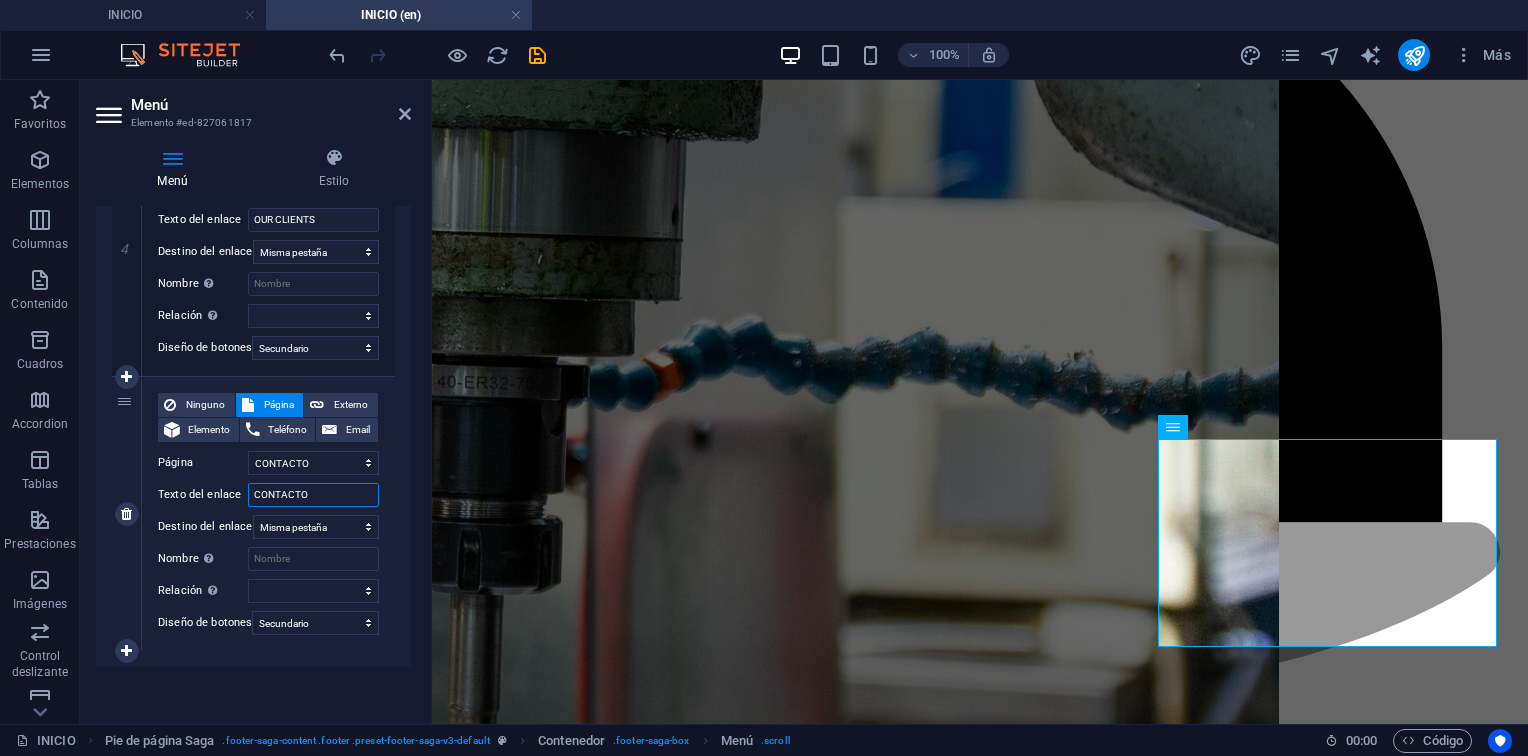 click on "CONTACTO" at bounding box center [313, 495] 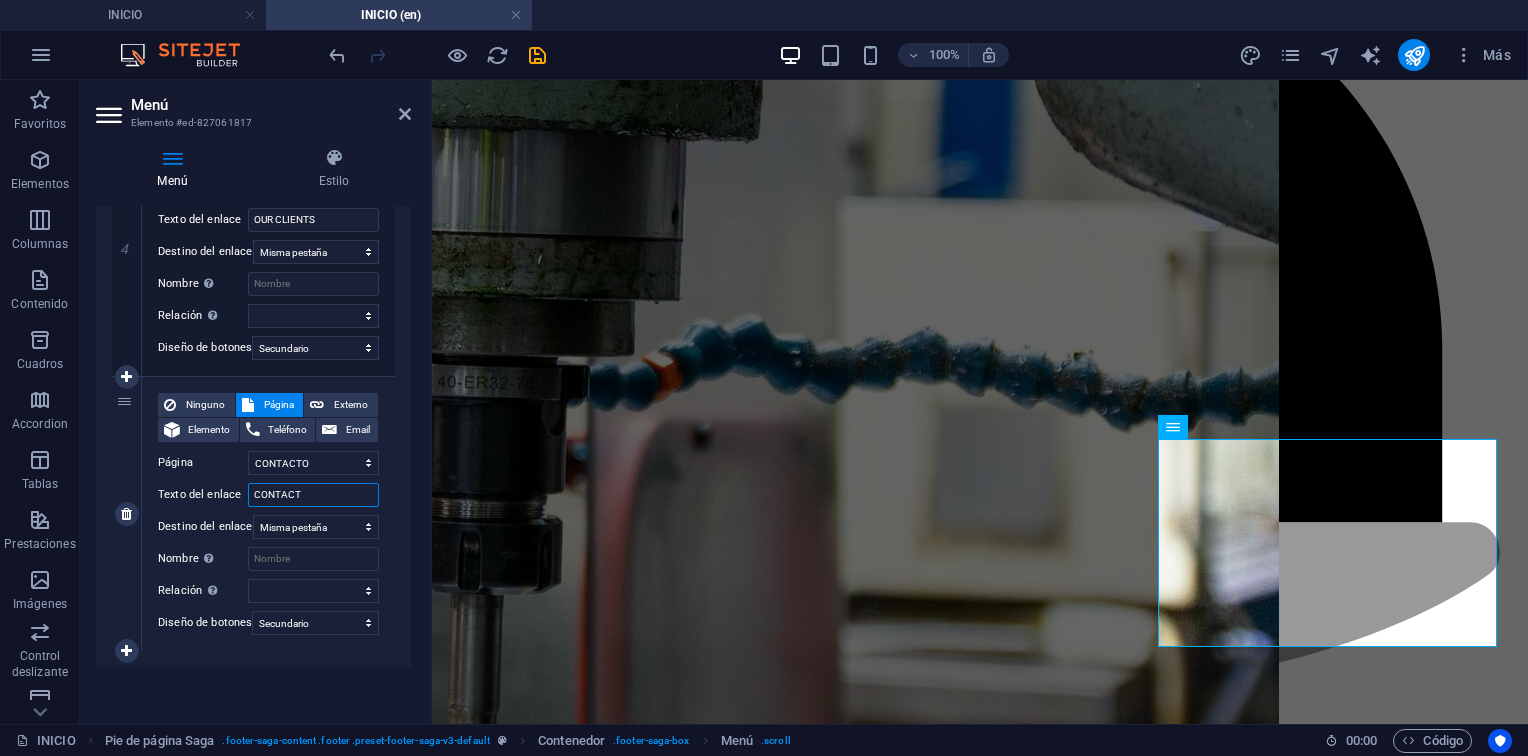 select 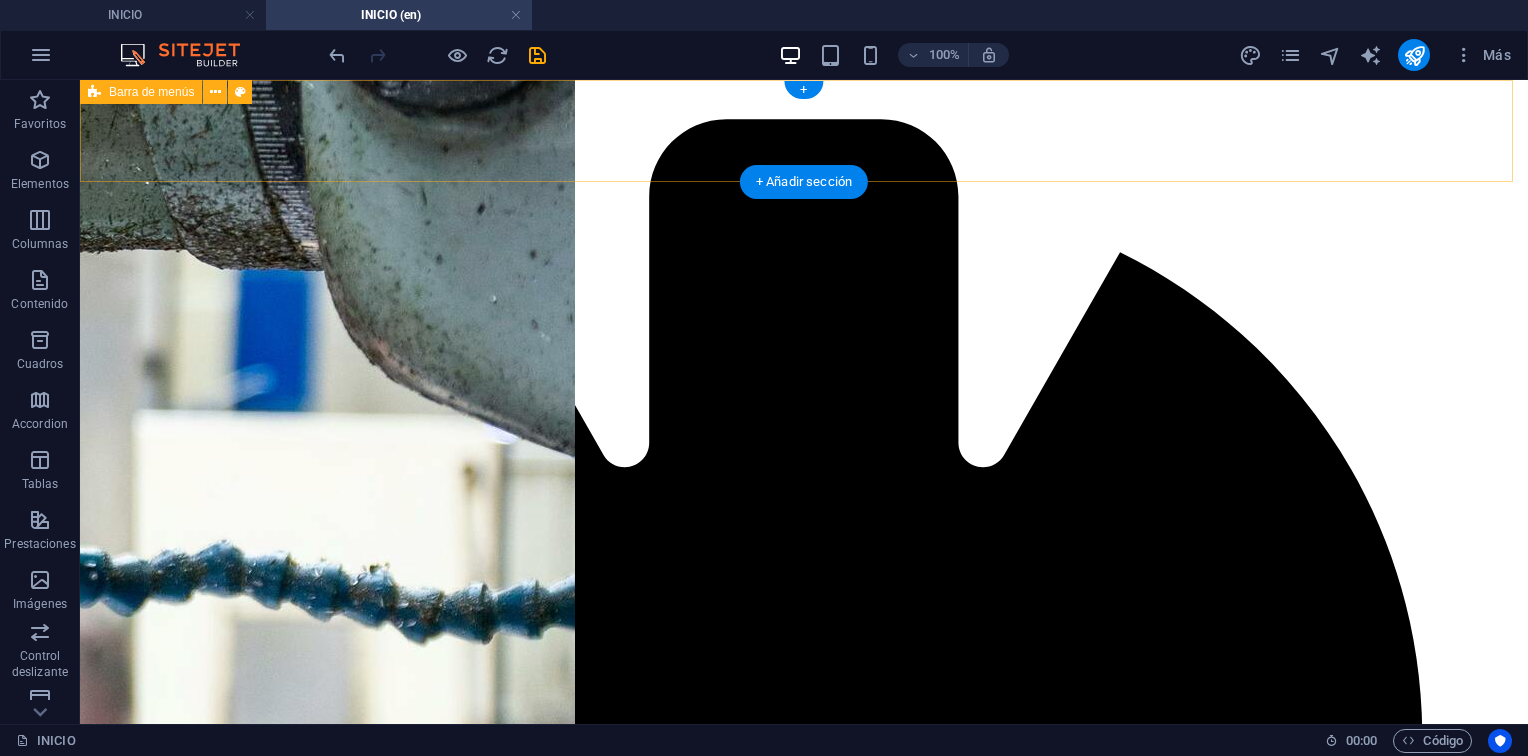 scroll, scrollTop: 0, scrollLeft: 0, axis: both 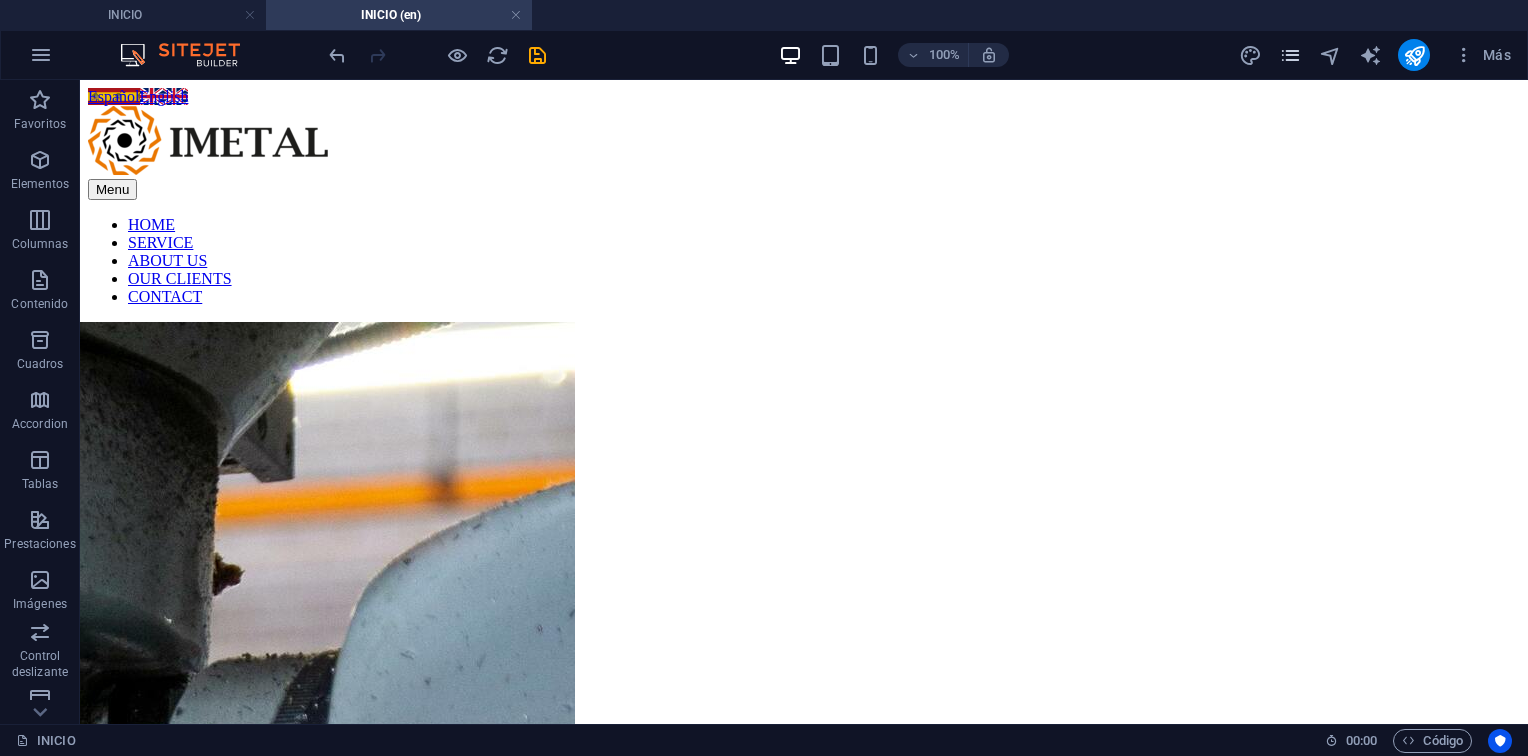 click at bounding box center [1290, 55] 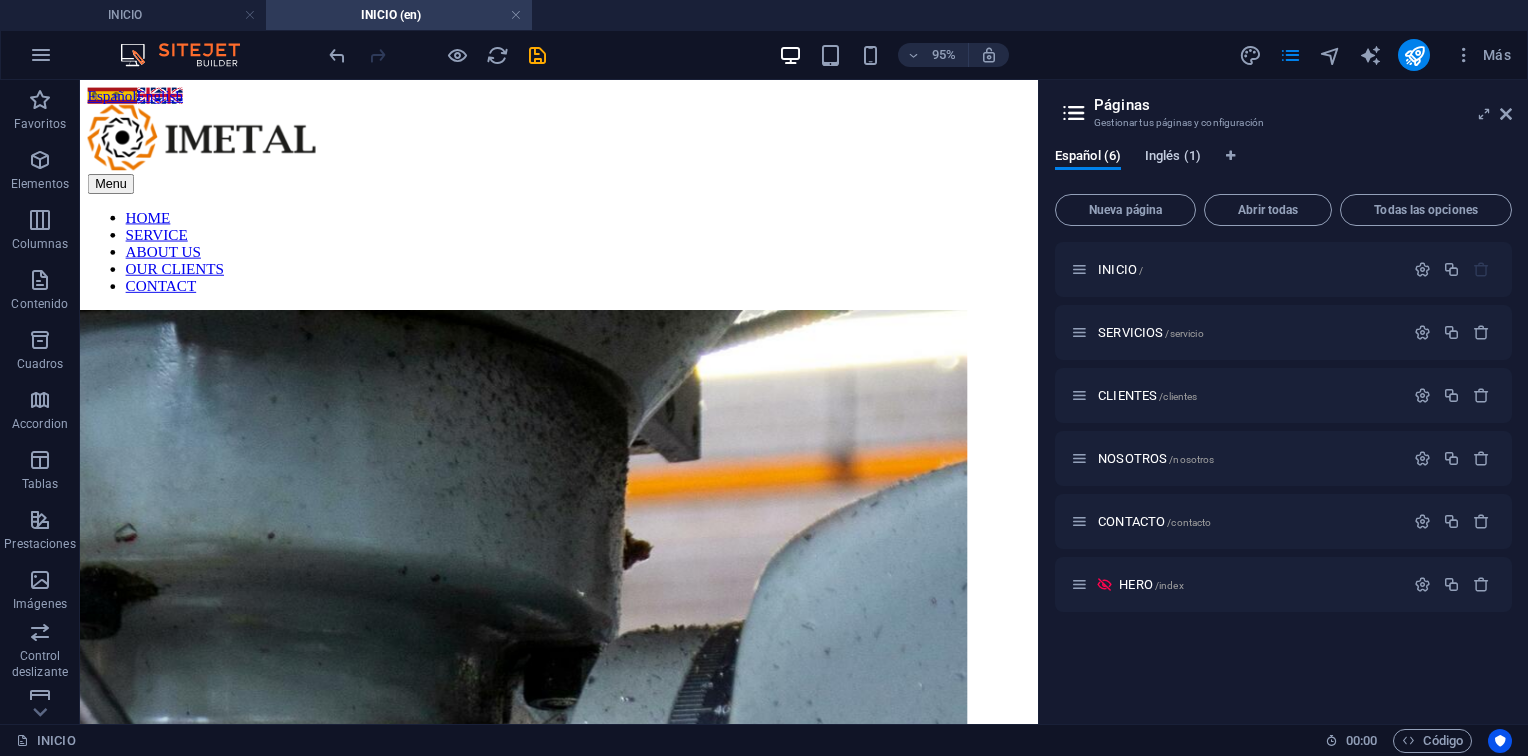 click on "Inglés (1)" at bounding box center (1173, 158) 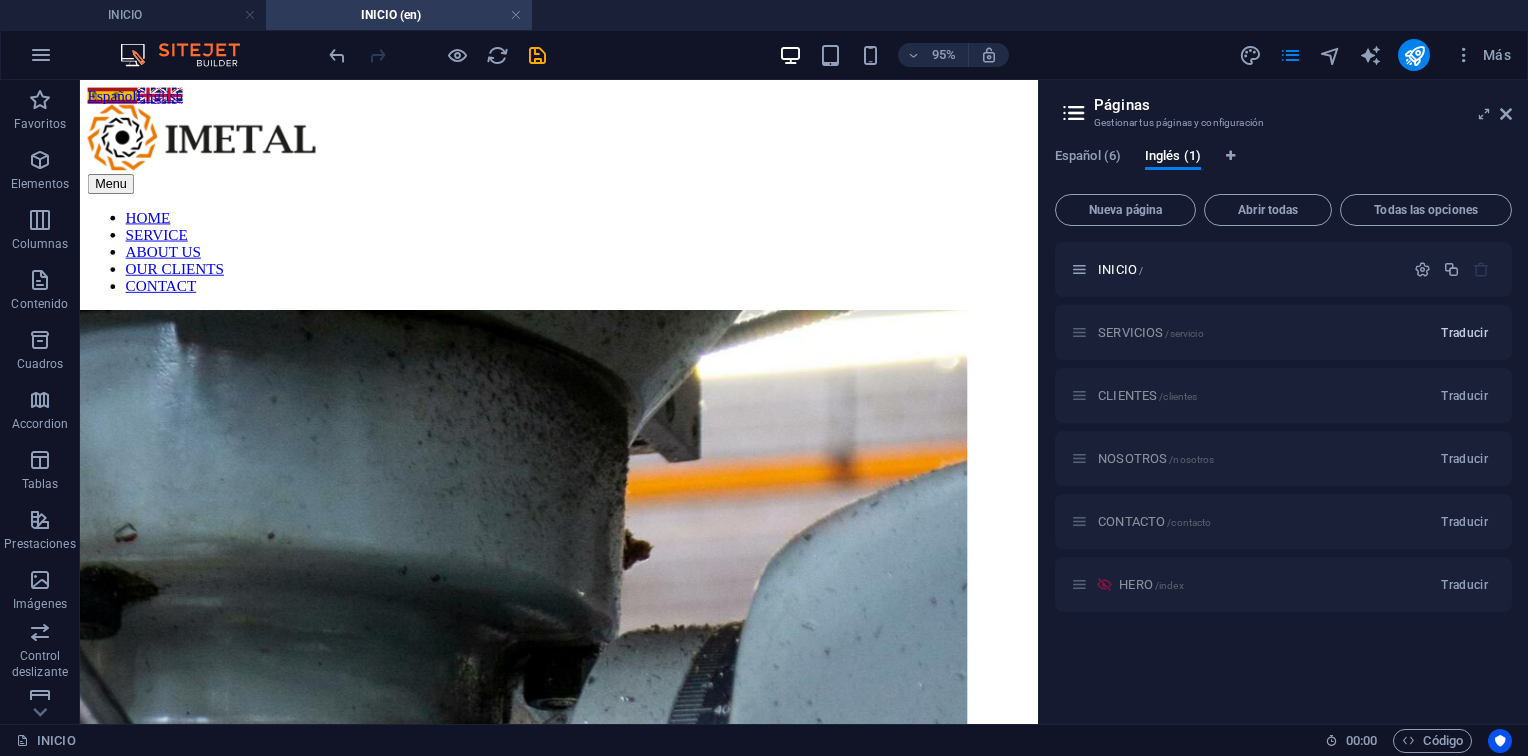 click on "Traducir" at bounding box center (1464, 333) 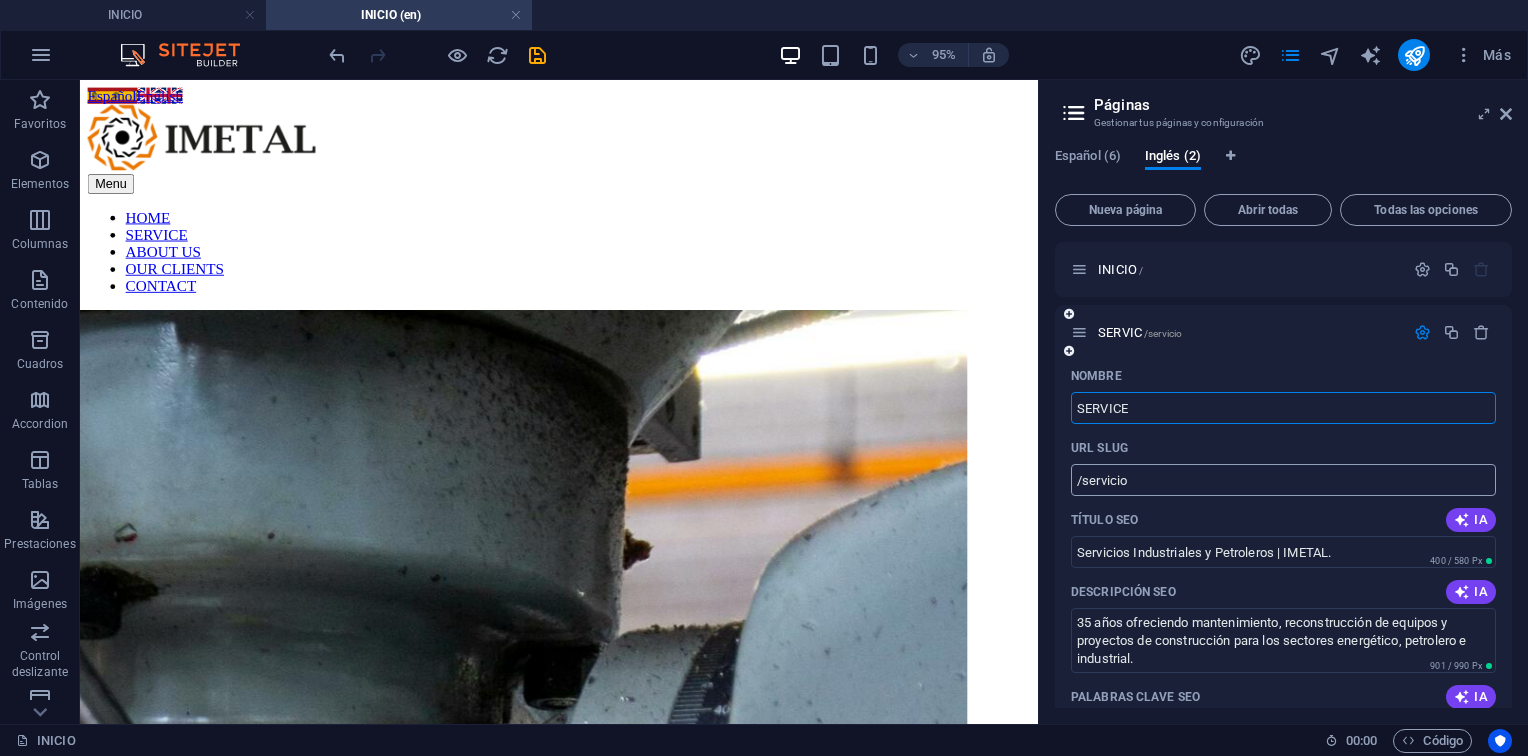 click on "/servicio" at bounding box center (1283, 480) 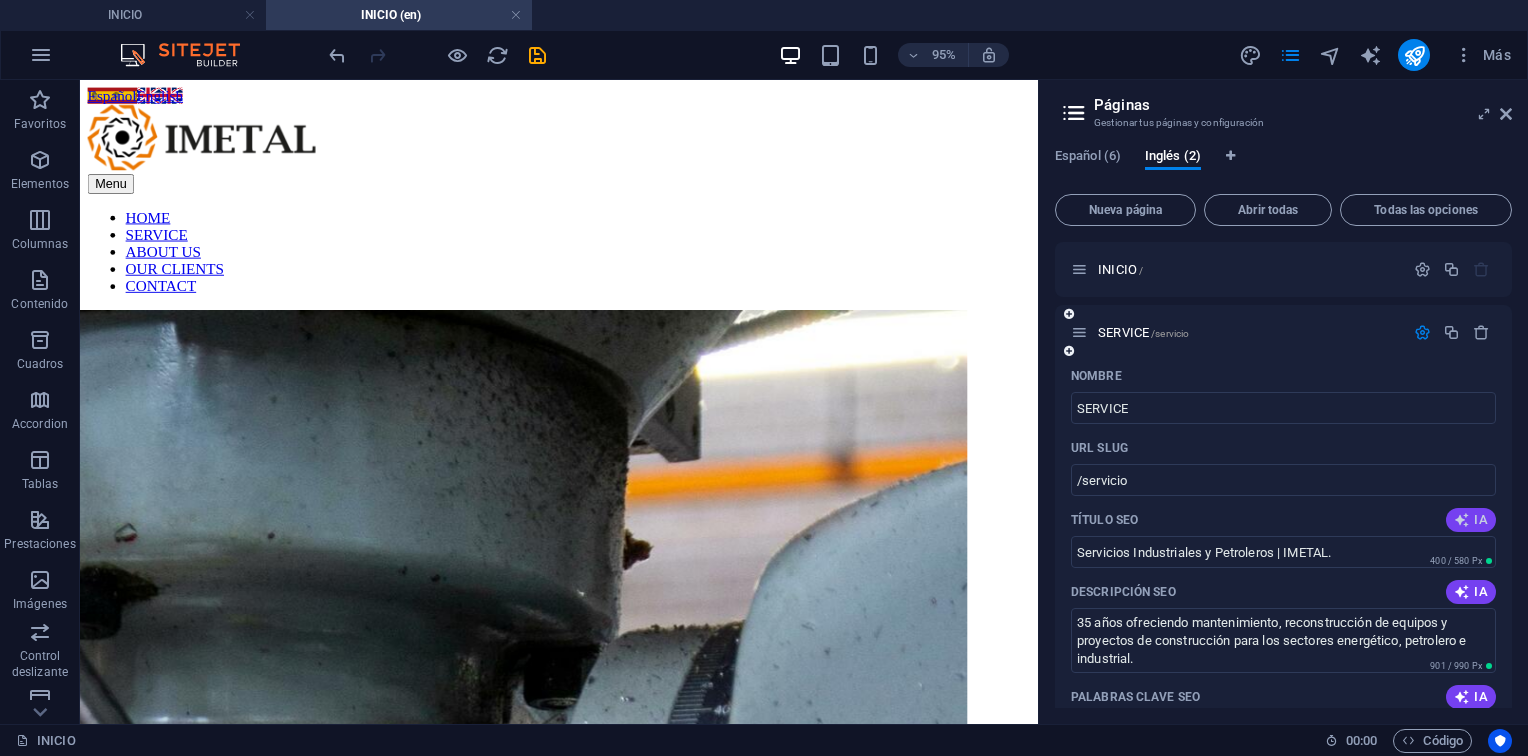 click on "IA" at bounding box center [1471, 520] 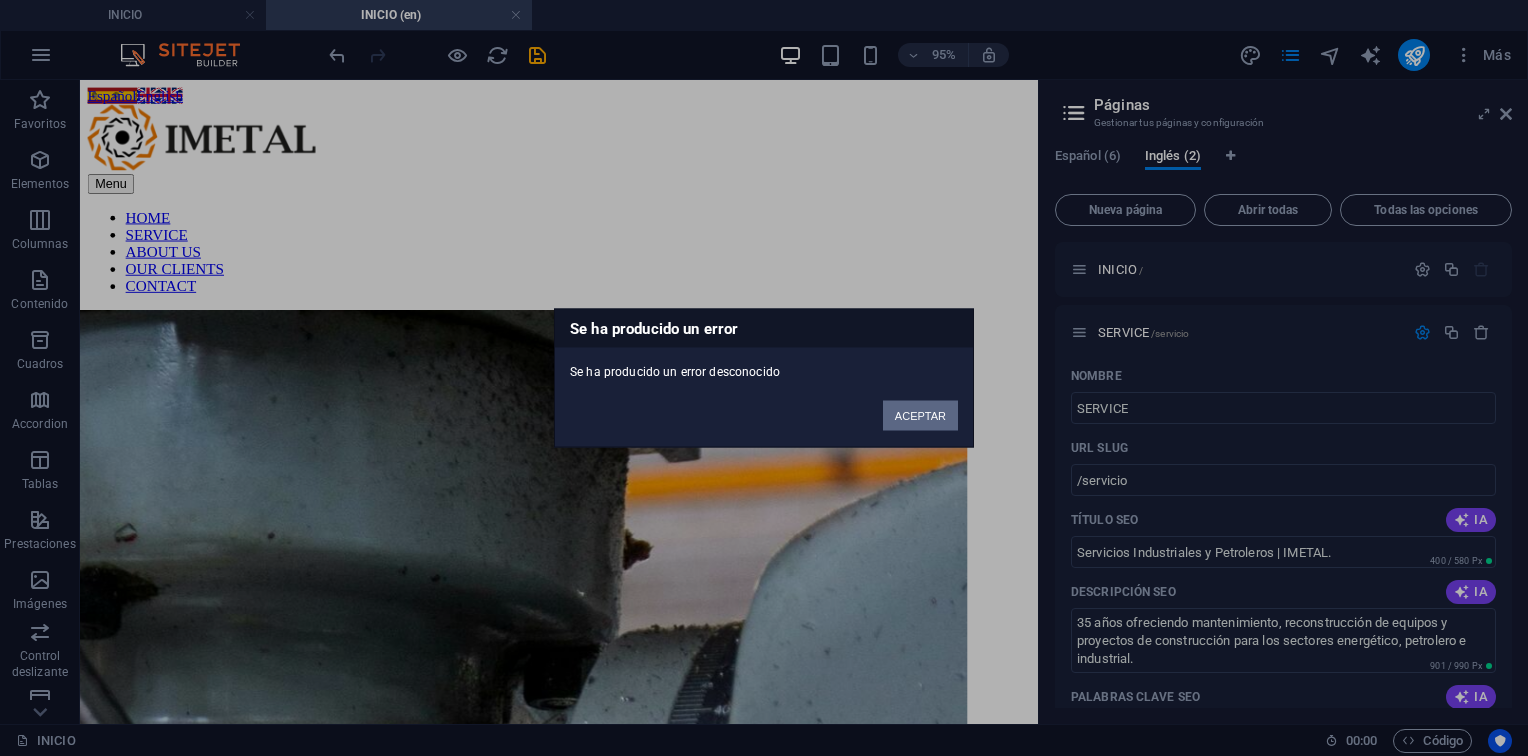 click on "ACEPTAR" at bounding box center (920, 416) 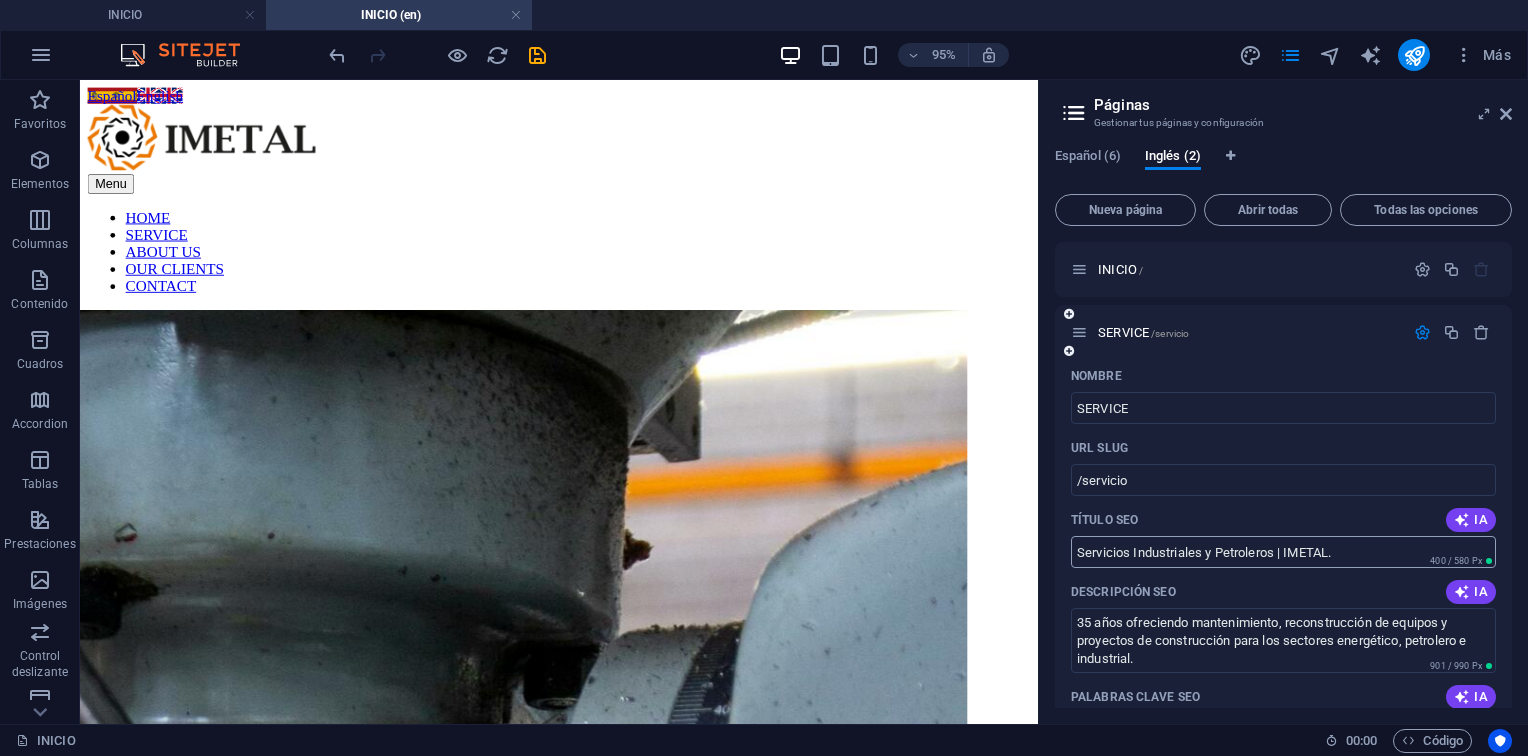 click on "Servicios Industriales y Petroleros | IMETAL." at bounding box center (1283, 552) 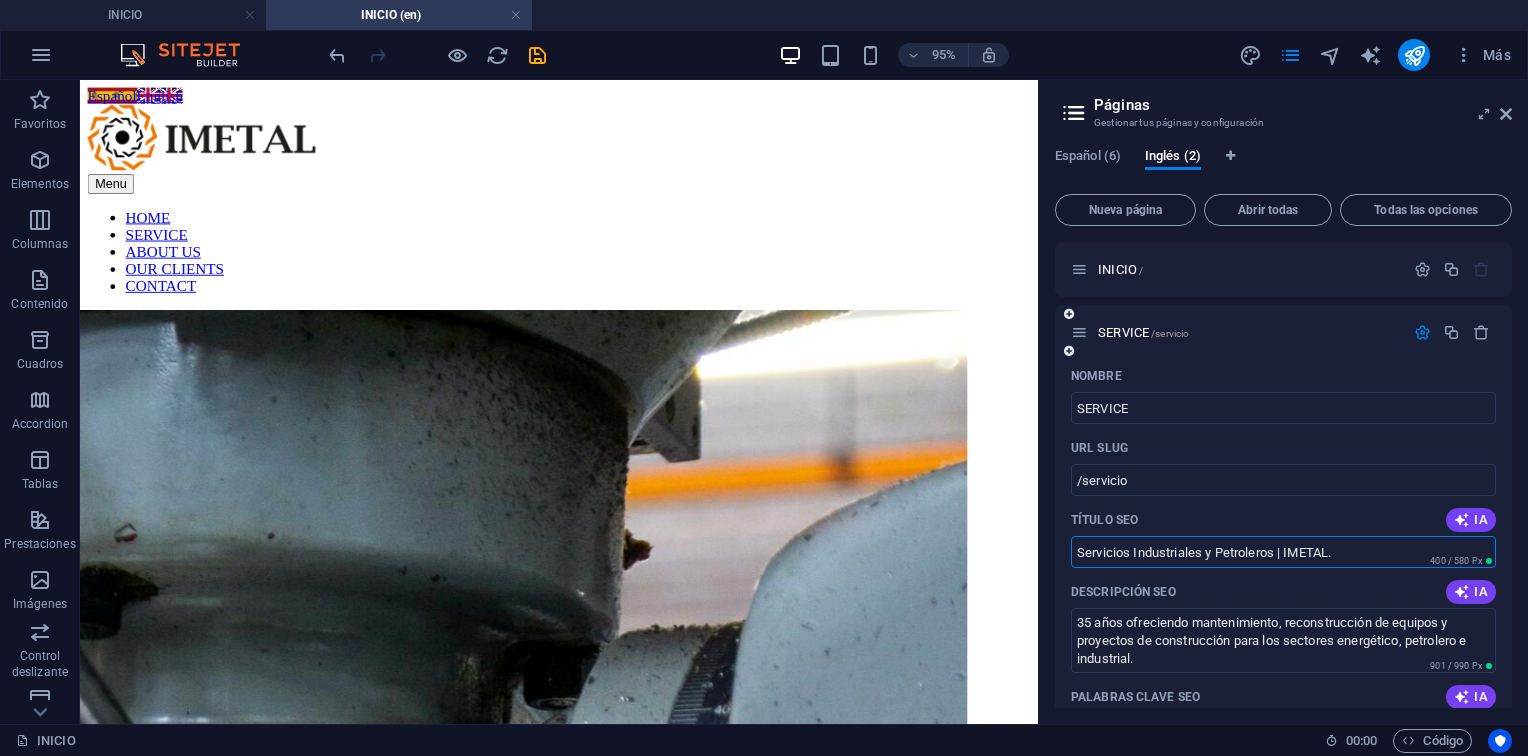 click on "IA" at bounding box center [1471, 520] 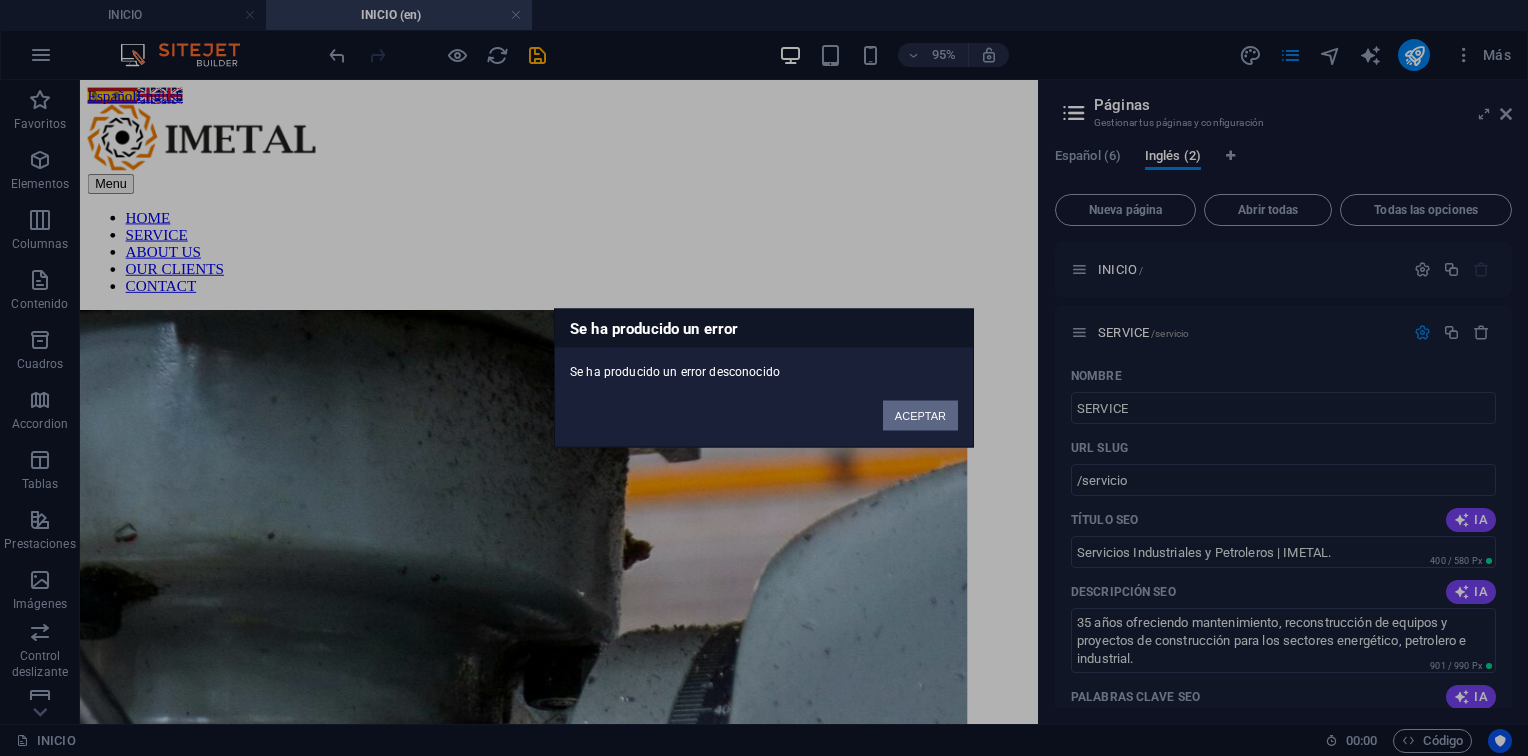 drag, startPoint x: 884, startPoint y: 365, endPoint x: 916, endPoint y: 428, distance: 70.66116 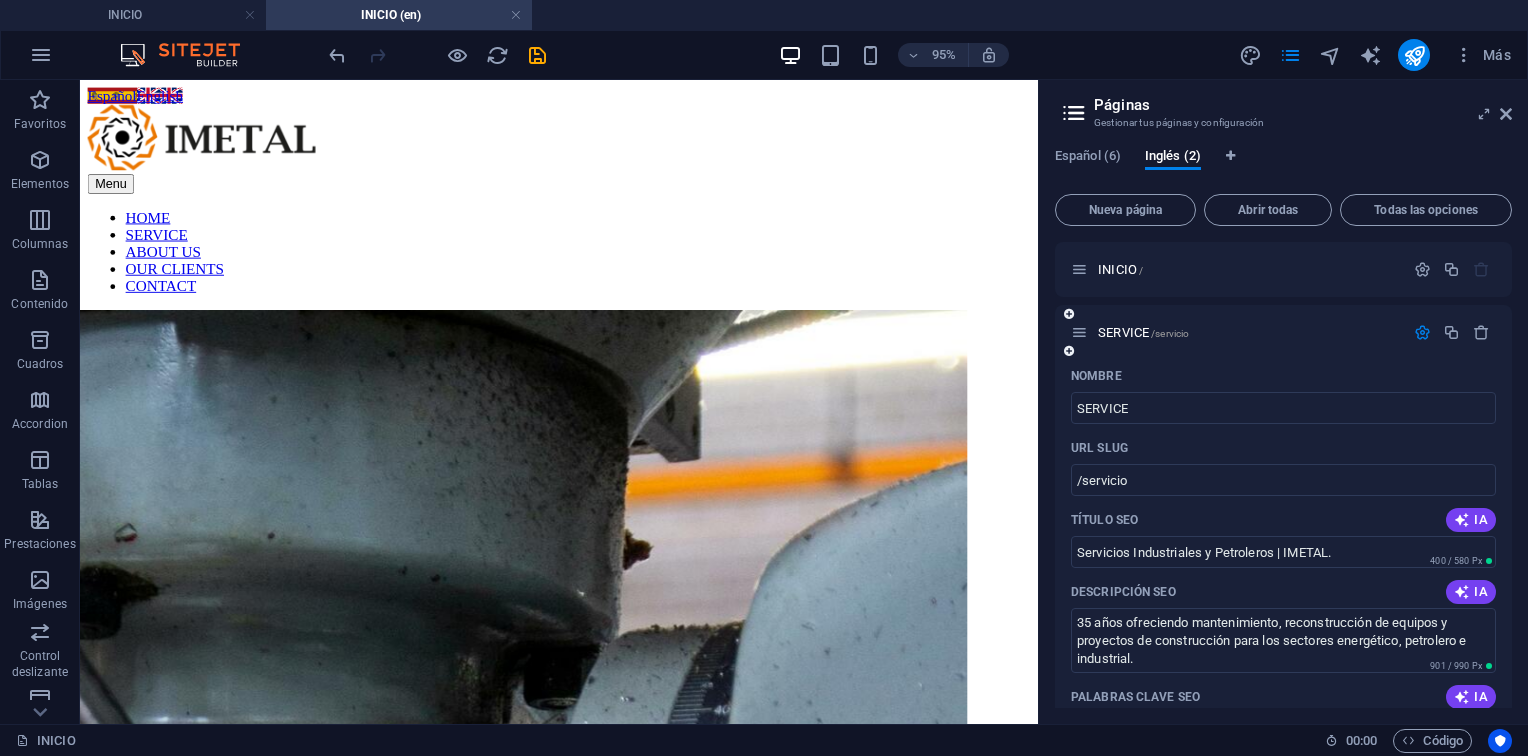 click on "IA" at bounding box center [1471, 592] 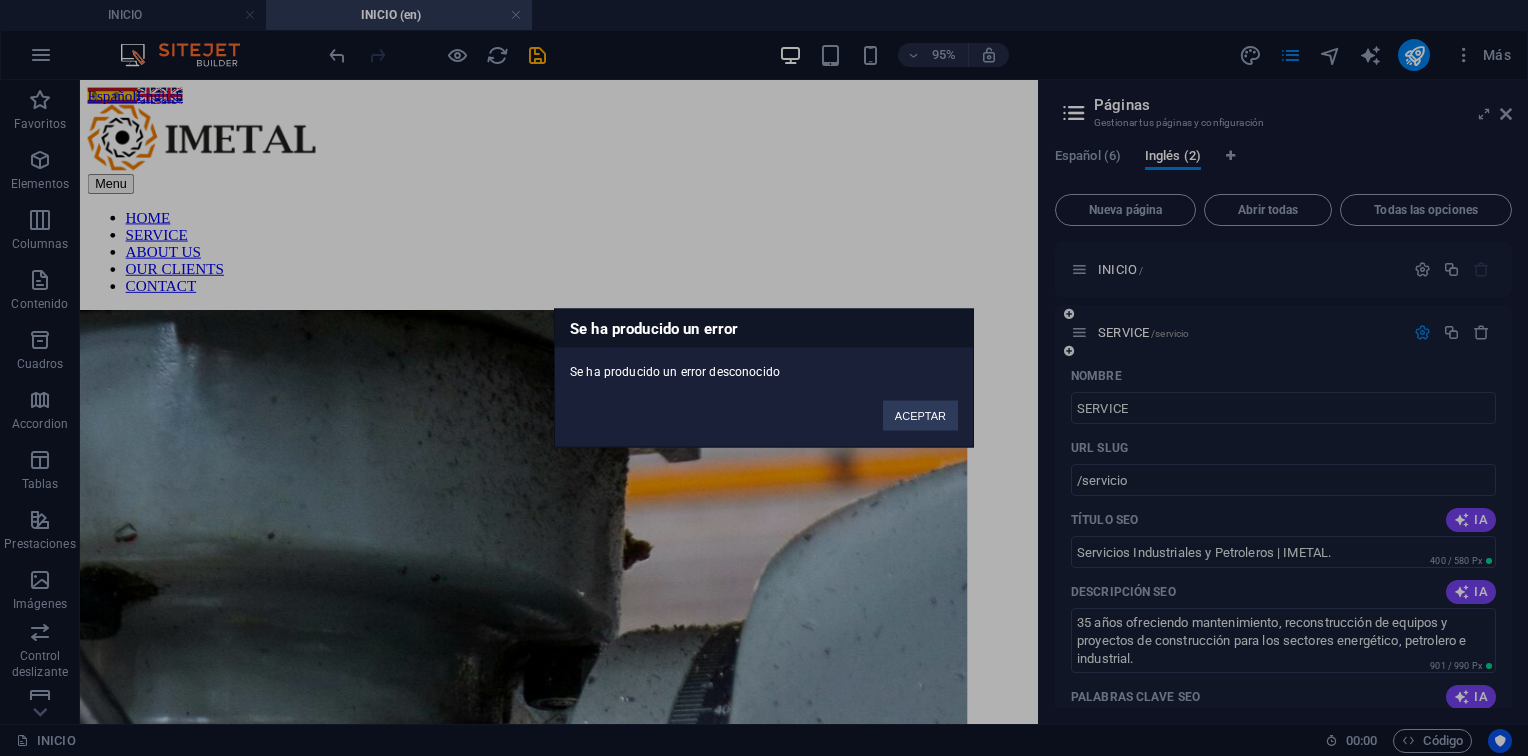 scroll, scrollTop: 300, scrollLeft: 0, axis: vertical 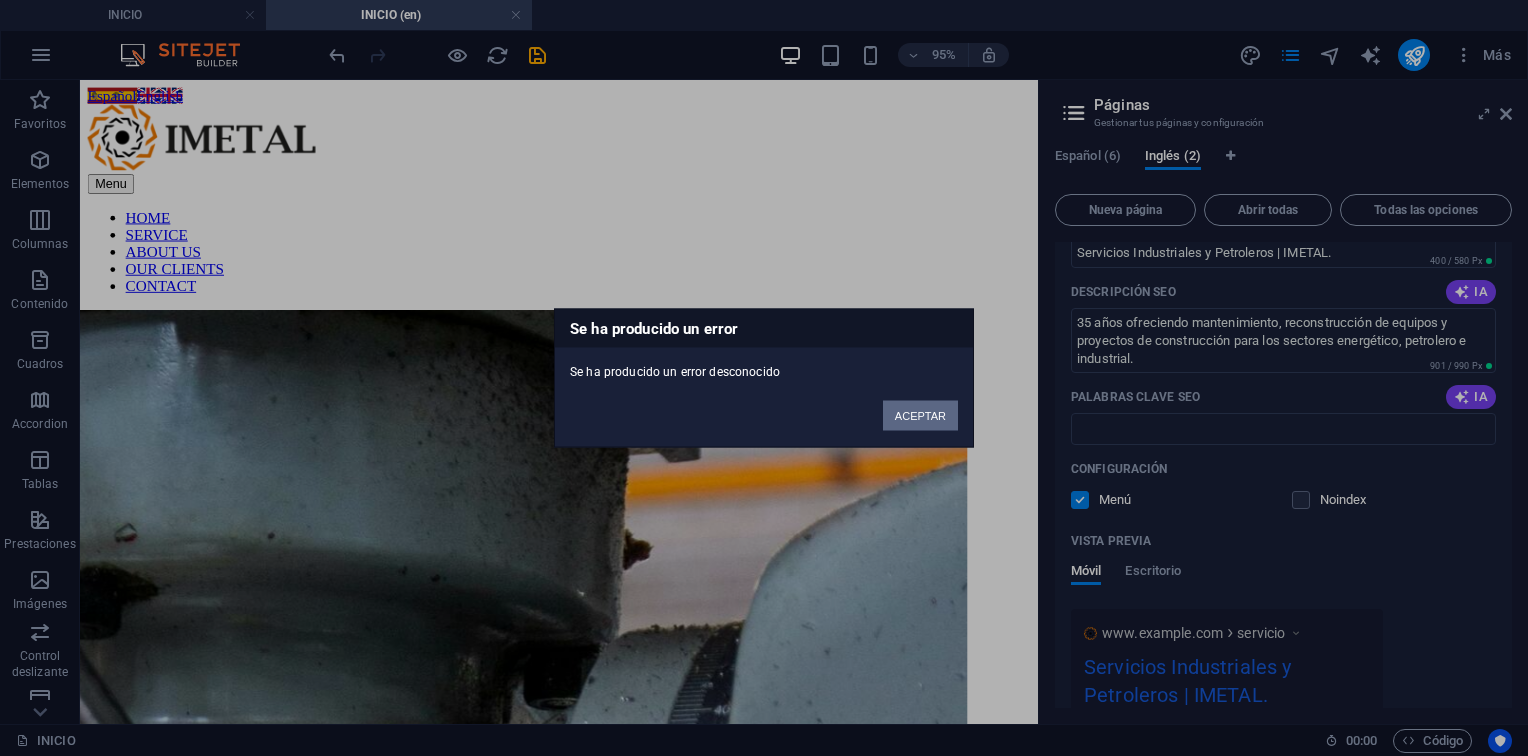 drag, startPoint x: 924, startPoint y: 414, endPoint x: 1195, endPoint y: 450, distance: 273.38068 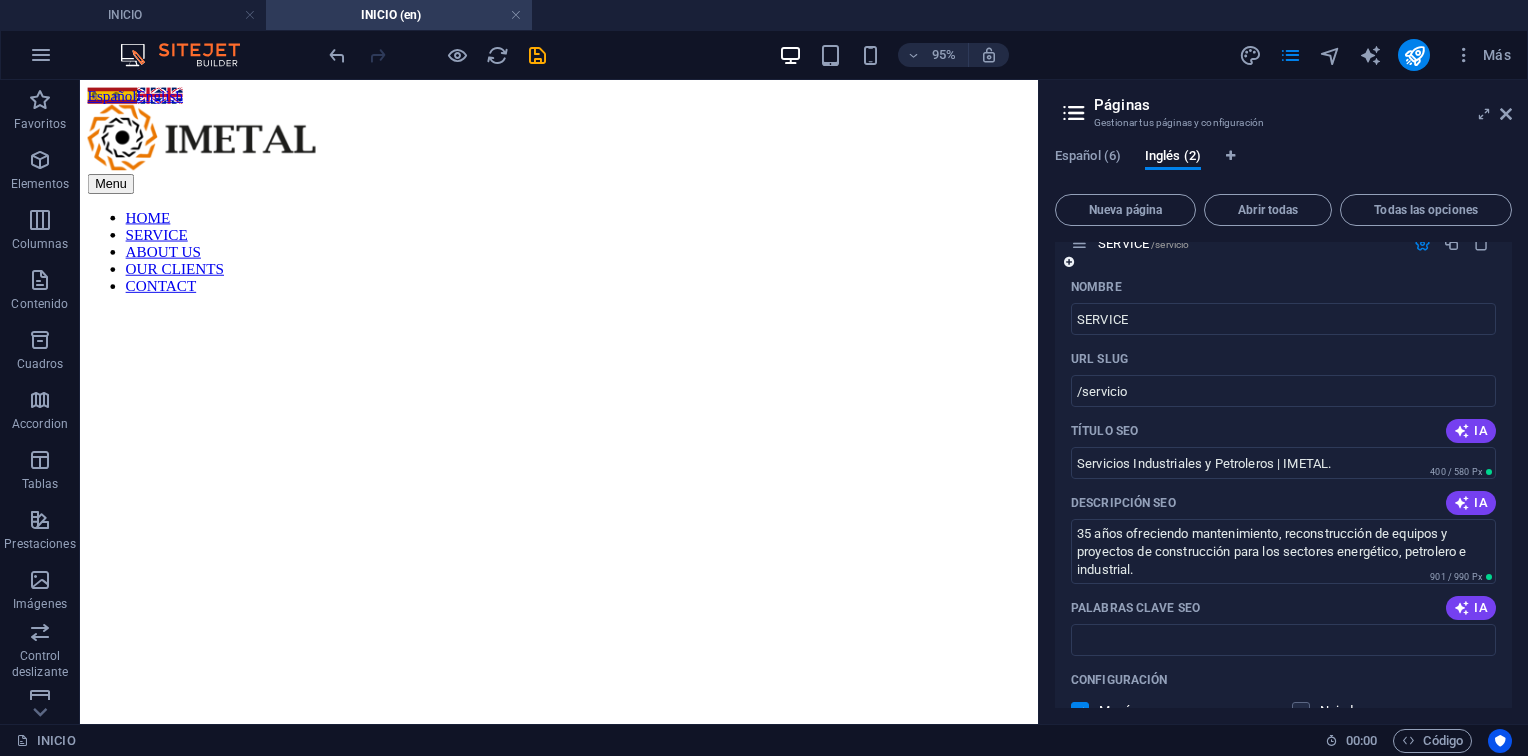 scroll, scrollTop: 0, scrollLeft: 0, axis: both 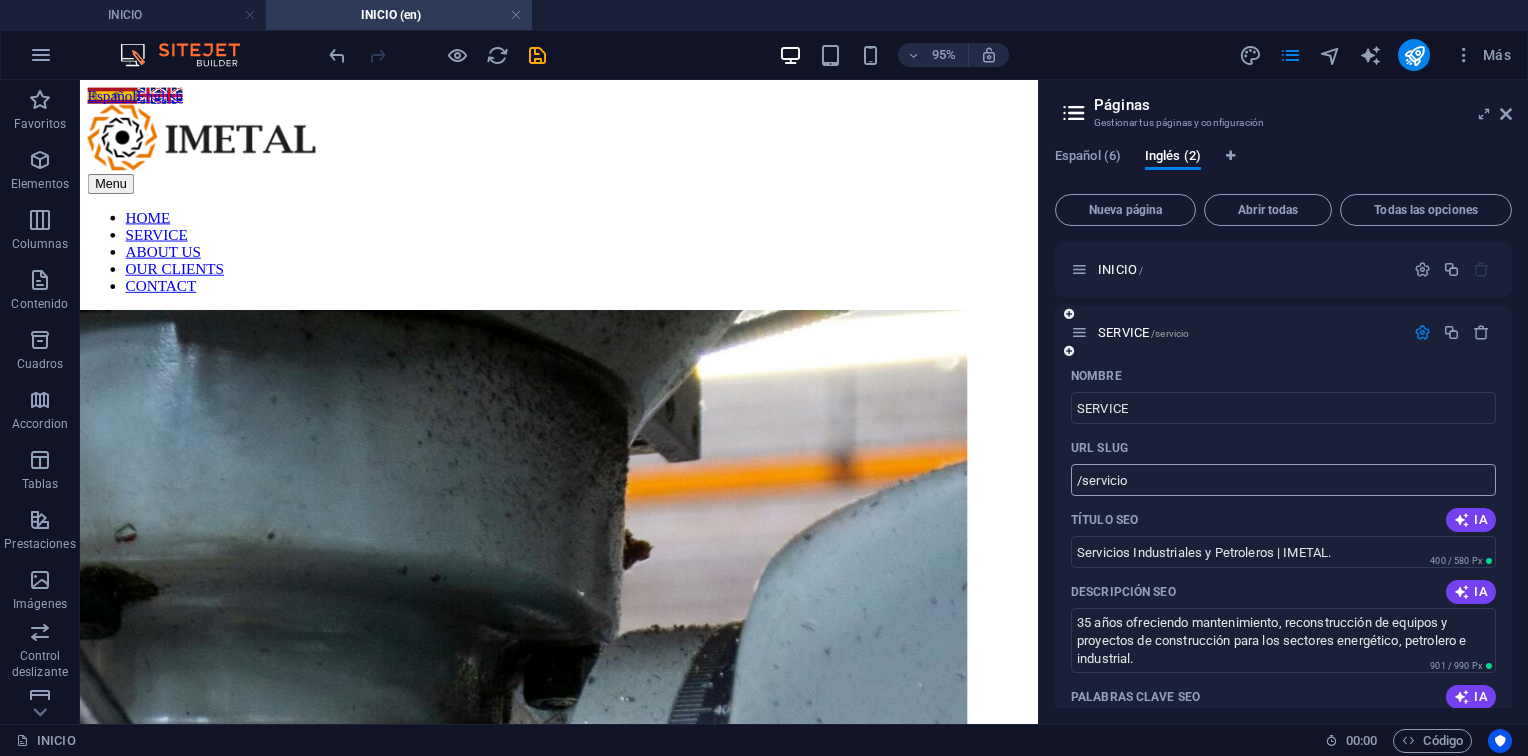 click on "/servicio" at bounding box center [1283, 480] 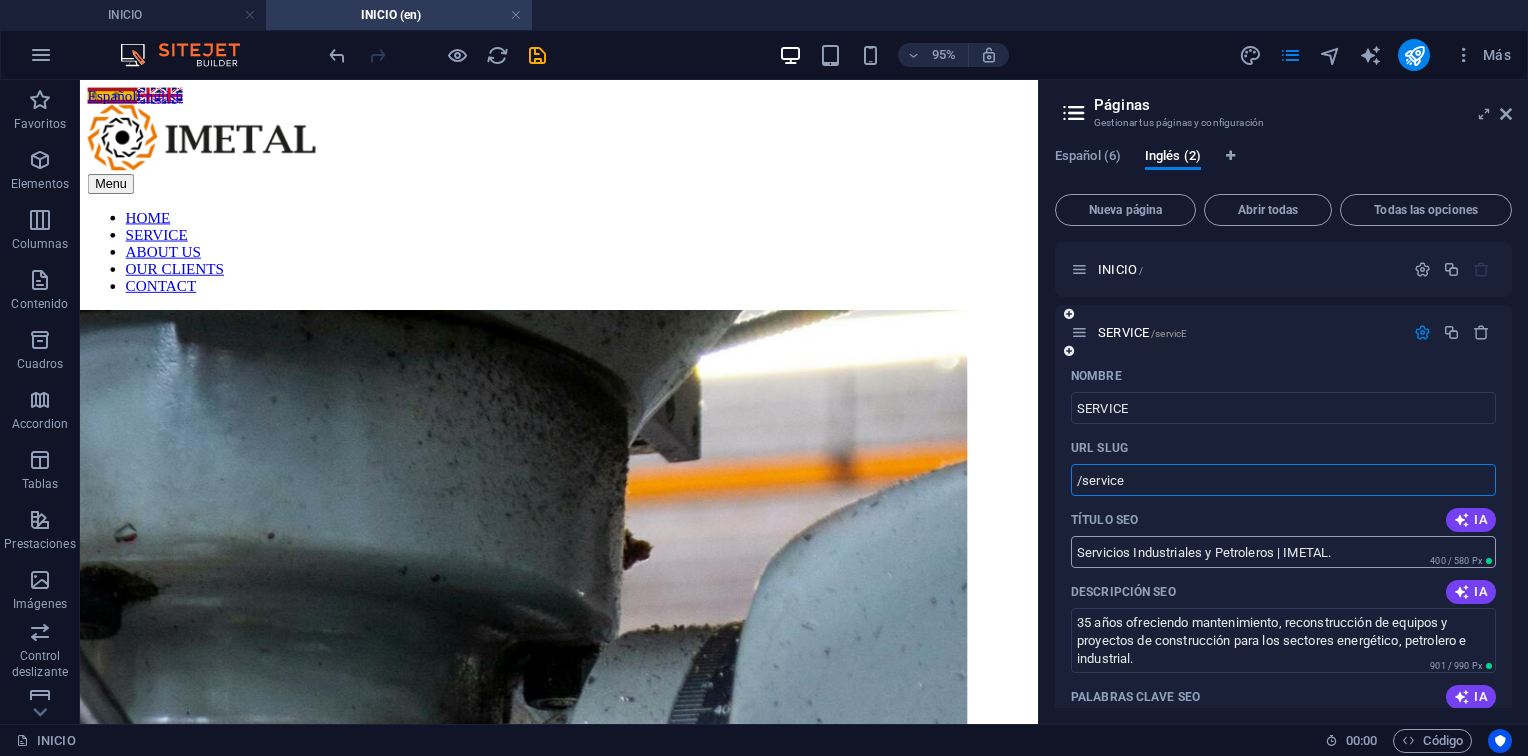 click on "Servicios Industriales y Petroleros | IMETAL." at bounding box center [1283, 552] 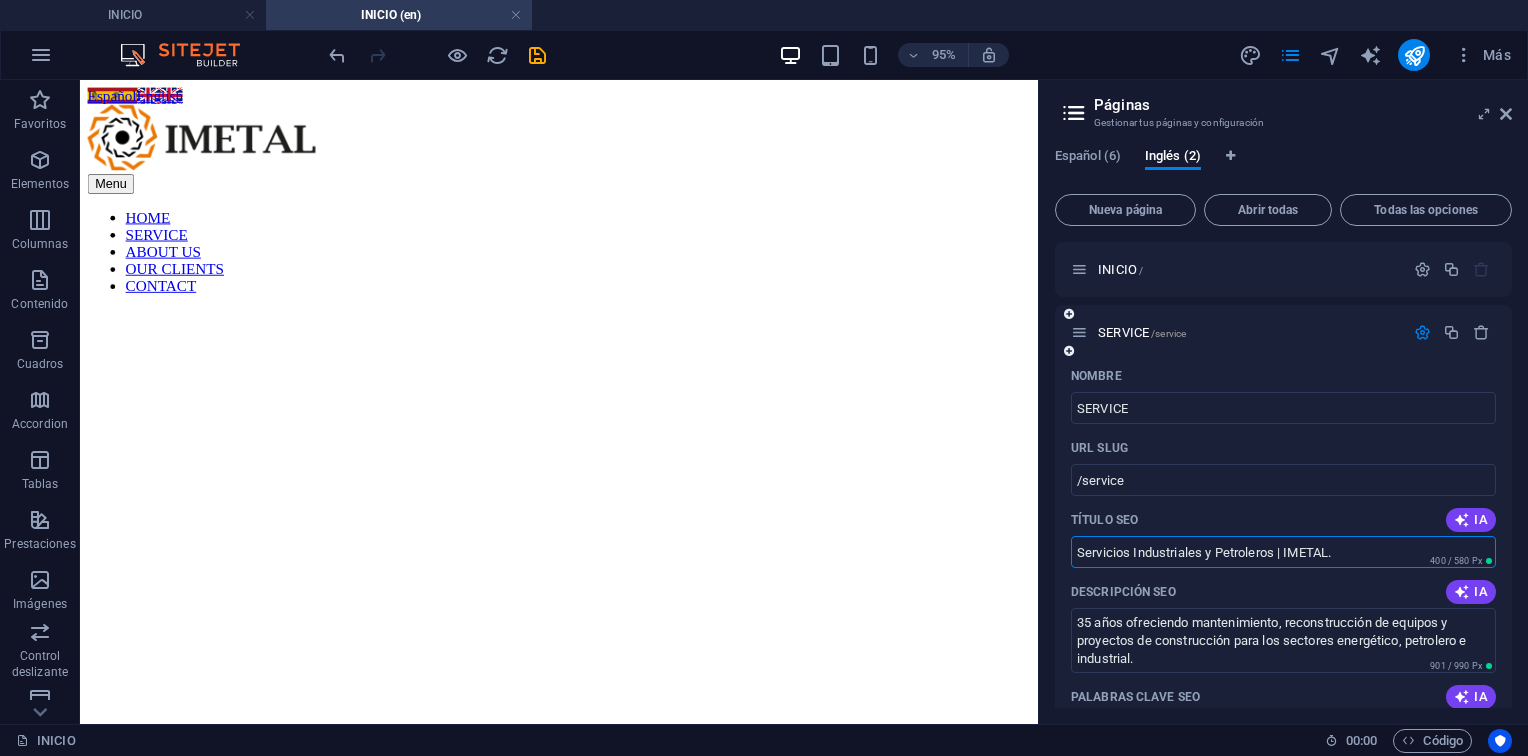 click on "Servicios Industriales y Petroleros | IMETAL." at bounding box center (1283, 552) 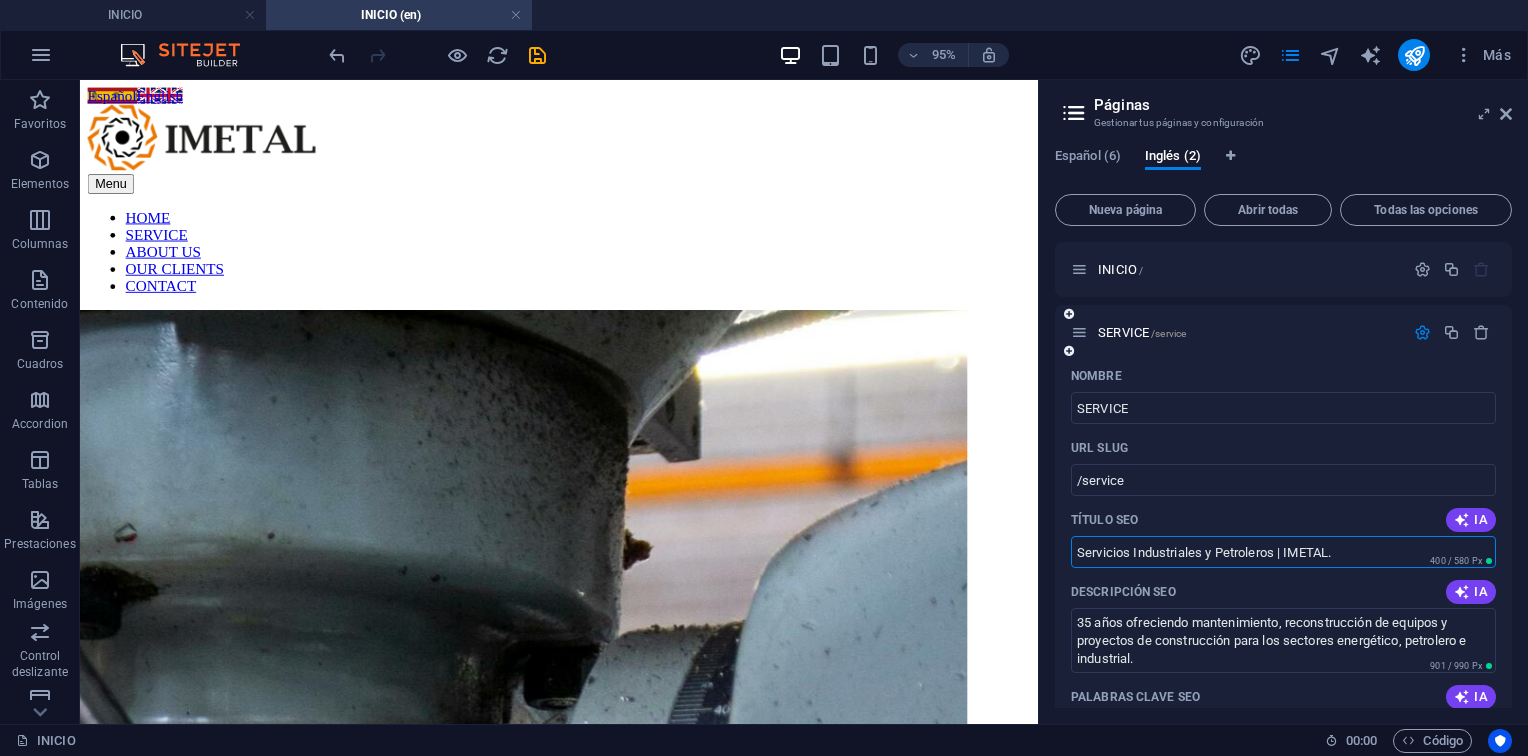 click on "Servicios Industriales y Petroleros | IMETAL." at bounding box center (1283, 552) 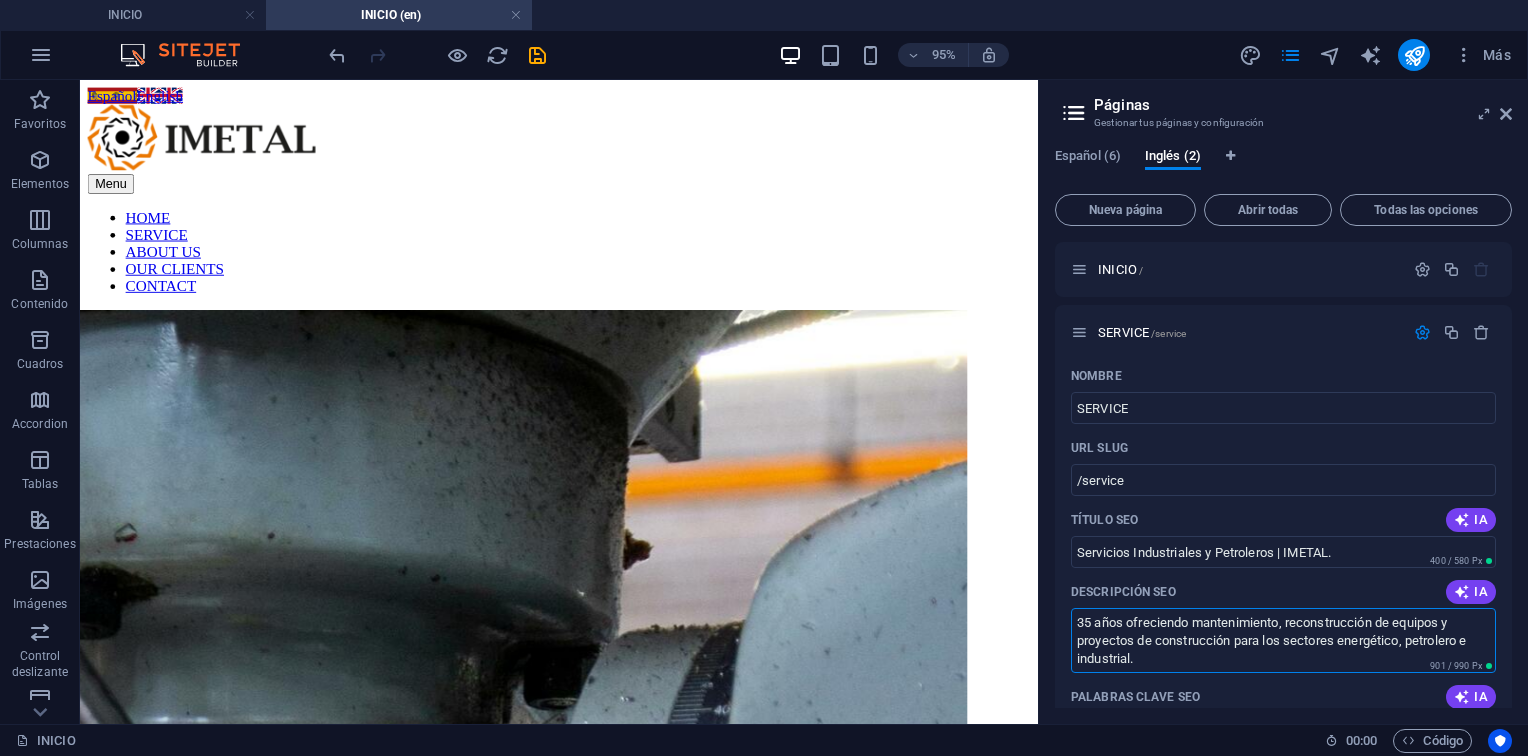 drag, startPoint x: 1223, startPoint y: 746, endPoint x: 1081, endPoint y: 621, distance: 189.17981 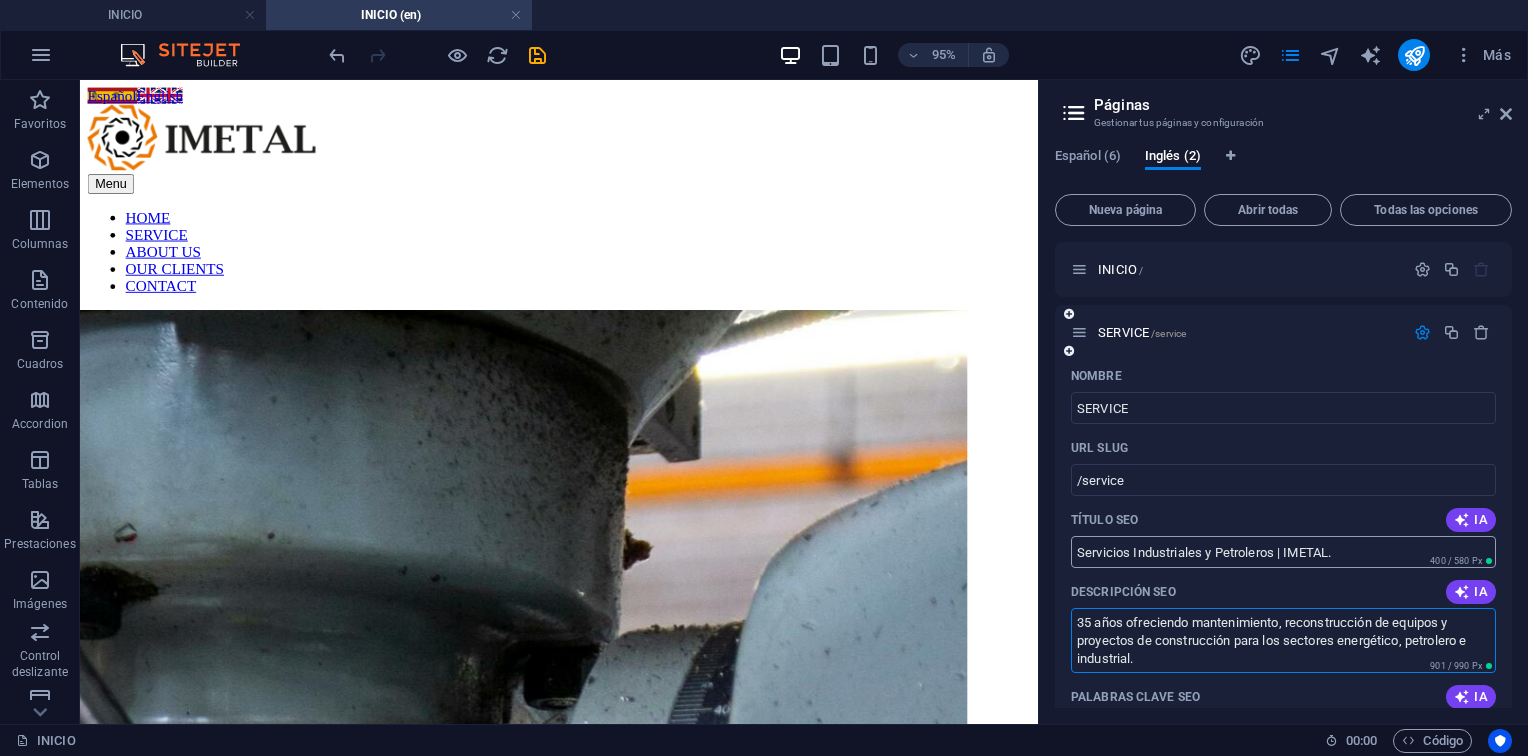 click on "Servicios Industriales y Petroleros | IMETAL." at bounding box center (1283, 552) 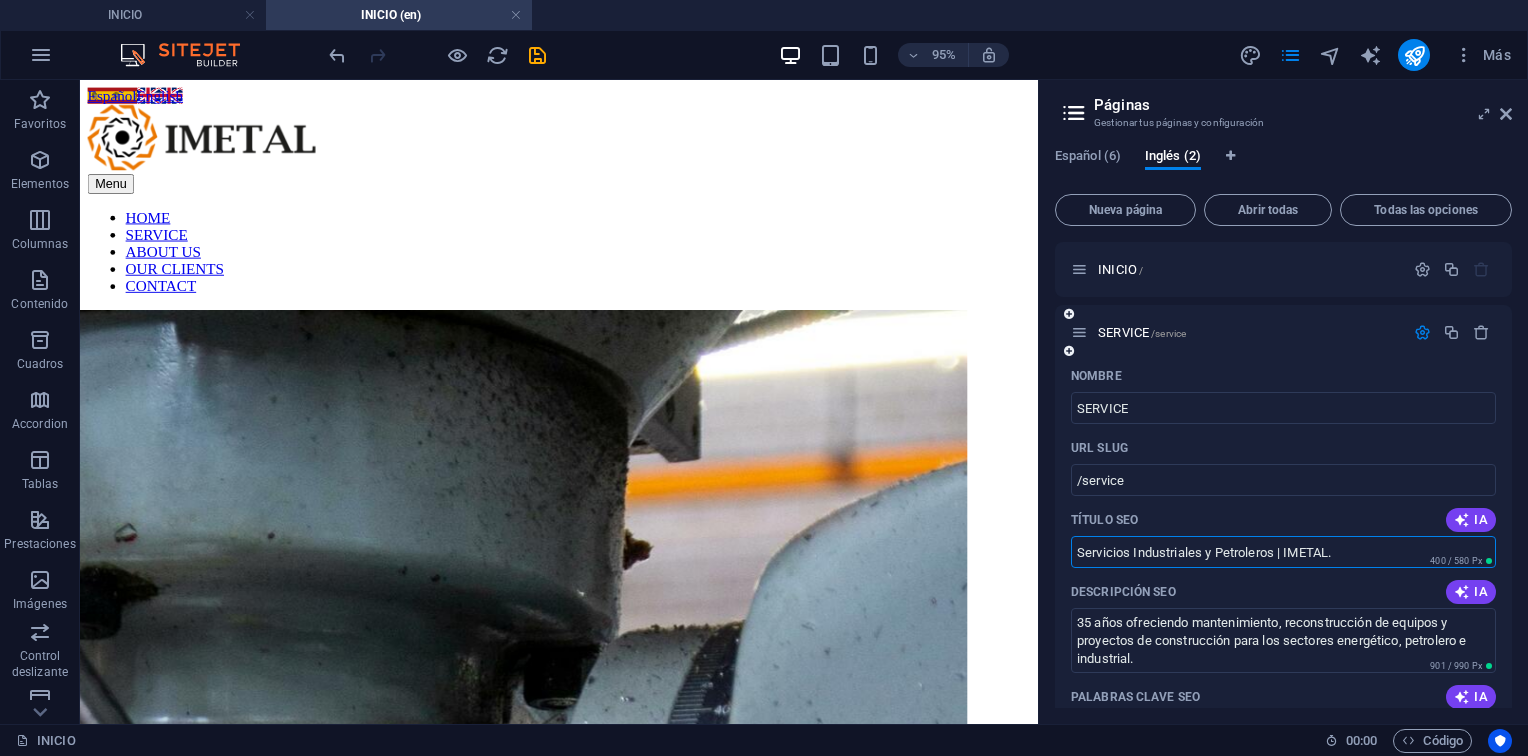 click on "Servicios Industriales y Petroleros | IMETAL." at bounding box center (1283, 552) 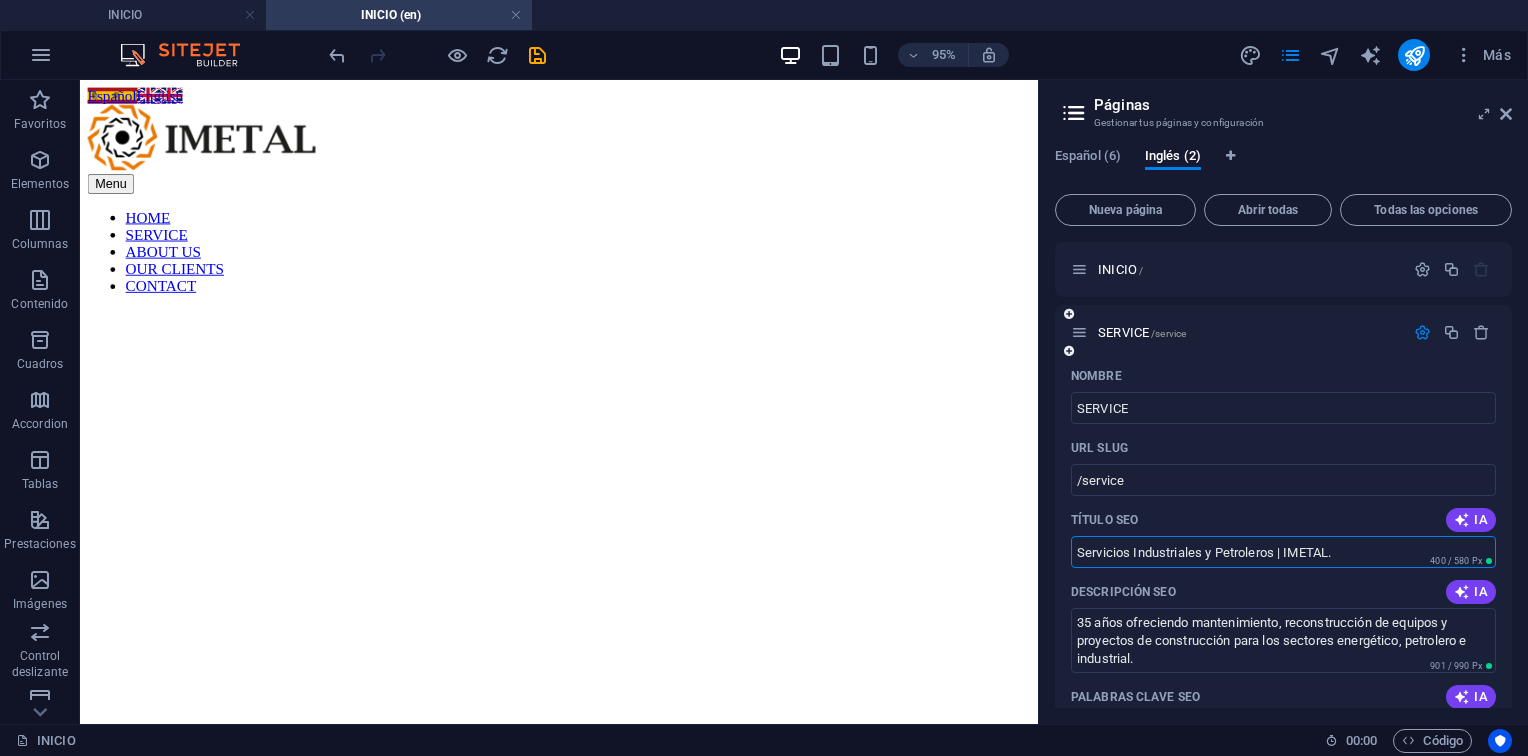 paste on ""Industrial & Oilfield Services | IMETAL" 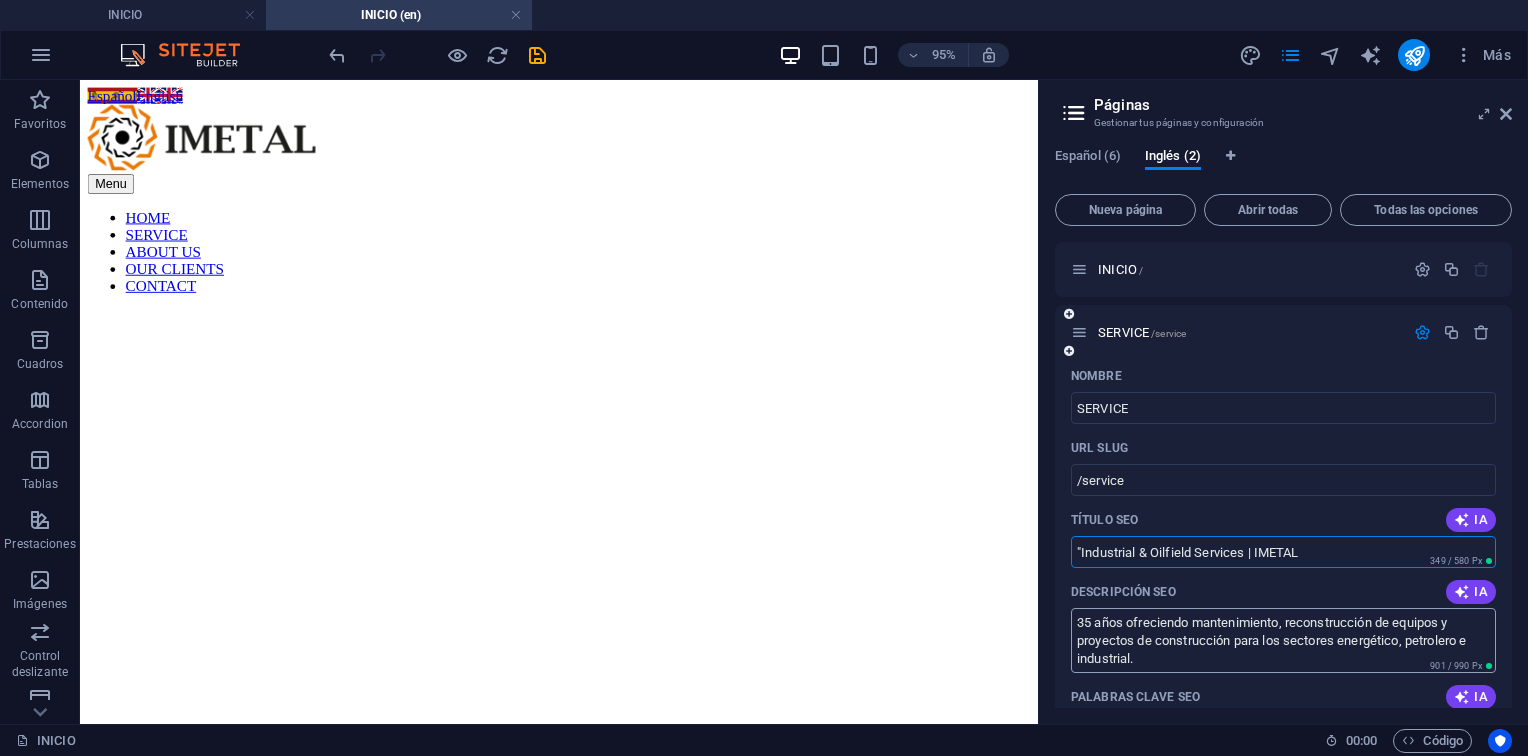 click on ""Industrial & Oilfield Services | IMETAL" at bounding box center (1283, 552) 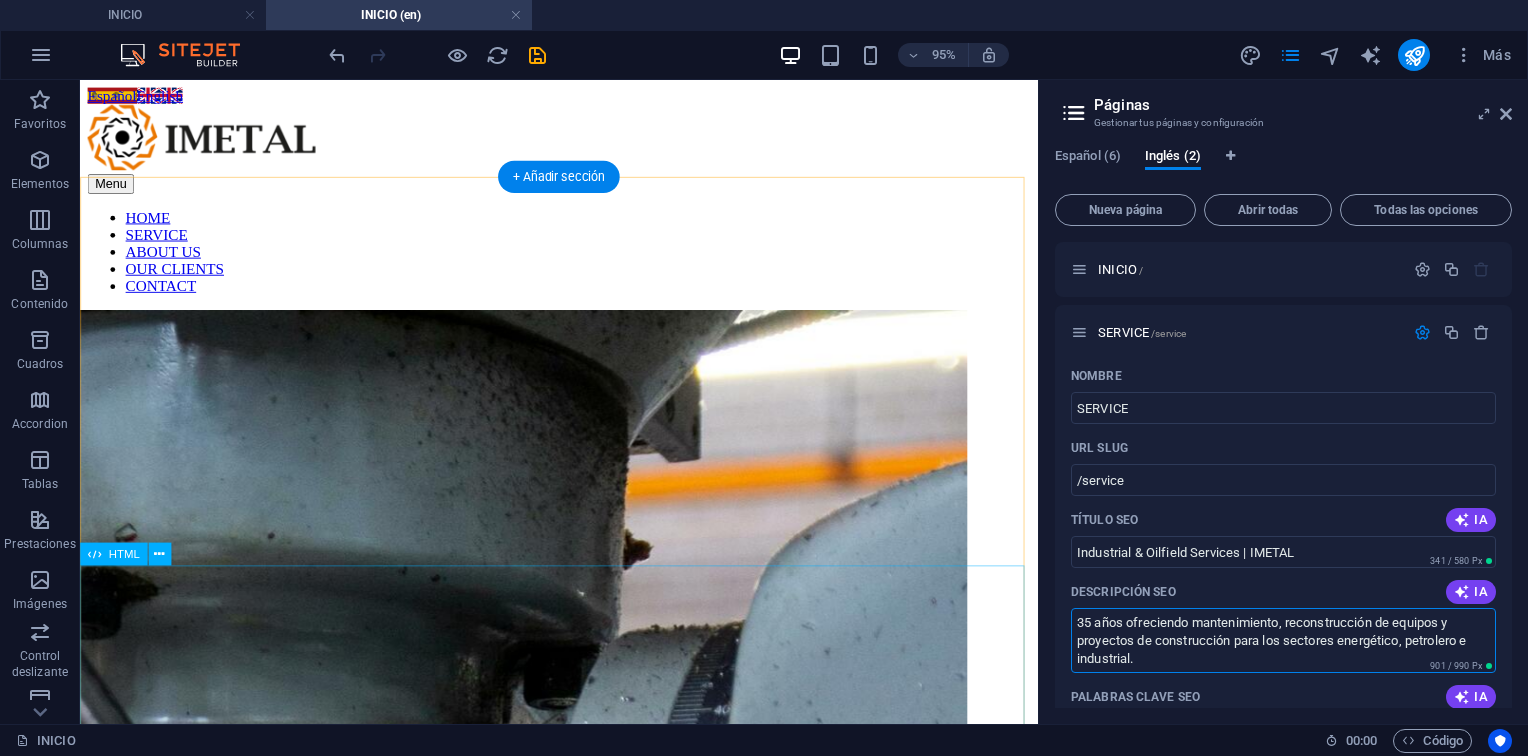 drag, startPoint x: 1224, startPoint y: 741, endPoint x: 1063, endPoint y: 611, distance: 206.93236 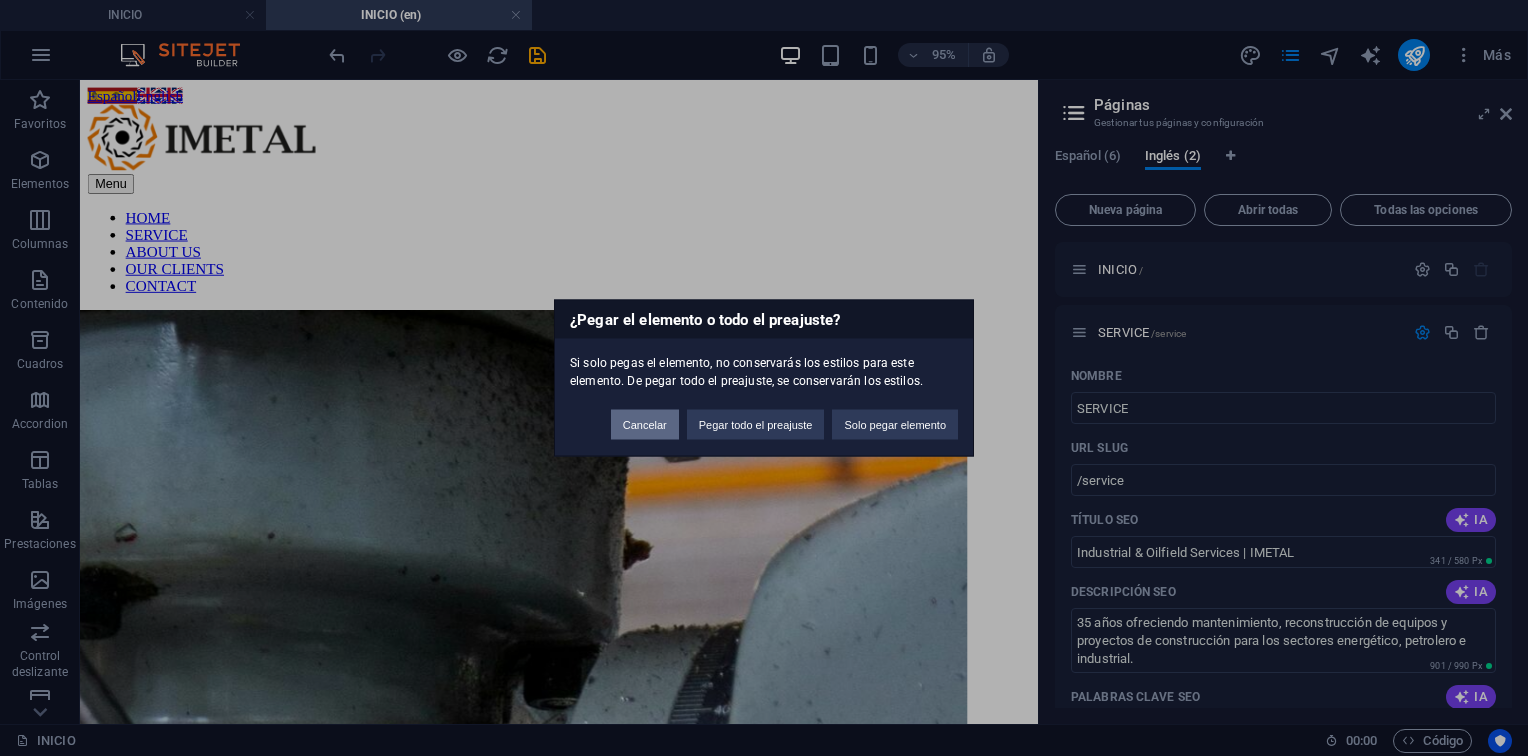 click on "Cancelar" at bounding box center [645, 425] 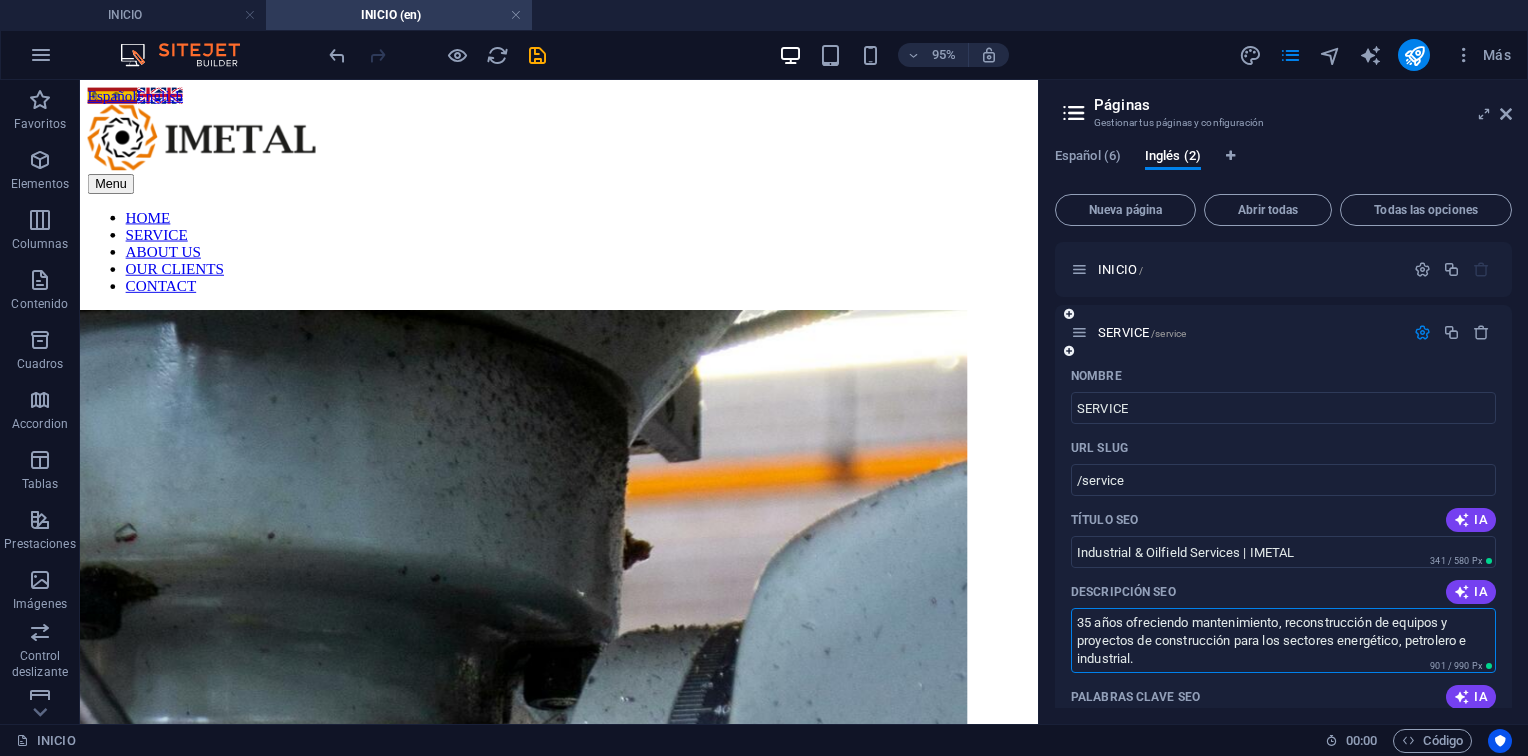 paste on "years providing maintenance, equipment rebuilding, and construction projects for the energy, oil & gas, and industrial sectors" 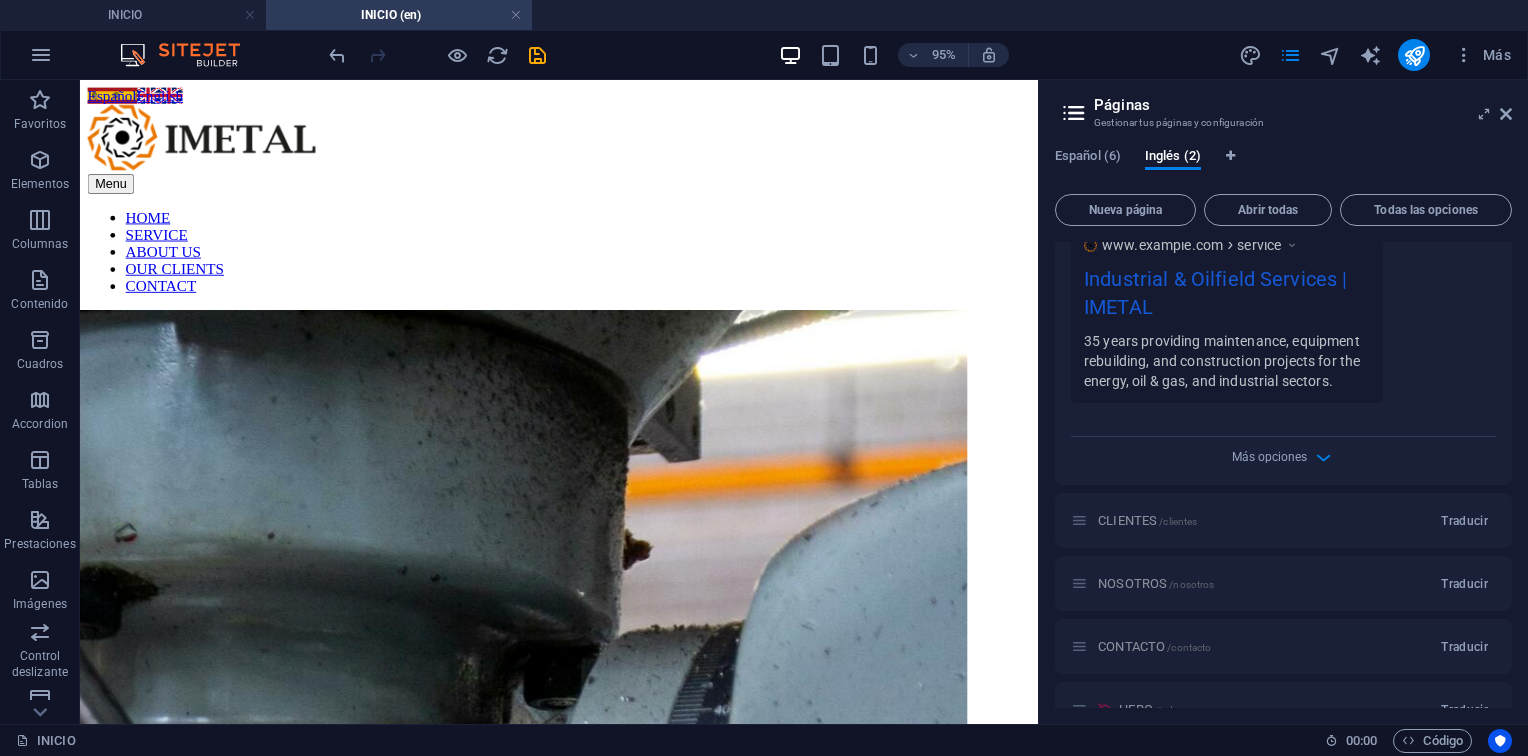 scroll, scrollTop: 724, scrollLeft: 0, axis: vertical 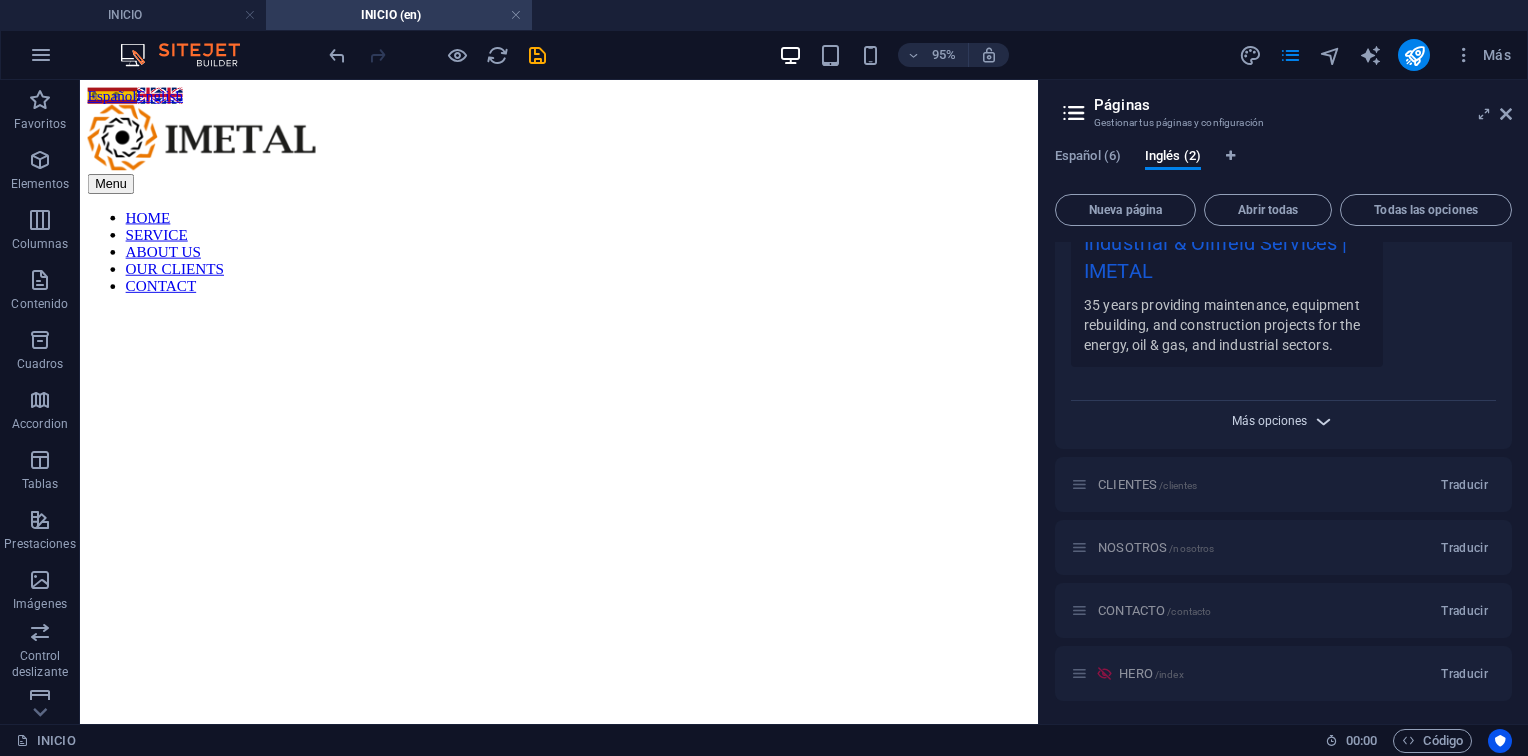 click on "Más opciones" at bounding box center [1269, 421] 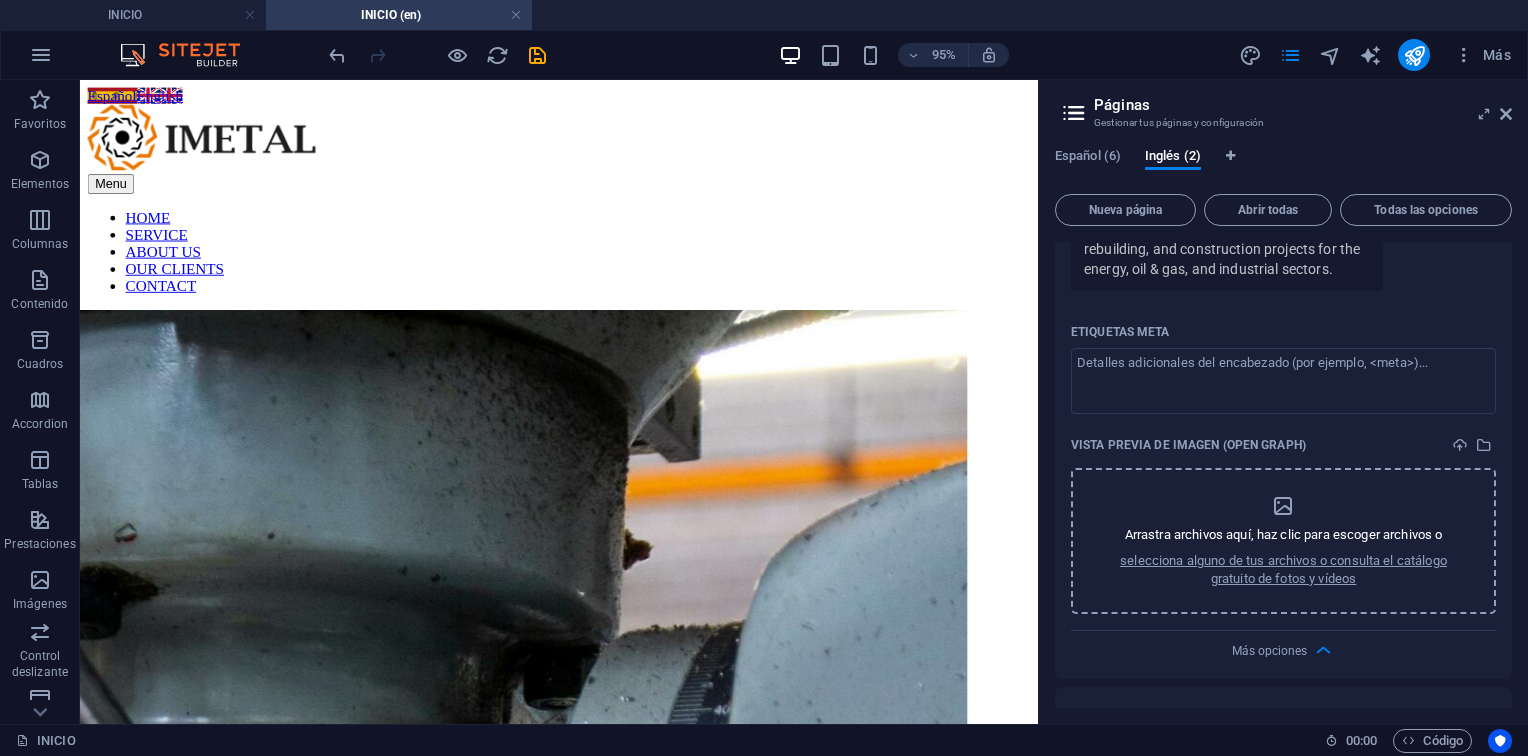 scroll, scrollTop: 824, scrollLeft: 0, axis: vertical 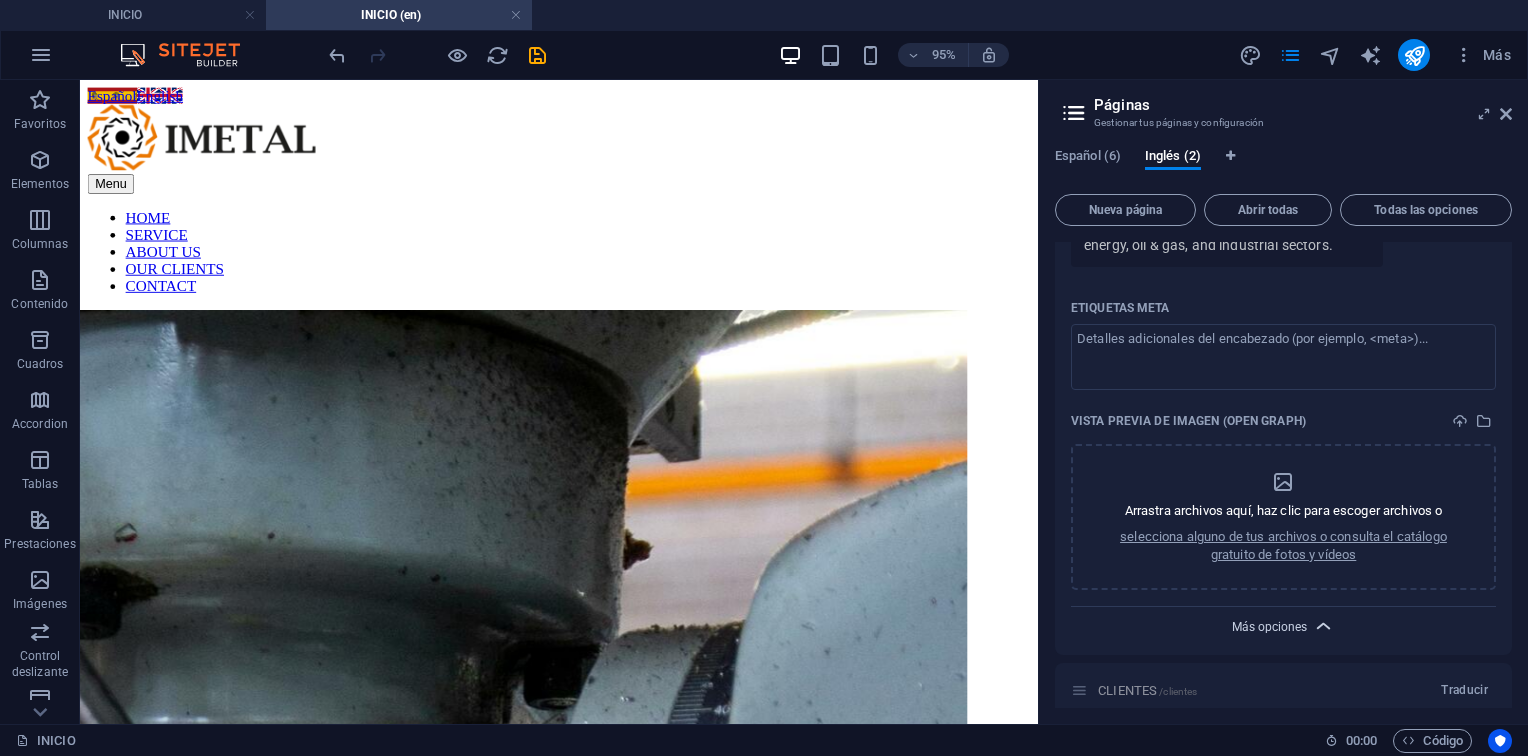 click on "Más opciones" at bounding box center [1269, 627] 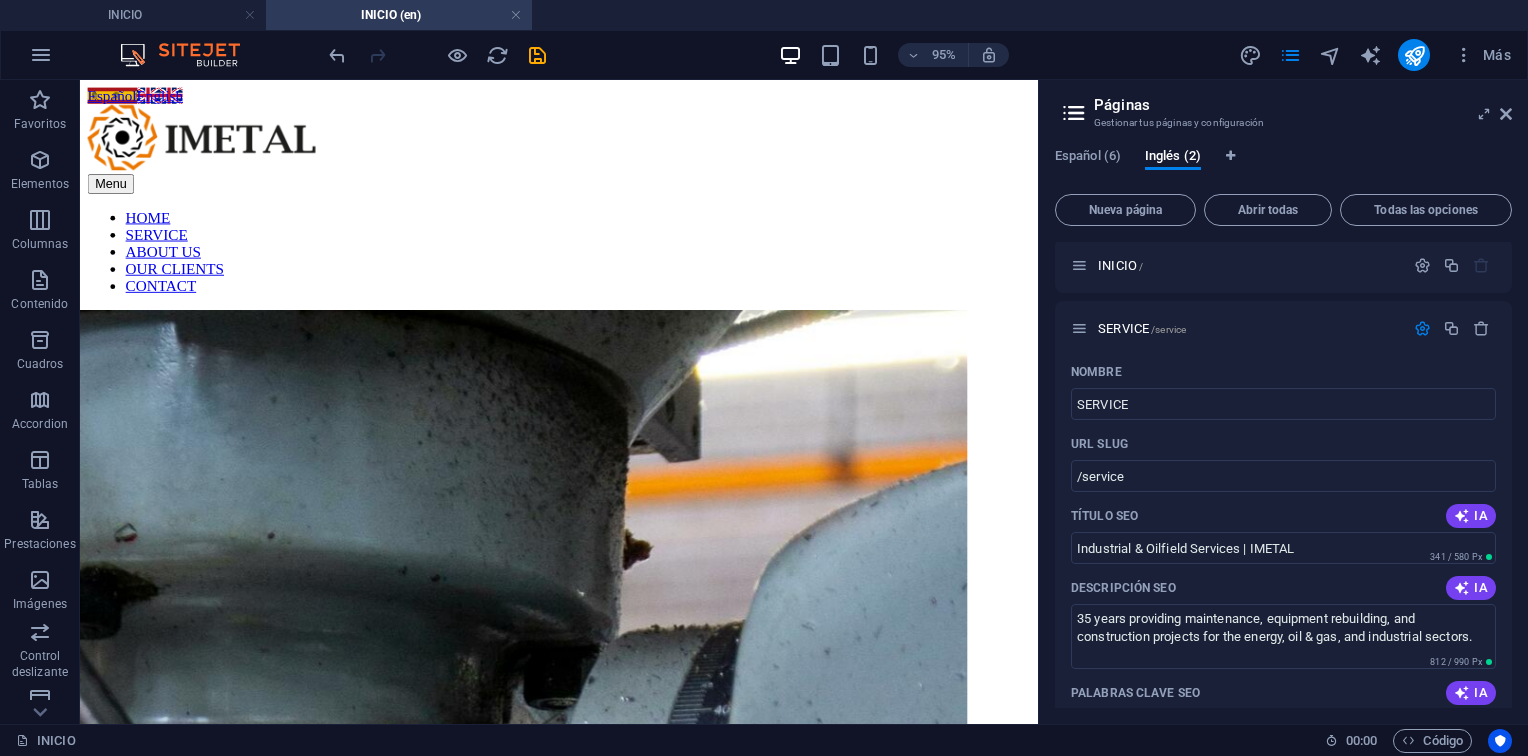 scroll, scrollTop: 0, scrollLeft: 0, axis: both 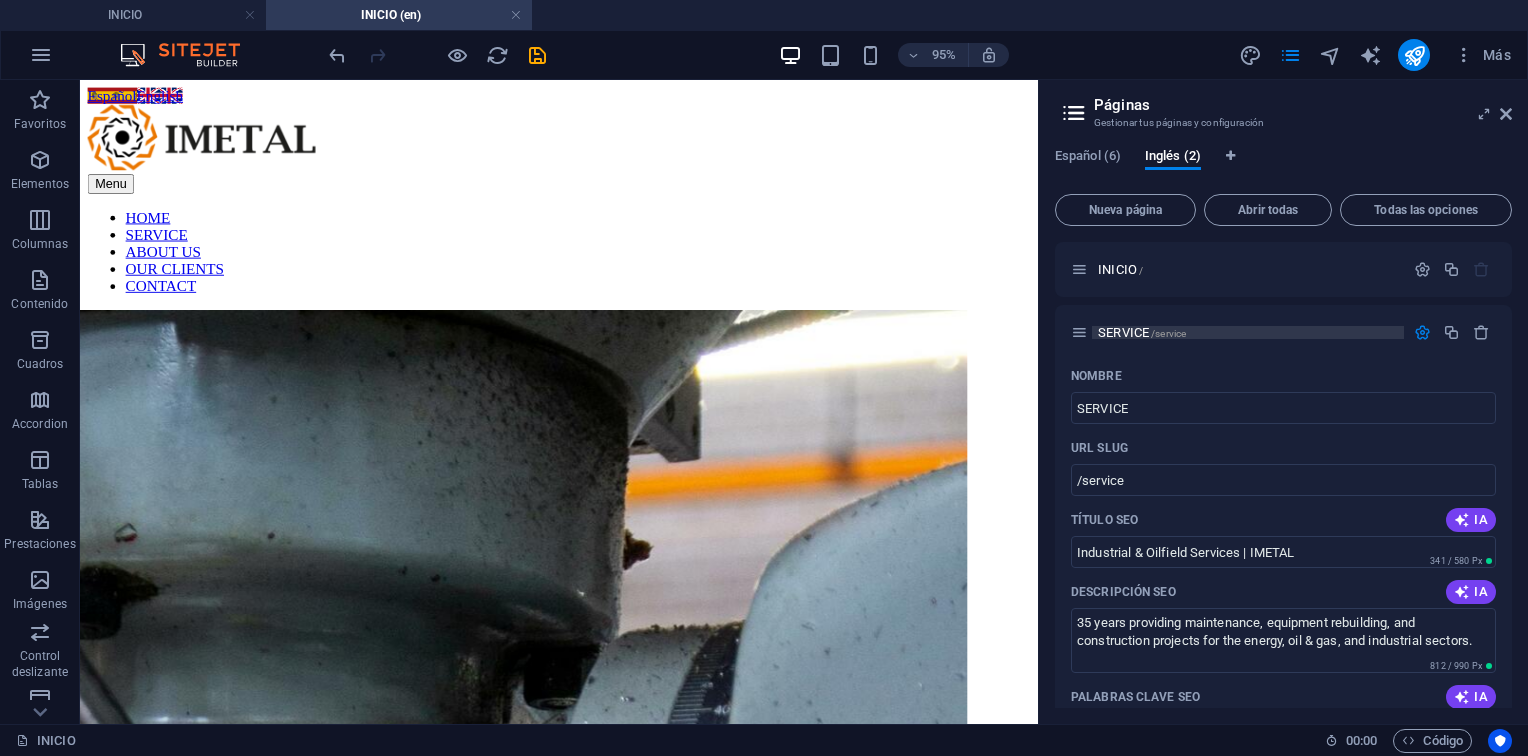 click on "SERVICE /service" at bounding box center (1142, 332) 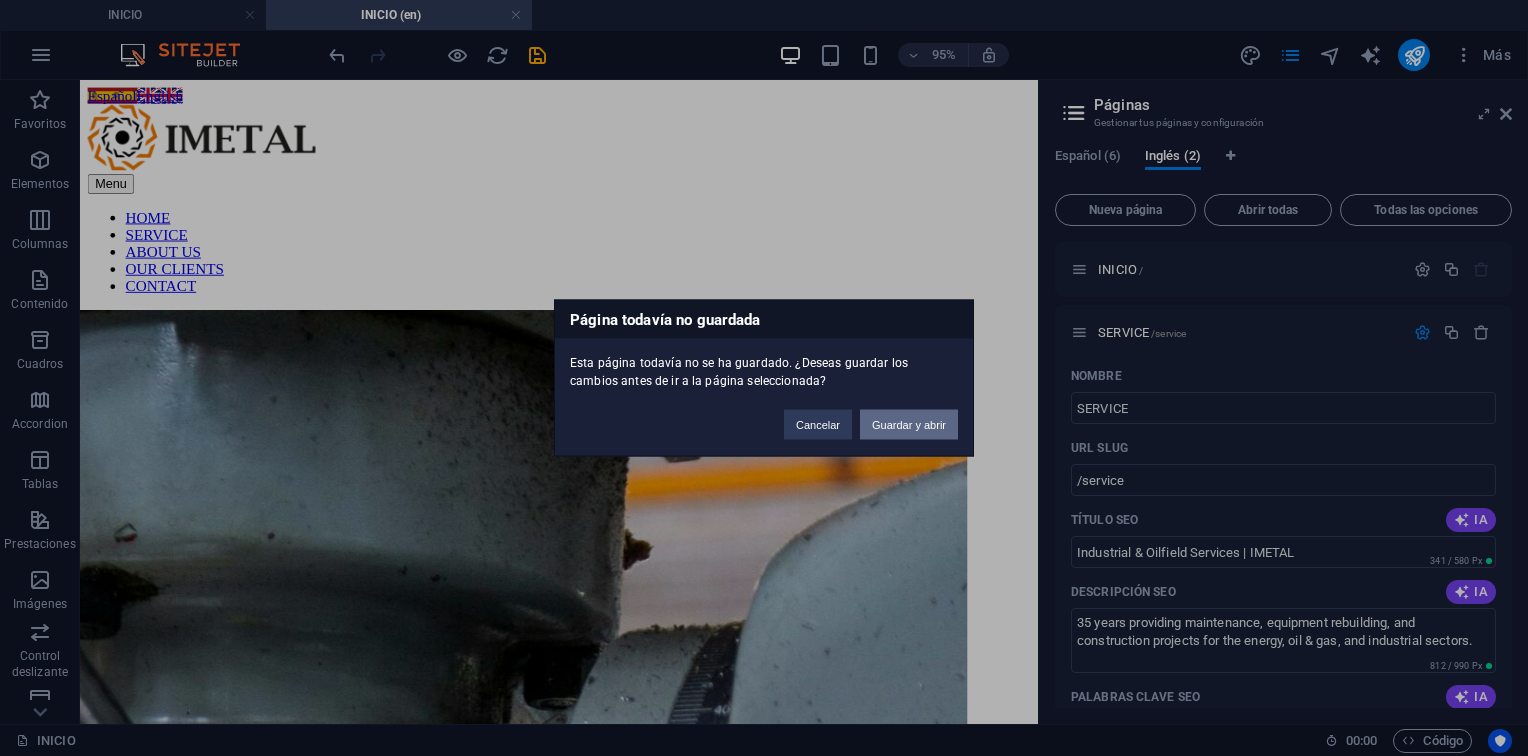 click on "Guardar y abrir" at bounding box center (909, 425) 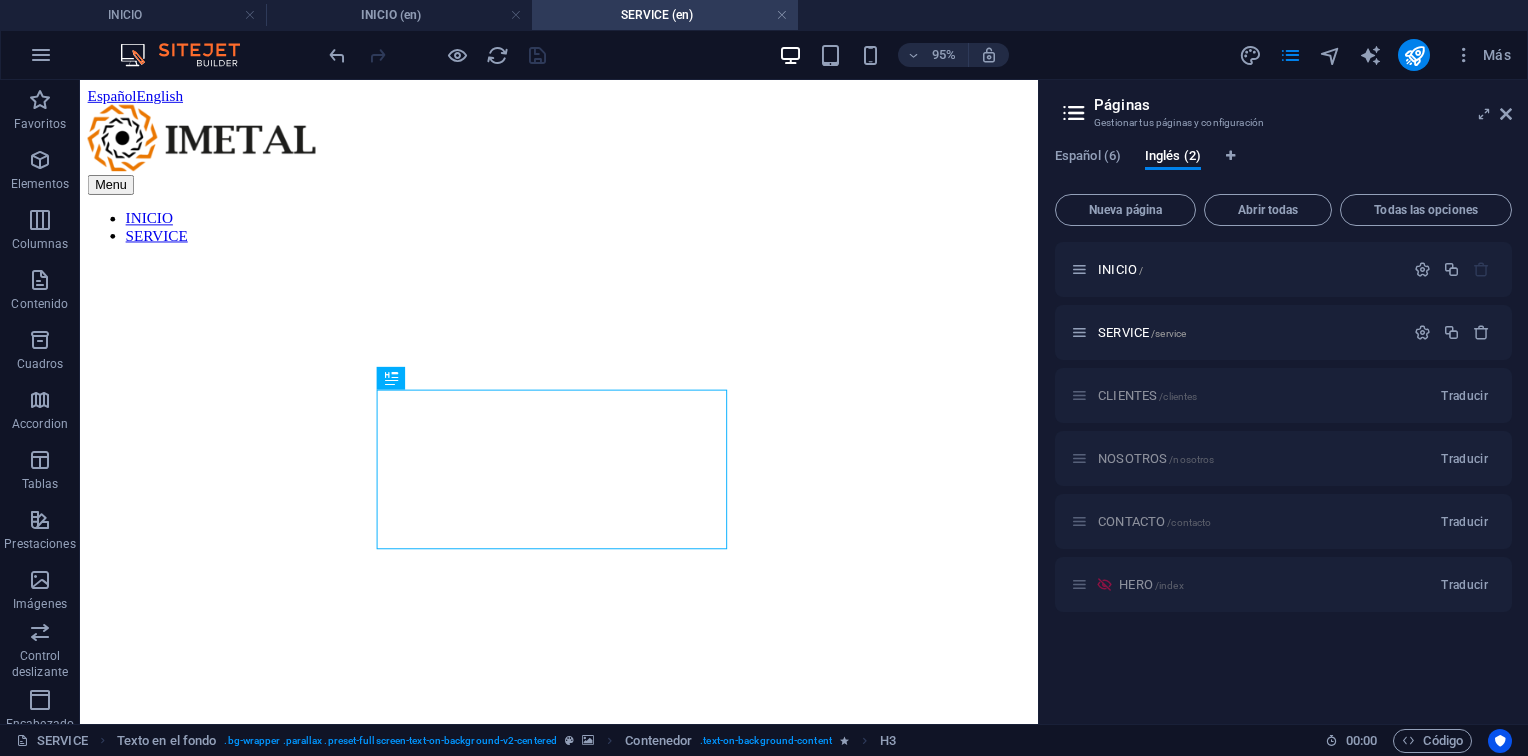 scroll, scrollTop: 0, scrollLeft: 0, axis: both 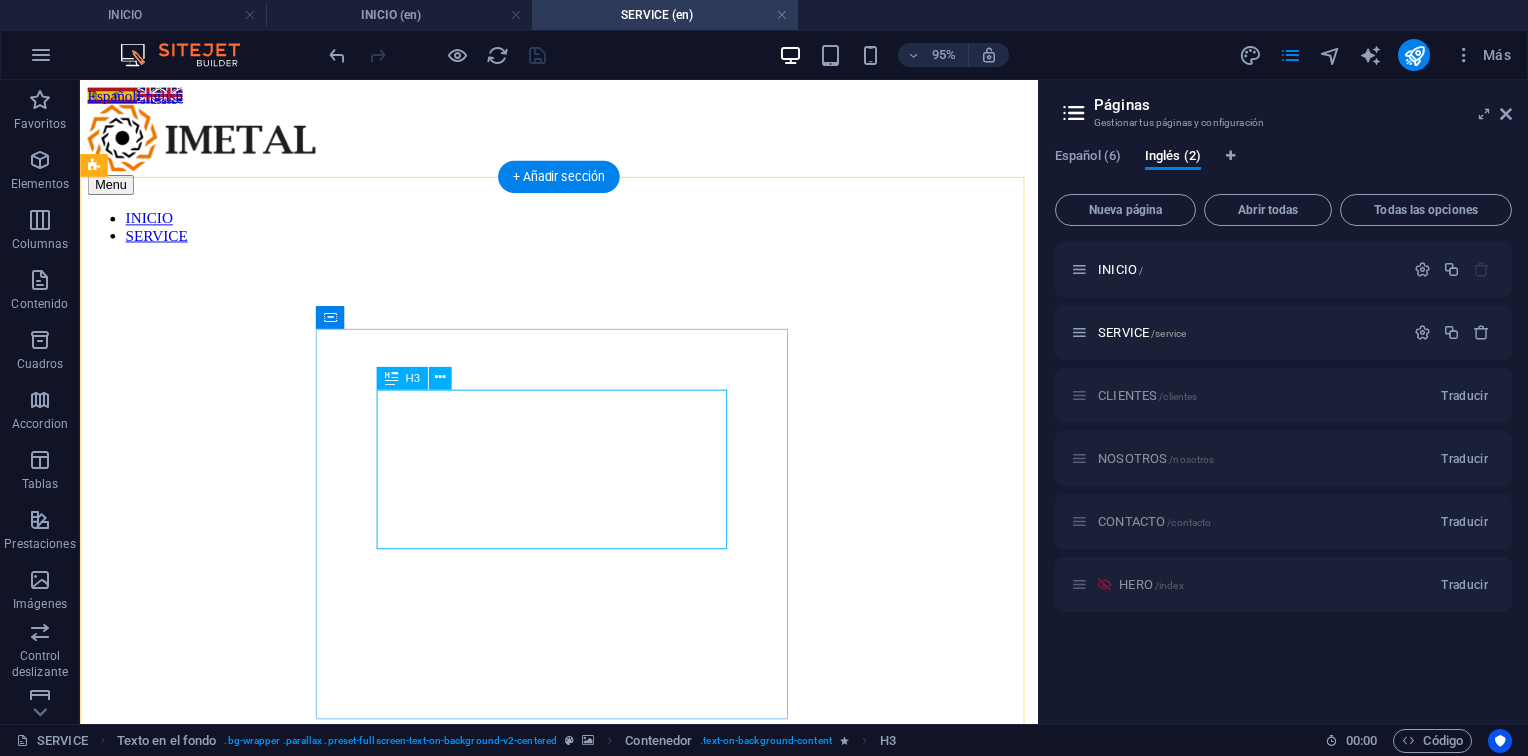 click on "Soluciones técnicas especializadas  para la industria energética y petrolera" at bounding box center (584, 1015) 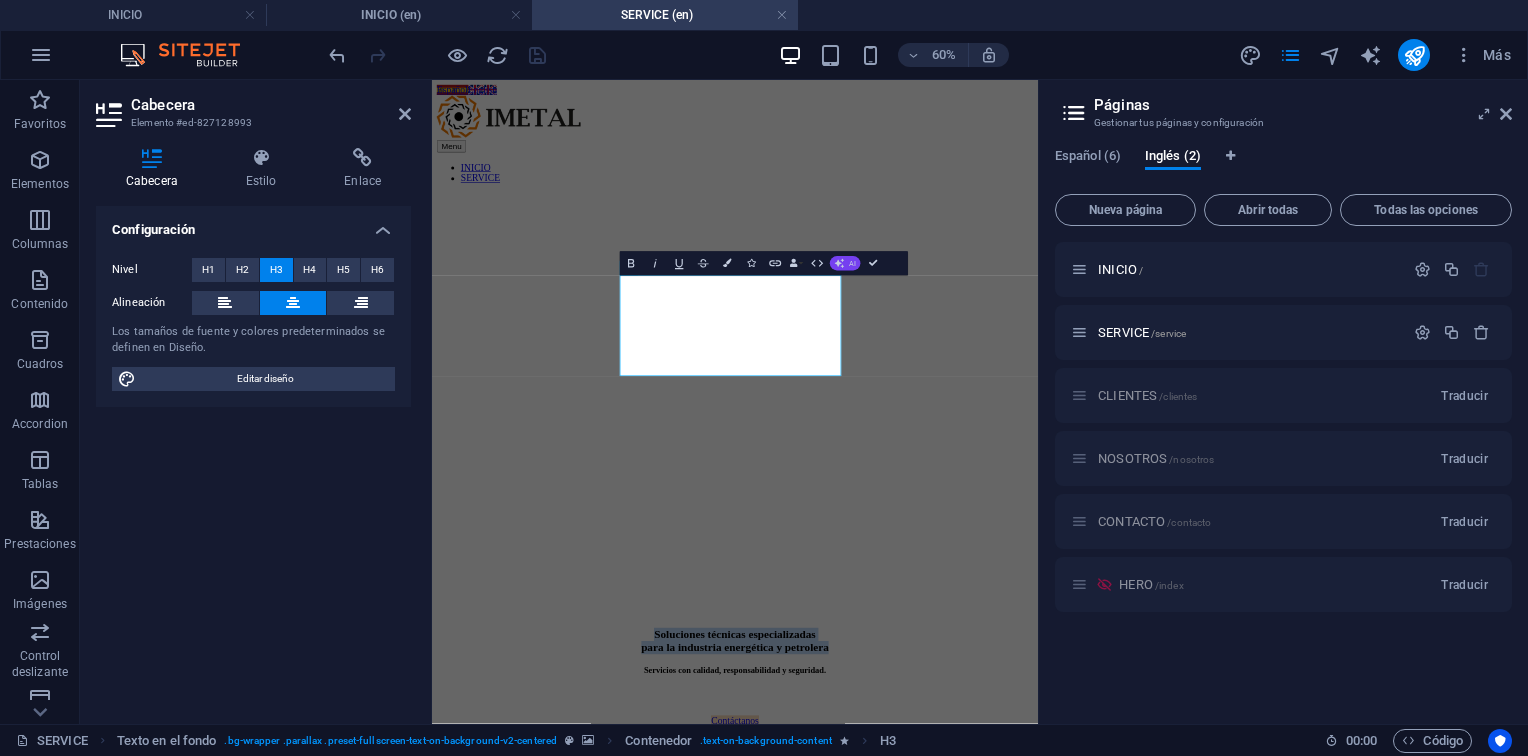 click on "AI" at bounding box center [852, 263] 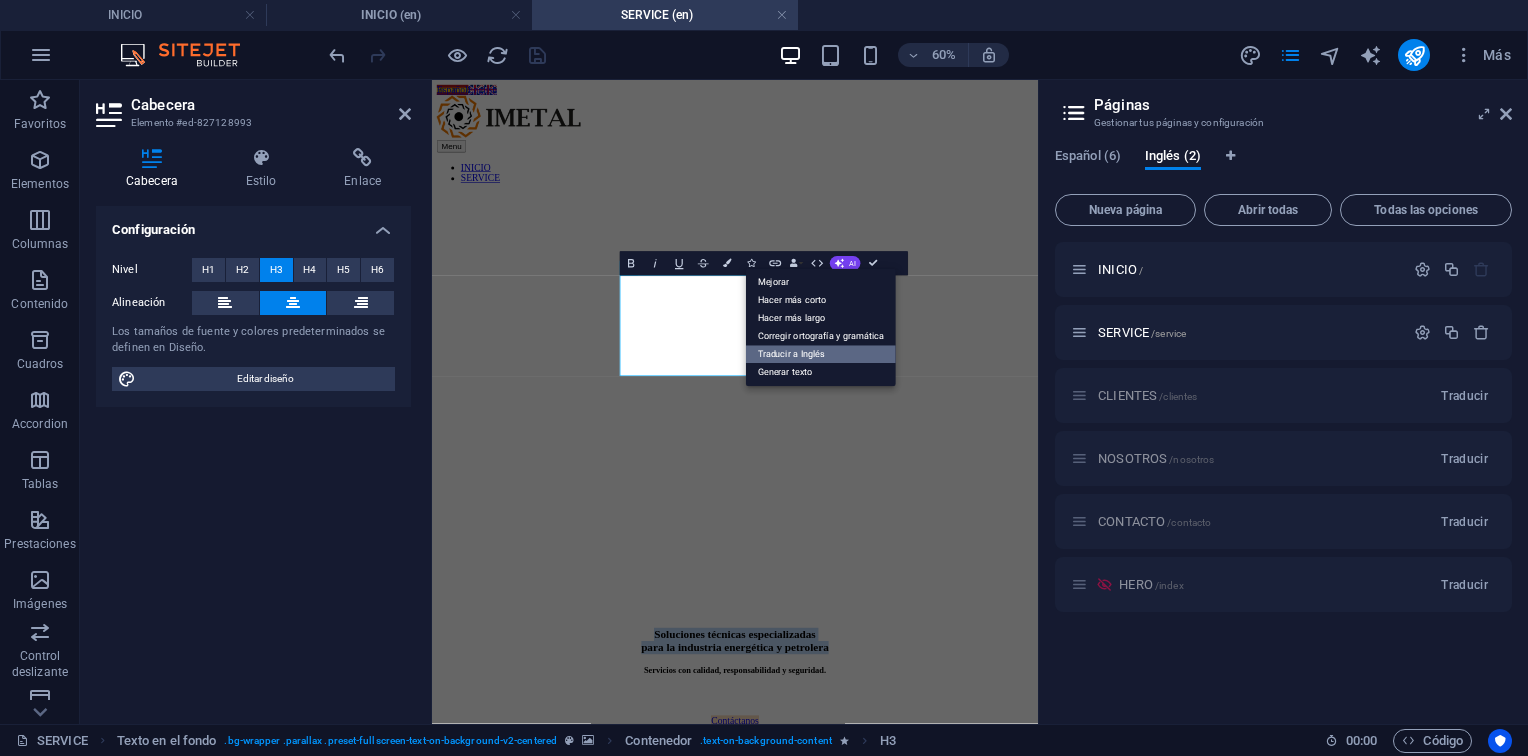 click on "Traducir a Inglés" at bounding box center (821, 355) 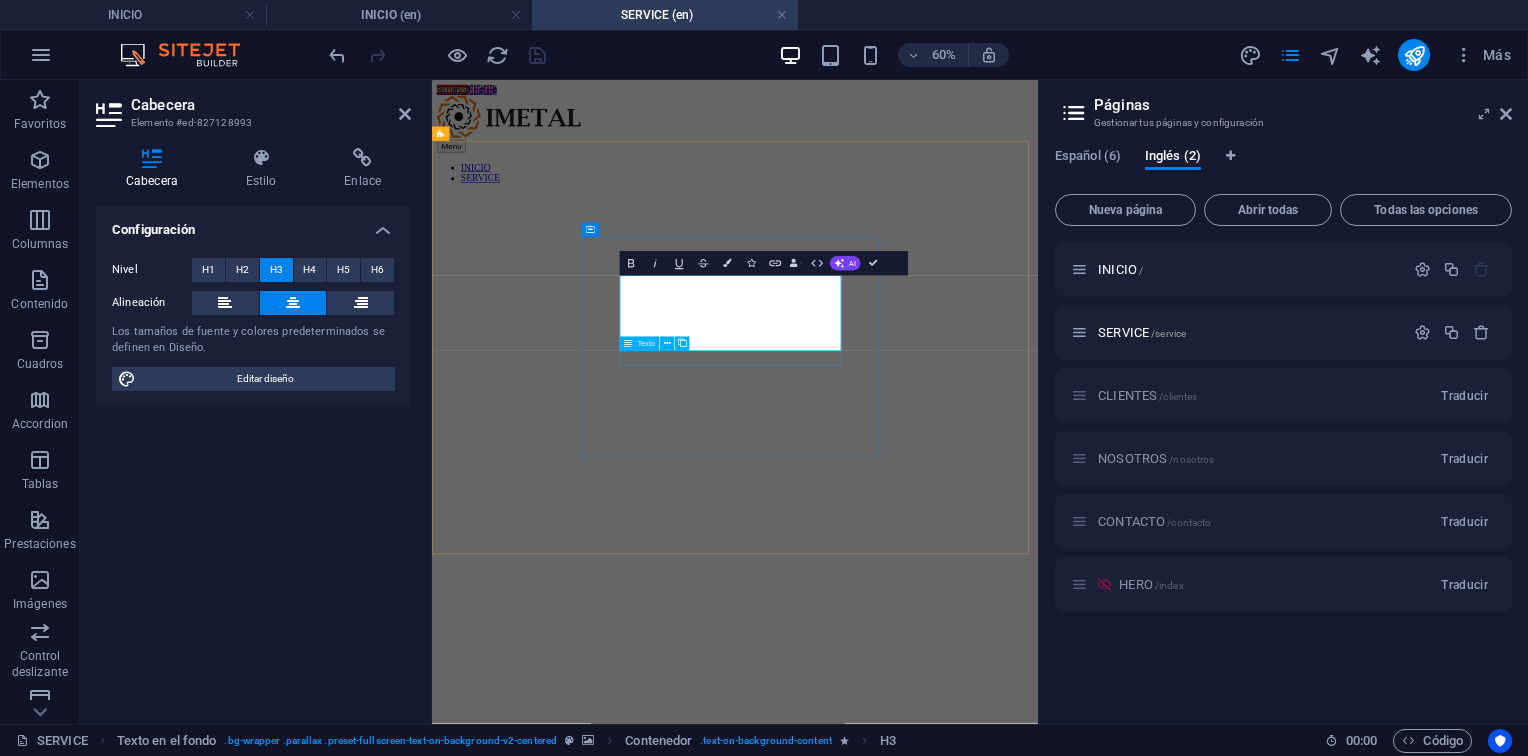click on "Servicios con calidad, responsabilidad y seguridad." at bounding box center (937, 1219) 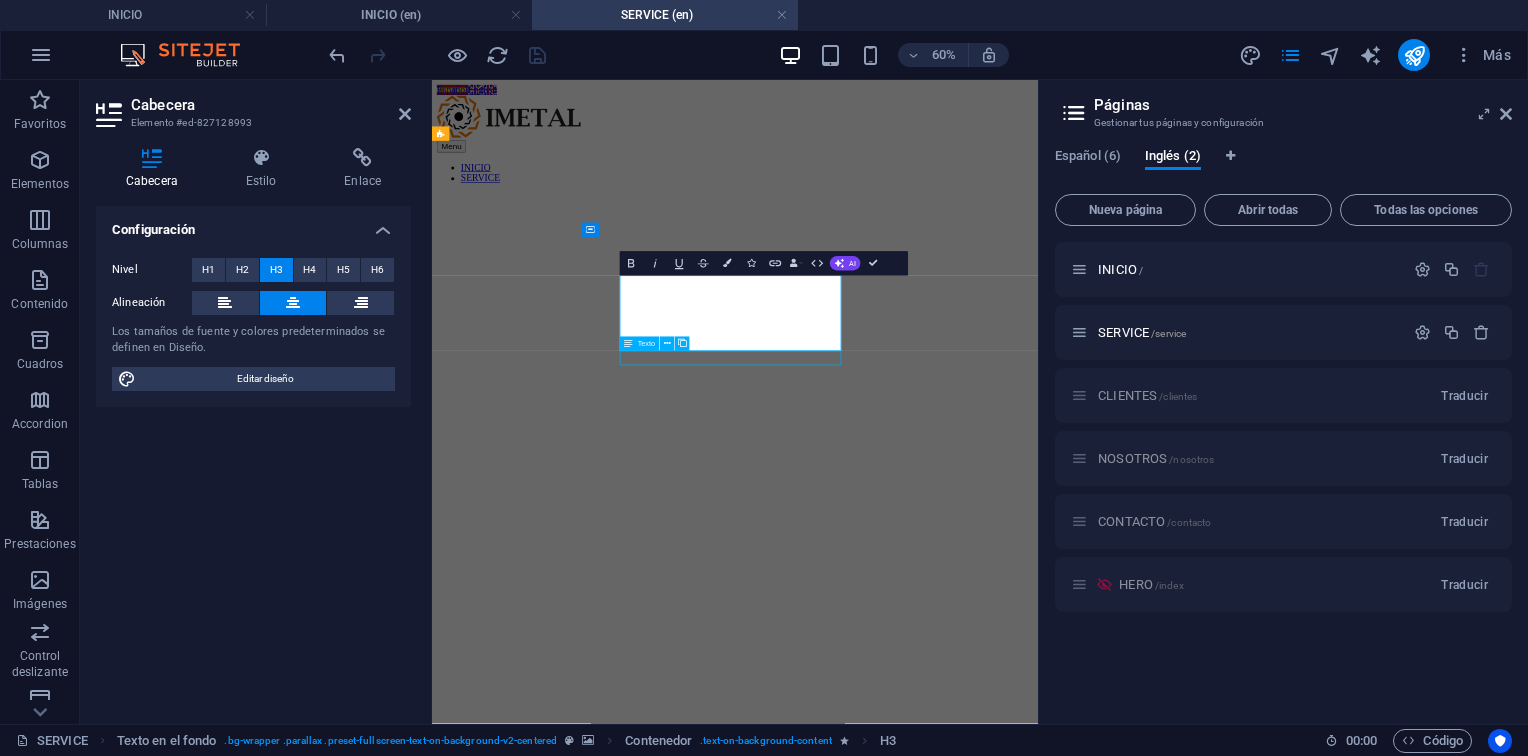 click on "Servicios con calidad, responsabilidad y seguridad." at bounding box center (937, 1219) 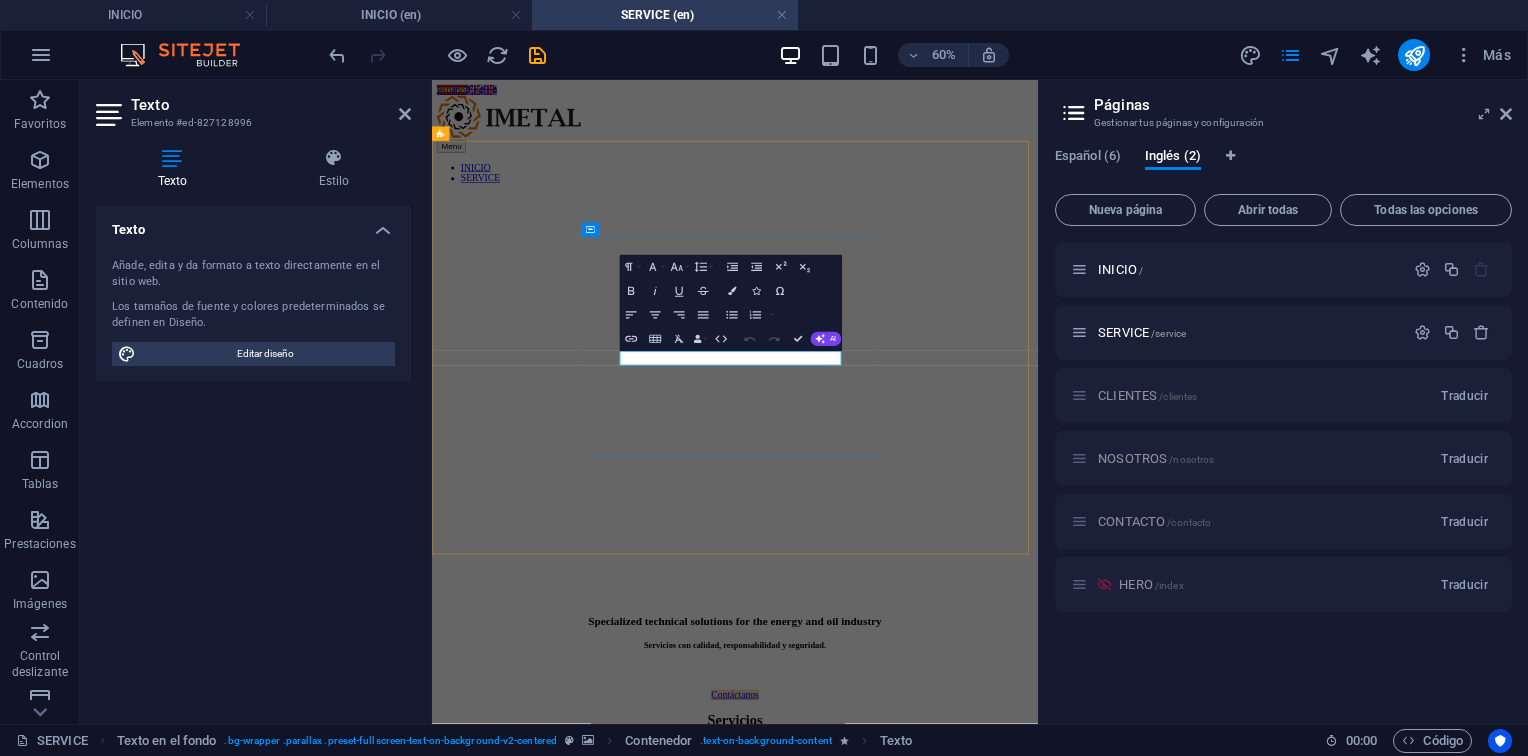 click on "Servicios con calidad, responsabilidad y seguridad." at bounding box center (937, 1021) 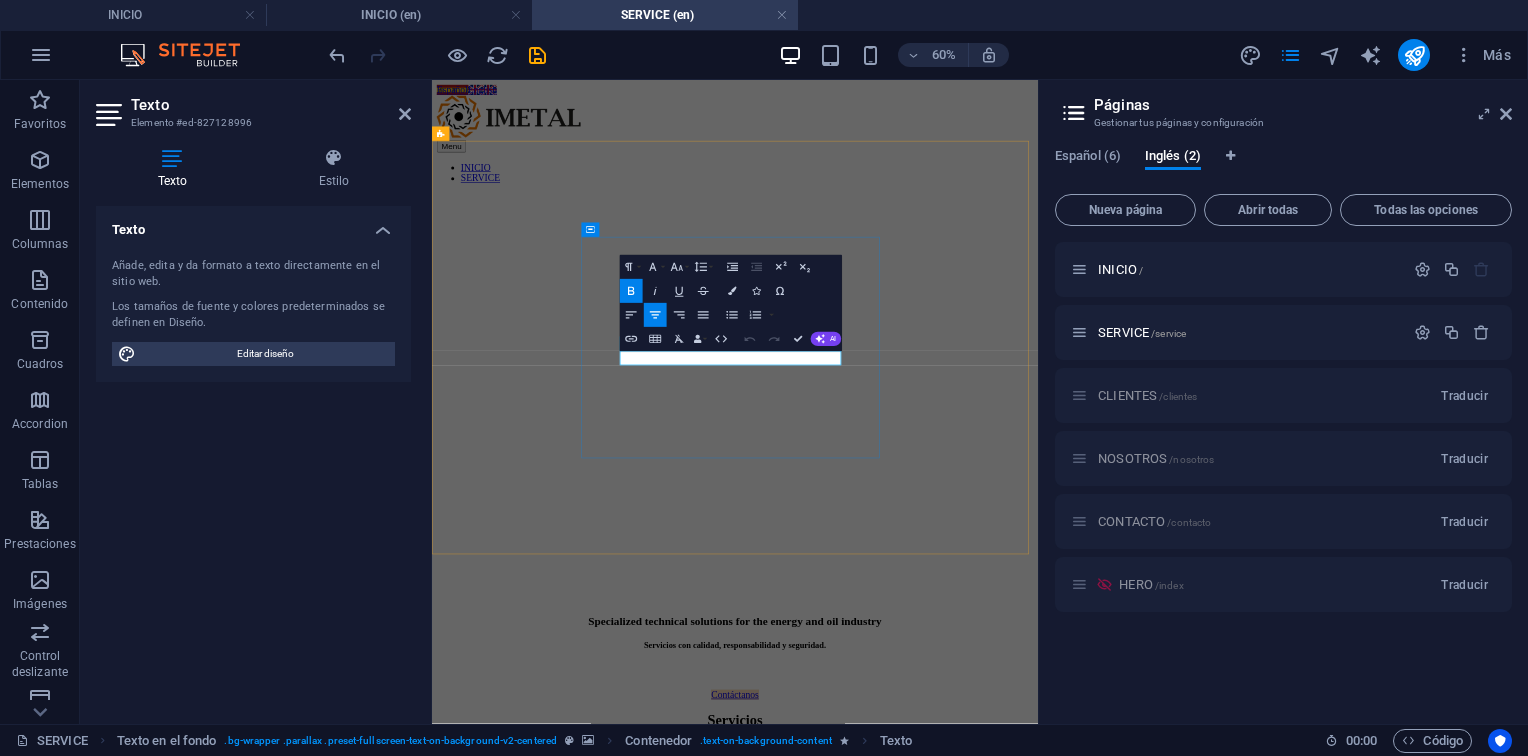 click on "Servicios con calidad, responsabilidad y seguridad." at bounding box center (937, 1021) 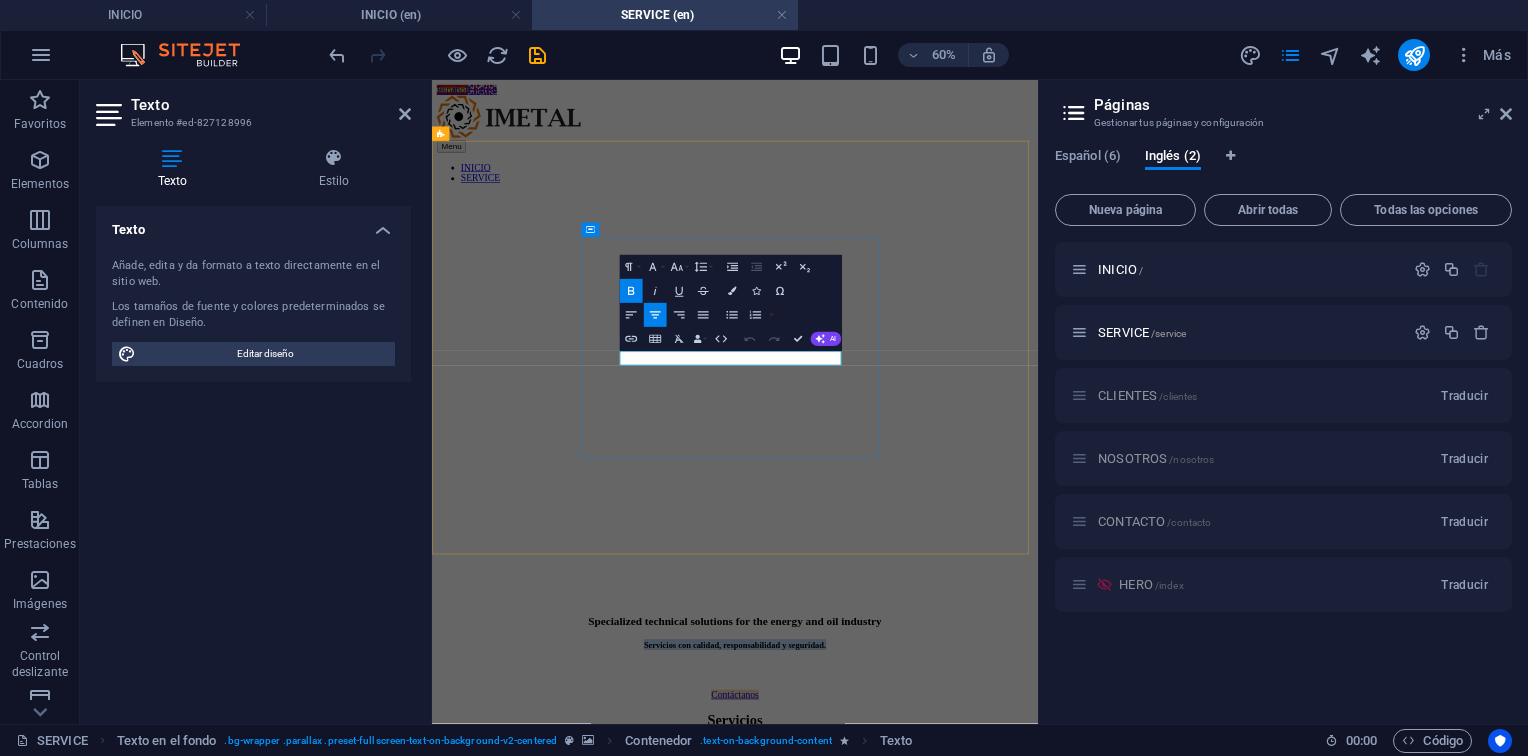 click on "Servicios con calidad, responsabilidad y seguridad." at bounding box center [937, 1021] 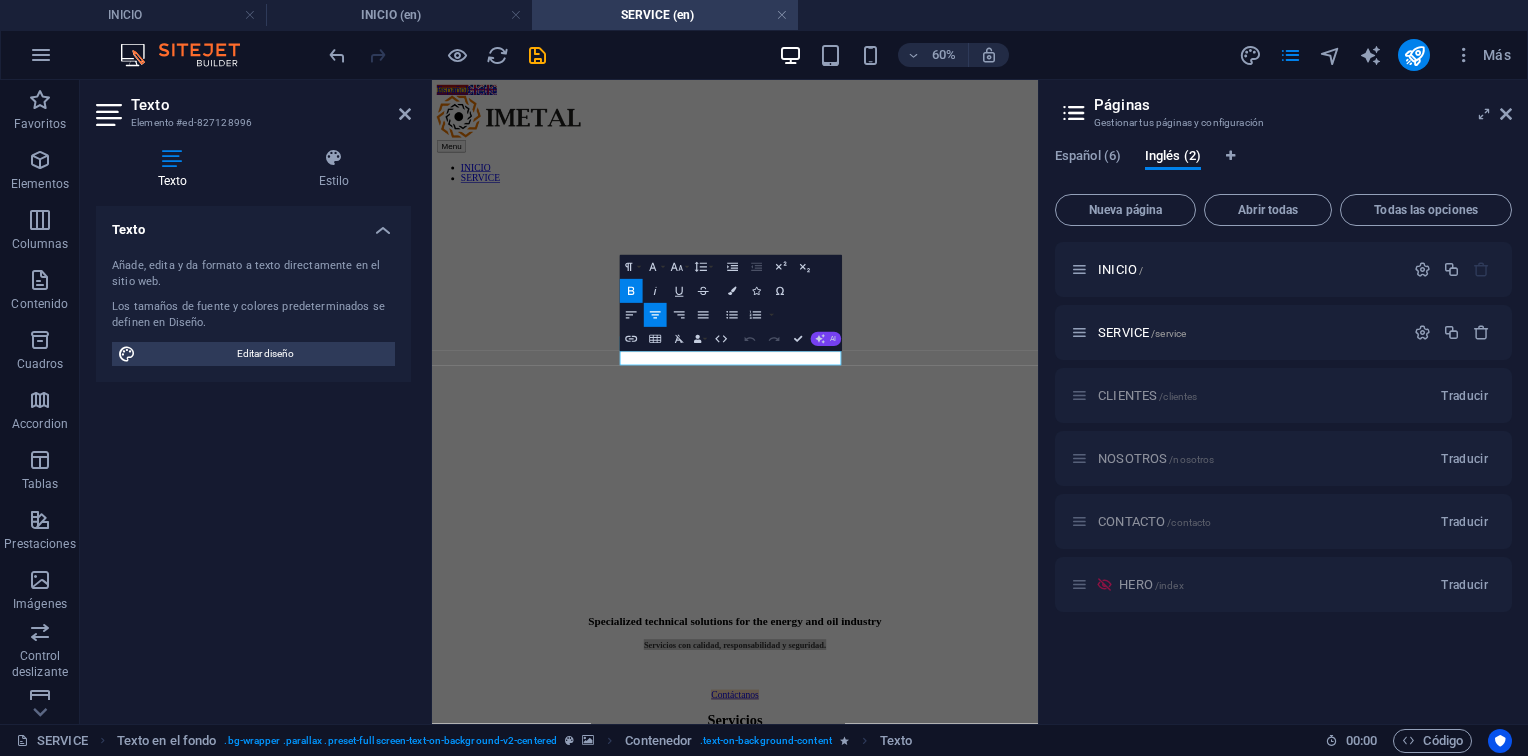 click on "AI" at bounding box center [825, 339] 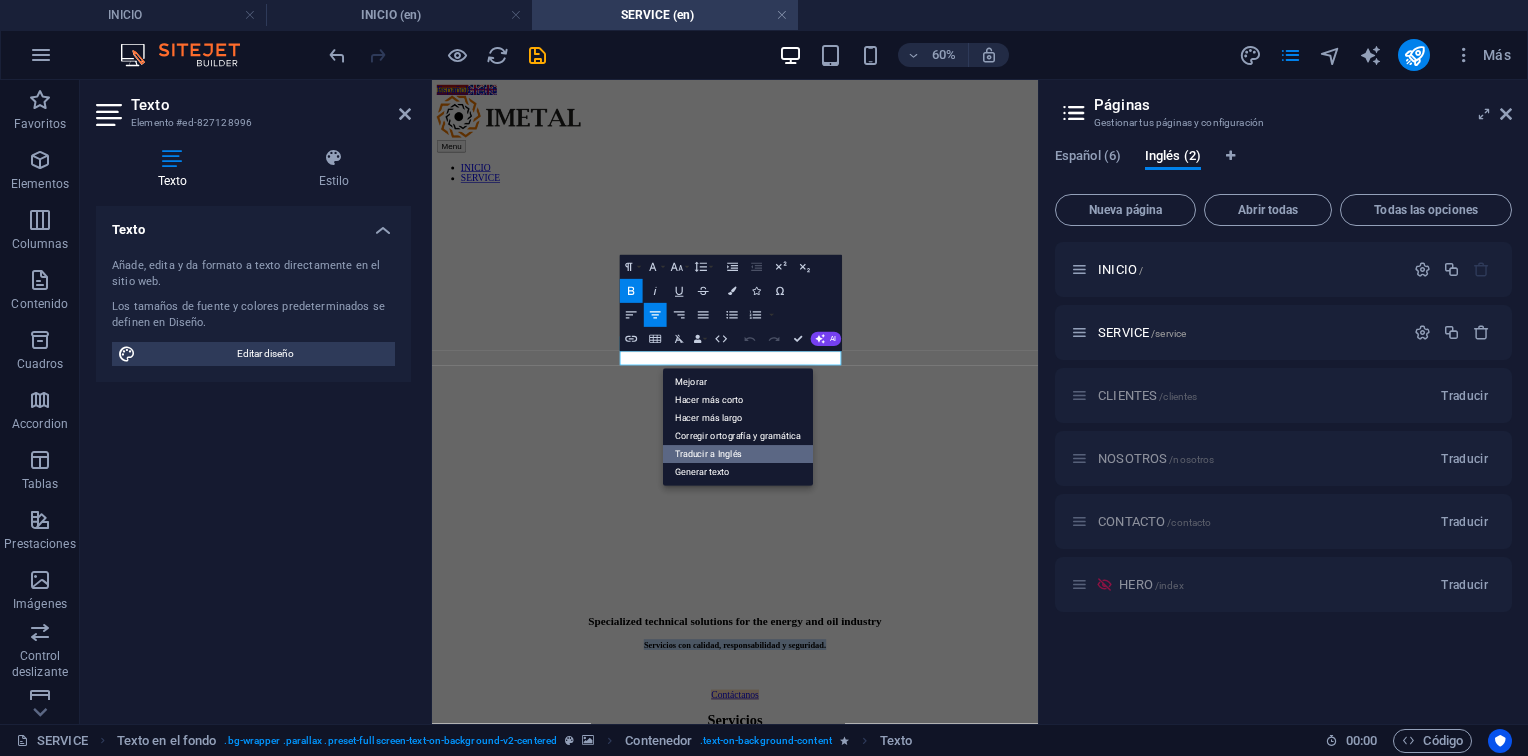 click on "Traducir a Inglés" at bounding box center (738, 454) 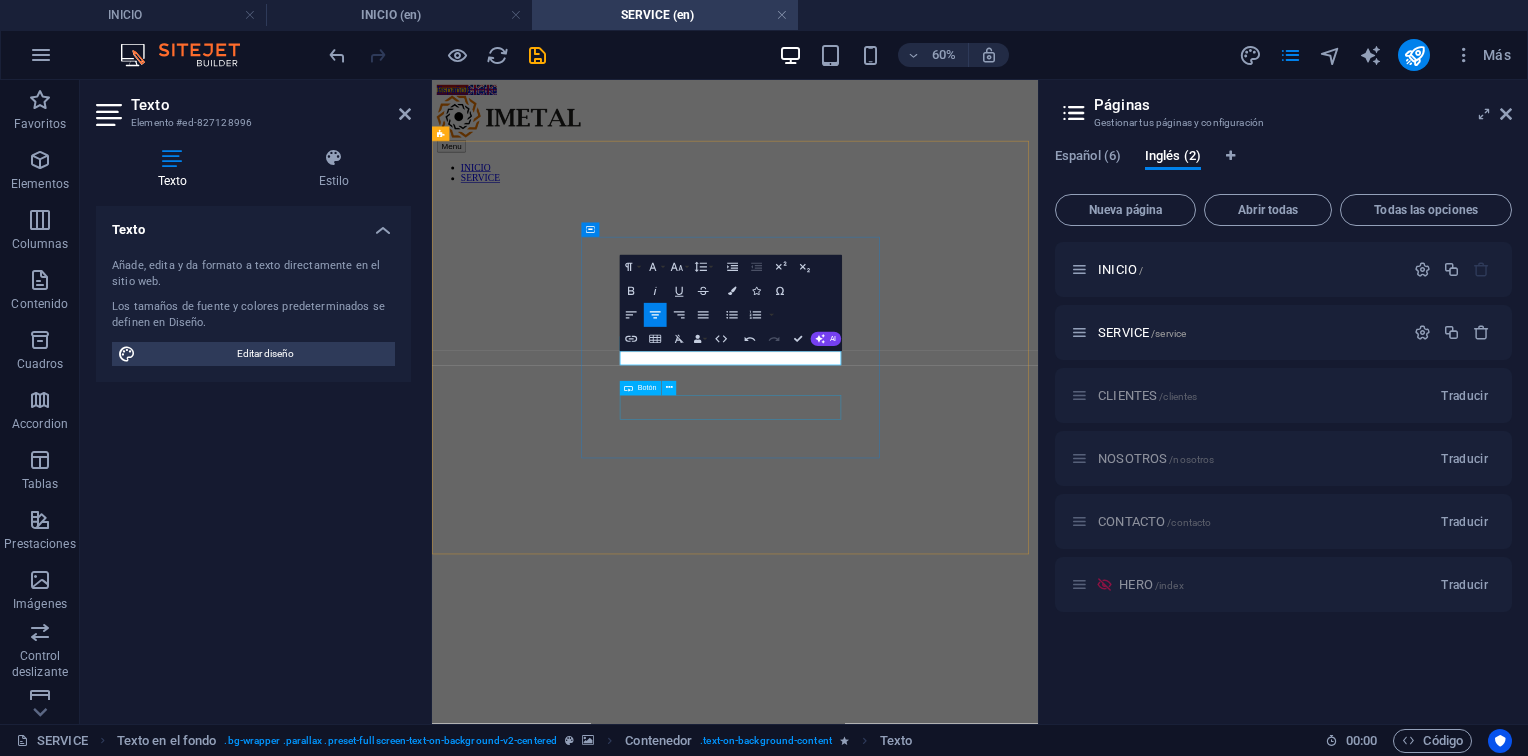 click on "Contáctanos" at bounding box center (937, 1303) 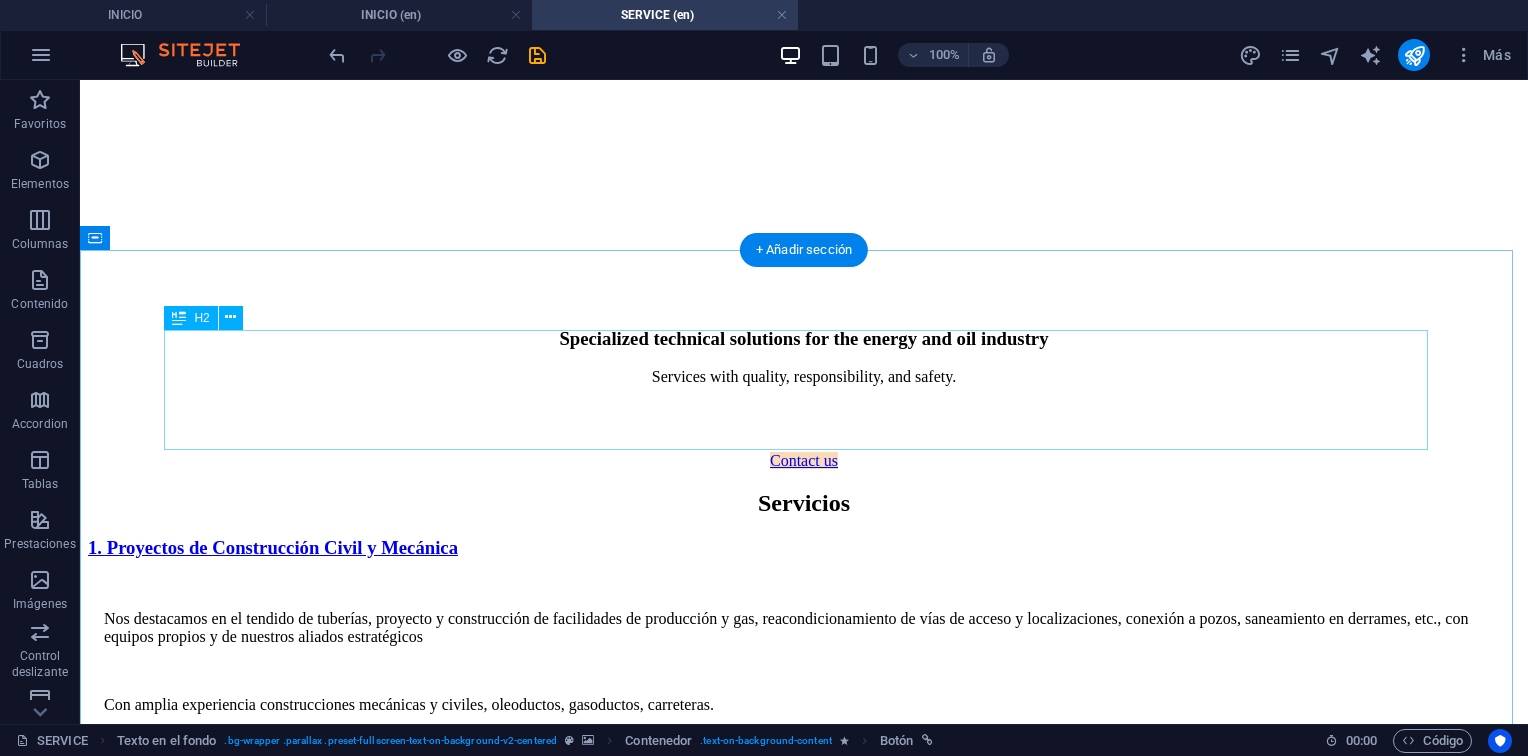 scroll, scrollTop: 700, scrollLeft: 0, axis: vertical 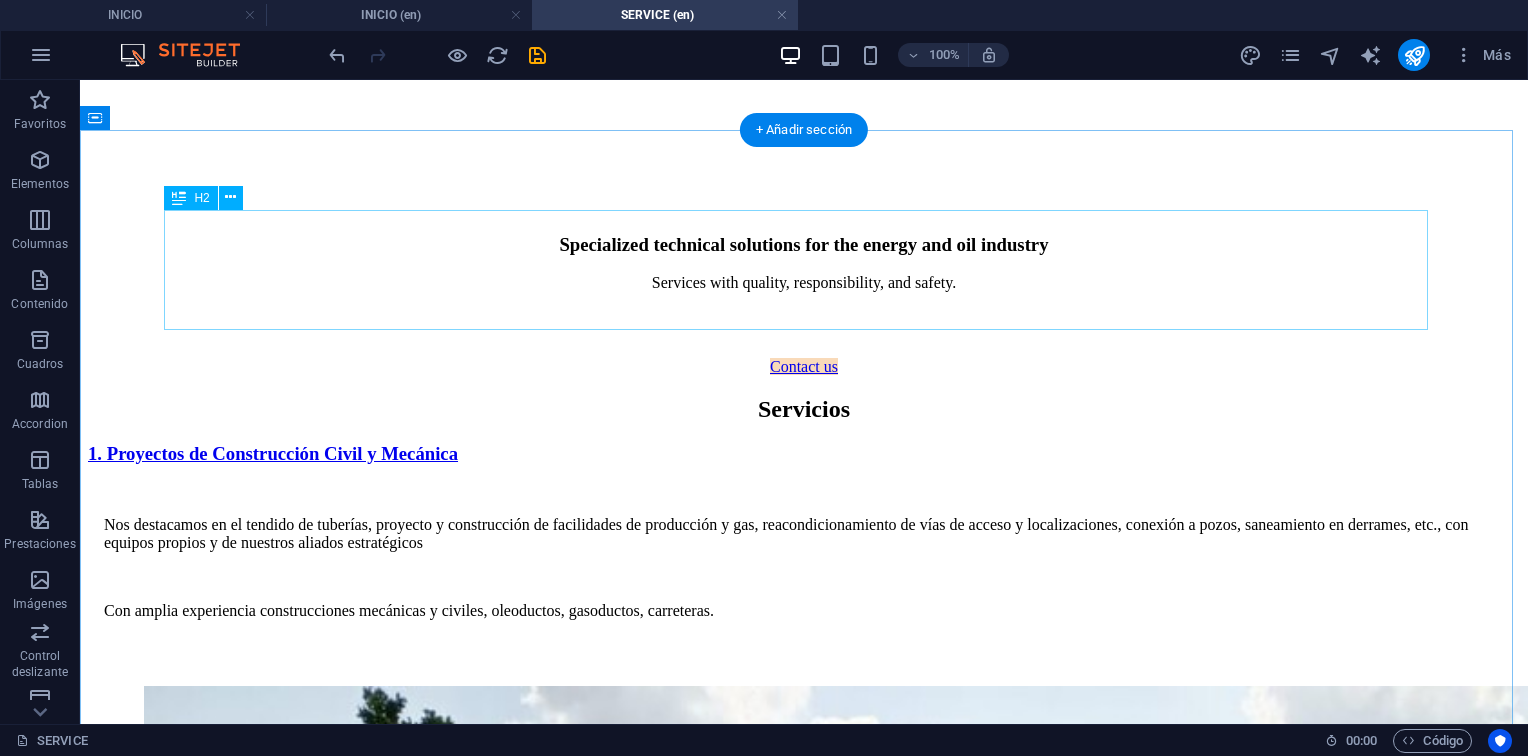 click on "Servicios" at bounding box center (804, 409) 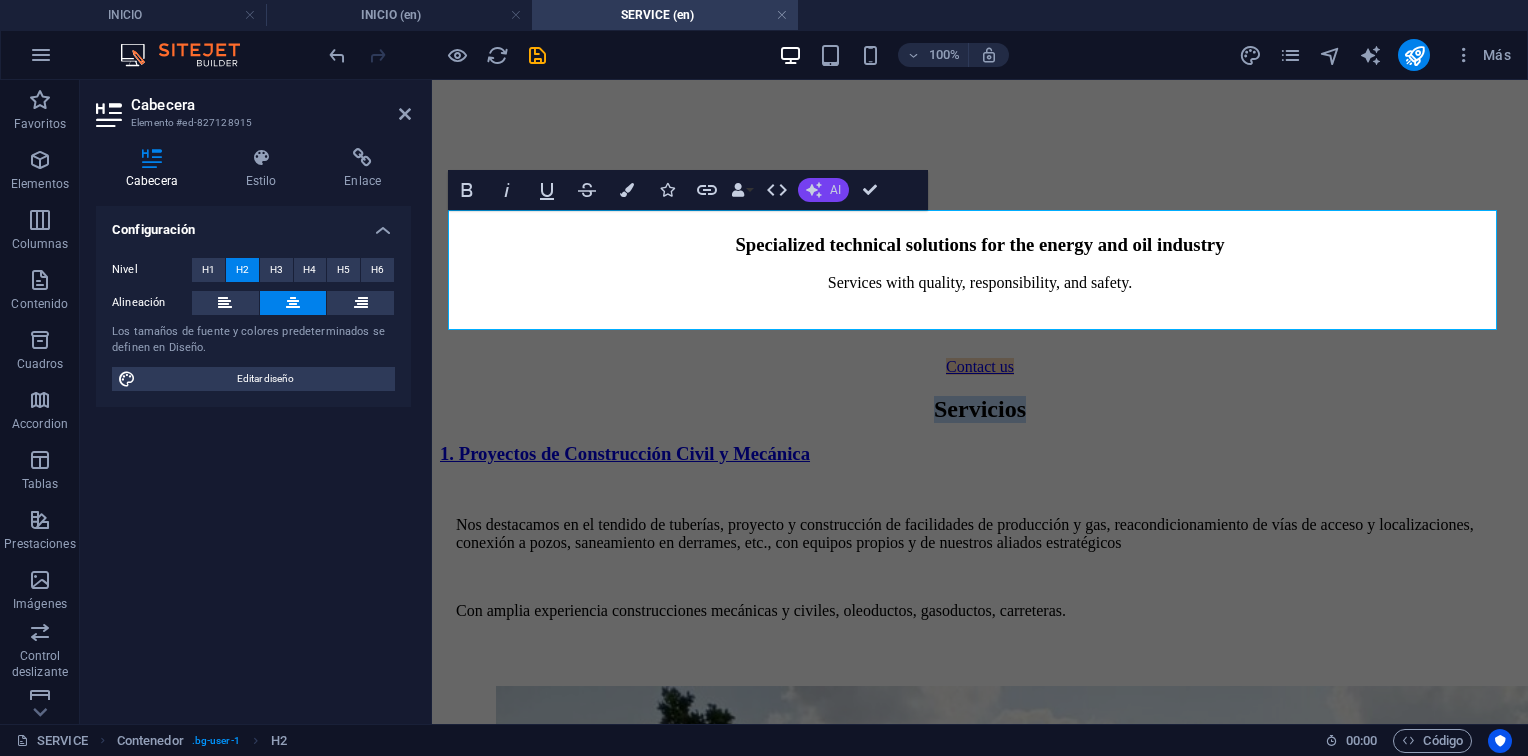 click on "AI" at bounding box center (835, 190) 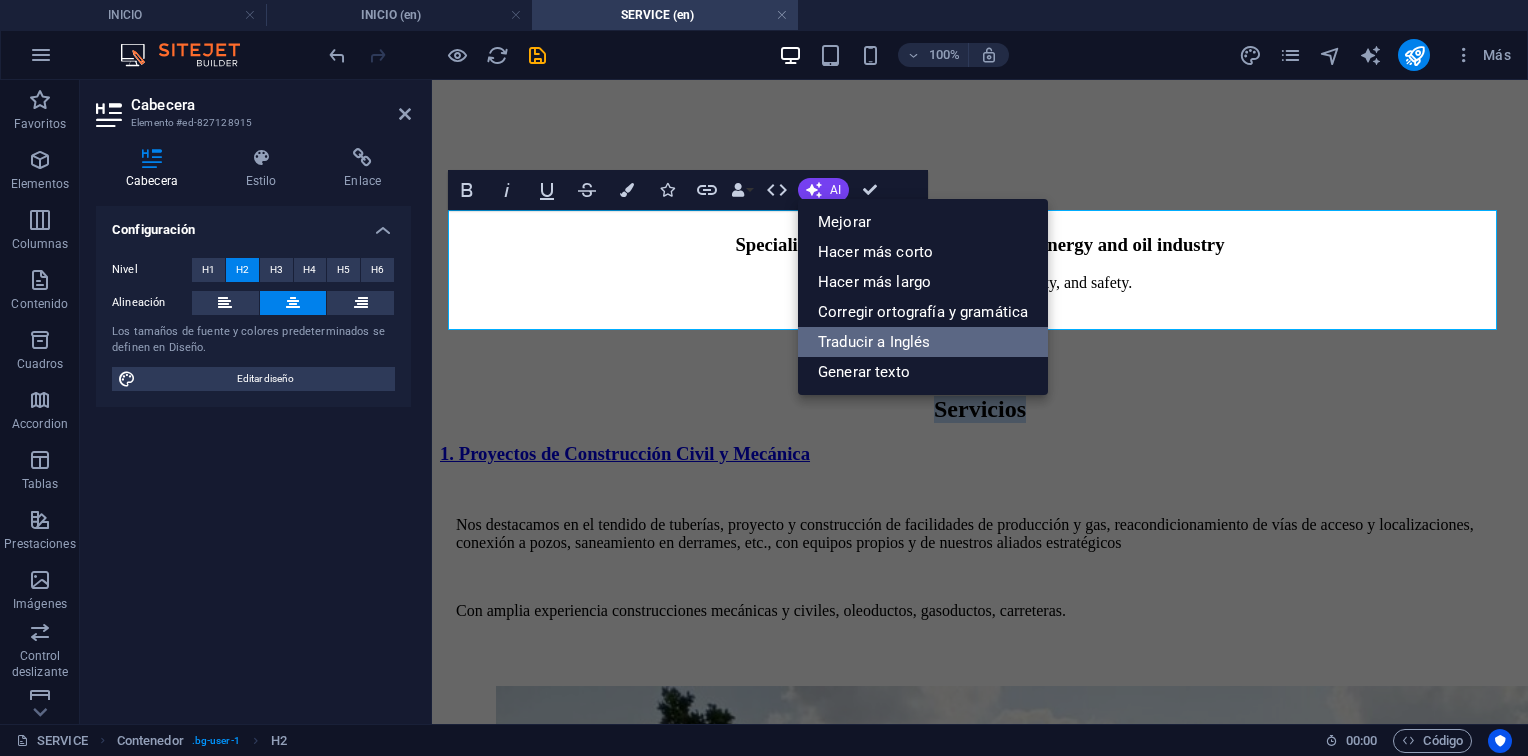 click on "Traducir a Inglés" at bounding box center (923, 342) 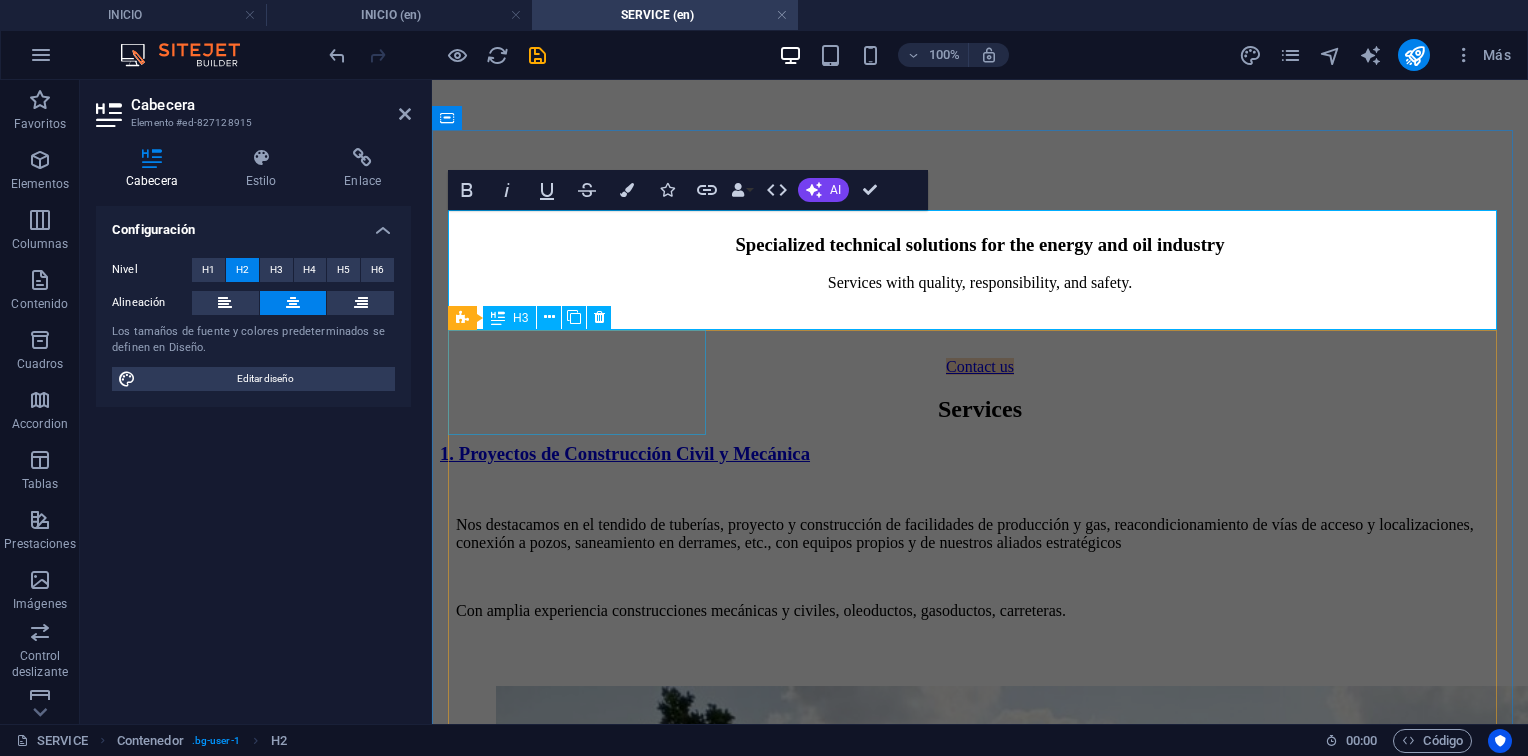 click on "1. Proyectos de Construcción Civil y Mecánica" at bounding box center (980, 454) 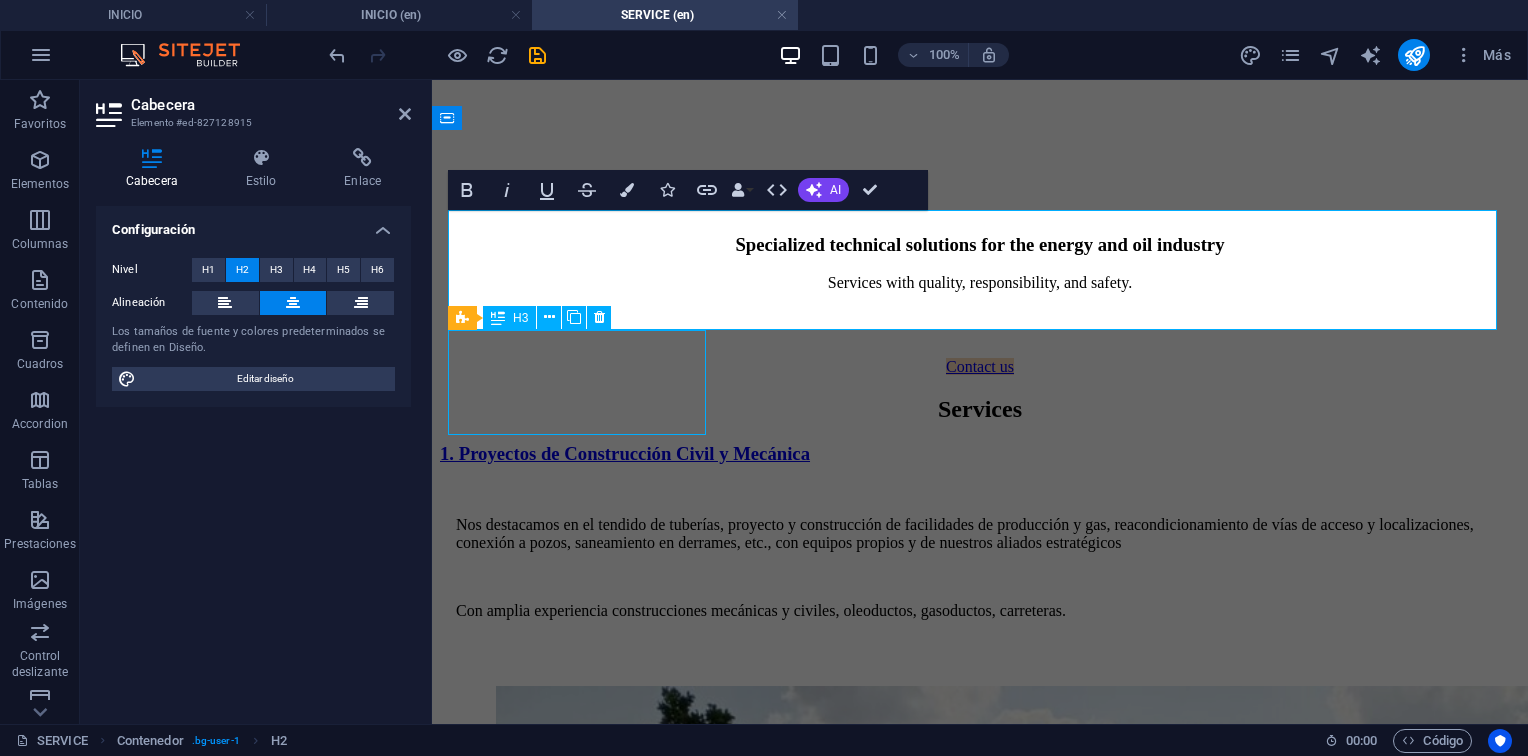 click on "1. Proyectos de Construcción Civil y Mecánica" at bounding box center [980, 454] 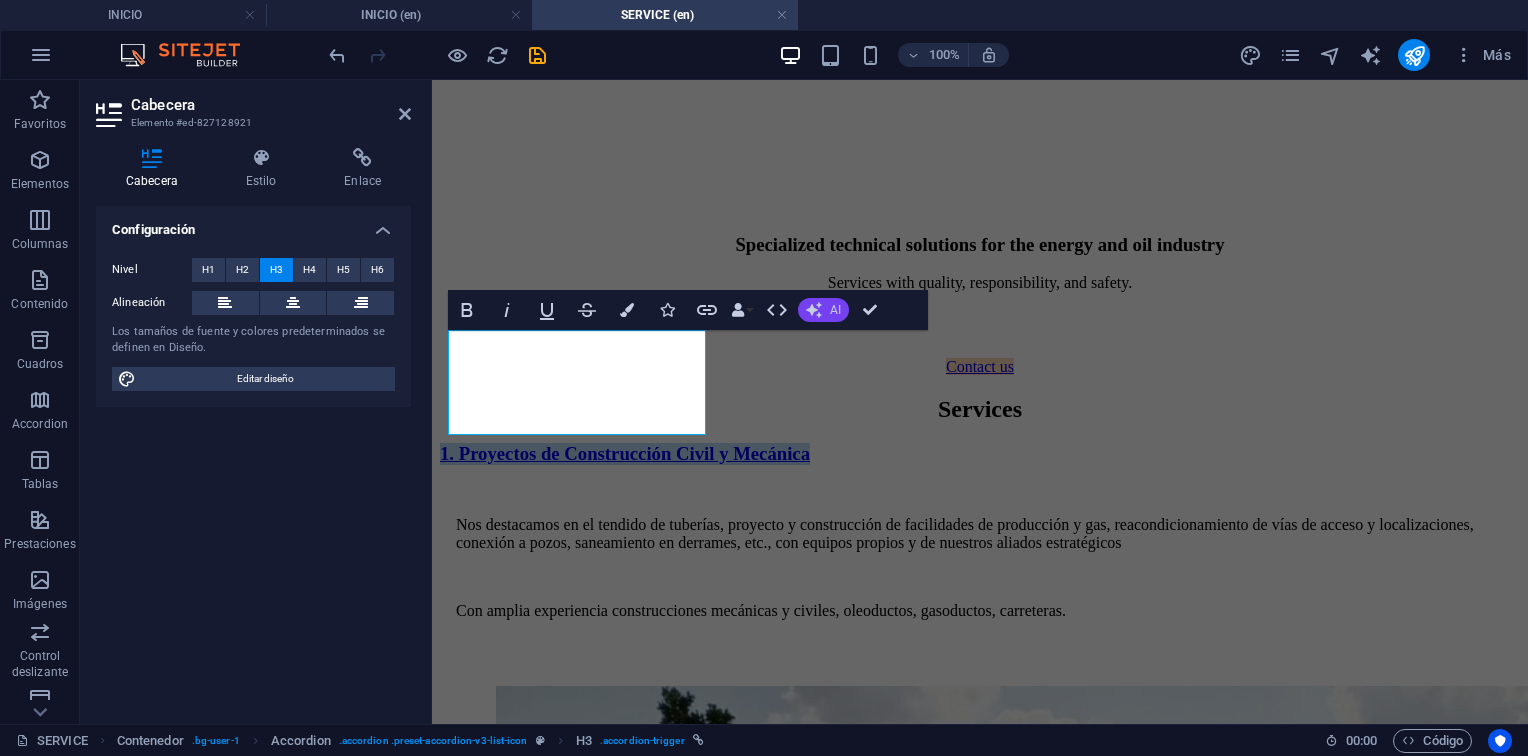 click 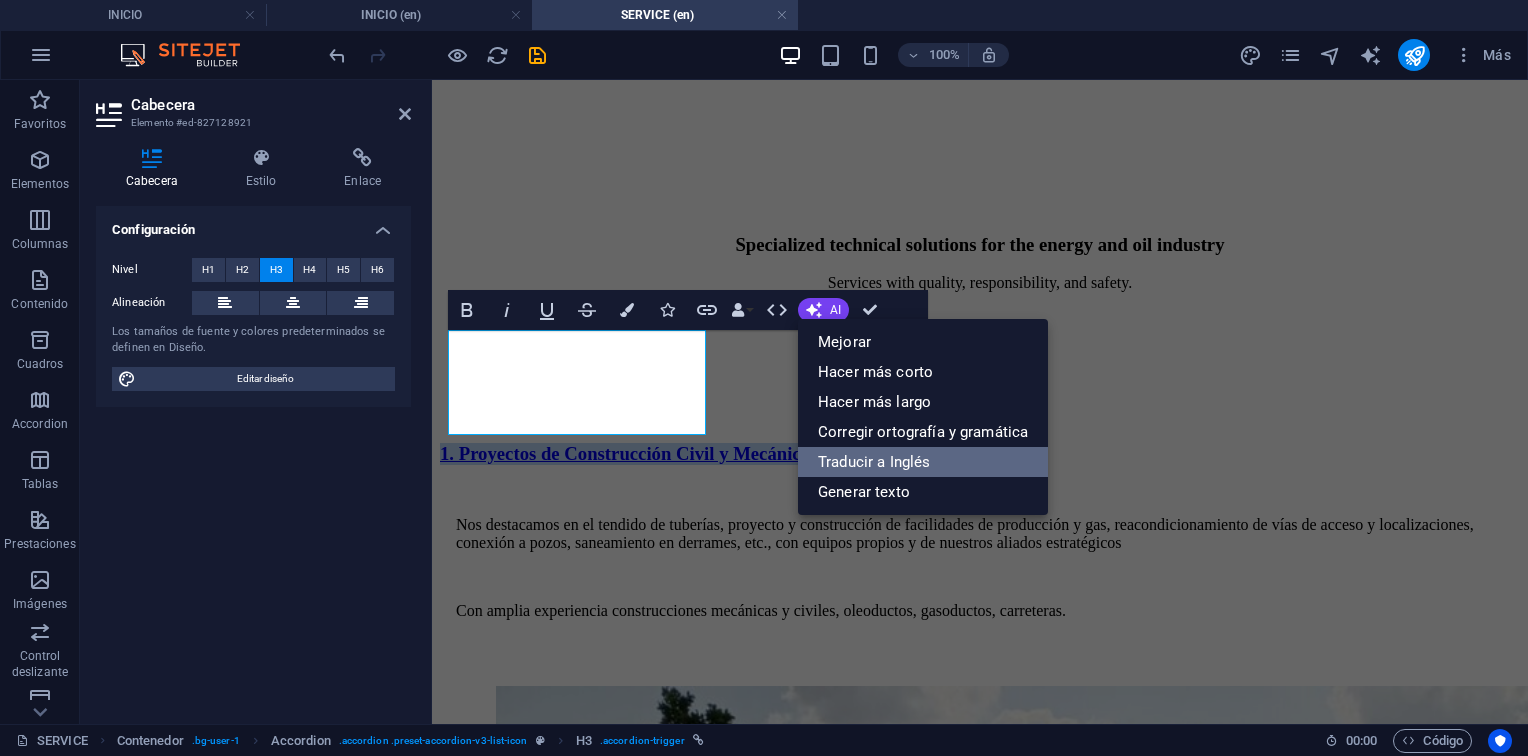 click on "Traducir a Inglés" at bounding box center (923, 462) 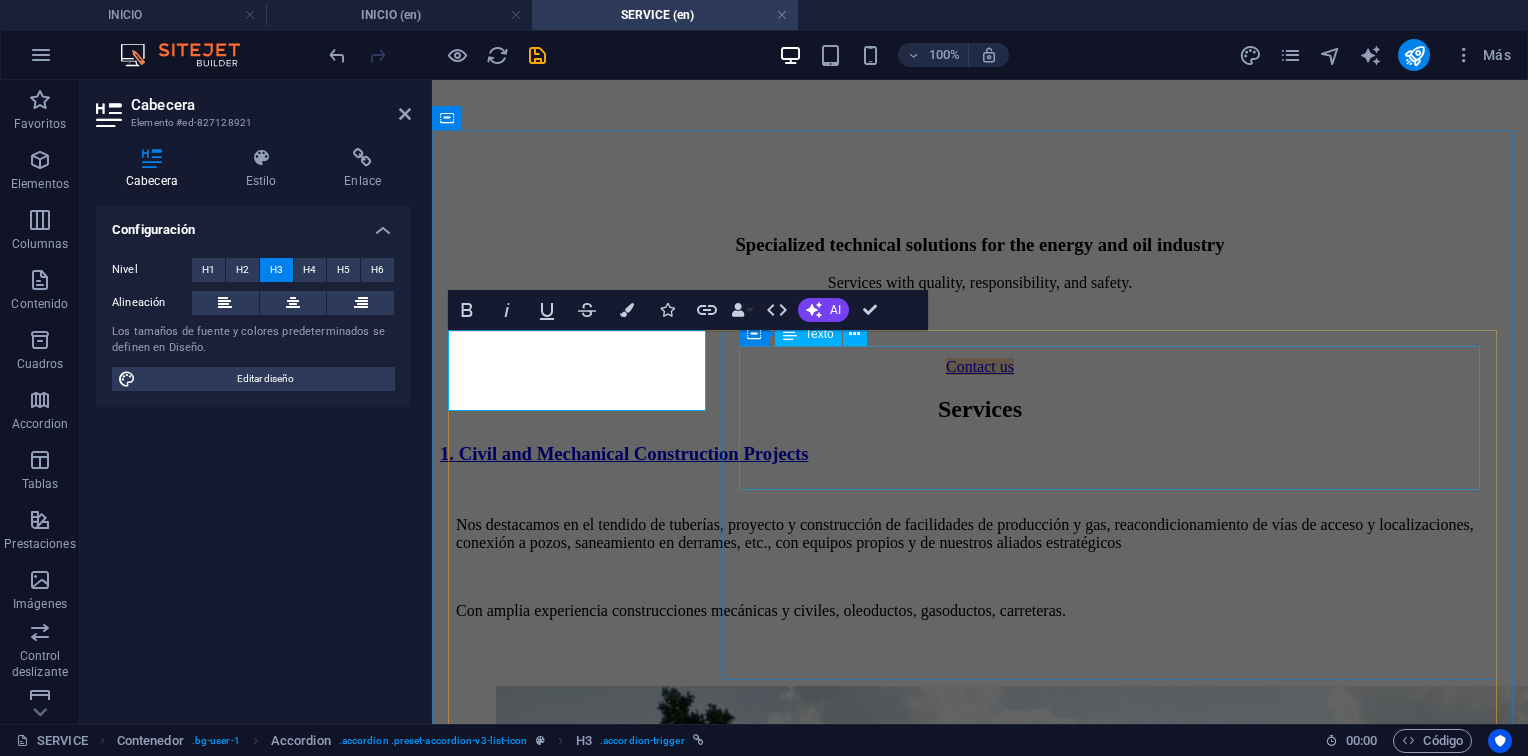 click on "Nos destacamos en el tendido de tuberías, proyecto y construcción de facilidades de producción y gas, reacondicionamiento de vías de acceso y localizaciones, conexión a pozos, saneamiento en derrames, etc., con equipos propios y de nuestros aliados estratégicos  Con amplia experiencia construcciones mecánicas y civiles, oleoductos, gasoductos, carreteras." at bounding box center (980, 568) 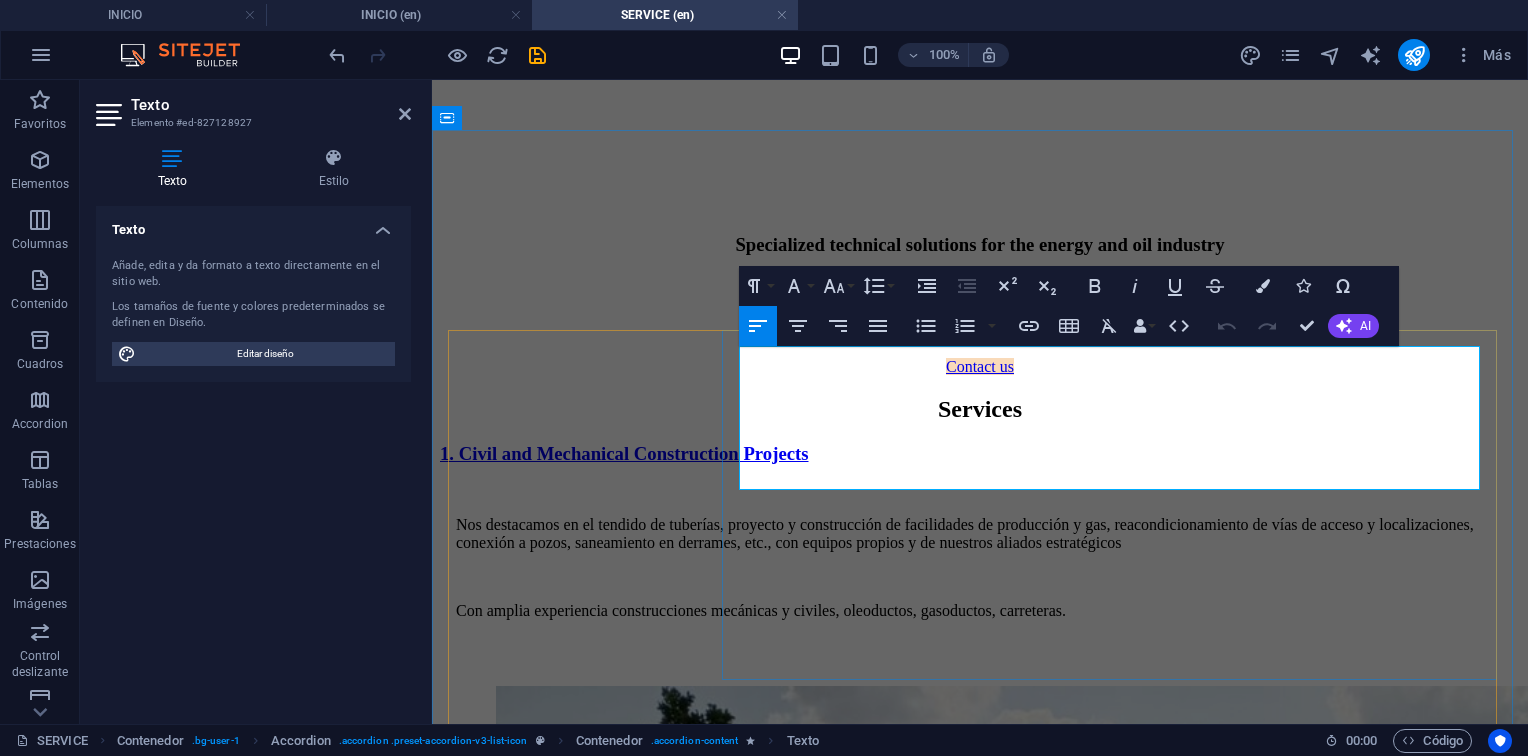 click on "Con amplia experiencia construcciones mecánicas y civiles, oleoductos, gasoductos, carreteras." at bounding box center (980, 611) 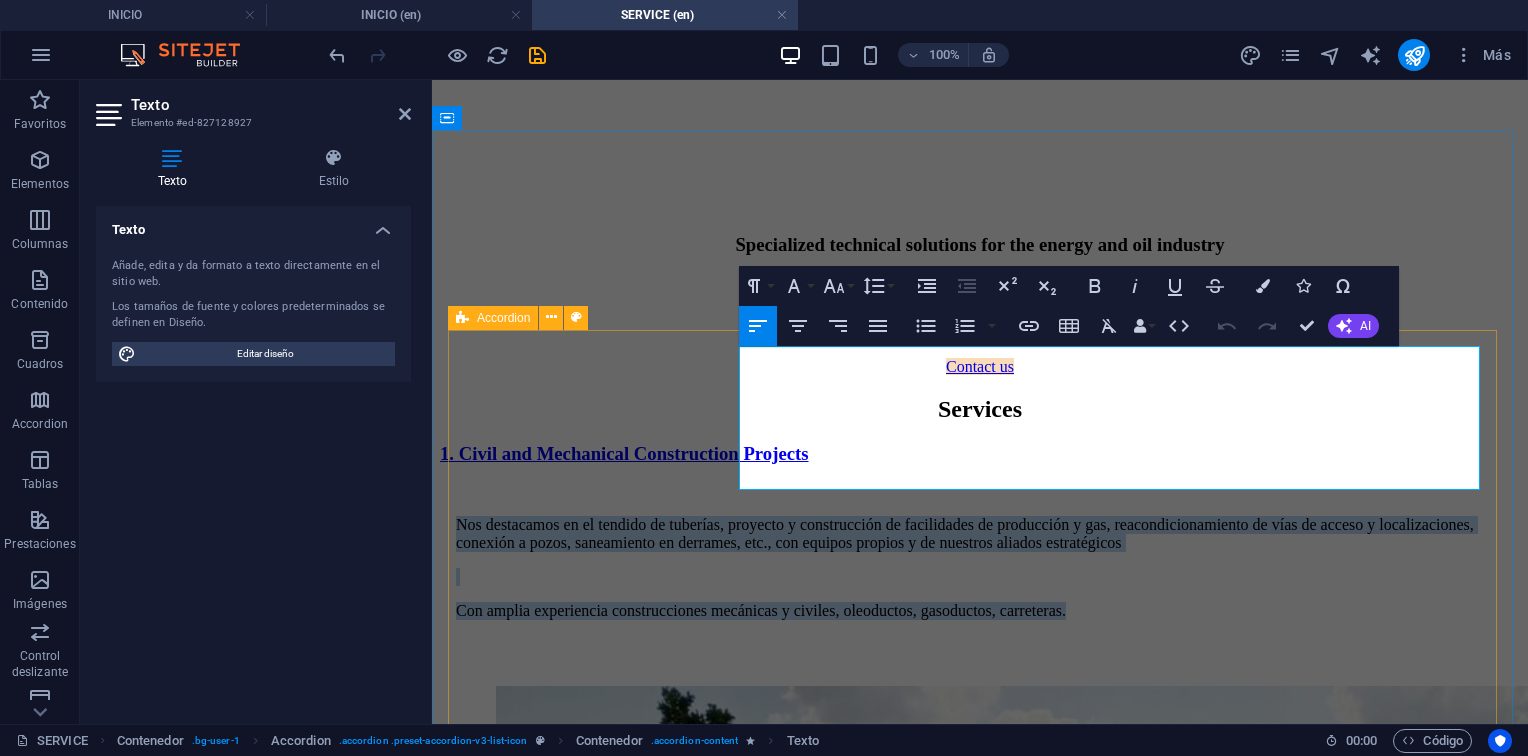 drag, startPoint x: 830, startPoint y: 486, endPoint x: 700, endPoint y: 335, distance: 199.2511 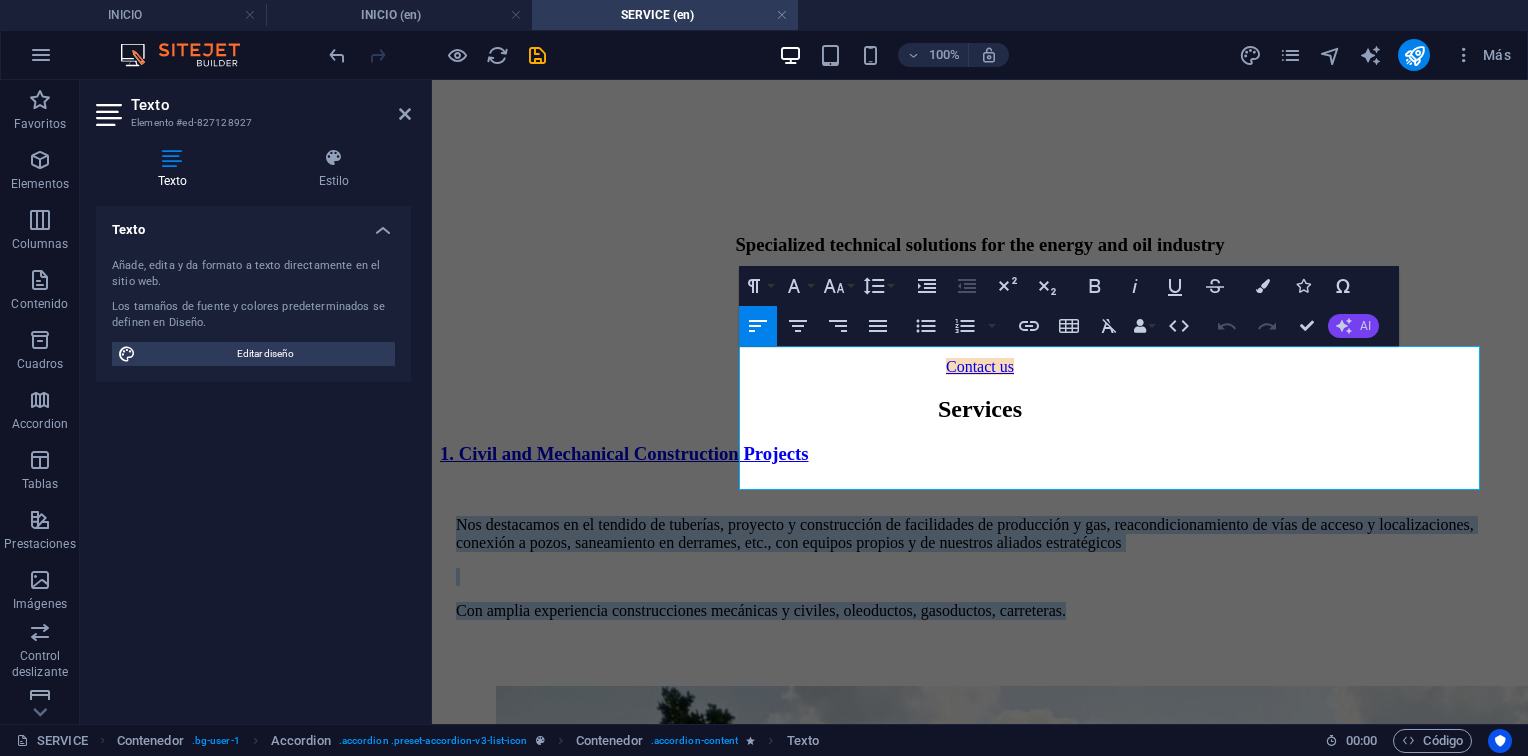 click on "Undo Redo Confirm (Ctrl+⏎) AI Mejorar Hacer más corto Hacer más largo Corregir ortografía y gramática Traducir a Inglés Generar texto" at bounding box center (1294, 326) 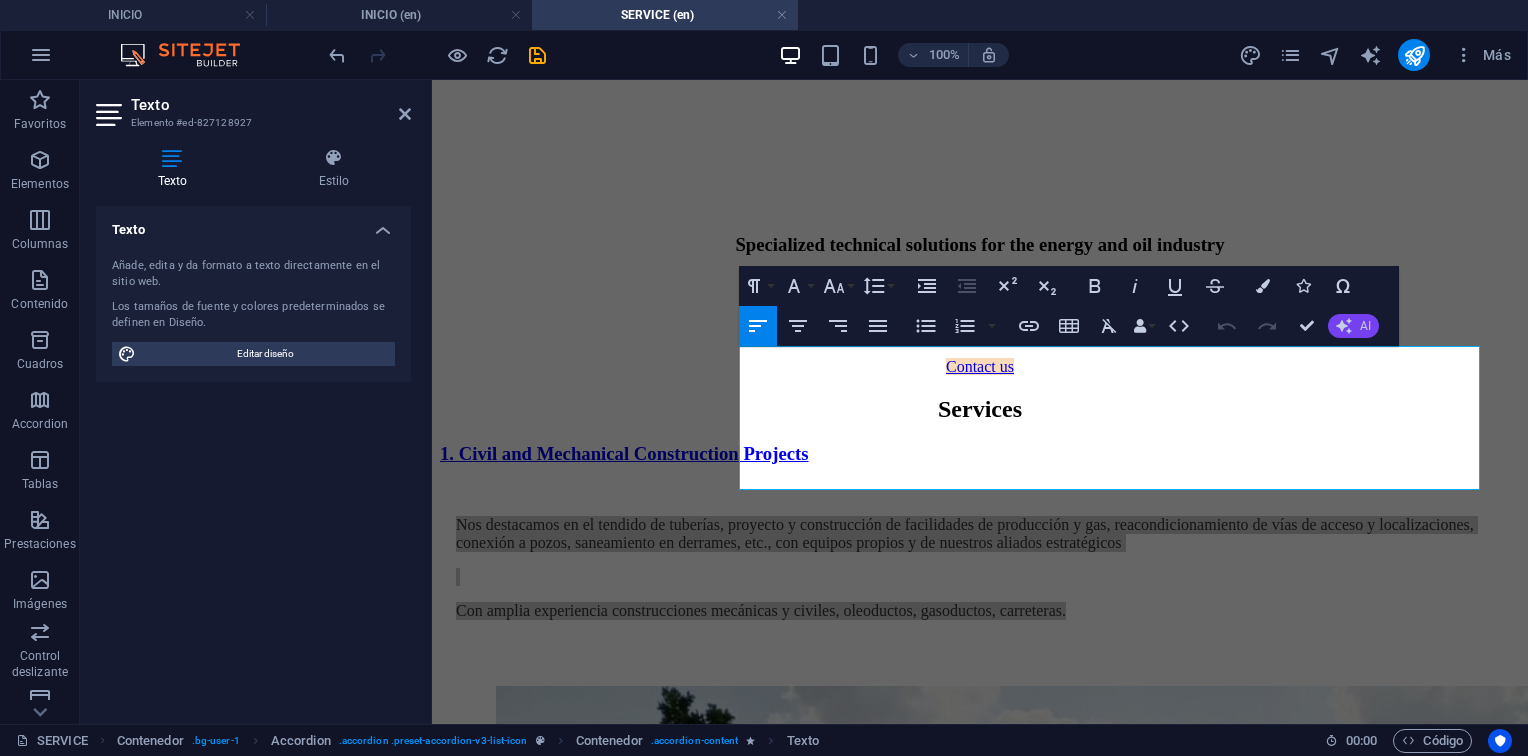 click on "AI" at bounding box center (1365, 326) 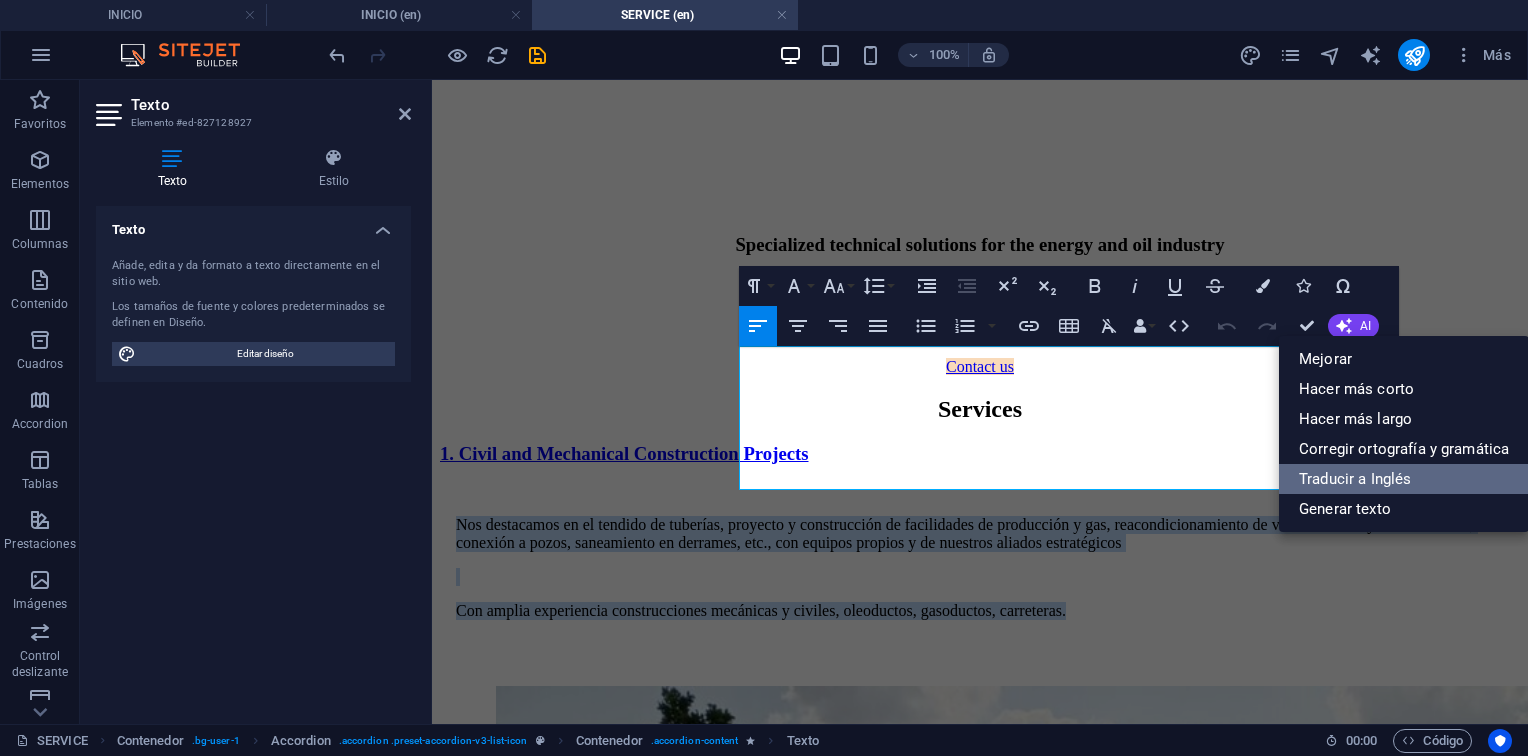 click on "Traducir a Inglés" at bounding box center [1404, 479] 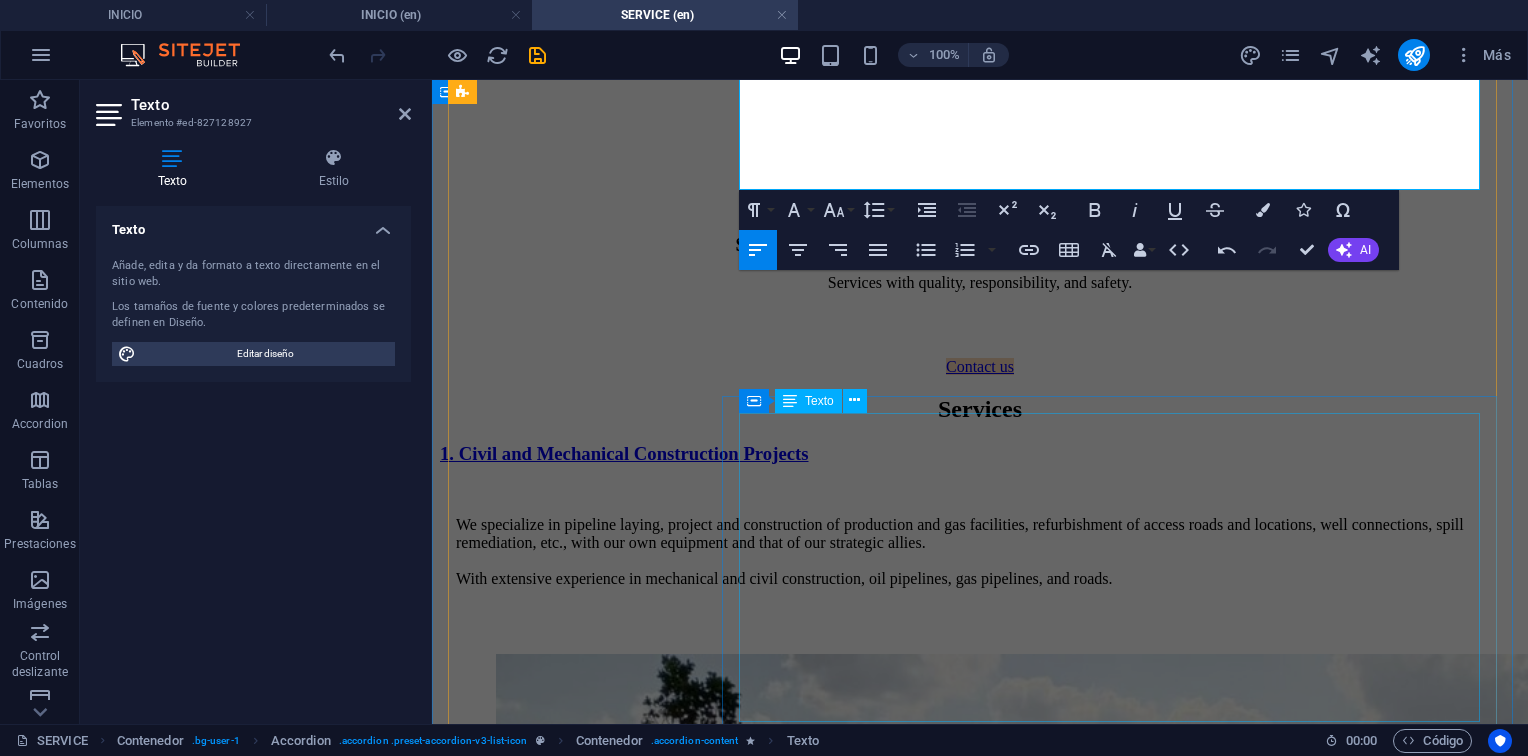 scroll, scrollTop: 1000, scrollLeft: 0, axis: vertical 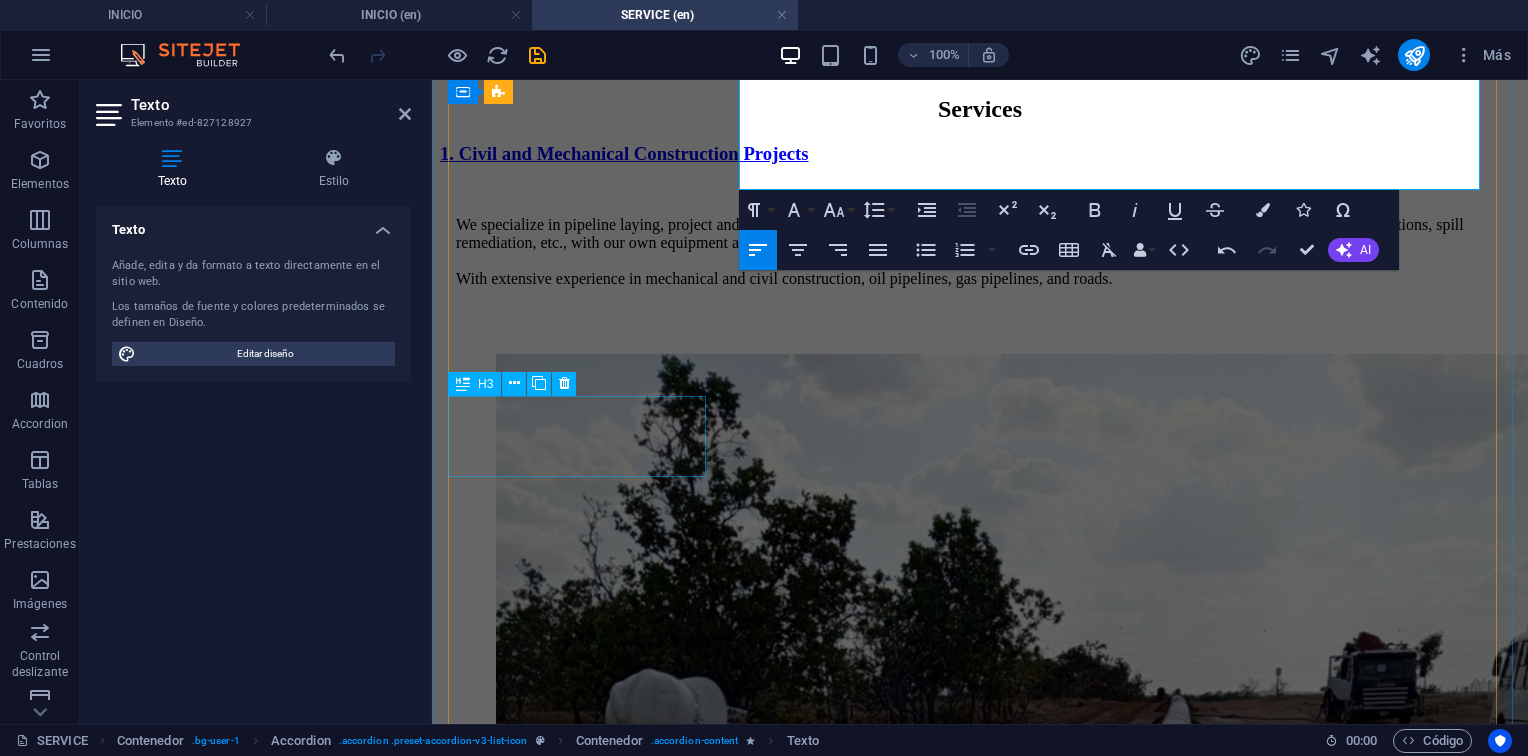 click on "2. Mantenimiento Integral" at bounding box center [980, 5328] 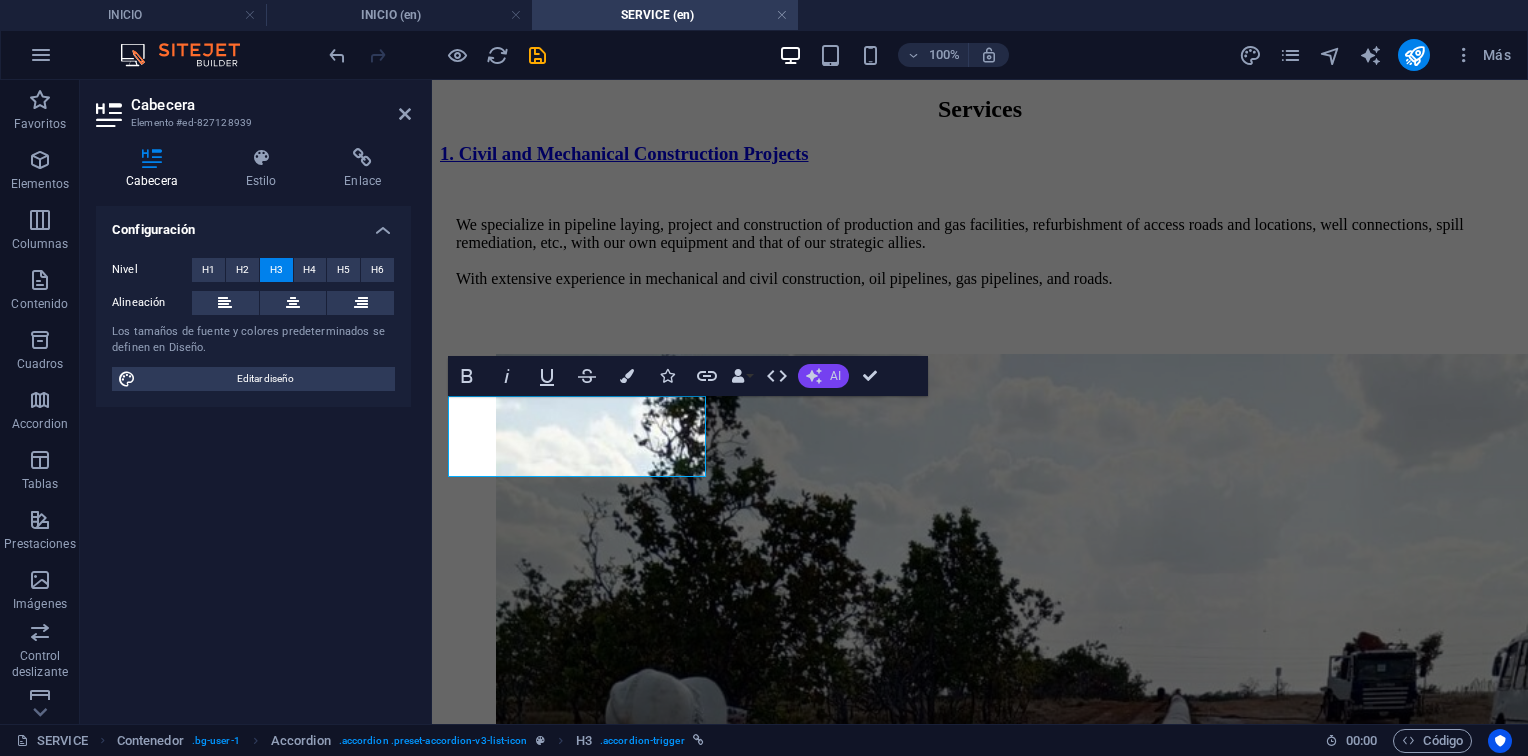 click on "AI" at bounding box center [823, 376] 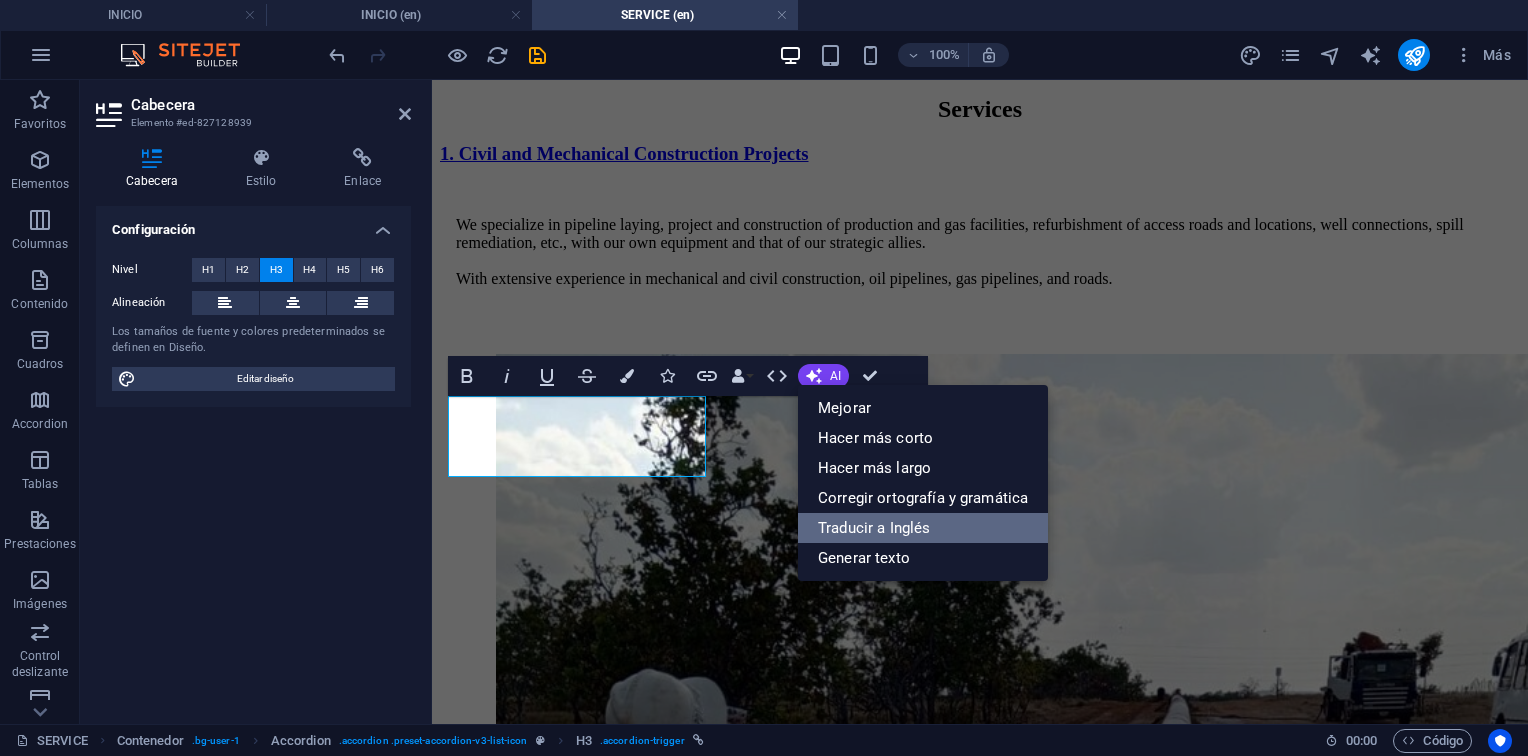 click on "Traducir a Inglés" at bounding box center [923, 528] 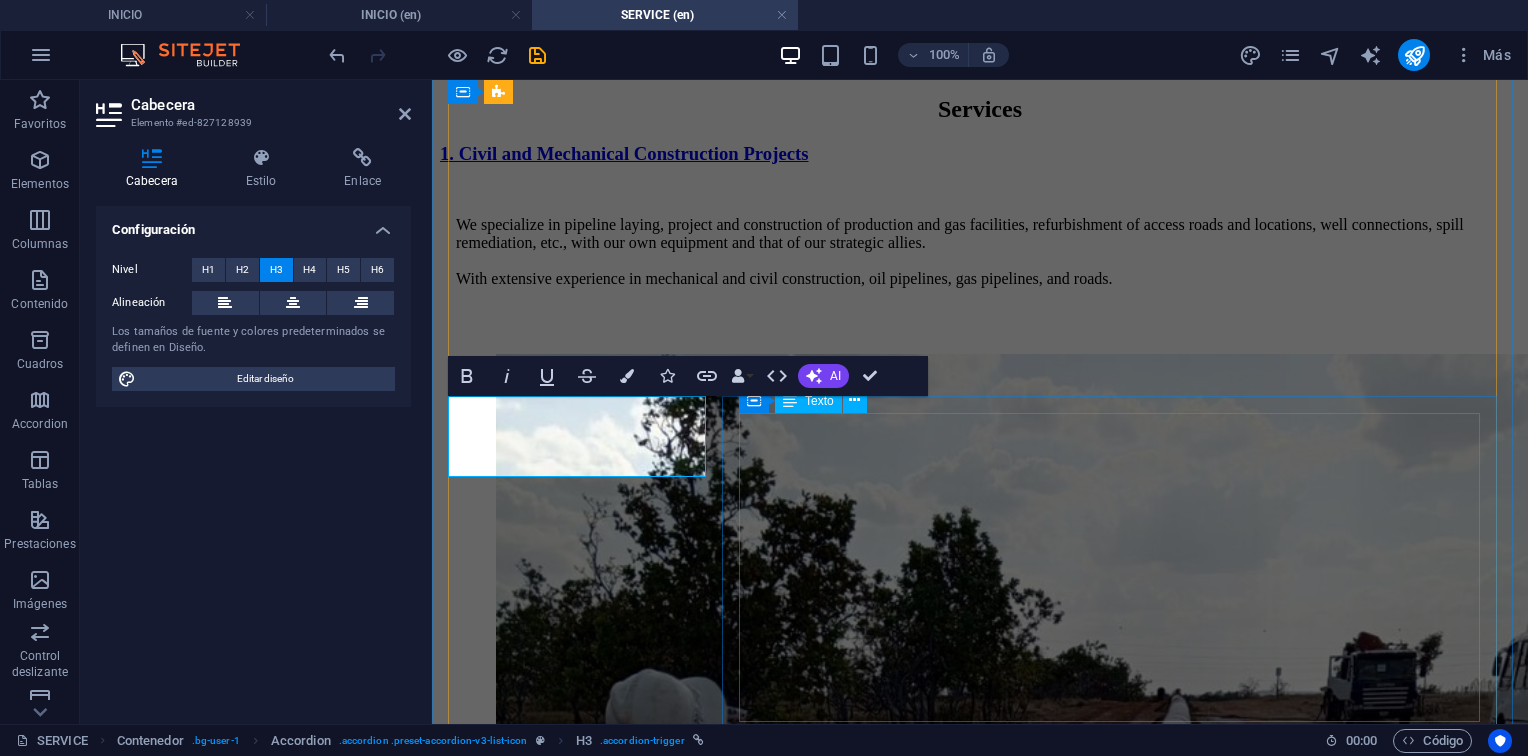 click on "IMETAL está en capacidad de proveer todo el personal técnico y equipo especializado requerido para efectuar el Mantenimiento Integral de los equipos de bombeo (reciprocantes, centrífugos y balancines) así como de los motores acoplados (gas, eléctricos, diesel), en las instalaciones de campo del Cliente. Este Mantenimiento comprende: Mantenimiento Predictivo. Mantenimiento Preventivo, basado en tiempo  y/o condición (MBT-MBC). Mantenimiento Correctivo Menor.  Rutina programada de alineación  con equipos láser inalámbricos. Revisión de sellos mecánicos.  Inspección, reparación y sustitución  de componentes. Revisión y reemplazo de lubricantes. Certificación, calibración y reemplazo  de válvulas PSV. Inspección visual y preparación de superficies  bajo la norma-SSPC." at bounding box center (980, 5473) 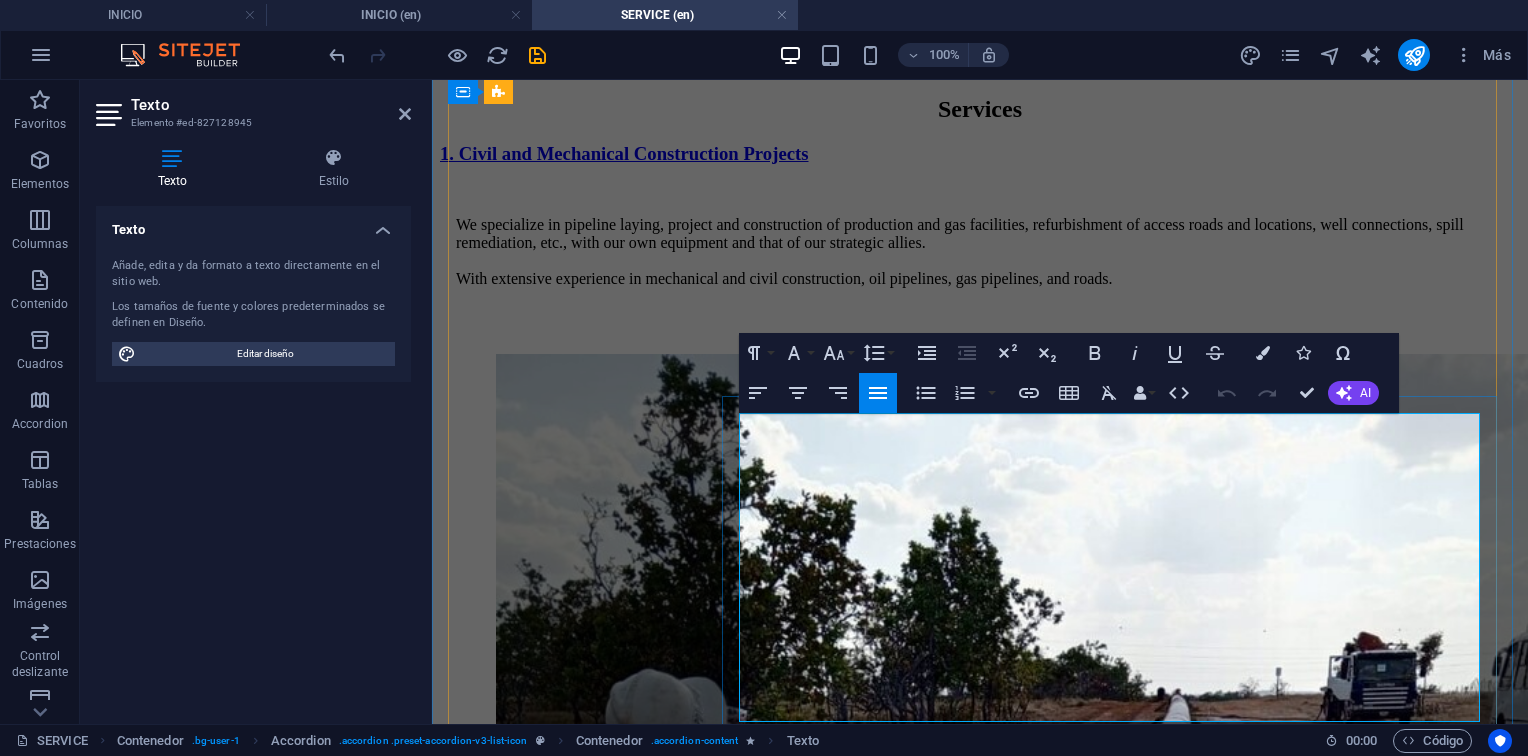 click on "IMETAL está en capacidad de proveer todo el personal técnico y equipo especializado requerido para efectuar el Mantenimiento Integral de los equipos de bombeo (reciprocantes, centrífugos y balancines) así como de los motores acoplados (gas, eléctricos, diesel), en las instalaciones de campo del Cliente." at bounding box center [980, 5393] 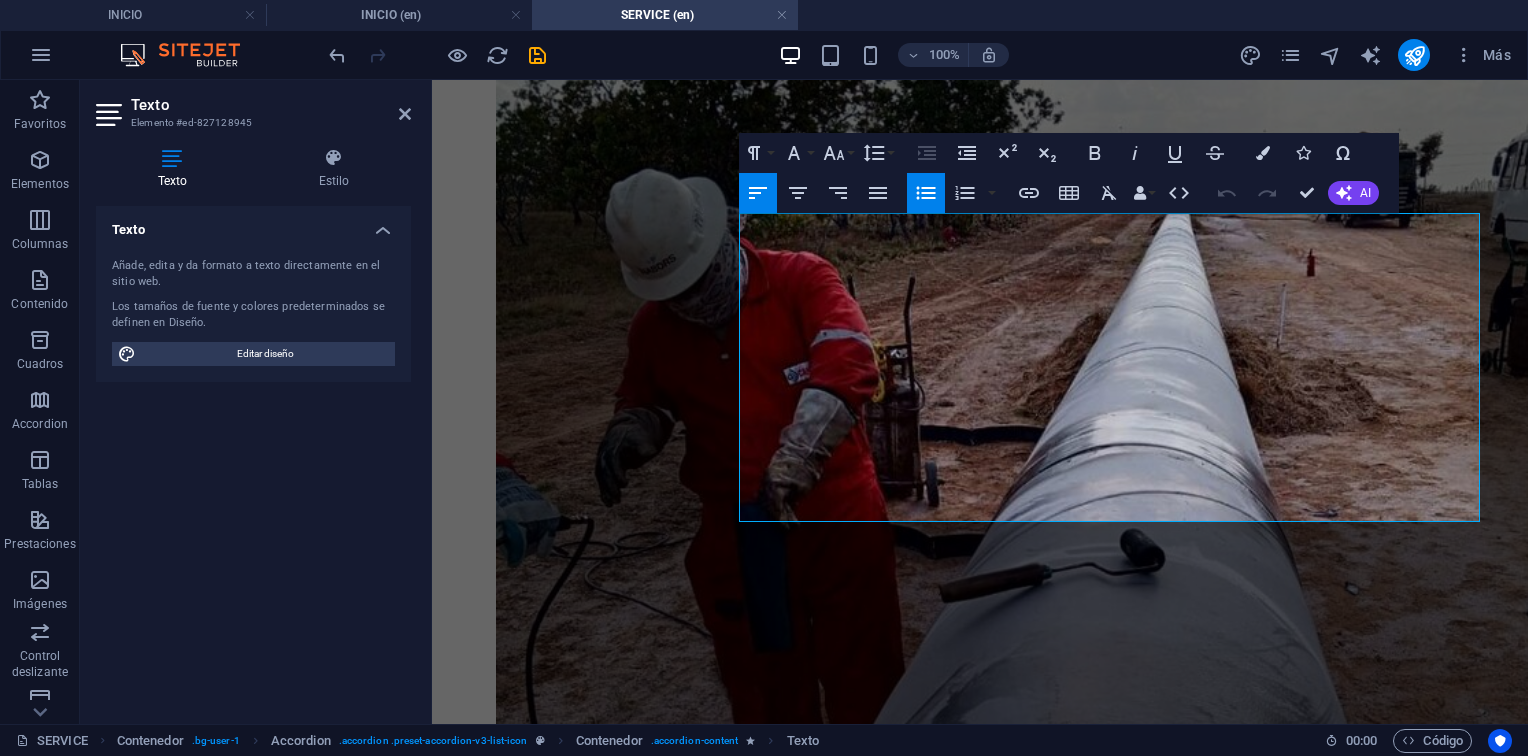 scroll, scrollTop: 1200, scrollLeft: 0, axis: vertical 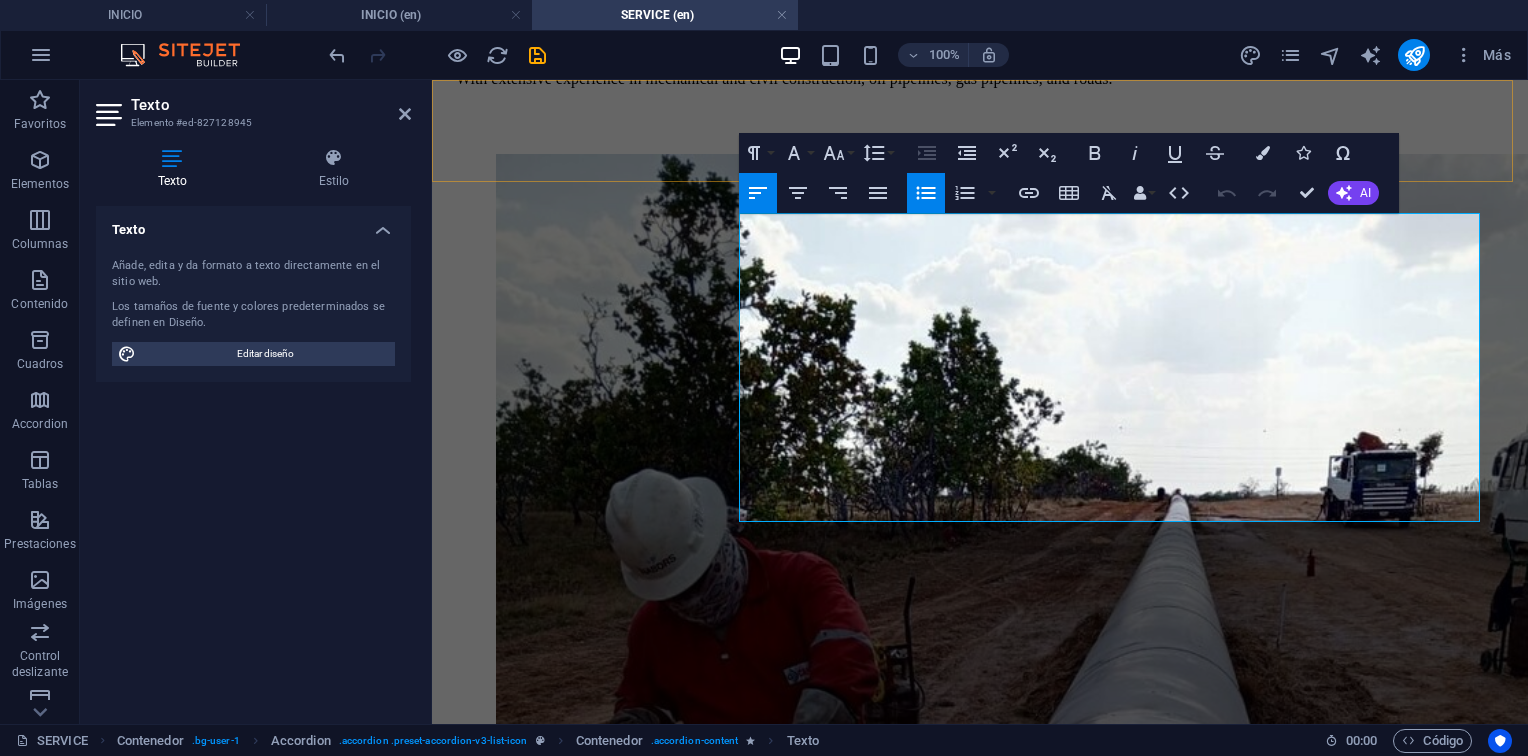 drag, startPoint x: 1317, startPoint y: 514, endPoint x: 690, endPoint y: 174, distance: 713.2524 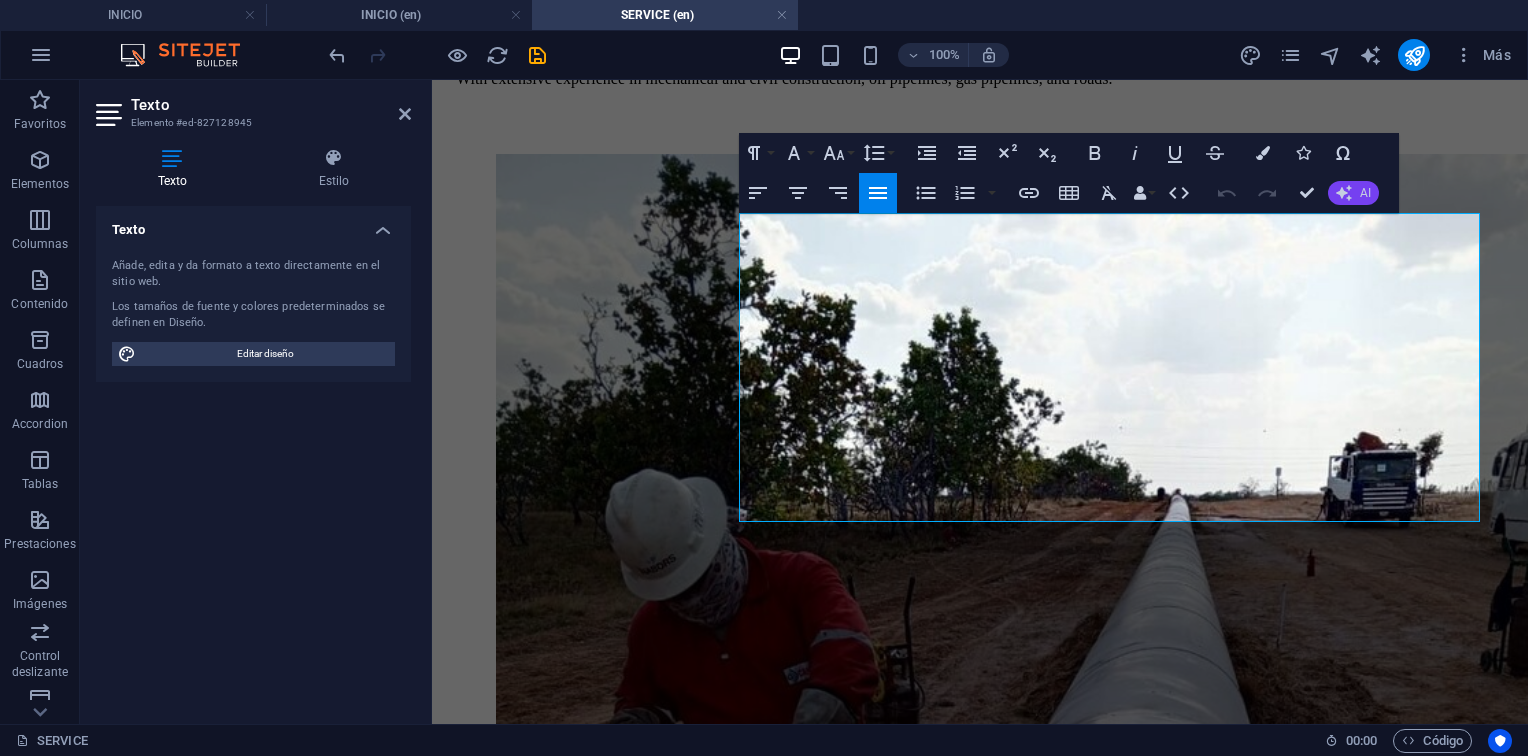 click 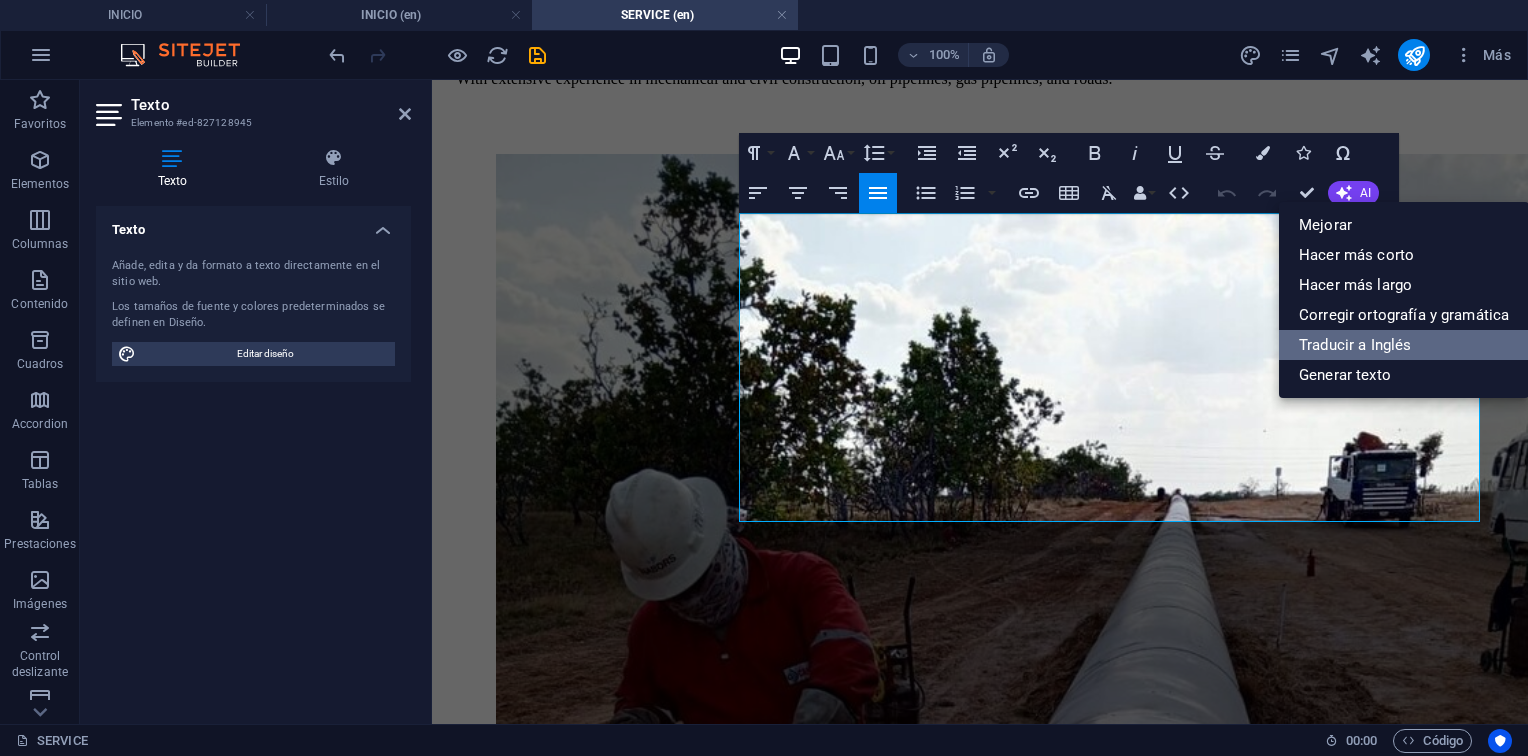 click on "Traducir a Inglés" at bounding box center (1404, 345) 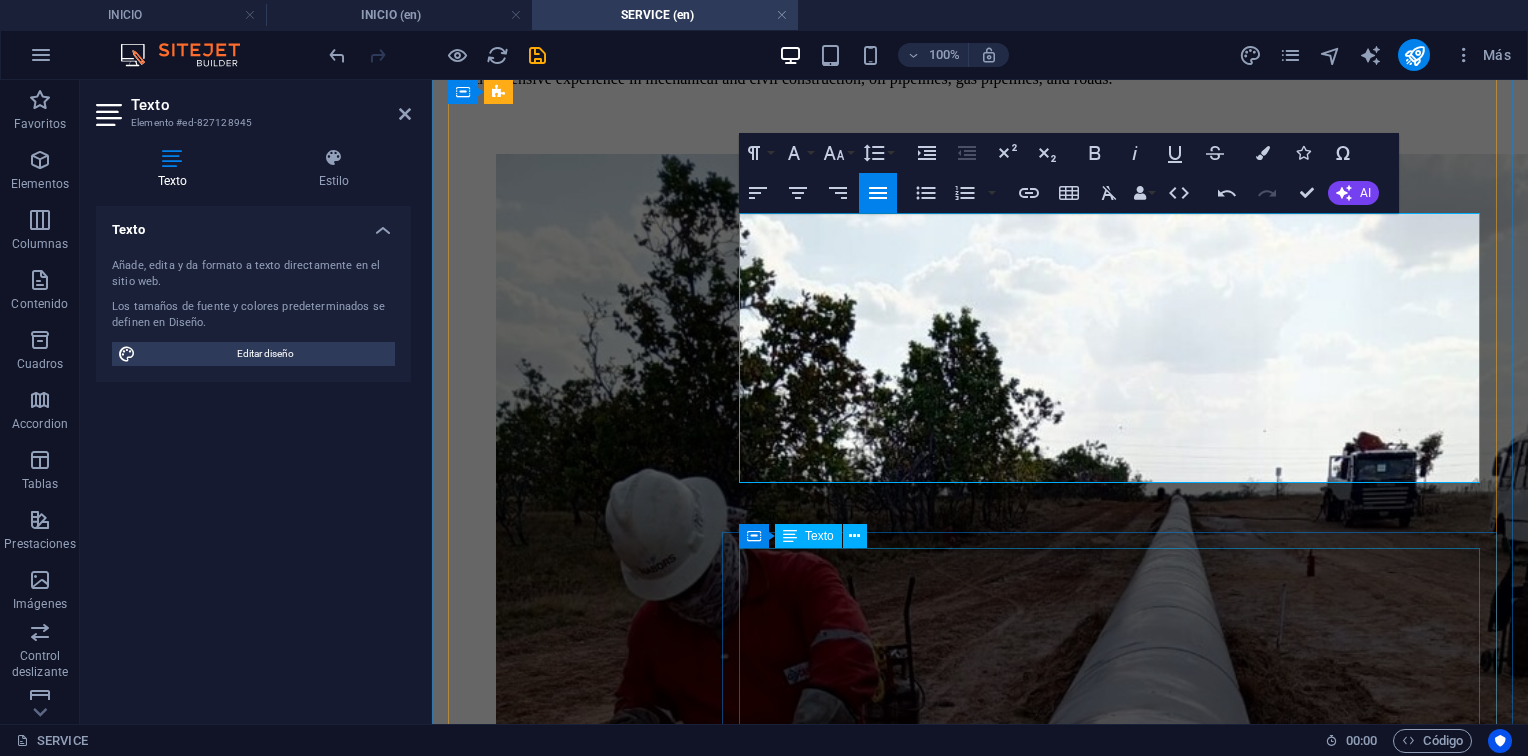 click on "IMETAL está en capacidad de desmontar, trasladar  equipos de bombeo a nuestras instalaciones en El Tigre,  para efectuar un Mantenimiento Mayor u over-haul que  incluye: Desmontaje y montaje del equipo en campo.  Transporte del equipo a nuestras instalaciones de taller  en El Tigre. Desarme del equipo. Inspección, evaluación y comparación de partes  según especificación de fabricante. Emisión de informe técnico. Listado de partes y repuestos a sustituir, reconstruir y  reparar. Armado del equipo.  Emisión de informe final." at bounding box center (980, 5577) 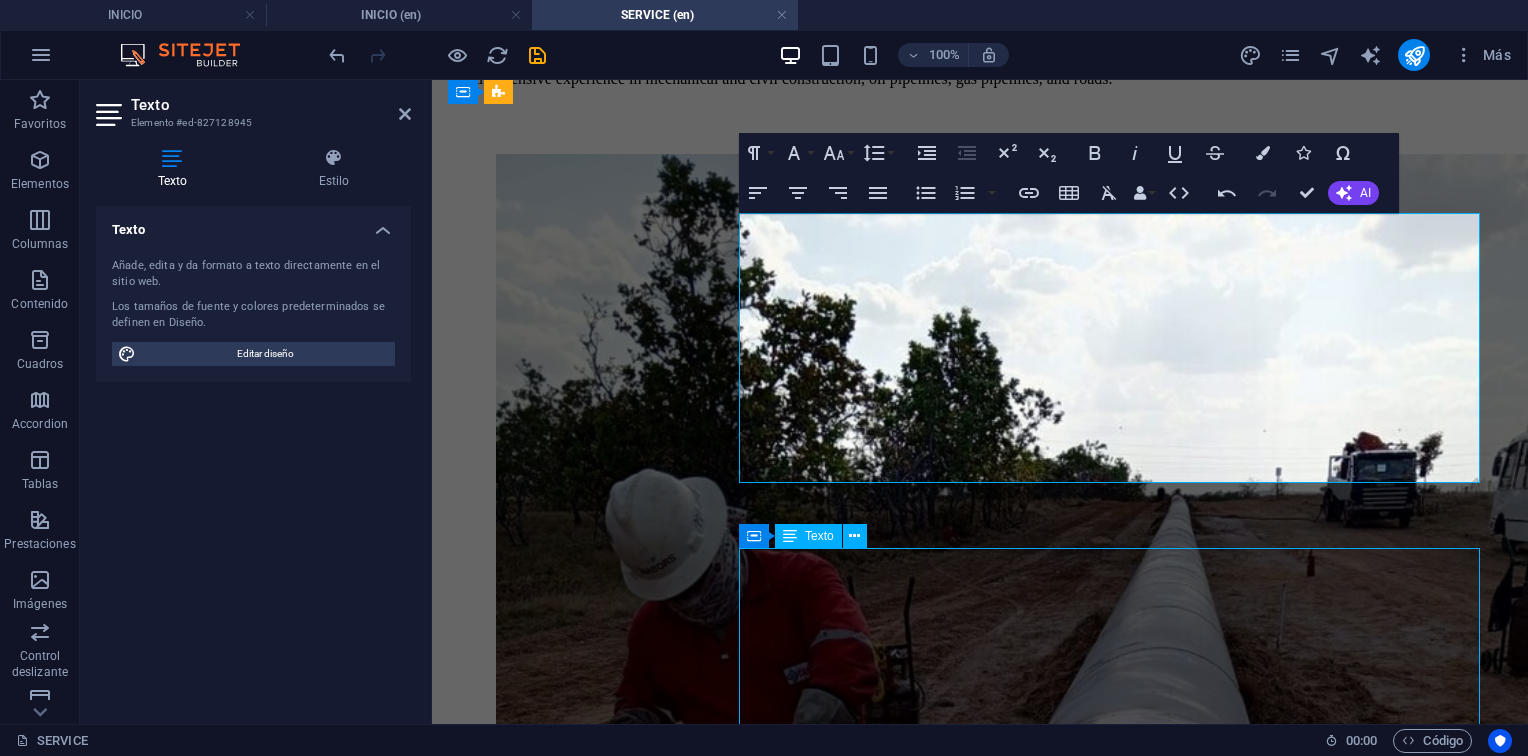 click on "IMETAL está en capacidad de desmontar, trasladar  equipos de bombeo a nuestras instalaciones en El Tigre,  para efectuar un Mantenimiento Mayor u over-haul que  incluye: Desmontaje y montaje del equipo en campo.  Transporte del equipo a nuestras instalaciones de taller  en El Tigre. Desarme del equipo. Inspección, evaluación y comparación de partes  según especificación de fabricante. Emisión de informe técnico. Listado de partes y repuestos a sustituir, reconstruir y  reparar. Armado del equipo.  Emisión de informe final." at bounding box center [980, 5577] 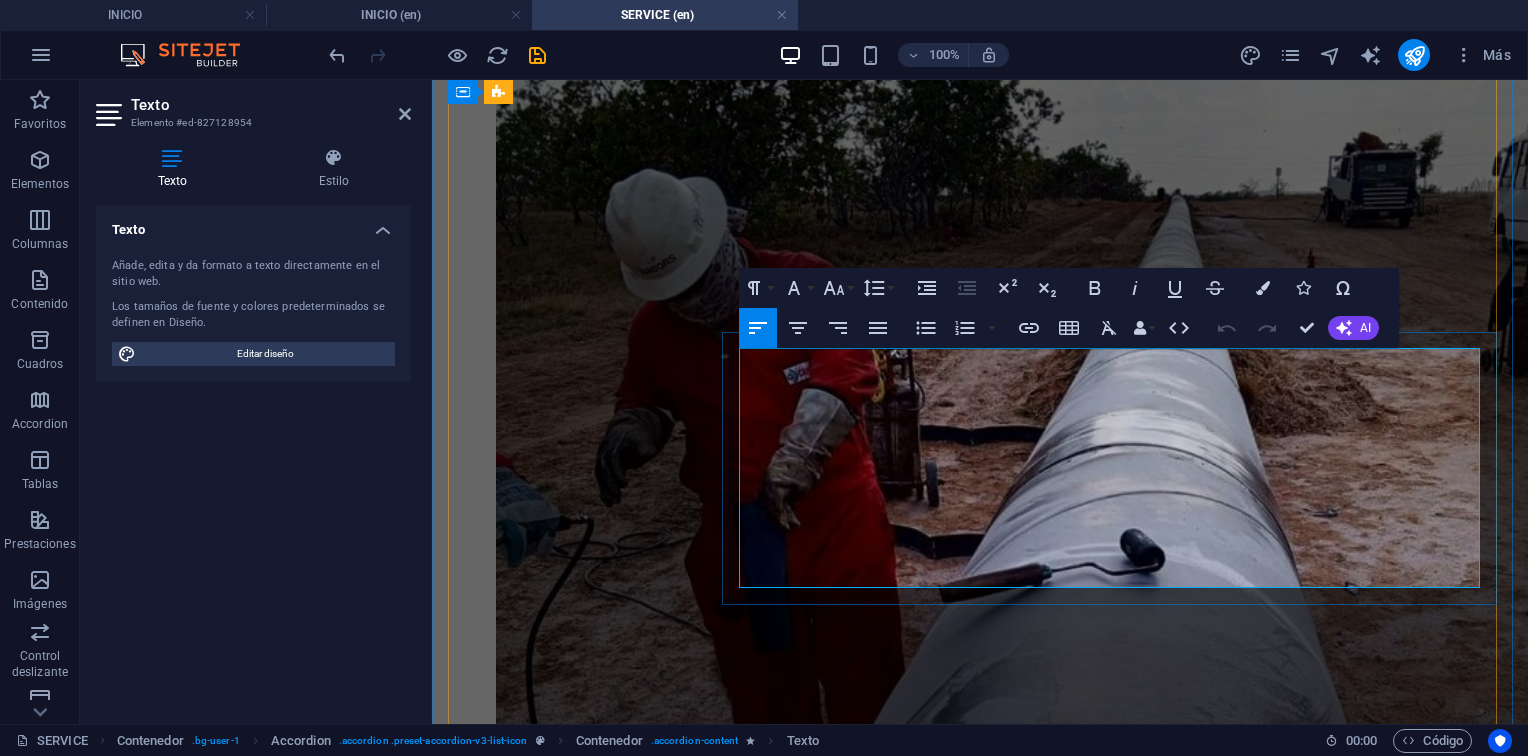 scroll, scrollTop: 1400, scrollLeft: 0, axis: vertical 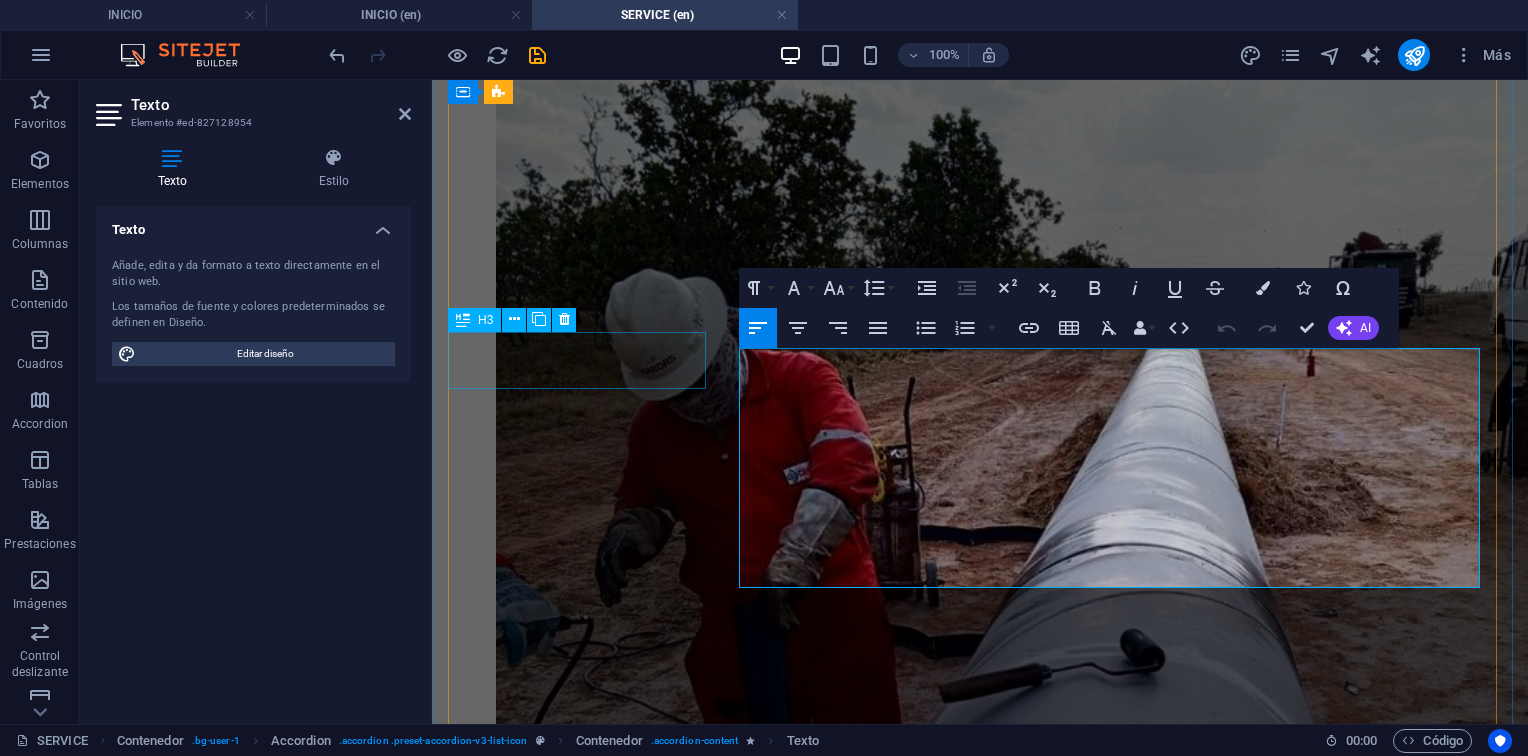 drag, startPoint x: 1173, startPoint y: 582, endPoint x: 602, endPoint y: 331, distance: 623.7323 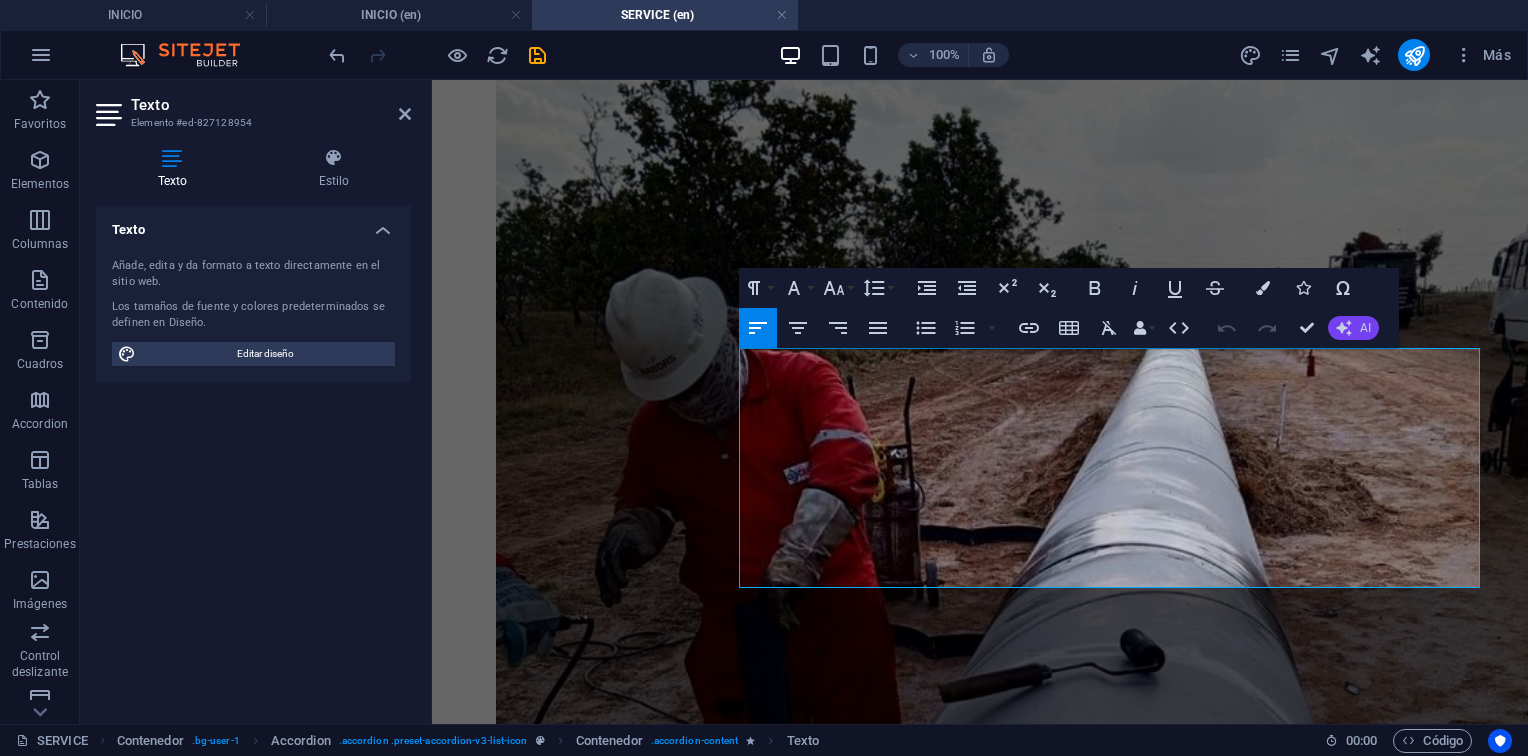 click on "AI" at bounding box center (1365, 328) 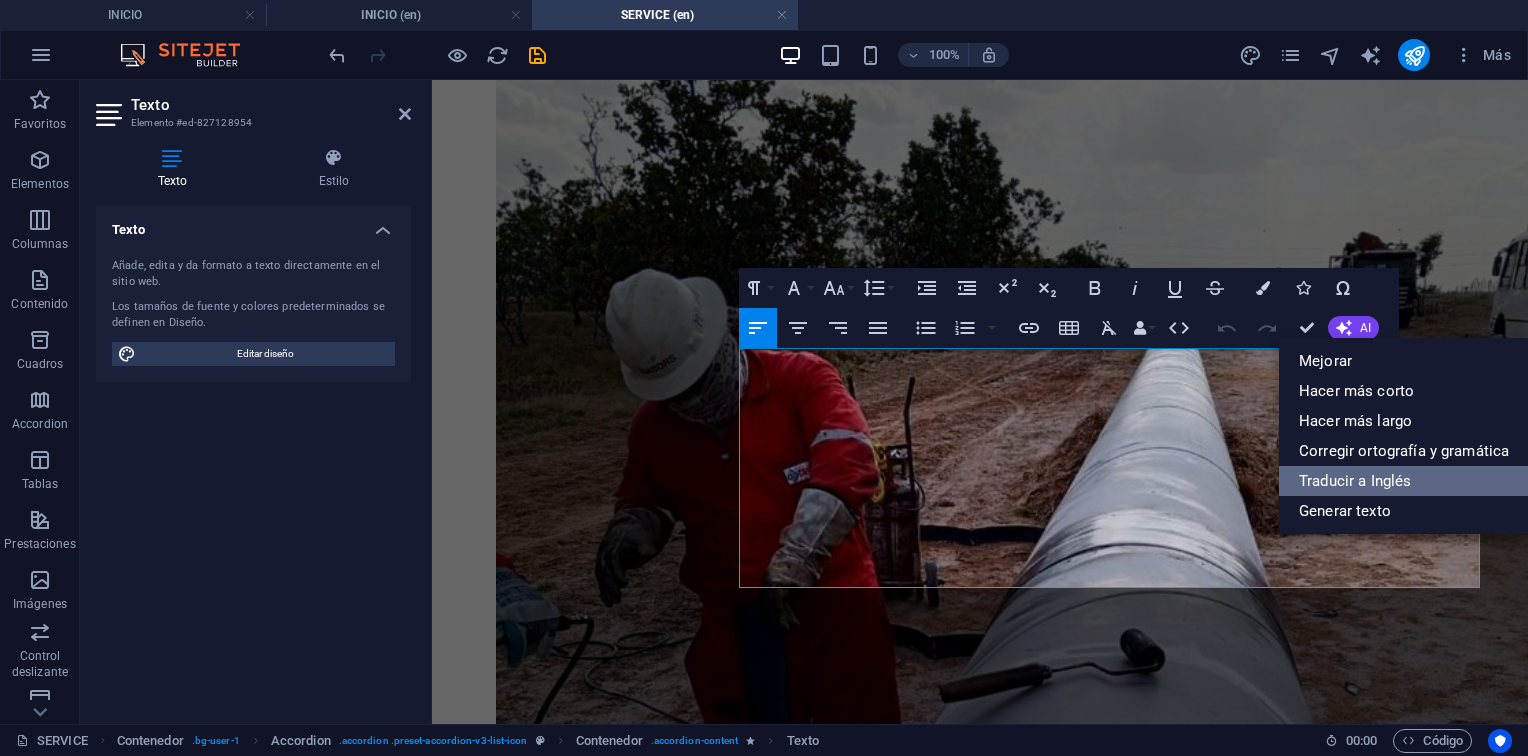 click on "Traducir a Inglés" at bounding box center [1404, 481] 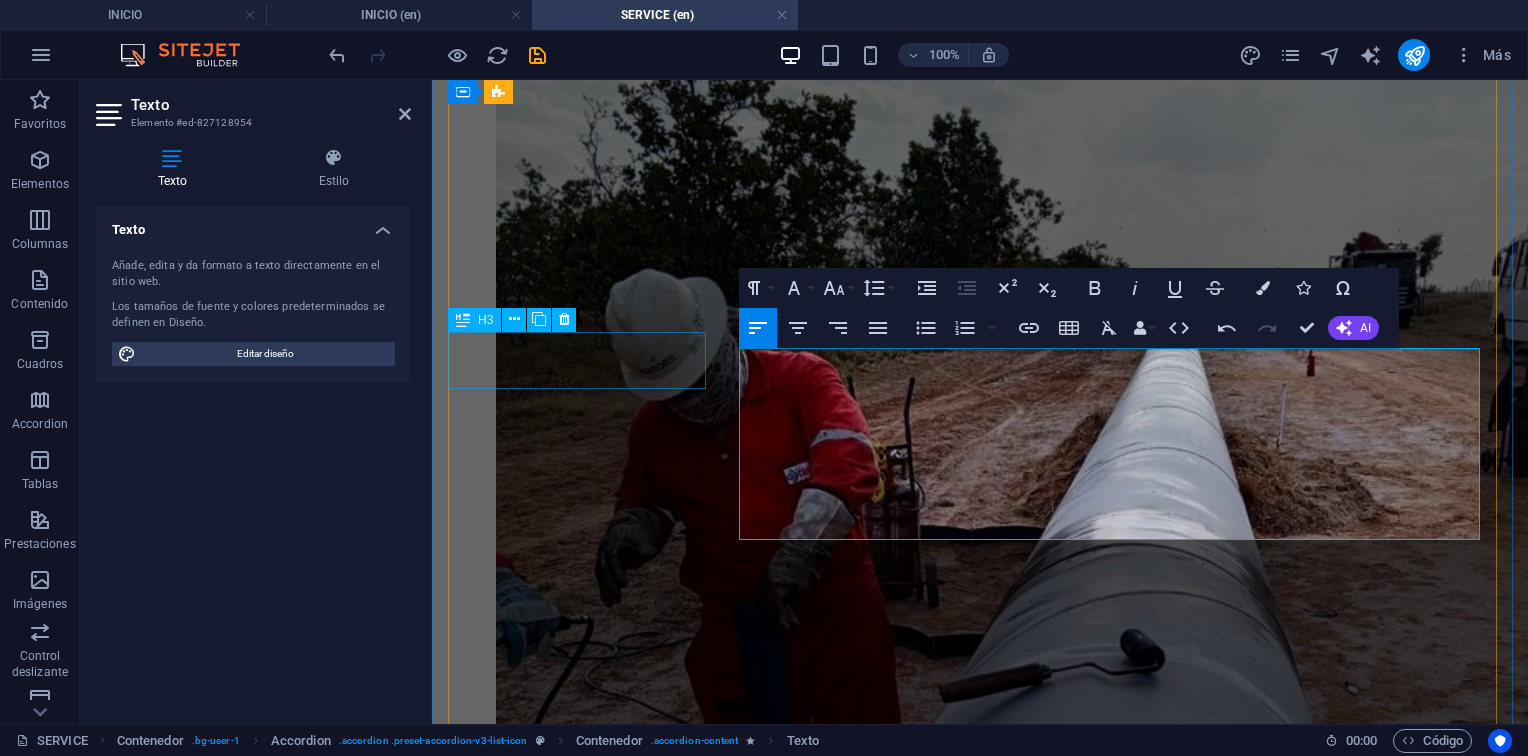 click on "3. Mantenimiento Mayor" at bounding box center (980, 5218) 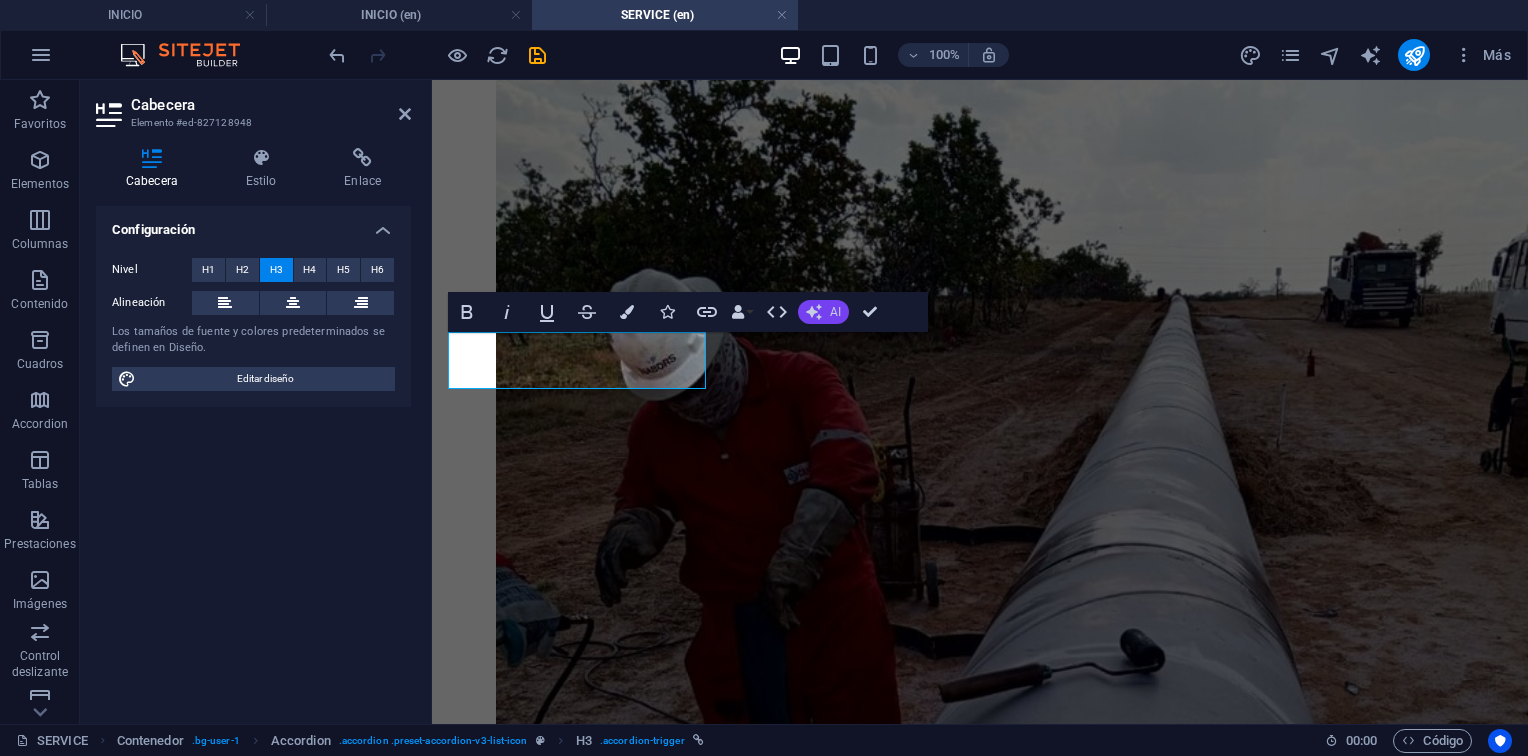 click on "AI" at bounding box center (823, 312) 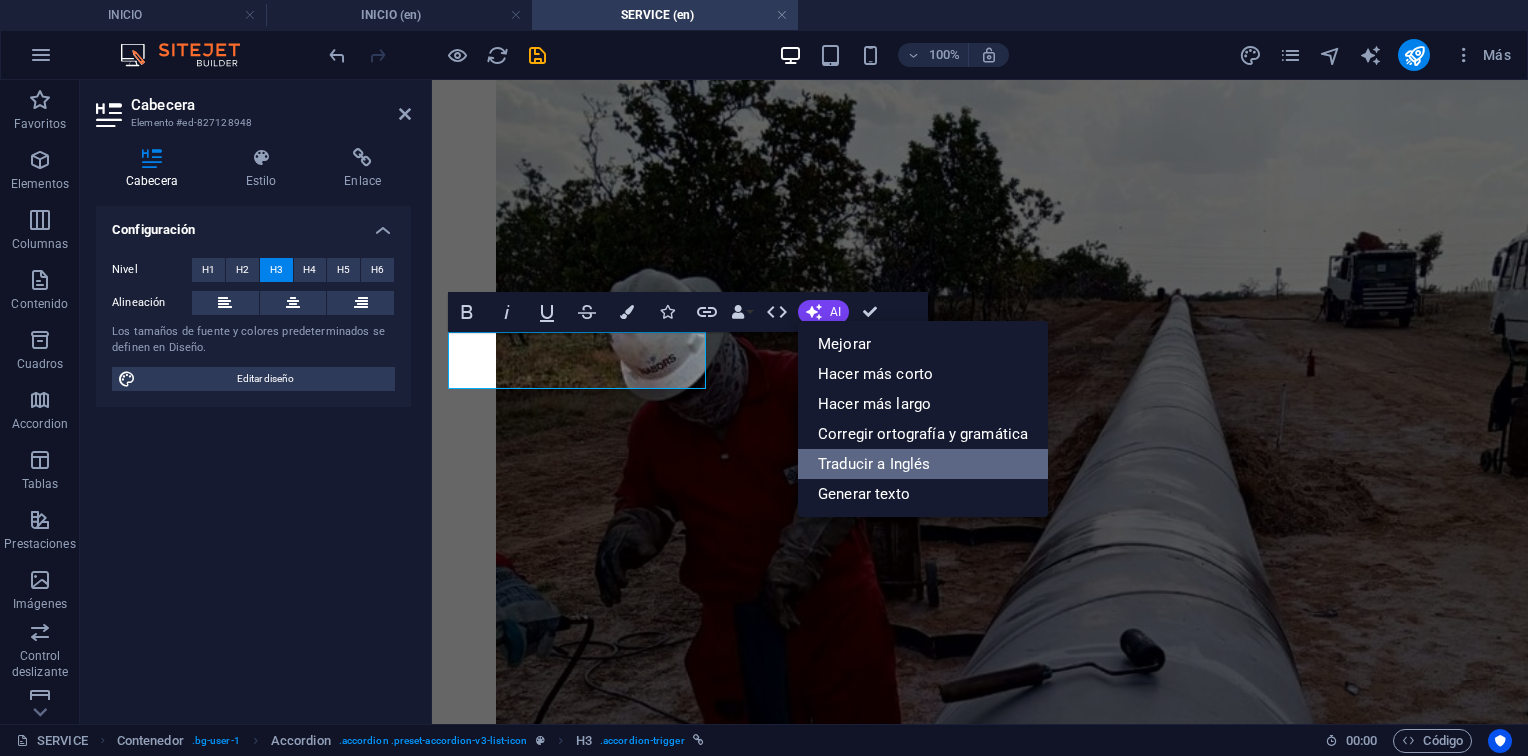 click on "Traducir a Inglés" at bounding box center (923, 464) 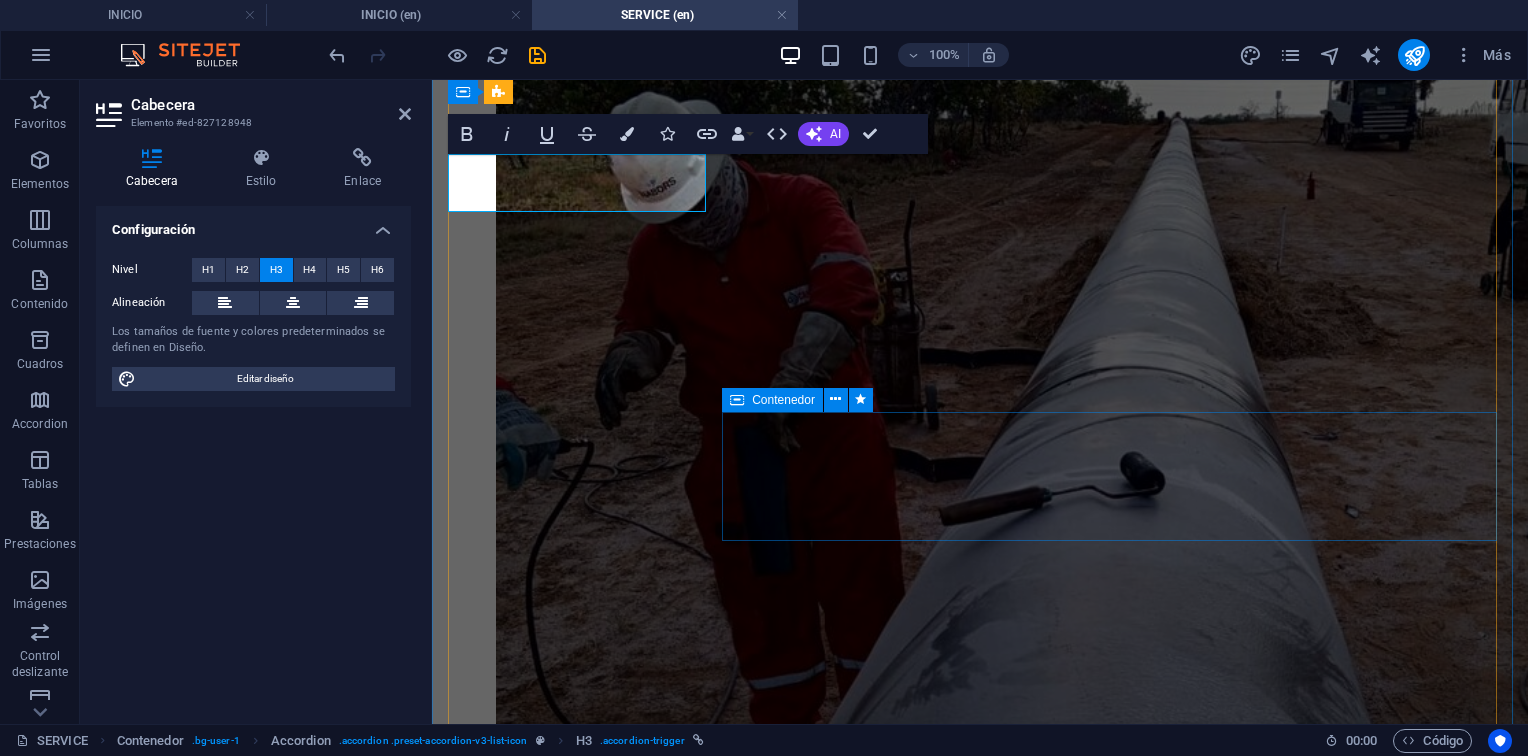 scroll, scrollTop: 1600, scrollLeft: 0, axis: vertical 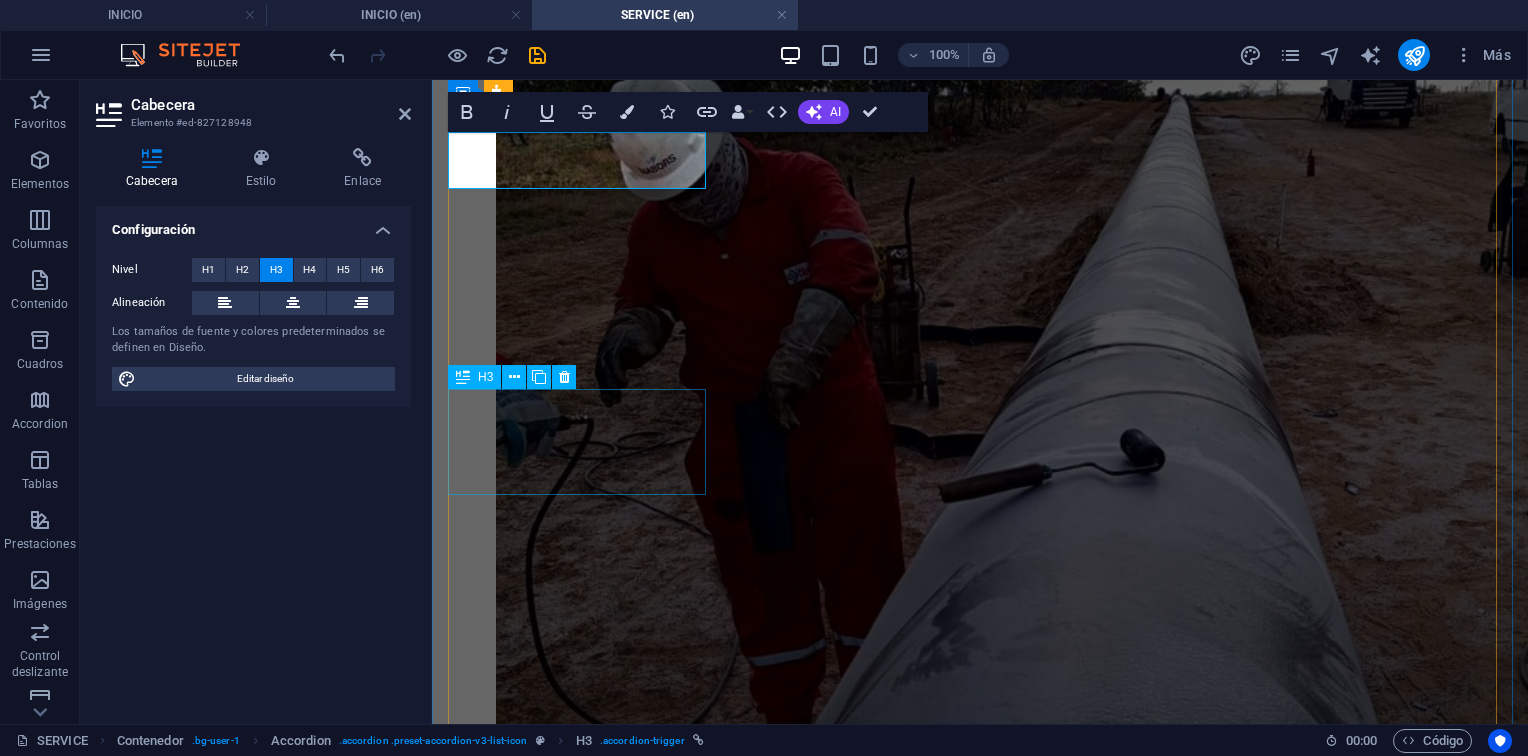 click on "4. Reconstrucción y mantenimiento de equipos rotativos" at bounding box center (980, 5232) 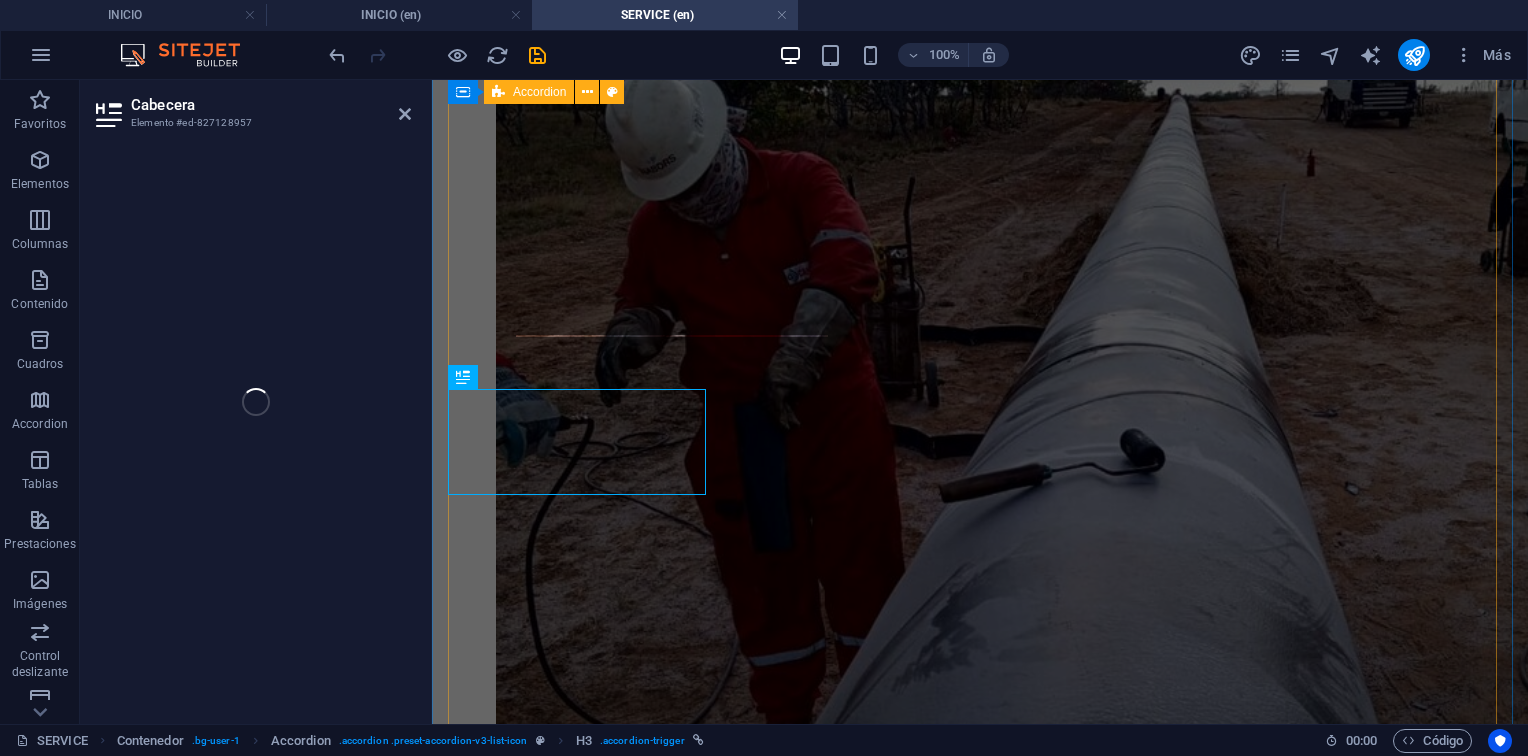 click on "1. Civil and Mechanical Construction Projects We specialize in pipeline laying, project and construction of production and gas facilities, refurbishment of access roads and locations, well connections, spill remediation, etc., with our own equipment and that of our strategic allies. With extensive experience in mechanical and civil construction, oil pipelines, gas pipelines, and roads. 2. Comprehensive Maintenance IMETAL is capable of providing all the technical personnel and specialized equipment required to carry out Comprehensive Maintenance of pumping equipment (reciprocating, centrifugal, and beam pumps) as well as the coupled motors (gas, electric, diesel) at the Client's field facilities. This Maintenance includes: Predictive Maintenance.   Preventive Maintenance, based on time and/or condition (MBT-MBC).   Minor Corrective Maintenance. Scheduled alignment routine with wireless laser equipment.   Review of mechanical seals. Inspection, repair, and replacement of components.   3. Major Maintenance" at bounding box center (980, 2777) 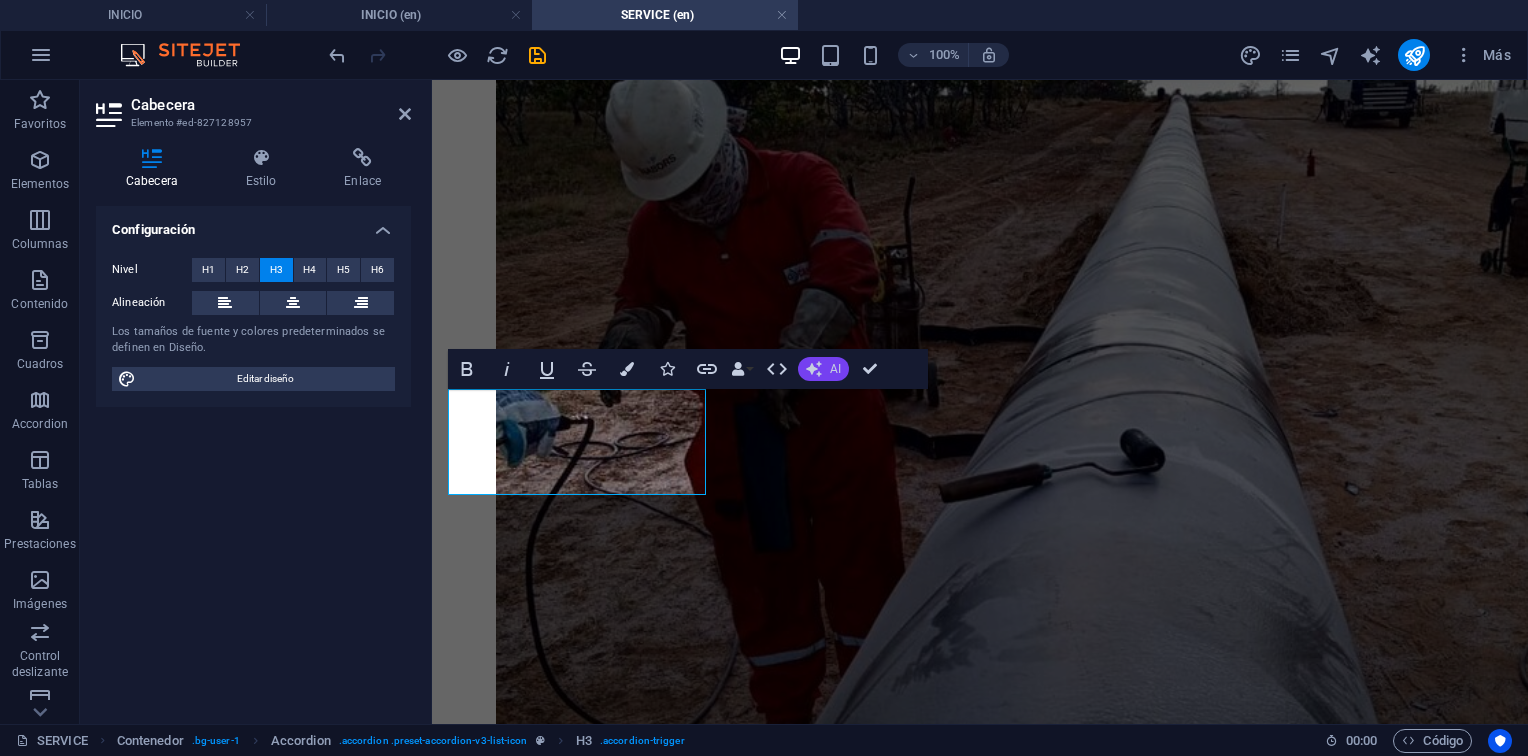 click on "AI" at bounding box center (835, 369) 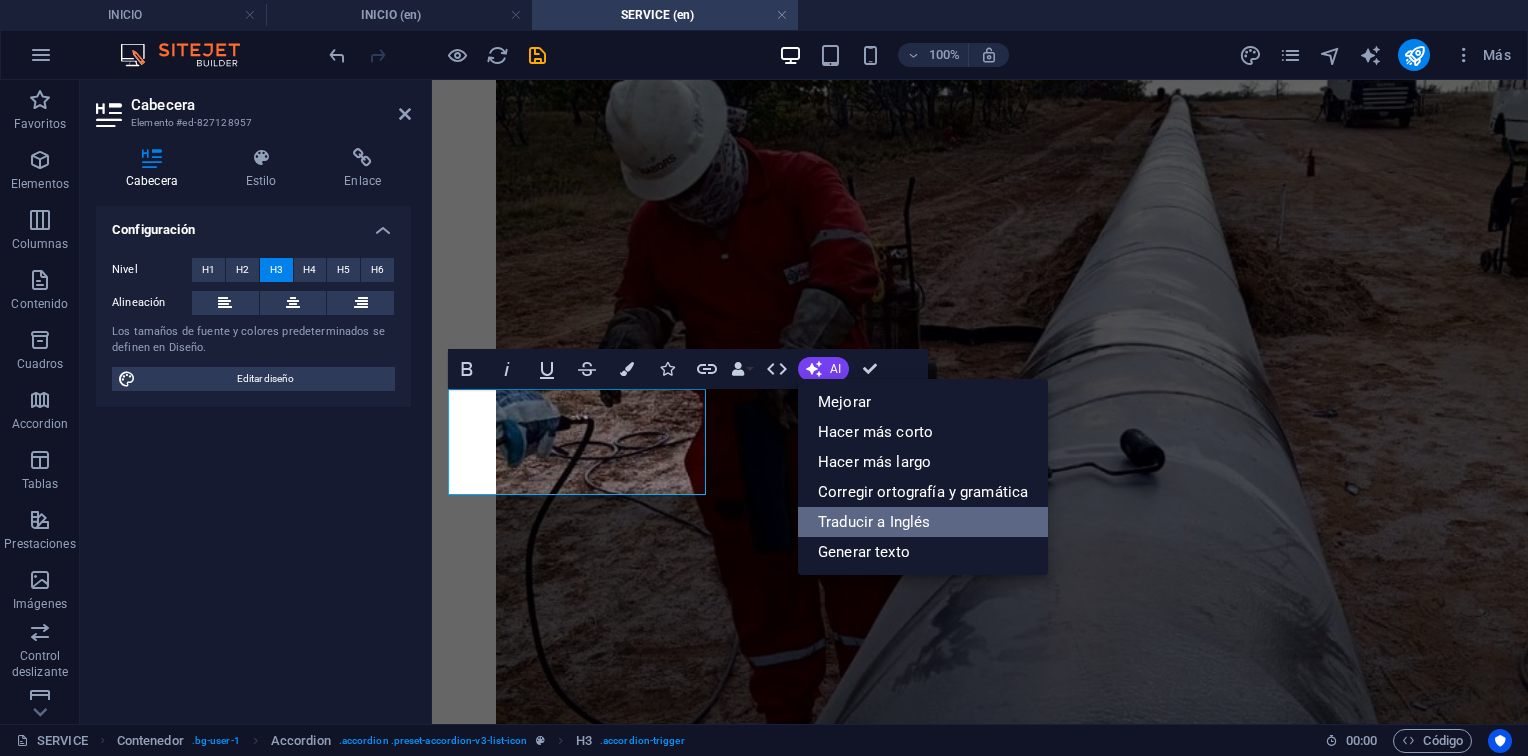 click on "Traducir a Inglés" at bounding box center (923, 522) 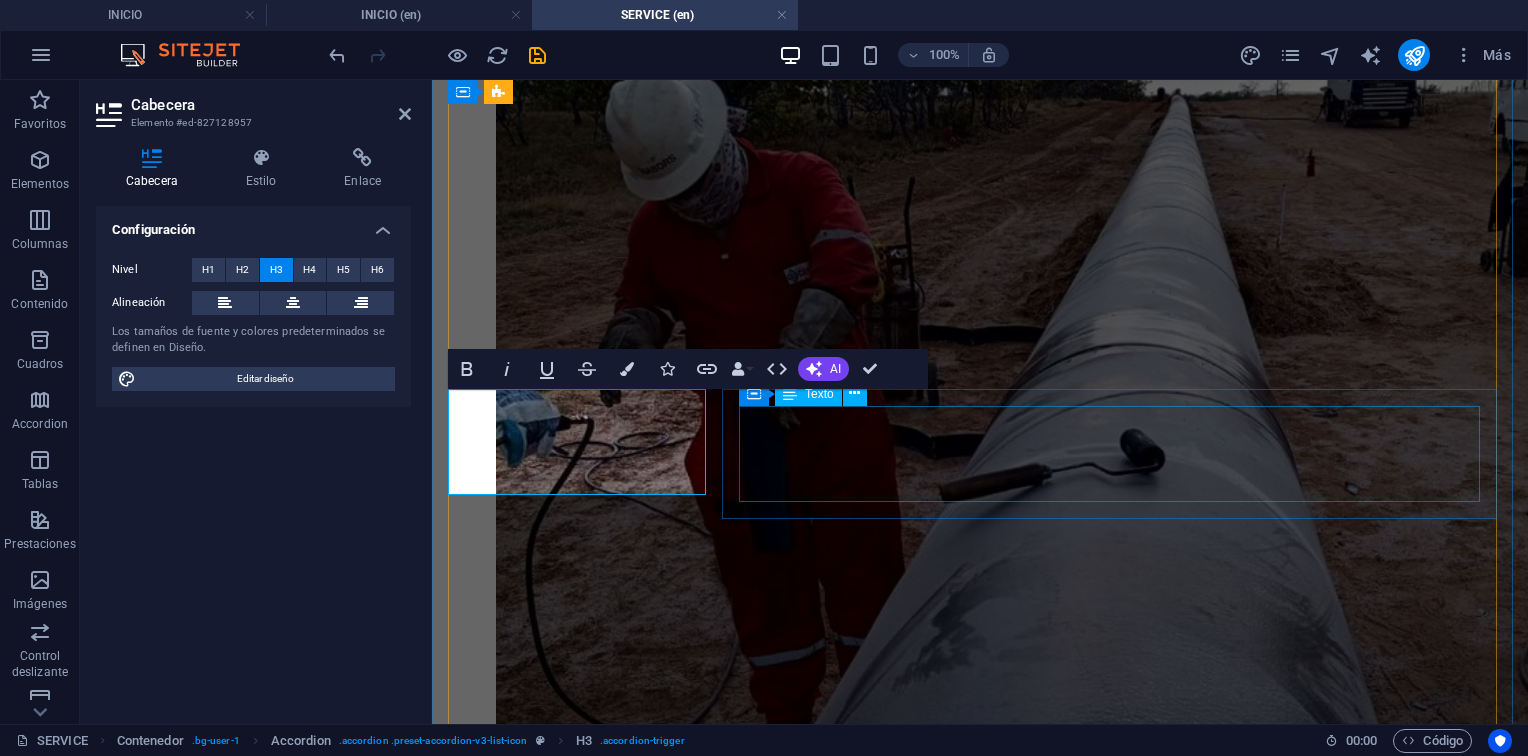 click on "Especializados en bombas, compresores, cabezales rotativos, motores eléctricos, con énfasis en bombas centrífugas y reciprocantes, con conocimiento de las marcas más importantes (Flowserve, Sulzer, Goulds, IDP, KSB, United, Gardner Denver, National, Gaso, entre otras)." at bounding box center (980, 5328) 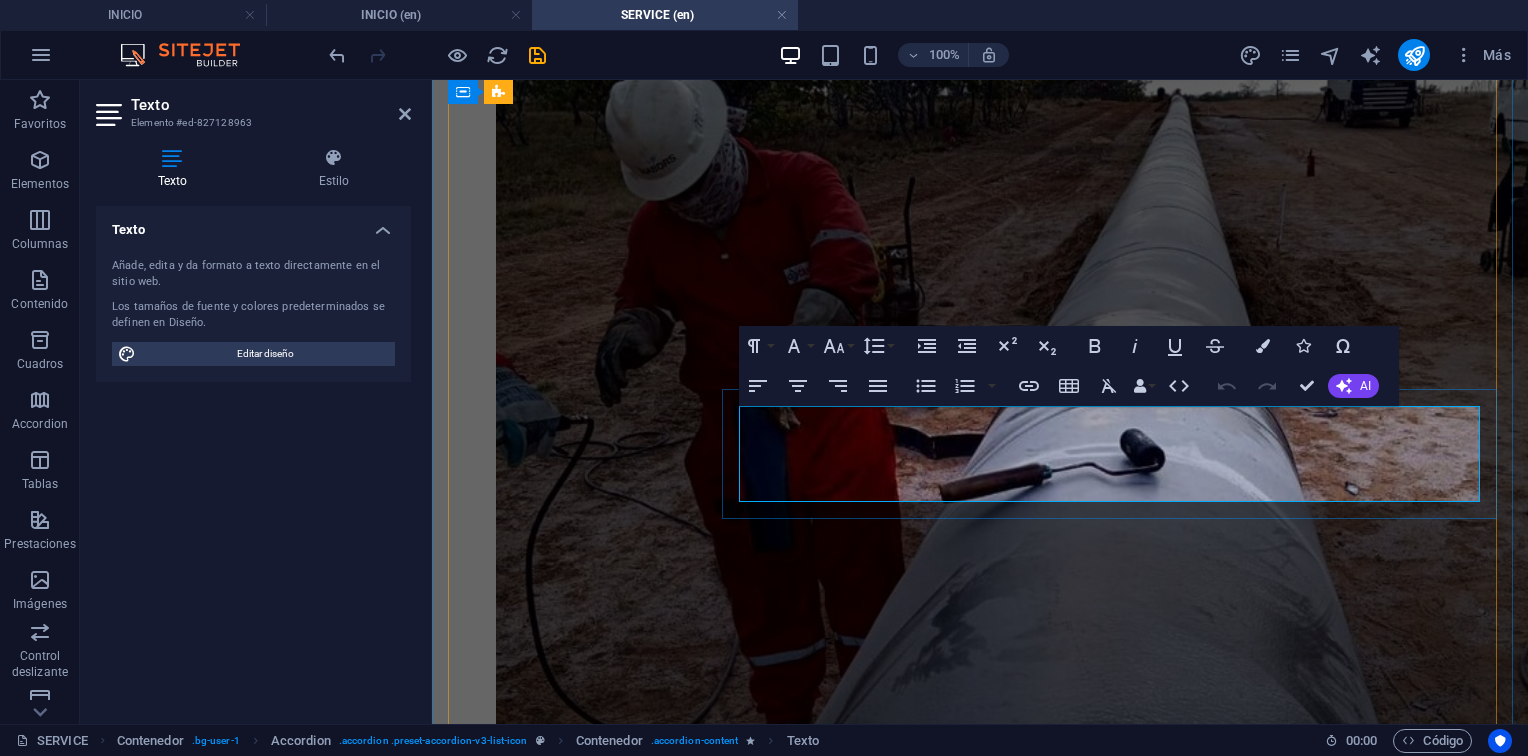 click on "Especializados en bombas, compresores, cabezales rotativos, motores eléctricos, con énfasis en bombas centrífugas y reciprocantes, con conocimiento de las marcas más importantes (Flowserve, Sulzer, Goulds, IDP, KSB, United, Gardner Denver, National, Gaso, entre otras)." at bounding box center [980, 5311] 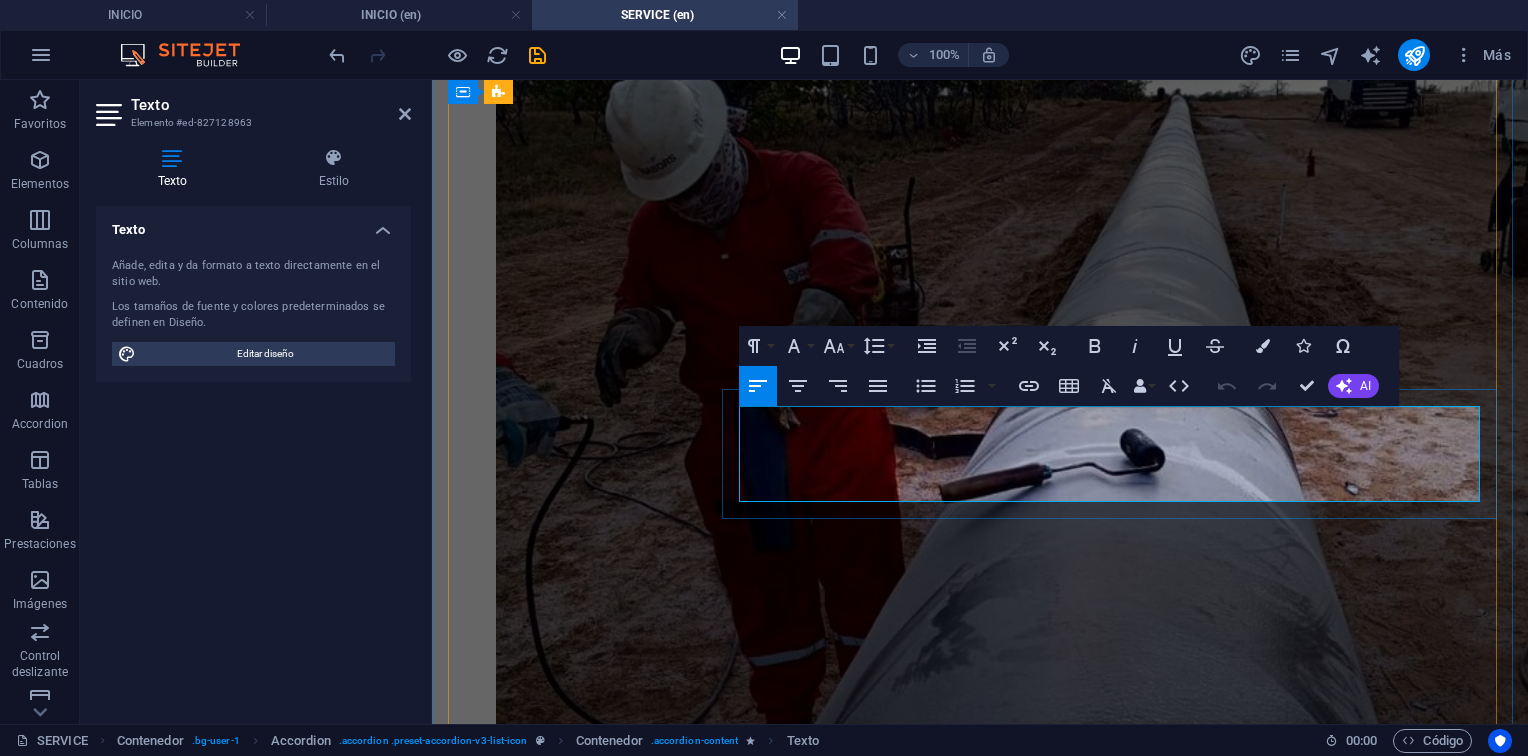 click on "Especializados en bombas, compresores, cabezales rotativos, motores eléctricos, con énfasis en bombas centrífugas y reciprocantes, con conocimiento de las marcas más importantes (Flowserve, Sulzer, Goulds, IDP, KSB, United, Gardner Denver, National, Gaso, entre otras)." at bounding box center (980, 5311) 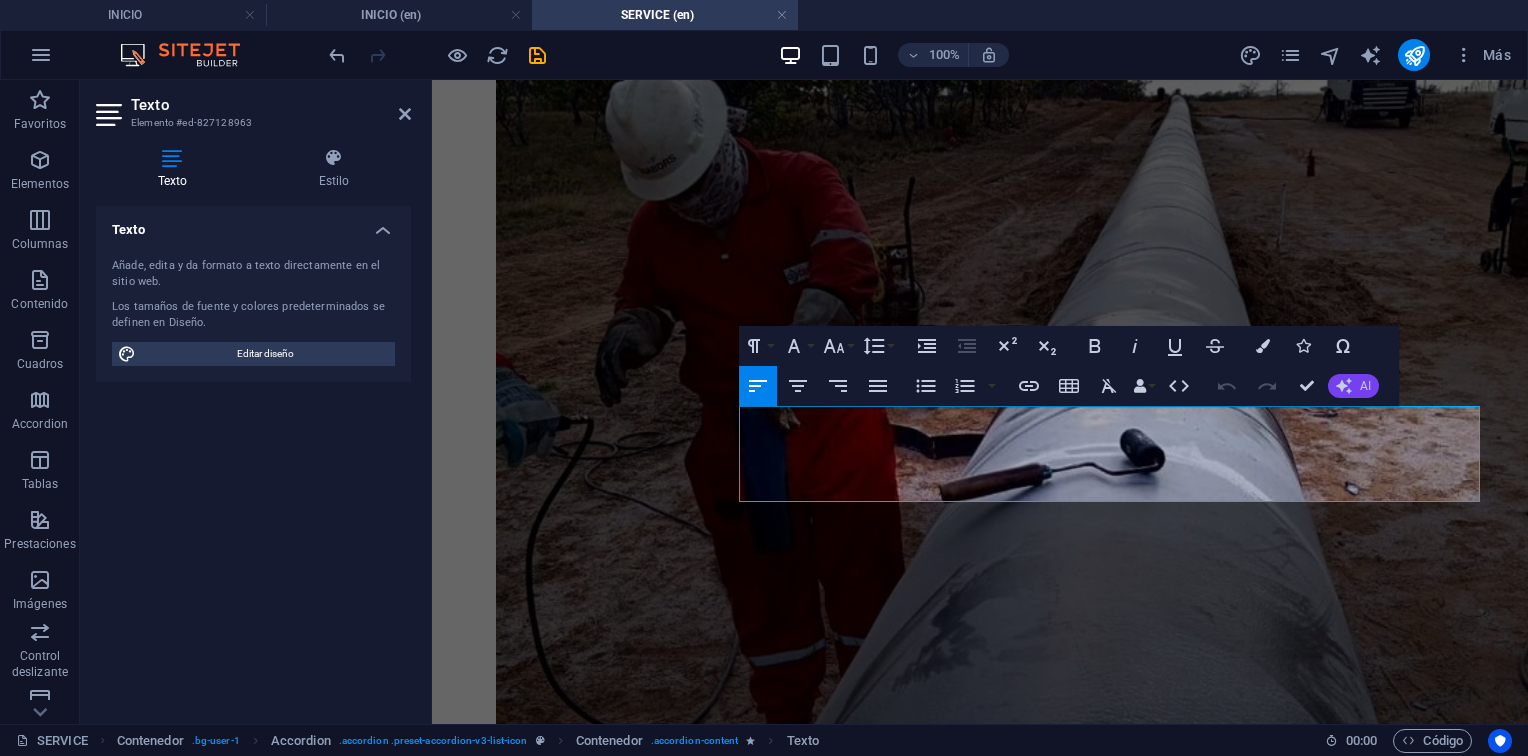 click on "AI" at bounding box center (1365, 386) 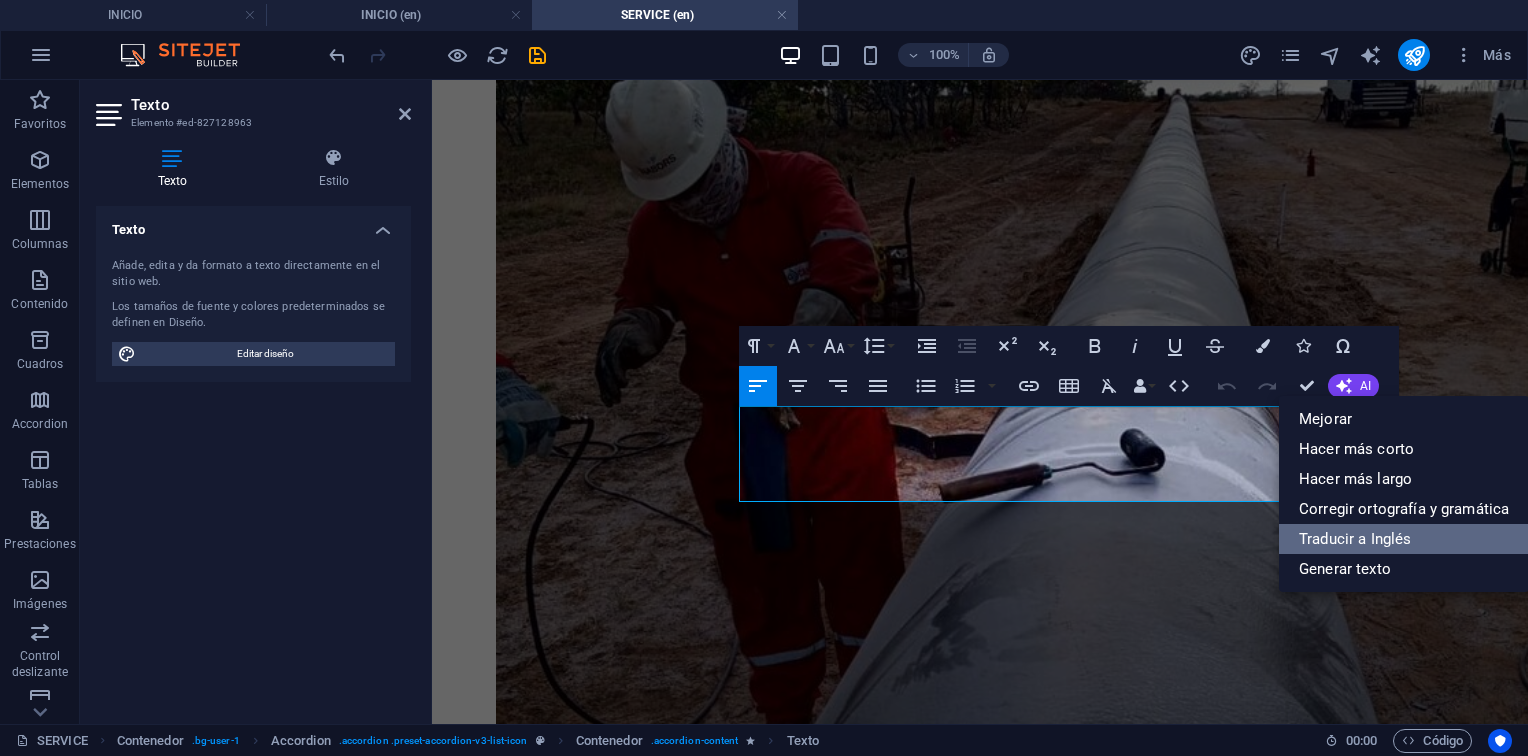 click on "Traducir a Inglés" at bounding box center (1404, 539) 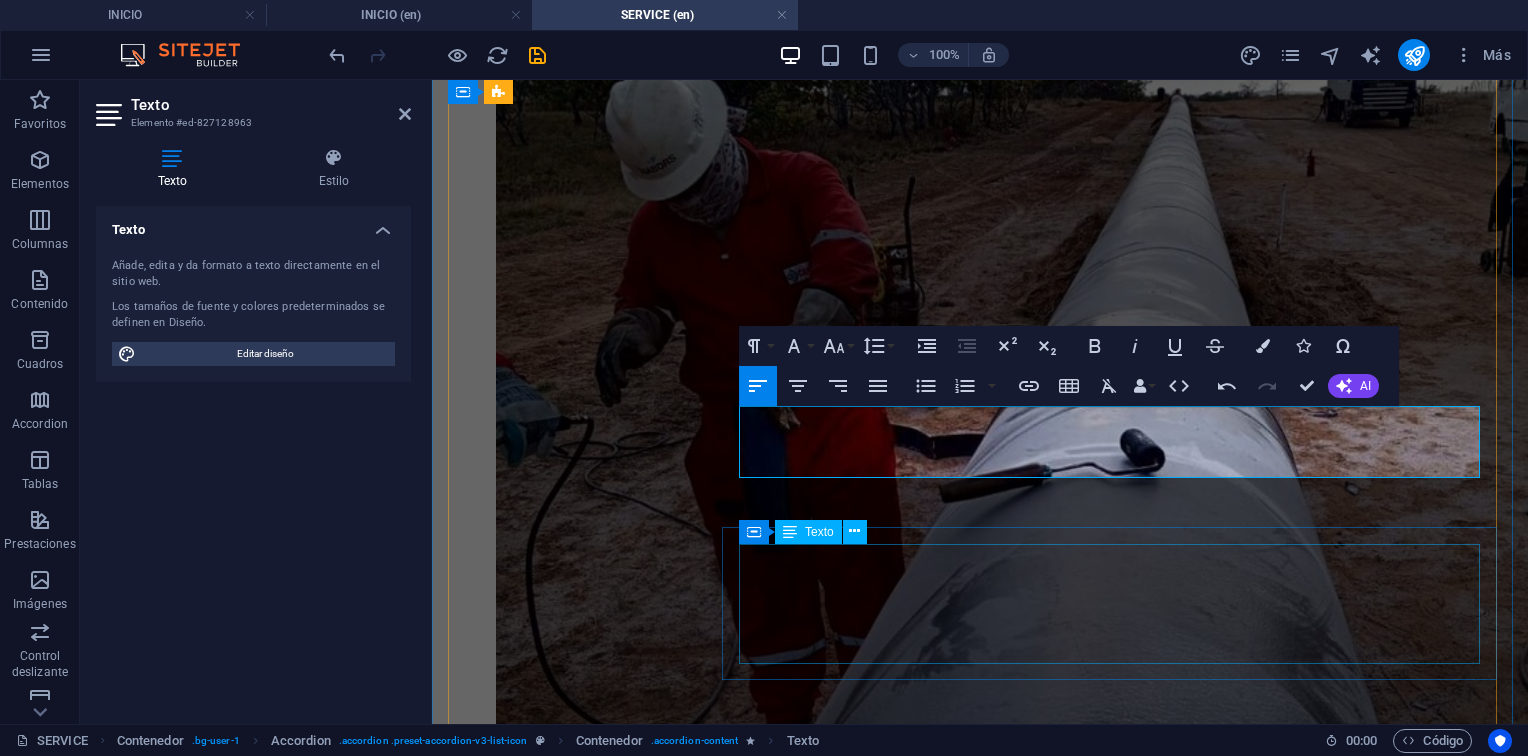 click on "Fabricación y reconstrucción de partes y repuestos para bombas (API, ASME, ANSI) y compresores centrífugos y reciprocantes. Válvulas de compuerta, globo, mariposa, check, alivio, seguridad, válvulas B.O.P. para cabezales de pozo, partes para balancines, motores, ejes de cabezales BCP, elementos de completación de pozos, accesorios de tubería." at bounding box center (980, 5497) 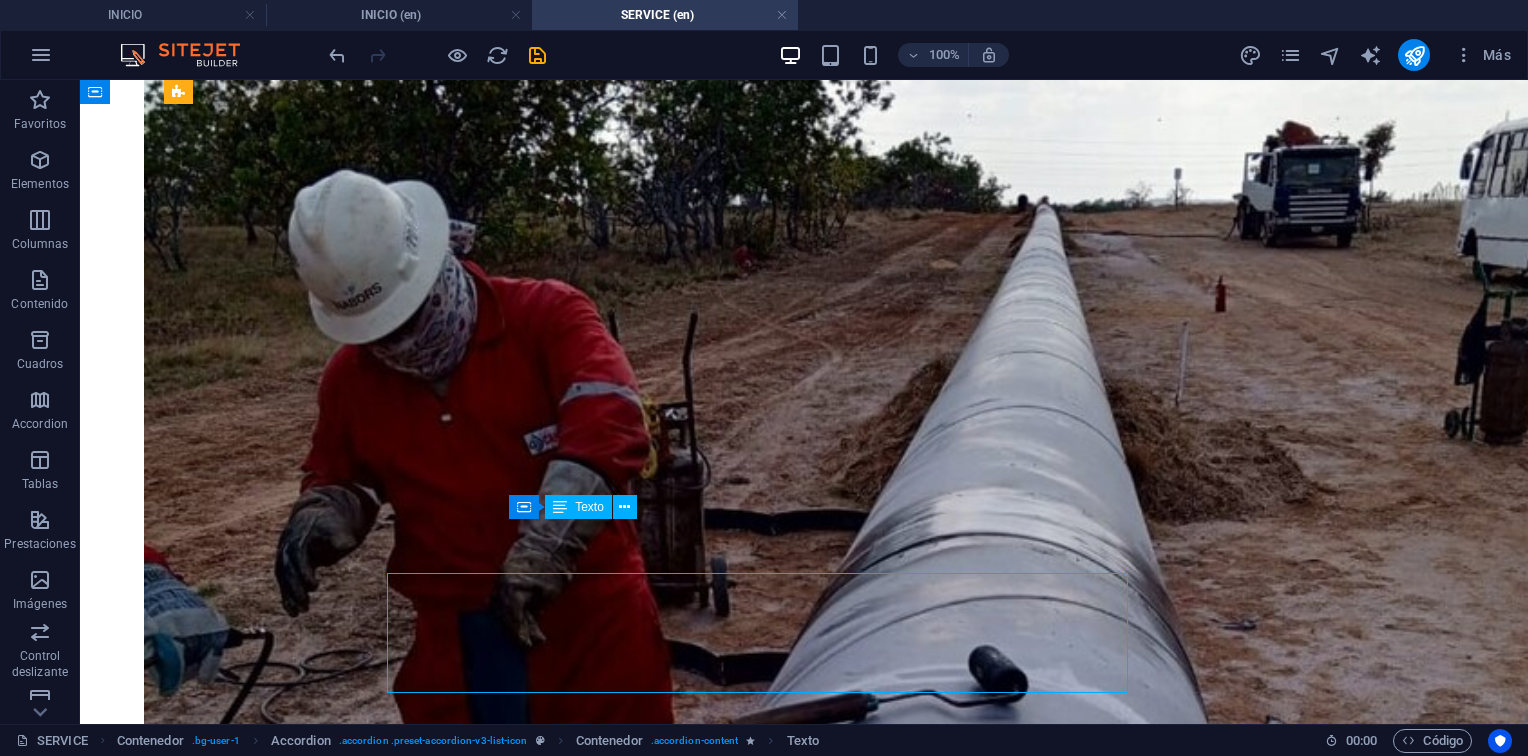 scroll, scrollTop: 1570, scrollLeft: 0, axis: vertical 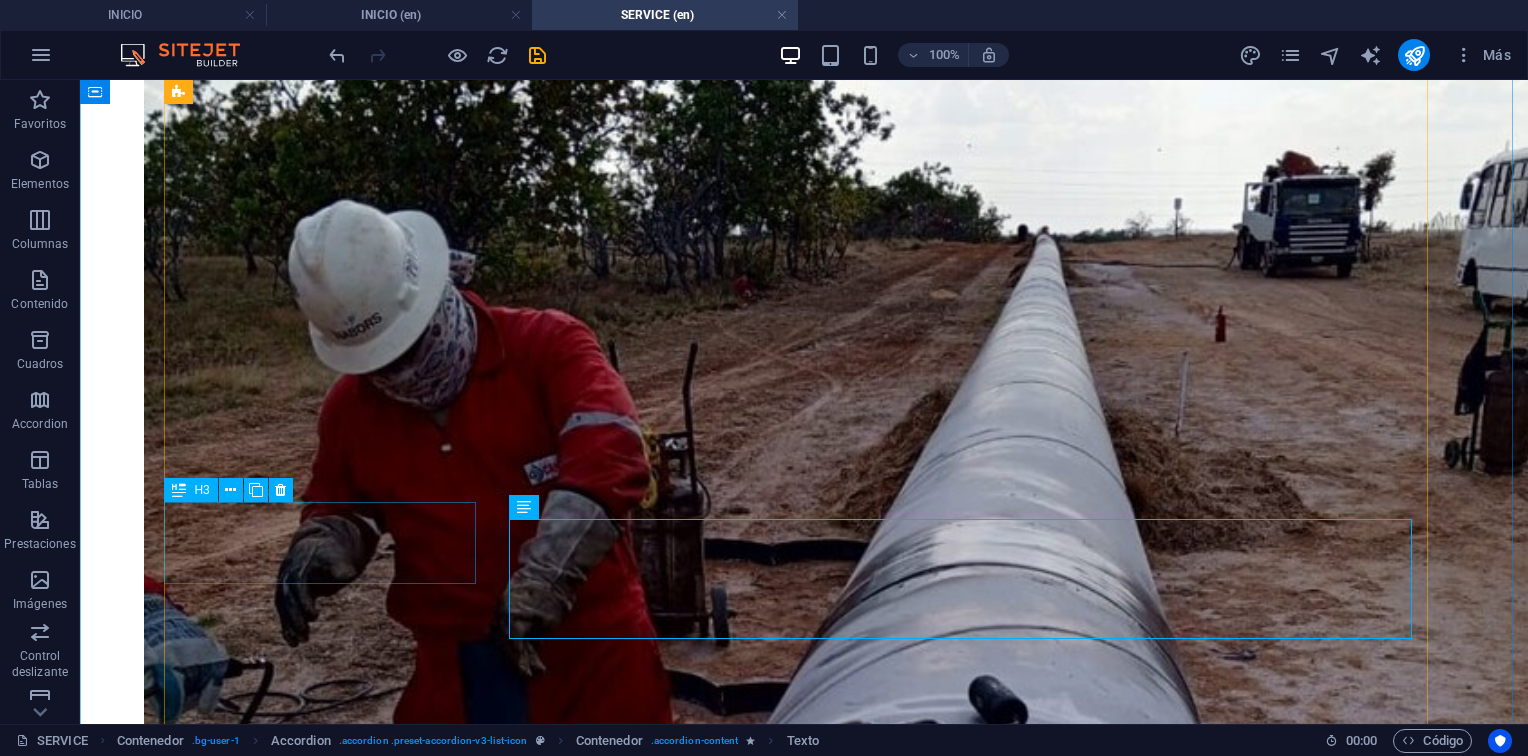 click on "5. Centro de Servicio y mecanizado (Work Shop)" at bounding box center (804, 6811) 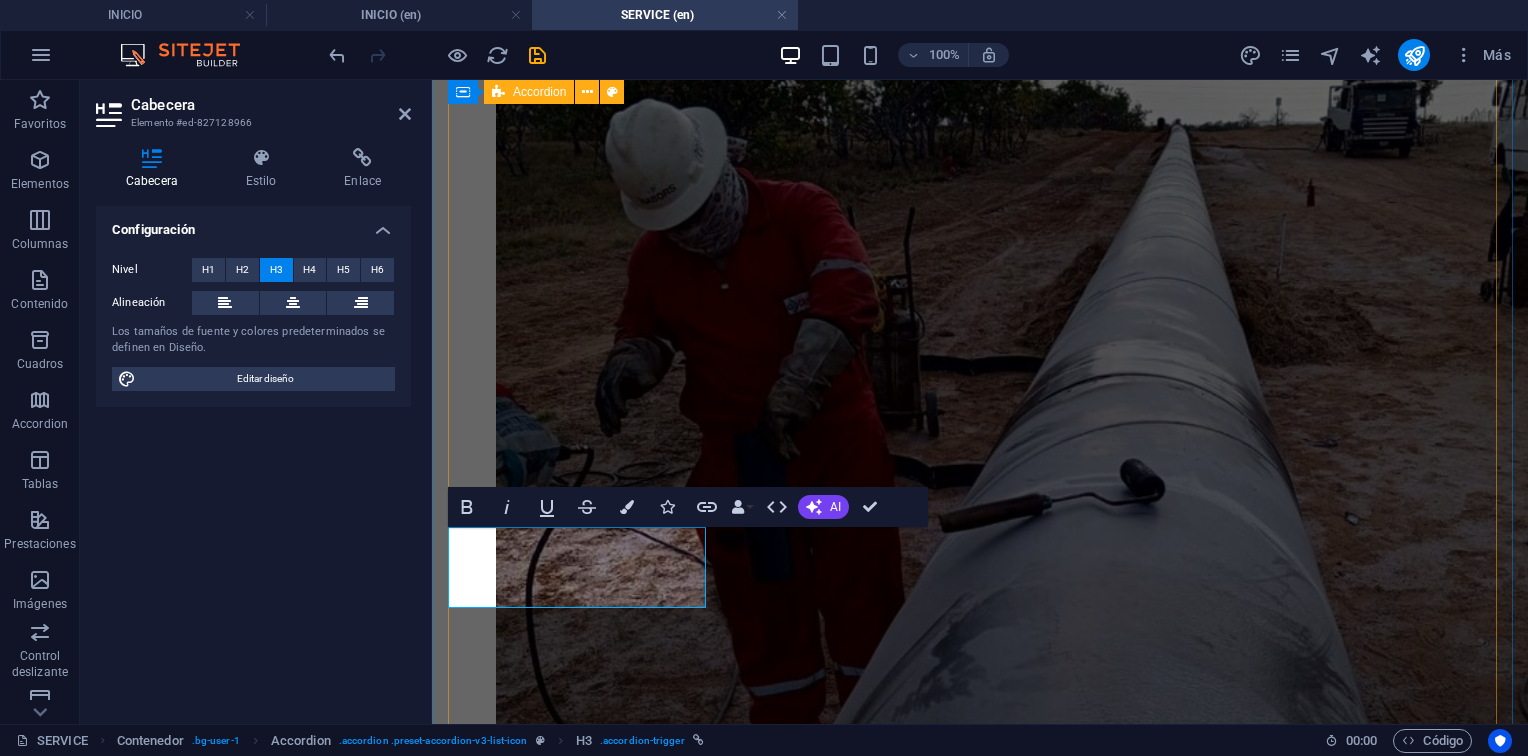 scroll, scrollTop: 1600, scrollLeft: 0, axis: vertical 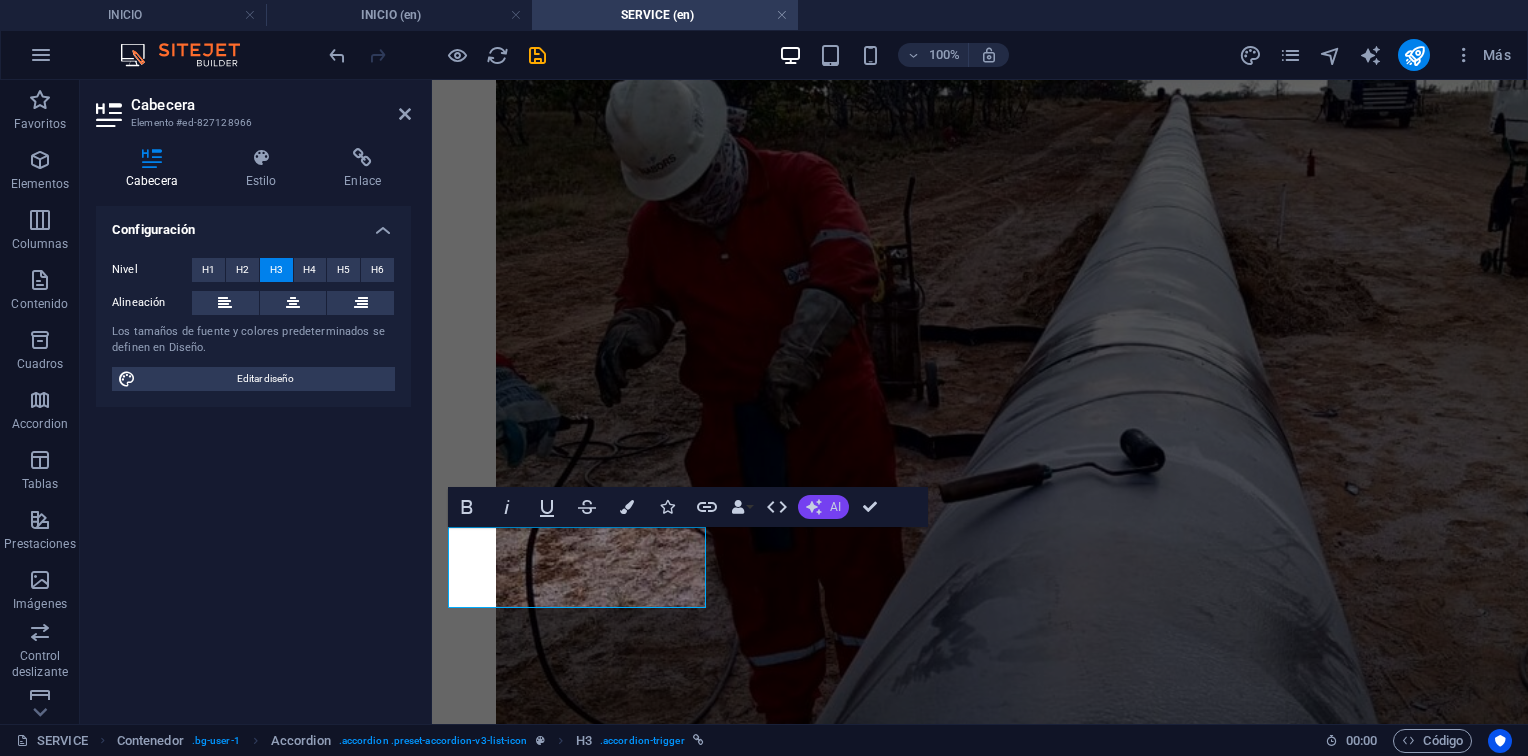 click on "AI" at bounding box center (823, 507) 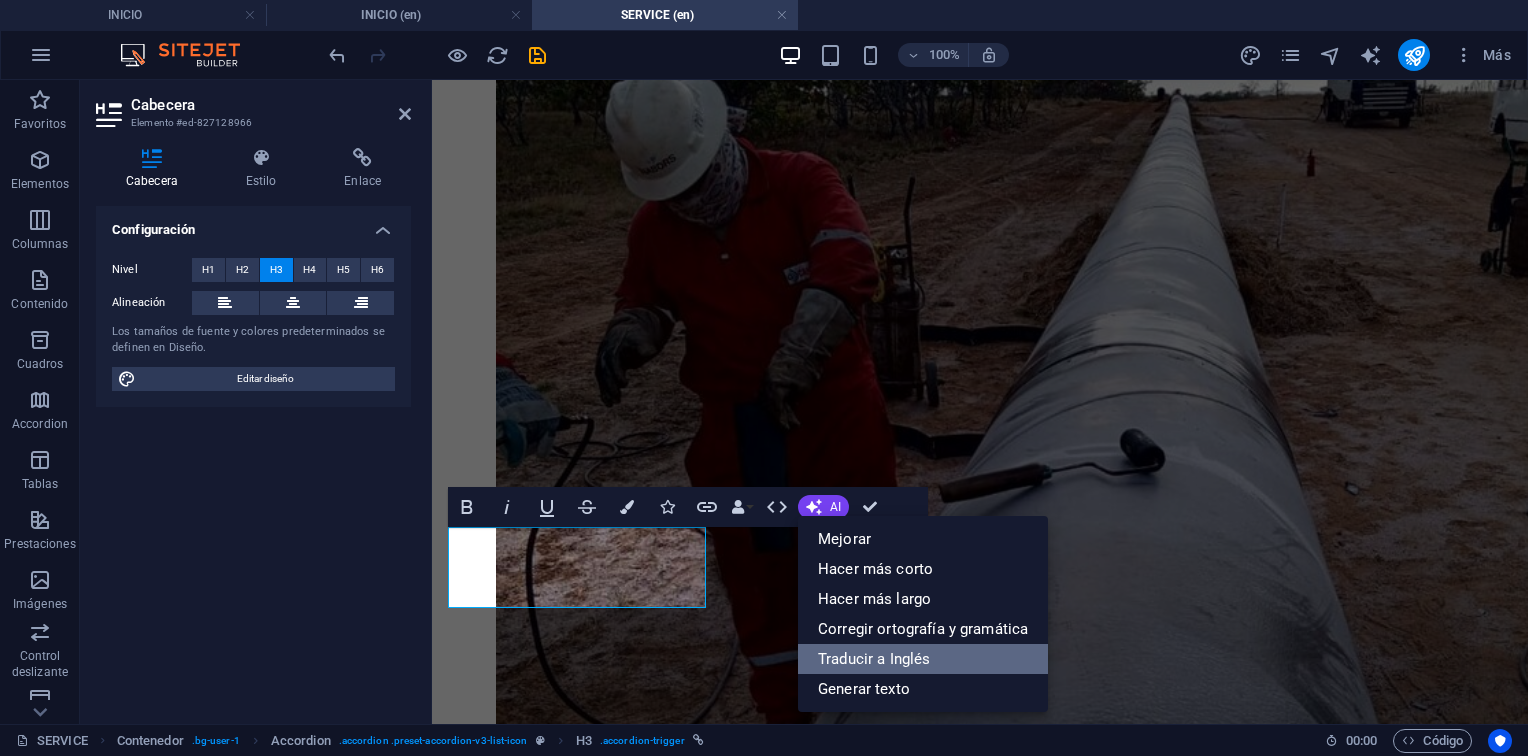 click on "Traducir a Inglés" at bounding box center (923, 659) 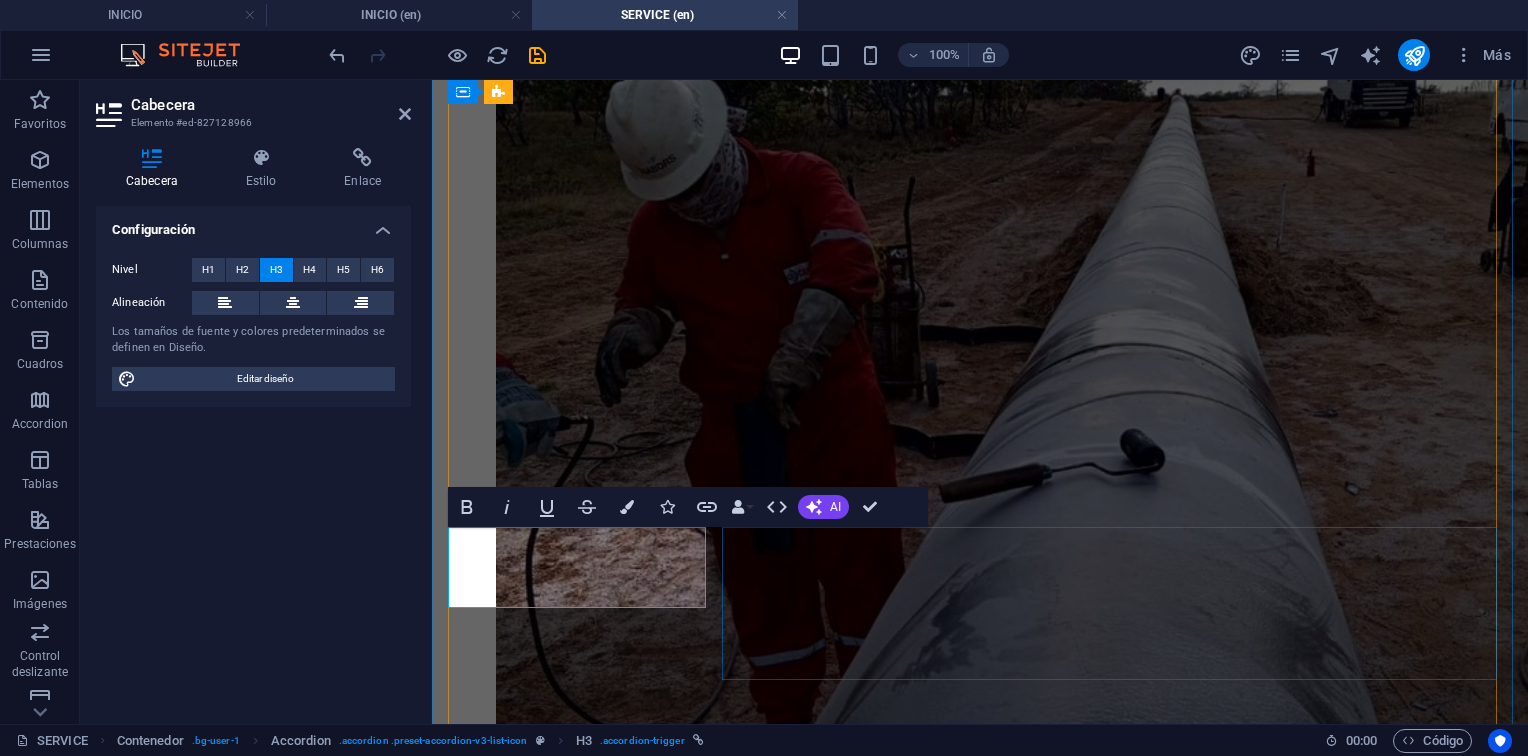 drag, startPoint x: 1377, startPoint y: 744, endPoint x: 1215, endPoint y: 585, distance: 226.9912 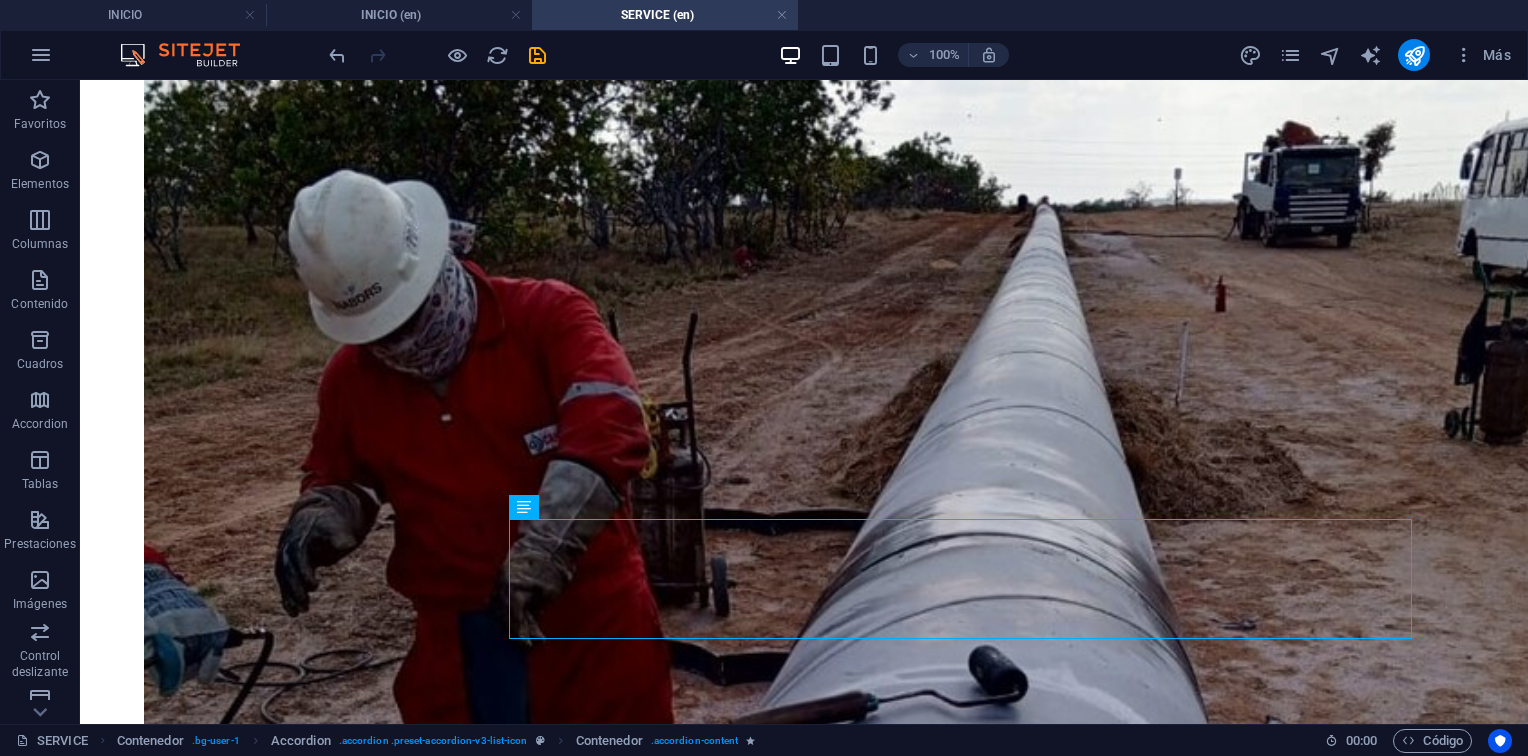 scroll, scrollTop: 1570, scrollLeft: 0, axis: vertical 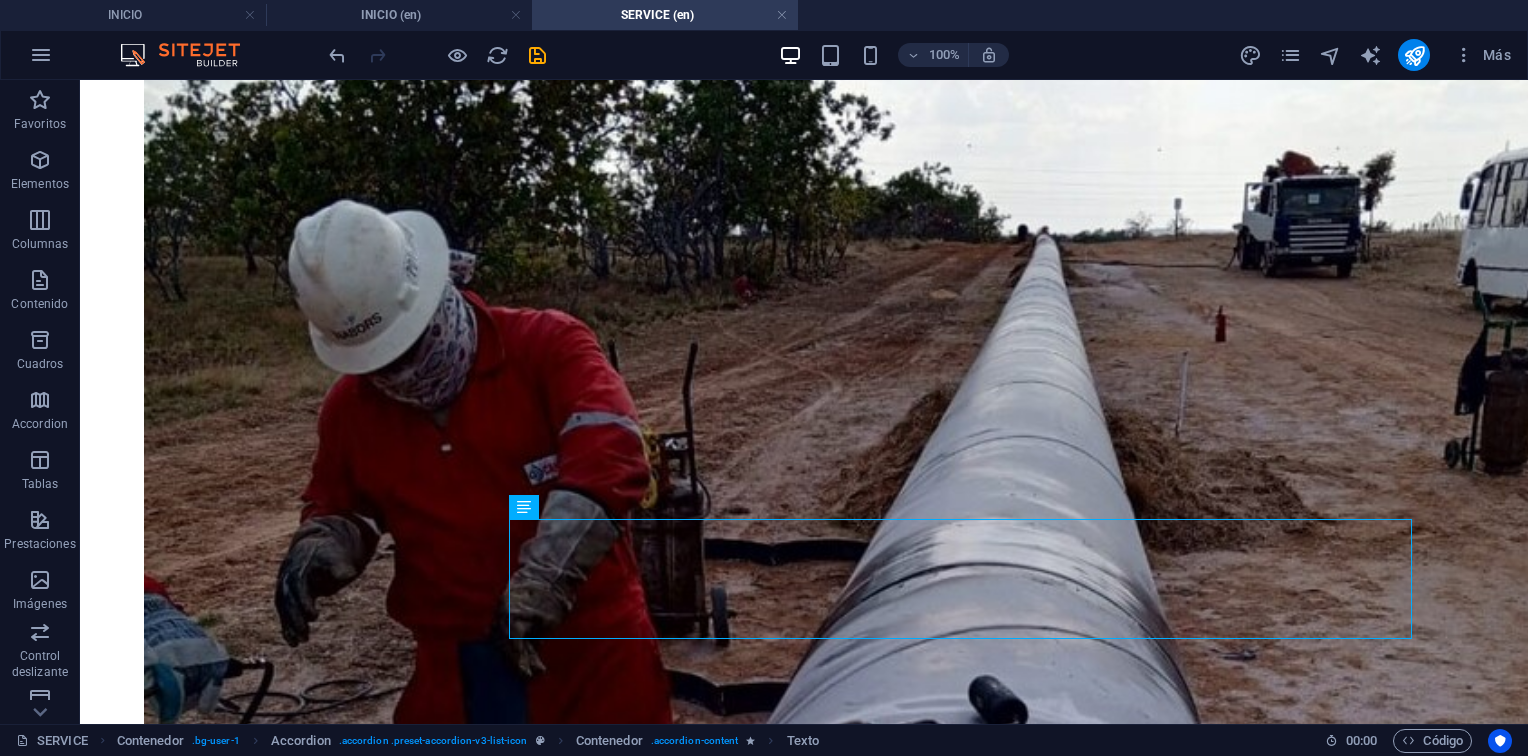 click on "Fabricación y reconstrucción de partes y repuestos para bombas (API, ASME, ANSI) y compresores centrífugos y reciprocantes. Válvulas de compuerta, globo, mariposa, check, alivio, seguridad, válvulas B.O.P. para cabezales de pozo, partes para balancines, motores, ejes de cabezales BCP, elementos de completación de pozos, accesorios de tubería." at bounding box center (804, 6908) 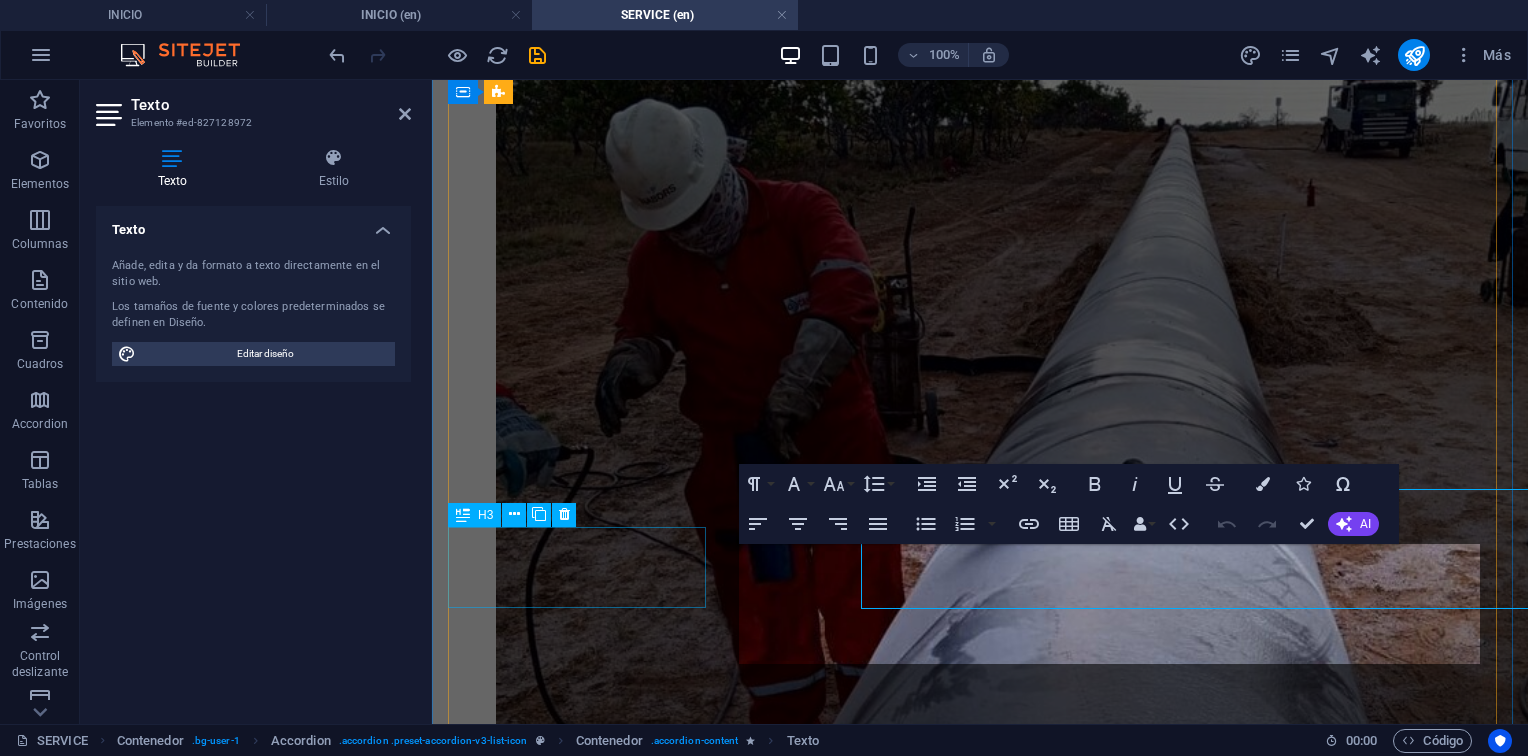 scroll, scrollTop: 1600, scrollLeft: 0, axis: vertical 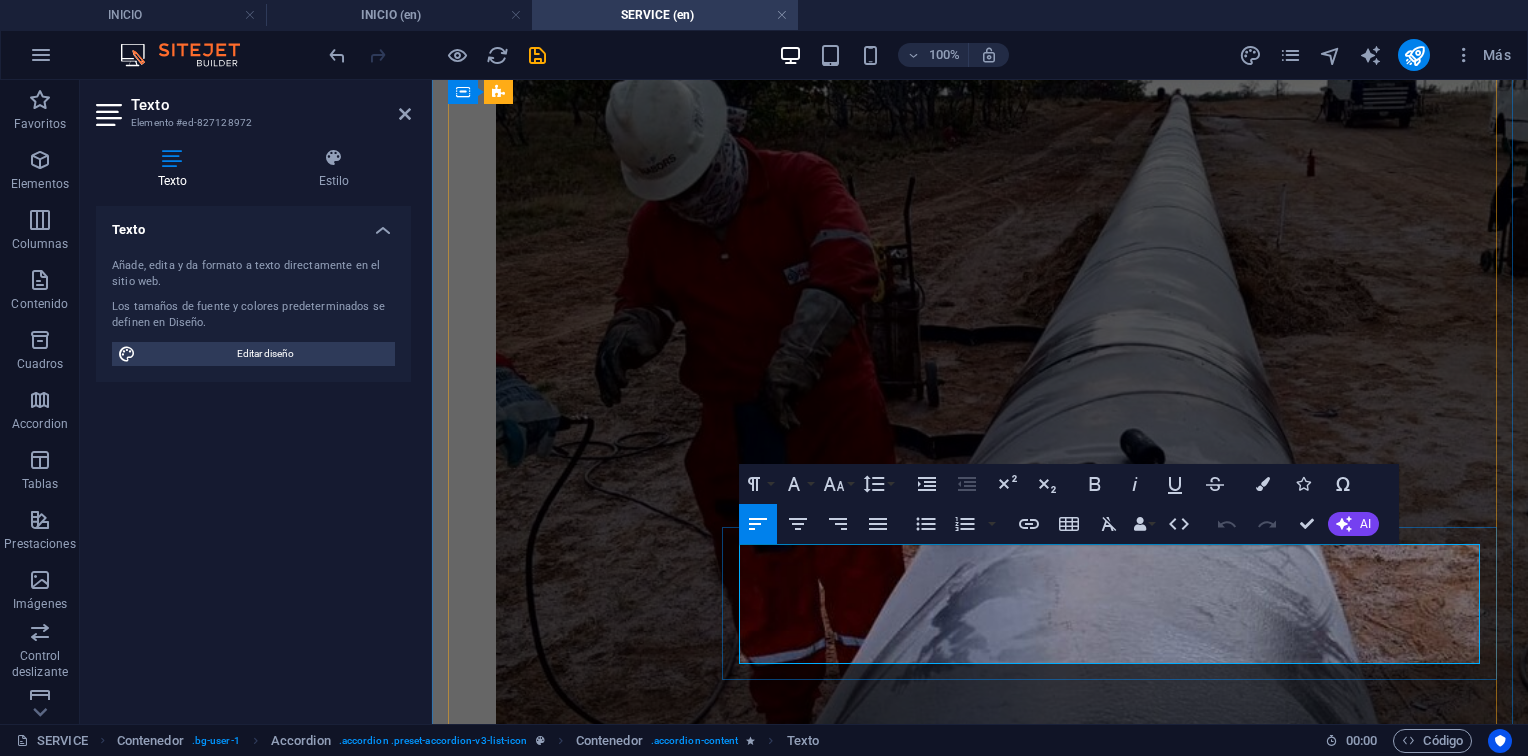 click on "Fabricación y reconstrucción de partes y repuestos para bombas (API, ASME, ANSI) y compresores centrífugos y reciprocantes. Válvulas de compuerta, globo, mariposa, check, alivio, seguridad, válvulas B.O.P. para cabezales de pozo, partes para balancines, motores, ejes de cabezales BCP, elementos de completación de pozos, accesorios de tubería." at bounding box center (980, 5480) 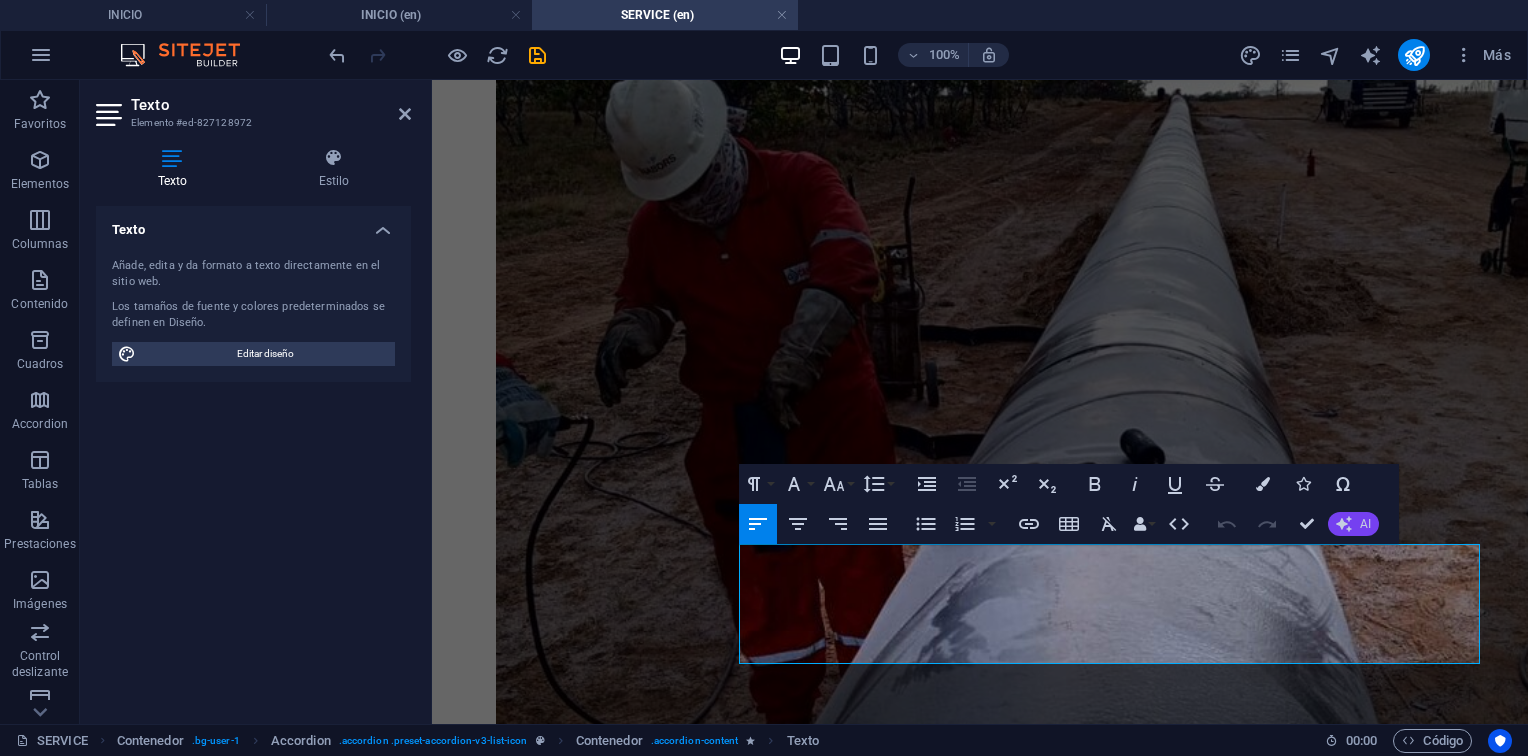 click on "AI" at bounding box center [1365, 524] 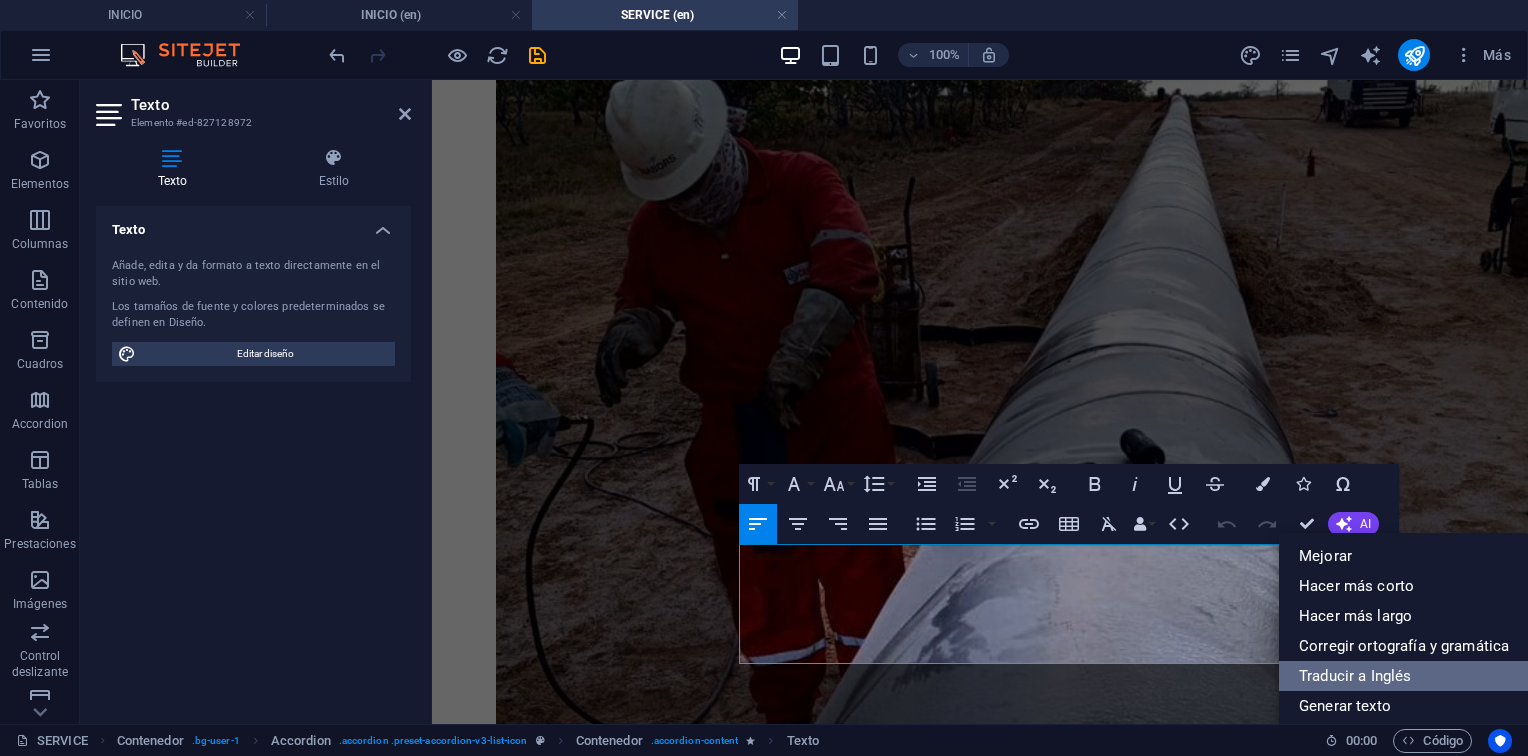 click on "Traducir a Inglés" at bounding box center [1404, 676] 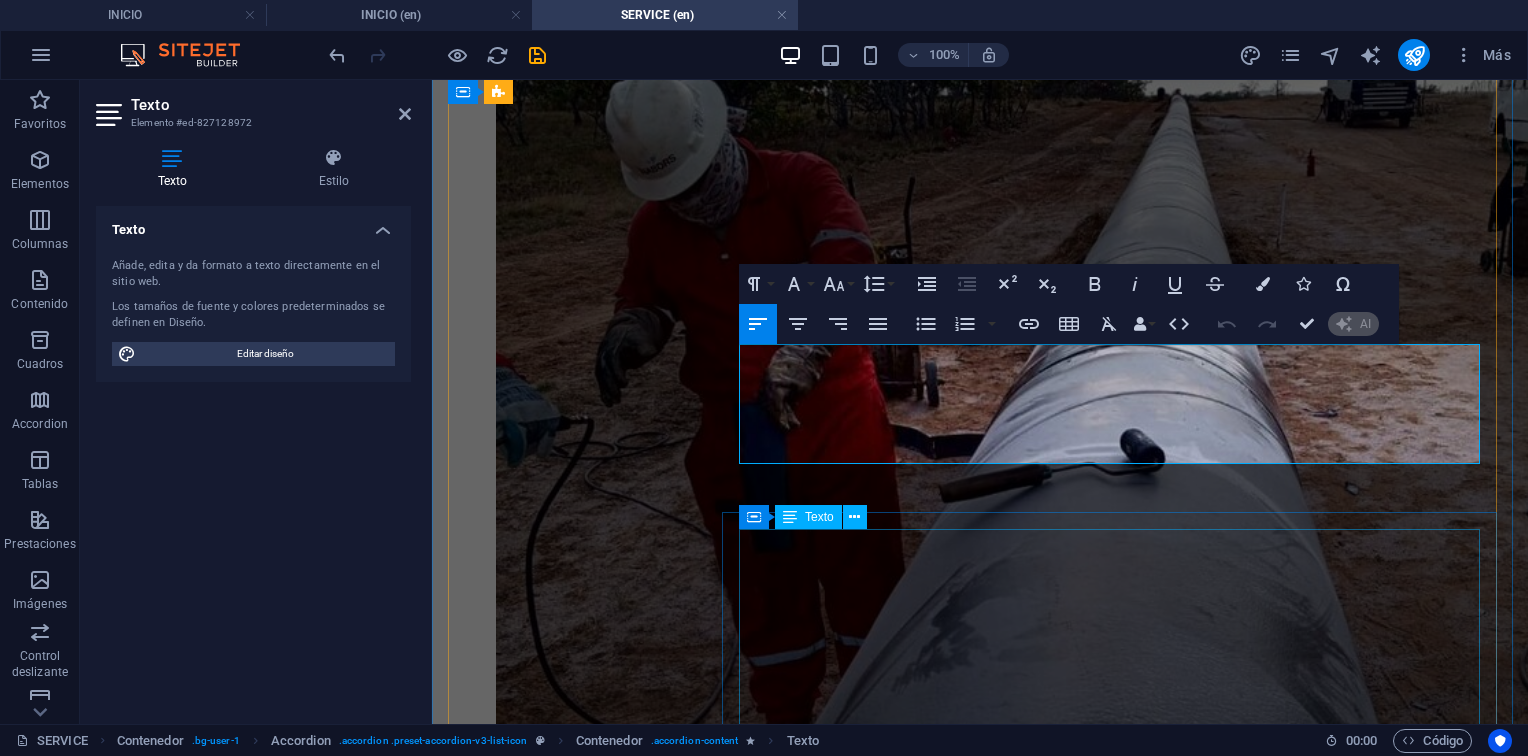 scroll, scrollTop: 1800, scrollLeft: 0, axis: vertical 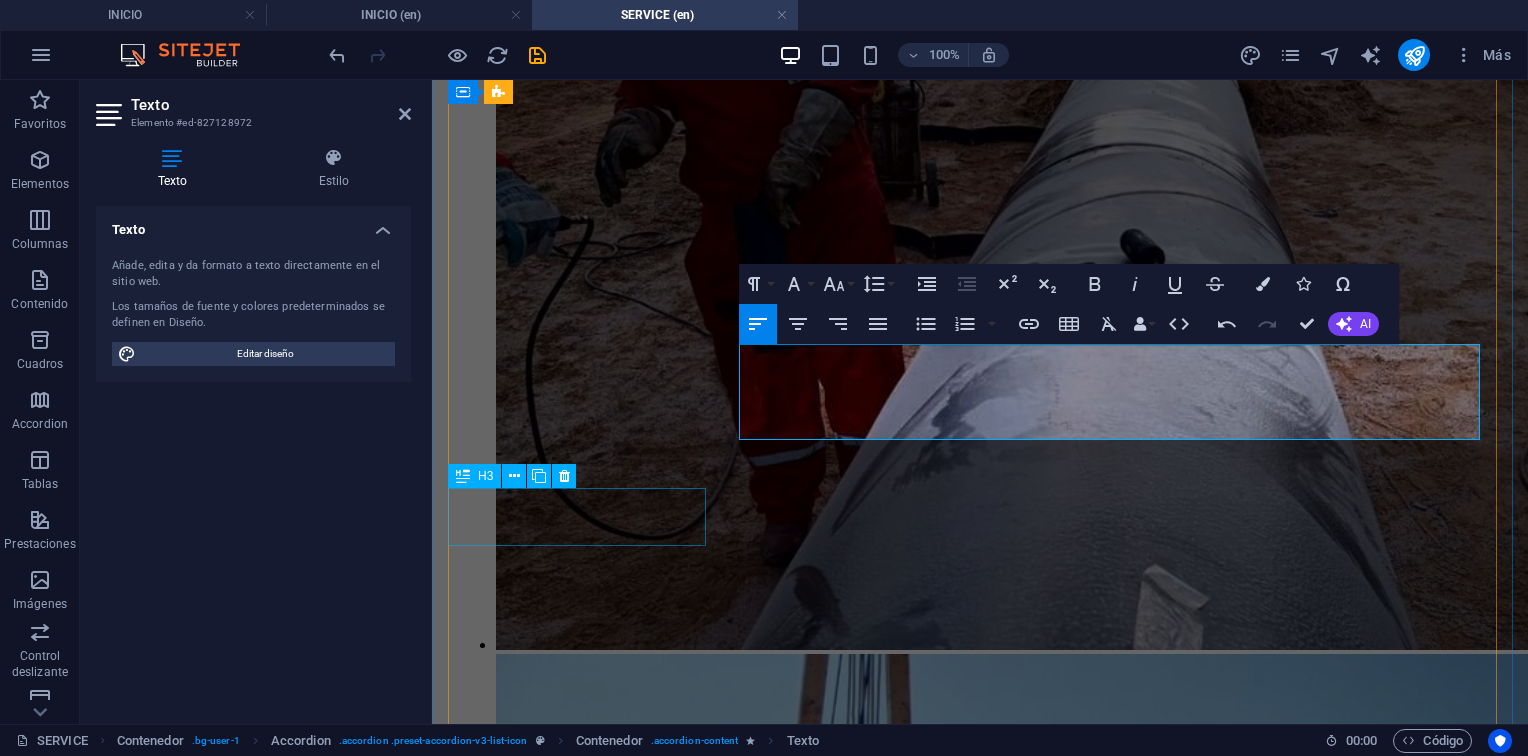 click on "6. Servicios Logisticos" at bounding box center [980, 5351] 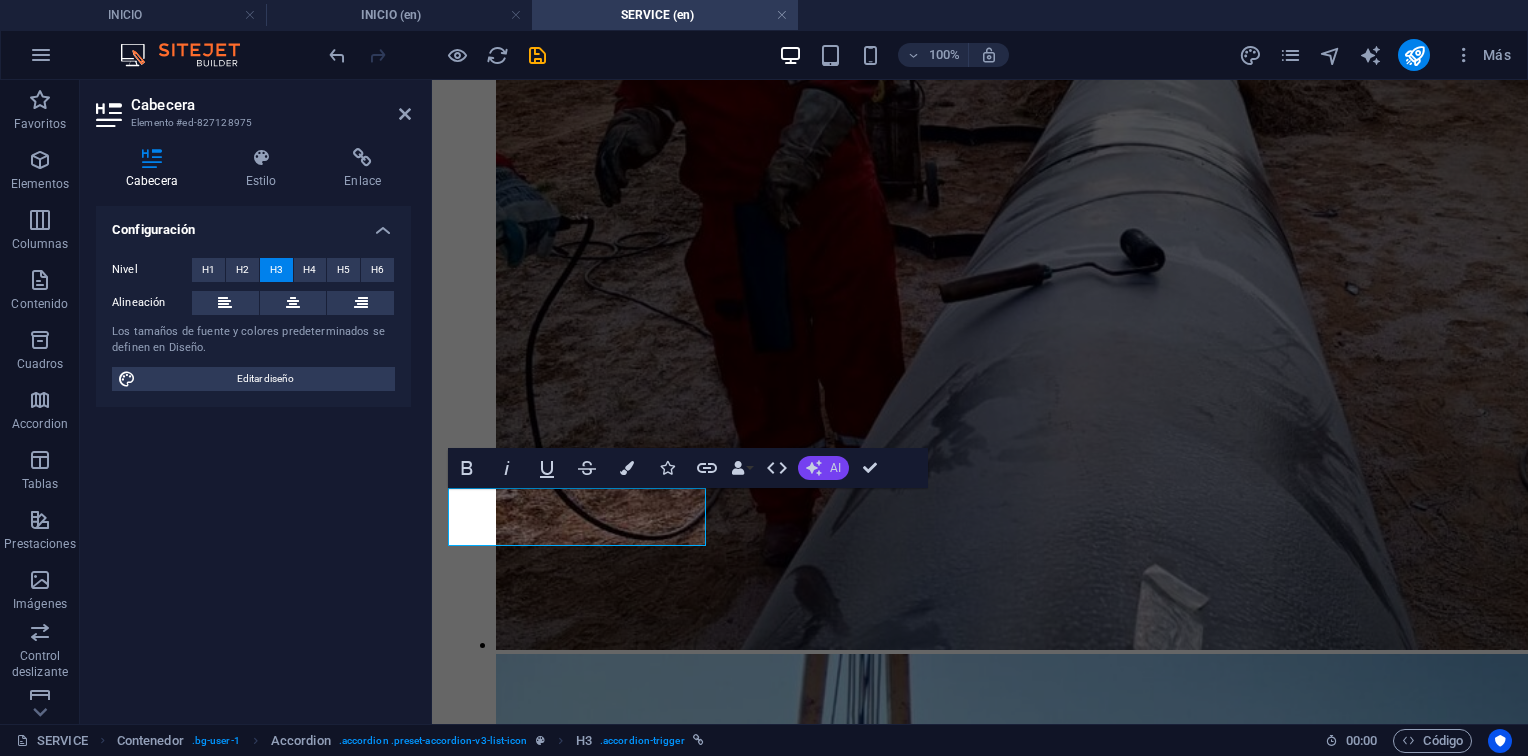 click 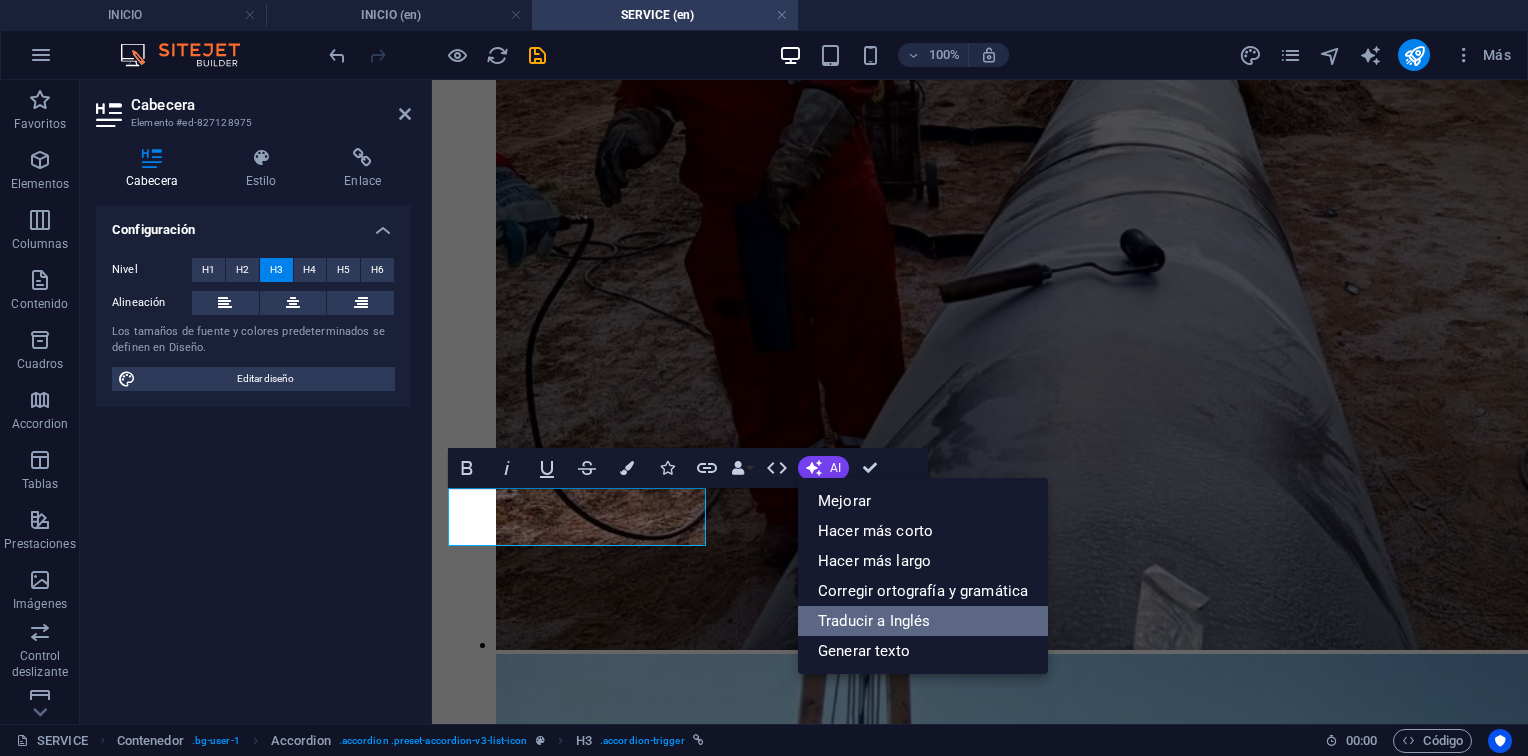 click on "Traducir a Inglés" at bounding box center (923, 621) 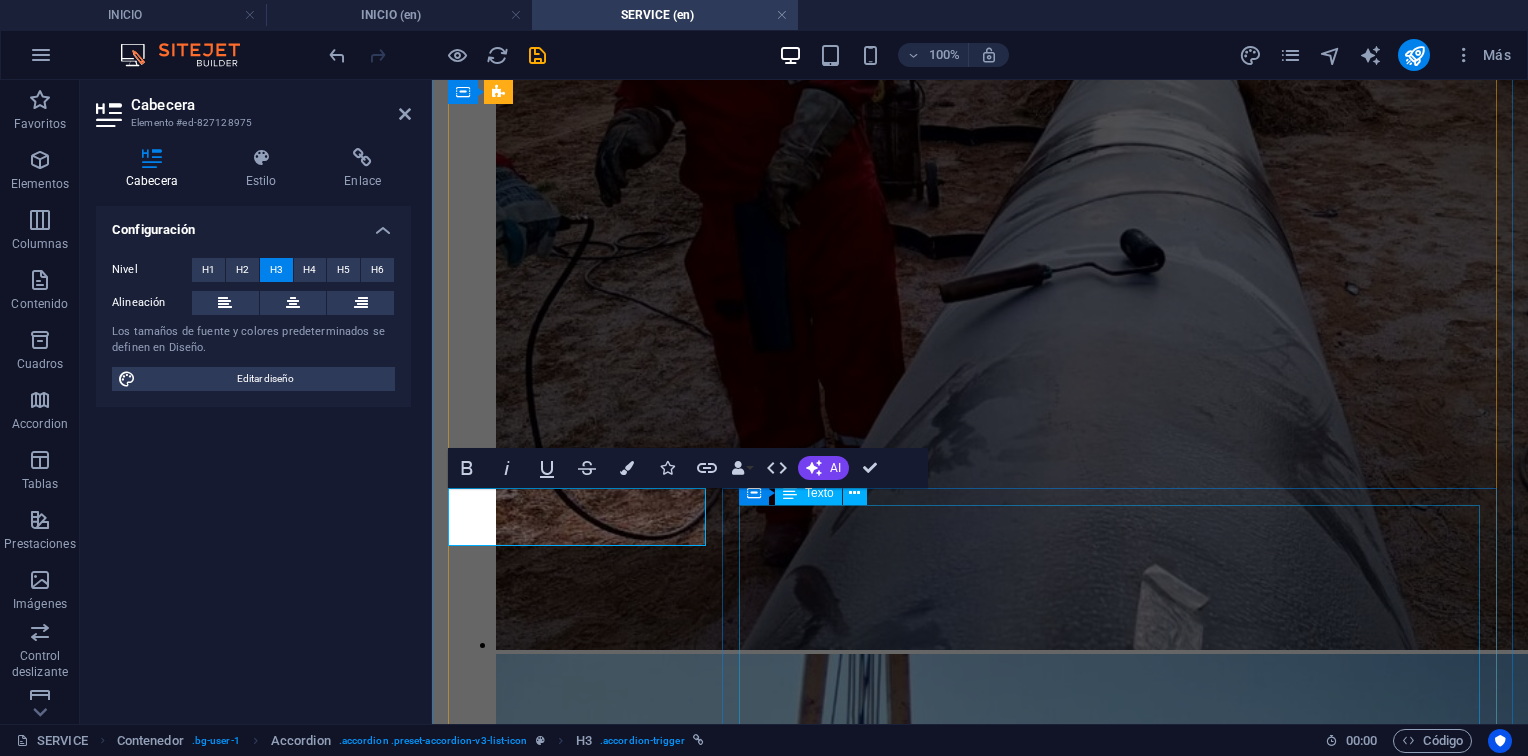 click on "Brindamos servicios logísticos especializados para apoyar operaciones de perforación y construcción de facilidades electromecánicas, asegurando eficiencia, seguridad y cumplimiento de los más altos estándares de calidad en cada proyecto. Suministro de Equipos: Montacargas Retroexcavadoras Vacuums Camiones Bateas Grúas Brazos hidráulicos Camiones de soldadura  Cisternas" at bounding box center (980, 5553) 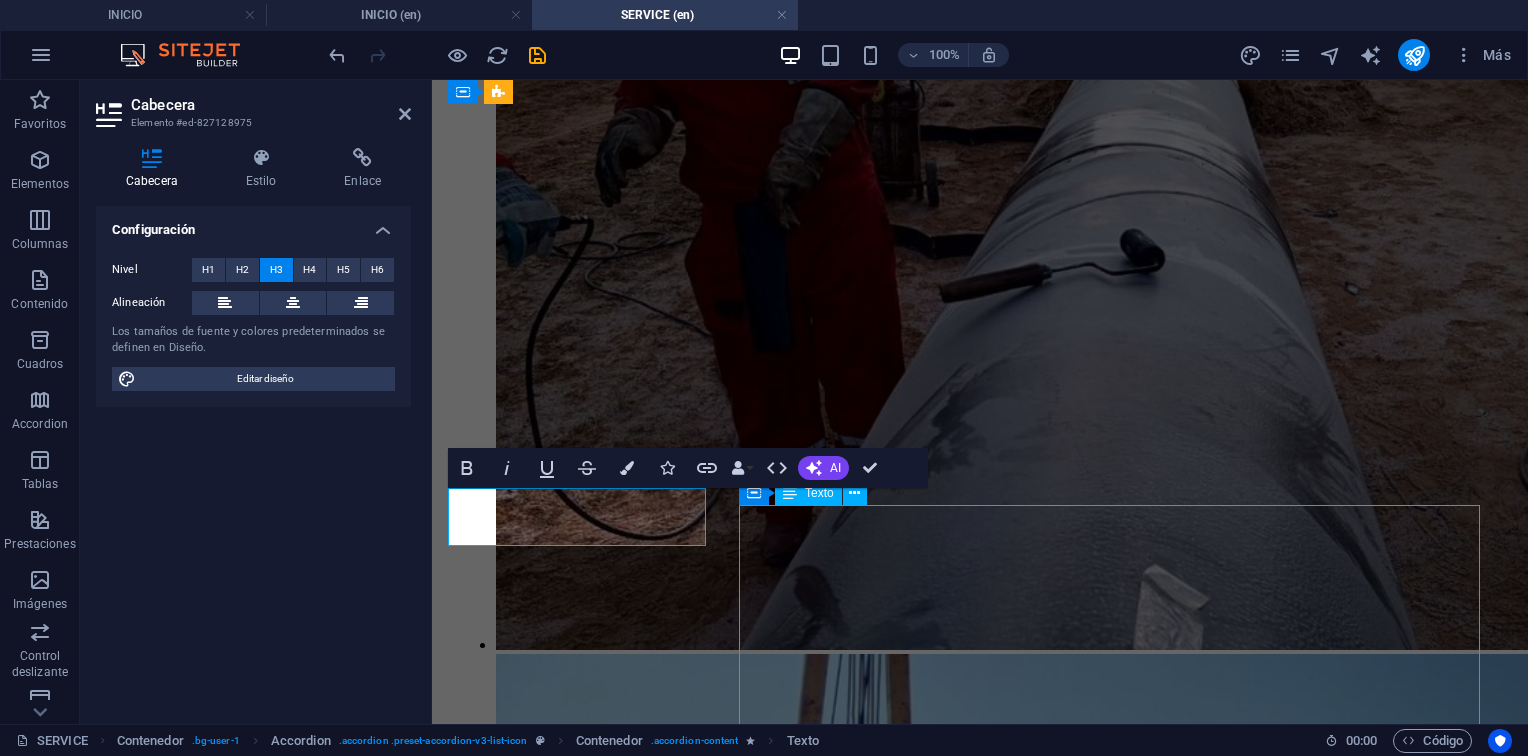 click on "Brindamos servicios logísticos especializados para apoyar operaciones de perforación y construcción de facilidades electromecánicas, asegurando eficiencia, seguridad y cumplimiento de los más altos estándares de calidad en cada proyecto. Suministro de Equipos: Montacargas Retroexcavadoras Vacuums Camiones Bateas Grúas Brazos hidráulicos Camiones de soldadura  Cisternas" at bounding box center [980, 5553] 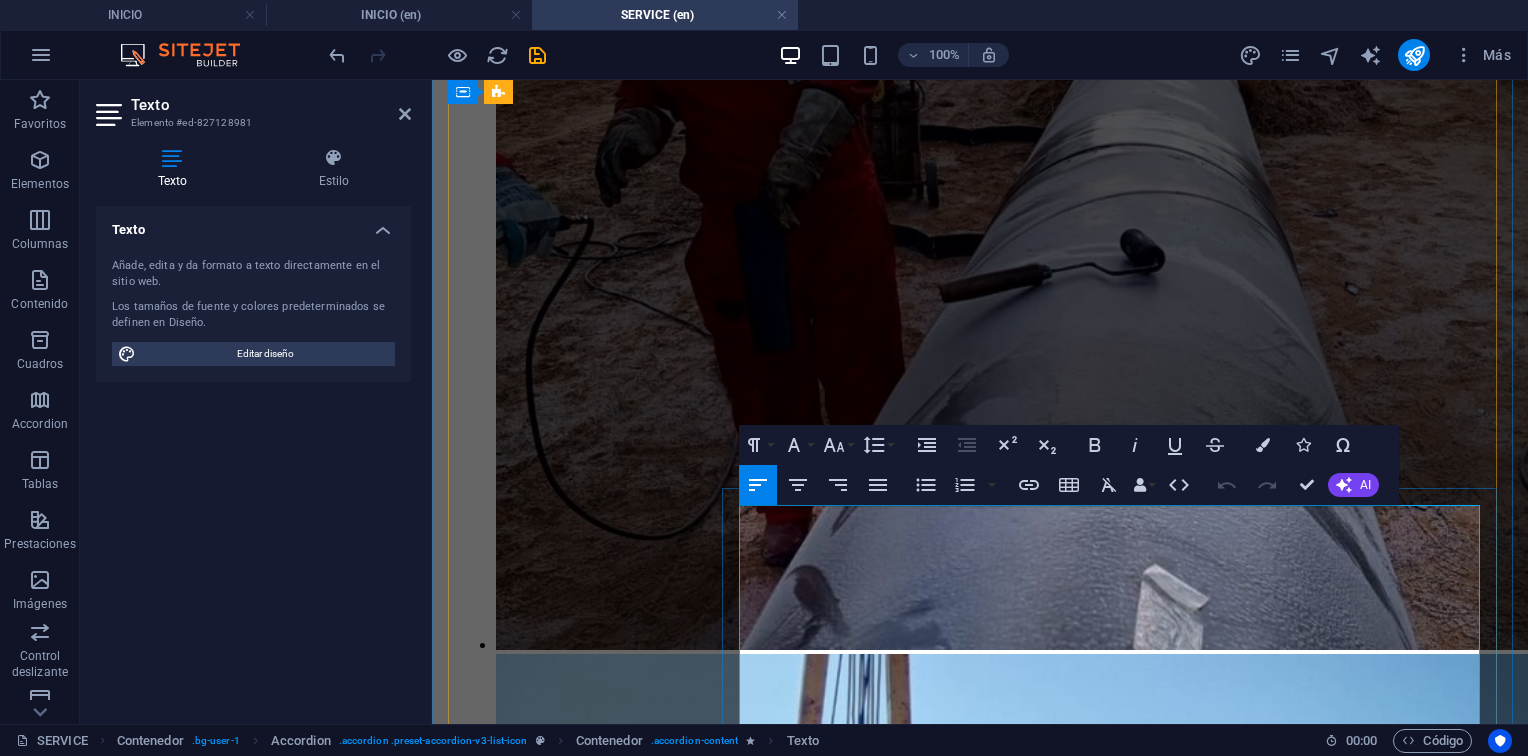click on "Brindamos servicios logísticos especializados para apoyar operaciones de perforación y construcción de facilidades electromecánicas, asegurando eficiencia, seguridad y cumplimiento de los más altos estándares de calidad en cada proyecto." at bounding box center [980, 5430] 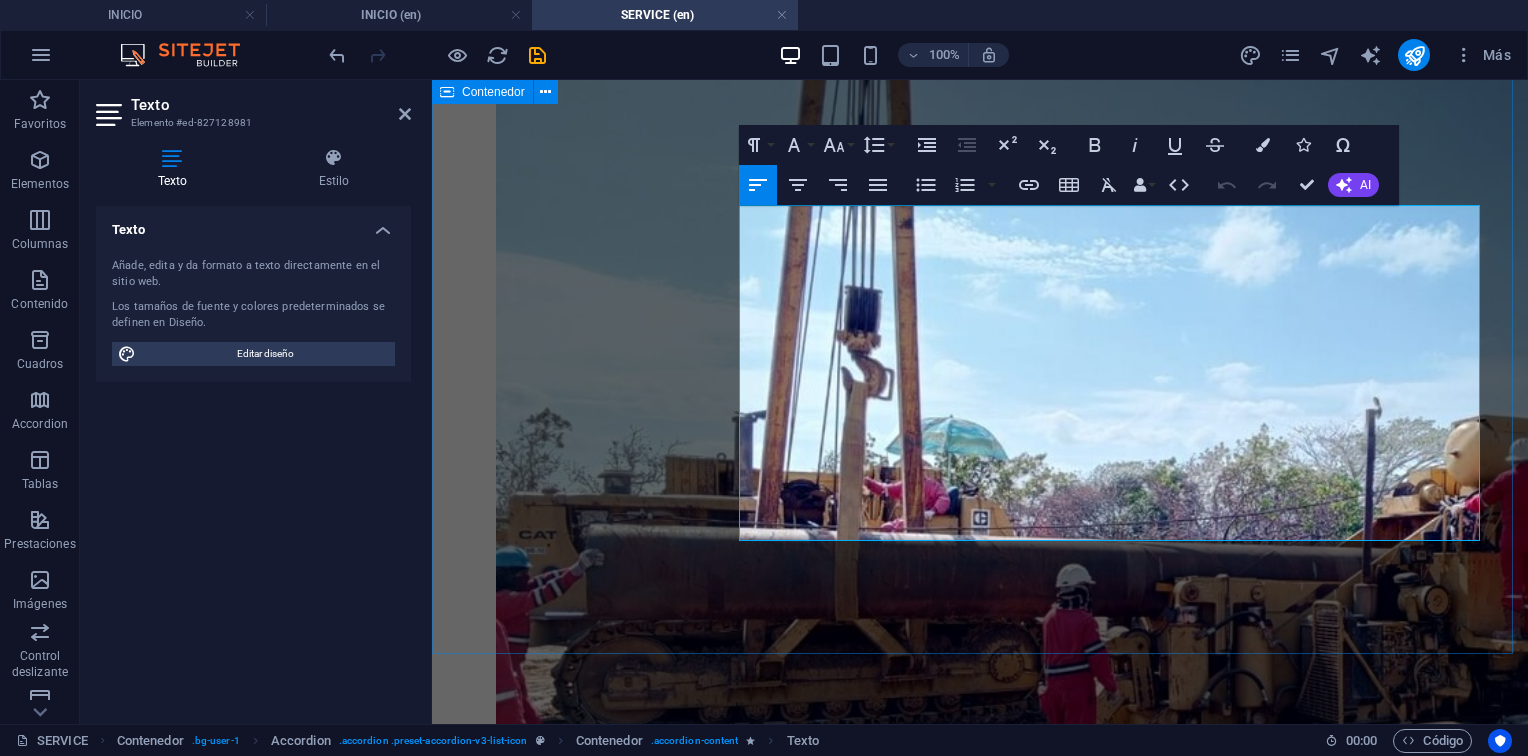 scroll, scrollTop: 2100, scrollLeft: 0, axis: vertical 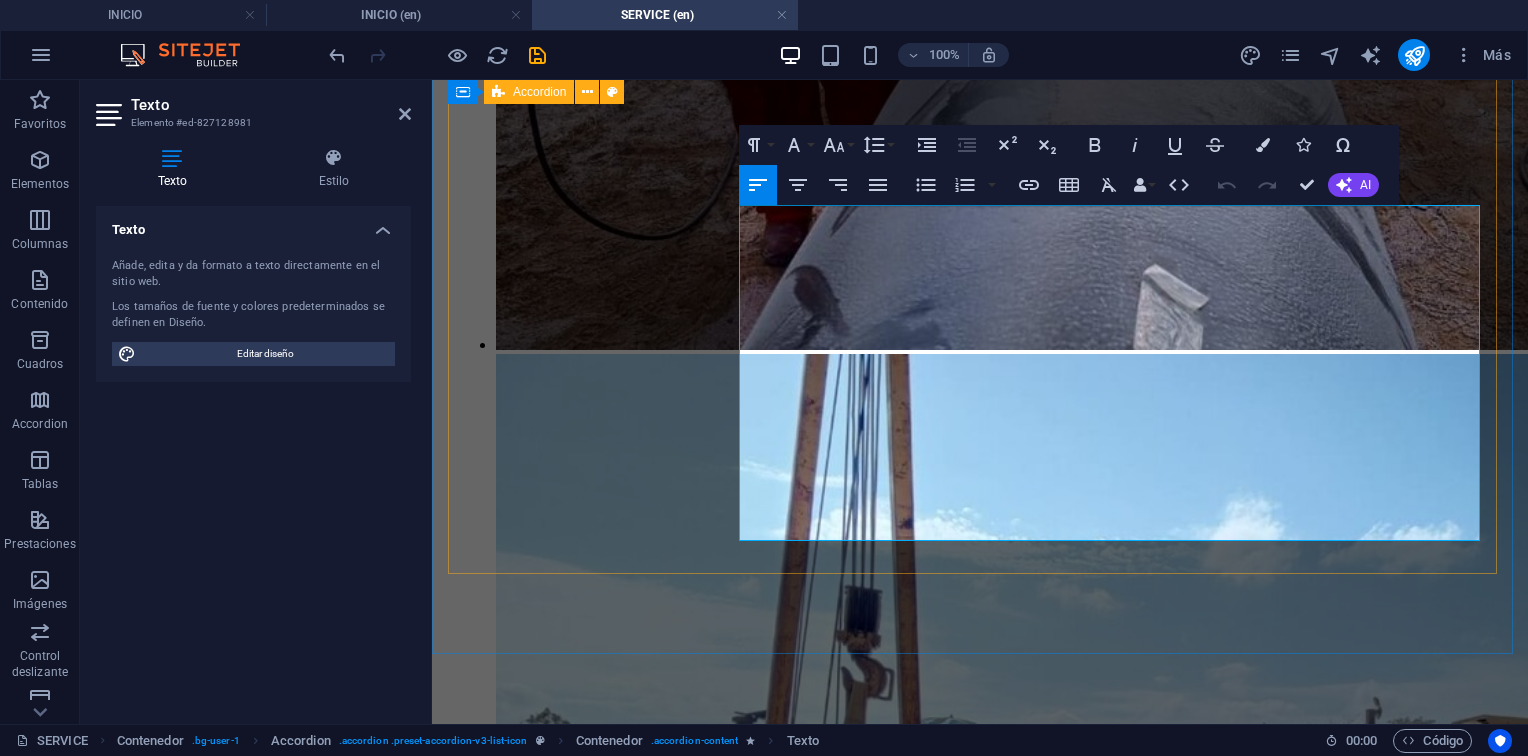 drag, startPoint x: 840, startPoint y: 529, endPoint x: 1191, endPoint y: 264, distance: 439.80222 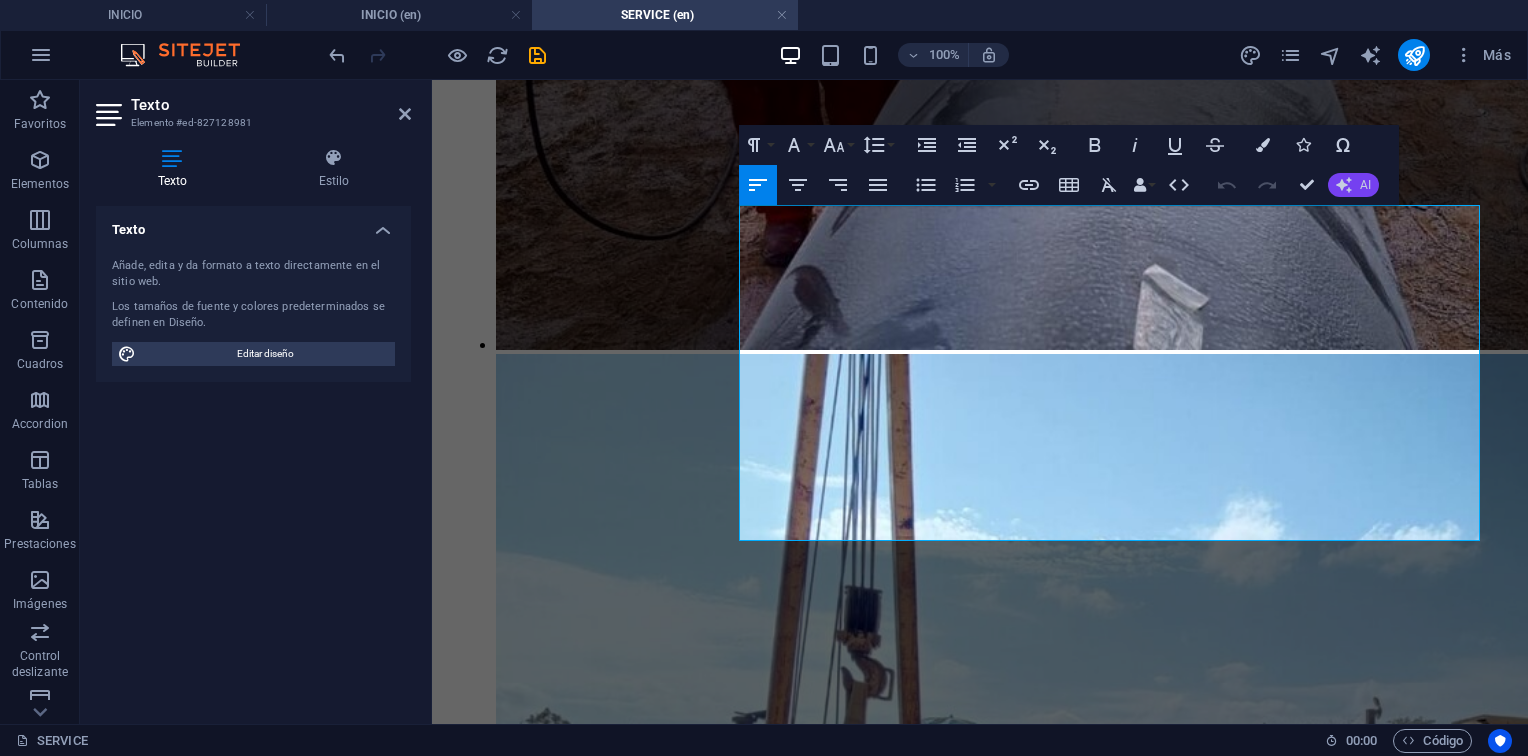click 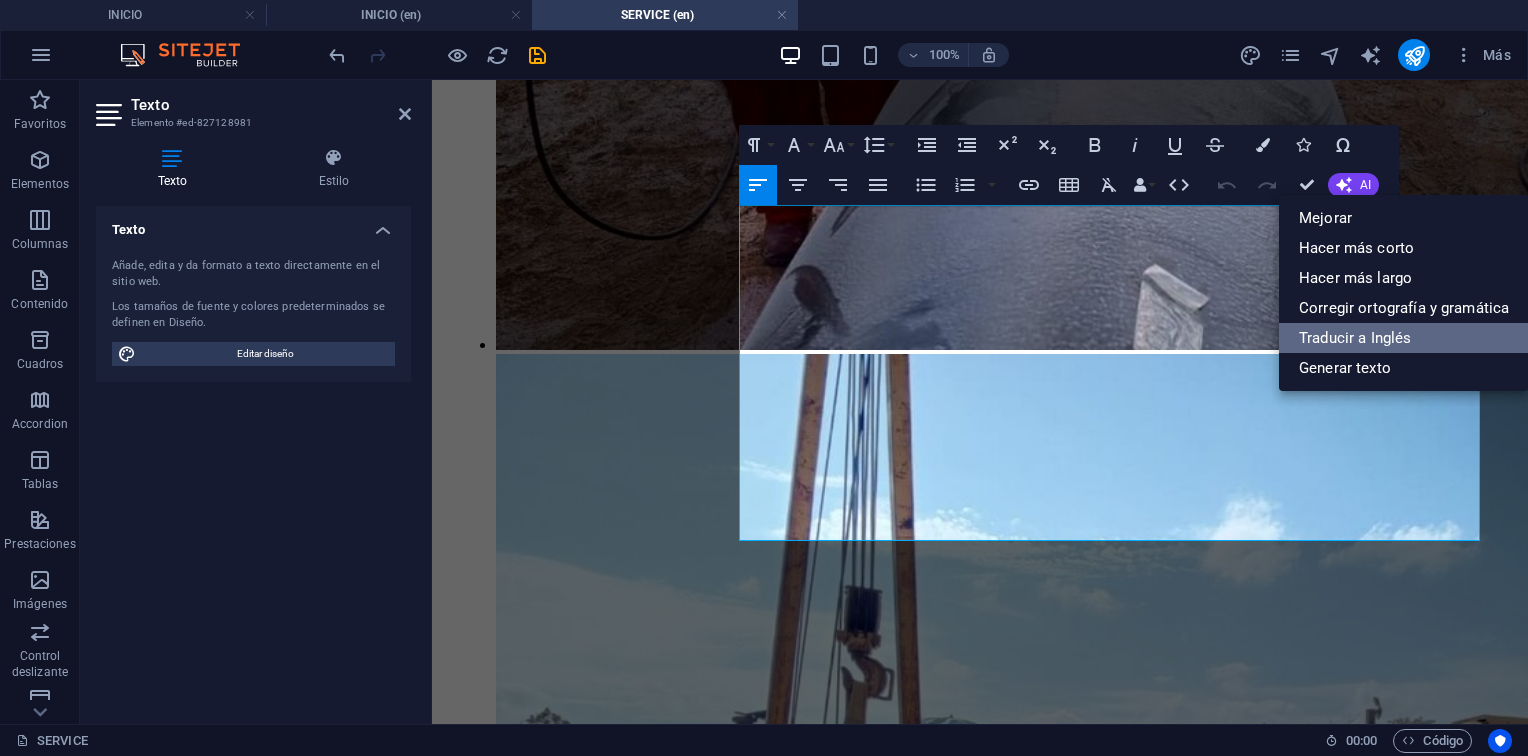 click on "Traducir a Inglés" at bounding box center [1404, 338] 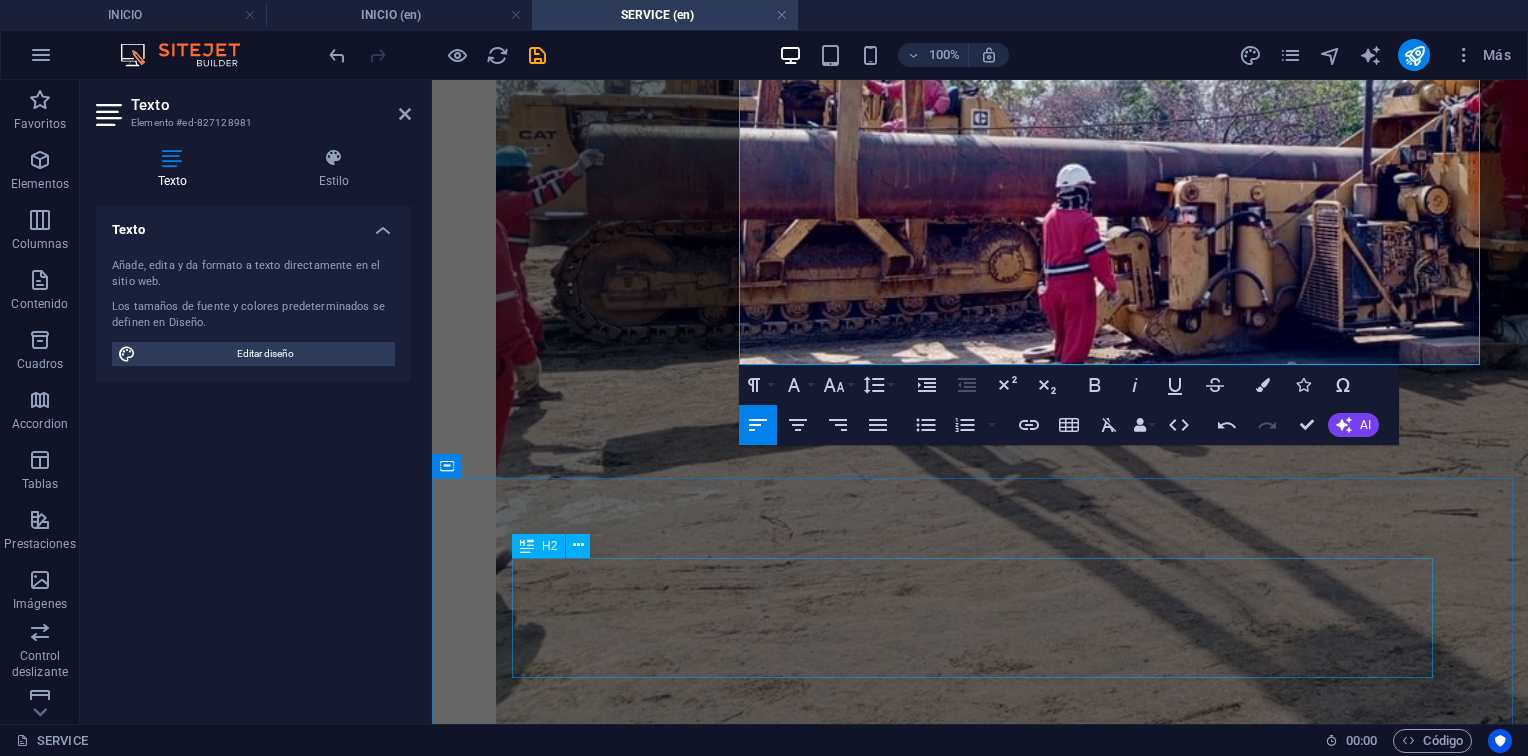 scroll, scrollTop: 2300, scrollLeft: 0, axis: vertical 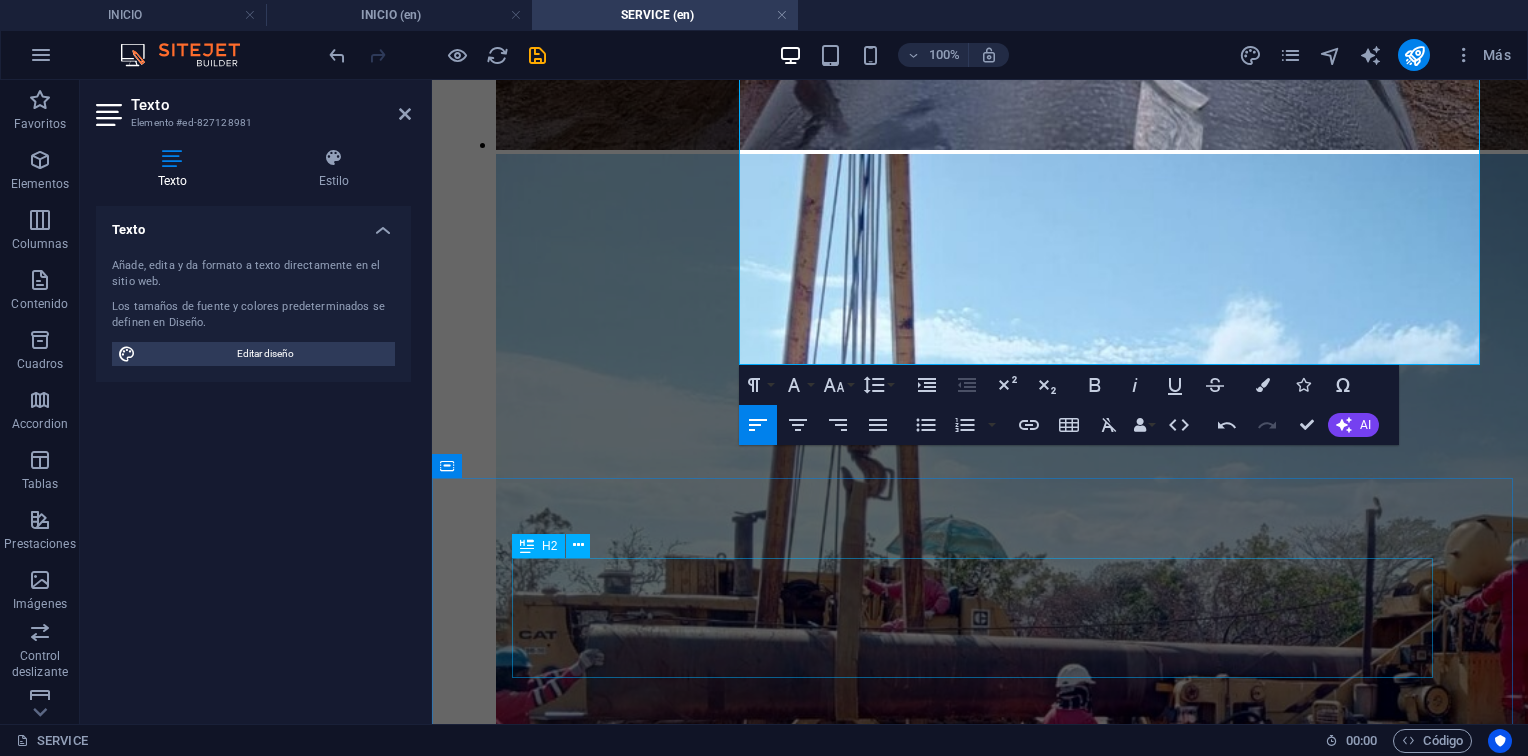 click on "Proceso de Trabajo" at bounding box center [980, 5309] 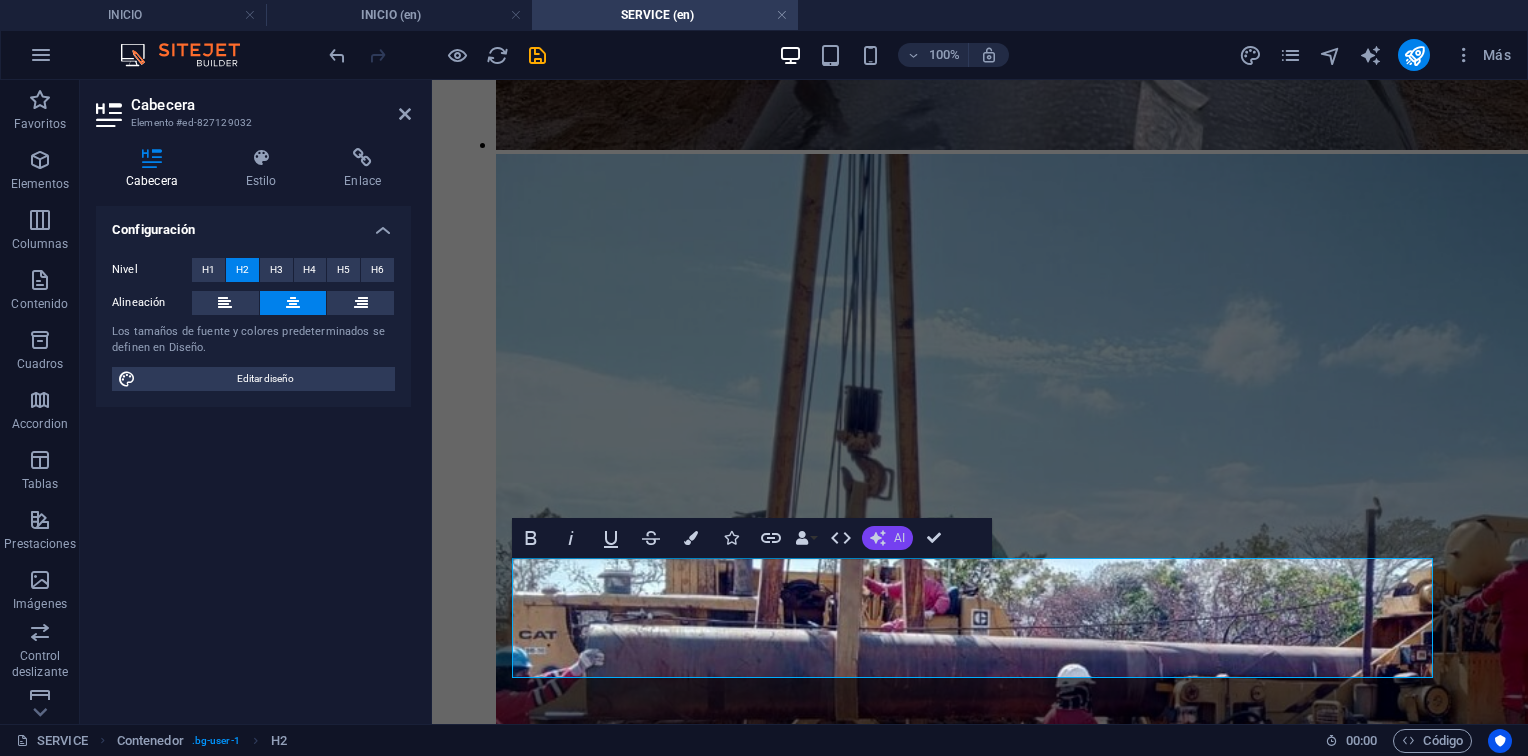 click 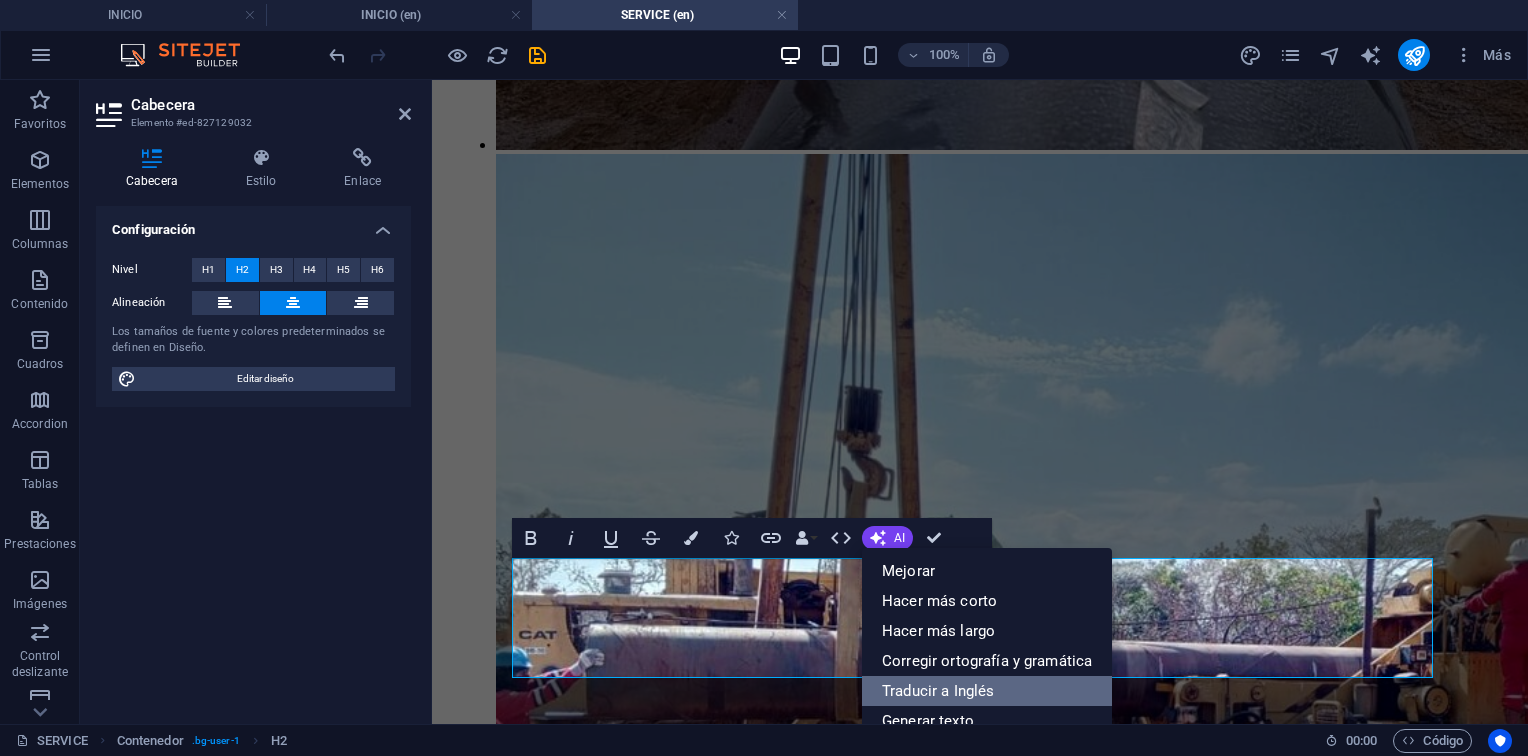 click on "Traducir a Inglés" at bounding box center [987, 691] 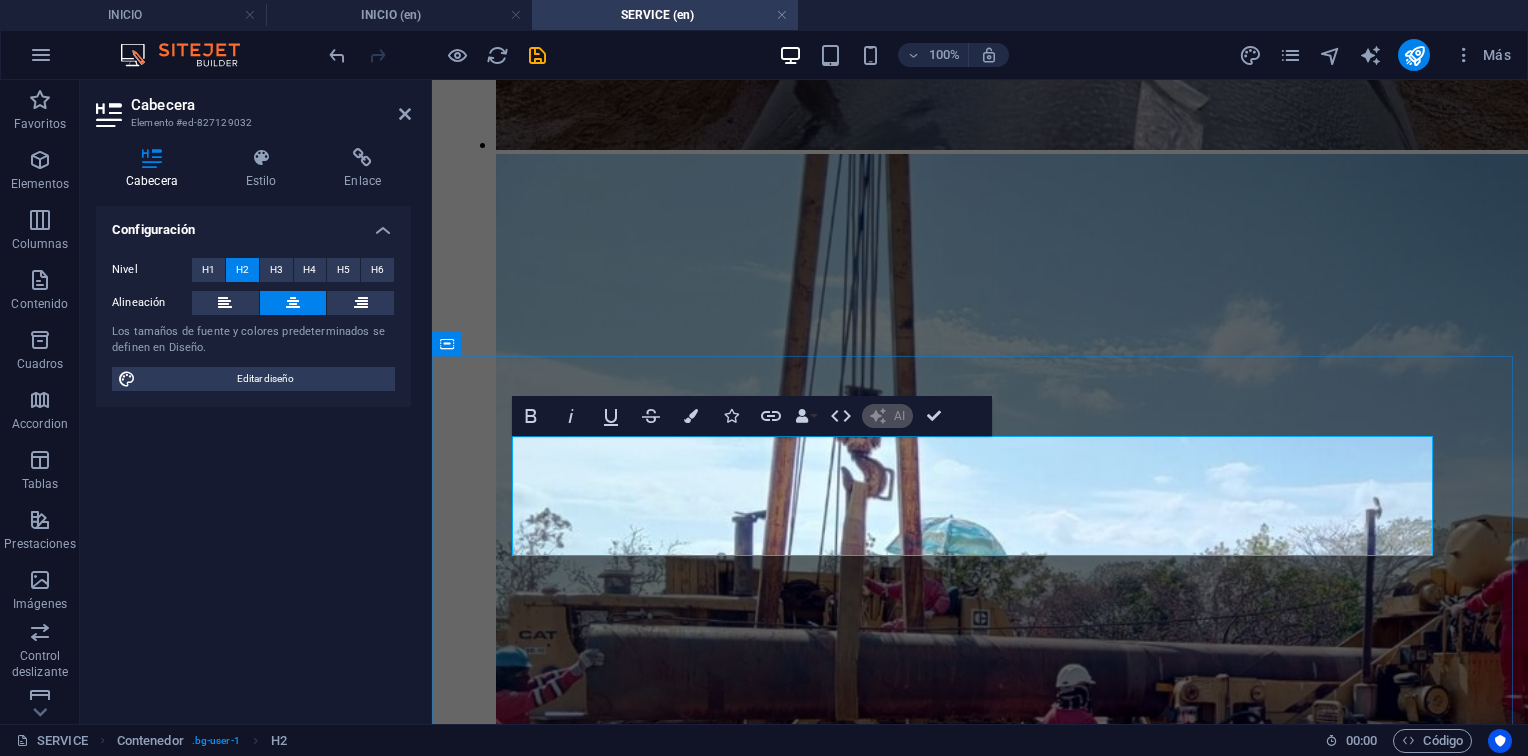 scroll, scrollTop: 2500, scrollLeft: 0, axis: vertical 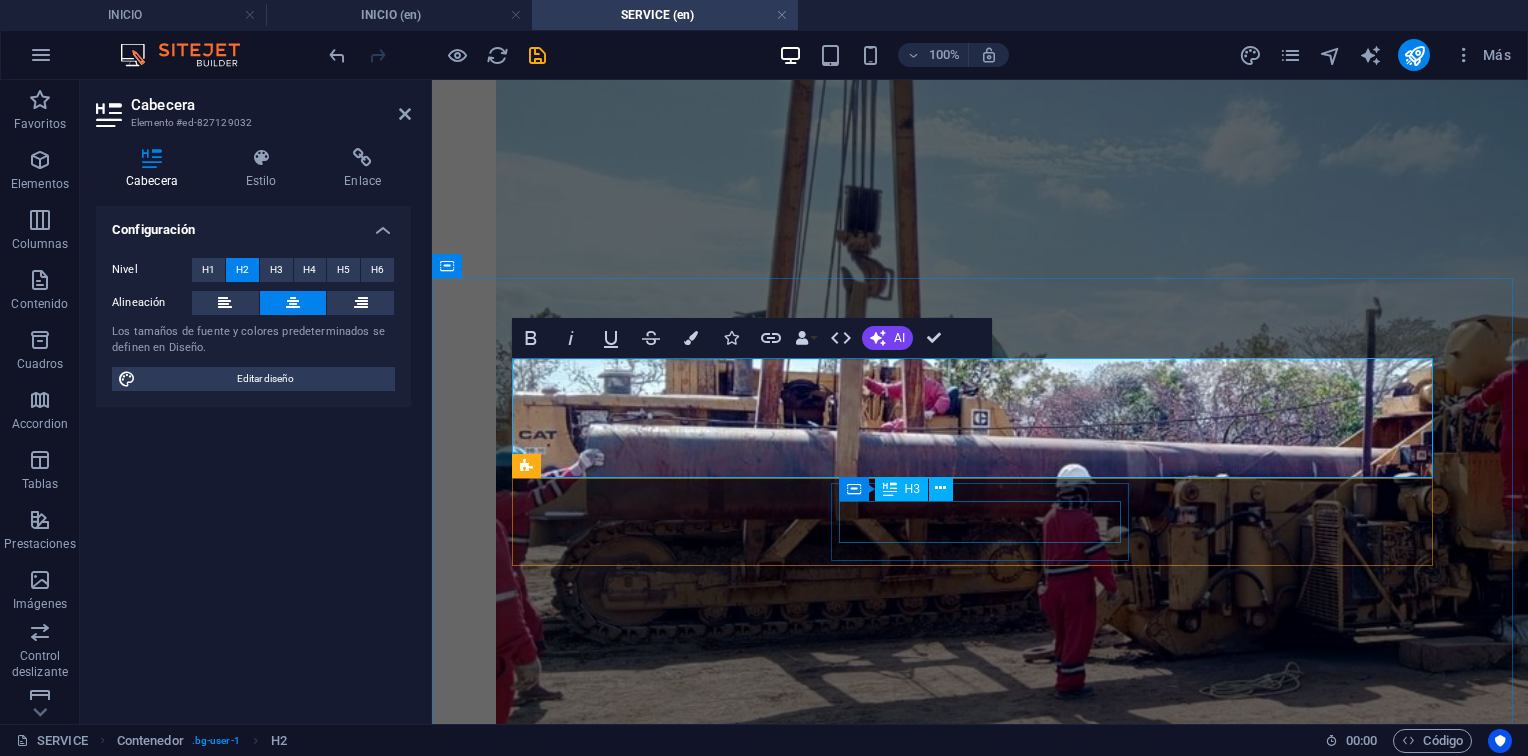 click on "1. Inspección:" at bounding box center [987, 5222] 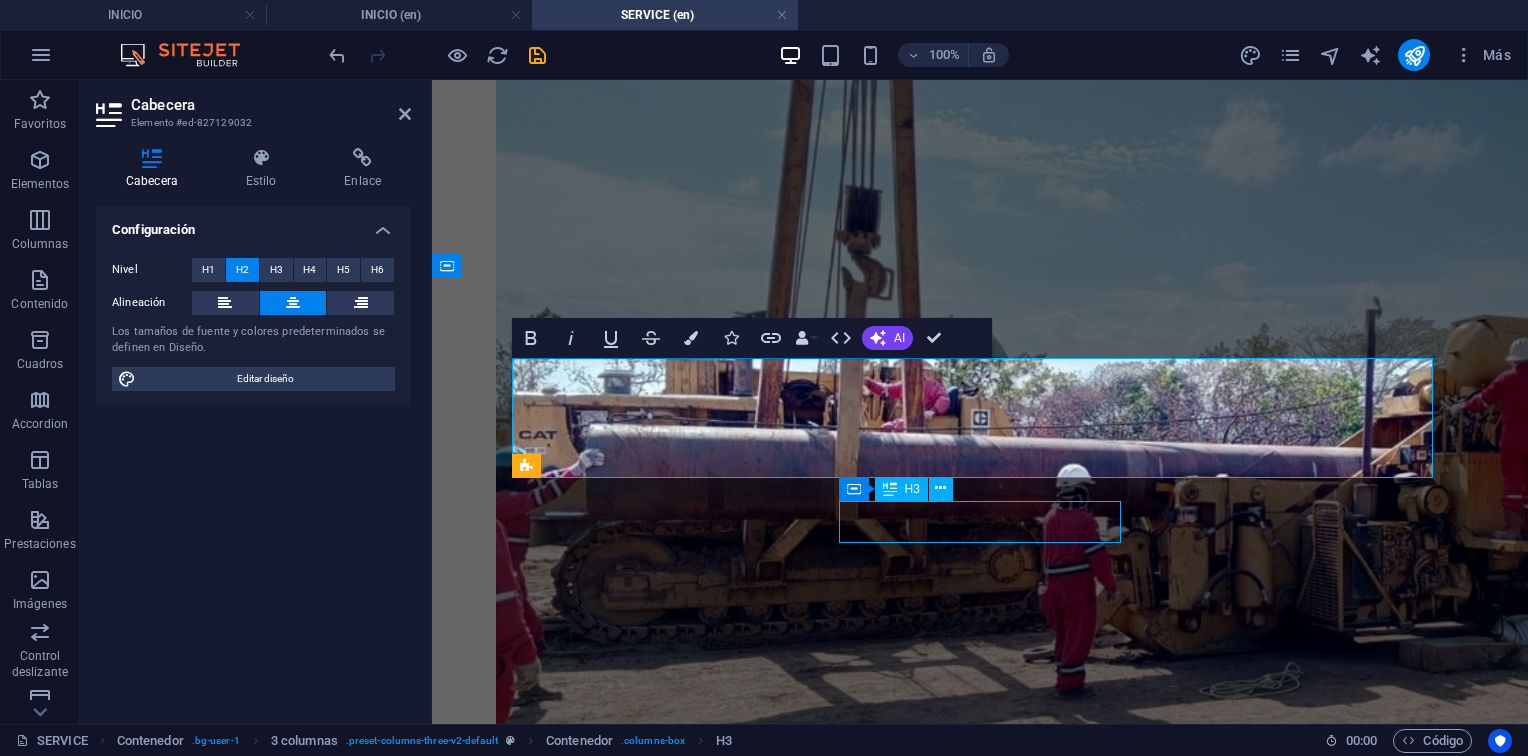 click on "1. Inspección:" at bounding box center (987, 5222) 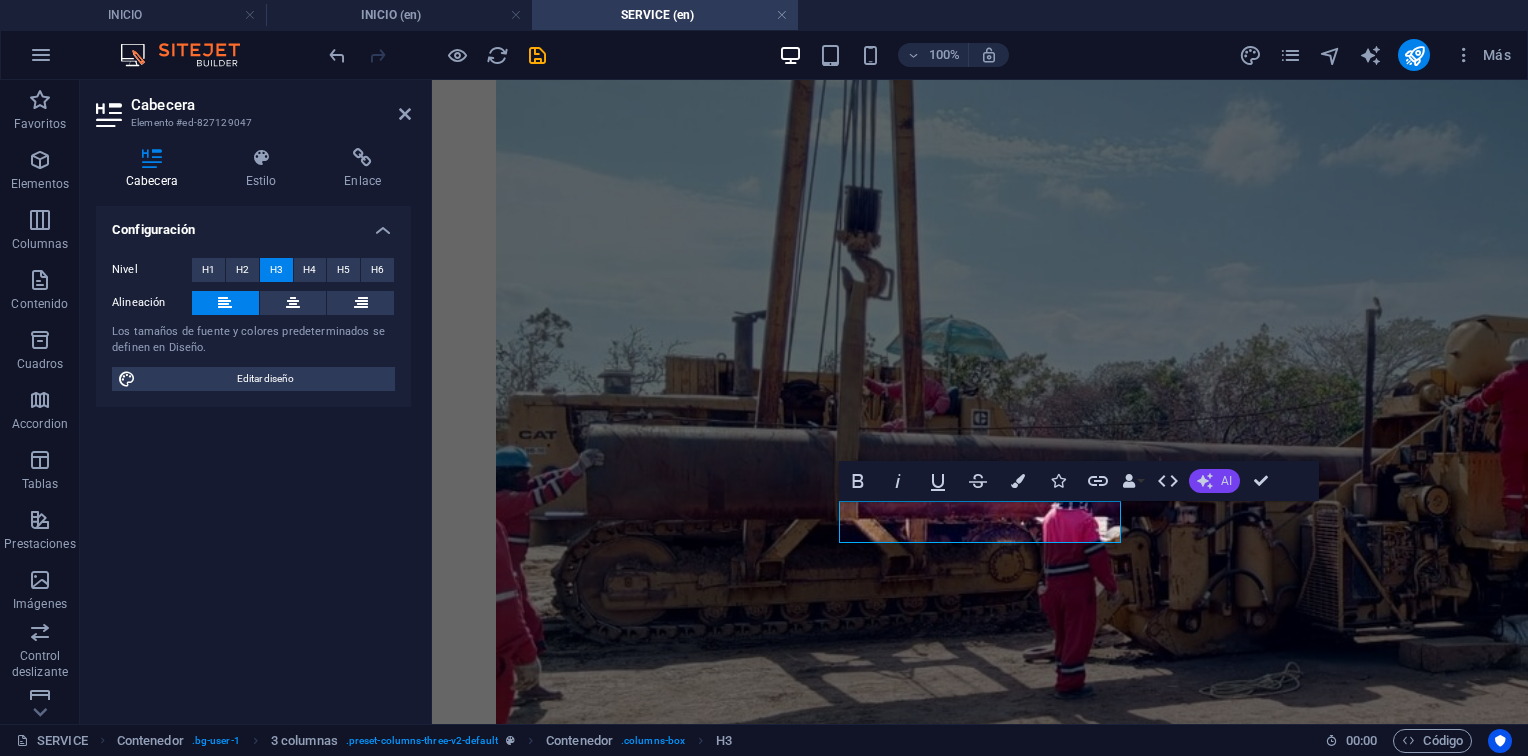 click on "AI" at bounding box center (1226, 481) 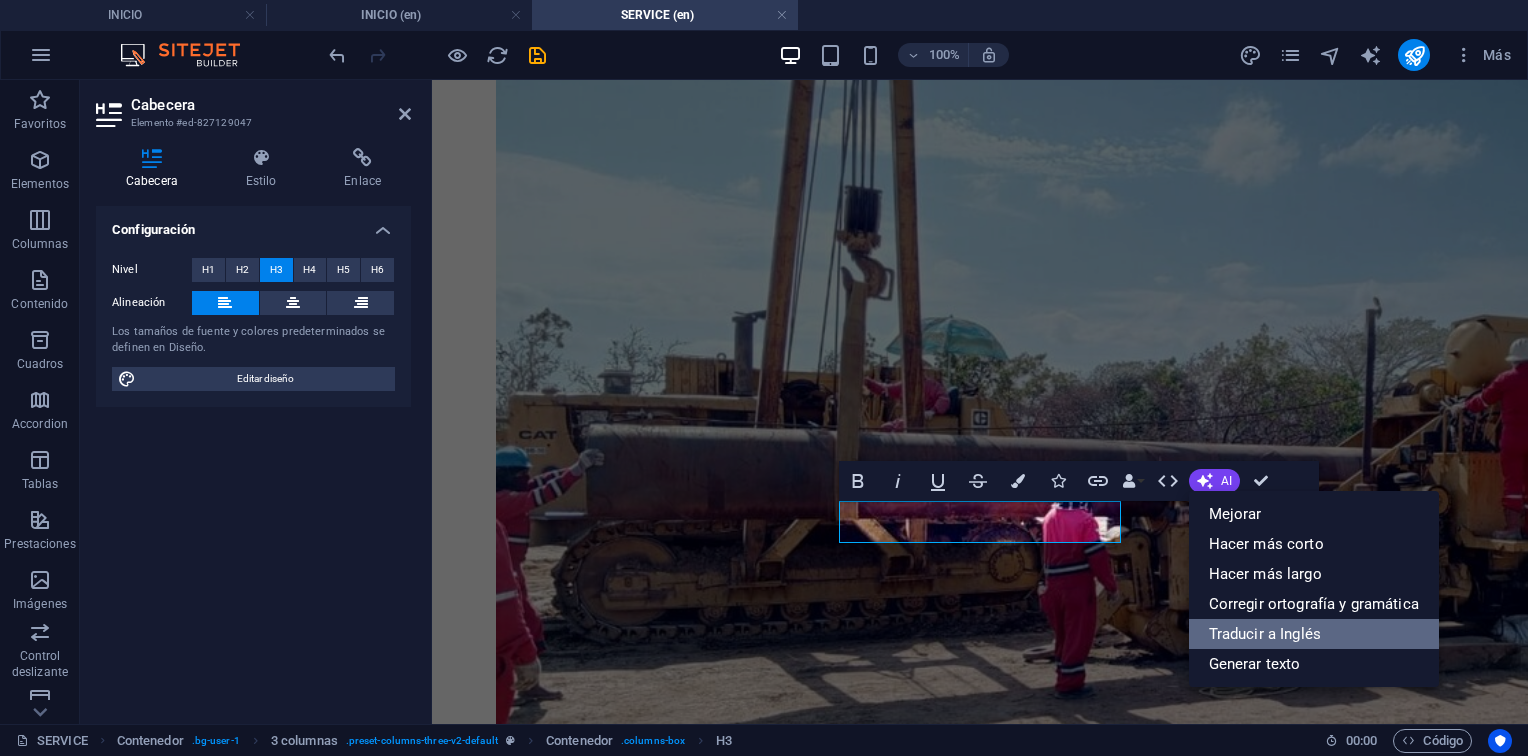 click on "Traducir a Inglés" at bounding box center [1314, 634] 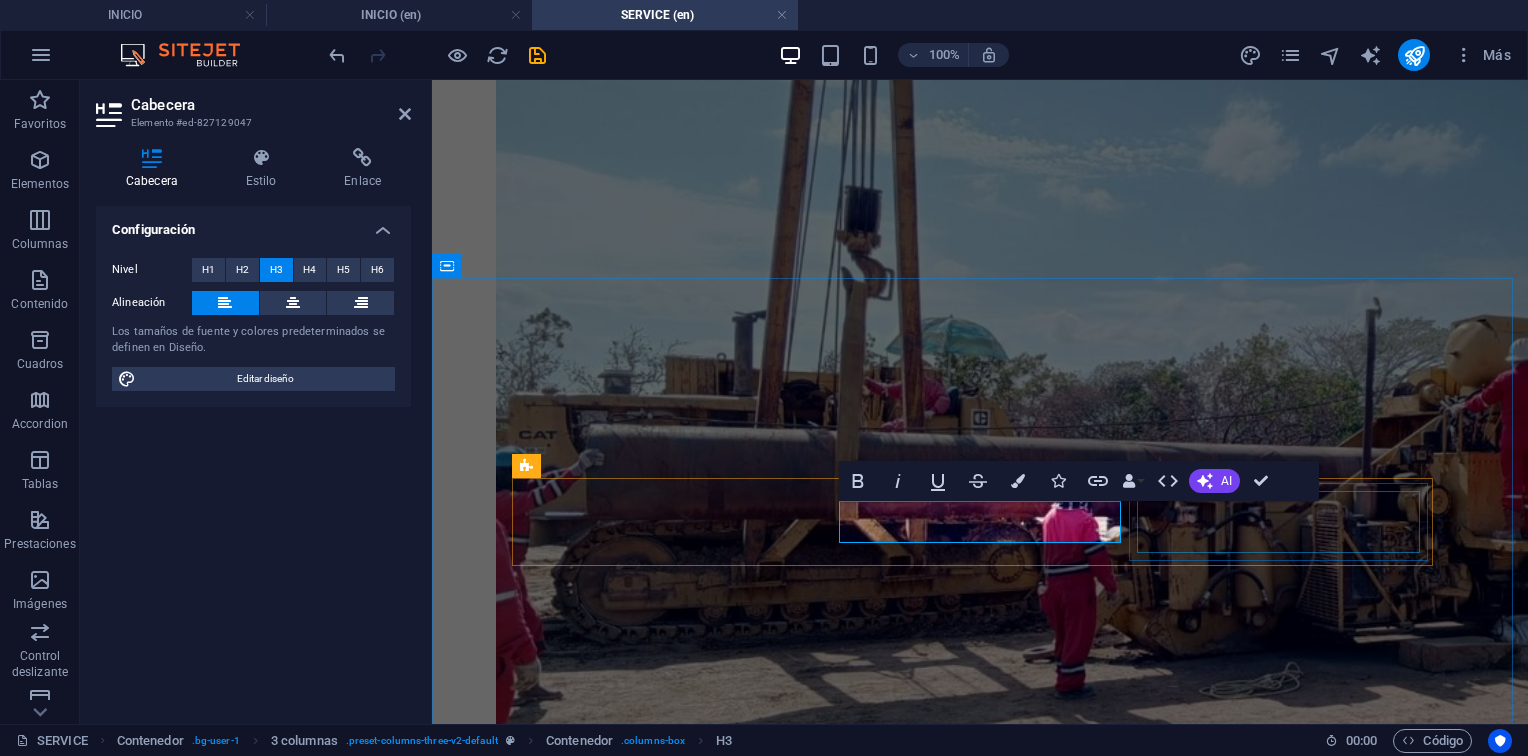 click on "Evaluación técnica y planos." at bounding box center (987, 5274) 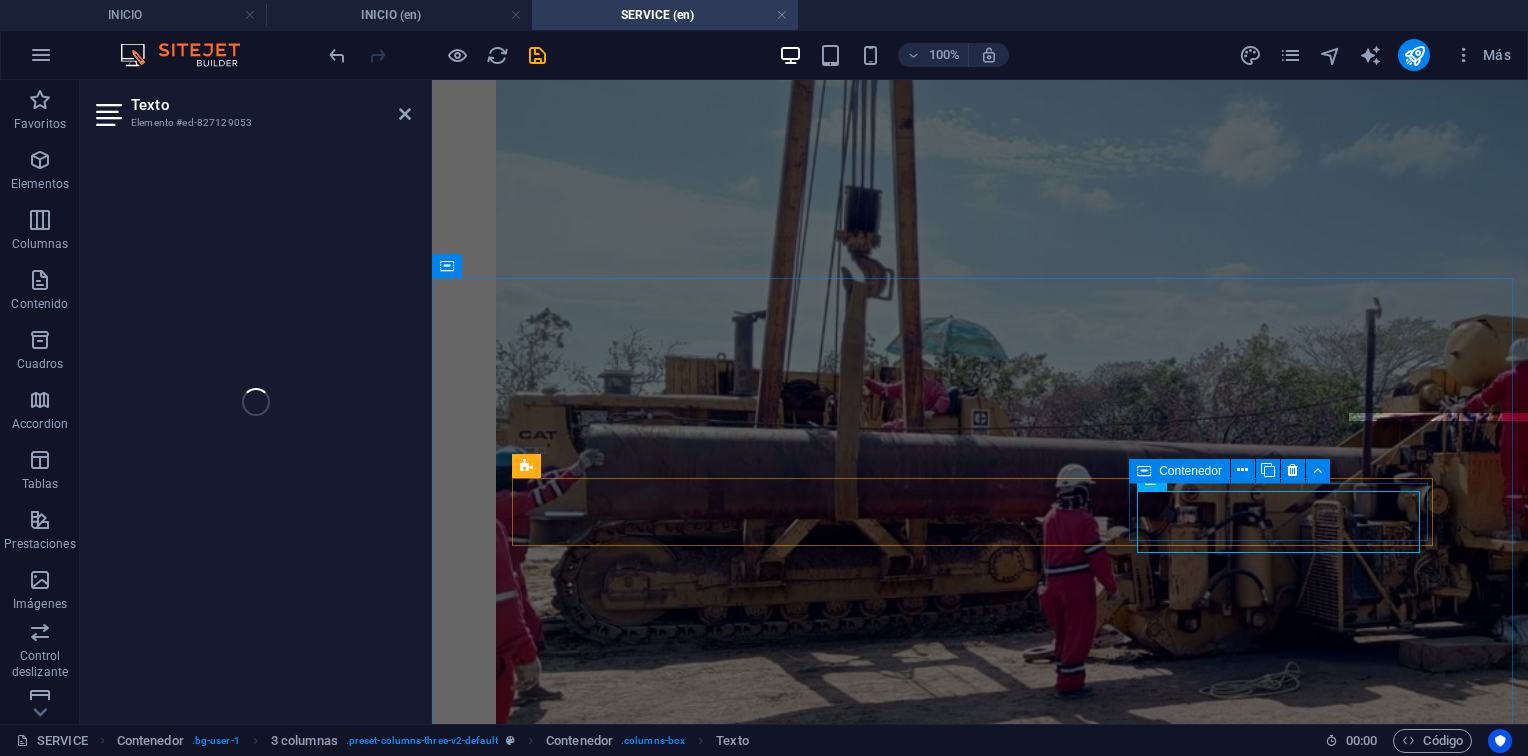 click on "Evaluación técnica y planos." at bounding box center [987, 5286] 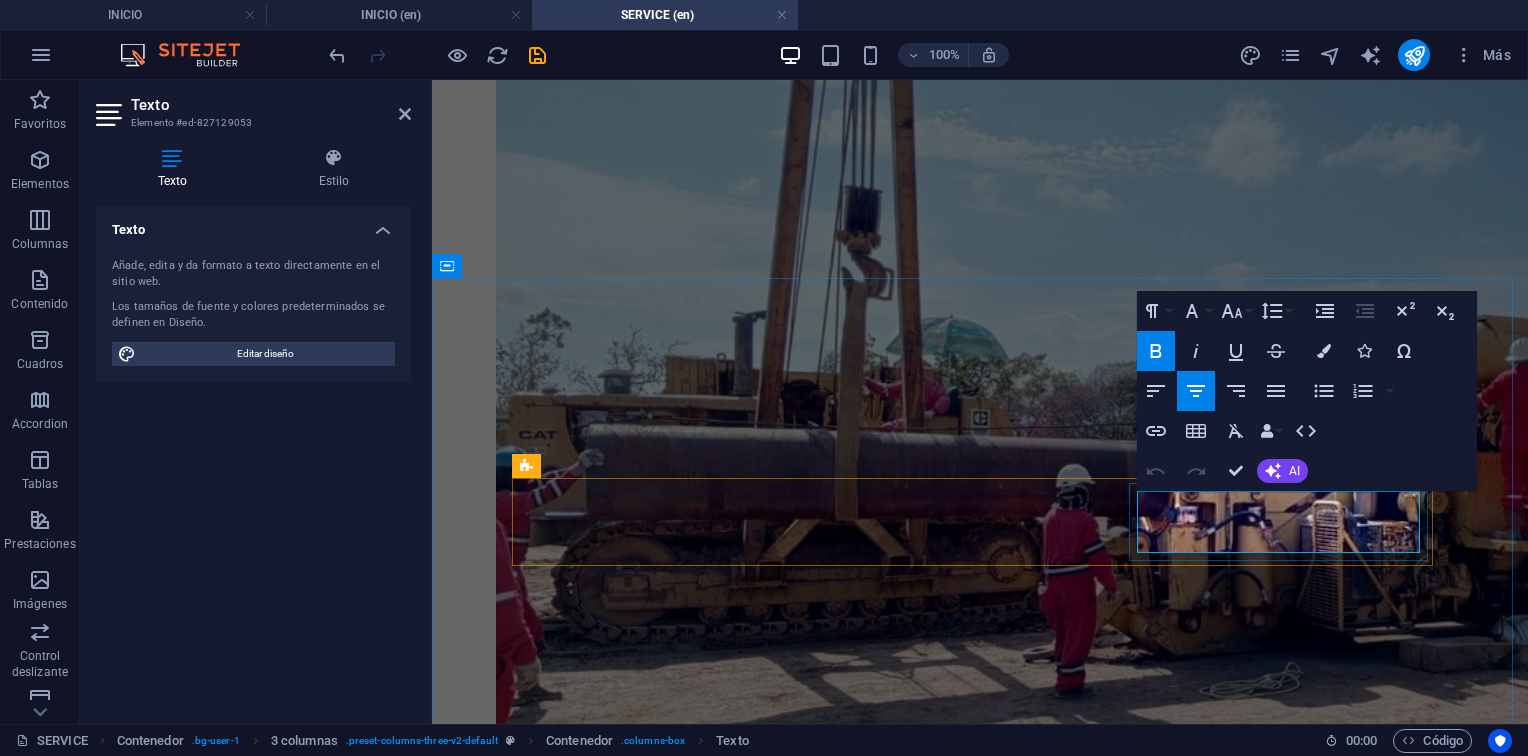 click on "Evaluación técnica y planos." at bounding box center [987, 5286] 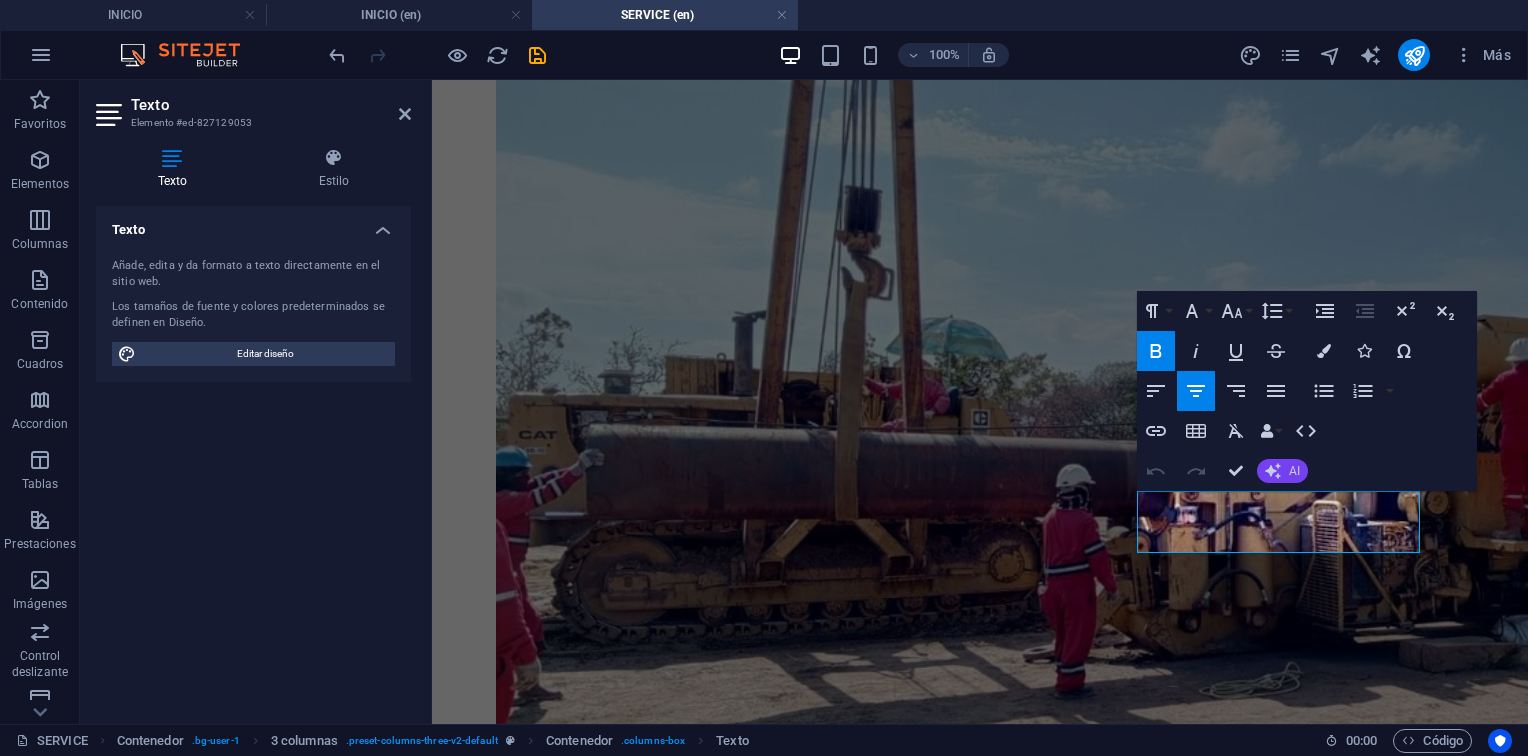 click 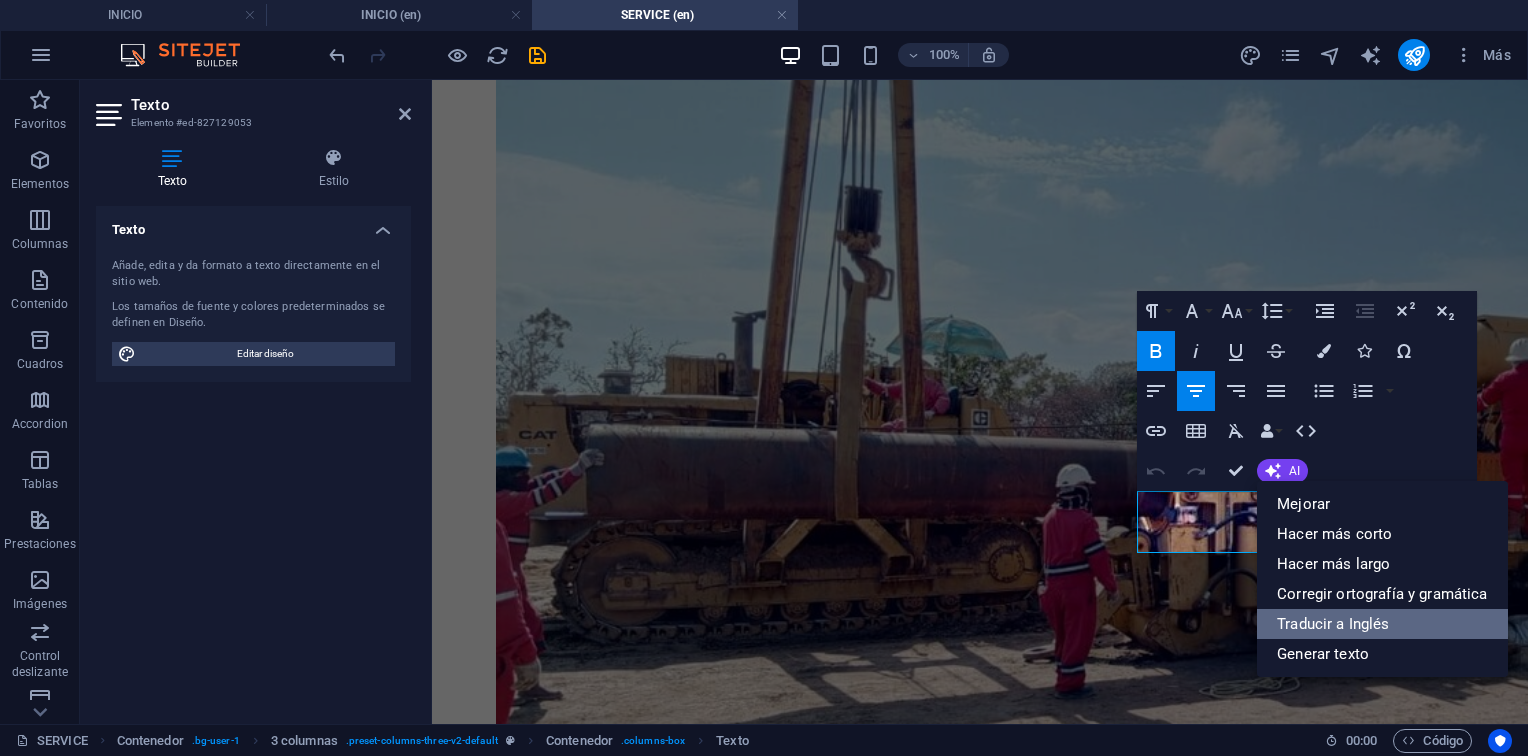 click on "Traducir a Inglés" at bounding box center (1382, 624) 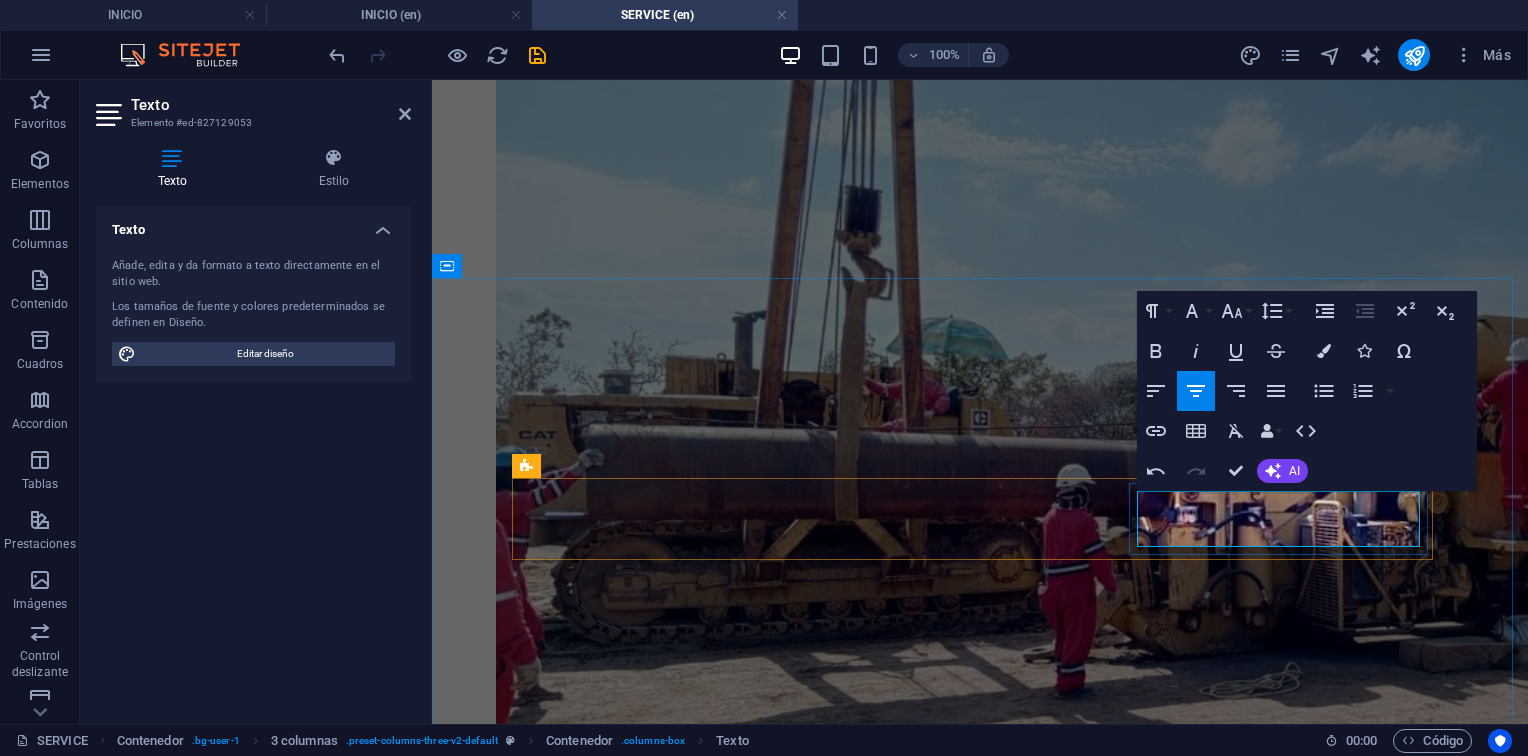drag, startPoint x: 1334, startPoint y: 539, endPoint x: 1145, endPoint y: 503, distance: 192.39803 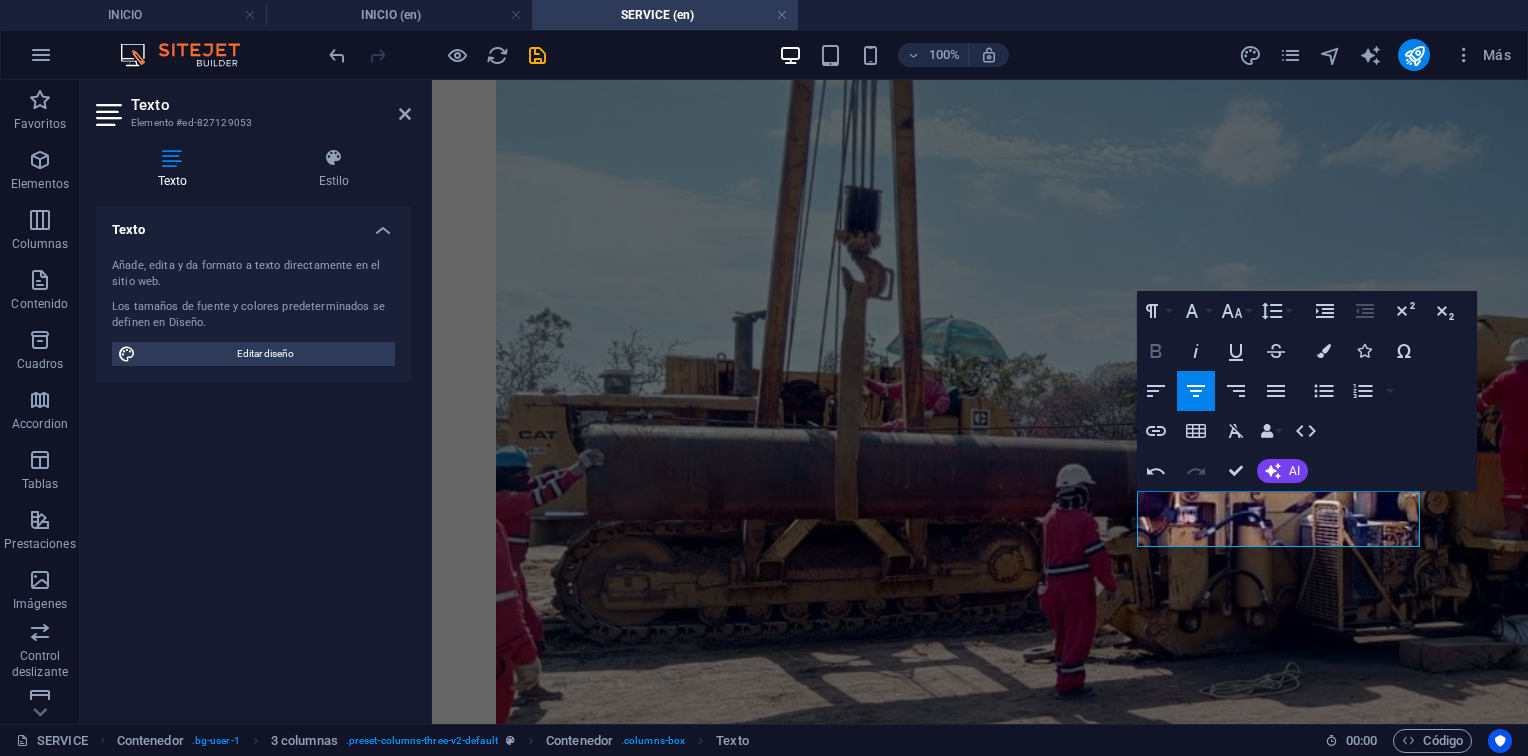 click 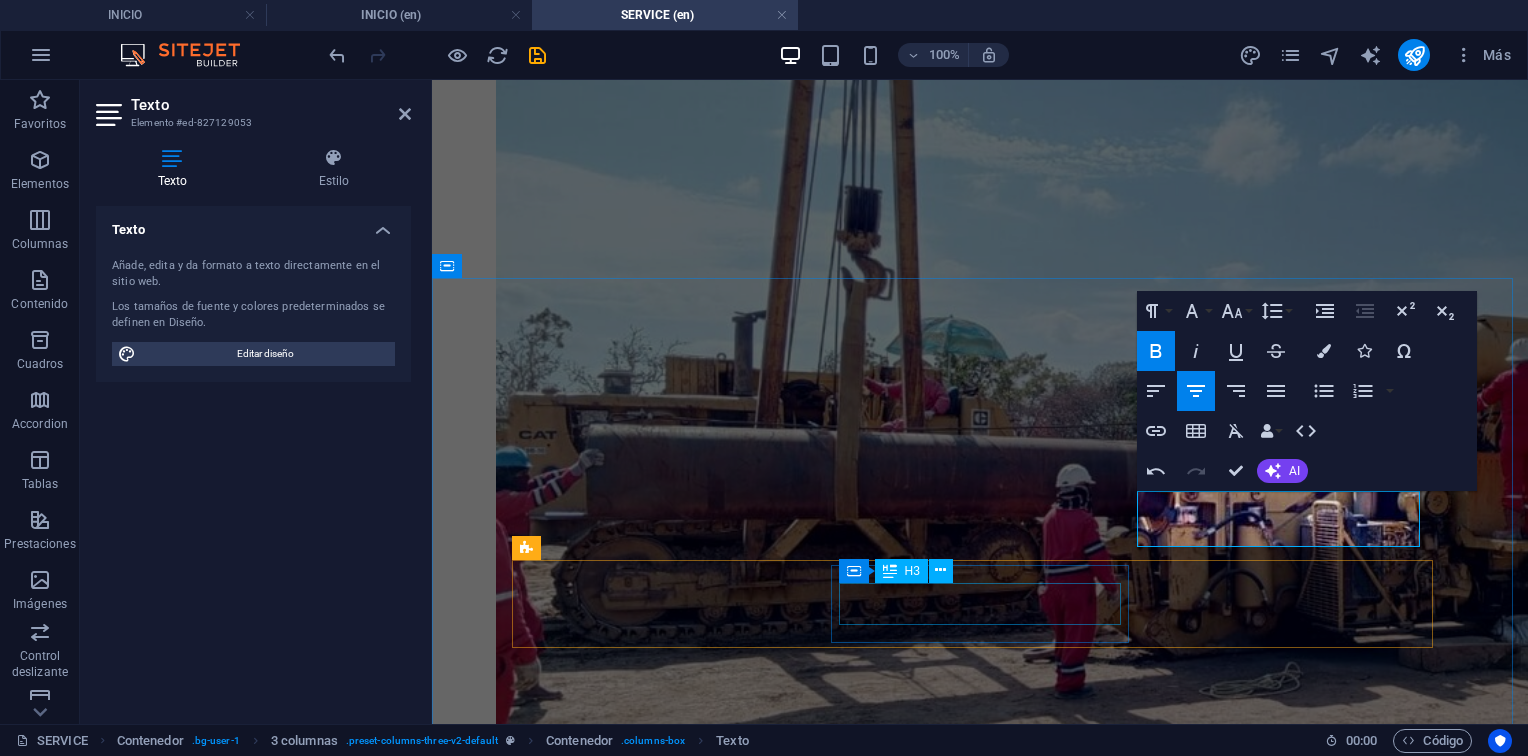 click on "2. Recepción" at bounding box center (987, 5399) 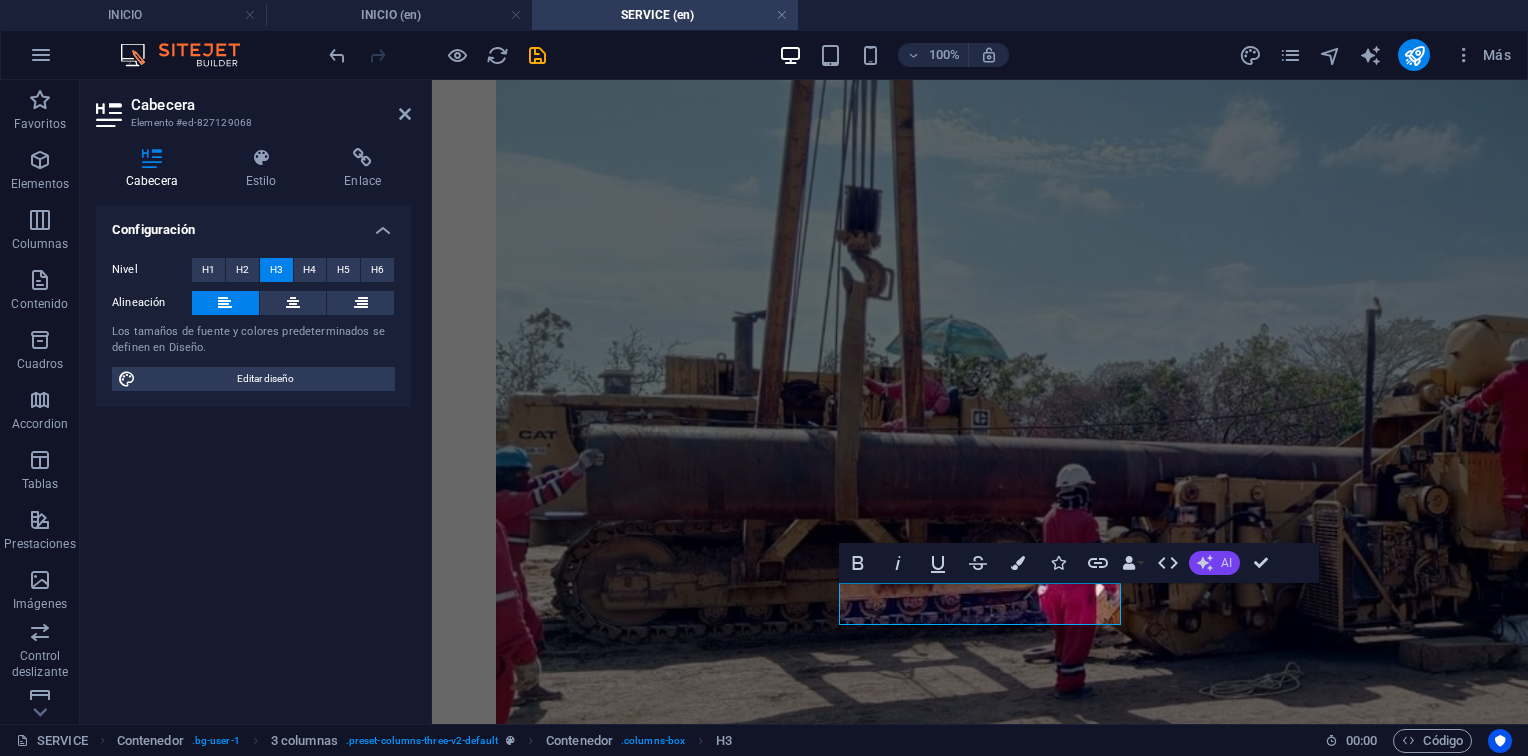 click on "AI" at bounding box center [1214, 563] 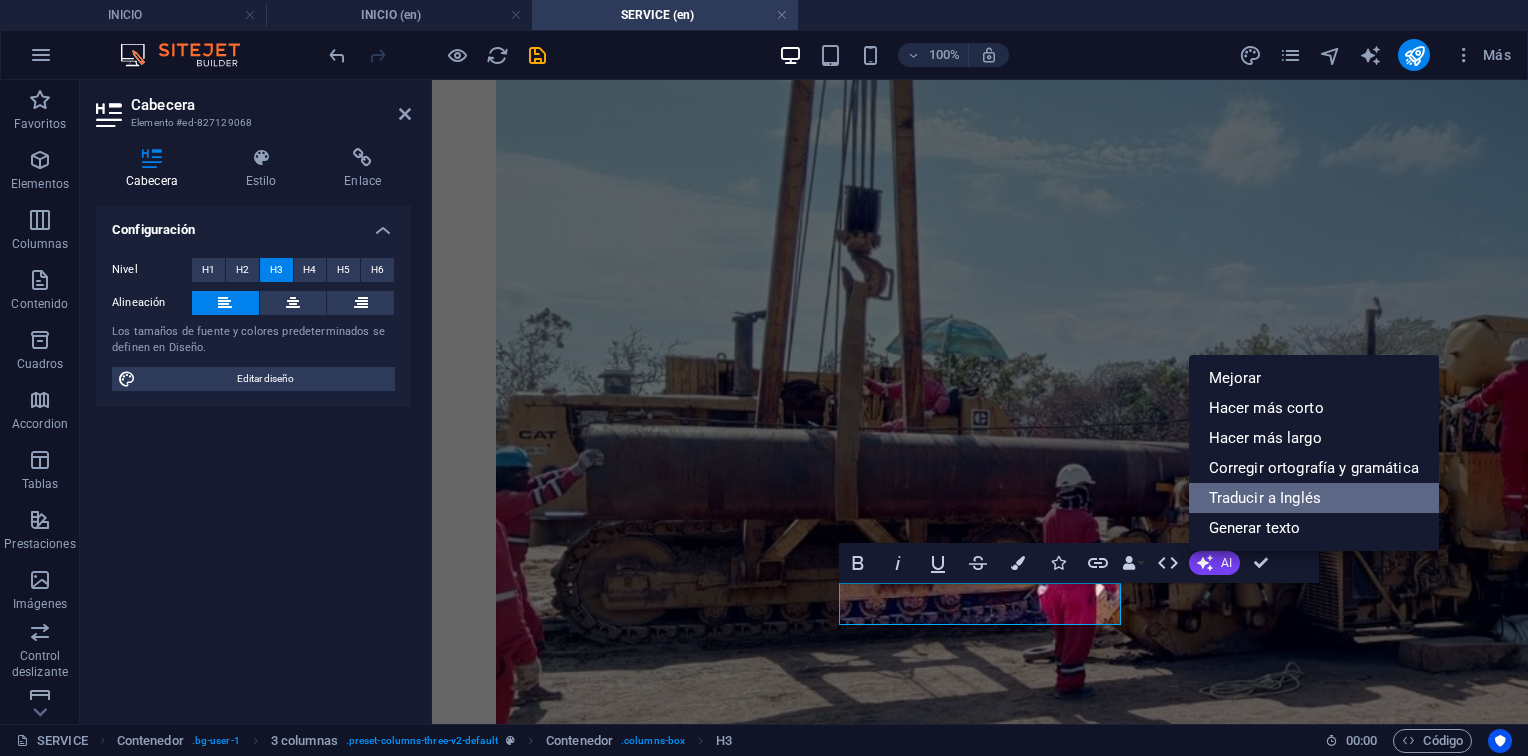 click on "Traducir a Inglés" at bounding box center [1314, 498] 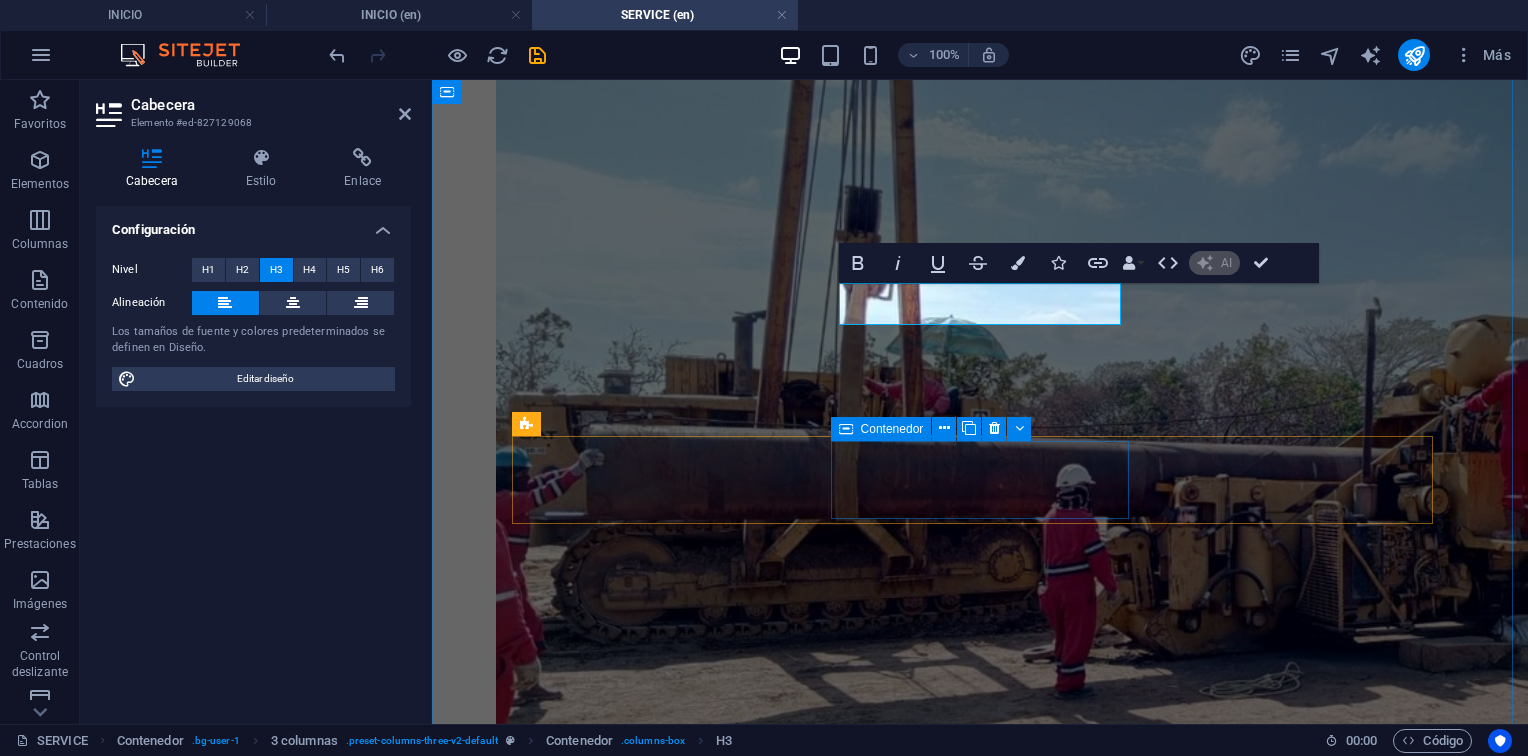 scroll, scrollTop: 2800, scrollLeft: 0, axis: vertical 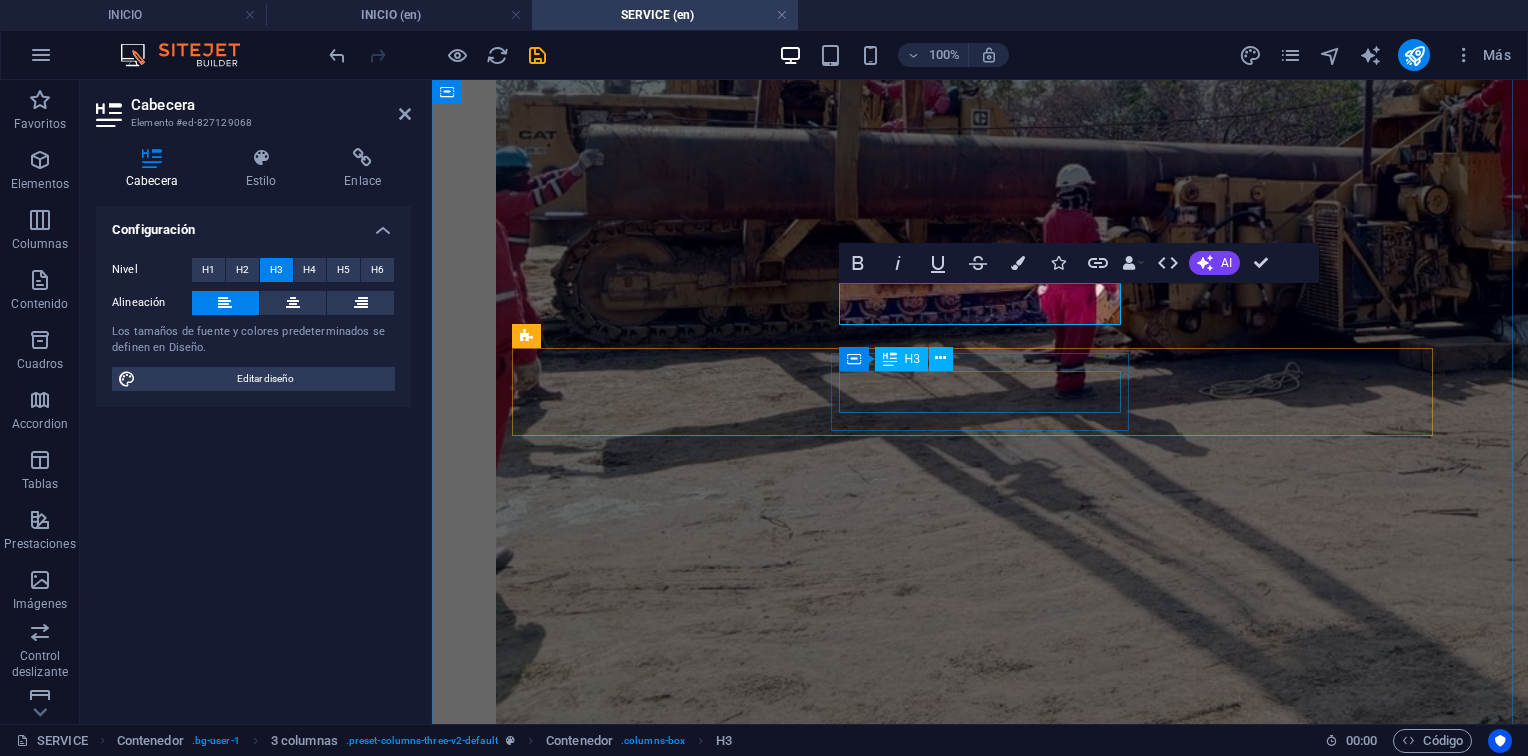 click on "3. Desarme" at bounding box center (987, 5273) 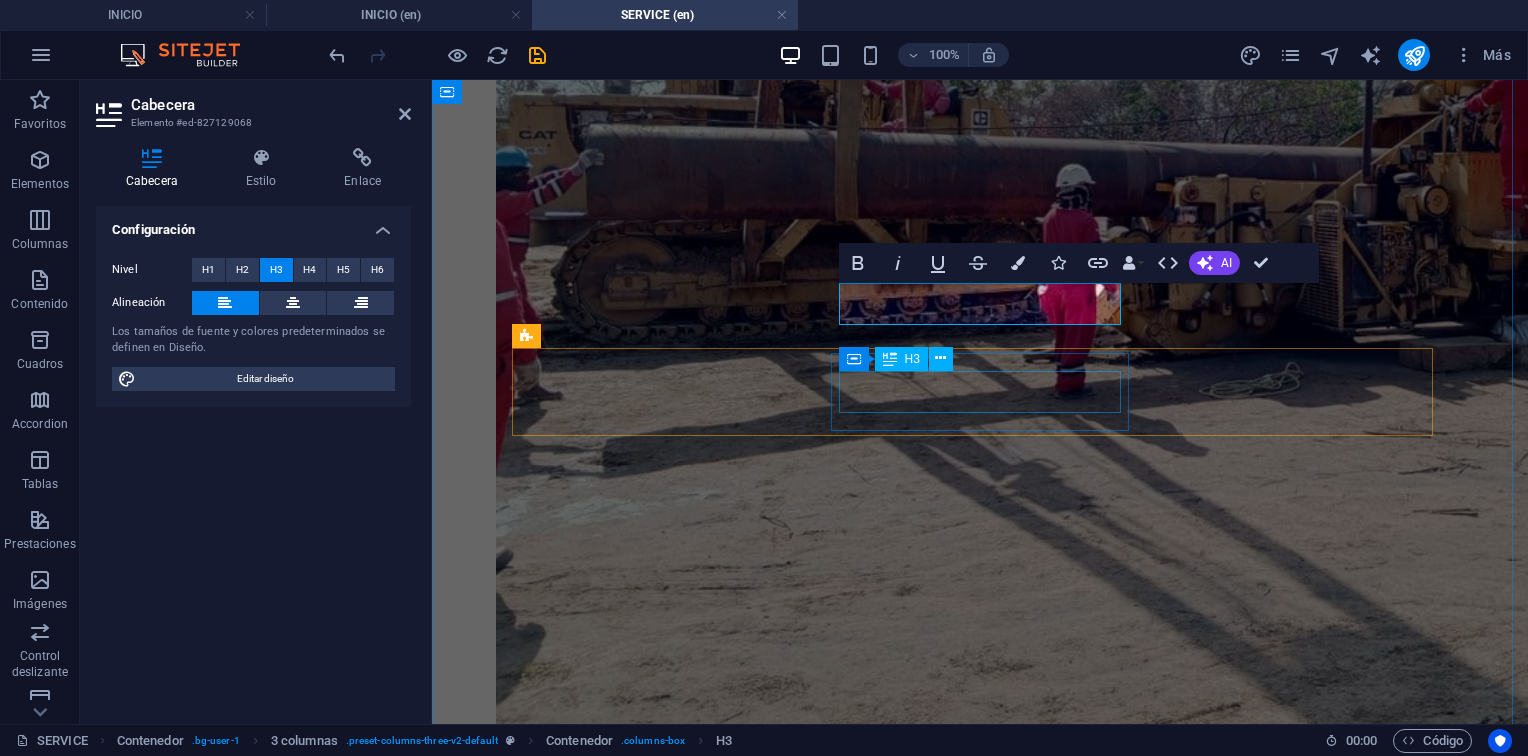 click on "3. Desarme" at bounding box center [987, 5273] 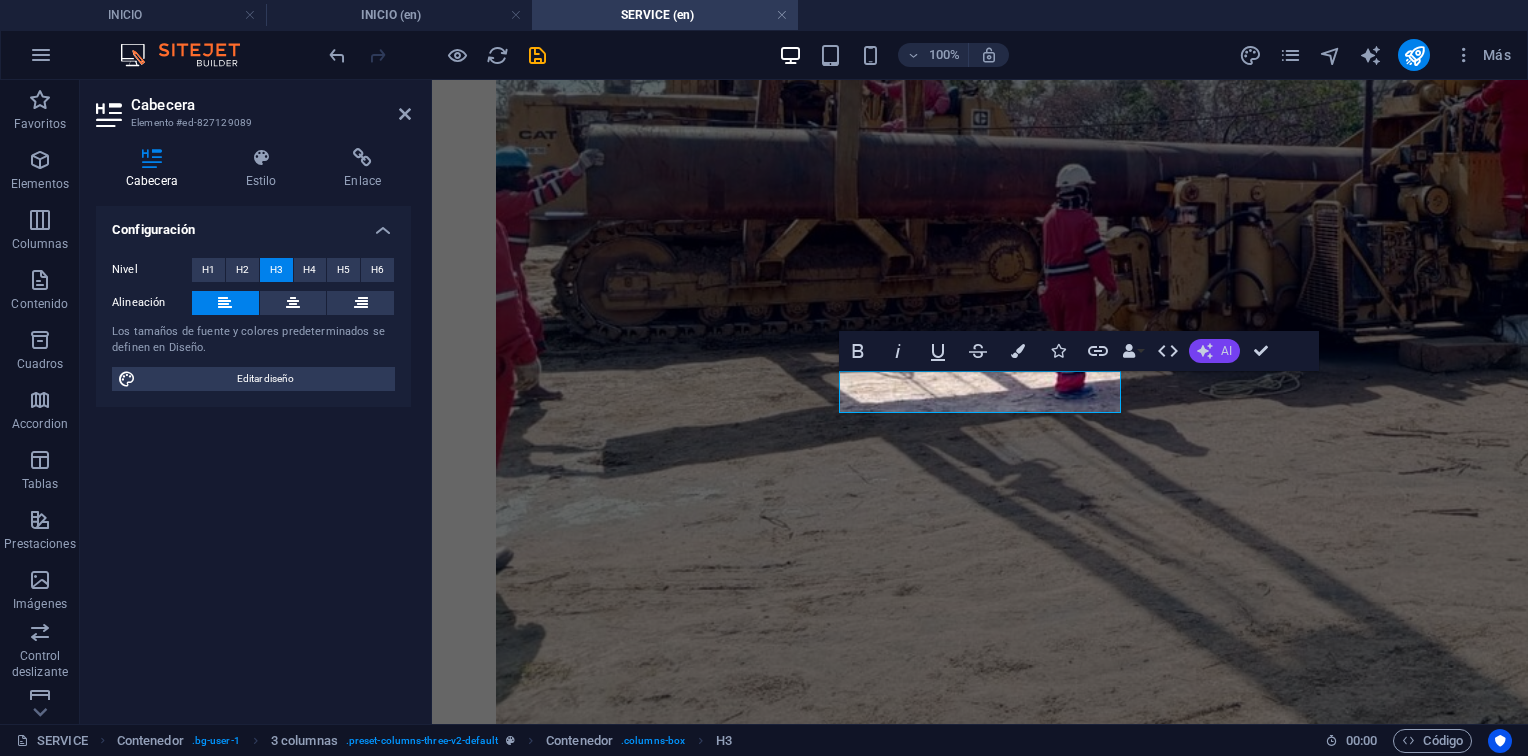 click on "AI" at bounding box center [1214, 351] 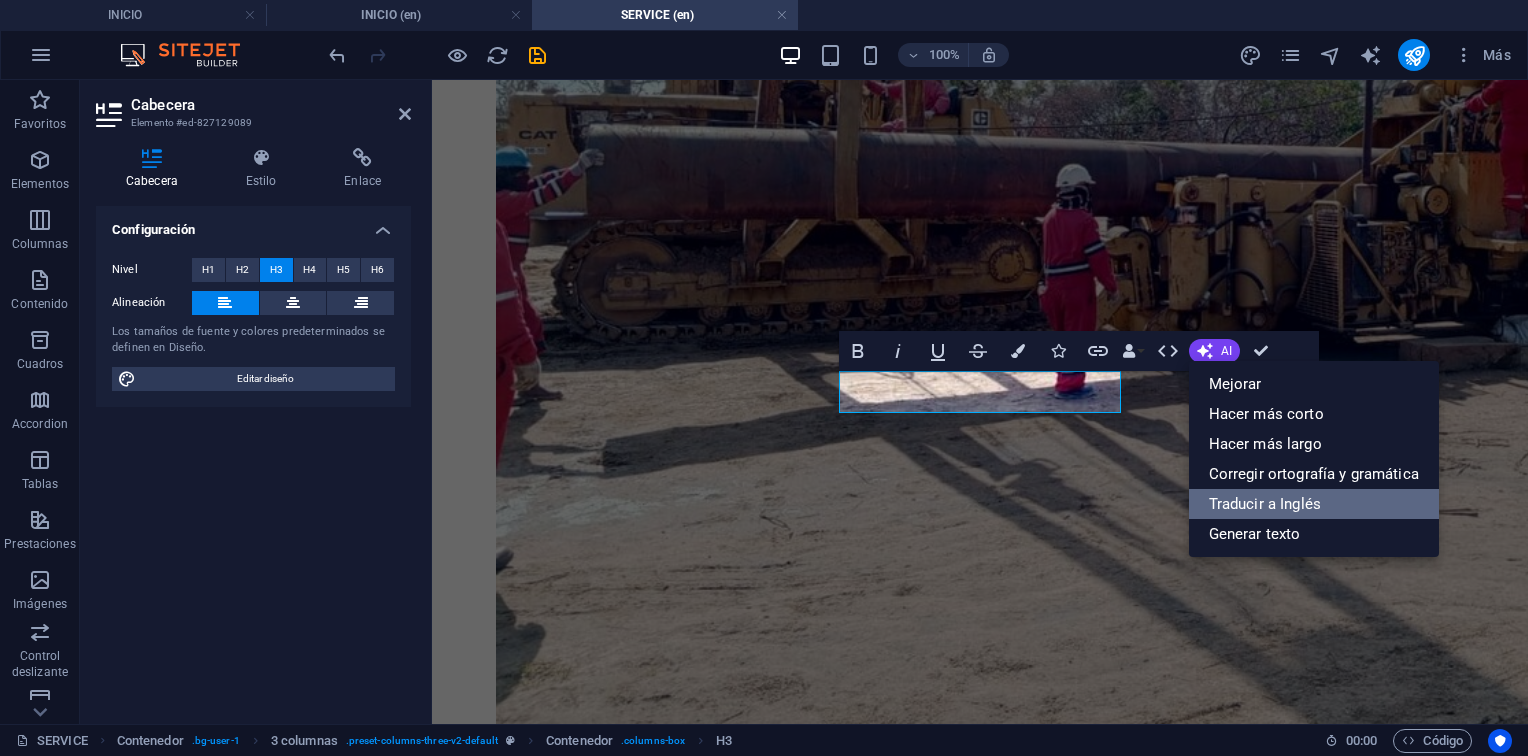 click on "Traducir a Inglés" at bounding box center [1314, 504] 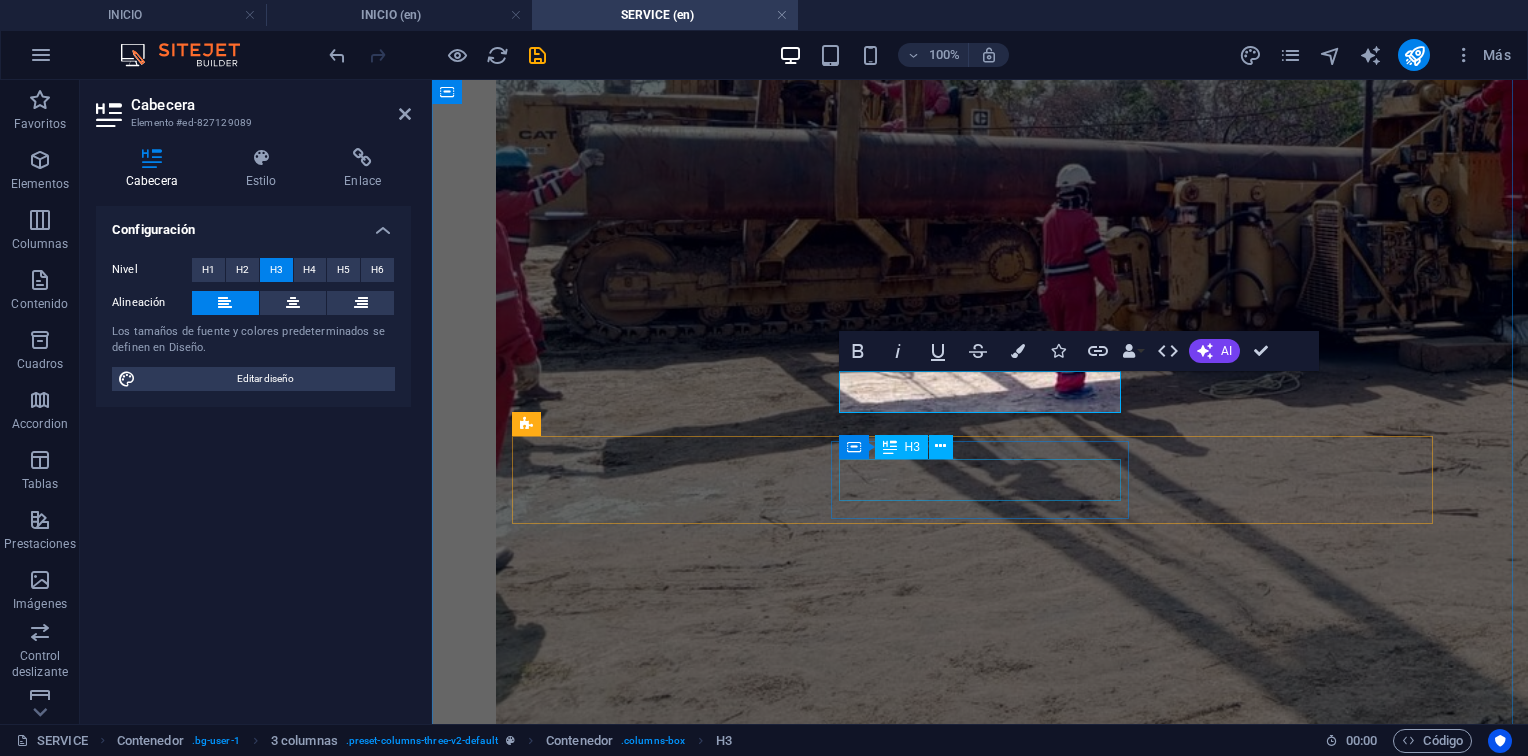 click on "4. Reparación" at bounding box center [987, 5445] 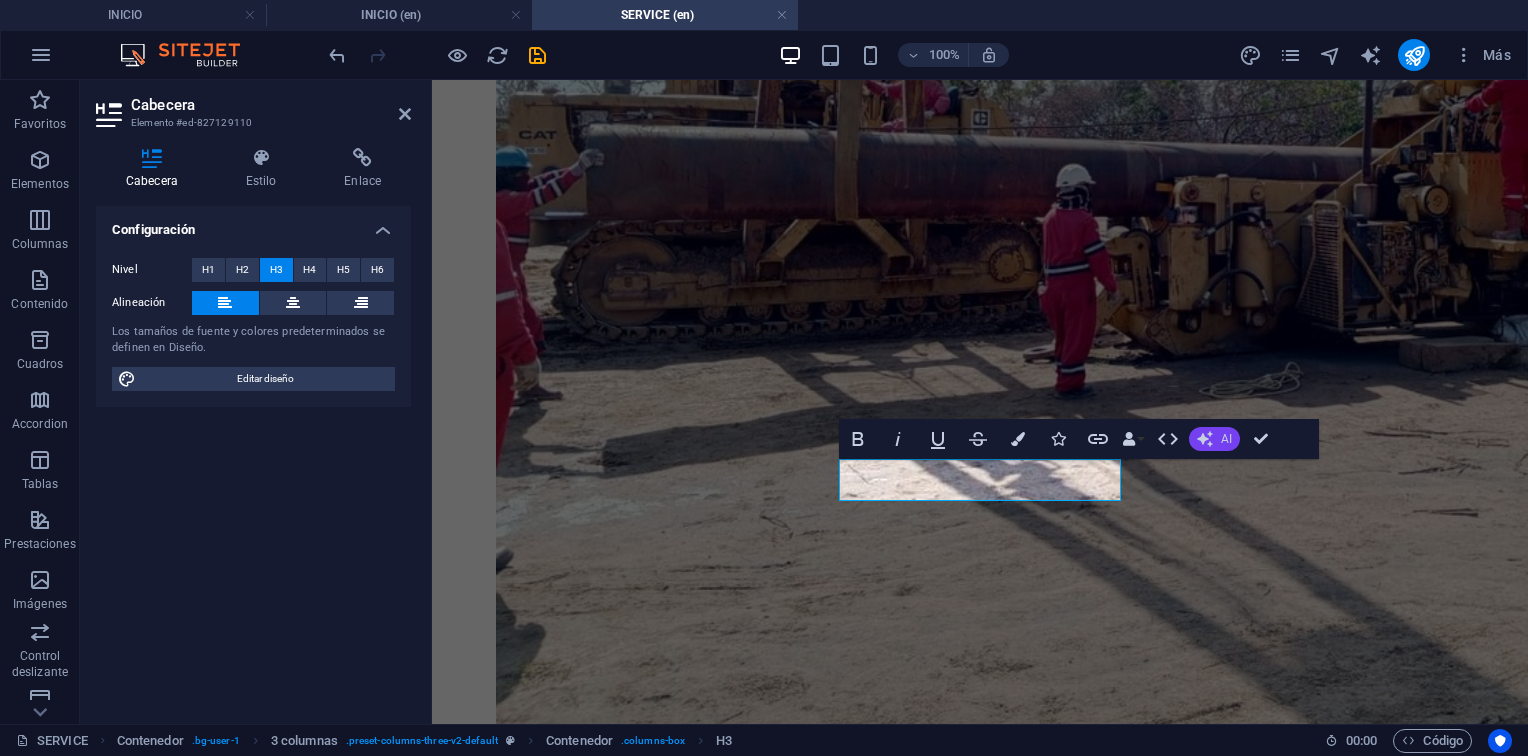 click on "AI" at bounding box center [1214, 439] 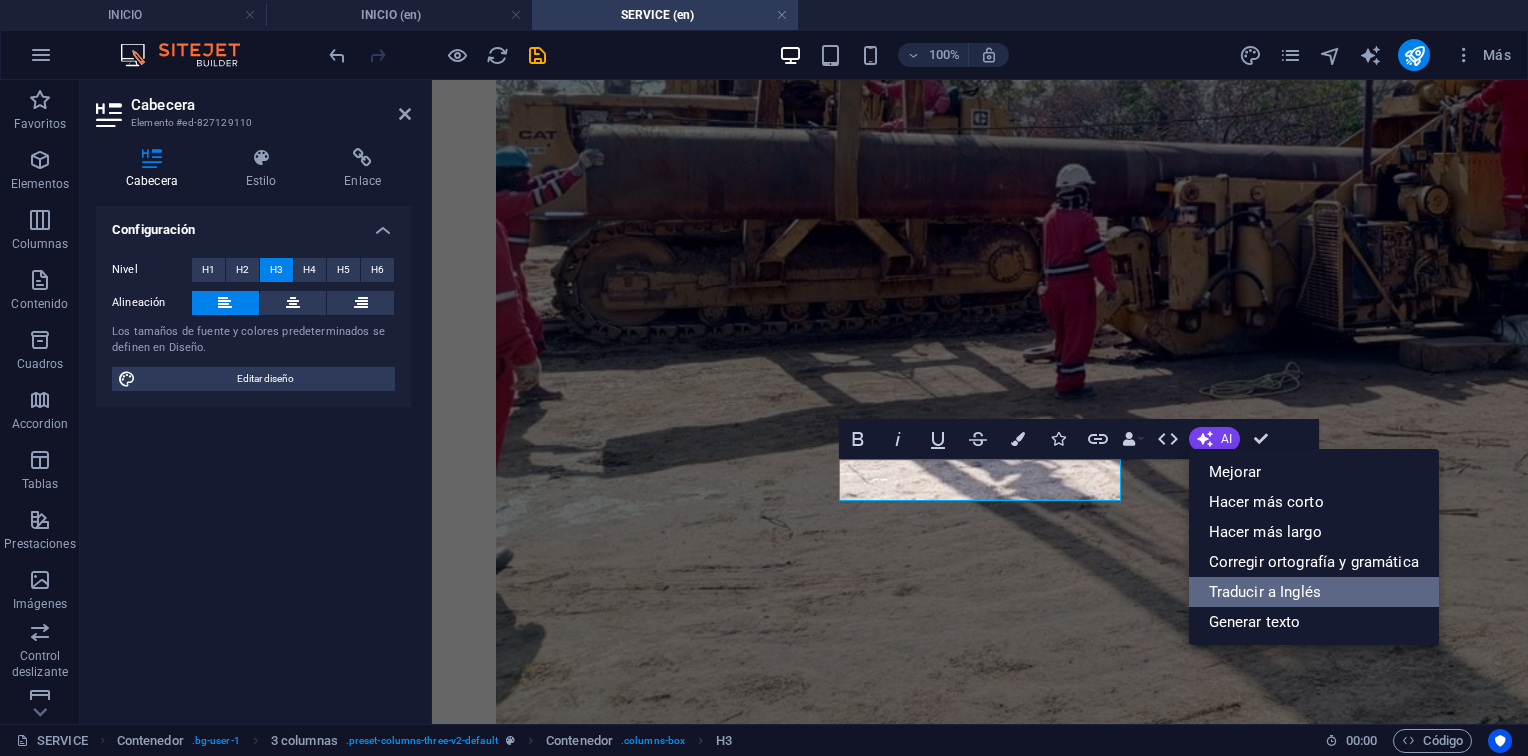 click on "Traducir a Inglés" at bounding box center (1314, 592) 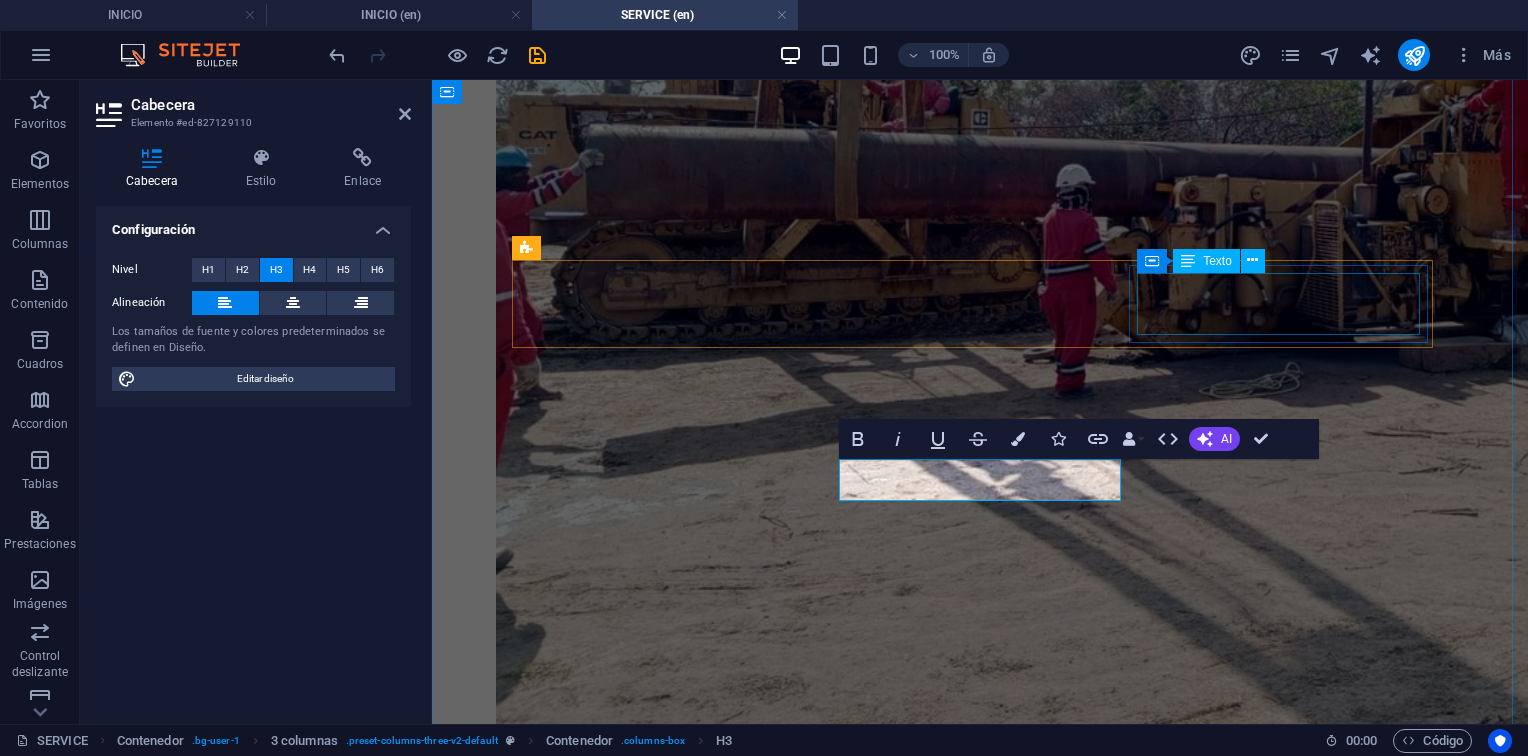 click on "Orden de trabajo y área asignada." at bounding box center [987, 5151] 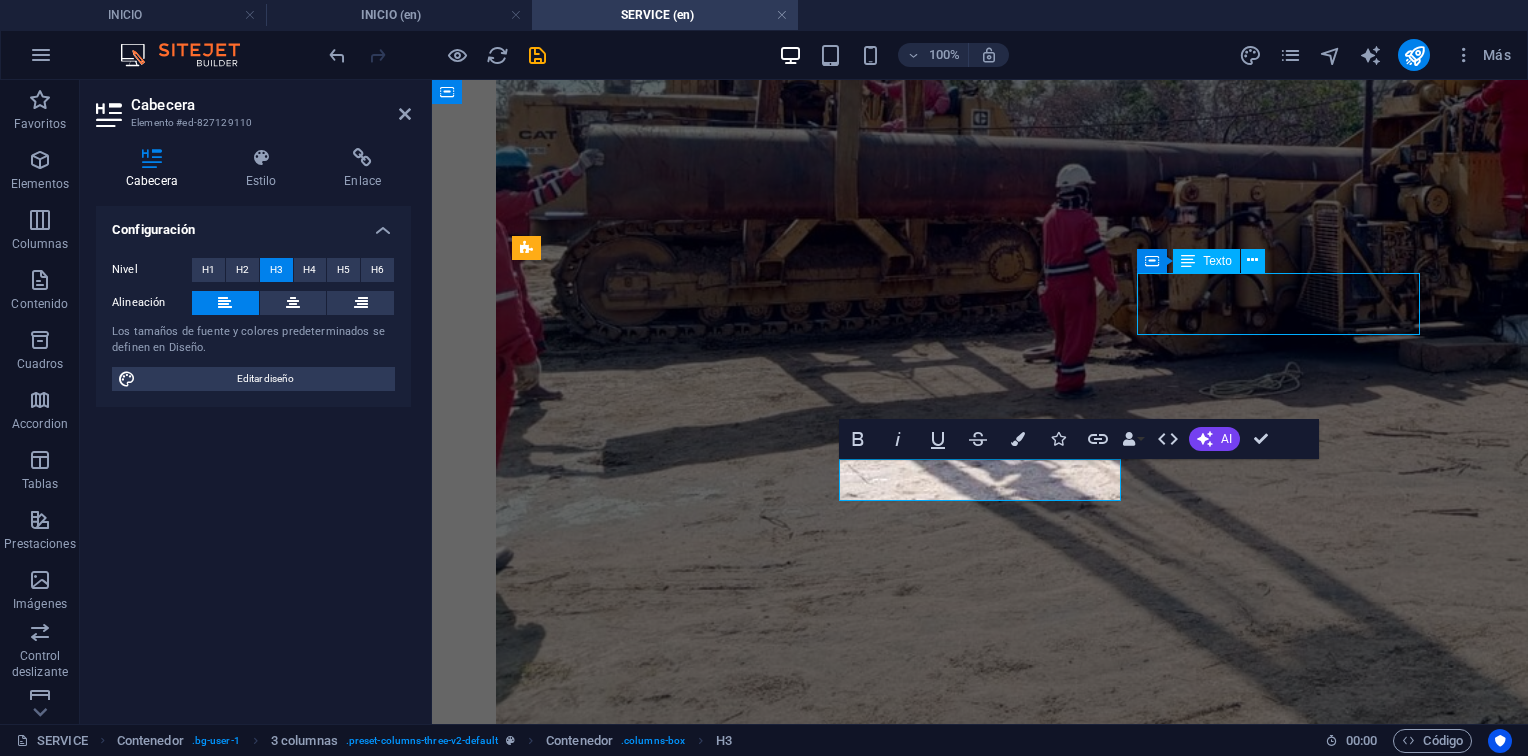 click on "Orden de trabajo y área asignada." at bounding box center (987, 5151) 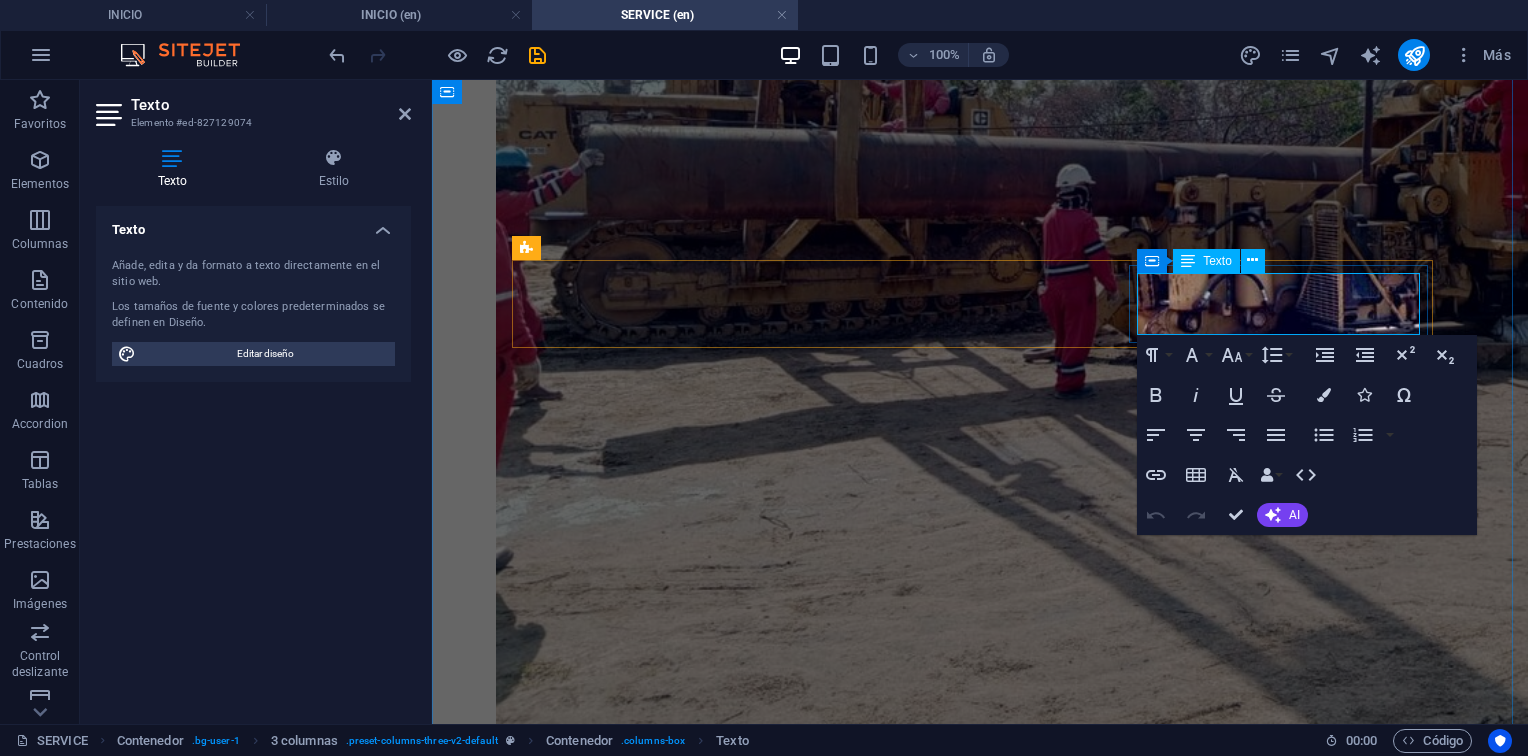 click on "Orden de trabajo y área asignada." at bounding box center (987, 5163) 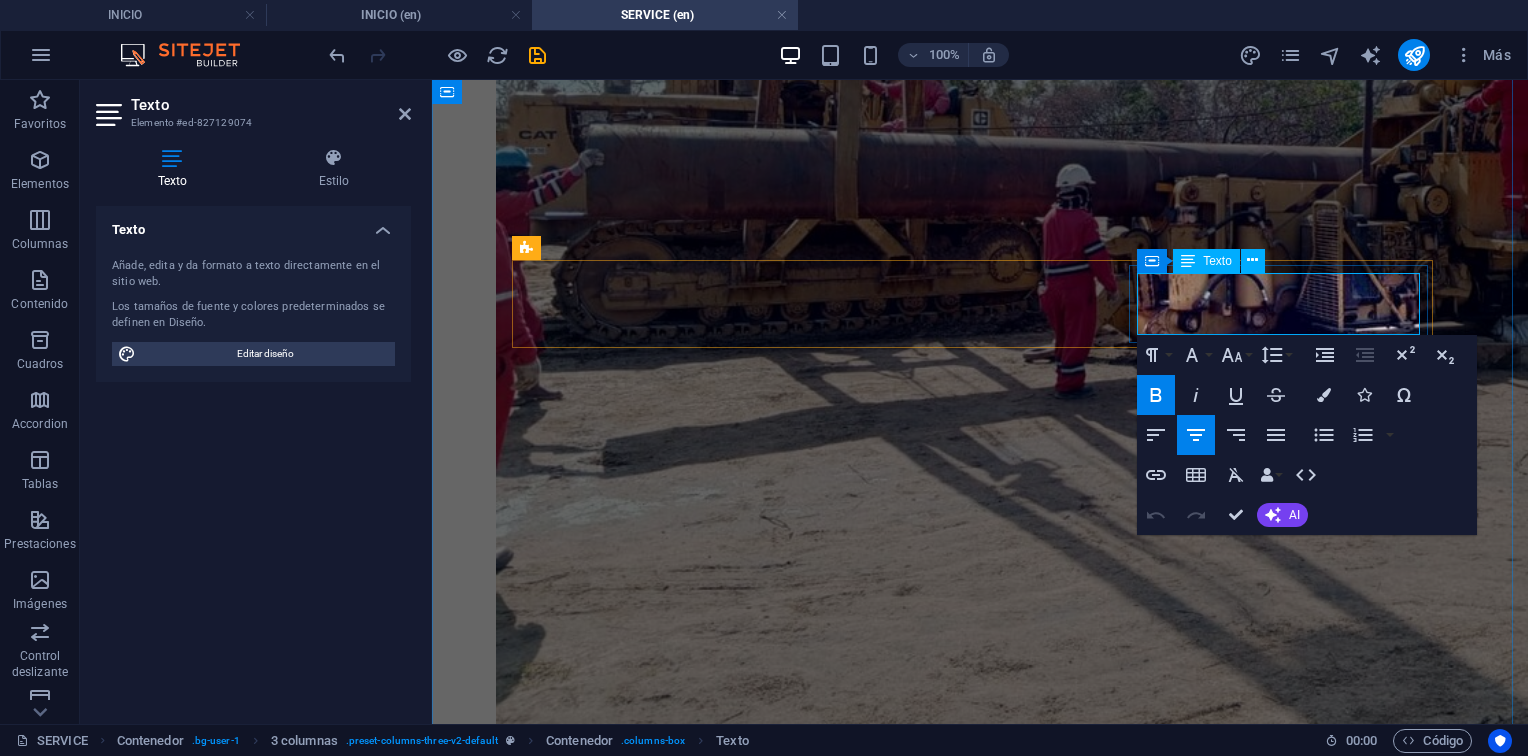 click on "Orden de trabajo y área asignada." at bounding box center (987, 5163) 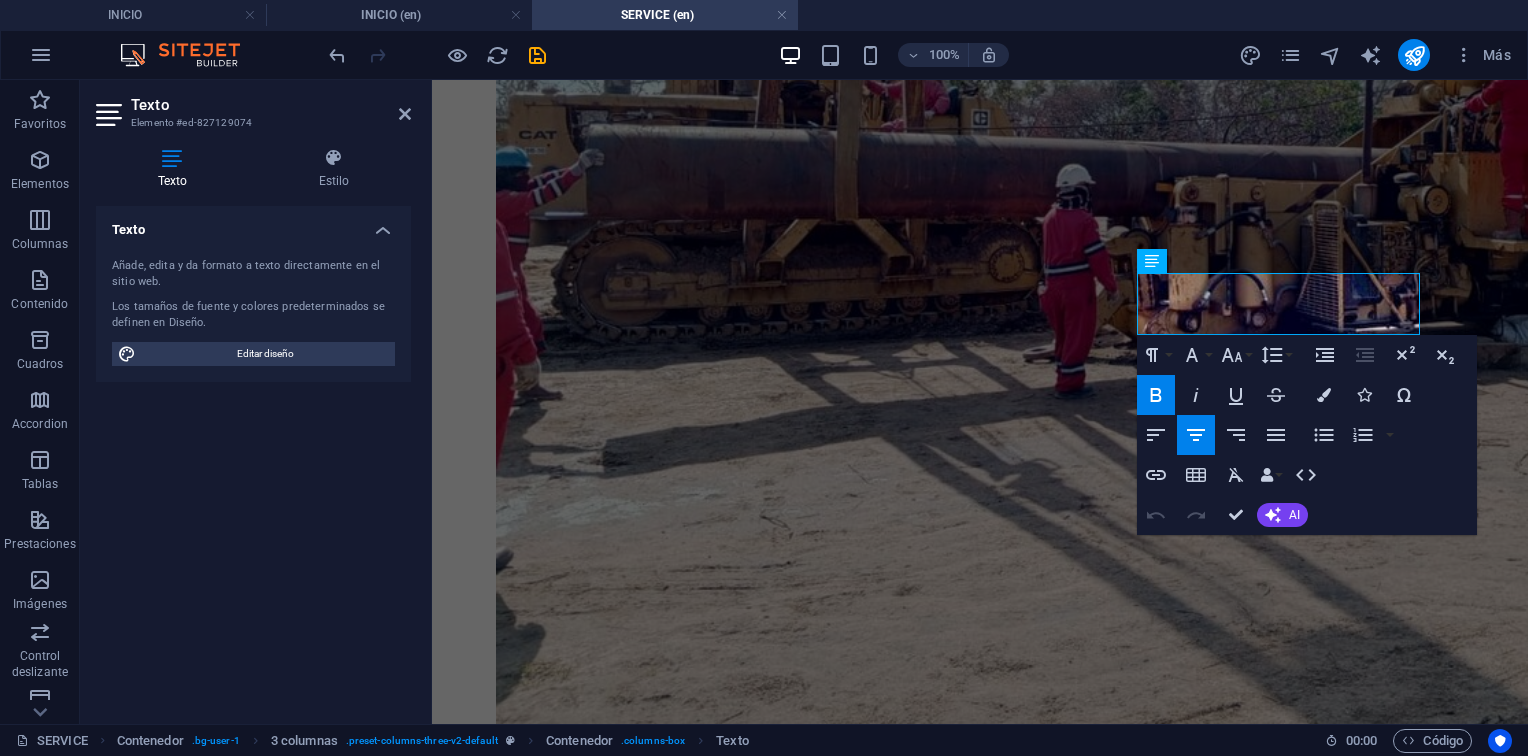click on "Undo Redo Confirm (Ctrl+⏎) AI Mejorar Hacer más corto Hacer más largo Corregir ortografía y gramática Traducir a Inglés Generar texto" at bounding box center (1223, 515) 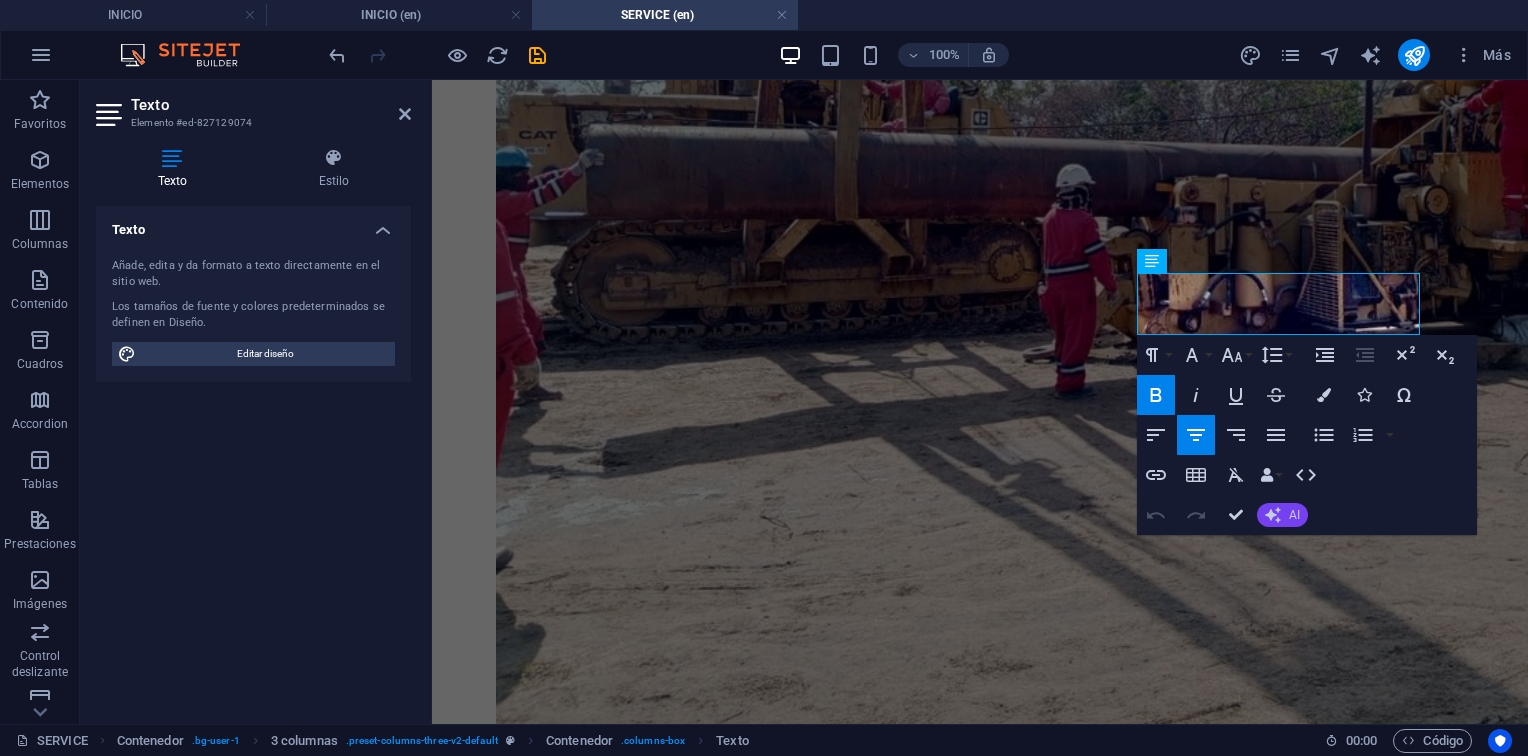 click on "AI" at bounding box center (1282, 515) 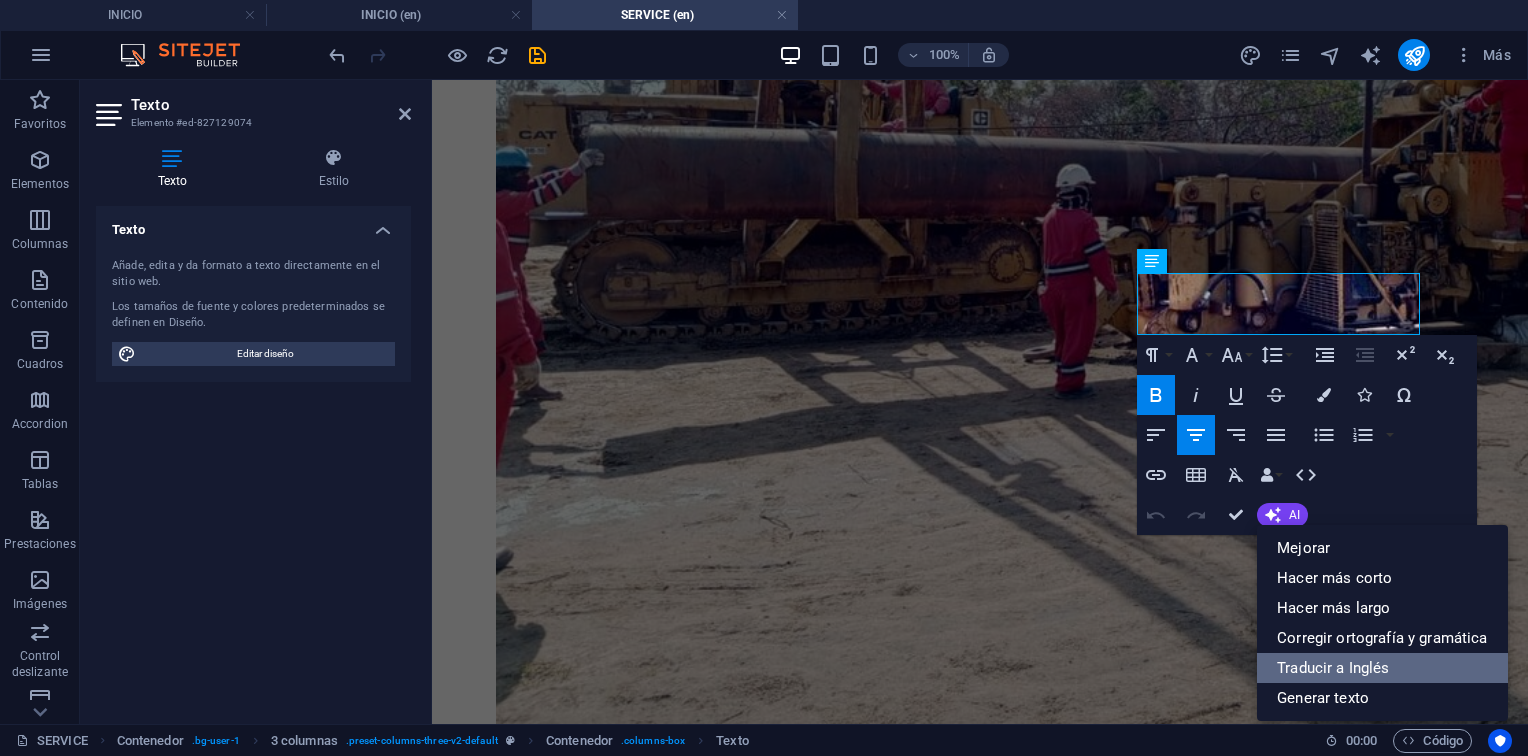 click on "Traducir a Inglés" at bounding box center (1382, 668) 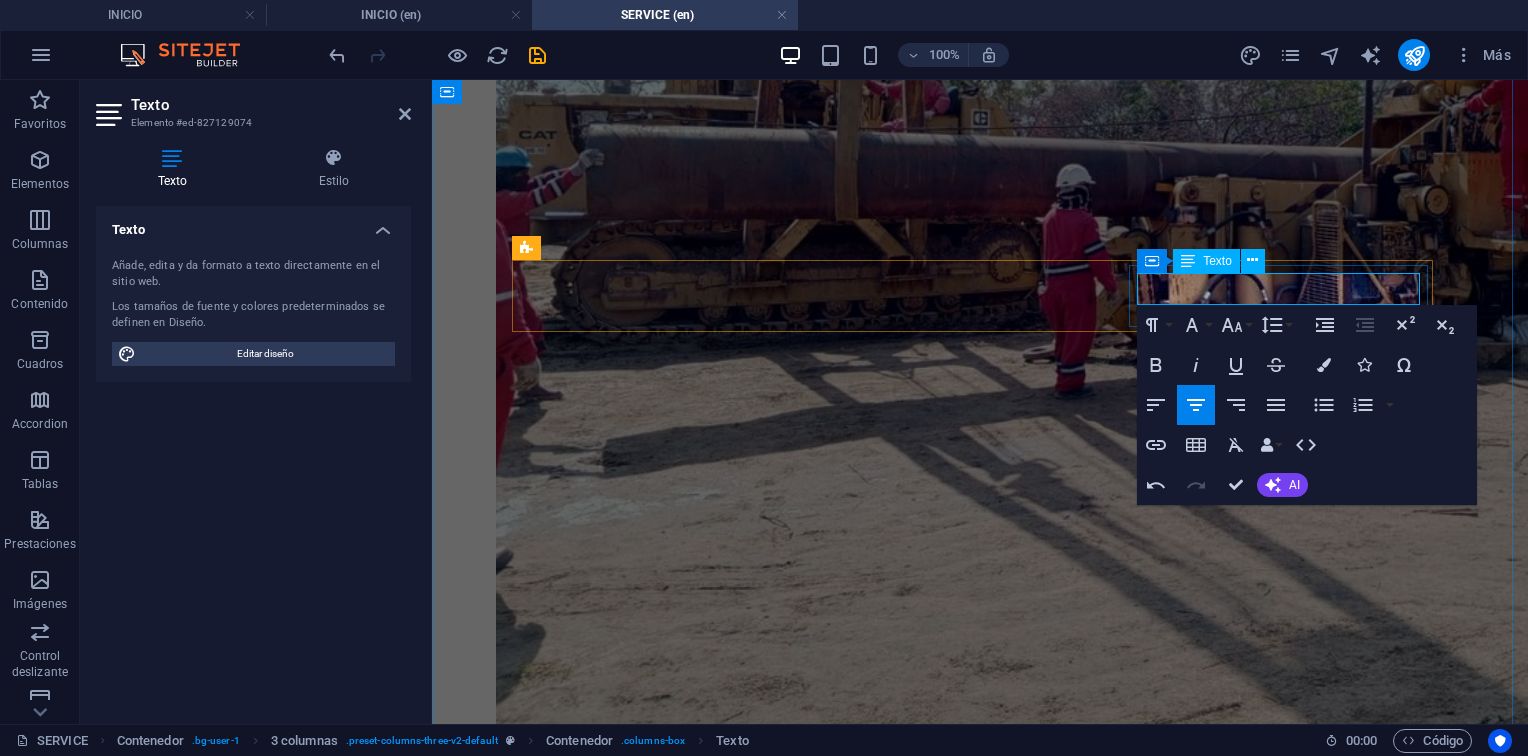 click on "Work order and assigned area." at bounding box center [987, 5162] 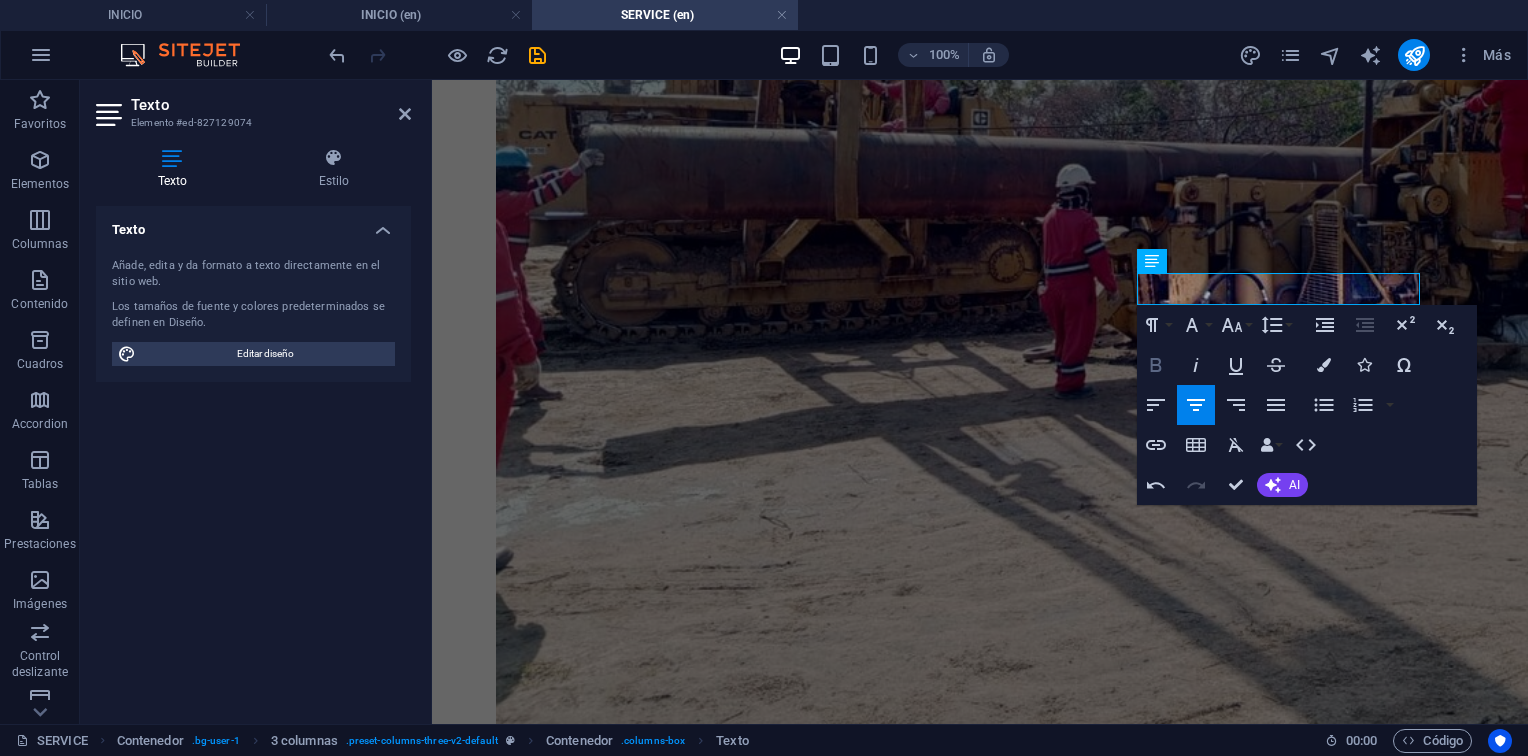 click 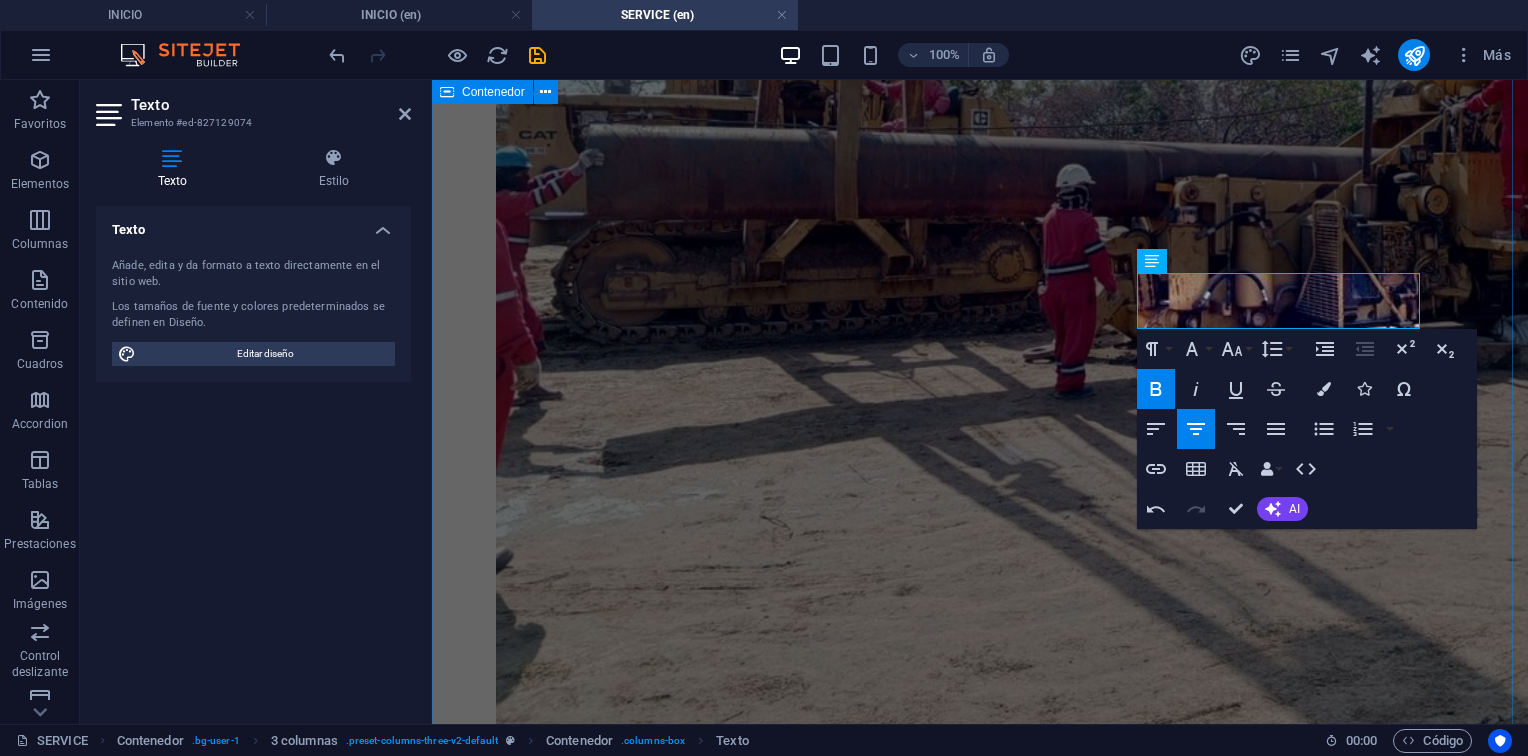 click on "Work Process 1. Inspection Technical assessment and plans. 2. Reception Work order and assigned area. 3. Disarmament Torque, limpieza (sandblasting). 4. Repair Mecanizado CNC y pruebas de calidad. 5. Despacho: Embalaje y envío al cliente. 6. Instalación Montaje, alineación de ejes/tuberías. 7. Garantía Monitoreo de variables operativas. 8. Válvulas Reparación y certificación PSV. 9. Inspección Termografía, ultrasonido, espesores. 10. Cierre Informe final y análisis de desempeño." at bounding box center (980, 5673) 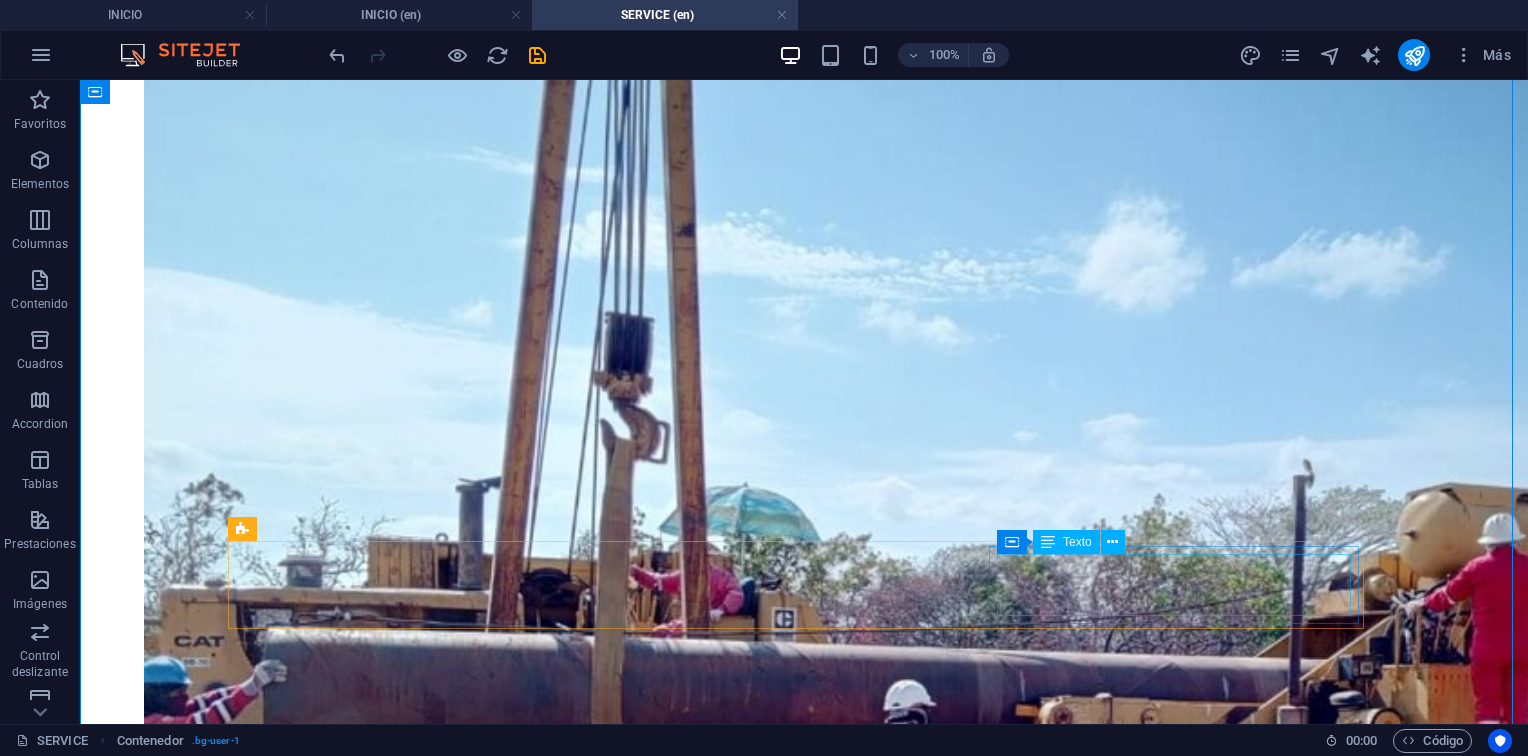 scroll, scrollTop: 2722, scrollLeft: 0, axis: vertical 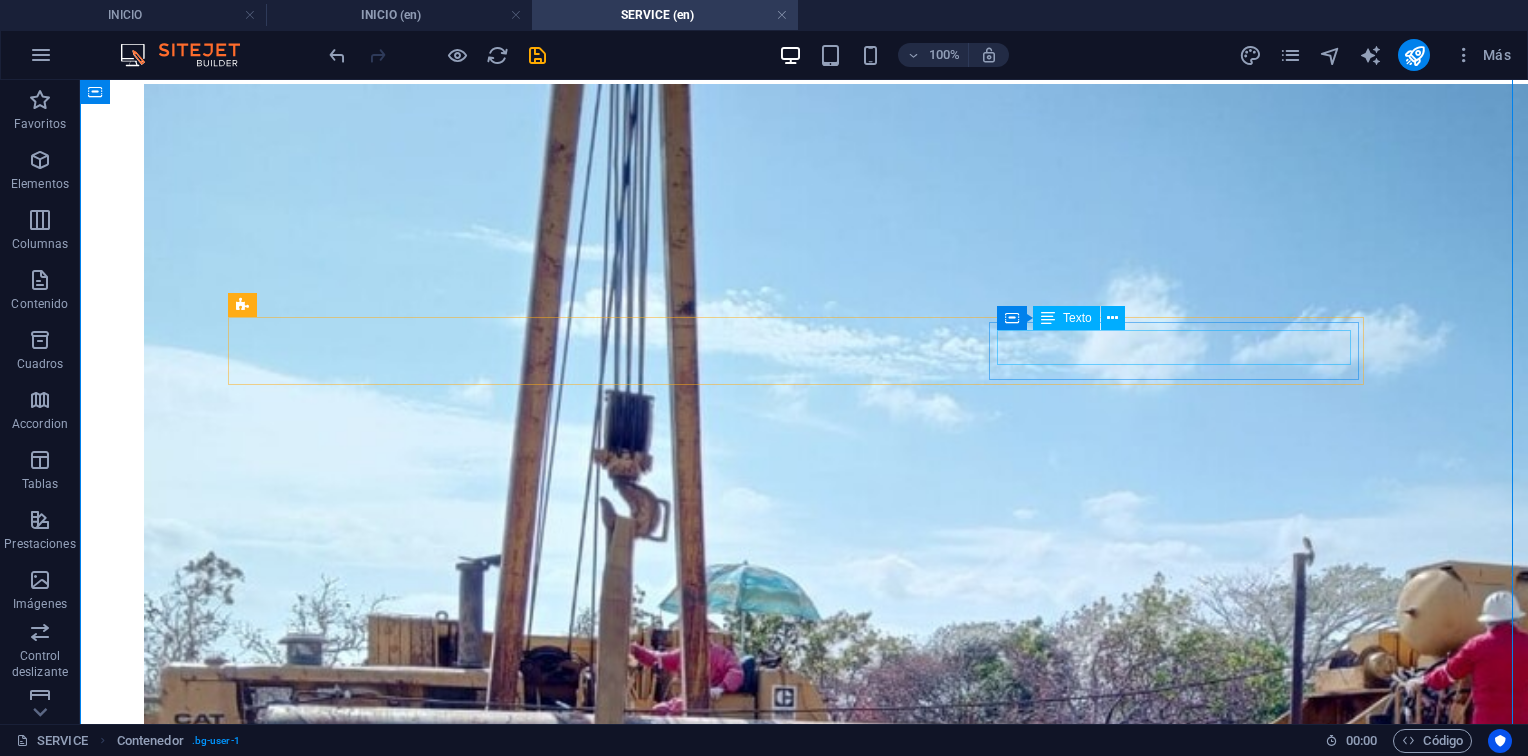 click on "Torque, limpieza (sandblasting)." at bounding box center (811, 6772) 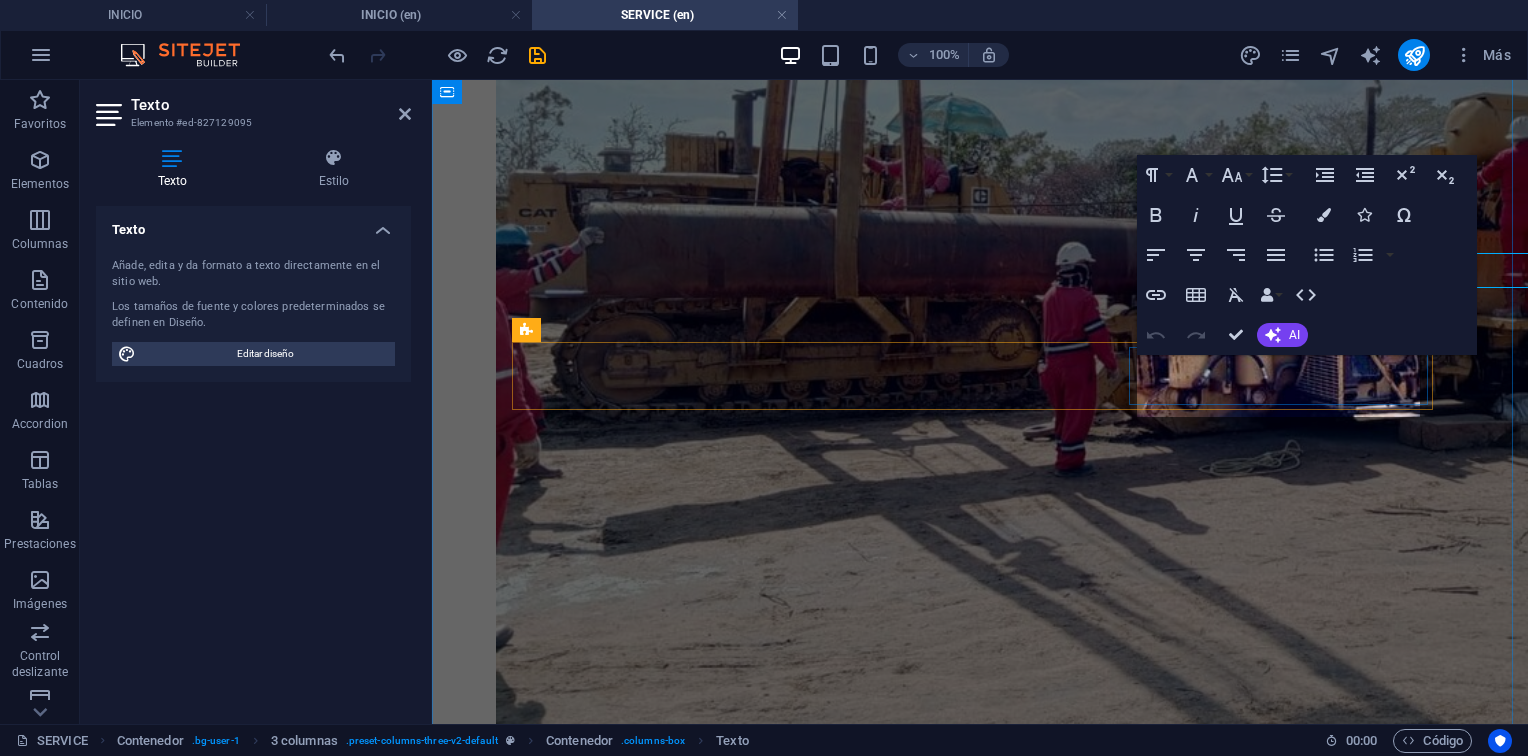 click on "Torque, limpieza (sandblasting)." at bounding box center [987, 5412] 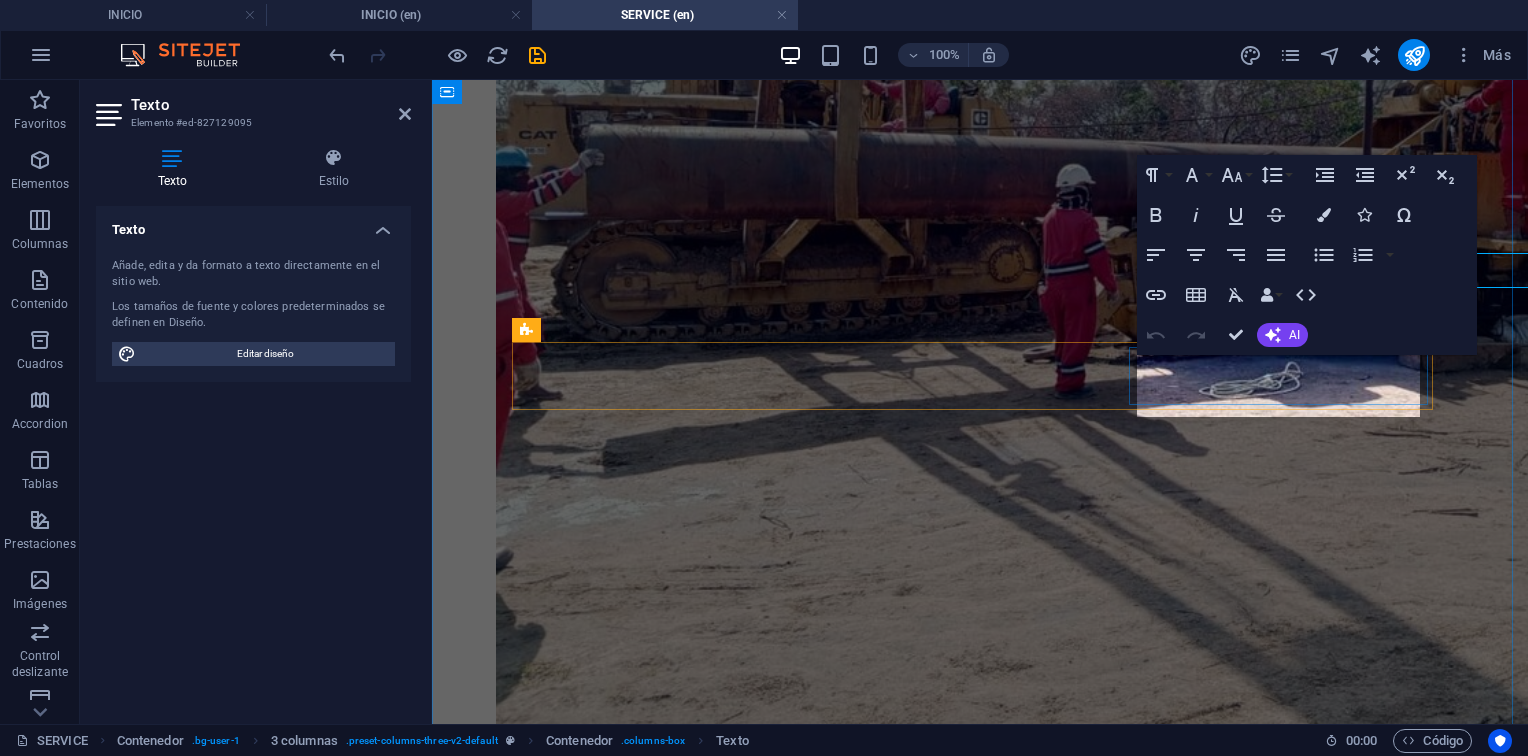 click on "Torque, limpieza (sandblasting)." at bounding box center [987, 5334] 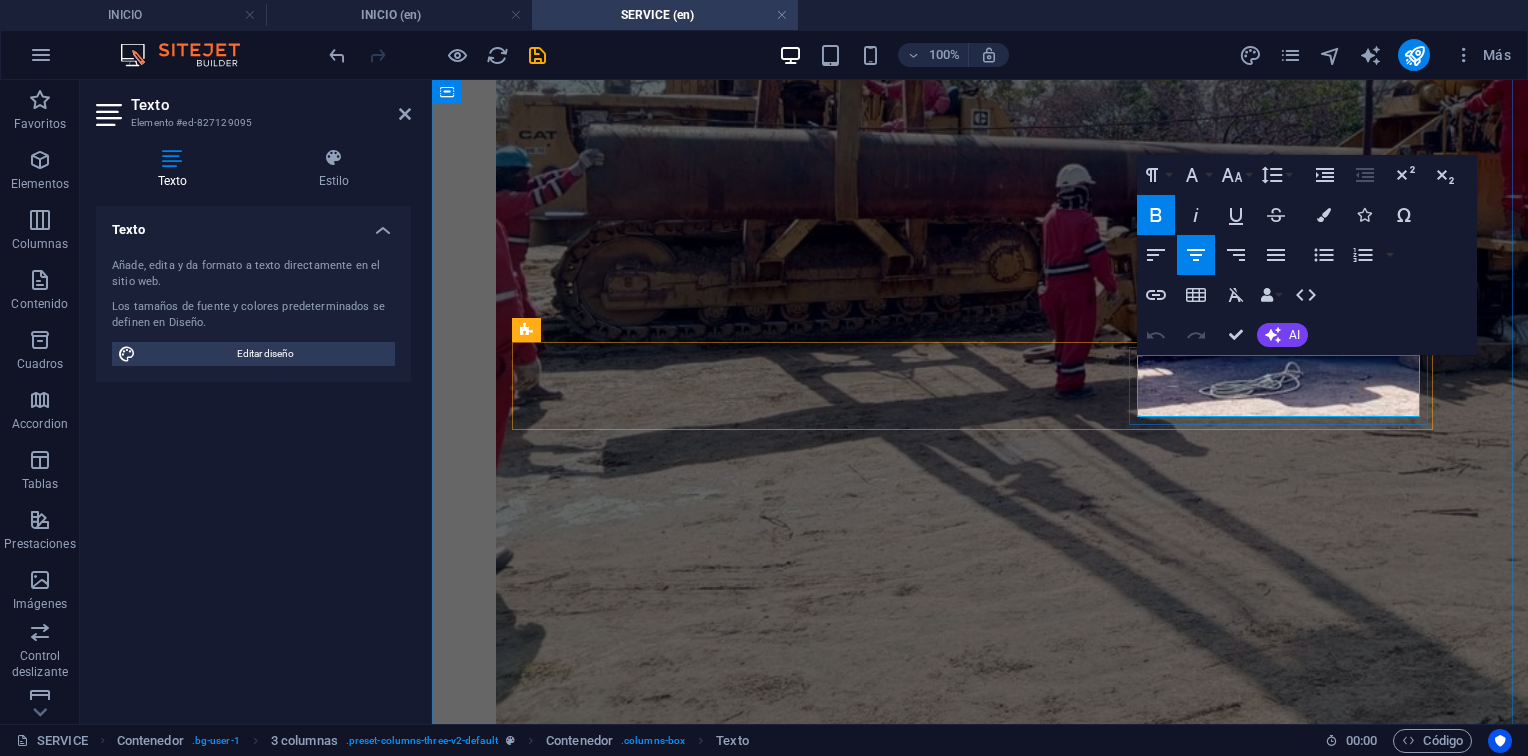 click on "Torque, limpieza (sandblasting)." at bounding box center (987, 5334) 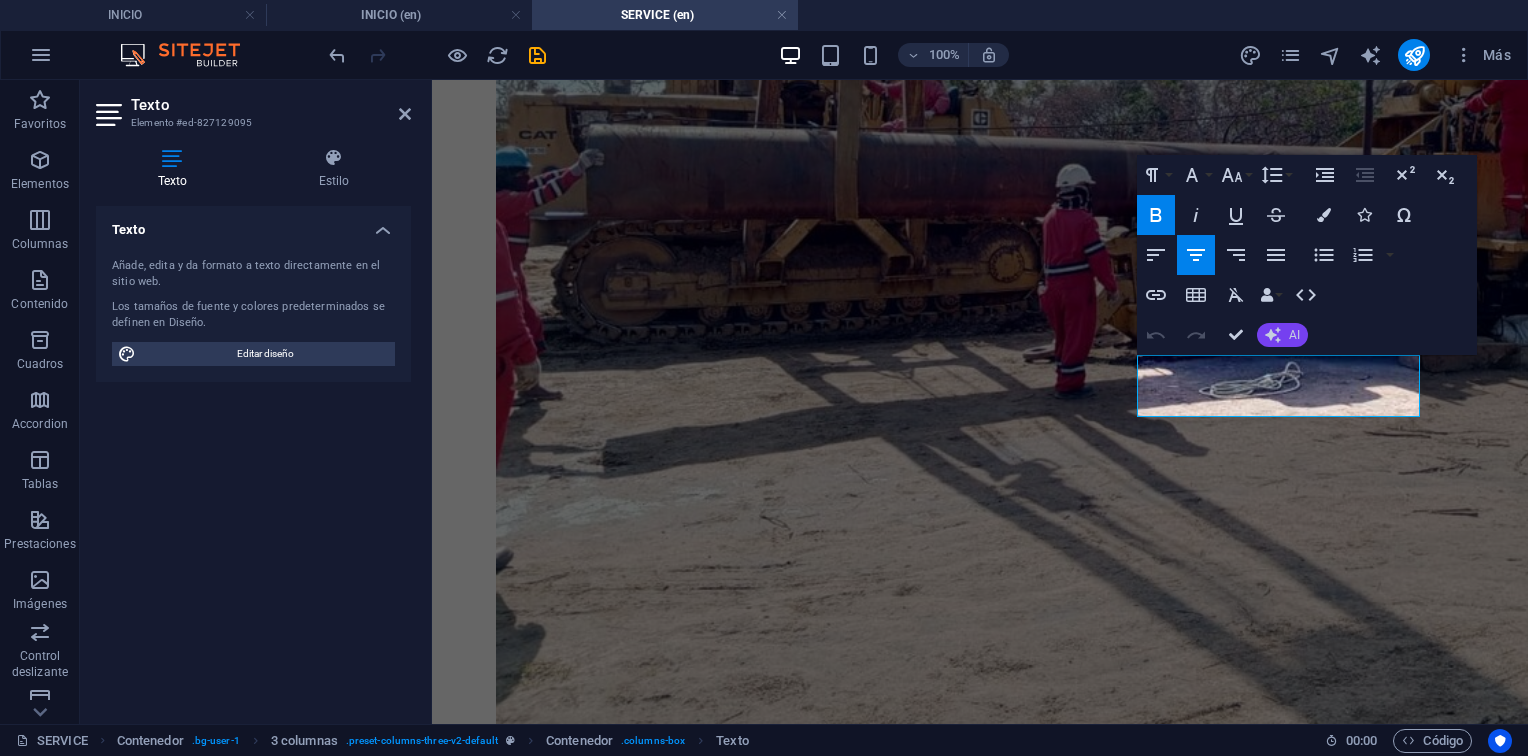 click 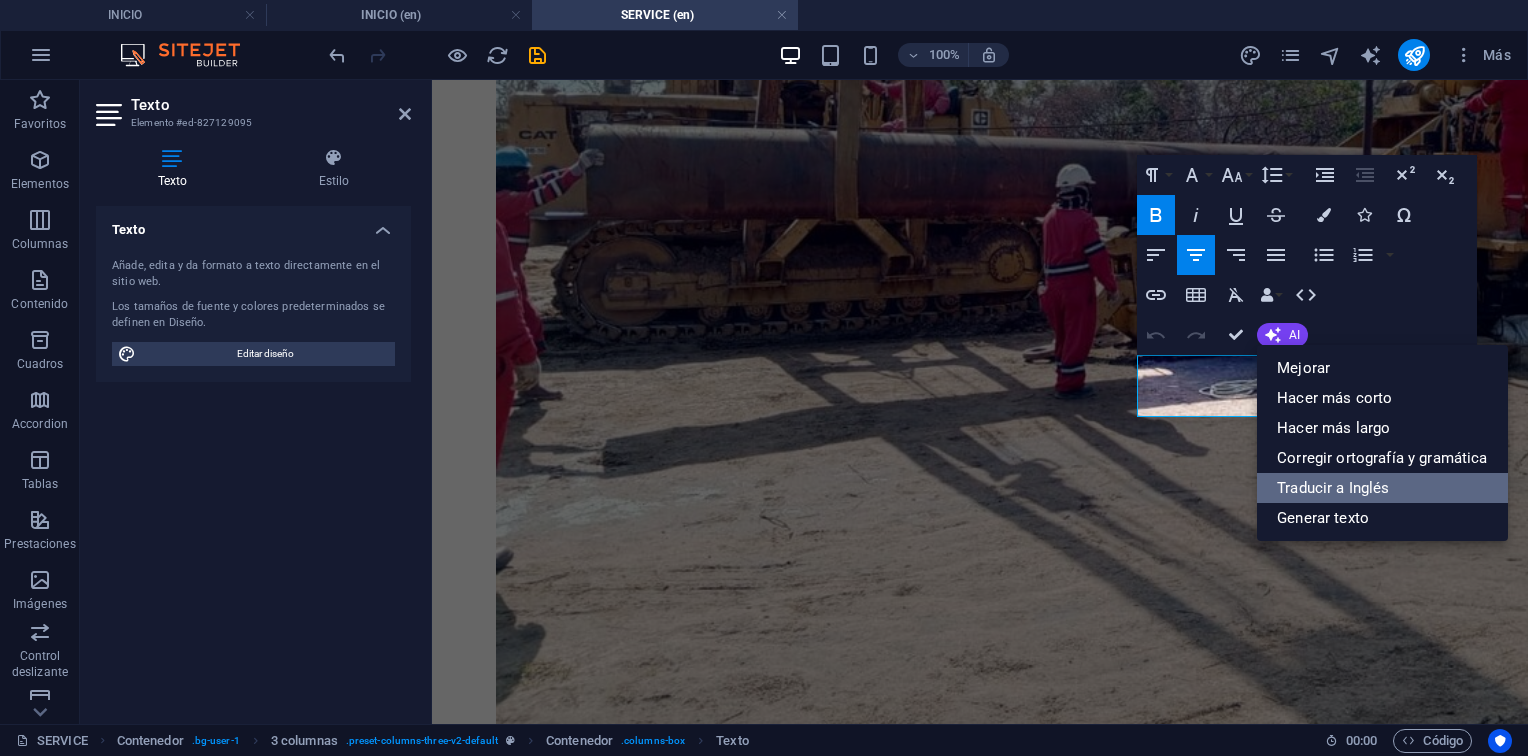 click on "Traducir a Inglés" at bounding box center [1382, 488] 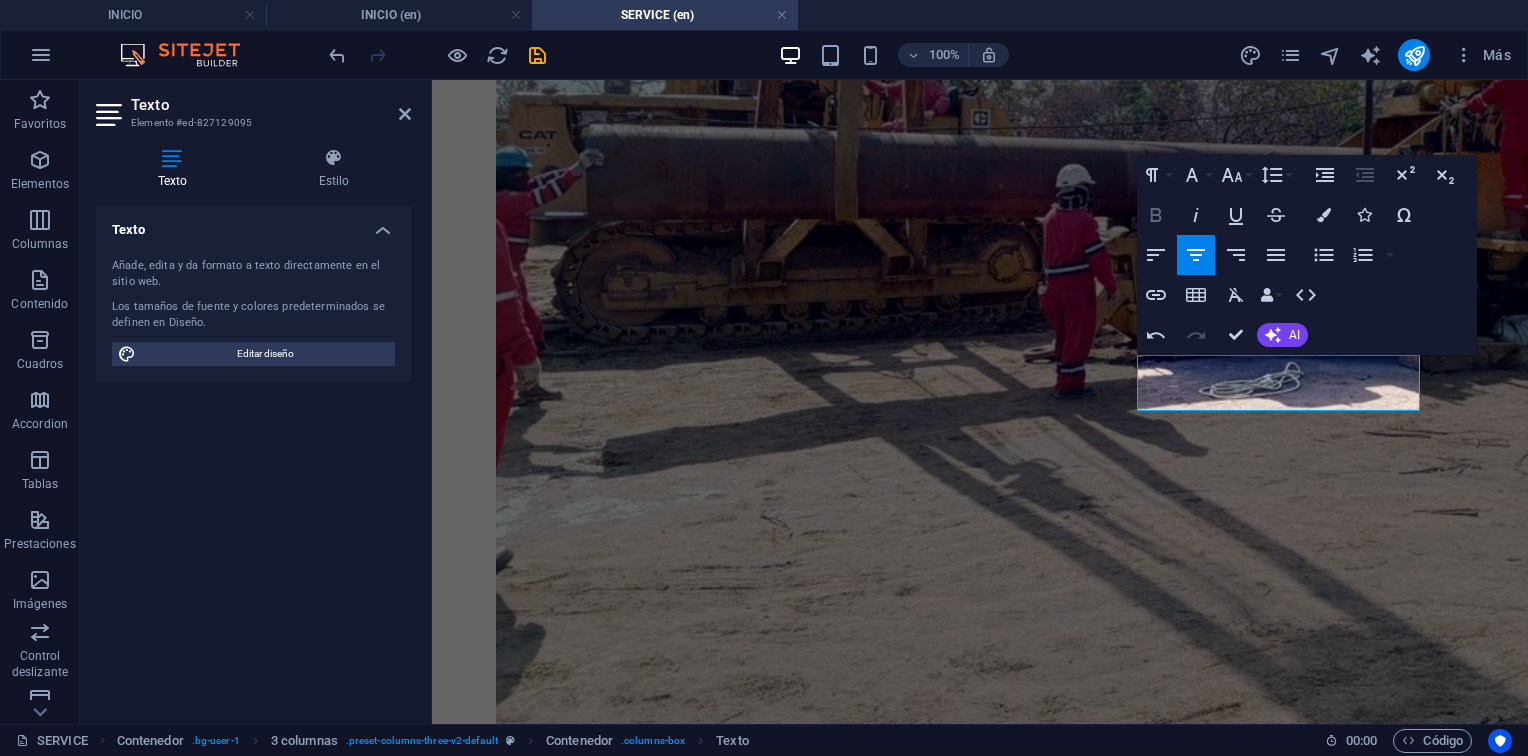 click 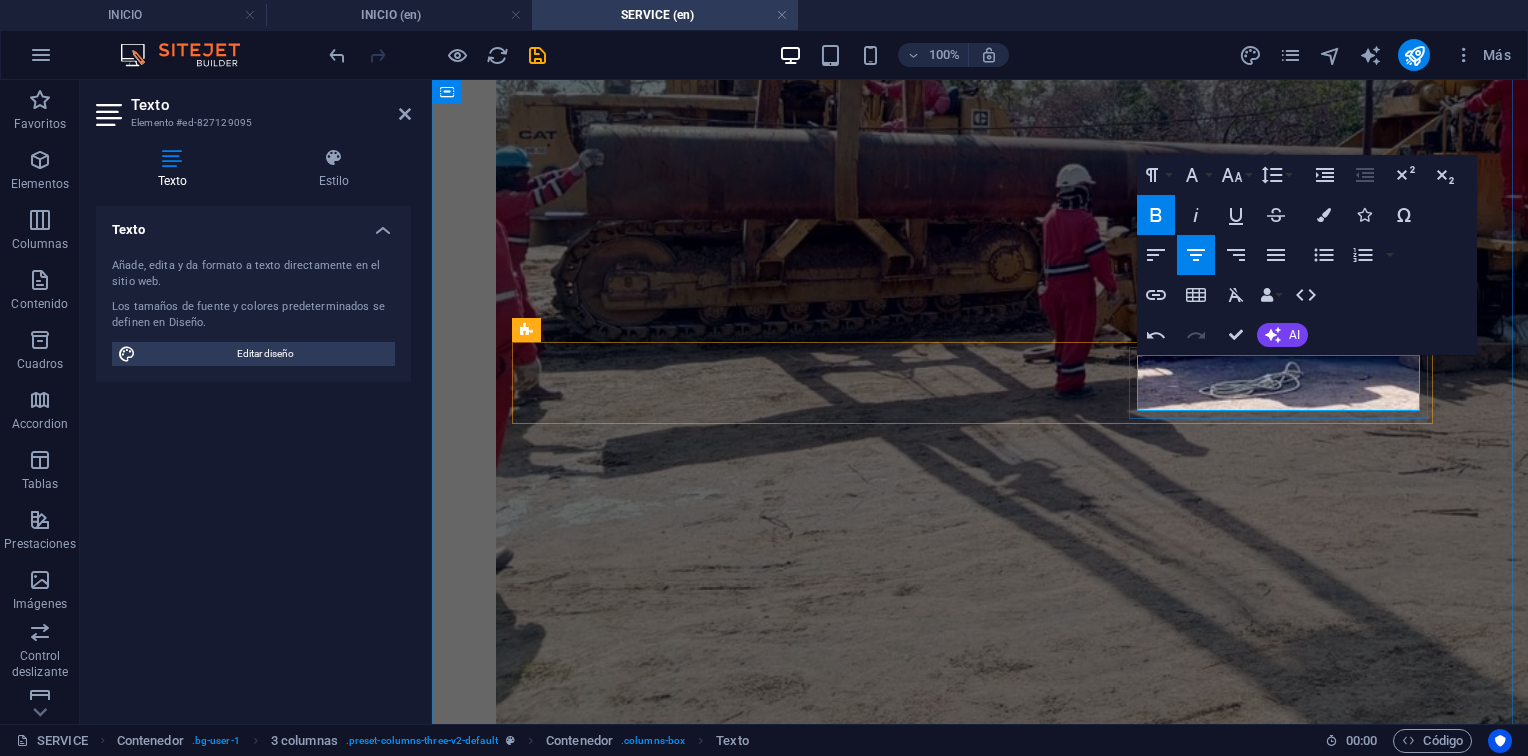 click on "Torque, cleaning (sandblasting). ​" at bounding box center [987, 5333] 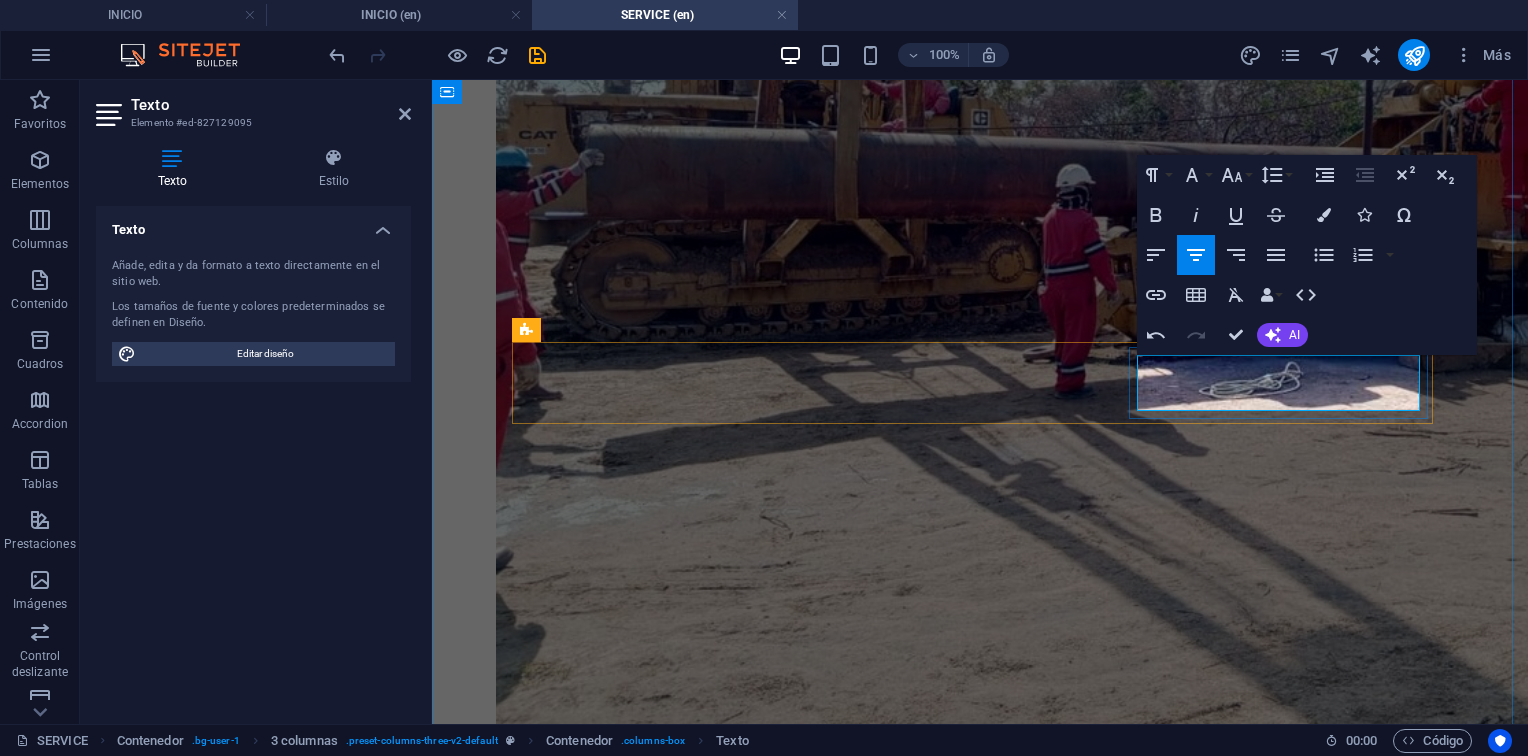 click on "Torque, cleaning (sandblasting). ​" at bounding box center (987, 5333) 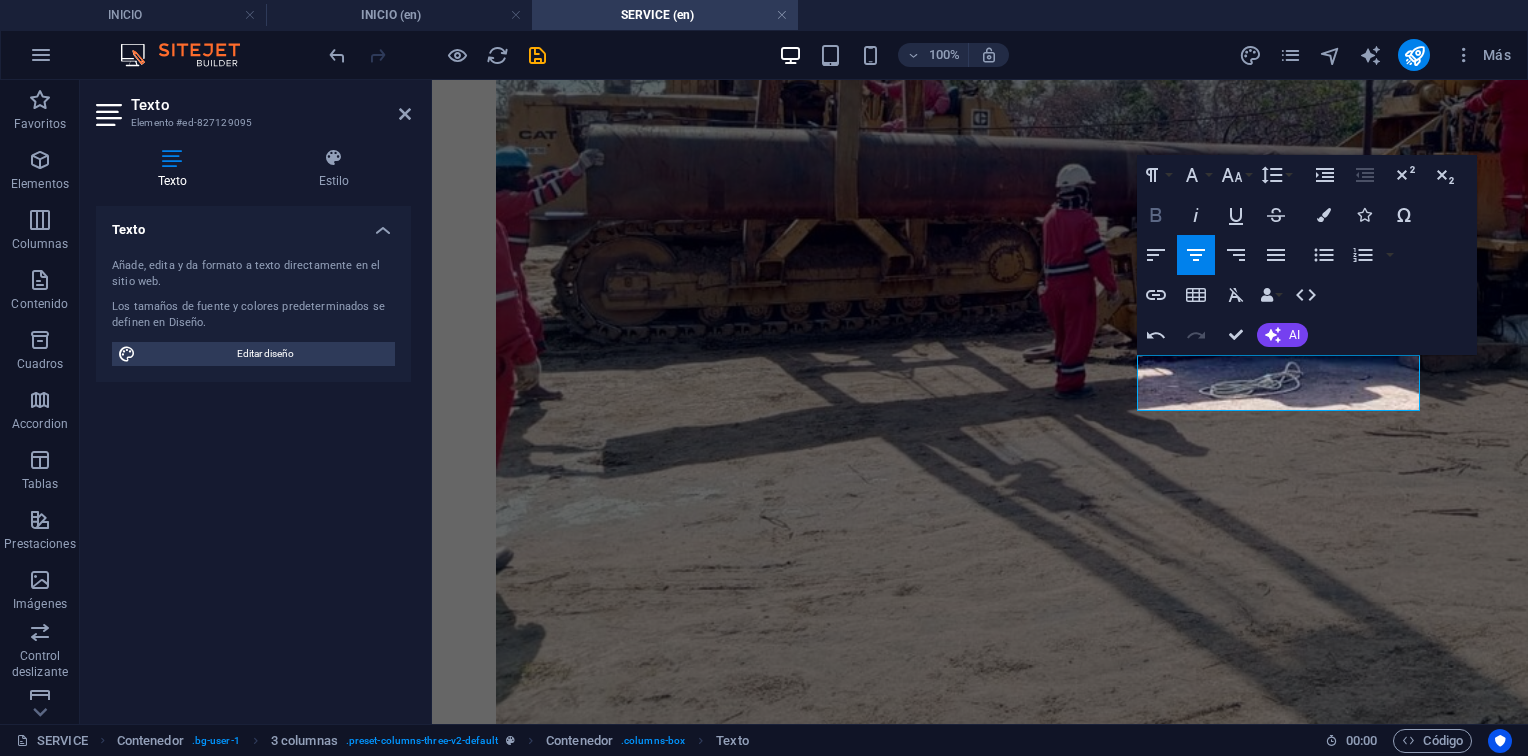 click 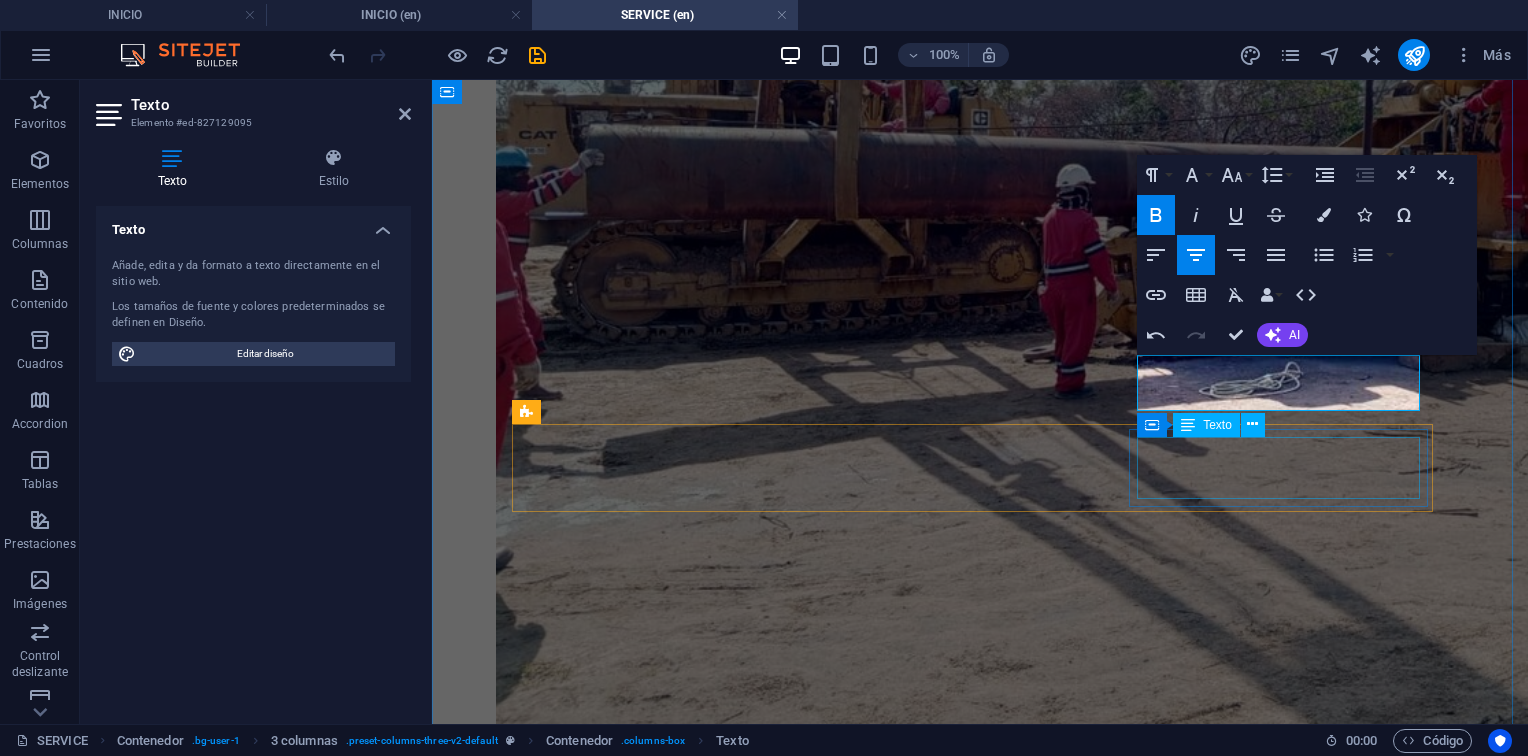 click on "Mecanizado CNC y pruebas de calidad." at bounding box center [987, 5491] 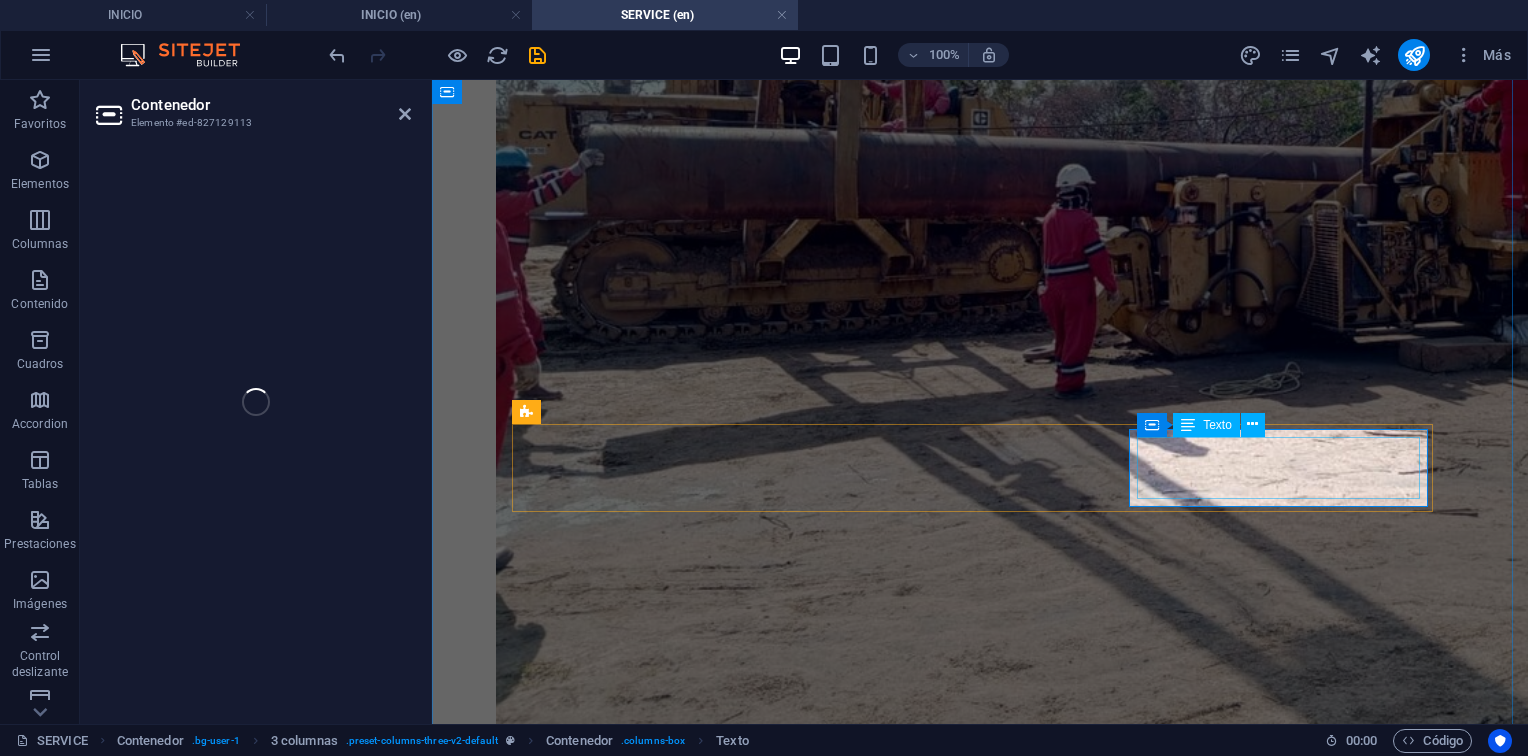 click on "Mecanizado CNC y pruebas de calidad." at bounding box center (987, 5491) 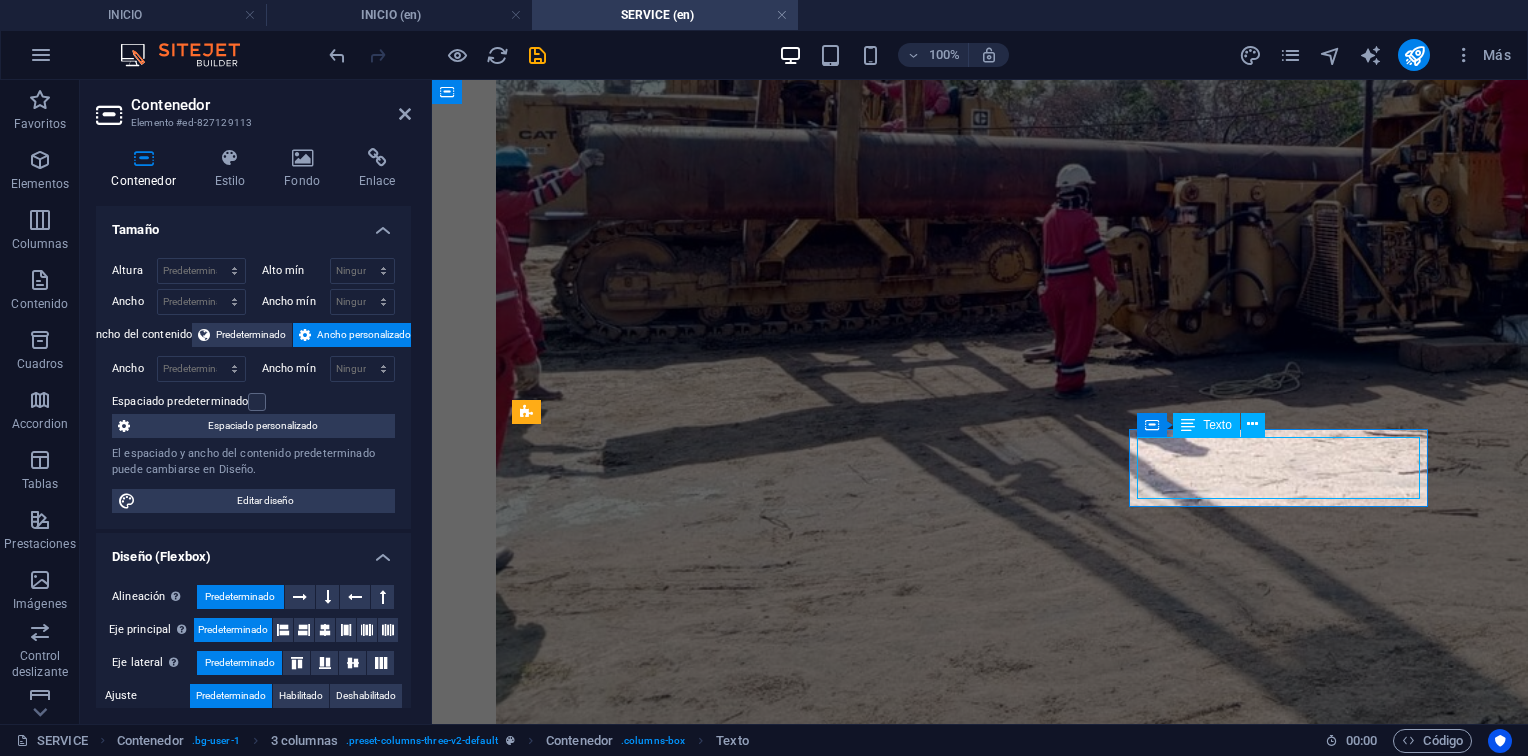 click on "Mecanizado CNC y pruebas de calidad." at bounding box center (987, 5491) 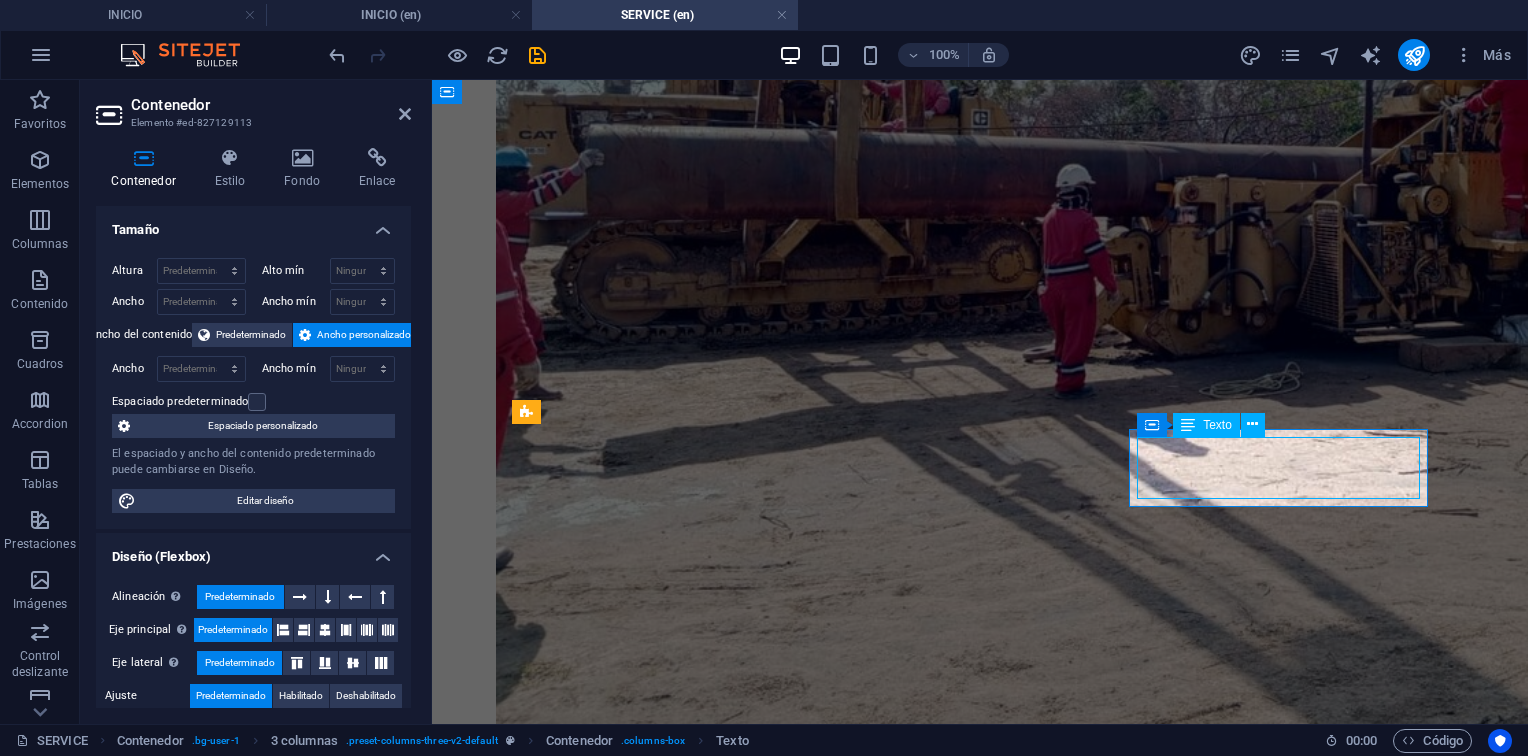 click on "Mecanizado CNC y pruebas de calidad." at bounding box center (987, 5491) 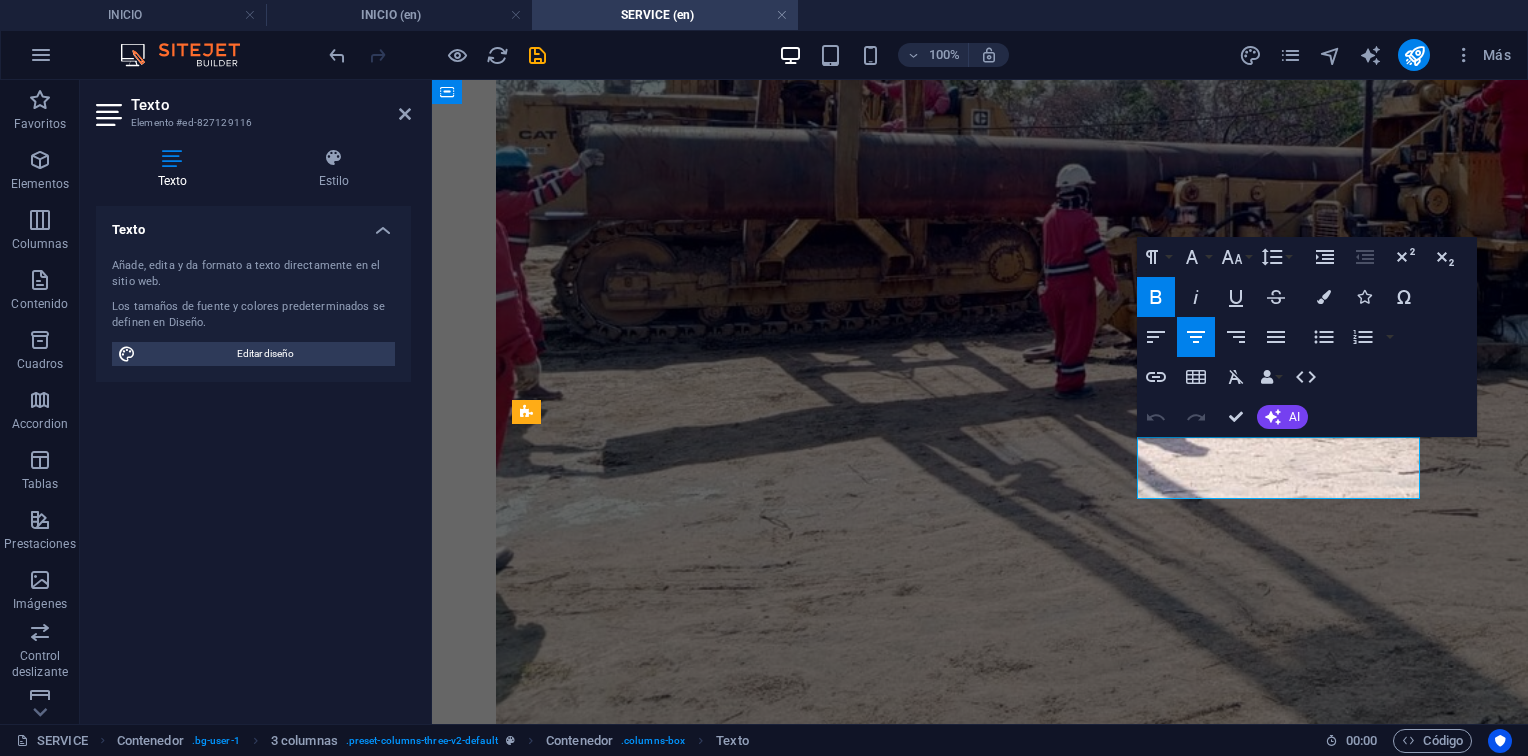 click on "Mecanizado CNC y pruebas de calidad." at bounding box center [987, 5503] 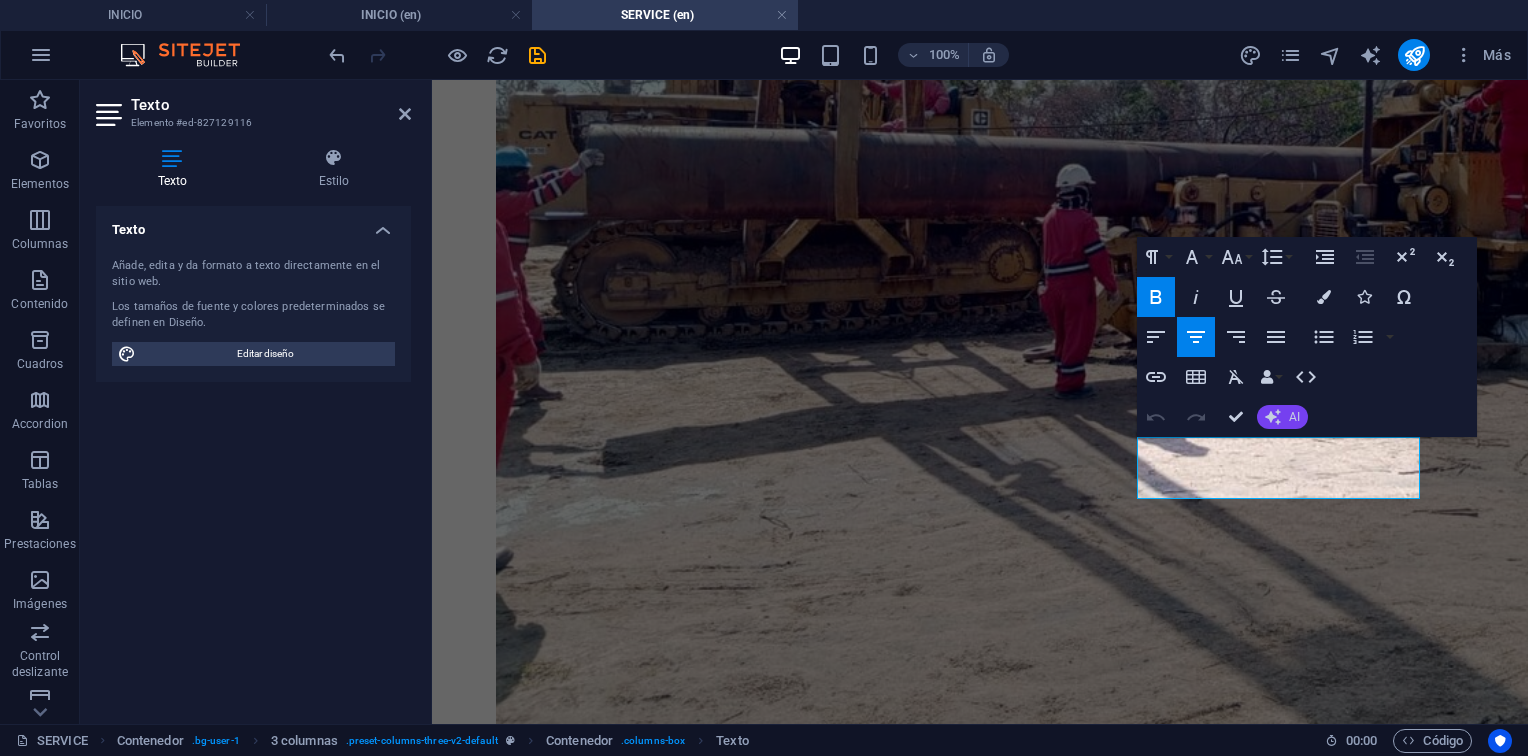 click on "AI" at bounding box center [1282, 417] 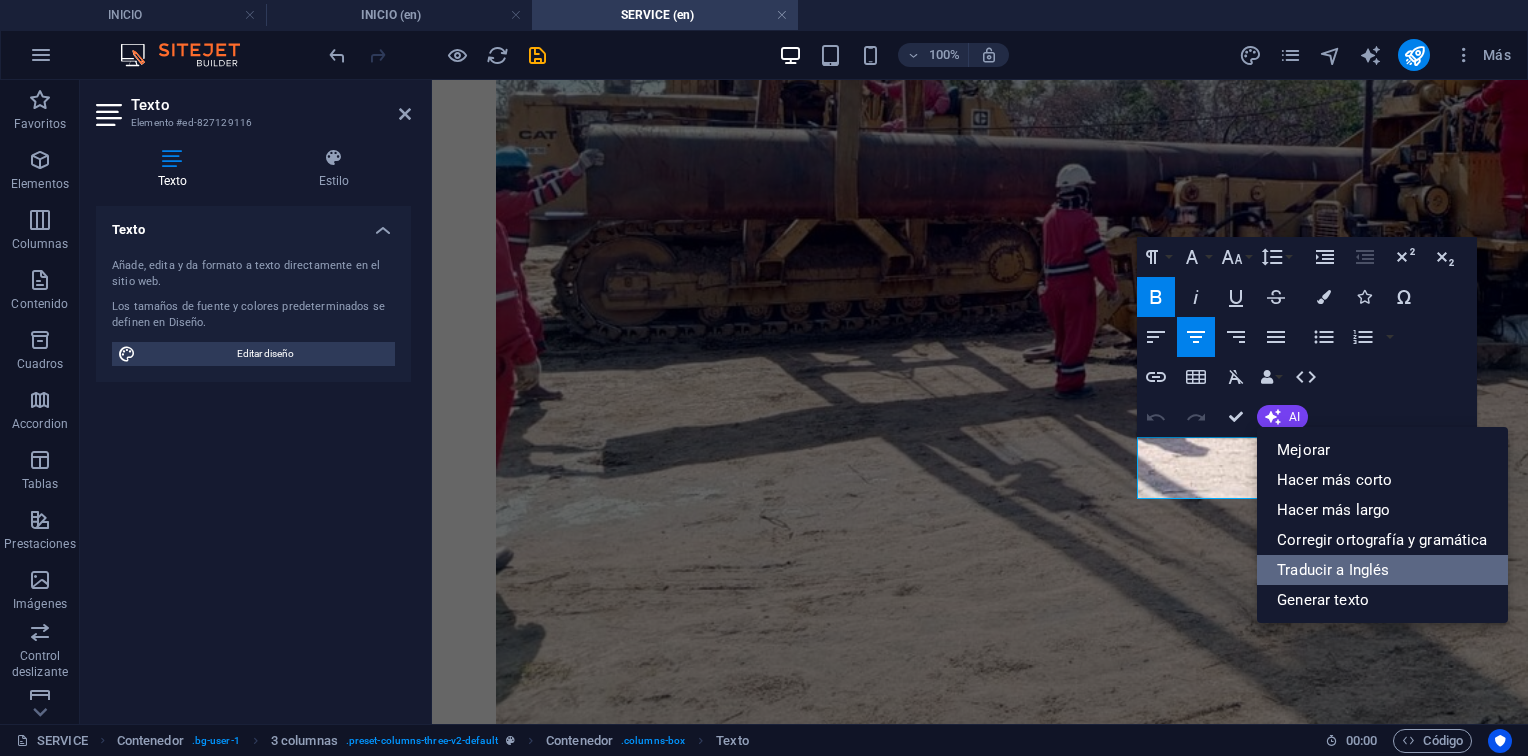 click on "Traducir a Inglés" at bounding box center (1382, 570) 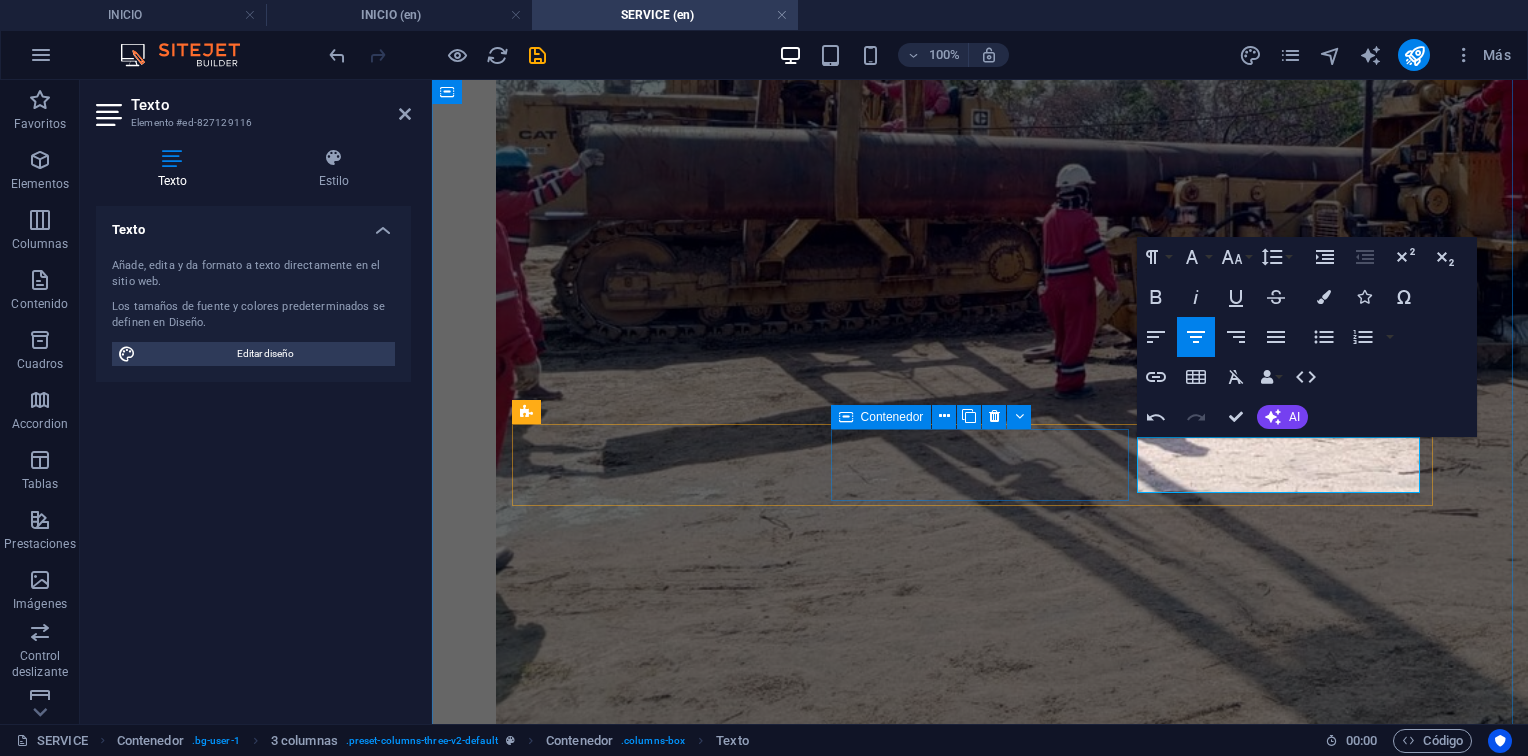 drag, startPoint x: 1312, startPoint y: 486, endPoint x: 1110, endPoint y: 430, distance: 209.6187 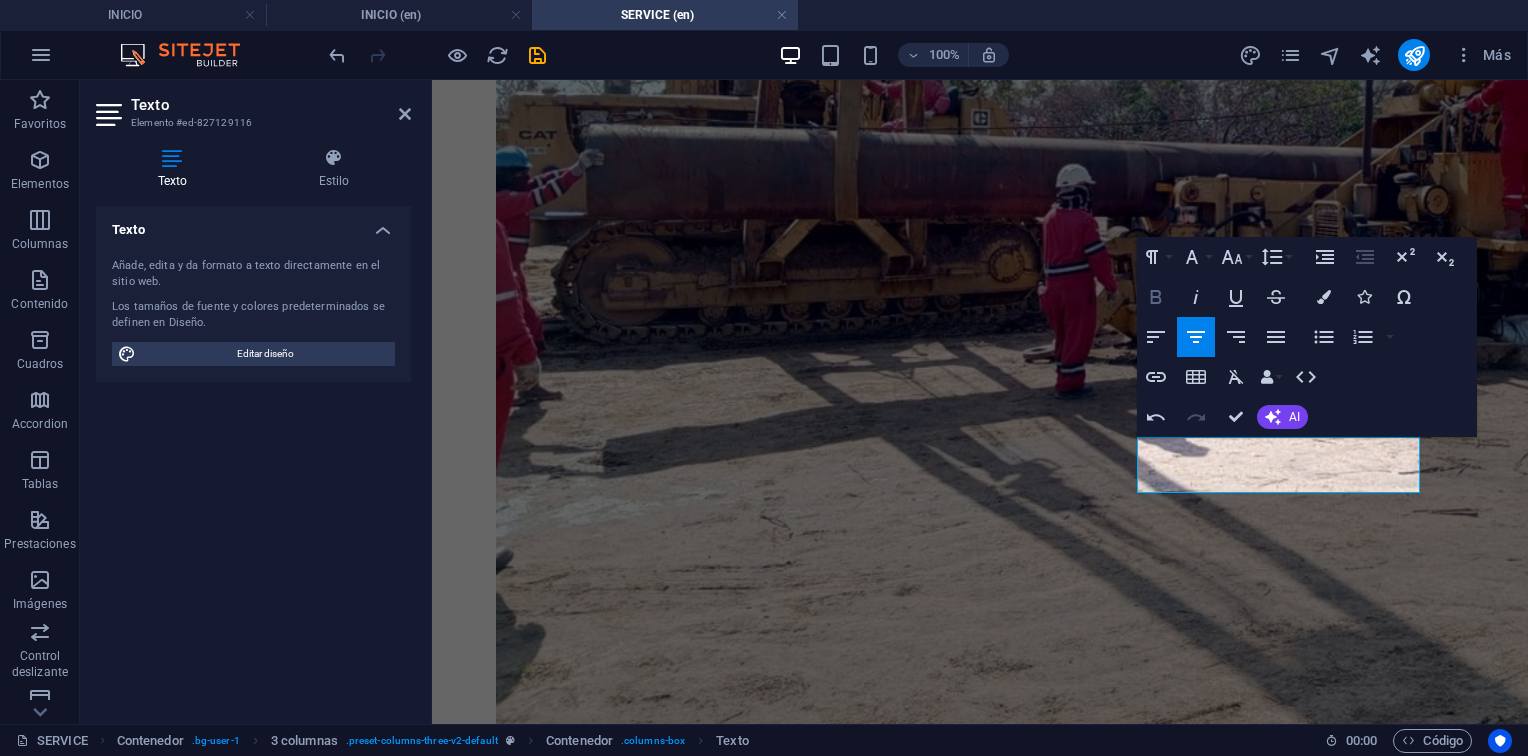 click 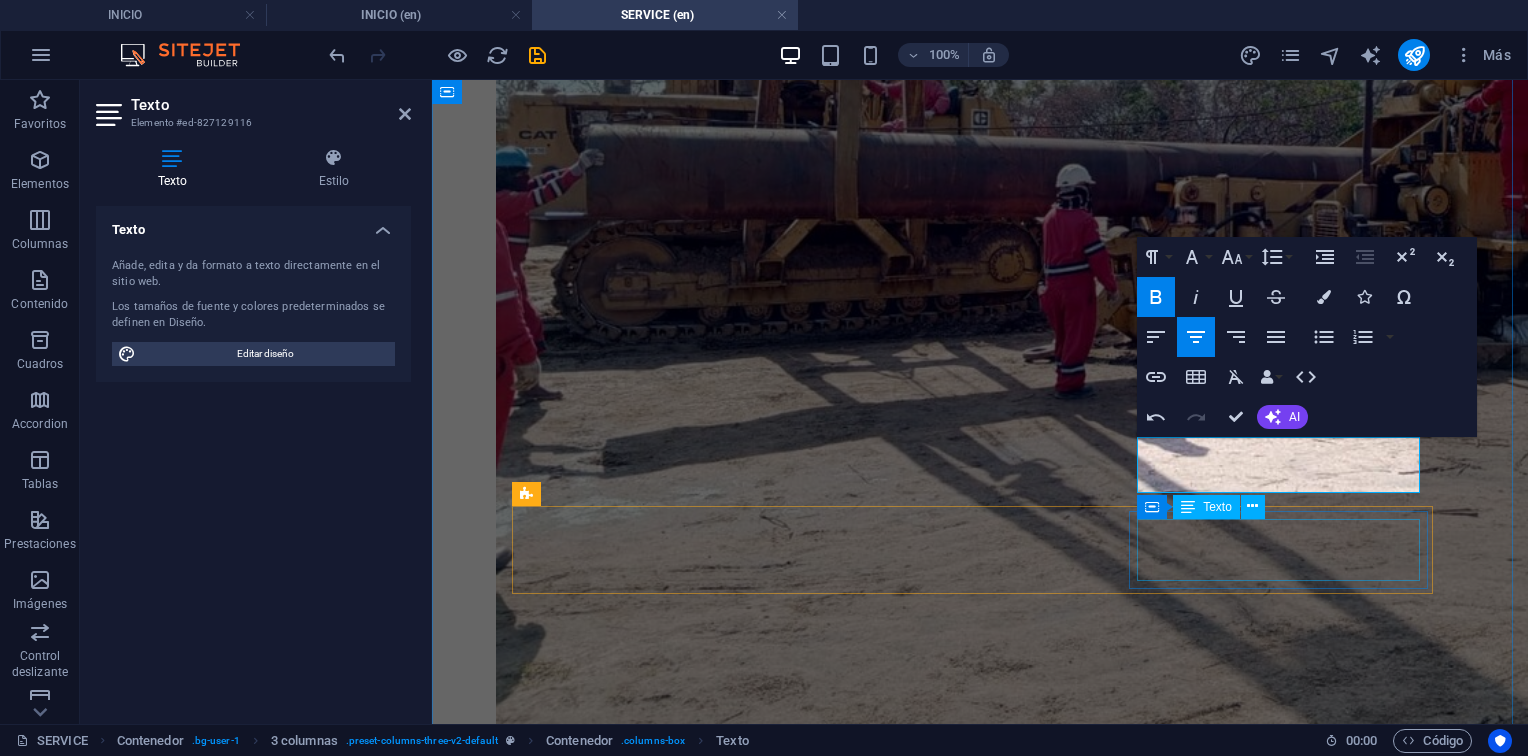 click on "Embalaje y envío al cliente." at bounding box center (987, 5664) 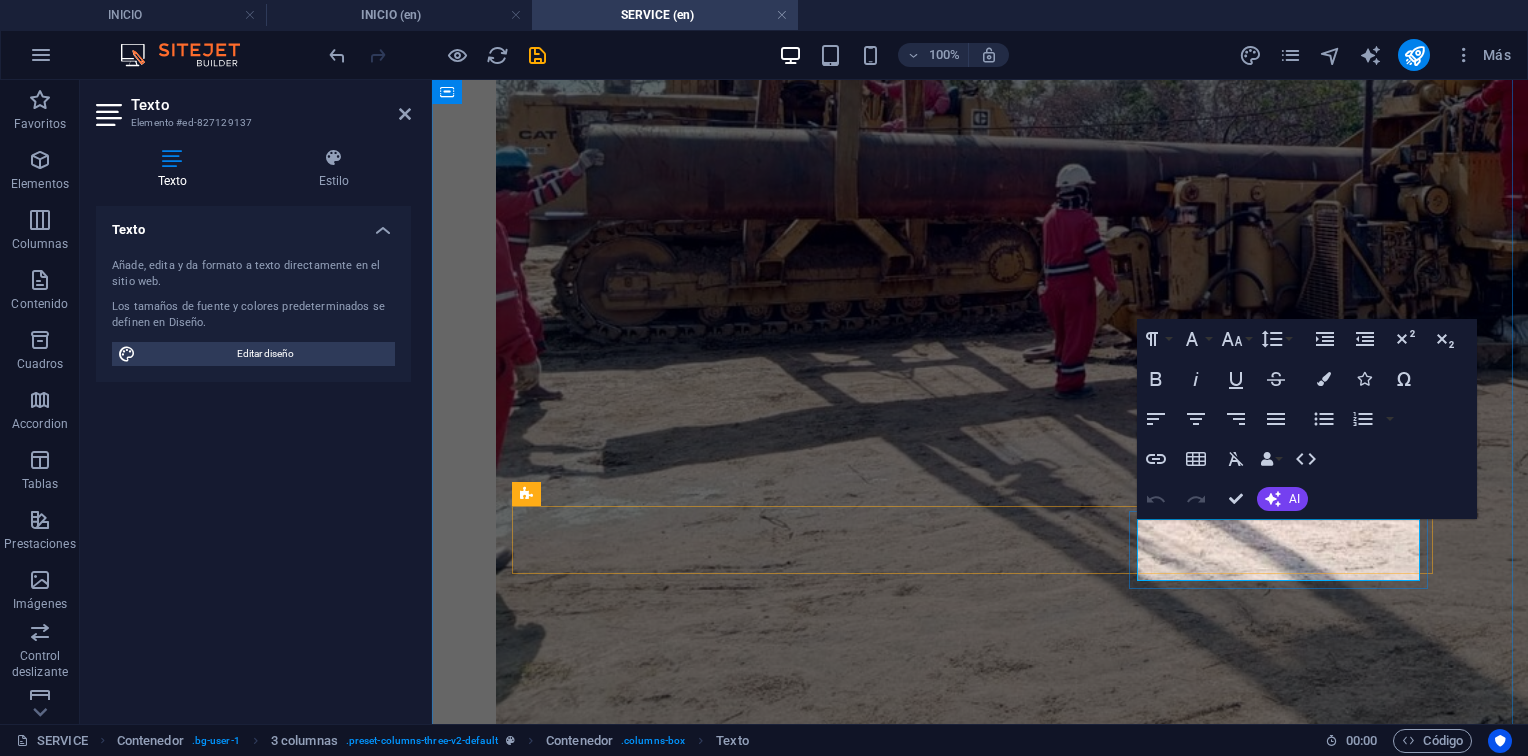 click on "Embalaje y envío al cliente." at bounding box center [987, 5676] 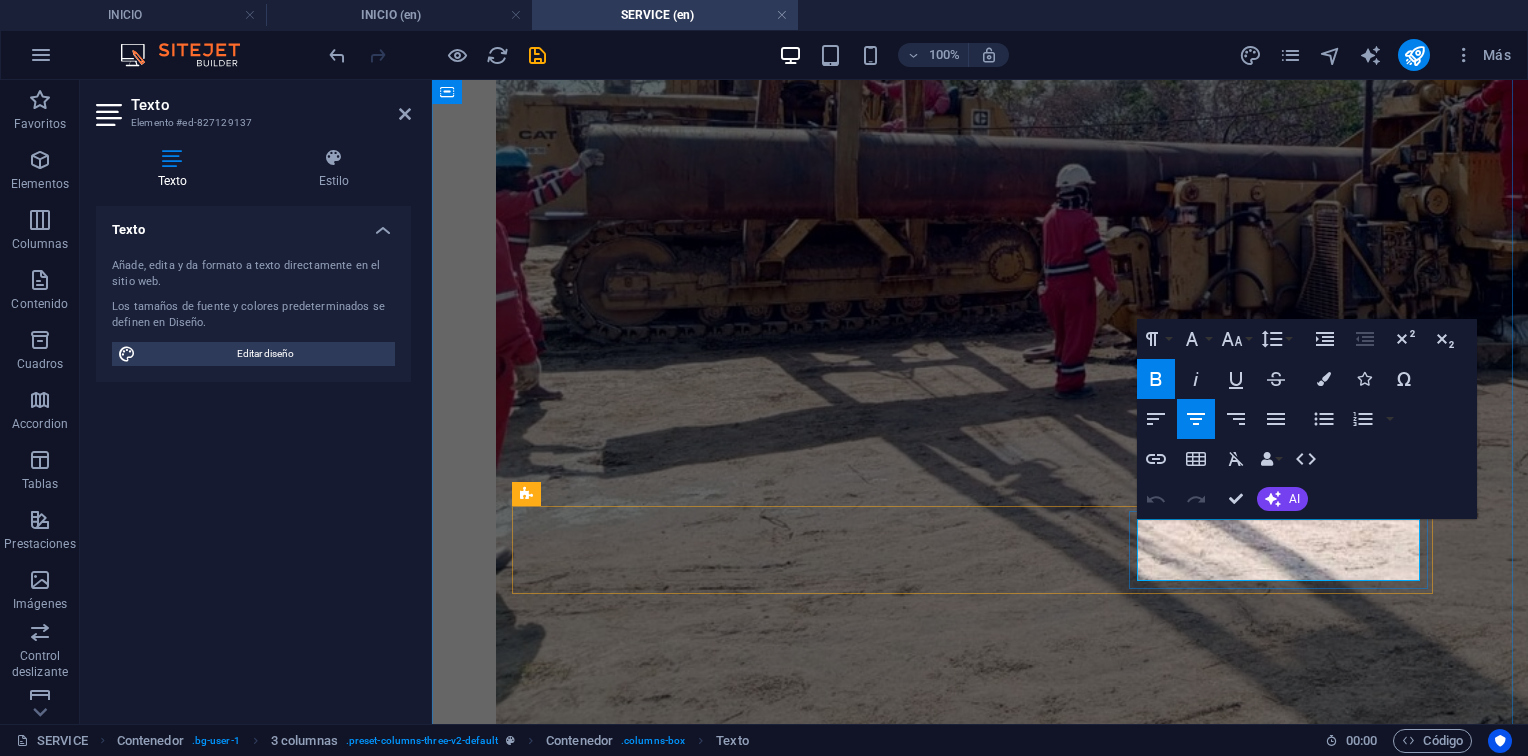 click on "Embalaje y envío al cliente." at bounding box center (987, 5676) 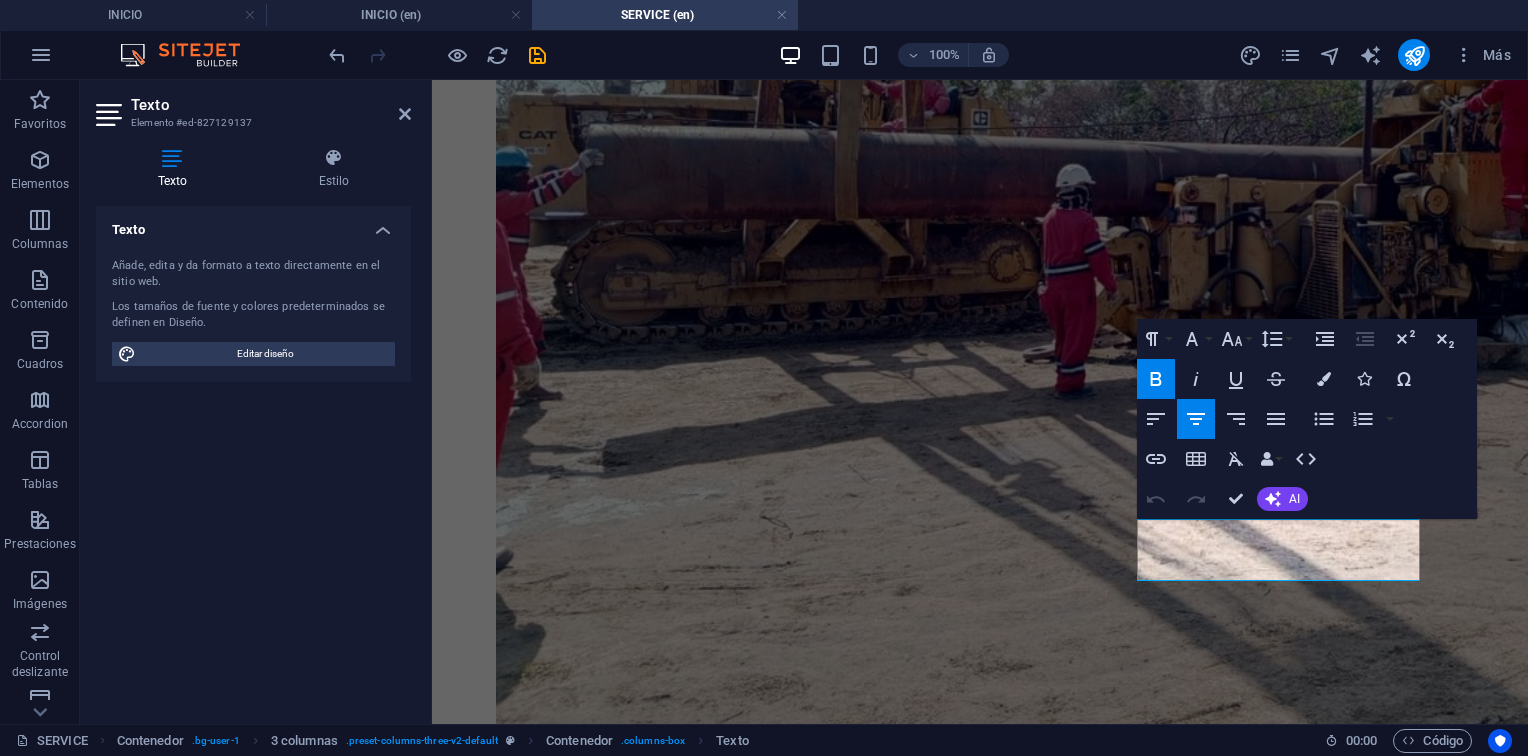 click on "Undo Redo Confirm (Ctrl+⏎) AI Mejorar Hacer más corto Hacer más largo Corregir ortografía y gramática Traducir a Inglés Generar texto" at bounding box center [1223, 499] 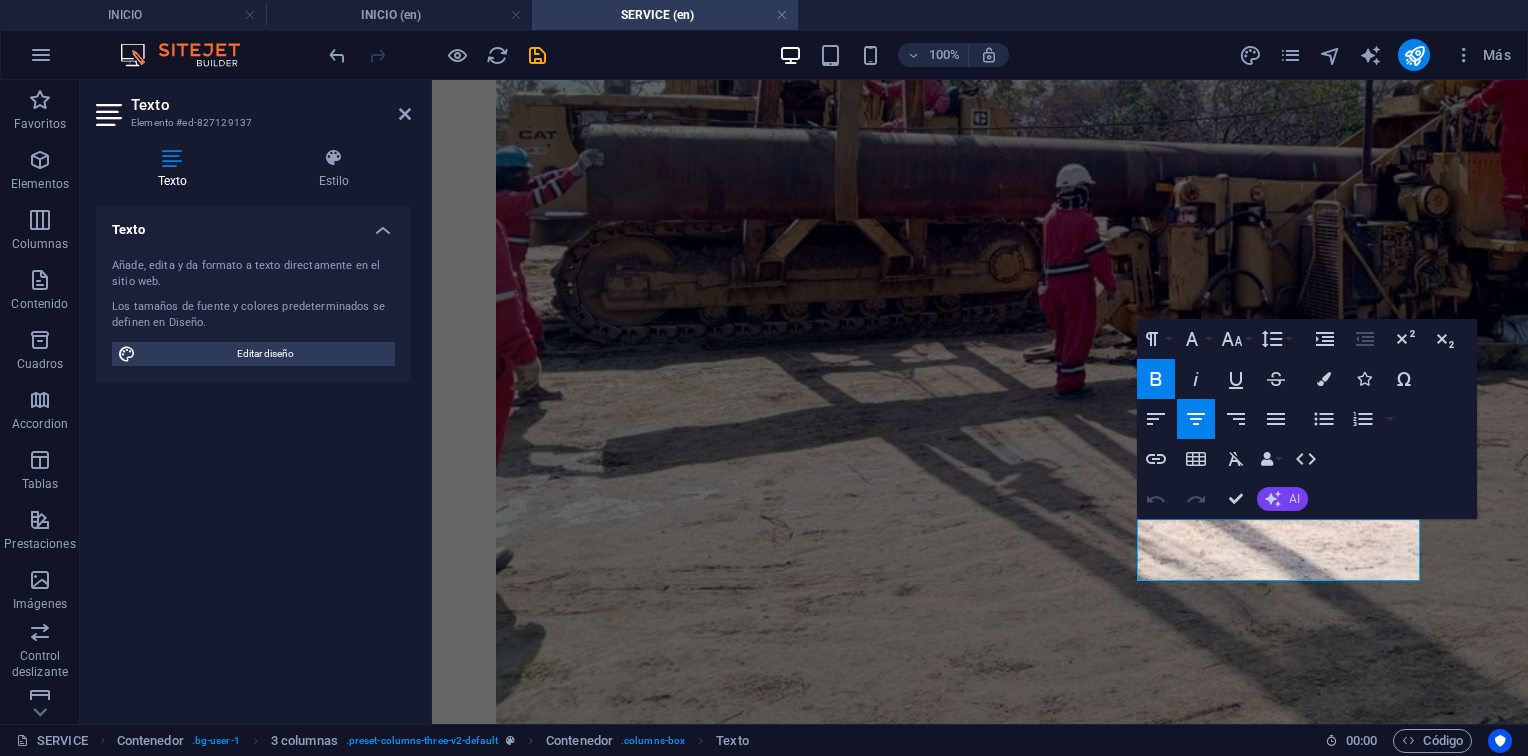 click 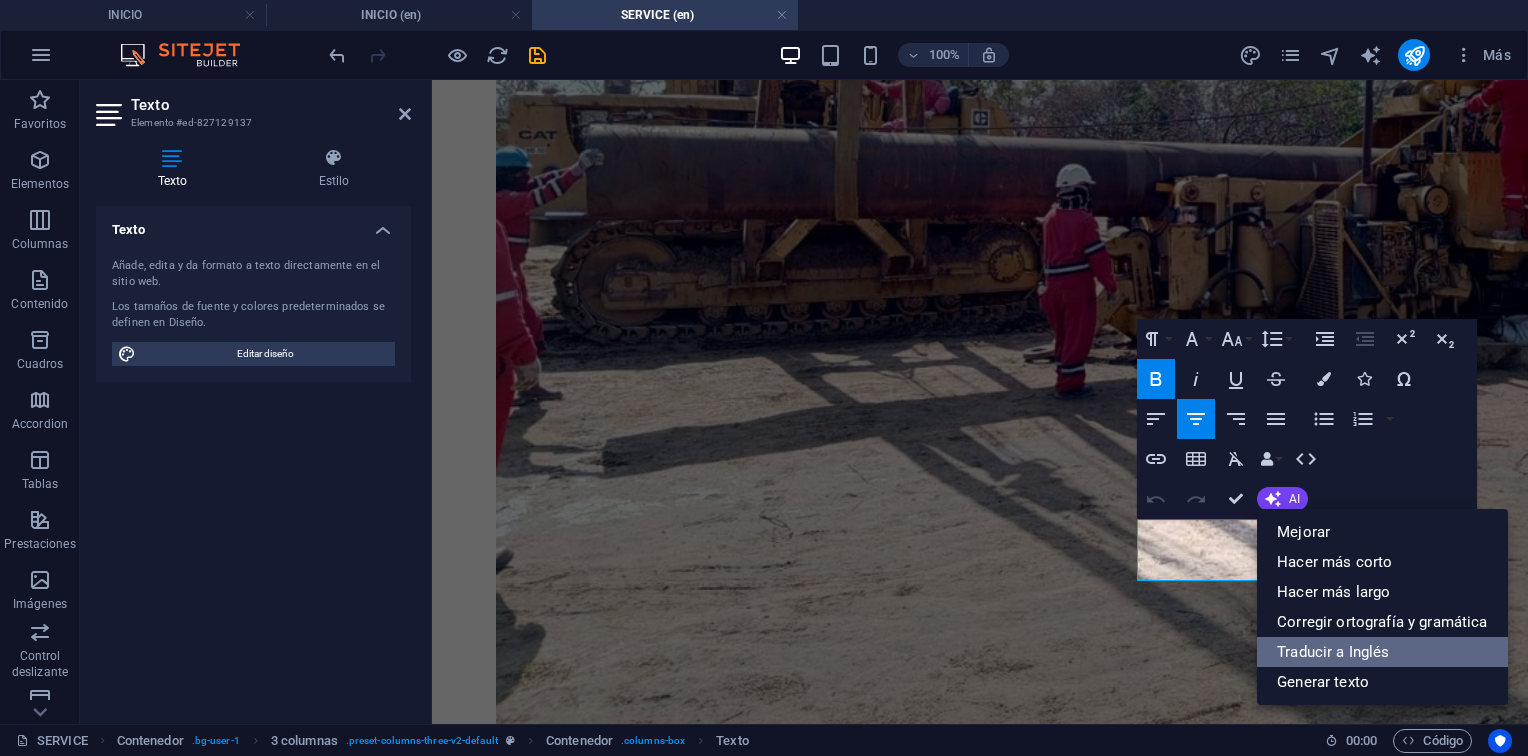 click on "Traducir a Inglés" at bounding box center (1382, 652) 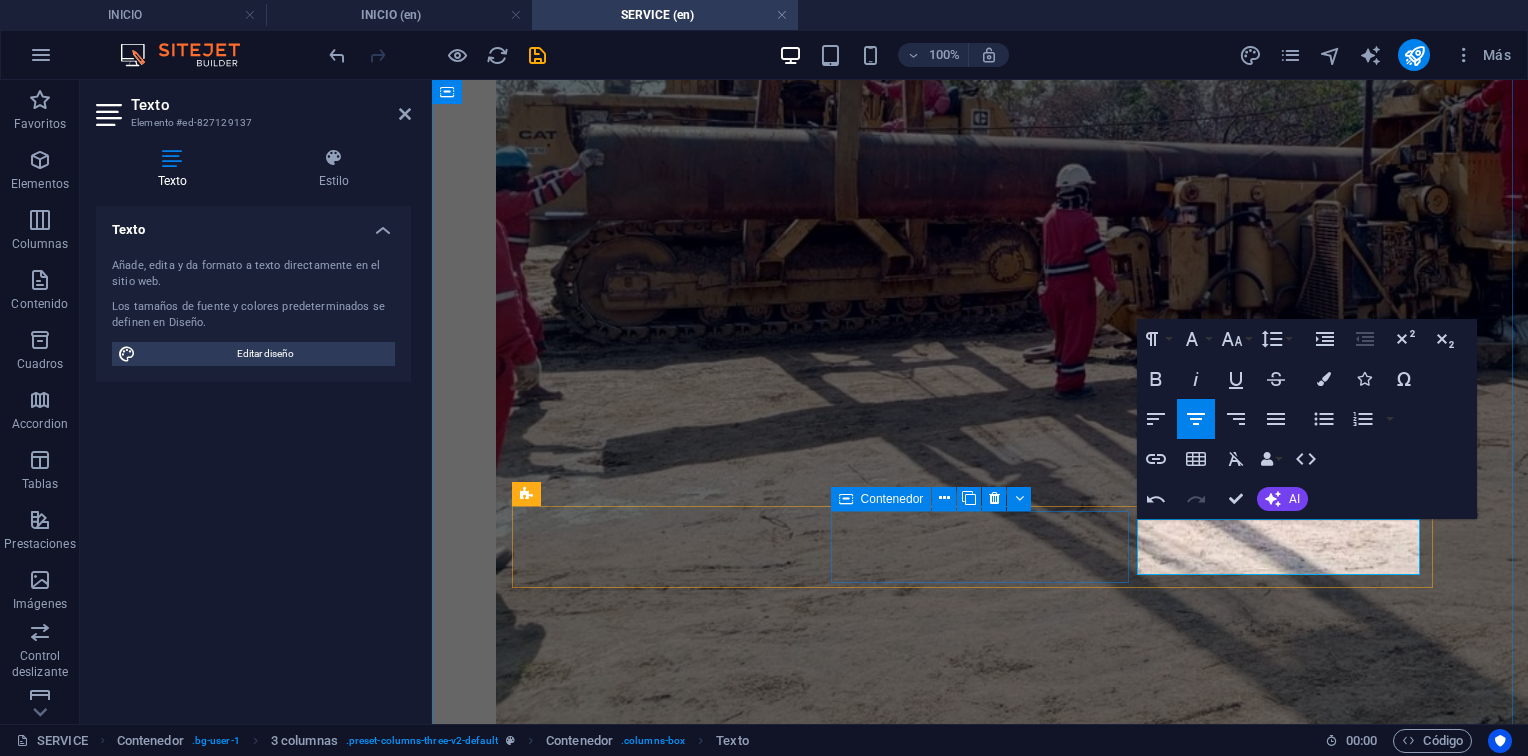drag, startPoint x: 1337, startPoint y: 565, endPoint x: 1115, endPoint y: 514, distance: 227.78279 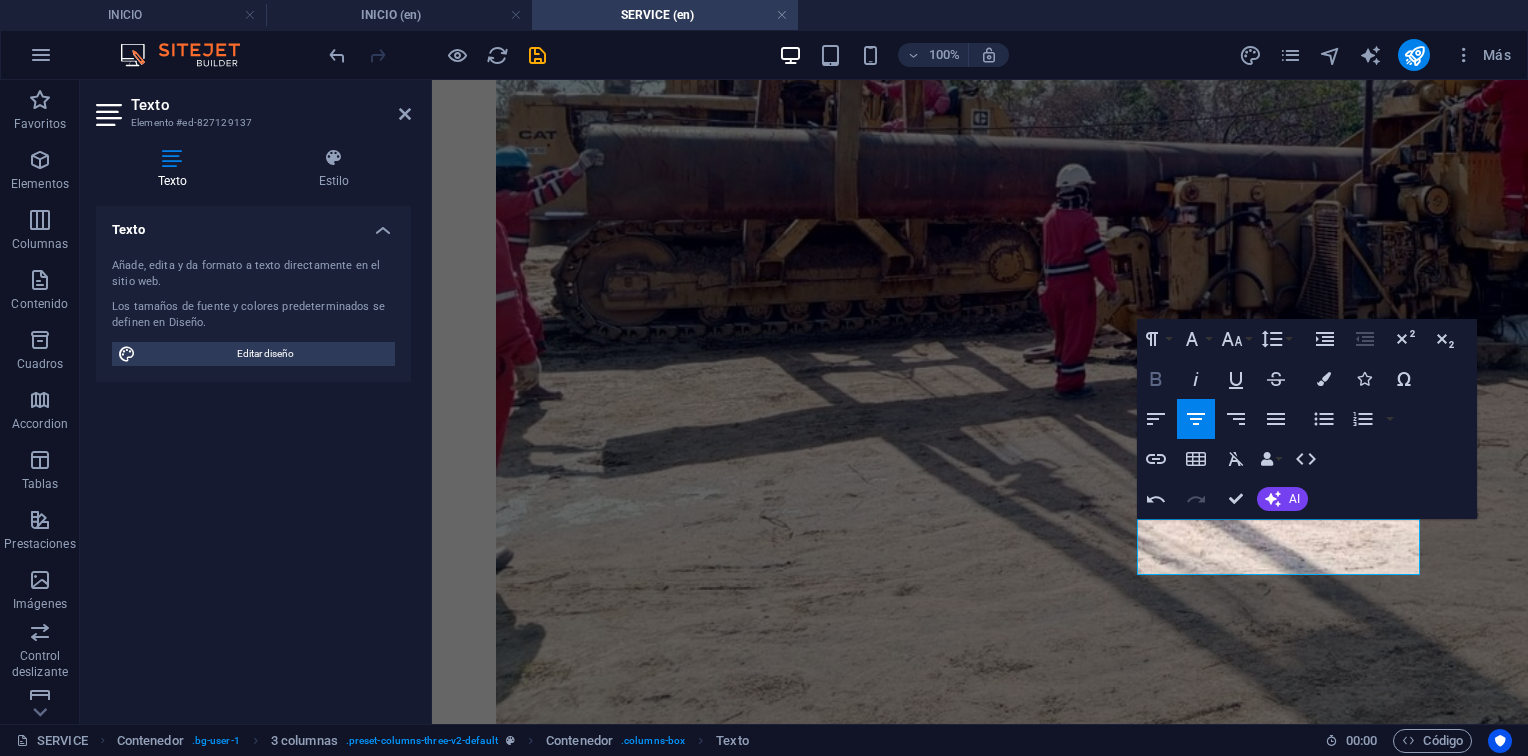 click 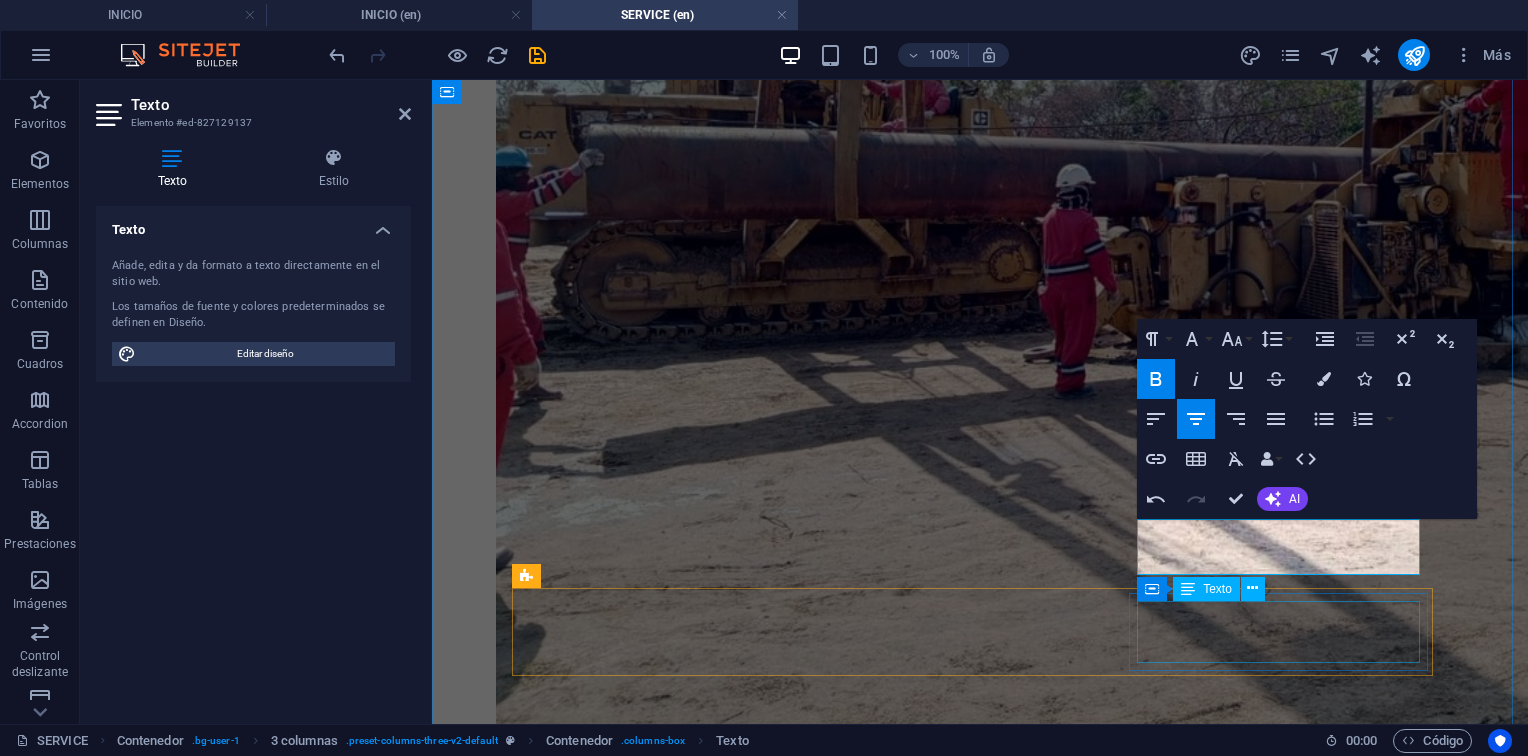 drag, startPoint x: 1244, startPoint y: 632, endPoint x: 1598, endPoint y: 632, distance: 354 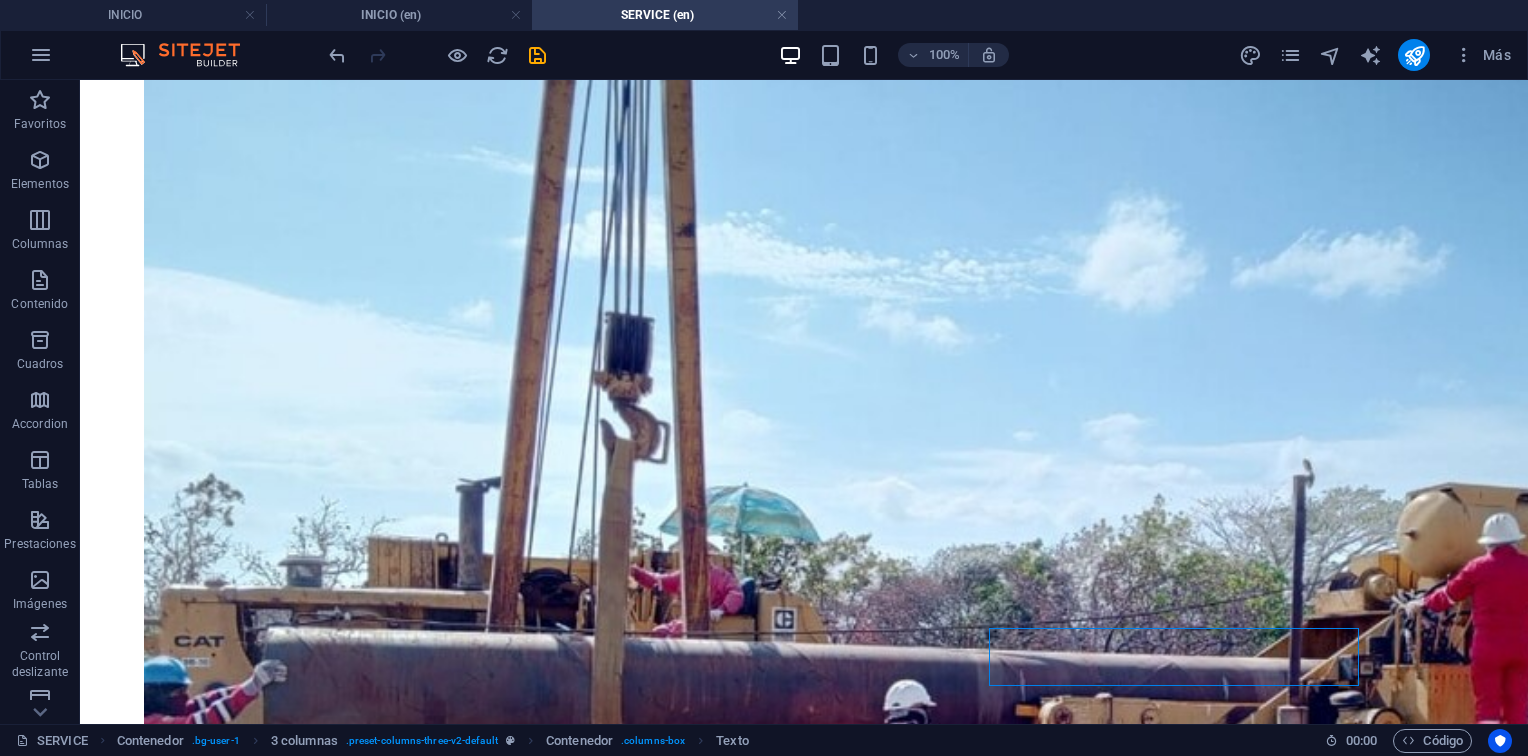 scroll, scrollTop: 2722, scrollLeft: 0, axis: vertical 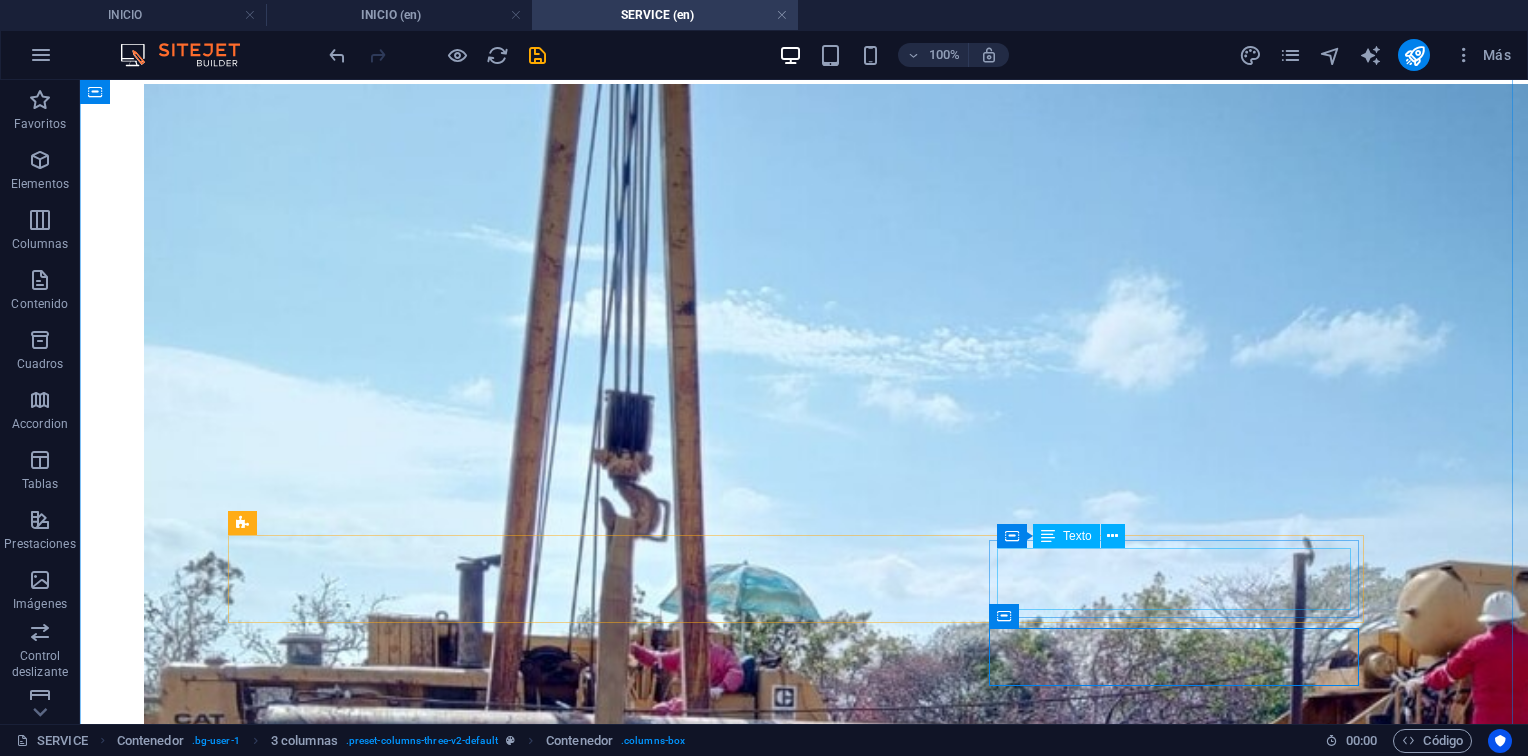click on "Montaje, alineación de ejes/tuberías." at bounding box center (811, 7273) 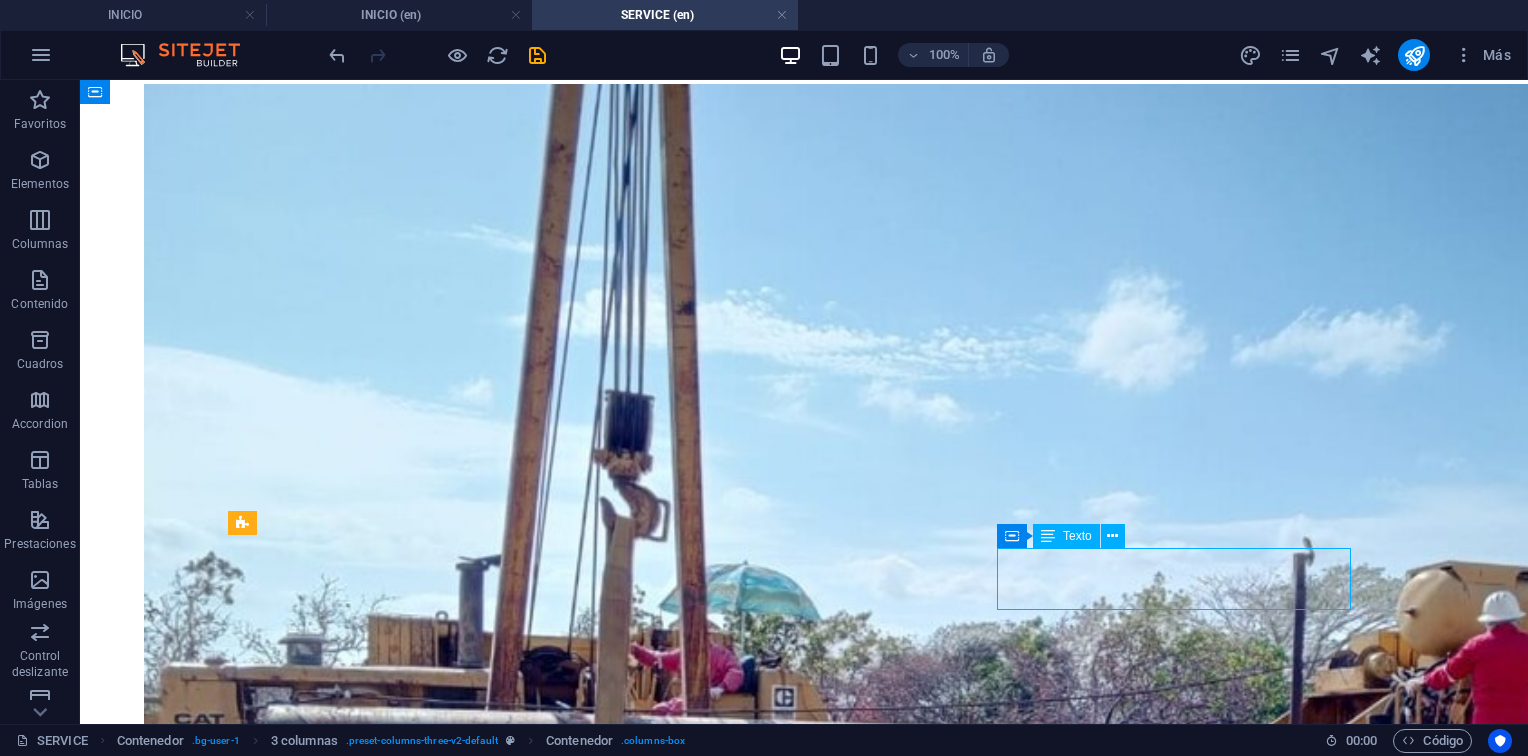 click on "Montaje, alineación de ejes/tuberías." at bounding box center (811, 7273) 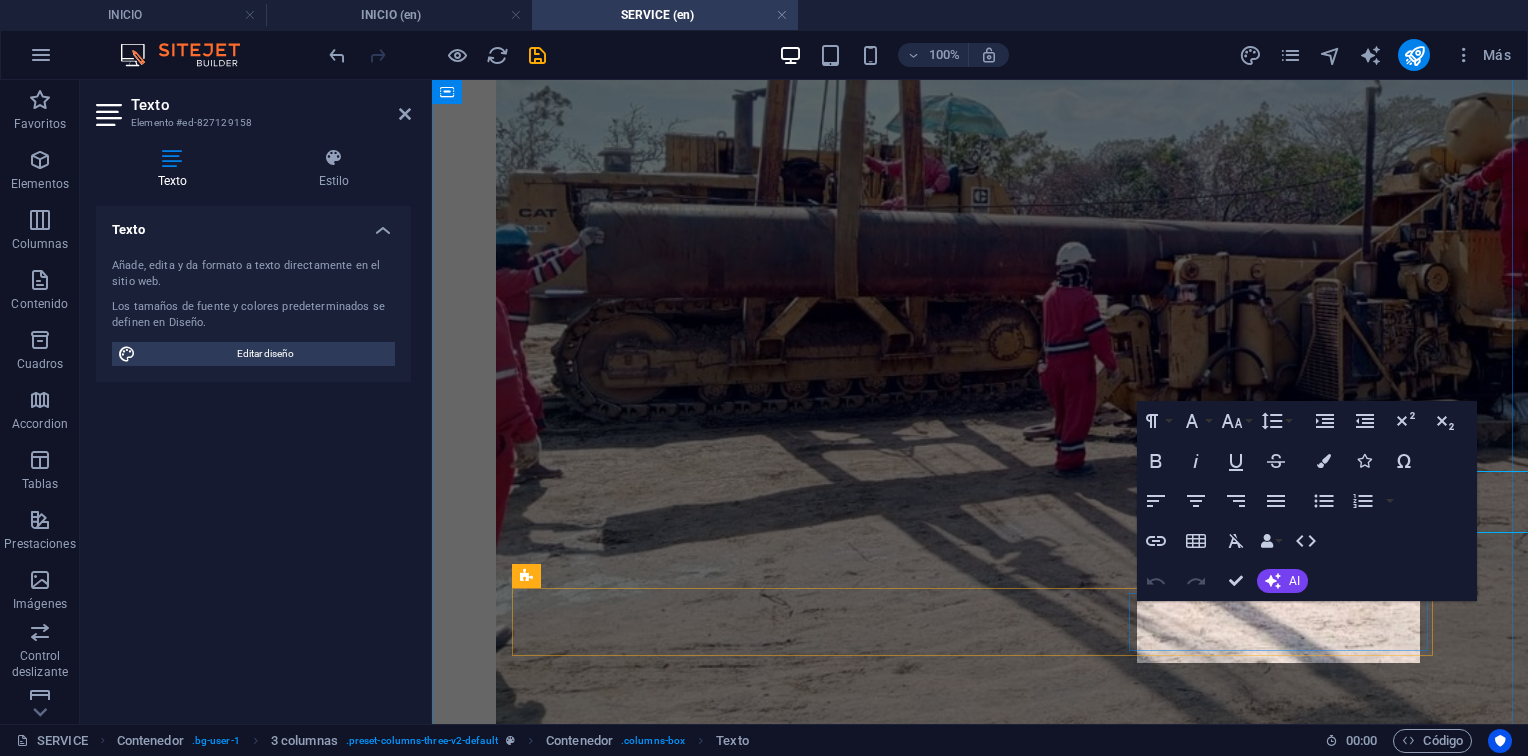 click on "Montaje, alineación de ejes/tuberías." at bounding box center [987, 5913] 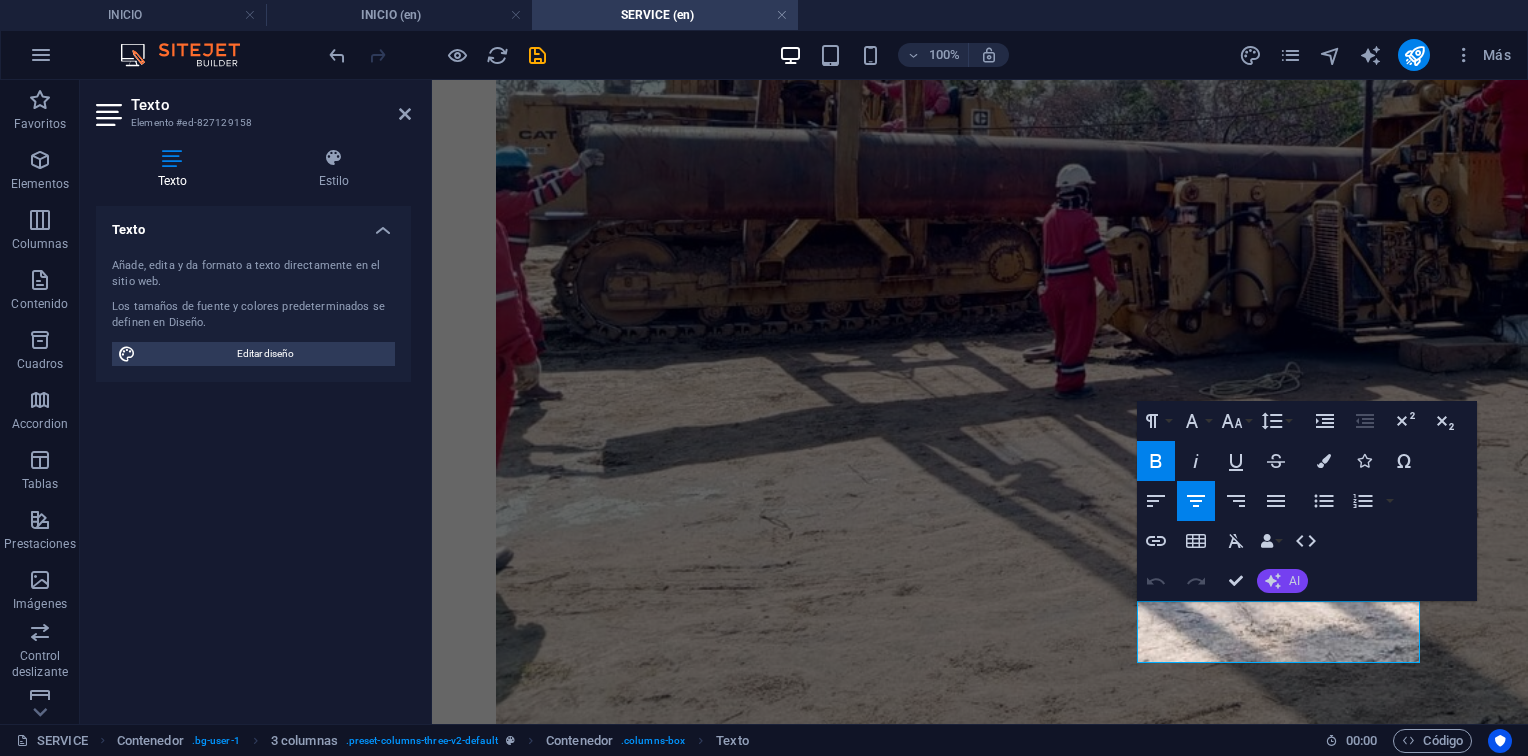click on "AI" at bounding box center [1294, 581] 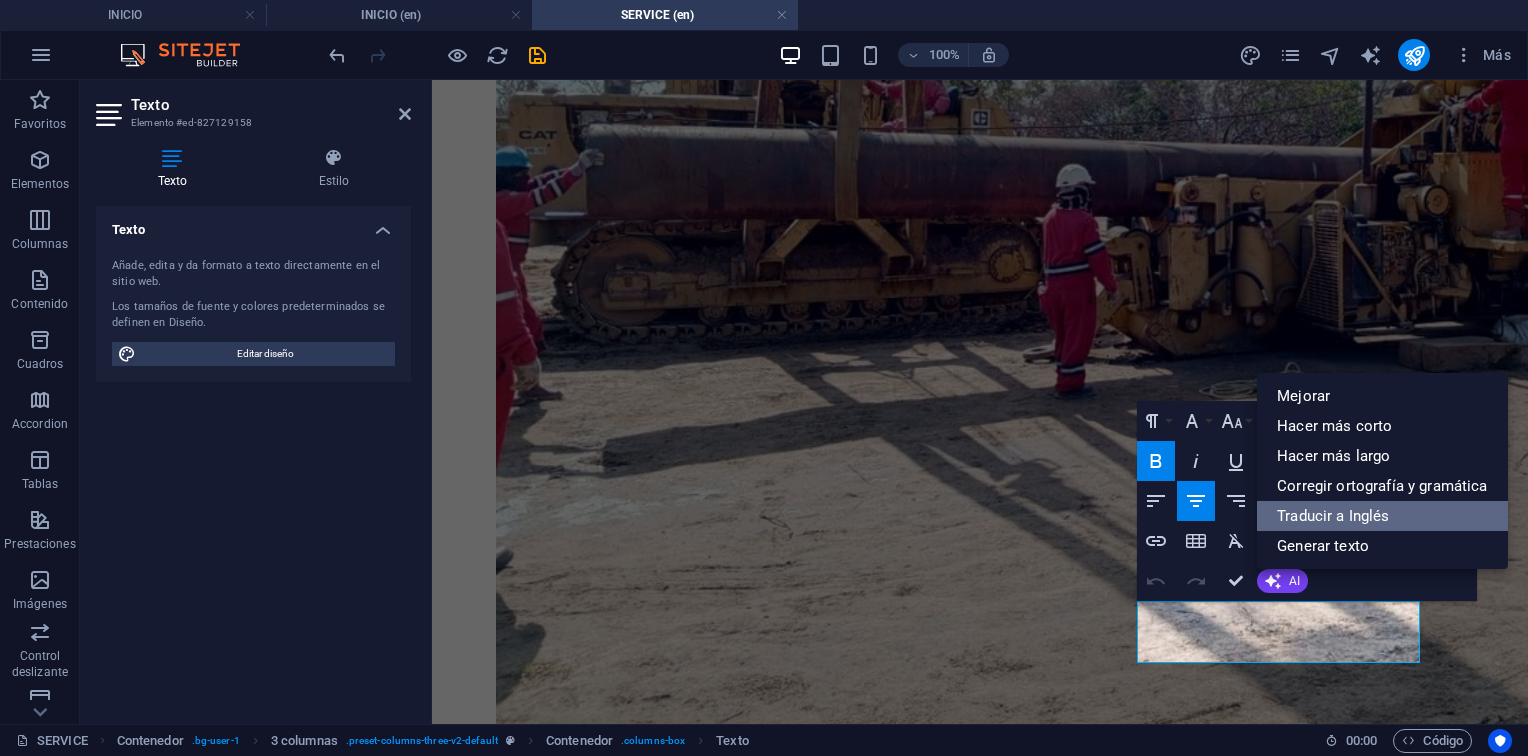 click on "Traducir a Inglés" at bounding box center (1382, 516) 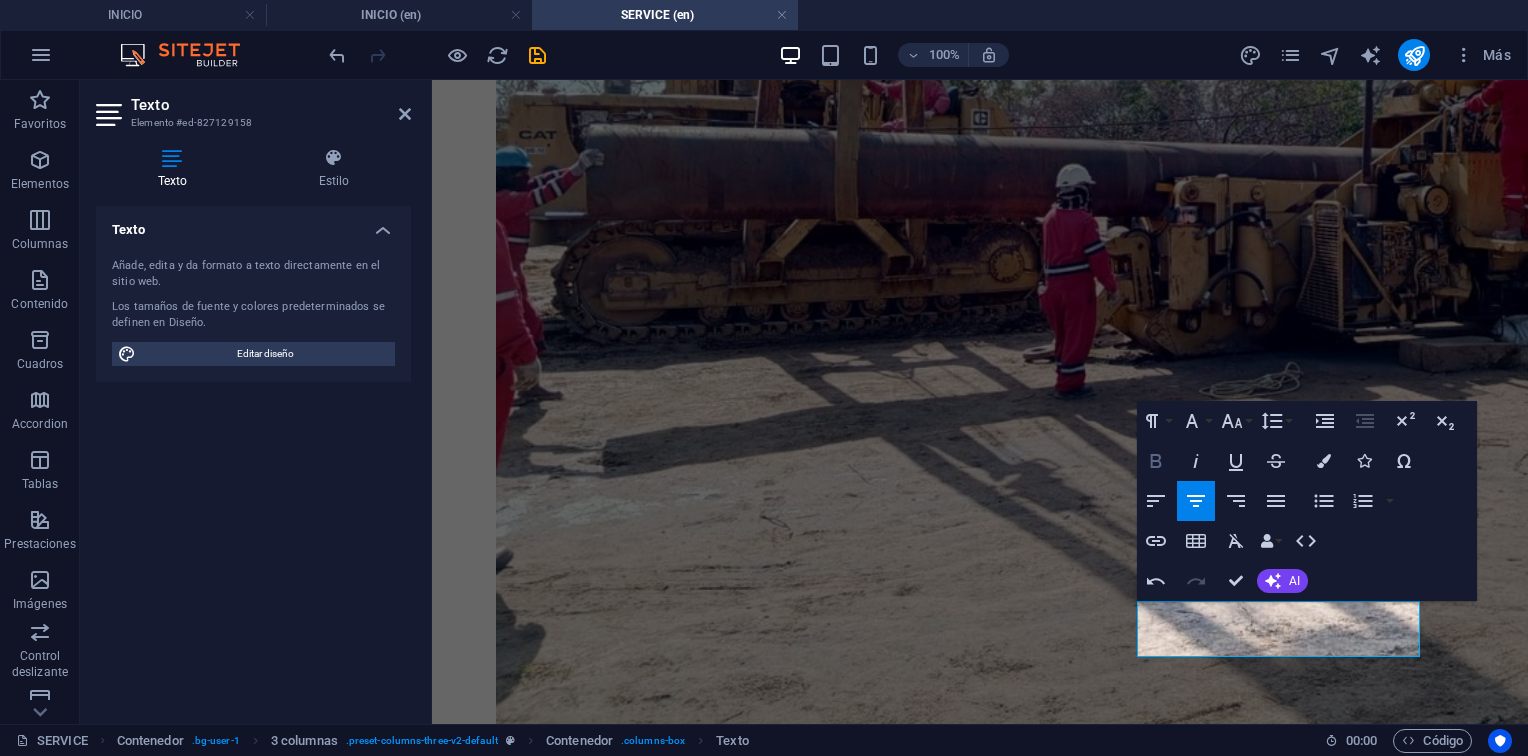 click 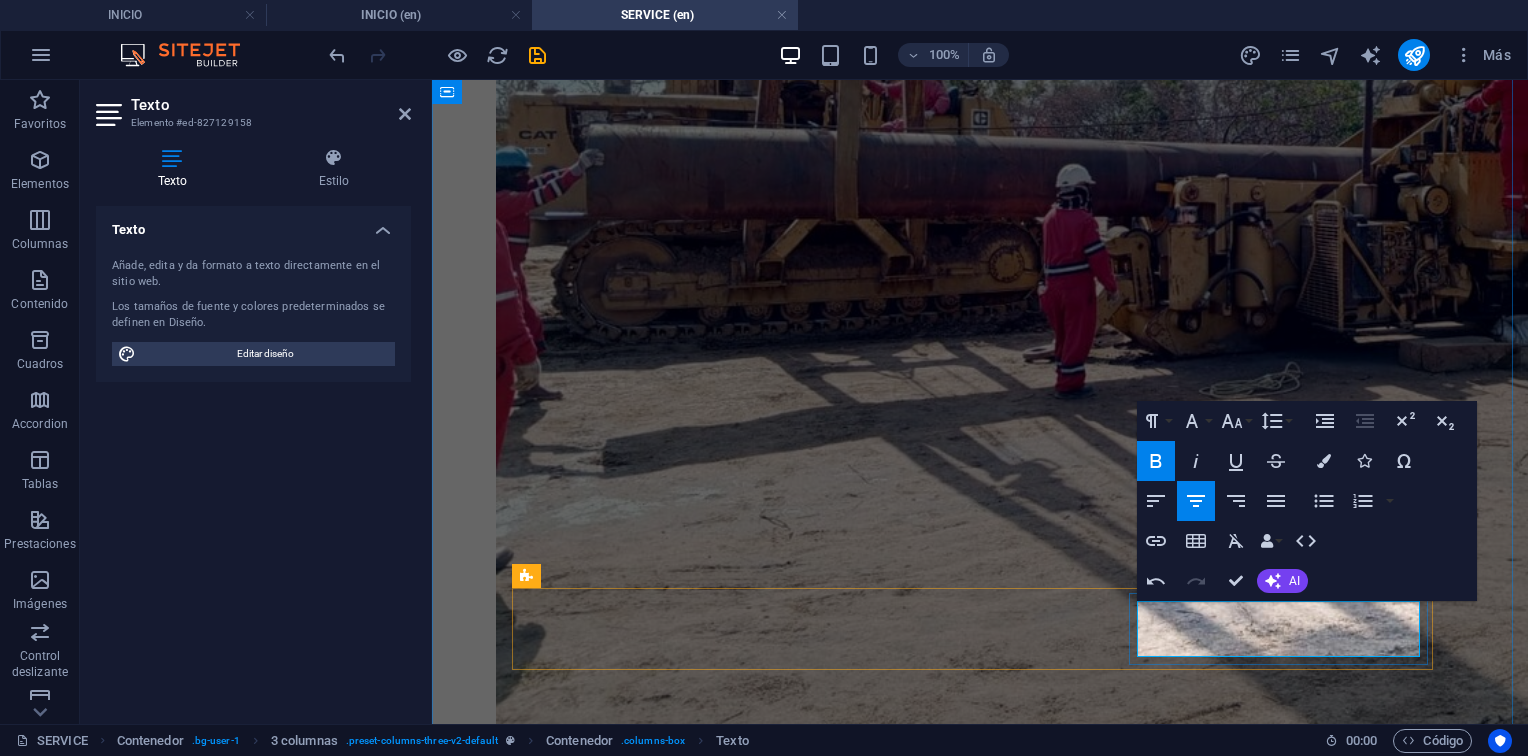 click on "Assembly, alignment of shafts/pipes. ​" at bounding box center (987, 5834) 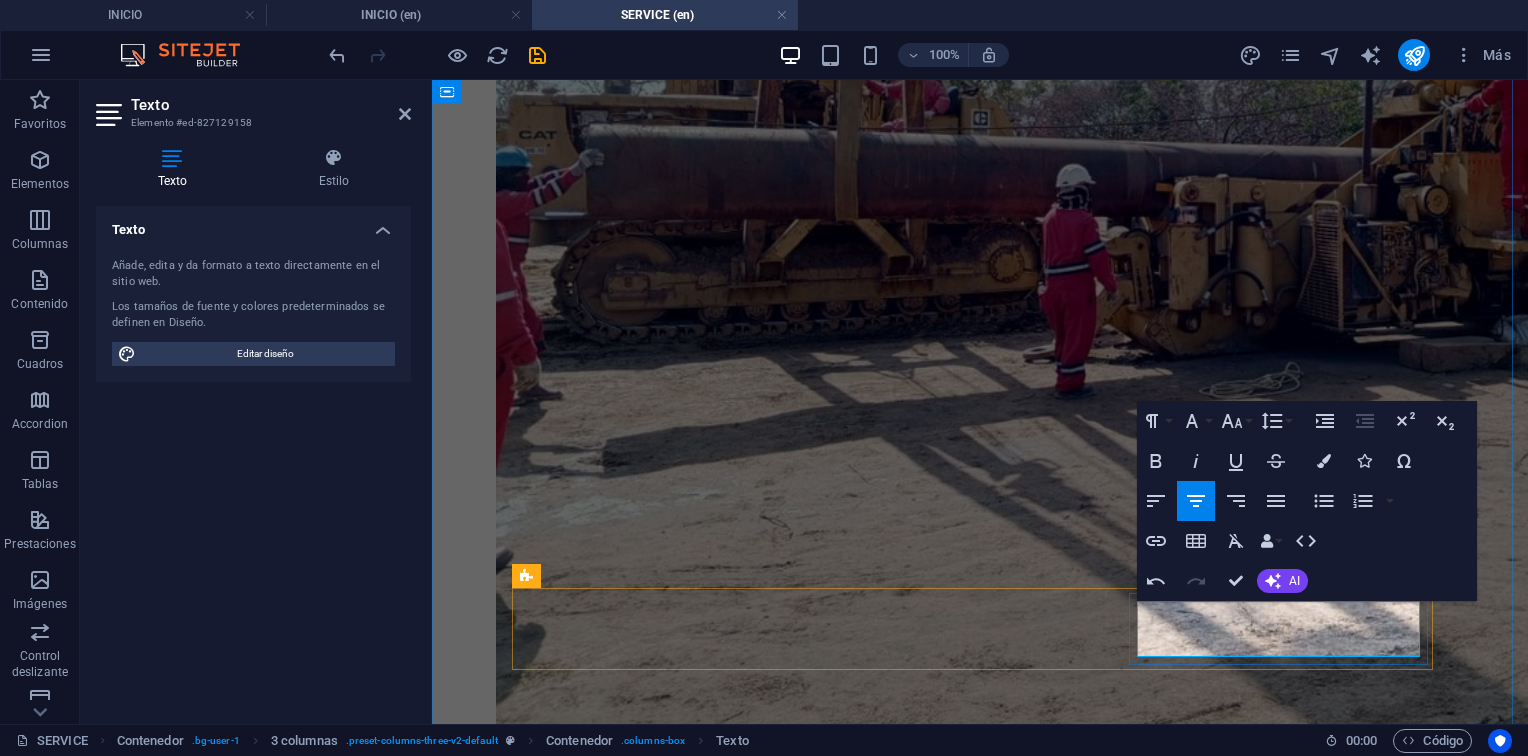 click on "Assembly, alignment of shafts/pipes. ​" at bounding box center [987, 5834] 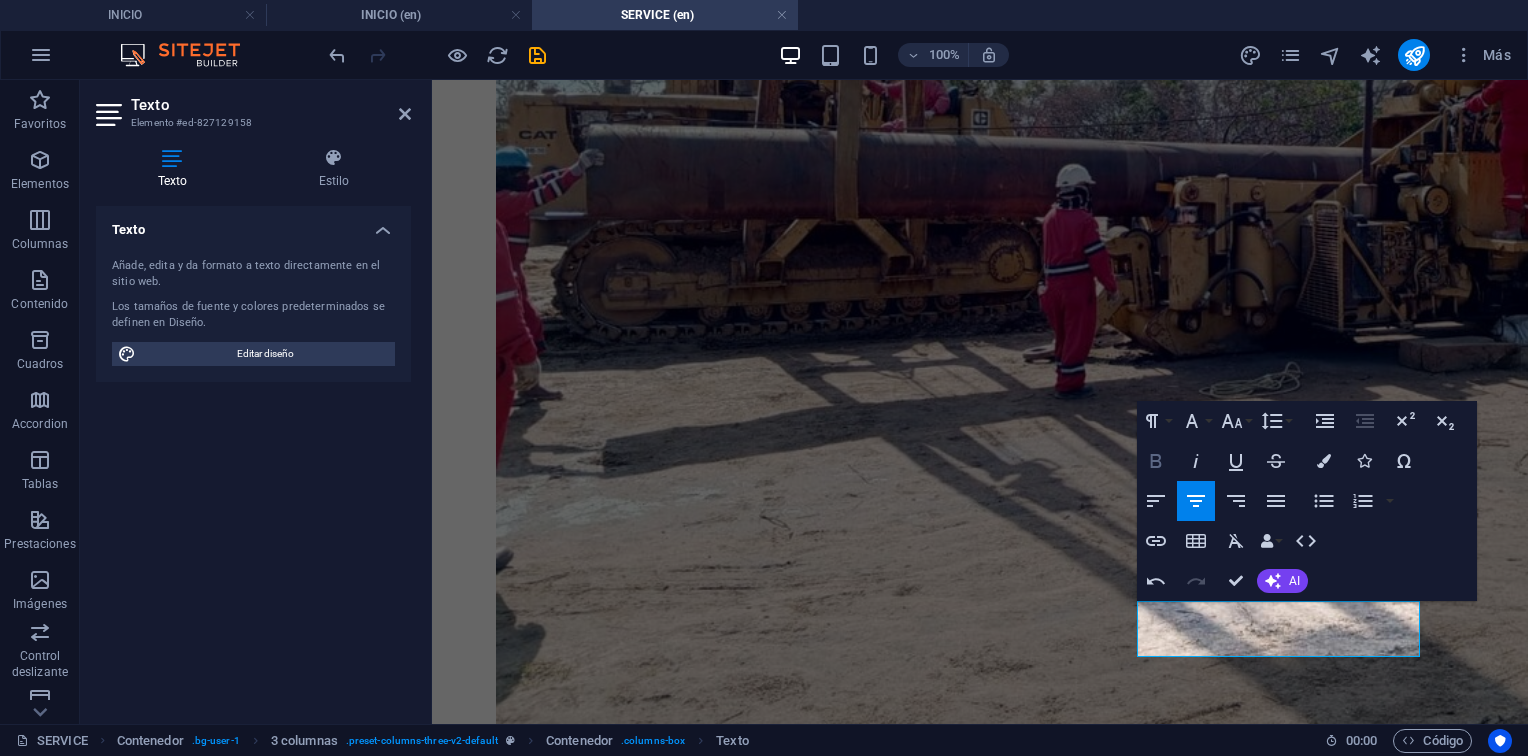 click 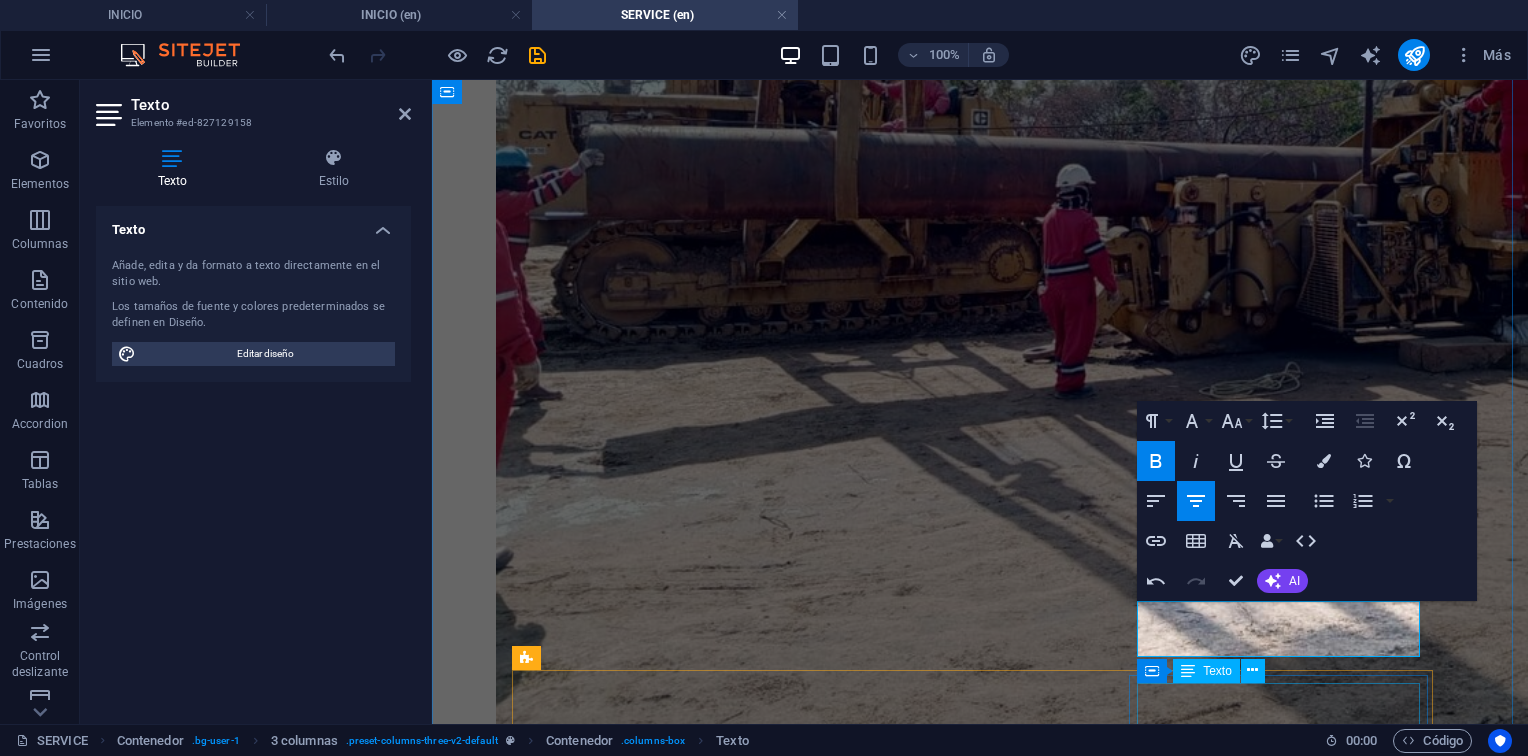 click on "Monitoreo de variables operativas." at bounding box center (987, 5990) 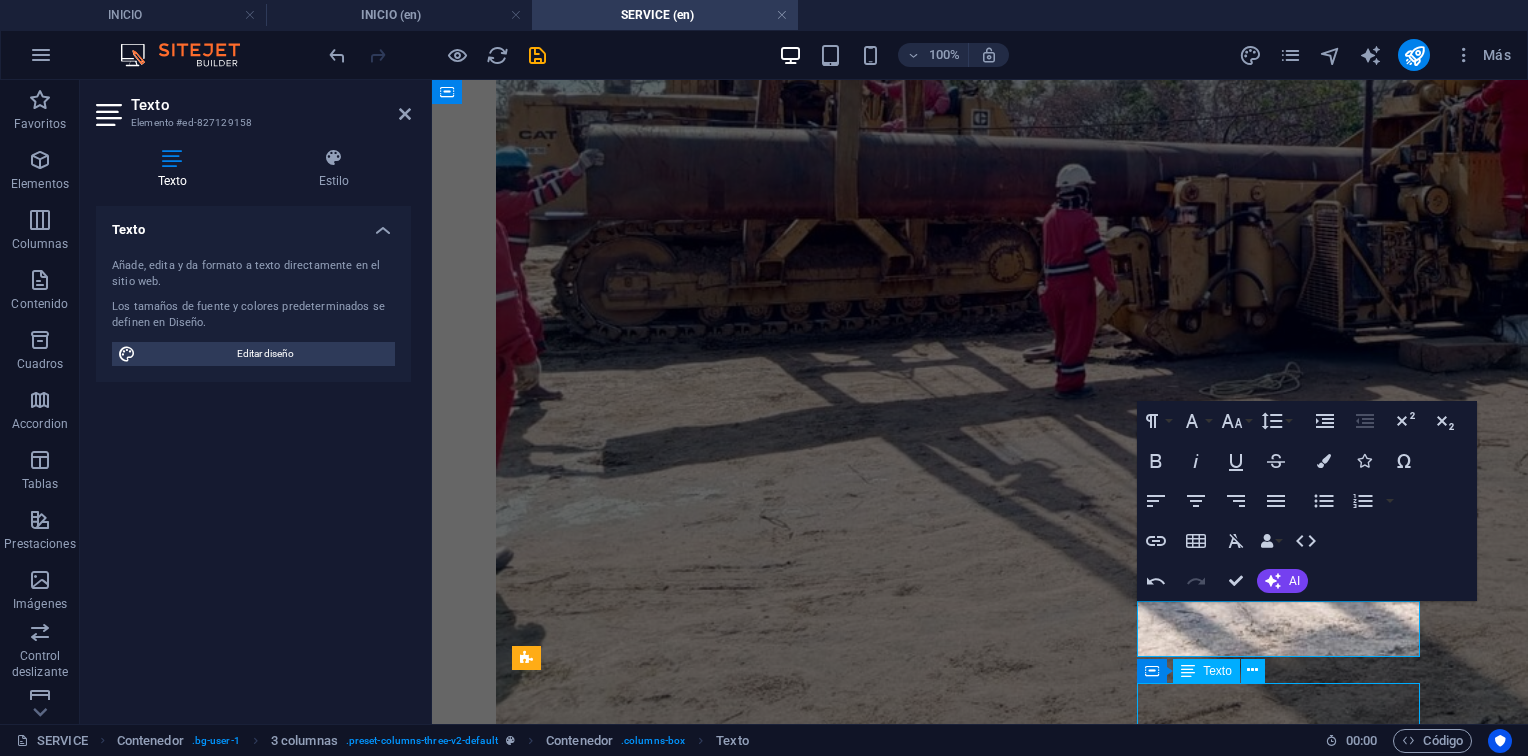 click on "Monitoreo de variables operativas." at bounding box center [987, 5990] 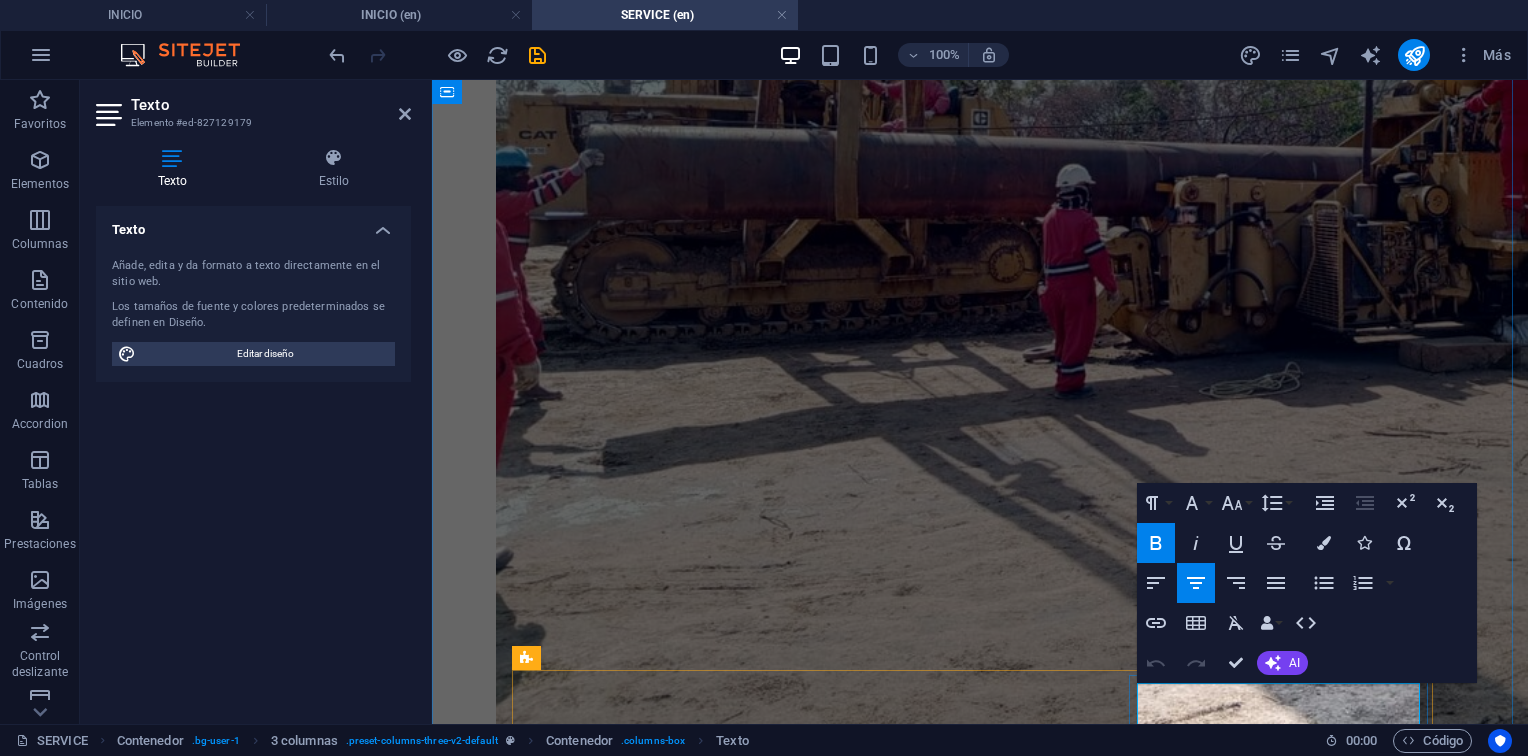 click on "Monitoreo de variables operativas." at bounding box center [987, 6002] 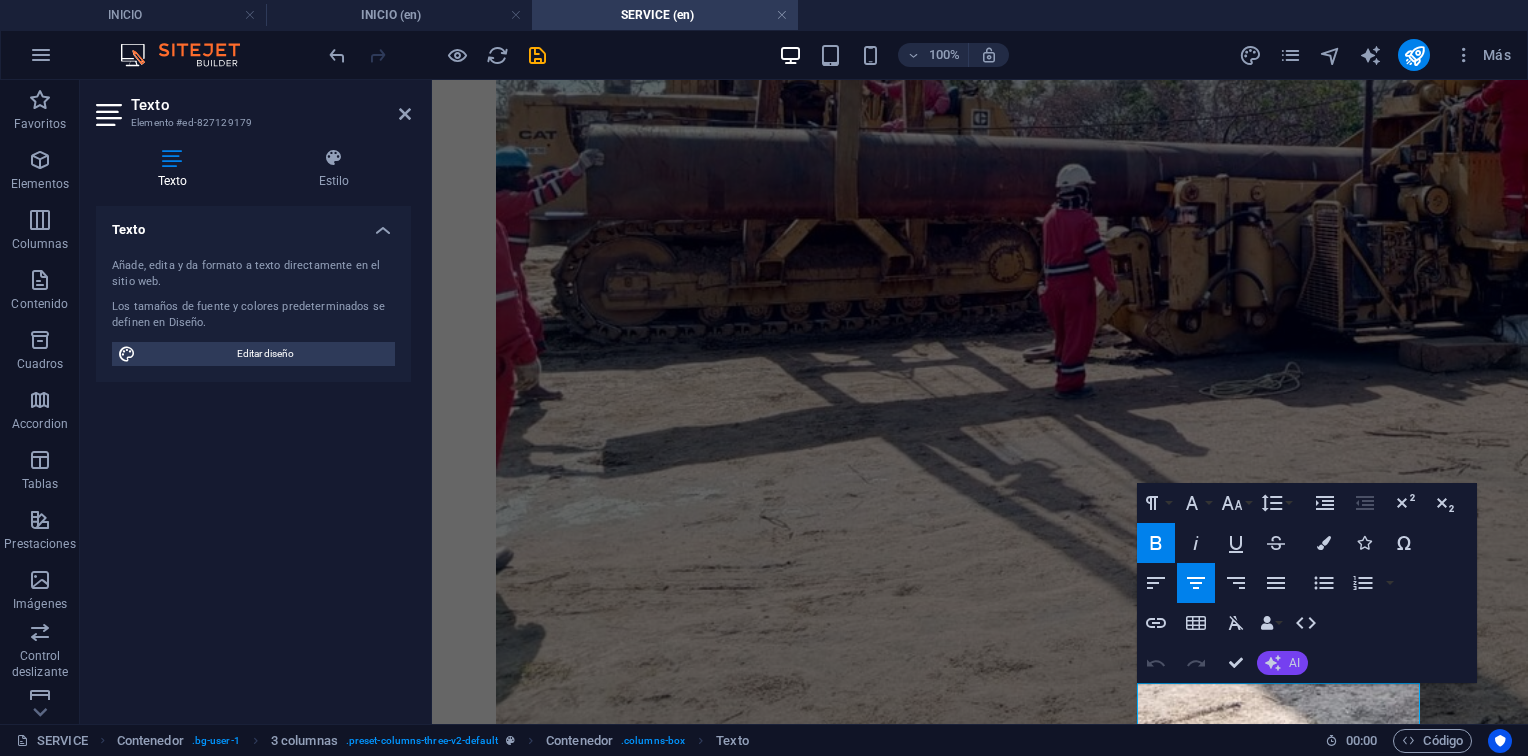 click 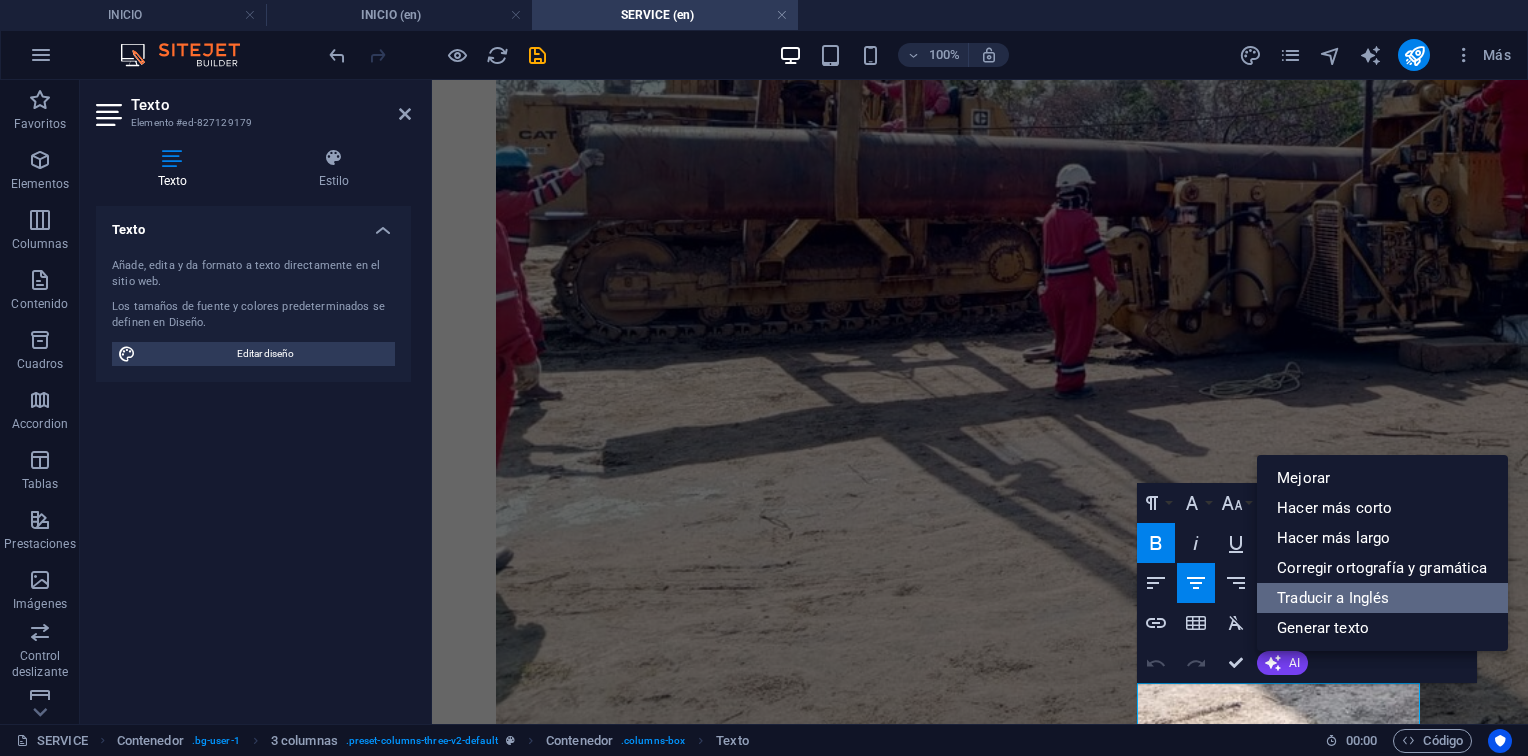 click on "Traducir a Inglés" at bounding box center (1382, 598) 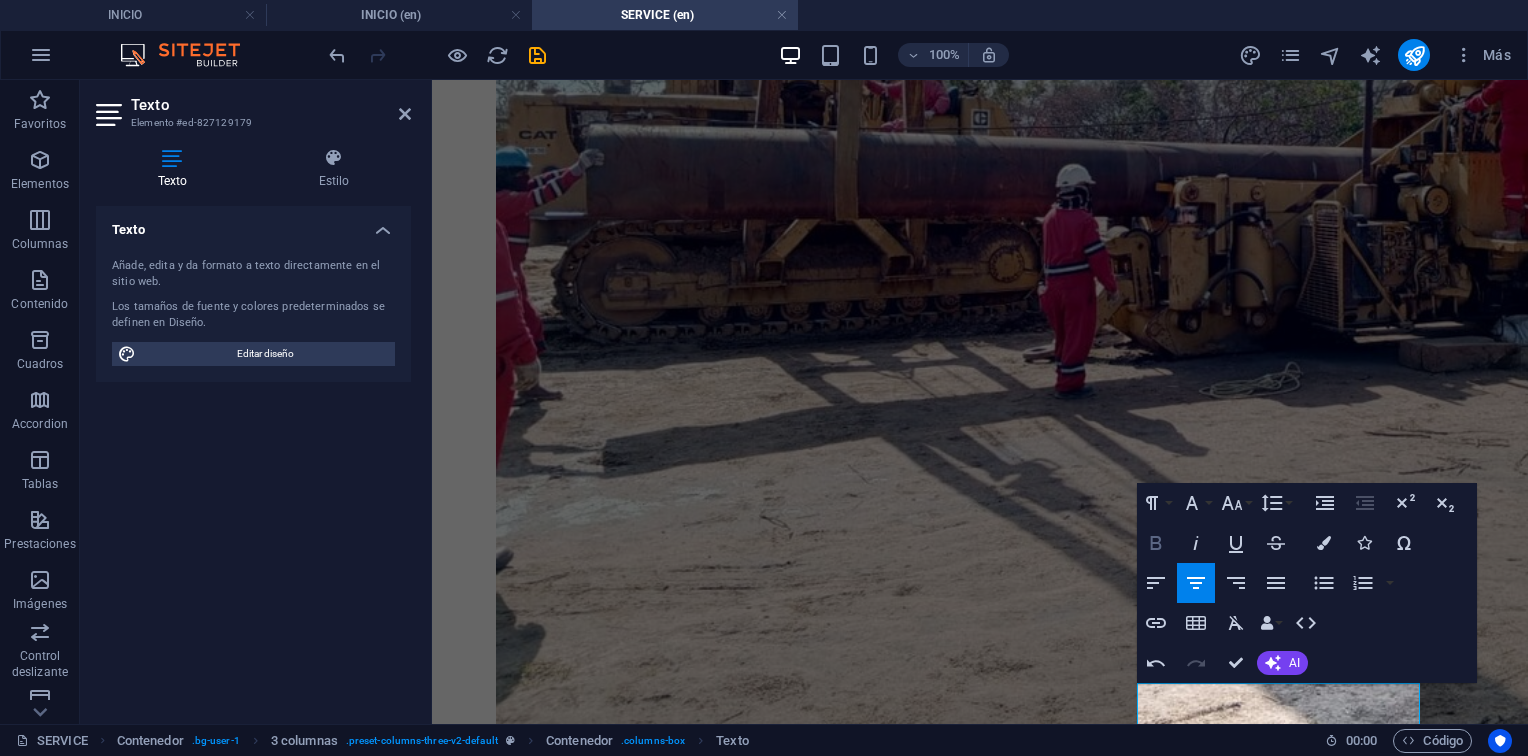 click 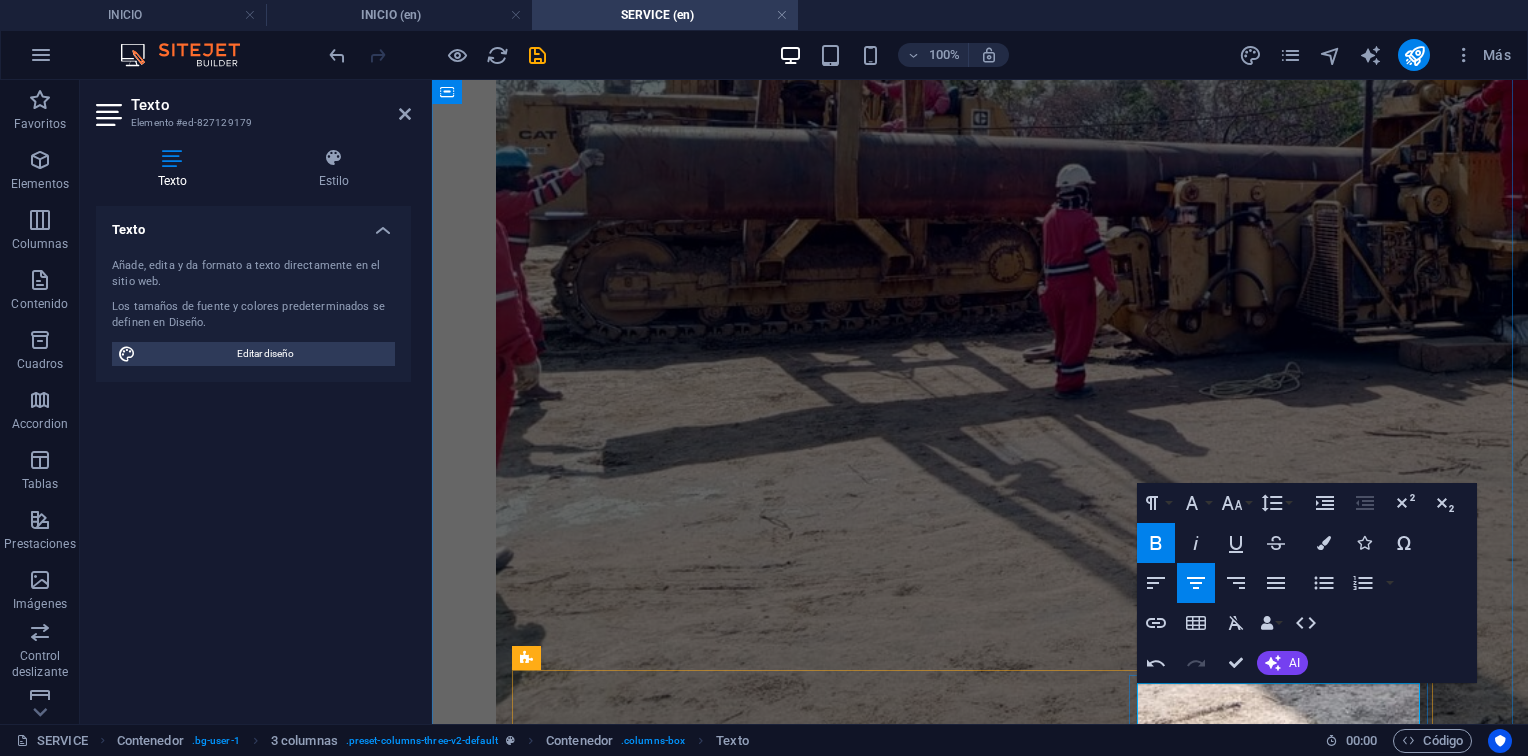 click on "Monitoring of operational variables. ​" at bounding box center (987, 6001) 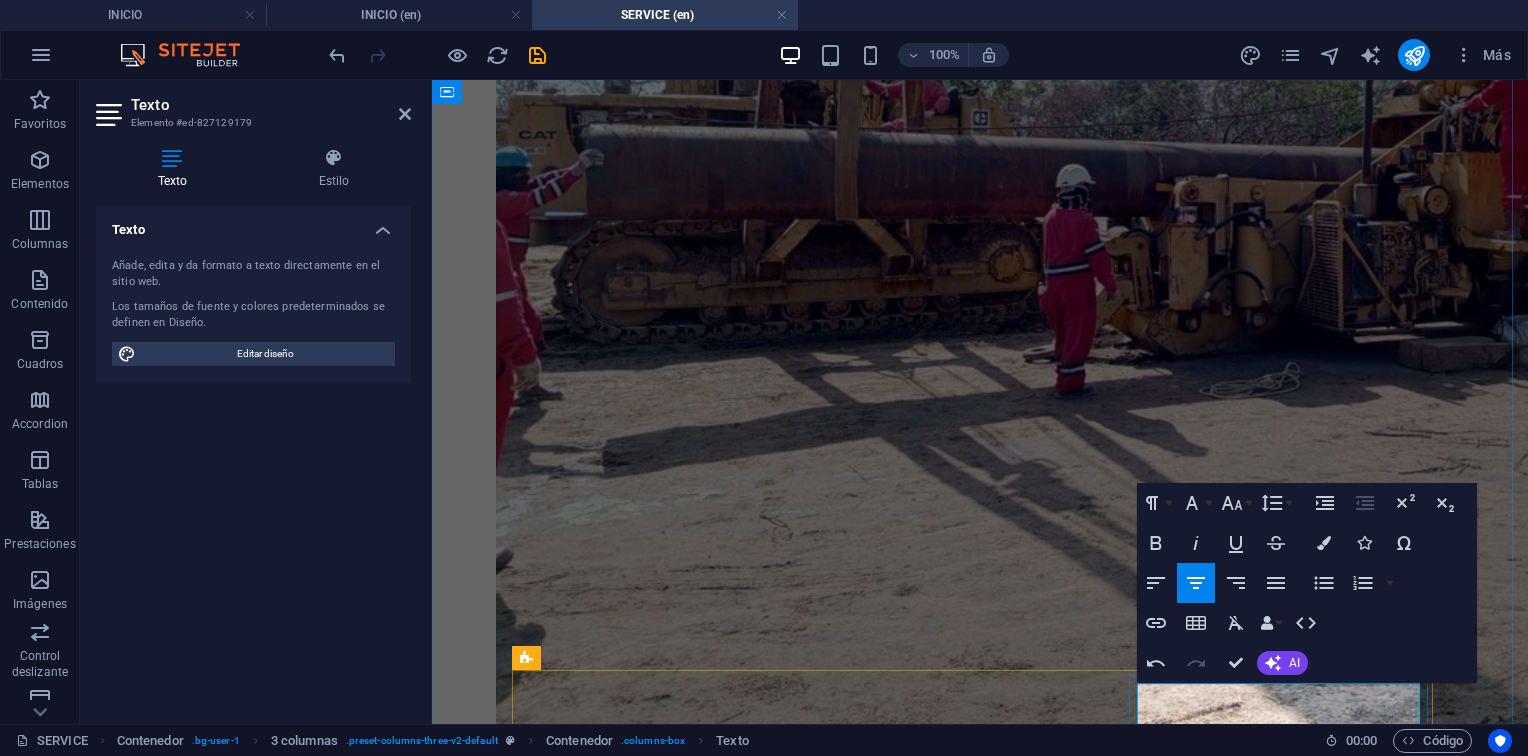 click on "Monitoring of operational variables. ​" at bounding box center (987, 6001) 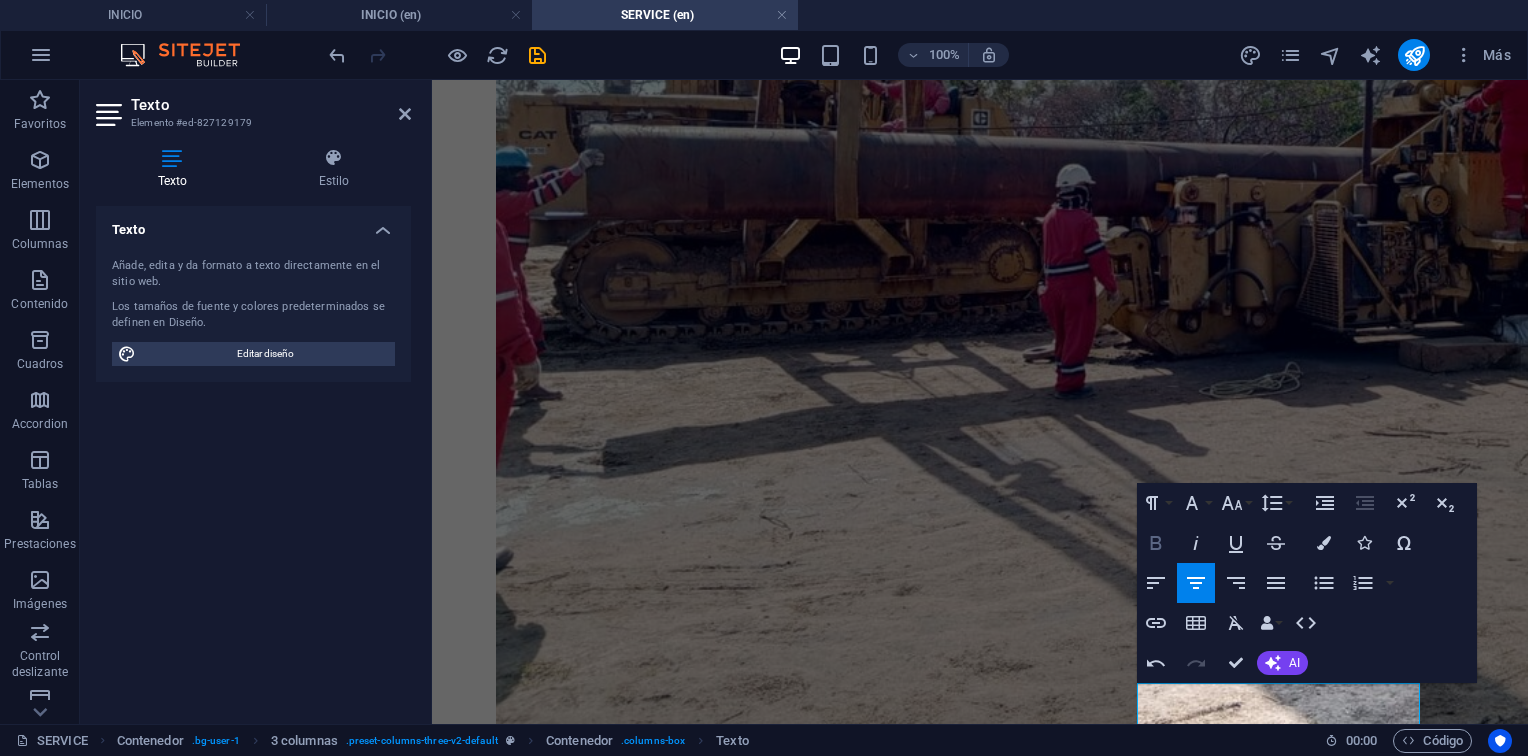 click 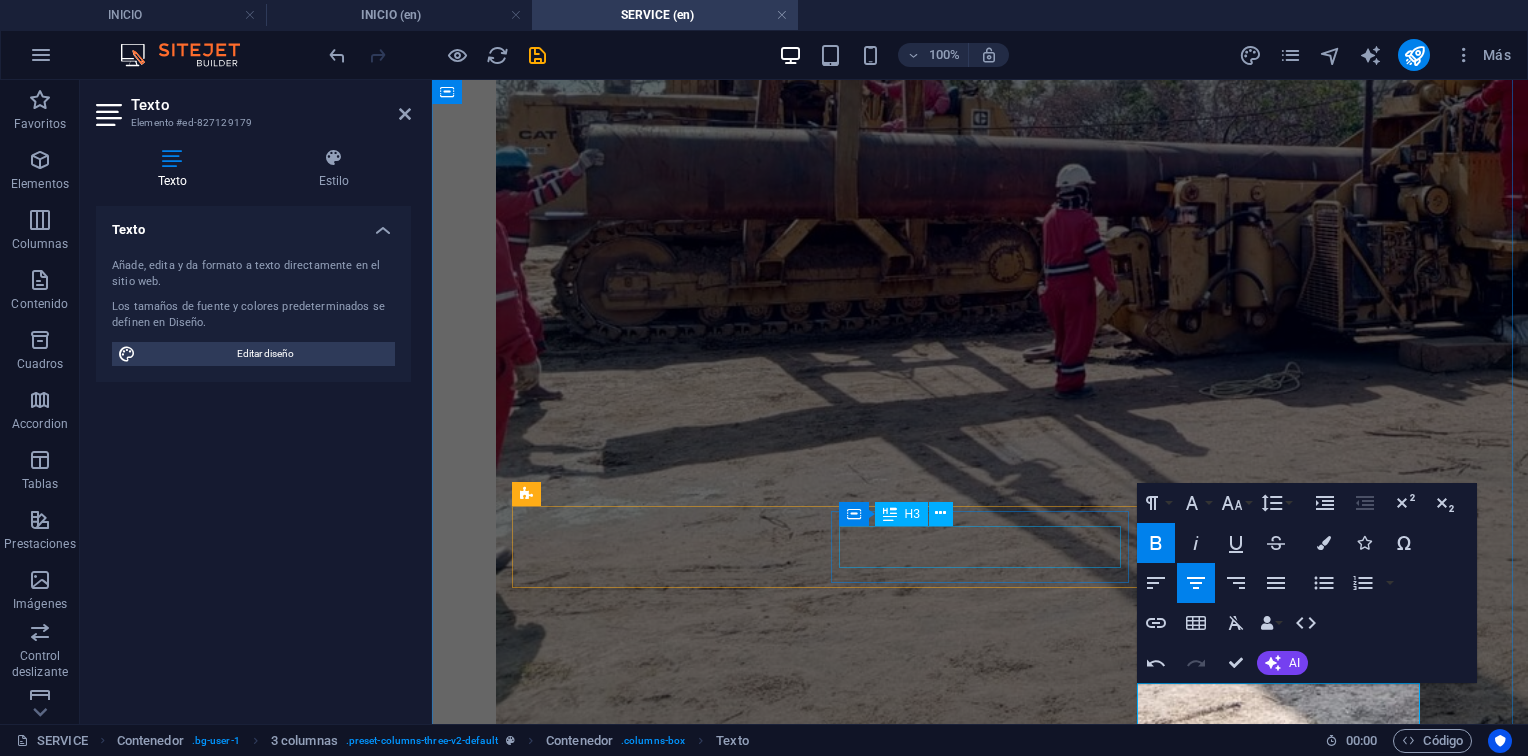 drag, startPoint x: 1010, startPoint y: 563, endPoint x: 1748, endPoint y: 590, distance: 738.4937 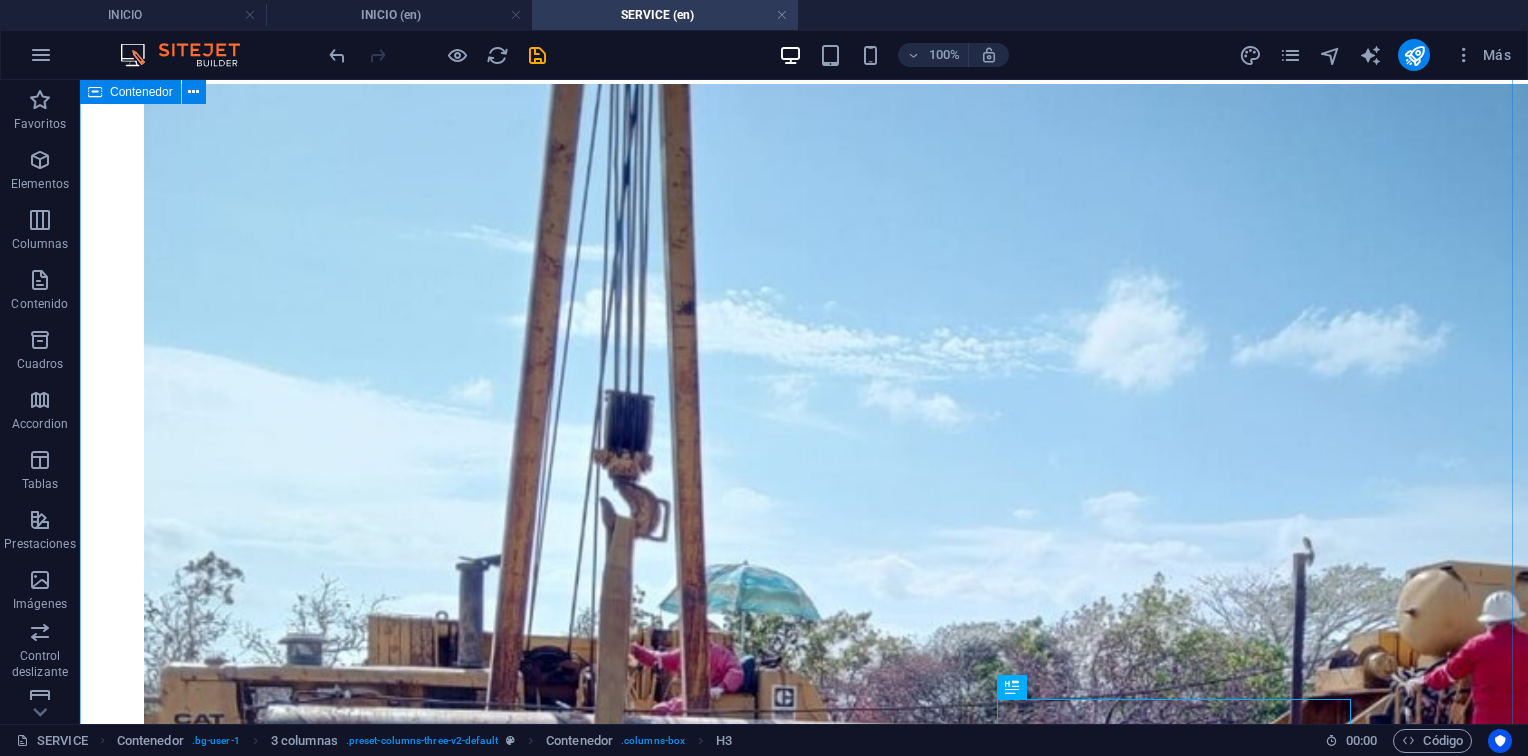 scroll, scrollTop: 2822, scrollLeft: 0, axis: vertical 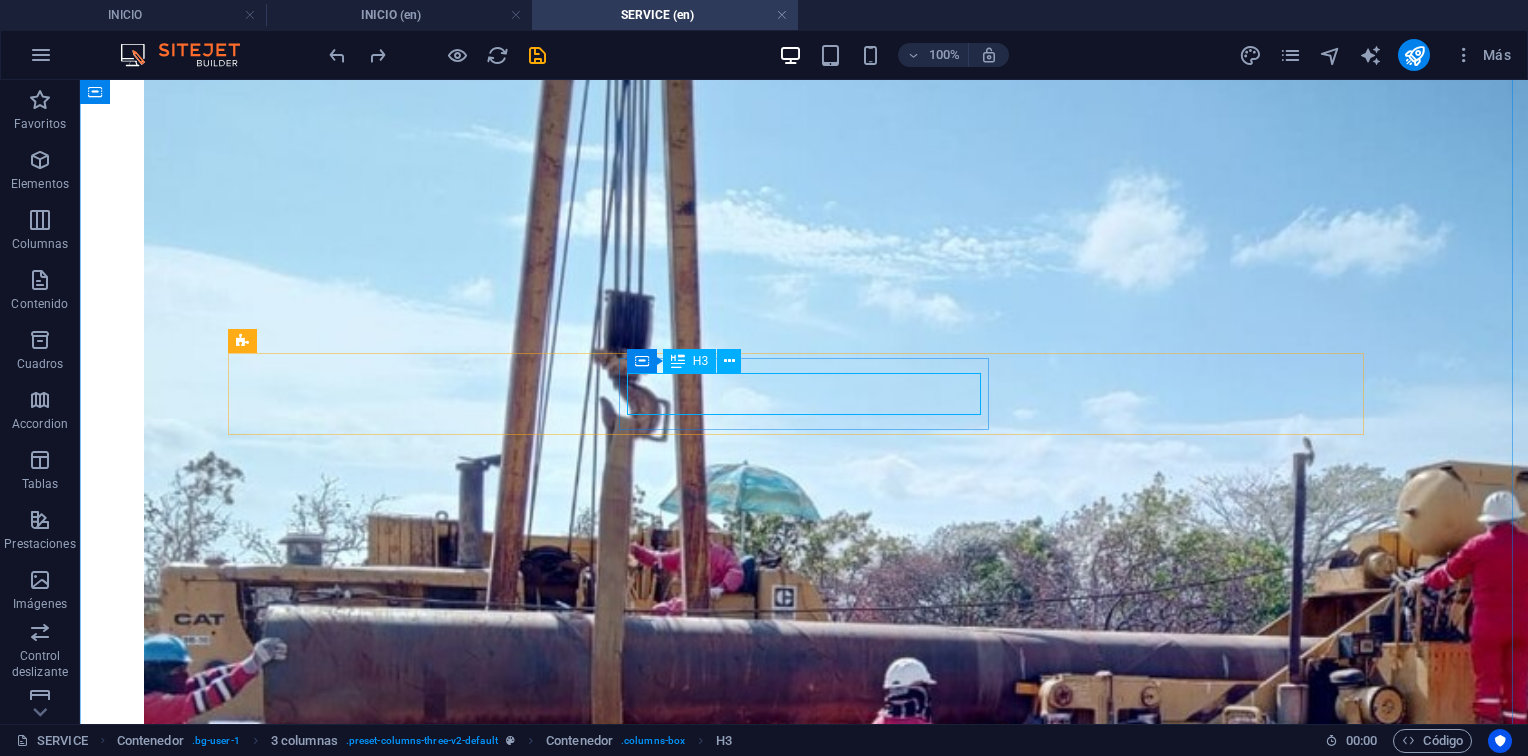 click on "5. Despacho:" at bounding box center (811, 6962) 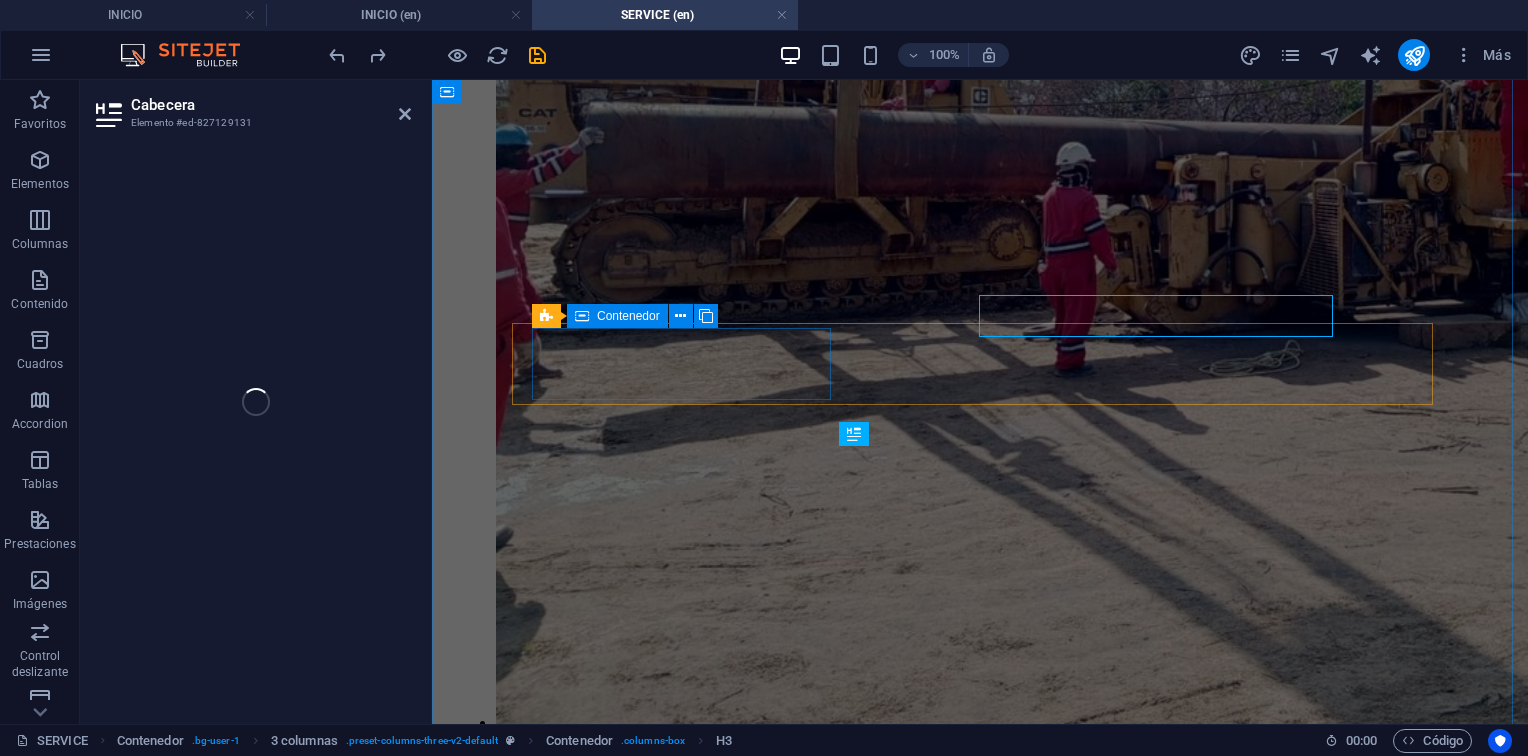 scroll, scrollTop: 2900, scrollLeft: 0, axis: vertical 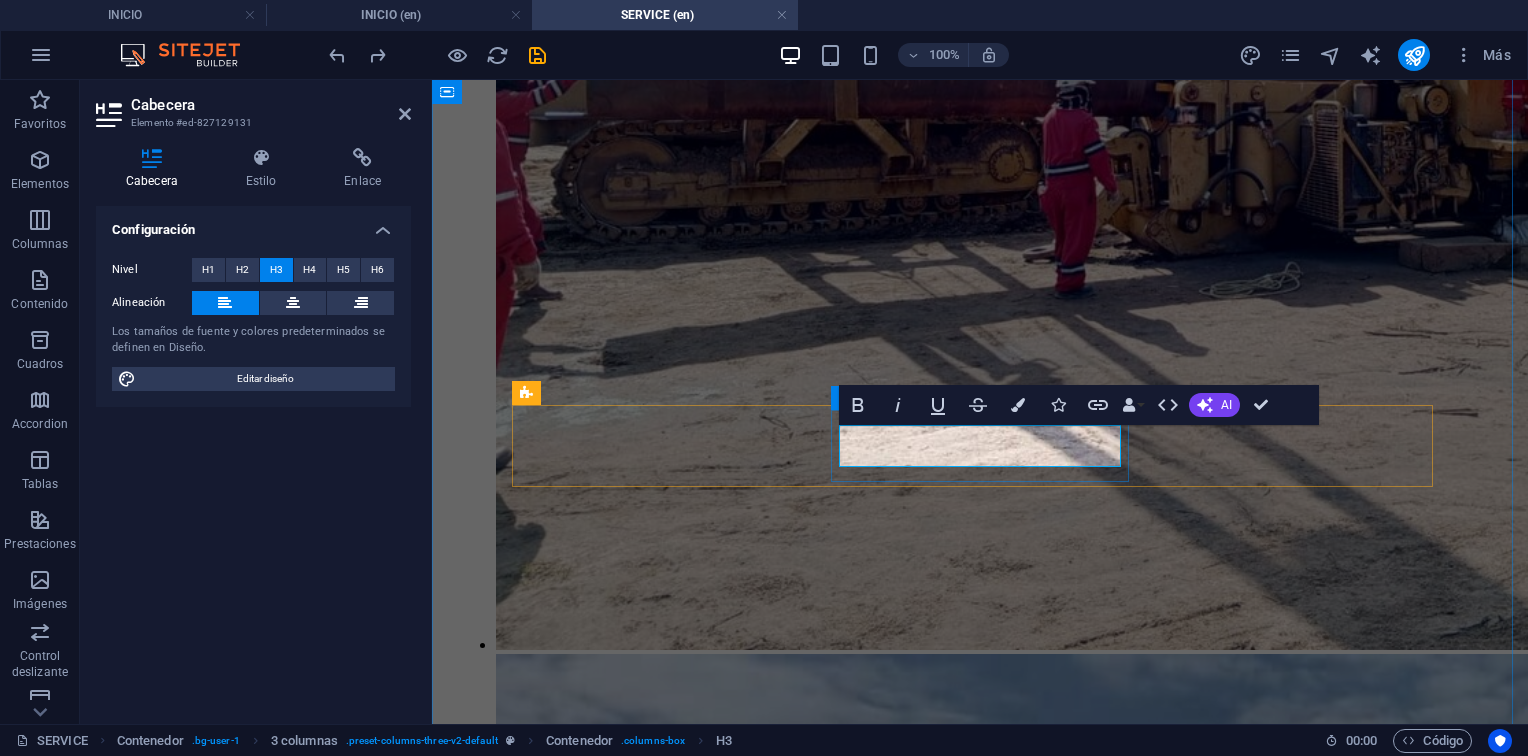drag, startPoint x: 804, startPoint y: 395, endPoint x: 824, endPoint y: 420, distance: 32.01562 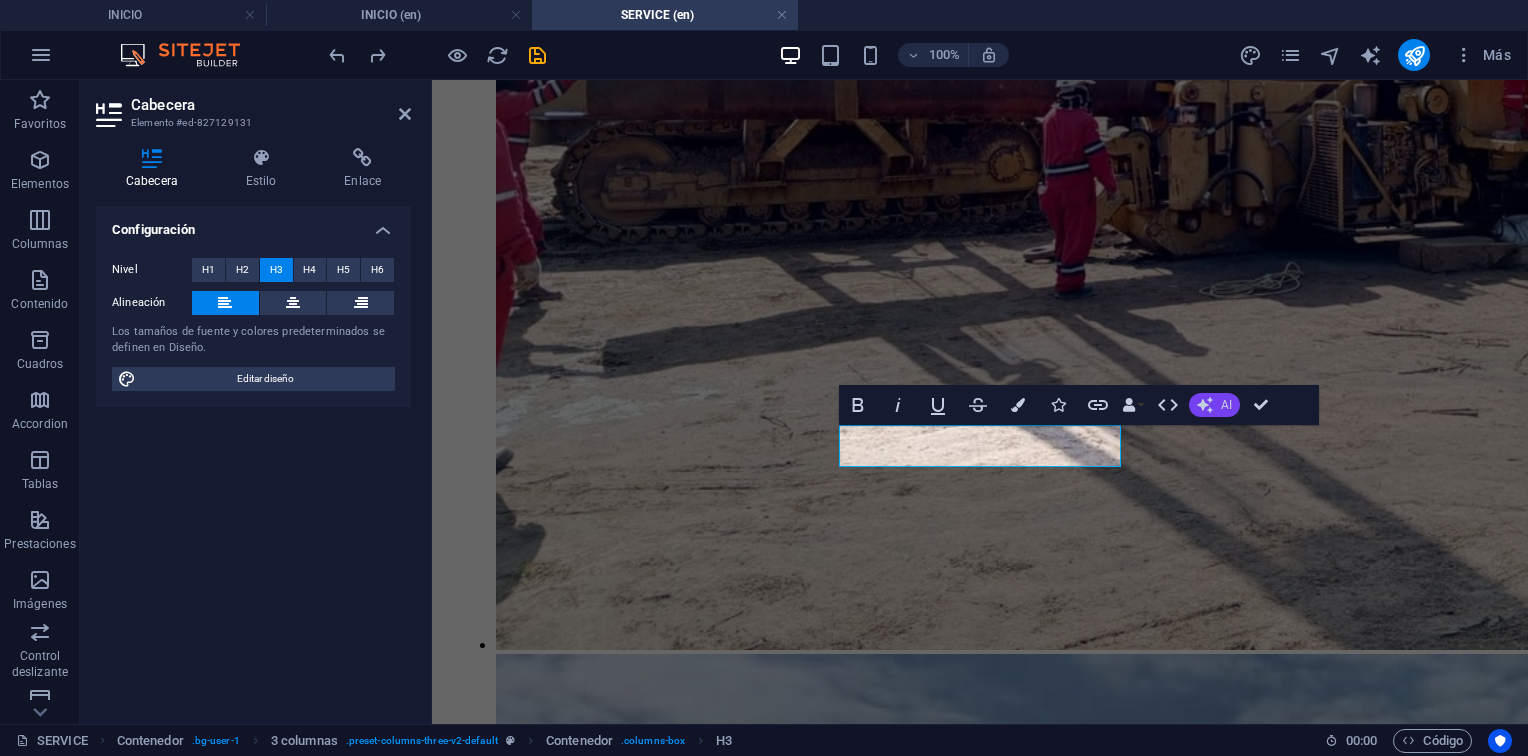 click 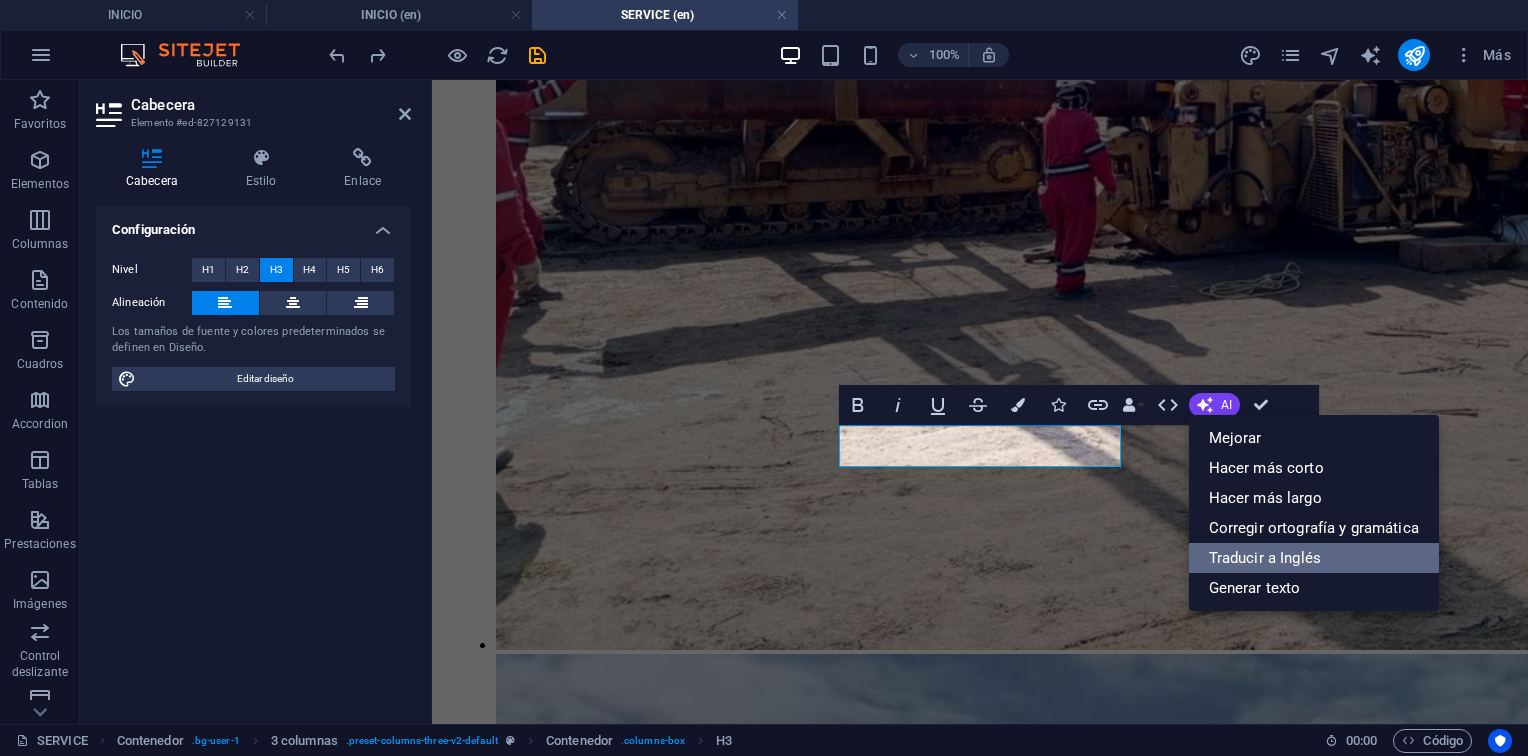 click on "Traducir a Inglés" at bounding box center [1314, 558] 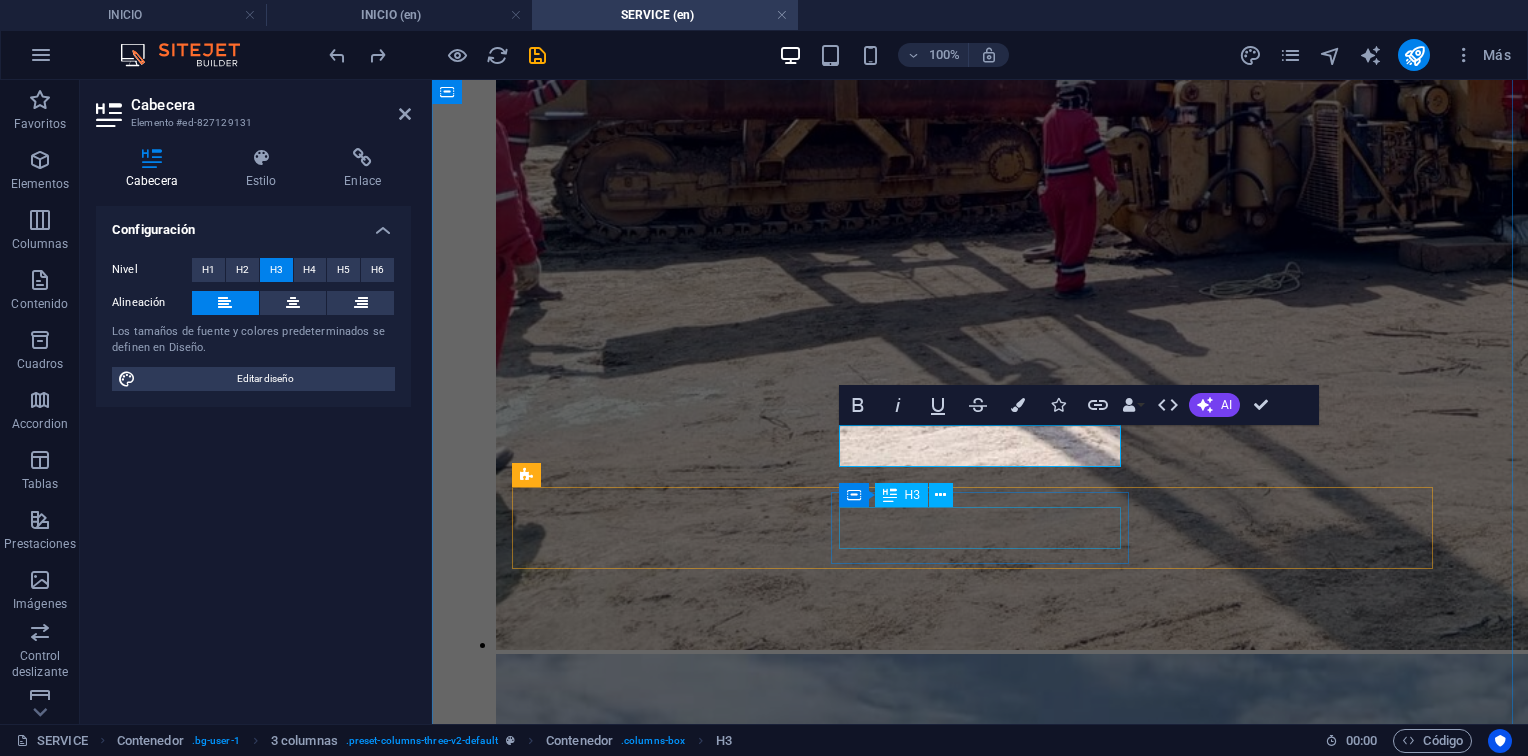 click on "6. Instalación" at bounding box center [987, 5672] 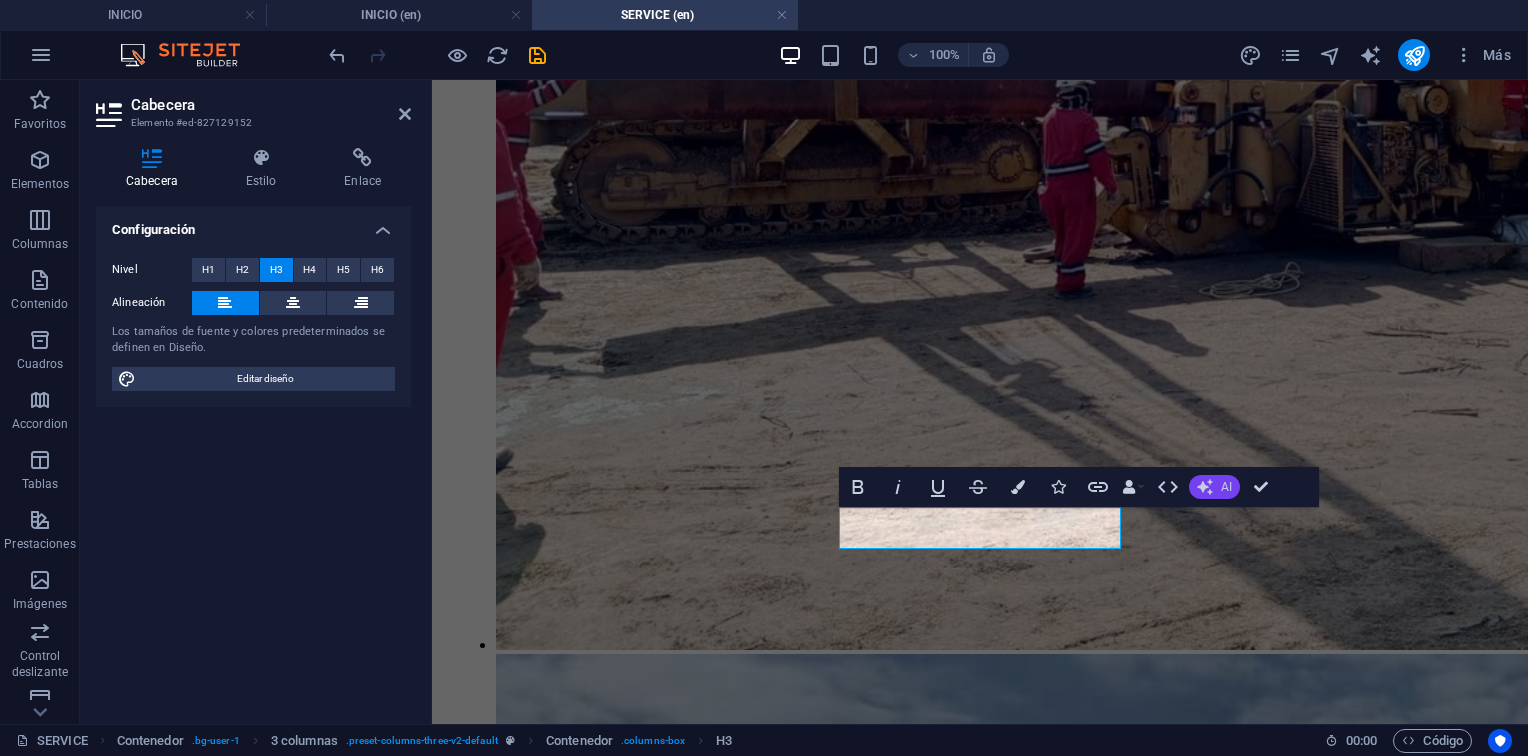 click on "AI" at bounding box center [1214, 487] 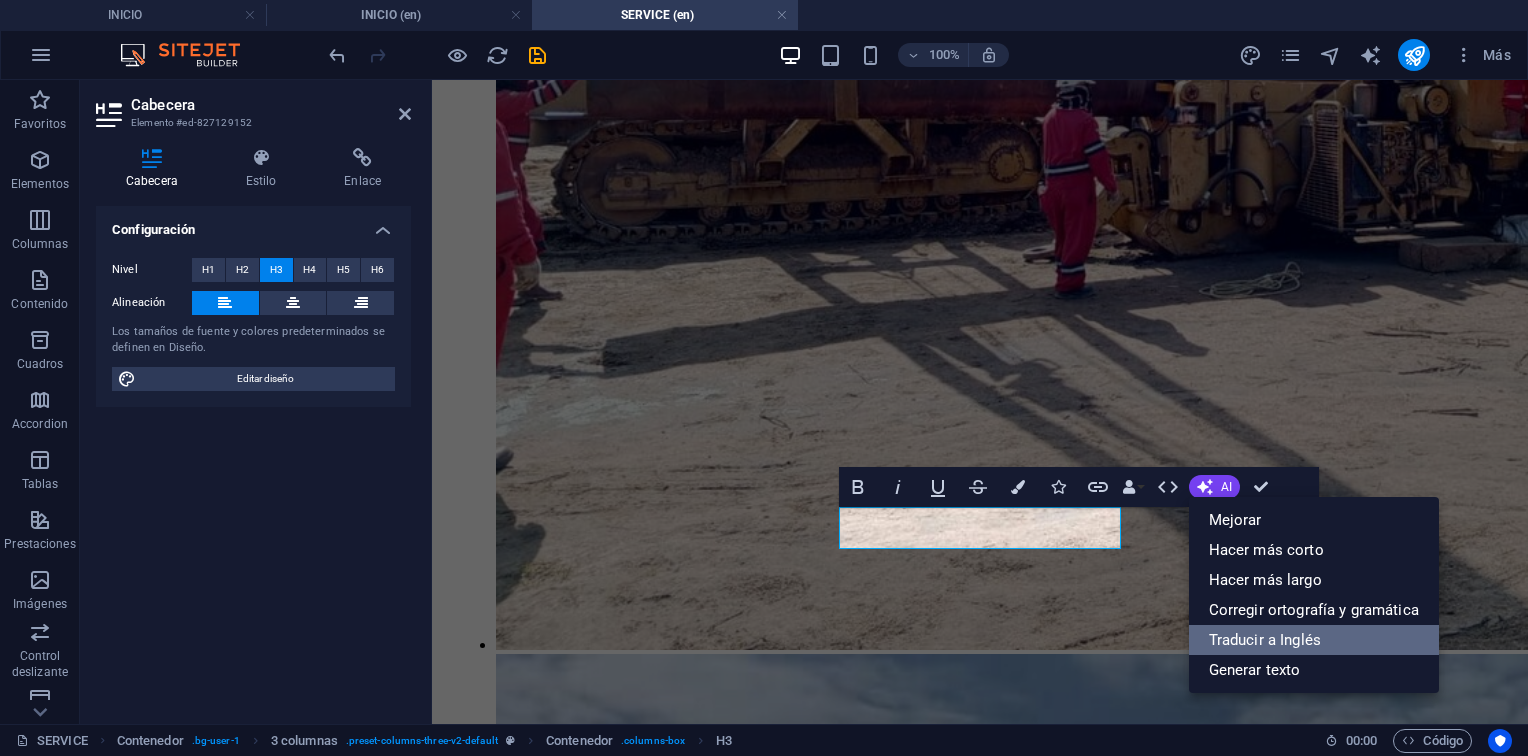 click on "Traducir a Inglés" at bounding box center (1314, 640) 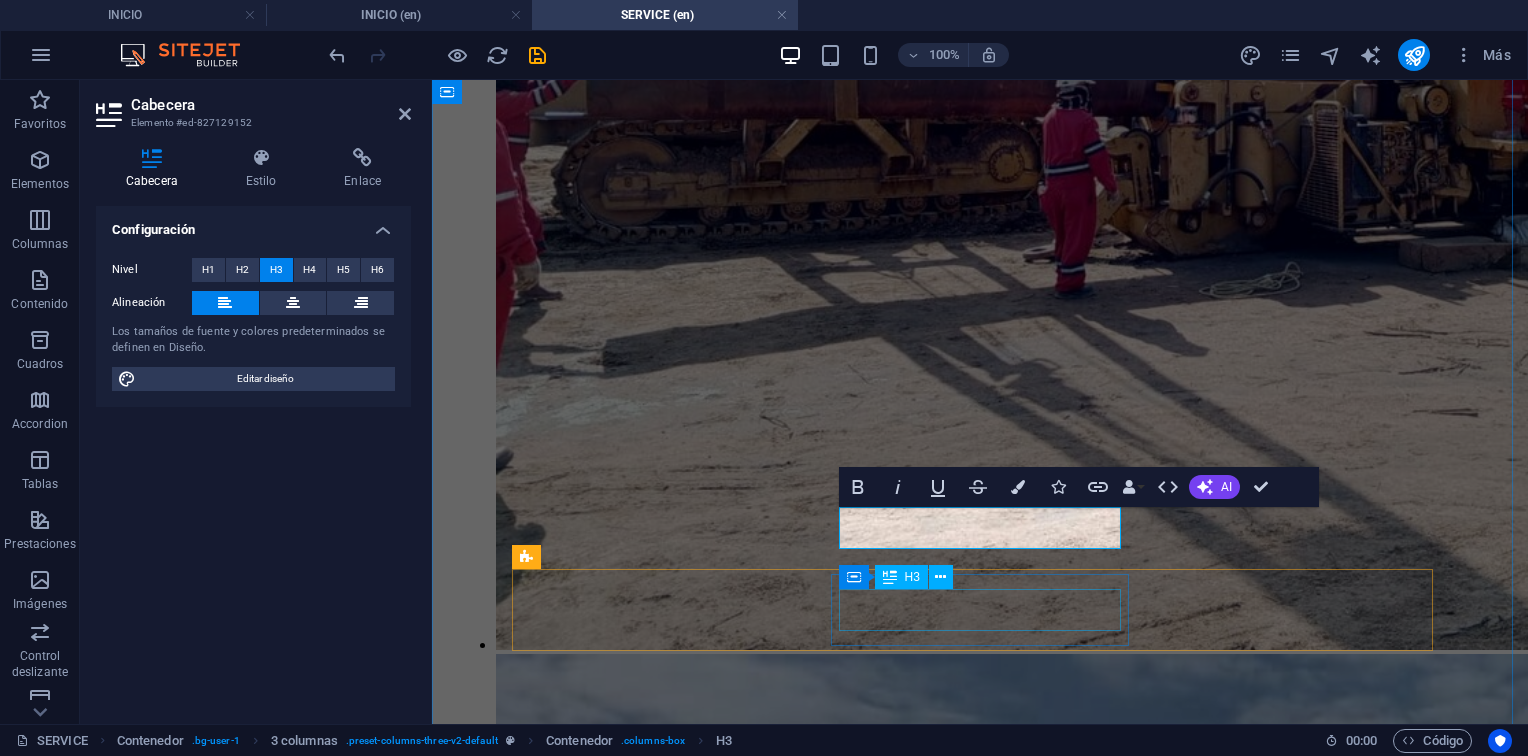 click on "7. Garantía" at bounding box center [987, 5838] 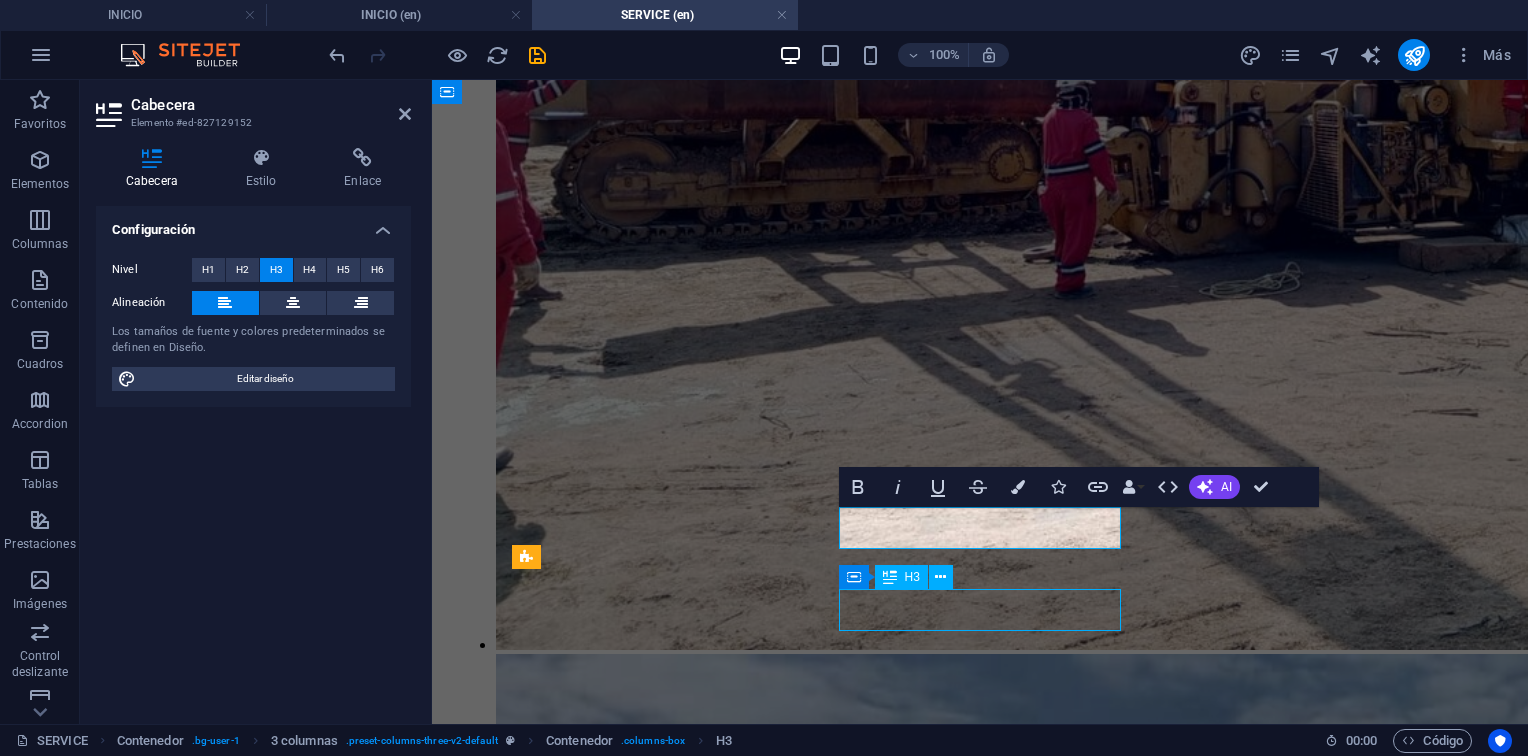click on "7. Garantía" at bounding box center (987, 5838) 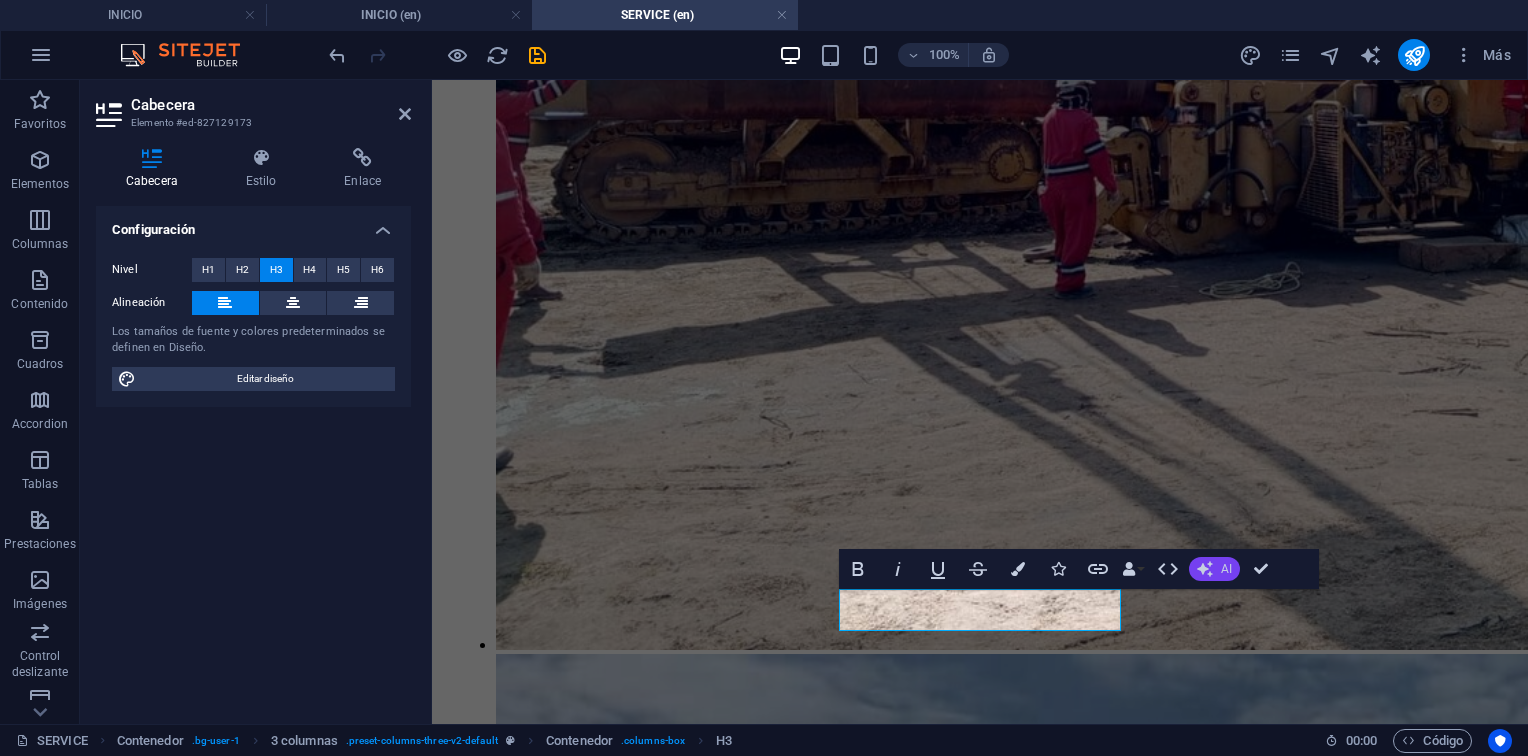 click on "AI" at bounding box center (1214, 569) 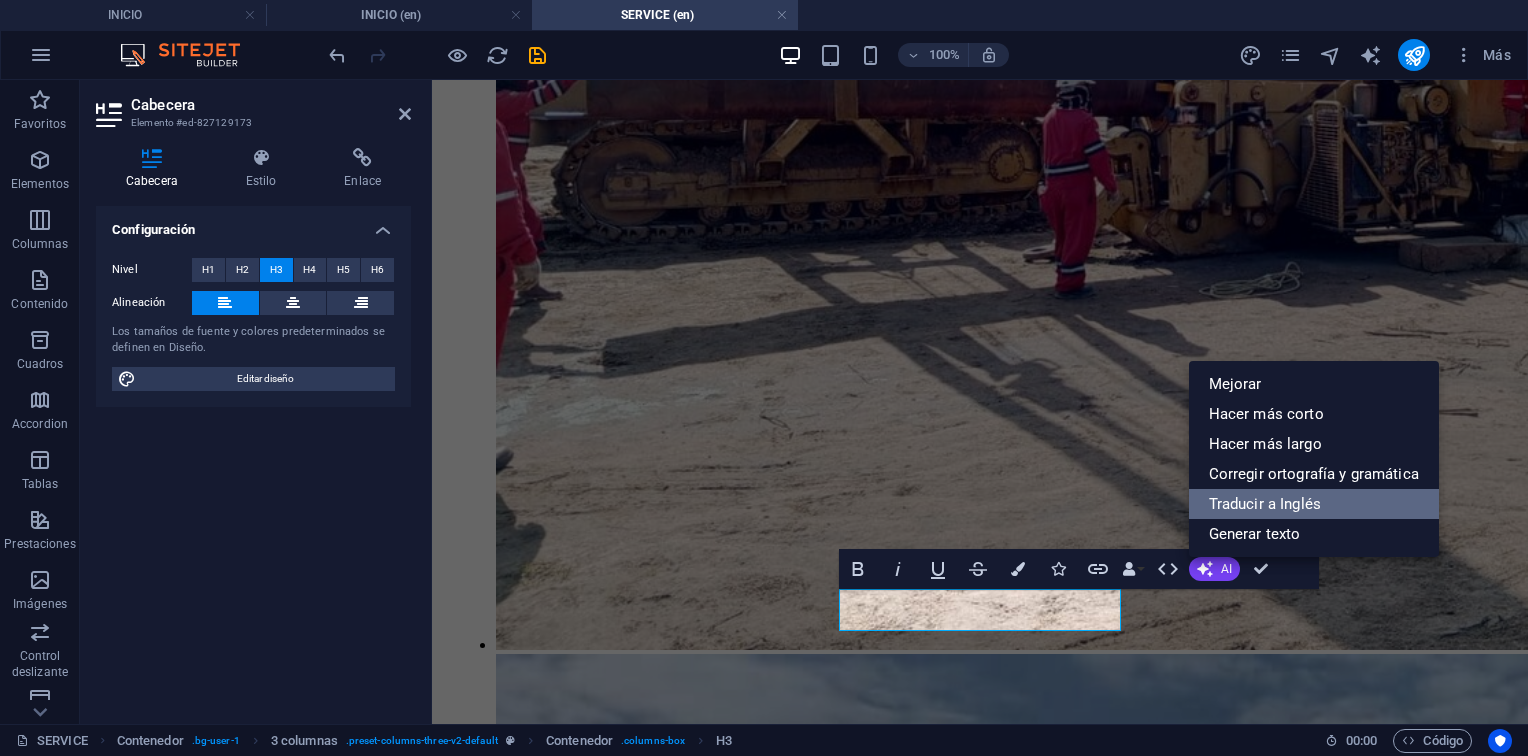click on "Traducir a Inglés" at bounding box center (1314, 504) 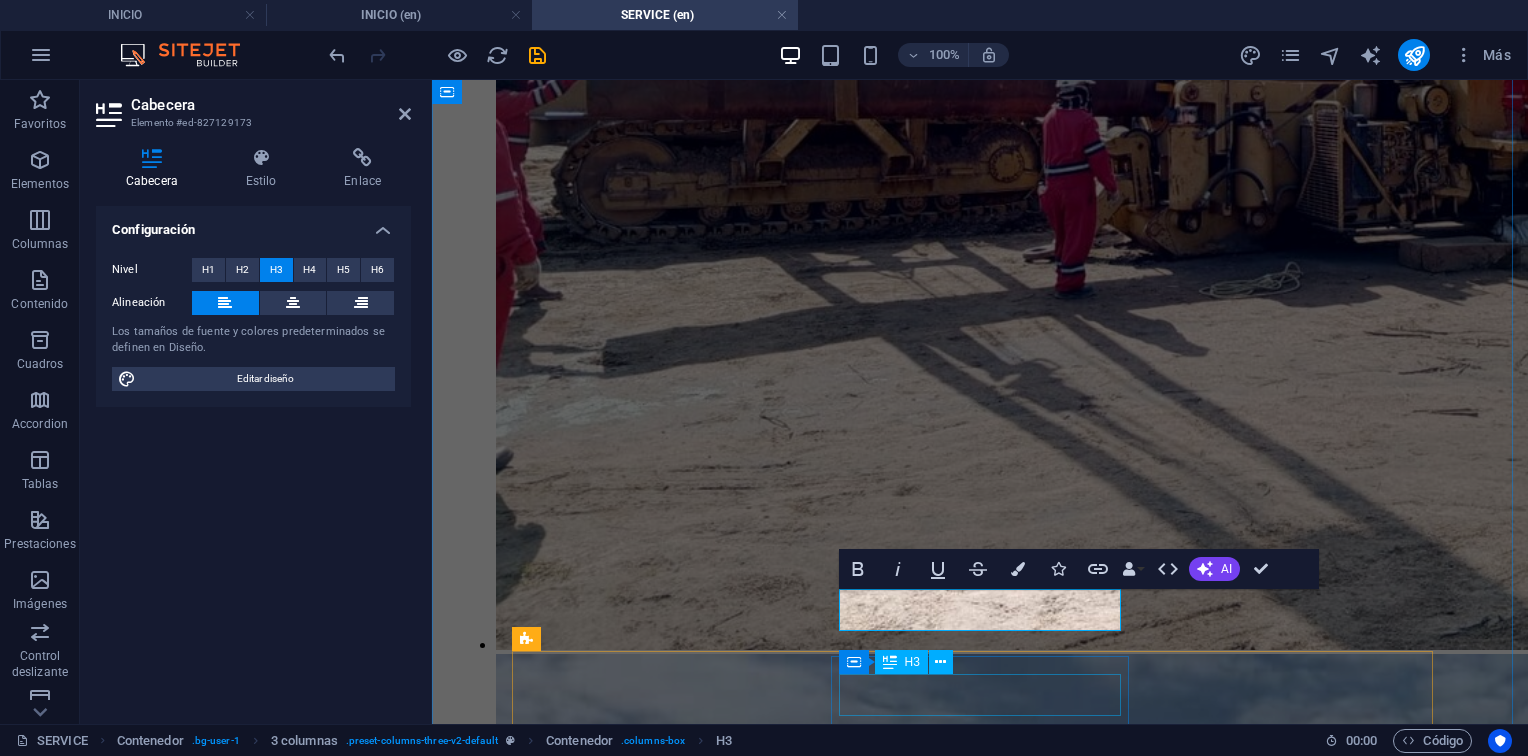 click on "8. Válvulas" at bounding box center (987, 6010) 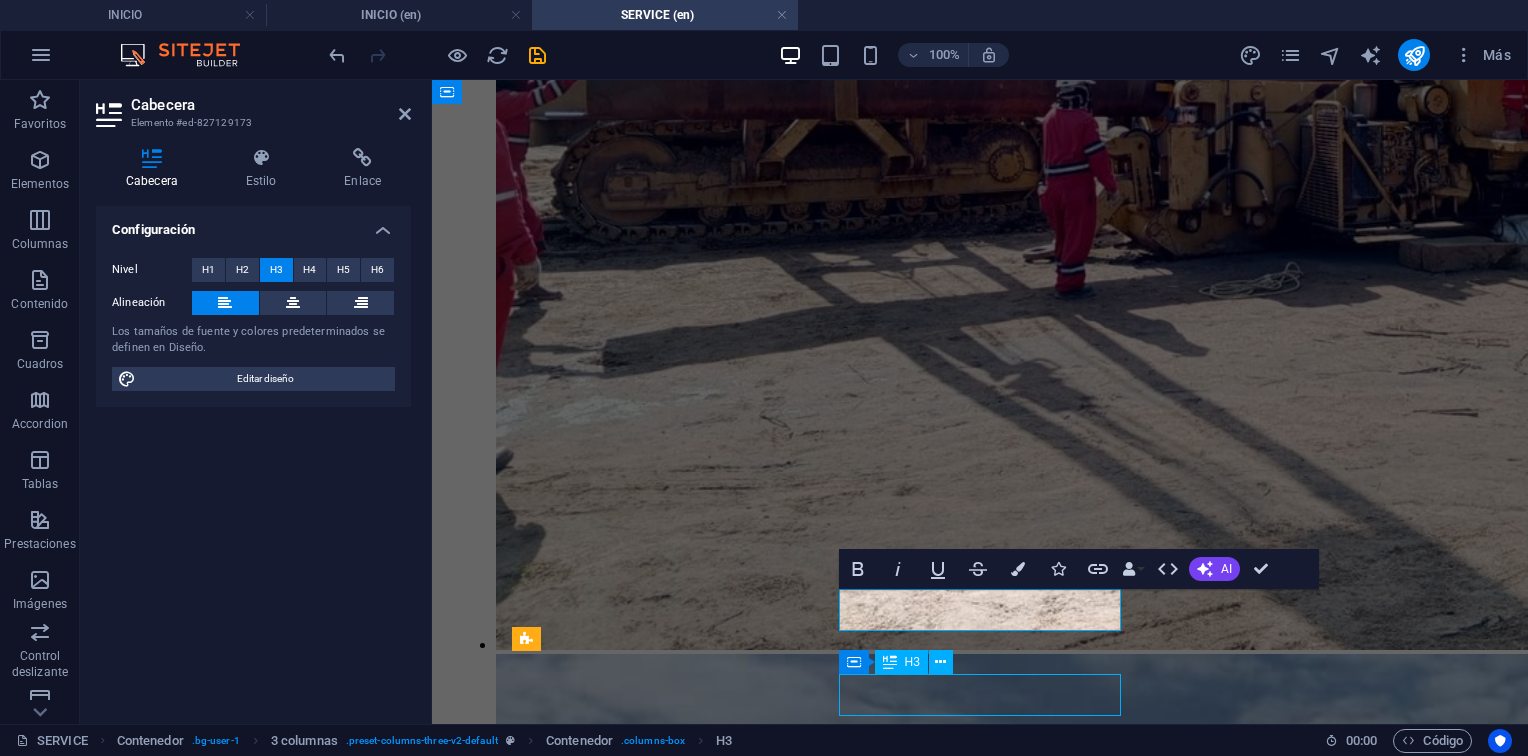 click on "8. Válvulas" at bounding box center [987, 6010] 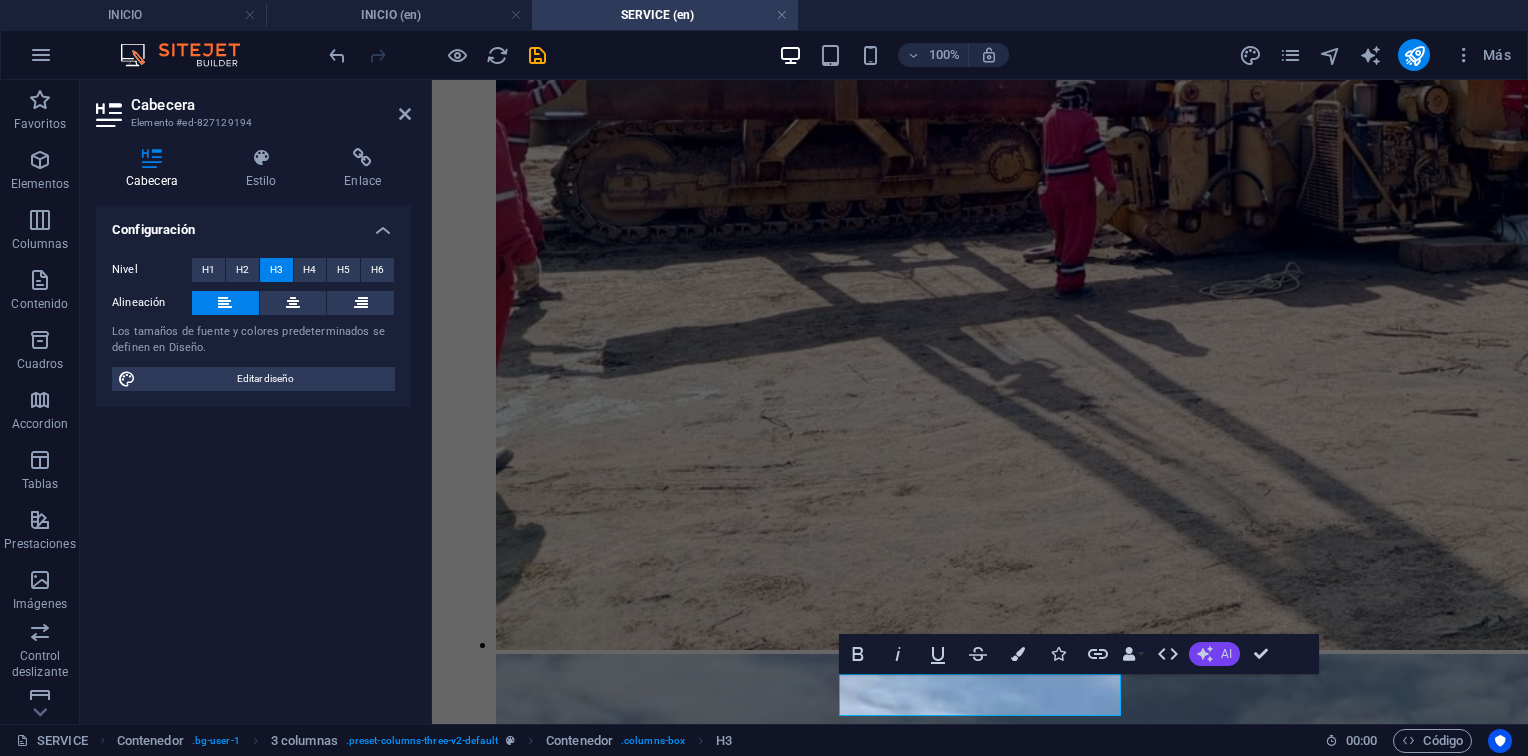click on "AI" at bounding box center (1214, 654) 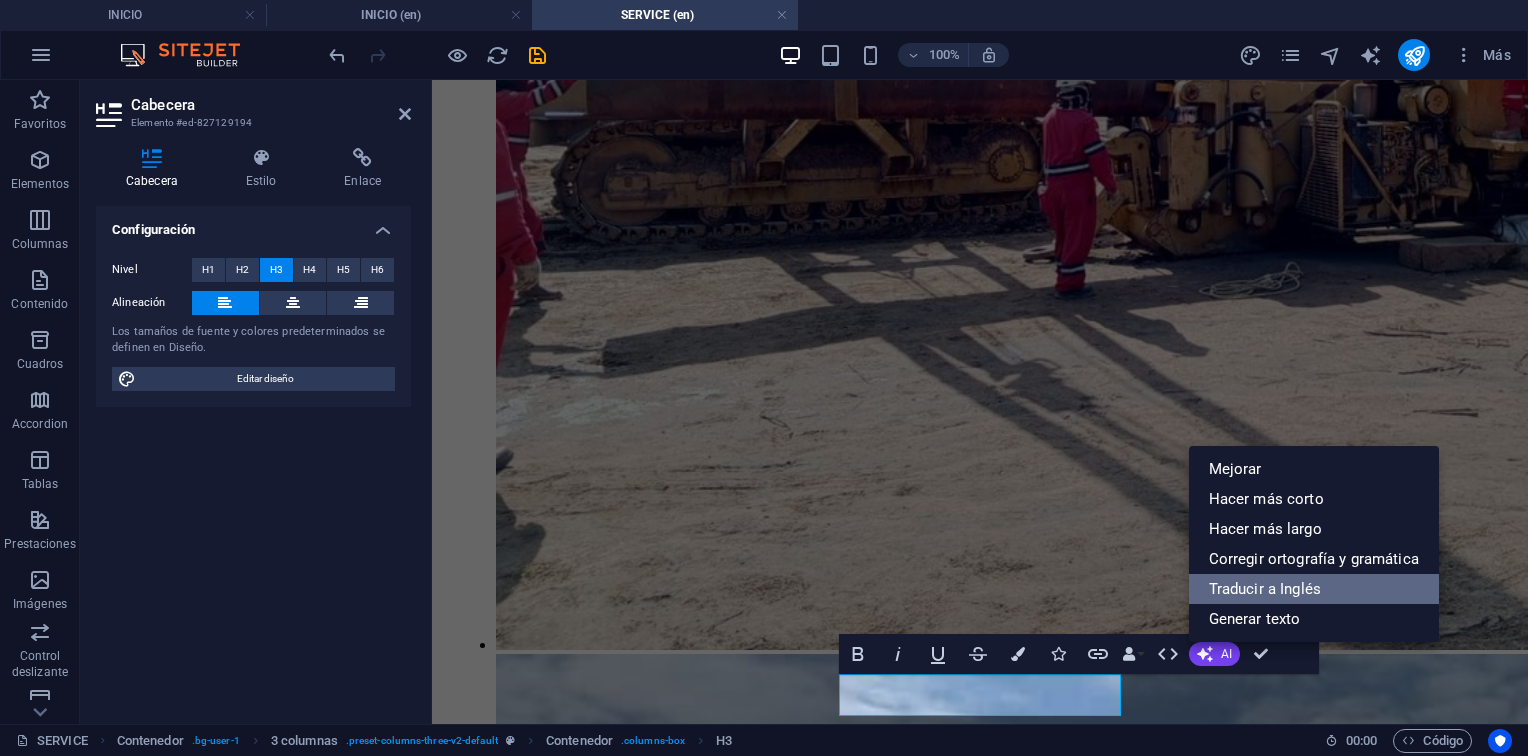 click on "Traducir a Inglés" at bounding box center [1314, 589] 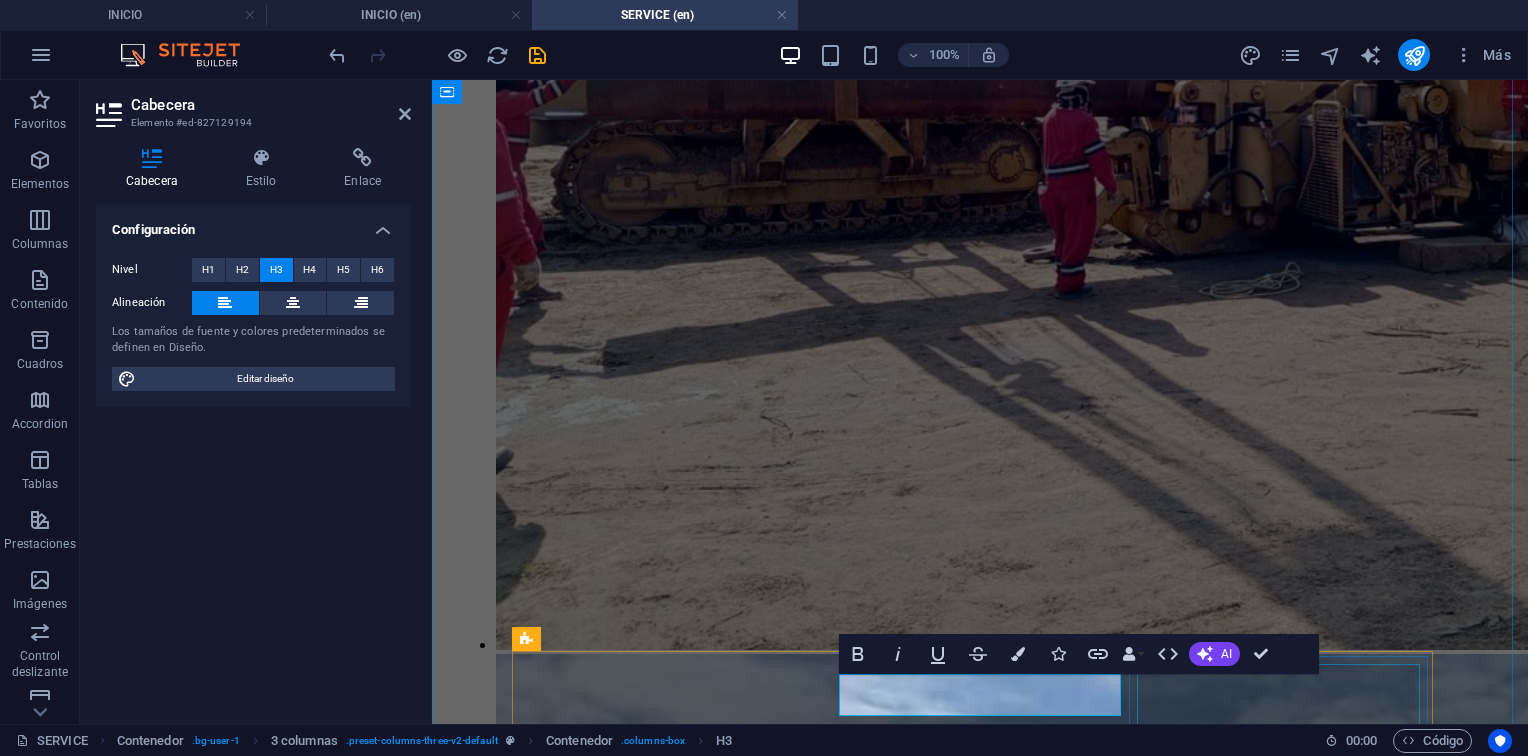 click on "Reparación y certificación PSV." at bounding box center (987, 6061) 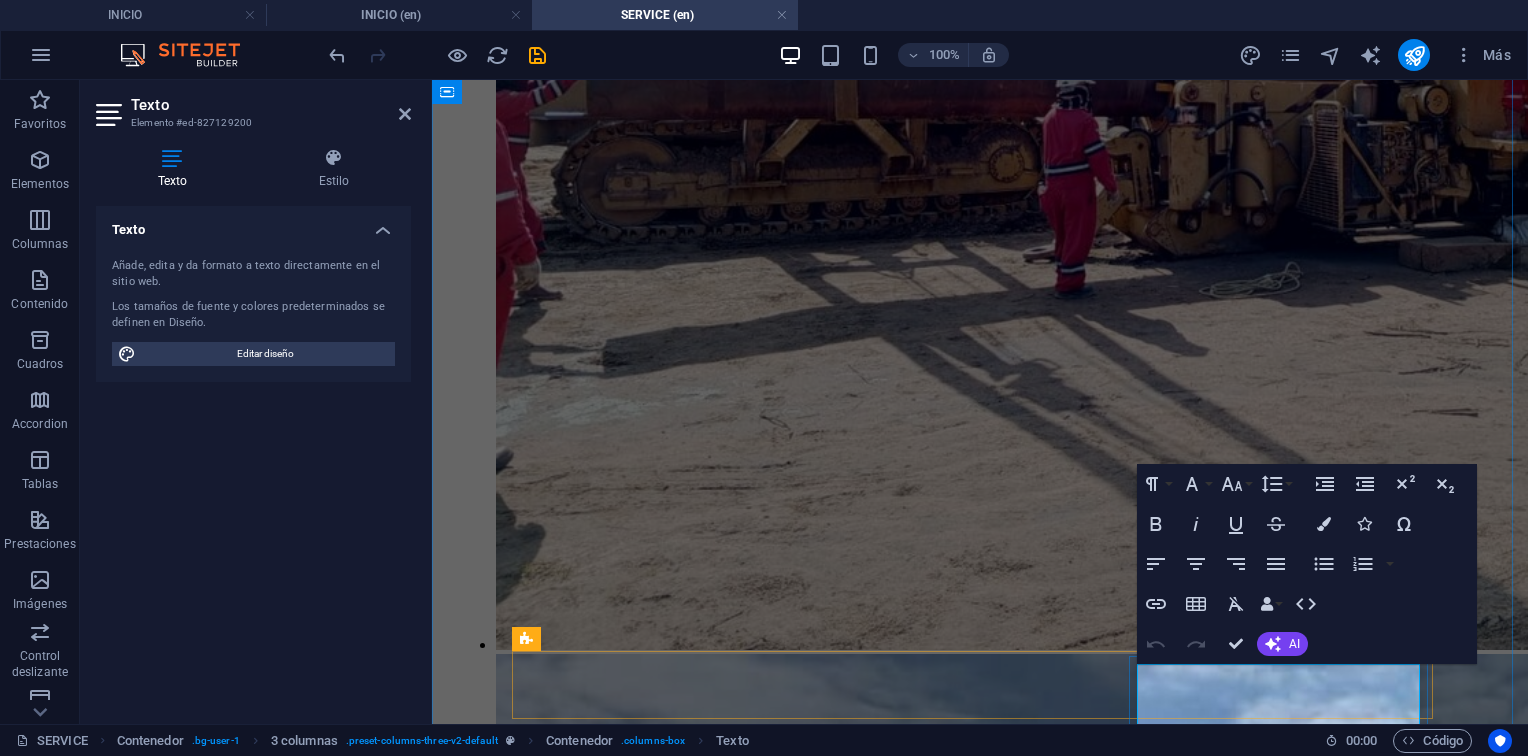 click on "Reparación y certificación PSV." at bounding box center (987, 6073) 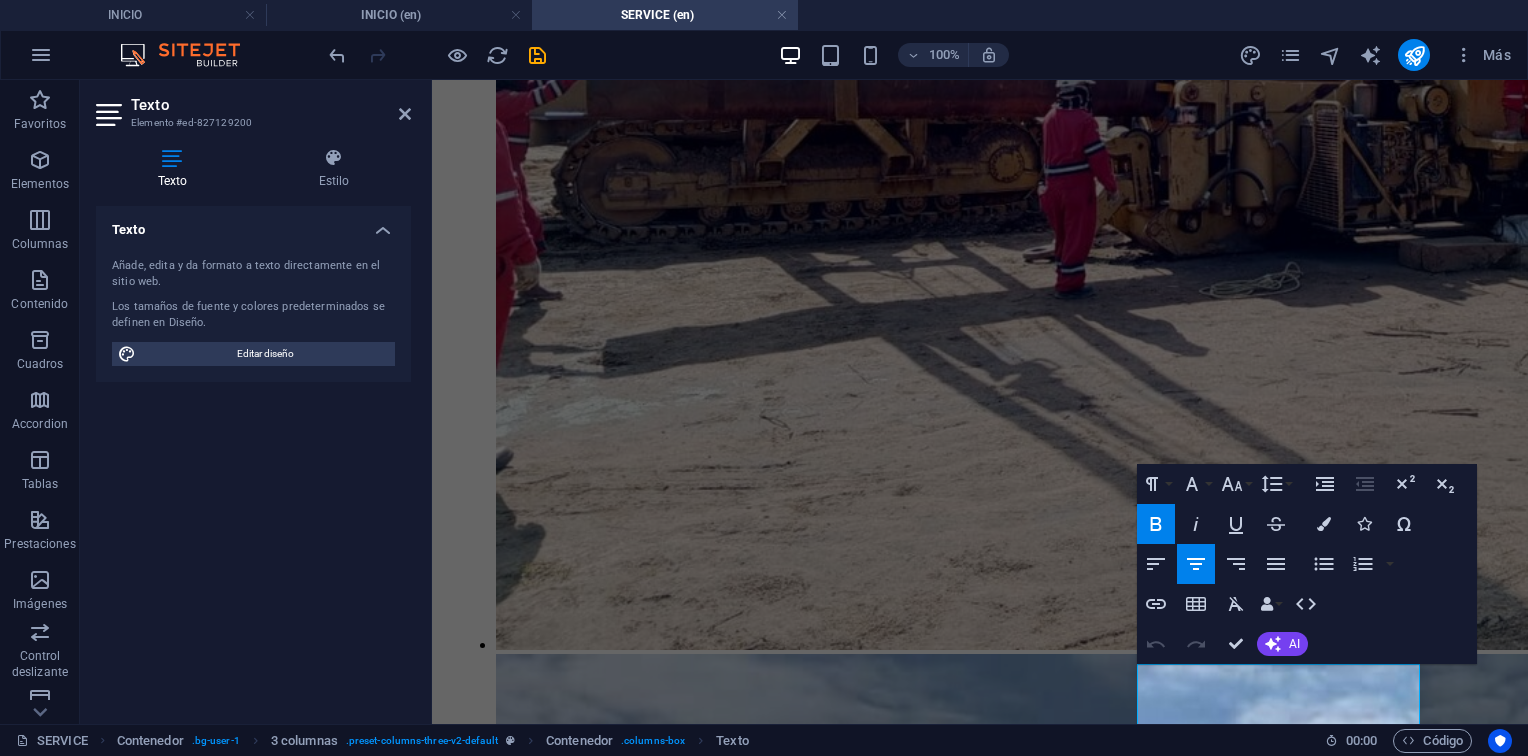 click on "Undo Redo Confirm (Ctrl+⏎) AI Mejorar Hacer más corto Hacer más largo Corregir ortografía y gramática Traducir a Inglés Generar texto" at bounding box center [1223, 644] 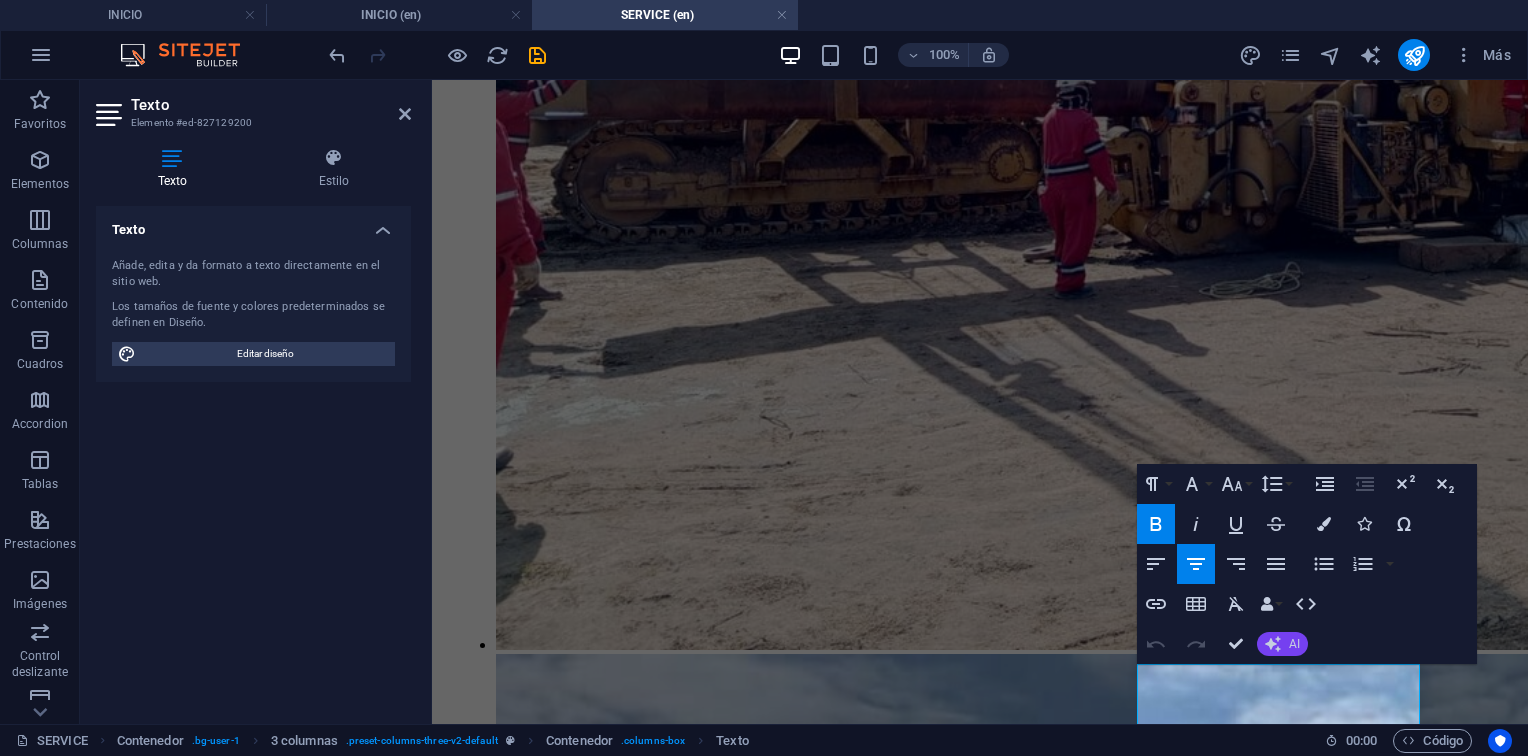 click on "AI" at bounding box center [1282, 644] 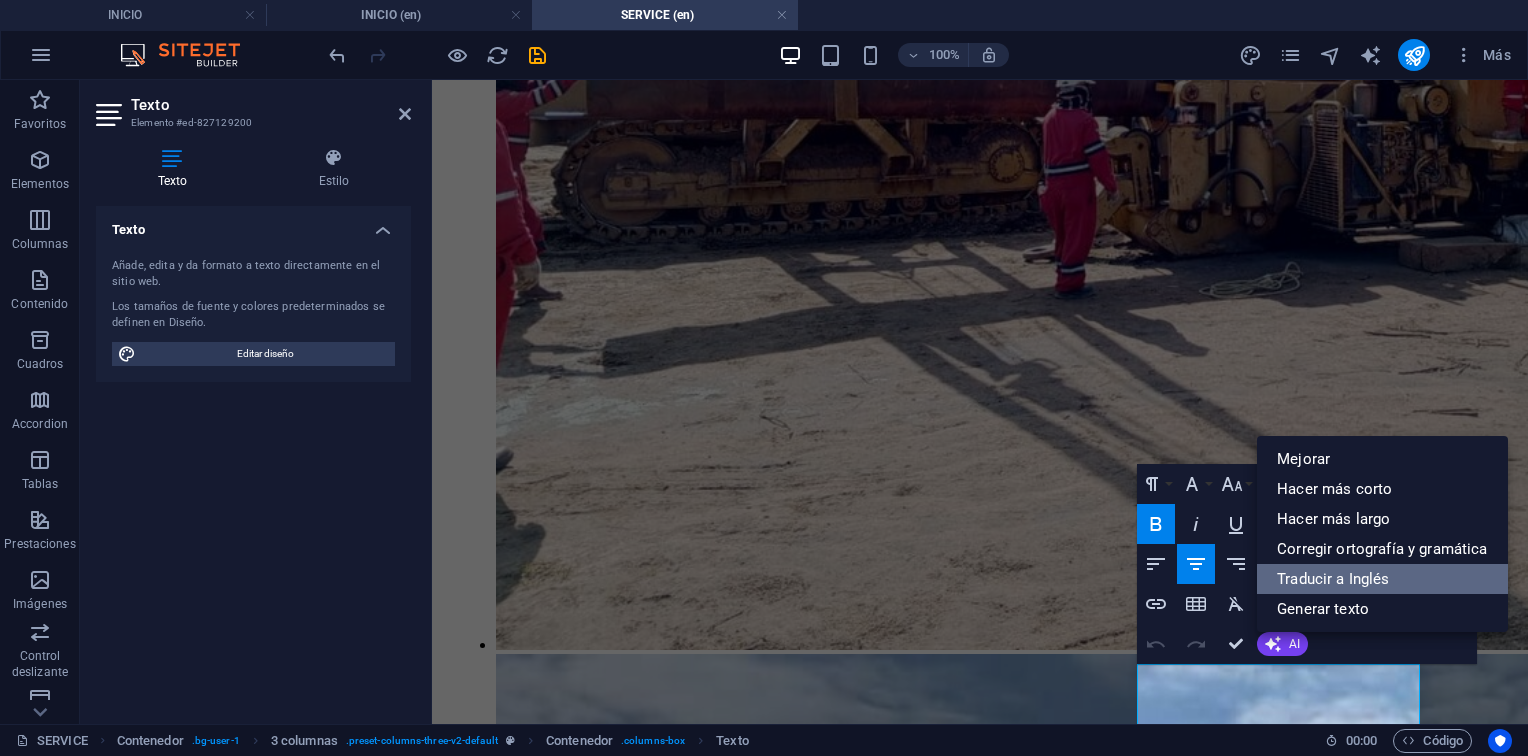click on "Traducir a Inglés" at bounding box center (1382, 579) 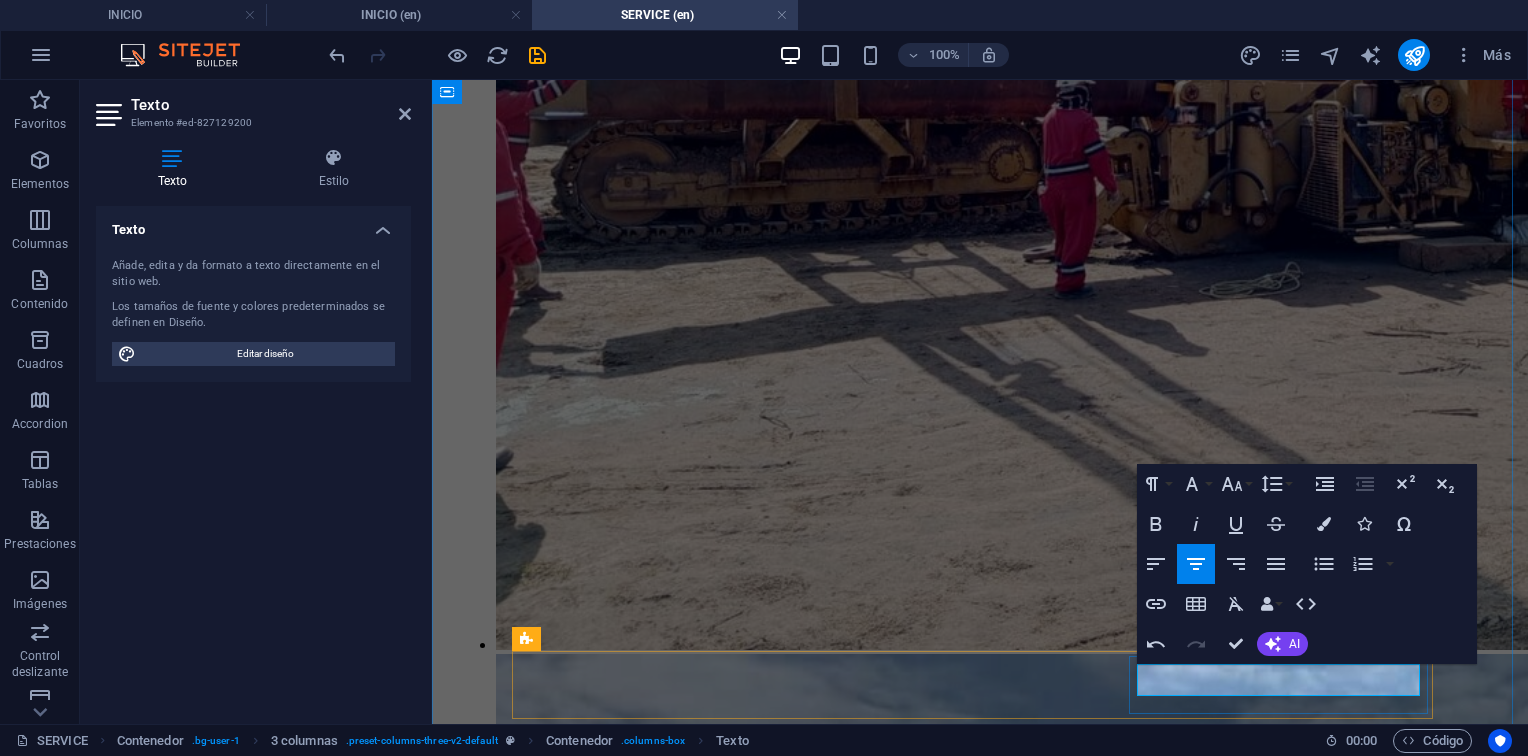 click on "Repair and certification PSV." at bounding box center (987, 6072) 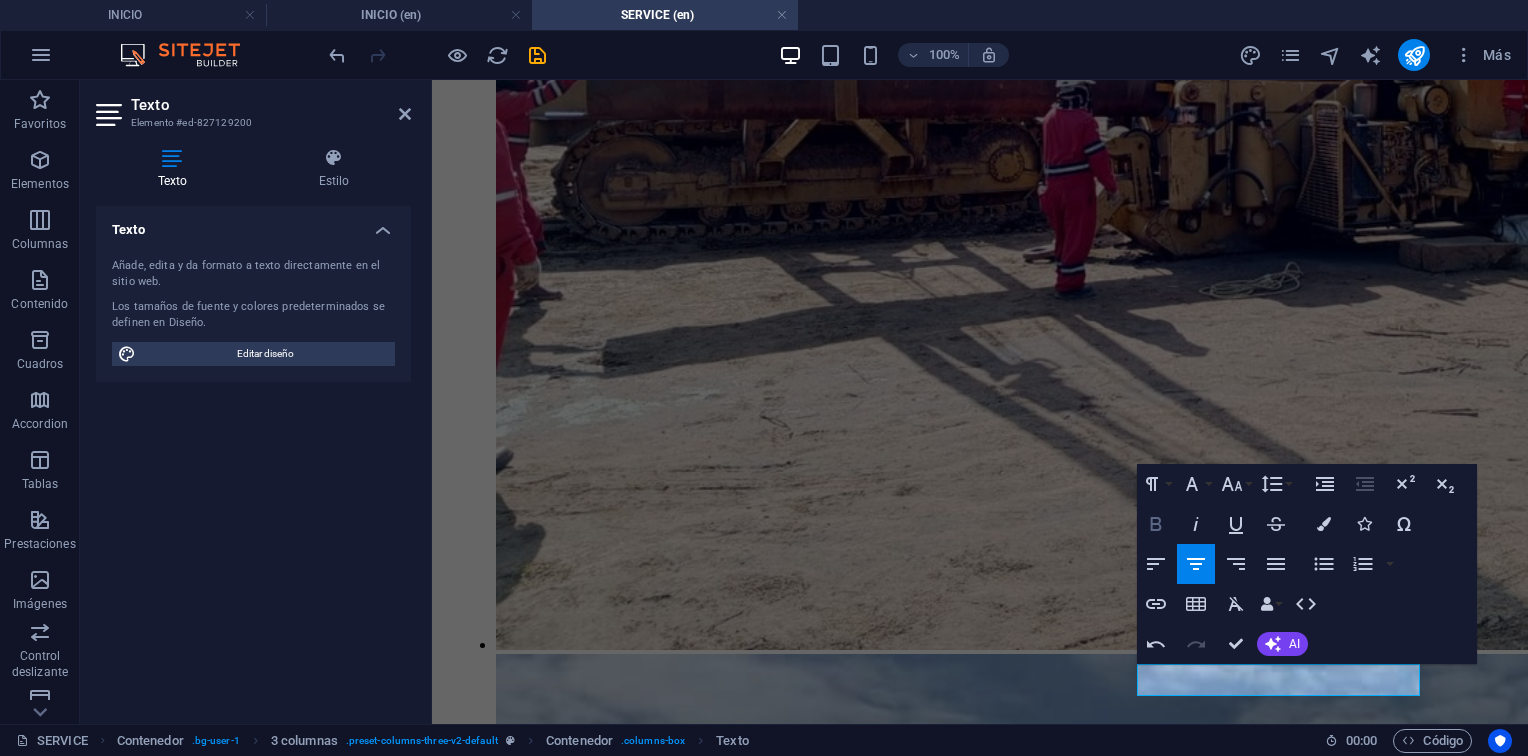 click on "Bold" at bounding box center (1156, 524) 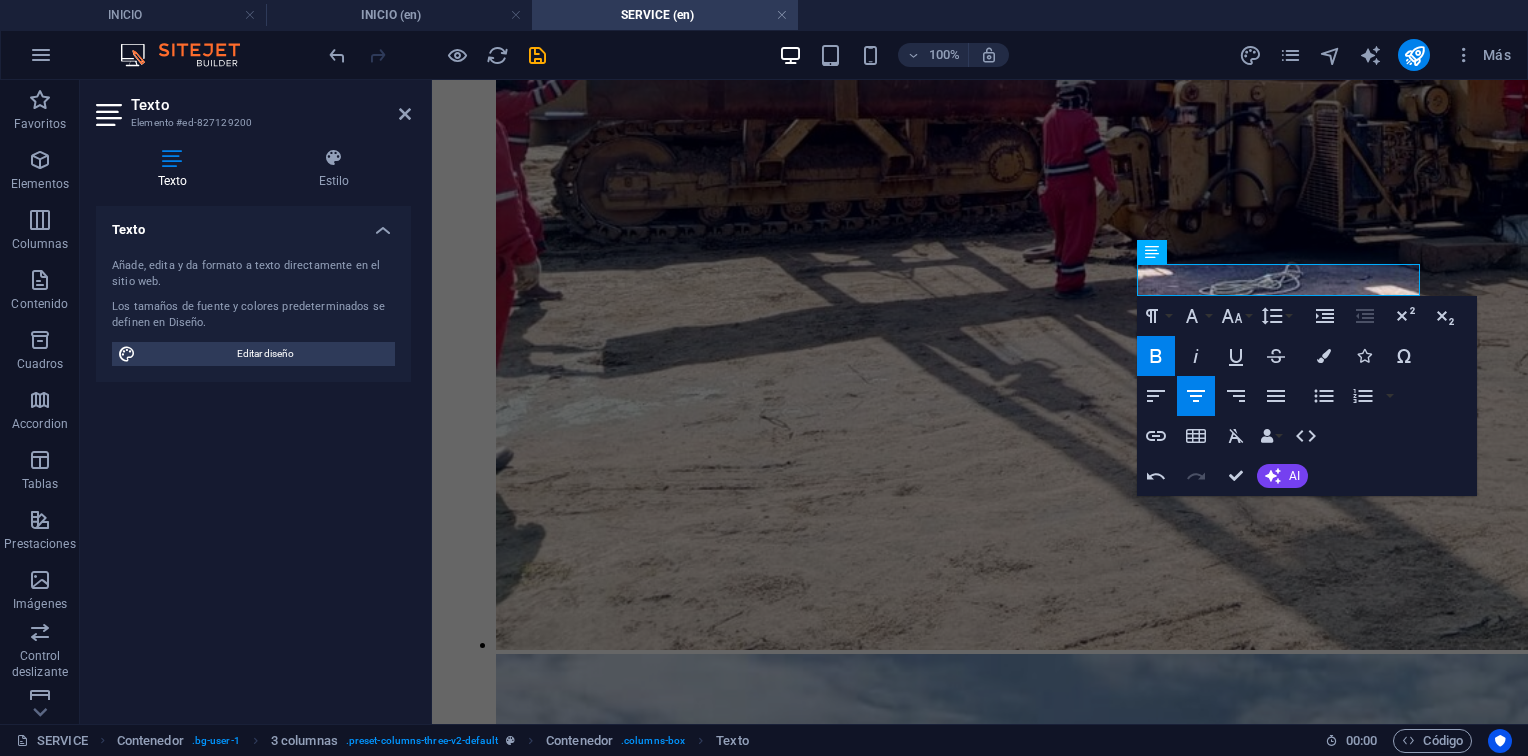 scroll, scrollTop: 3300, scrollLeft: 0, axis: vertical 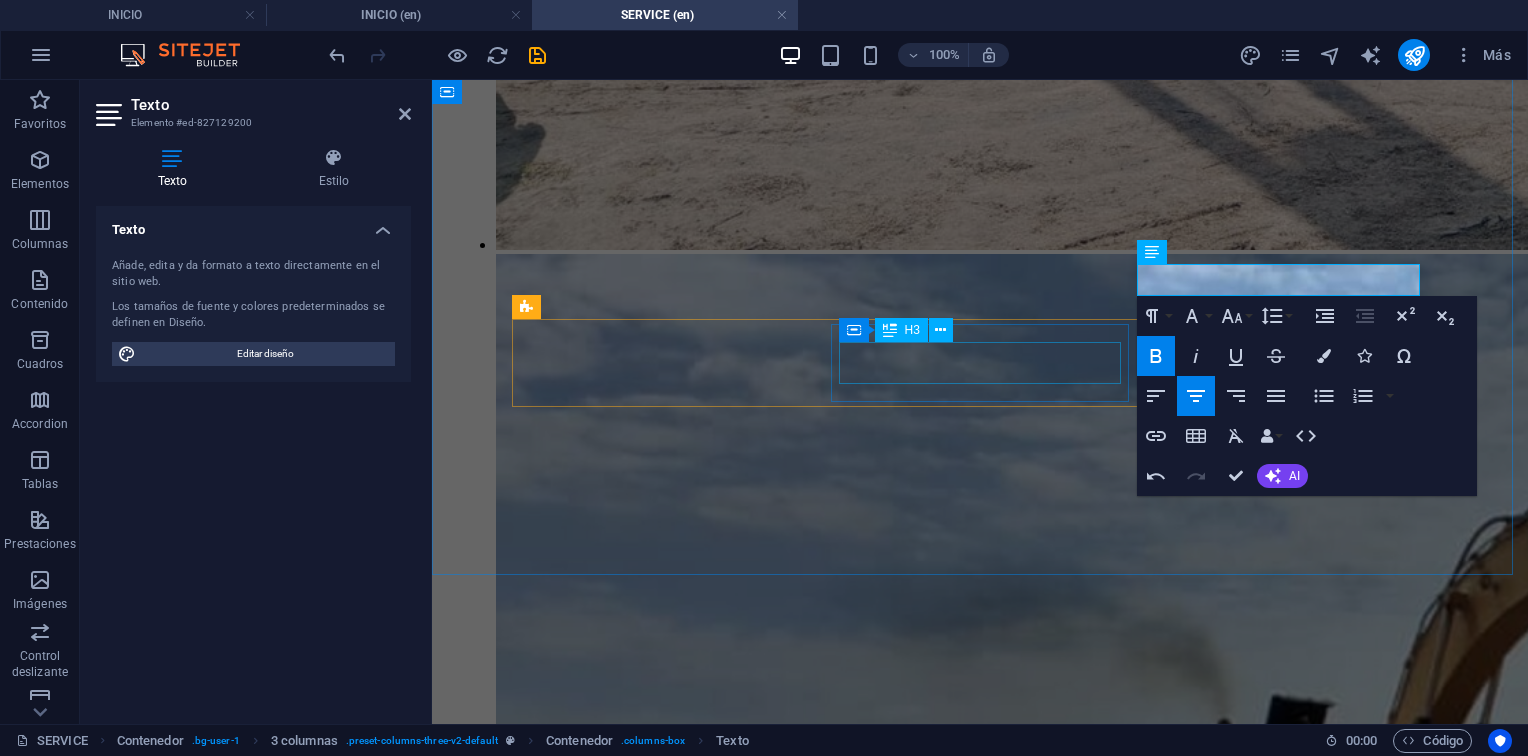 click on "9. Inspección" at bounding box center (987, 5782) 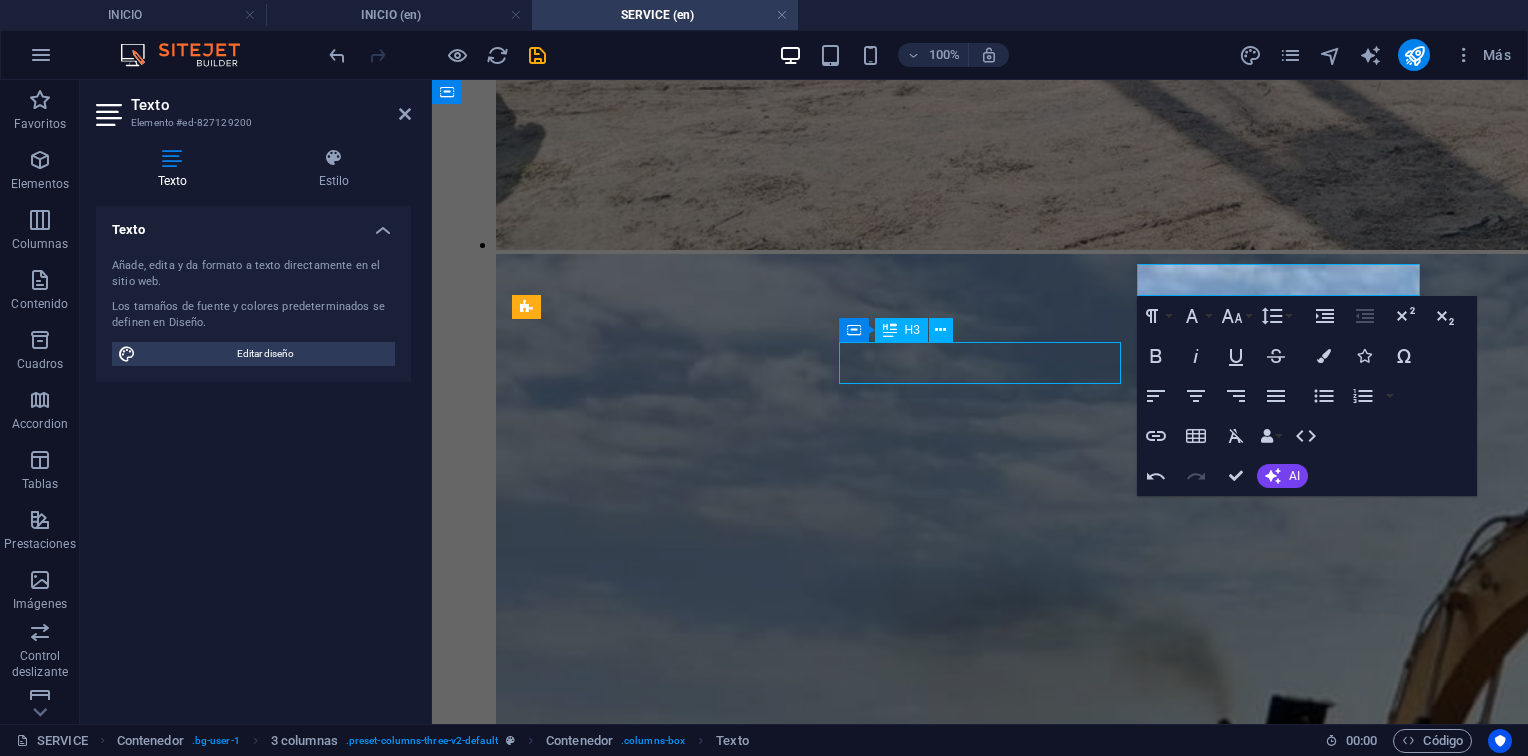 click on "9. Inspección" at bounding box center (987, 5782) 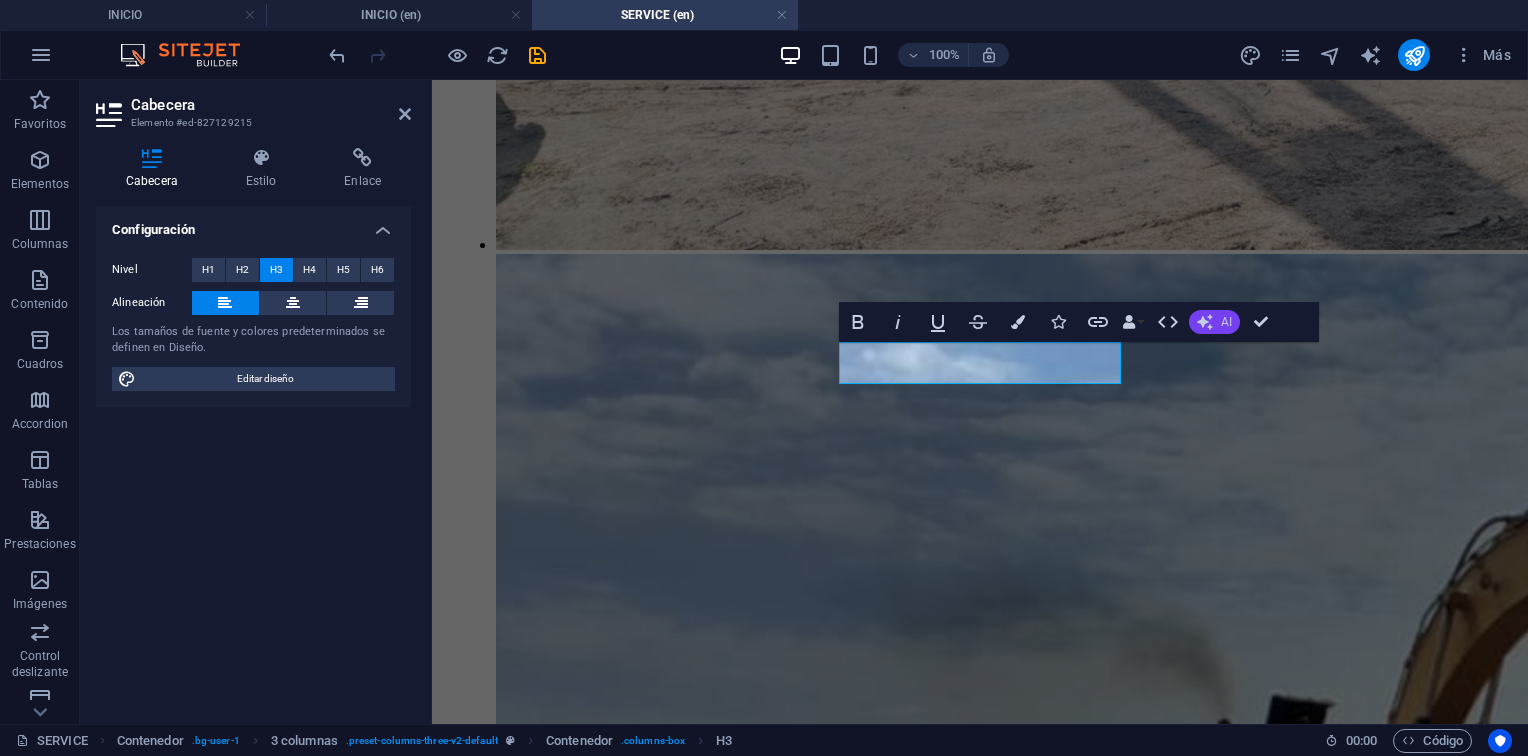 click on "AI" at bounding box center (1226, 322) 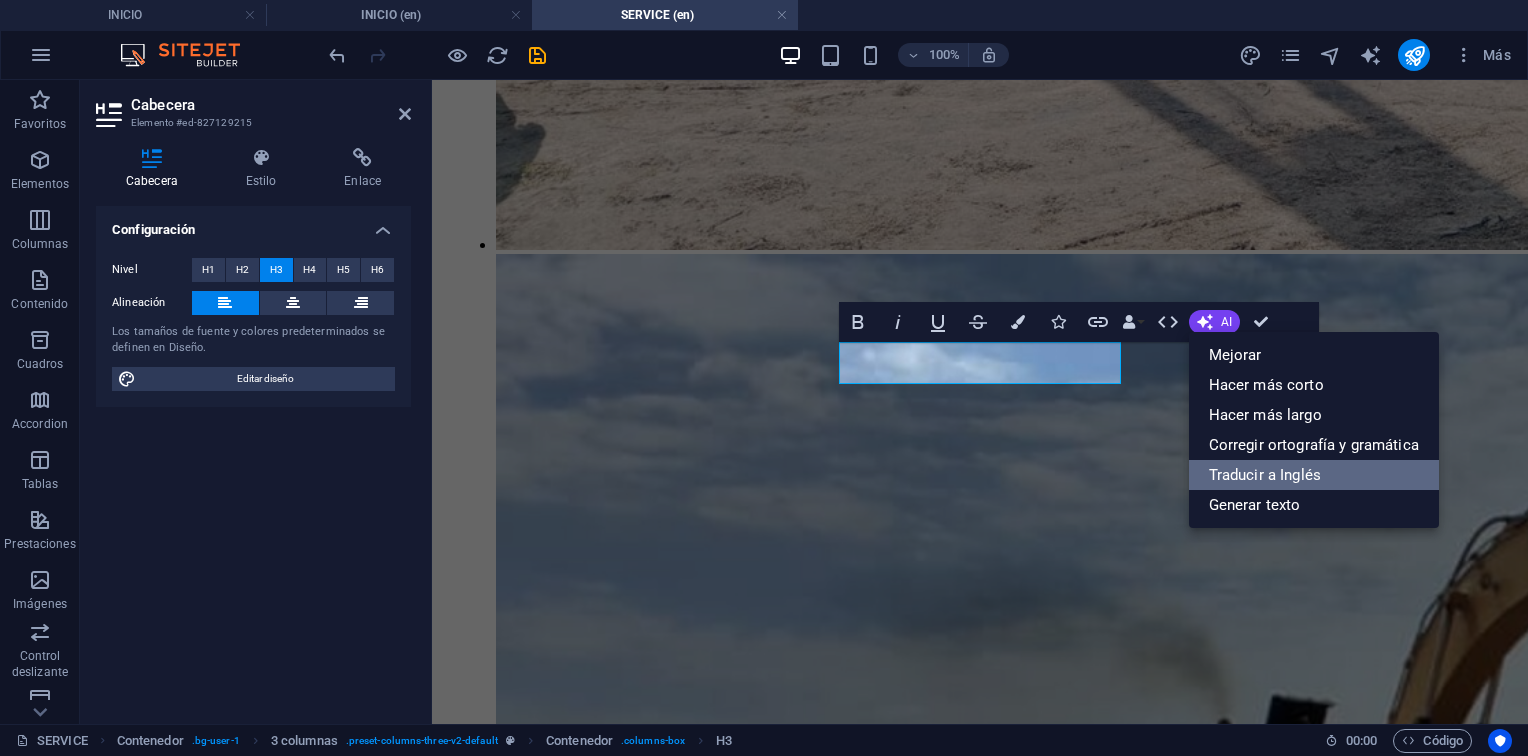 click on "Traducir a Inglés" at bounding box center (1314, 475) 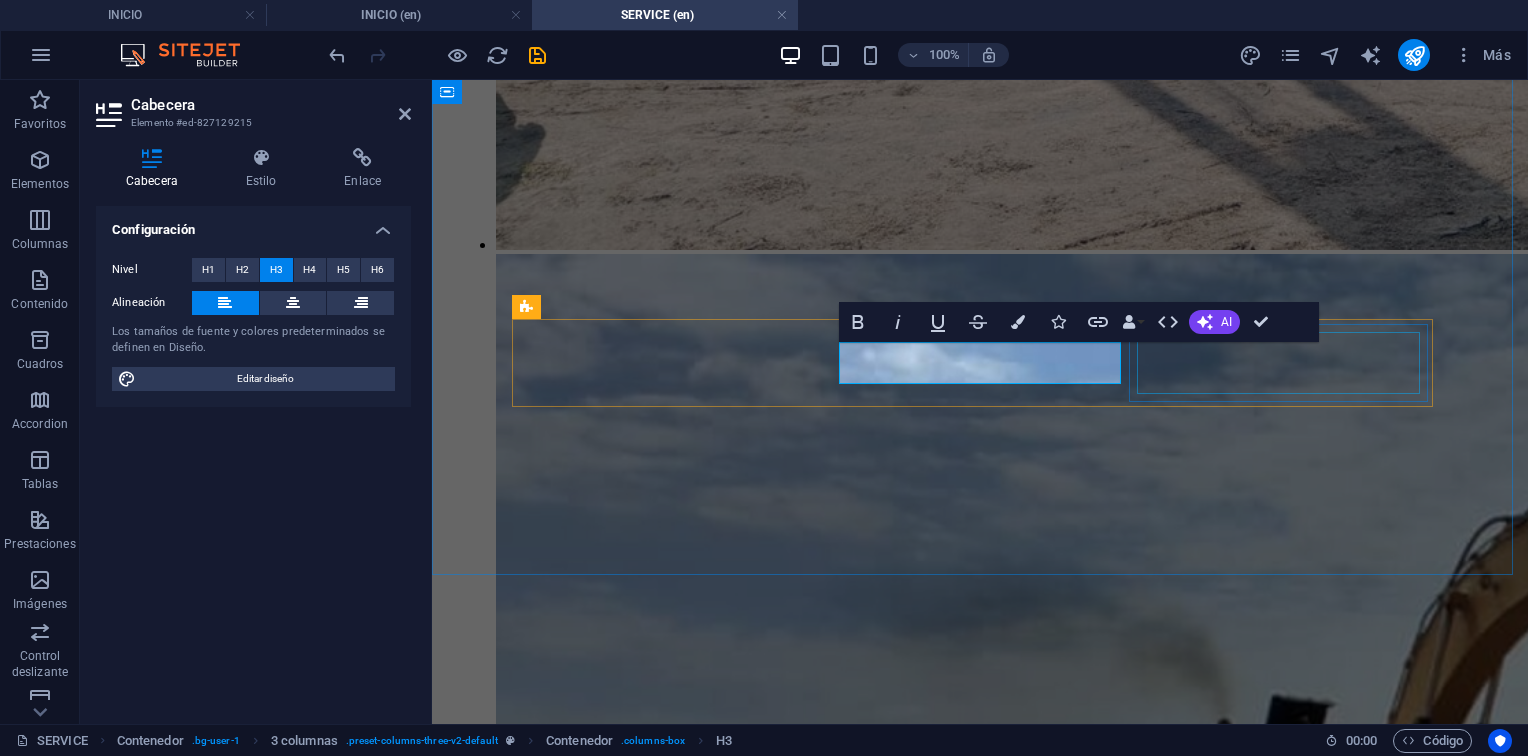 click on "Termografía, ultrasonido, espesores." at bounding box center [987, 5834] 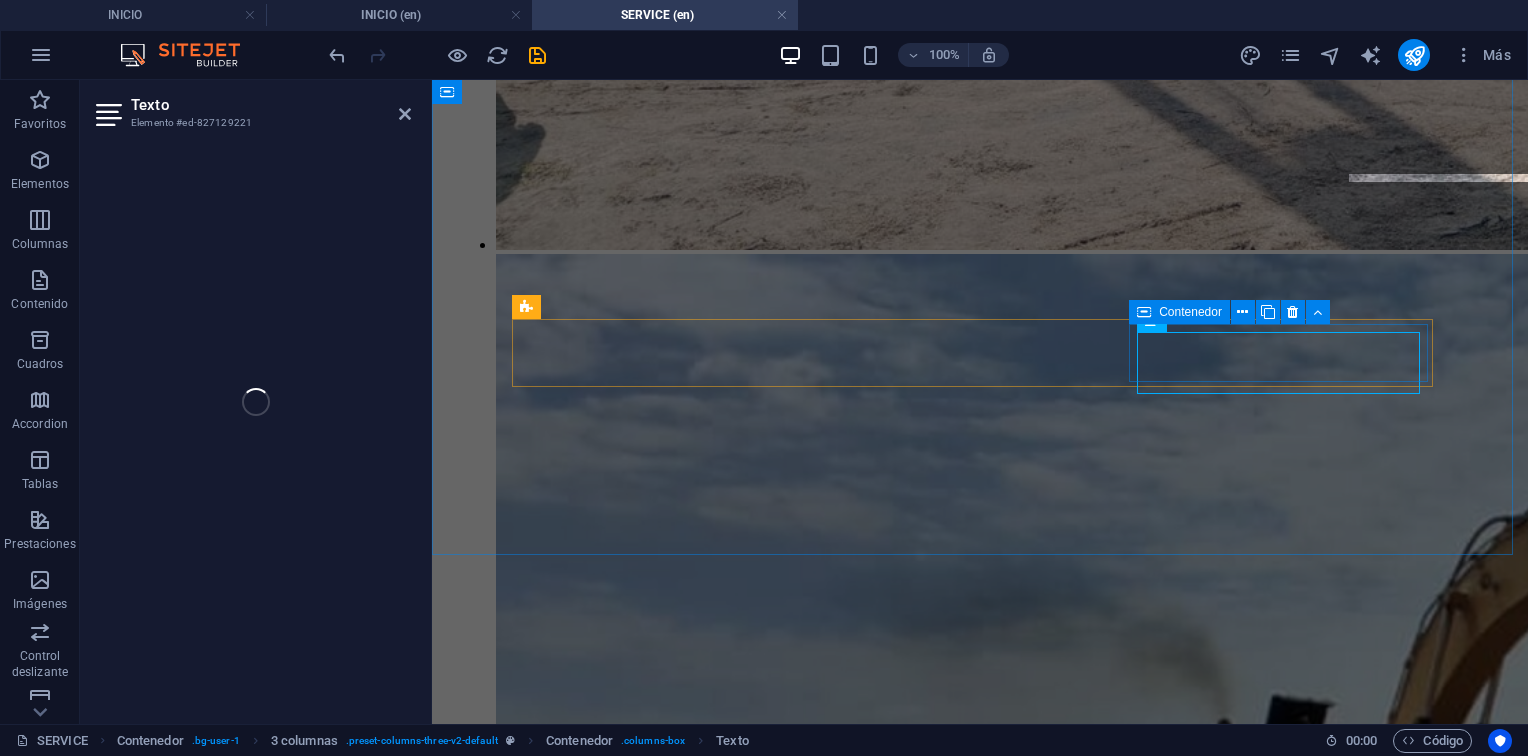 click on "Termografía, ultrasonido, espesores." at bounding box center (987, 5834) 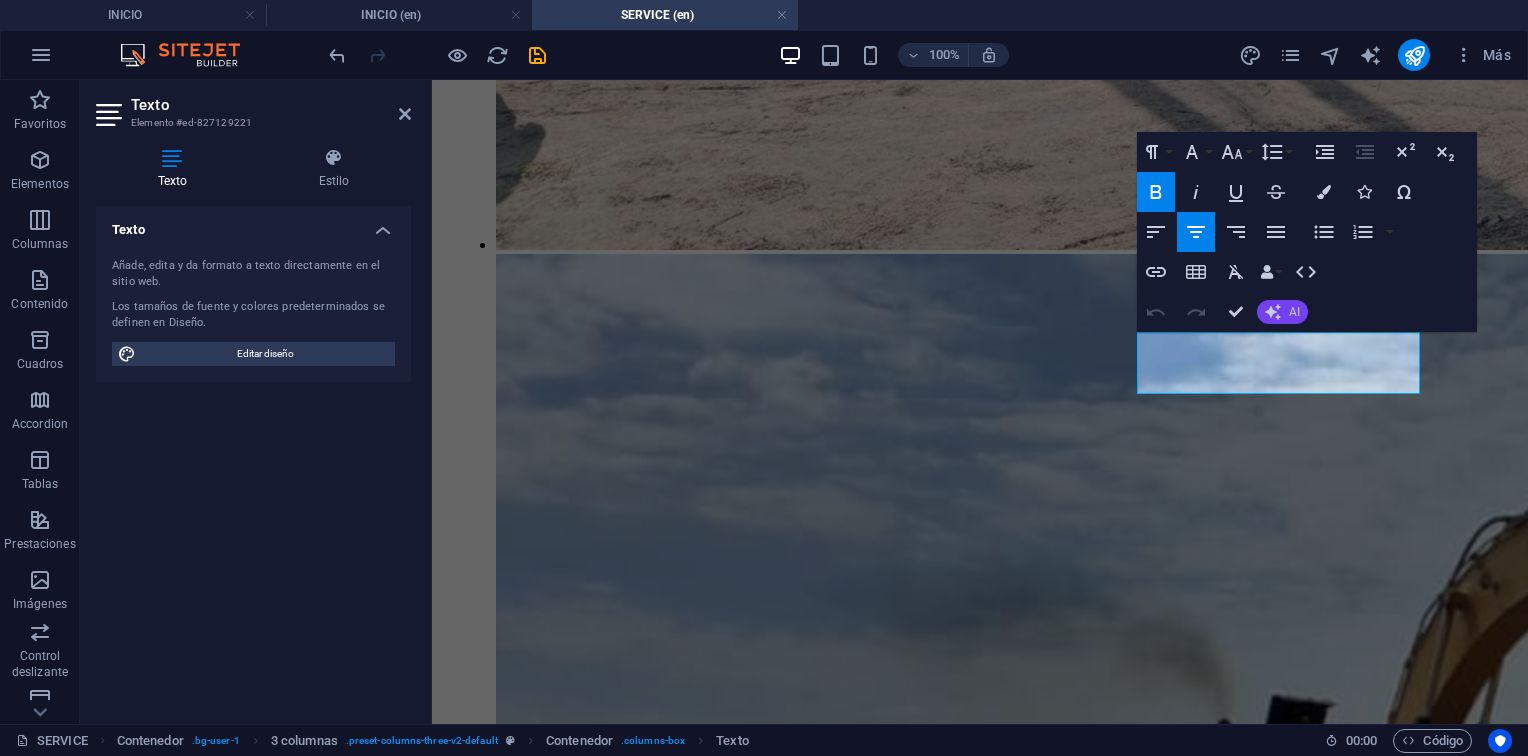click on "AI" at bounding box center [1282, 312] 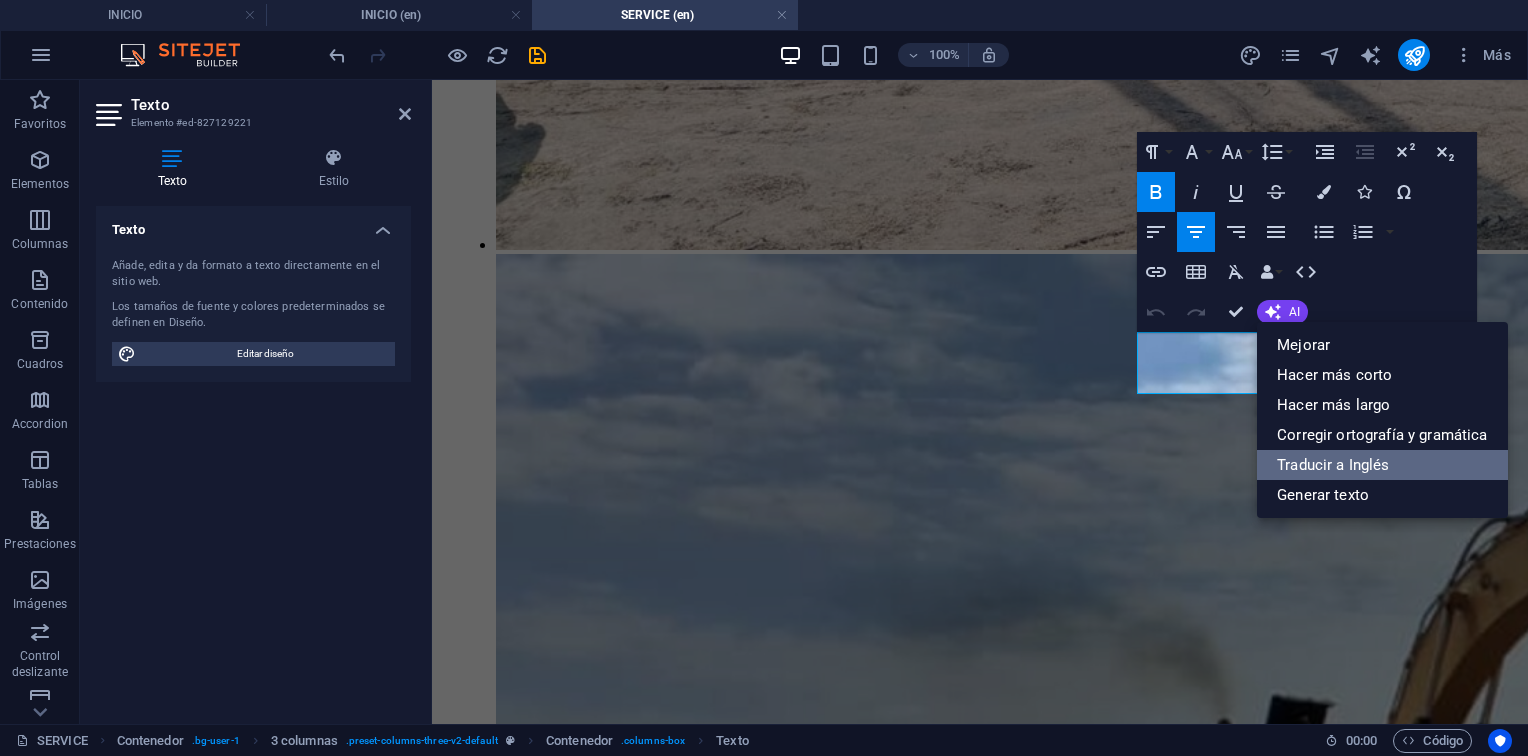 click on "Traducir a Inglés" at bounding box center (1382, 465) 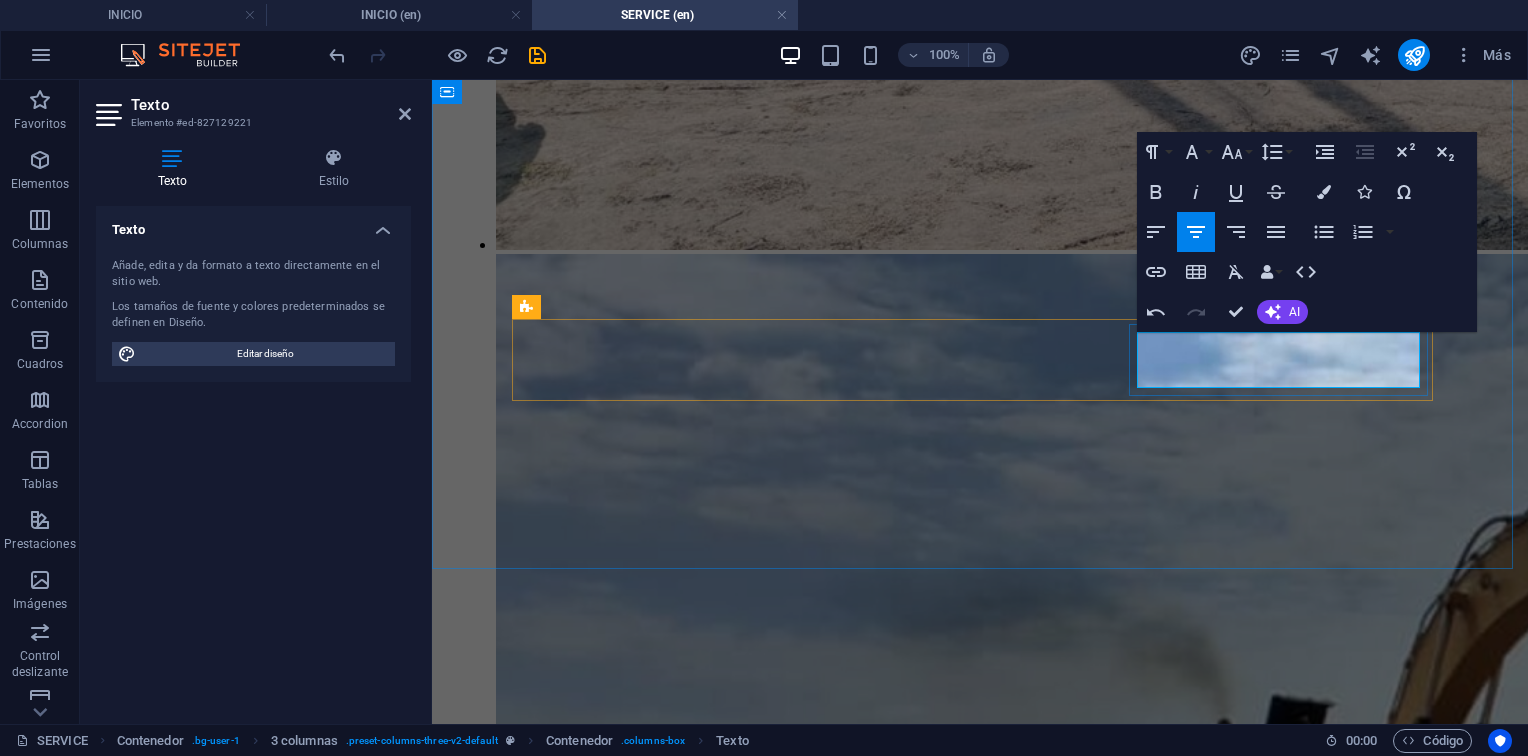 click on "Thermography, ultrasound, thicknesses." at bounding box center [987, 5845] 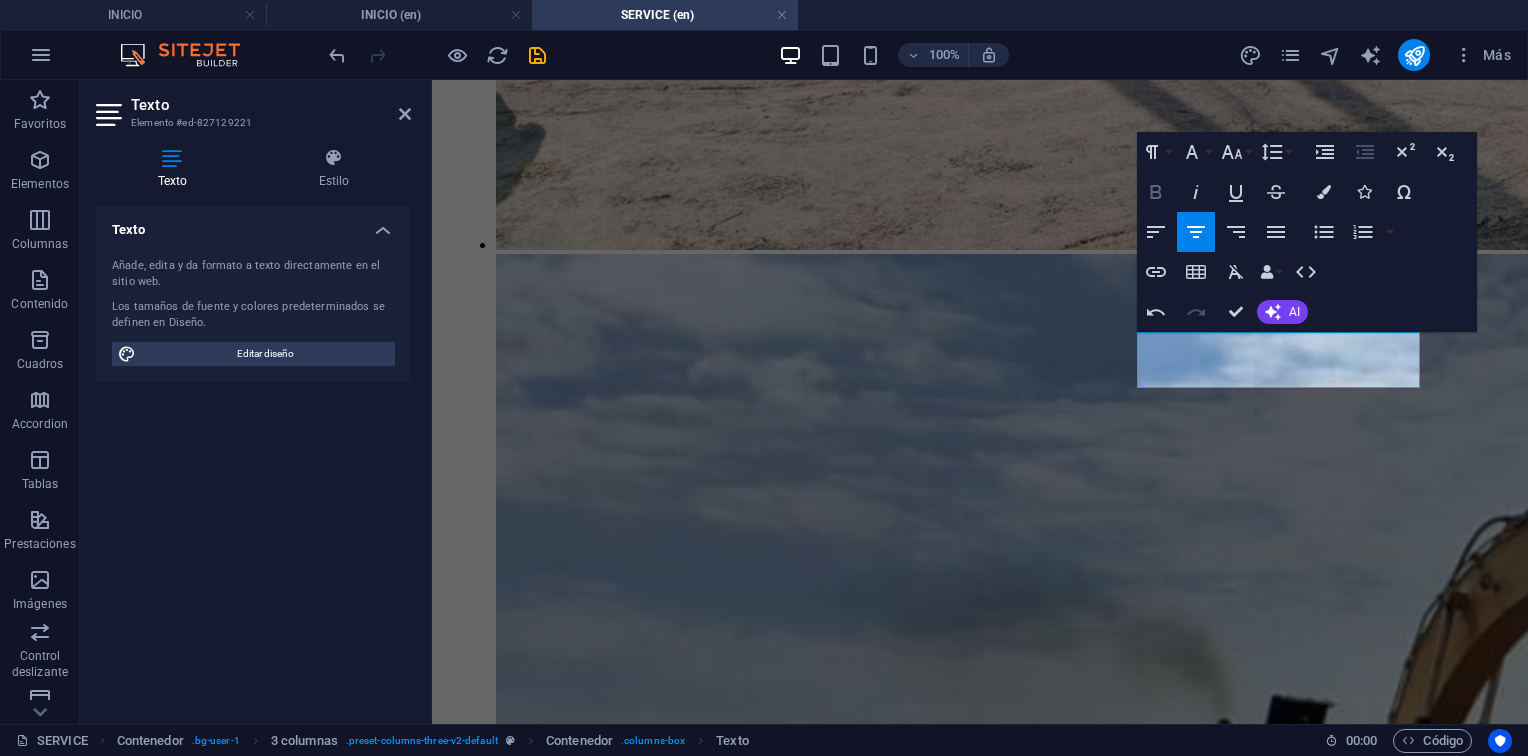 click on "Bold" at bounding box center (1156, 192) 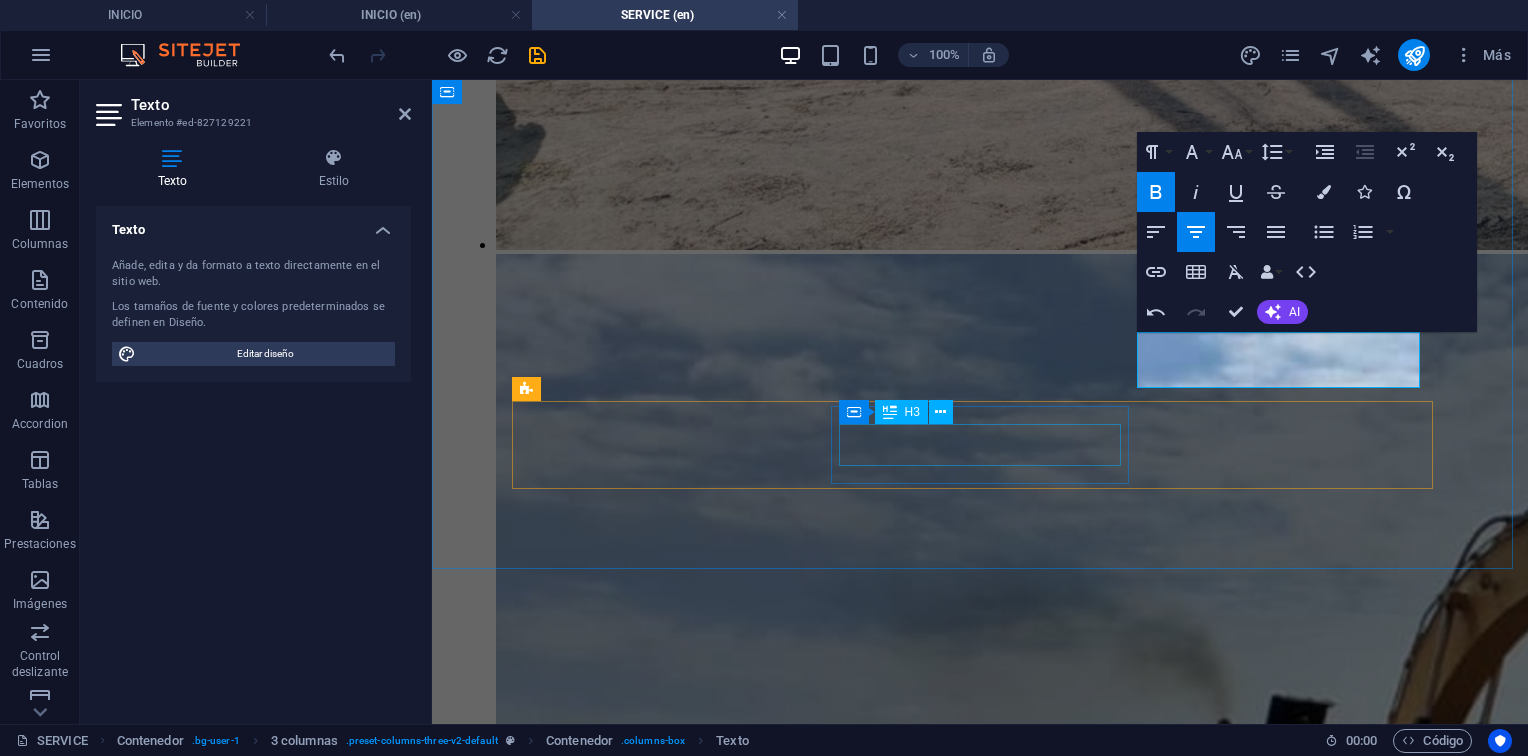 click on "10. Cierre" at bounding box center [987, 5954] 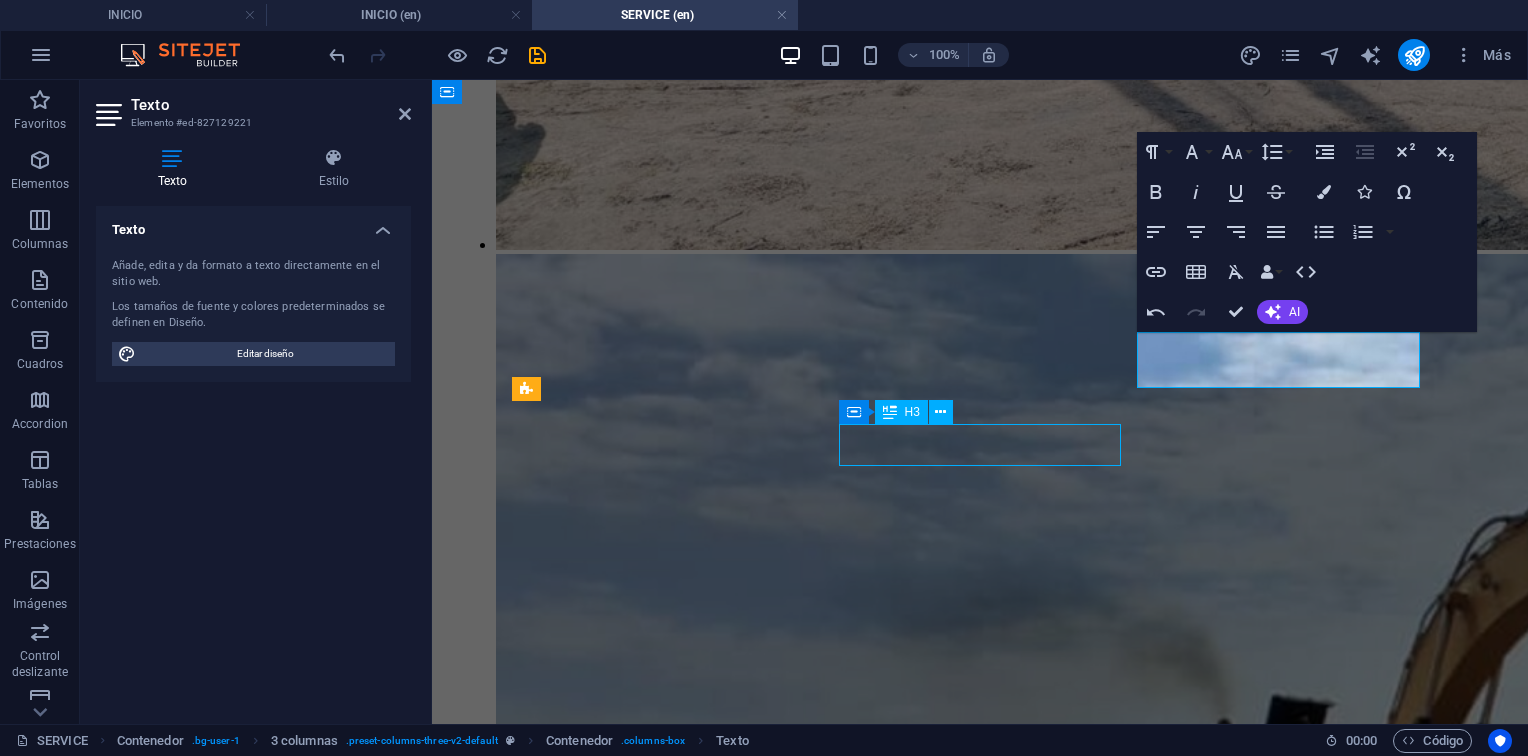 click on "10. Cierre" at bounding box center (987, 5954) 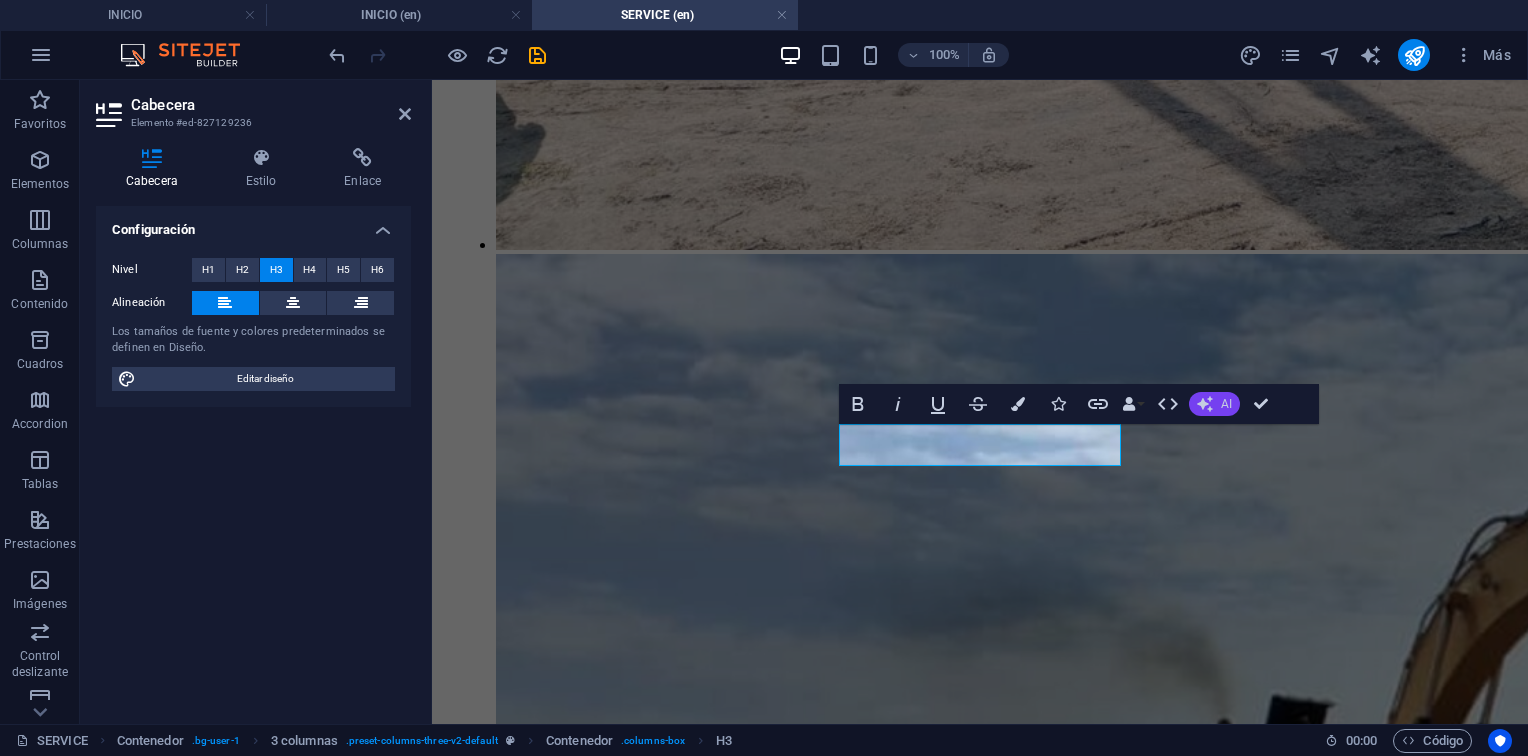 click on "AI" at bounding box center [1214, 404] 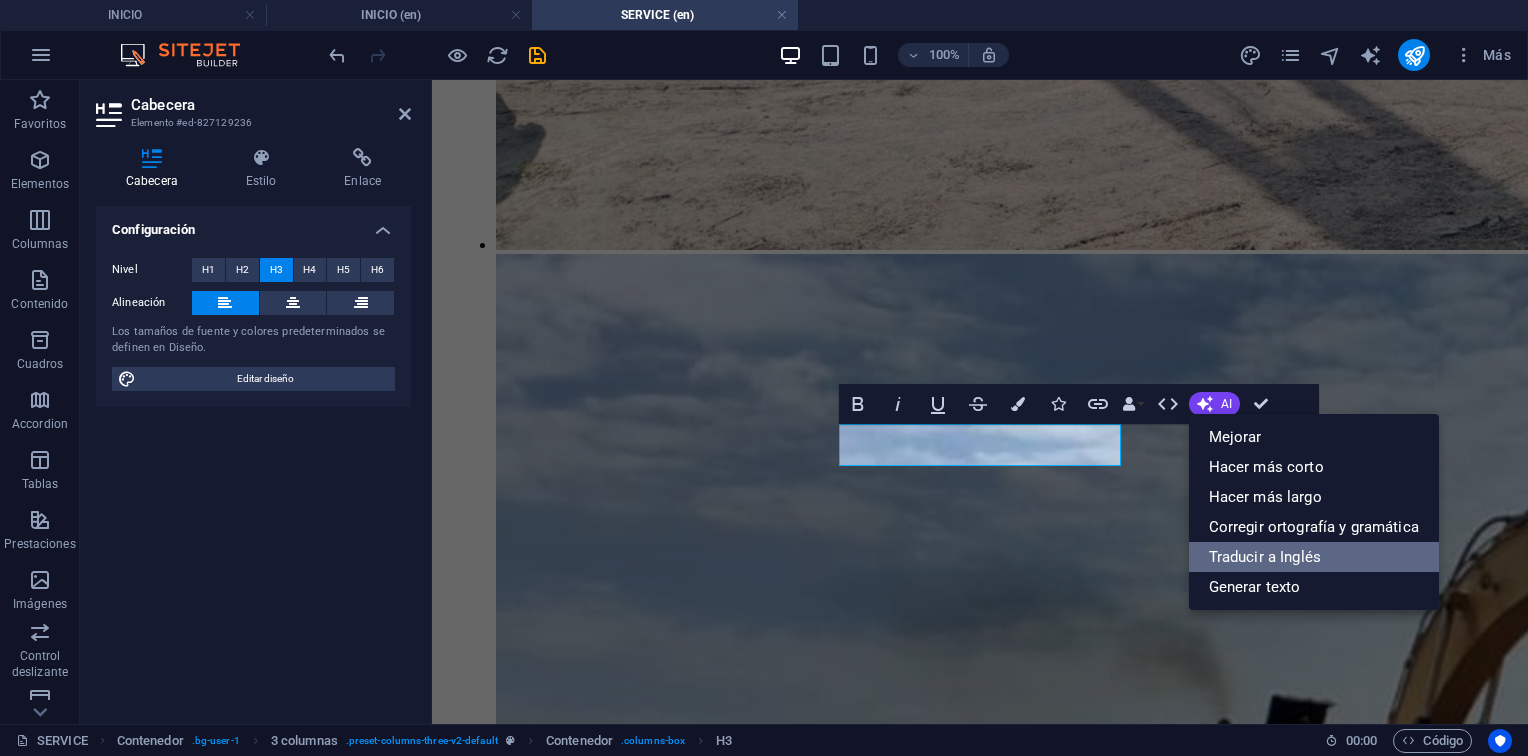 click on "Traducir a Inglés" at bounding box center (1314, 557) 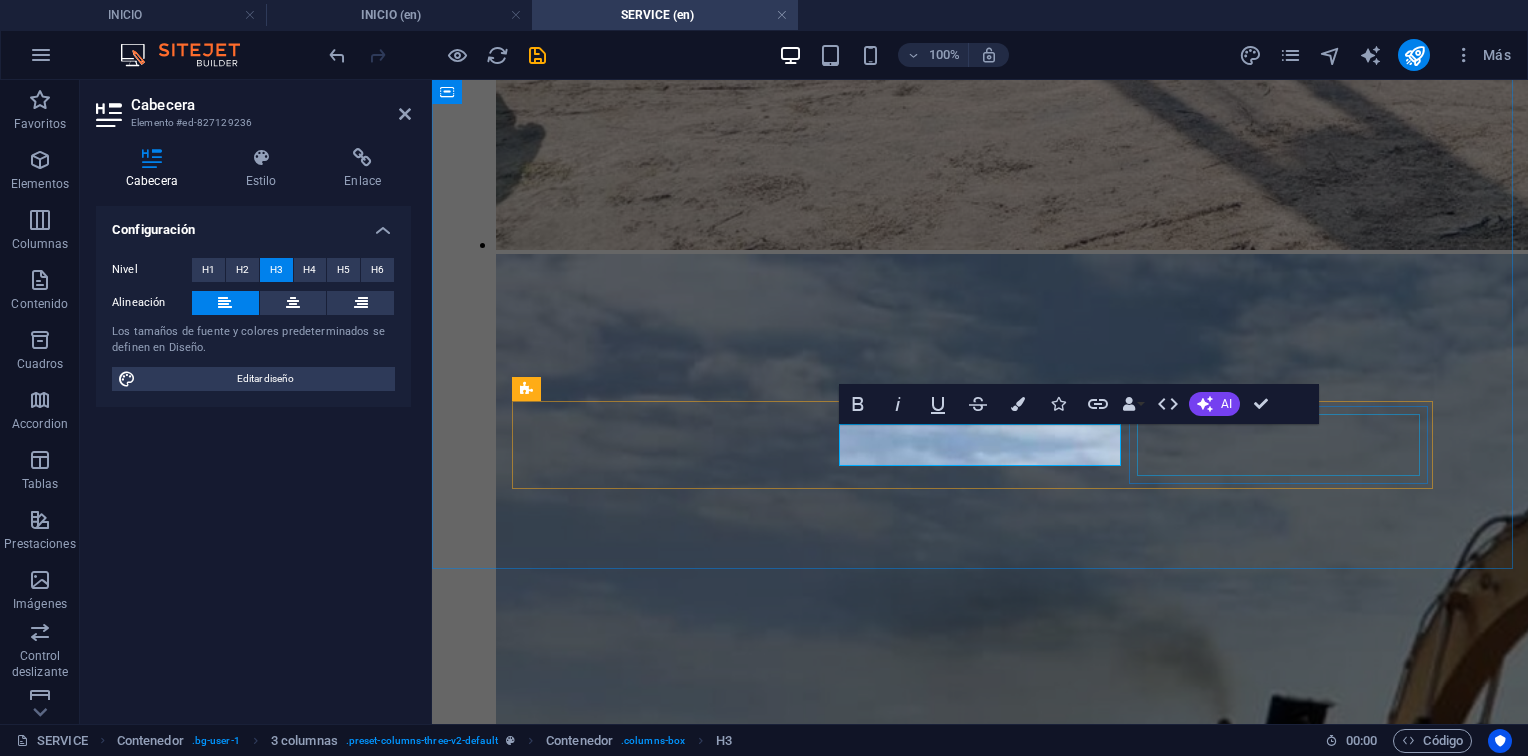 click on "Informe final y análisis de desempeño." at bounding box center (987, 6006) 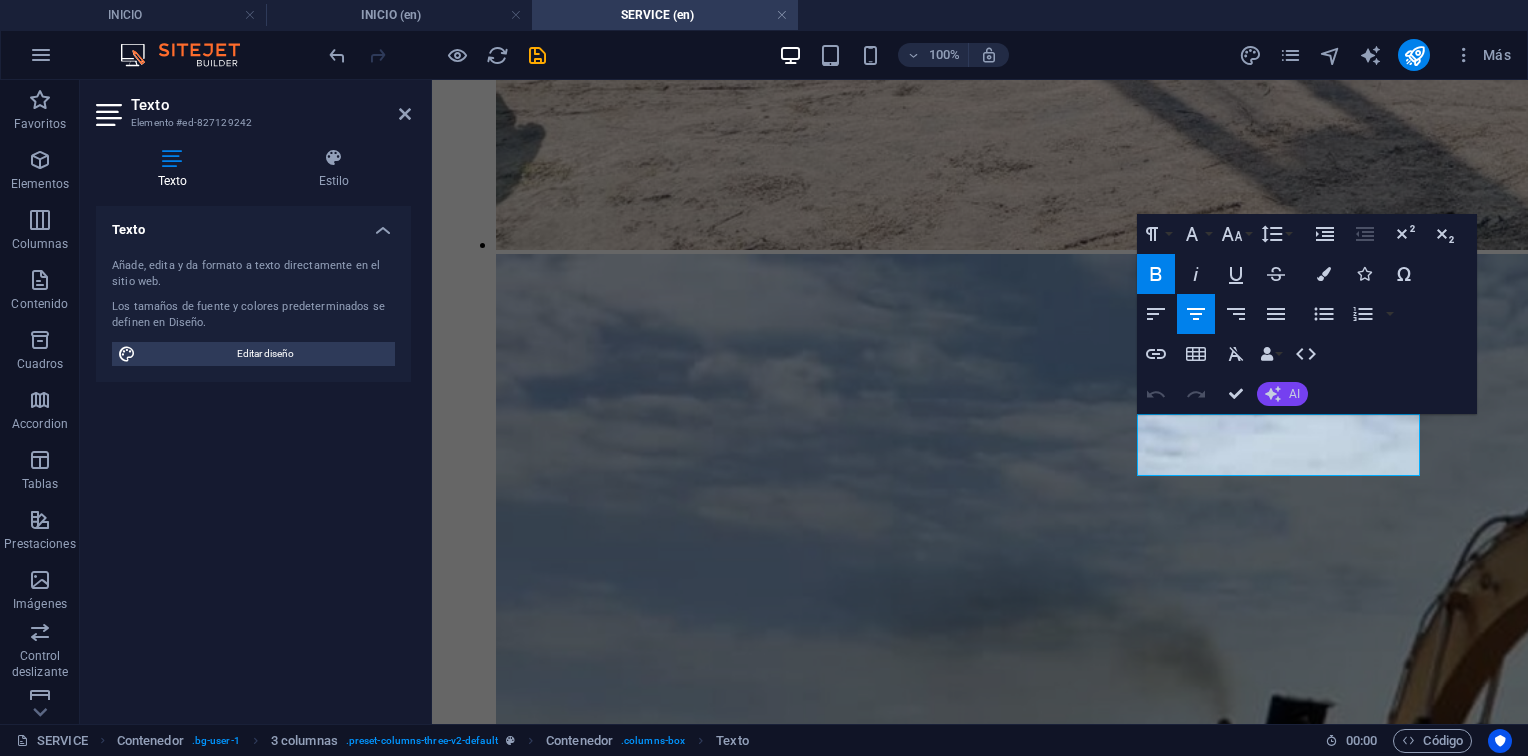 click on "AI" at bounding box center [1282, 394] 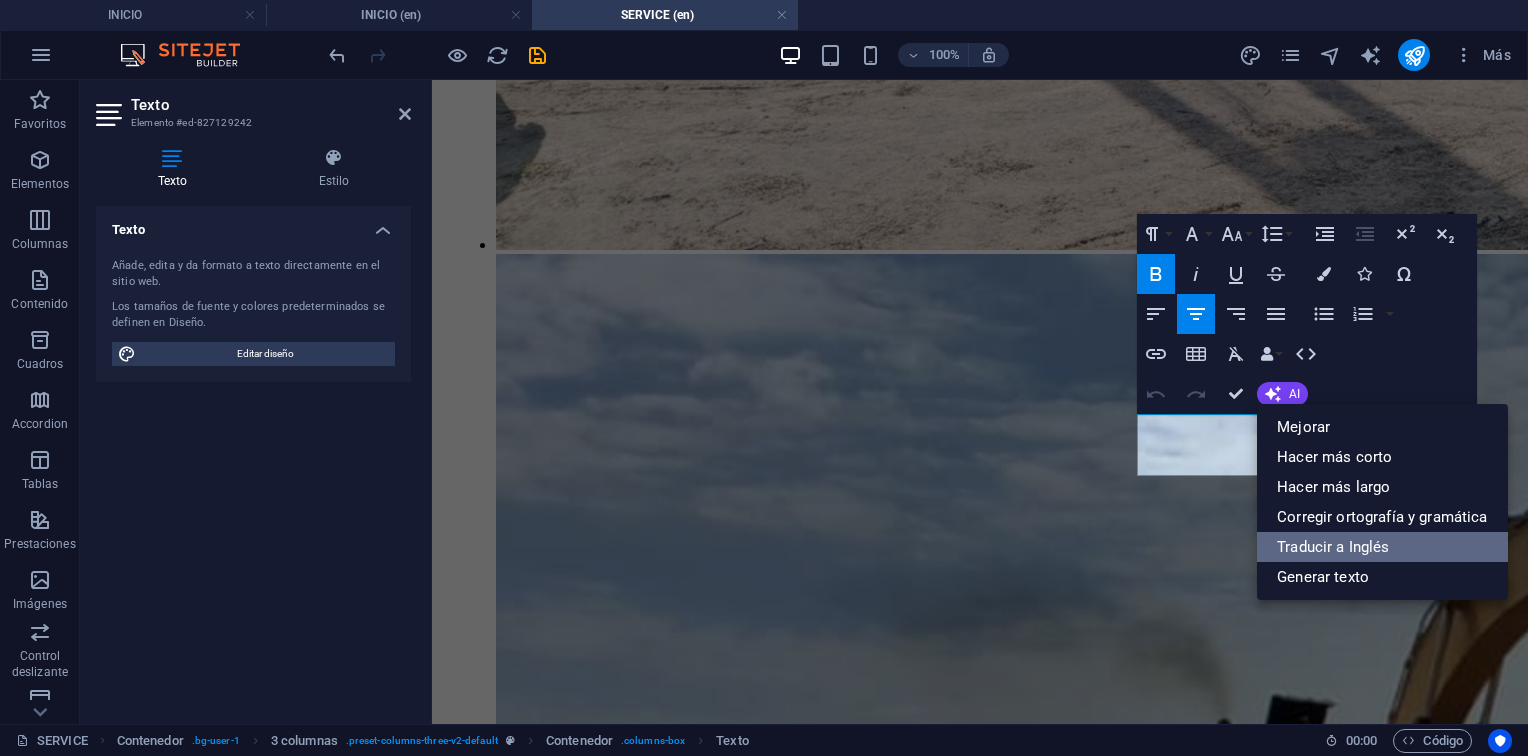 click on "Traducir a Inglés" at bounding box center (1382, 547) 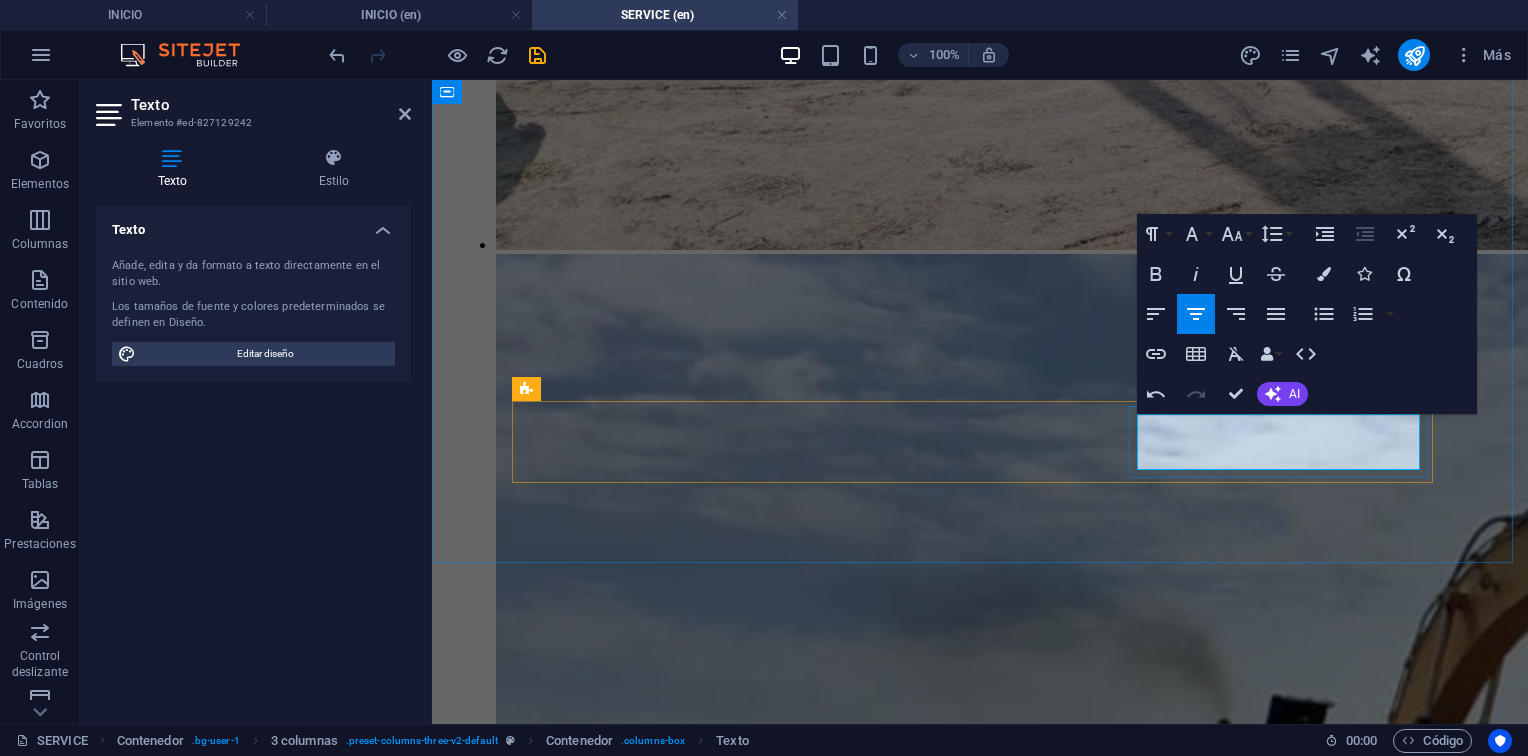click on "Final report and performance analysis." at bounding box center [987, 6017] 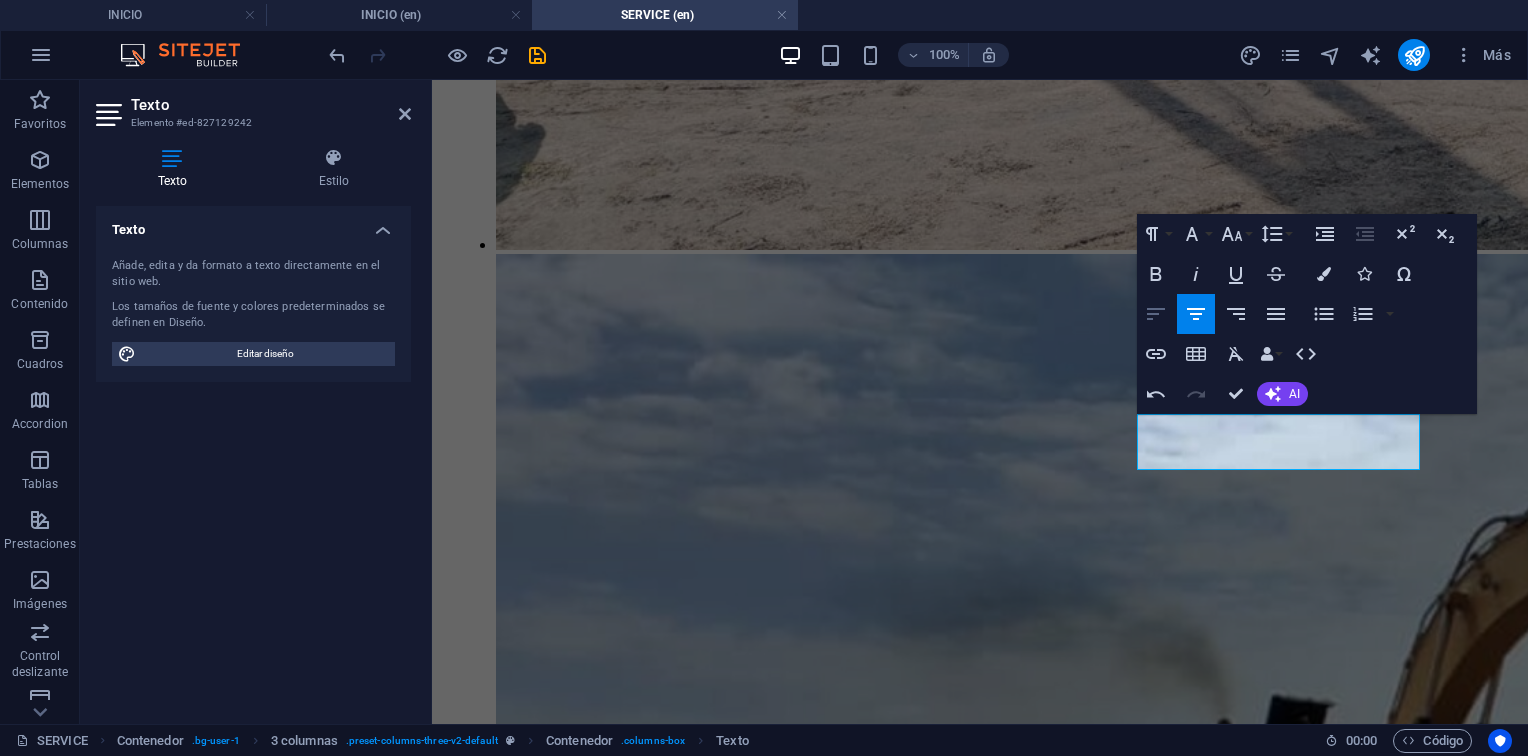 click 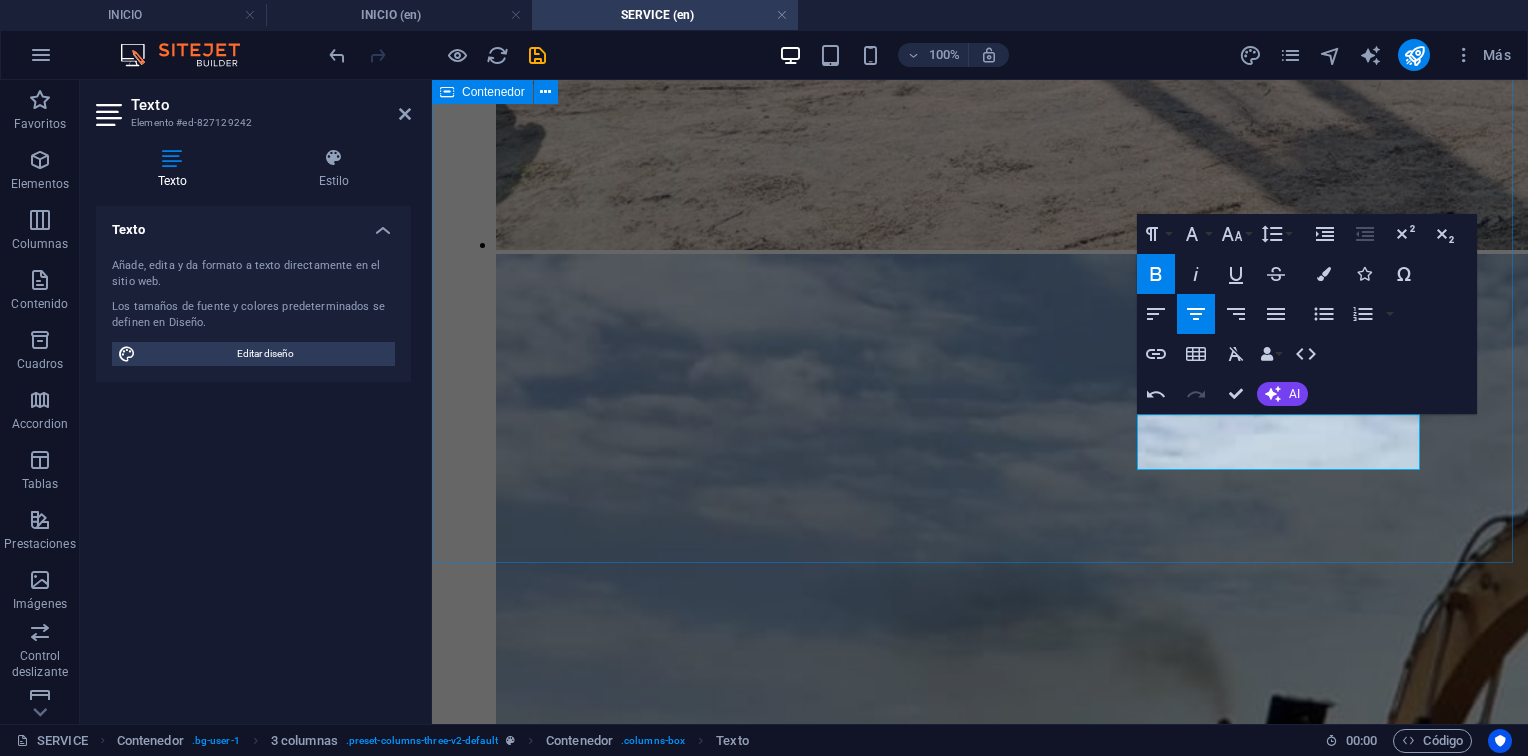 click on "Español English Menu INICIO SERVICE Specialized technical solutions for the energy and oil industry Services with quality, responsibility, and safety. Contact us Services 1. Civil and Mechanical Construction Projects We specialize in pipeline laying, project and construction of production and gas facilities, refurbishment of access roads and locations, well connections, spill remediation, etc., with our own equipment and that of our strategic allies. With extensive experience in mechanical and civil construction, oil pipelines, gas pipelines, and roads. 2. Comprehensive Maintenance IMETAL is capable of providing all the technical personnel and specialized equipment required to carry out Comprehensive Maintenance of pumping equipment (reciprocating, centrifugal, and beam pumps) as well as the coupled motors (gas, electric, diesel) at the Client's field facilities. This Maintenance includes: Predictive Maintenance.   Preventive Maintenance, based on time and/or condition (MBT-MBC).   3. Major Maintenance" at bounding box center (980, 1945) 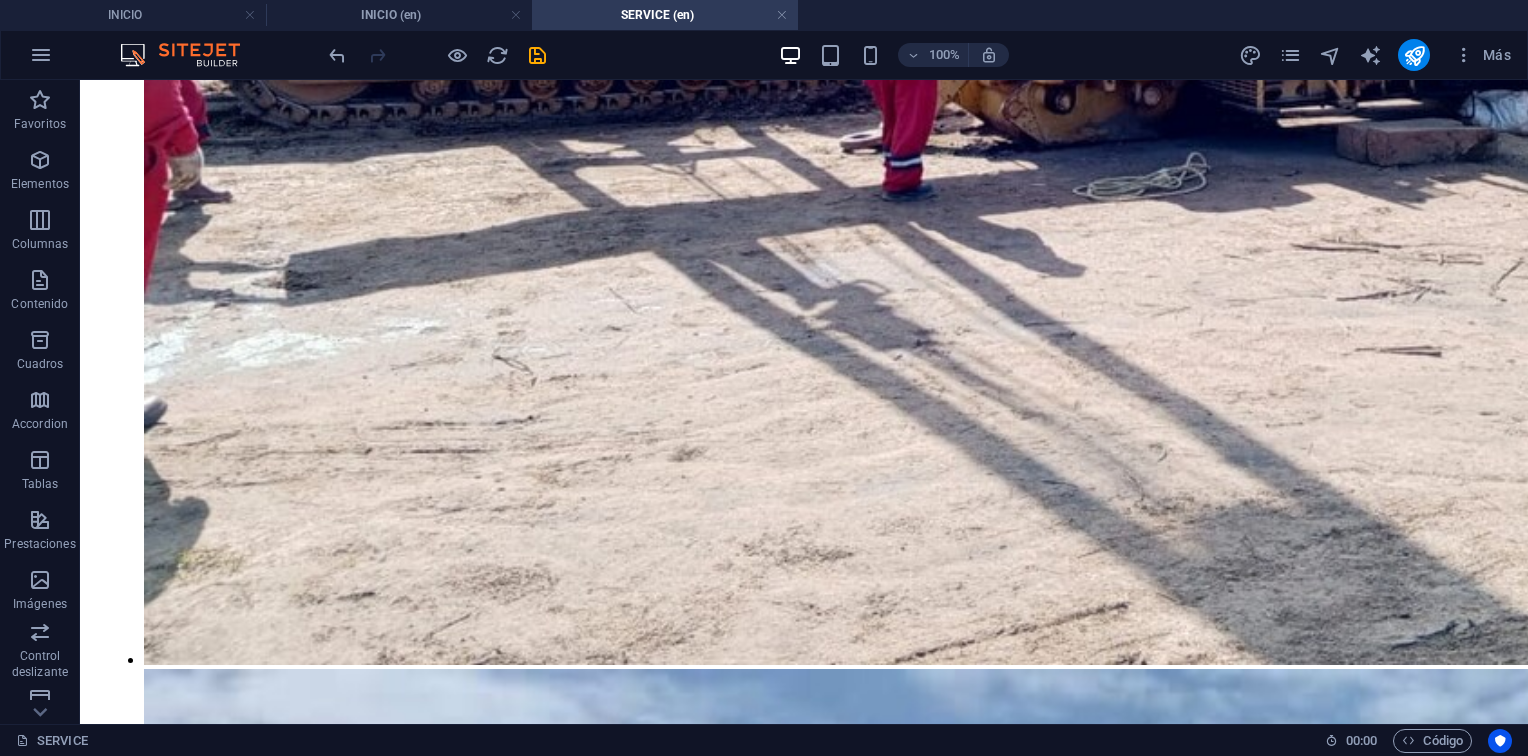 scroll, scrollTop: 3389, scrollLeft: 0, axis: vertical 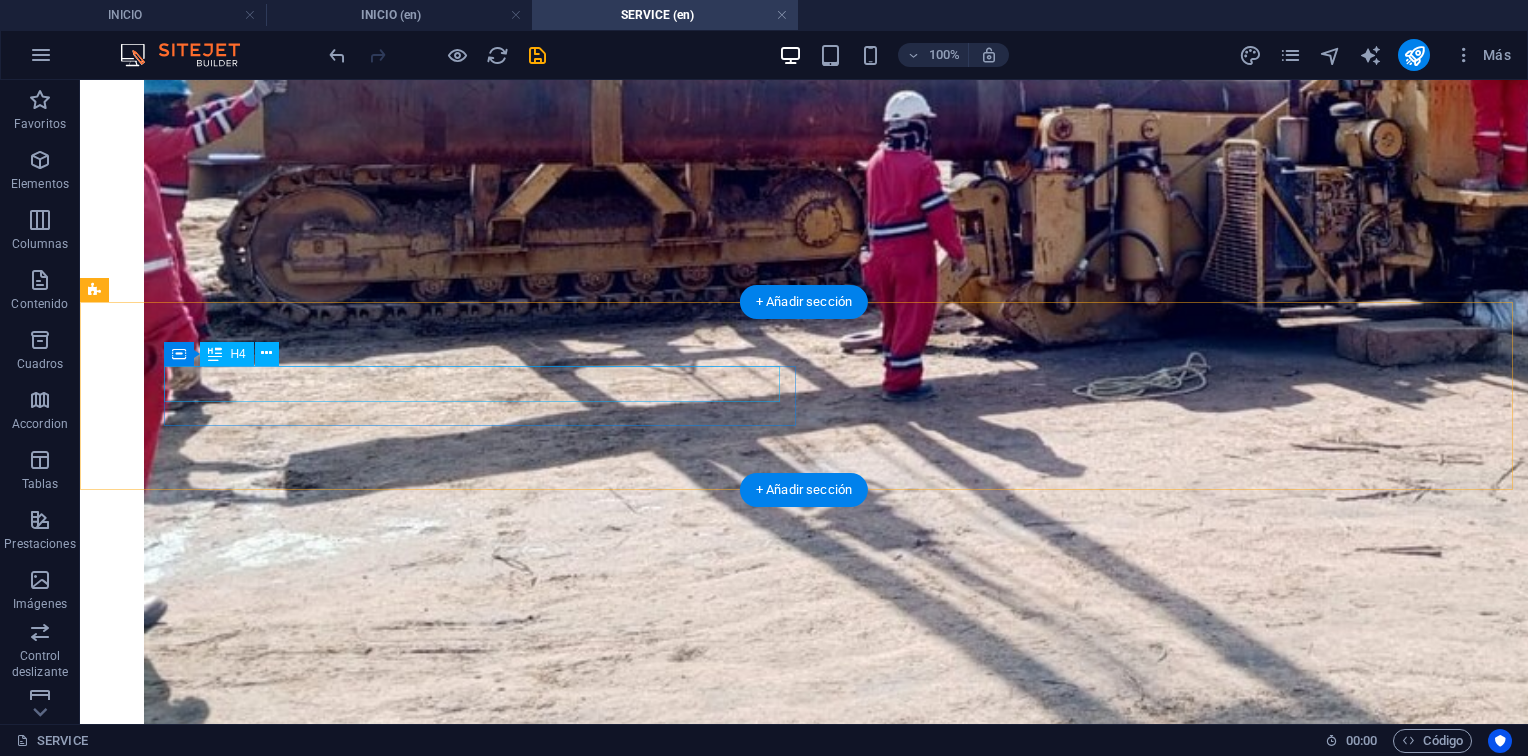 click on "¿Necesitas una solución industrial a medida?" at bounding box center (804, 7628) 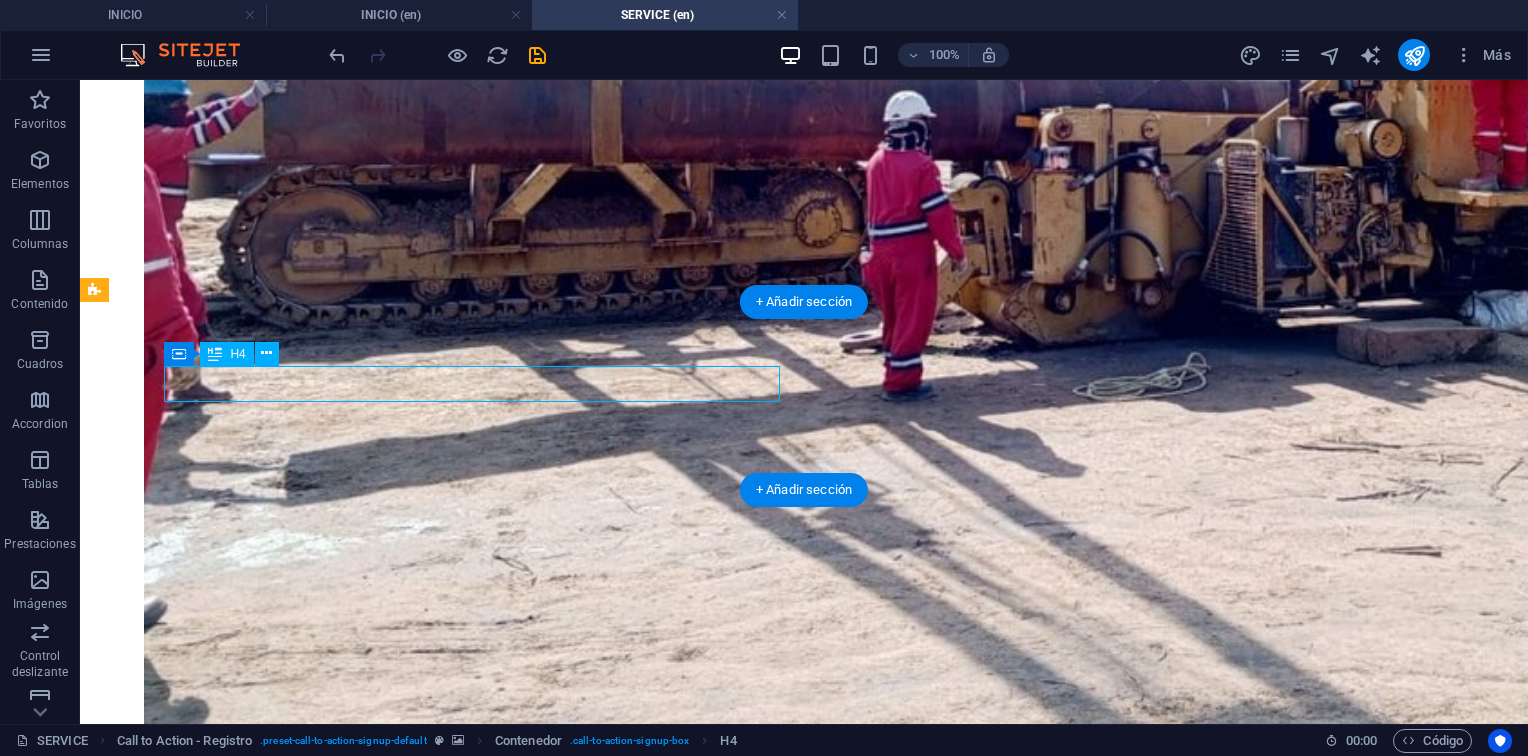 click on "¿Necesitas una solución industrial a medida?" at bounding box center (804, 7628) 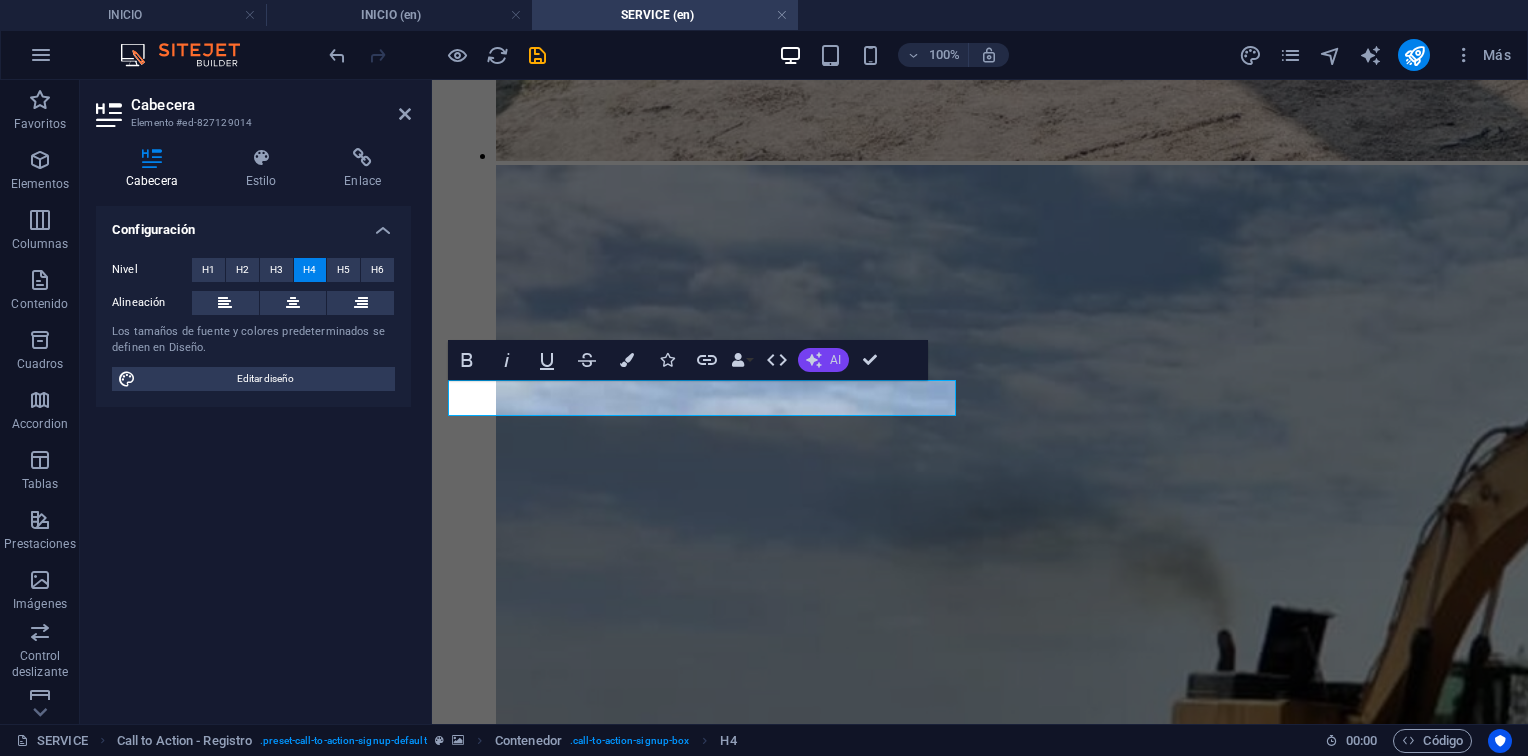 scroll, scrollTop: 3548, scrollLeft: 0, axis: vertical 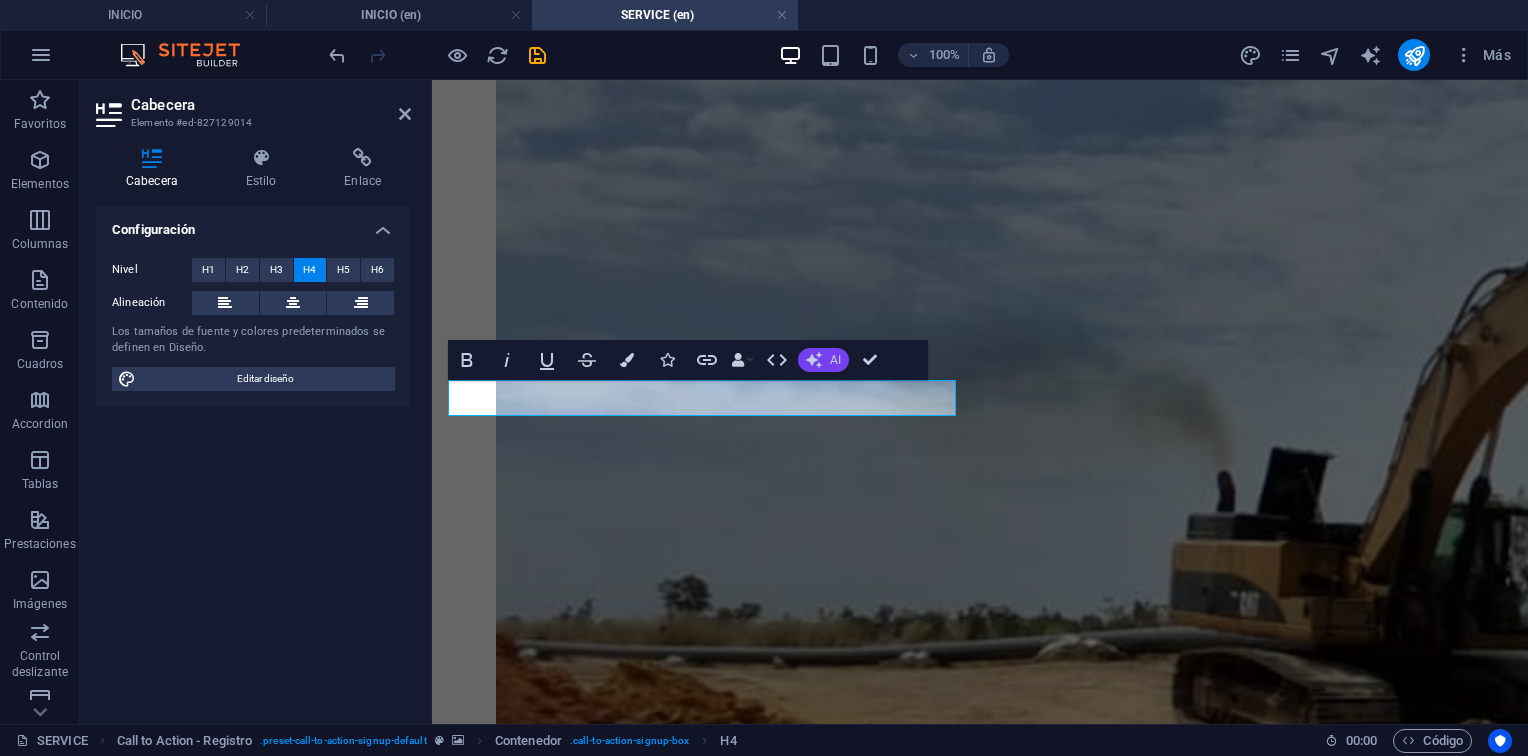 click 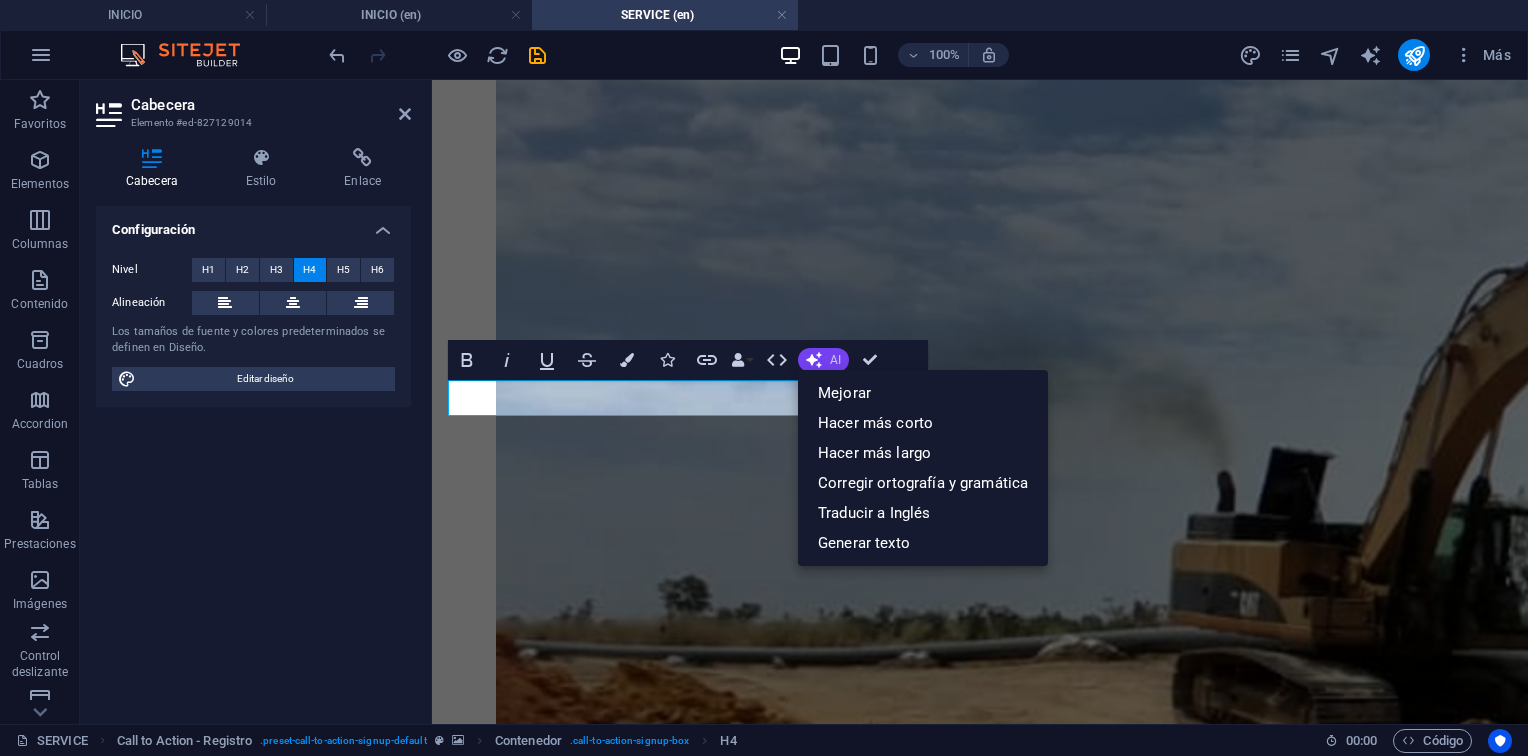 click 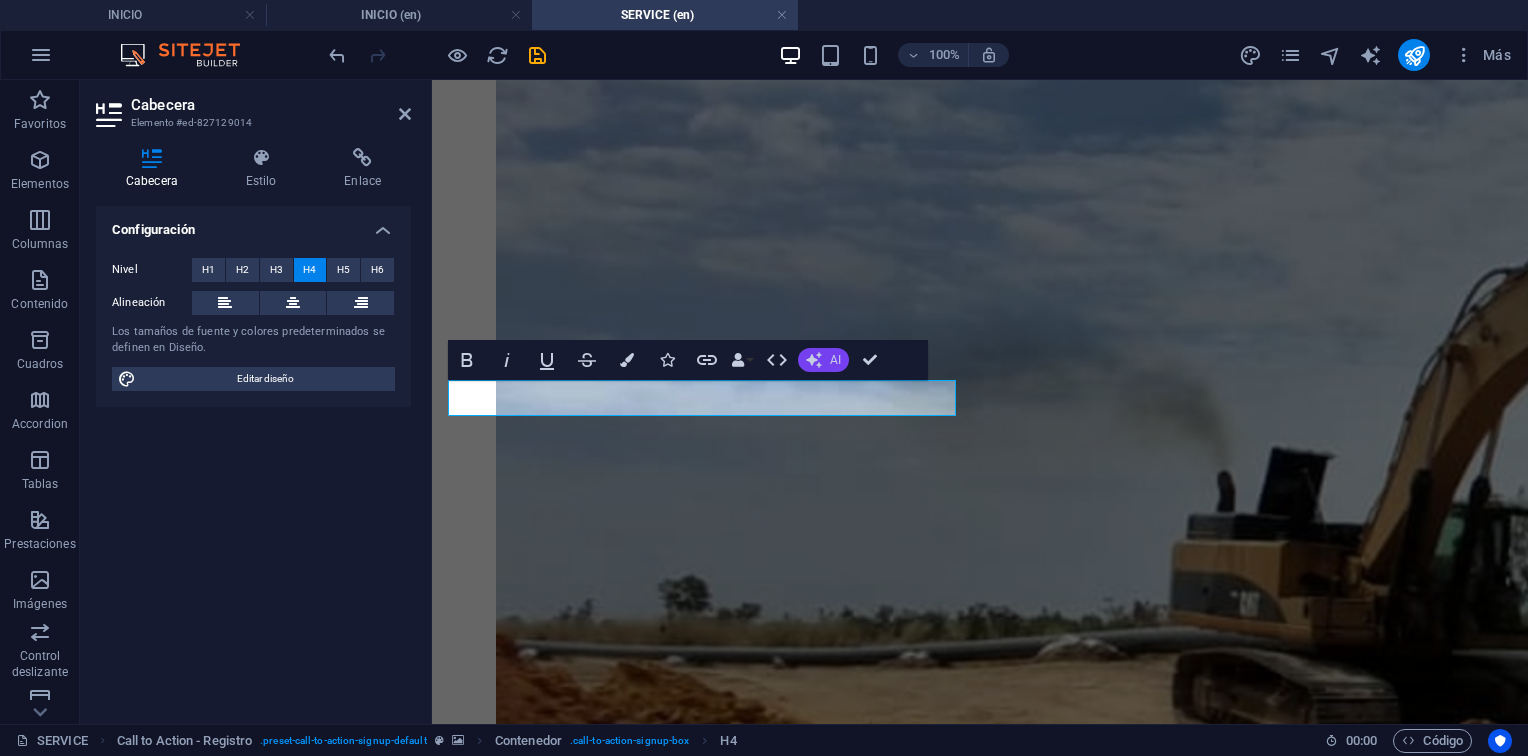 click on "AI" at bounding box center [823, 360] 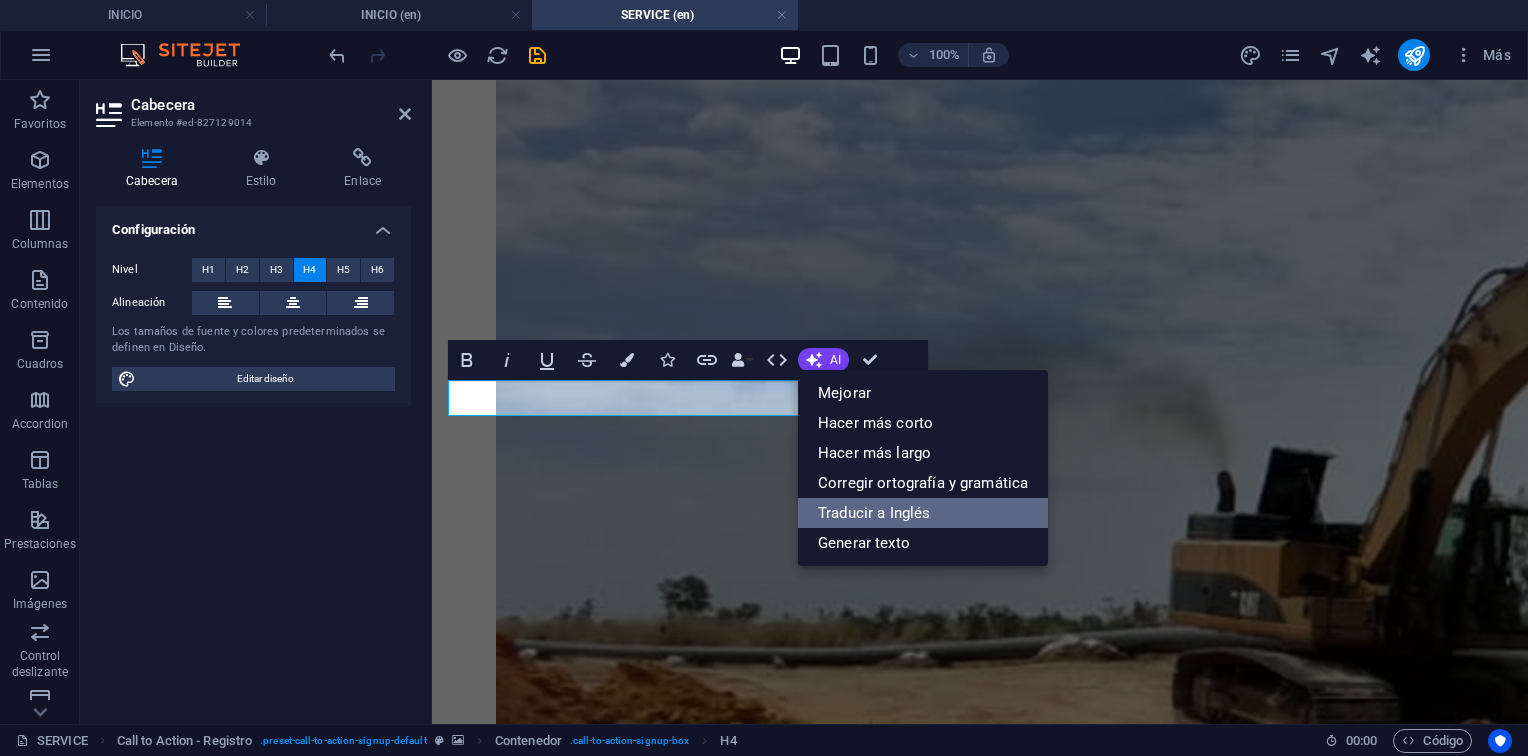 click on "Traducir a Inglés" at bounding box center [923, 513] 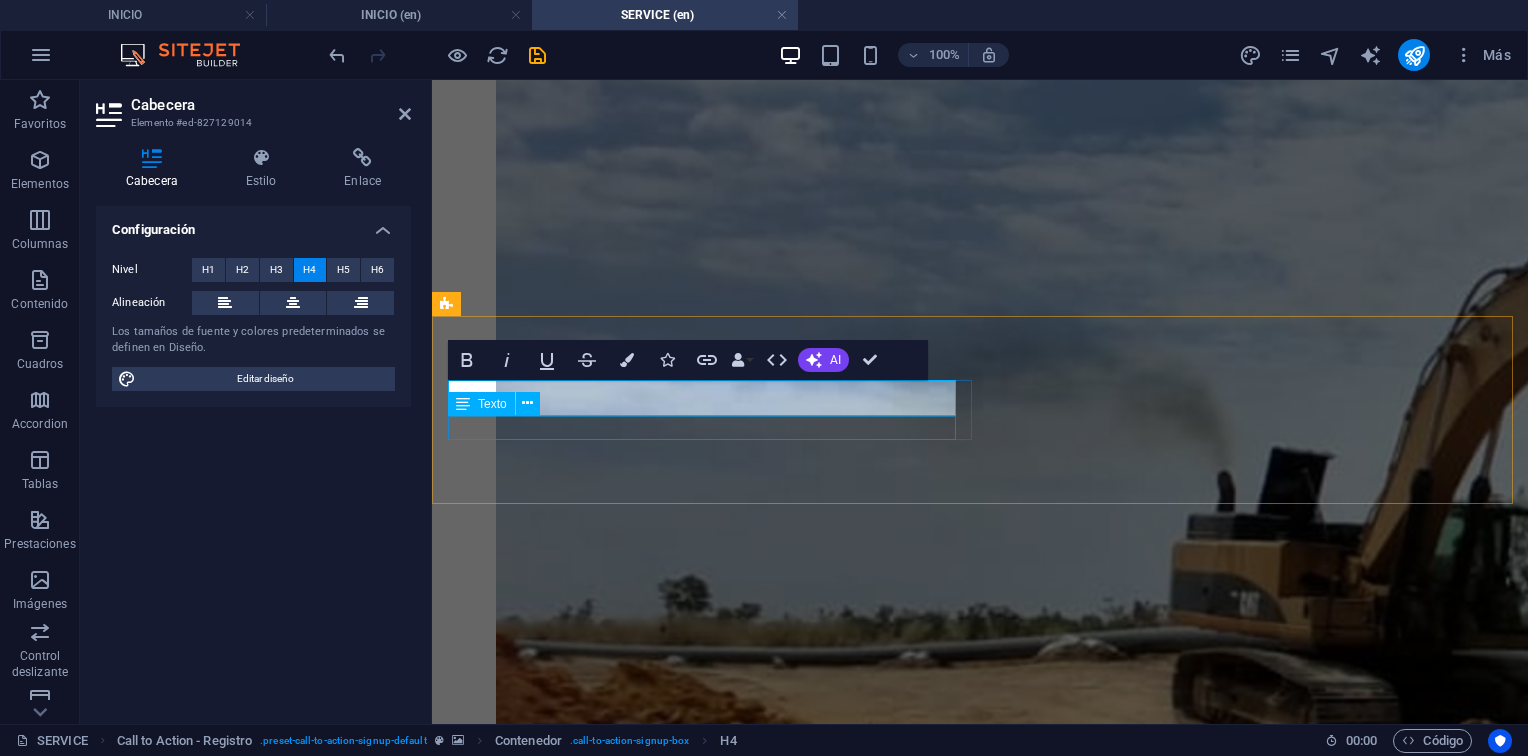 click on "Contáctanos para asesoría personalizada." at bounding box center [980, 6136] 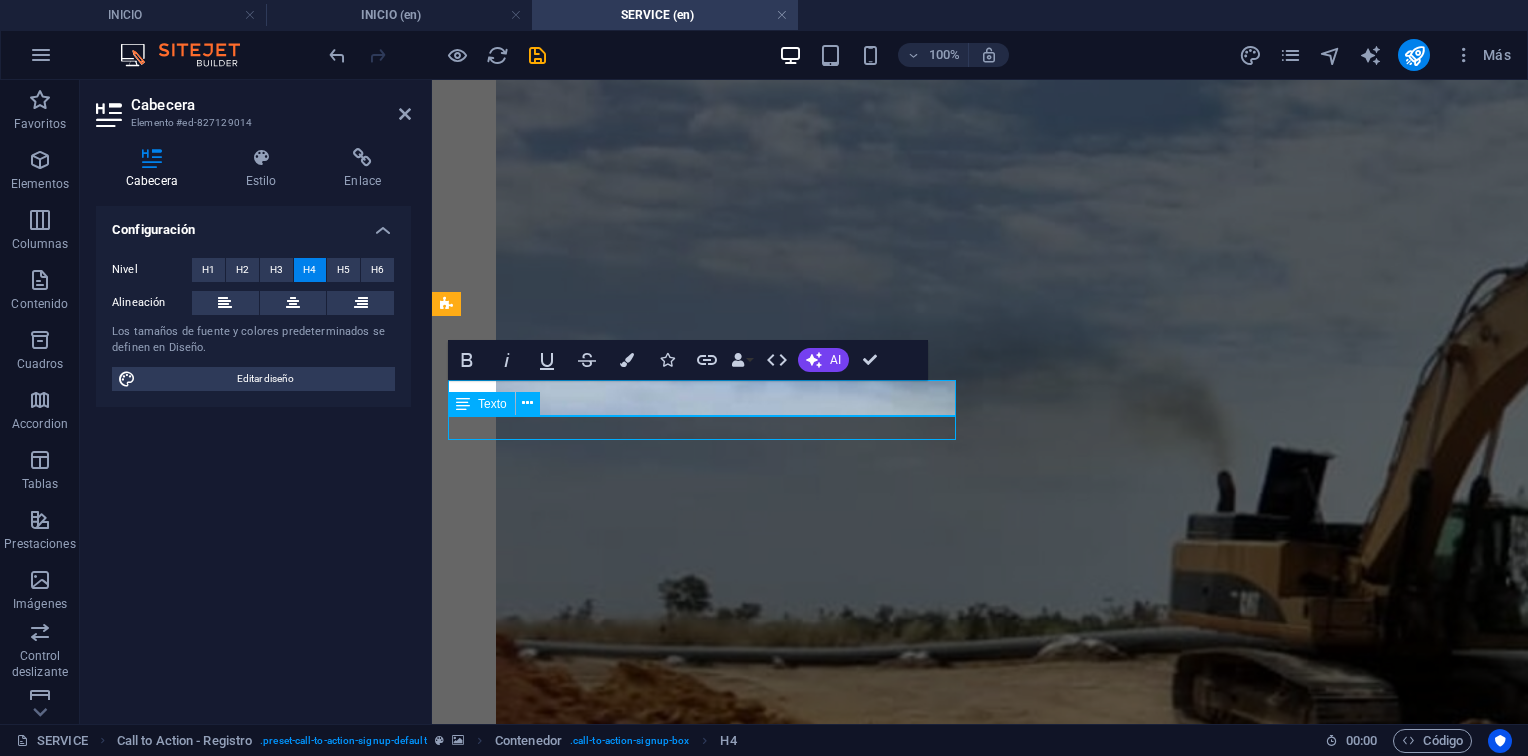 click on "Contáctanos para asesoría personalizada." at bounding box center (980, 6136) 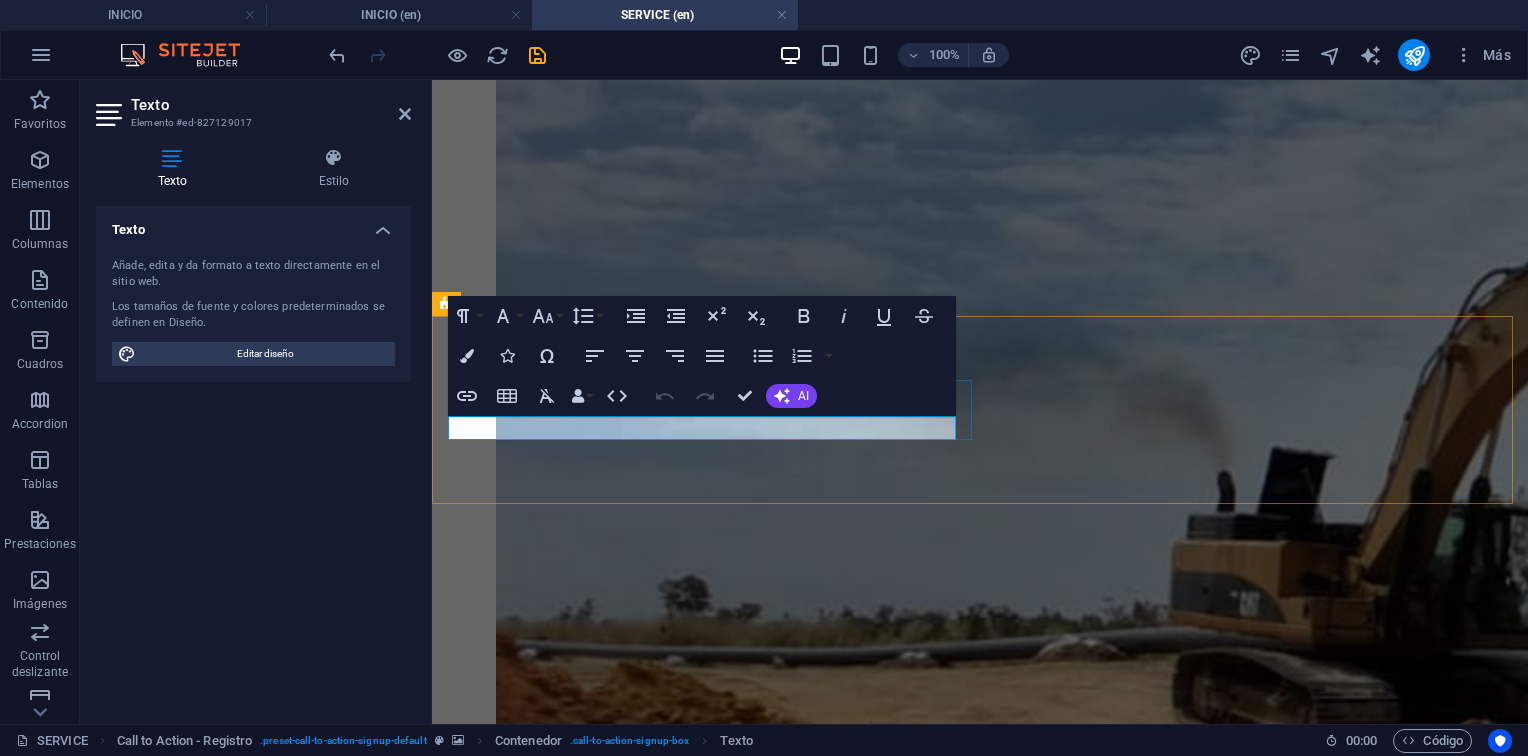 click on "Contáctanos para asesoría personalizada." at bounding box center (571, 6135) 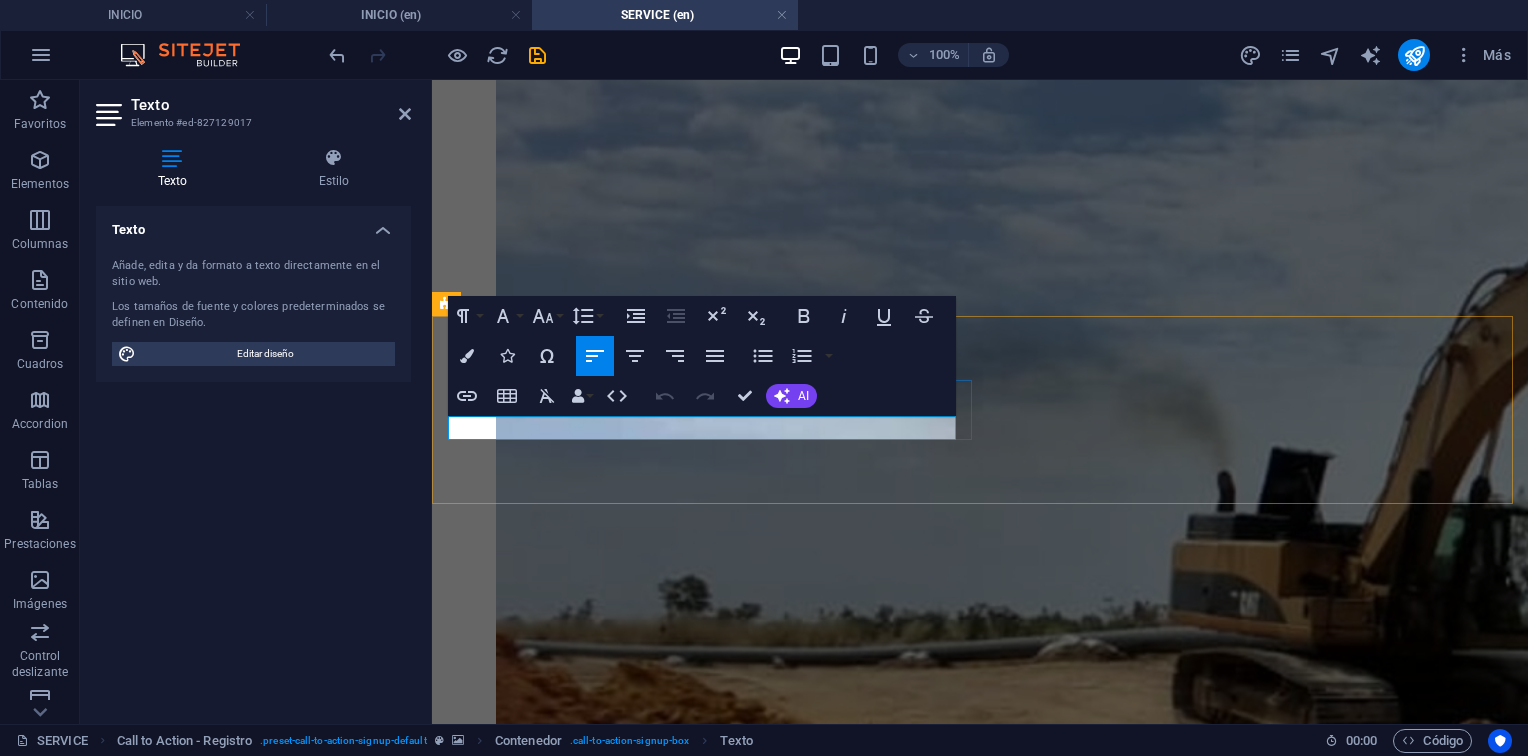 click on "Contáctanos para asesoría personalizada." at bounding box center (571, 6135) 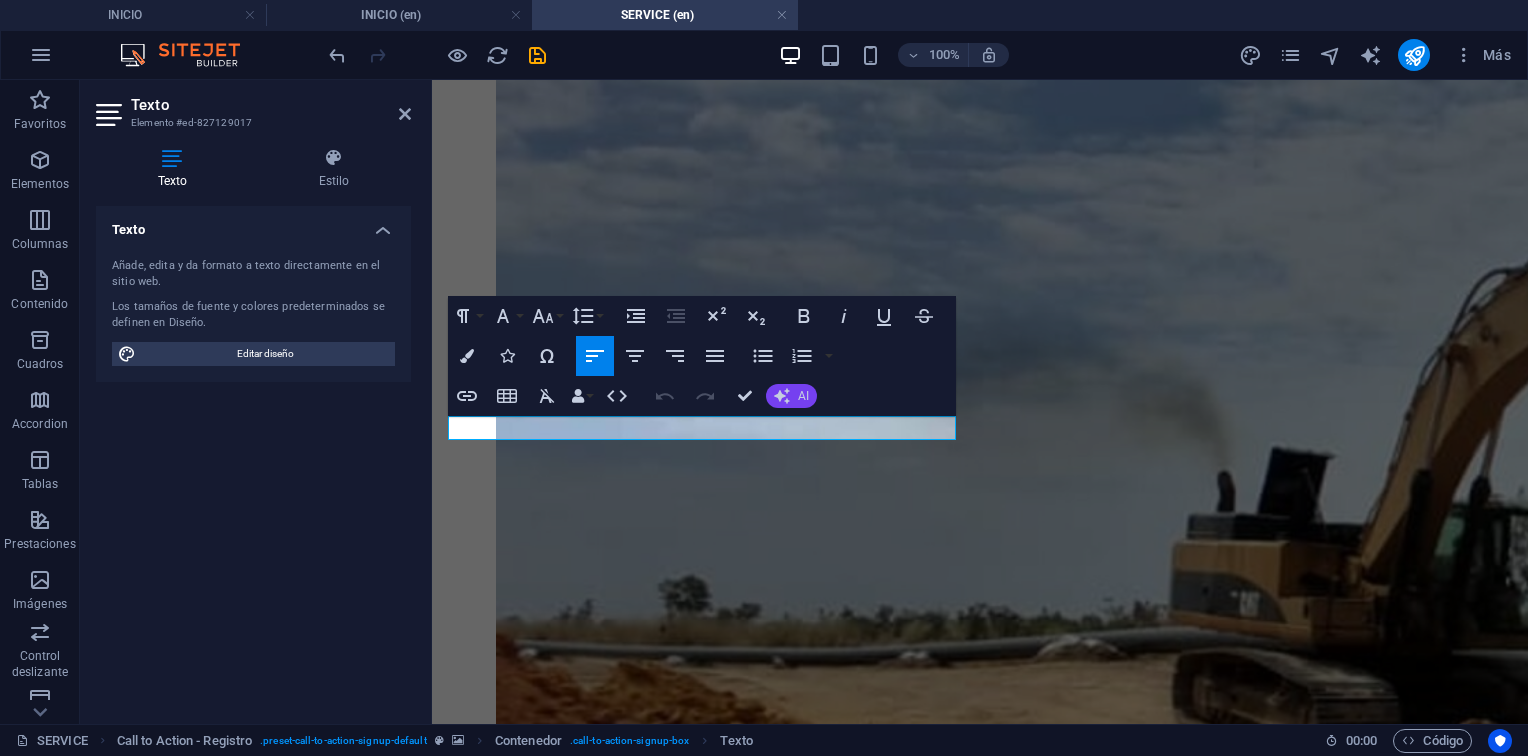 click on "AI" at bounding box center [791, 396] 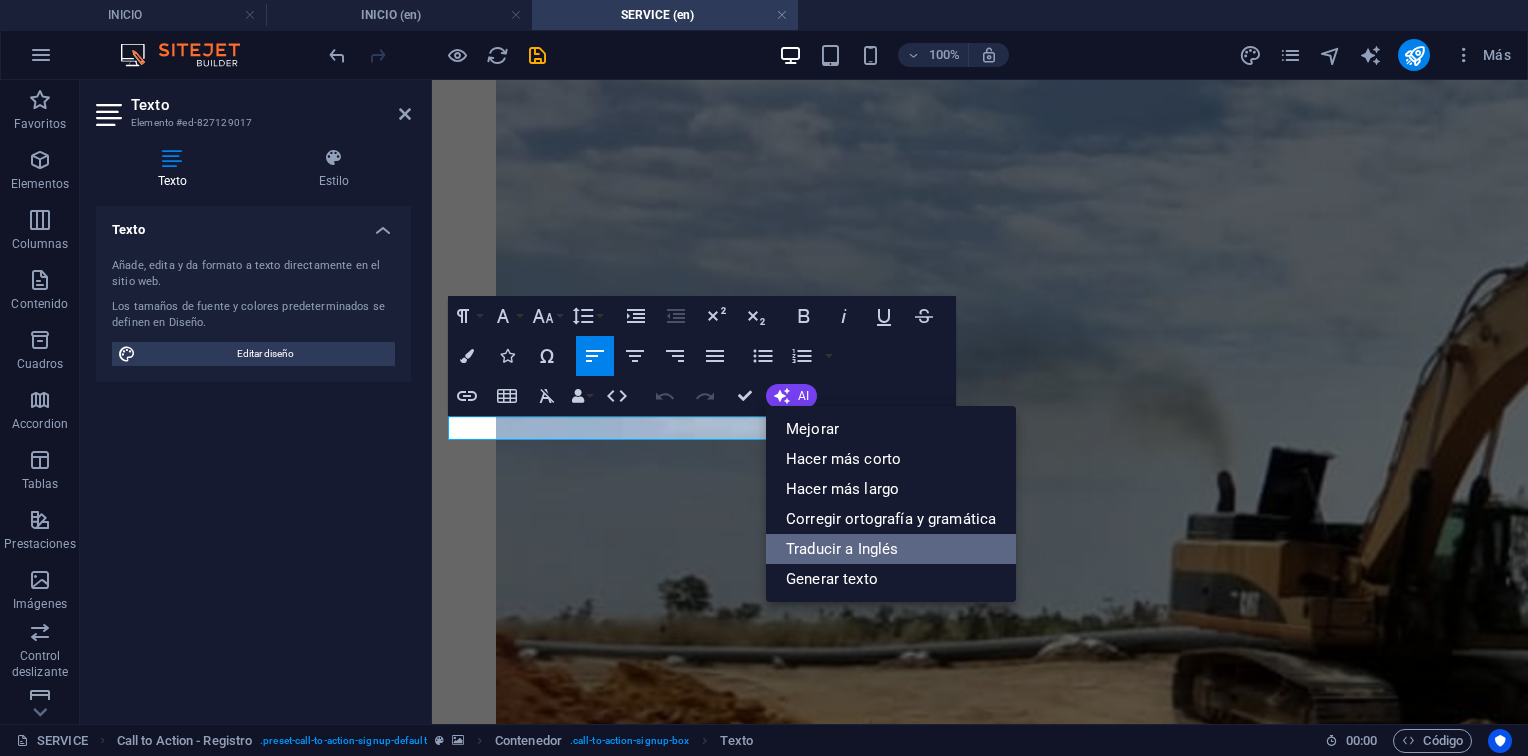 click on "Traducir a Inglés" at bounding box center (891, 549) 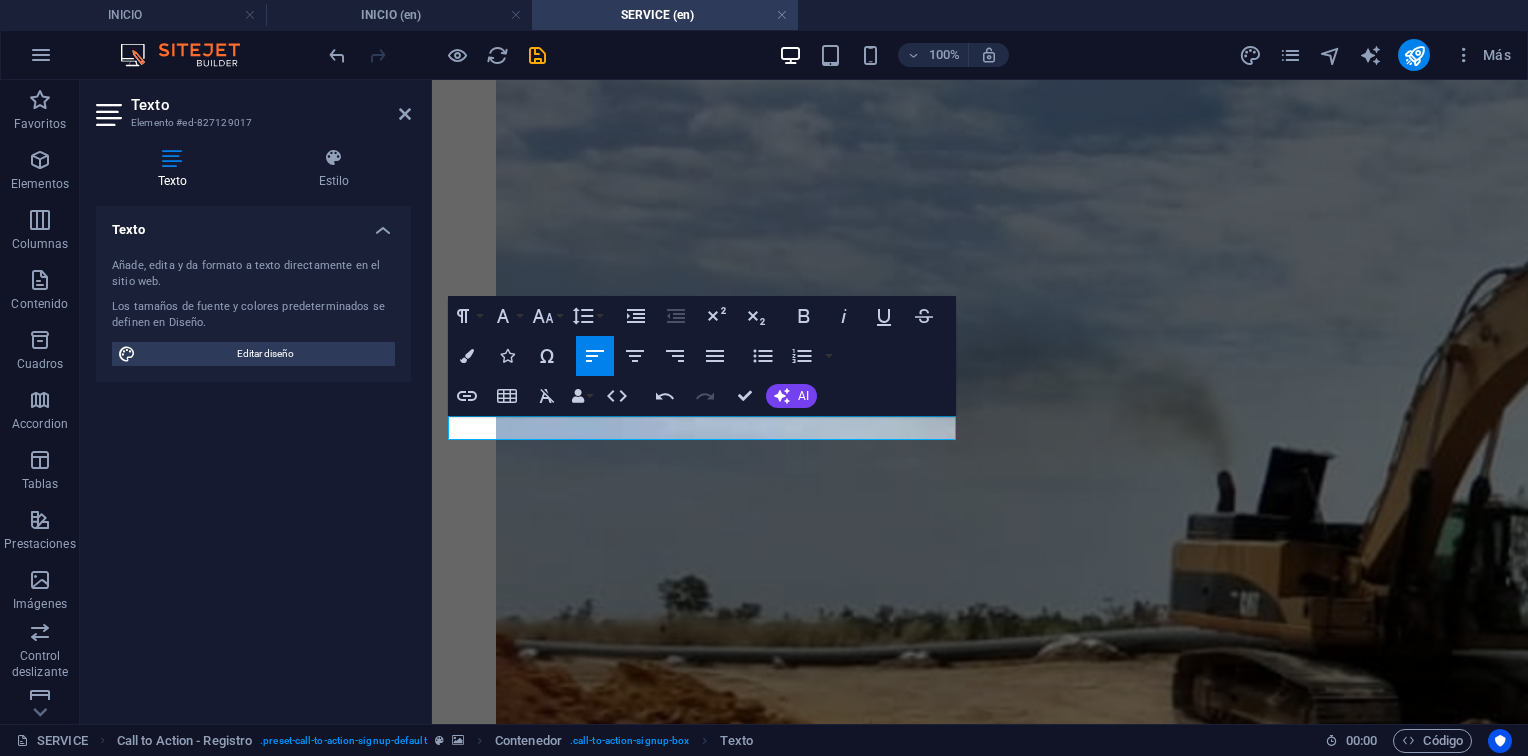 click at bounding box center [980, 5879] 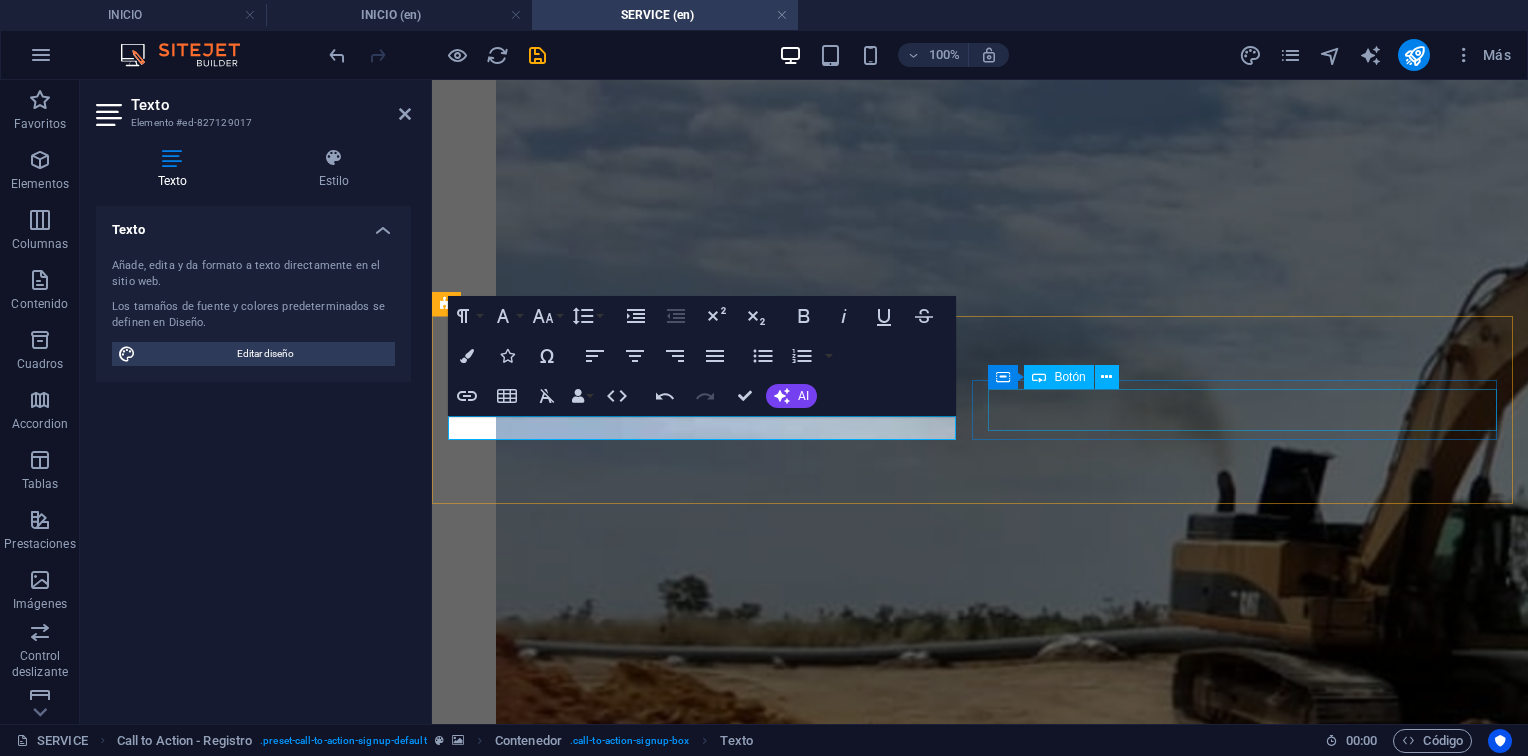 click on "Solicitar Cotización" at bounding box center (980, 6170) 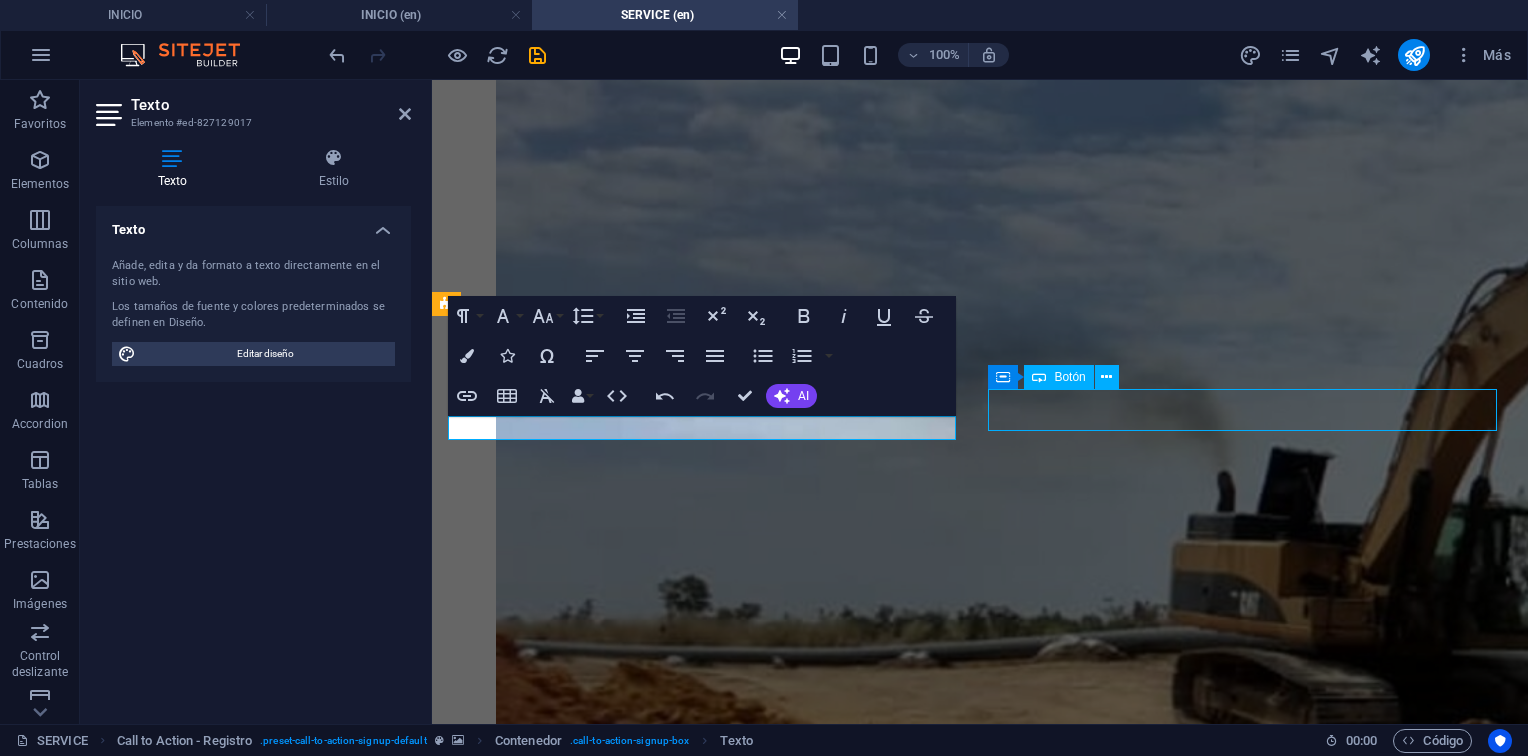 click on "Solicitar Cotización" at bounding box center (980, 6170) 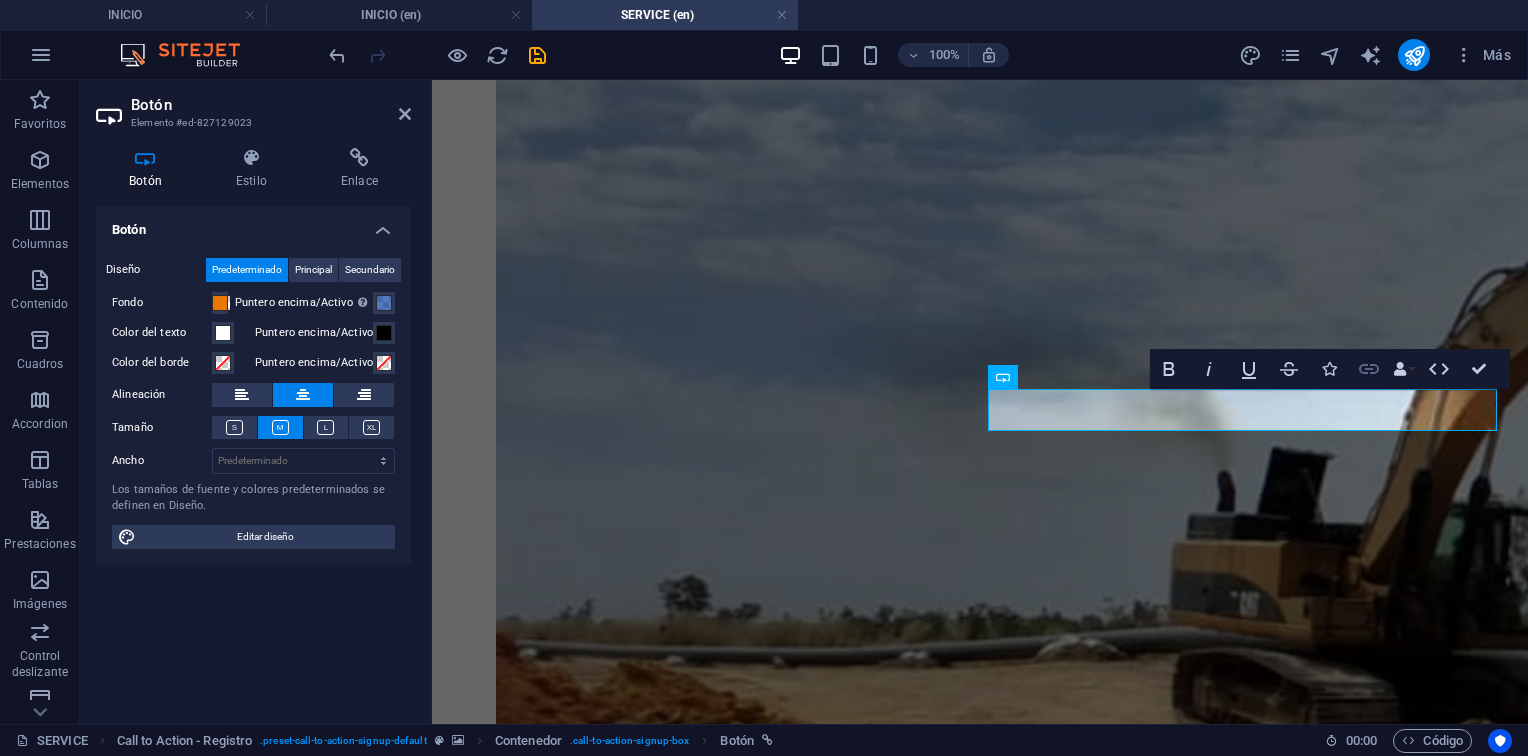 click on "Link" at bounding box center (1369, 369) 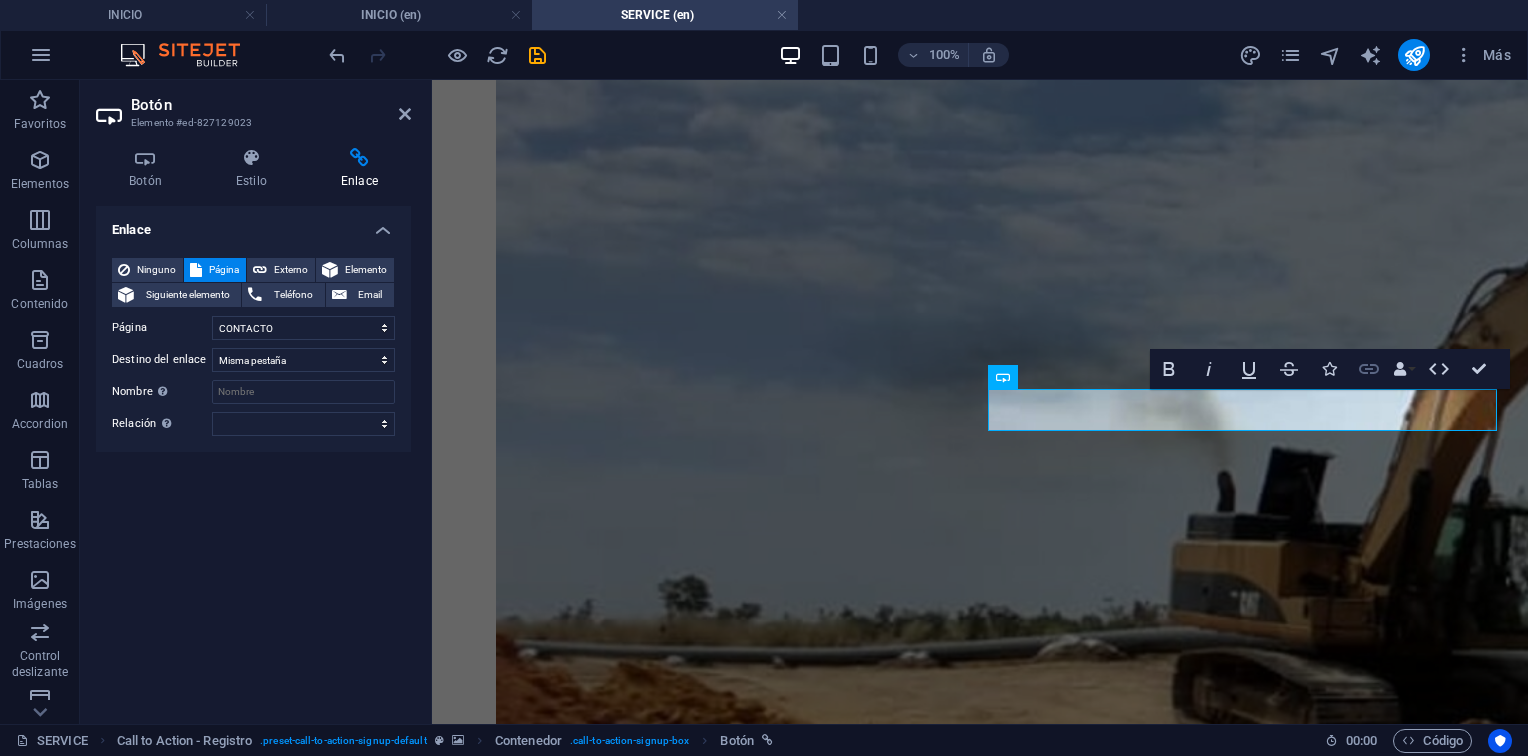click 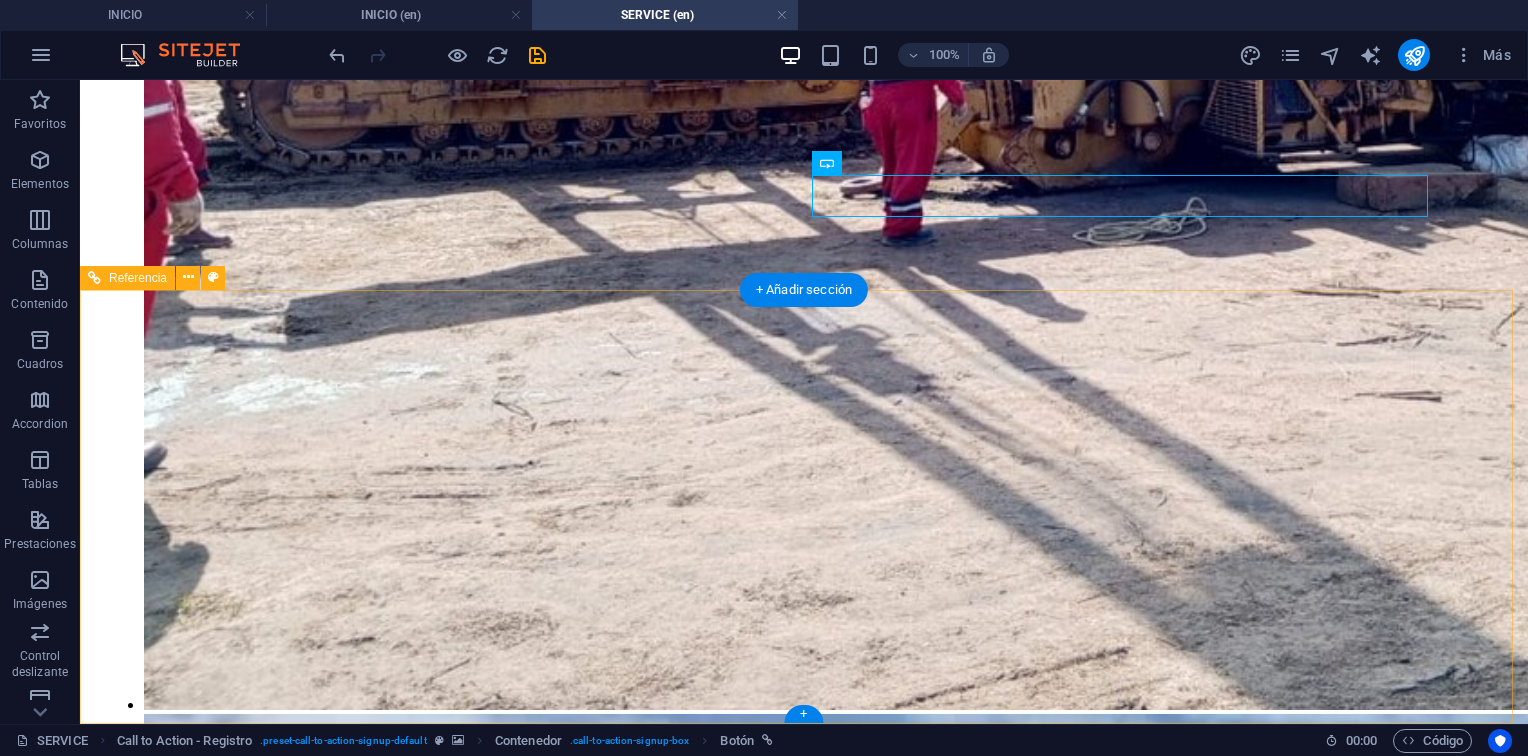 scroll, scrollTop: 3589, scrollLeft: 0, axis: vertical 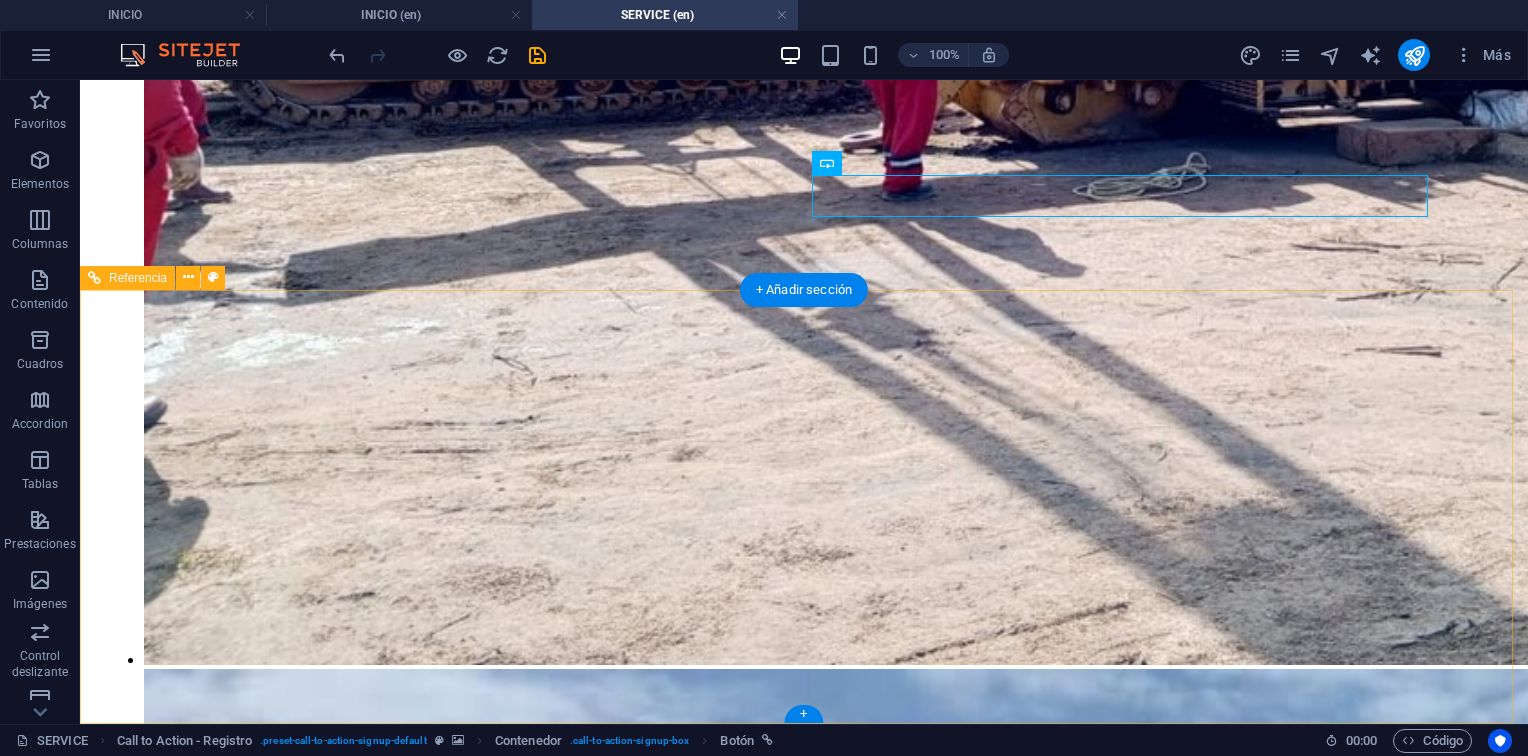 click on "INICIO SERVICIOS NOSOTROS CLIENTES CONTACTO" at bounding box center (804, 8140) 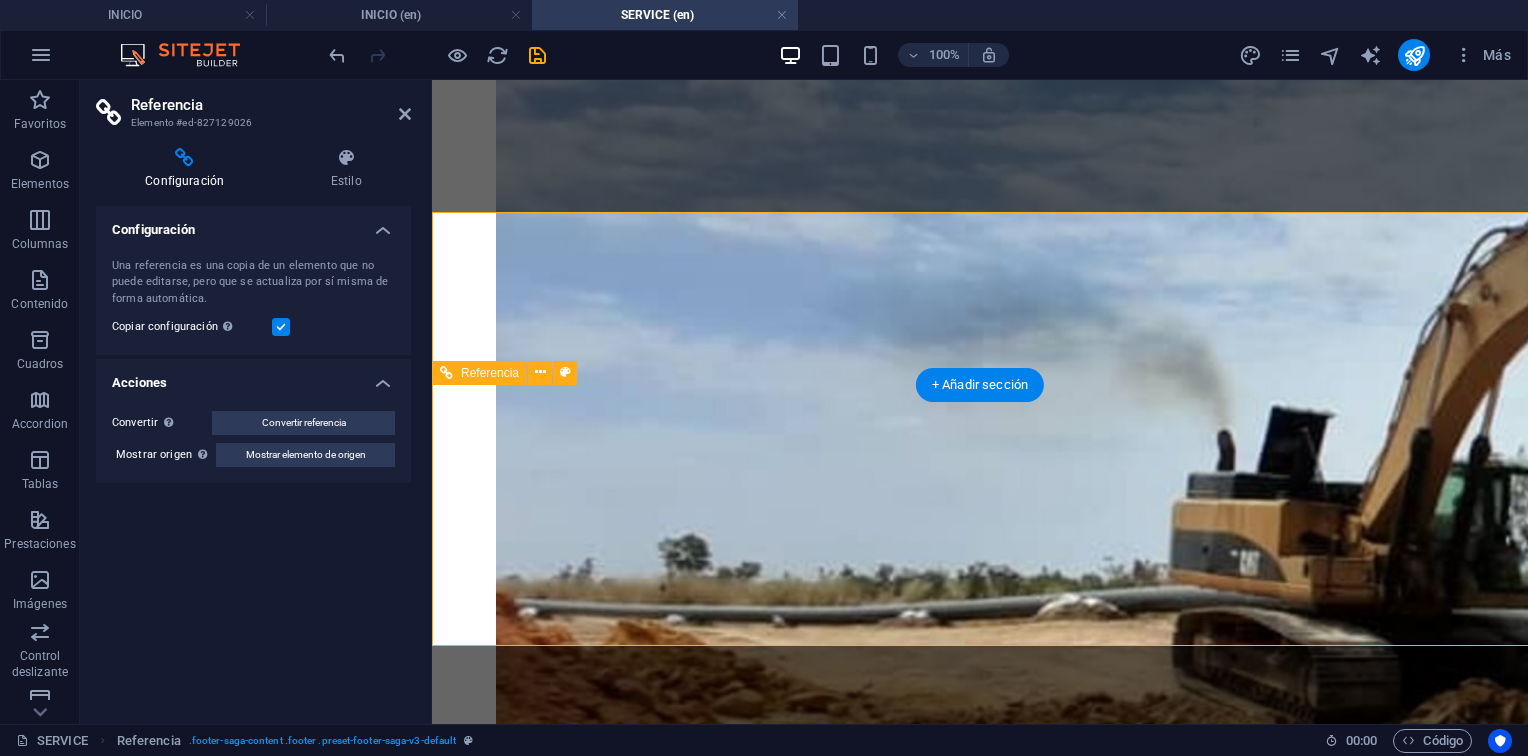 scroll, scrollTop: 3667, scrollLeft: 0, axis: vertical 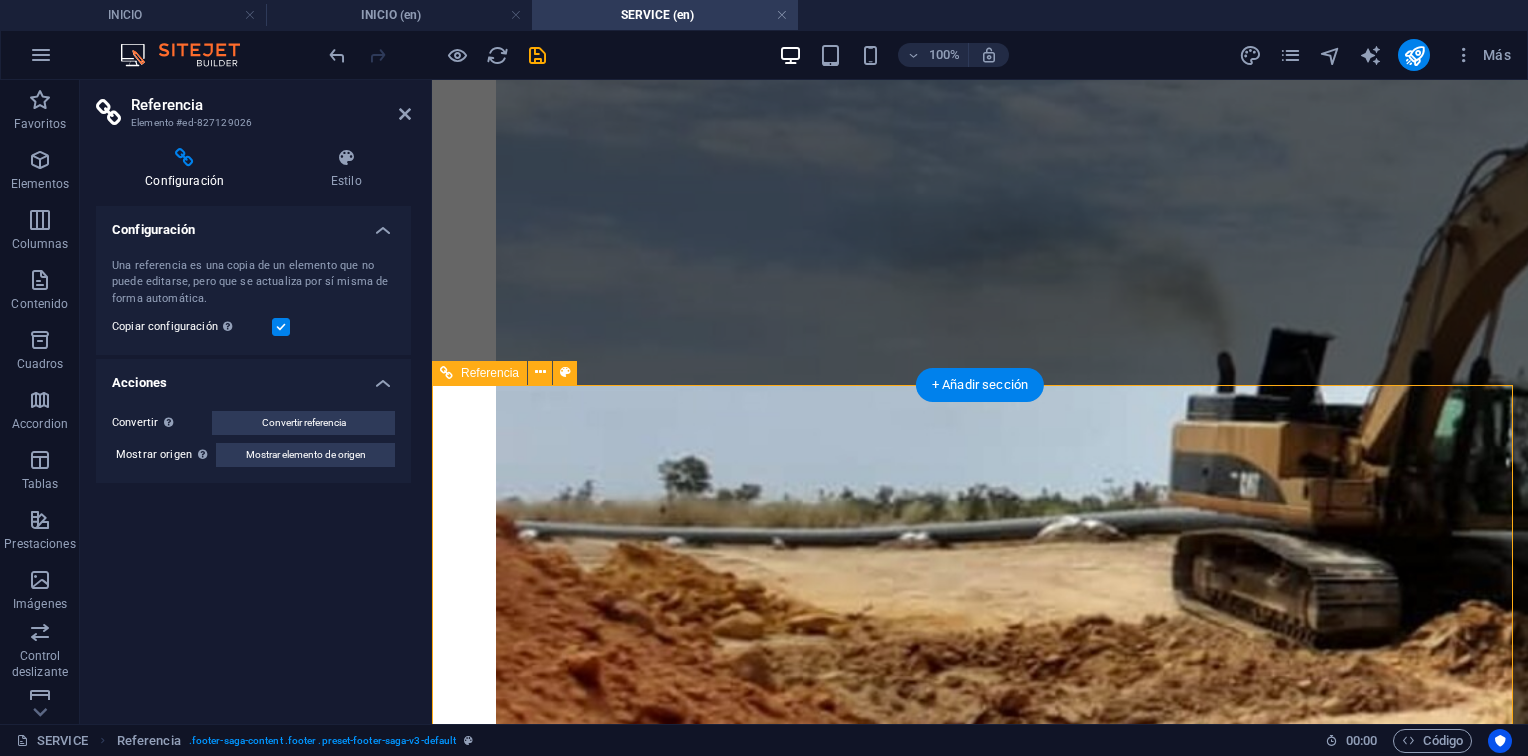 click on "INICIO SERVICIOS NOSOTROS CLIENTES CONTACTO" at bounding box center (980, 6690) 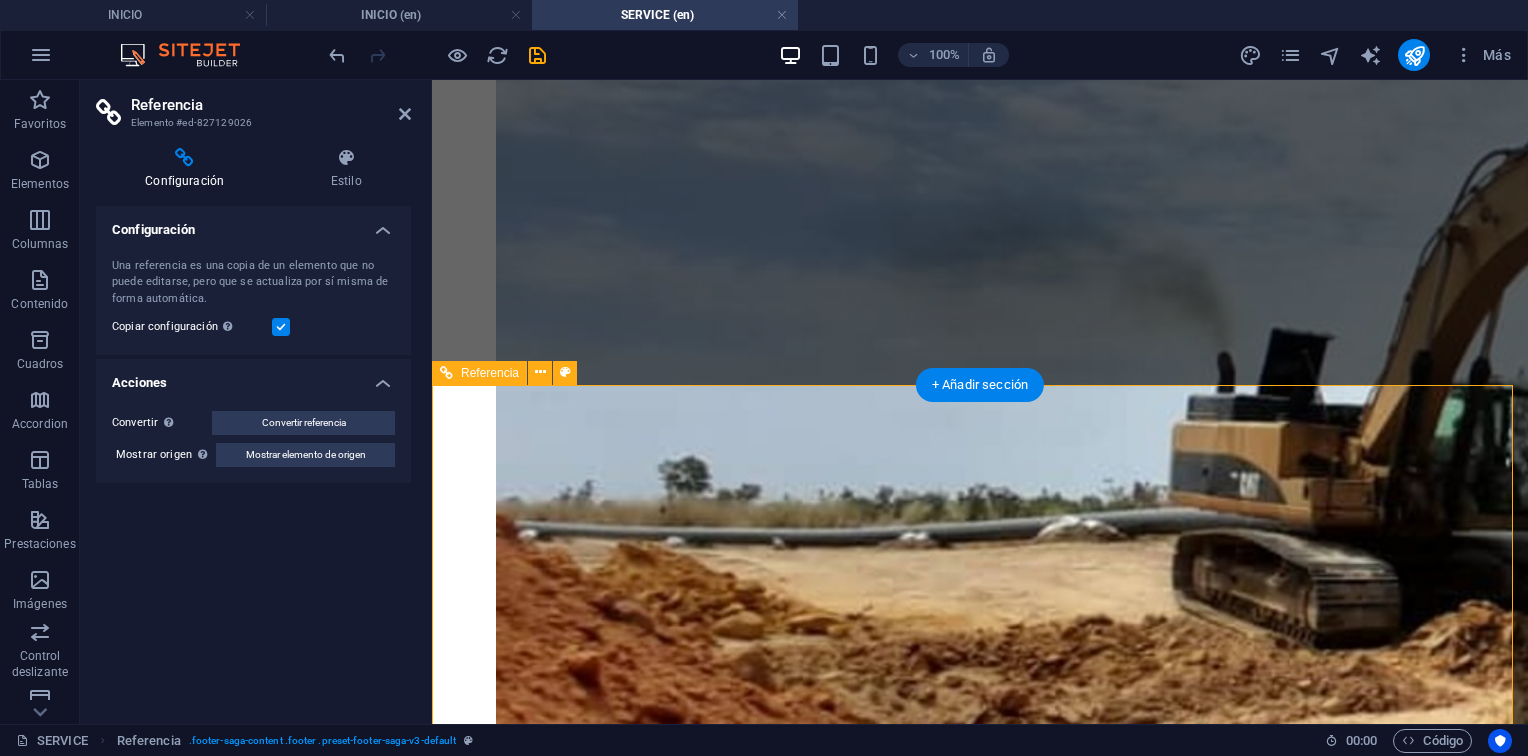 click at bounding box center (980, 6091) 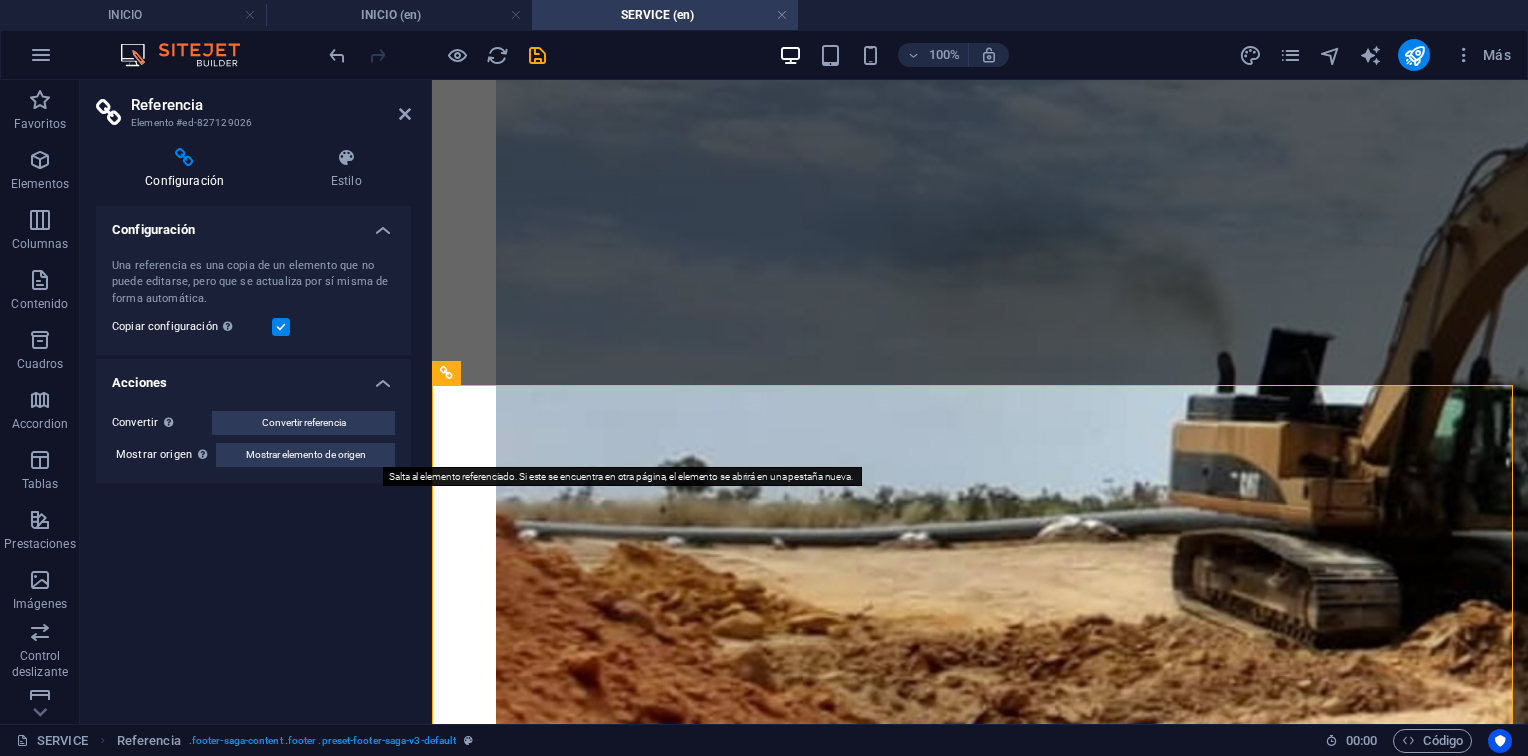 click on "Mostrar elemento de origen" at bounding box center [306, 455] 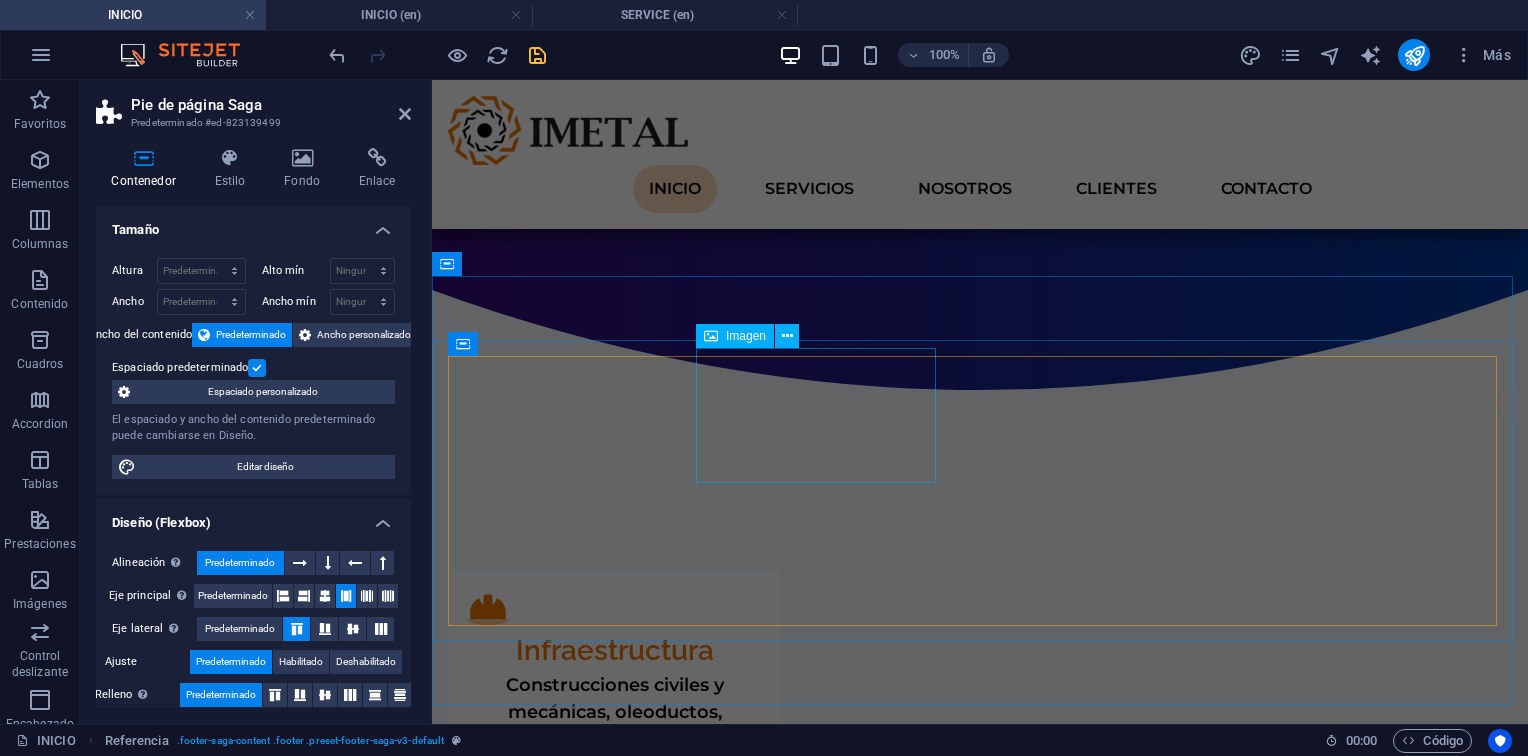 scroll, scrollTop: 1504, scrollLeft: 0, axis: vertical 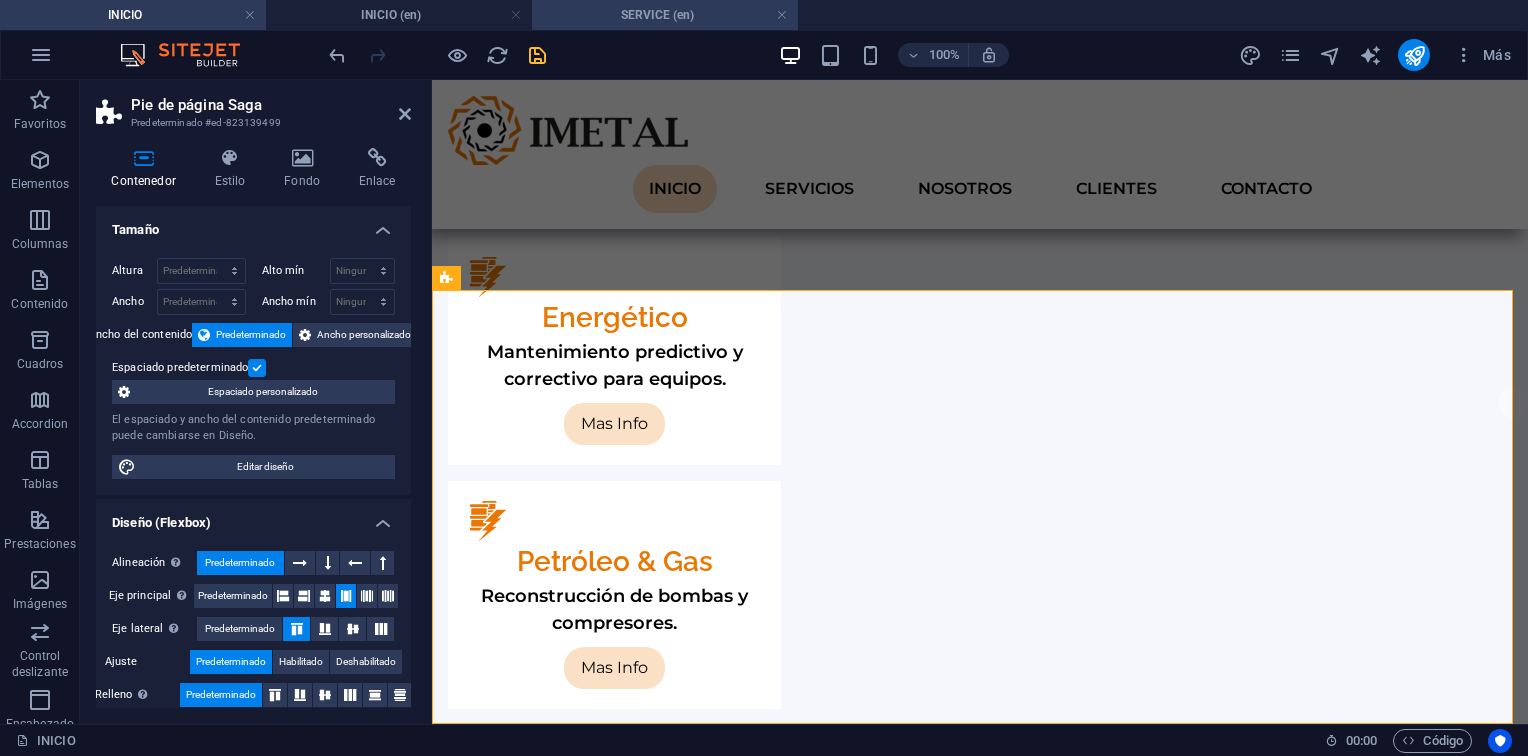 click on "SERVICE (en)" at bounding box center [665, 15] 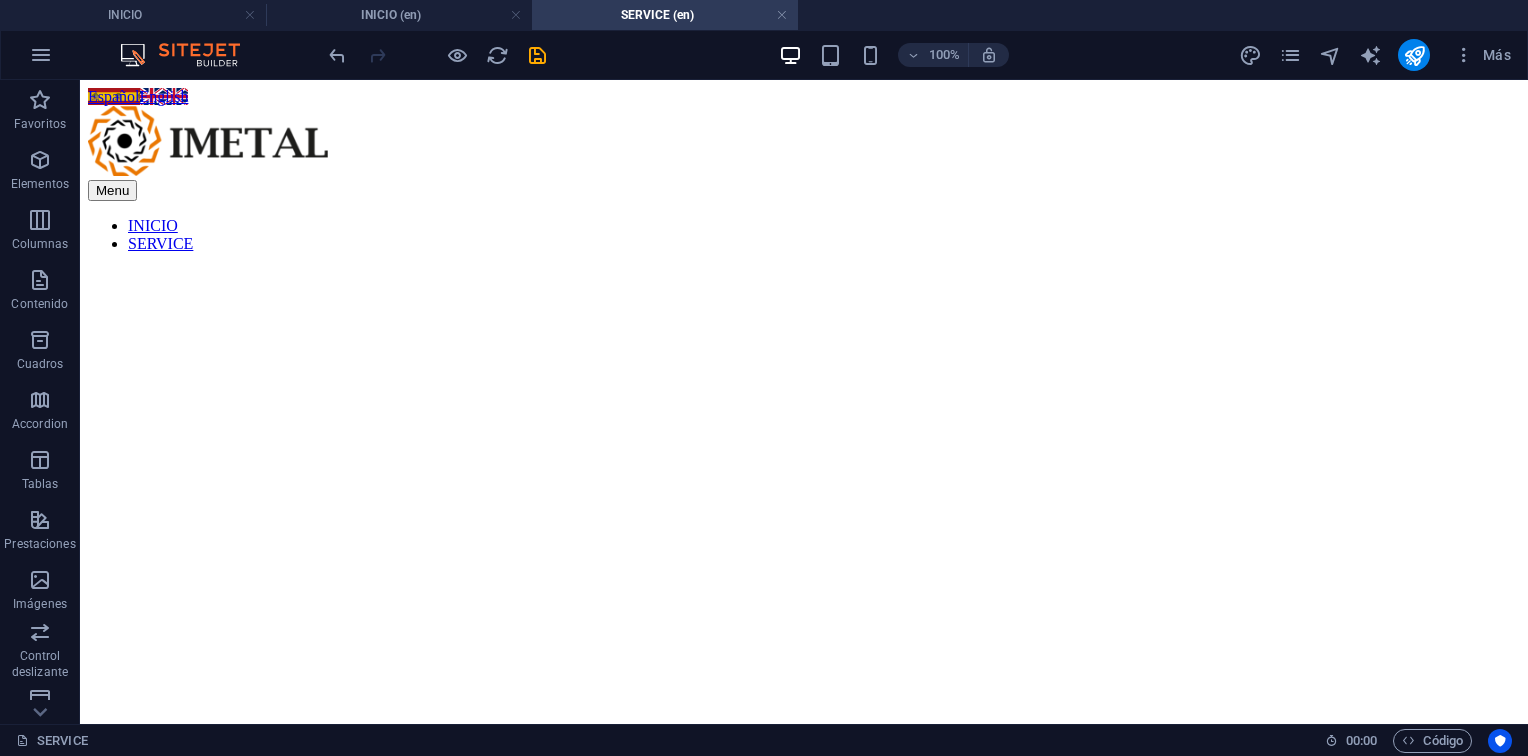 scroll, scrollTop: 3588, scrollLeft: 0, axis: vertical 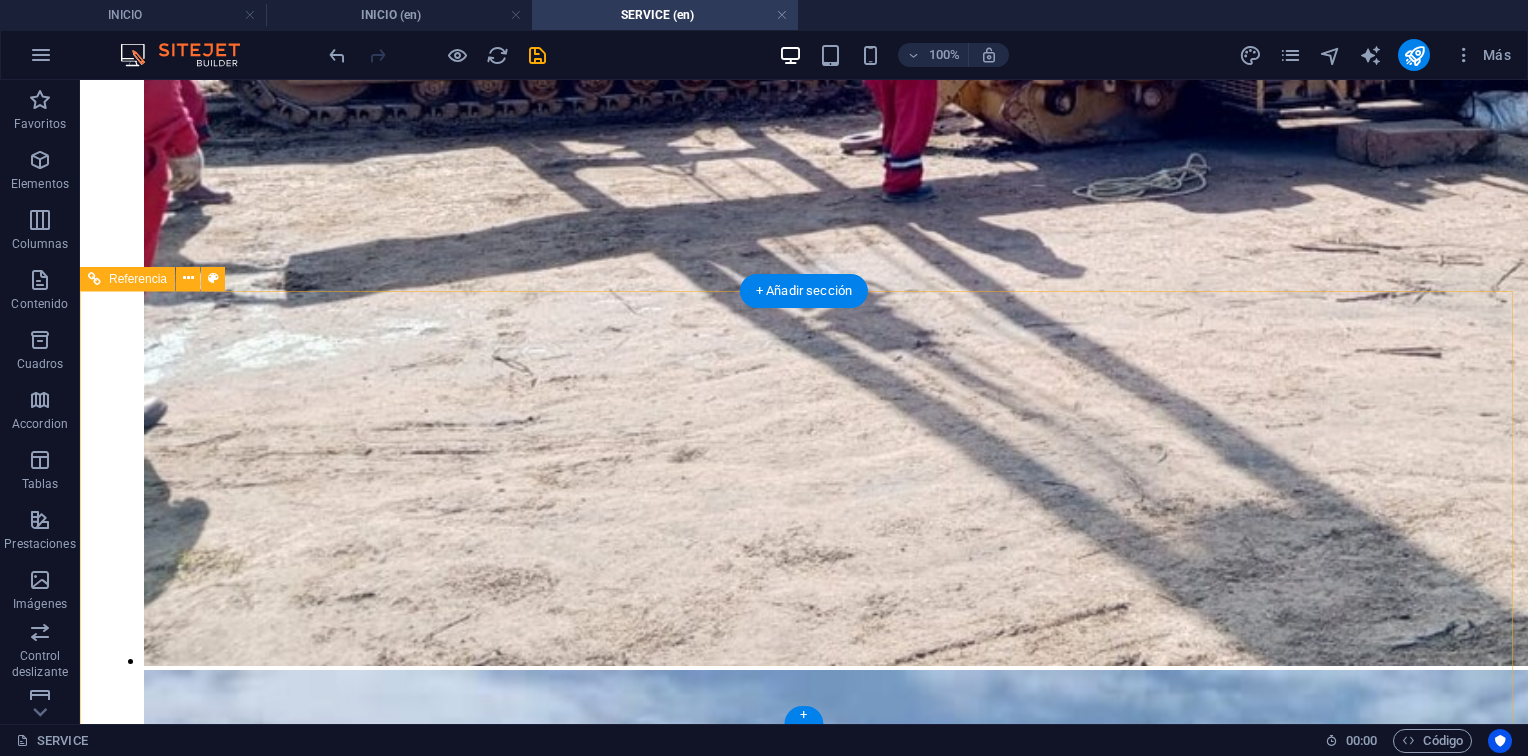 click on "Soluciones Integrales para el desarrollo de la industria Contacto Avenida de enlace Intercomunal-Vea Parcela E-10, Edificio Sede IMETAL Zona Industrial, El Tigre Estado Anzoátegui, Venezuela [EMAIL] [EMAIL] www.imetal.com.ve Navegación INICIO SERVICIOS NOSOTROS CLIENTES CONTACTO" at bounding box center [804, 7848] 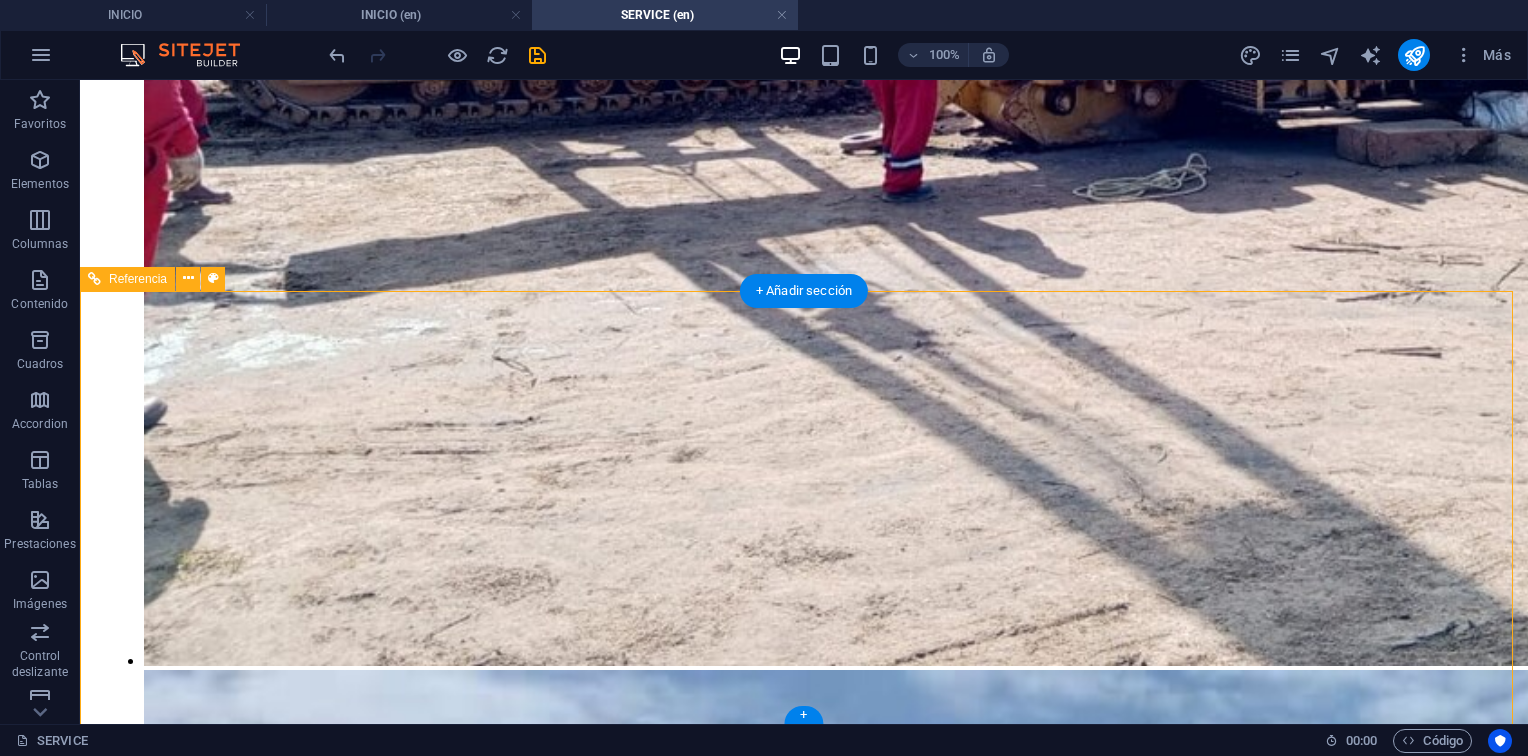 click on "Soluciones Integrales para el desarrollo de la industria Contacto Avenida de enlace Intercomunal-Vea Parcela E-10, Edificio Sede IMETAL Zona Industrial, El Tigre Estado Anzoátegui, Venezuela [EMAIL] [EMAIL] www.imetal.com.ve Navegación INICIO SERVICIOS NOSOTROS CLIENTES CONTACTO" at bounding box center (804, 7848) 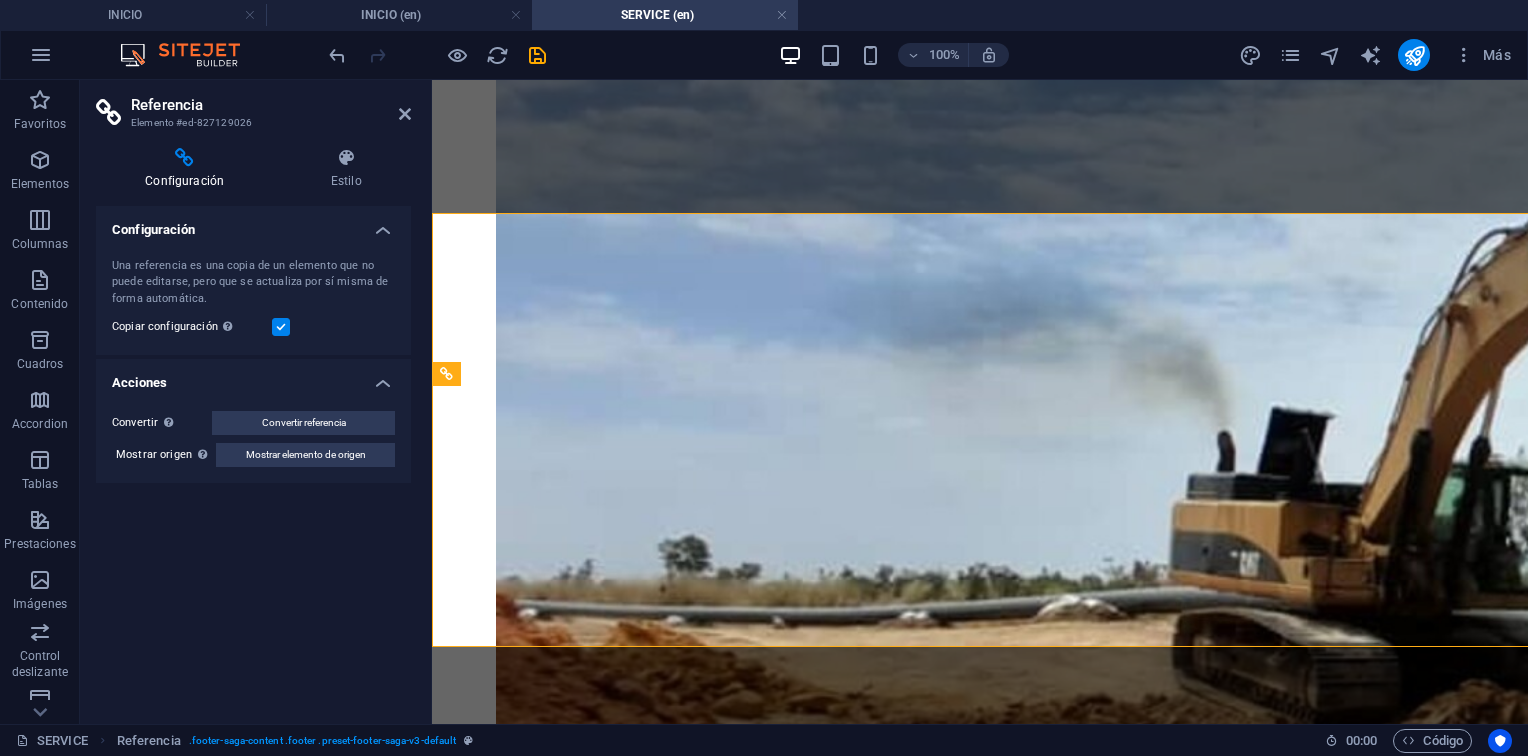 scroll, scrollTop: 3666, scrollLeft: 0, axis: vertical 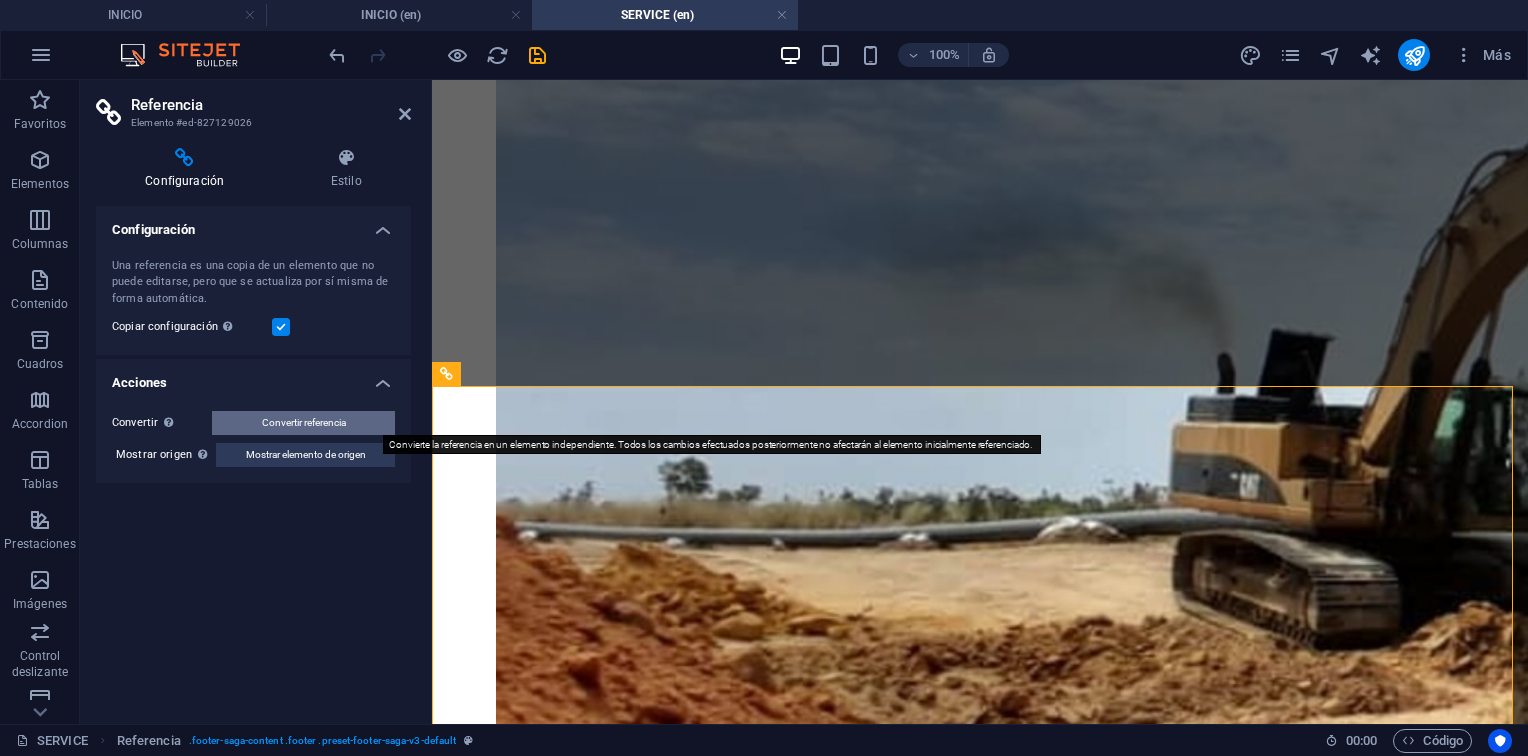 click on "Convertir referencia" at bounding box center [304, 423] 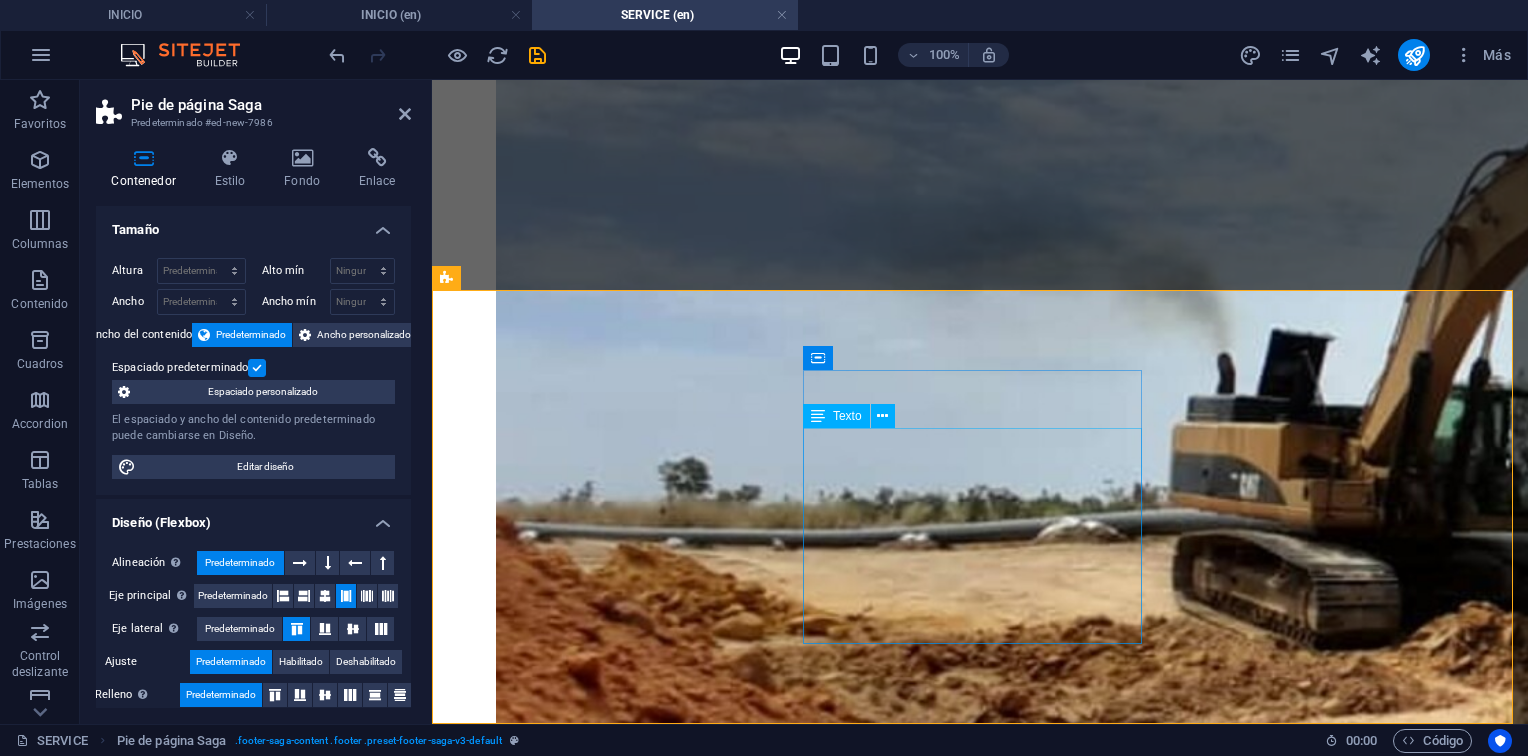 scroll, scrollTop: 3761, scrollLeft: 0, axis: vertical 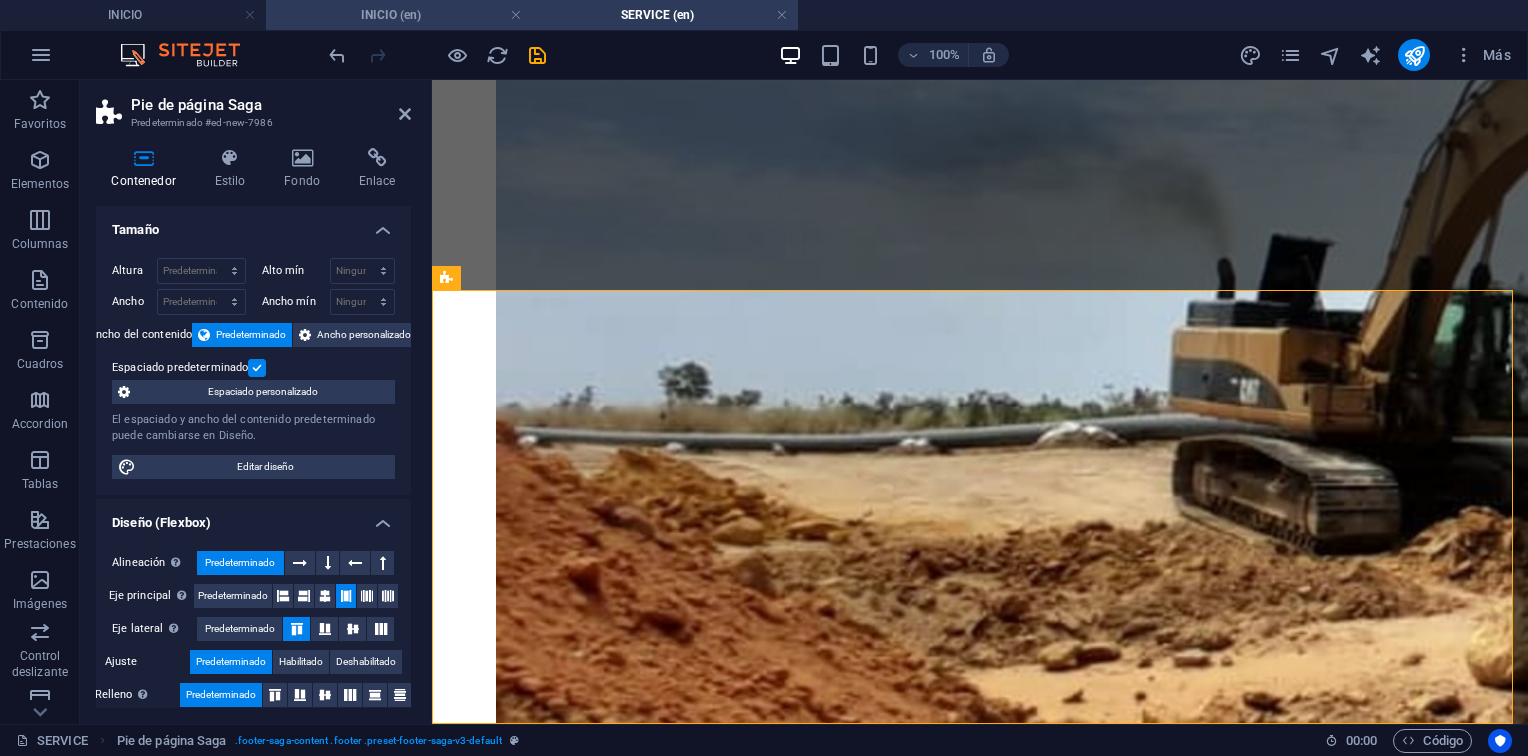 click on "INICIO (en)" at bounding box center (399, 15) 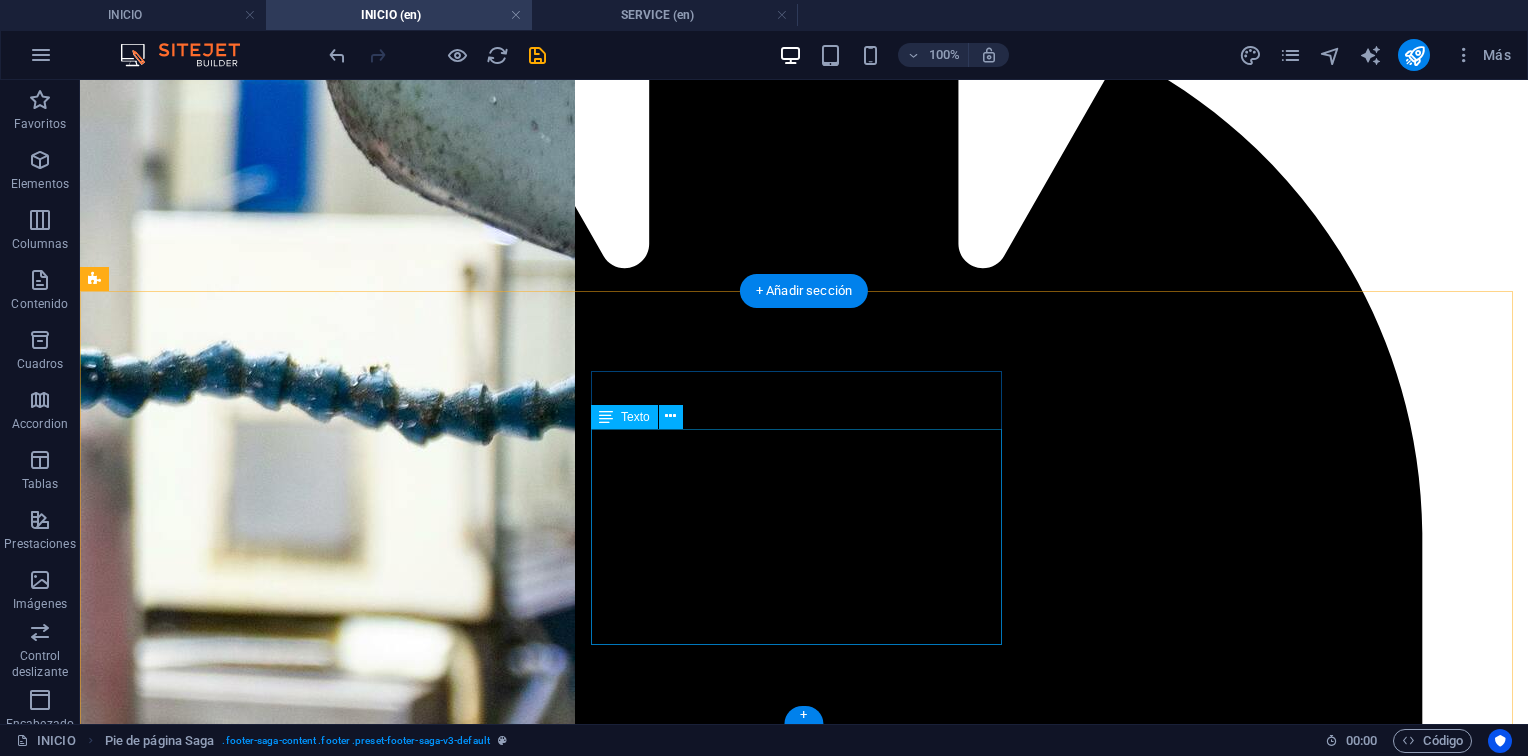 scroll, scrollTop: 1471, scrollLeft: 0, axis: vertical 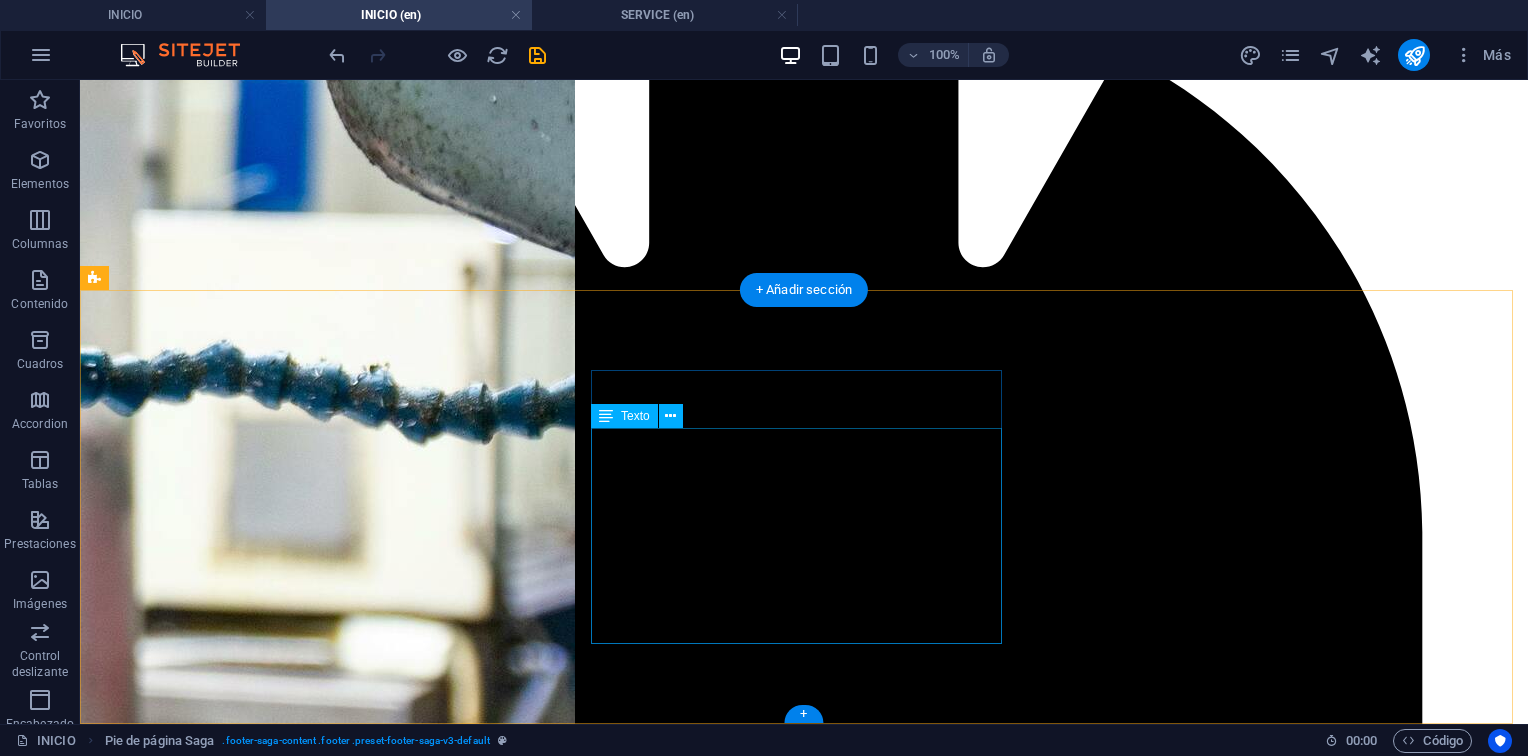 click on "Avenida de enlace Intercomunal-Vea Parcela E-10, Edificio Sede IMETAL Zona Industrial, El Tigre Estado Anzoátegui, Venezuela [EMAIL] [EMAIL] www.imetal.com.ve" at bounding box center (804, 7347) 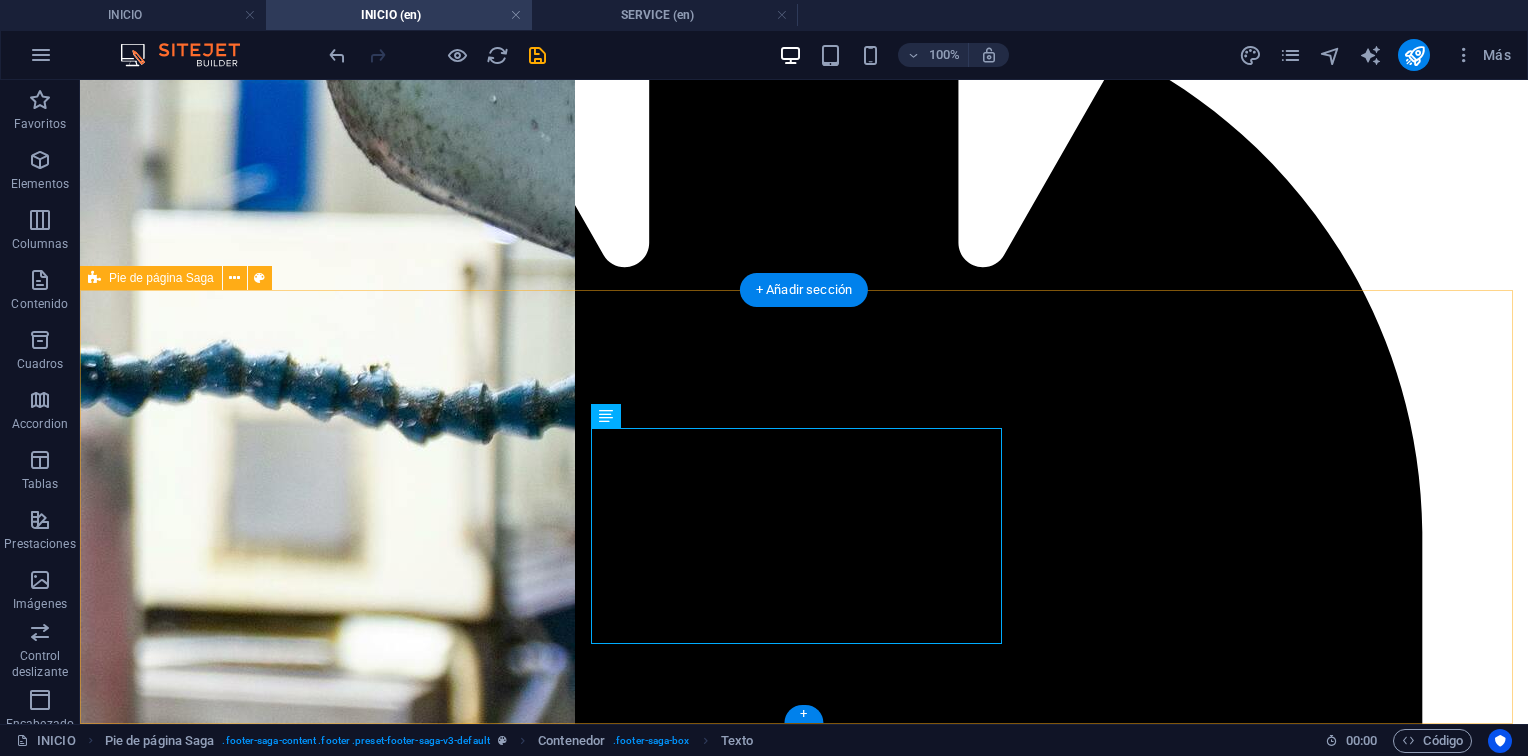 click on "Comprehensive solutions for industry development Contact Avenida de enlace Intercomunal-Vea Parcela E-10, Edificio Sede IMETAL Zona Industrial, El Tigre Estado Anzoátegui, Venezuela jbgonzalez@[EXAMPLE.COM] nclopez@[EXAMPLE.COM] www.imetal.com.ve Navigation HOME SERVICE ABOUT US OUR CLIENTS CONTACT" at bounding box center (804, 7336) 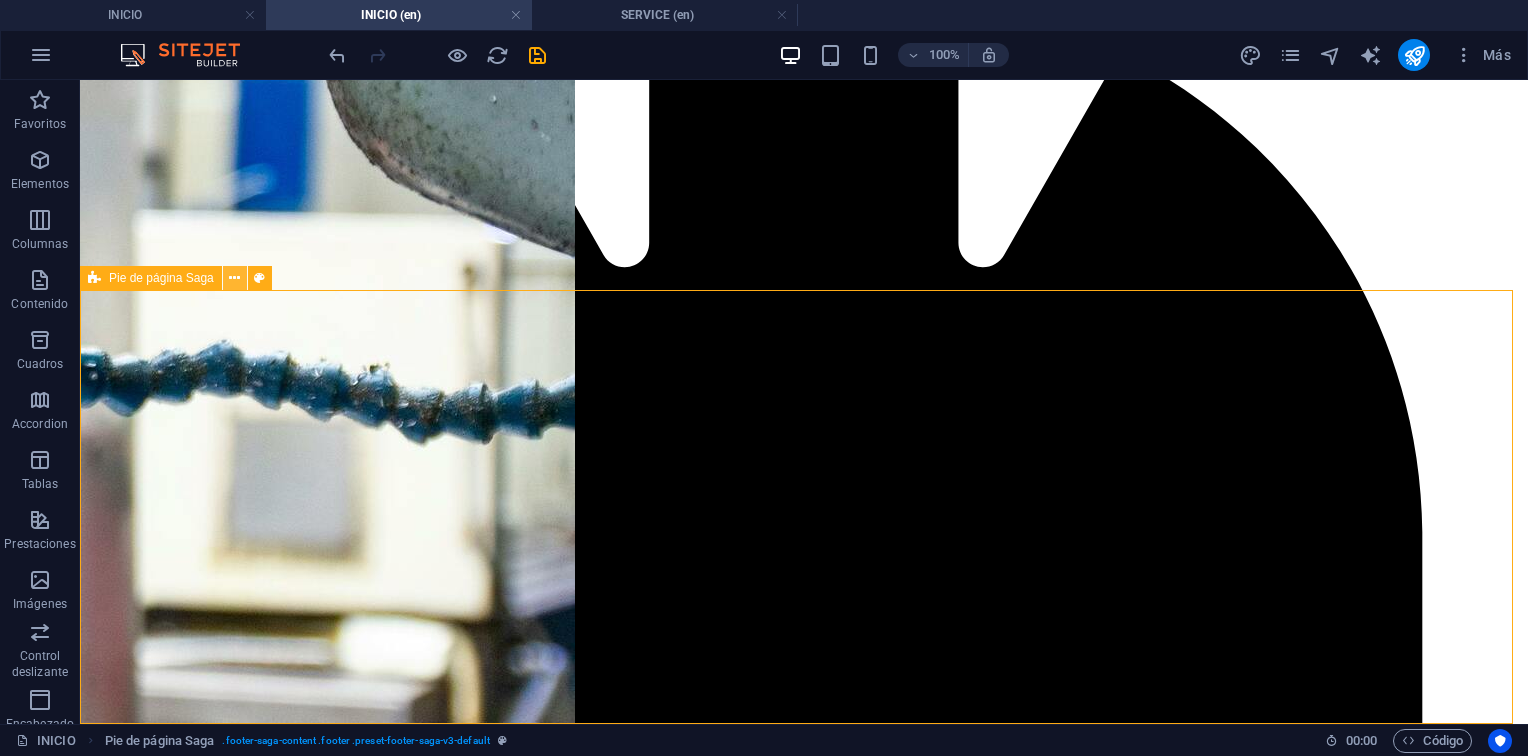 click at bounding box center (234, 278) 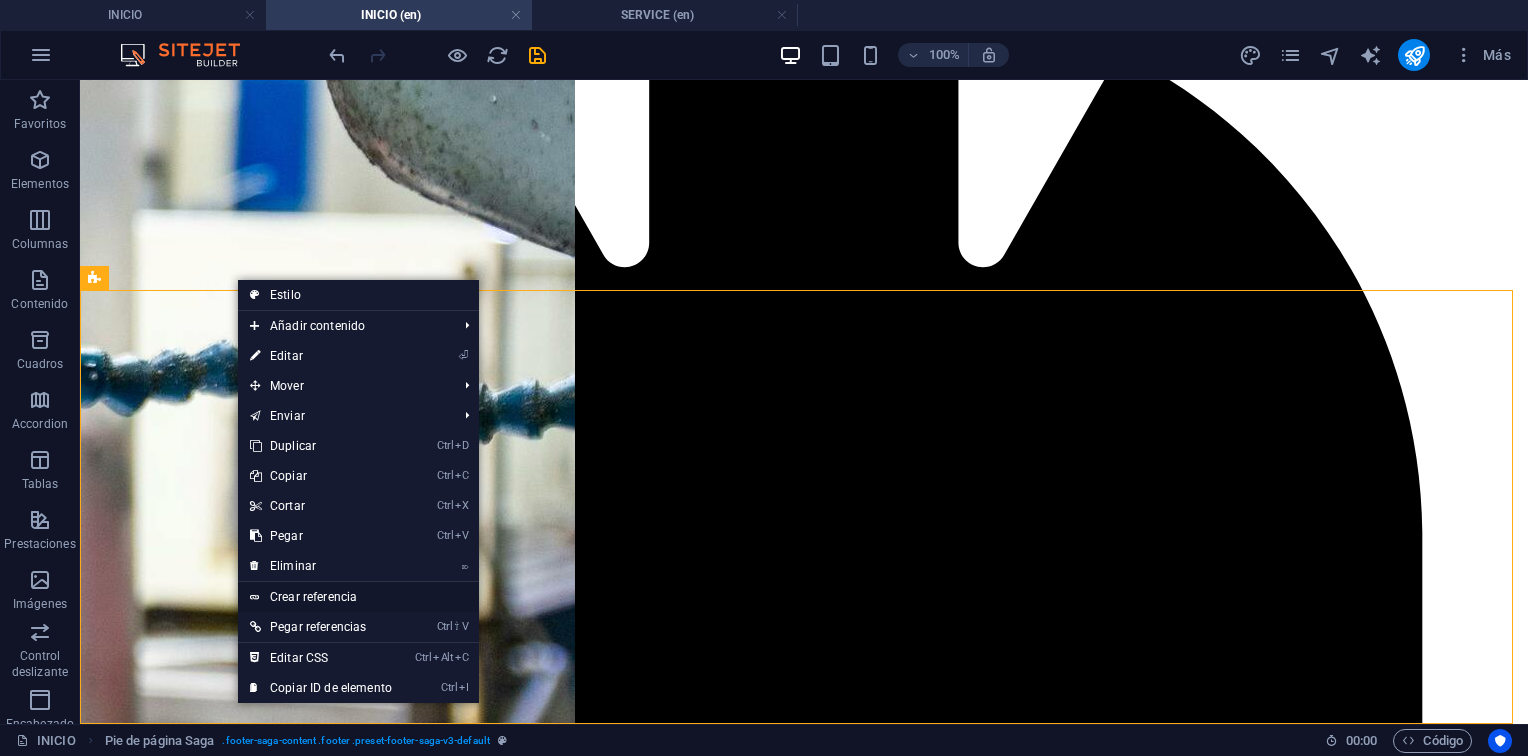 click on "Crear referencia" at bounding box center (358, 597) 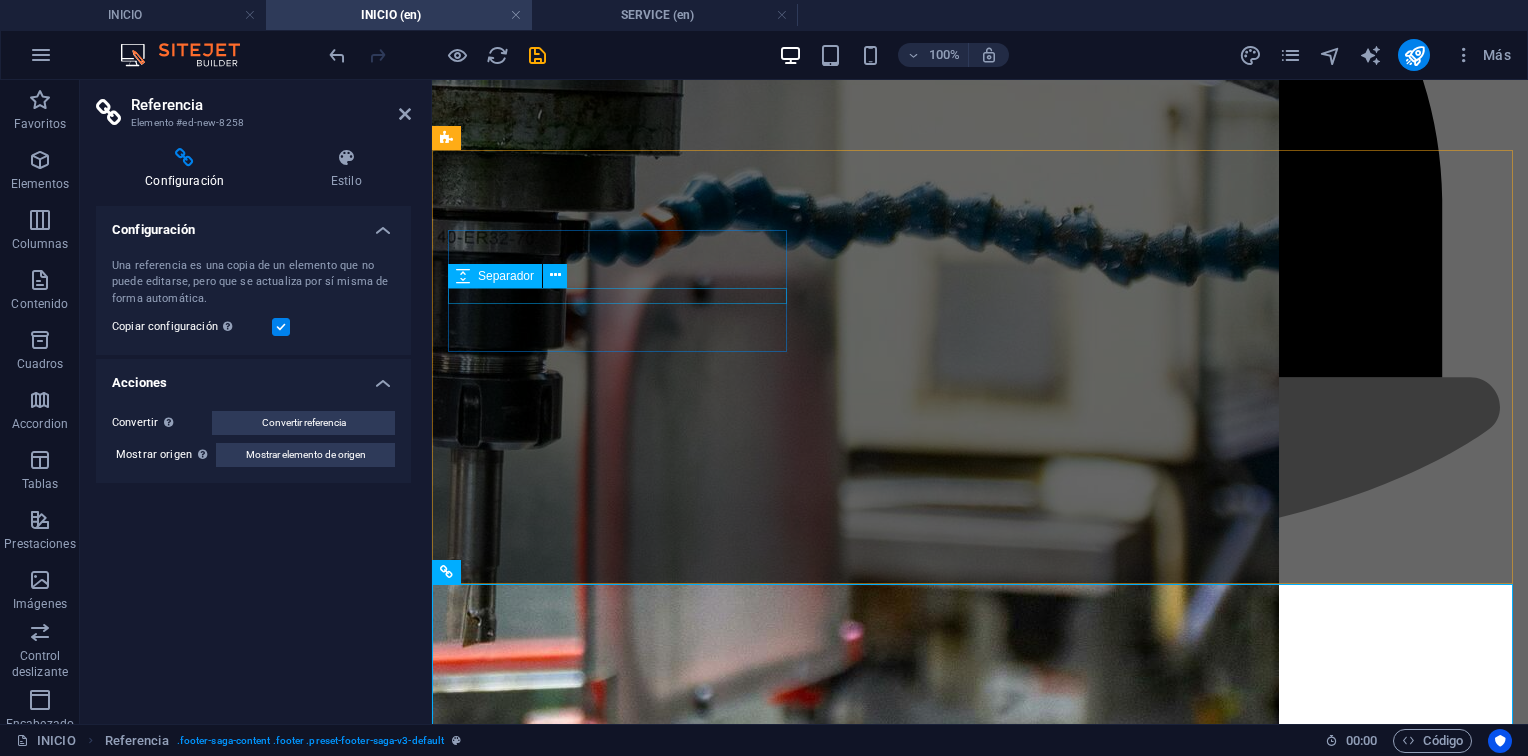 scroll, scrollTop: 1729, scrollLeft: 0, axis: vertical 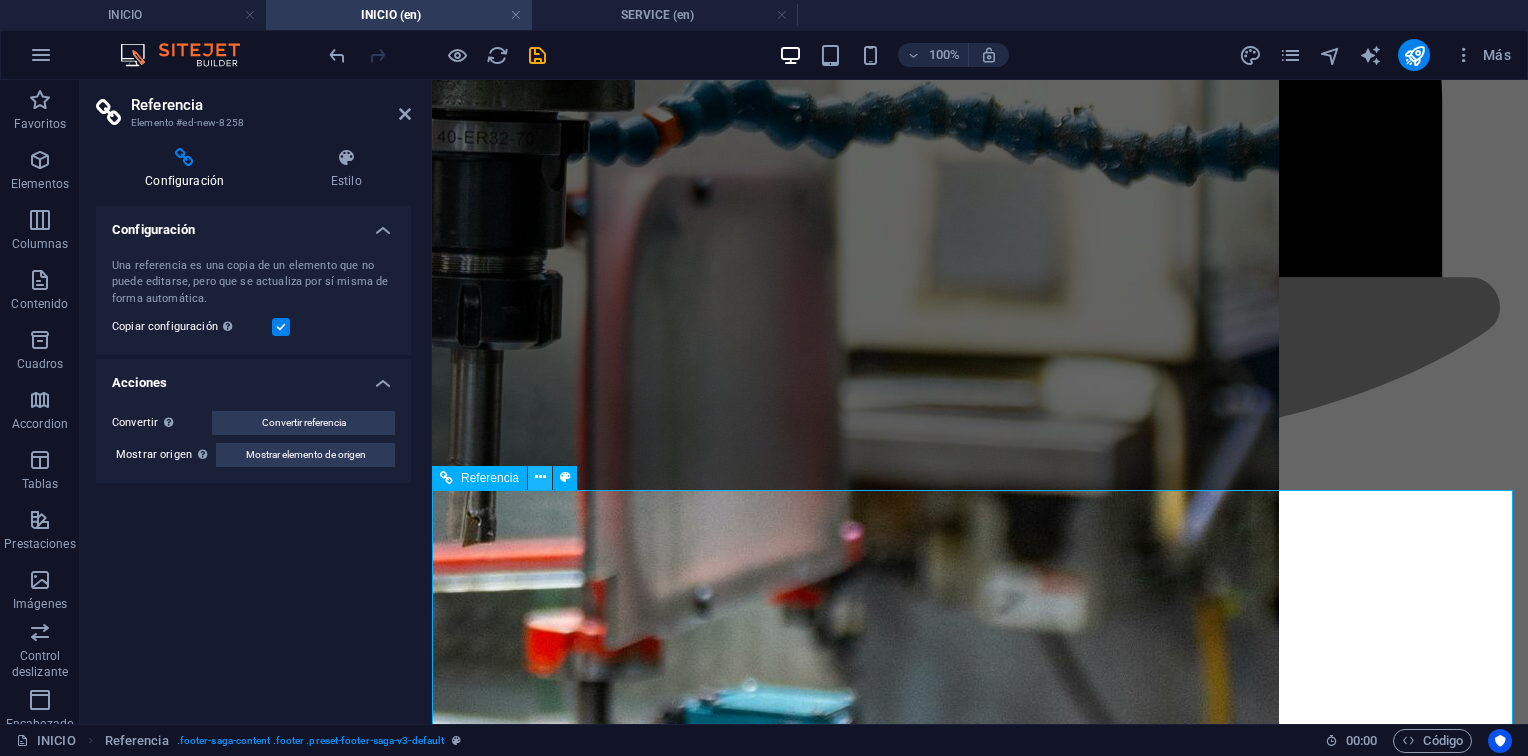 click at bounding box center [540, 477] 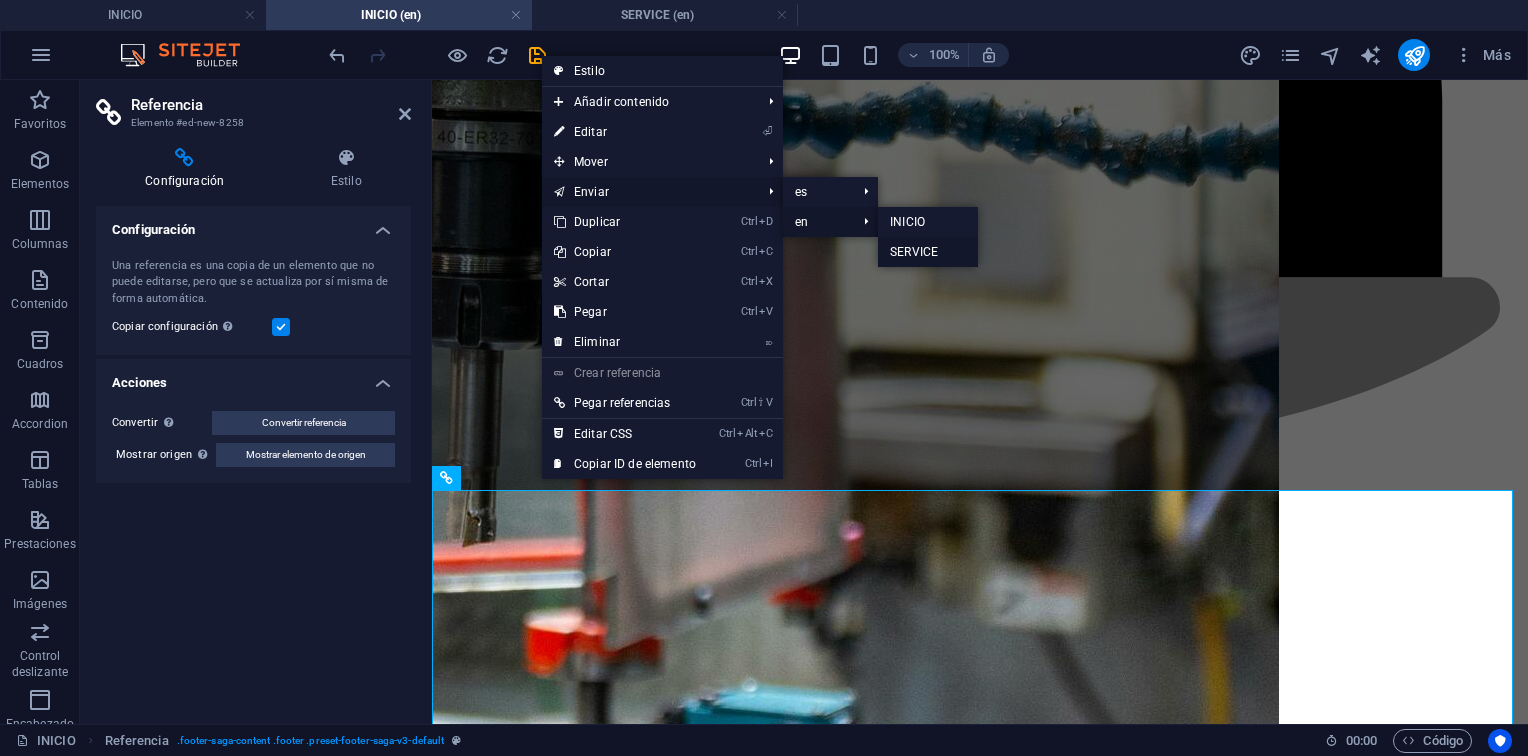 click on "SERVICE" at bounding box center [928, 252] 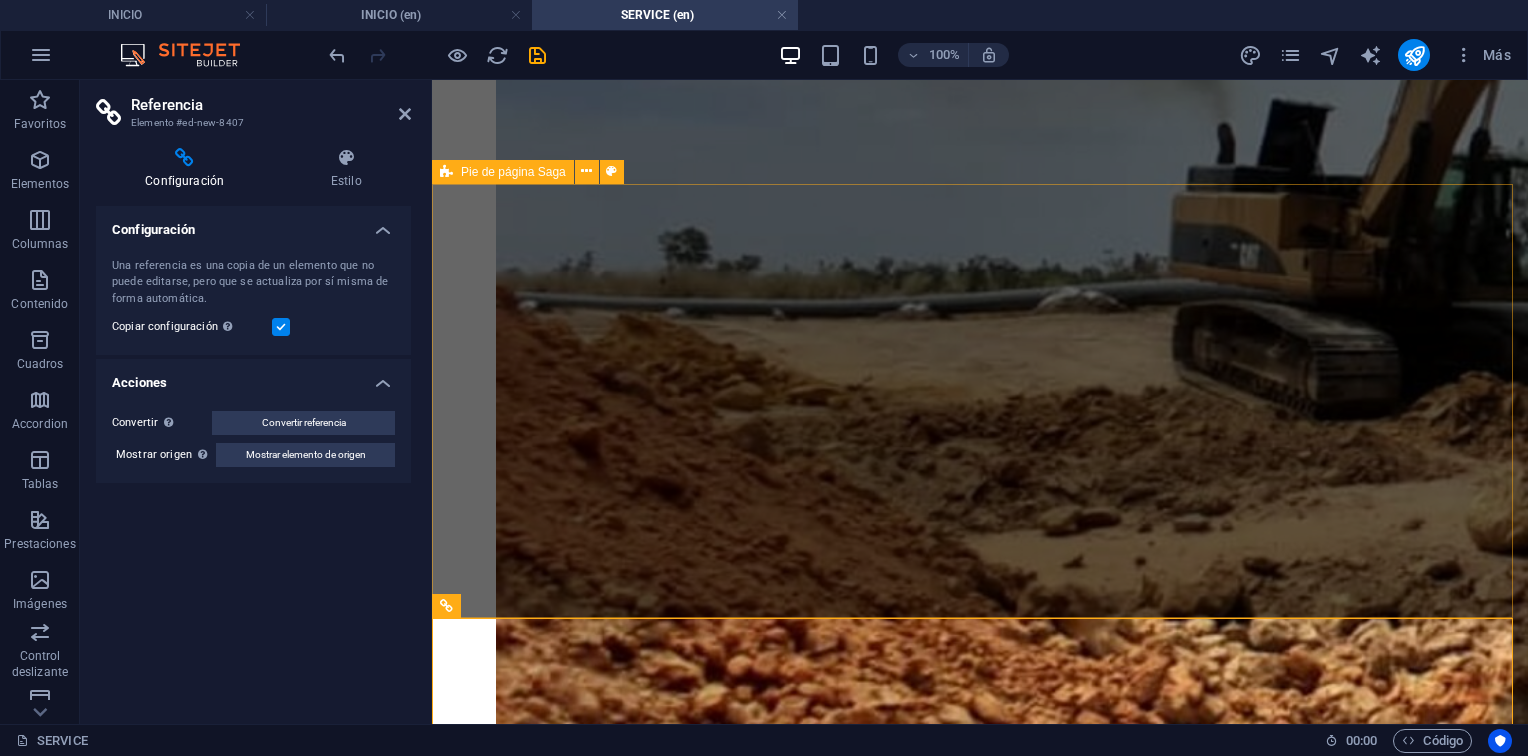 scroll, scrollTop: 3796, scrollLeft: 0, axis: vertical 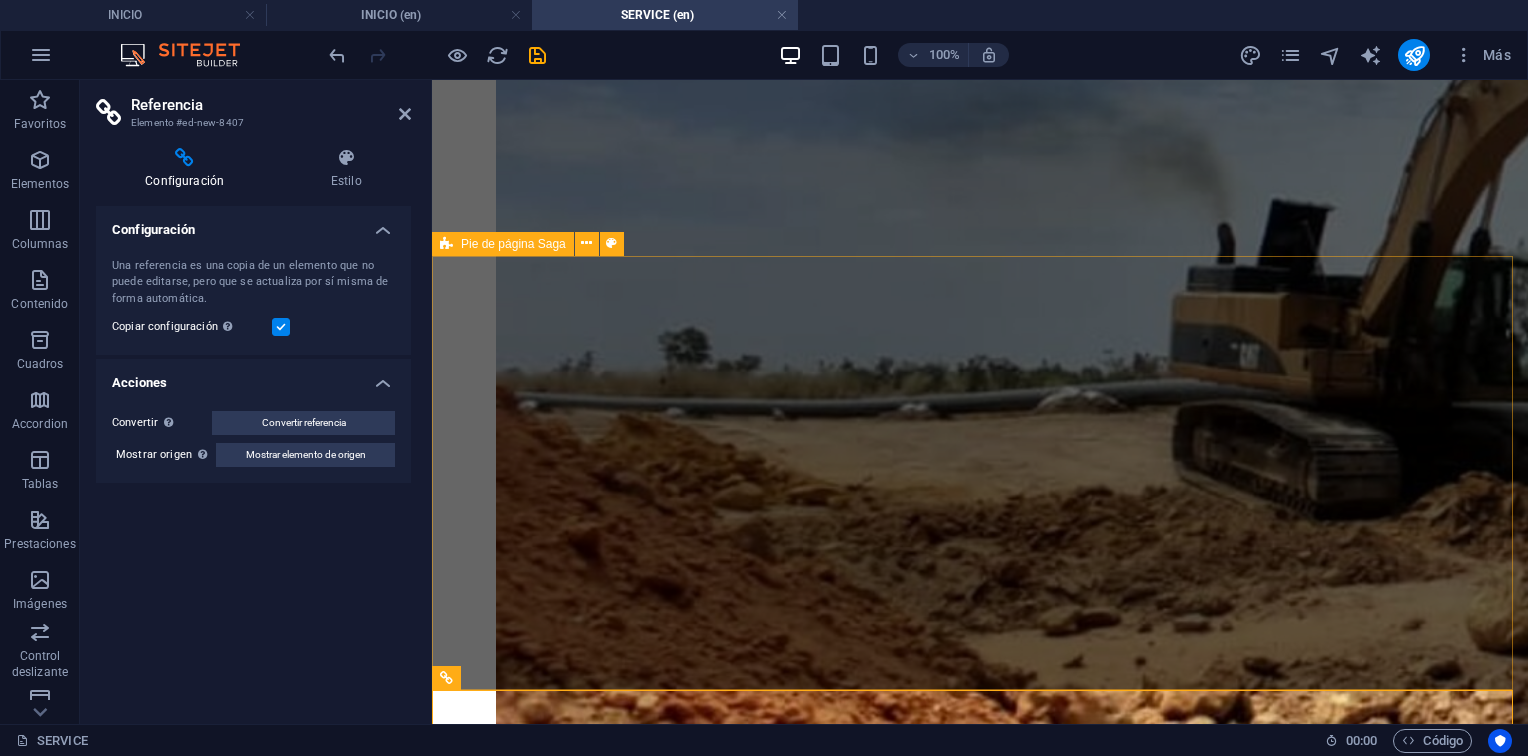click on "Pie de página Saga" at bounding box center [513, 244] 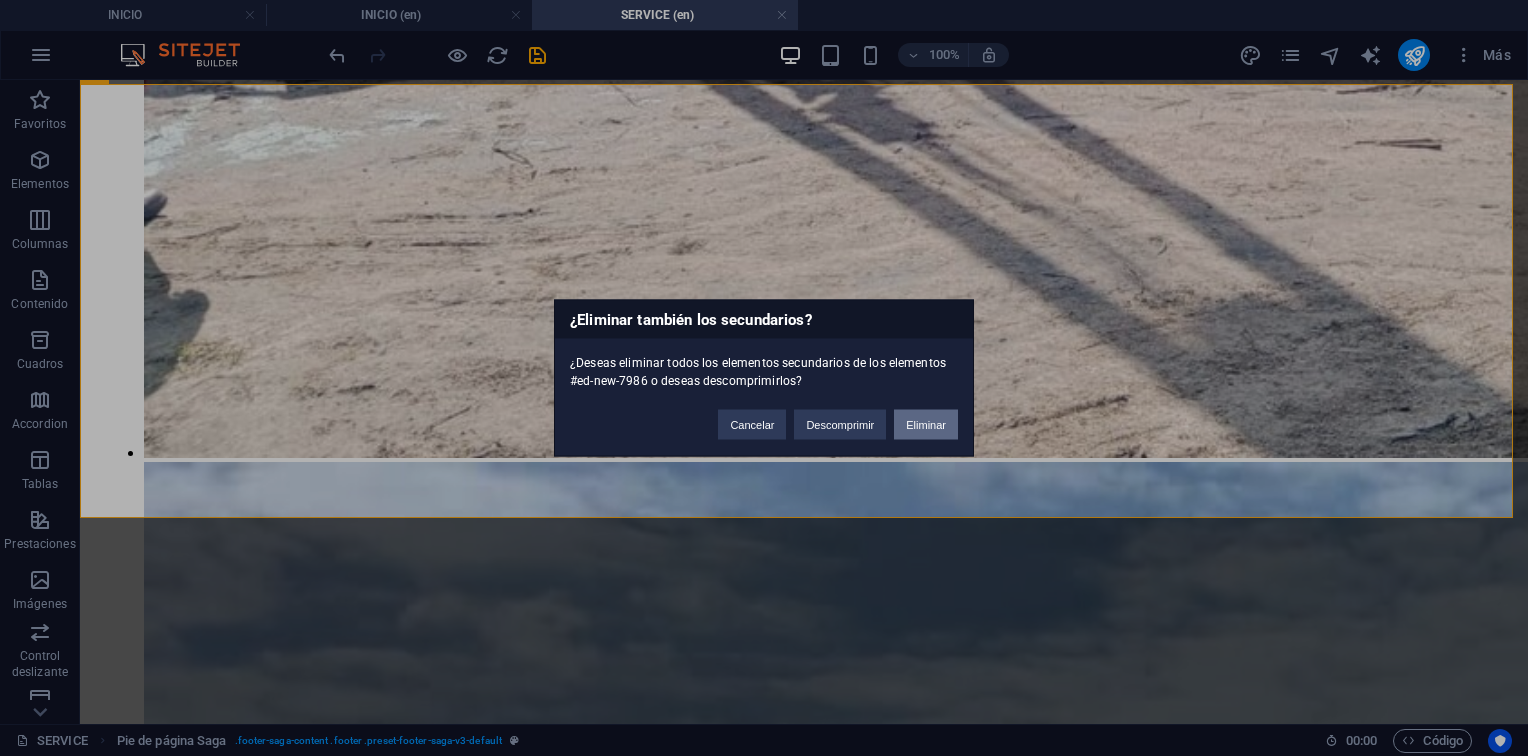 click on "Eliminar" at bounding box center [926, 425] 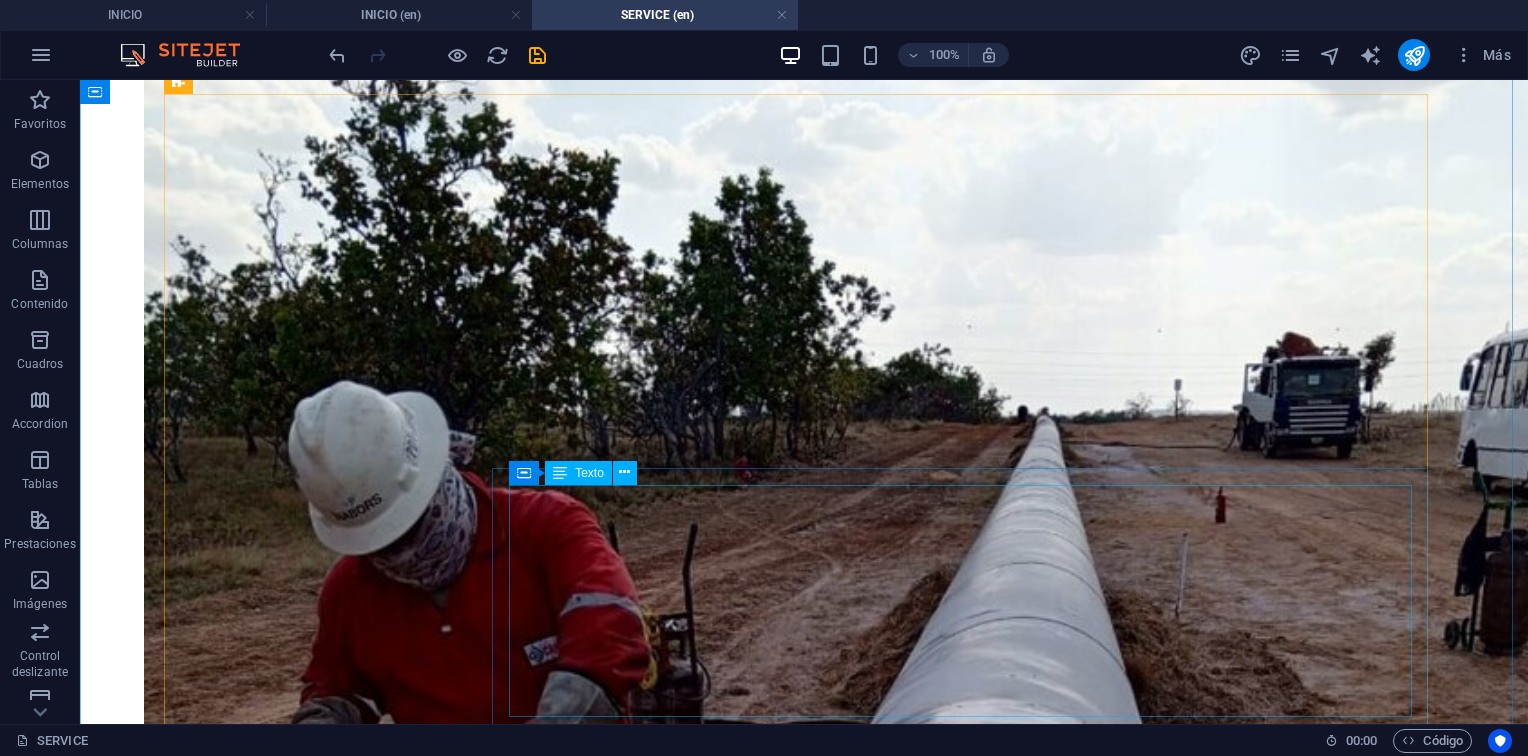 scroll, scrollTop: 0, scrollLeft: 0, axis: both 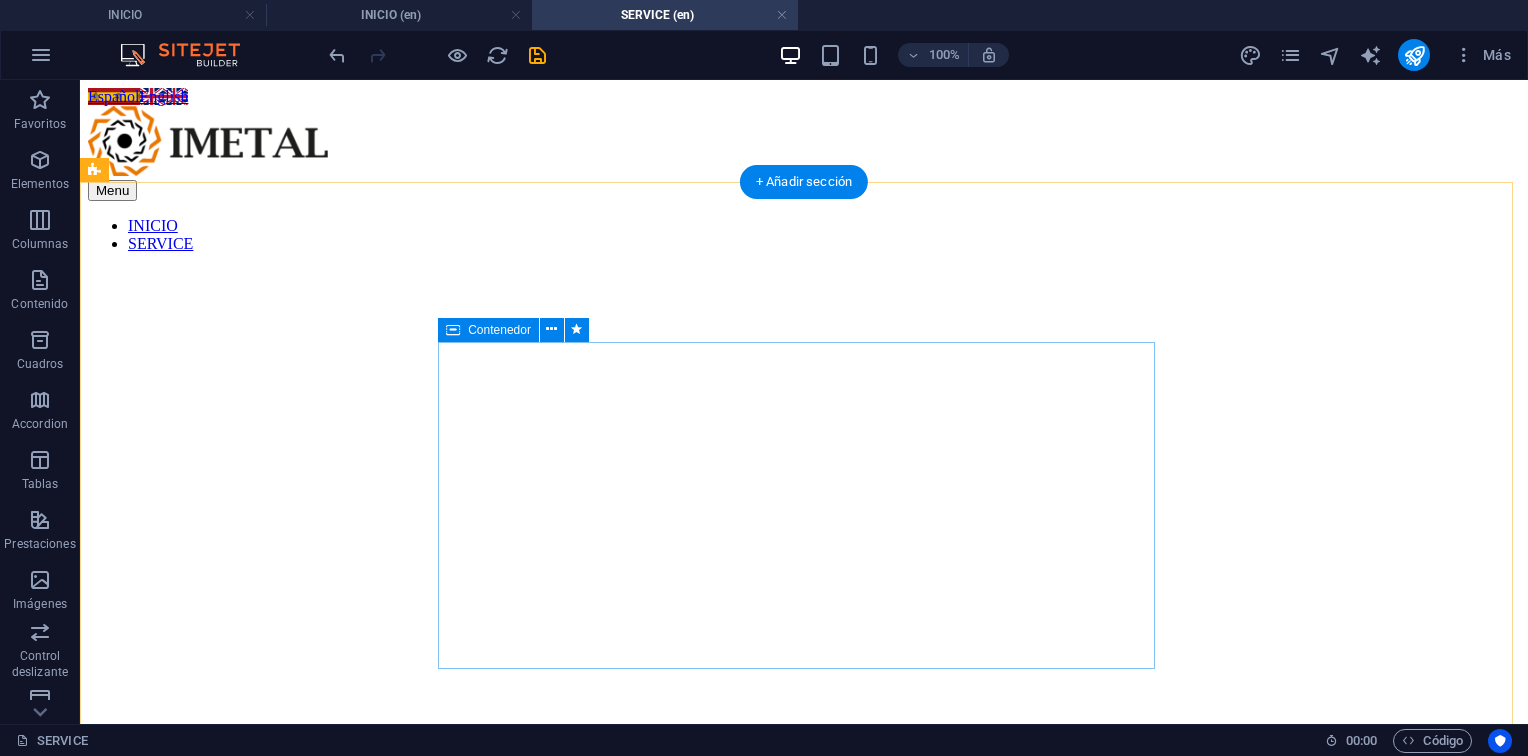 click on "Specialized technical solutions for the energy and oil industry Services with quality, responsibility, and safety. Contact us" at bounding box center [804, 1005] 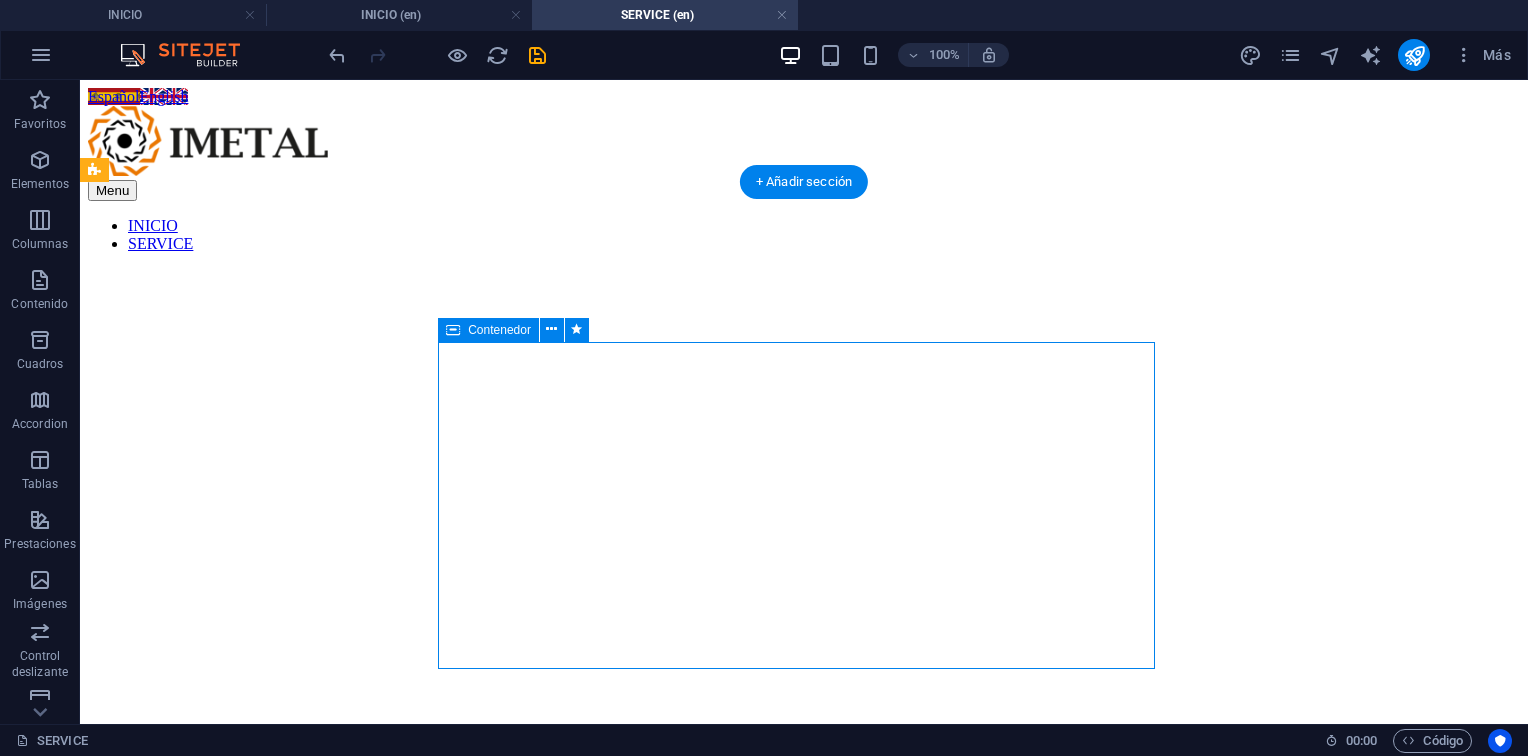 click on "Specialized technical solutions for the energy and oil industry Services with quality, responsibility, and safety. Contact us" at bounding box center [804, 1005] 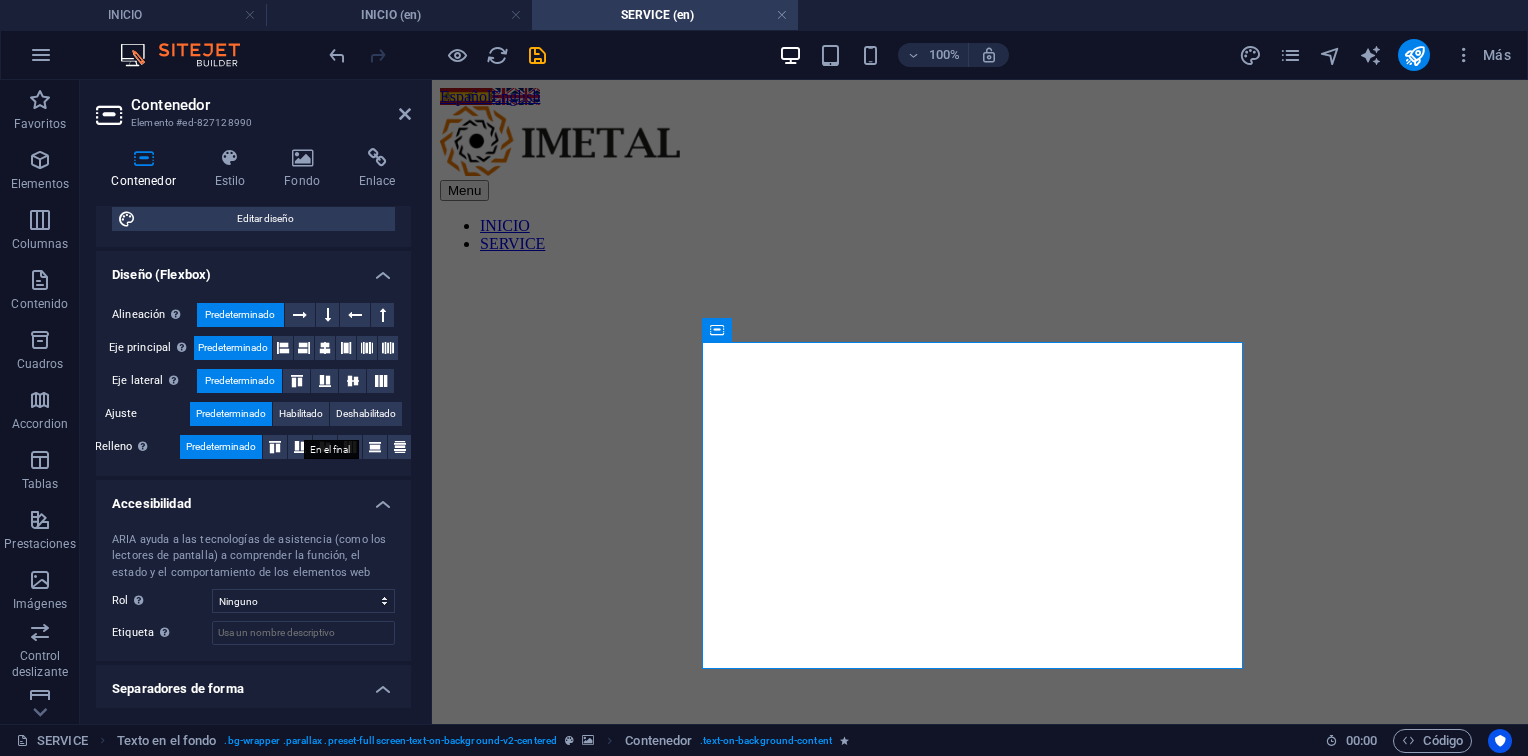 scroll, scrollTop: 300, scrollLeft: 0, axis: vertical 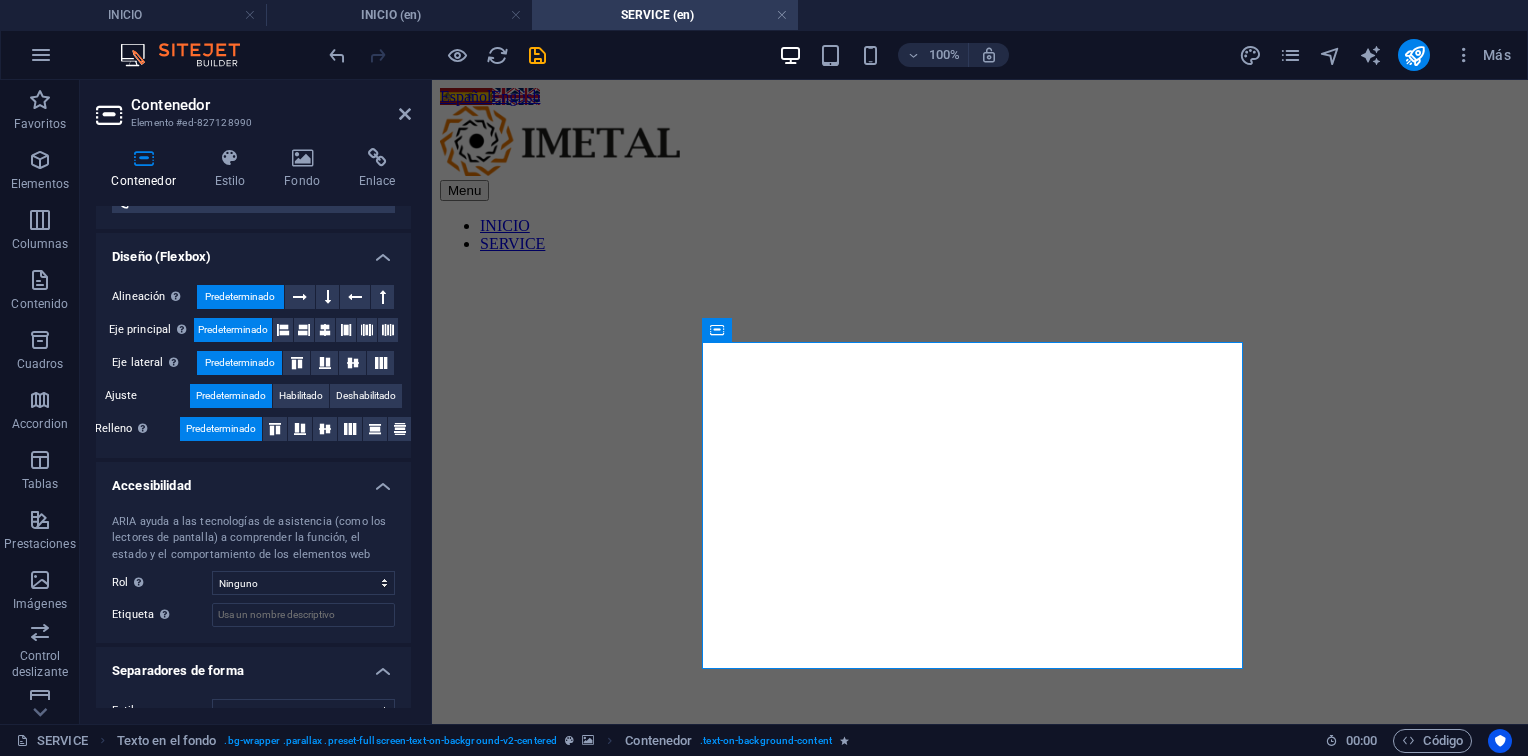 drag, startPoint x: 384, startPoint y: 422, endPoint x: 307, endPoint y: 516, distance: 121.511314 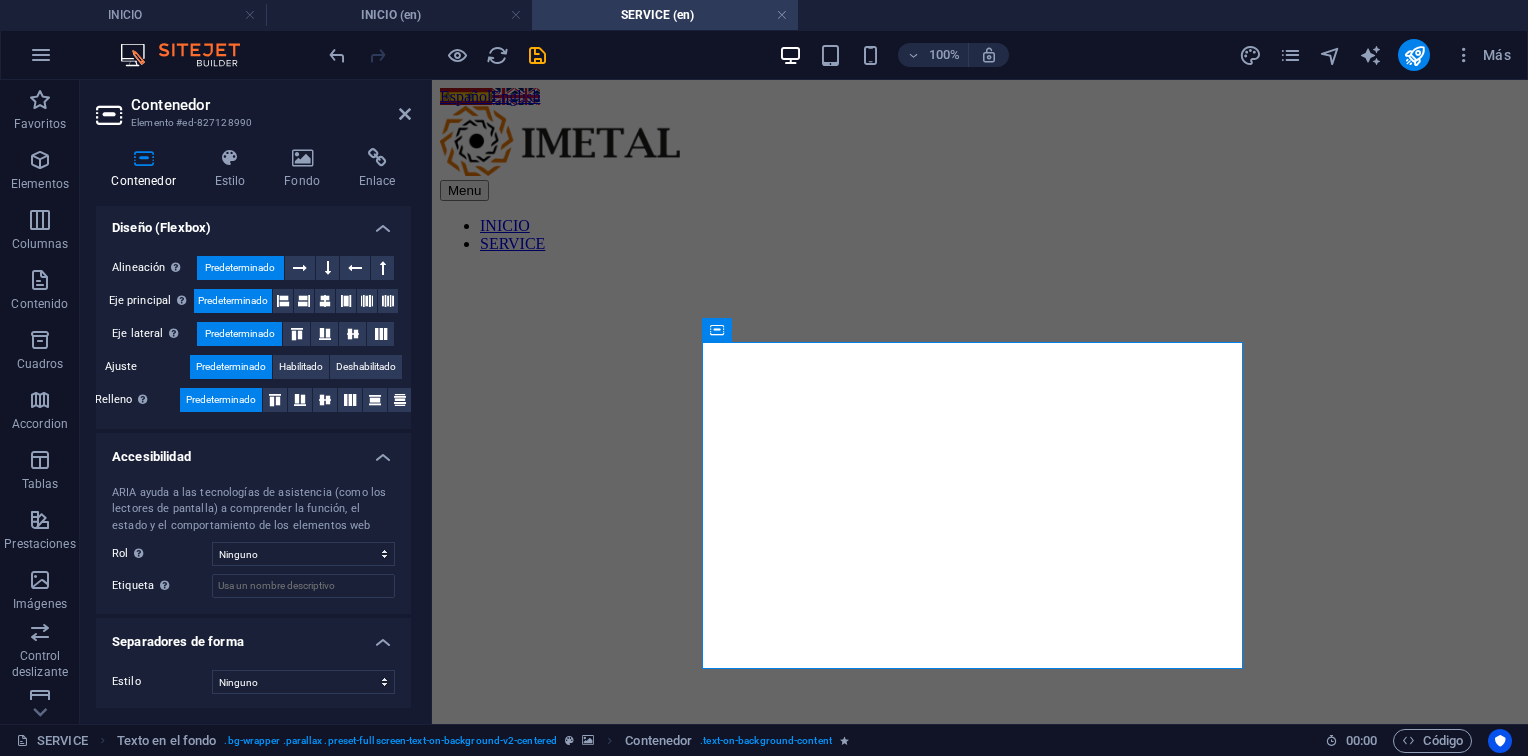 scroll, scrollTop: 0, scrollLeft: 0, axis: both 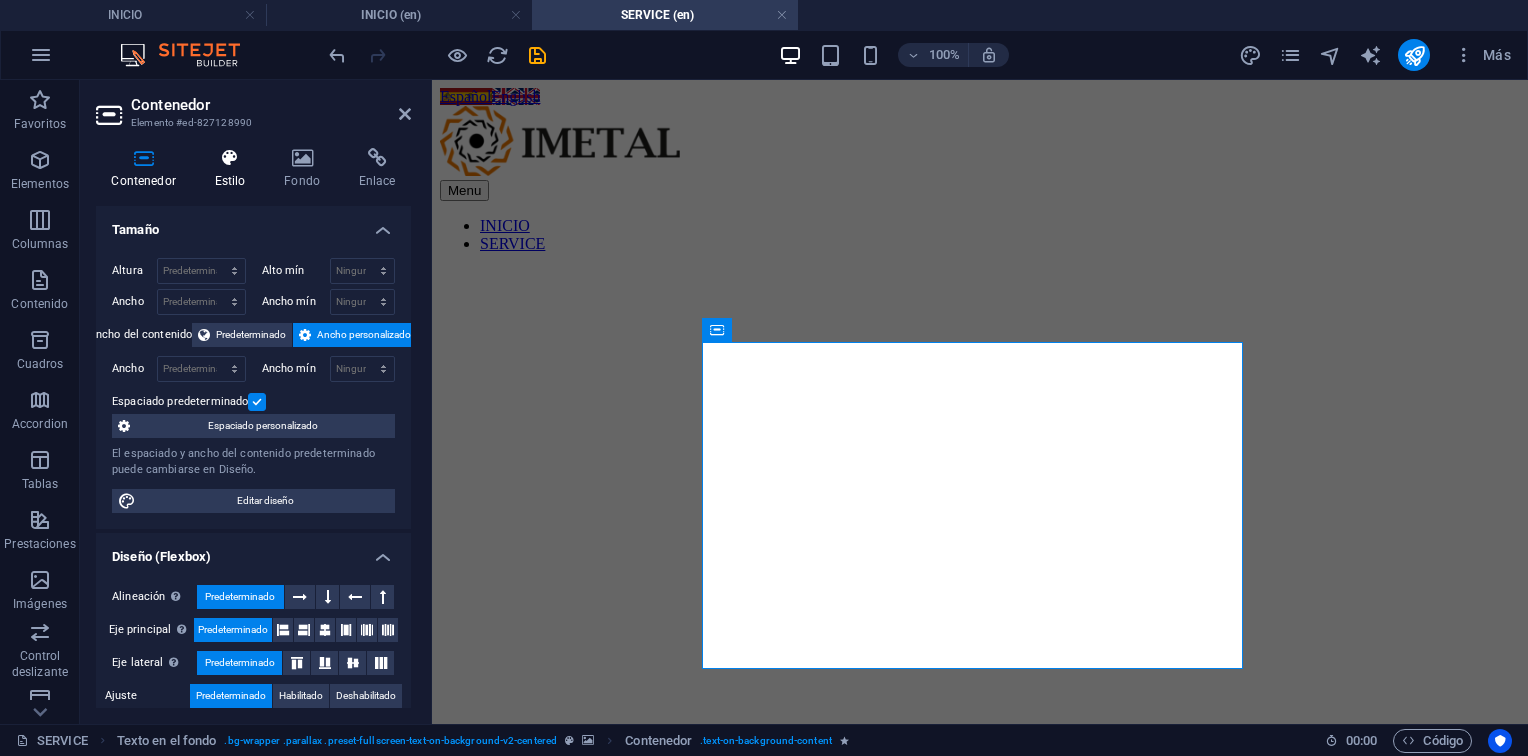 click at bounding box center (230, 158) 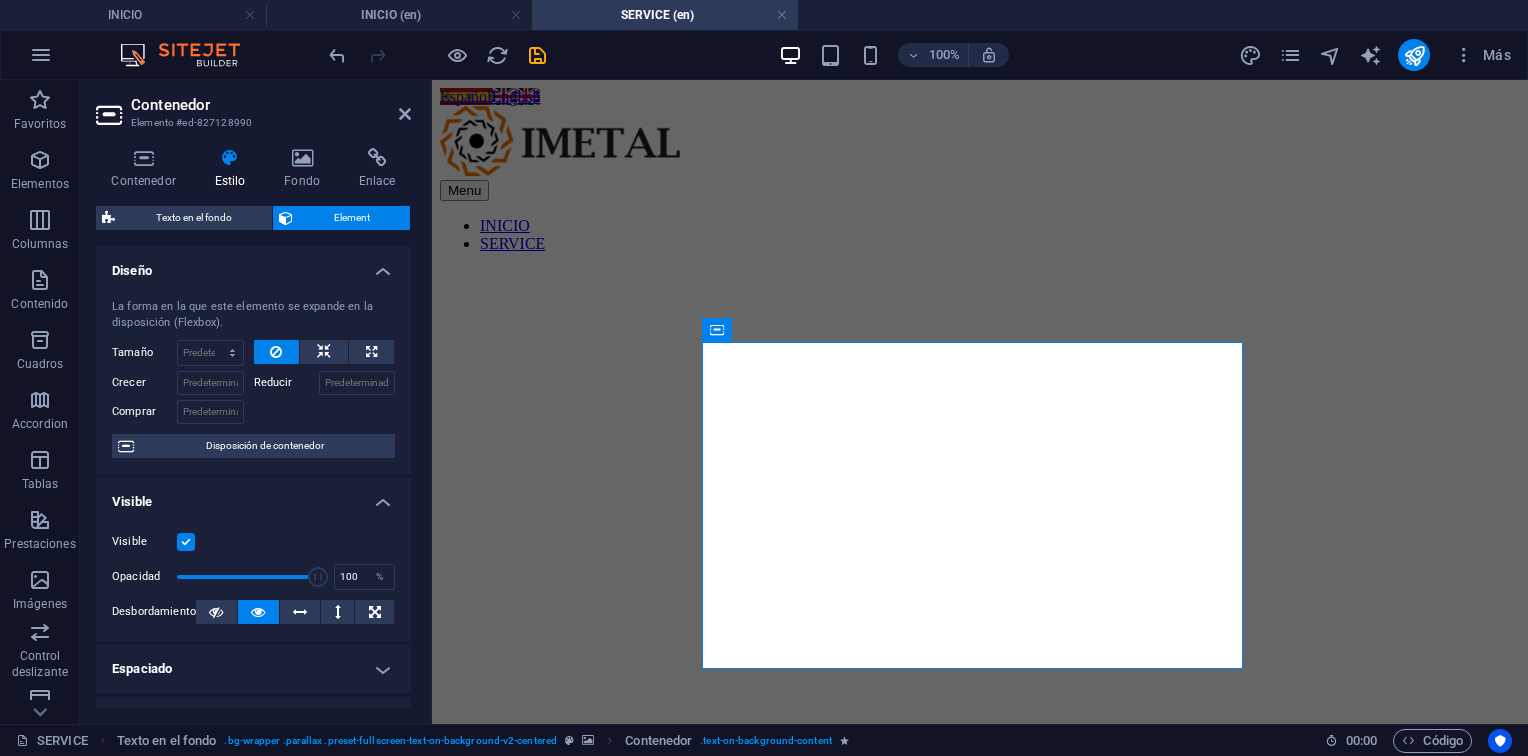 scroll, scrollTop: 300, scrollLeft: 0, axis: vertical 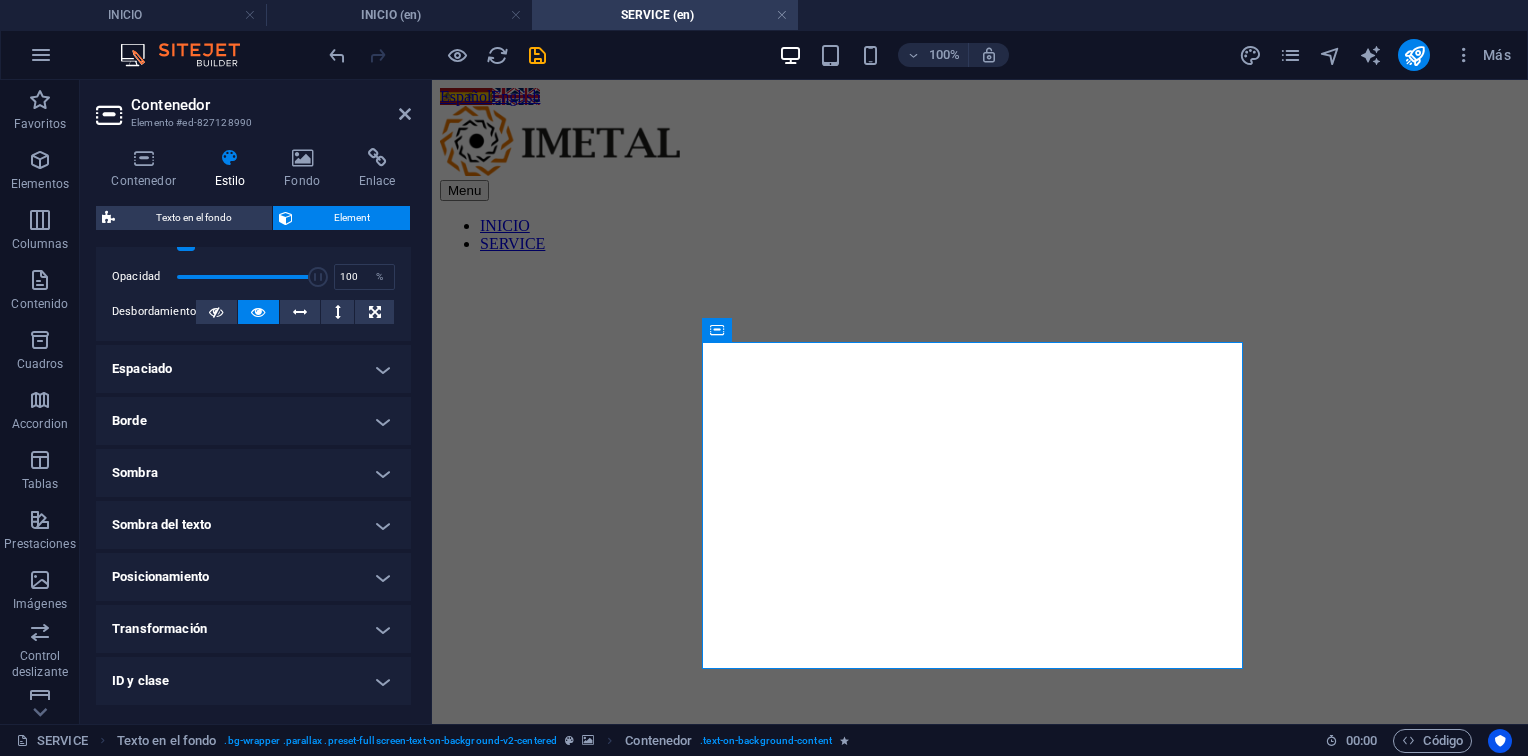 click on "Espaciado" at bounding box center (253, 369) 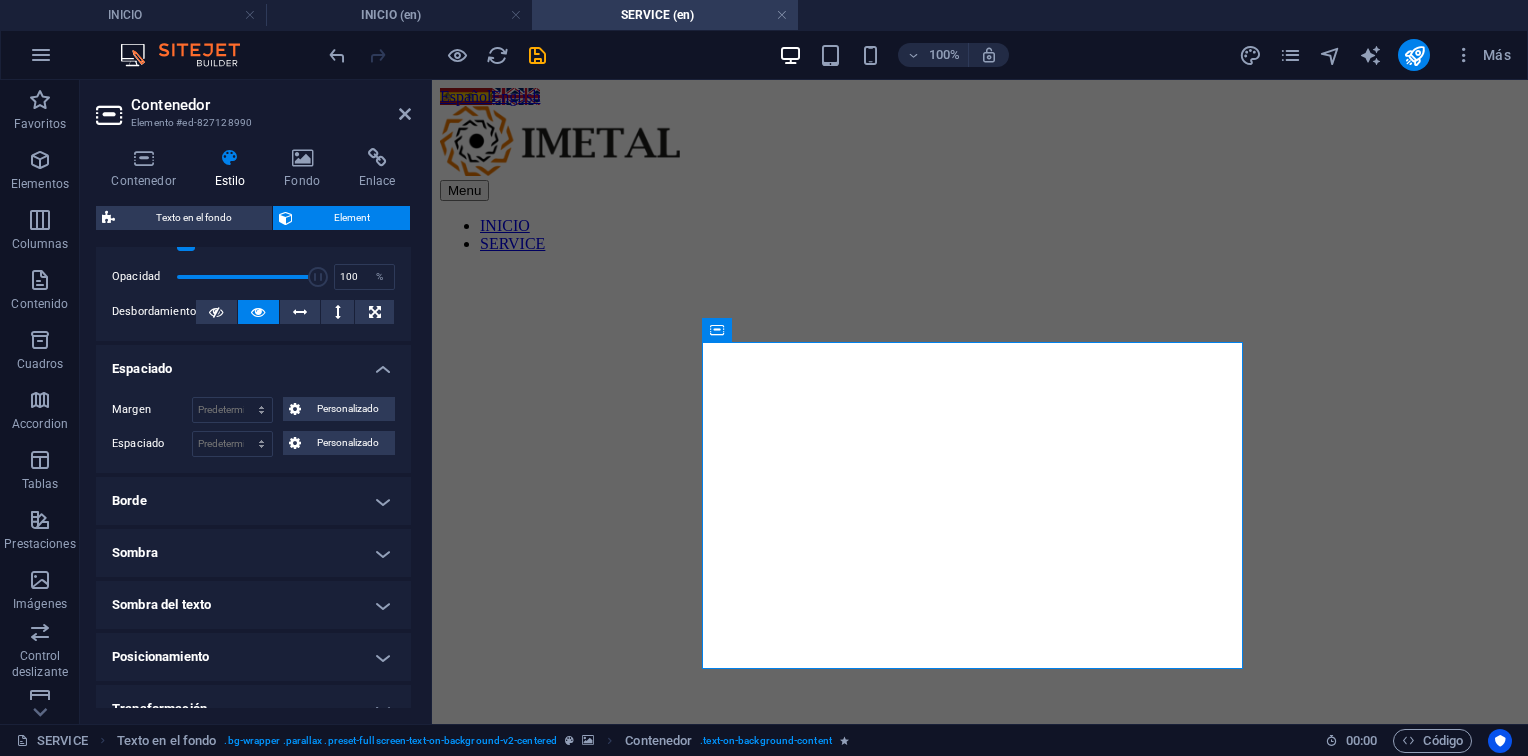 click at bounding box center [980, 218] 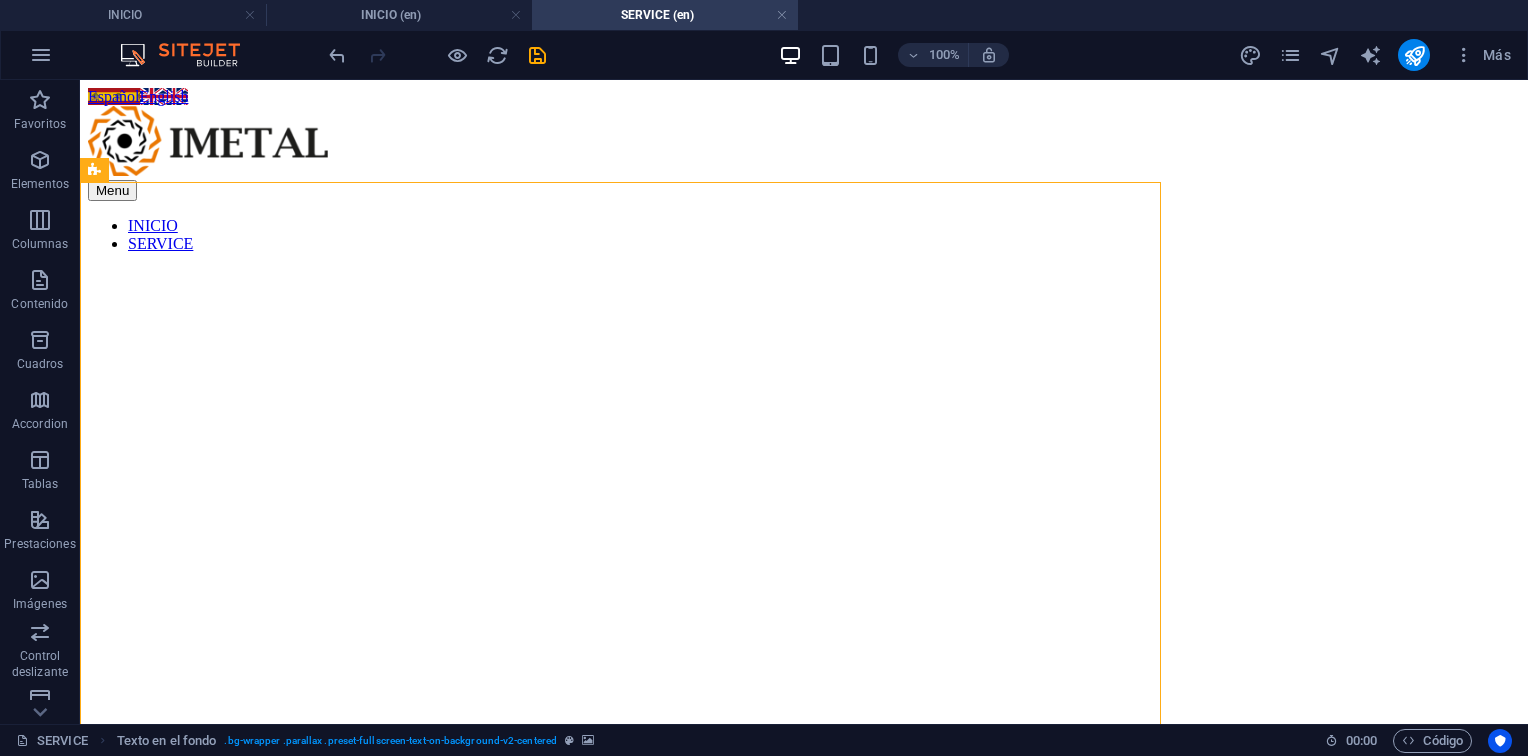 click at bounding box center (804, 218) 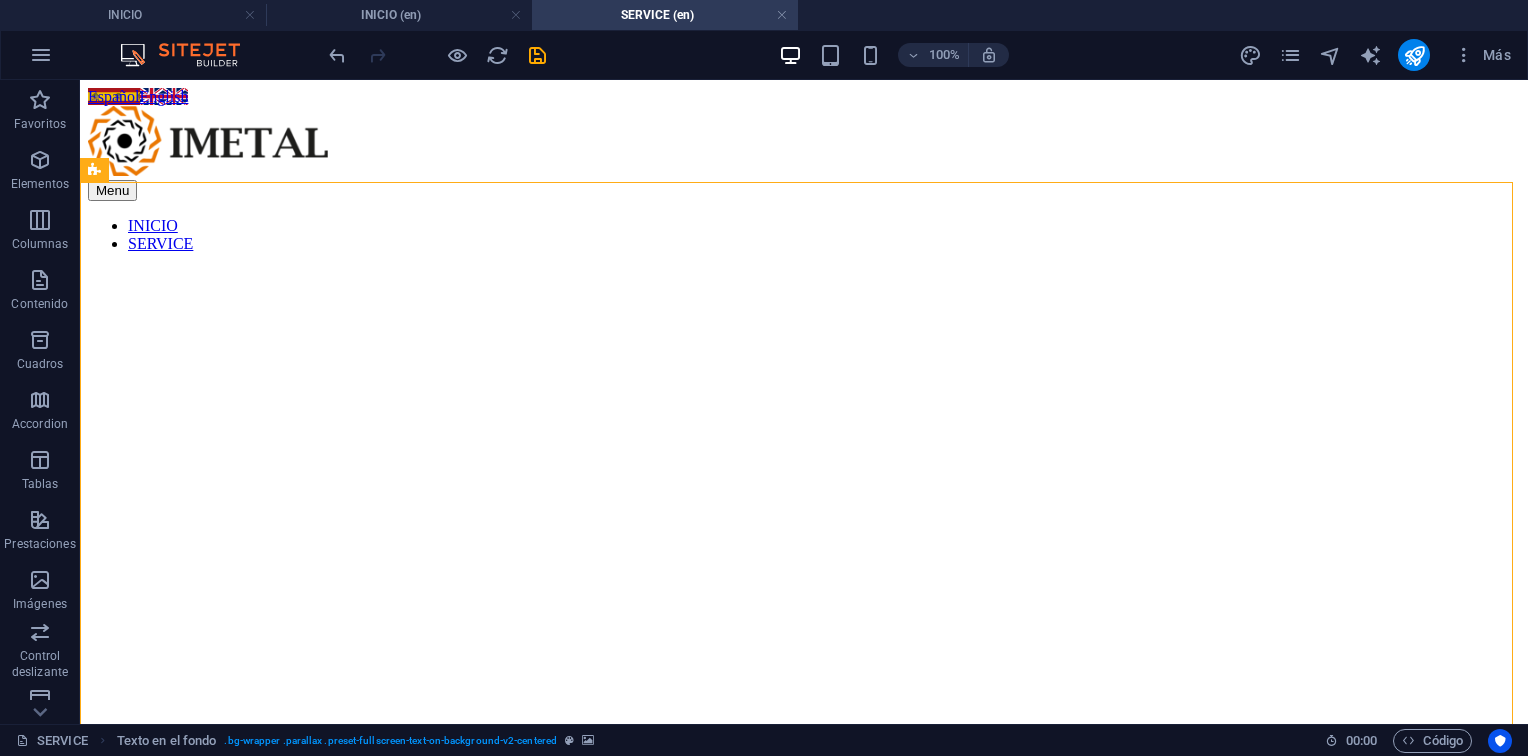 click at bounding box center (804, 218) 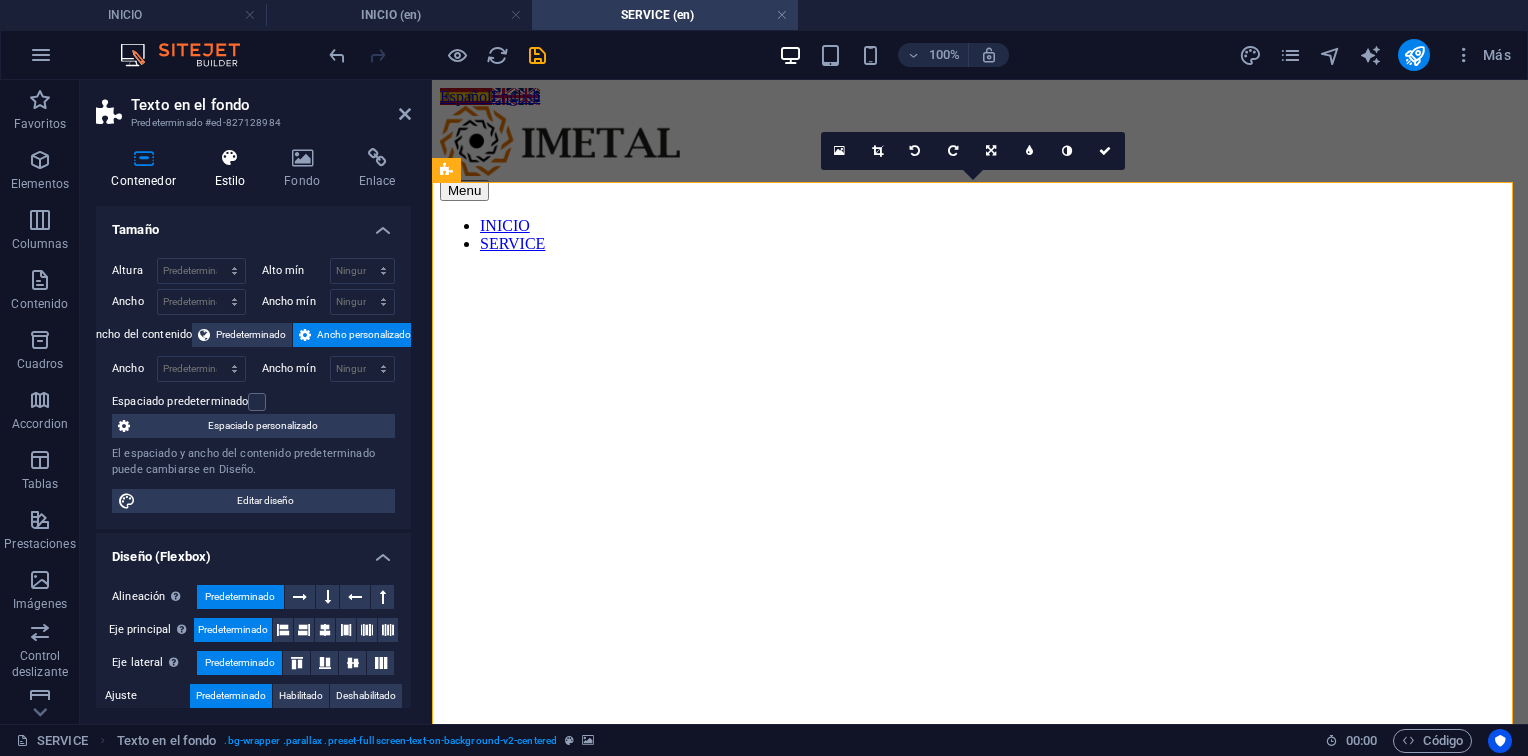 click on "Estilo" at bounding box center (234, 169) 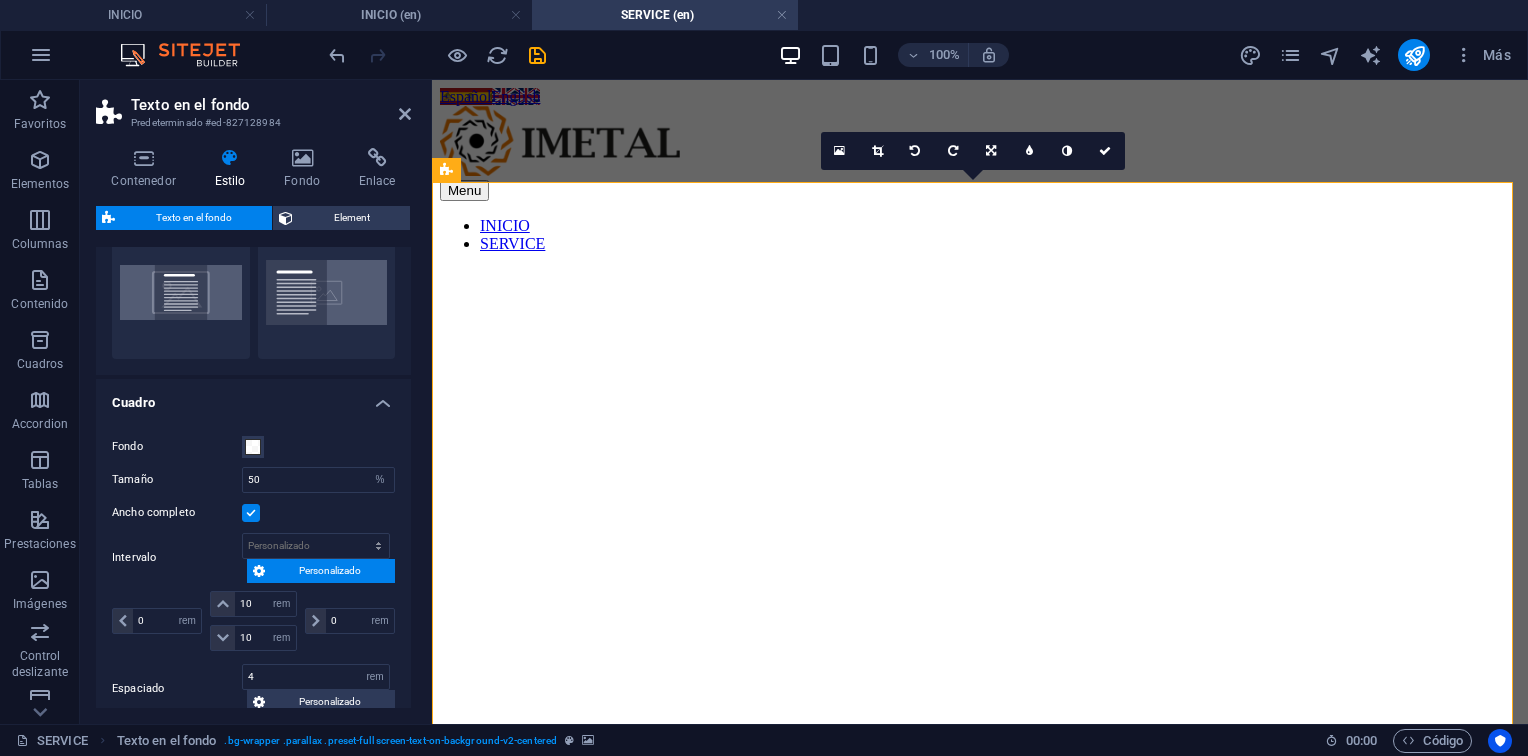 scroll, scrollTop: 0, scrollLeft: 0, axis: both 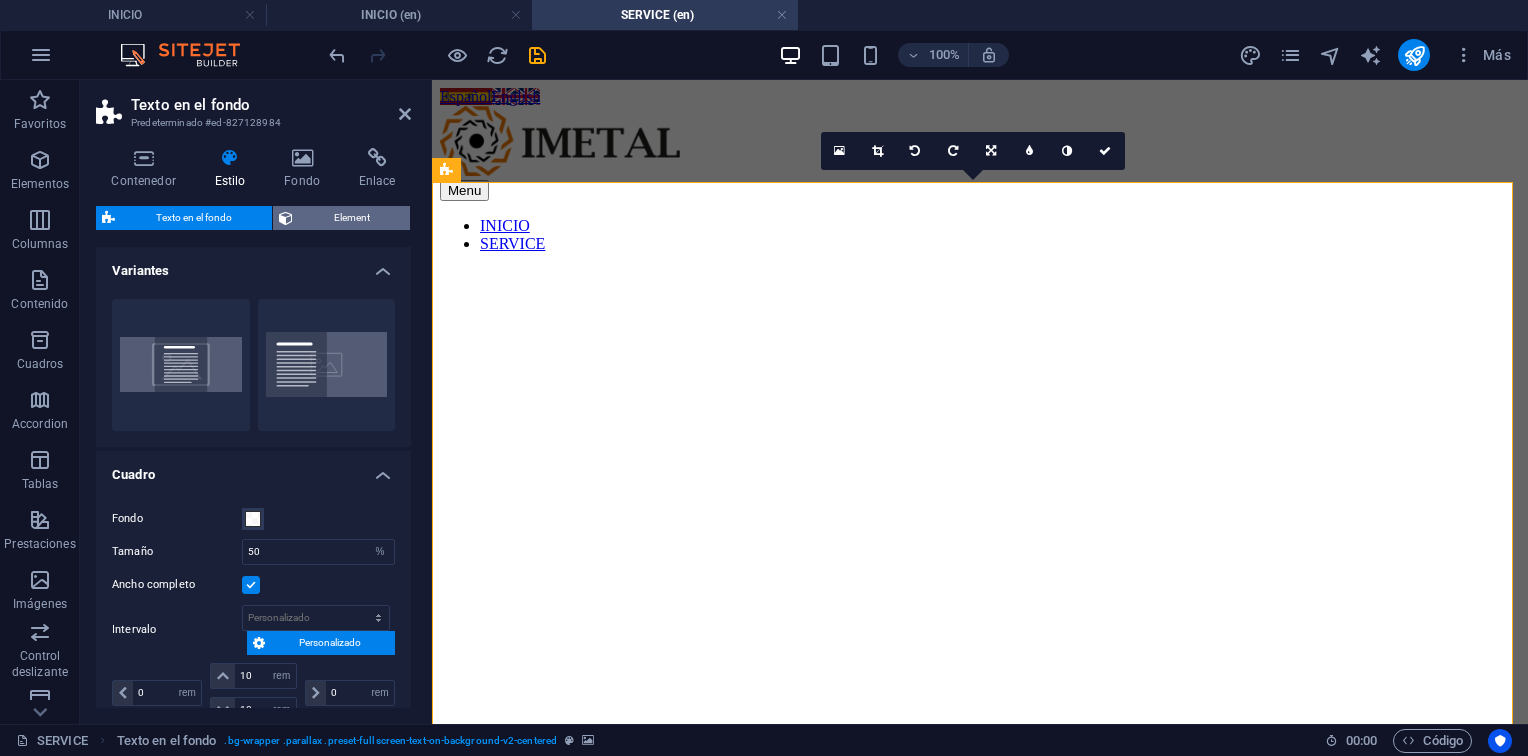 click on "Element" at bounding box center (351, 218) 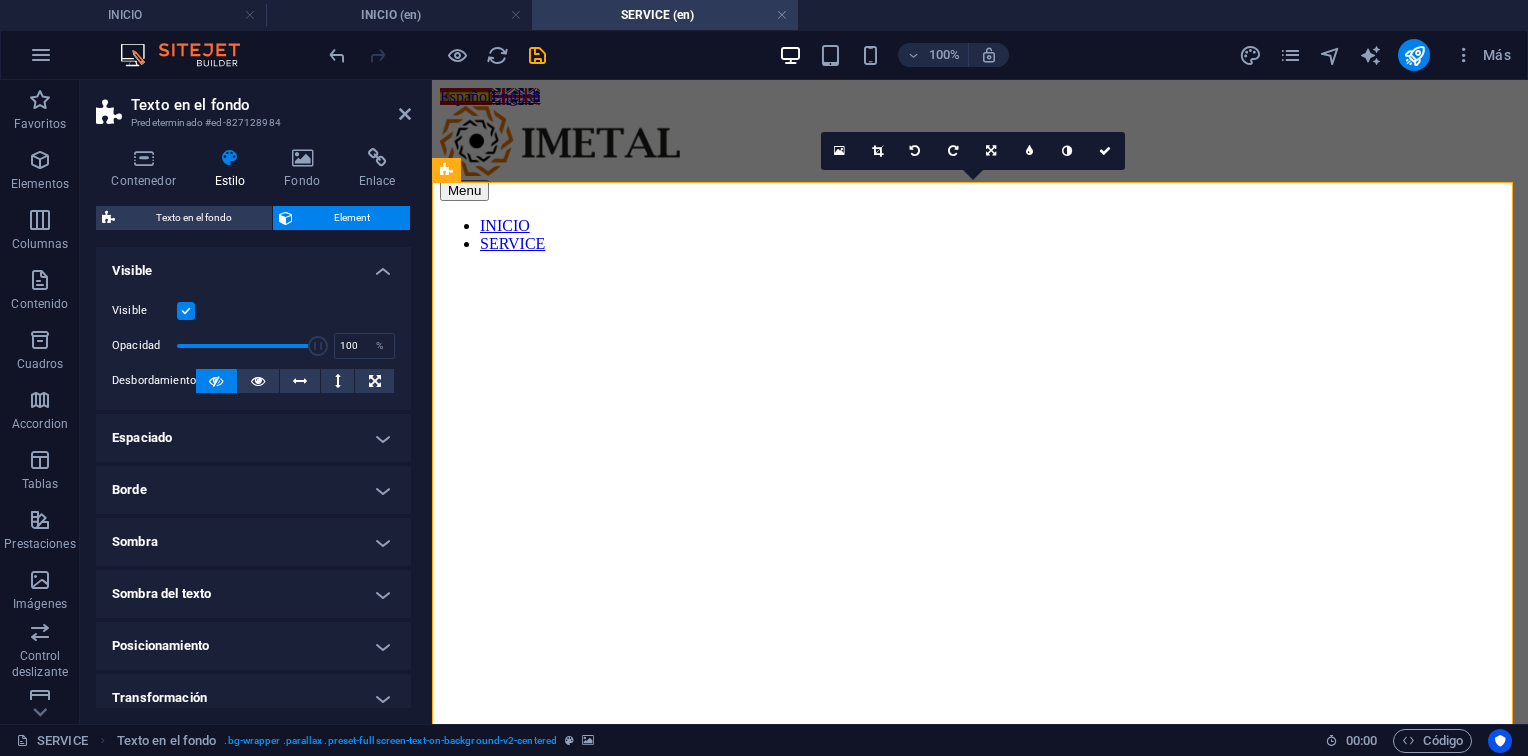 click on "Espaciado" at bounding box center [253, 438] 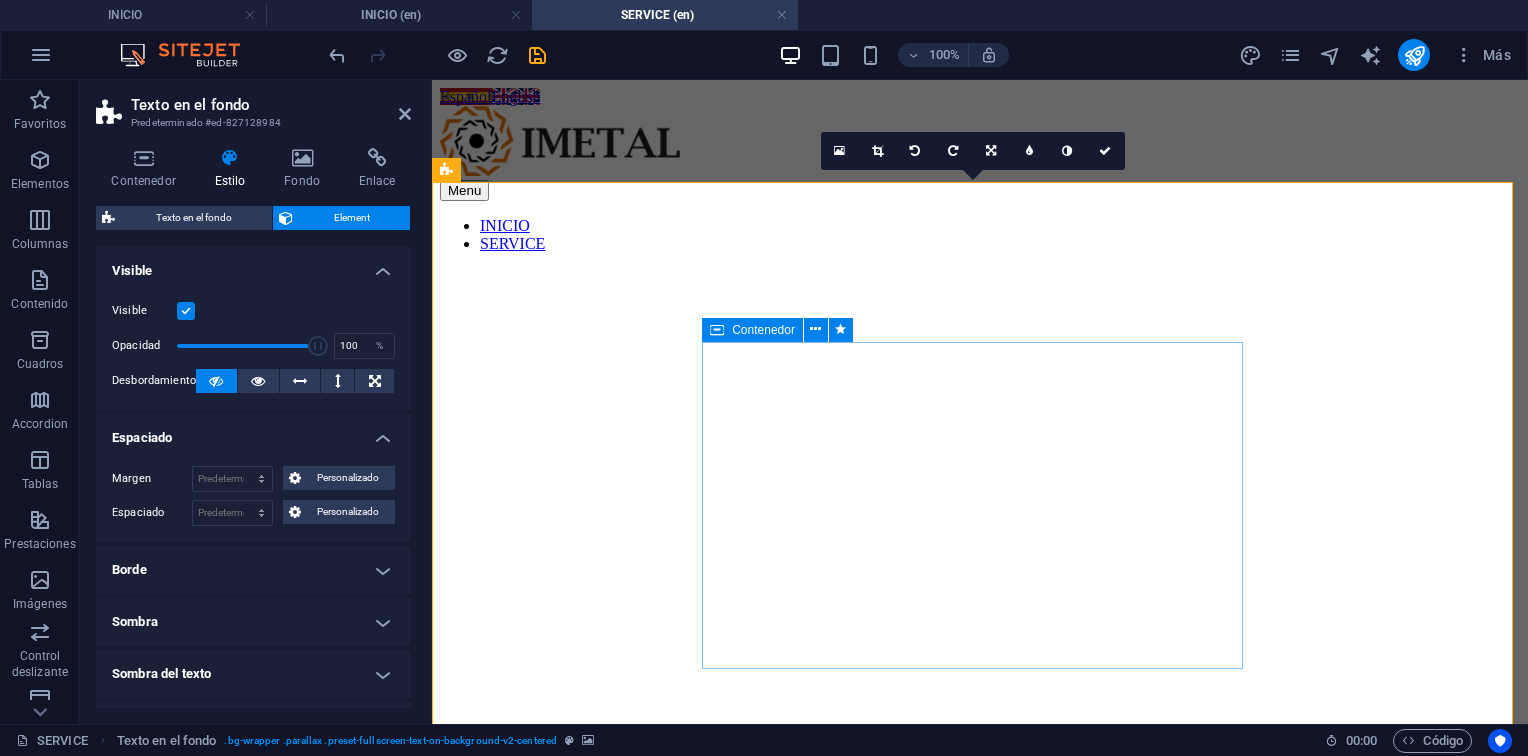 click on "Specialized technical solutions for the energy and oil industry Services with quality, responsibility, and safety. Contact us" at bounding box center (980, 1005) 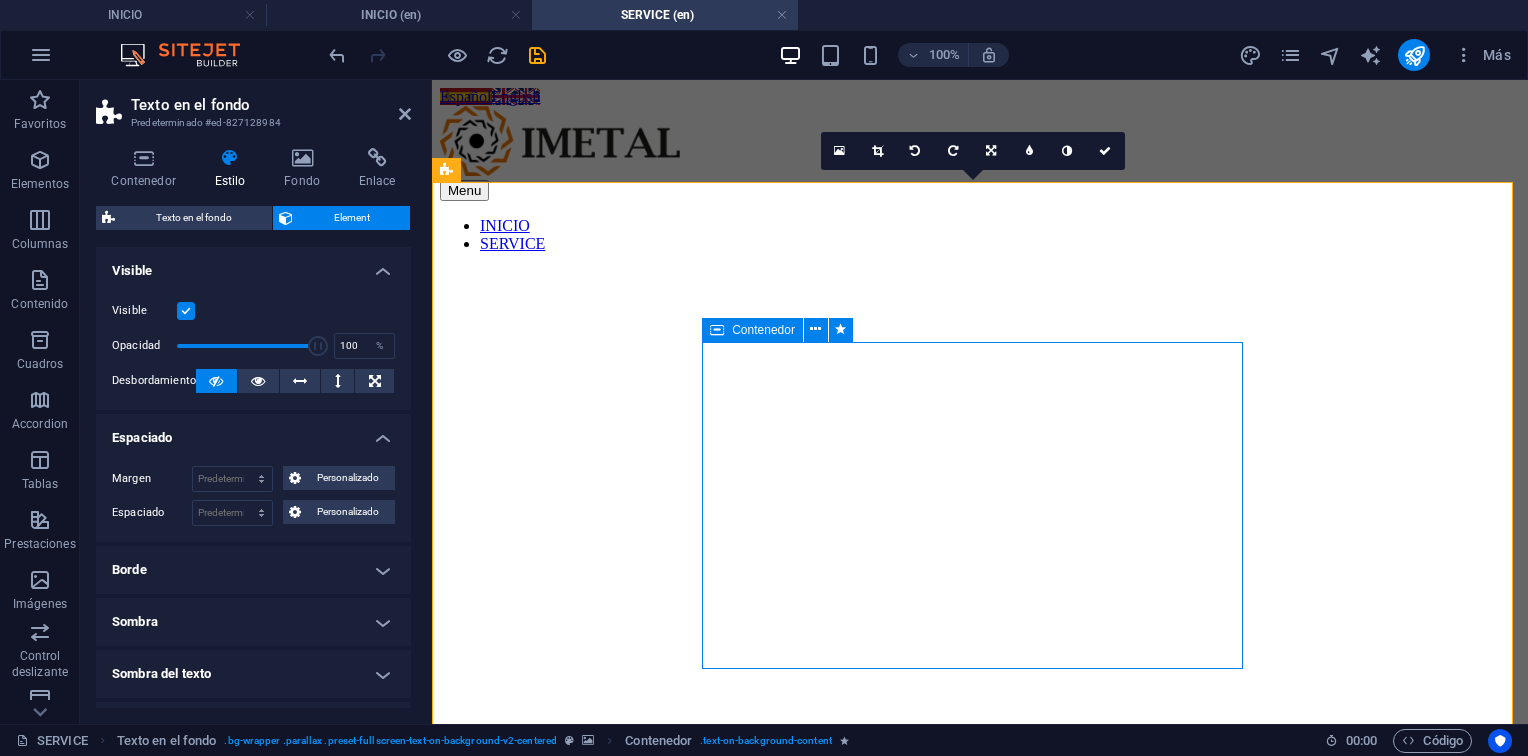 click on "Specialized technical solutions for the energy and oil industry Services with quality, responsibility, and safety. Contact us" at bounding box center (980, 1005) 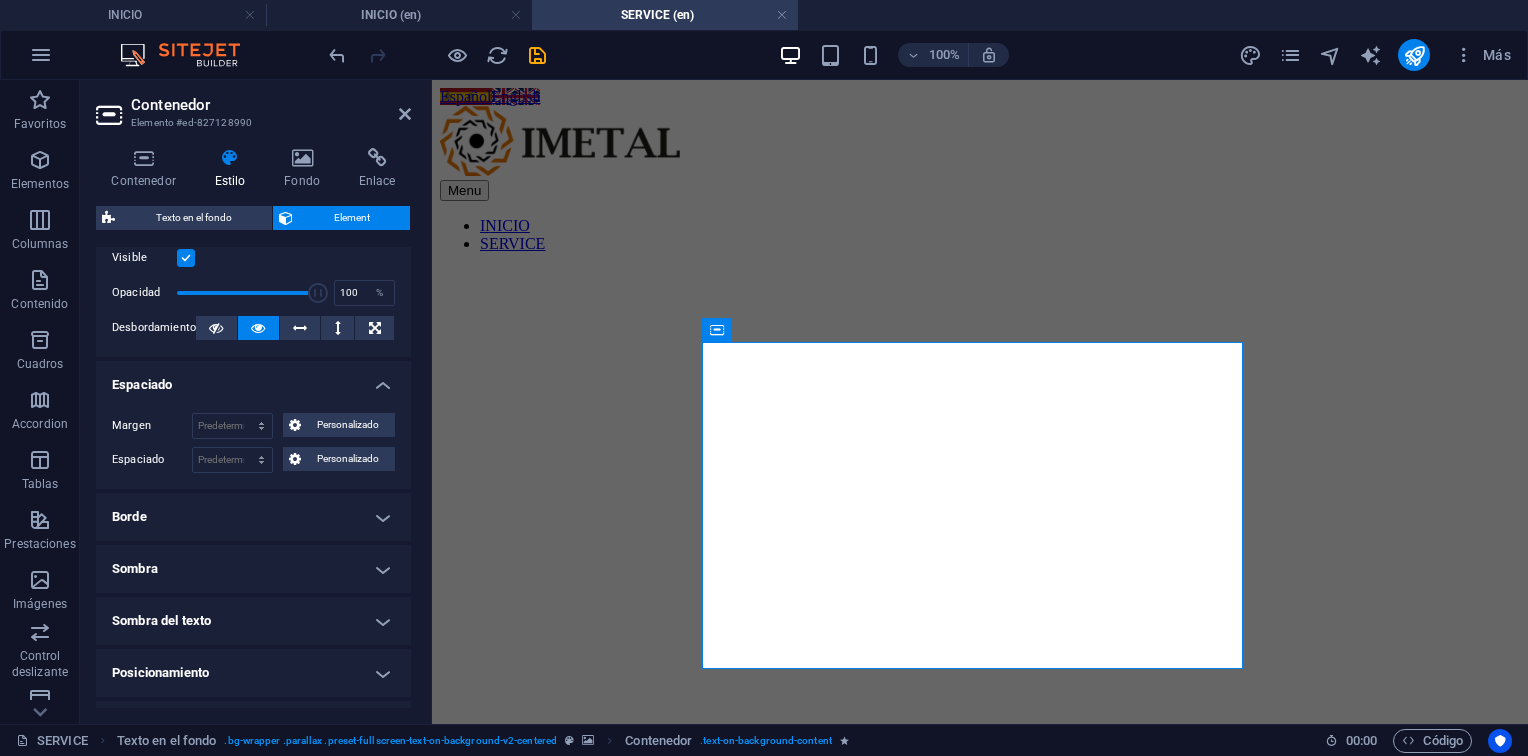 scroll, scrollTop: 400, scrollLeft: 0, axis: vertical 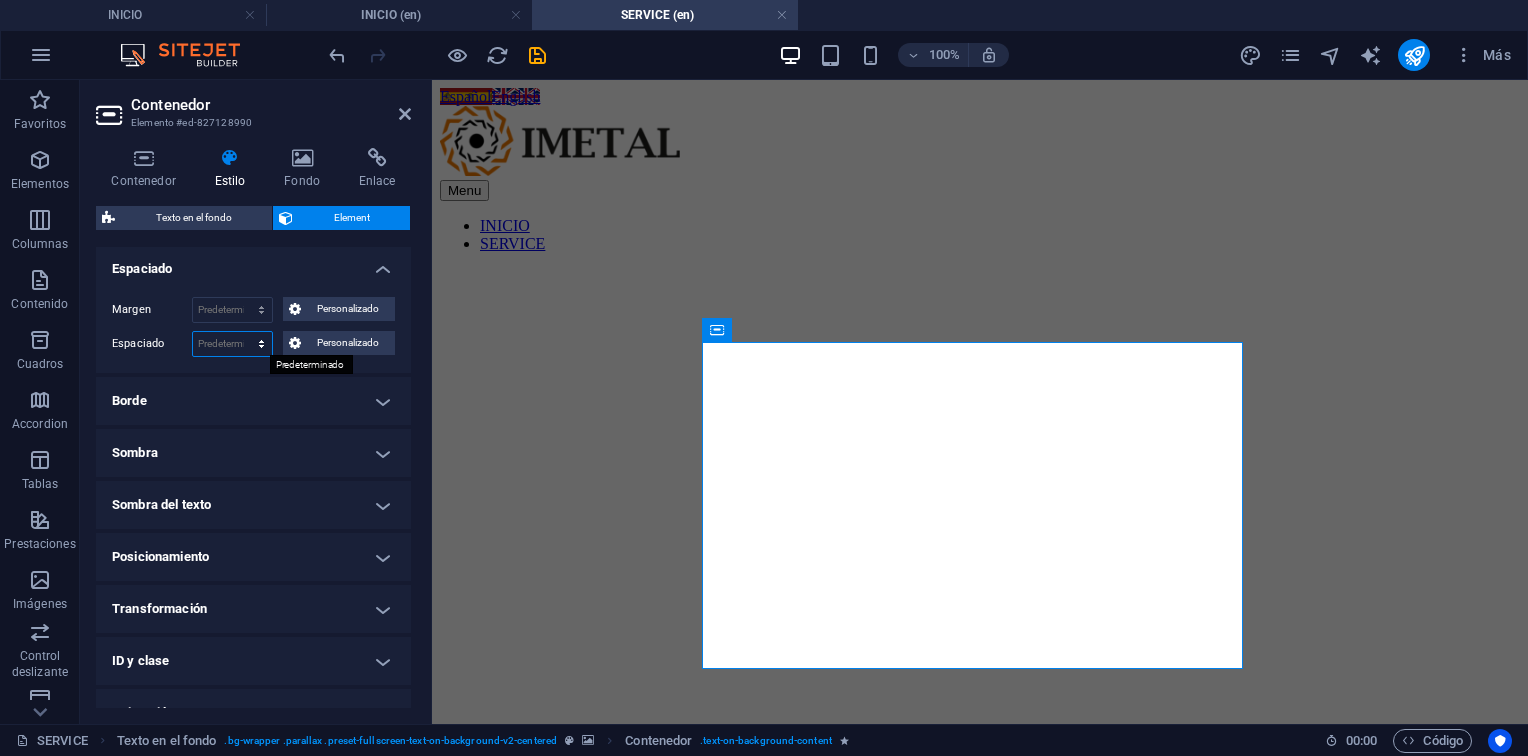 click on "Predeterminado px rem % vh vw Personalizado" at bounding box center (232, 344) 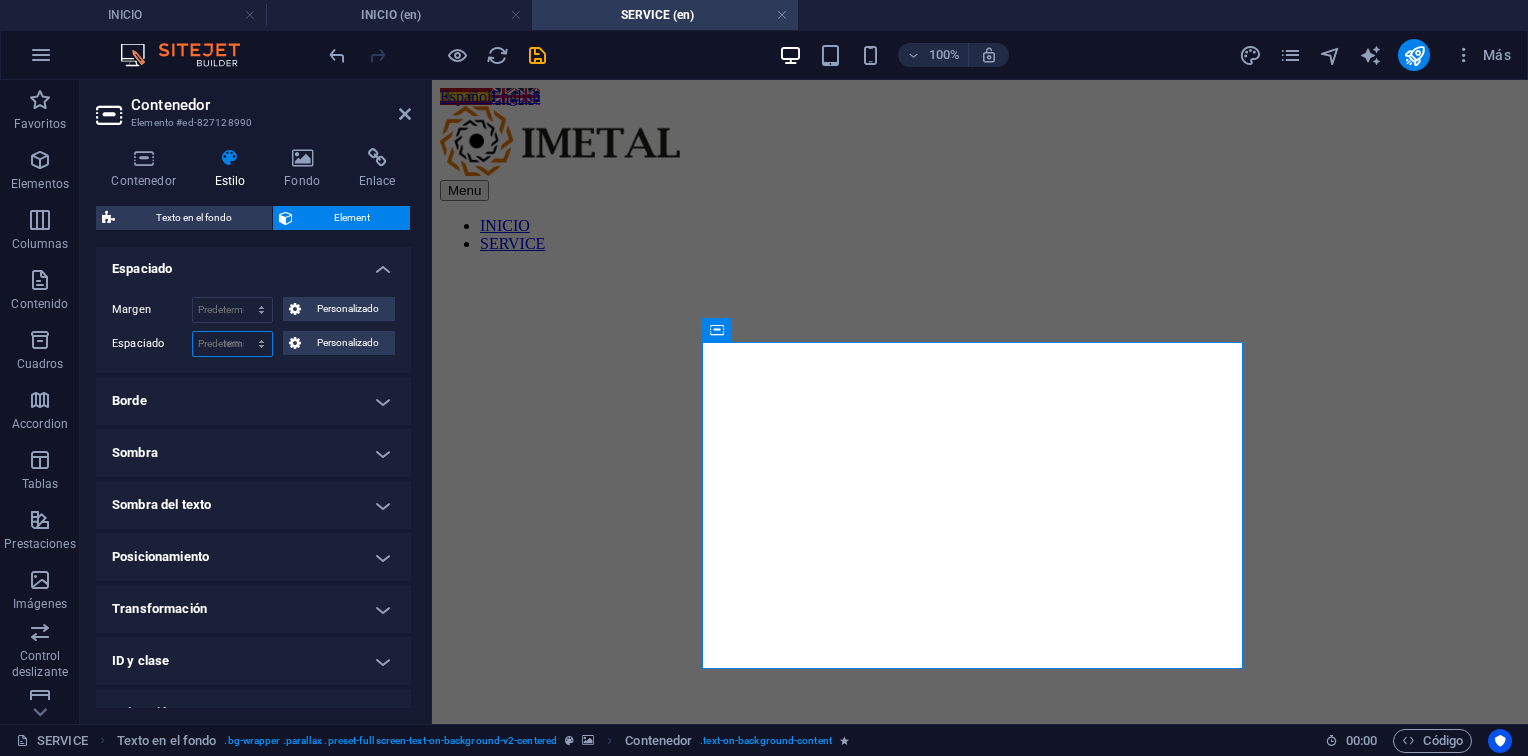 click on "Predeterminado px rem % vh vw Personalizado" at bounding box center [232, 344] 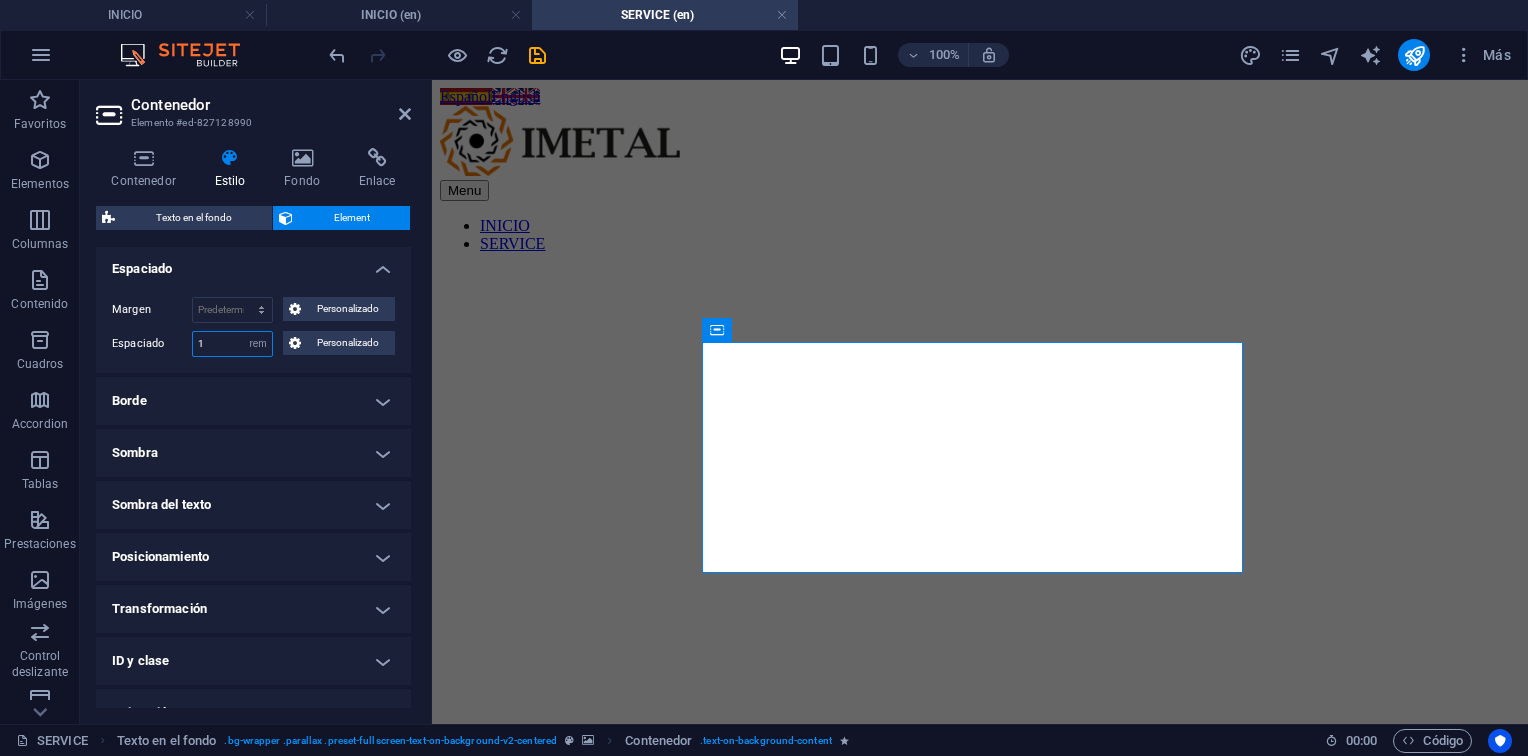 click on "1" at bounding box center [232, 344] 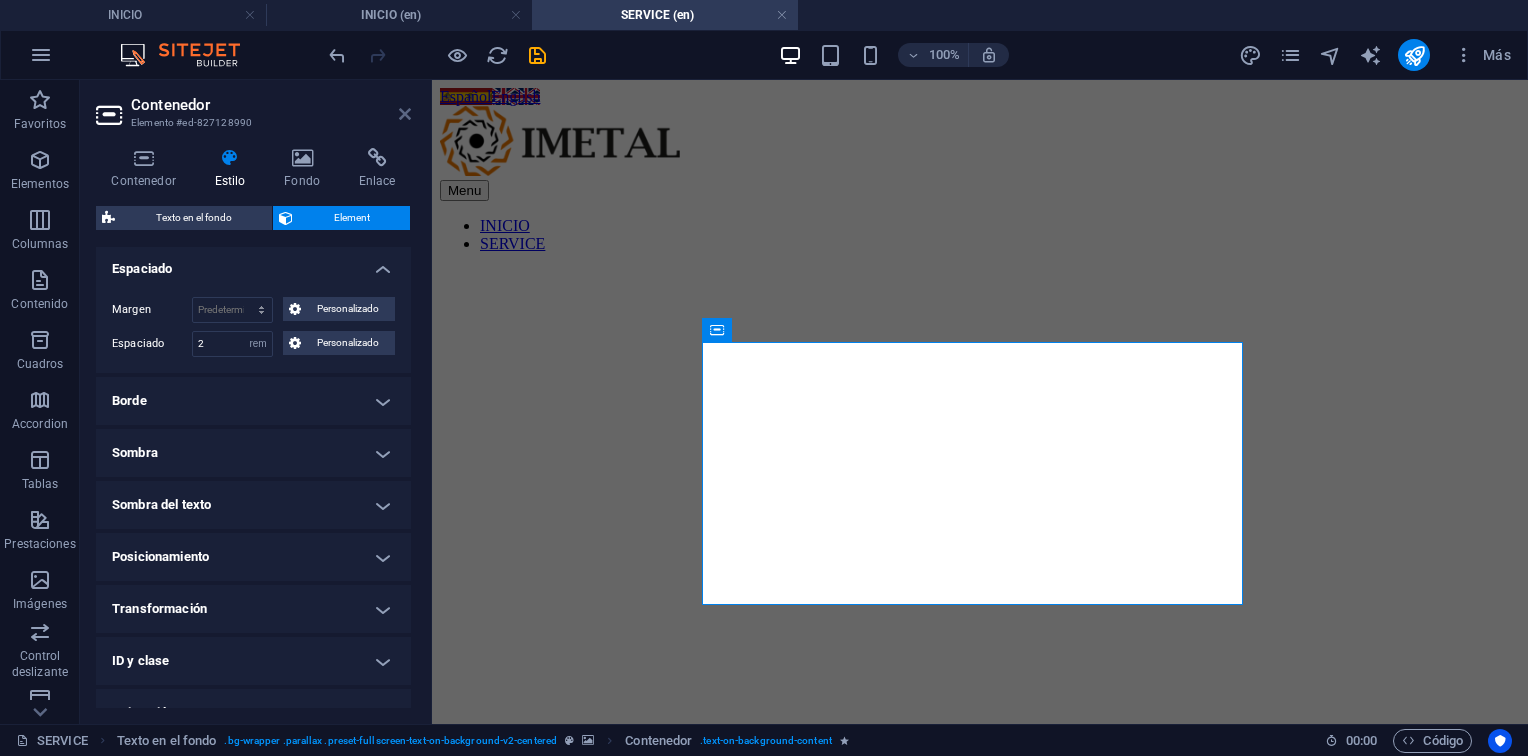 click at bounding box center [405, 114] 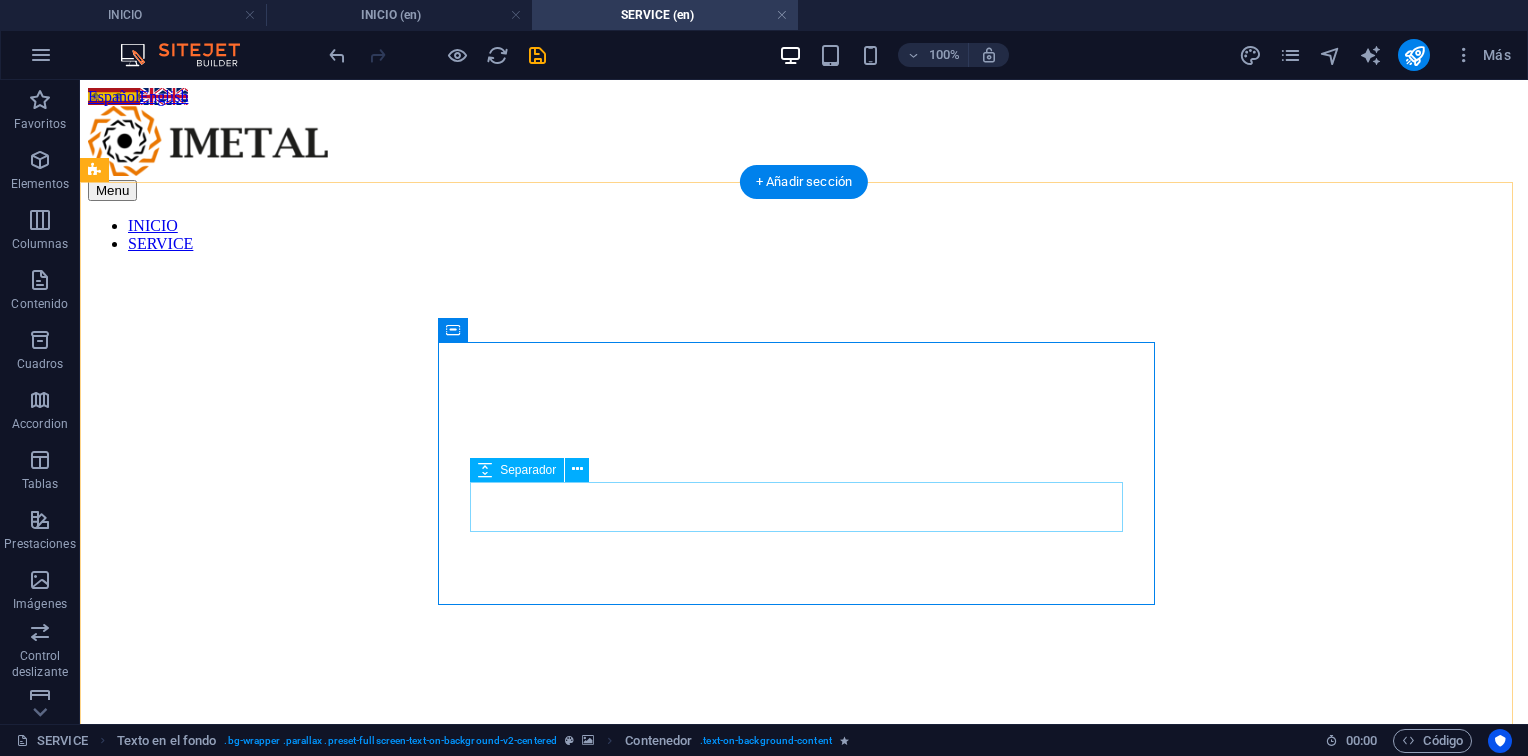 click at bounding box center (804, 1033) 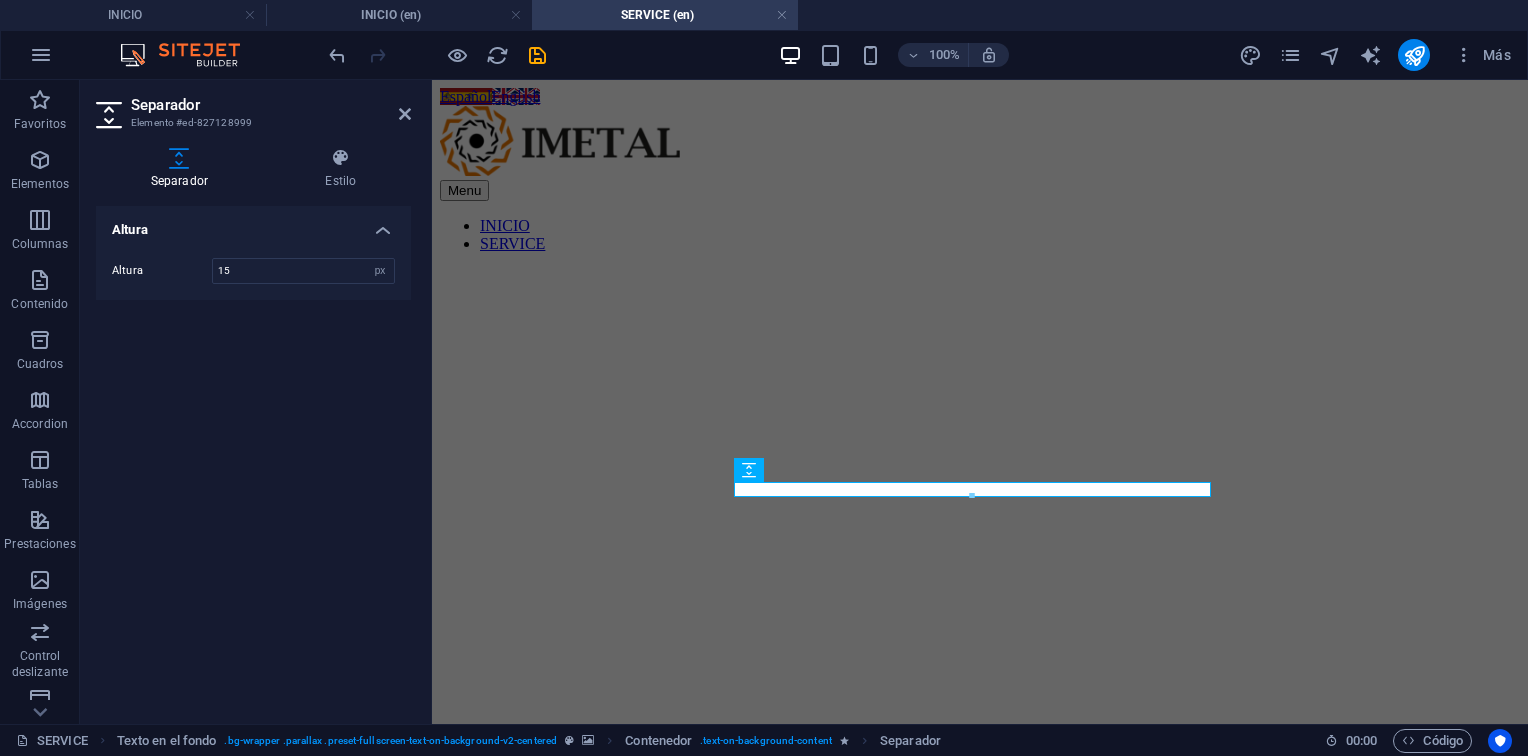 click at bounding box center (980, 218) 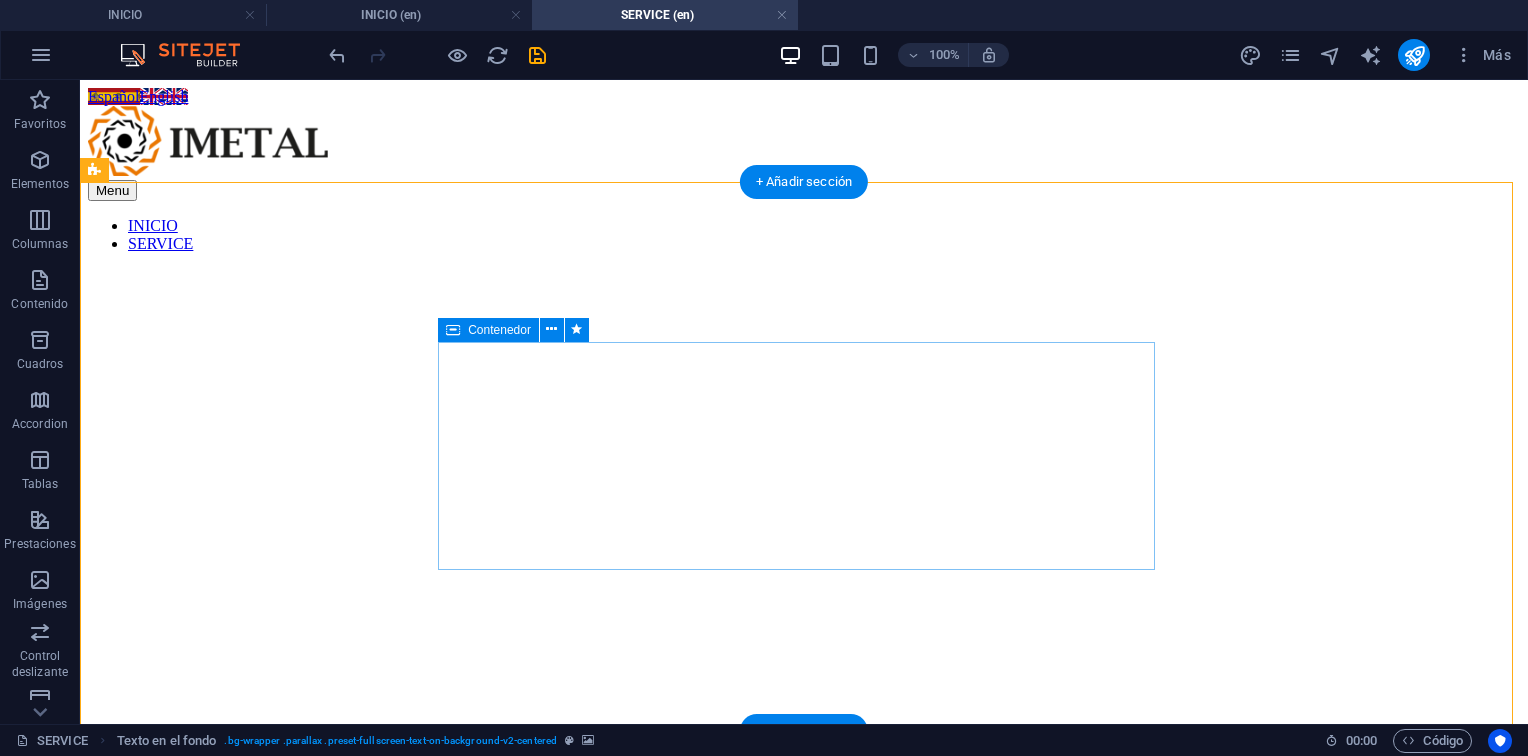 click on "Specialized technical solutions for the energy and oil industry Services with quality, responsibility, and safety. Contact us" at bounding box center (804, 961) 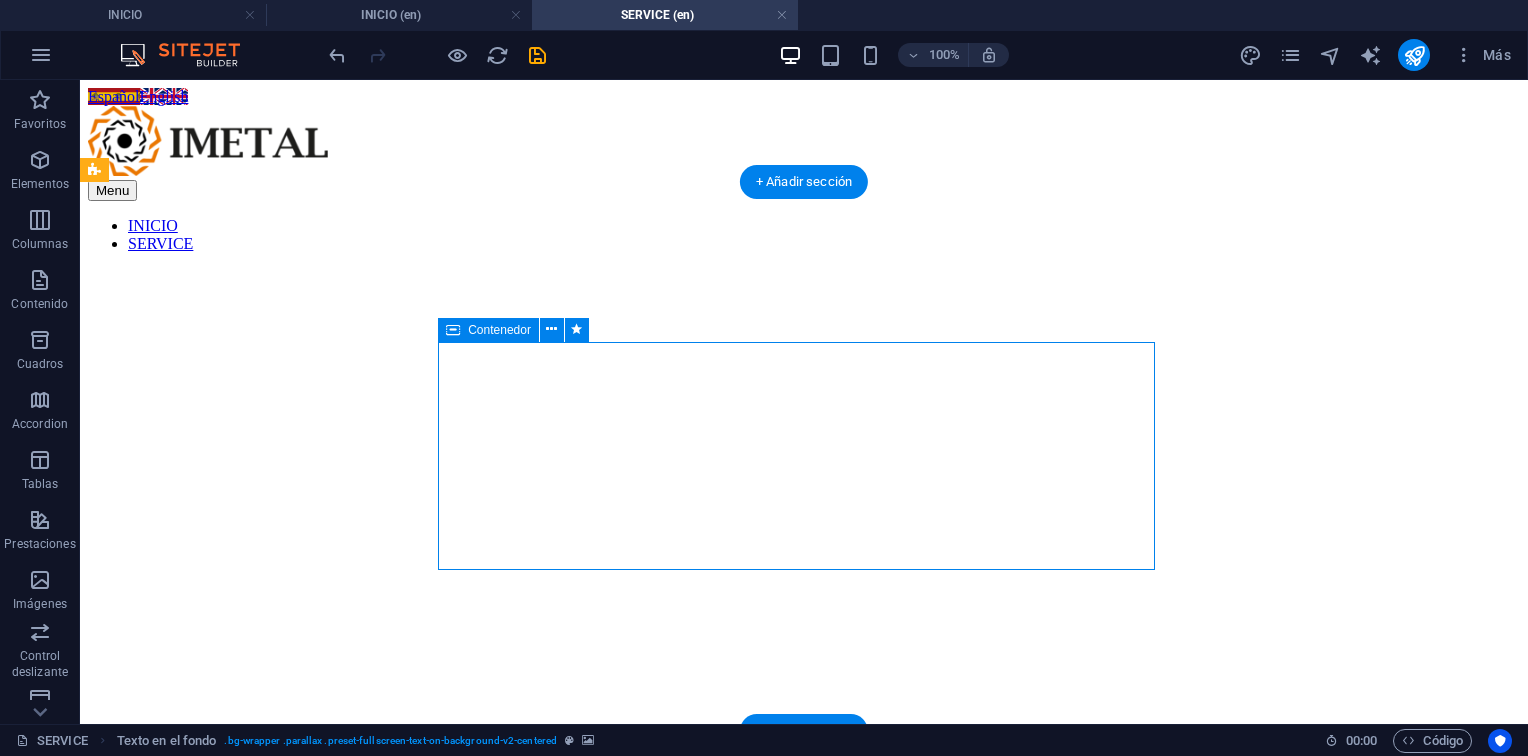 click on "Specialized technical solutions for the energy and oil industry Services with quality, responsibility, and safety. Contact us" at bounding box center [804, 961] 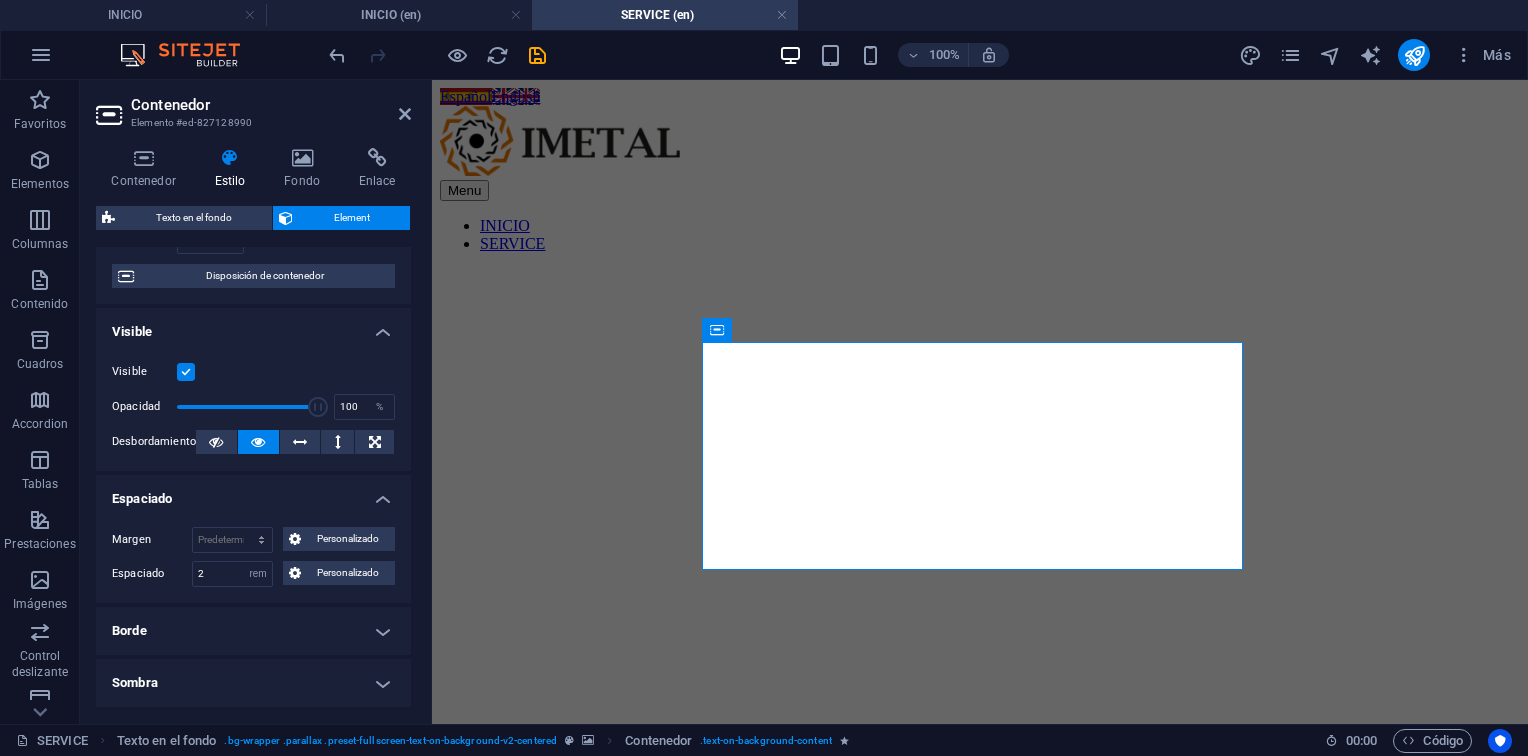 scroll, scrollTop: 200, scrollLeft: 0, axis: vertical 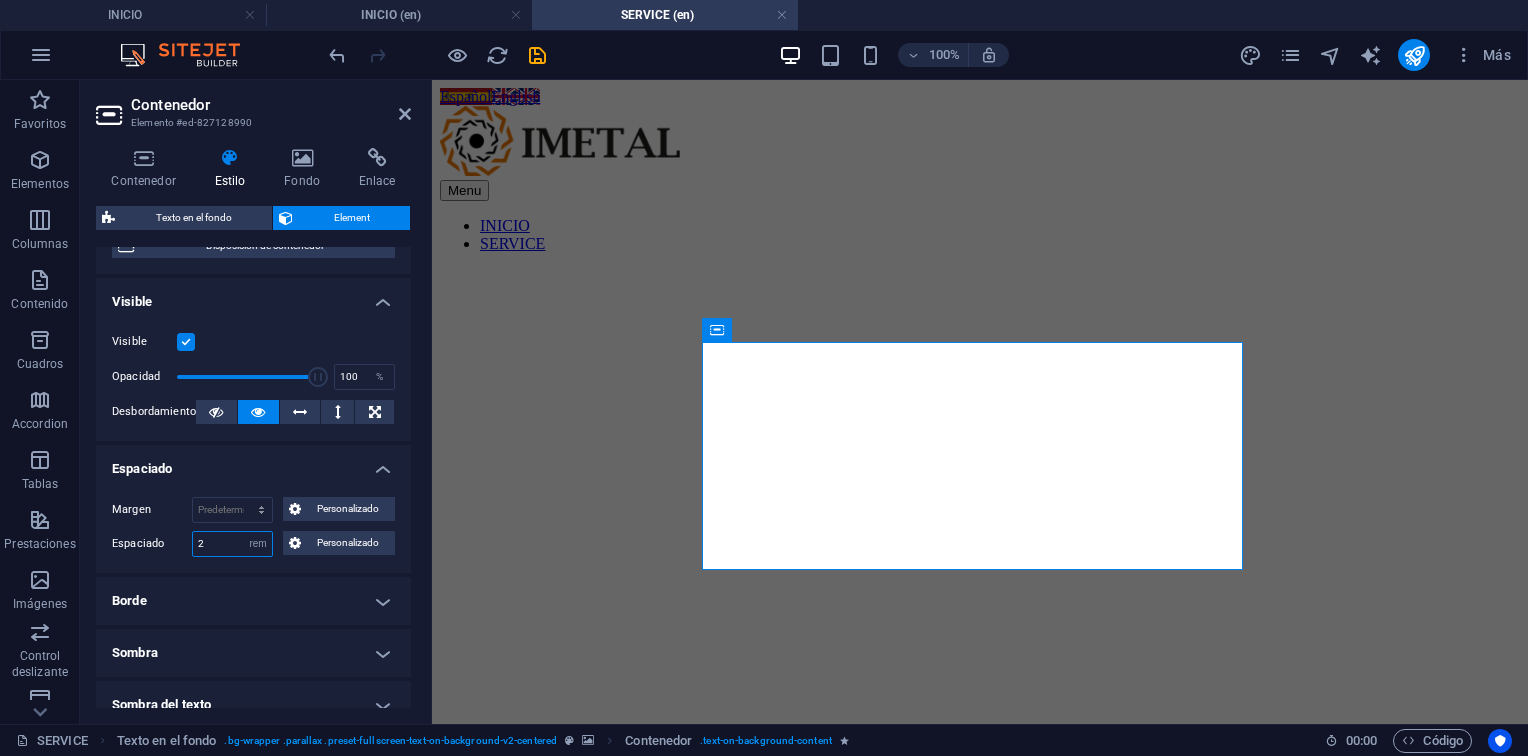 click on "2" at bounding box center (232, 544) 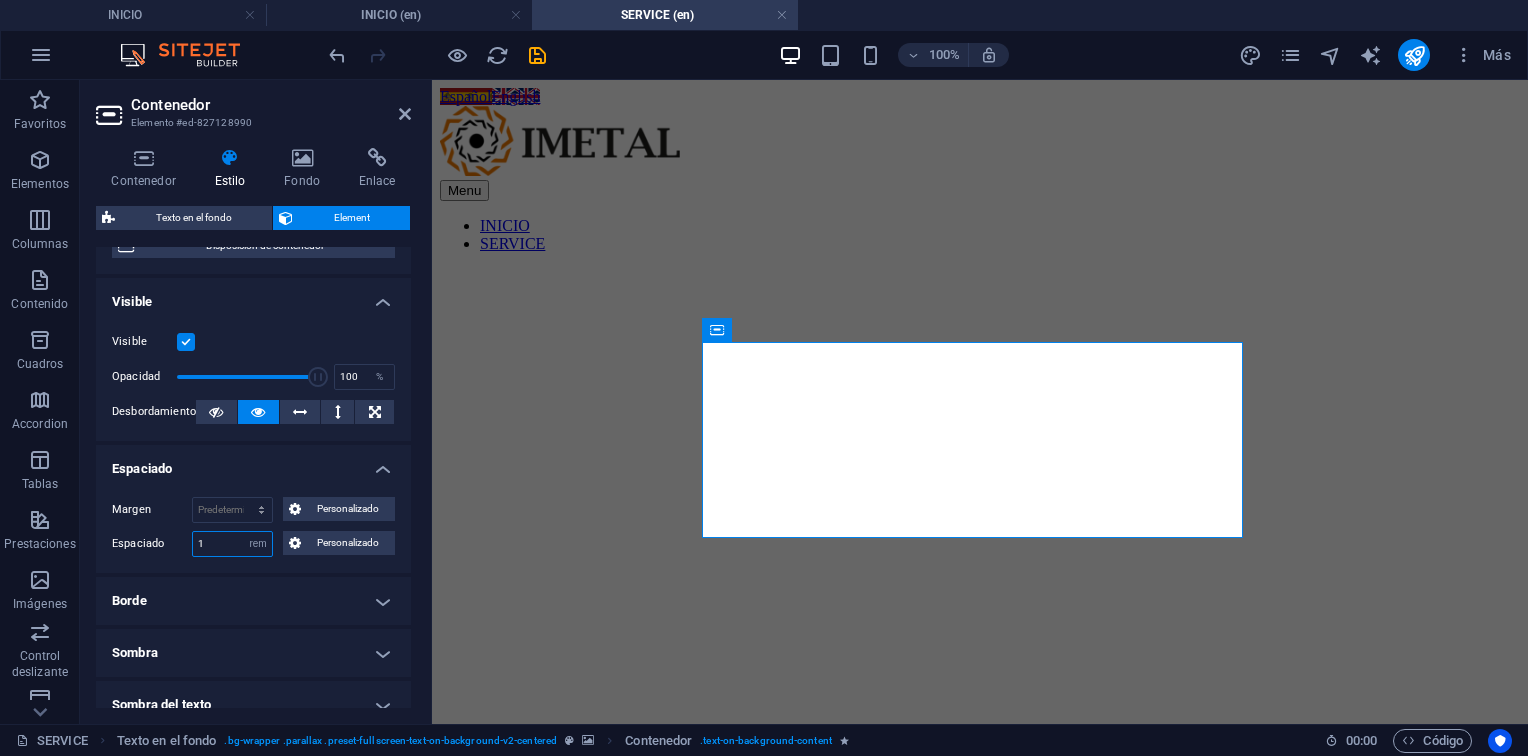 click on "1" at bounding box center [232, 544] 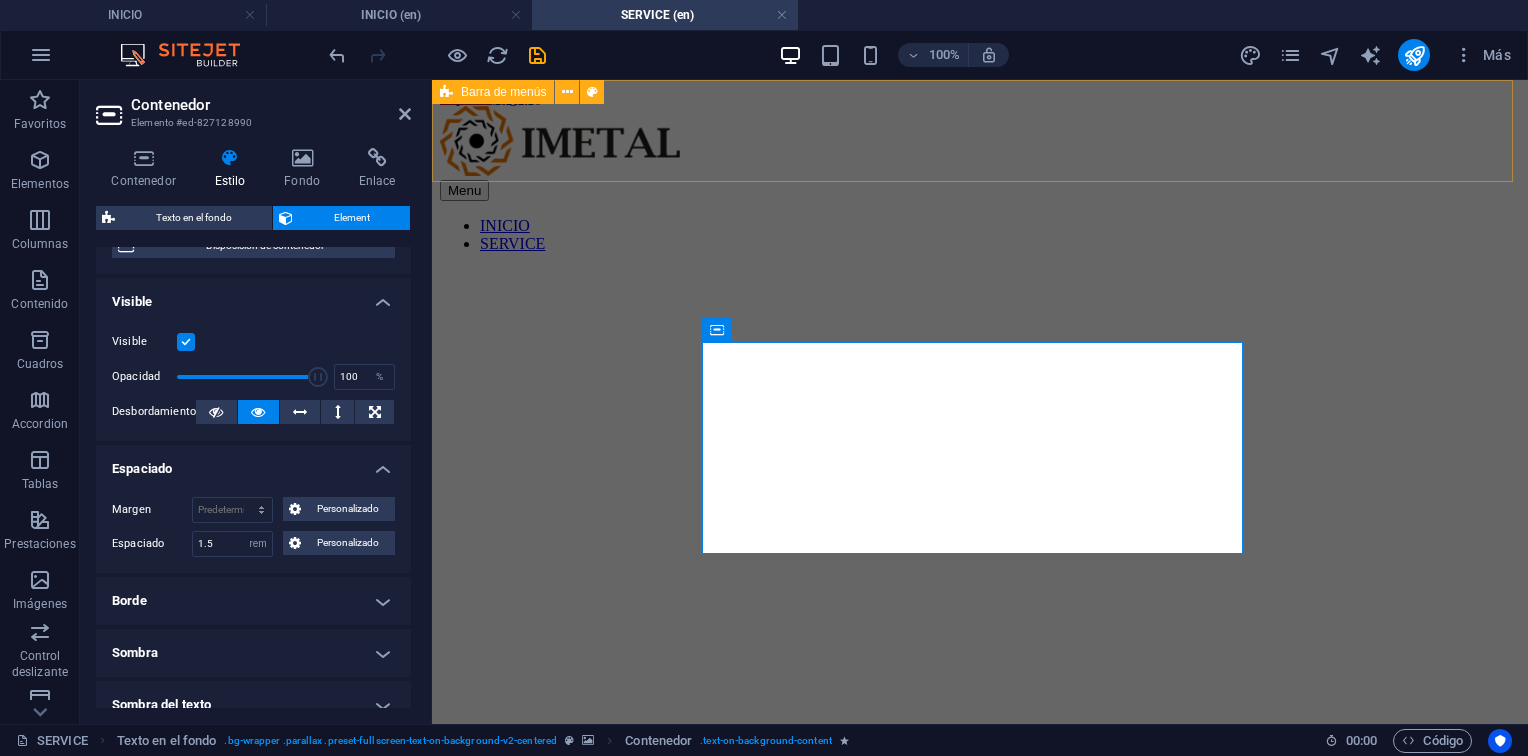 click on "Español English Menu INICIO SERVICE" at bounding box center [980, 170] 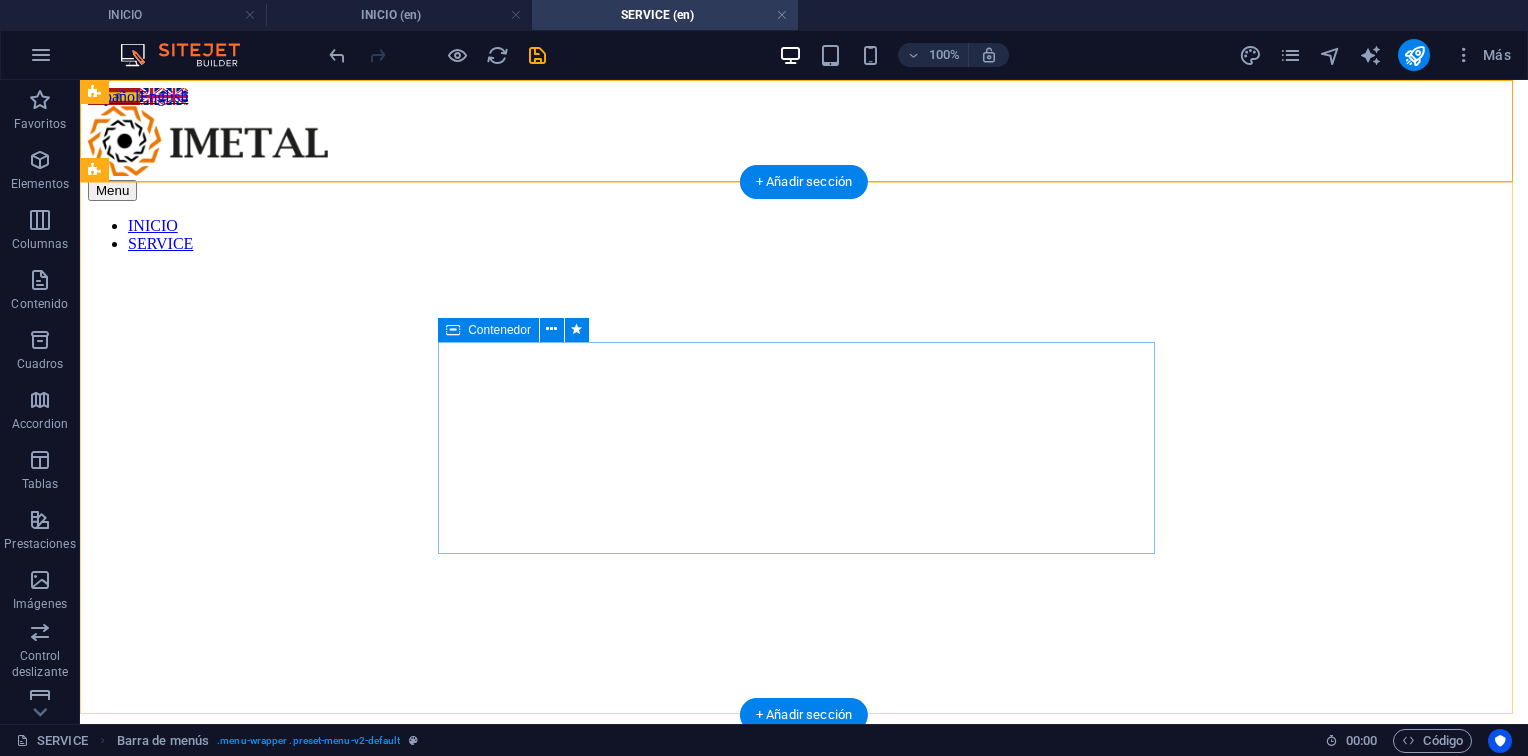 click on "Specialized technical solutions for the energy and oil industry Services with quality, responsibility, and safety. Contact us" at bounding box center [804, 945] 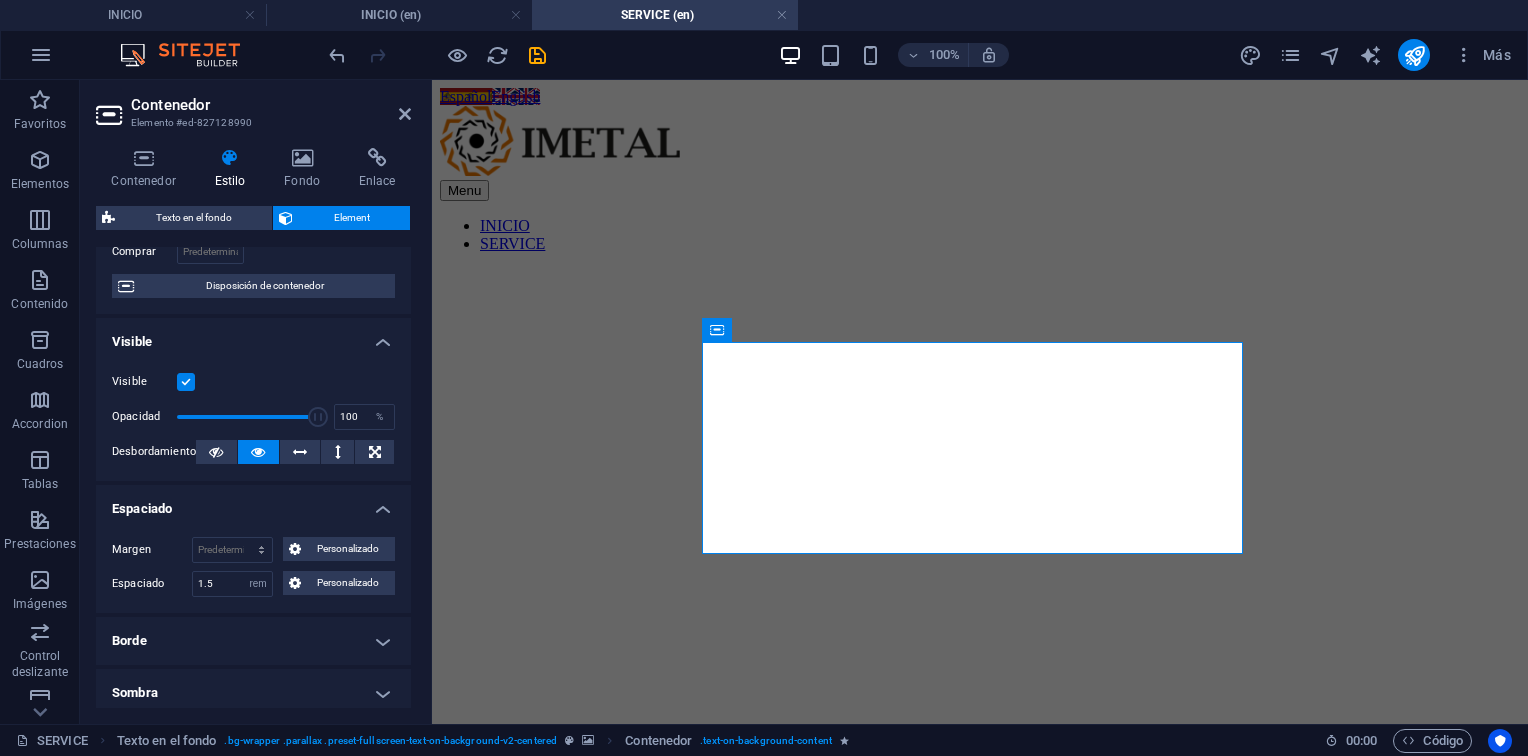 scroll, scrollTop: 300, scrollLeft: 0, axis: vertical 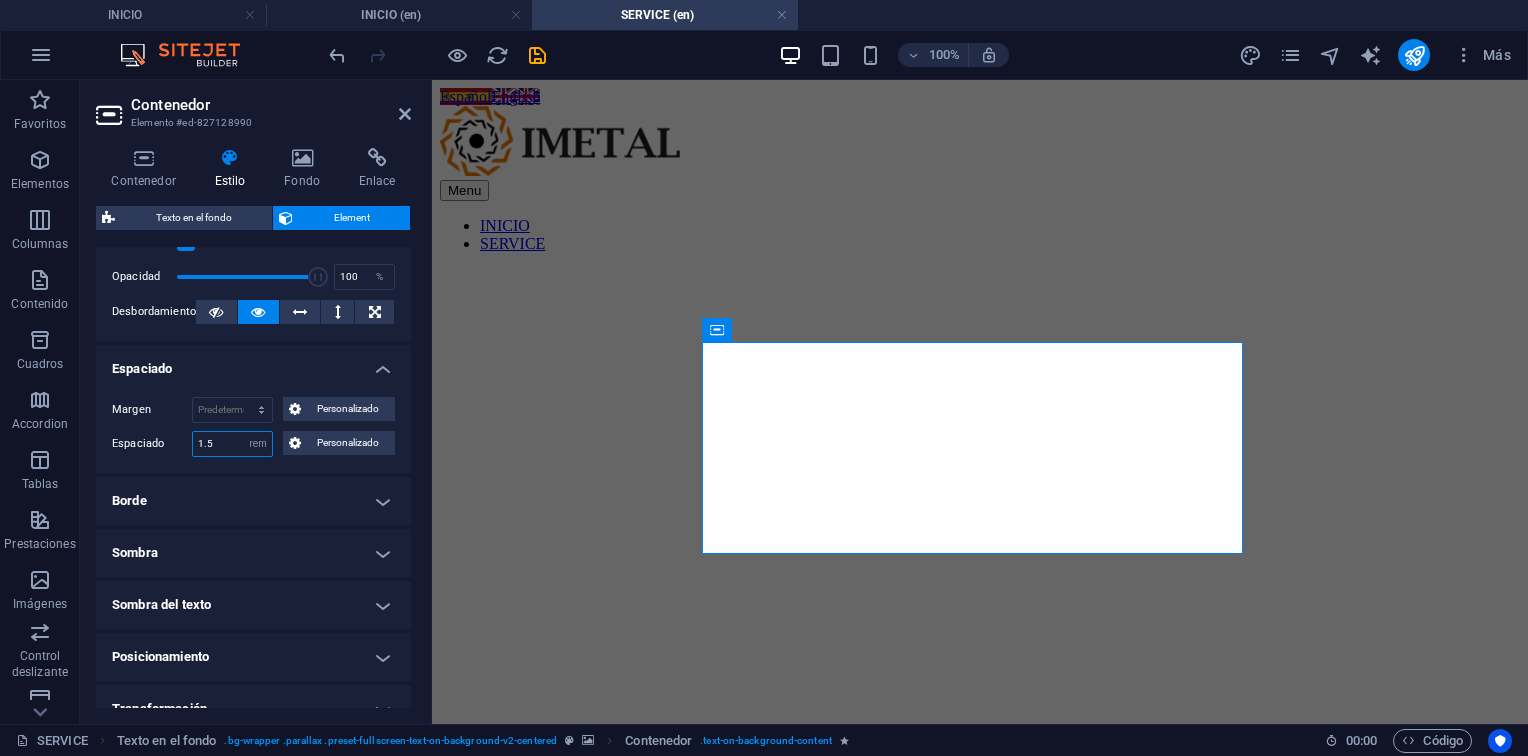 click on "1.5" at bounding box center [232, 444] 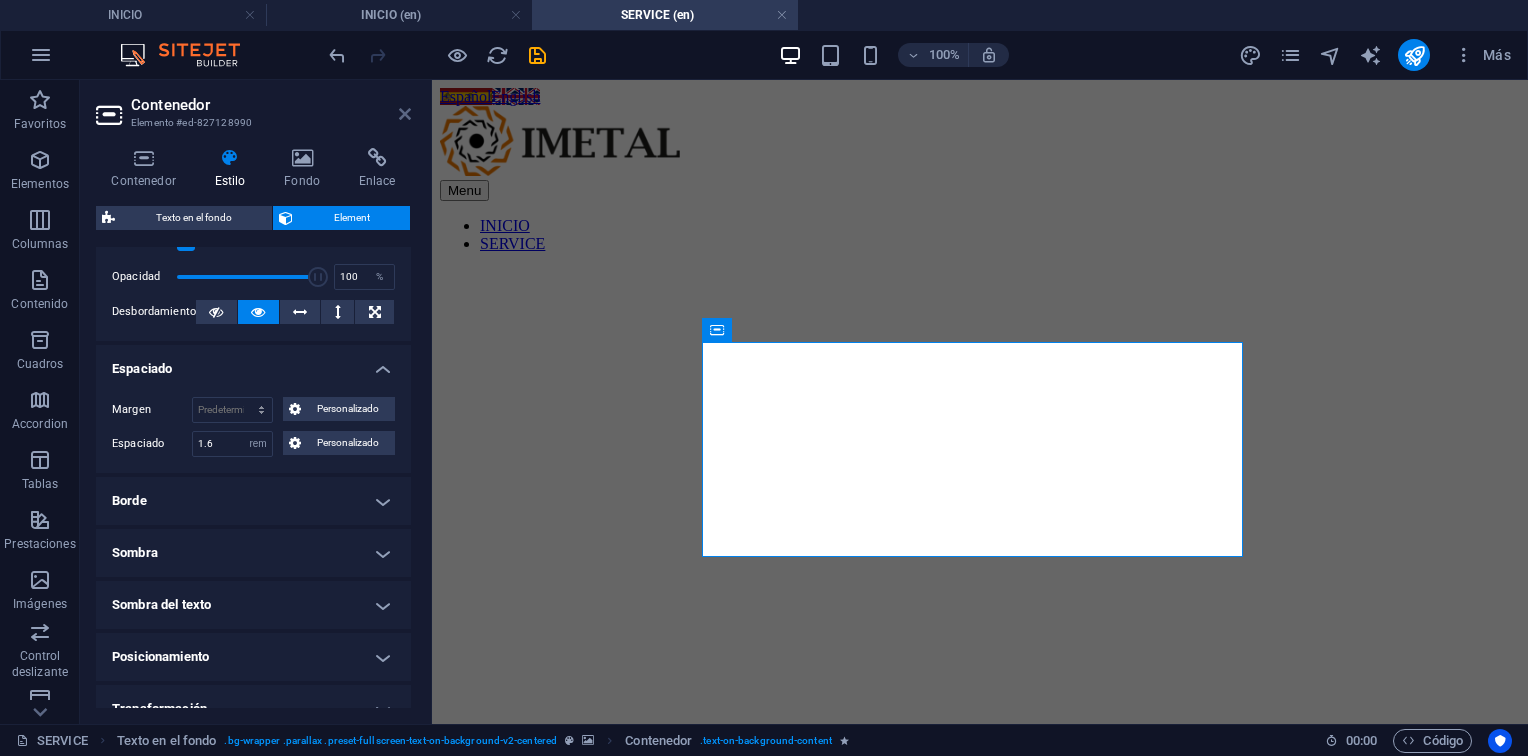 click at bounding box center (405, 114) 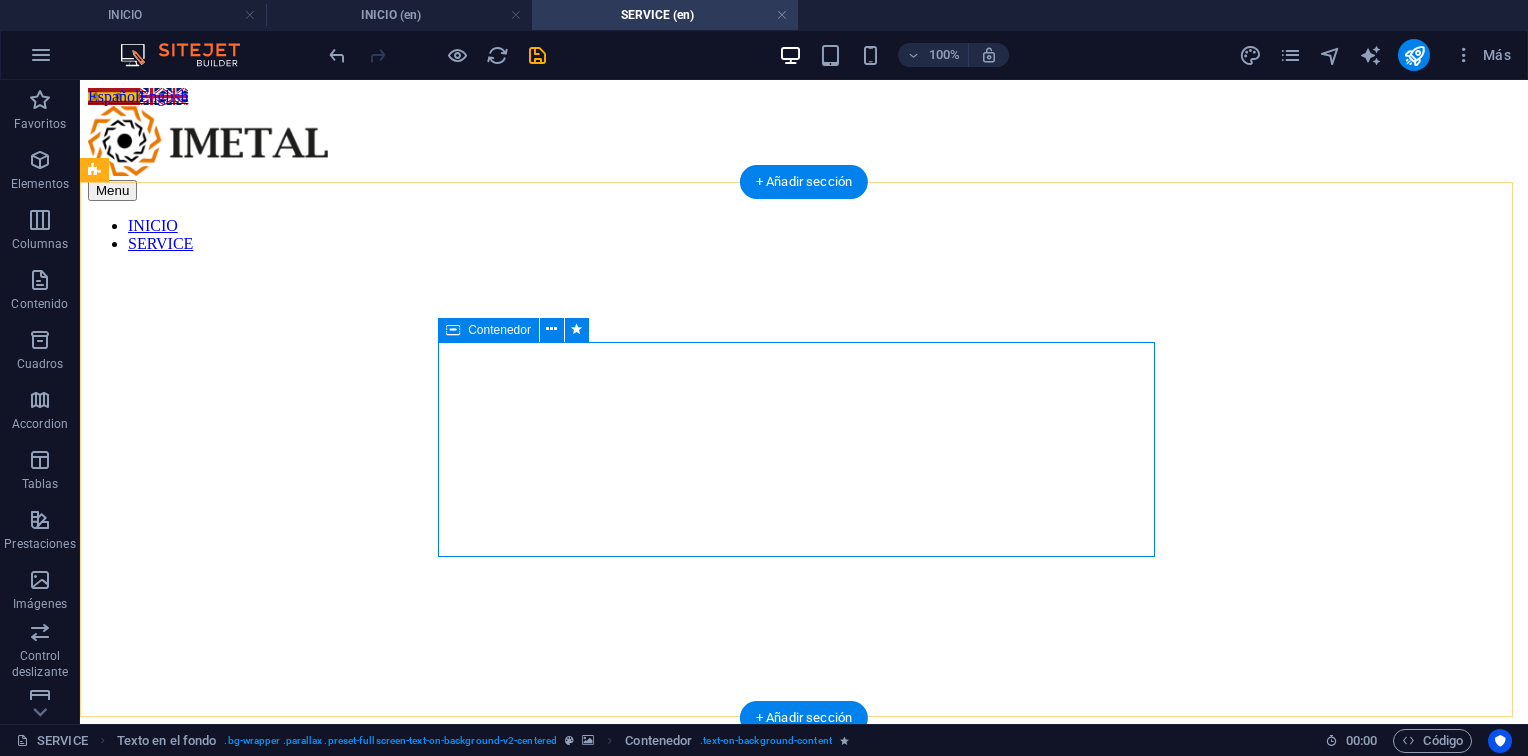 click on "Specialized technical solutions for the energy and oil industry Services with quality, responsibility, and safety. Contact us" at bounding box center (804, 948) 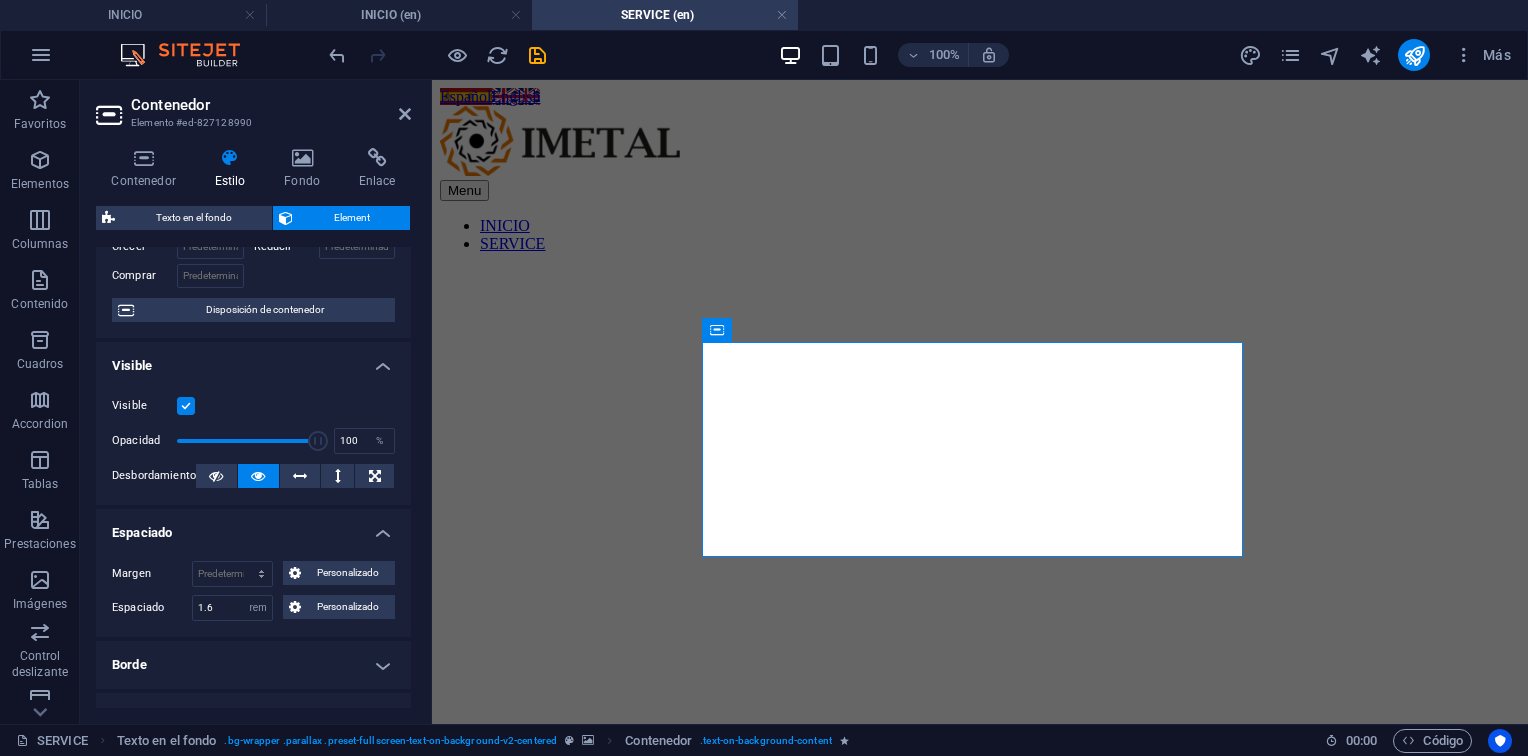 scroll, scrollTop: 300, scrollLeft: 0, axis: vertical 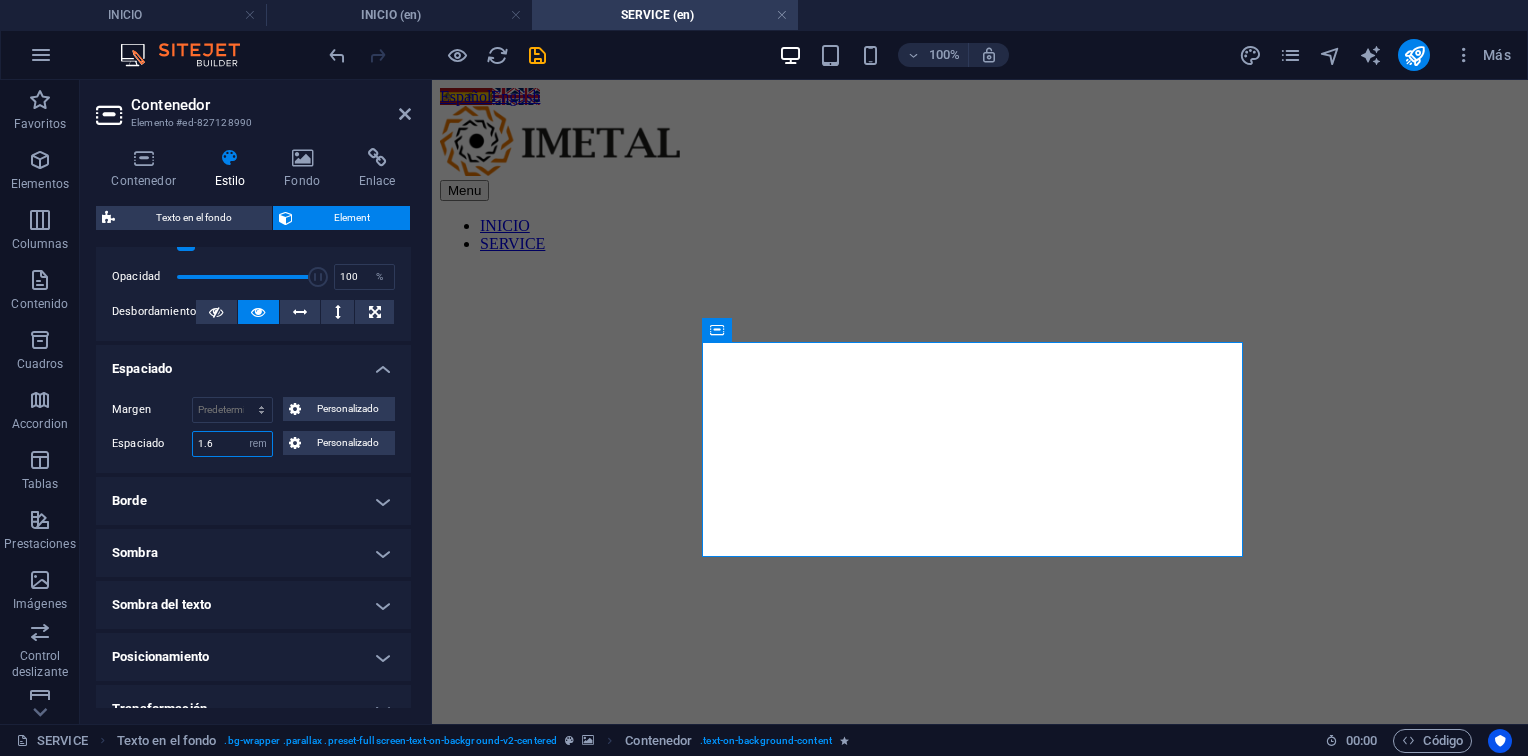 click on "1.6" at bounding box center [232, 444] 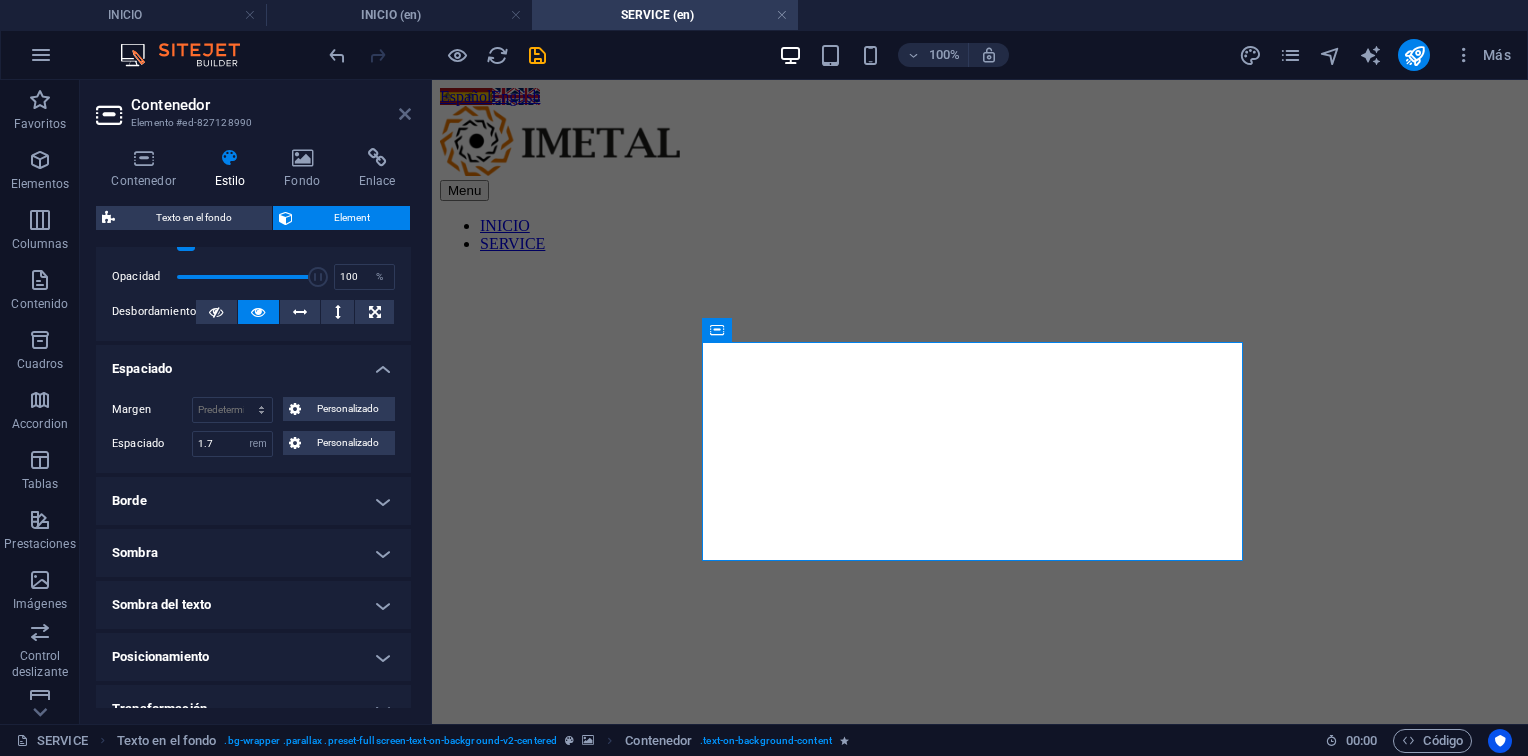 click at bounding box center [405, 114] 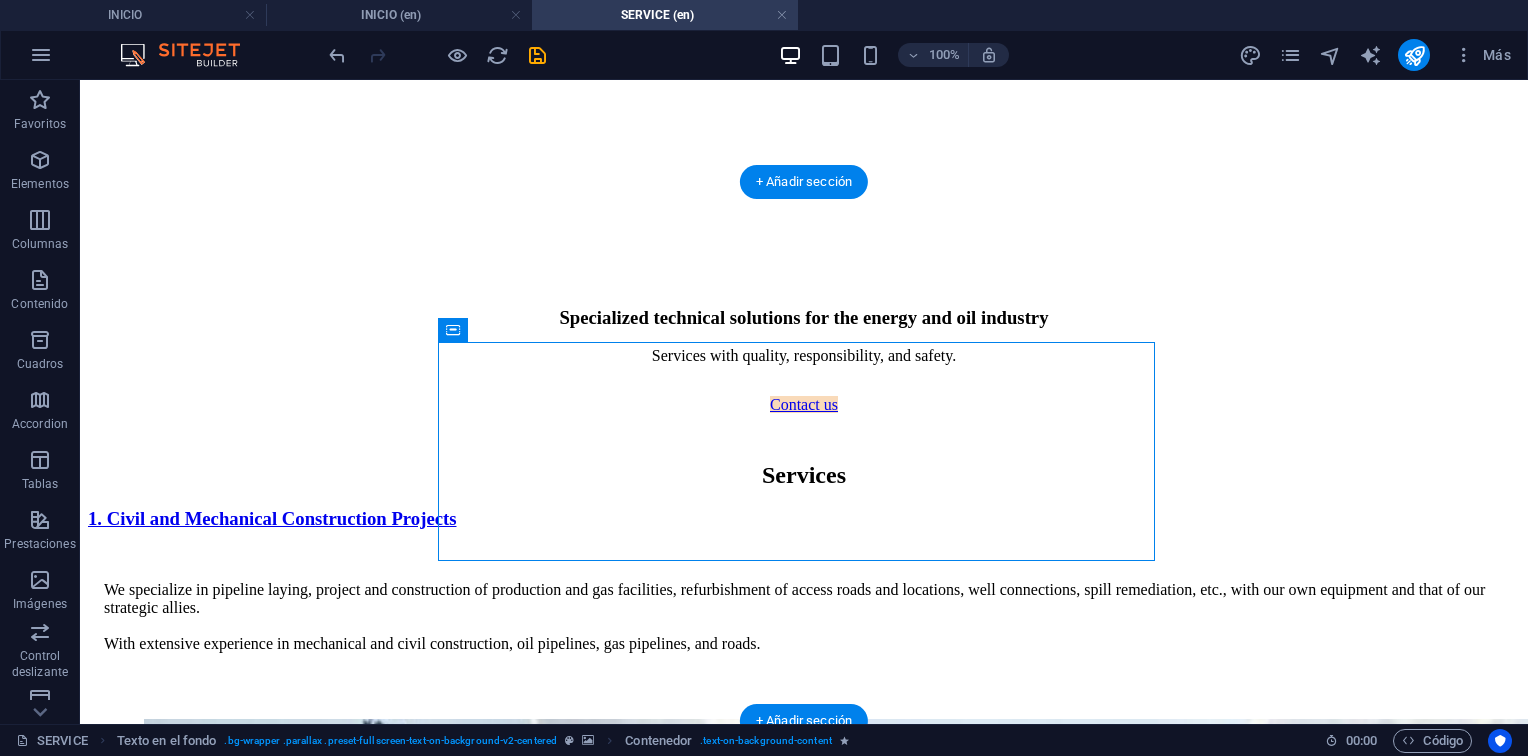 scroll, scrollTop: 0, scrollLeft: 0, axis: both 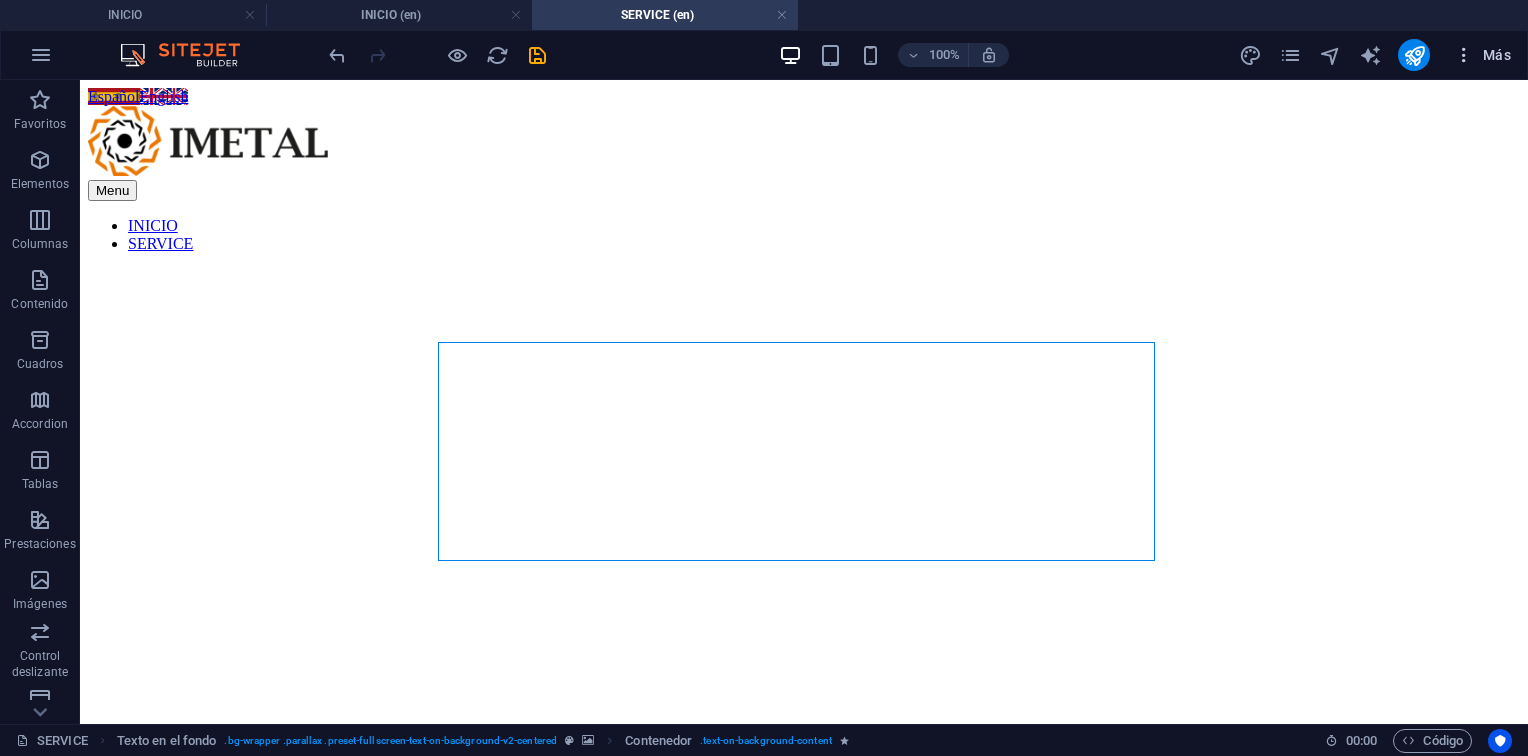 click on "Más" at bounding box center [1482, 55] 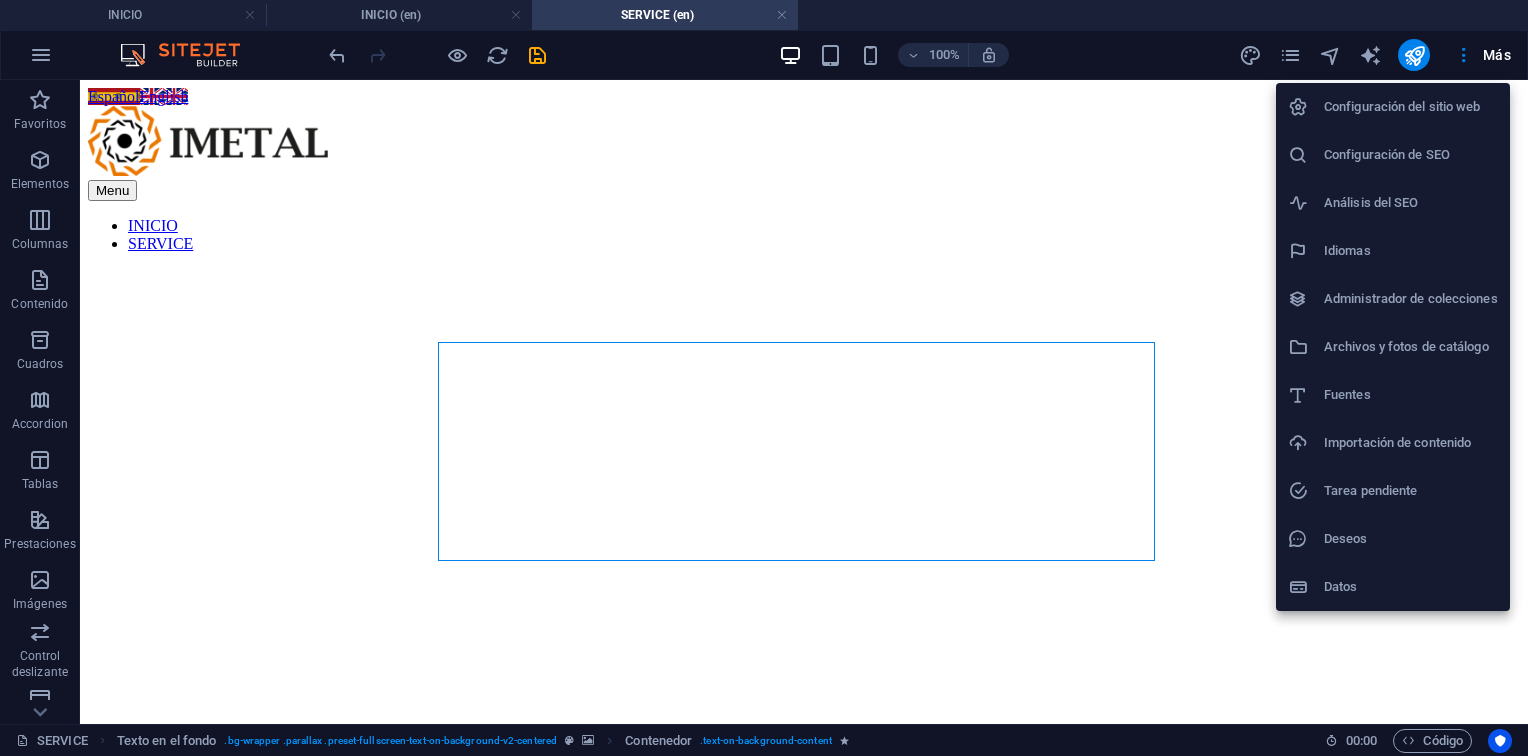 click at bounding box center (764, 378) 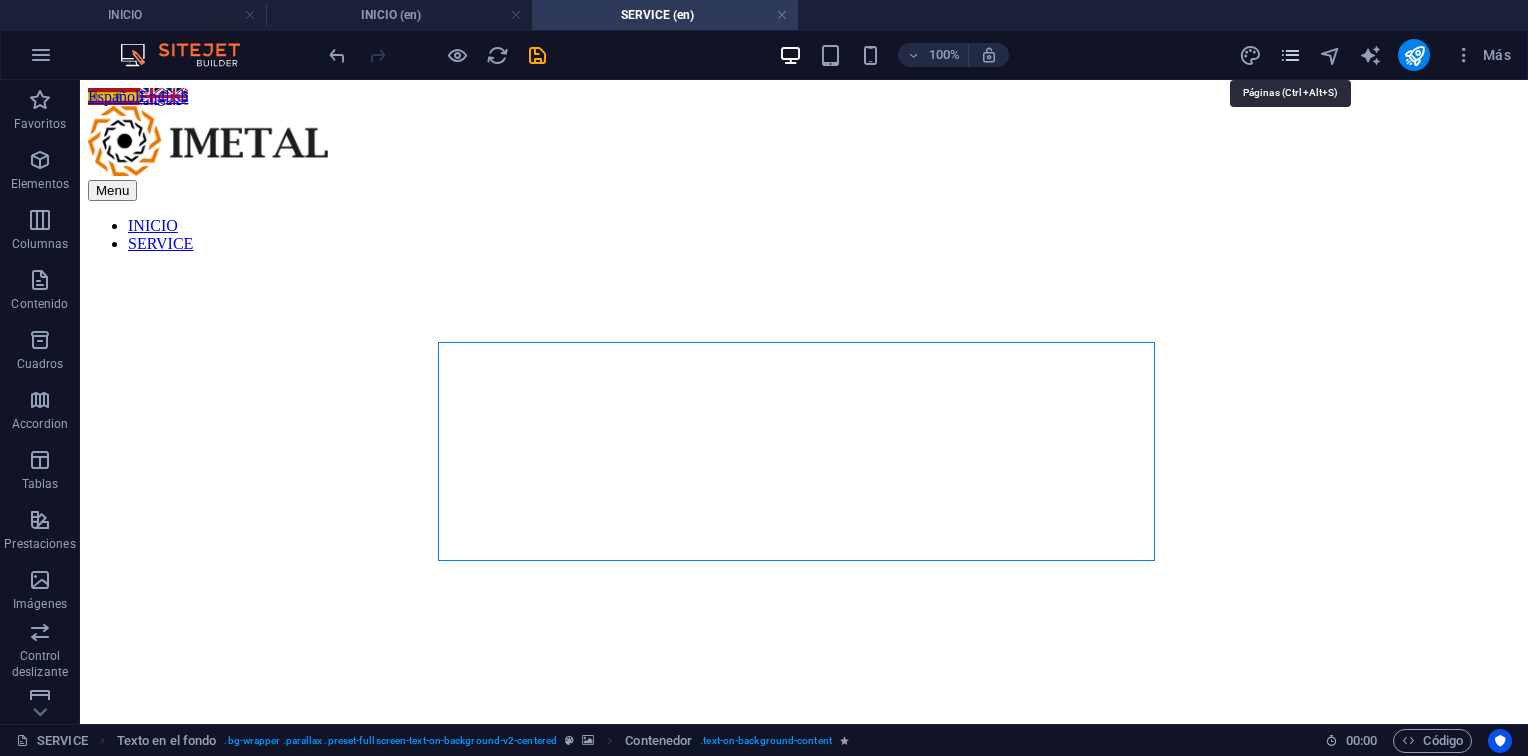 click at bounding box center [1290, 55] 